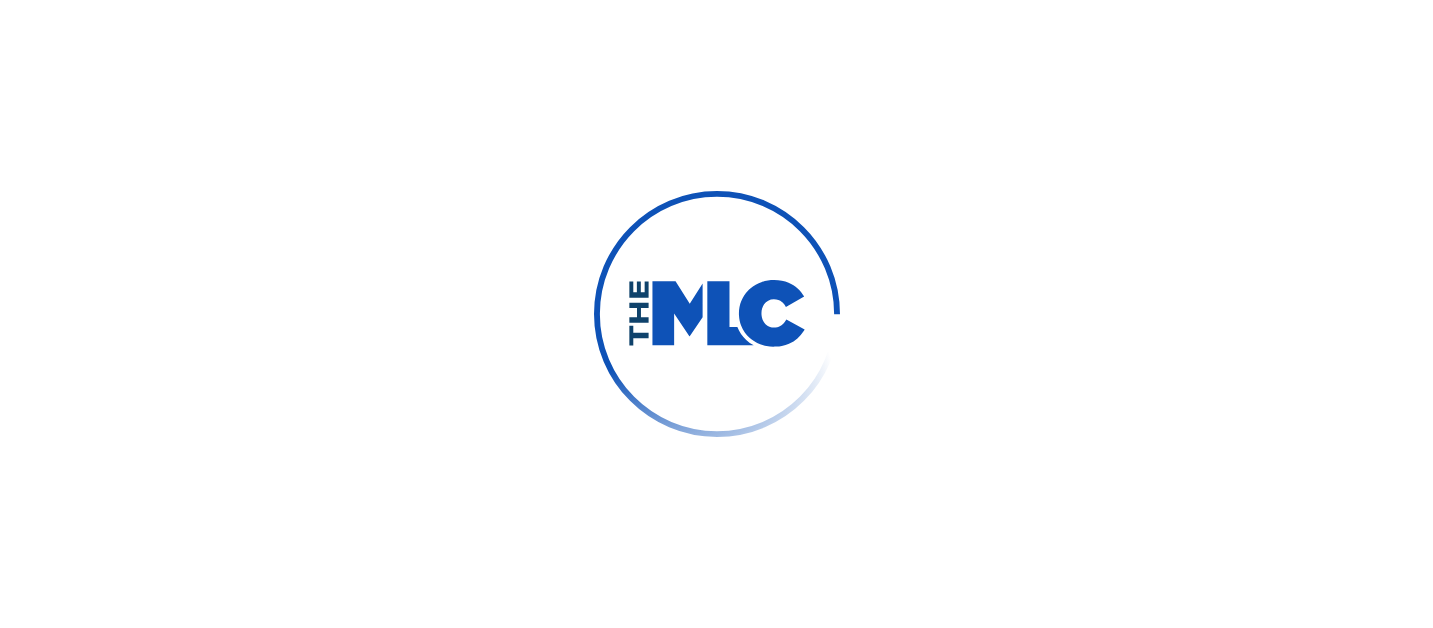 scroll, scrollTop: 0, scrollLeft: 0, axis: both 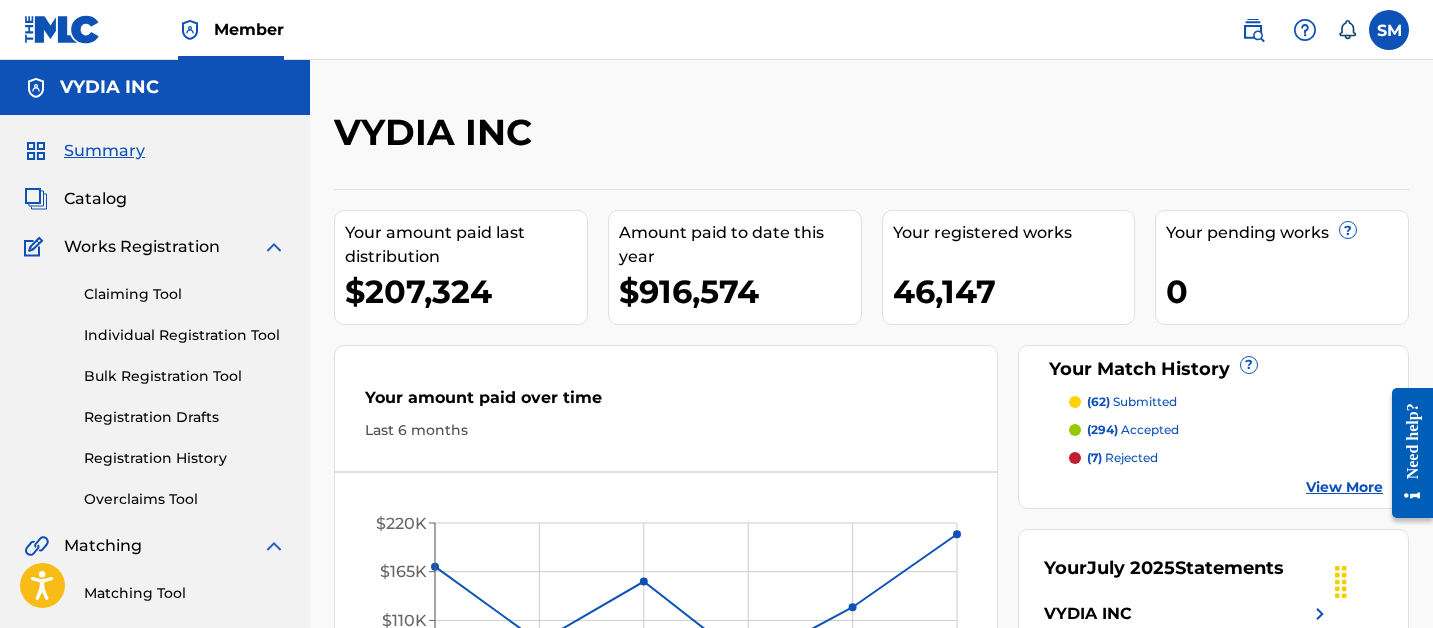 click on "Claiming Tool Individual Registration Tool Bulk Registration Tool Registration Drafts Registration History Overclaims Tool" at bounding box center (155, 384) 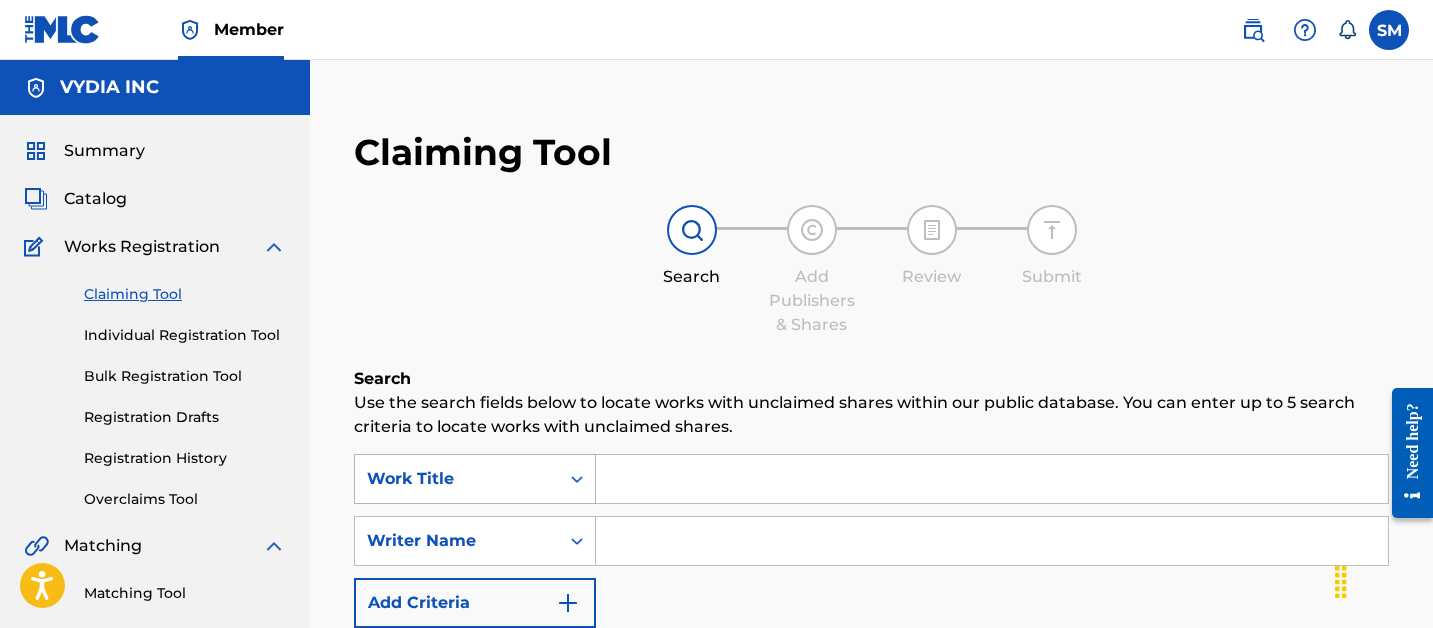 click on "Work Title" at bounding box center (457, 479) 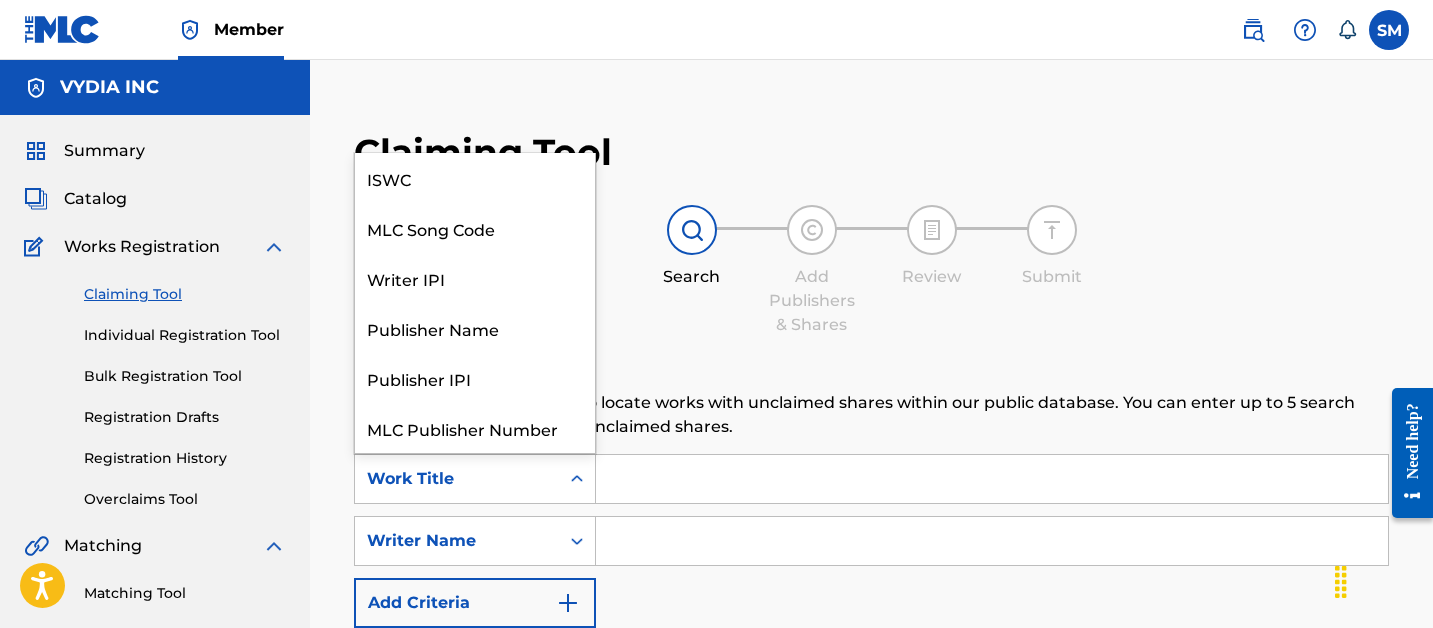 scroll, scrollTop: 50, scrollLeft: 0, axis: vertical 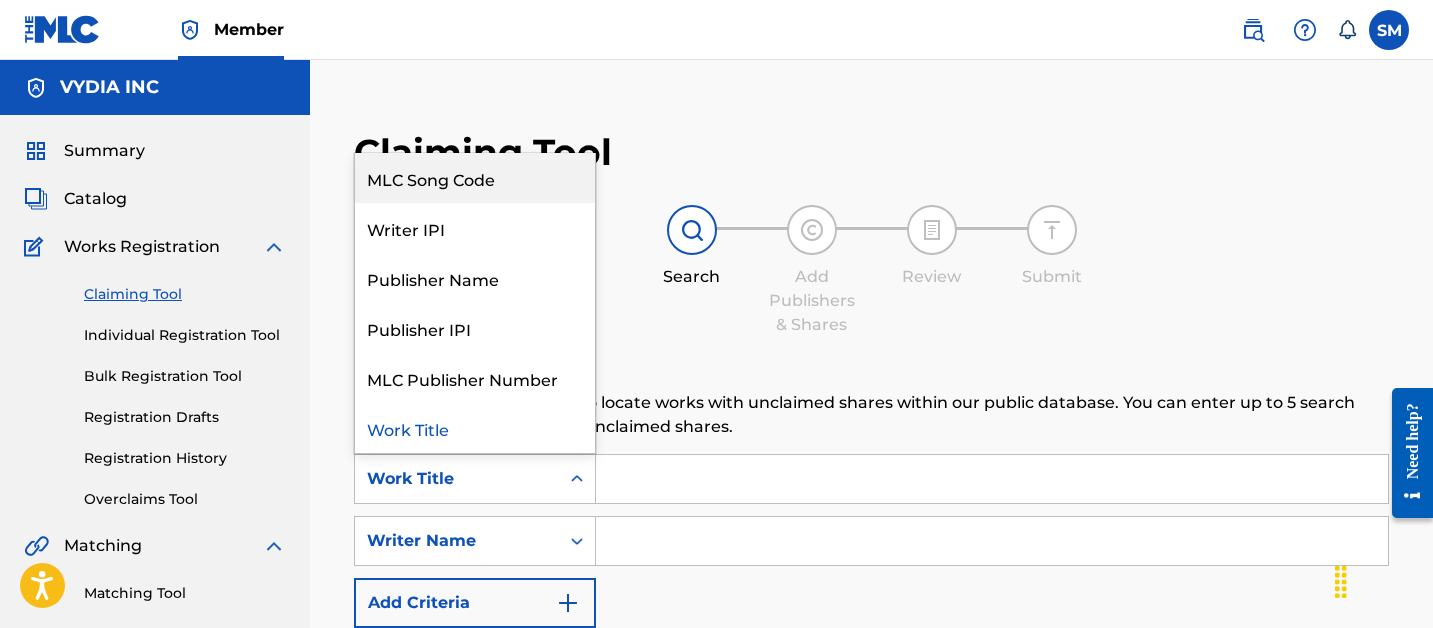 click on "MLC Song Code" at bounding box center [475, 178] 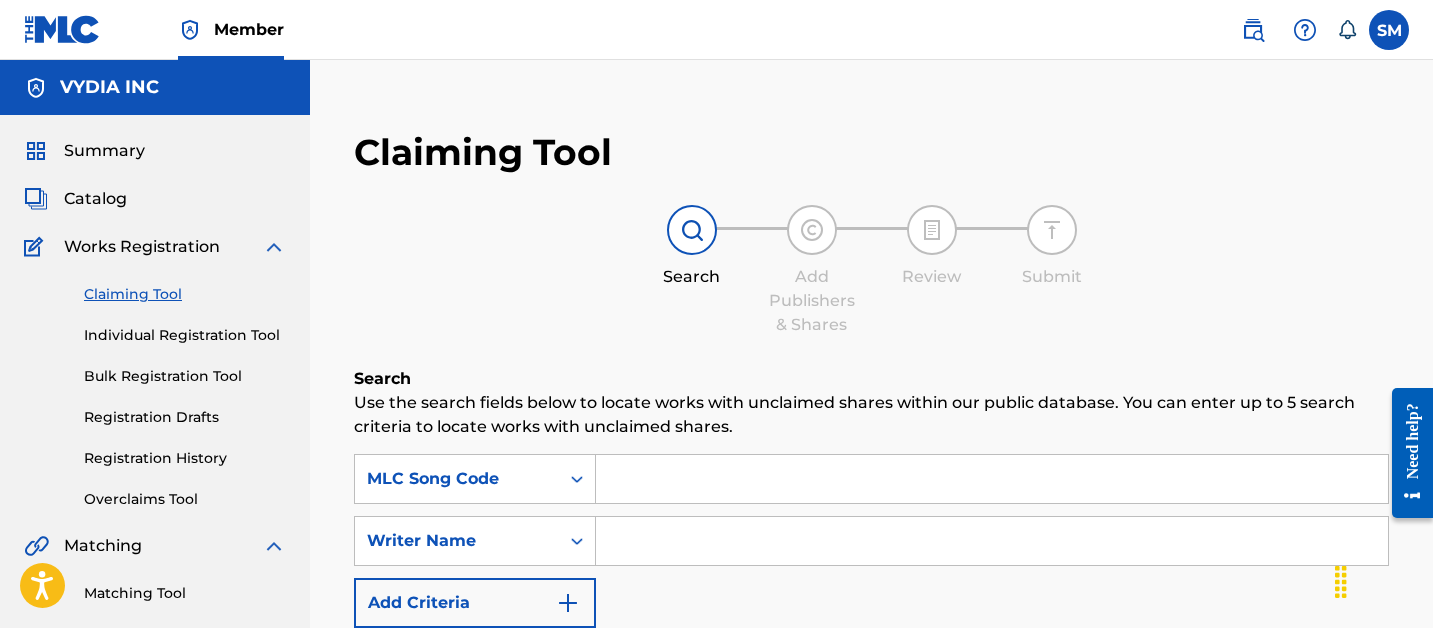 click at bounding box center (992, 479) 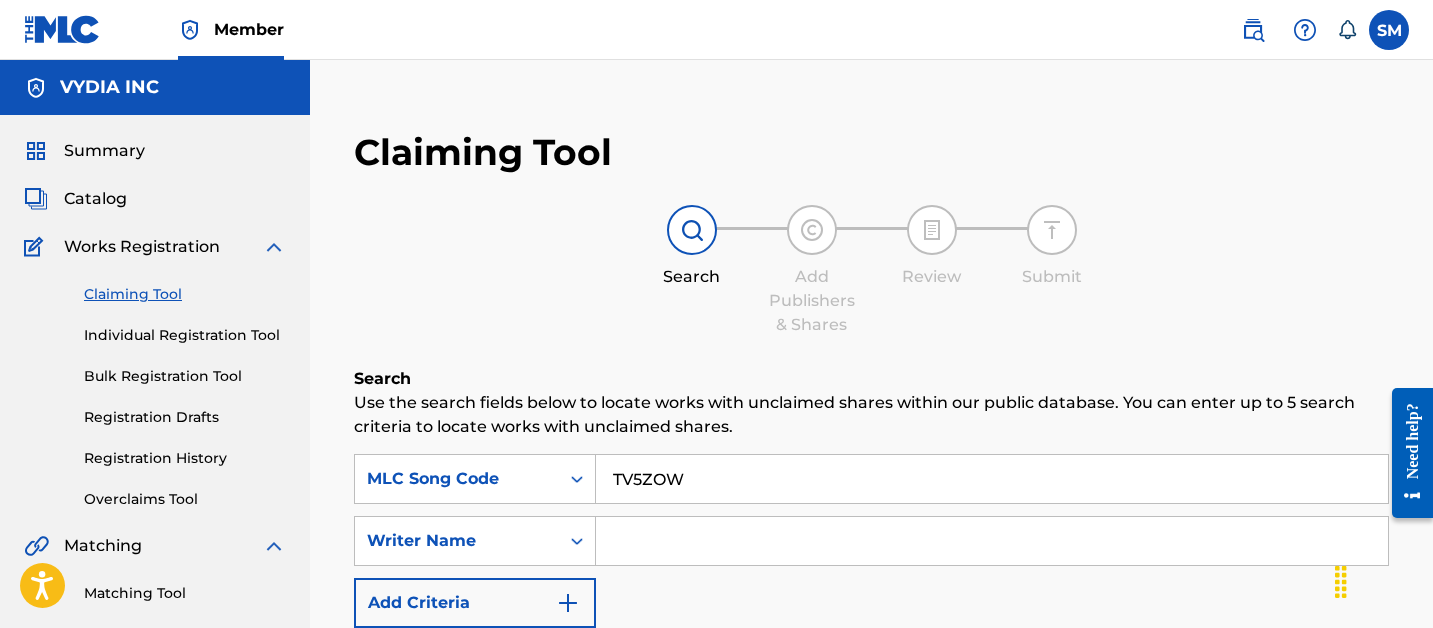 type on "TV5ZOW" 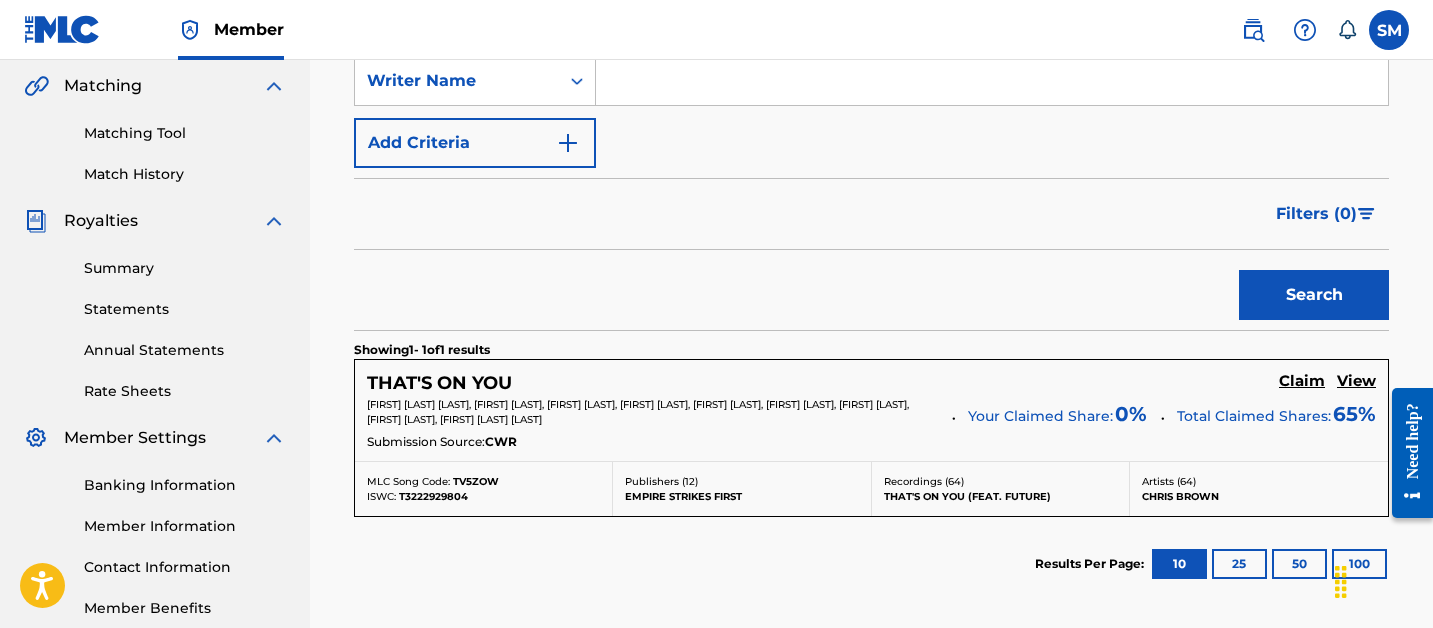 scroll, scrollTop: 503, scrollLeft: 0, axis: vertical 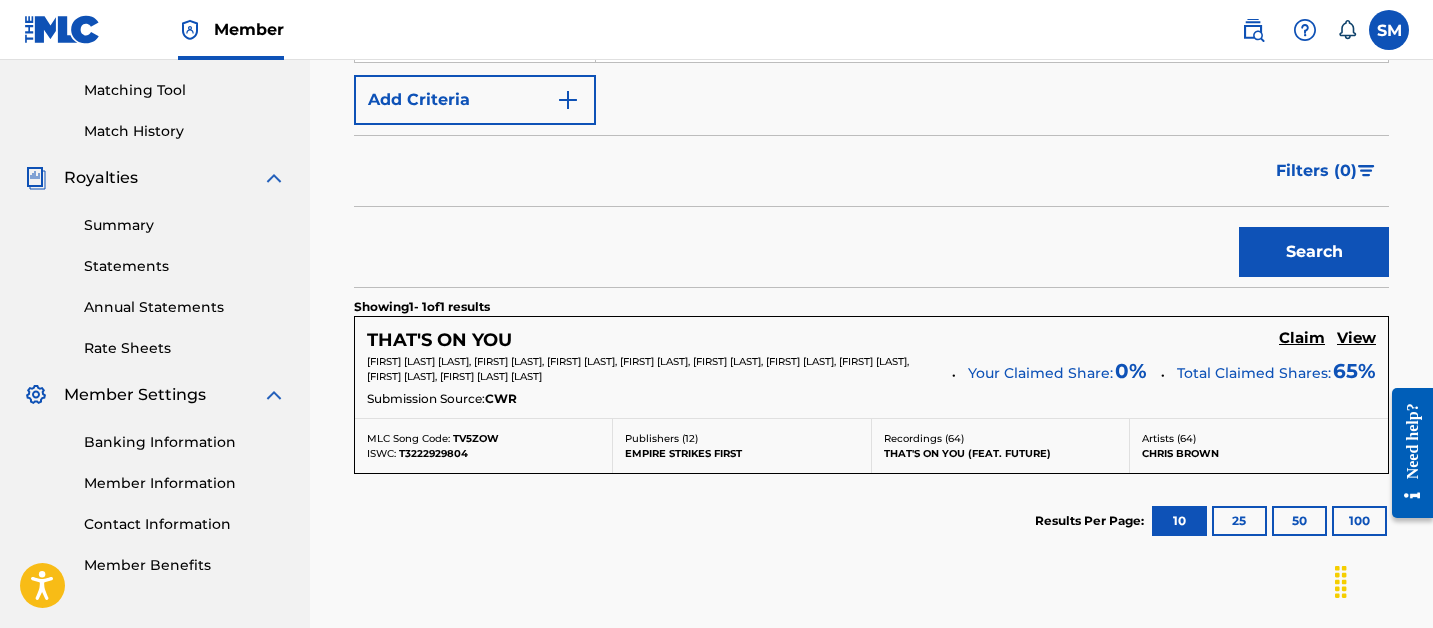 click on "Claim" at bounding box center [1302, 338] 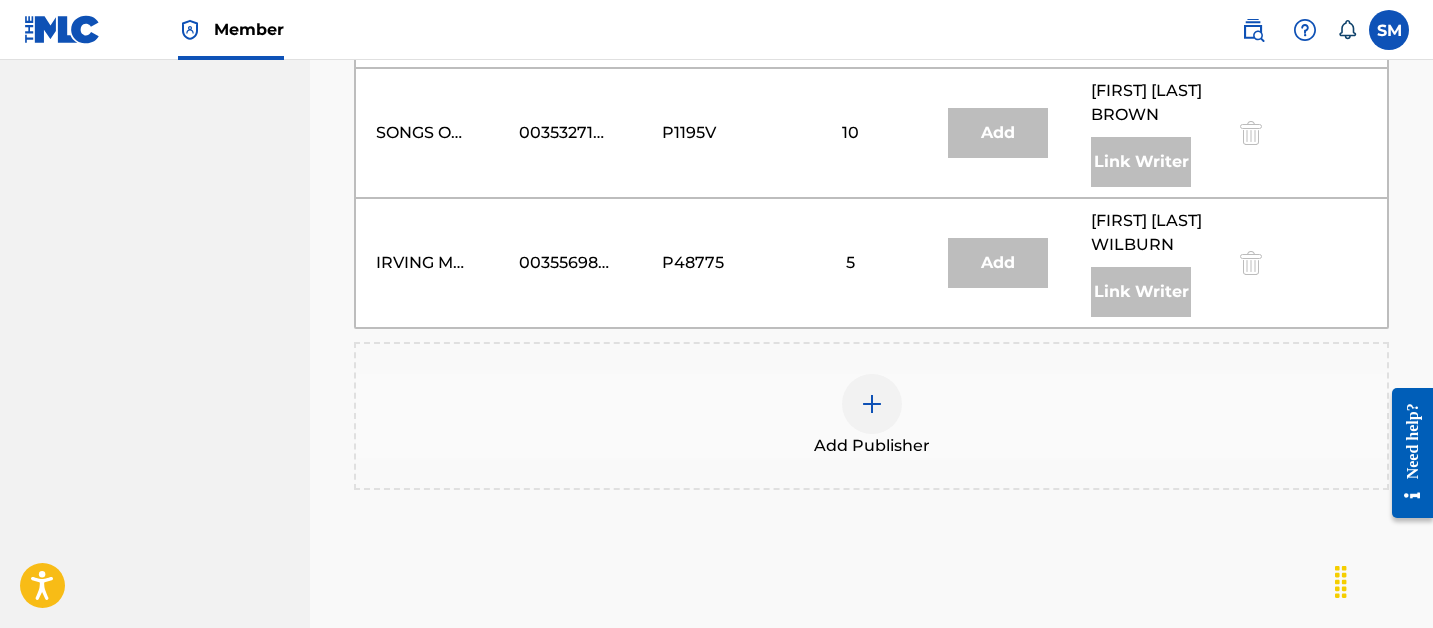 scroll, scrollTop: 2099, scrollLeft: 0, axis: vertical 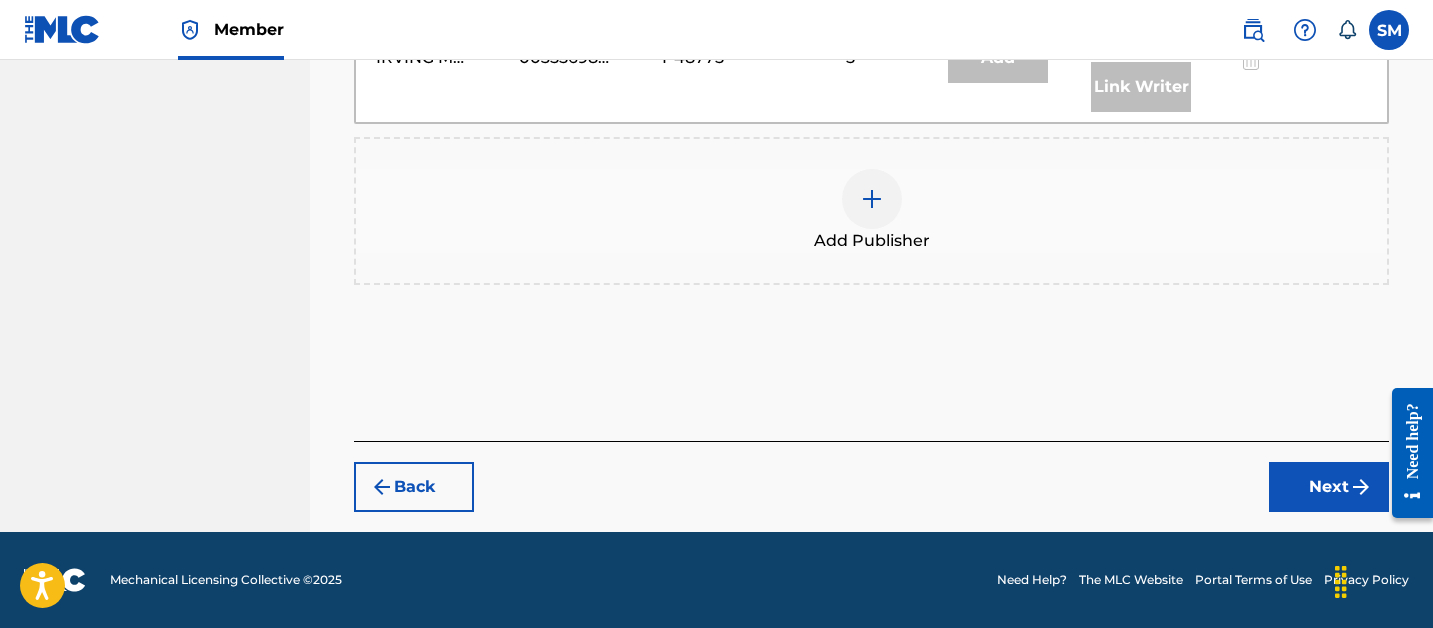 click at bounding box center (872, 199) 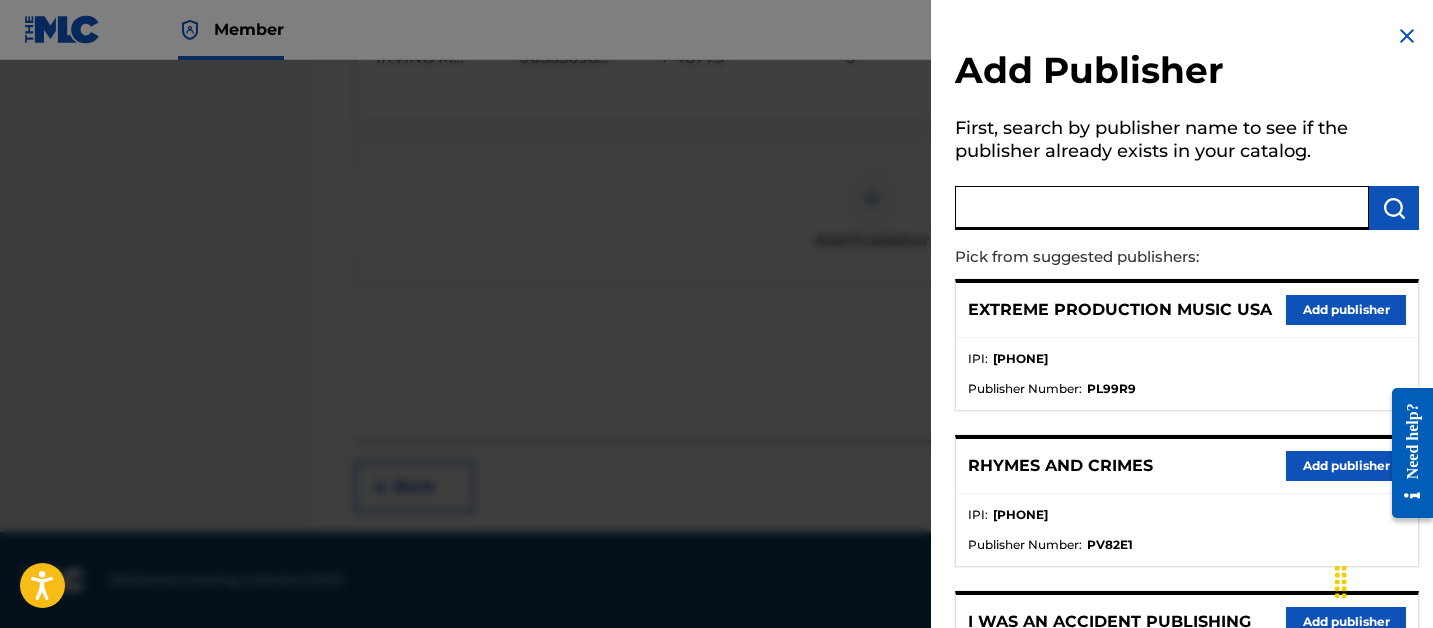 click at bounding box center [1162, 208] 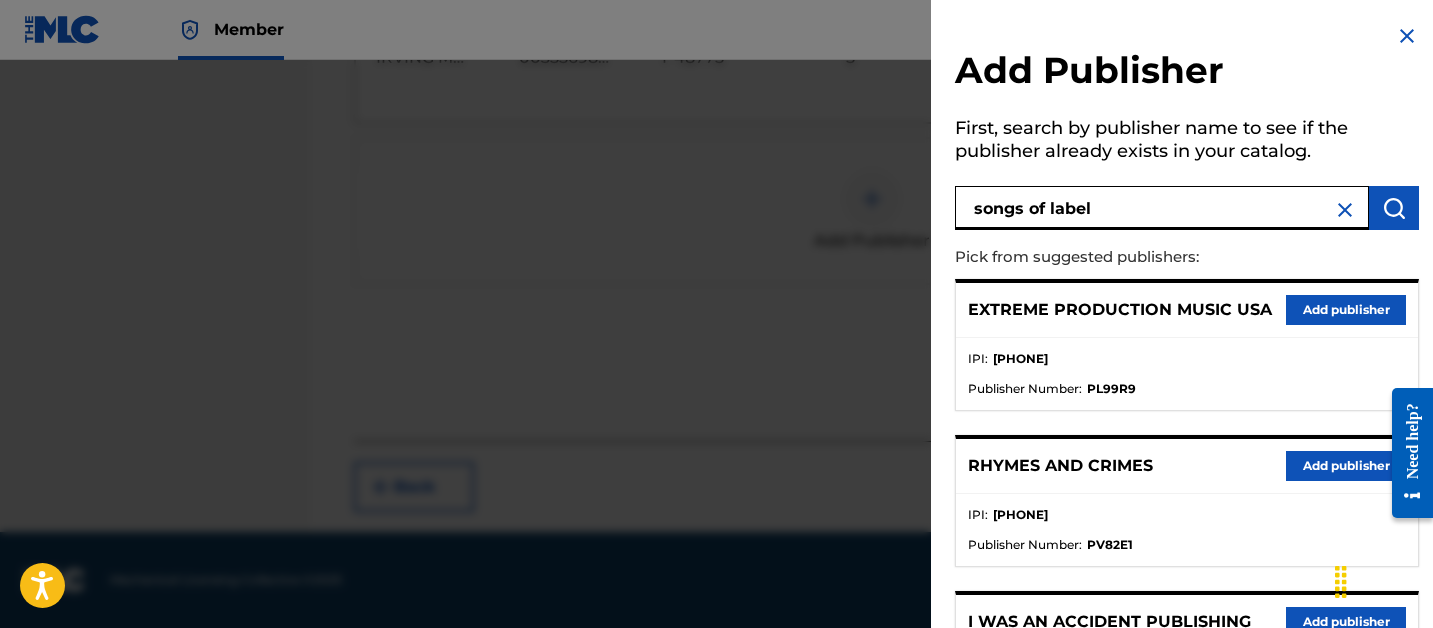 type on "songs of label" 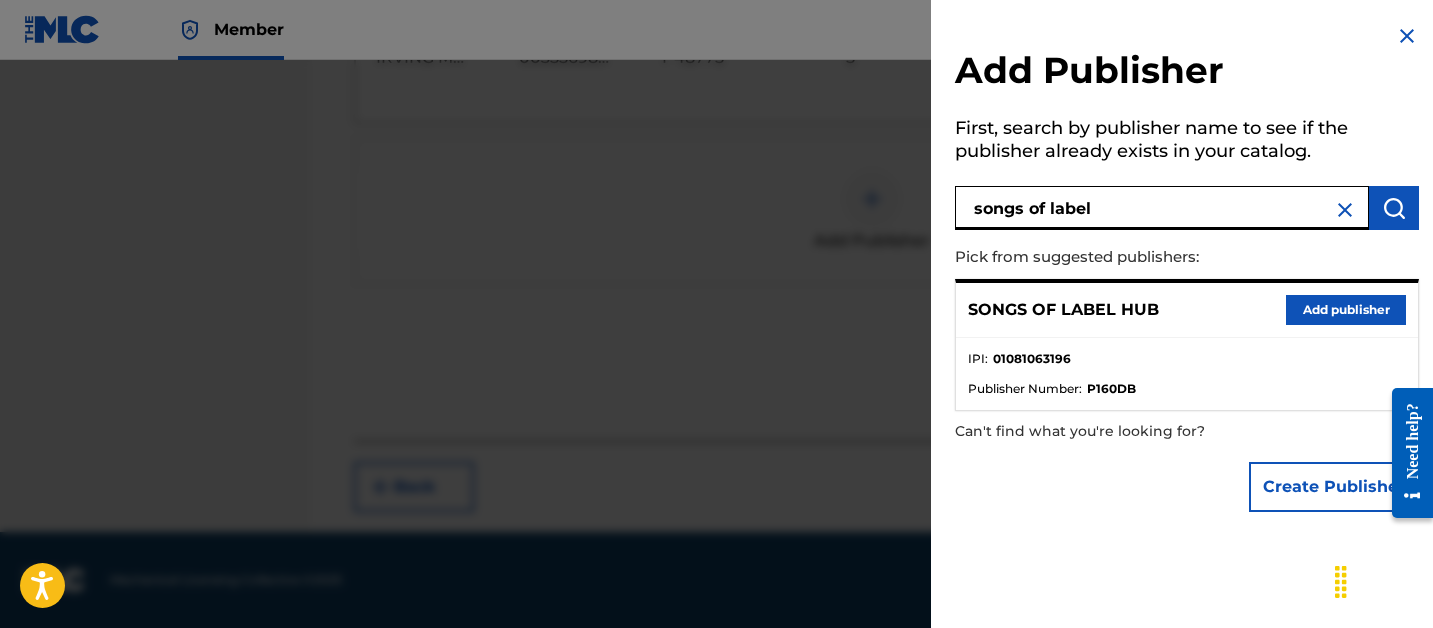 click on "Add publisher" at bounding box center [1346, 310] 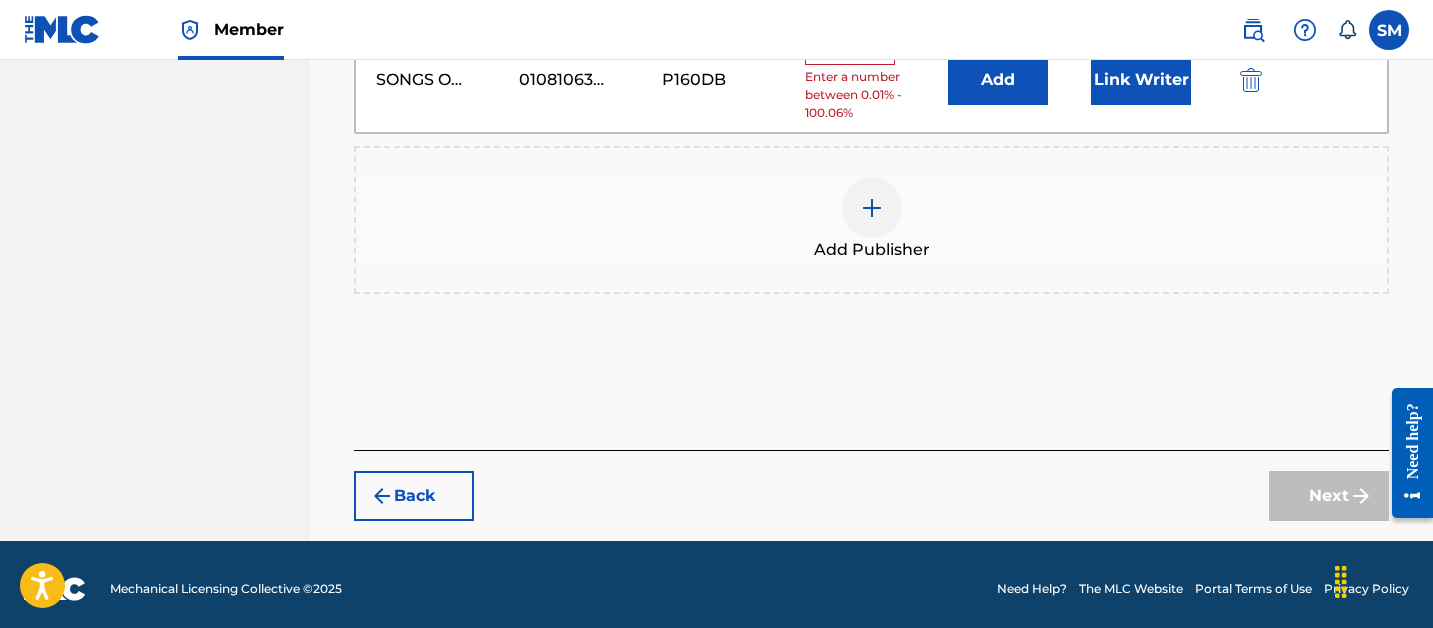 click on "Link Writer" at bounding box center [1141, 80] 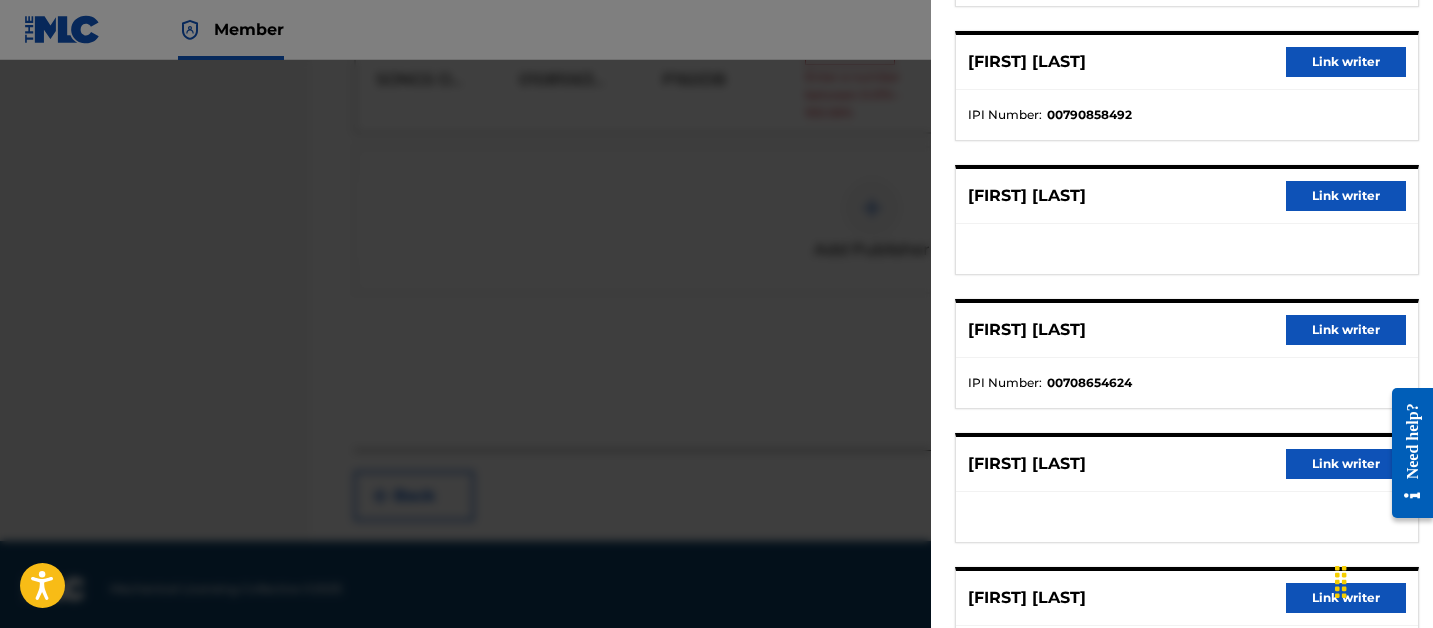 scroll, scrollTop: 356, scrollLeft: 0, axis: vertical 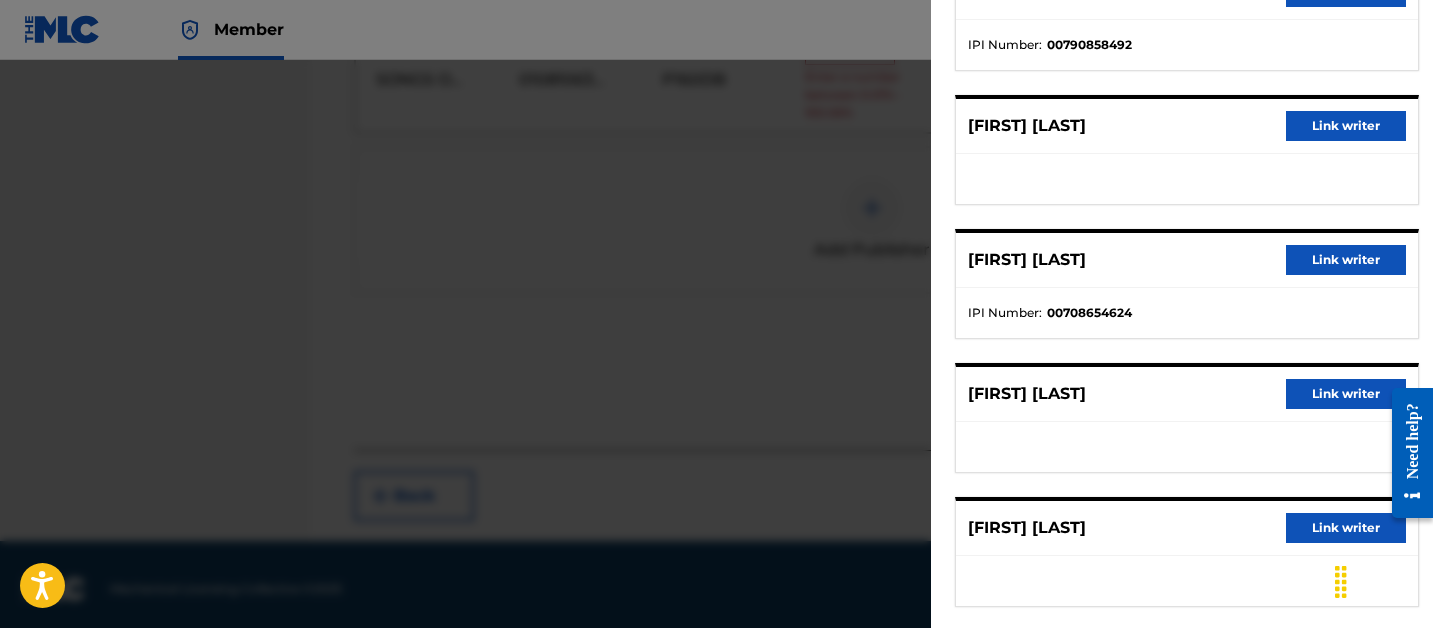 click on "Link writer" at bounding box center (1346, 126) 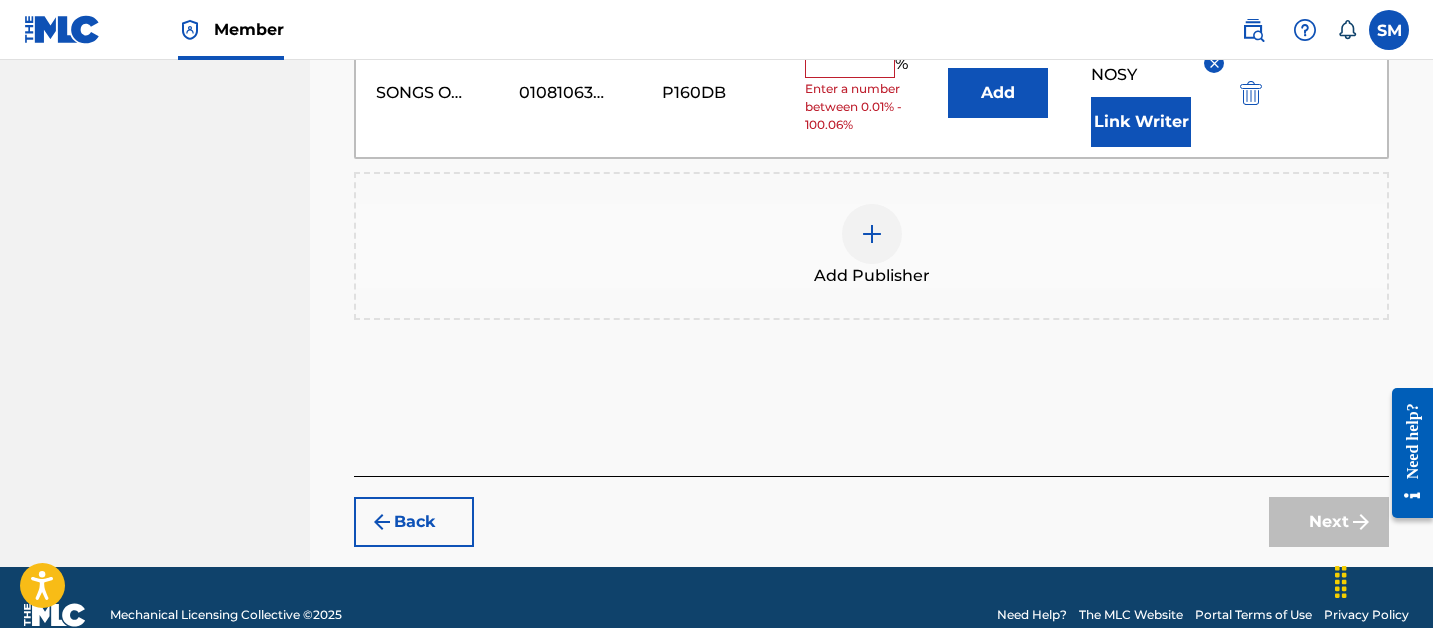 click at bounding box center [850, 65] 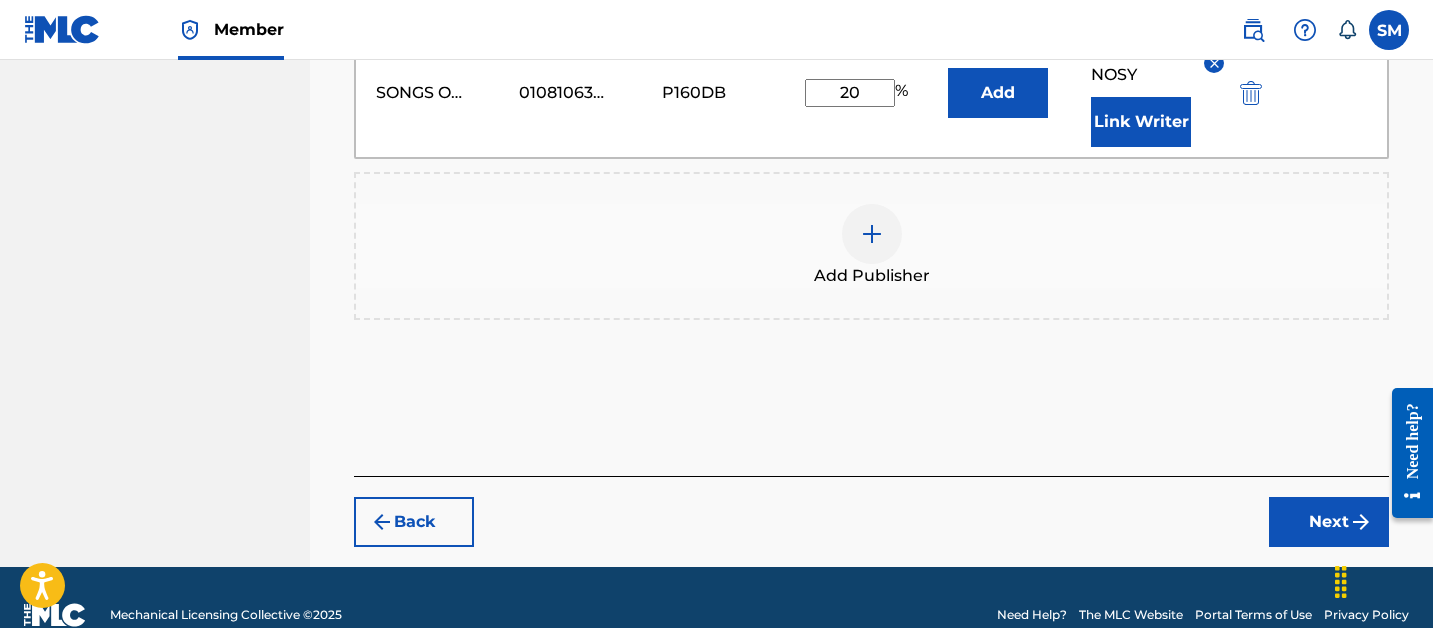 scroll, scrollTop: 2229, scrollLeft: 0, axis: vertical 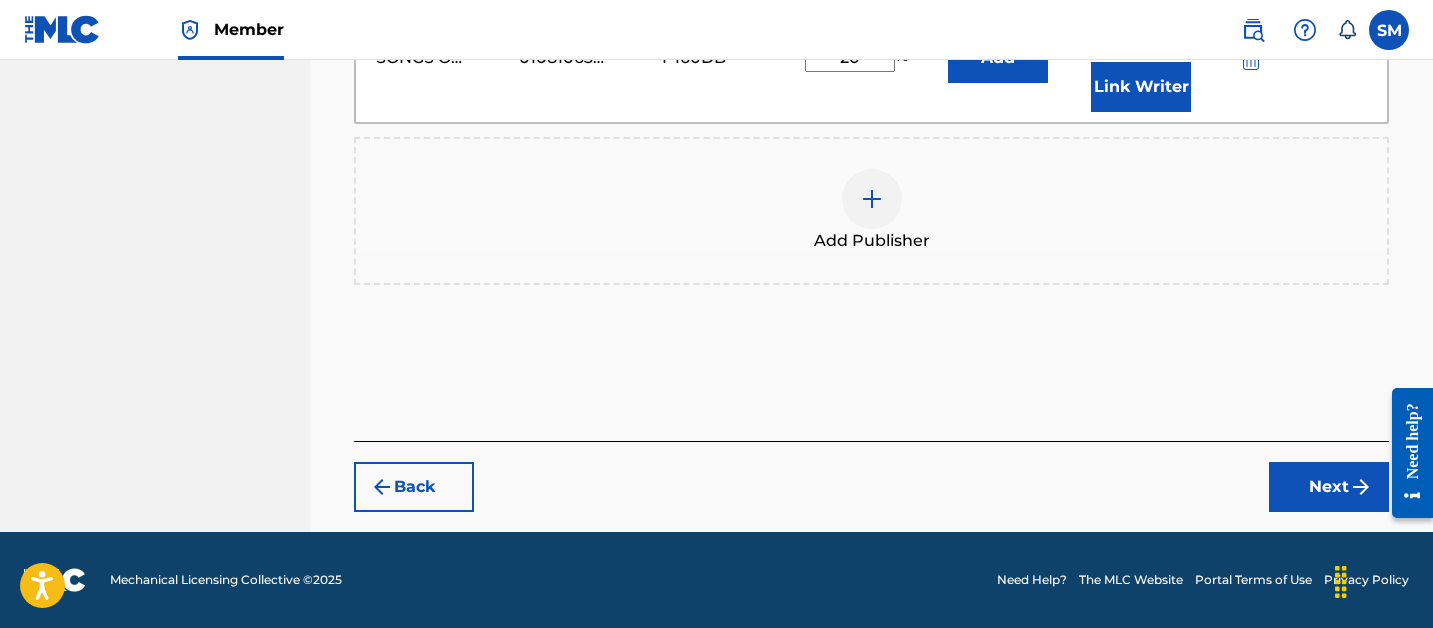 type on "20" 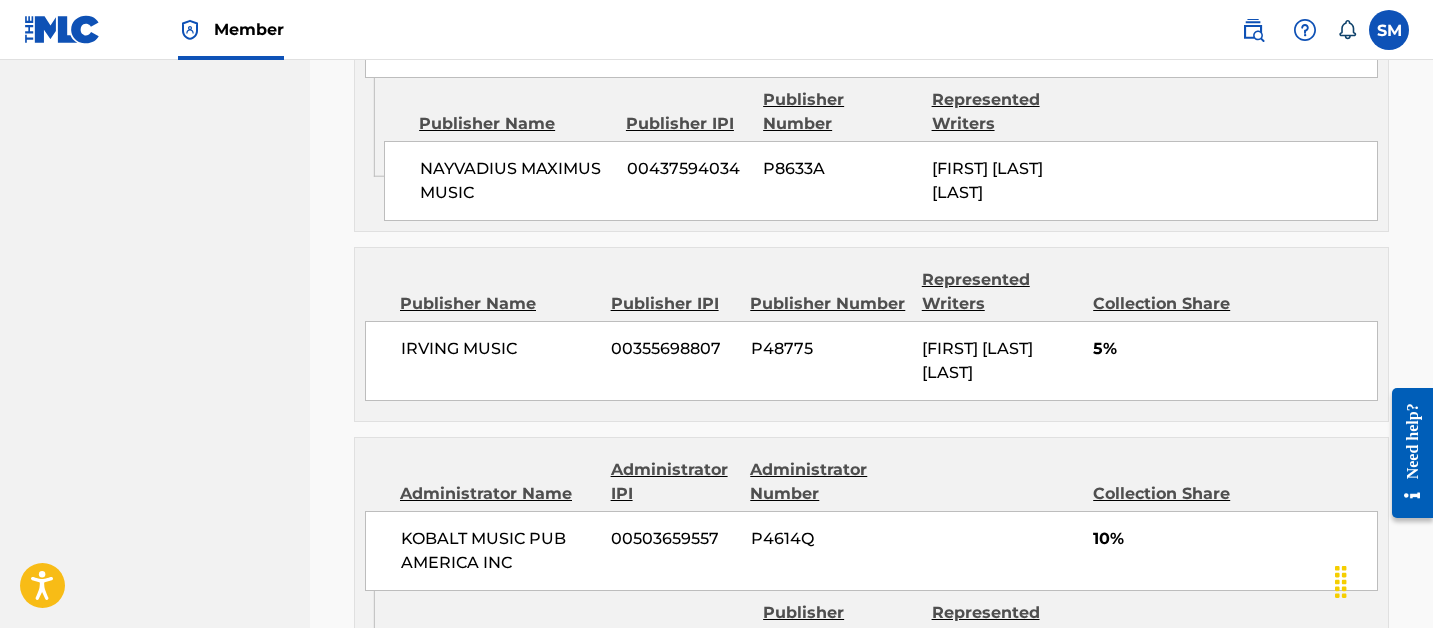 scroll, scrollTop: 2781, scrollLeft: 0, axis: vertical 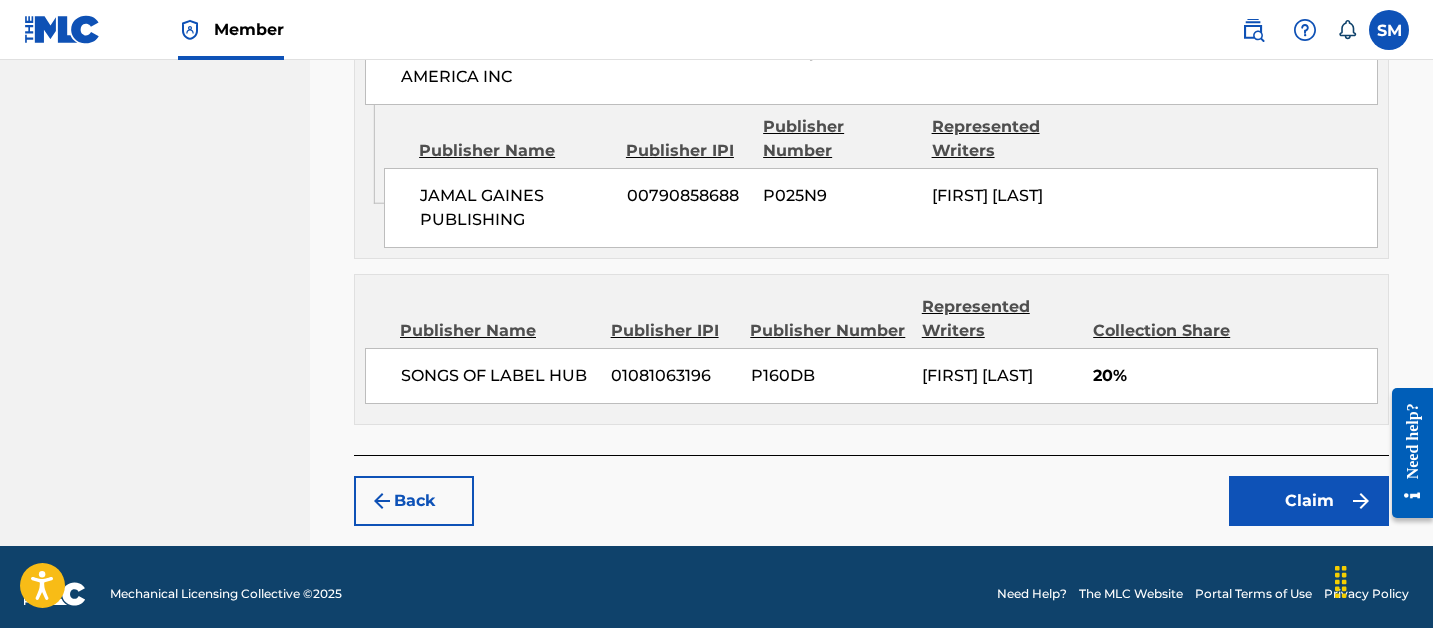 click on "Claim" at bounding box center (1309, 501) 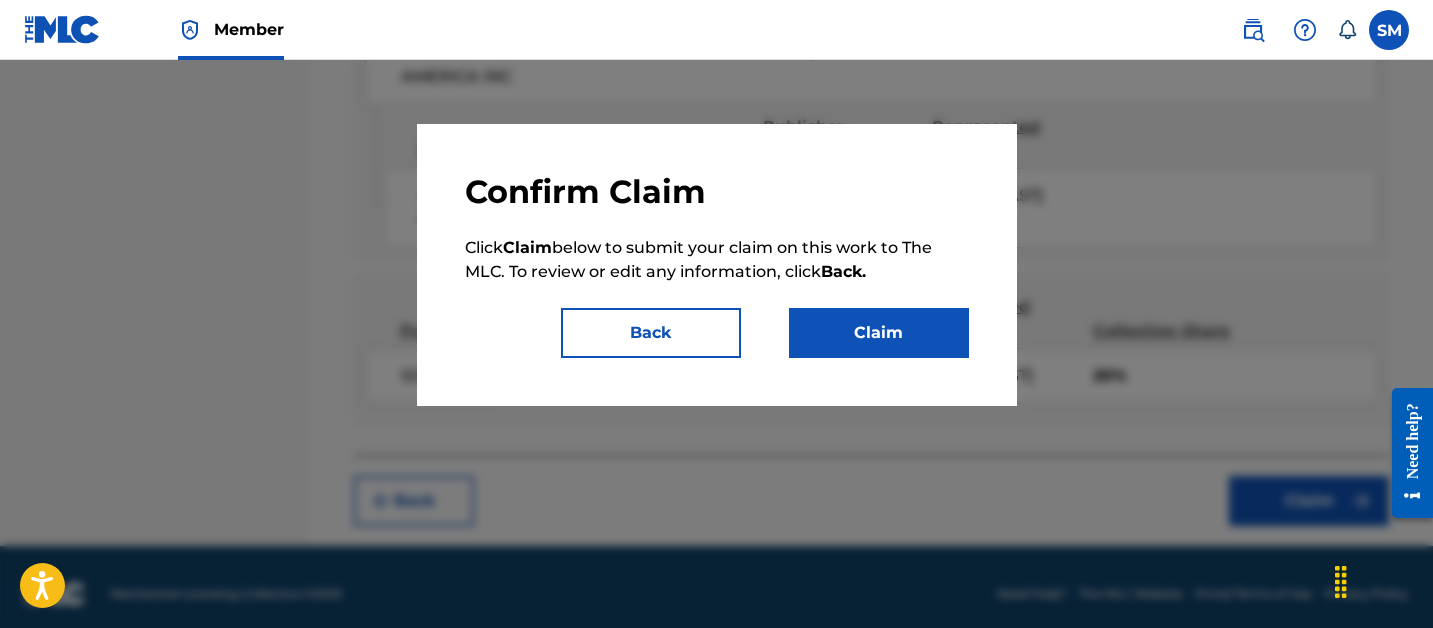 click on "Claim" at bounding box center [879, 333] 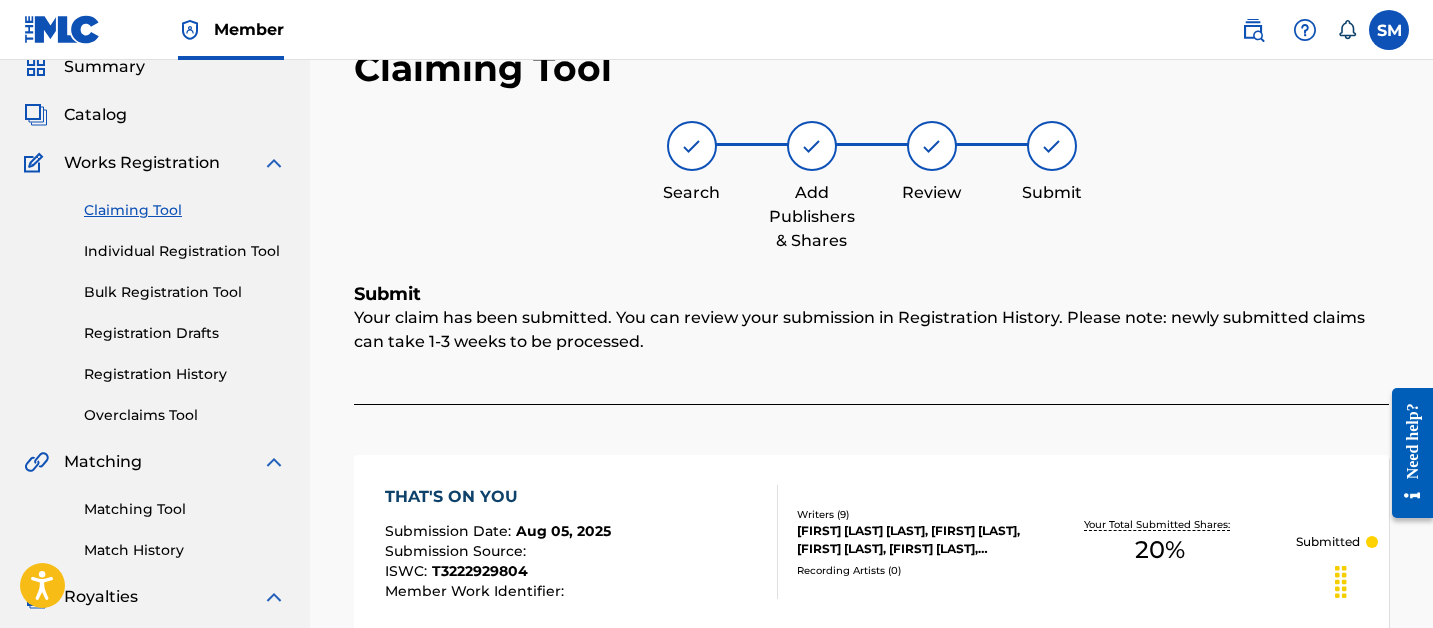 scroll, scrollTop: 69, scrollLeft: 0, axis: vertical 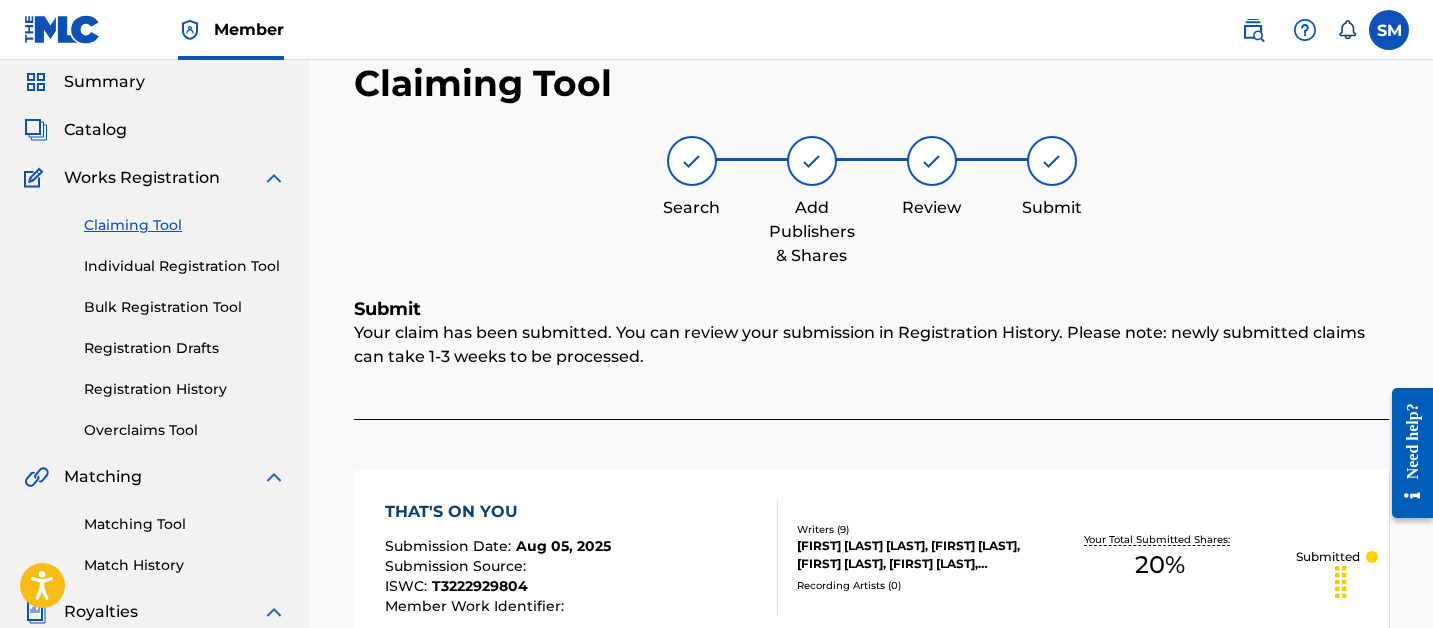 click on "Claiming Tool" at bounding box center (185, 225) 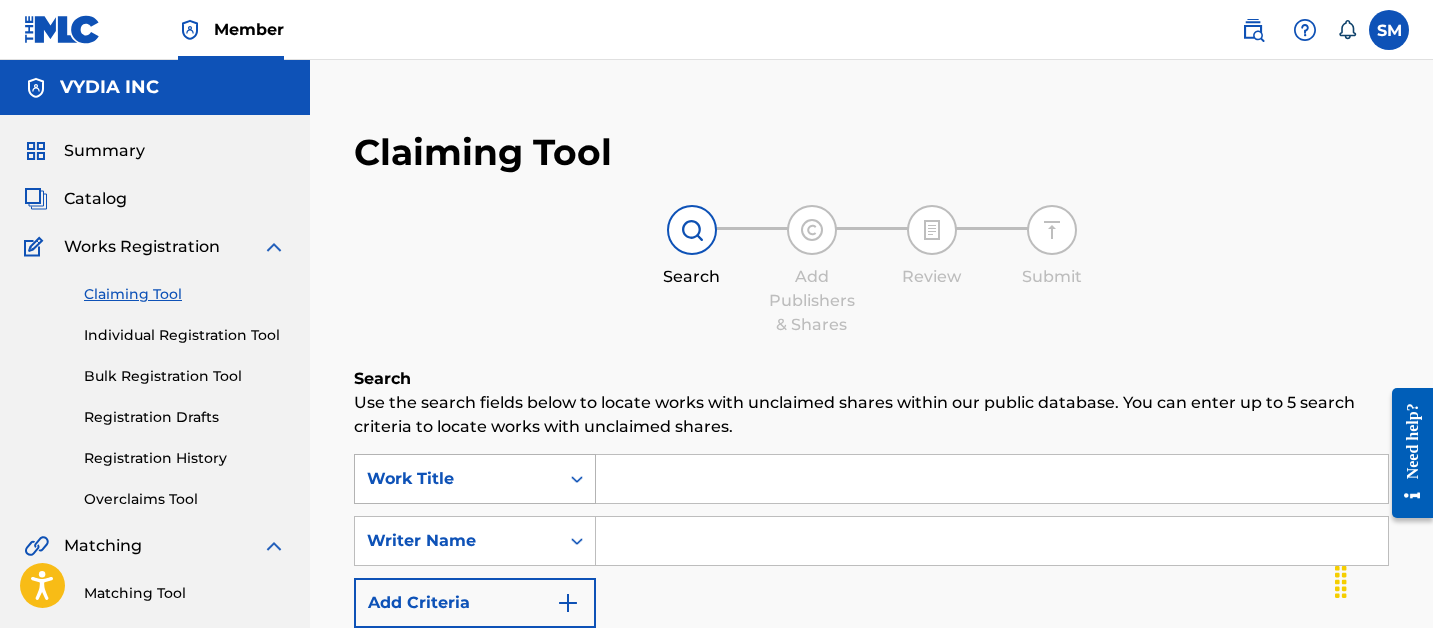 click on "Work Title" at bounding box center (457, 479) 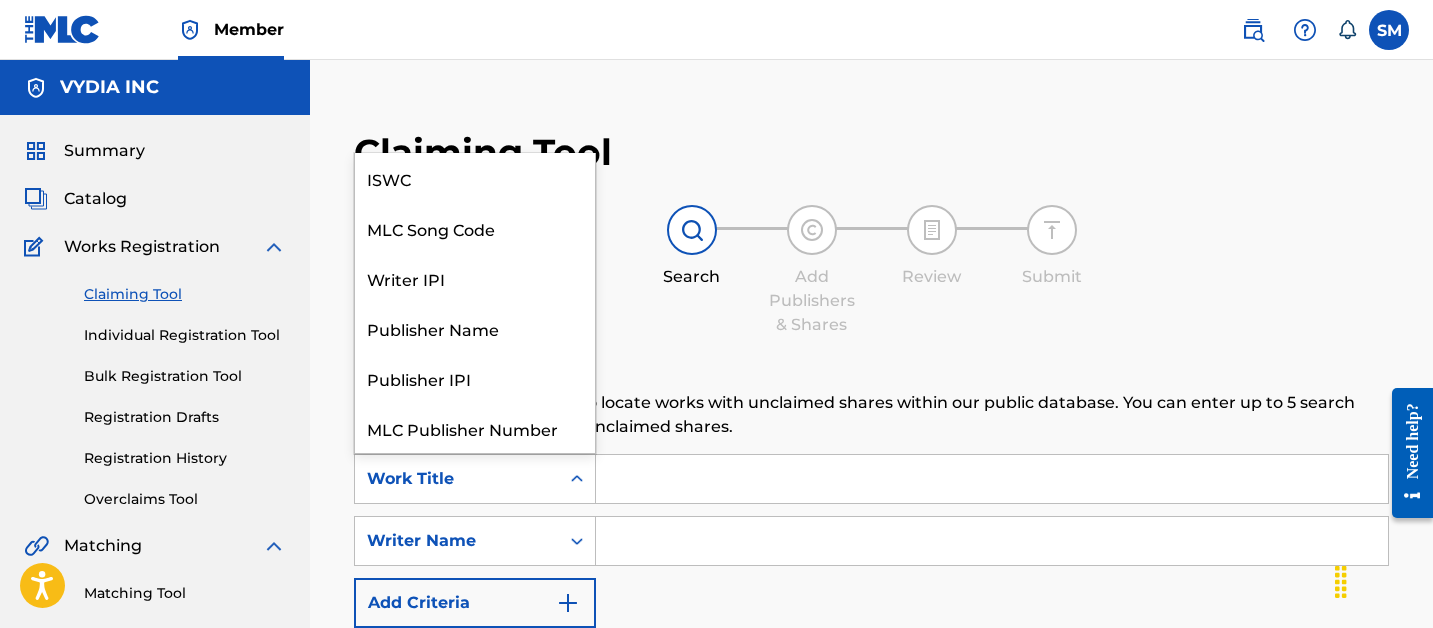scroll, scrollTop: 50, scrollLeft: 0, axis: vertical 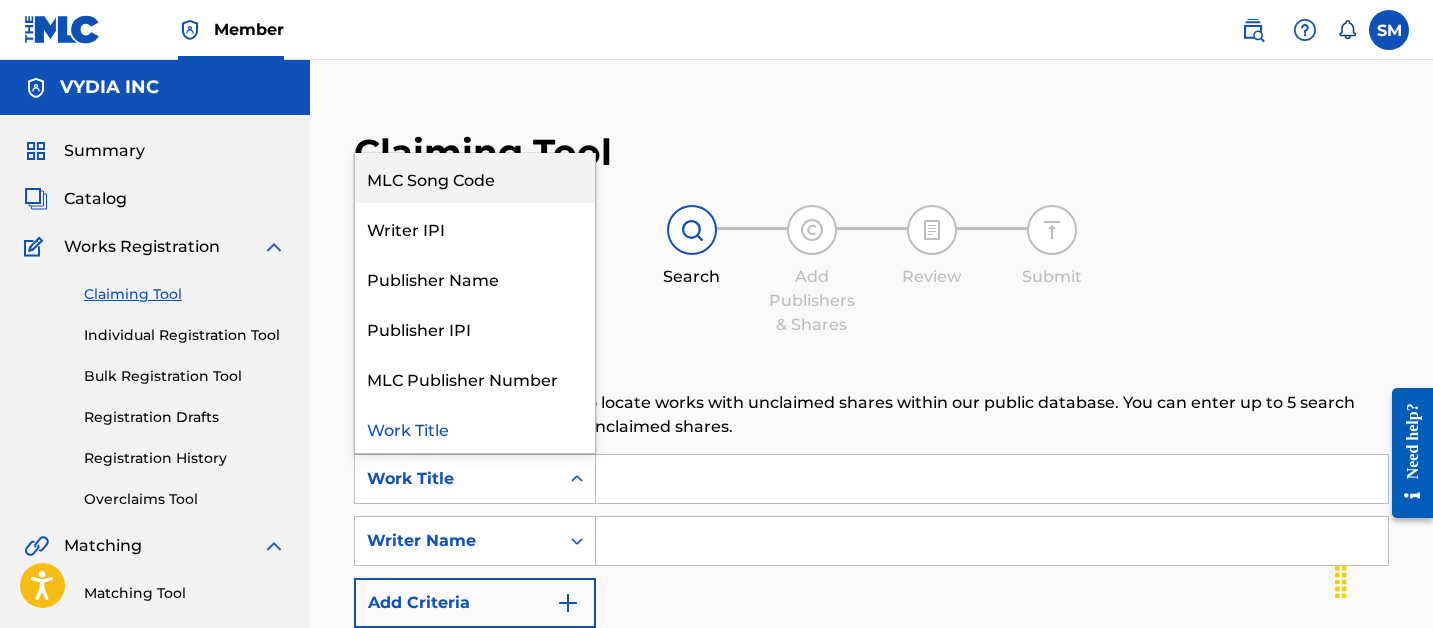click on "MLC Song Code" at bounding box center (475, 178) 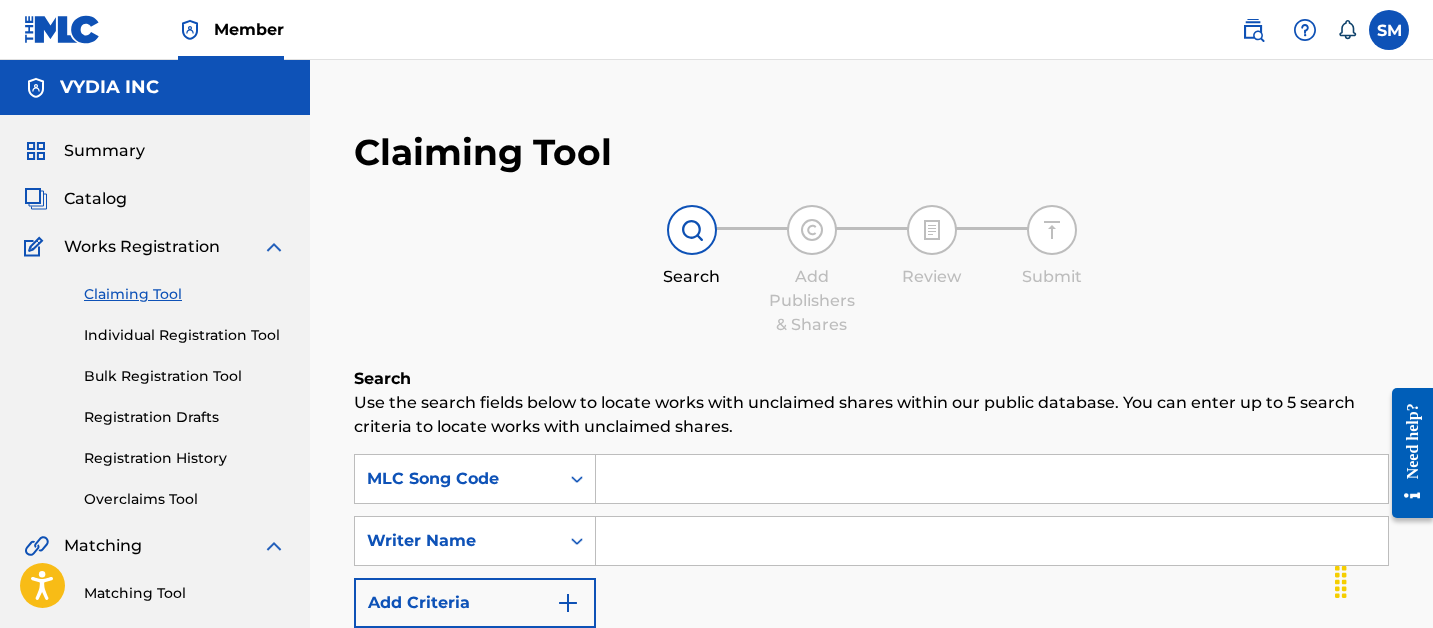 click at bounding box center [992, 479] 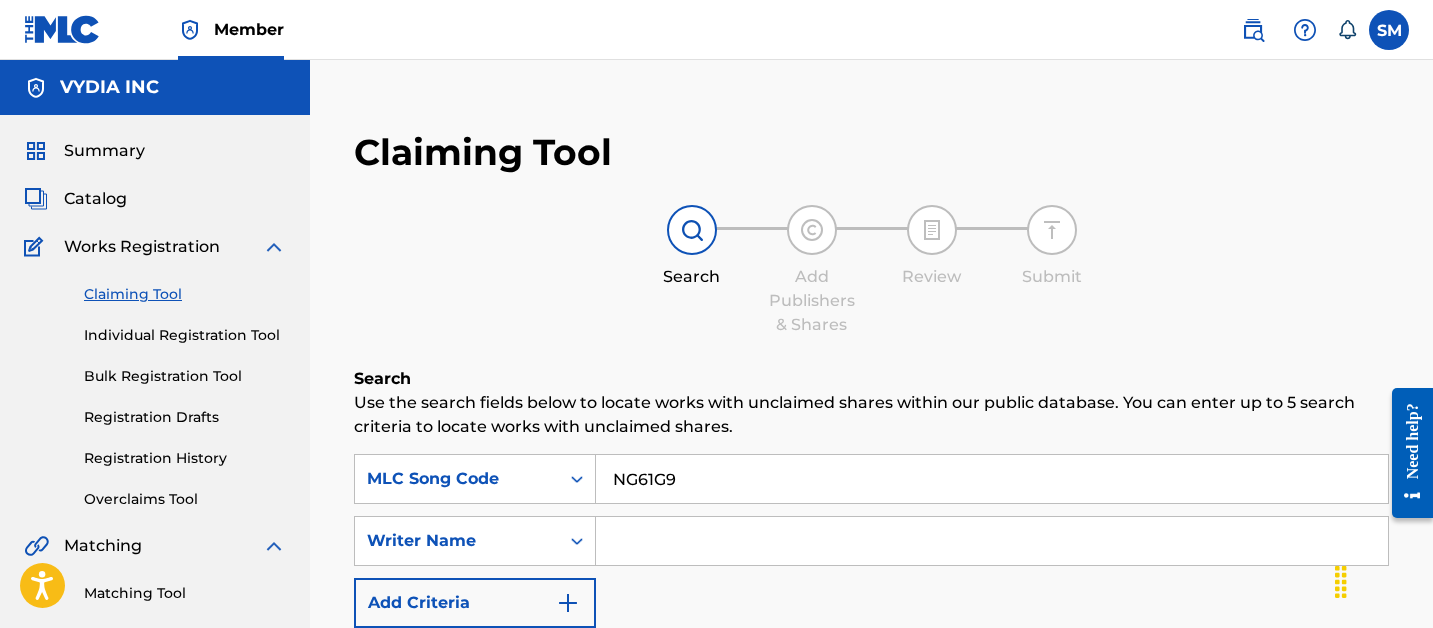 click on "Search" at bounding box center (1314, 755) 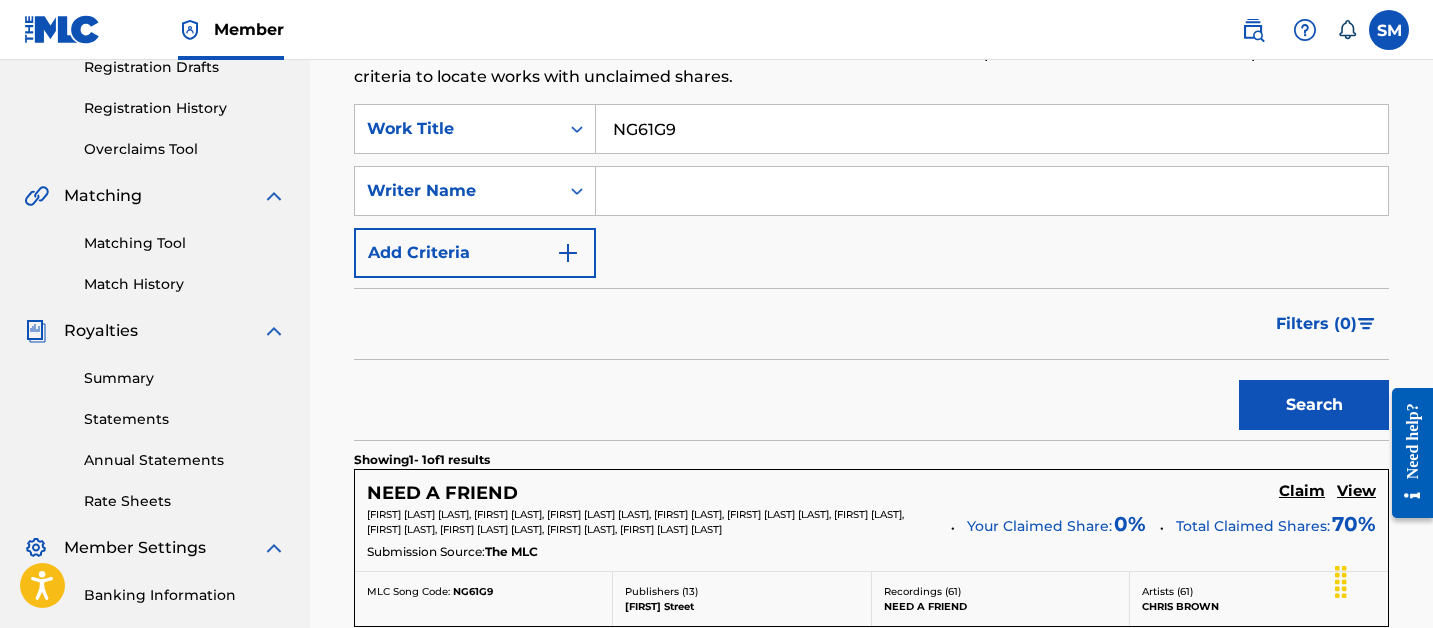 scroll, scrollTop: 429, scrollLeft: 0, axis: vertical 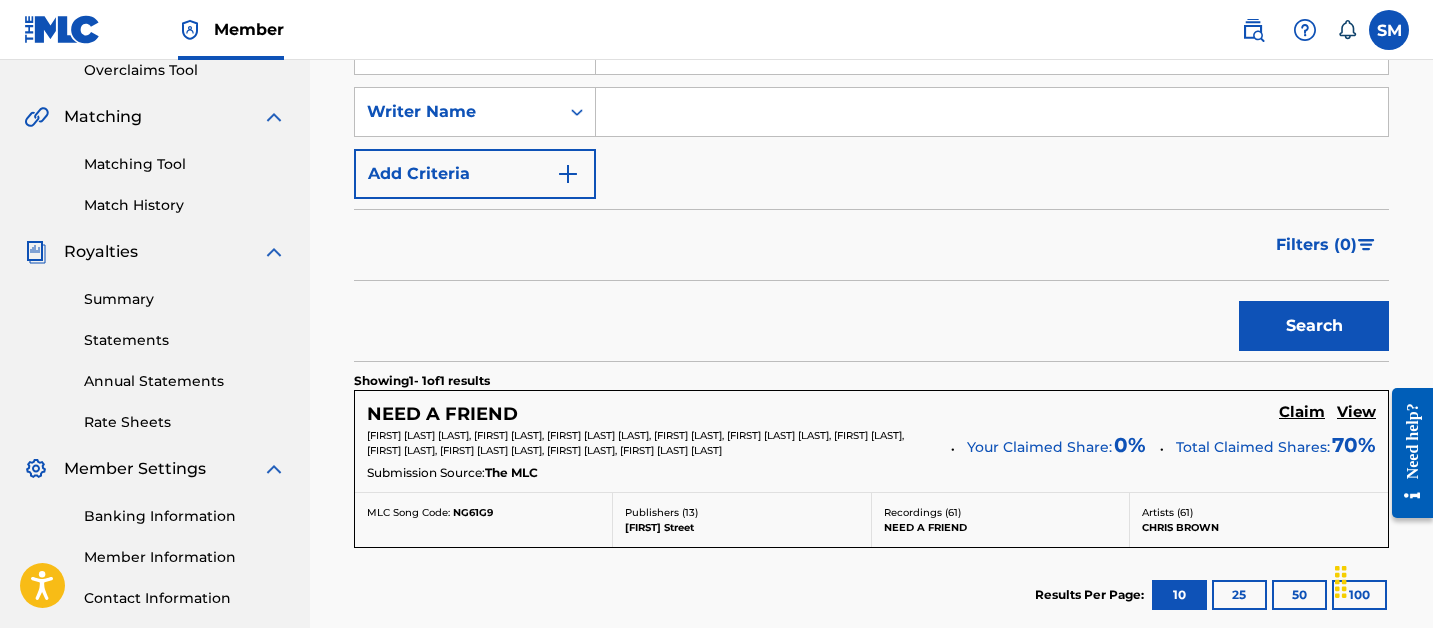 click on "Claim" at bounding box center [1302, 412] 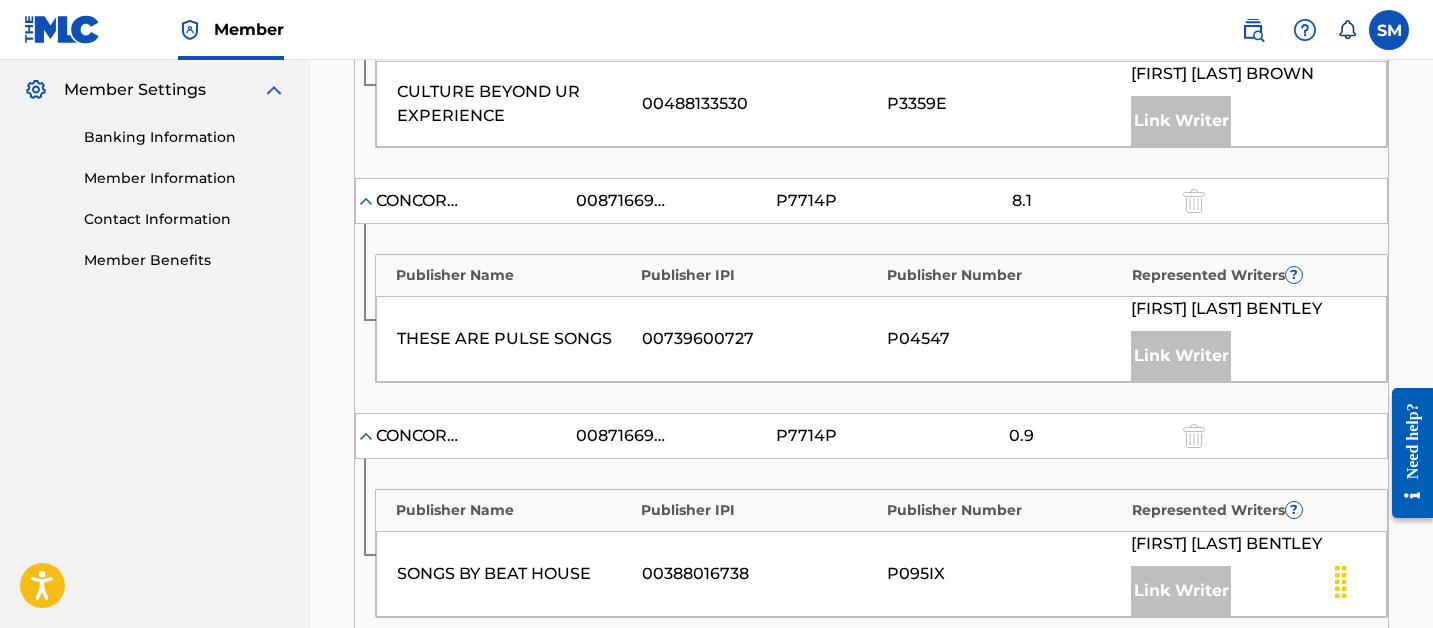 scroll, scrollTop: 2190, scrollLeft: 0, axis: vertical 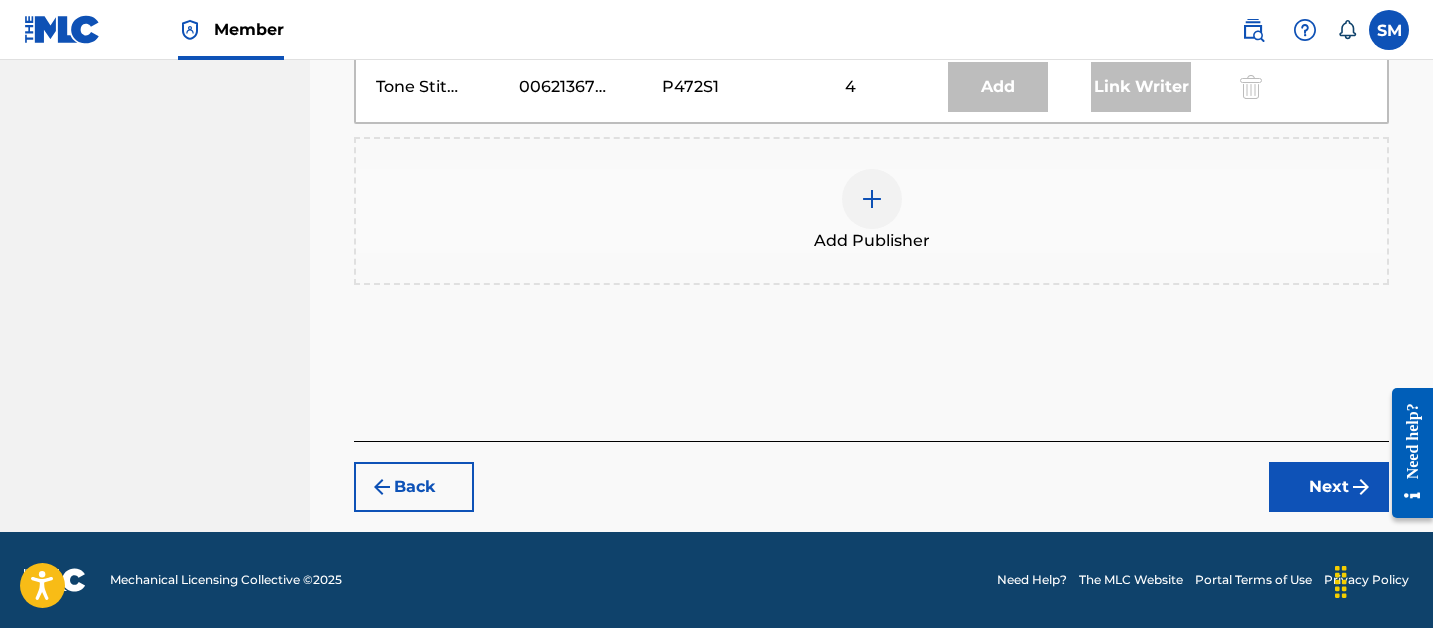 click at bounding box center (872, 199) 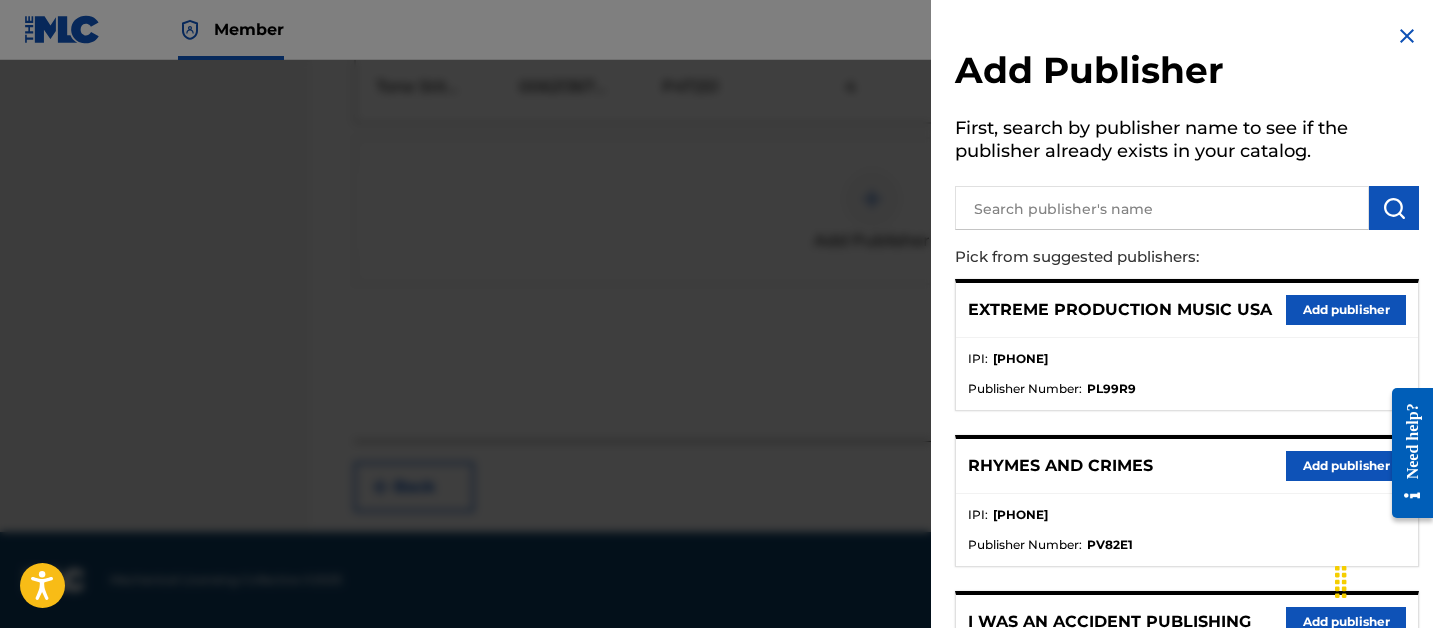click at bounding box center [1162, 208] 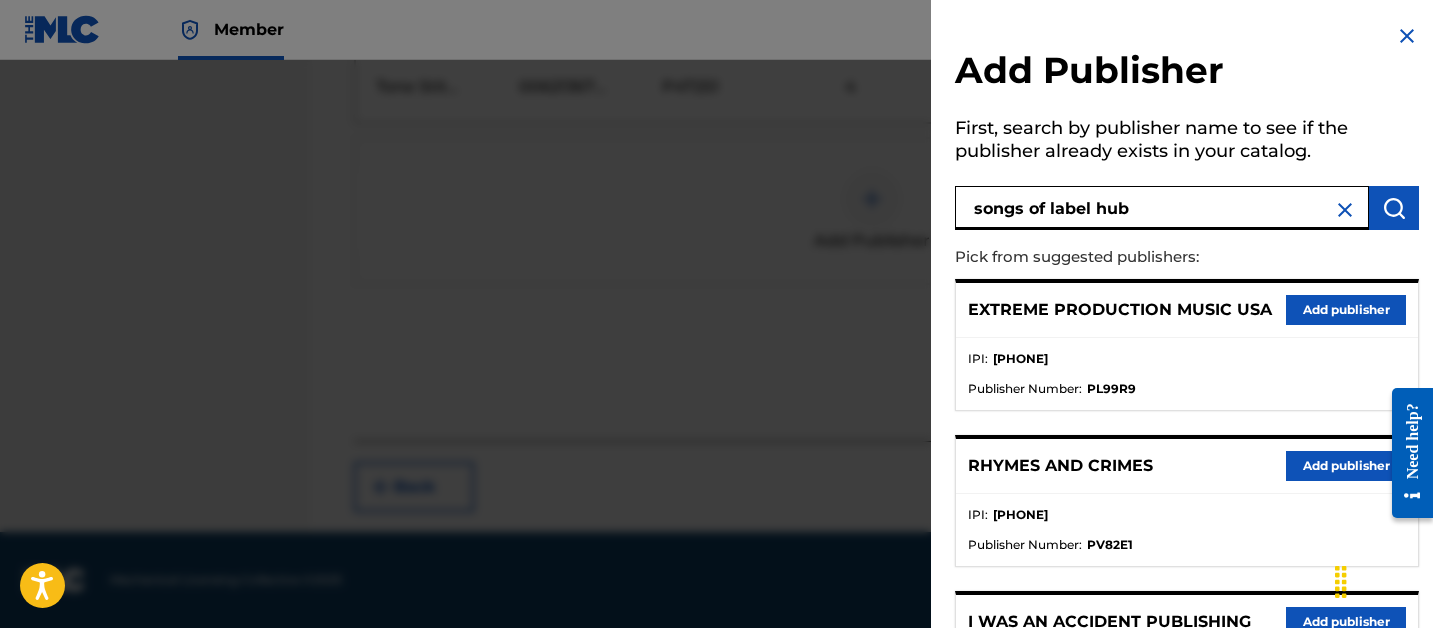 type on "songs of label hub" 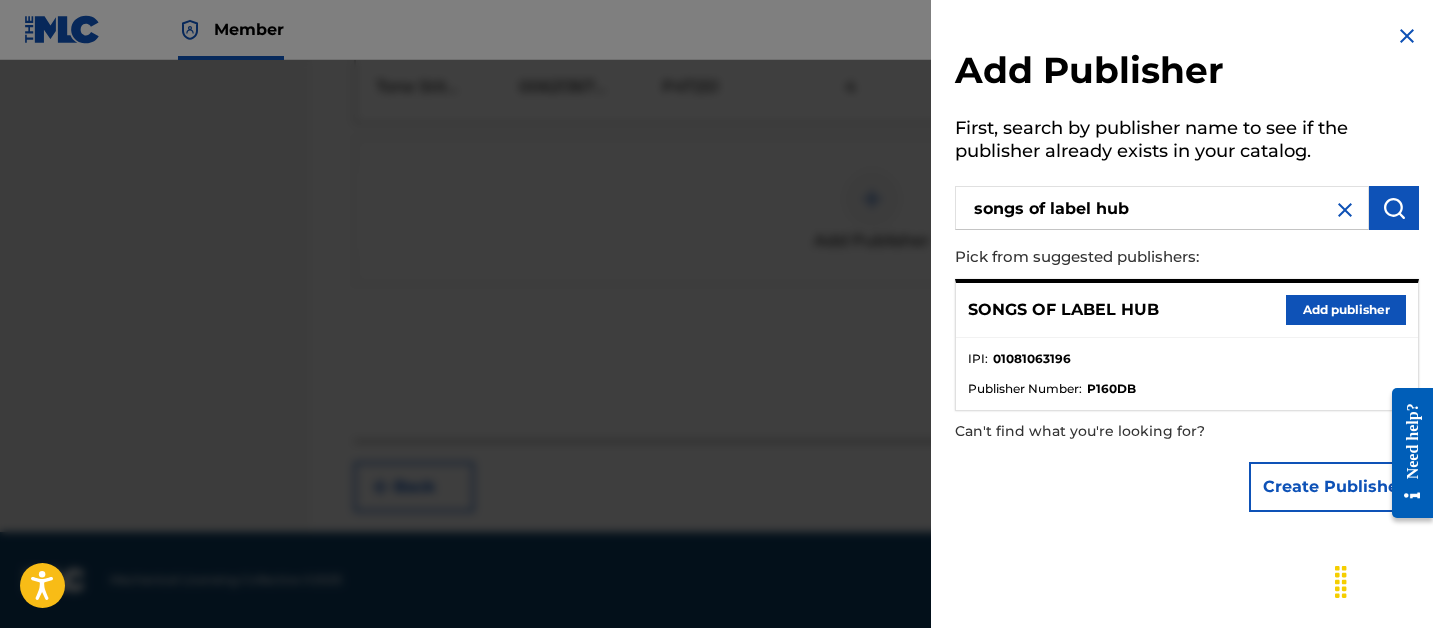 click on "Add publisher" at bounding box center (1346, 310) 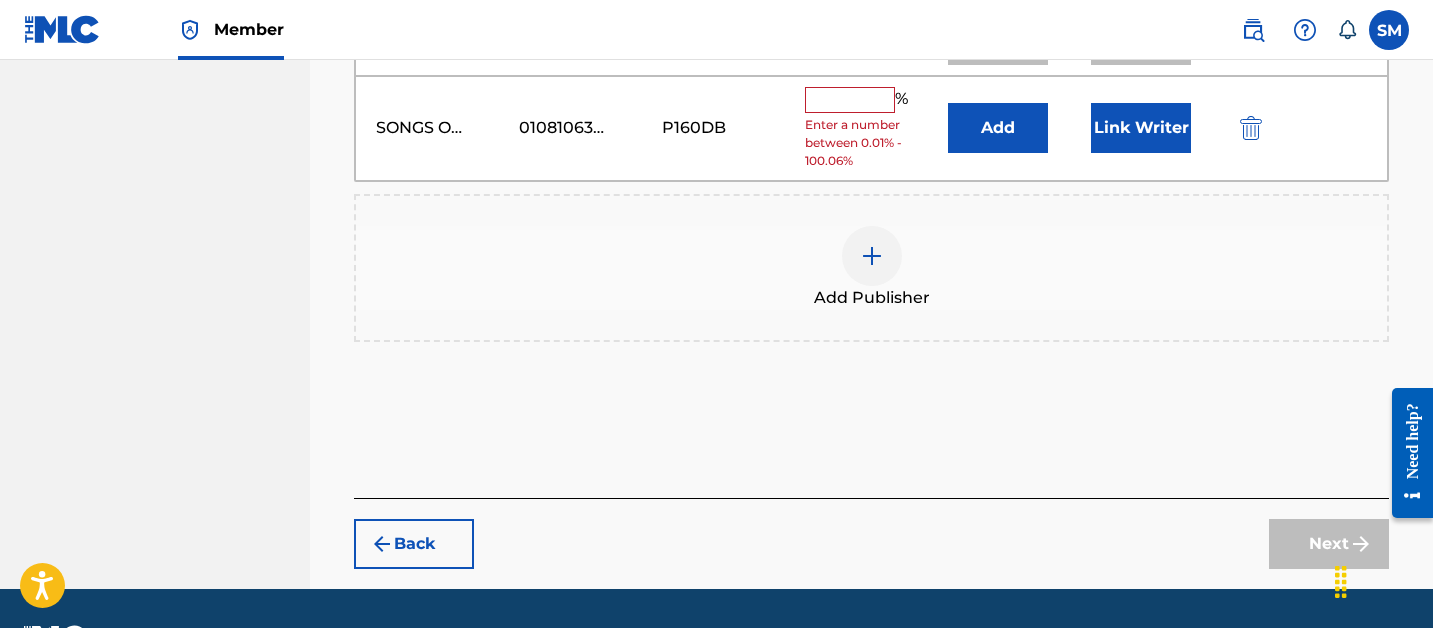 click at bounding box center [850, 100] 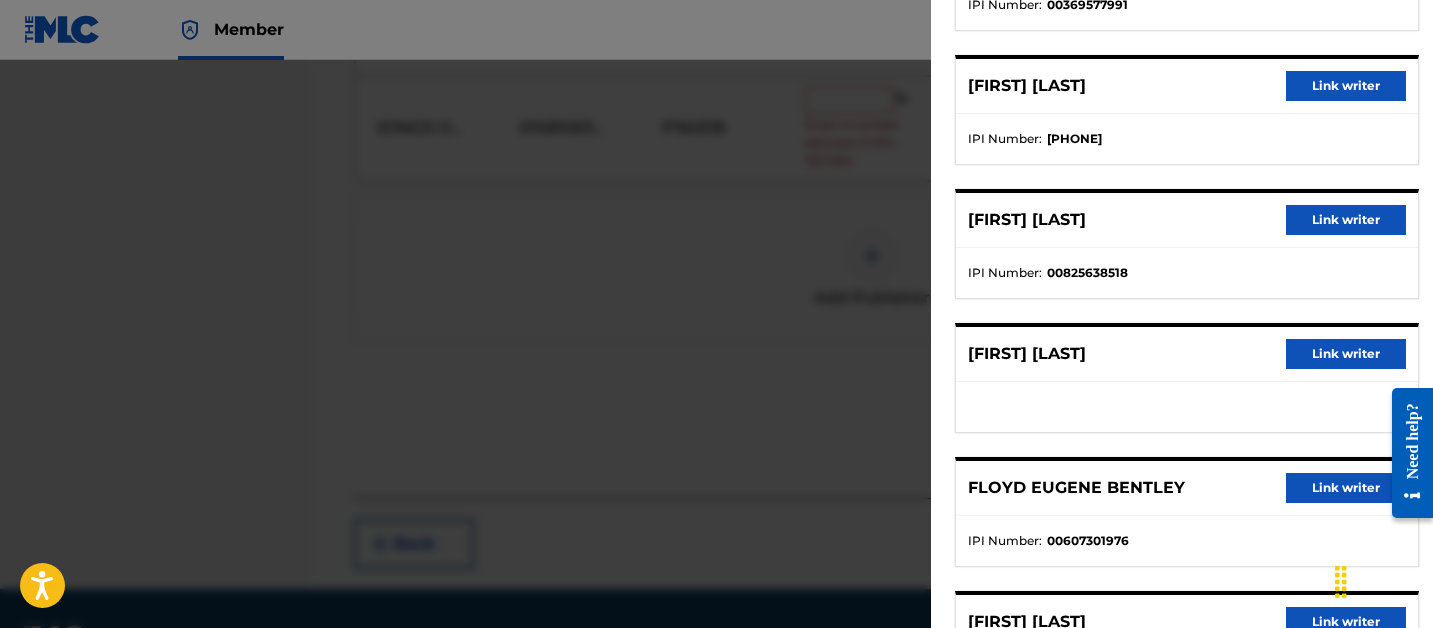 scroll, scrollTop: 289, scrollLeft: 0, axis: vertical 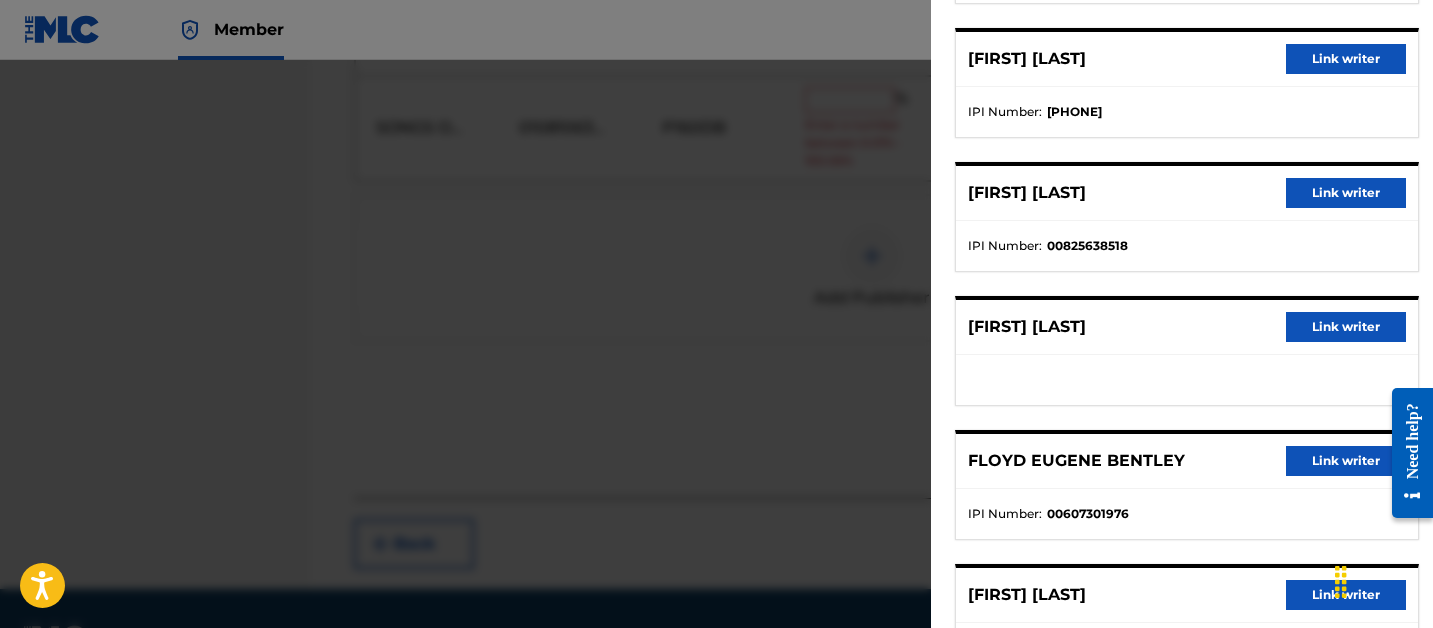click on "Link writer" at bounding box center (1346, 193) 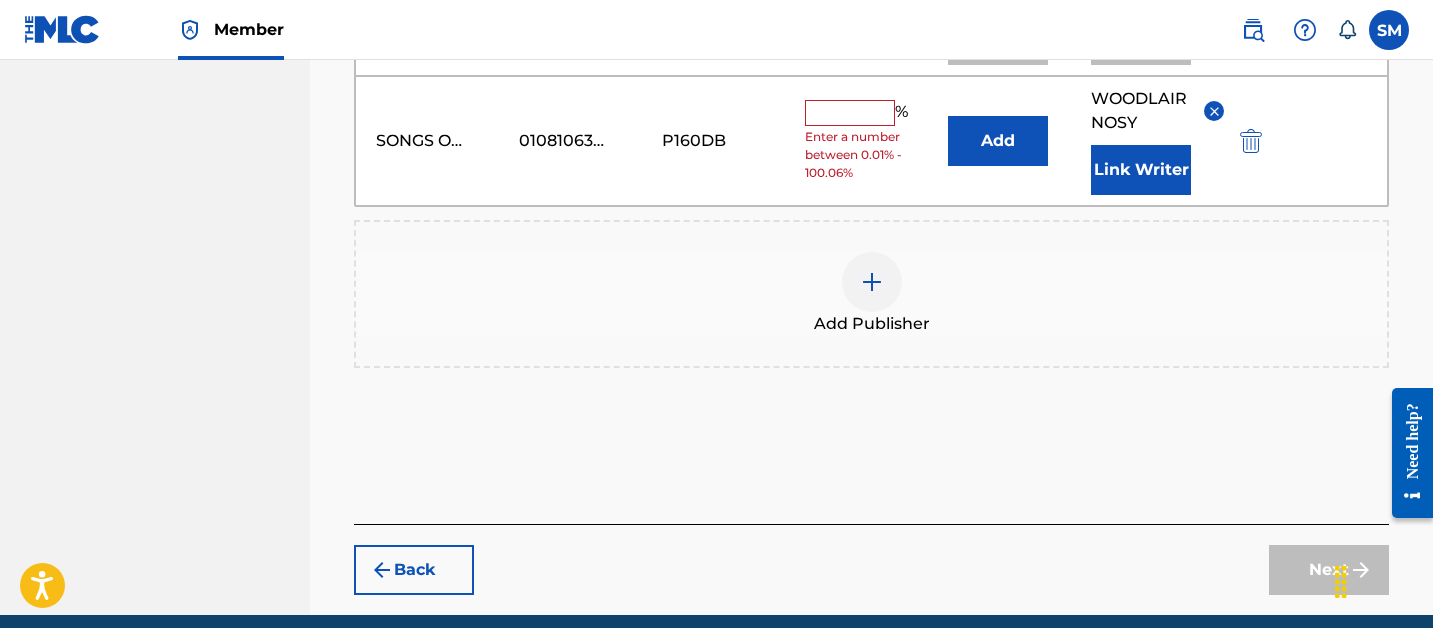 click at bounding box center [850, 113] 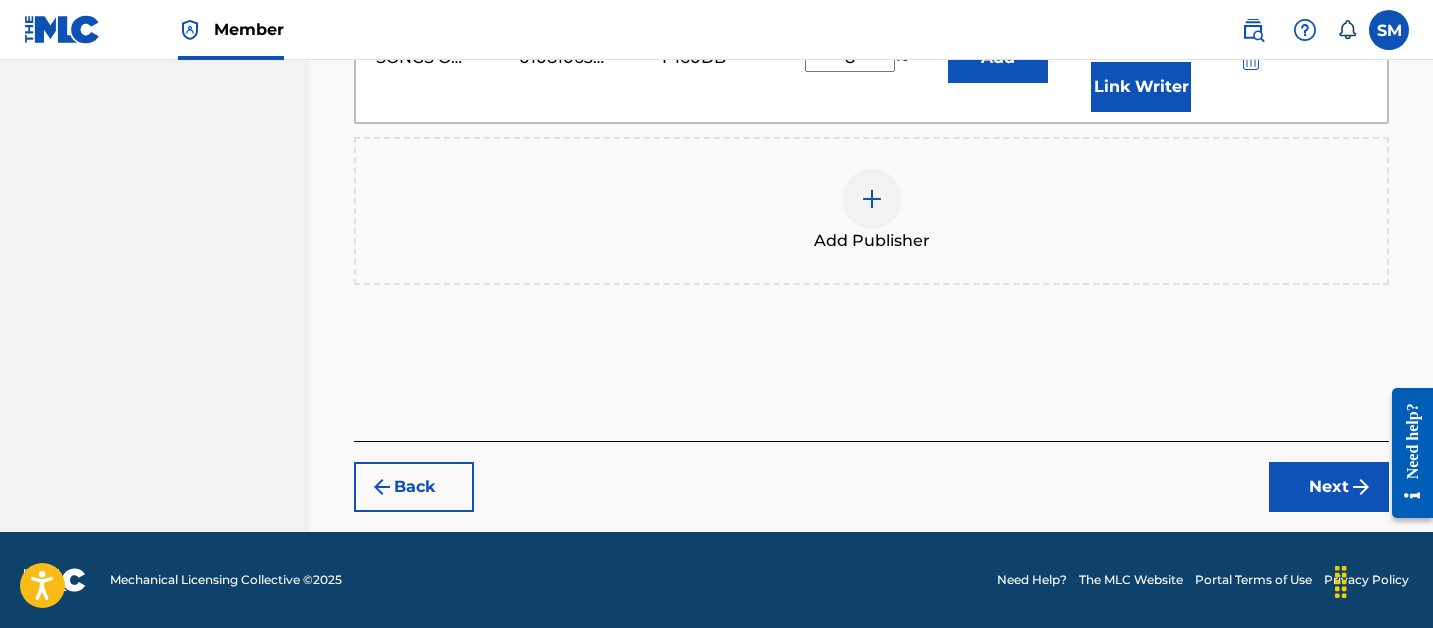 type on "8" 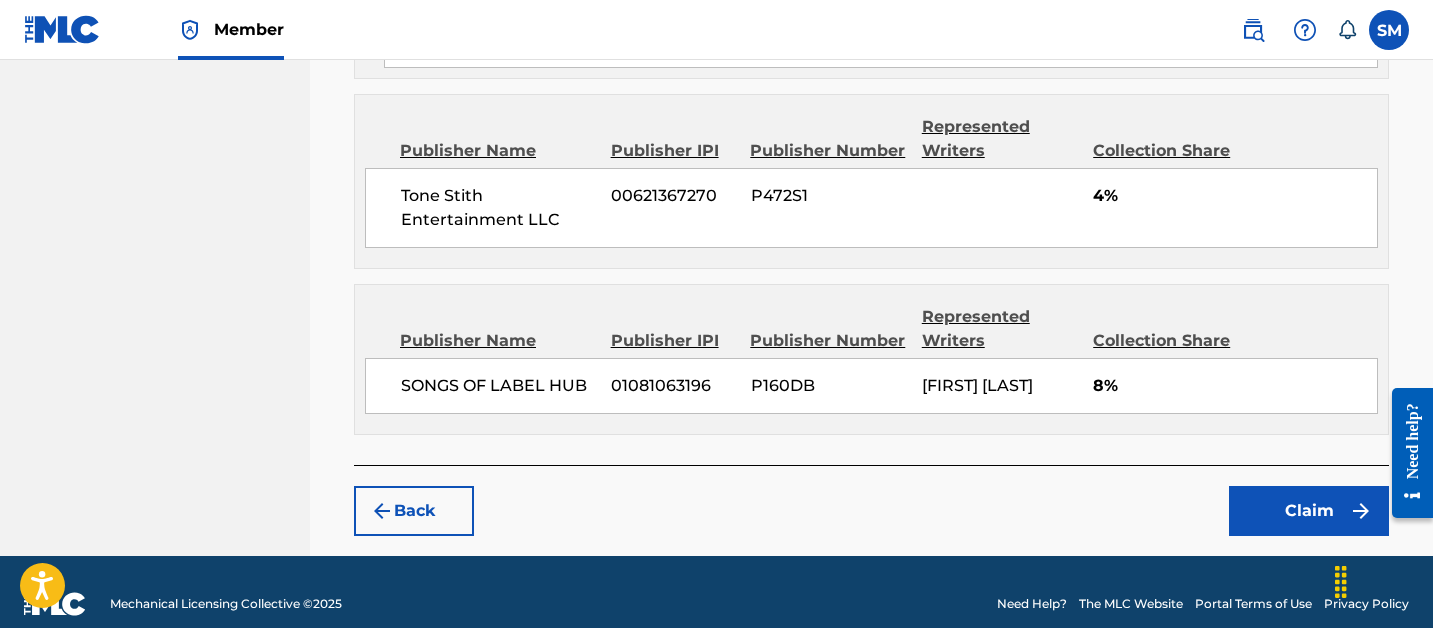 scroll, scrollTop: 3134, scrollLeft: 0, axis: vertical 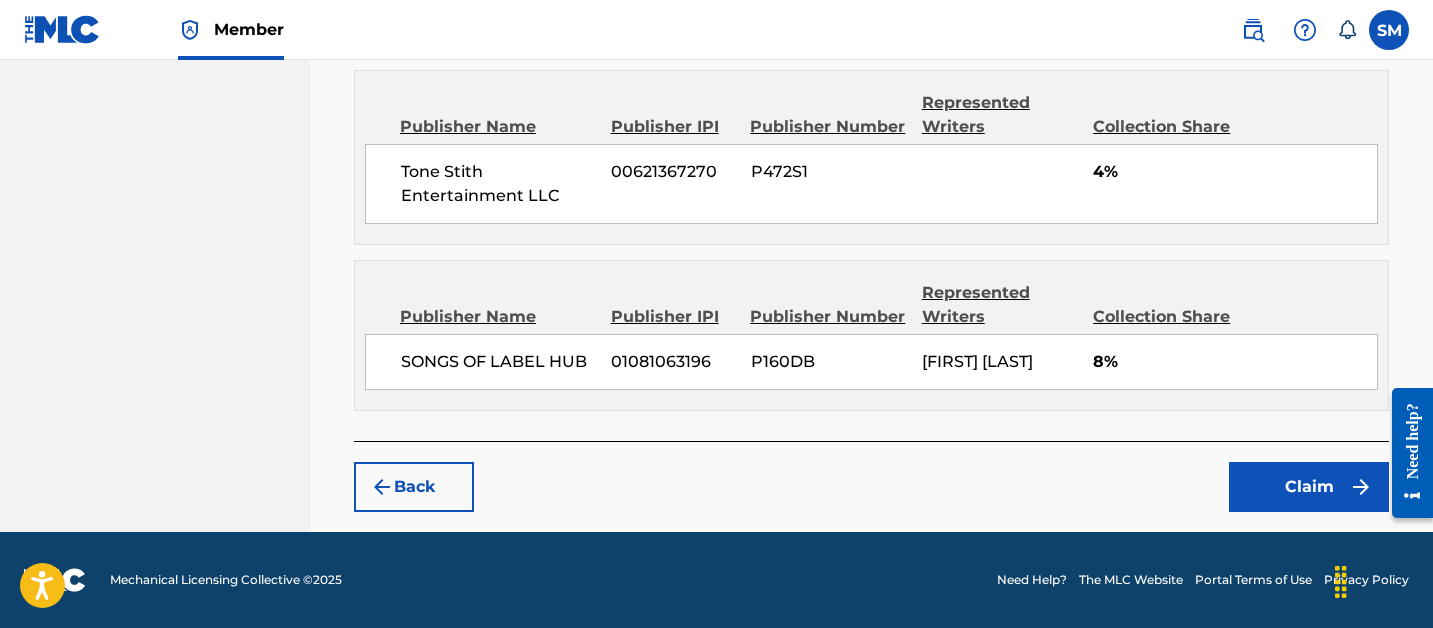 click on "Claim" at bounding box center [1309, 487] 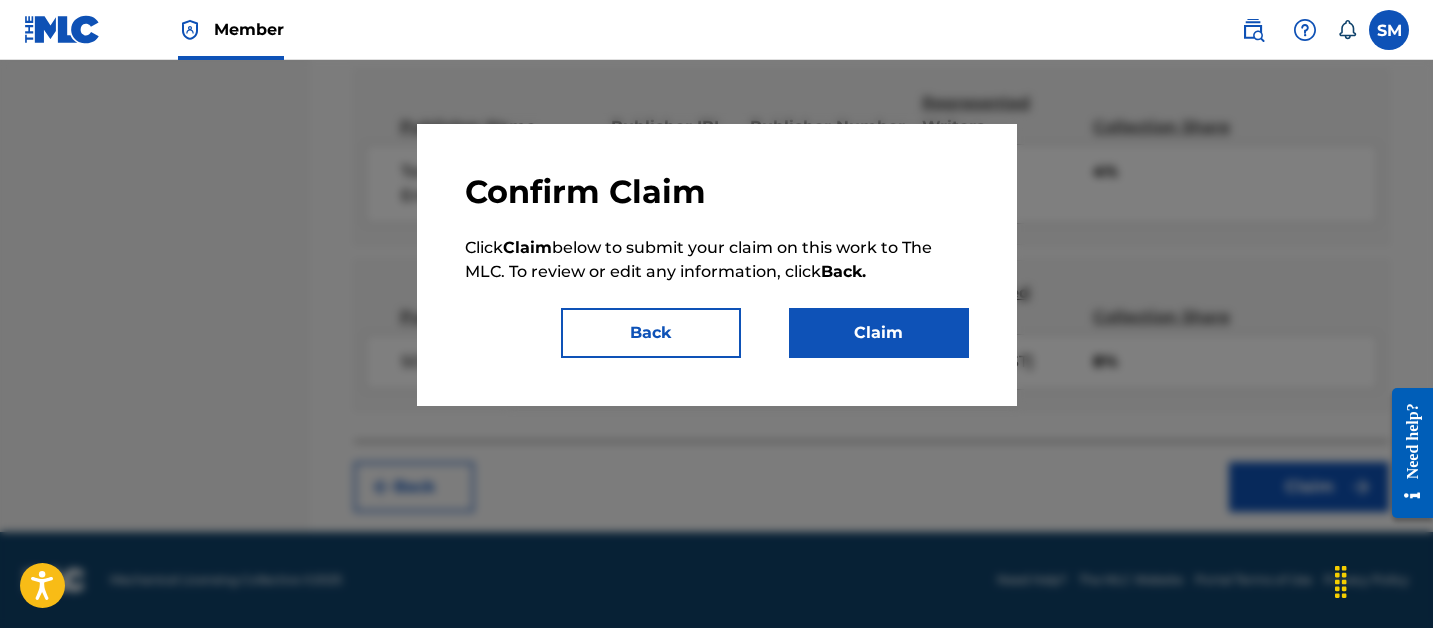 click on "Claim" at bounding box center [879, 333] 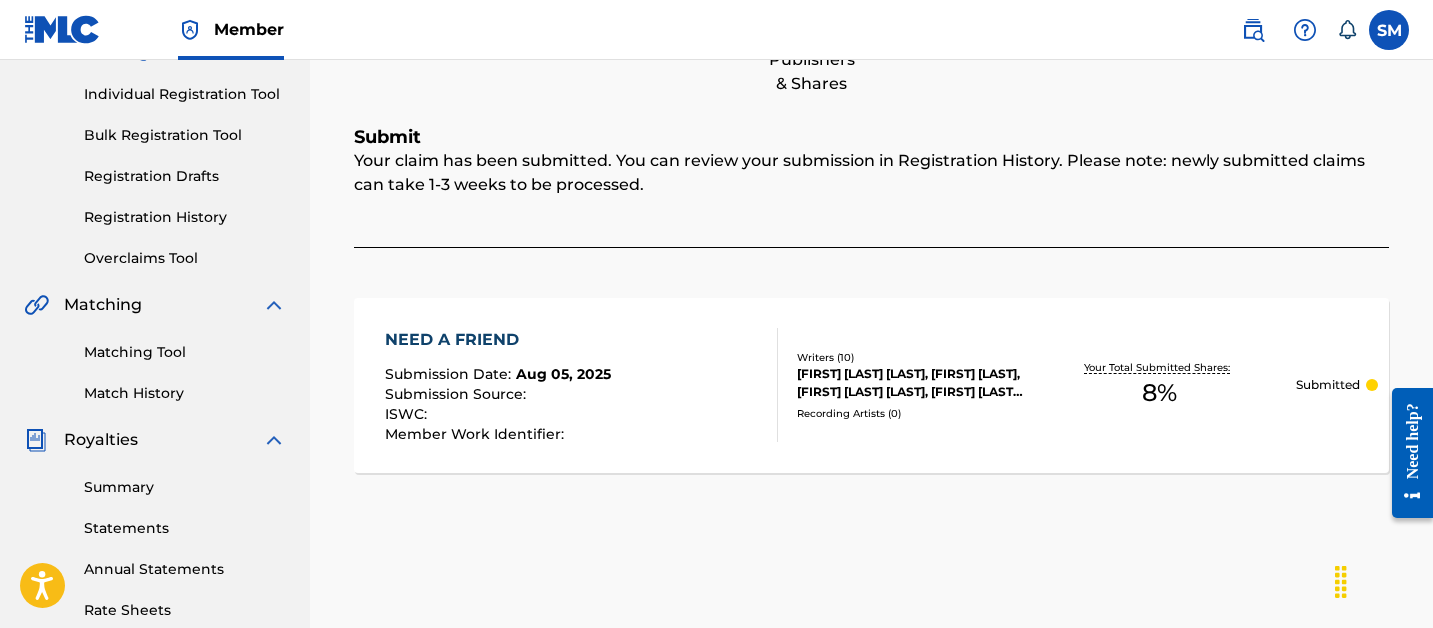 scroll, scrollTop: 185, scrollLeft: 0, axis: vertical 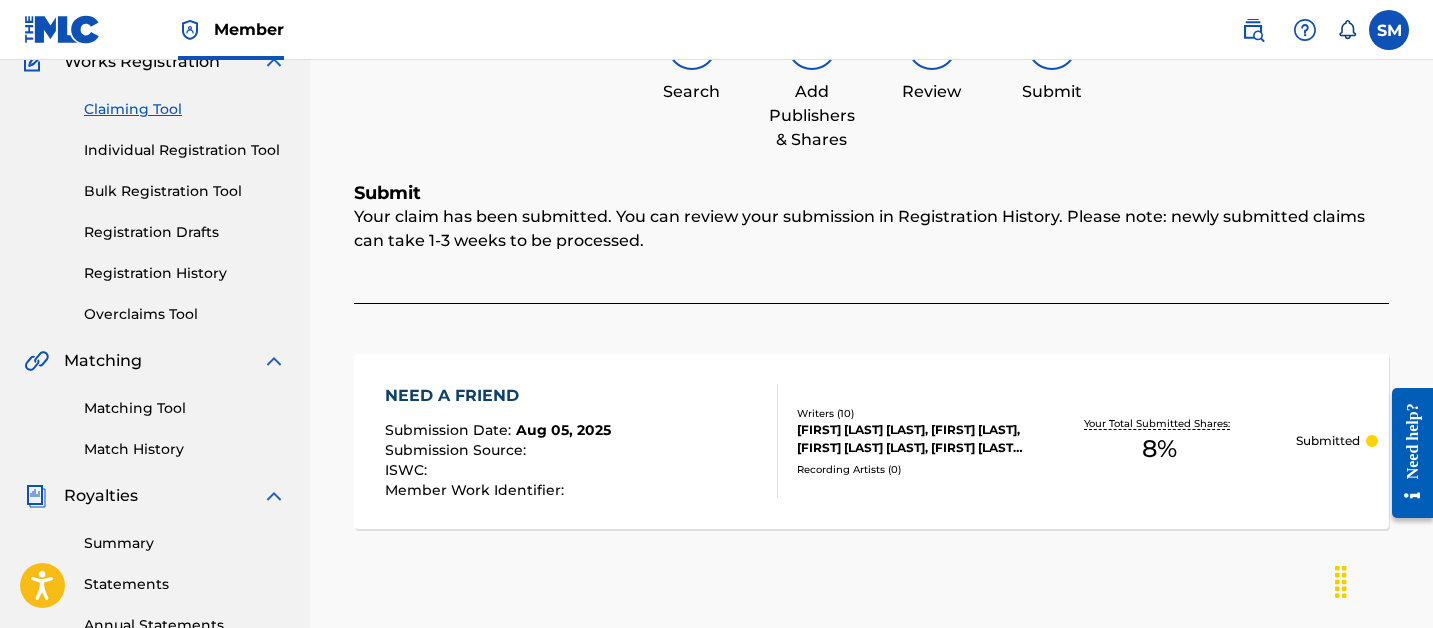 click on "Claiming Tool" at bounding box center [185, 109] 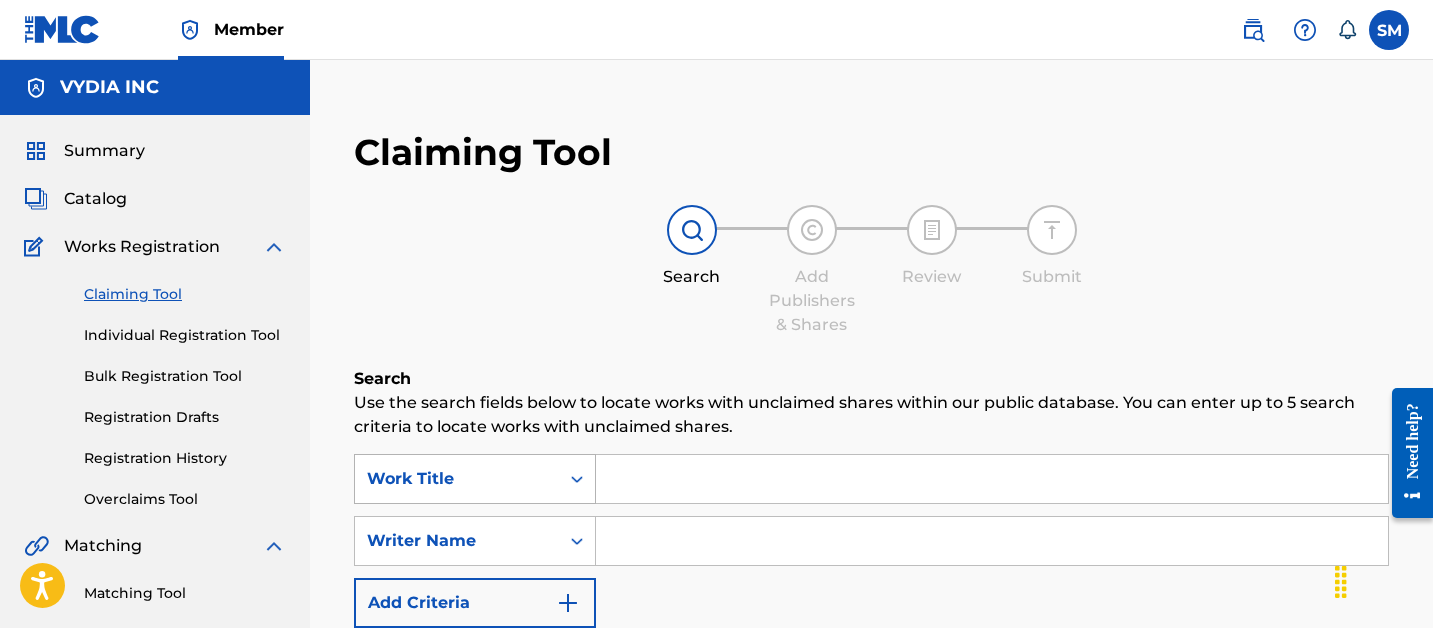 drag, startPoint x: 520, startPoint y: 475, endPoint x: 520, endPoint y: 458, distance: 17 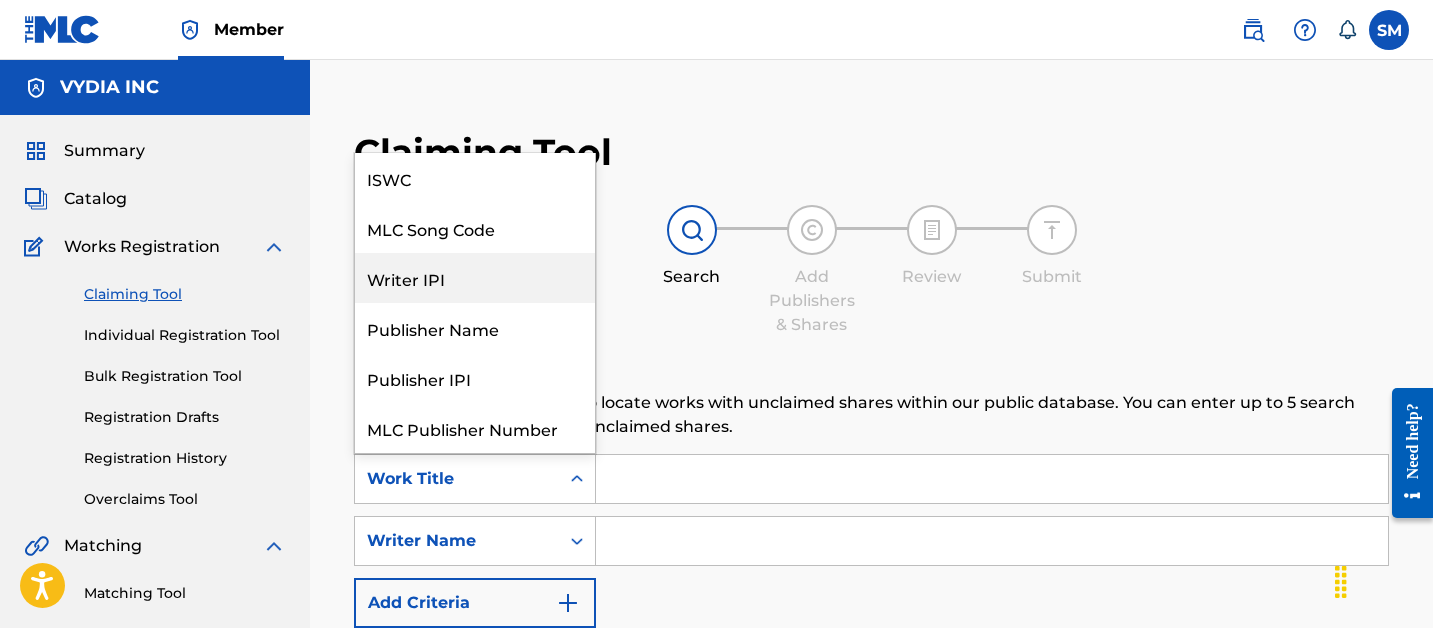 scroll, scrollTop: 50, scrollLeft: 0, axis: vertical 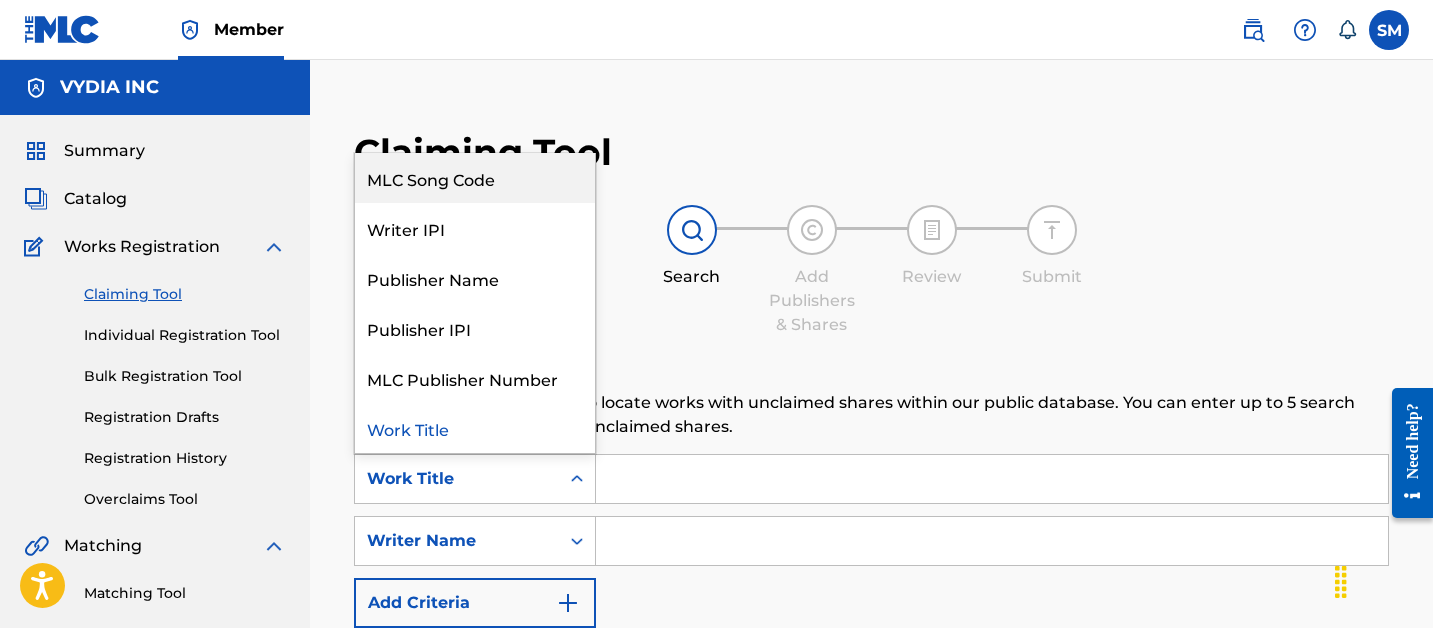 click on "MLC Song Code" at bounding box center [475, 178] 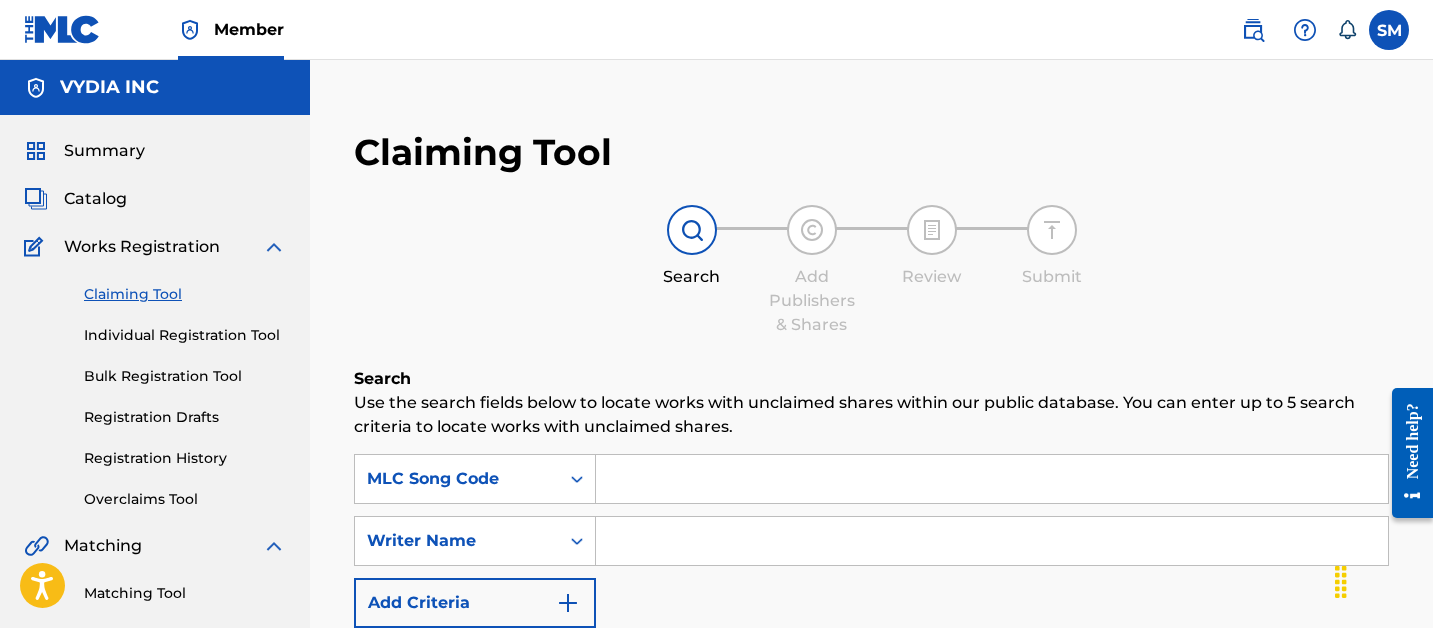 click at bounding box center (992, 479) 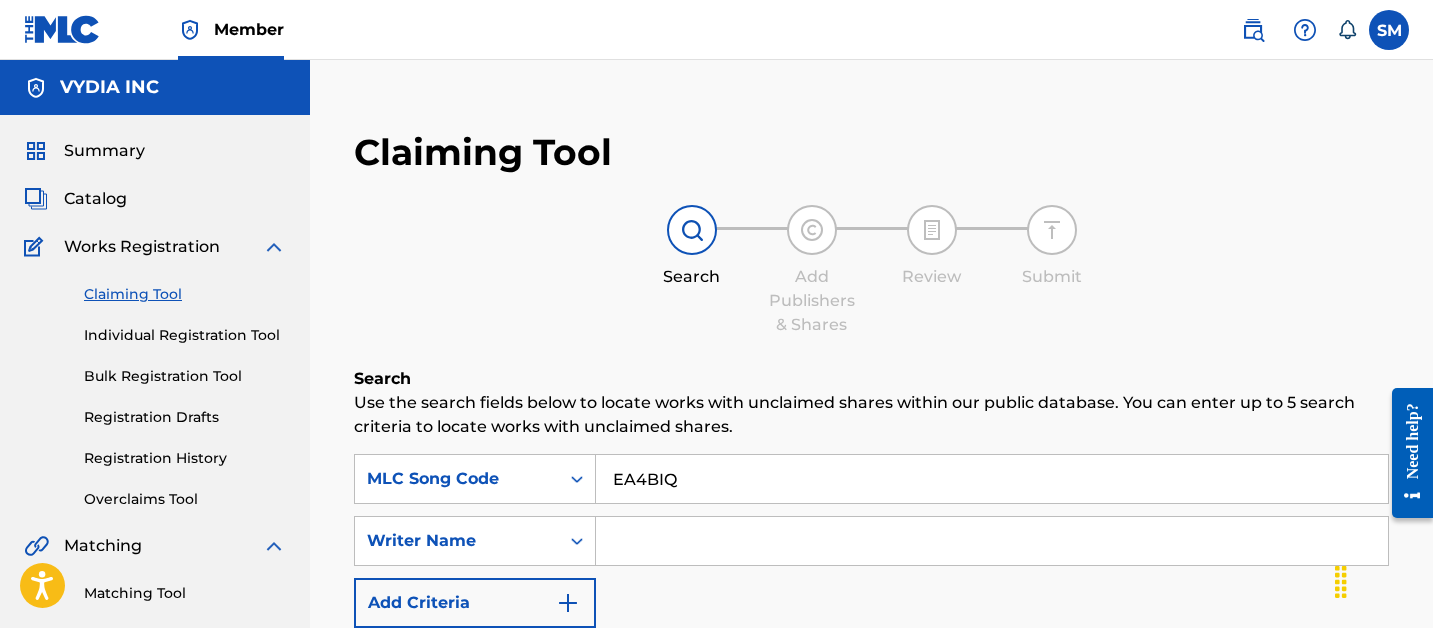 click on "Search" at bounding box center [1314, 755] 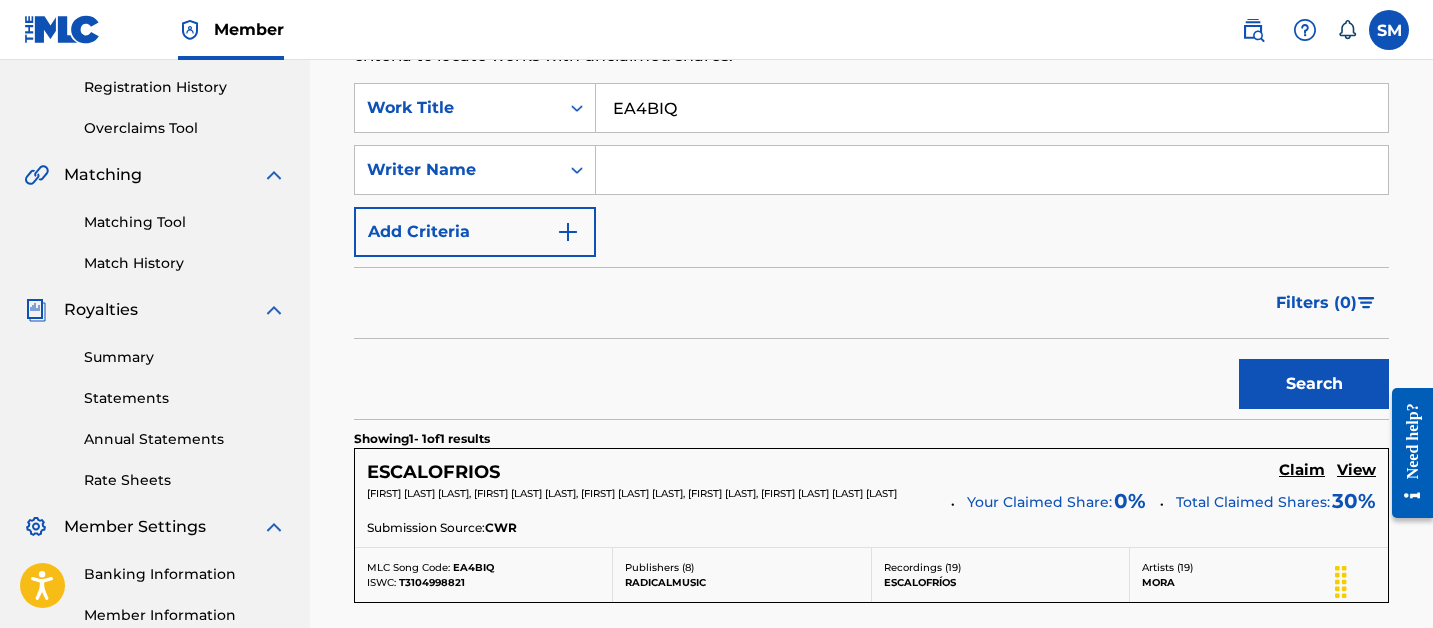 scroll, scrollTop: 434, scrollLeft: 0, axis: vertical 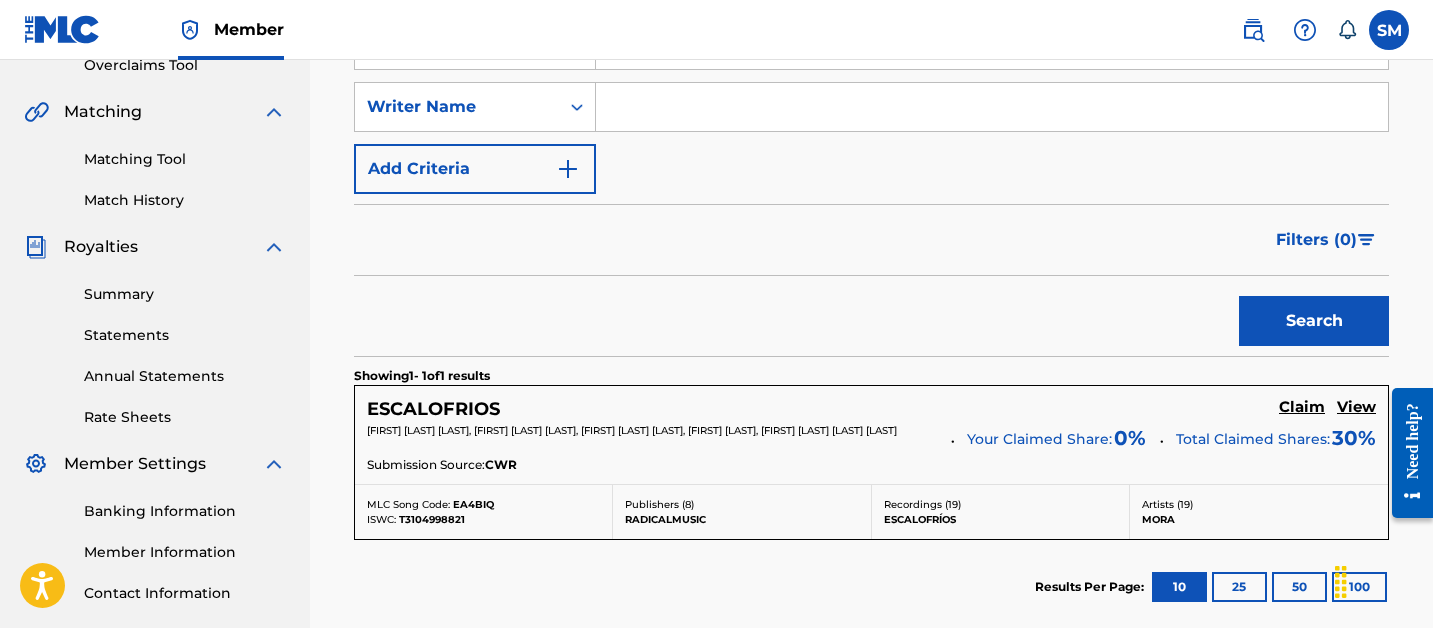 click on "Claim" at bounding box center [1302, 407] 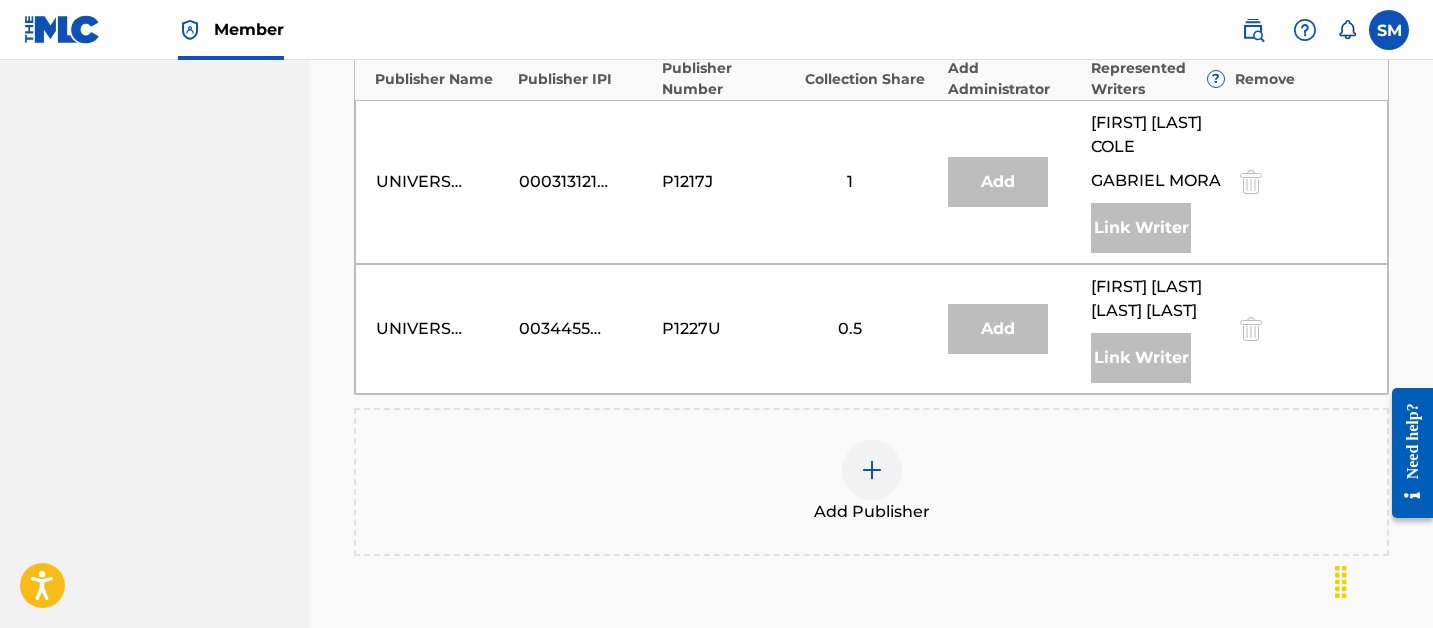 scroll, scrollTop: 1691, scrollLeft: 0, axis: vertical 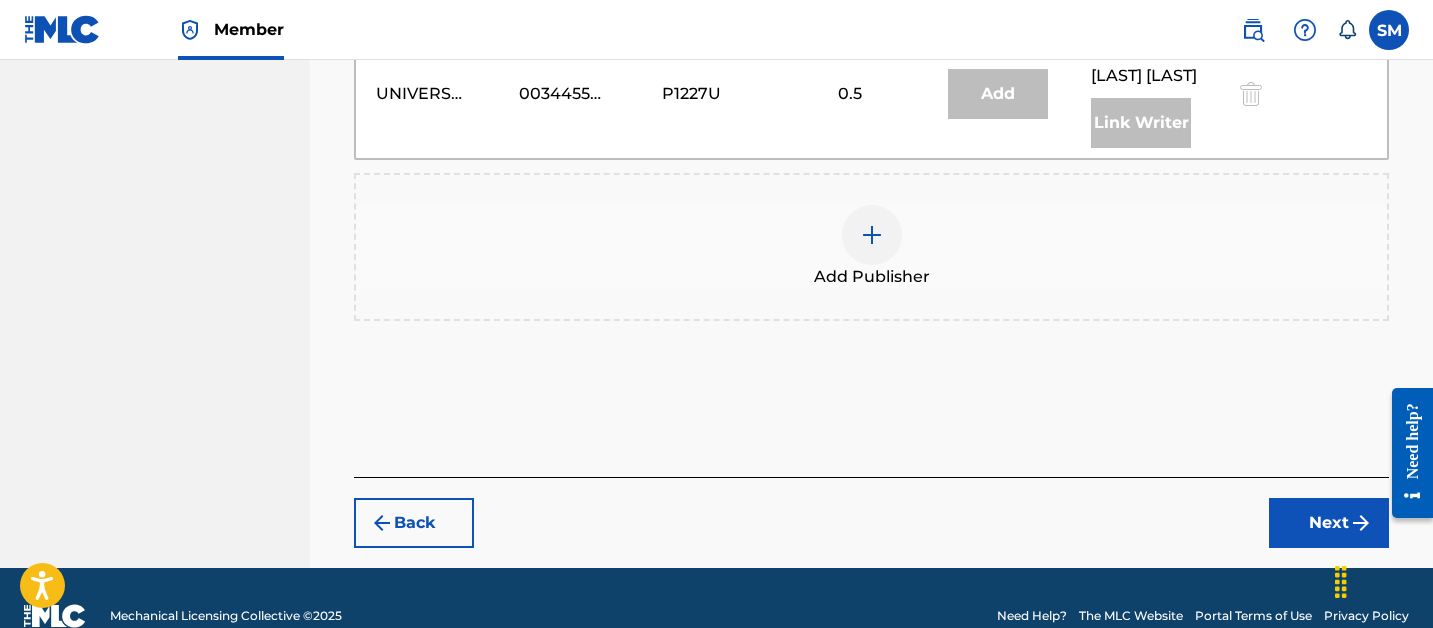 click at bounding box center [872, 235] 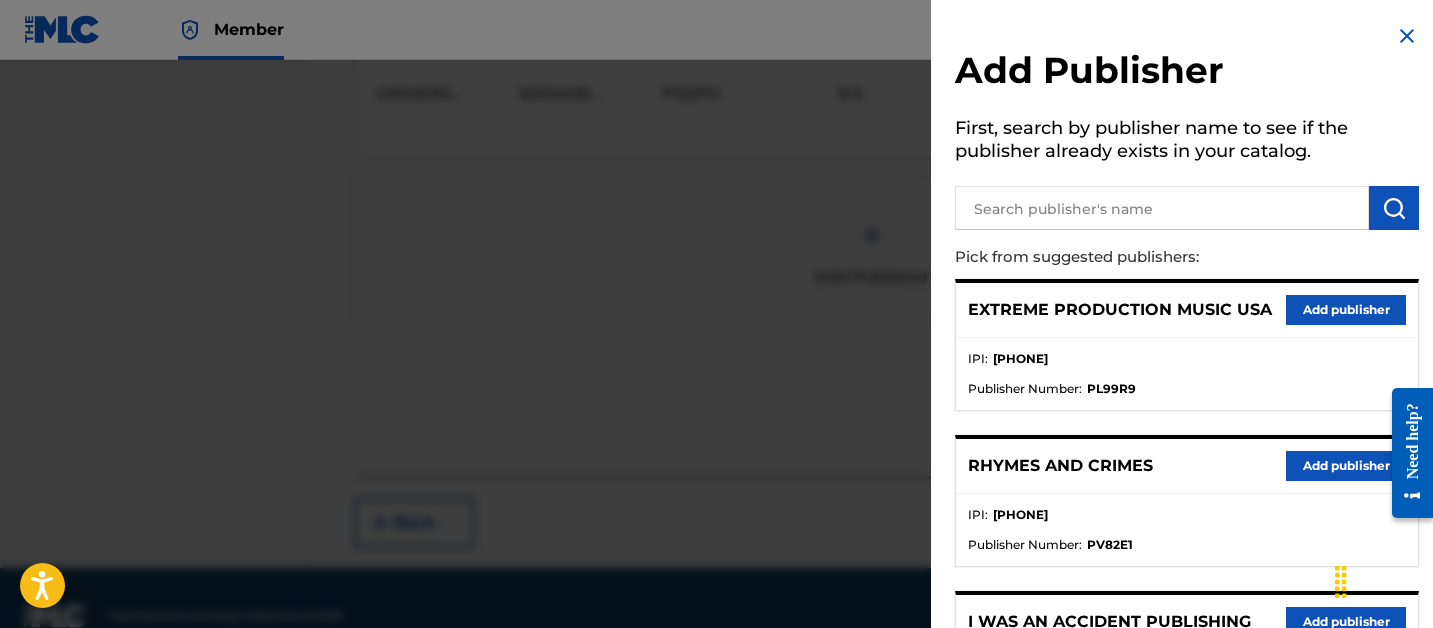 click at bounding box center [1162, 208] 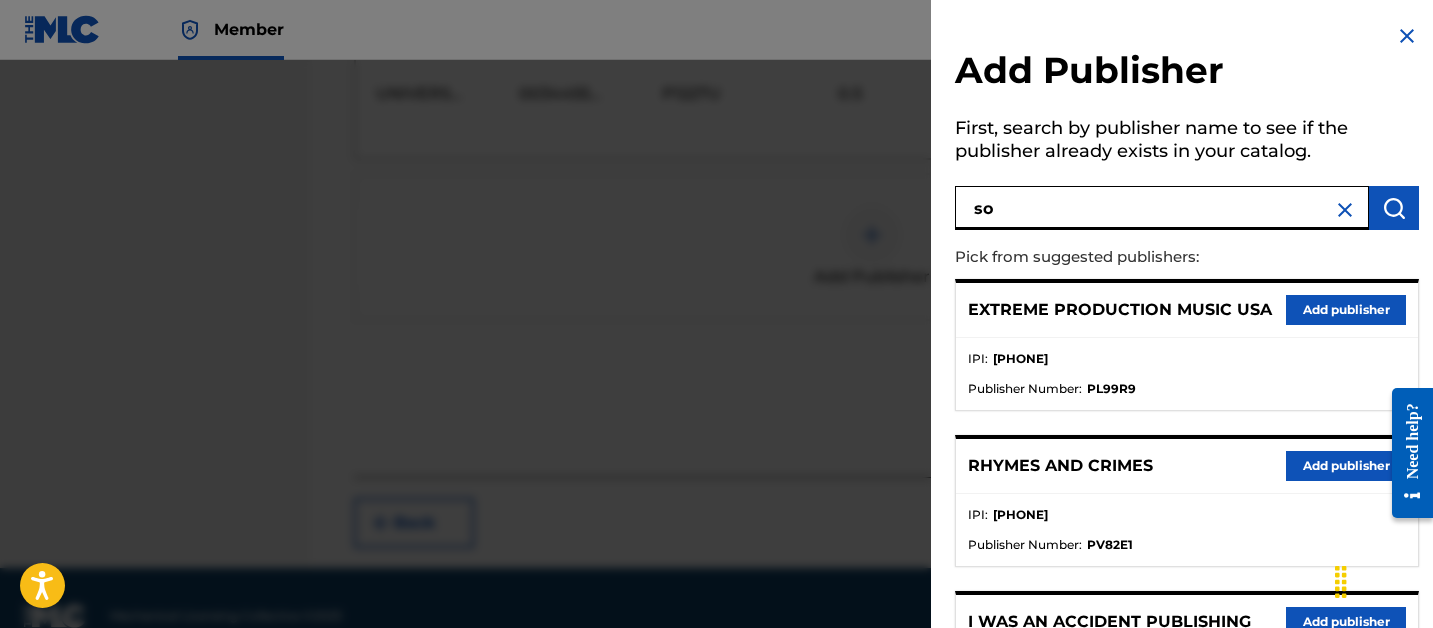type on "s" 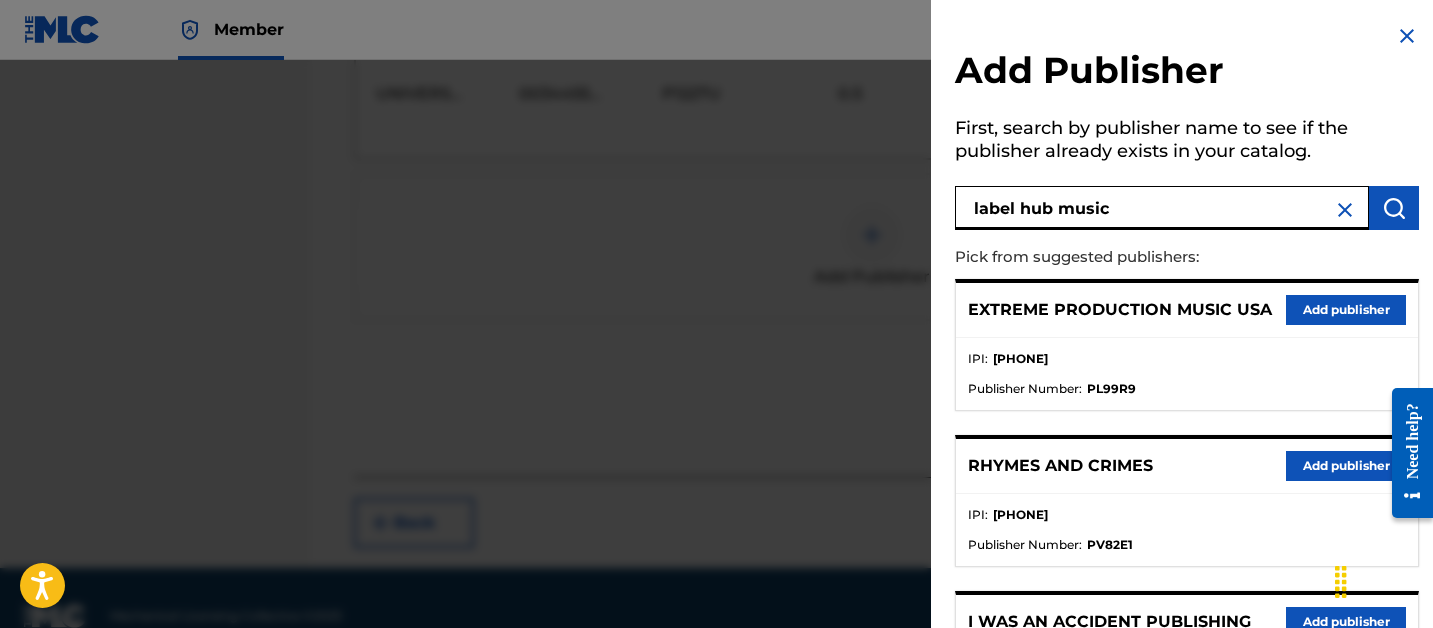 type on "label hub music" 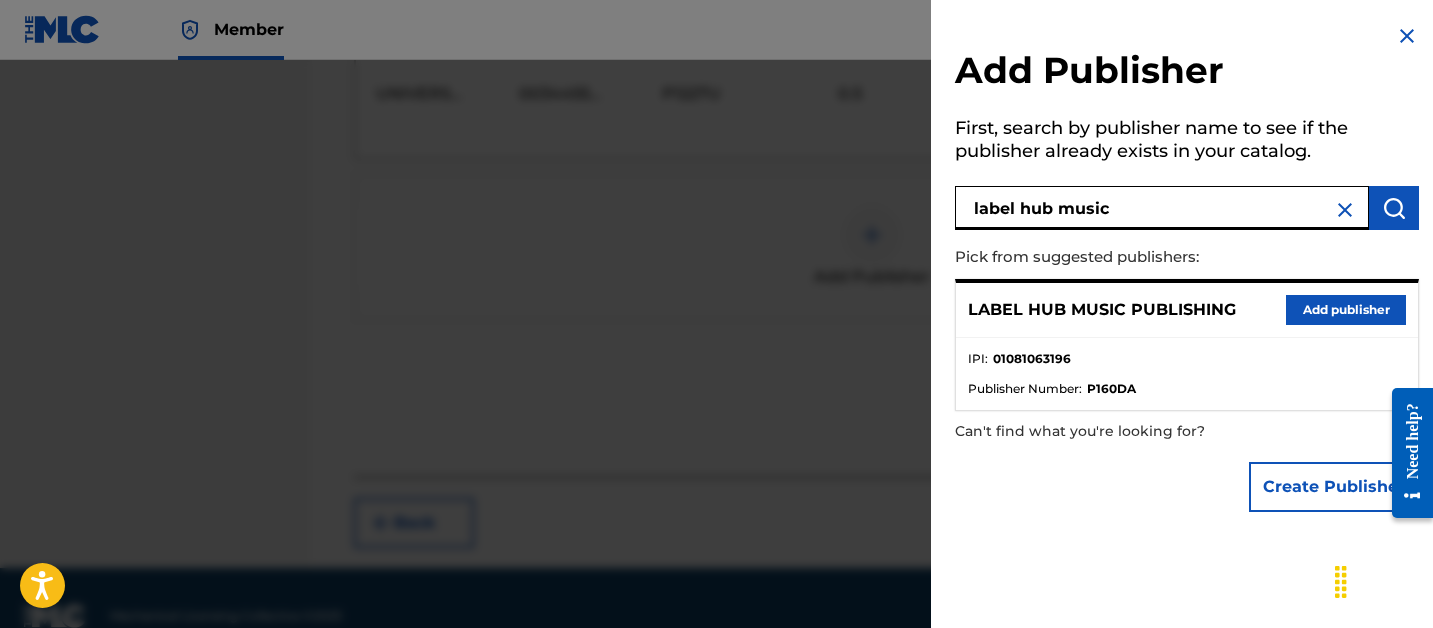 click on "Add publisher" at bounding box center [1346, 310] 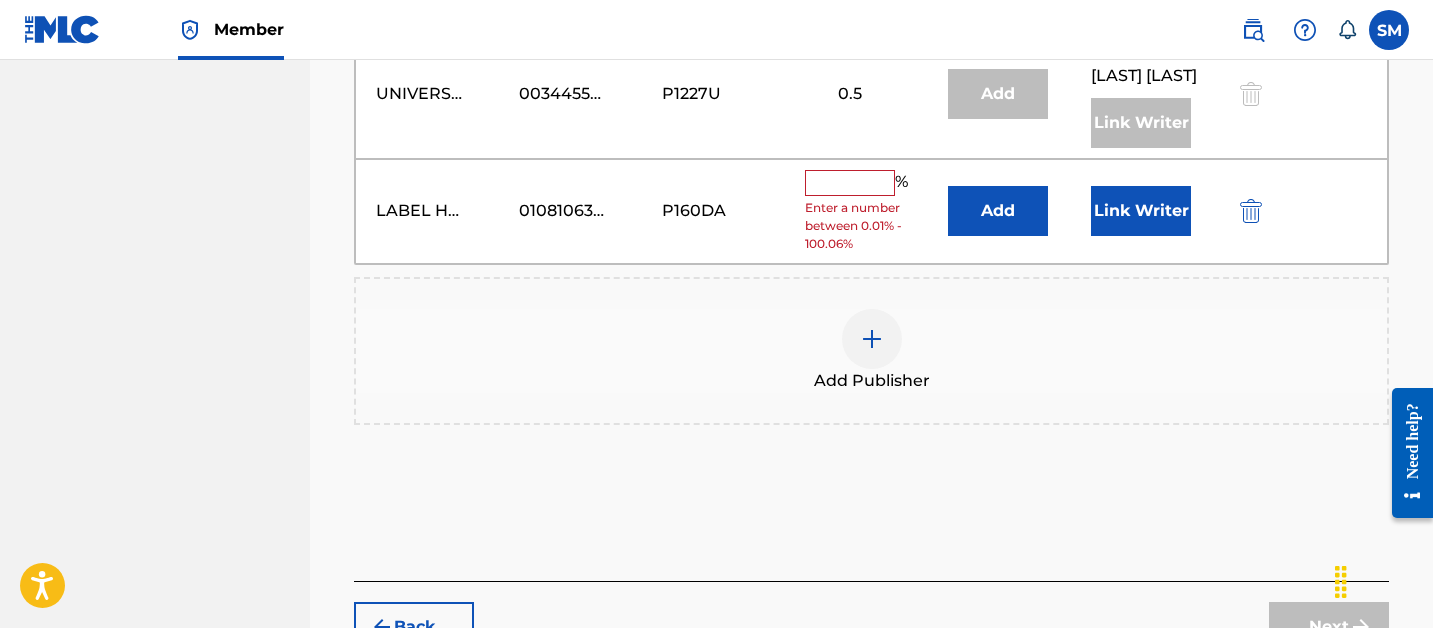 click on "Link Writer" at bounding box center (1141, 211) 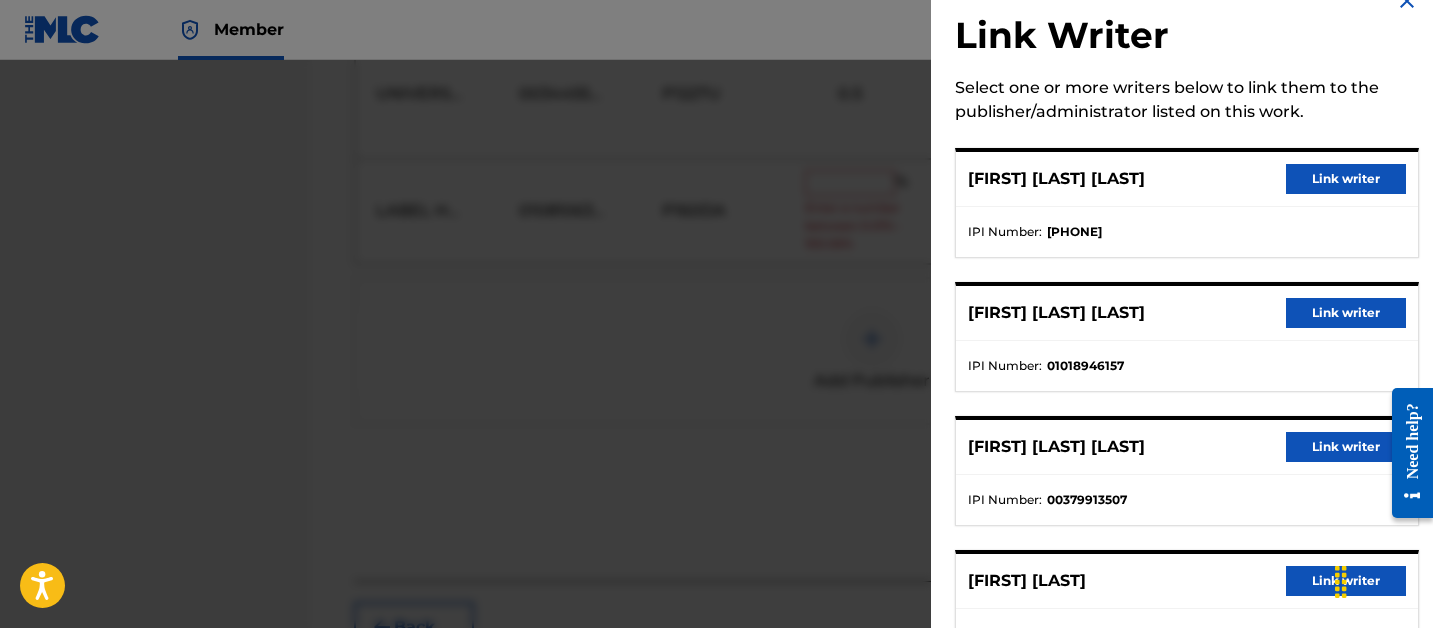 scroll, scrollTop: 39, scrollLeft: 0, axis: vertical 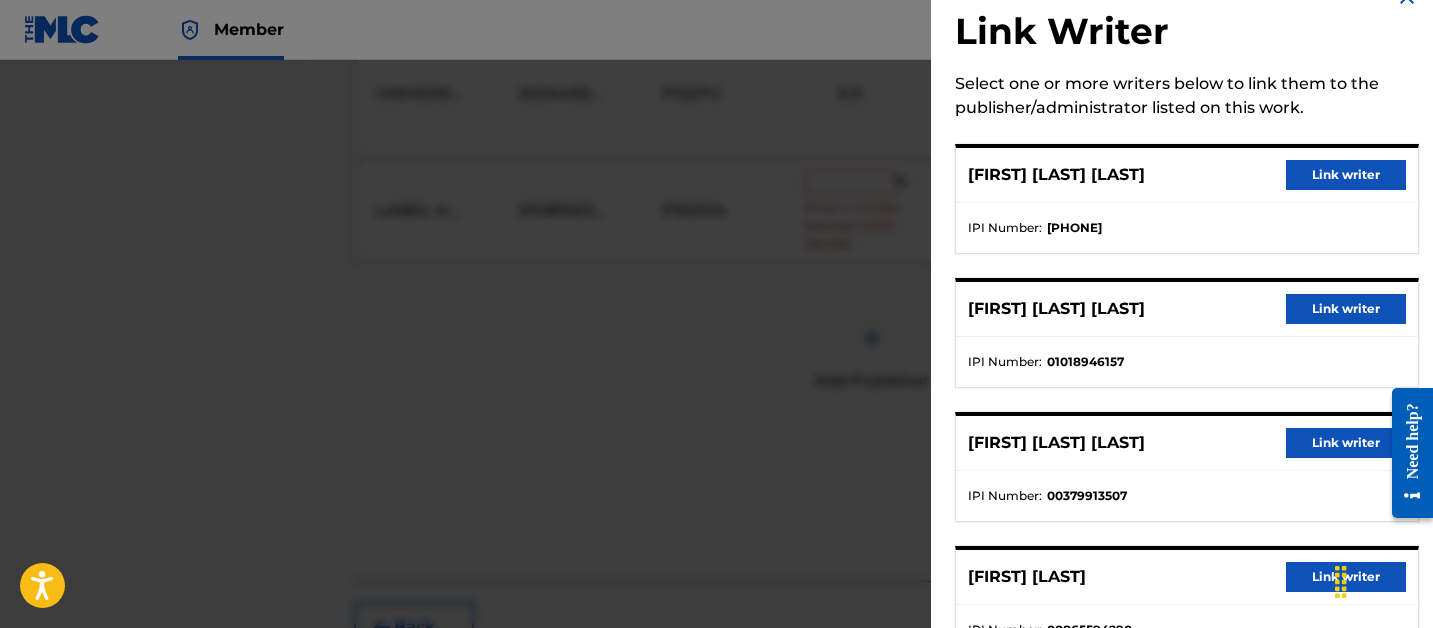 click on "Link writer" at bounding box center (1346, 175) 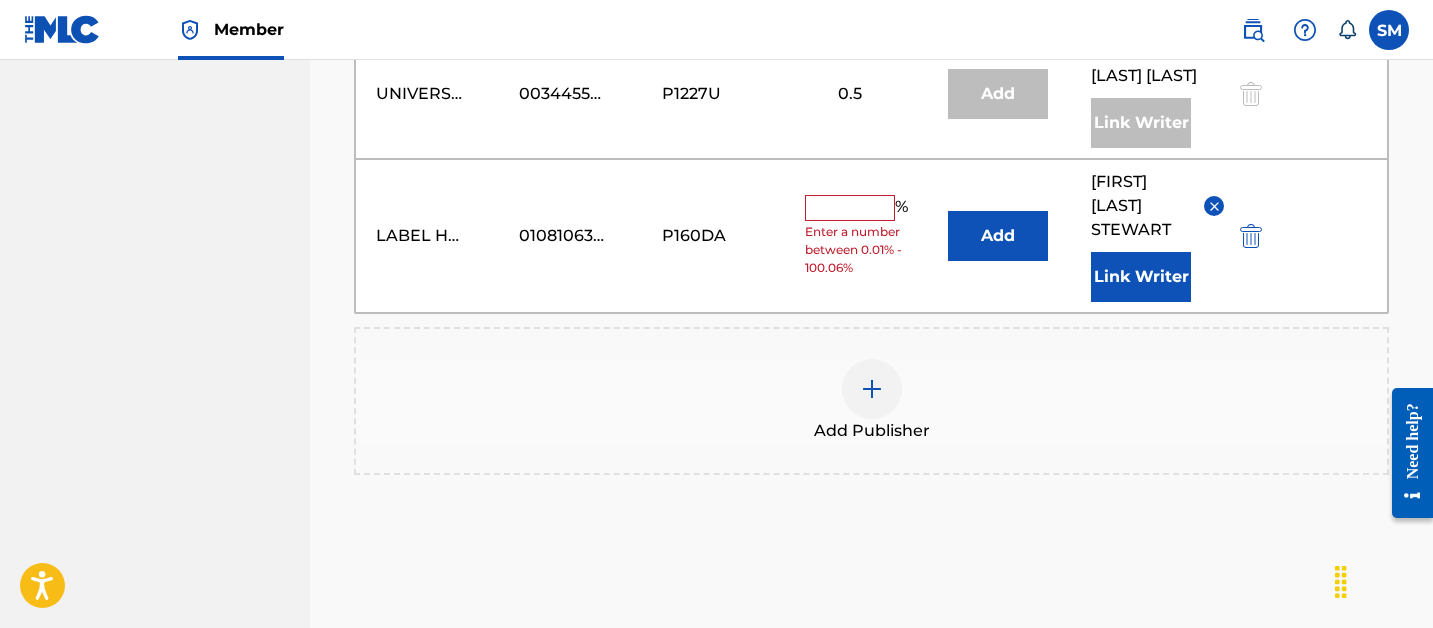 click at bounding box center (850, 208) 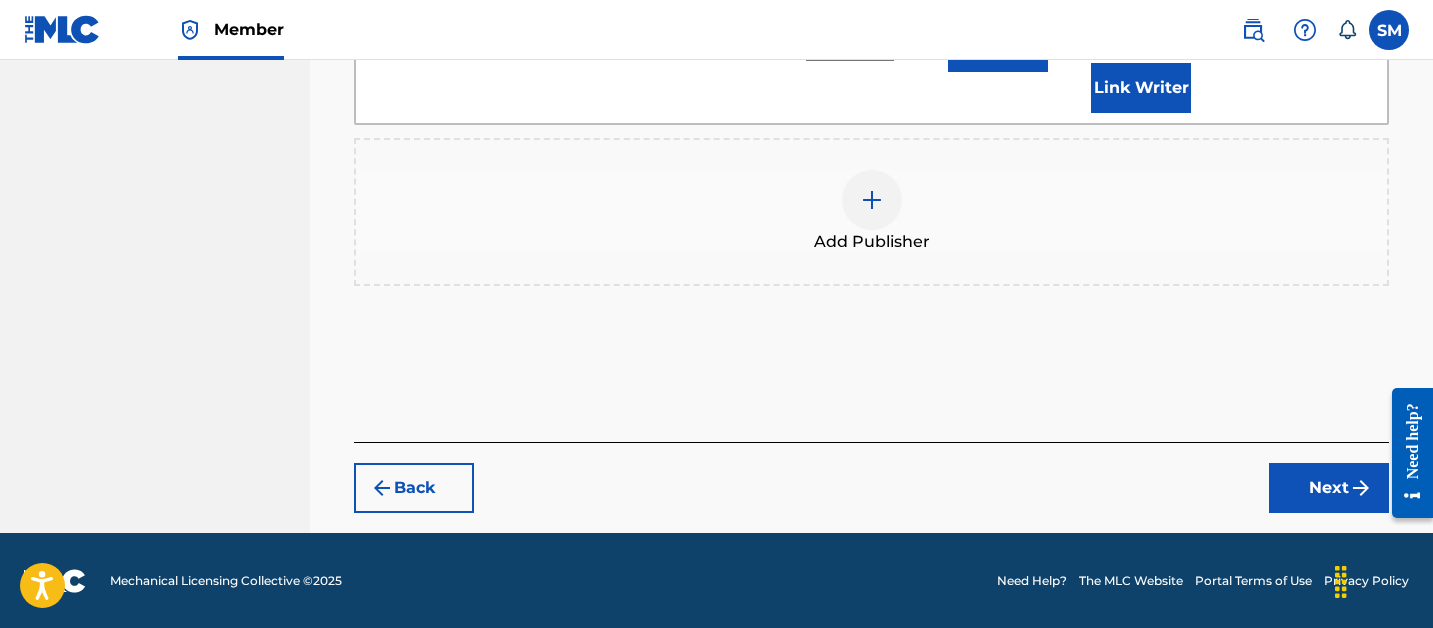 type on "30" 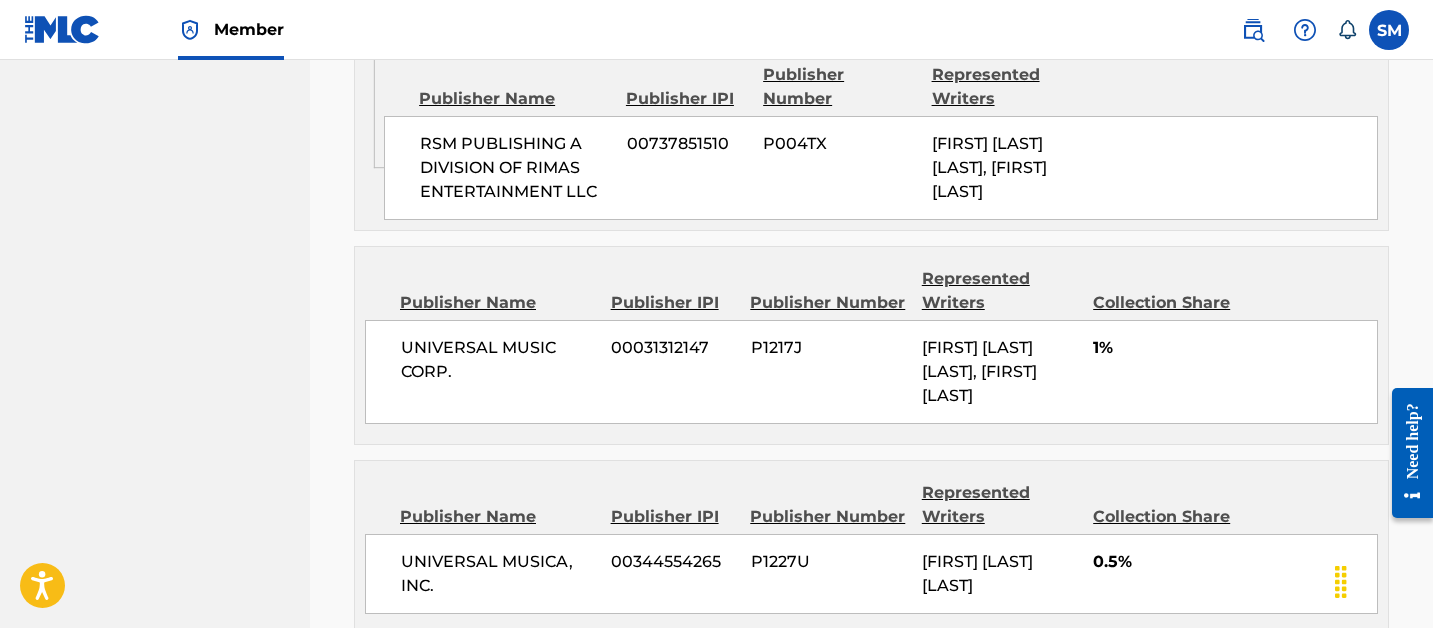 scroll, scrollTop: 2182, scrollLeft: 0, axis: vertical 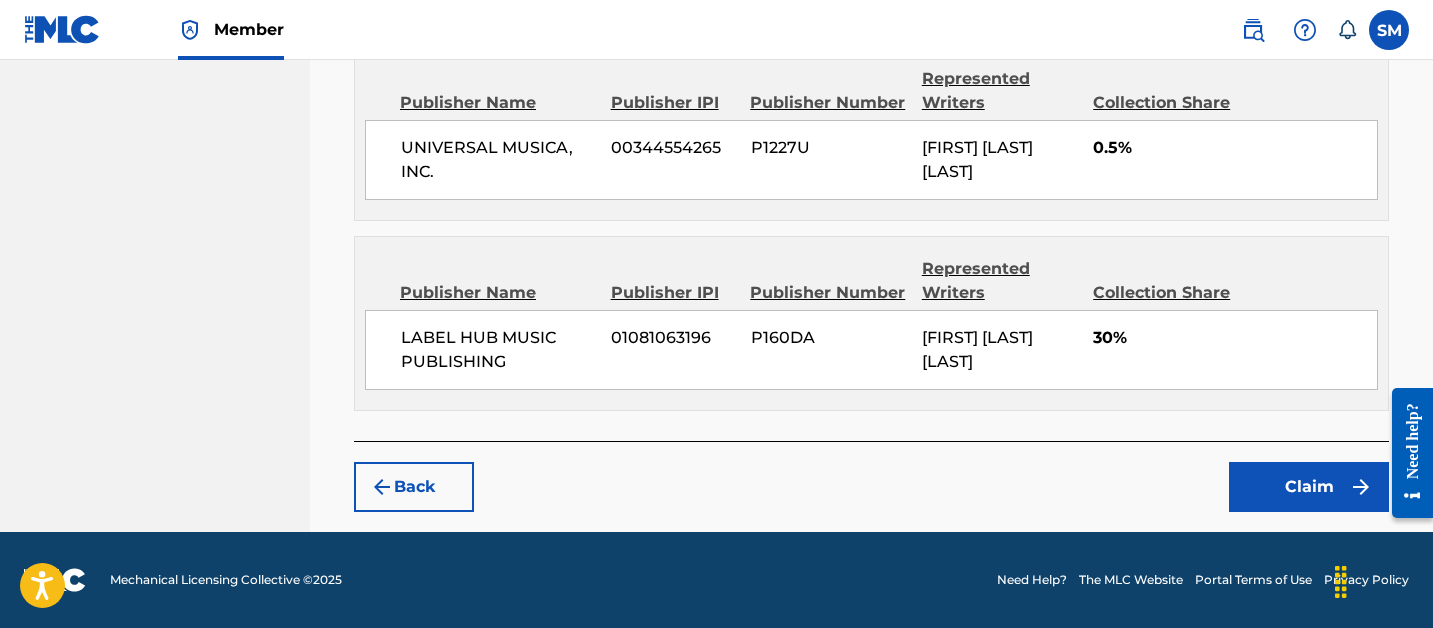 click on "Claim" at bounding box center [1309, 487] 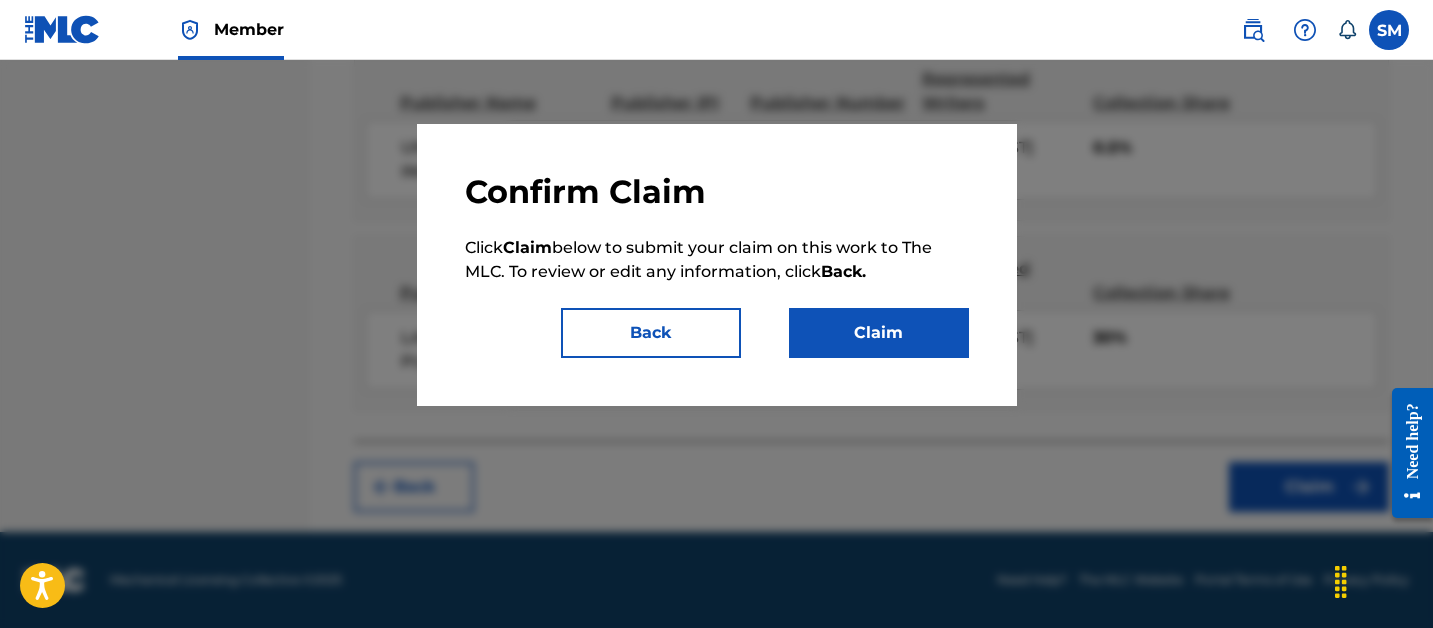 click on "Claim" at bounding box center [879, 333] 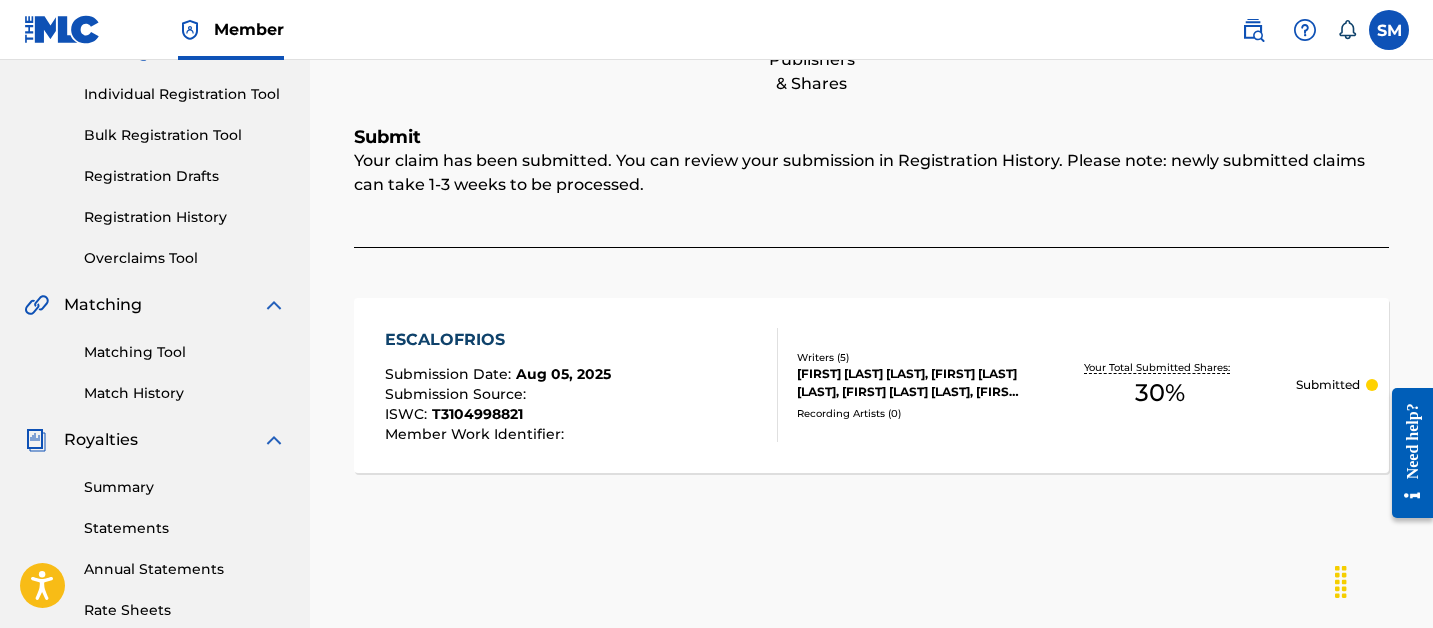 scroll, scrollTop: 69, scrollLeft: 0, axis: vertical 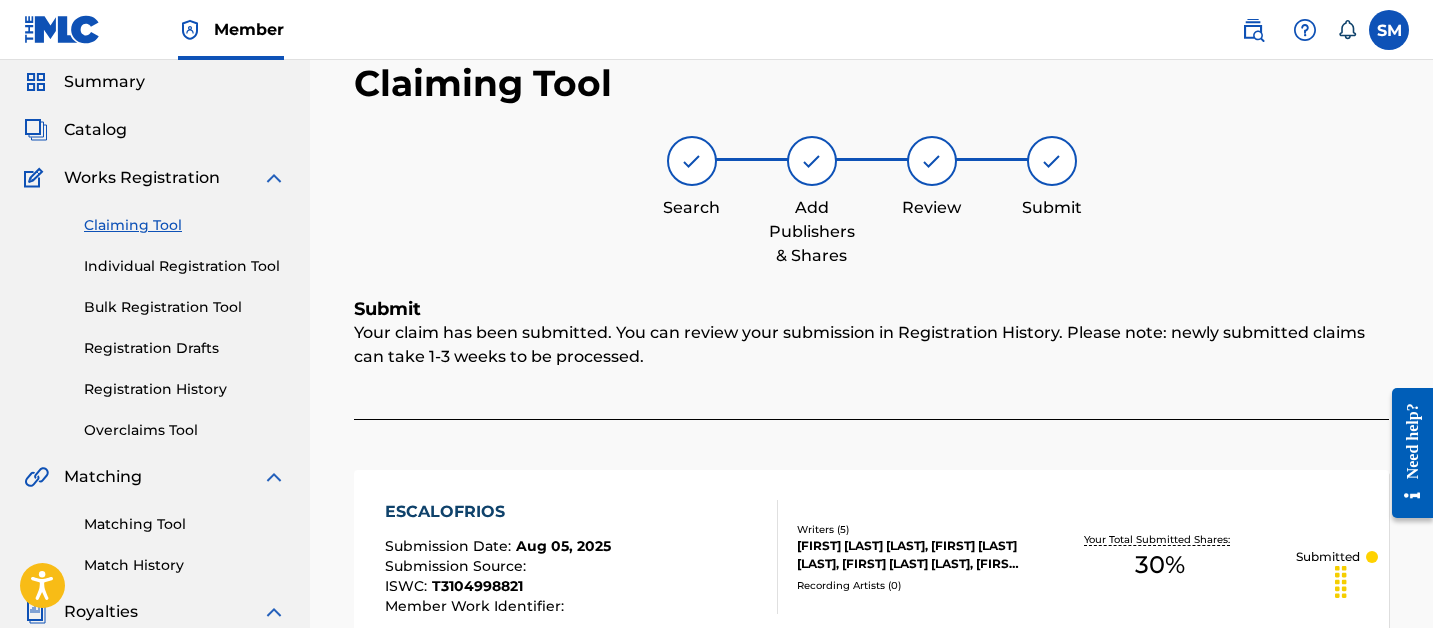click on "Individual Registration Tool" at bounding box center (185, 266) 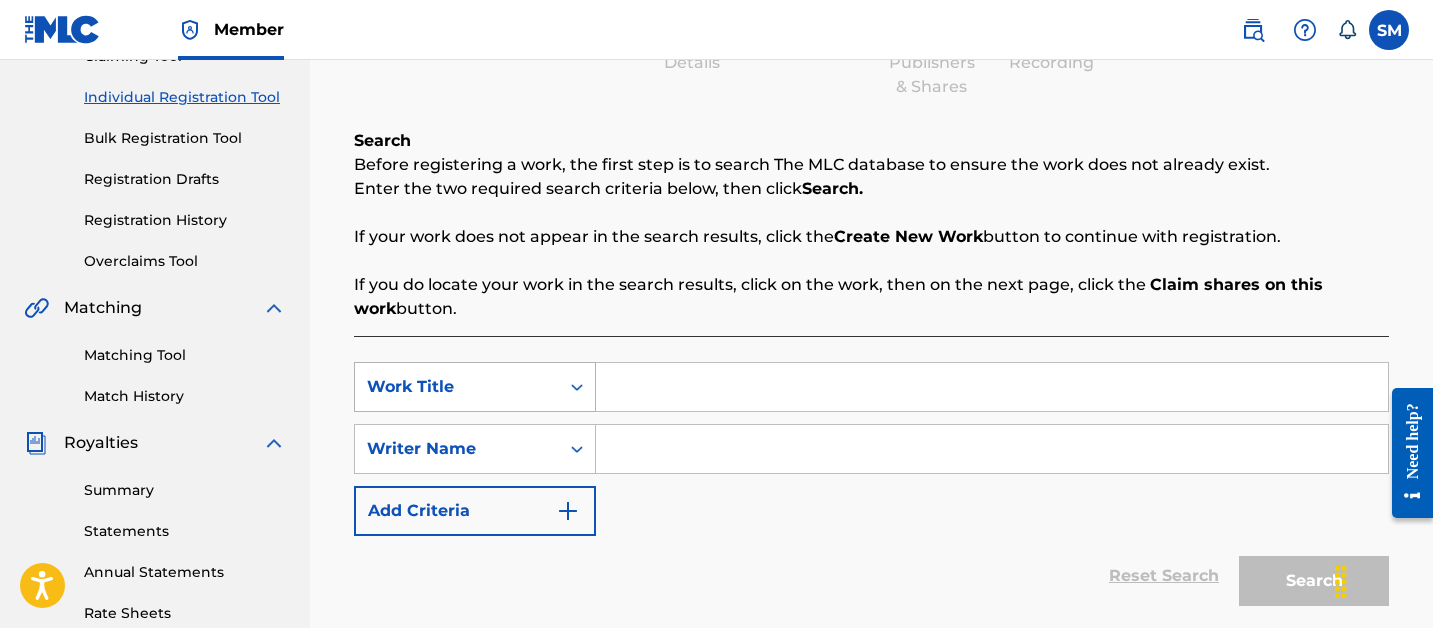 scroll, scrollTop: 258, scrollLeft: 0, axis: vertical 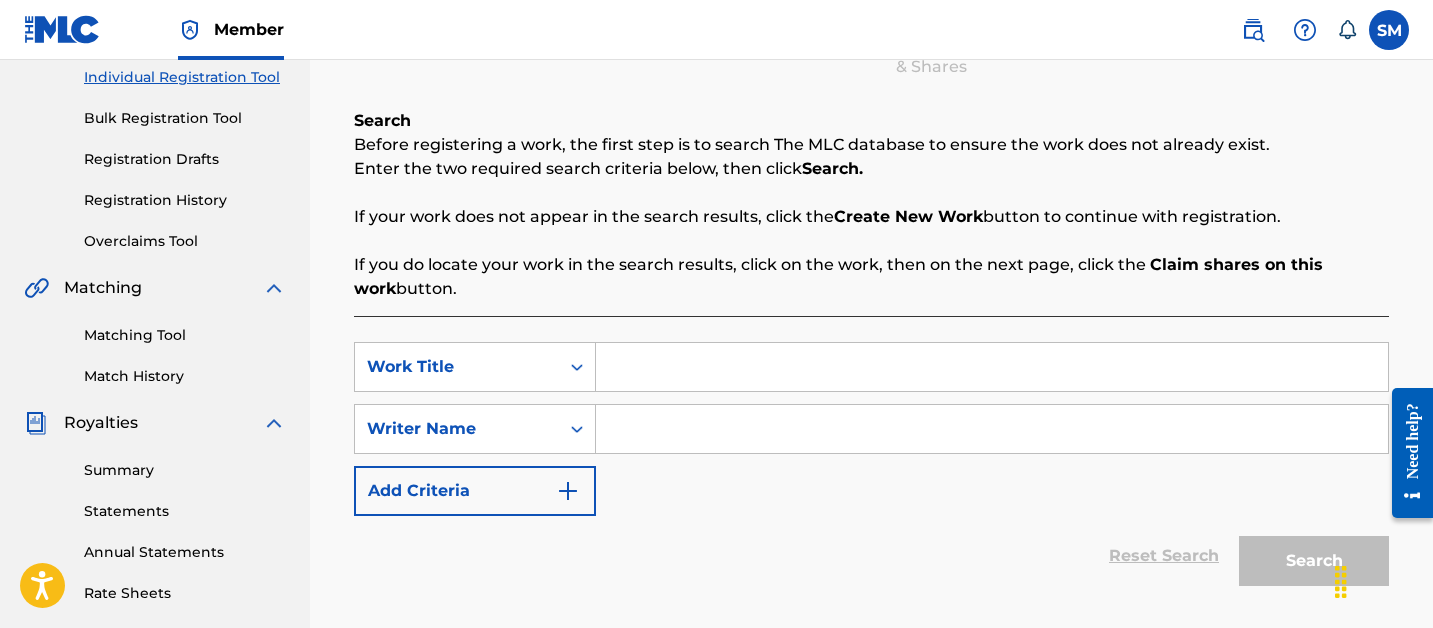 click at bounding box center [992, 367] 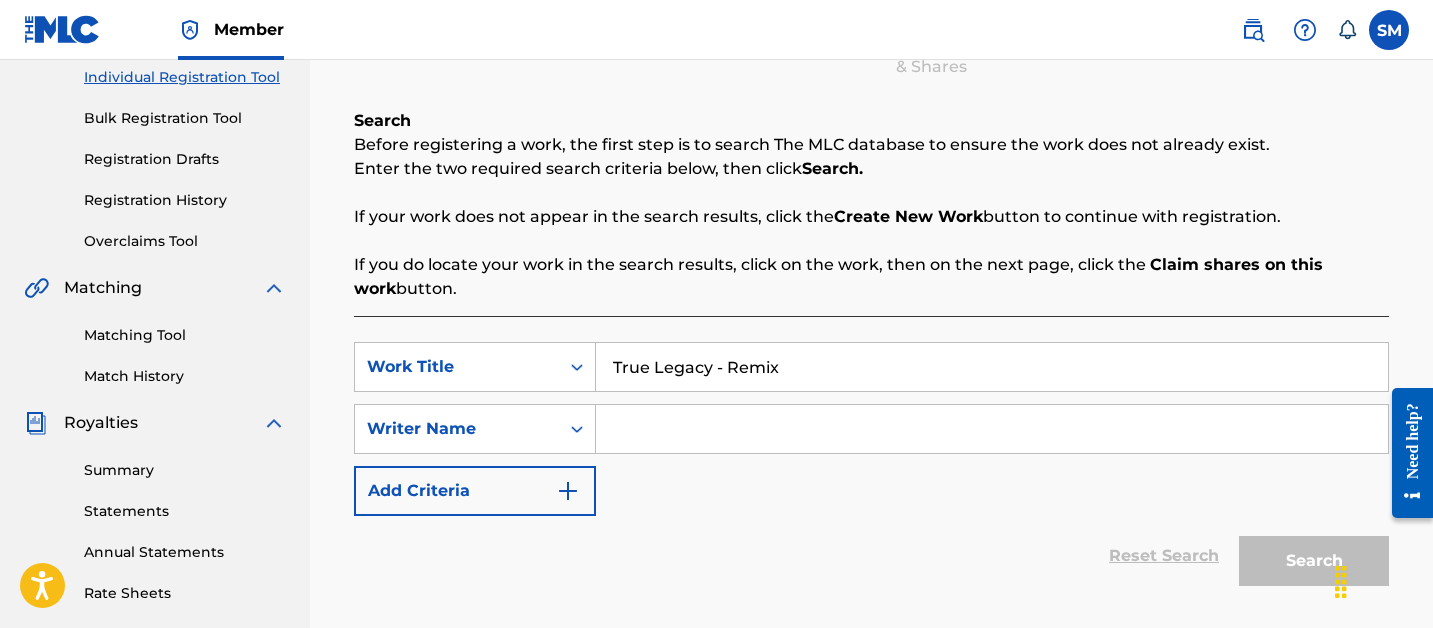 type on "True Legacy - Remix" 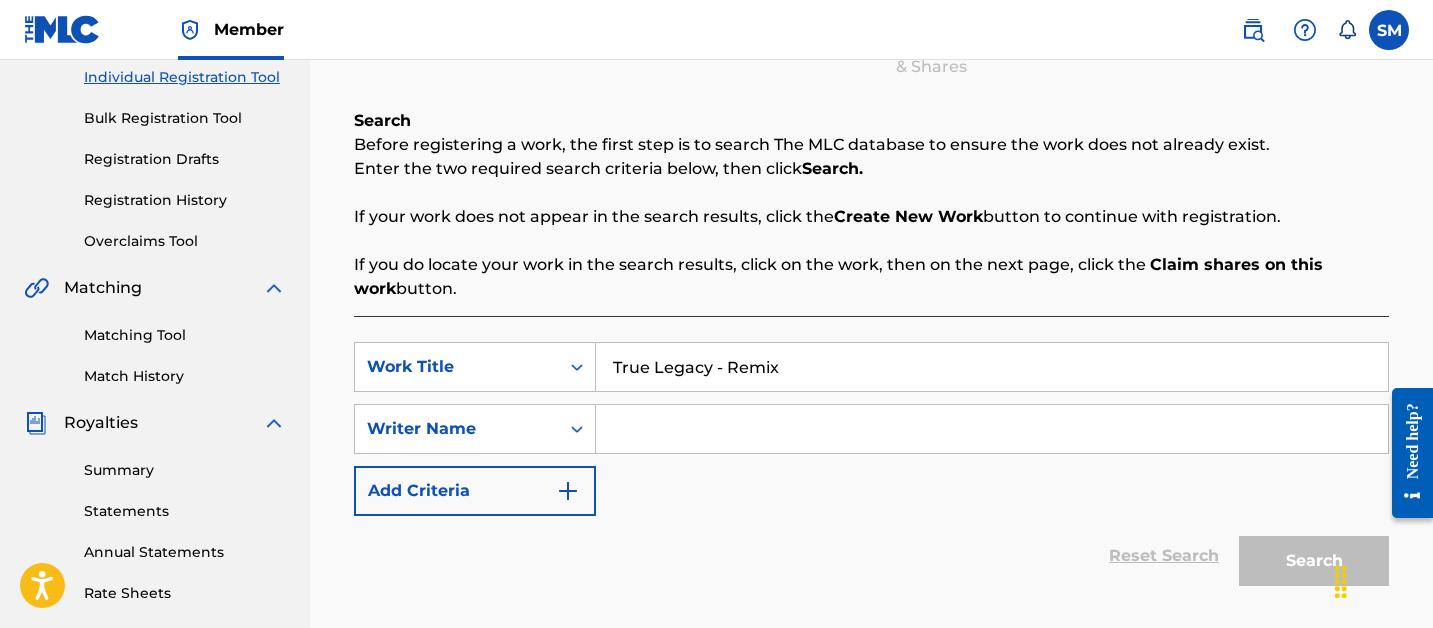 click at bounding box center [992, 429] 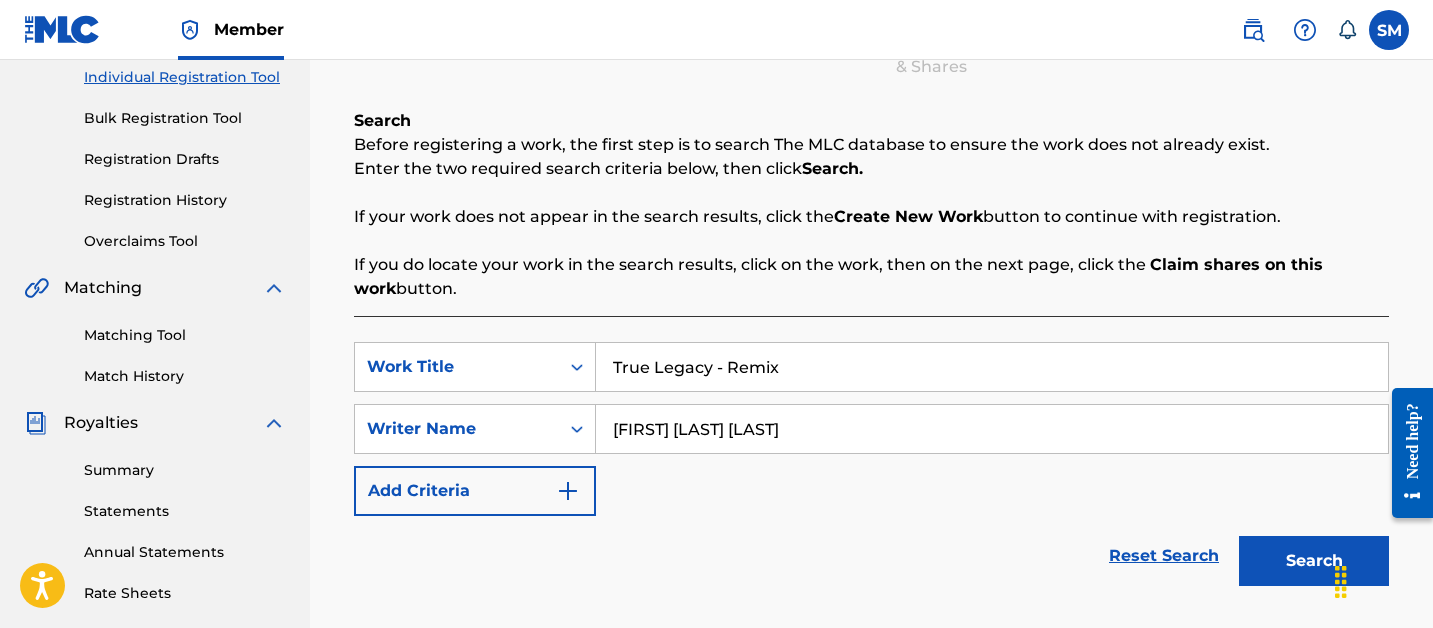 type on "ANIEKEME GABRIEL AKPAN" 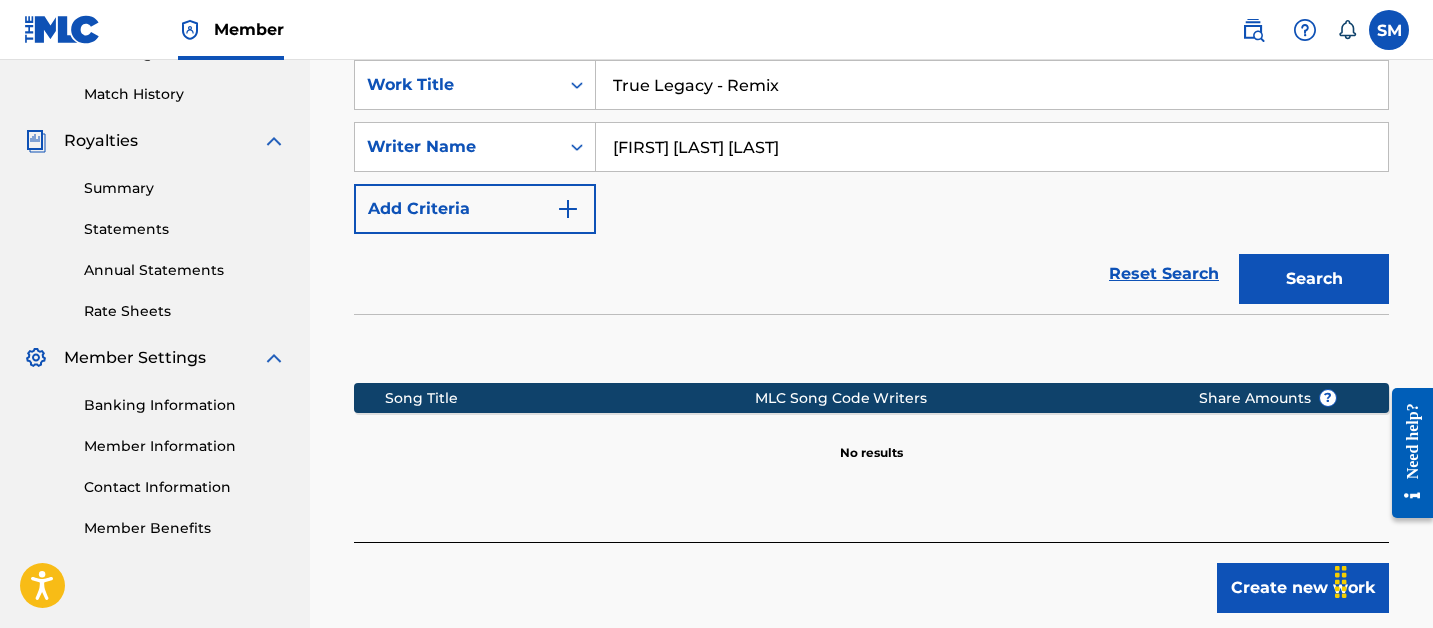 scroll, scrollTop: 562, scrollLeft: 0, axis: vertical 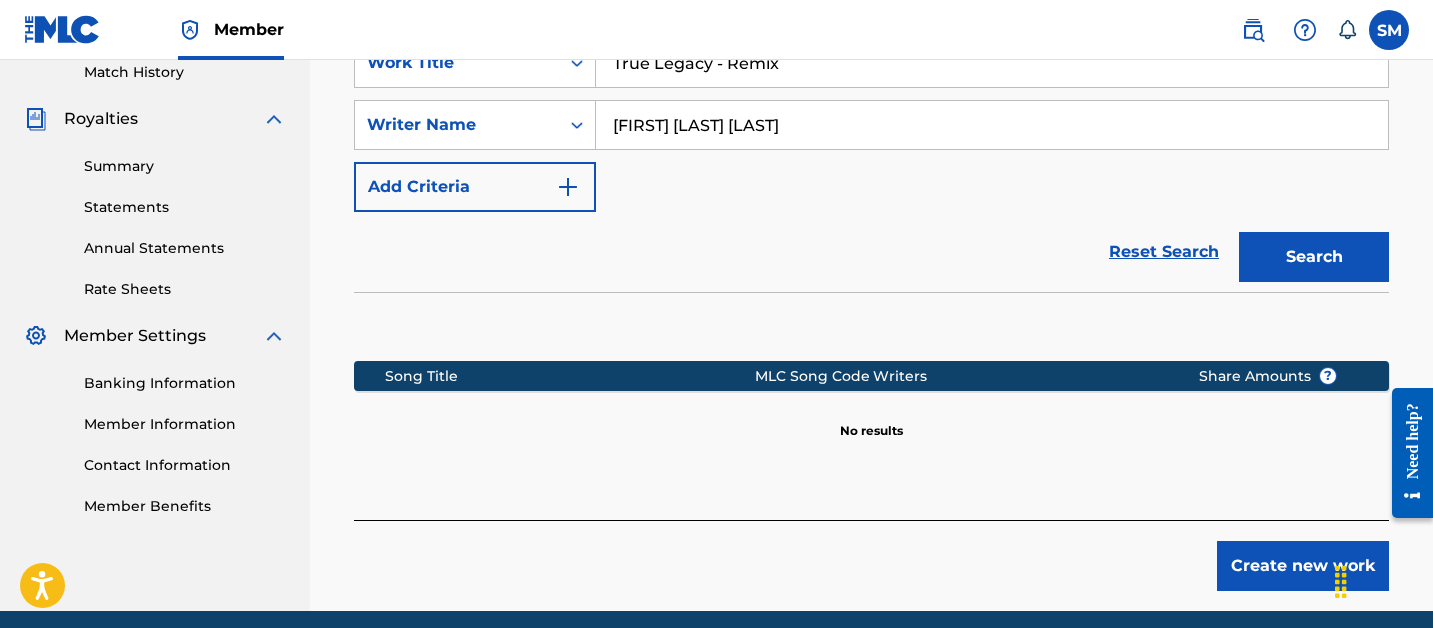 click on "Create new work" at bounding box center (1303, 566) 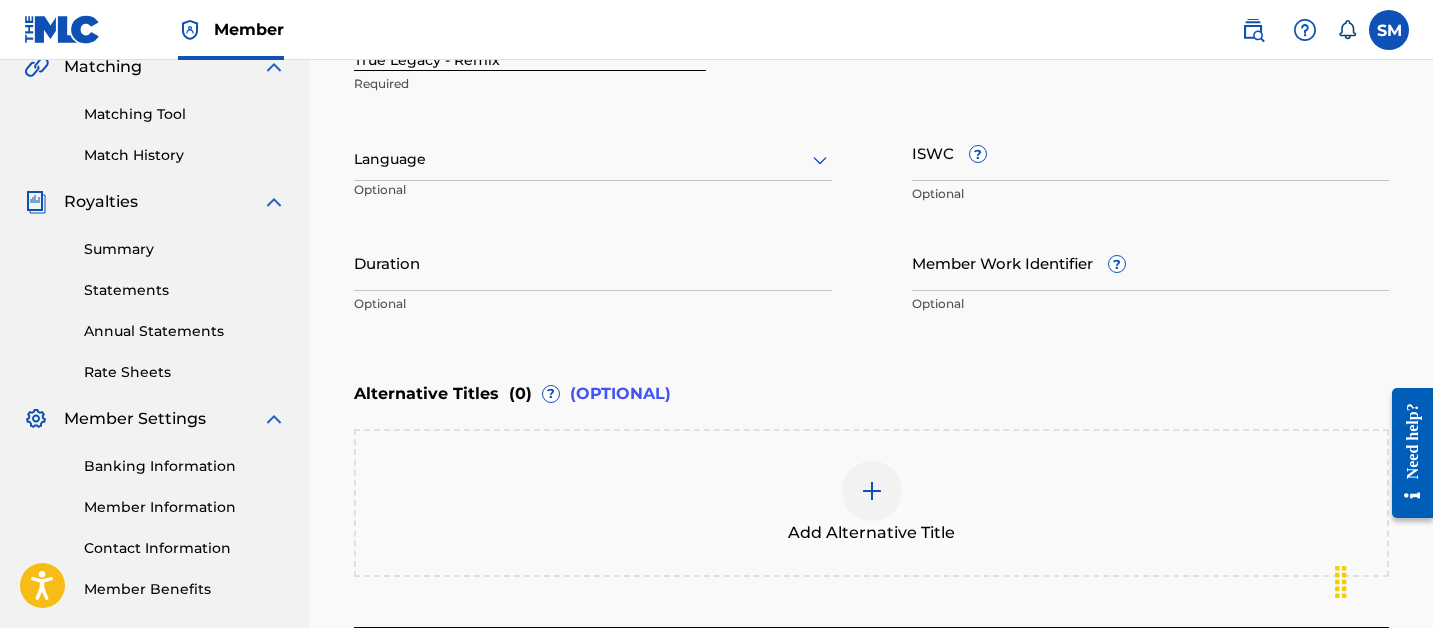 scroll, scrollTop: 460, scrollLeft: 0, axis: vertical 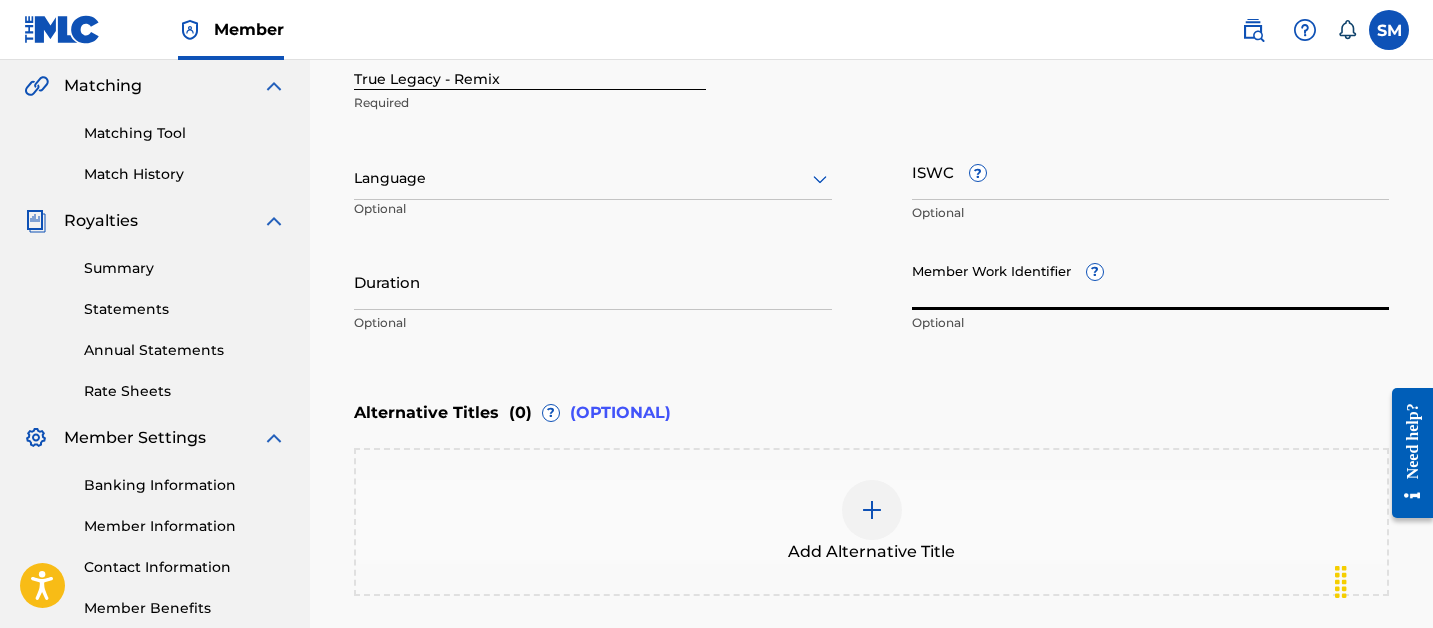 click on "Member Work Identifier   ?" at bounding box center [1151, 281] 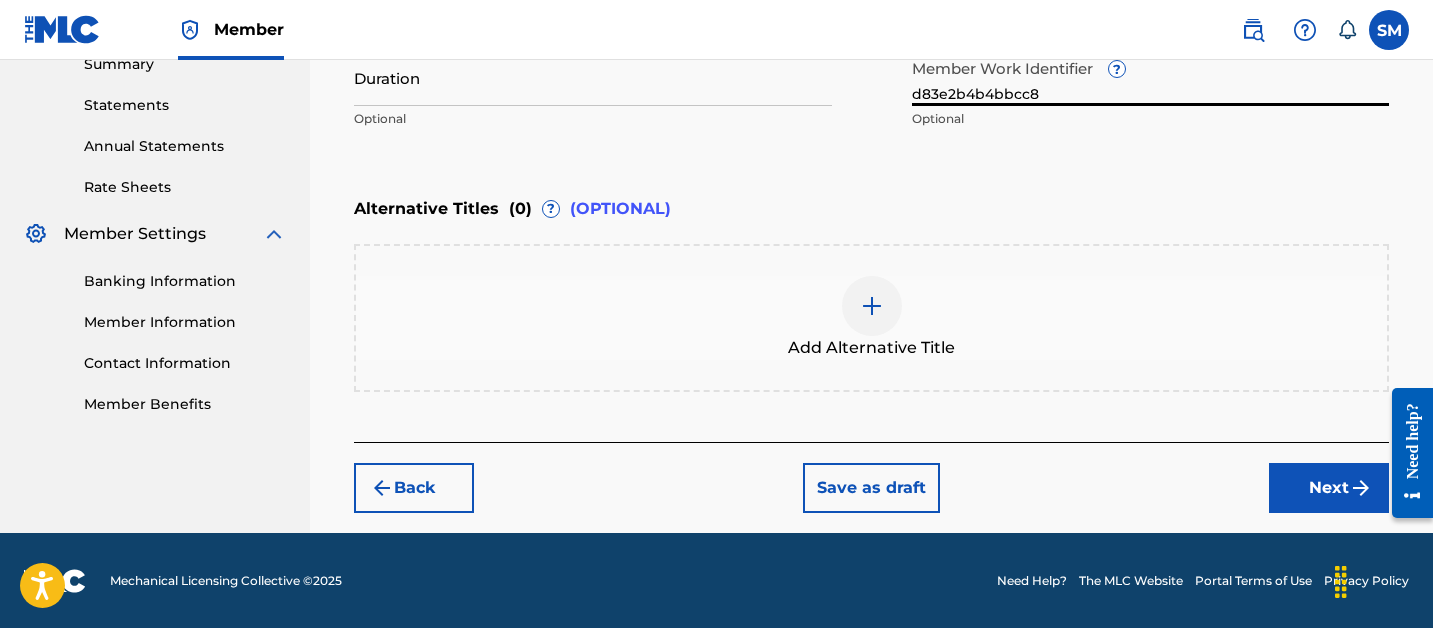 type on "d83e2b4b4bbcc8" 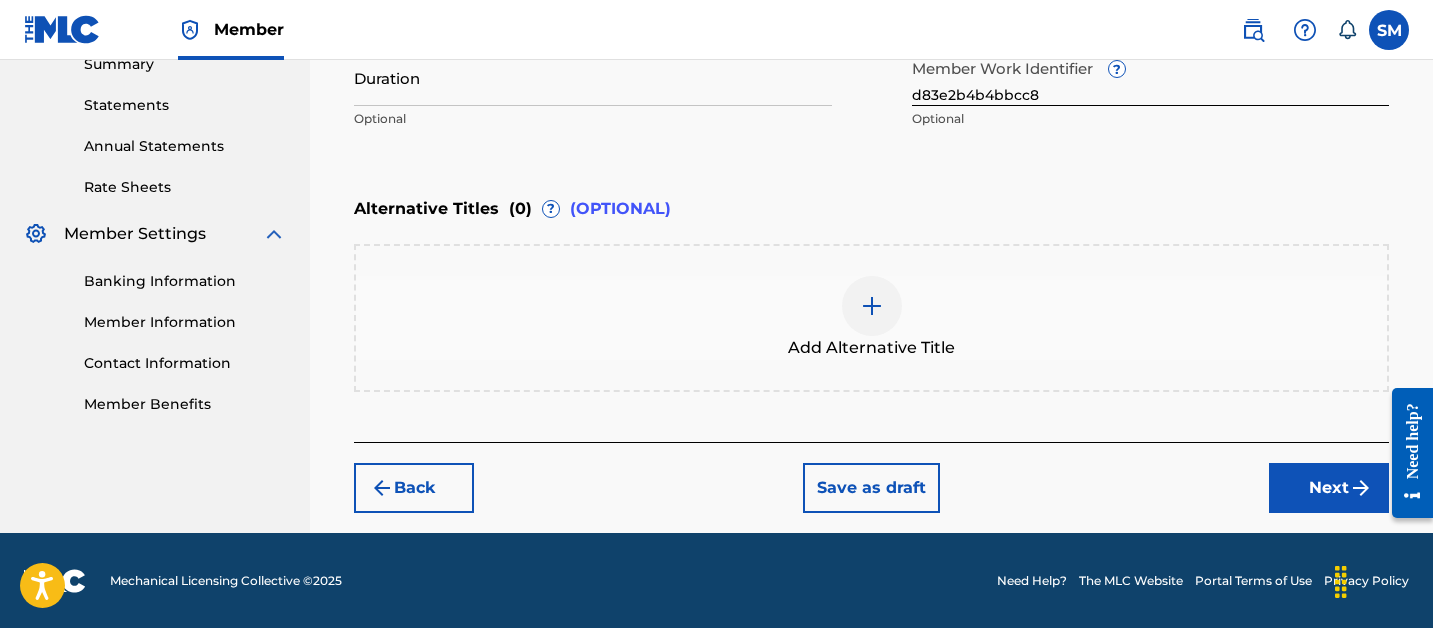 click on "Next" at bounding box center [1329, 488] 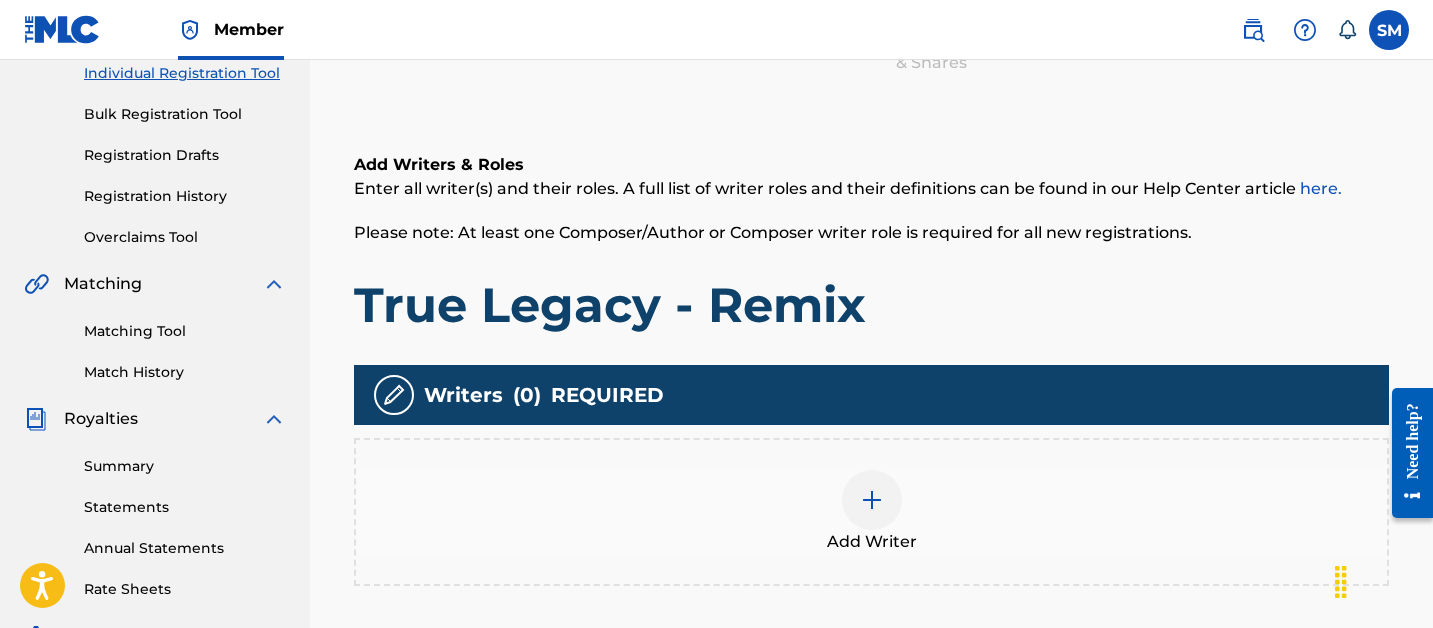 scroll, scrollTop: 325, scrollLeft: 0, axis: vertical 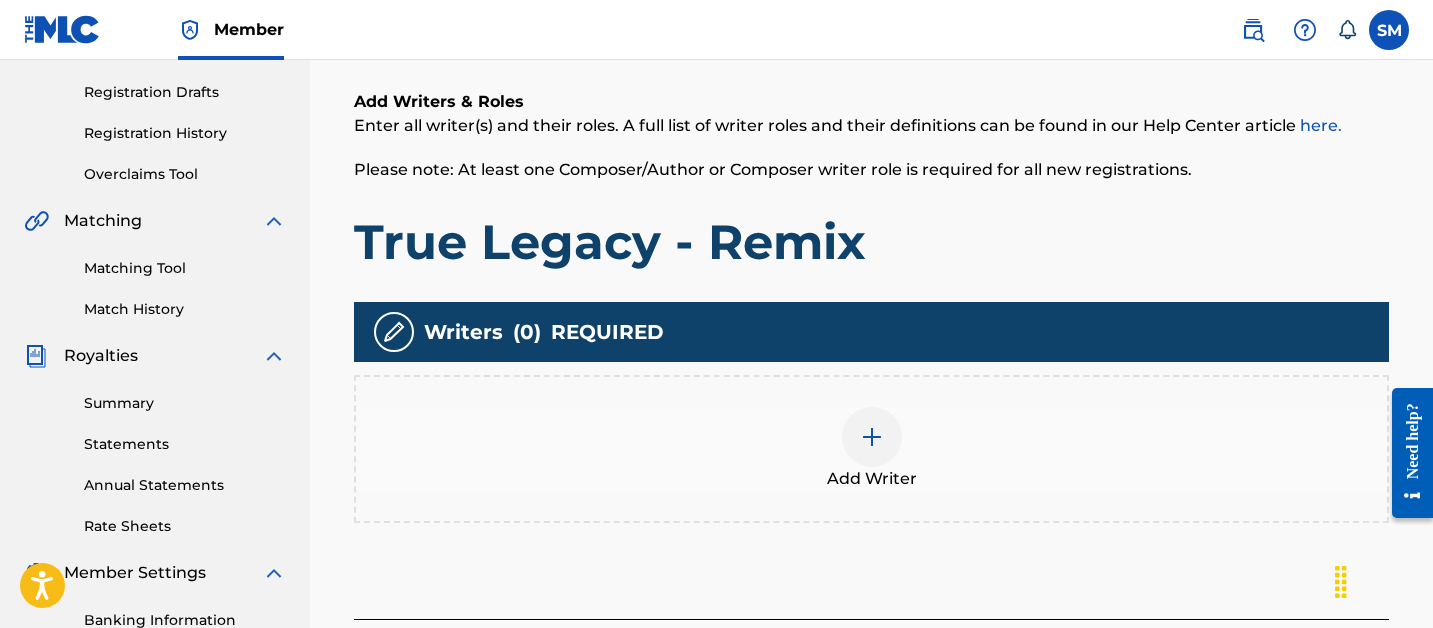 click on "Add Writer" at bounding box center (872, 479) 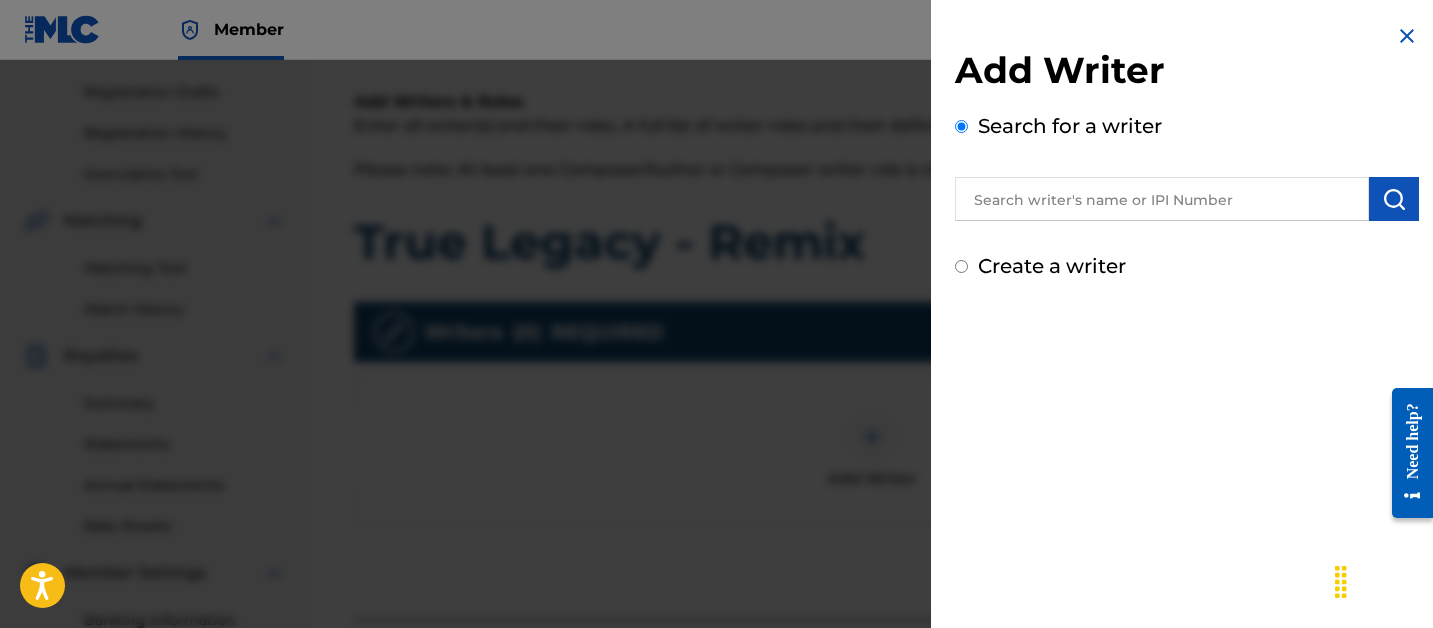 paste on "ANIEKEME GABRIEL AKPAN" 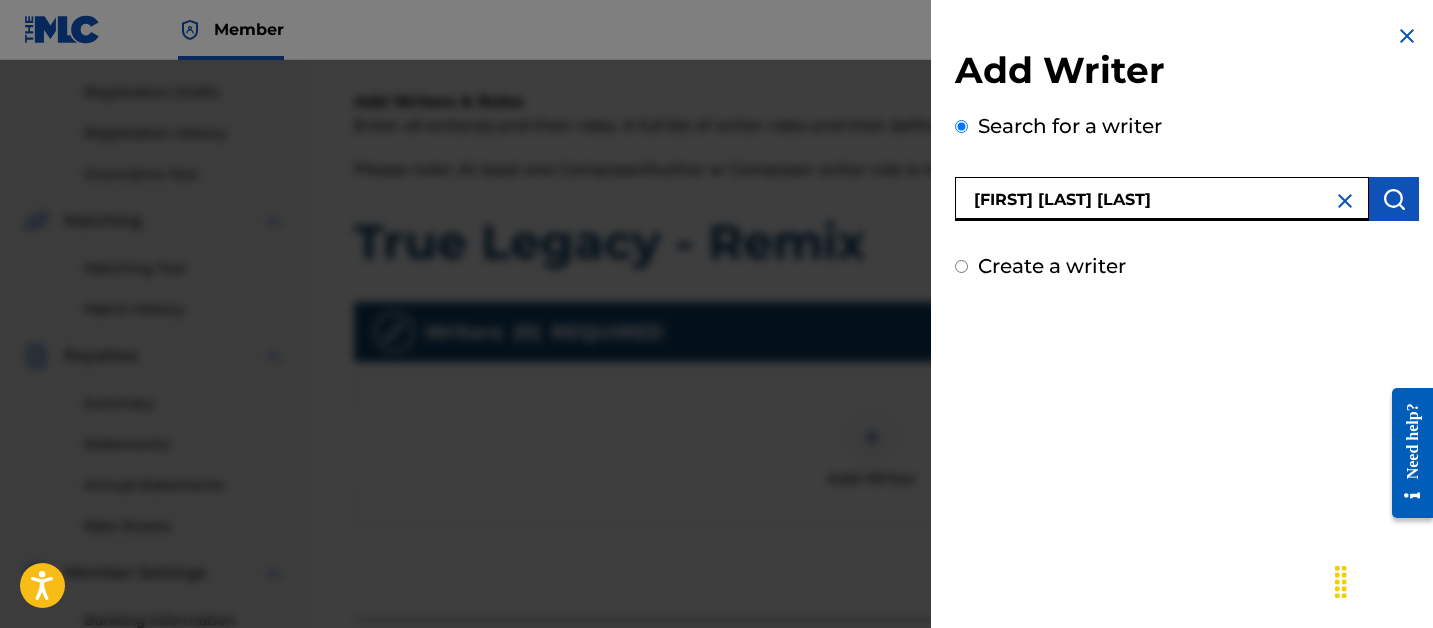 type on "ANIEKEME GABRIEL AKPAN" 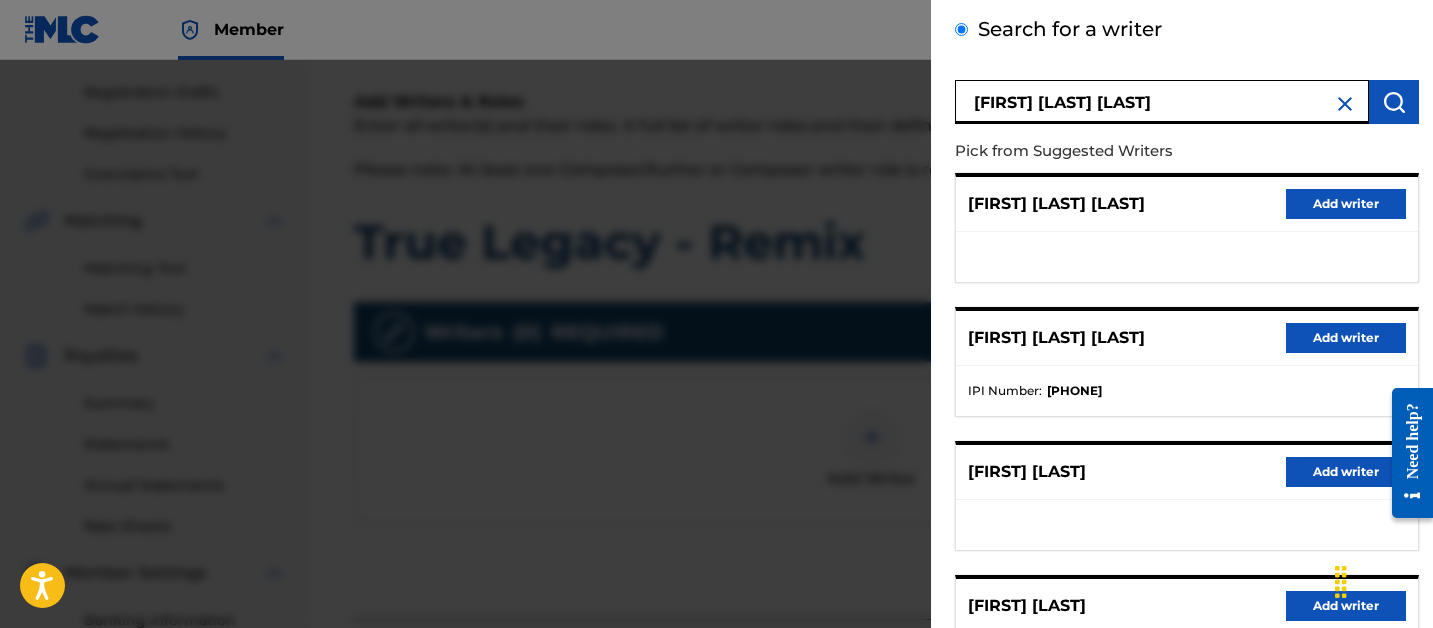scroll, scrollTop: 151, scrollLeft: 0, axis: vertical 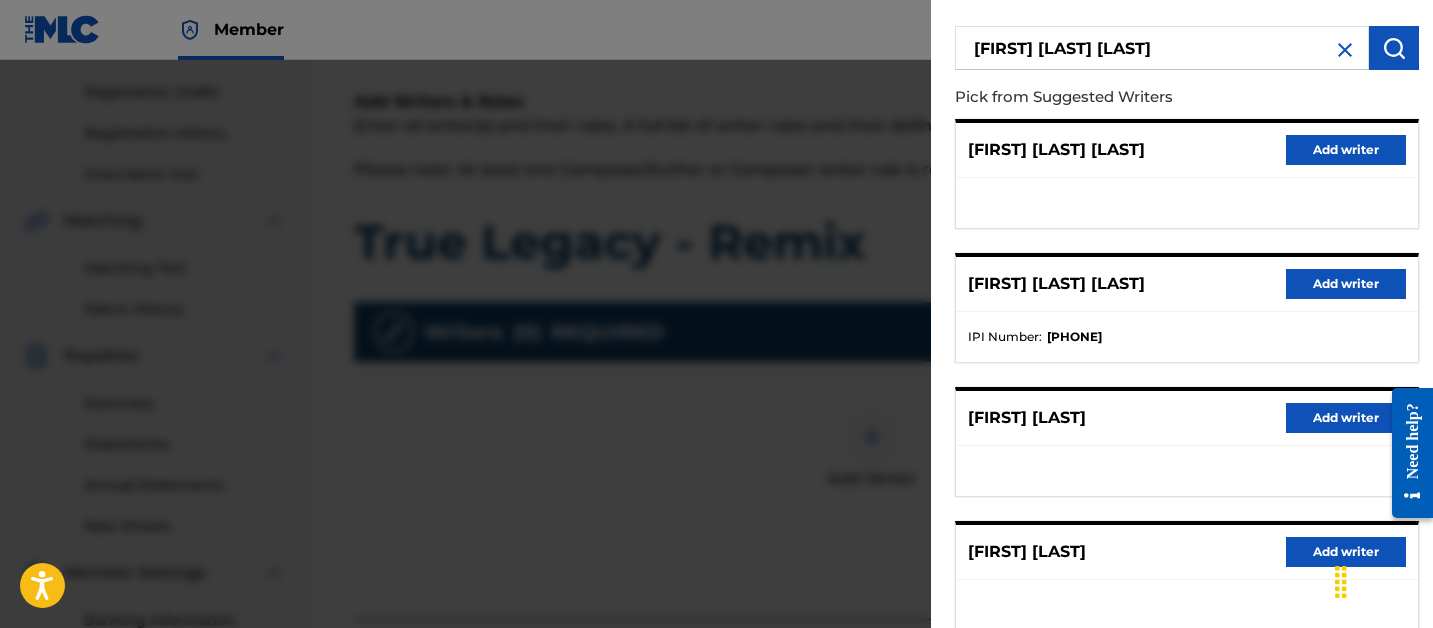 click on "Add writer" at bounding box center [1346, 284] 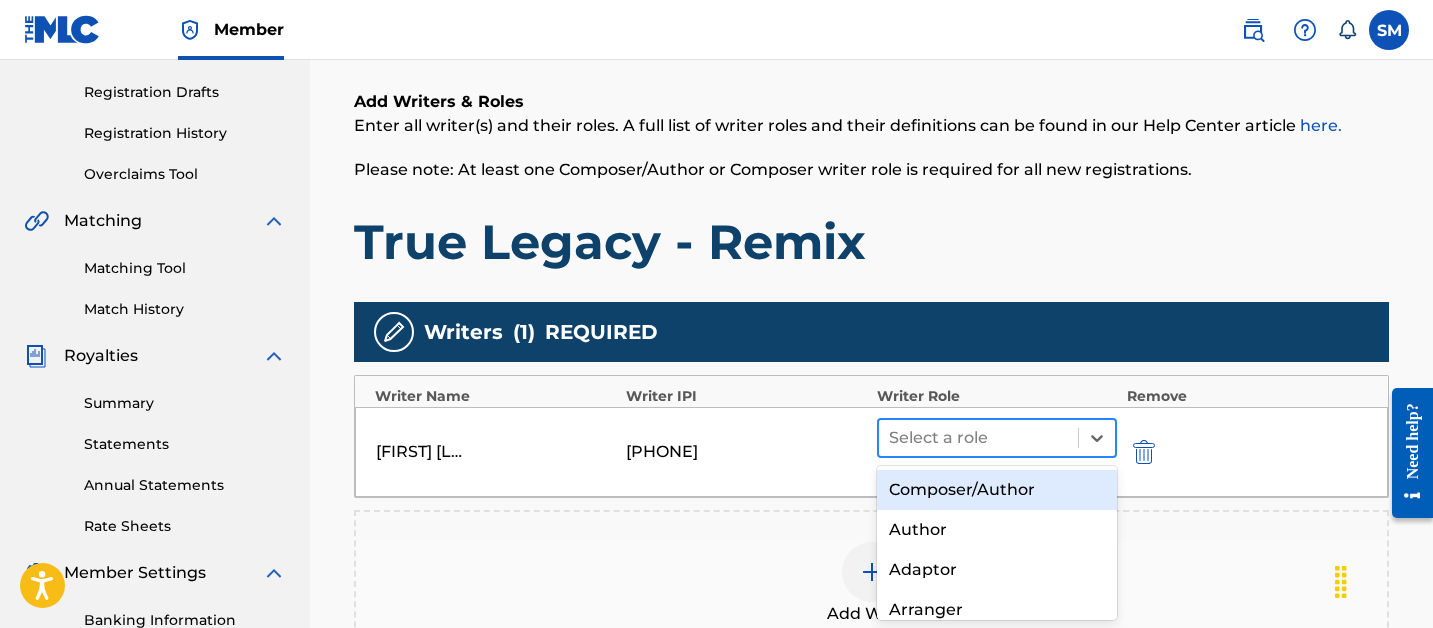 click at bounding box center [978, 438] 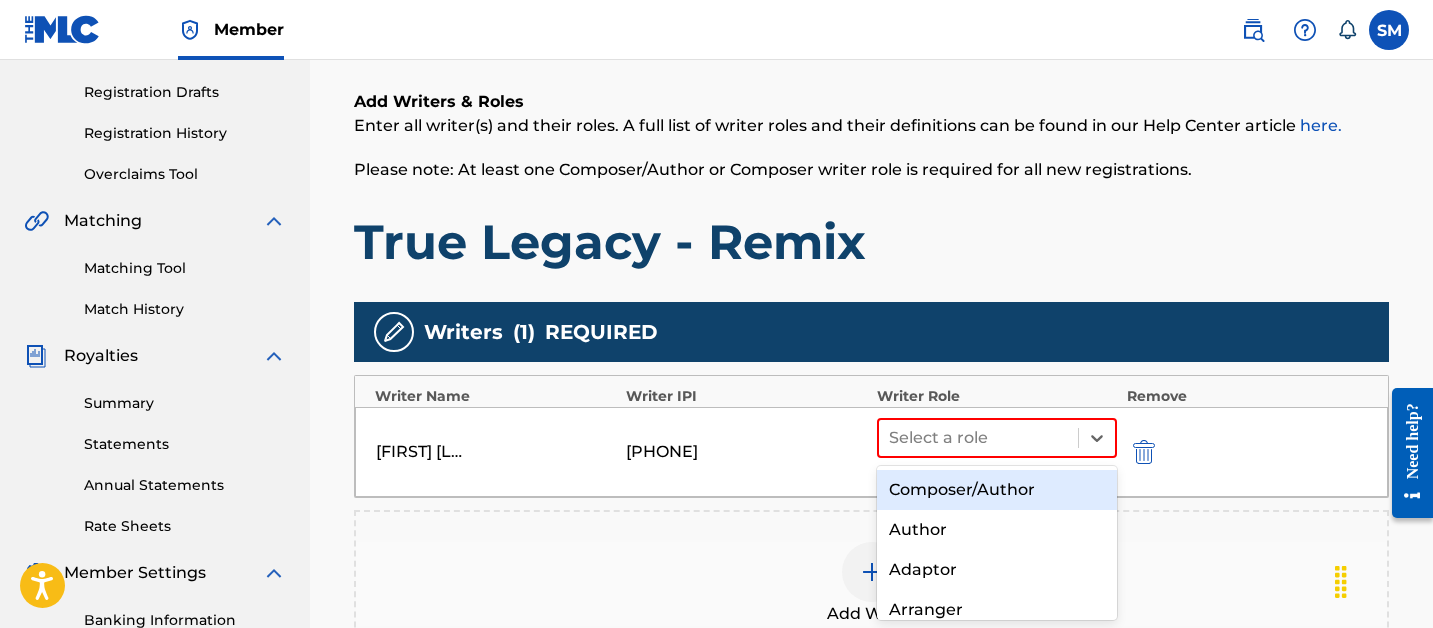 click on "Composer/Author" at bounding box center (997, 490) 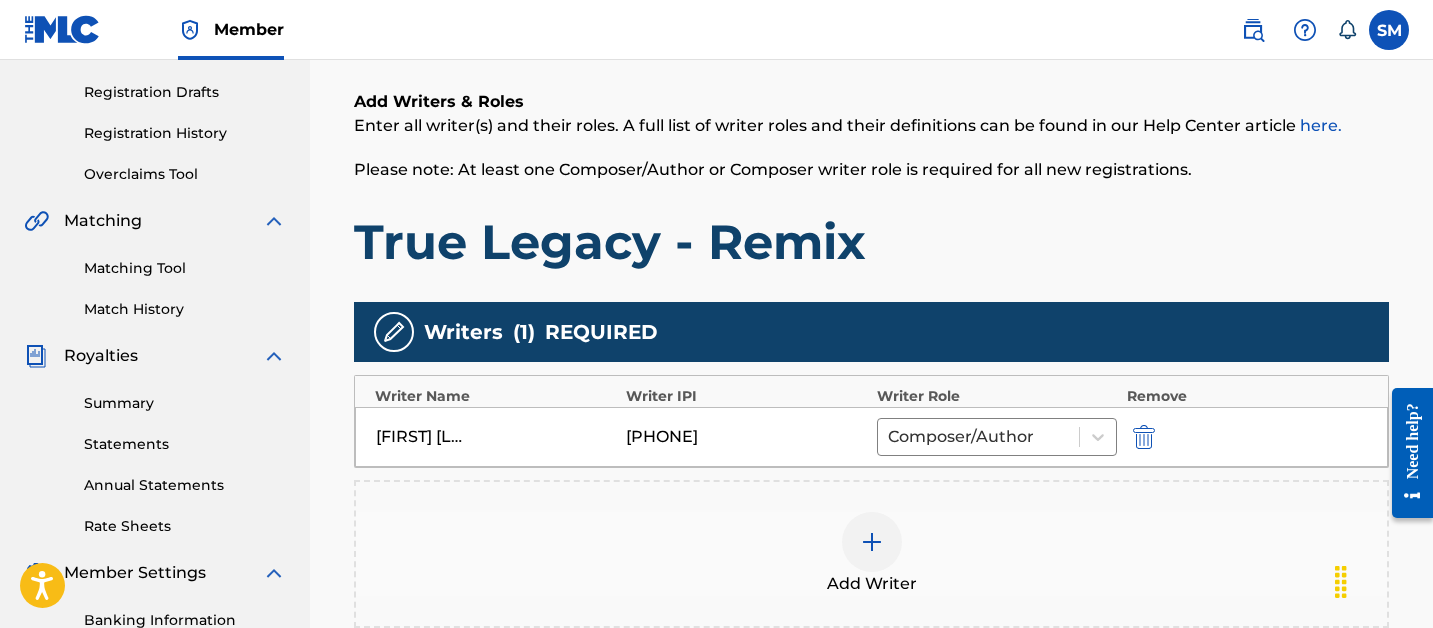 click at bounding box center [872, 542] 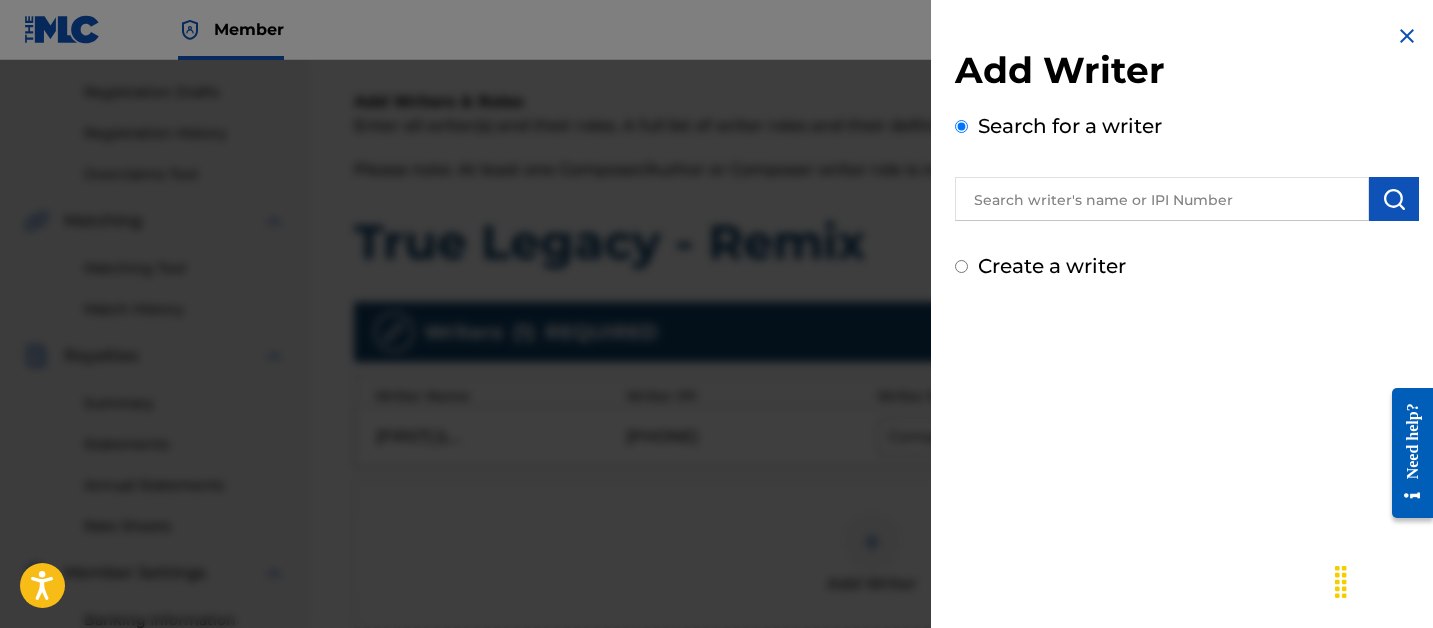 click at bounding box center [1162, 199] 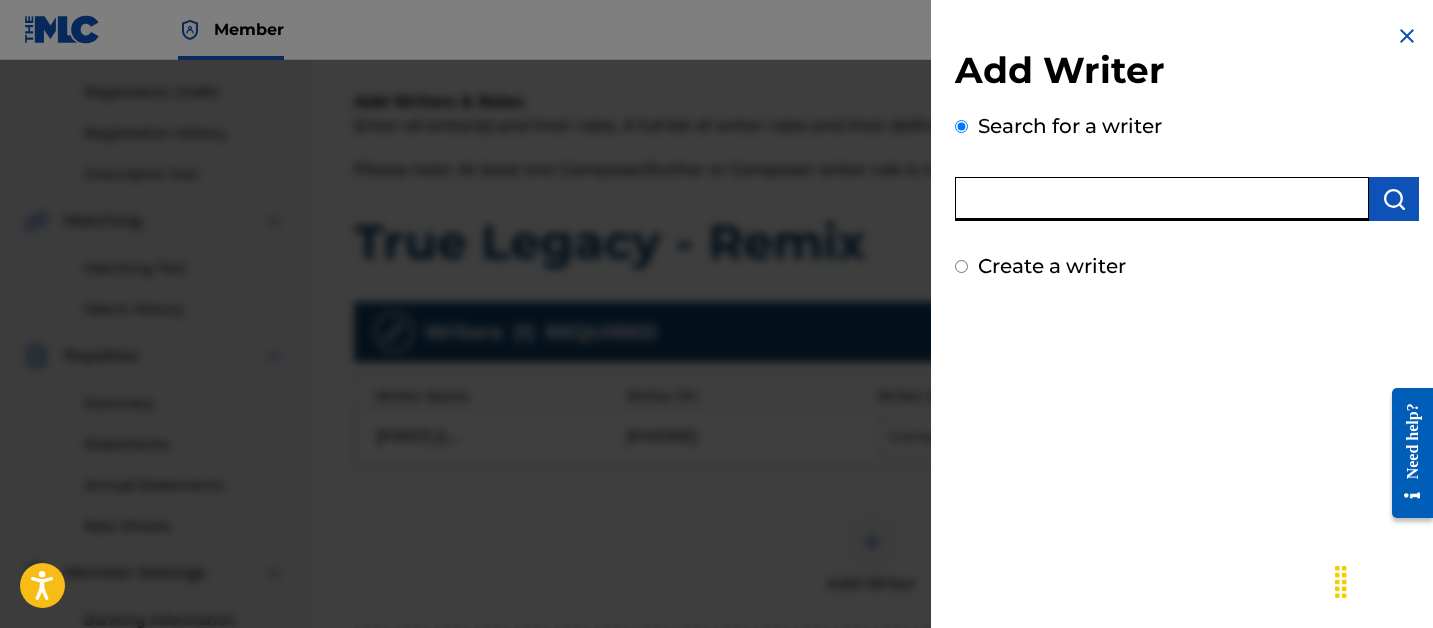 paste on "Pamela Krystine Woloshin" 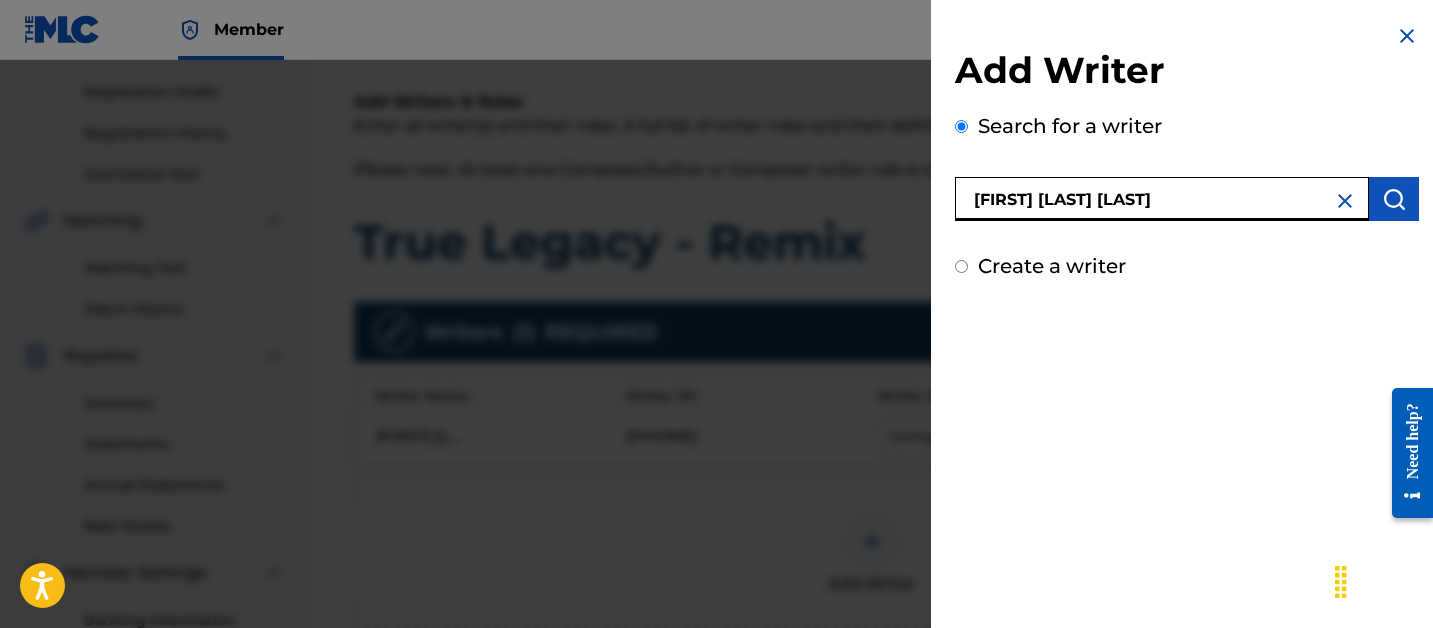 type on "Pamela Krystine Woloshin" 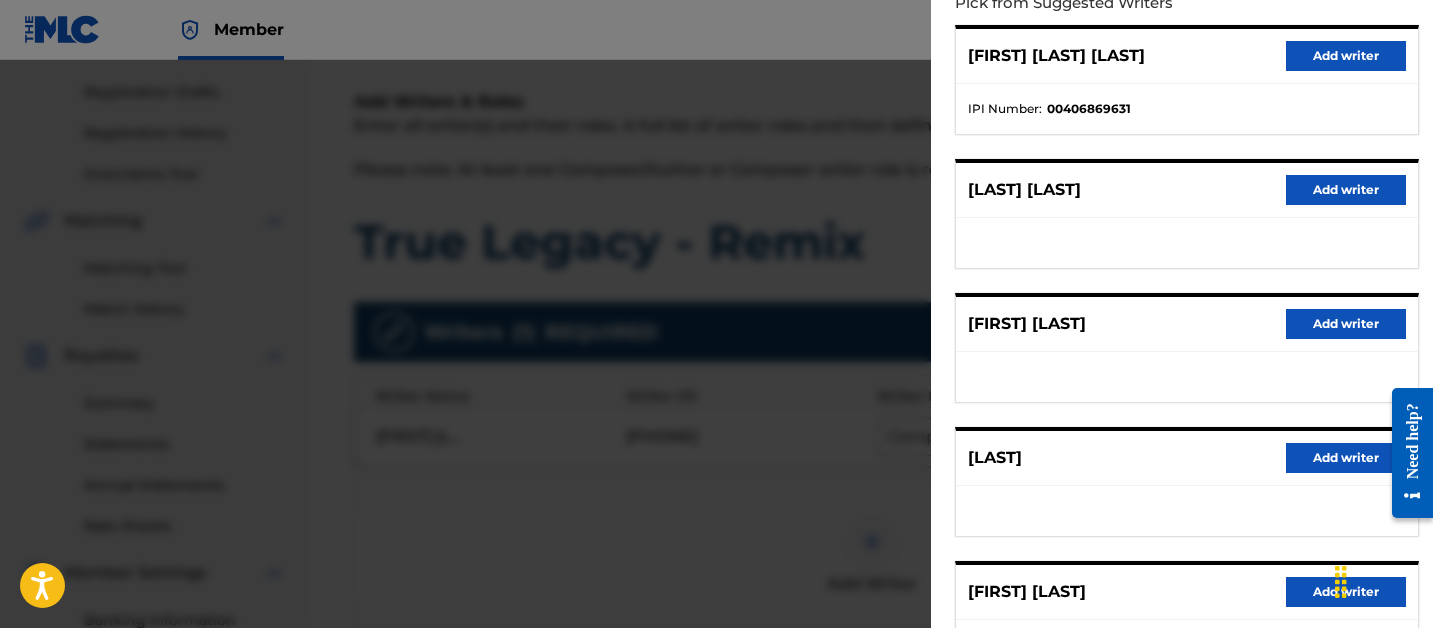 scroll, scrollTop: 249, scrollLeft: 0, axis: vertical 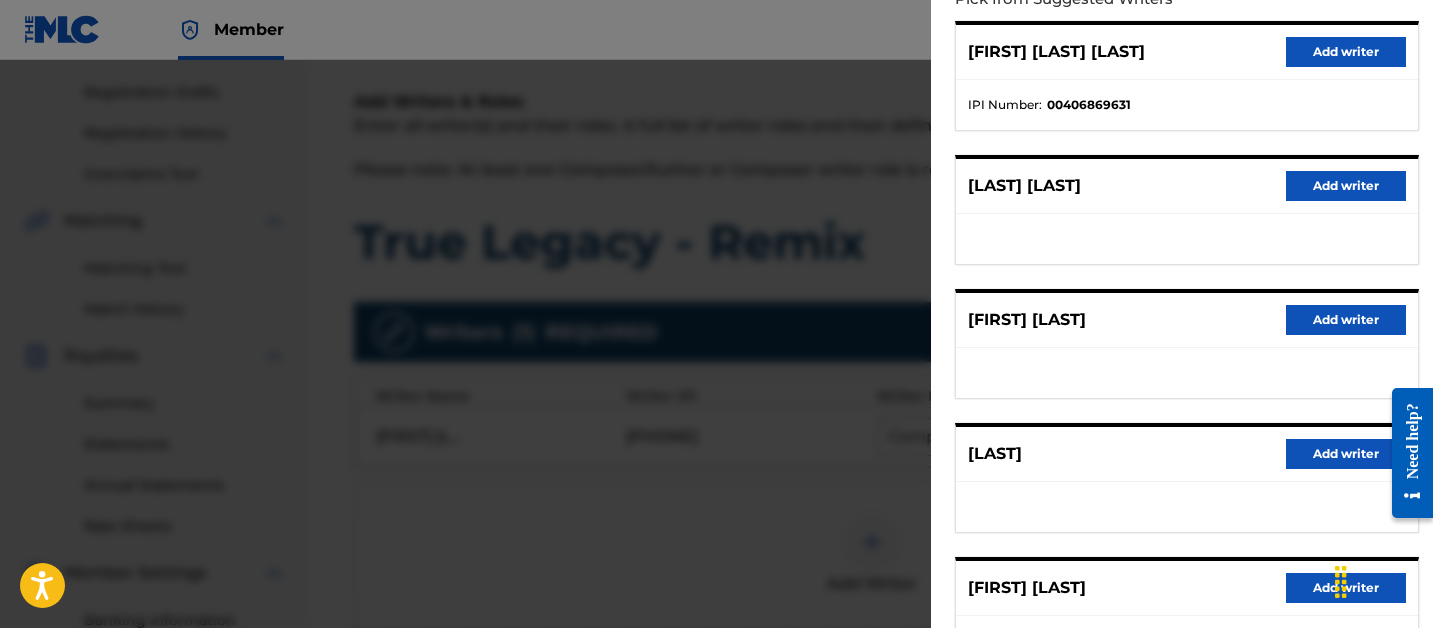 click on "Add writer" at bounding box center (1346, 52) 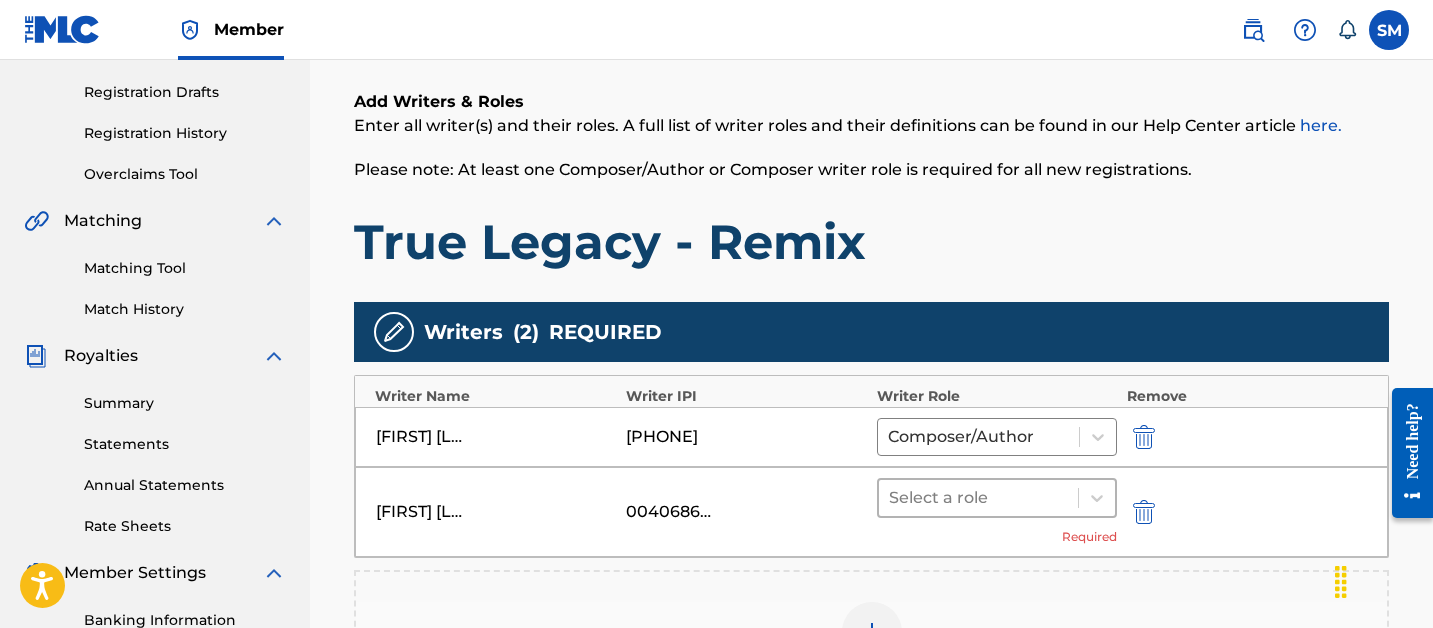 click at bounding box center (978, 498) 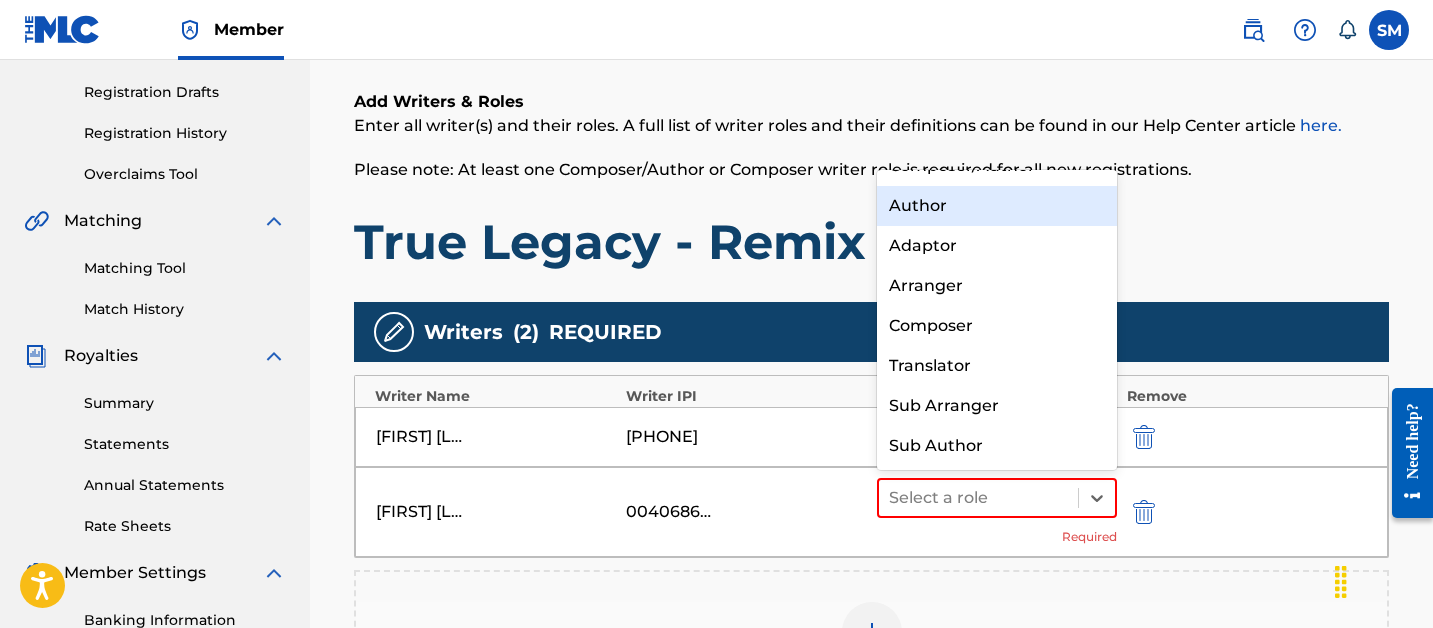 scroll, scrollTop: 0, scrollLeft: 0, axis: both 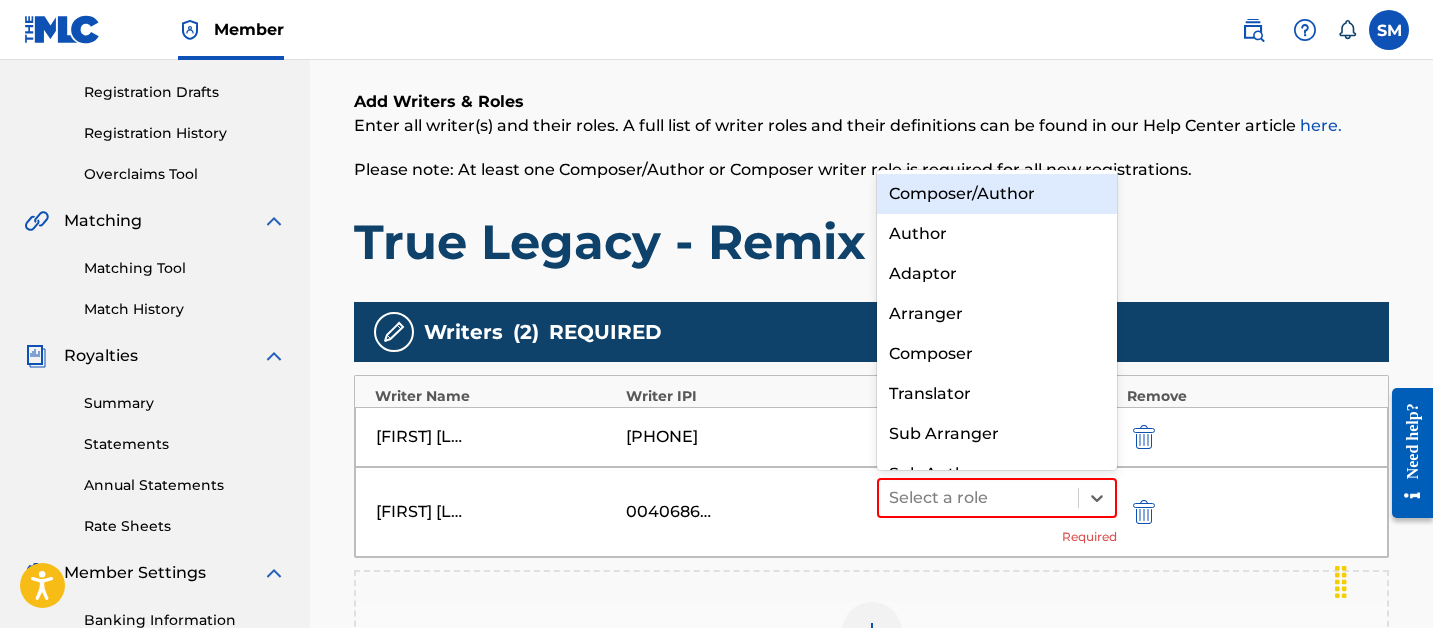 click on "Composer/Author" at bounding box center [997, 194] 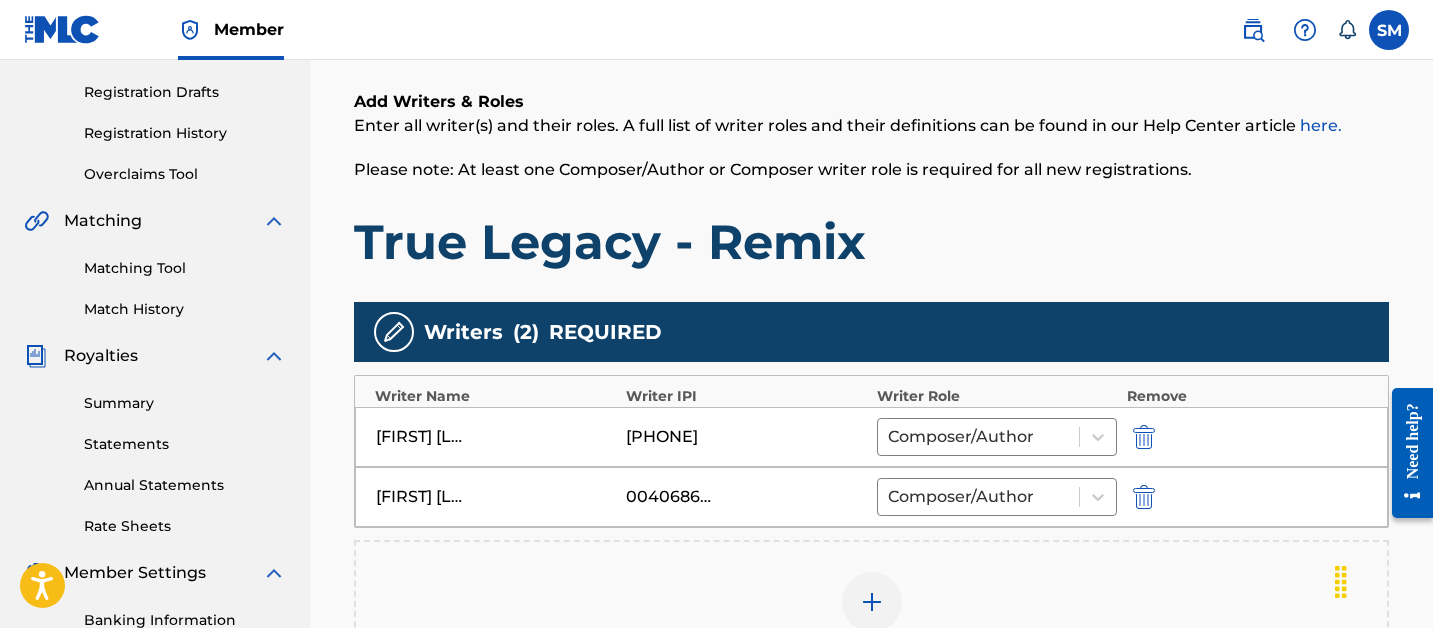 click at bounding box center [872, 602] 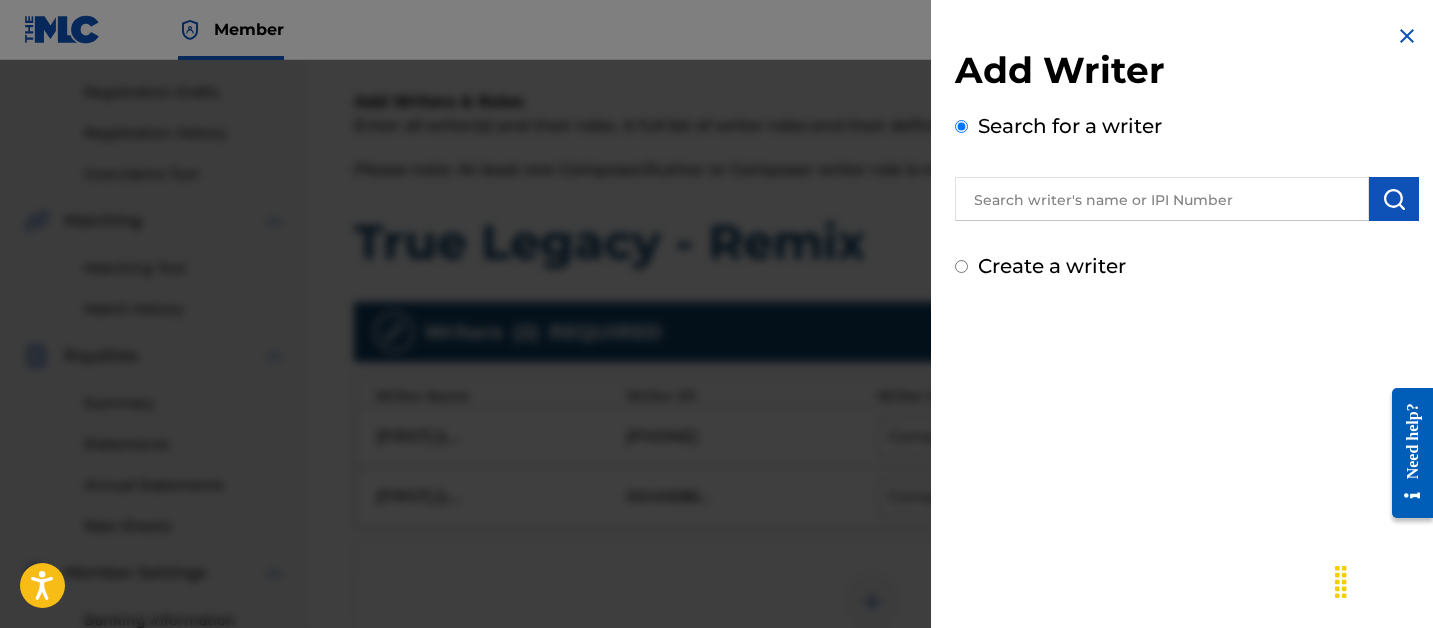 click at bounding box center (1162, 199) 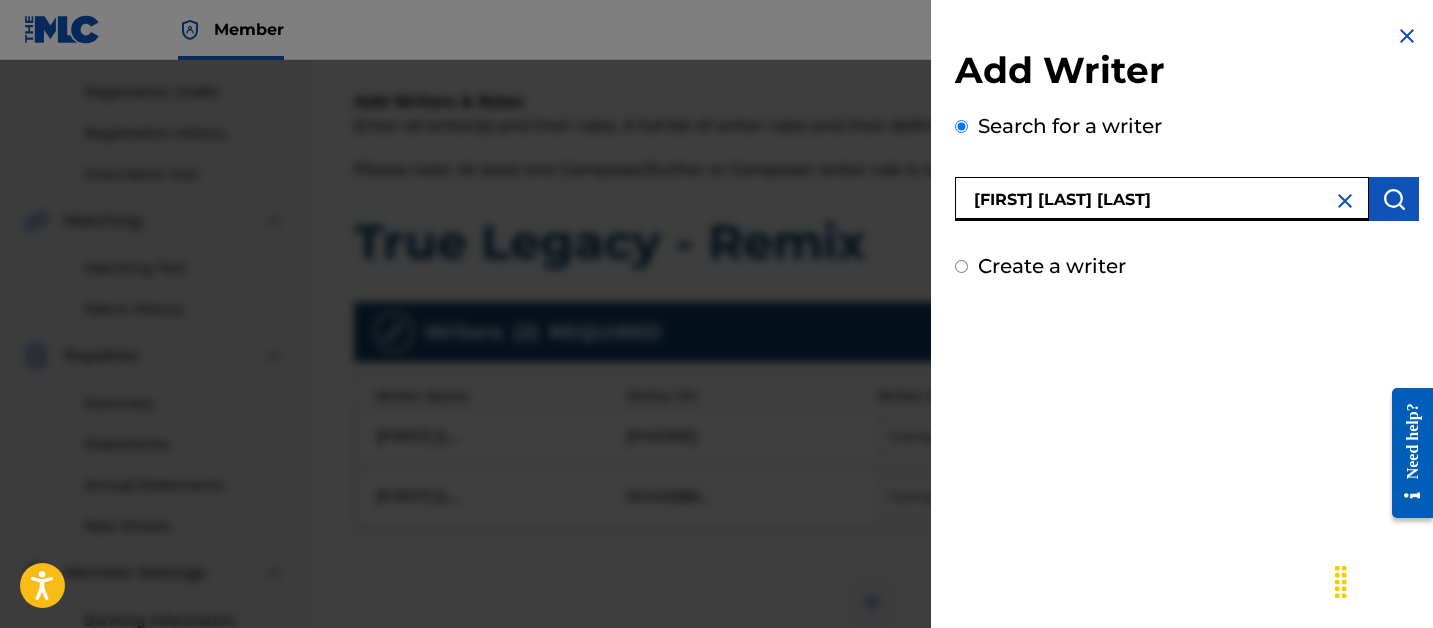 type on "SAMSON MAYOWA OLUSOLA" 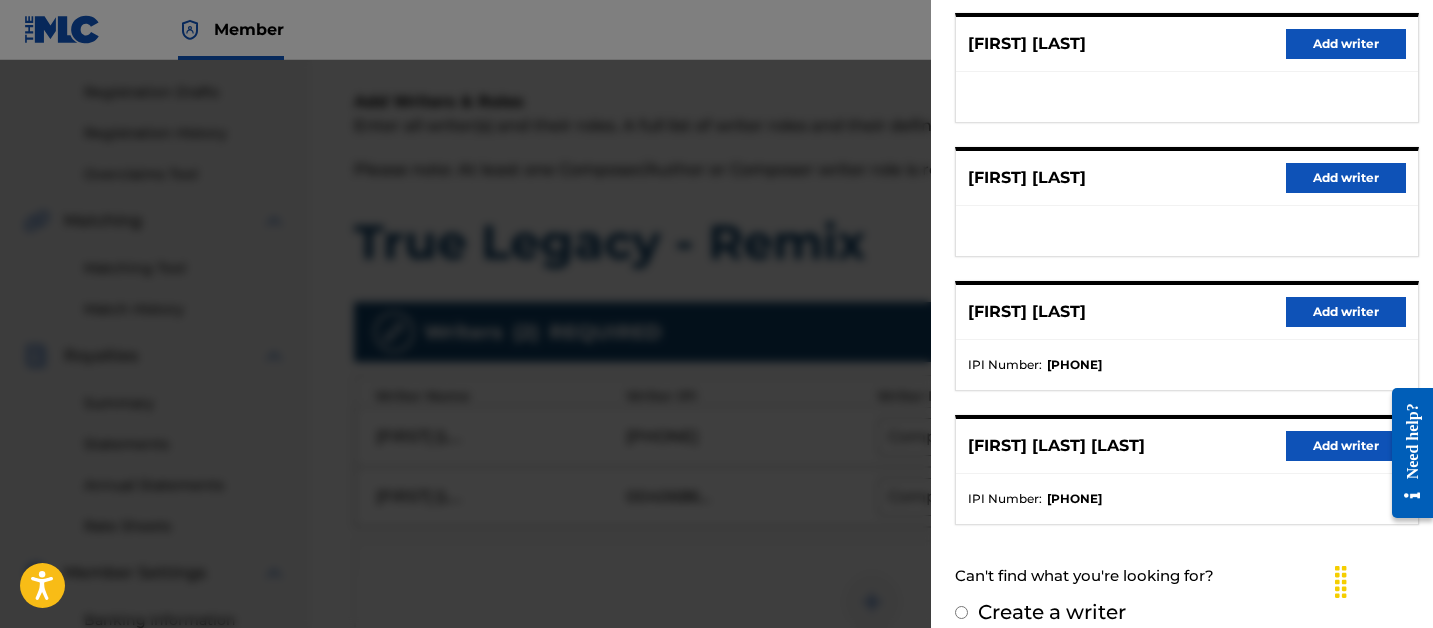 scroll, scrollTop: 398, scrollLeft: 0, axis: vertical 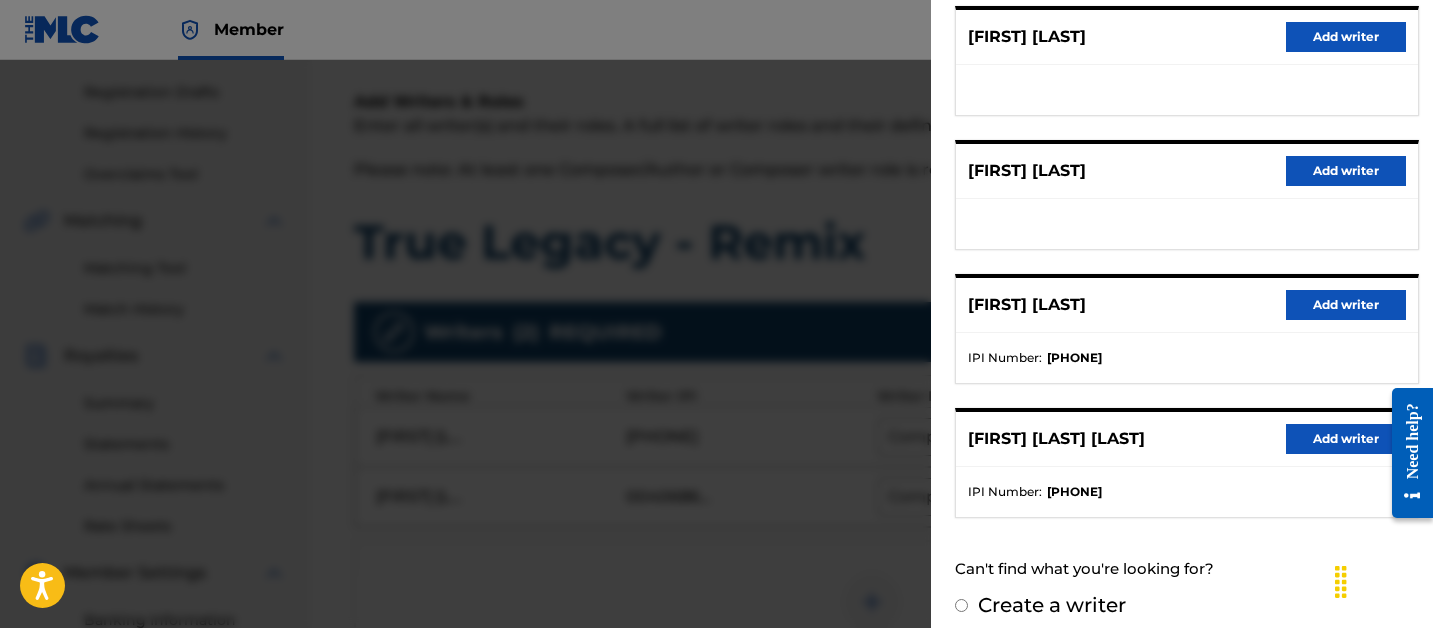 click on "Add writer" at bounding box center (1346, 439) 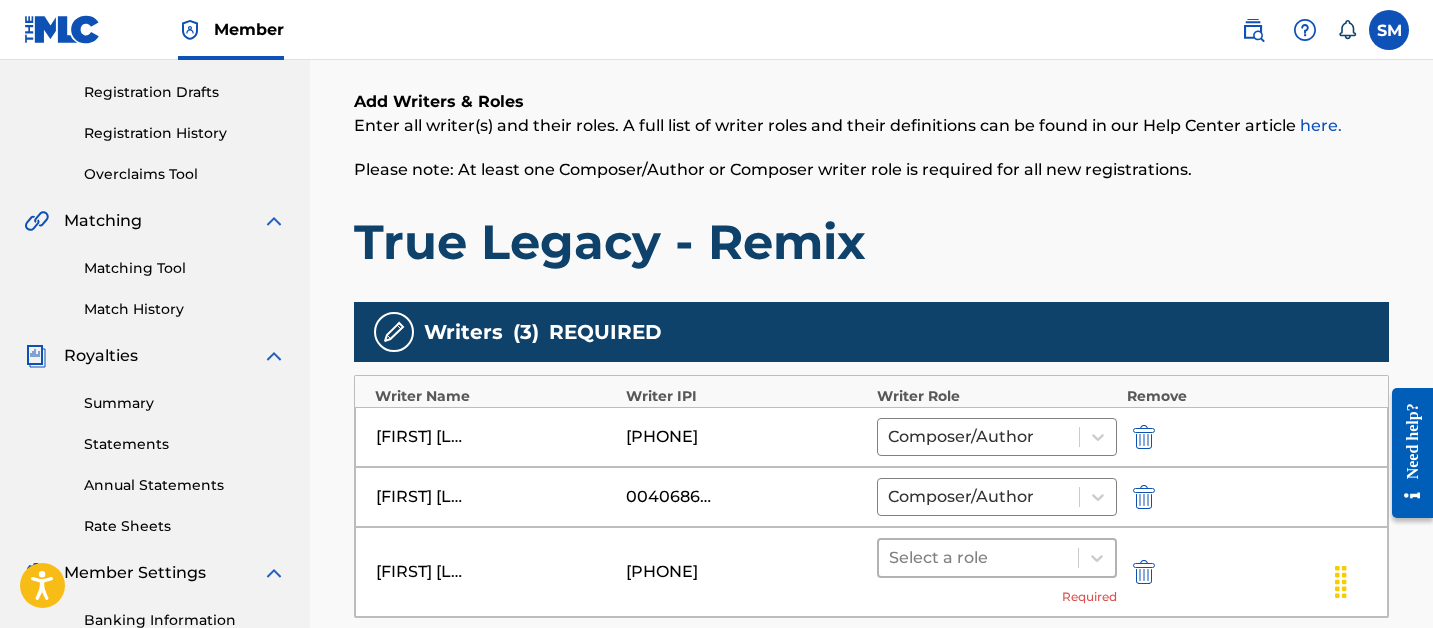 click at bounding box center [978, 558] 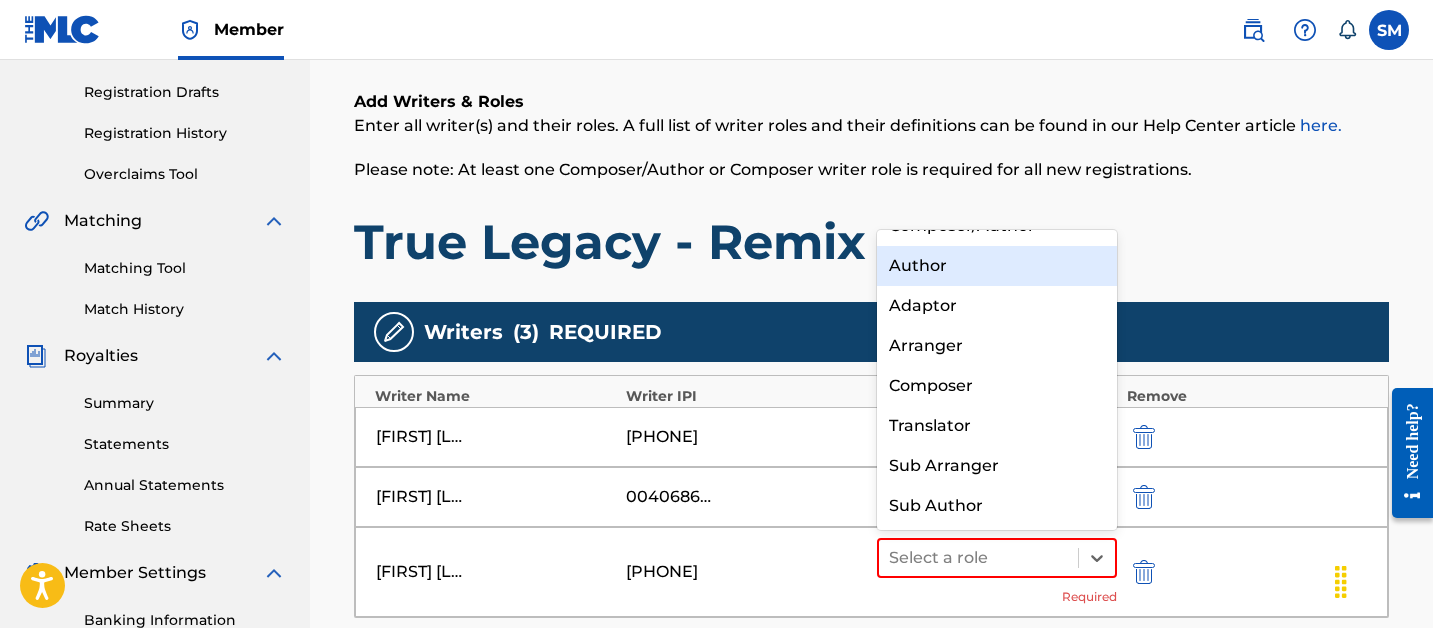 scroll, scrollTop: 0, scrollLeft: 0, axis: both 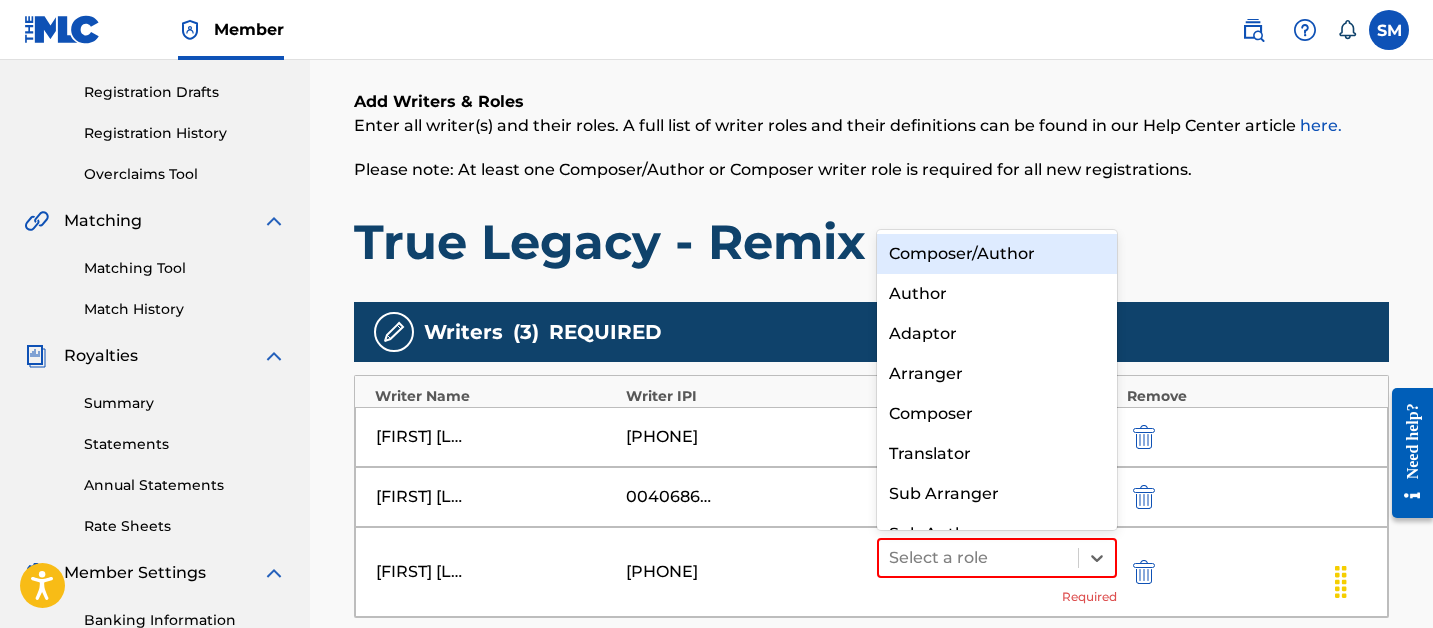 click on "Composer/Author" at bounding box center [997, 254] 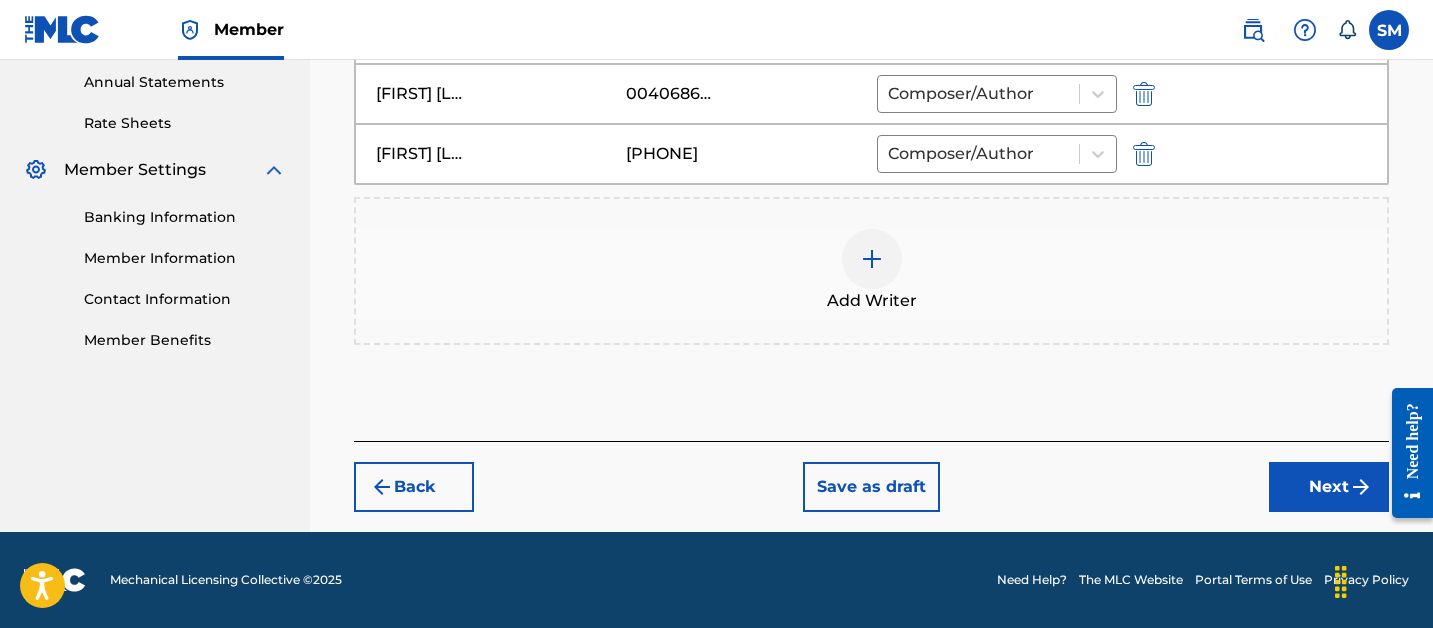 click on "Next" at bounding box center [1329, 487] 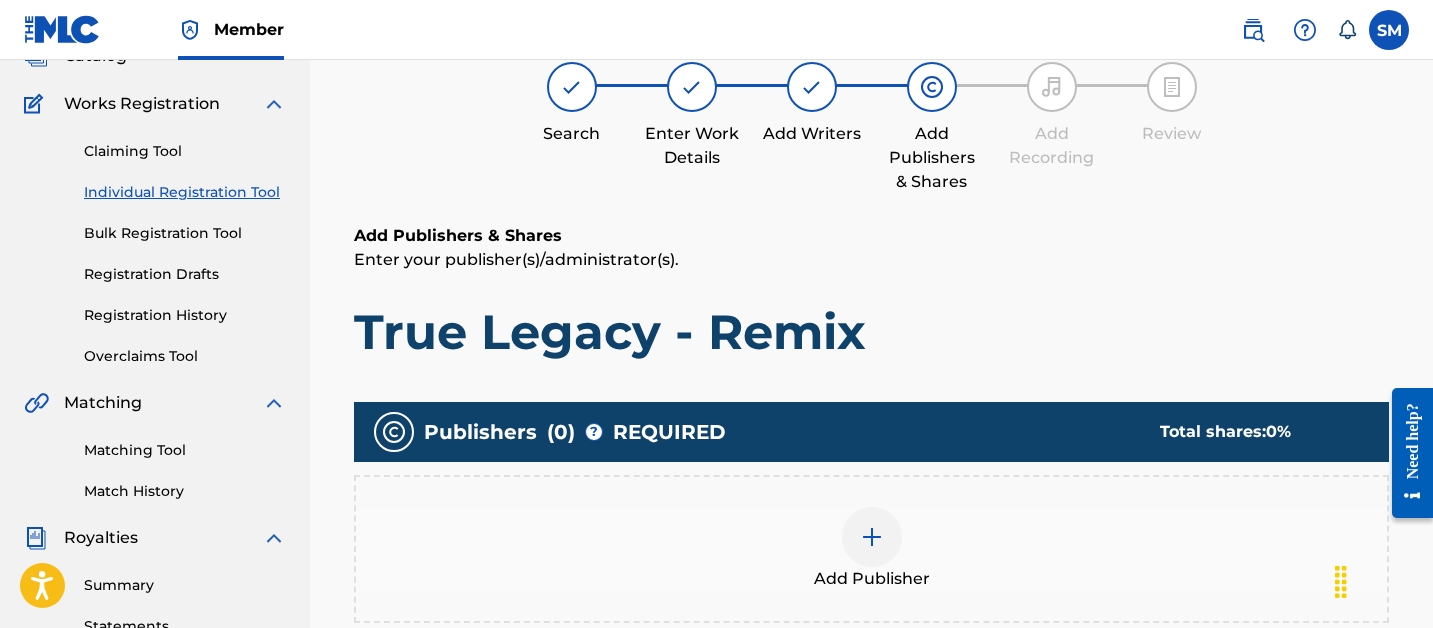 scroll, scrollTop: 151, scrollLeft: 0, axis: vertical 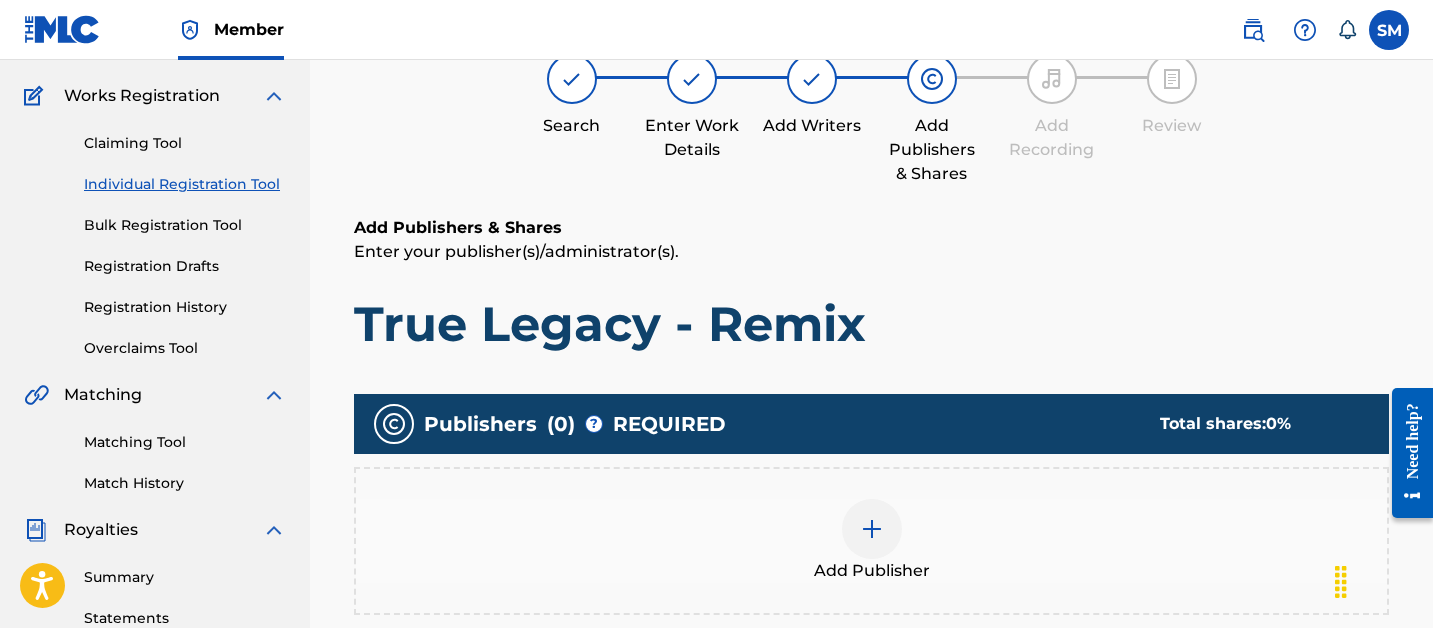 click at bounding box center (872, 529) 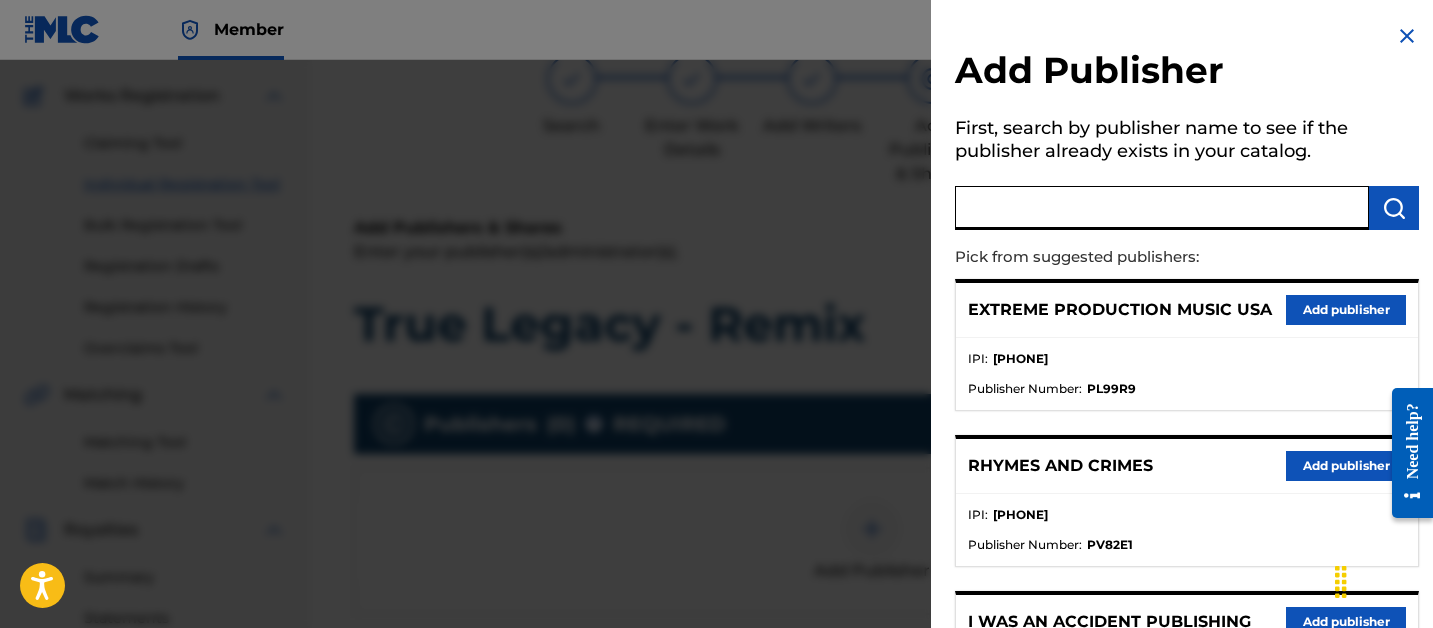 click at bounding box center (1162, 208) 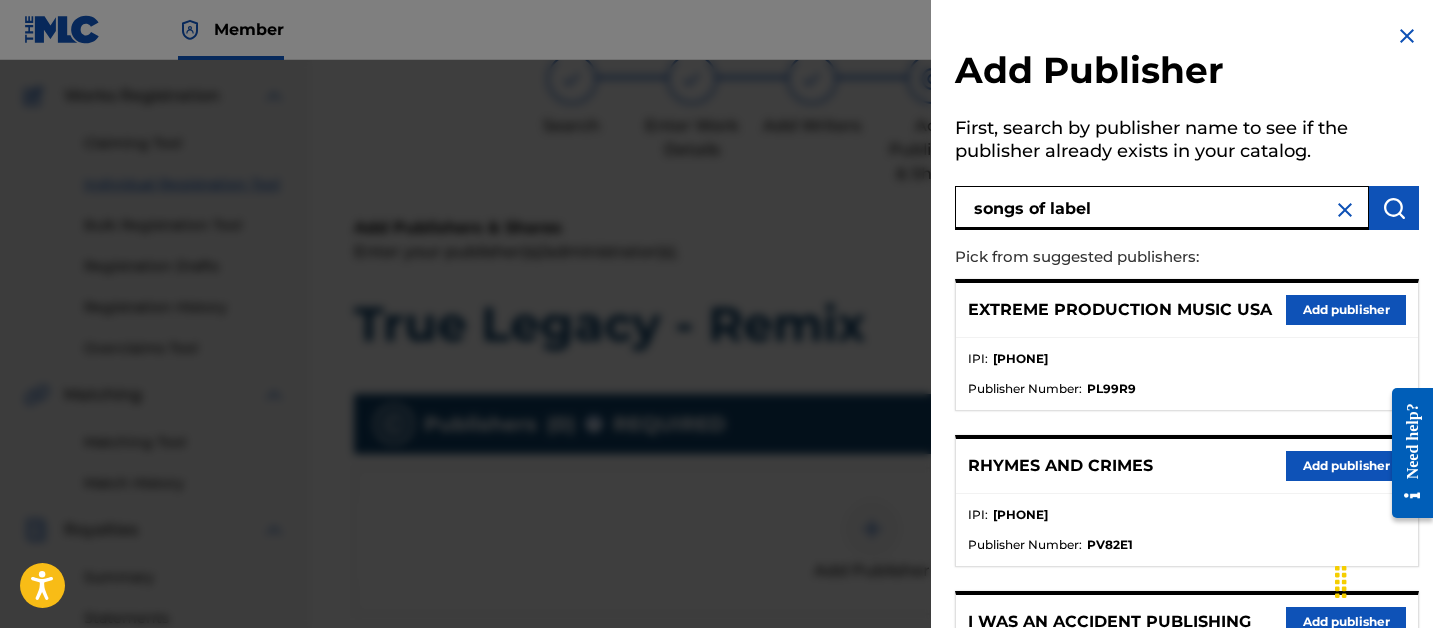 type on "songs of label" 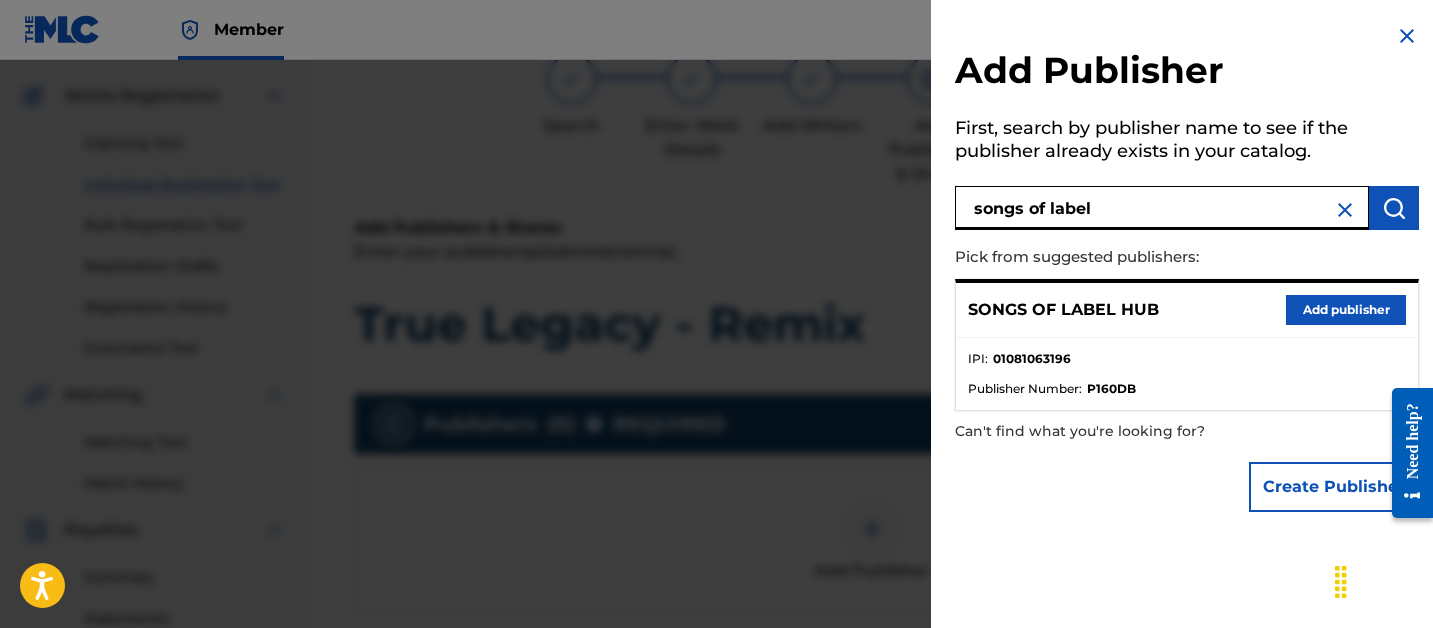 click on "Add publisher" at bounding box center (1346, 310) 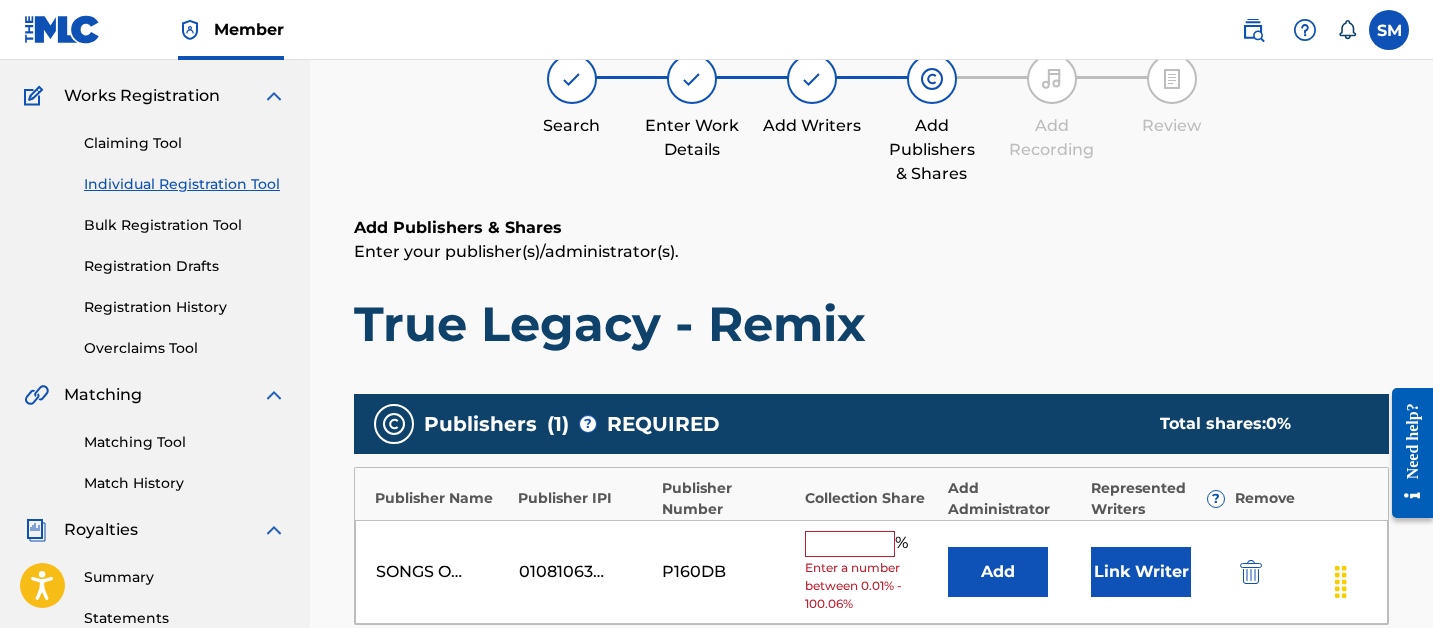click at bounding box center (850, 544) 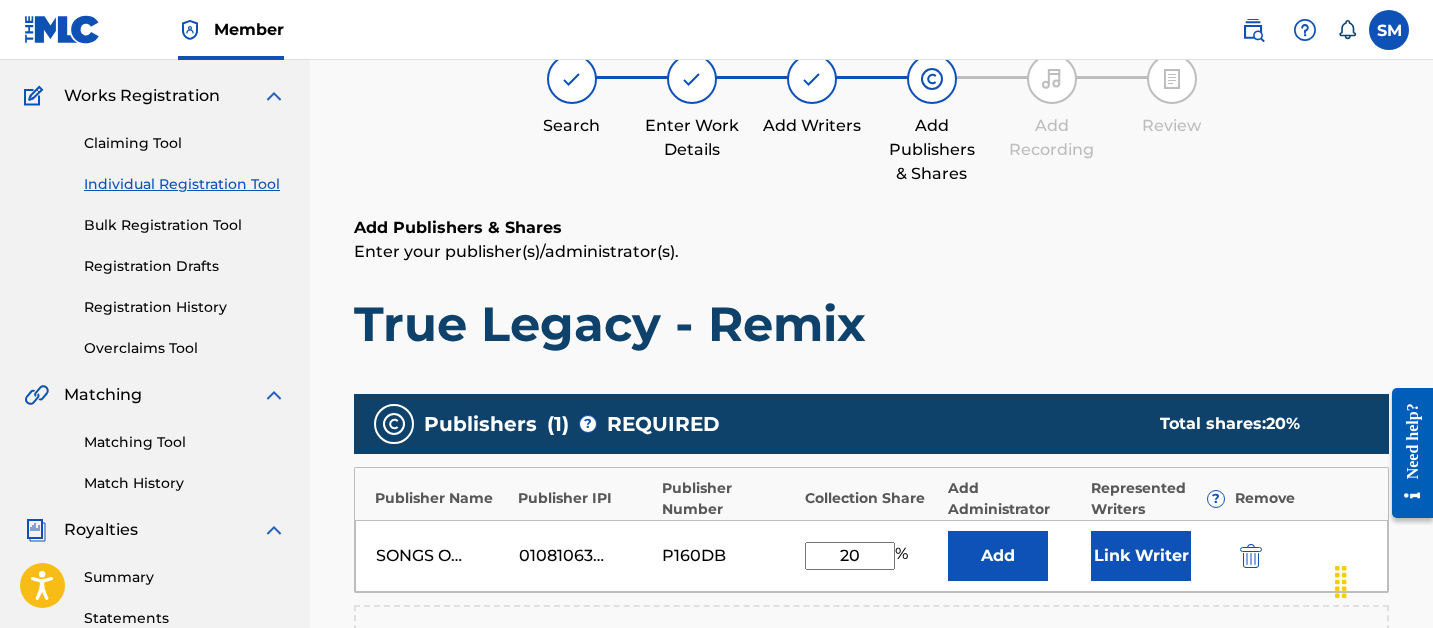 type on "20" 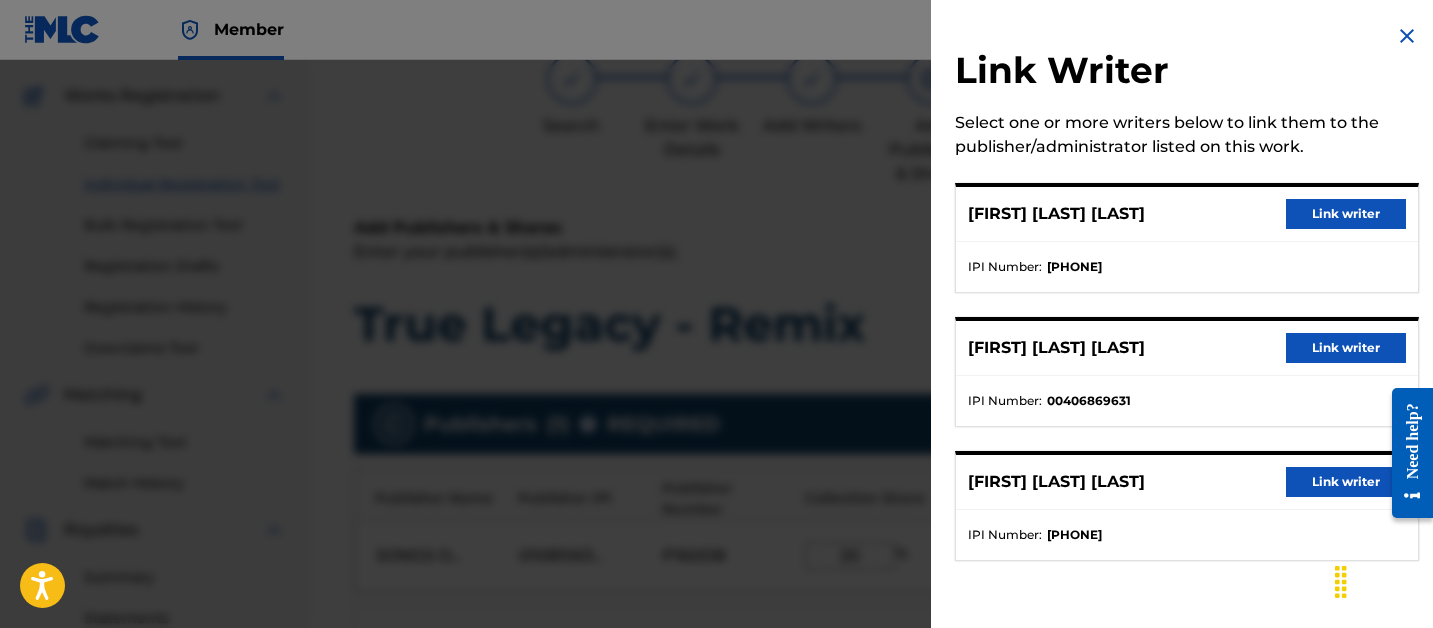 click on "Link writer" at bounding box center [1346, 214] 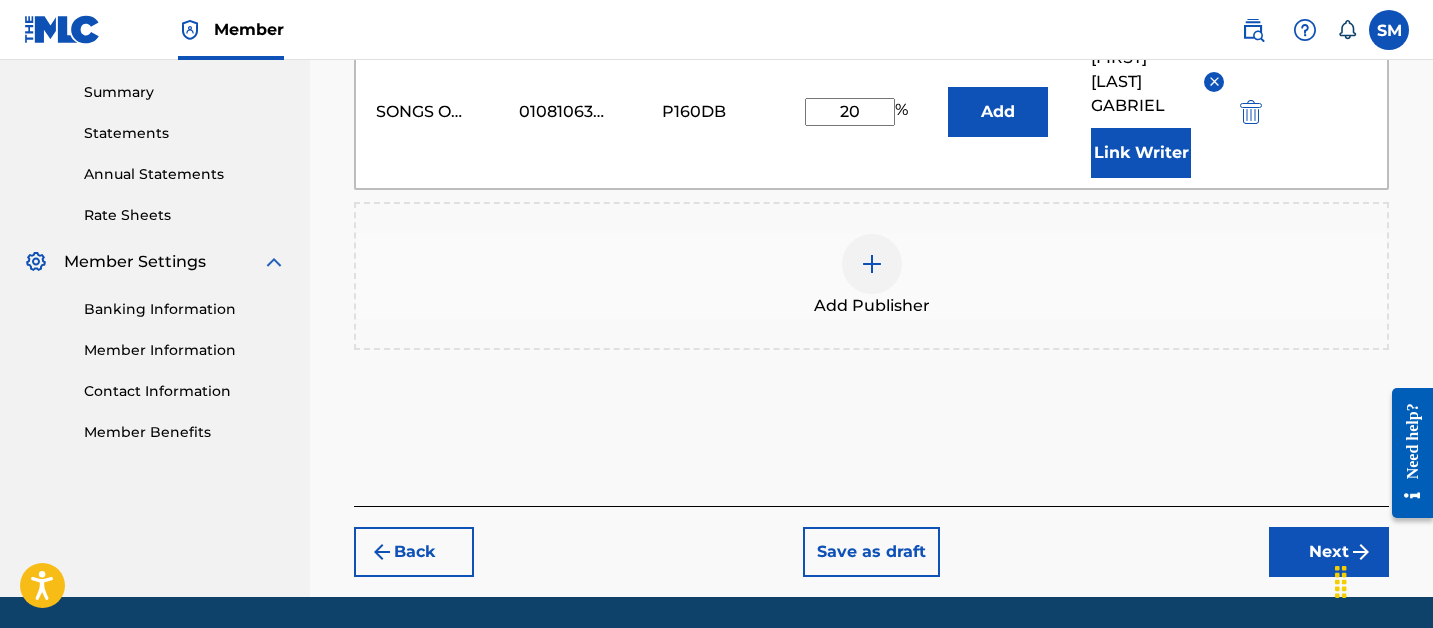 click on "Next" at bounding box center [1329, 552] 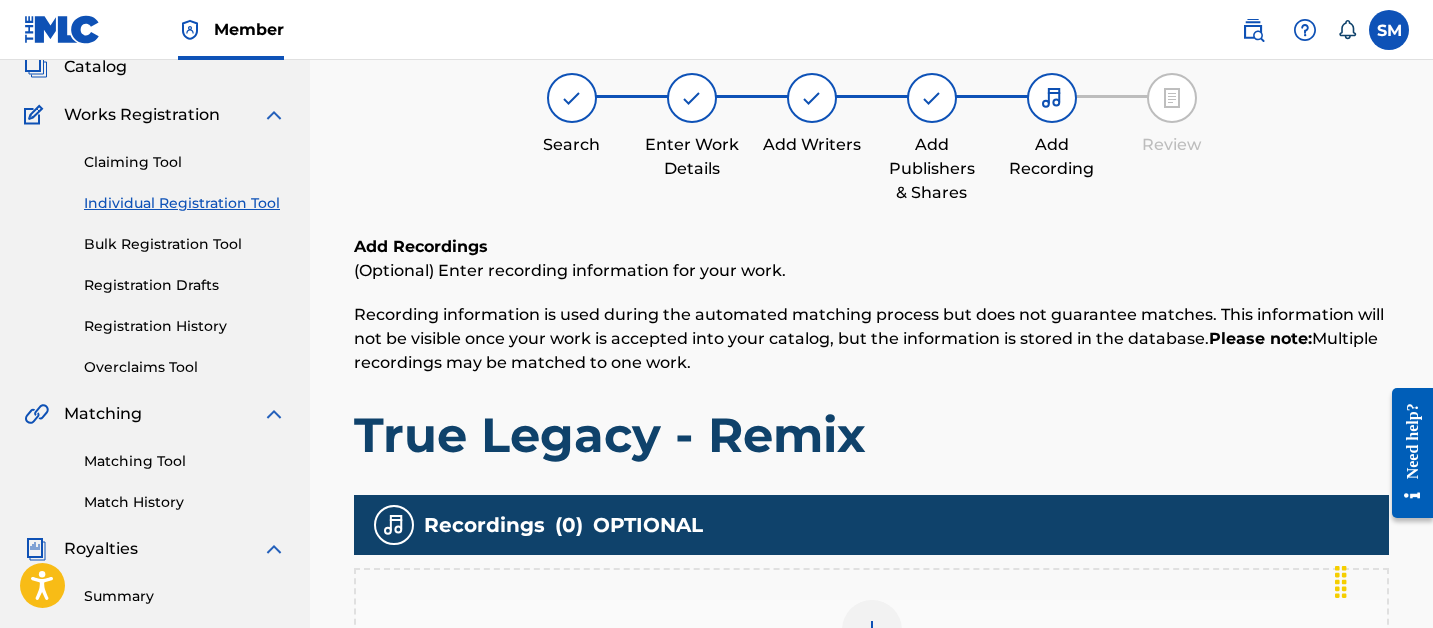 scroll, scrollTop: 164, scrollLeft: 0, axis: vertical 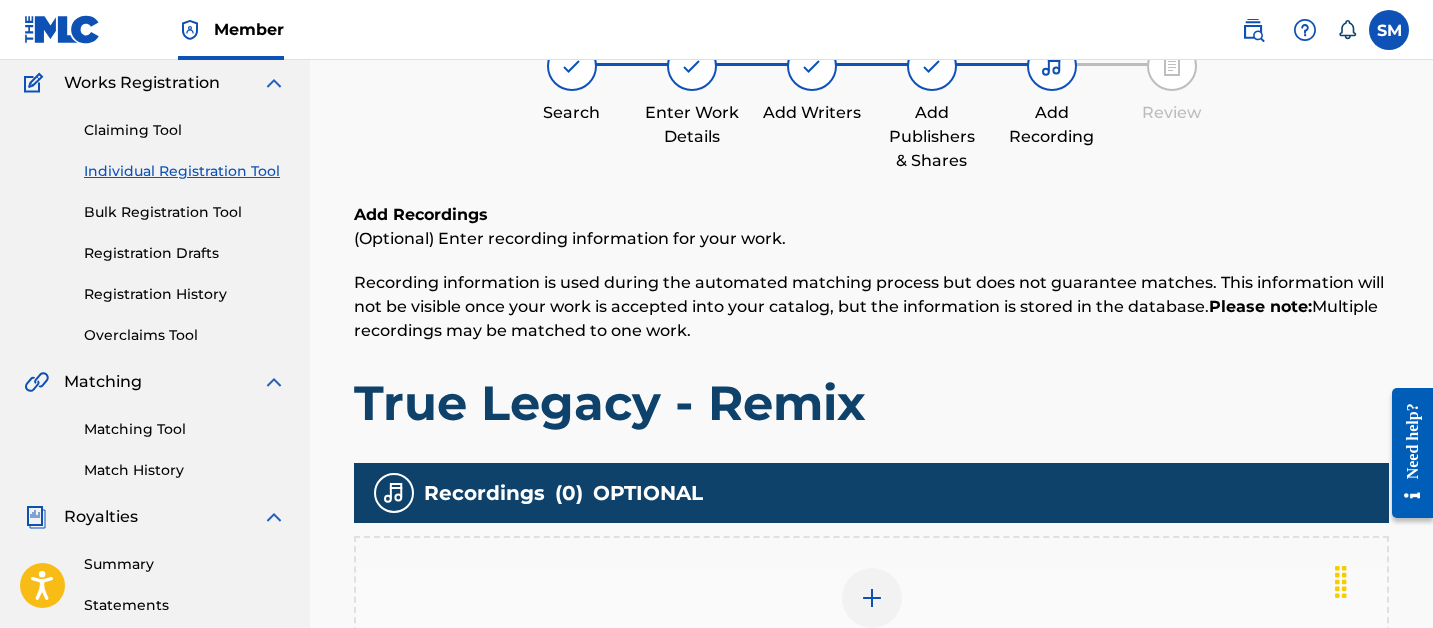 click at bounding box center (872, 598) 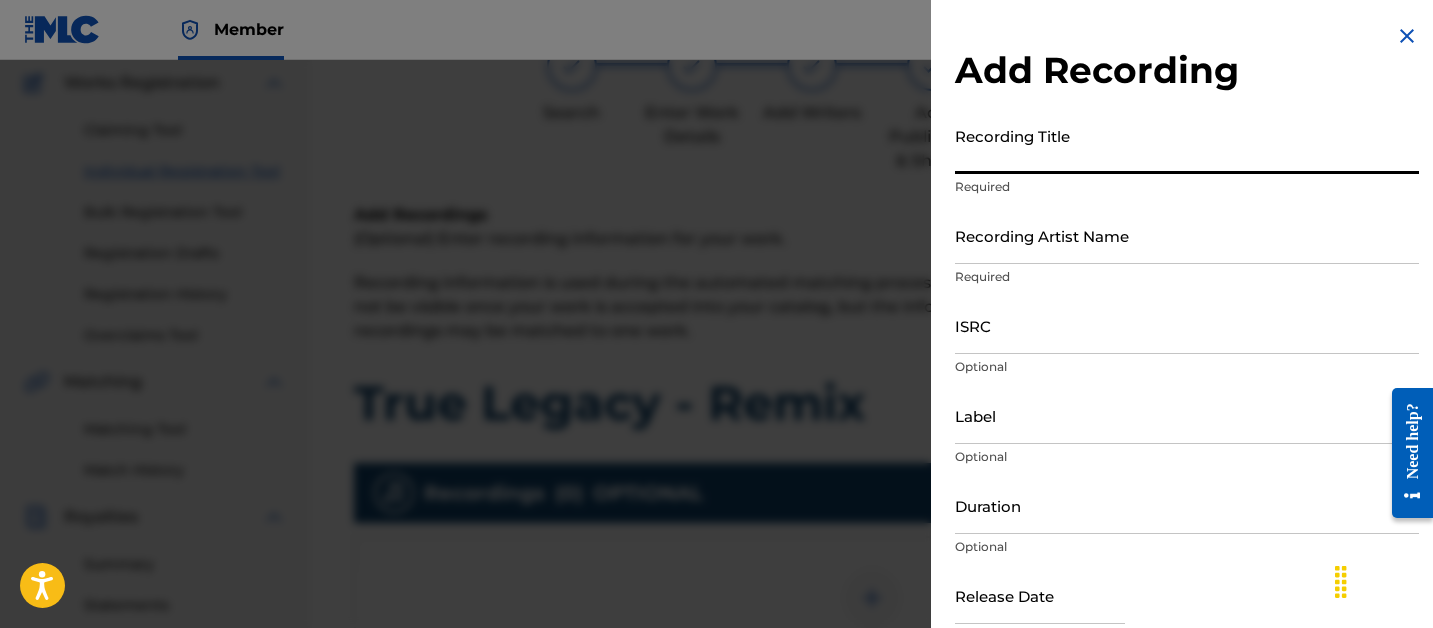 click on "Recording Title" at bounding box center (1187, 145) 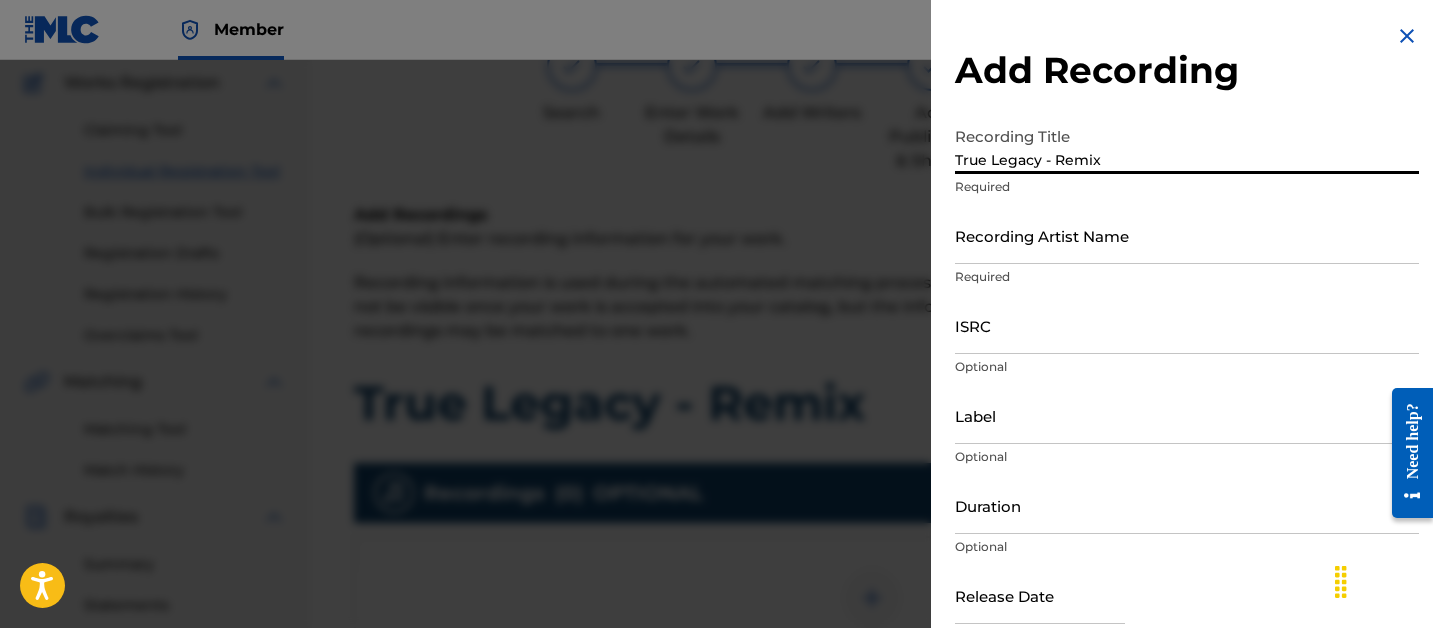 type on "True Legacy - Remix" 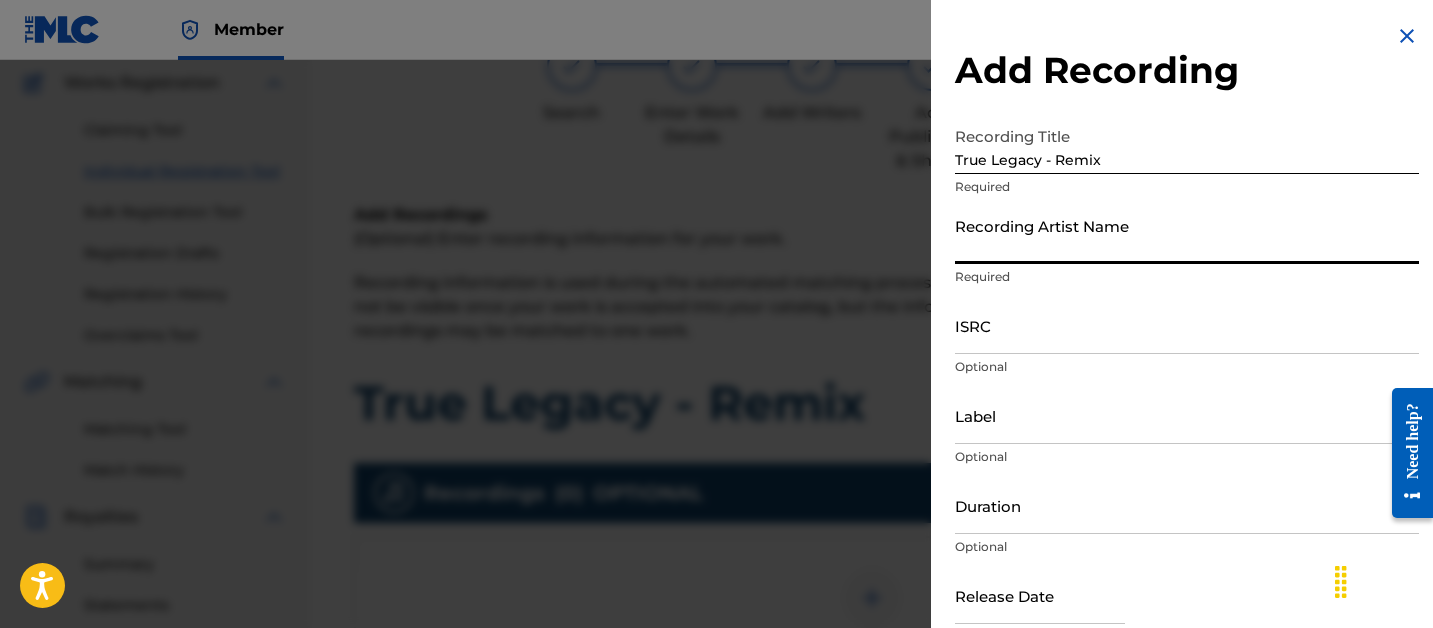 paste on "bazzmansamphilz" 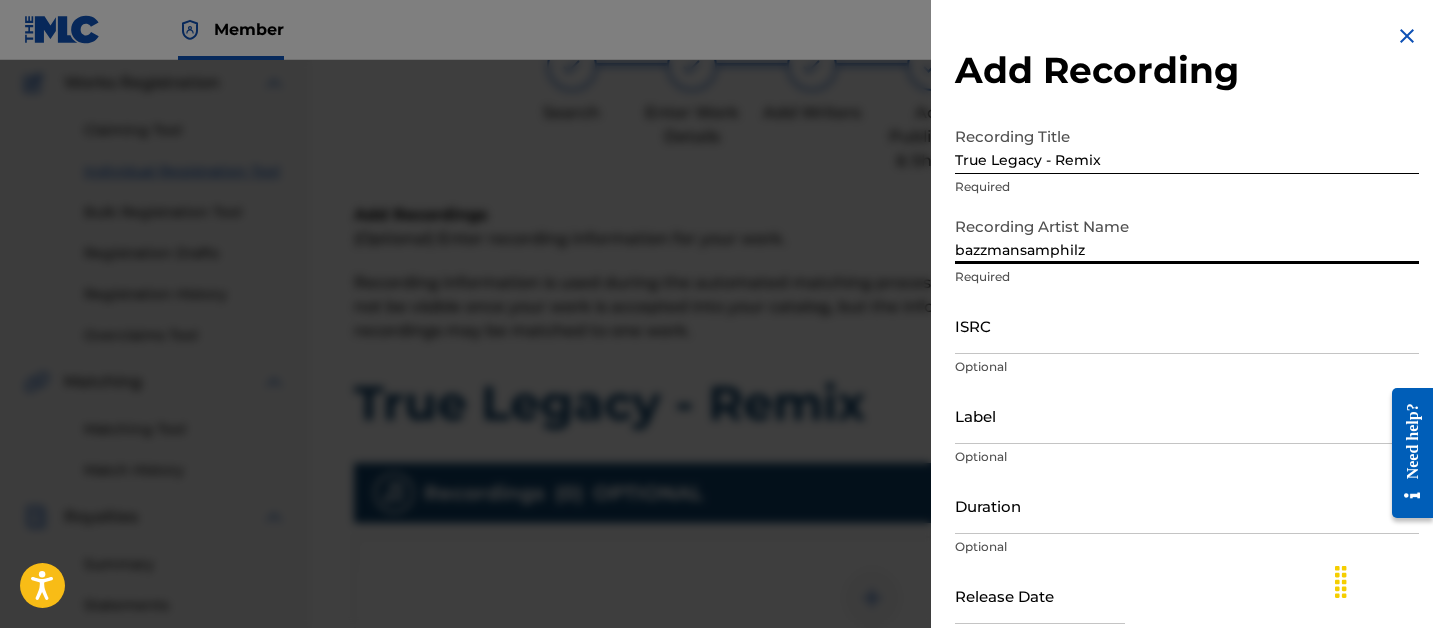 type on "bazzmansamphilz" 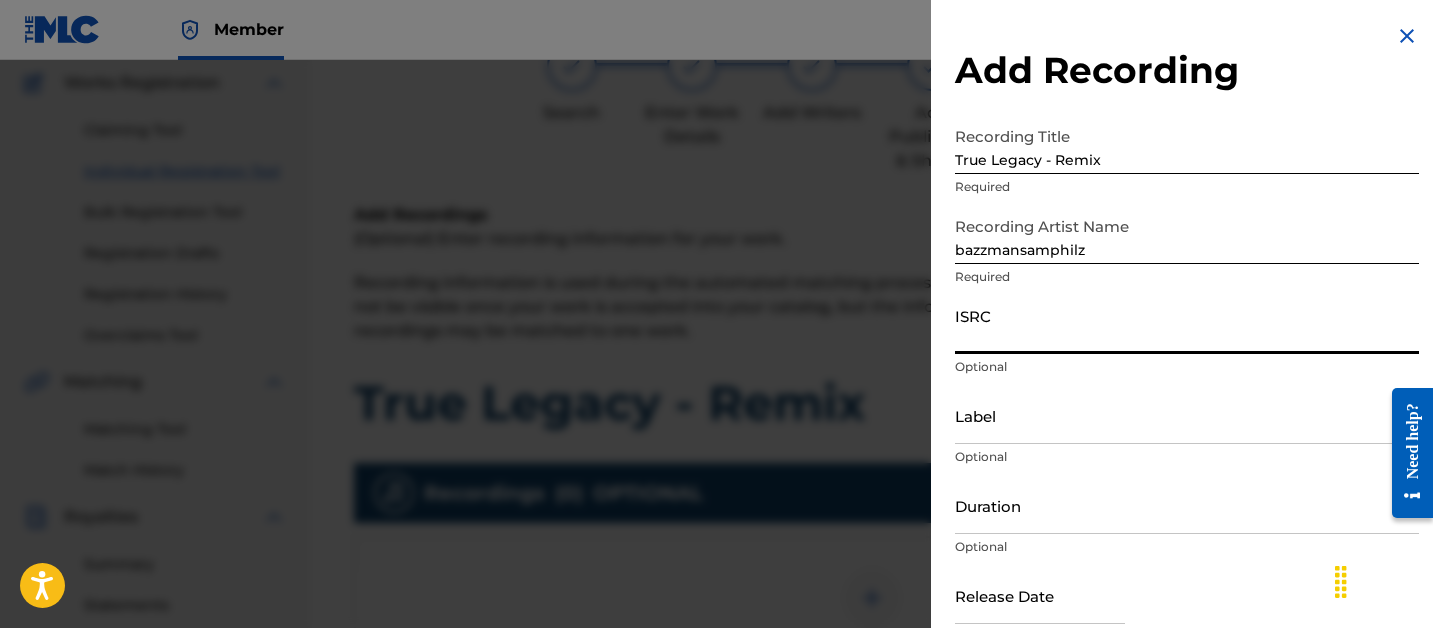 paste on "NGB242401263" 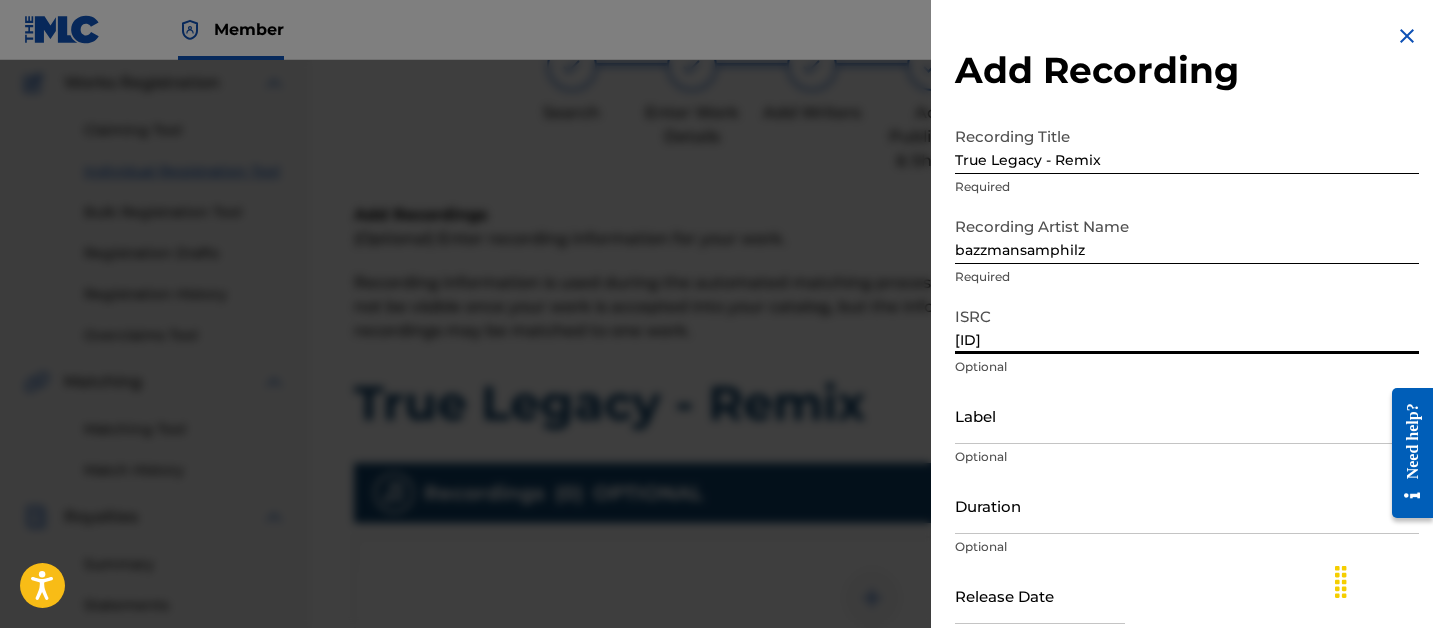 scroll, scrollTop: 103, scrollLeft: 0, axis: vertical 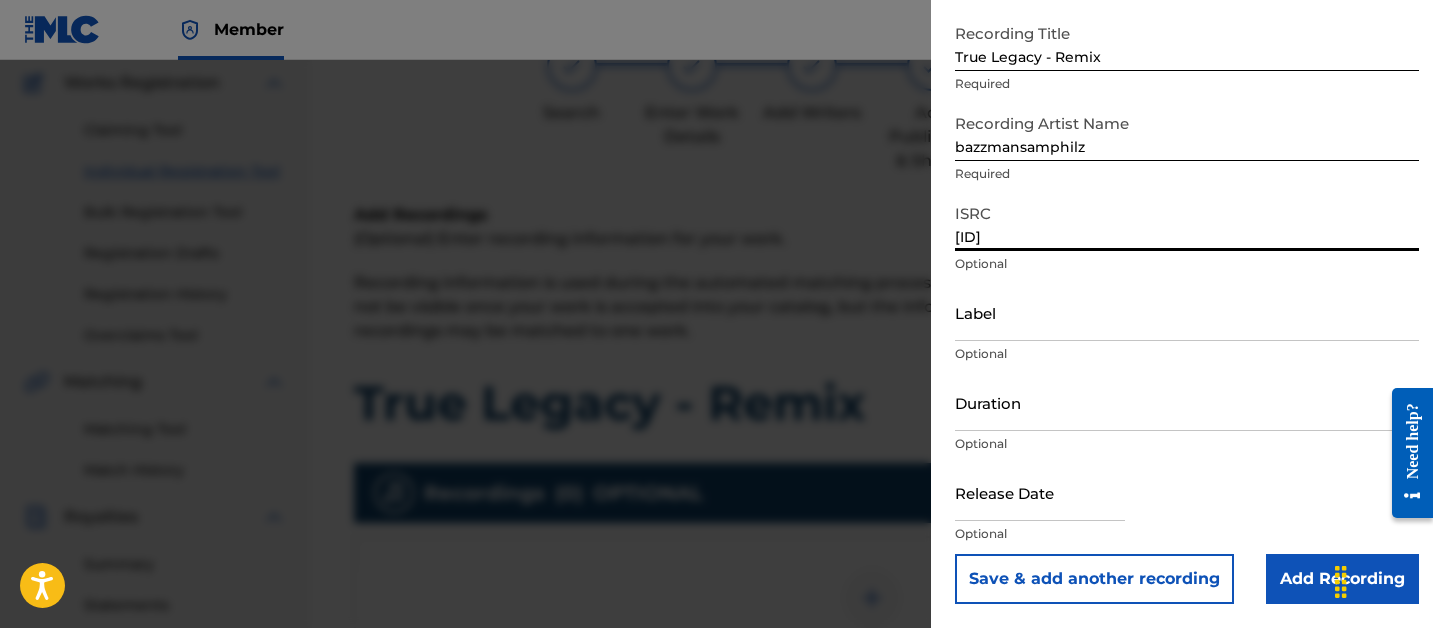 type on "NGB242401263" 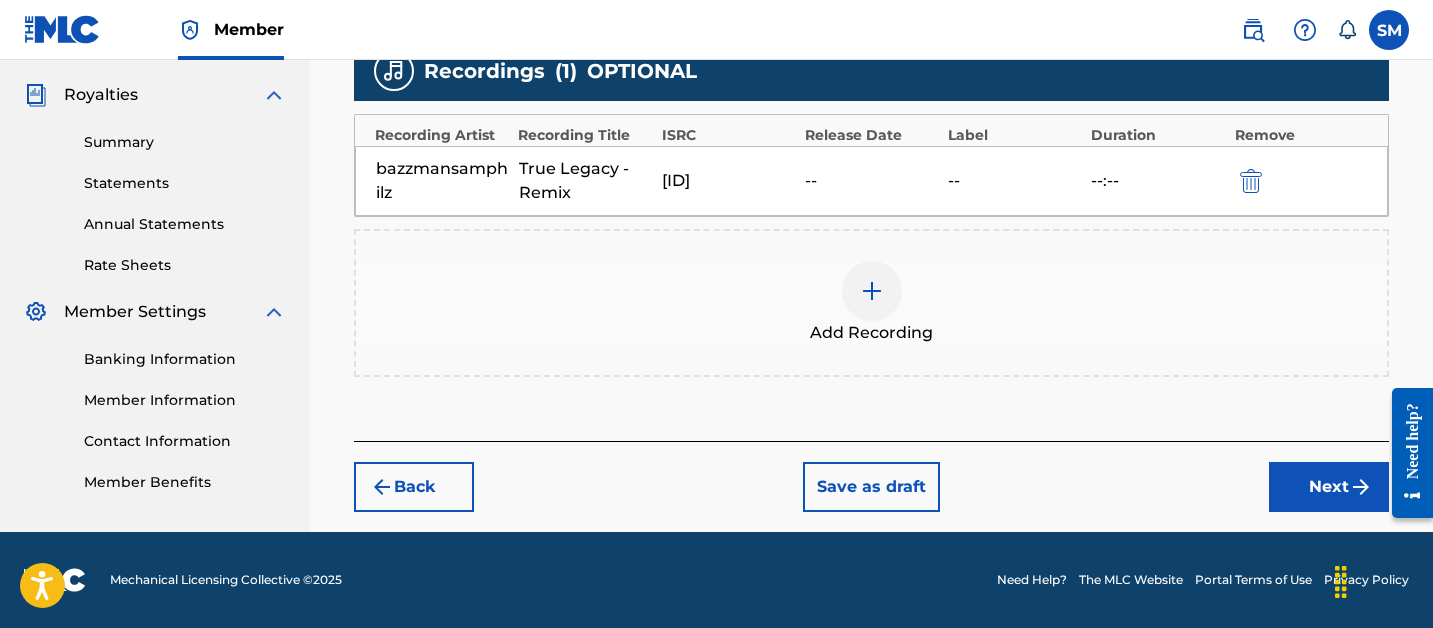 click on "Next" at bounding box center (1329, 487) 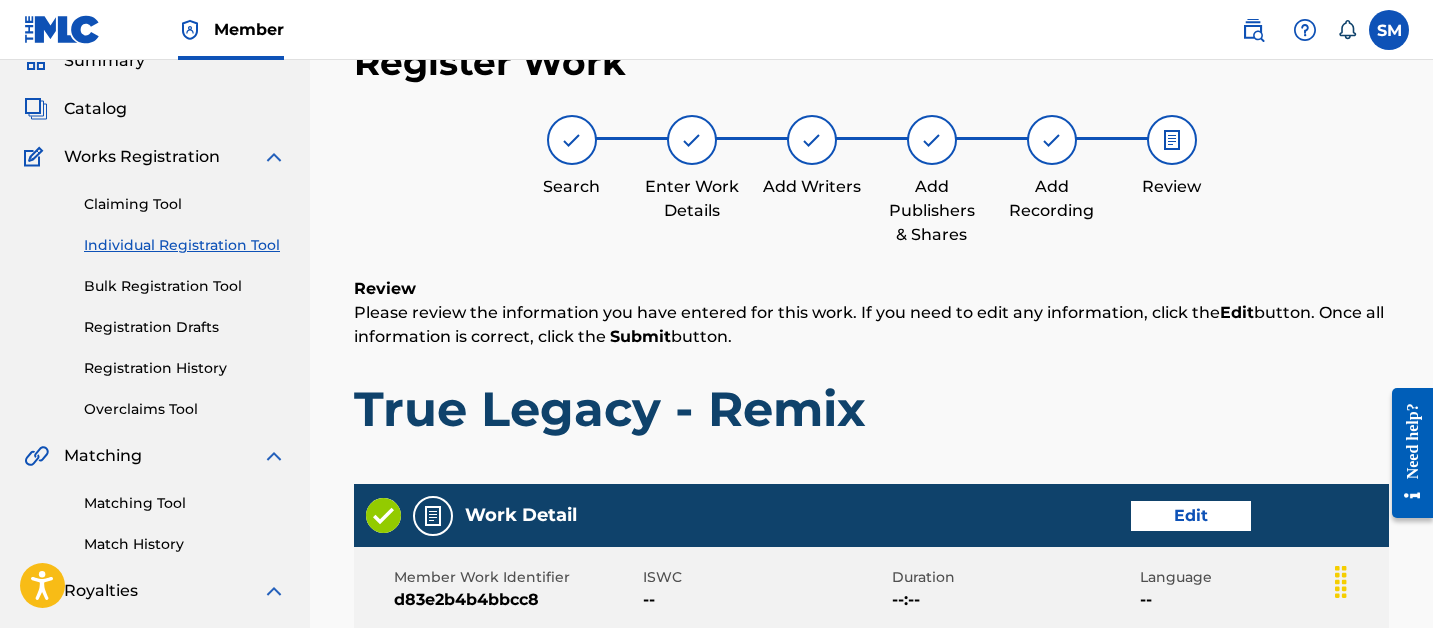 scroll, scrollTop: 1192, scrollLeft: 0, axis: vertical 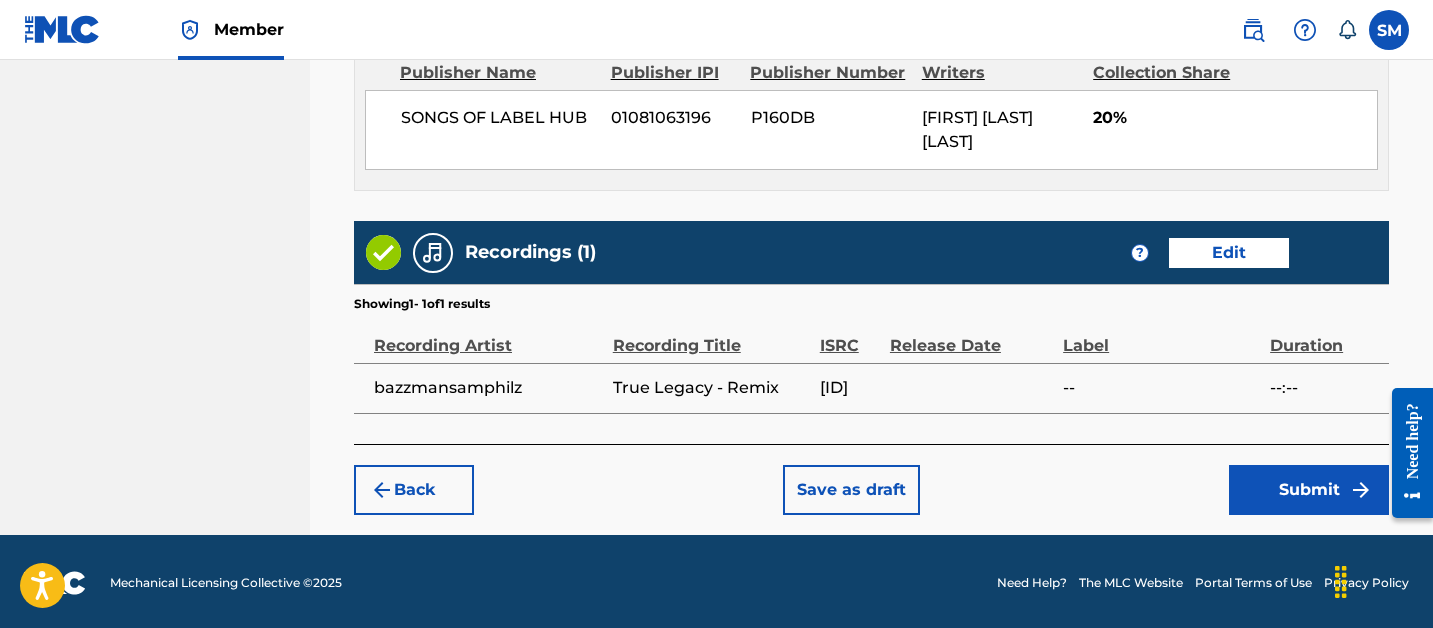 click on "Submit" at bounding box center (1309, 490) 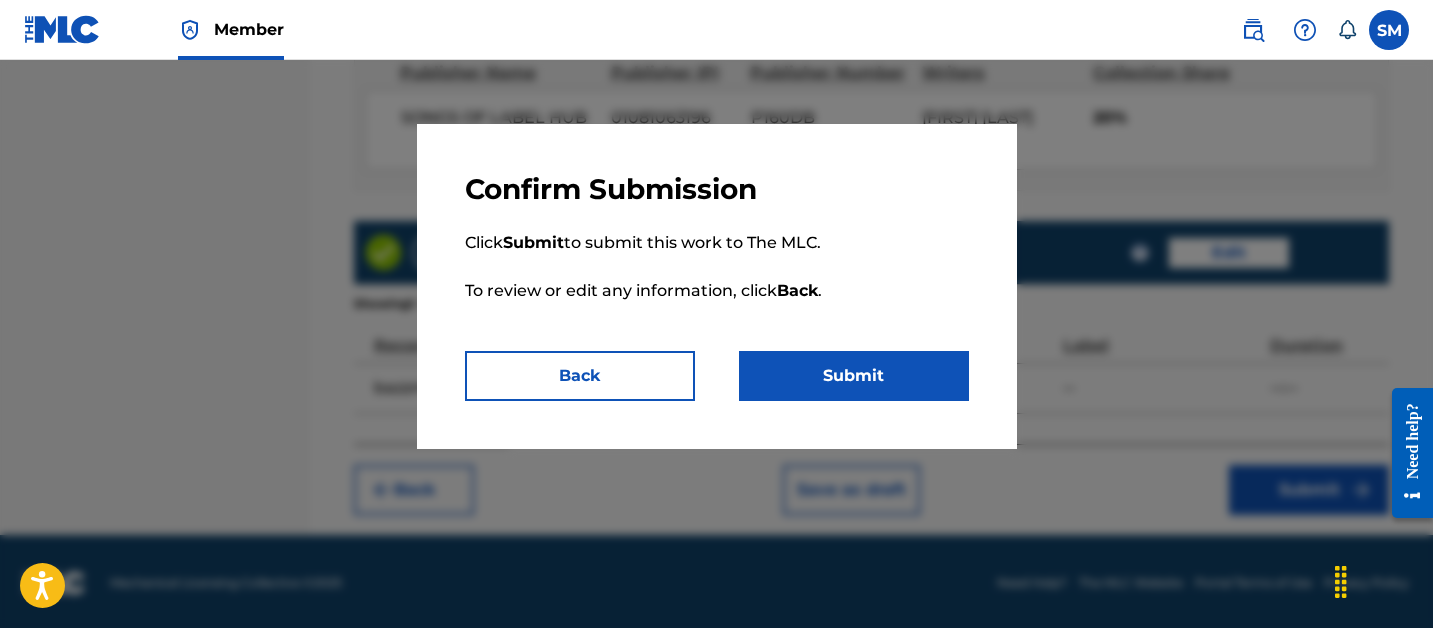 click on "Submit" at bounding box center [854, 376] 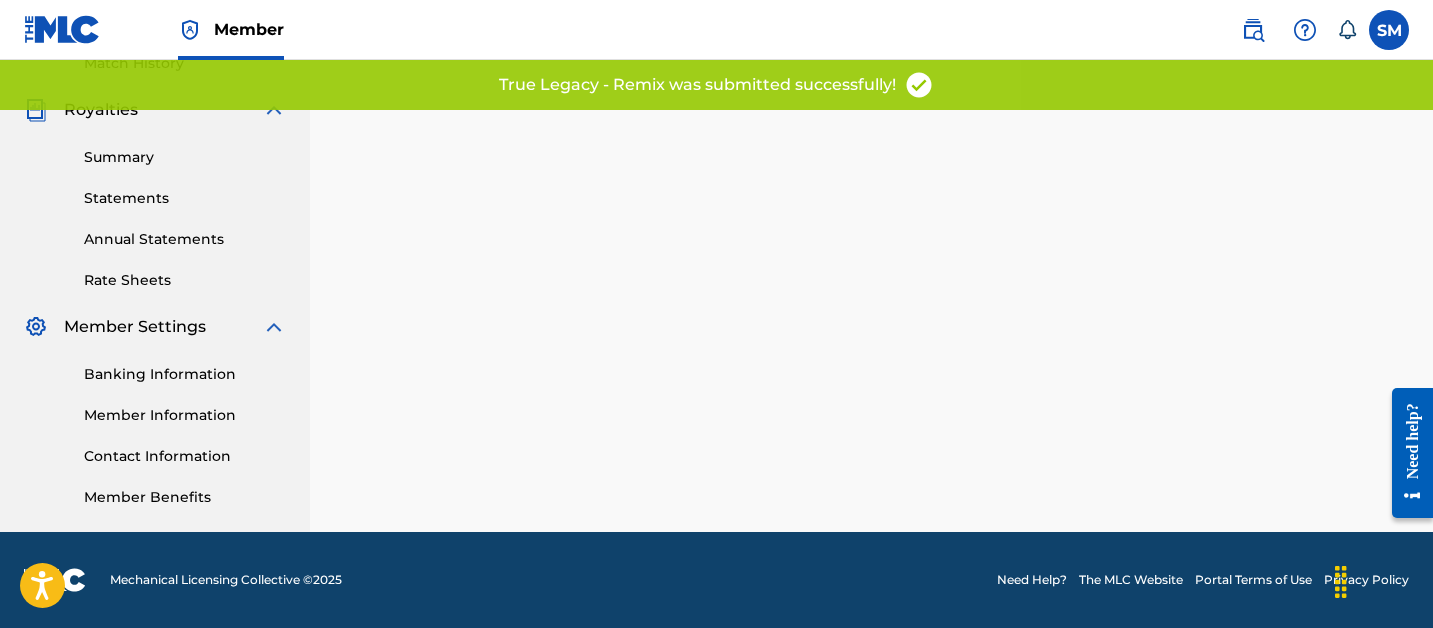 scroll, scrollTop: 0, scrollLeft: 0, axis: both 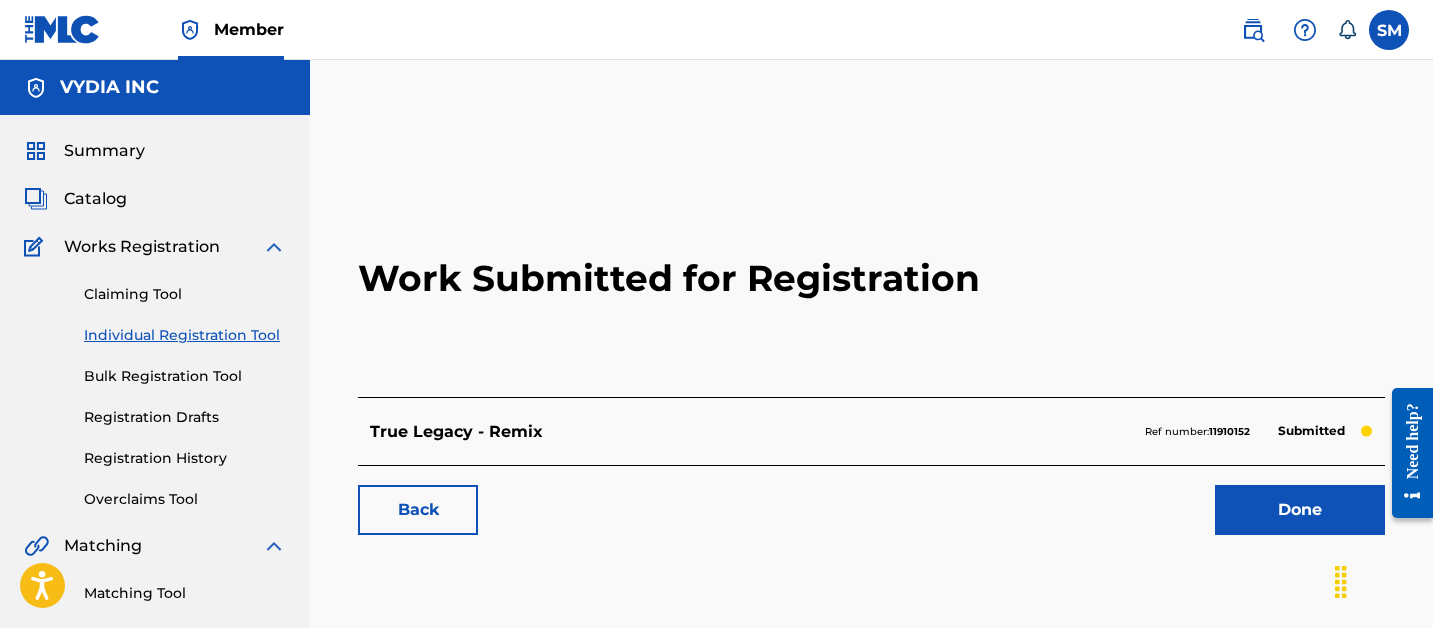 click on "11910152" at bounding box center [1229, 431] 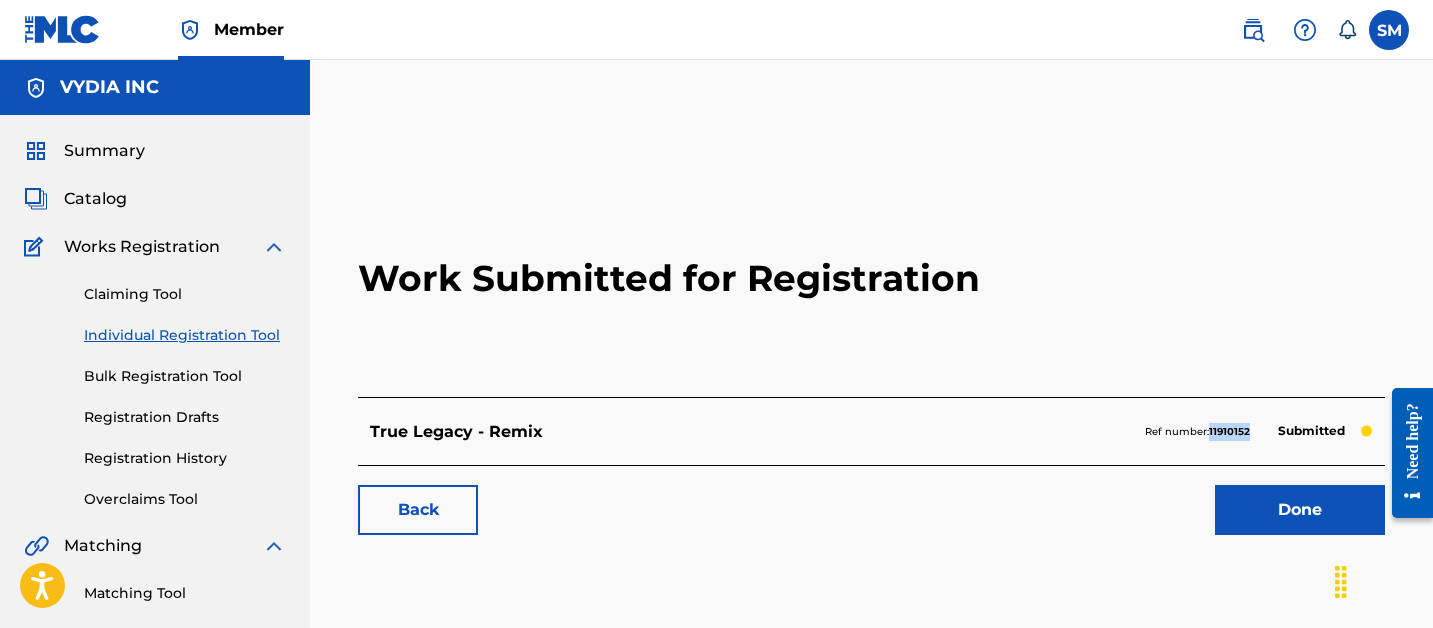 click on "11910152" at bounding box center (1229, 431) 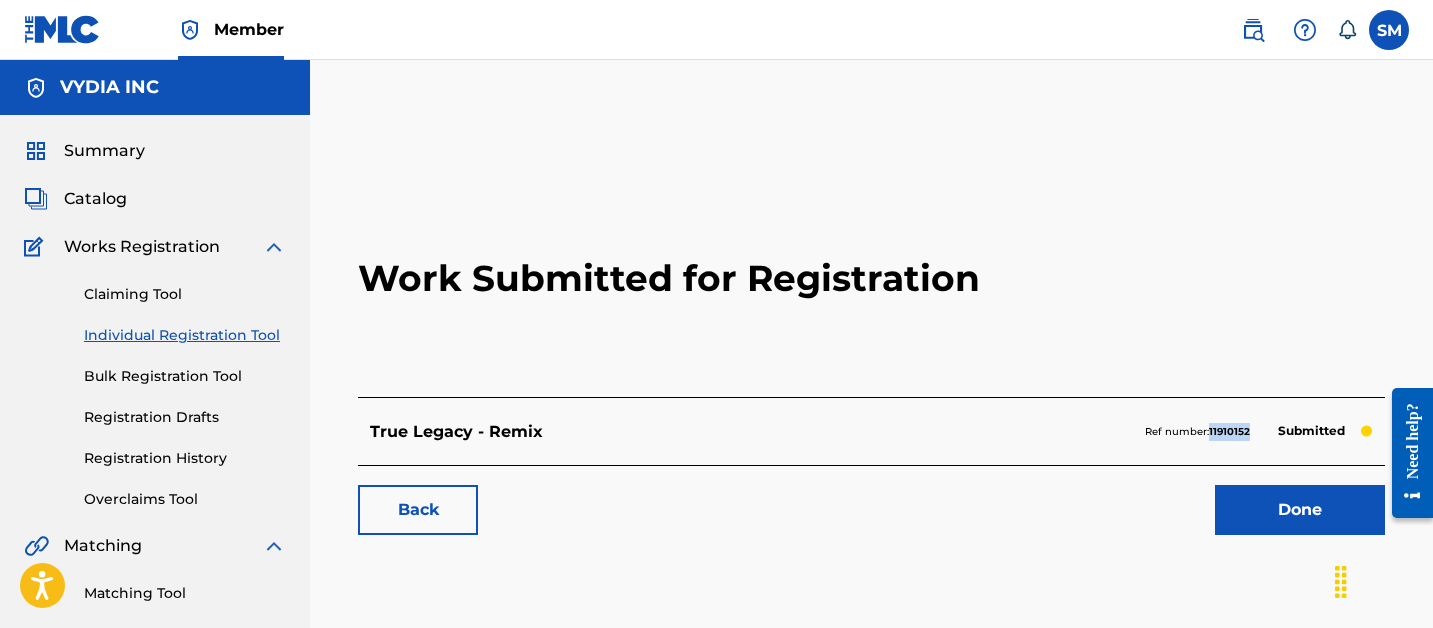 click on "Claiming Tool" at bounding box center [185, 294] 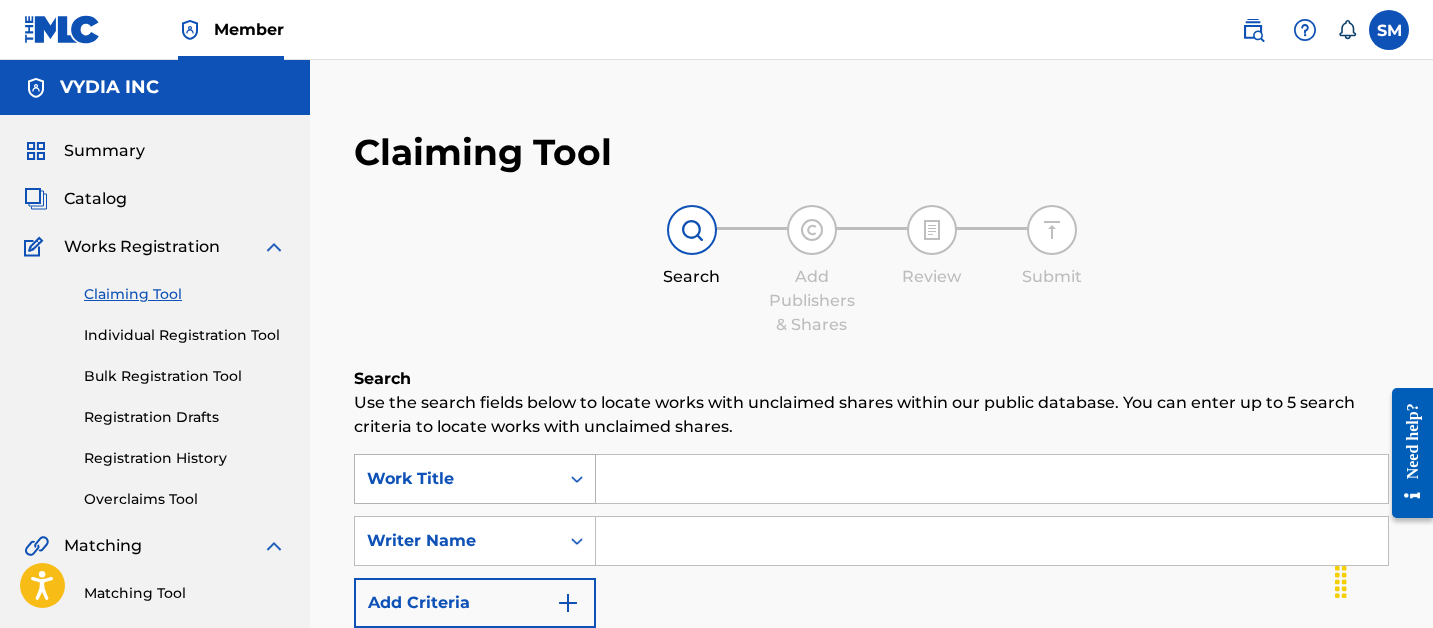 click on "Work Title" at bounding box center (457, 479) 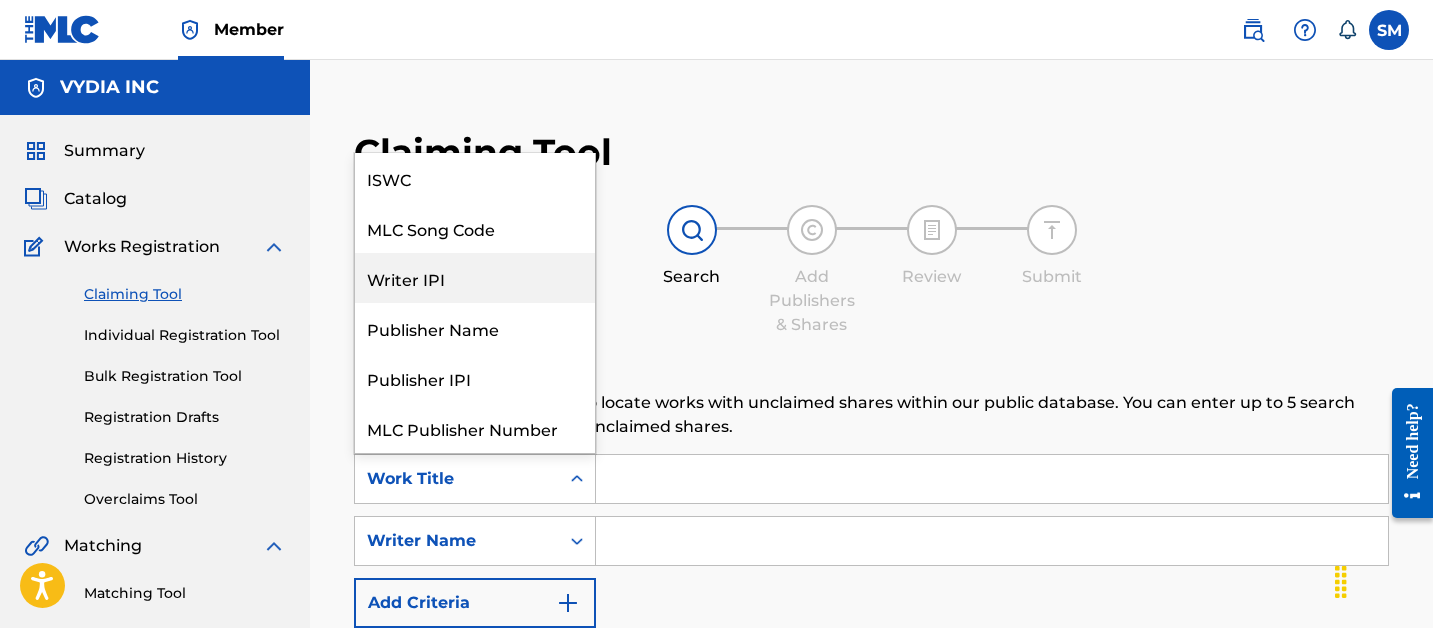 scroll, scrollTop: 50, scrollLeft: 0, axis: vertical 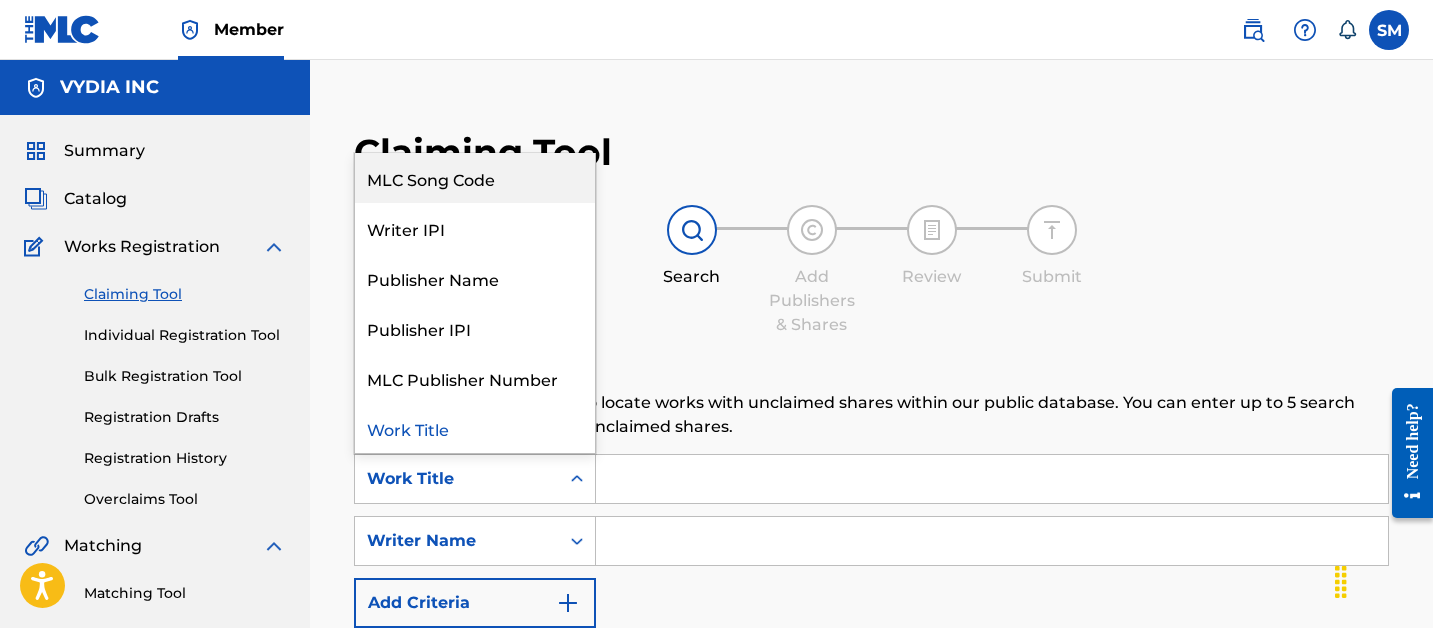 click on "MLC Song Code" at bounding box center (475, 178) 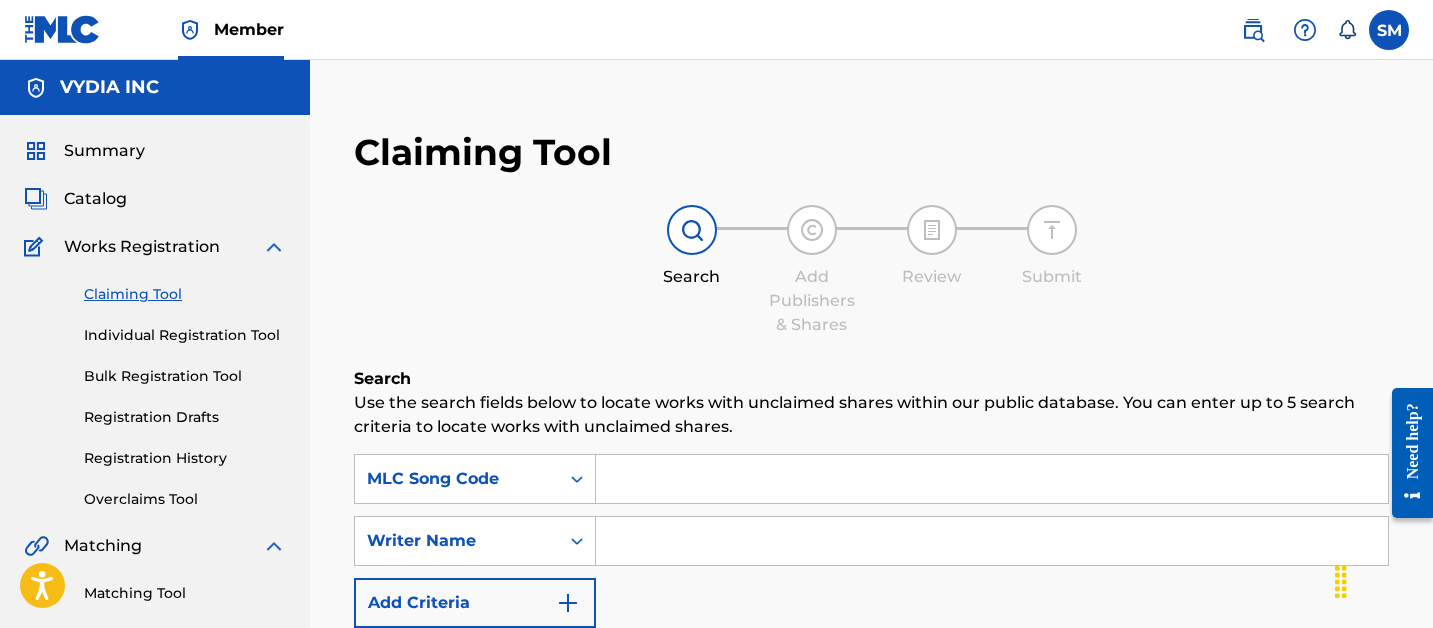 click at bounding box center [992, 479] 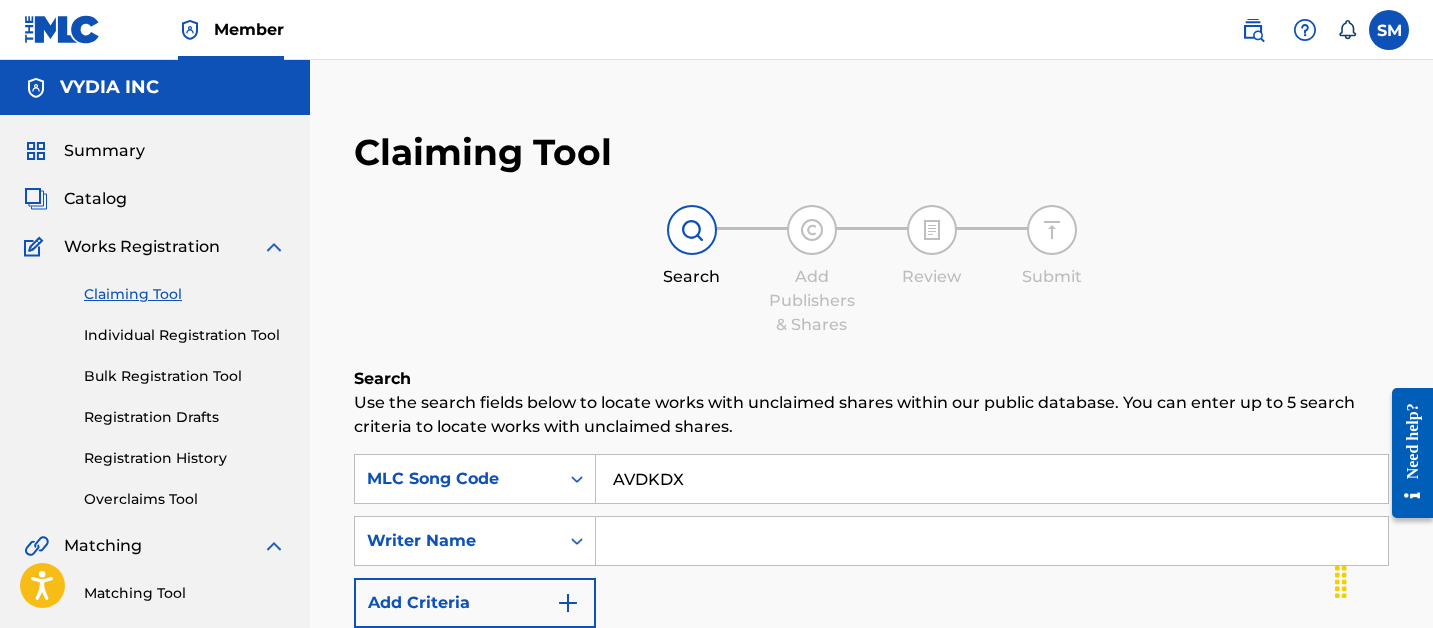 type on "AVDKDX" 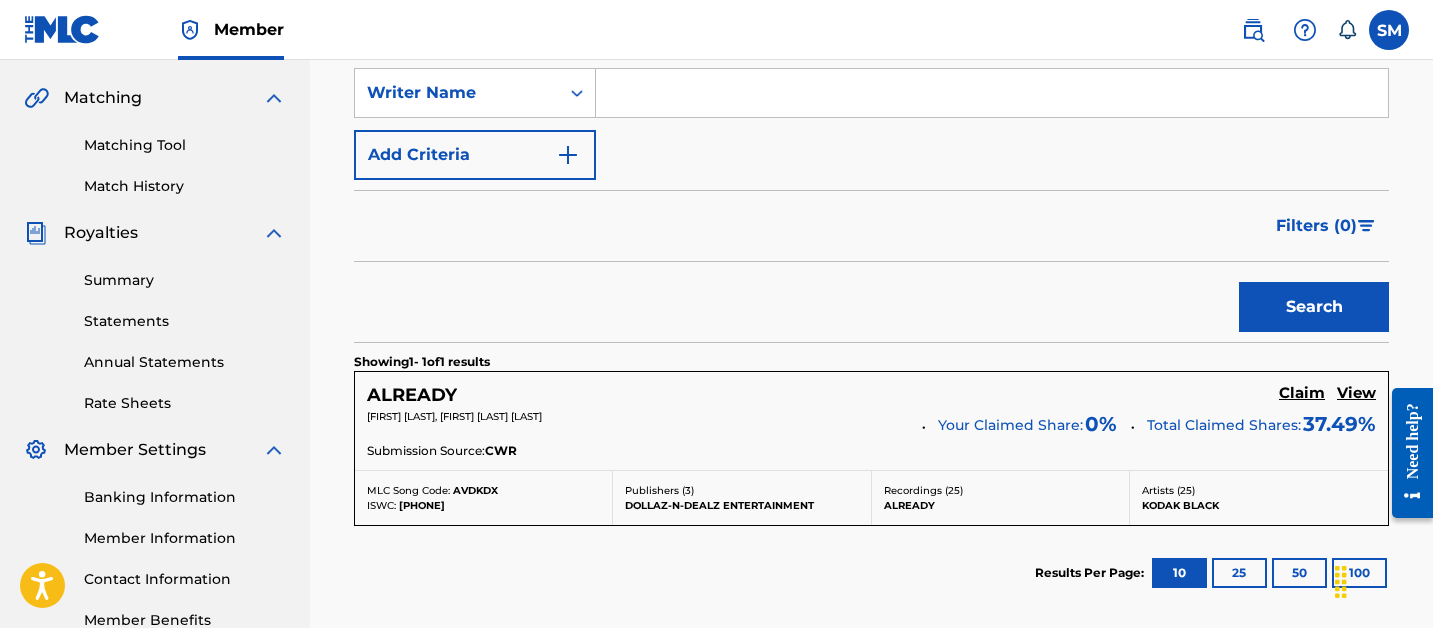 scroll, scrollTop: 470, scrollLeft: 0, axis: vertical 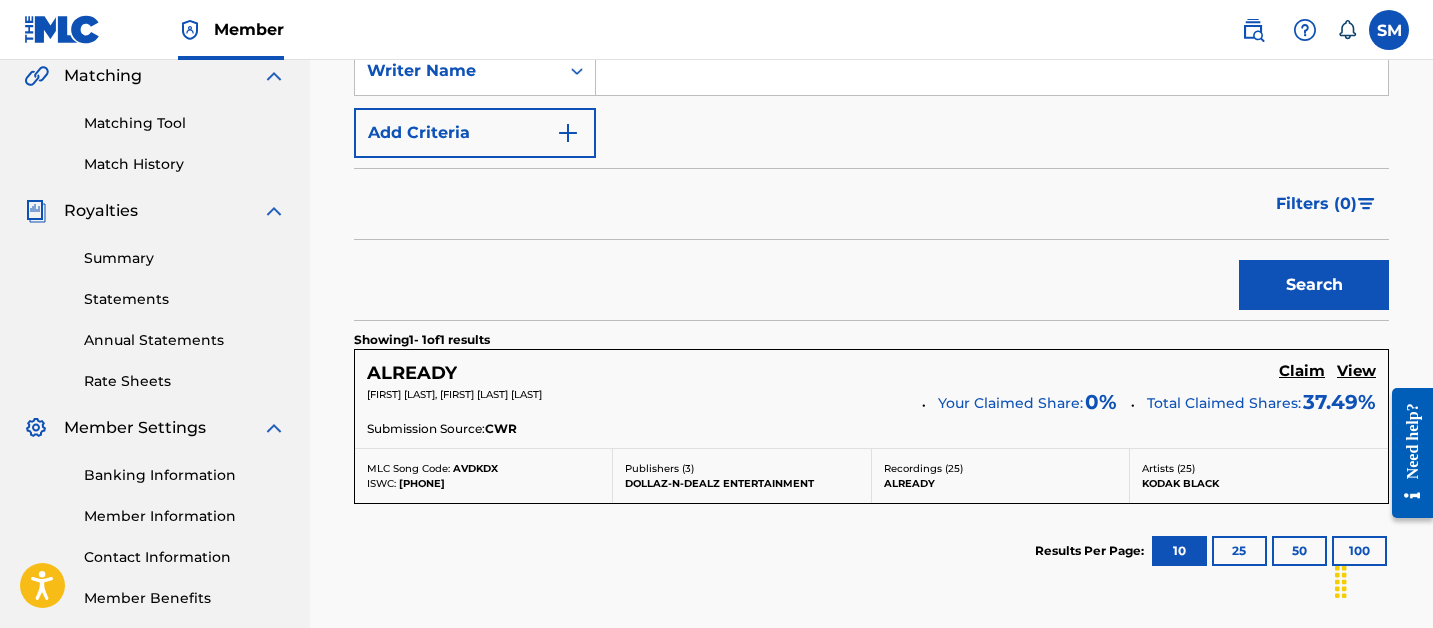 click on "Claim" at bounding box center (1302, 371) 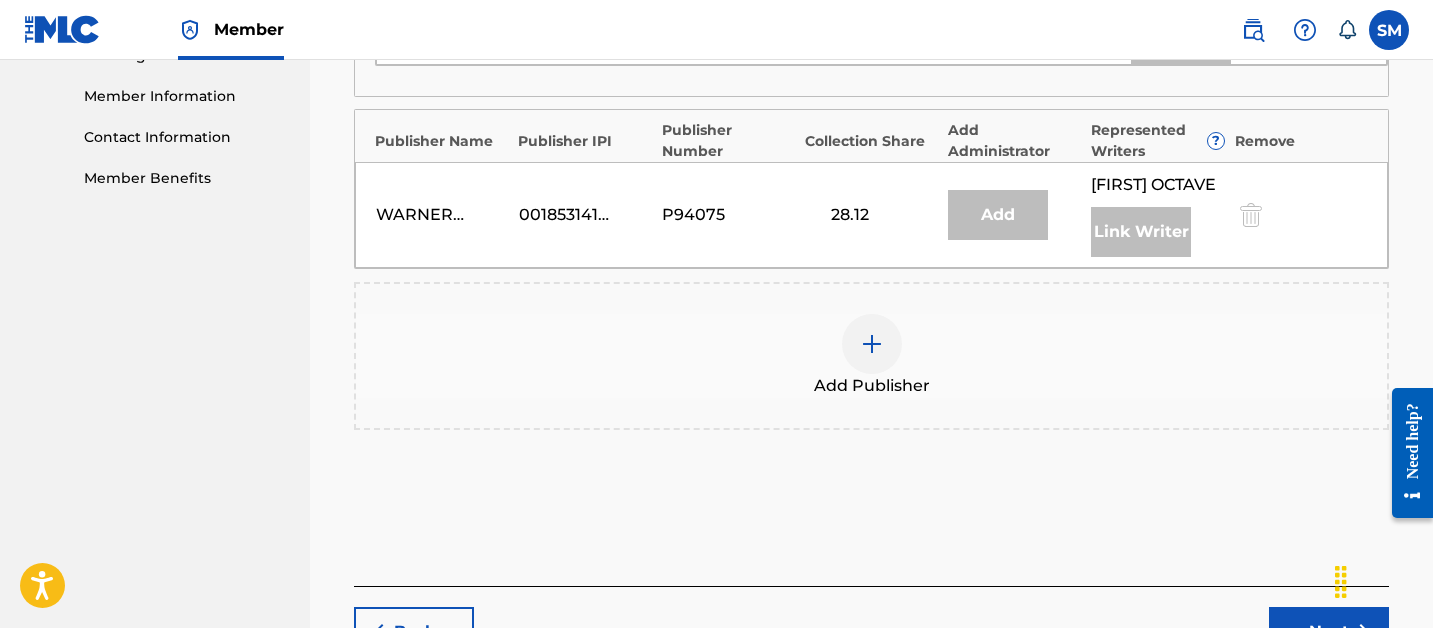 scroll, scrollTop: 968, scrollLeft: 0, axis: vertical 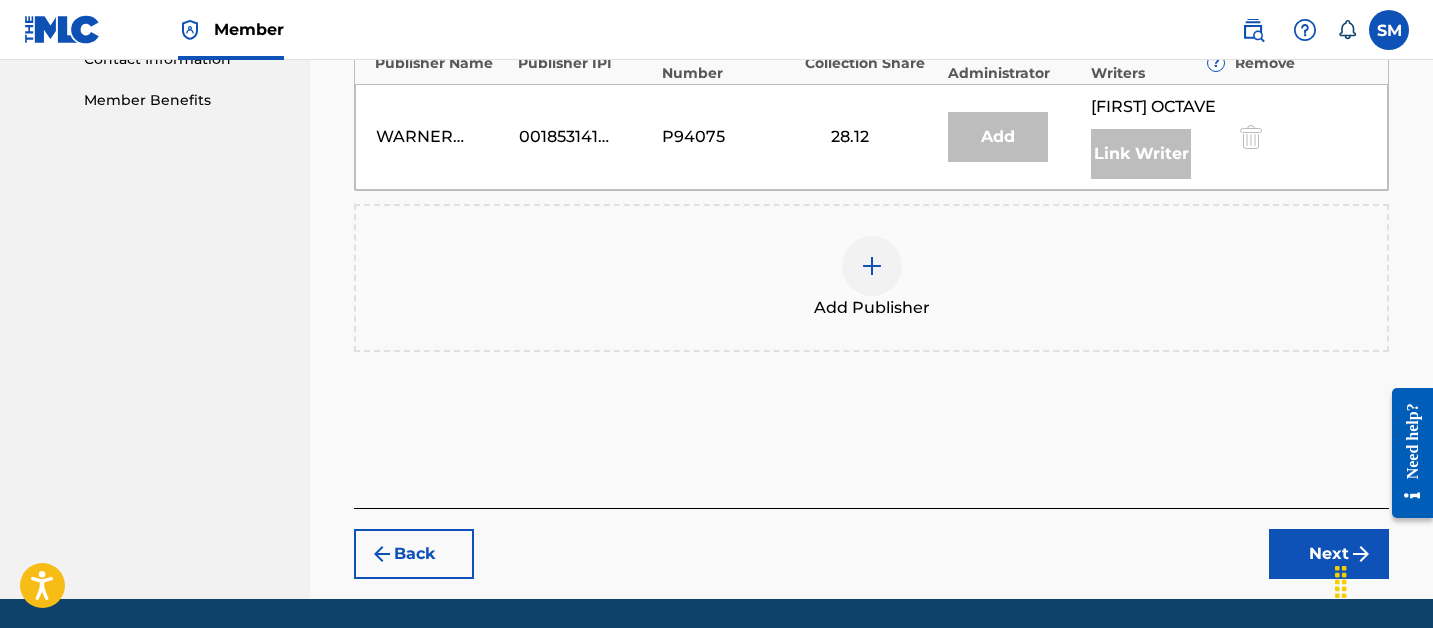 click at bounding box center [872, 266] 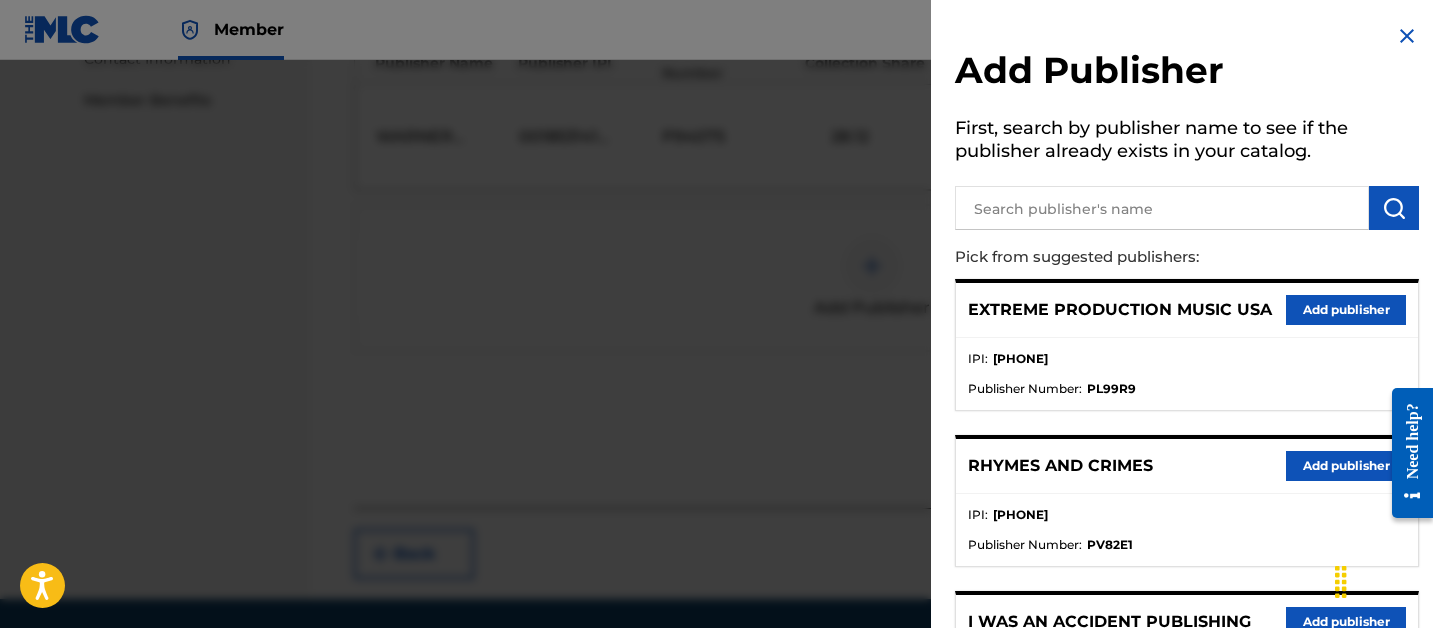 click at bounding box center (1162, 208) 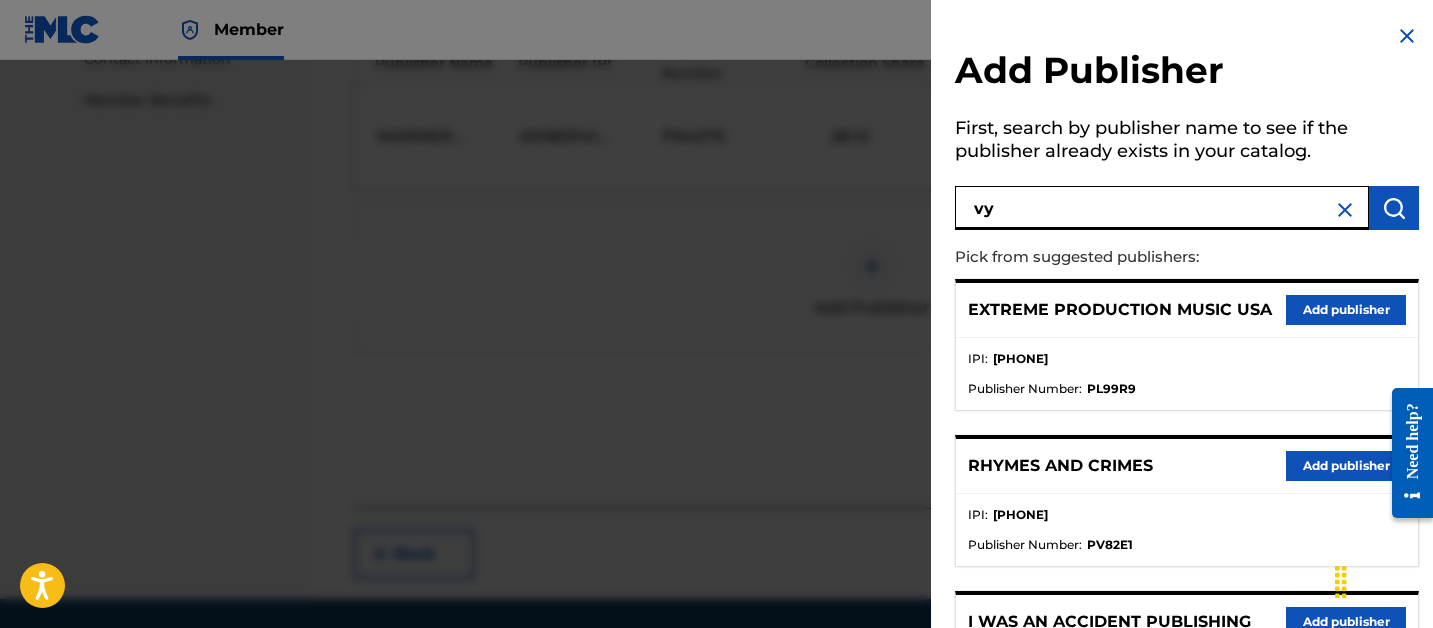 type on "v" 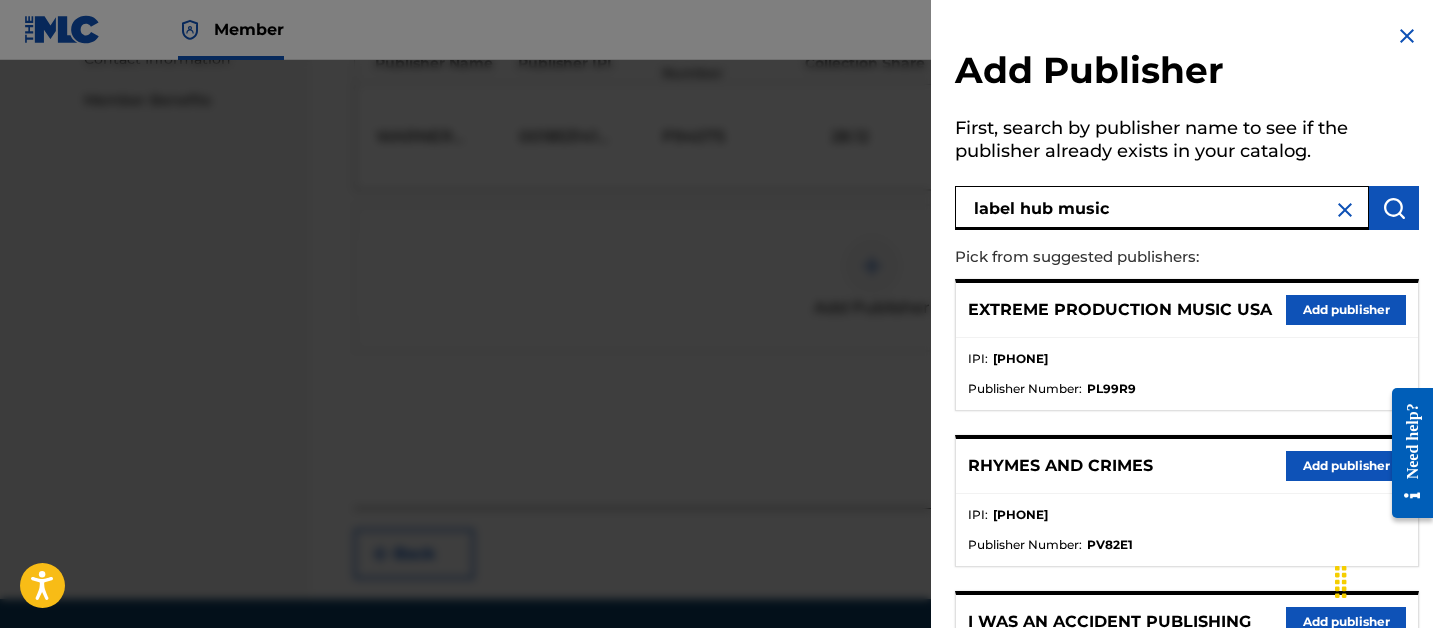 type on "label hub music" 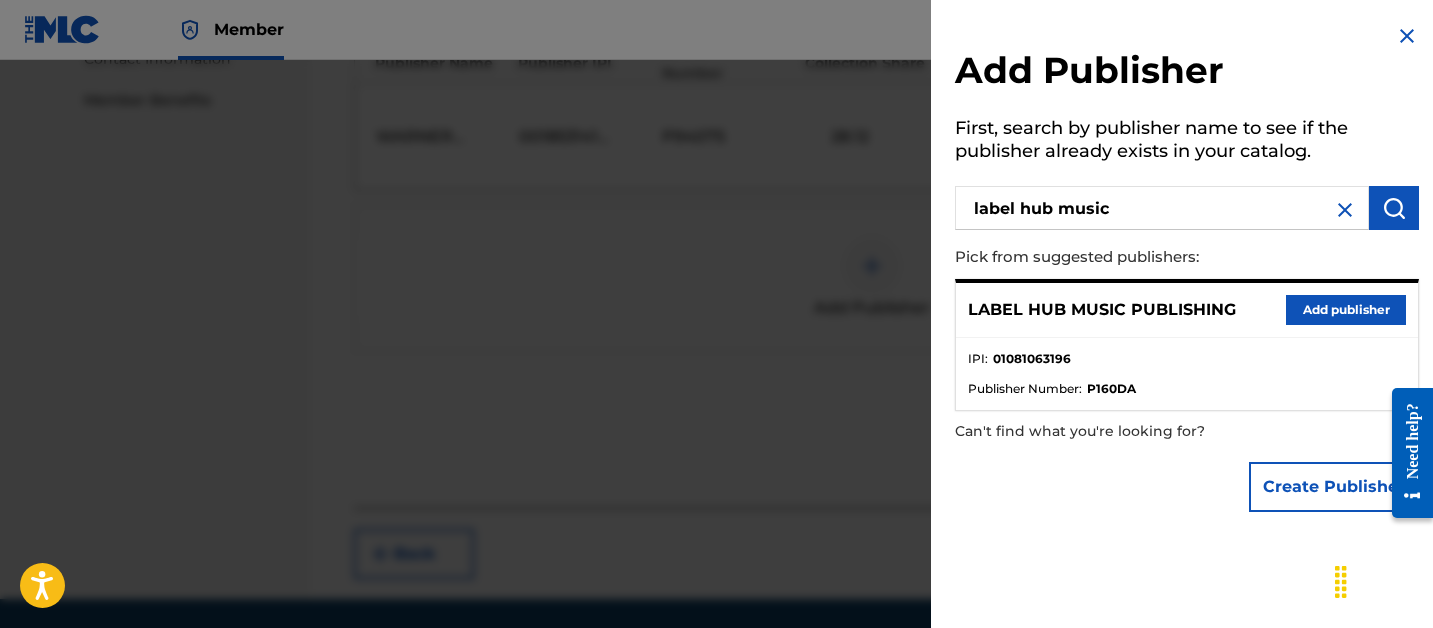 click on "Add publisher" at bounding box center [1346, 310] 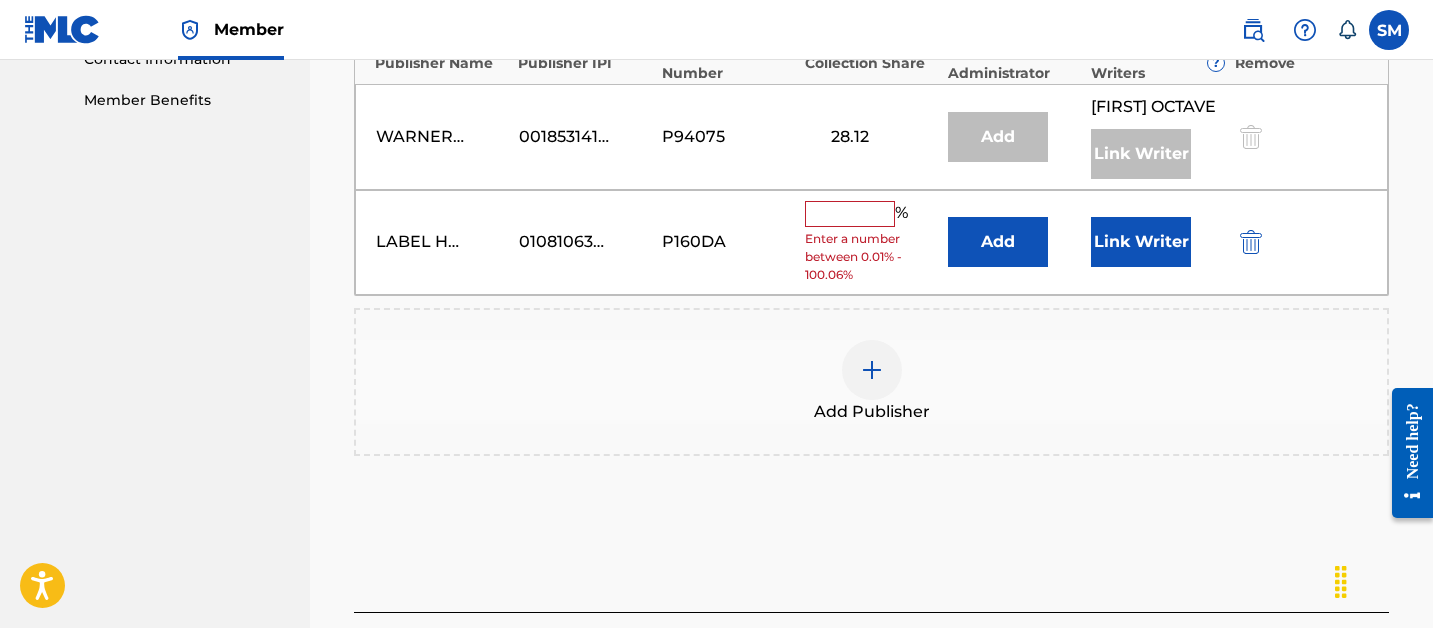 click at bounding box center (850, 214) 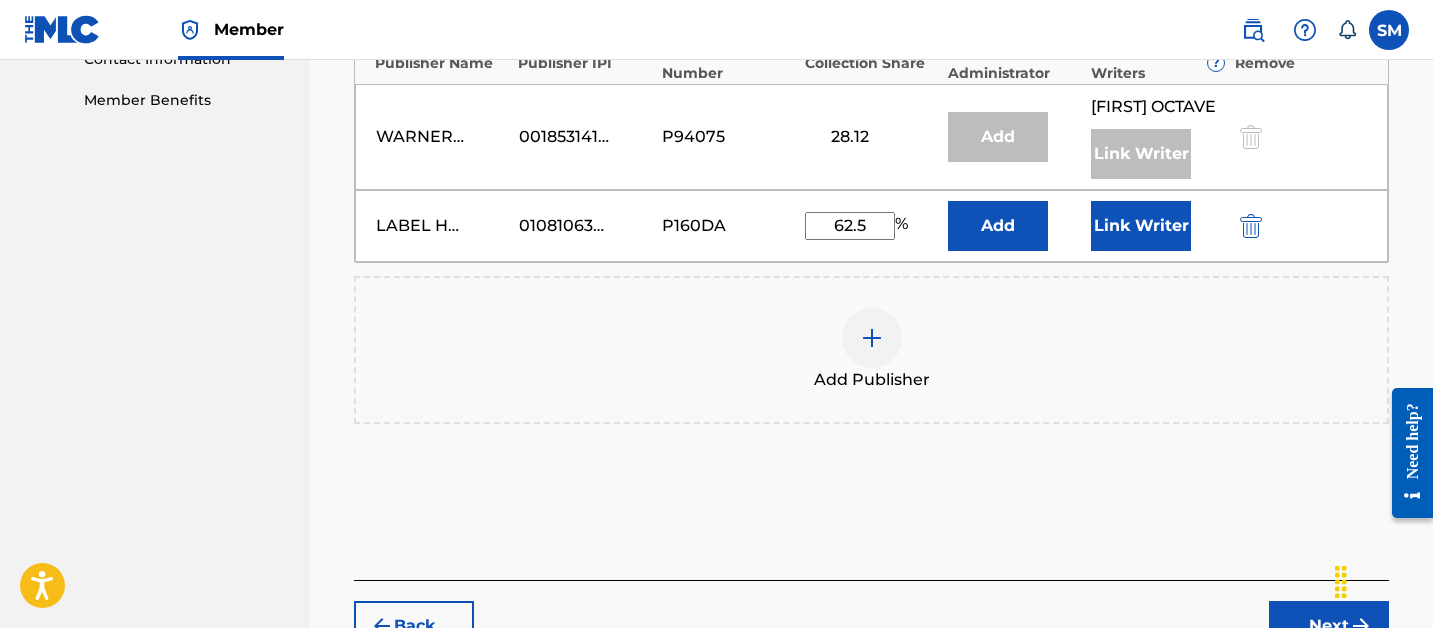 type on "62.5" 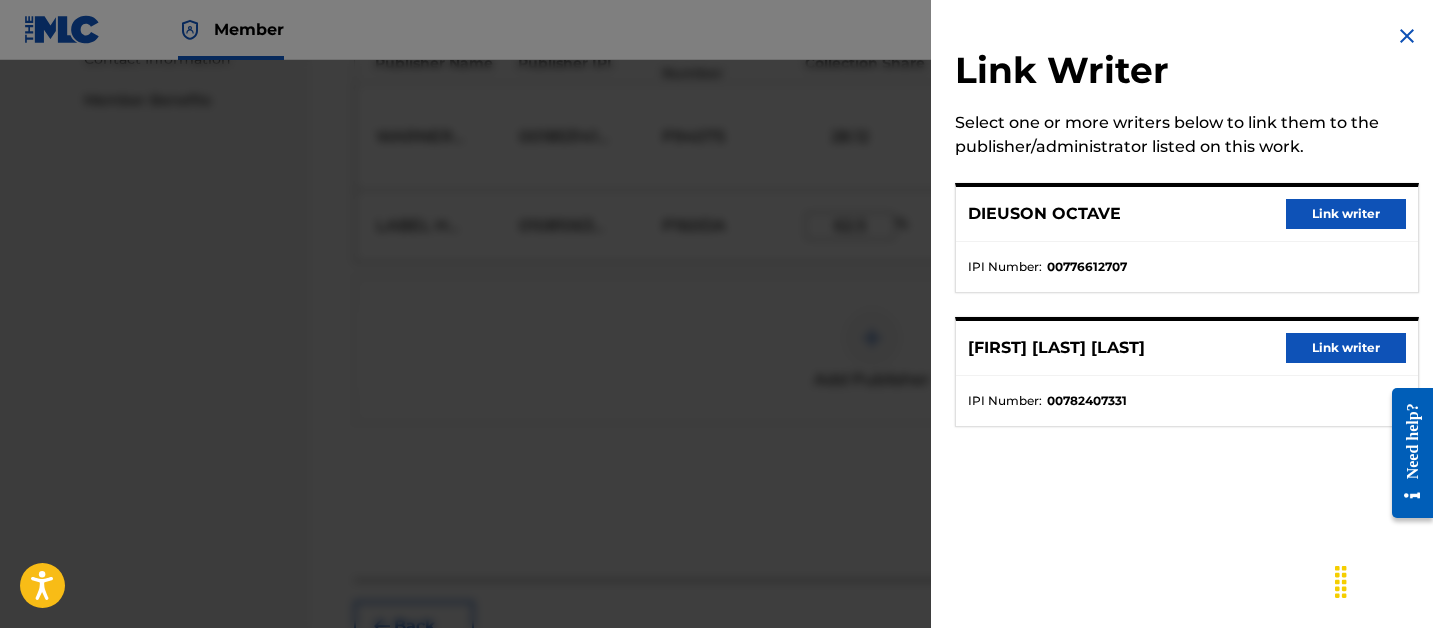 click on "Link writer" at bounding box center (1346, 348) 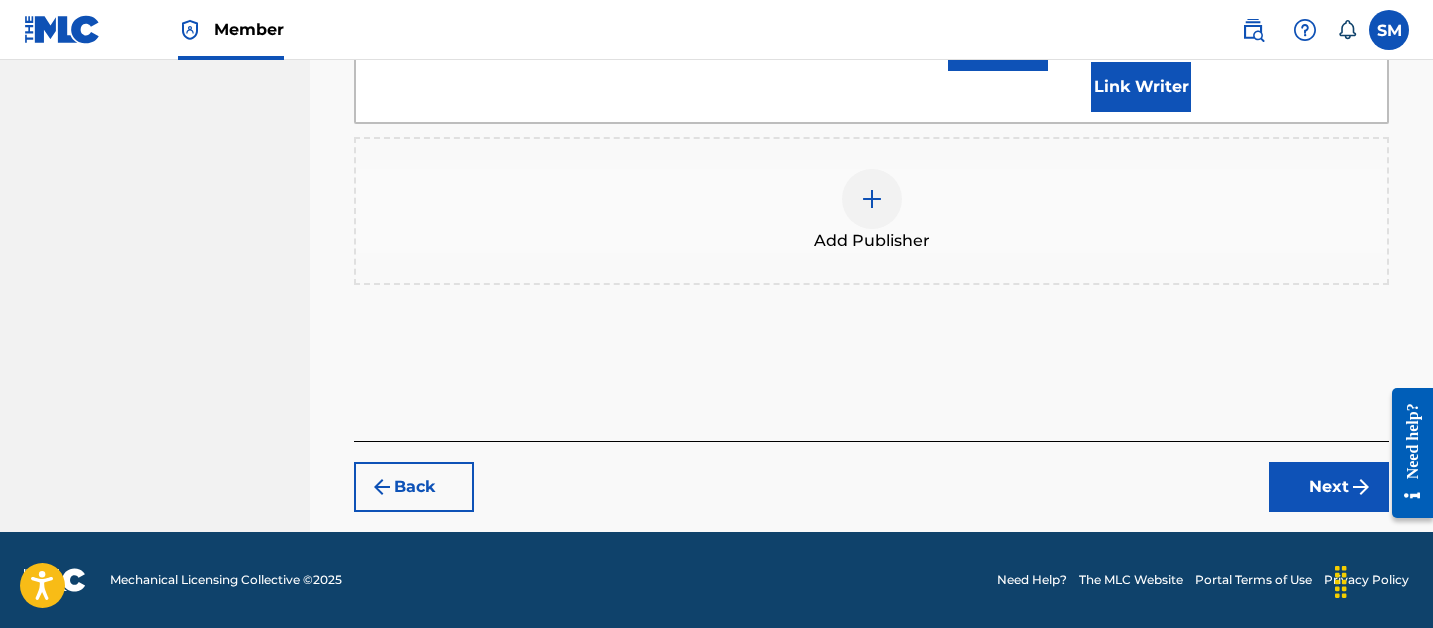 click on "Next" at bounding box center (1329, 487) 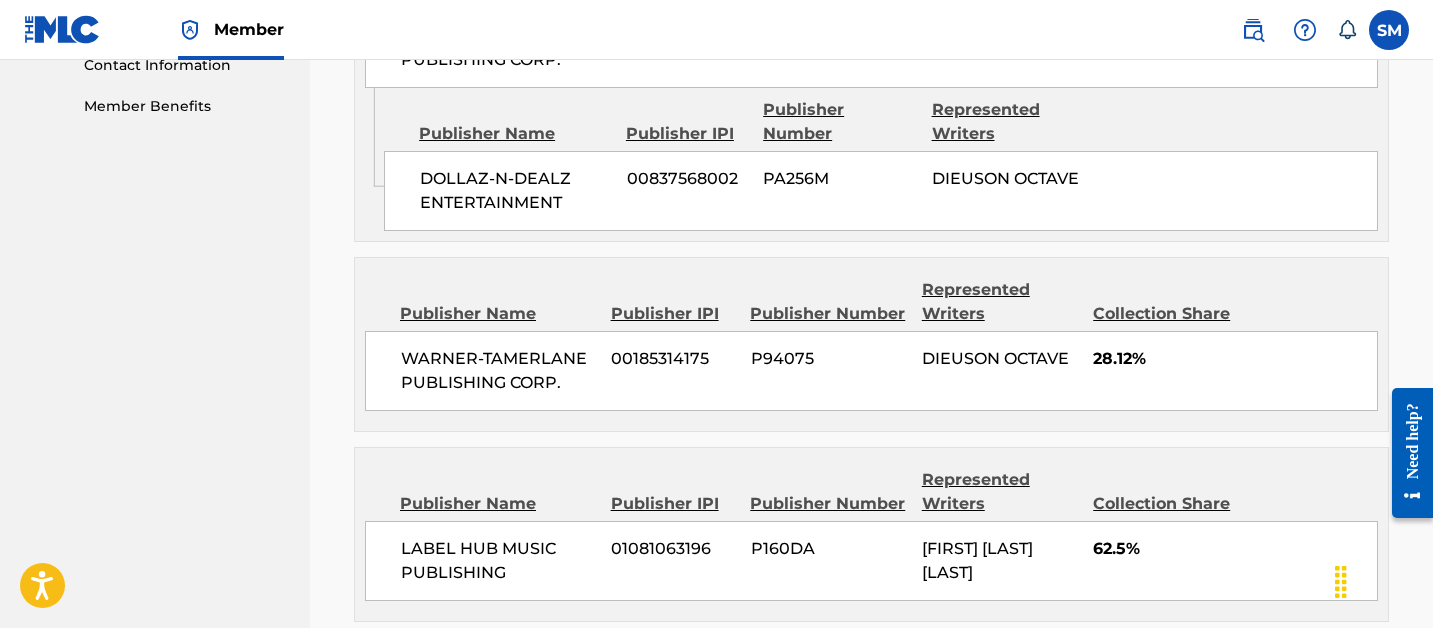scroll, scrollTop: 1216, scrollLeft: 0, axis: vertical 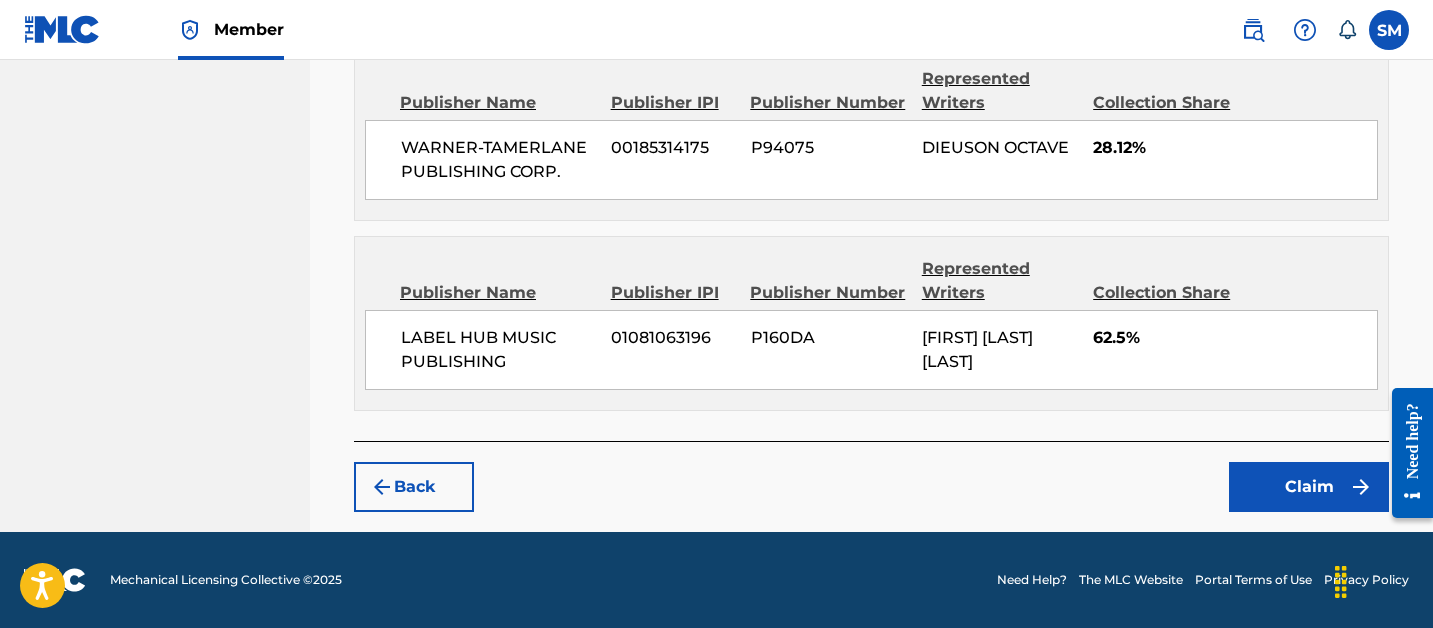click on "Claim" at bounding box center (1309, 487) 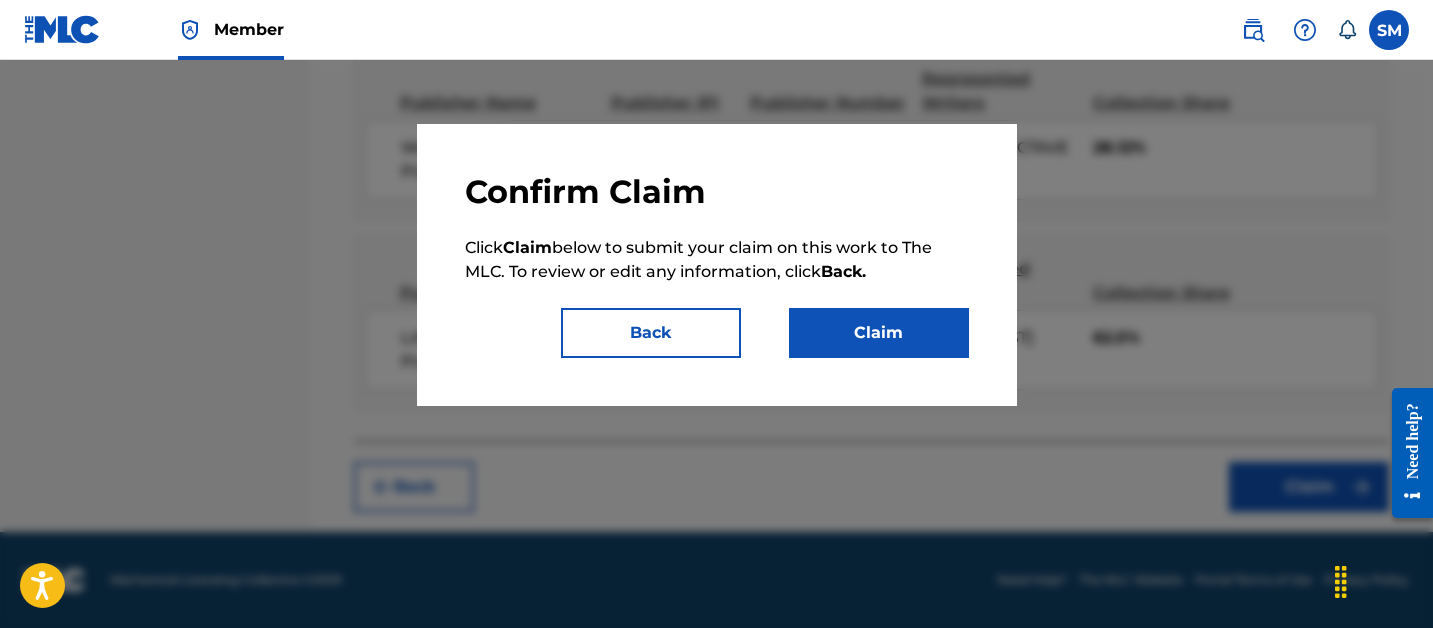 click on "Claim" at bounding box center (879, 333) 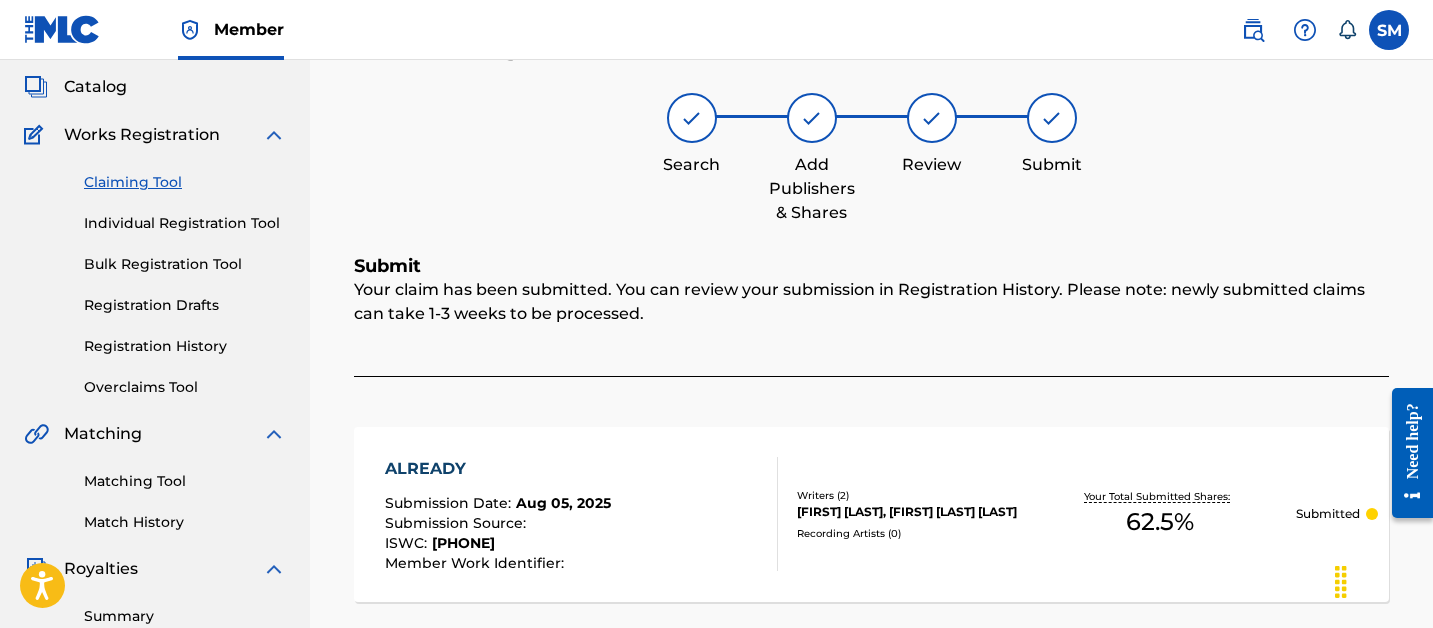 scroll, scrollTop: 98, scrollLeft: 0, axis: vertical 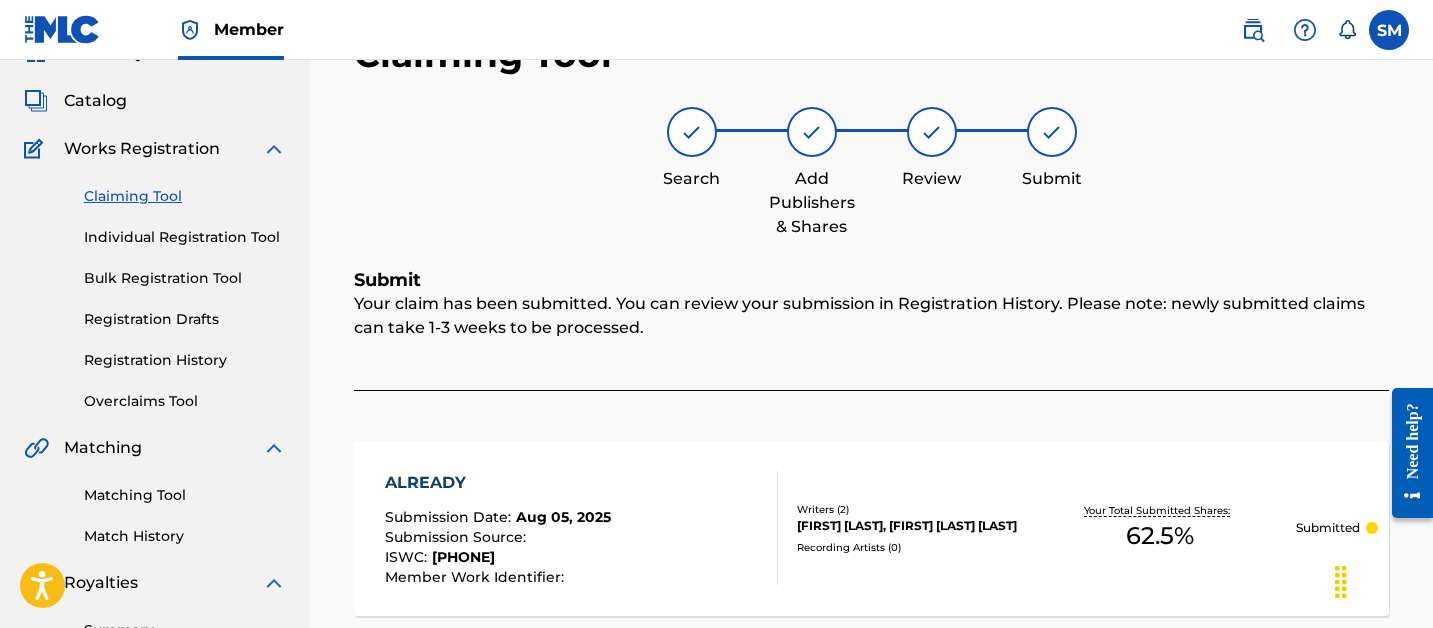 click on "Claiming Tool" at bounding box center [185, 196] 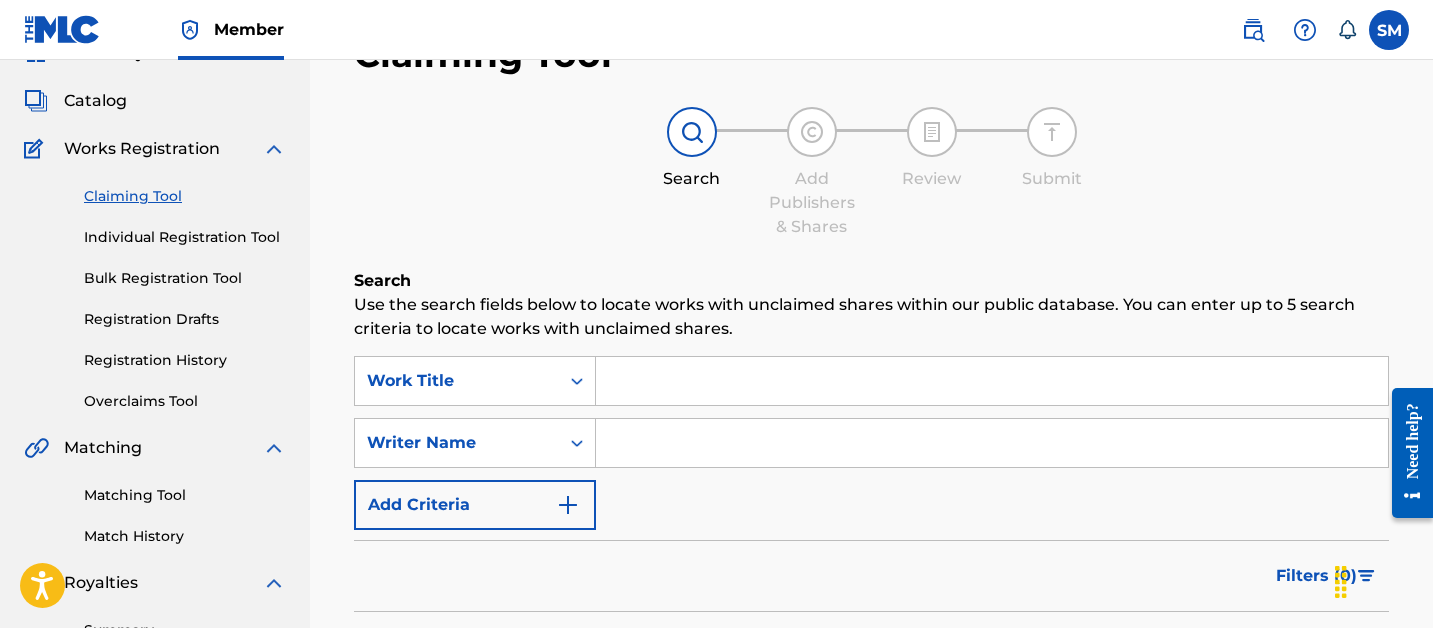 scroll, scrollTop: 0, scrollLeft: 0, axis: both 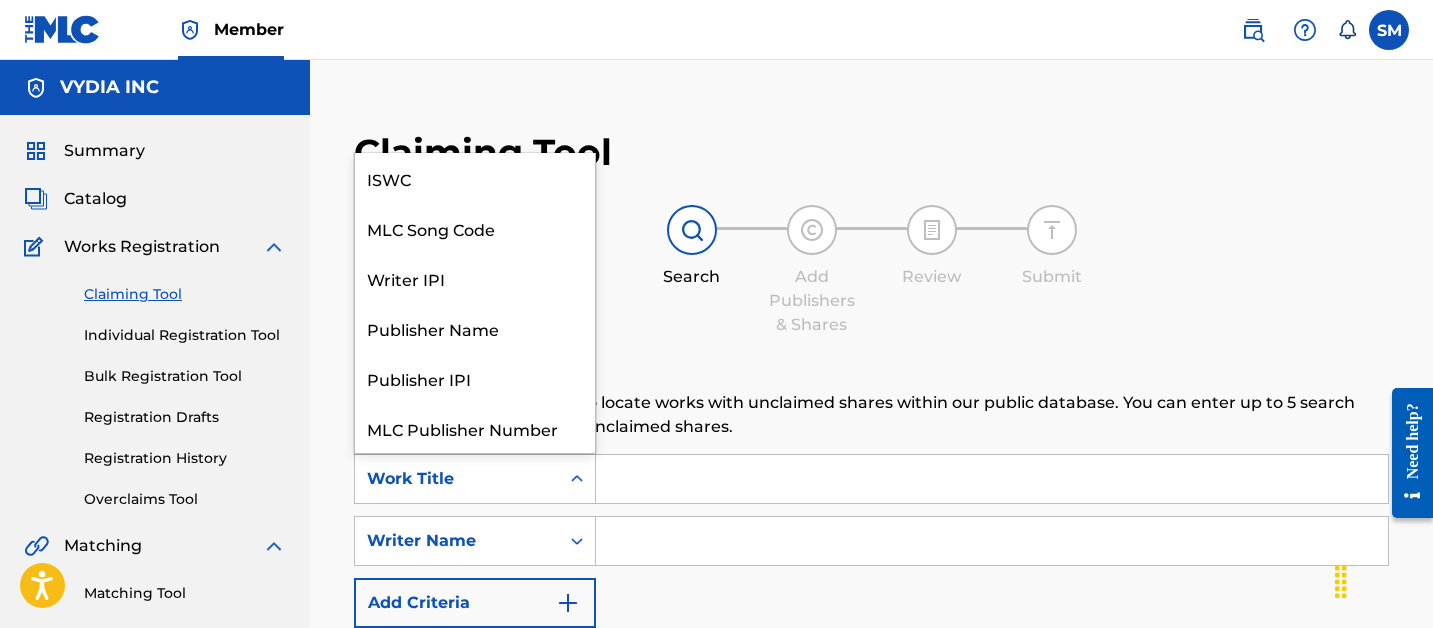 click on "Work Title" at bounding box center [457, 479] 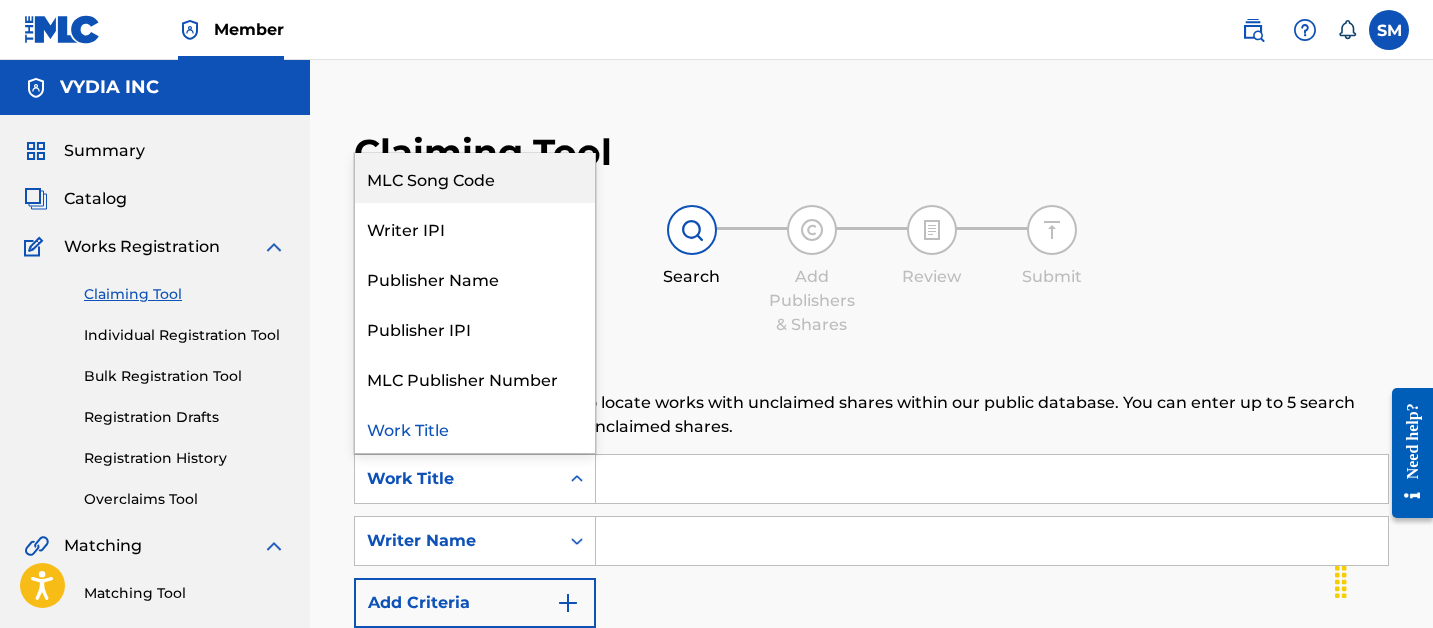 click on "MLC Song Code" at bounding box center (475, 178) 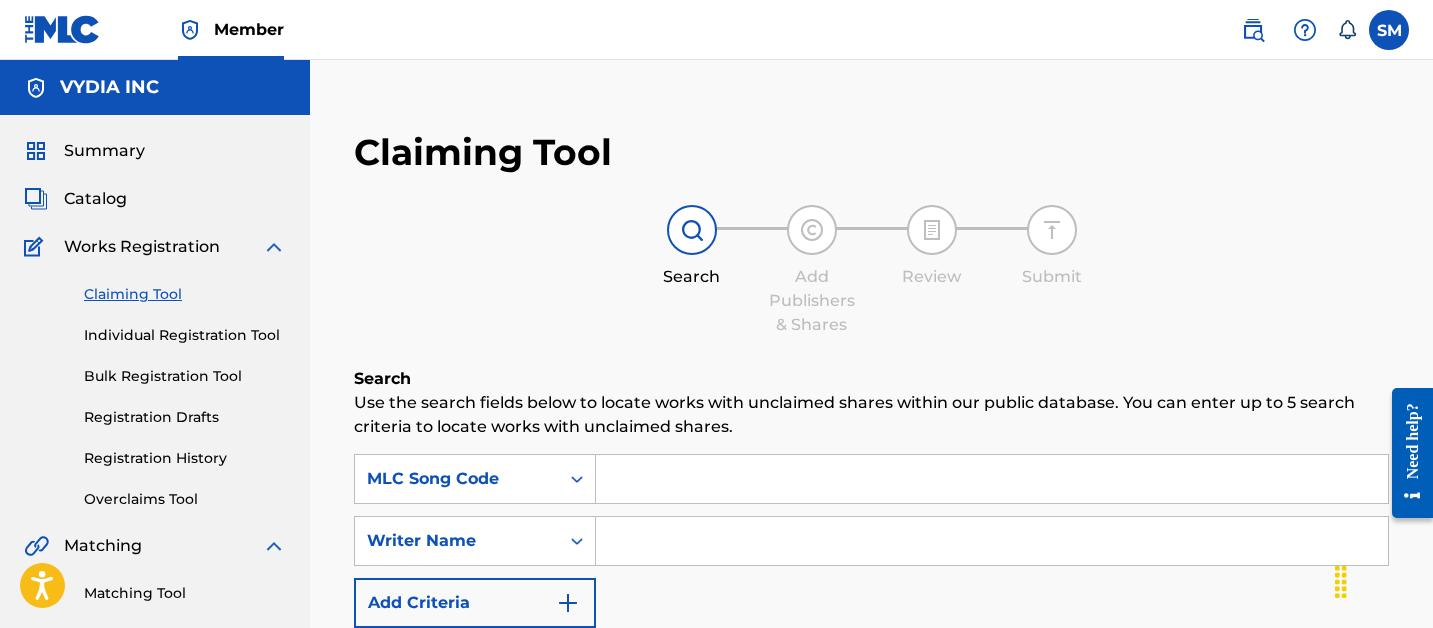 click at bounding box center [992, 479] 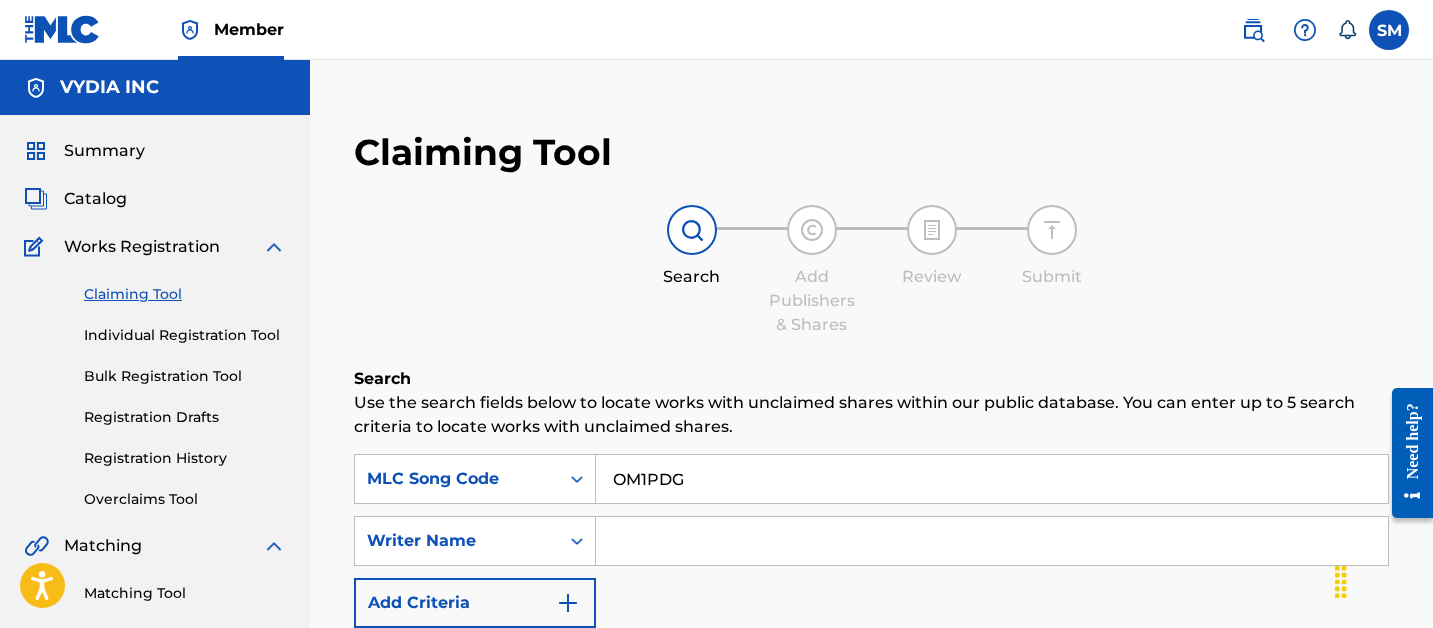 click on "Search" at bounding box center [1314, 755] 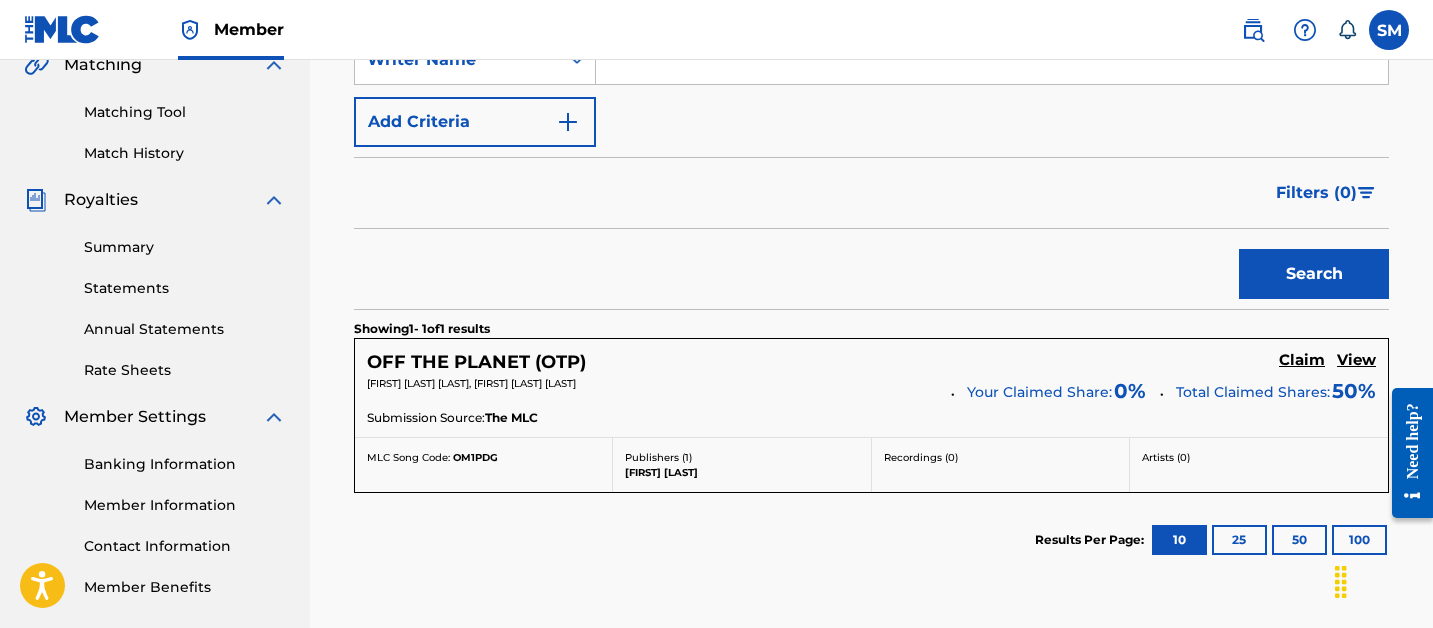 scroll, scrollTop: 524, scrollLeft: 0, axis: vertical 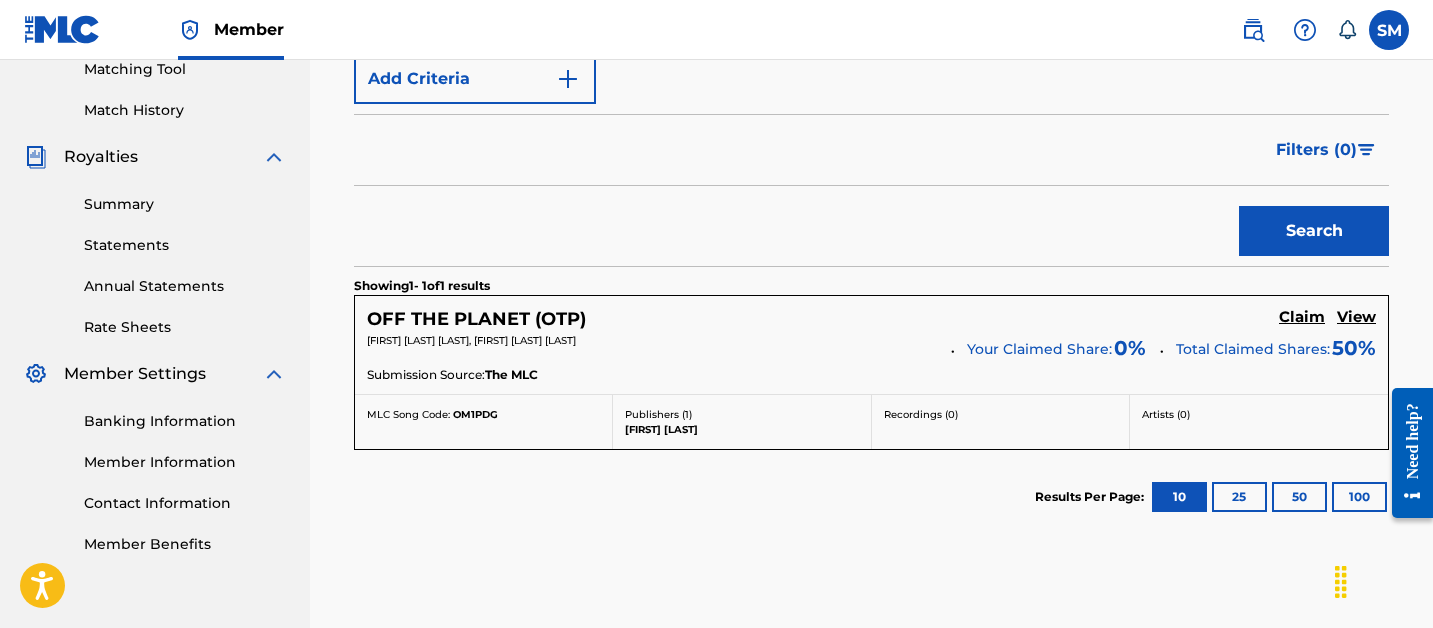 click on "Claim" at bounding box center (1302, 317) 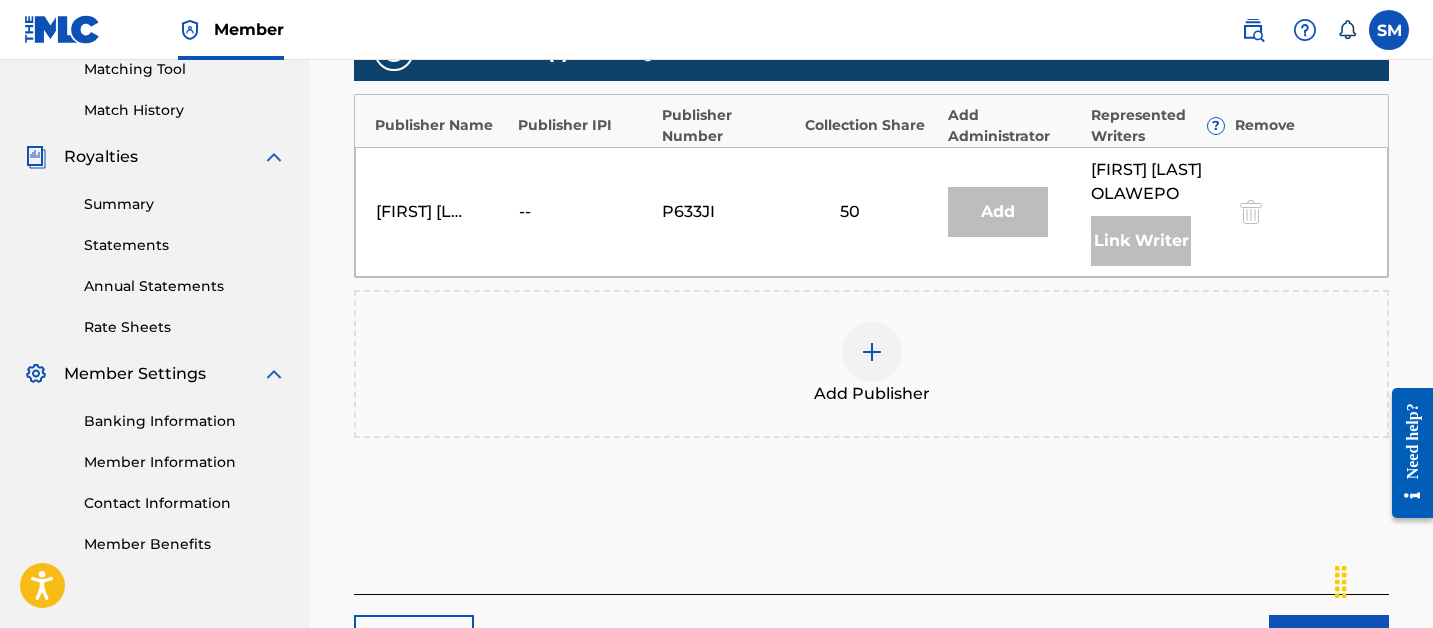 scroll, scrollTop: 701, scrollLeft: 0, axis: vertical 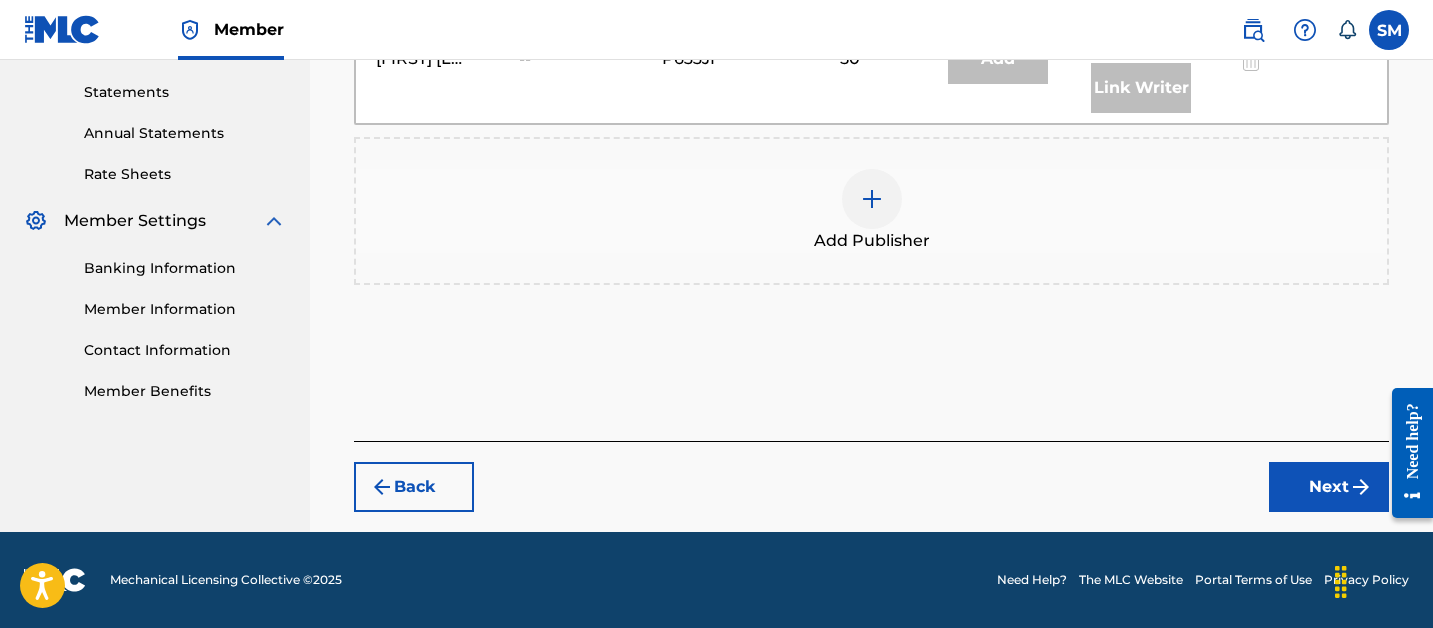 click at bounding box center [872, 199] 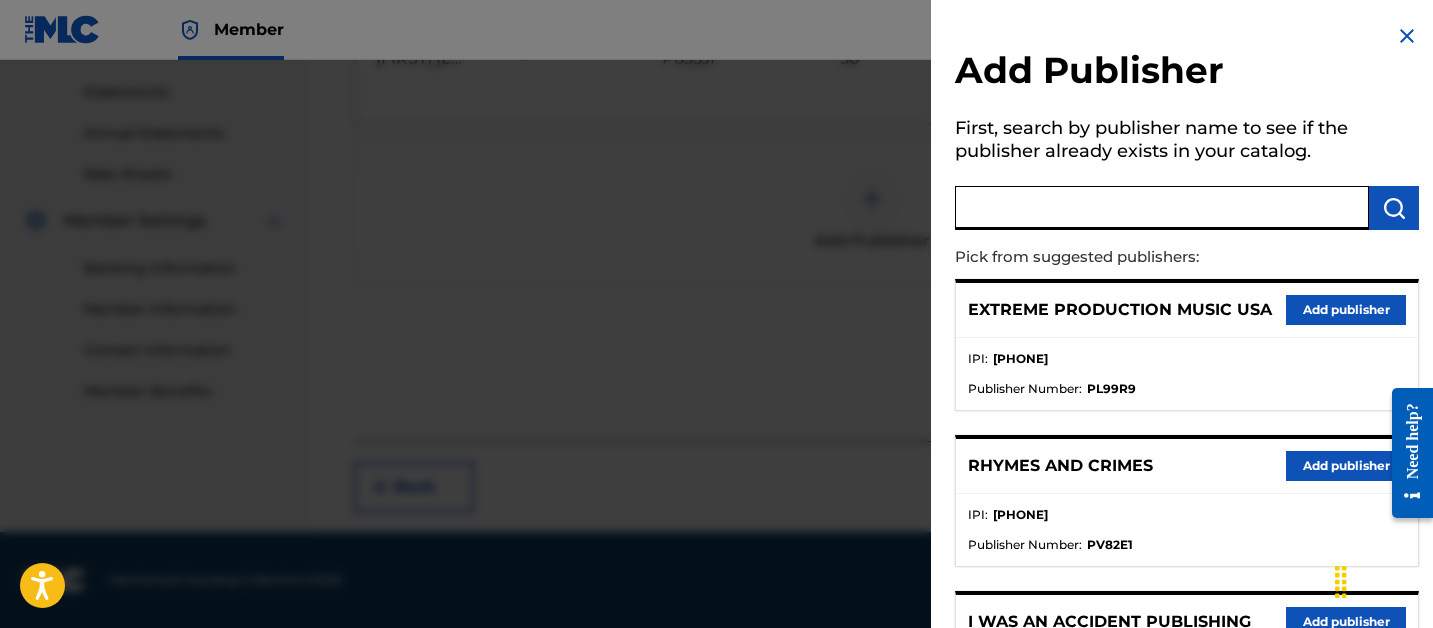 click at bounding box center [1162, 208] 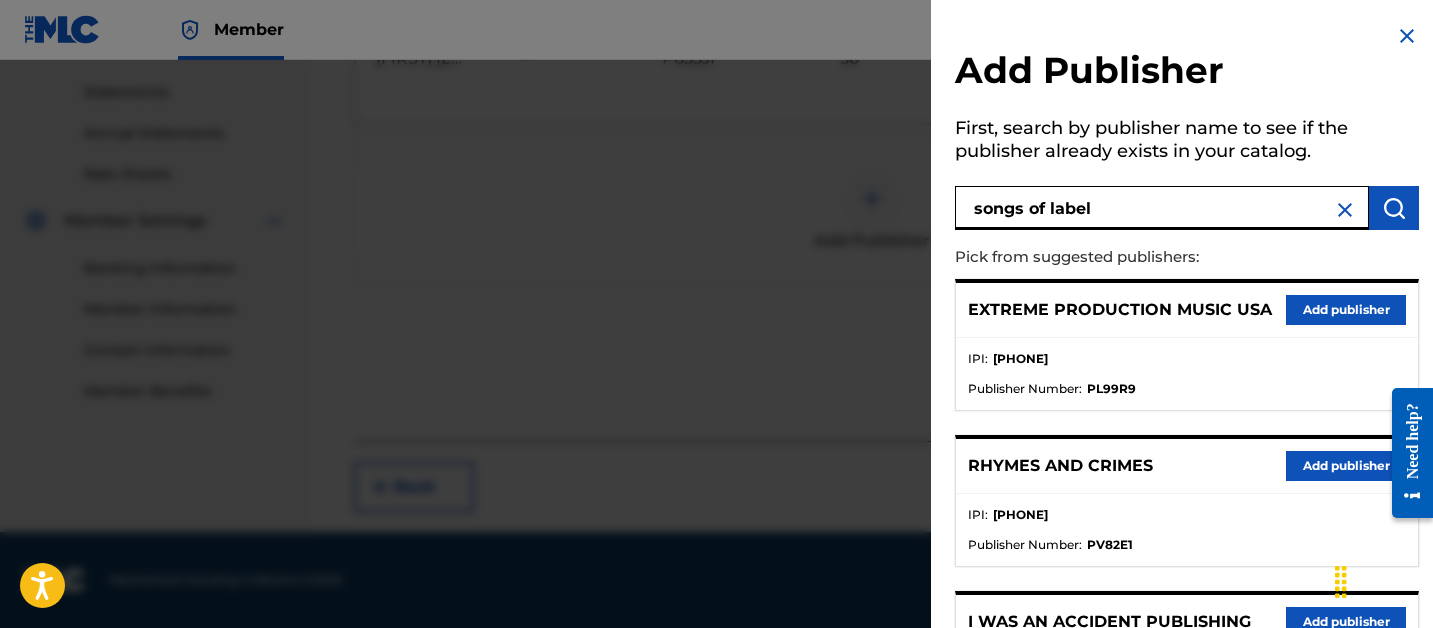 type on "songs of label" 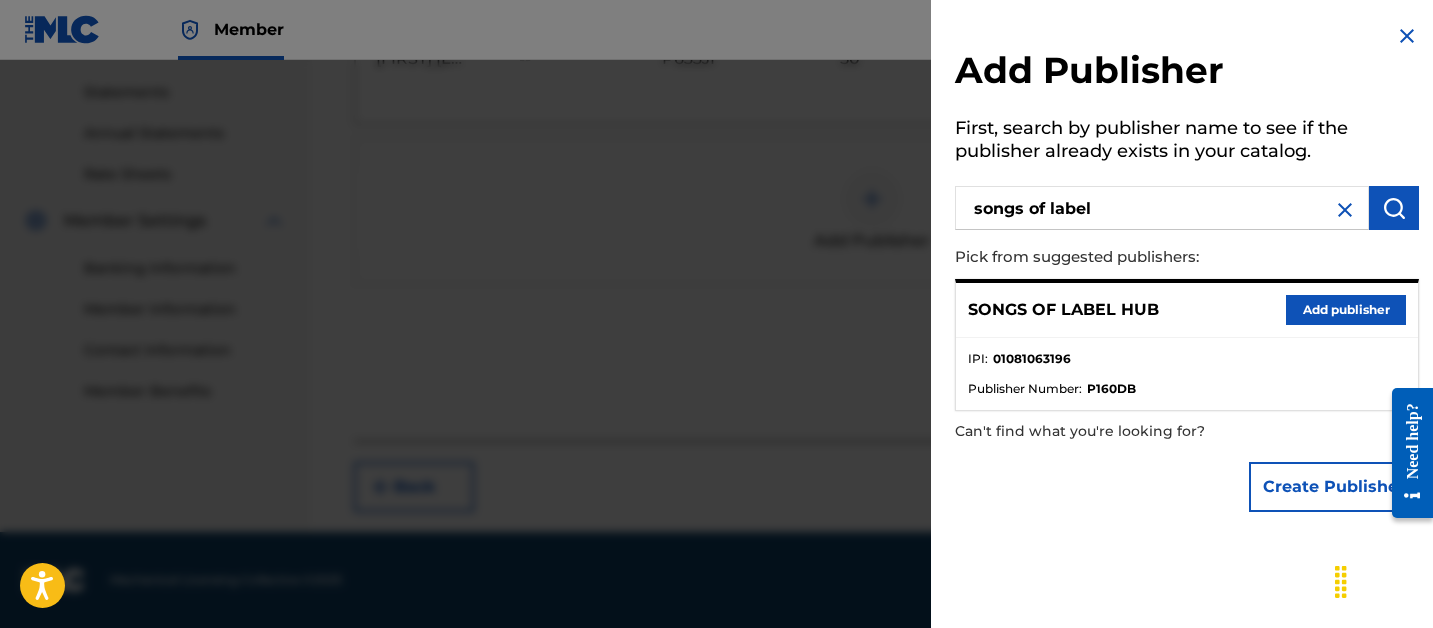 click on "Add publisher" at bounding box center (1346, 310) 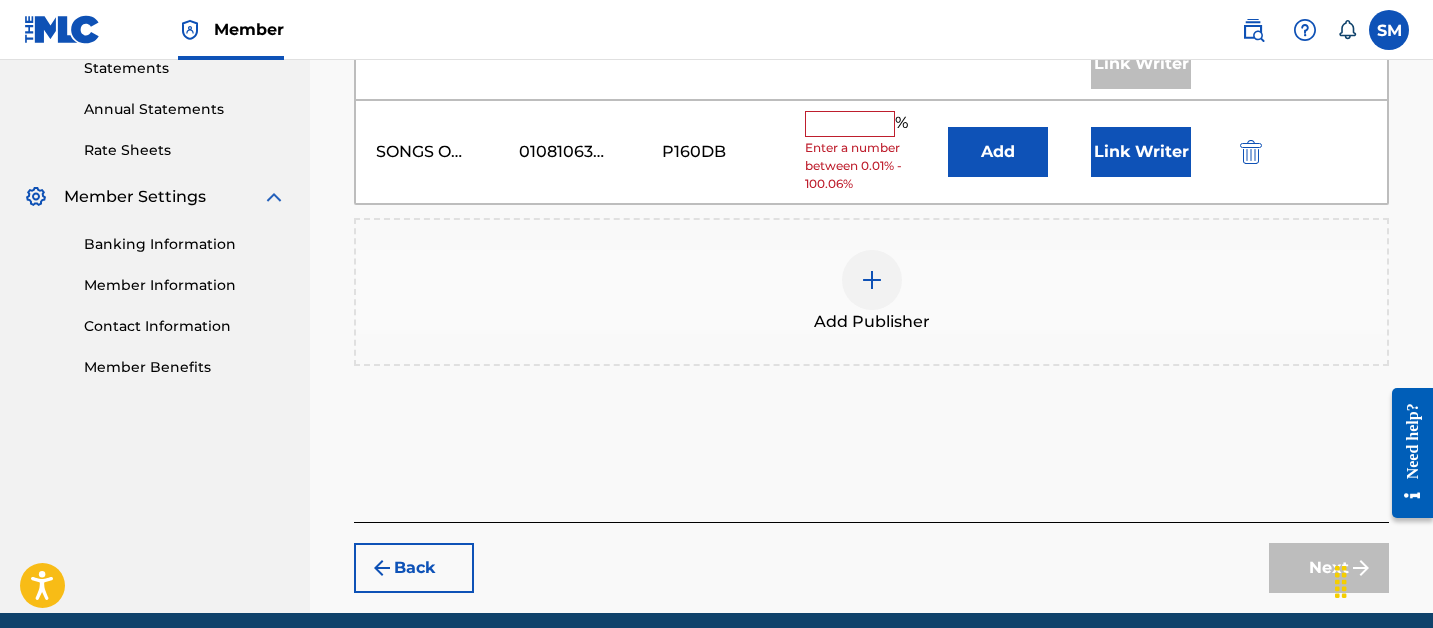 drag, startPoint x: 1089, startPoint y: 177, endPoint x: 1152, endPoint y: 184, distance: 63.387695 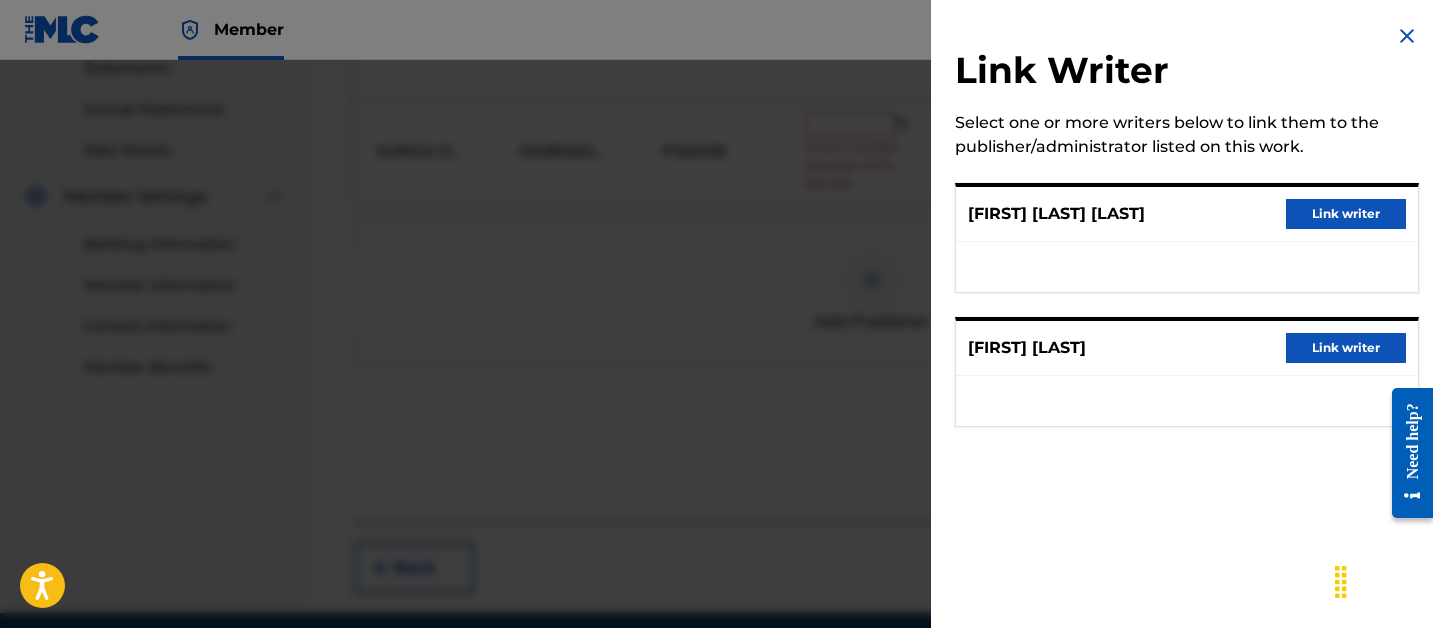 click on "Link writer" at bounding box center (1346, 214) 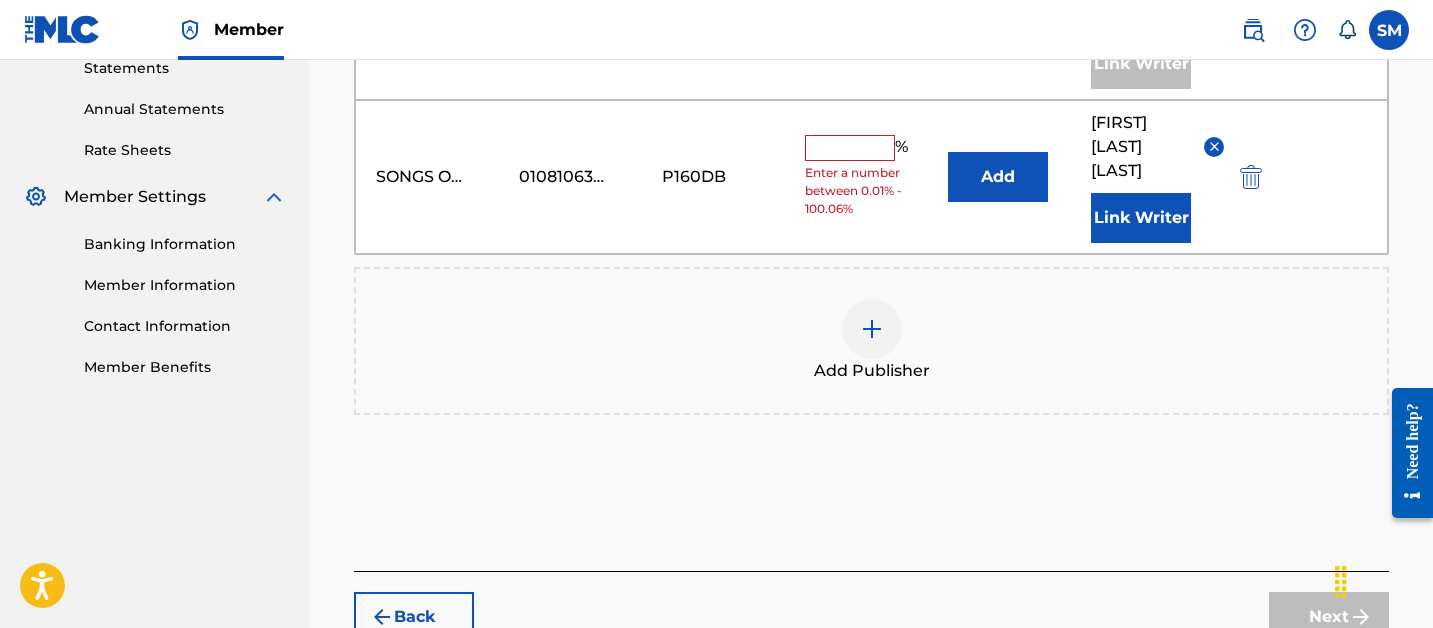 click at bounding box center [850, 148] 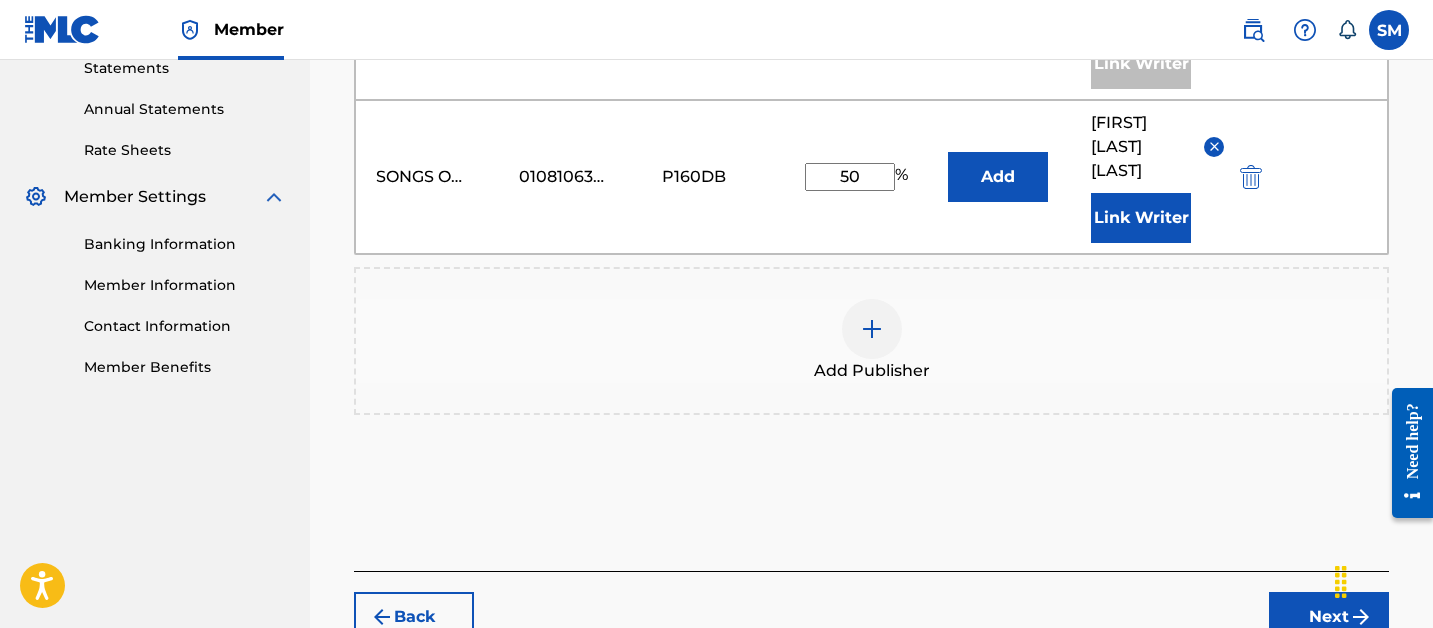 scroll, scrollTop: 855, scrollLeft: 0, axis: vertical 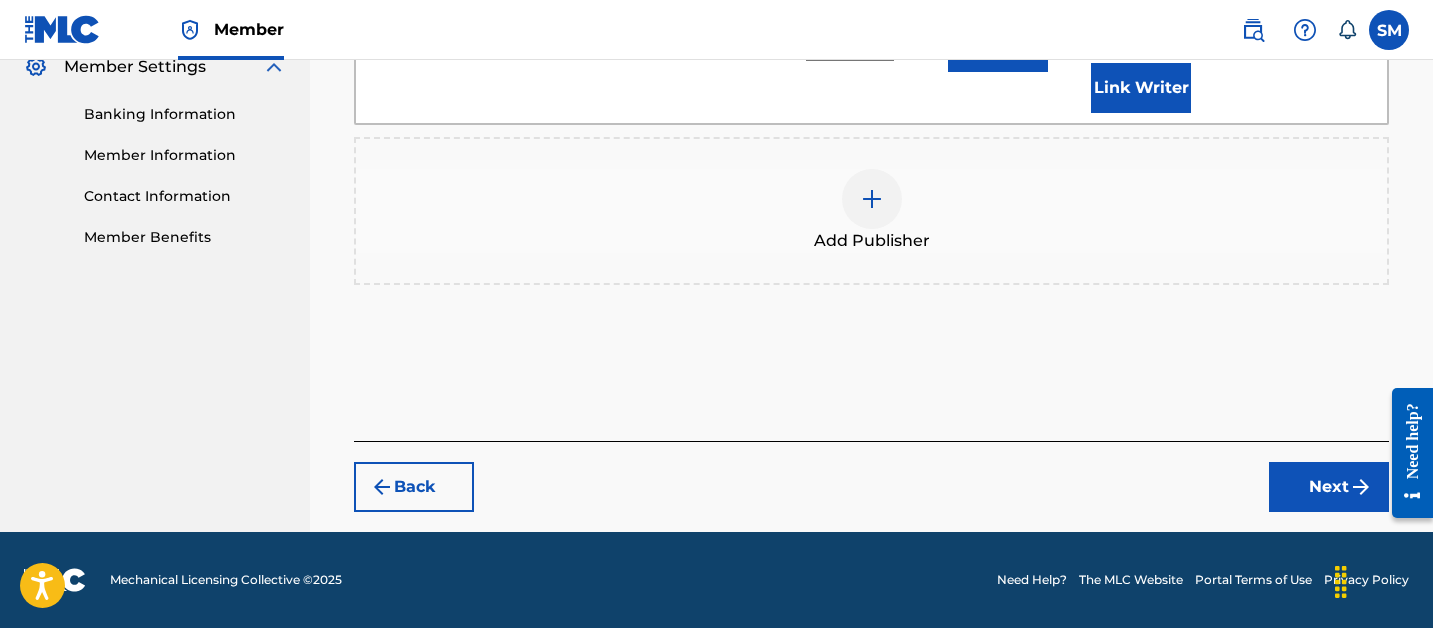 type on "50" 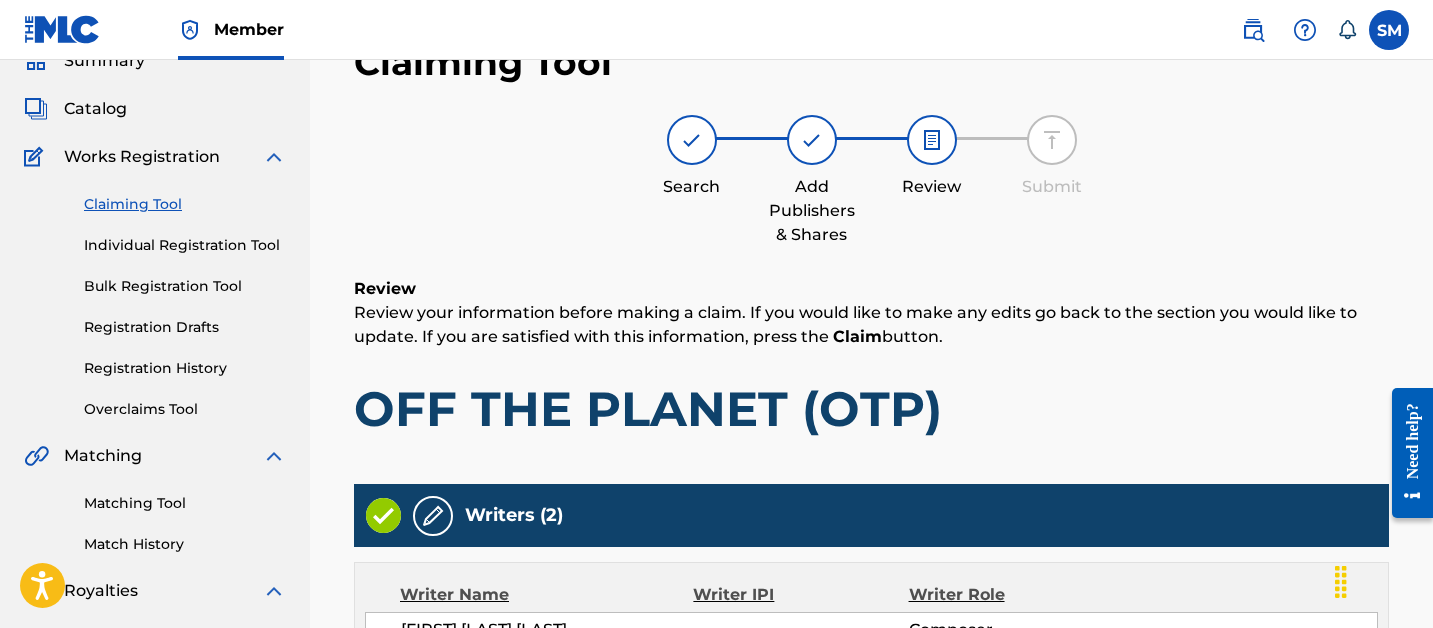 scroll, scrollTop: 871, scrollLeft: 0, axis: vertical 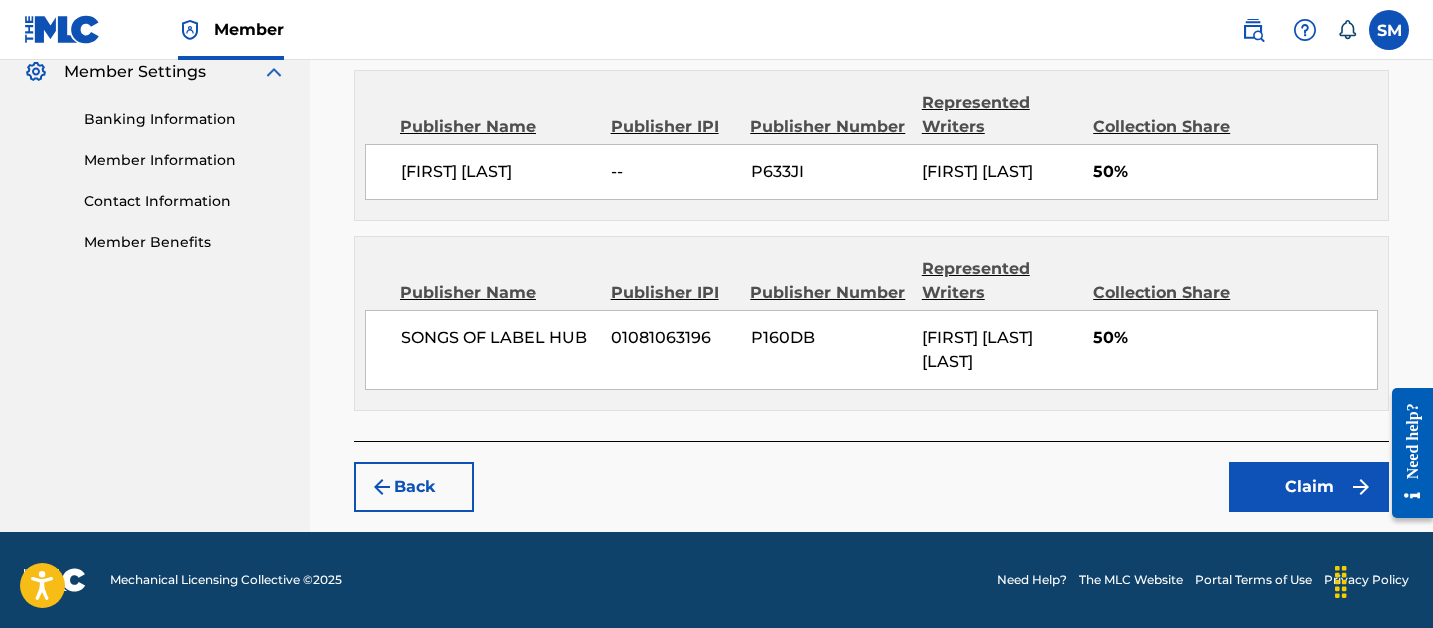 click on "Claim" at bounding box center [1309, 487] 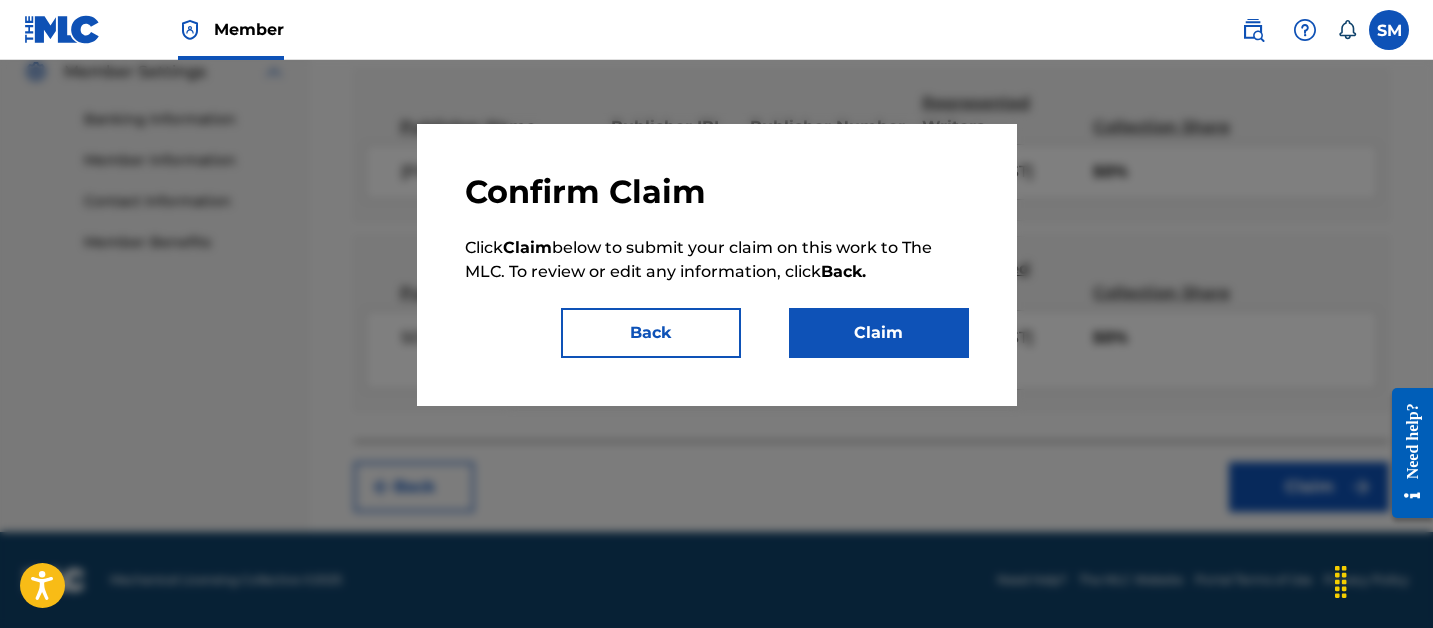 click on "Claim" at bounding box center [879, 333] 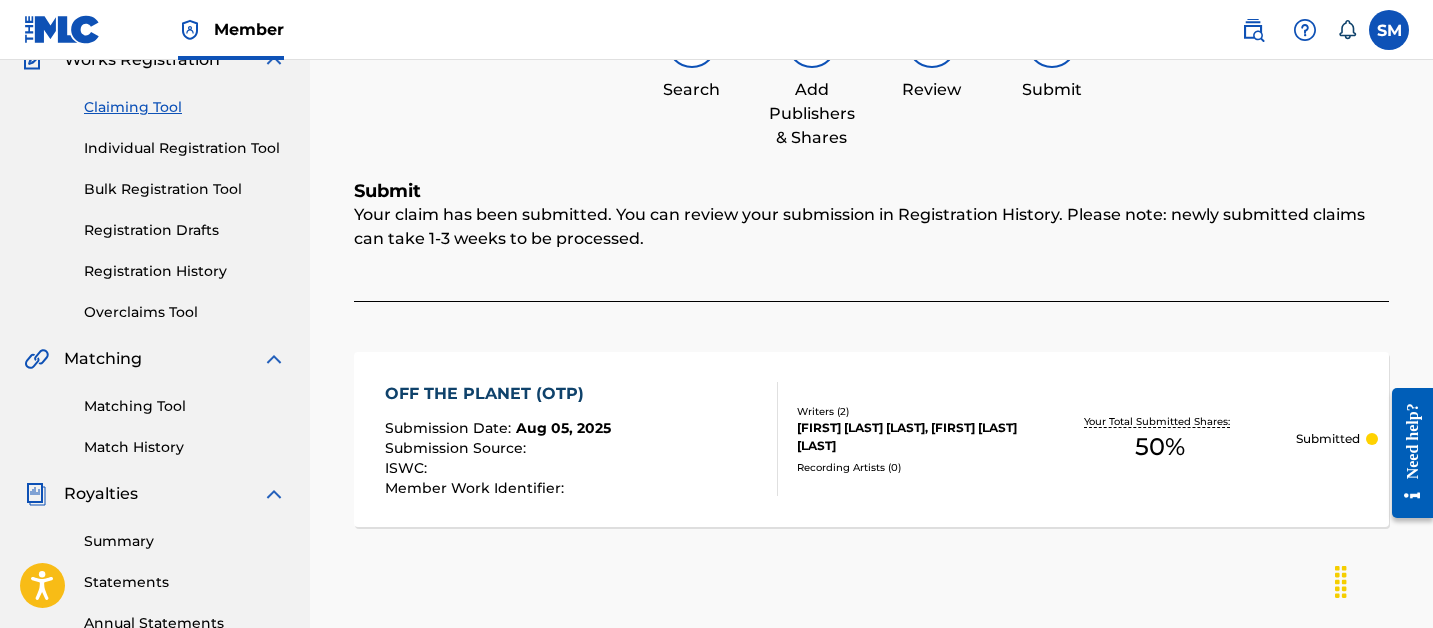 scroll, scrollTop: 185, scrollLeft: 0, axis: vertical 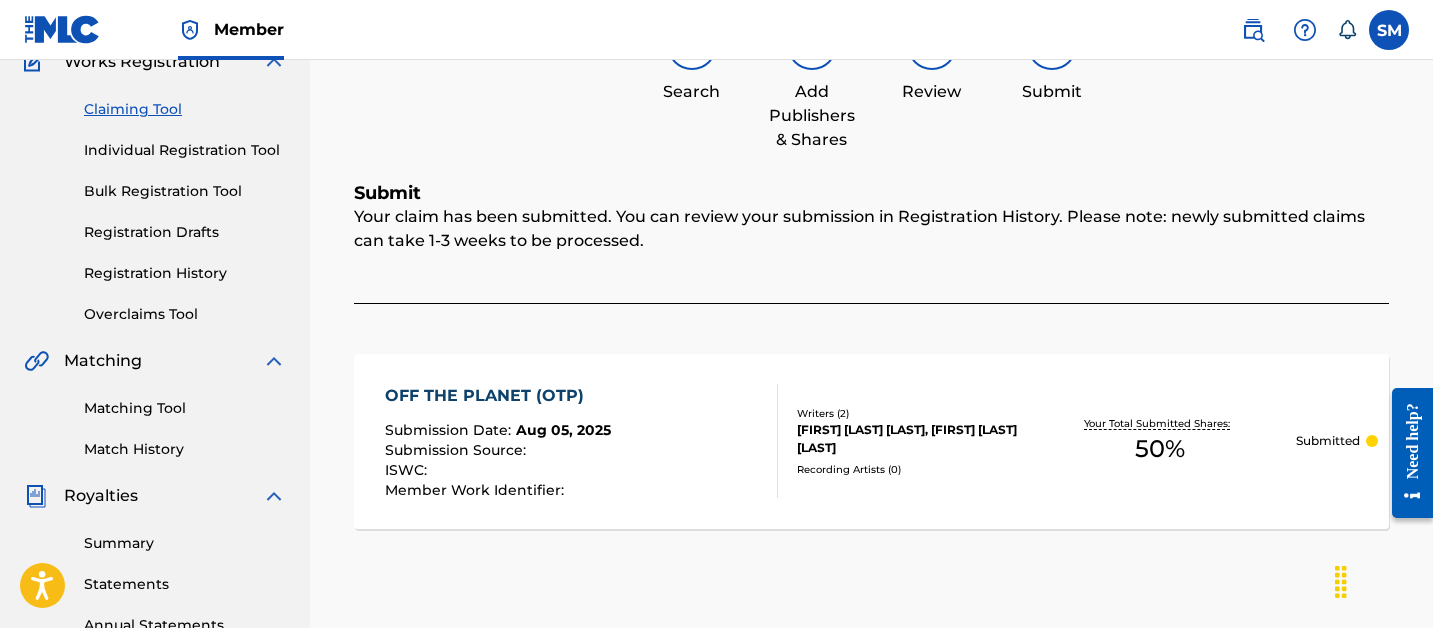 click on "Claiming Tool" at bounding box center [185, 109] 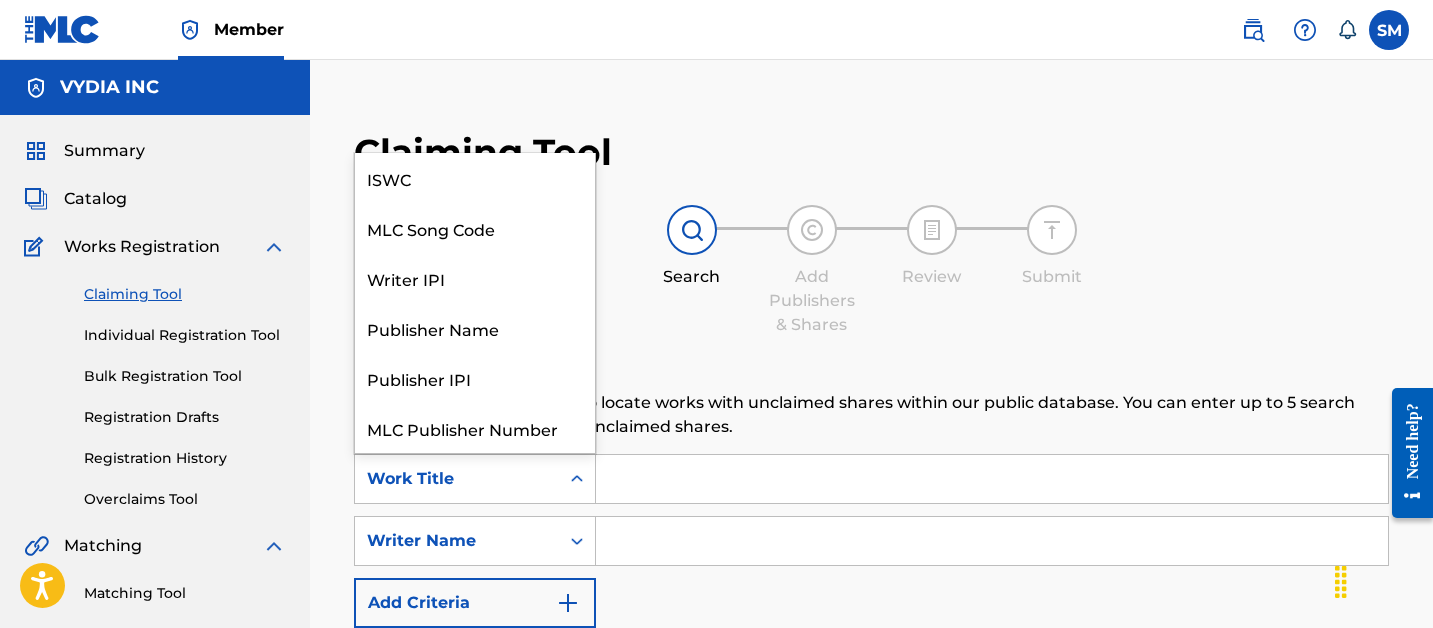 click on "Work Title" at bounding box center (457, 479) 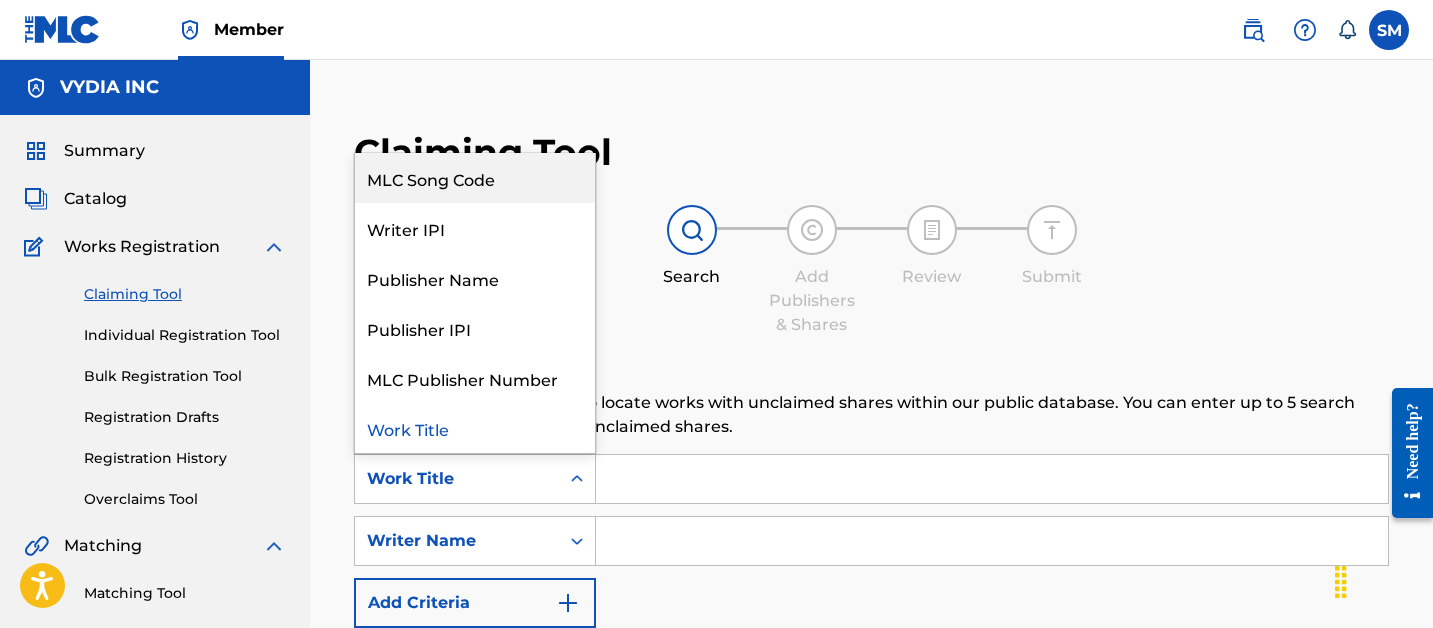 click on "MLC Song Code" at bounding box center [475, 178] 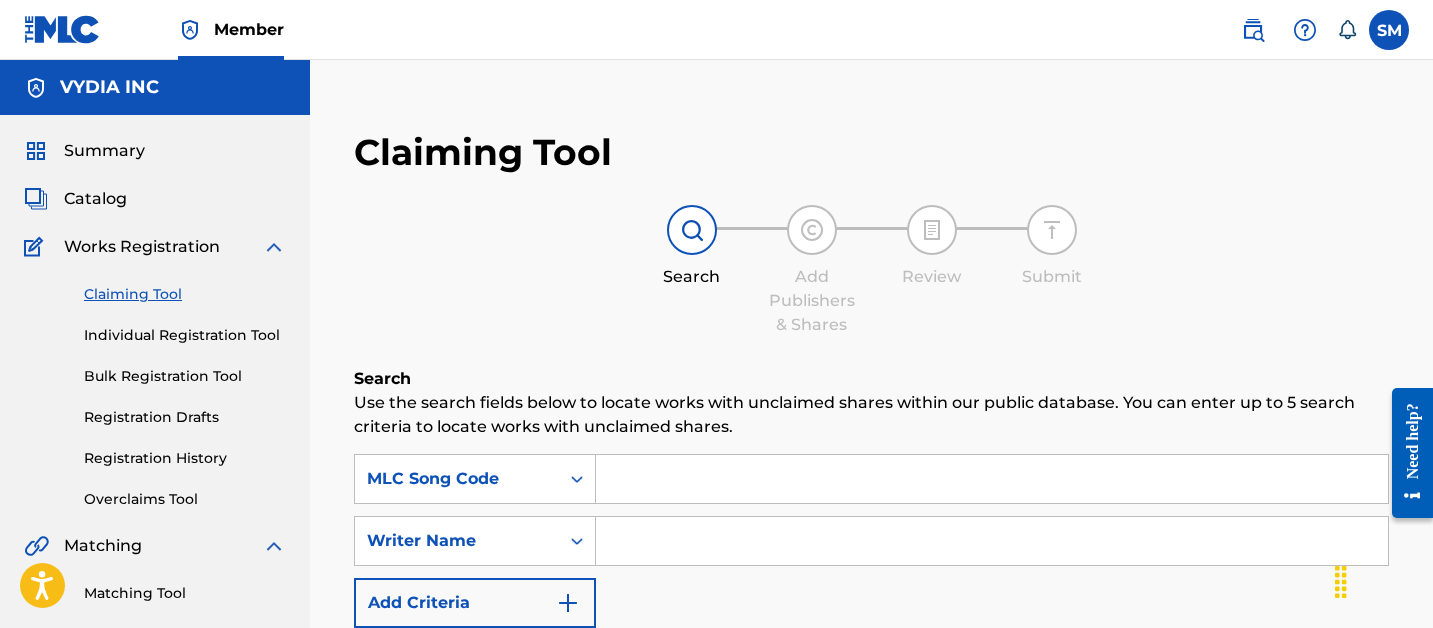 click at bounding box center [992, 479] 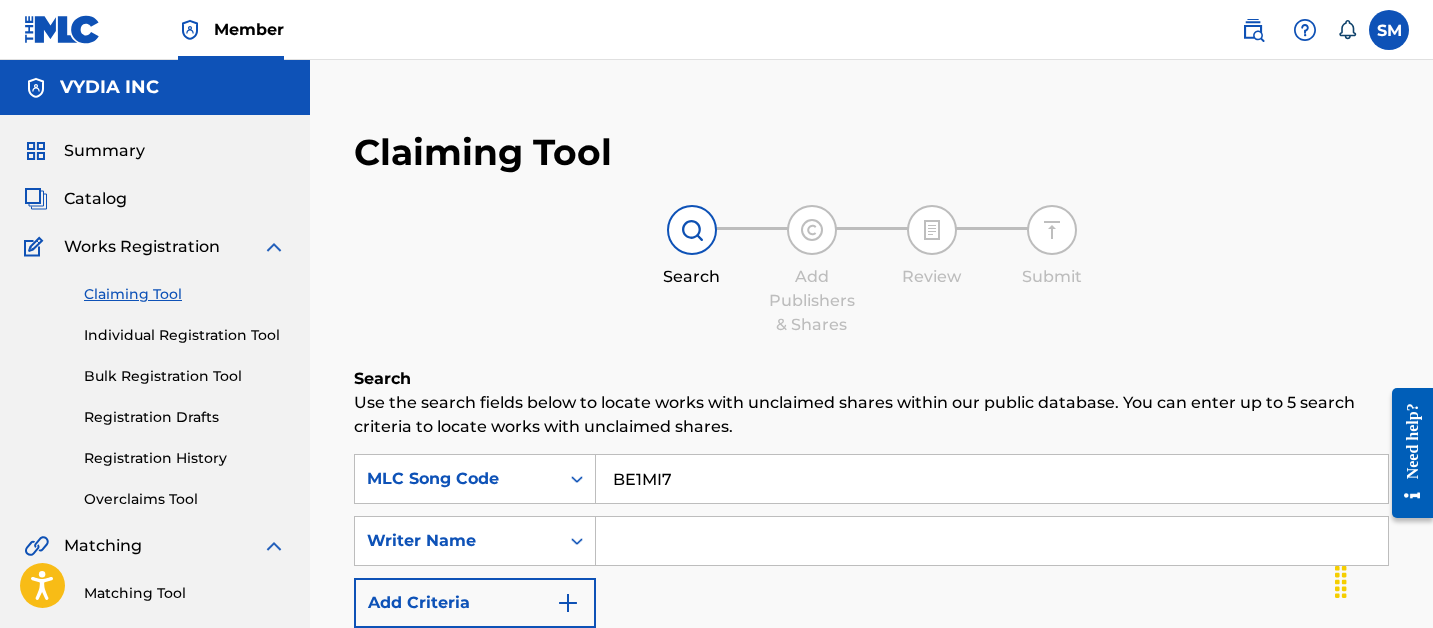 click on "Search" at bounding box center (1314, 755) 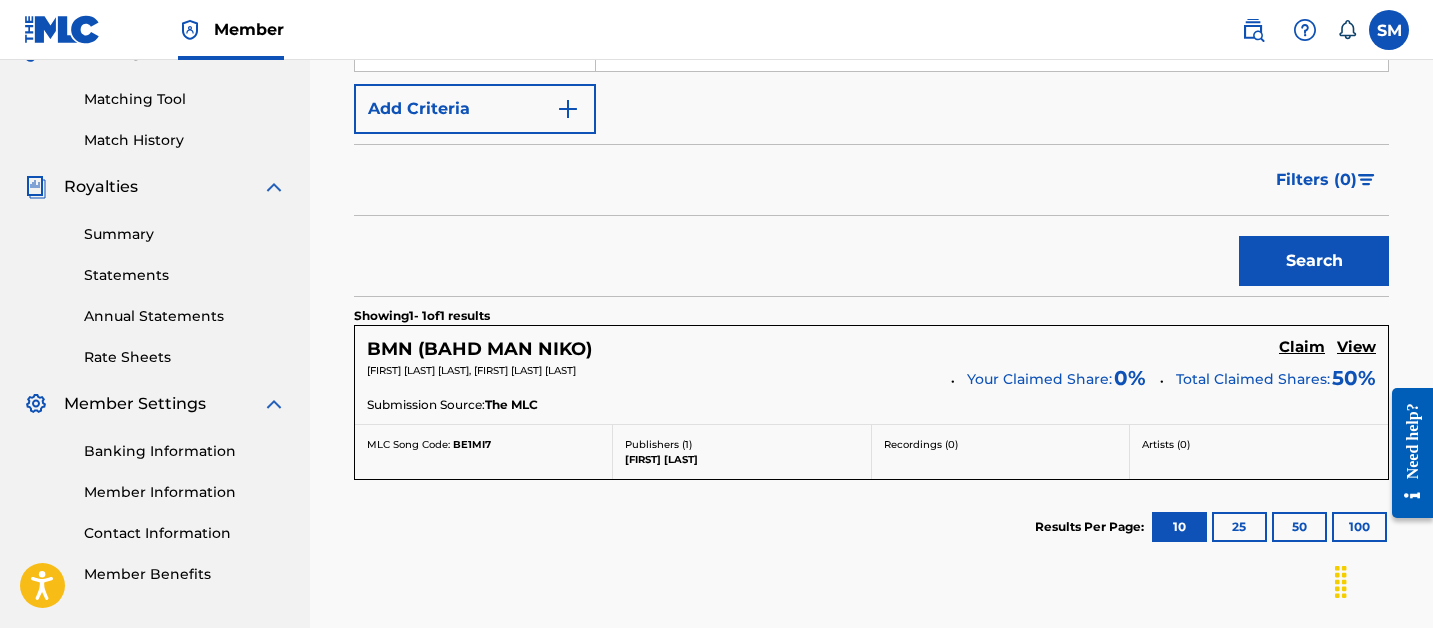 scroll, scrollTop: 656, scrollLeft: 0, axis: vertical 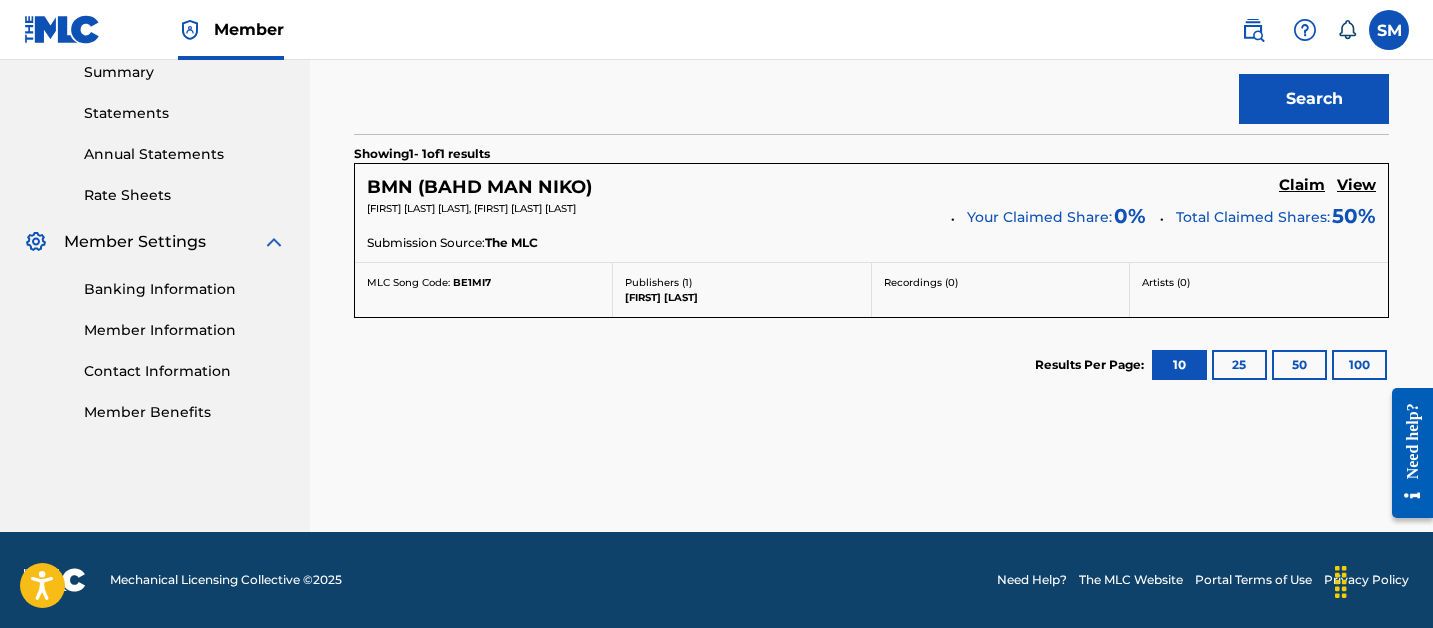 click on "Claim" at bounding box center (1302, 185) 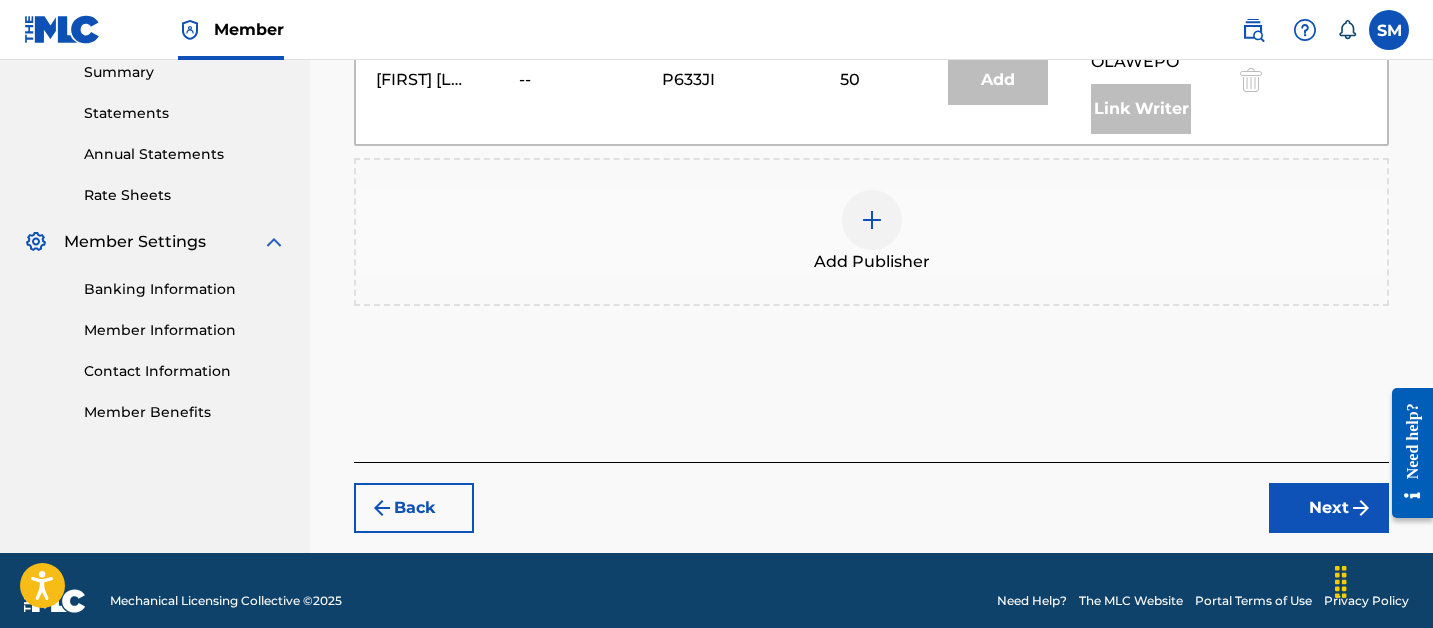 scroll, scrollTop: 701, scrollLeft: 0, axis: vertical 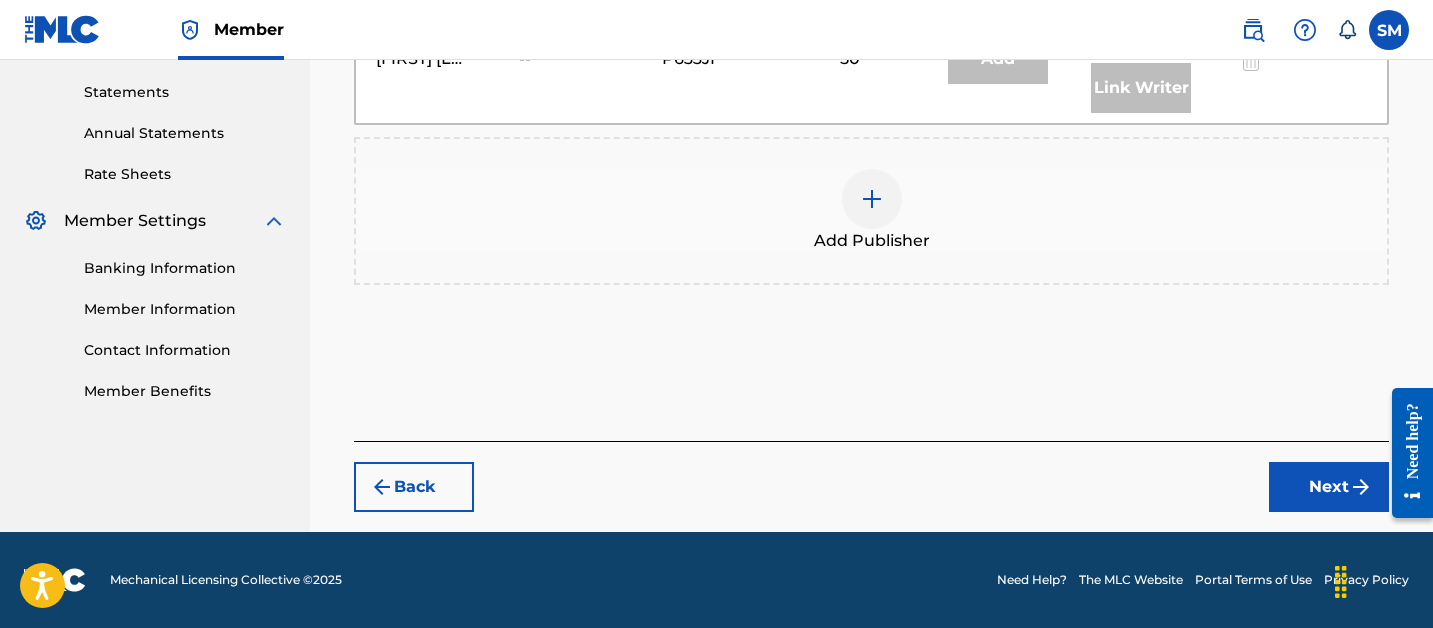 click on "Add Publisher" at bounding box center [871, 211] 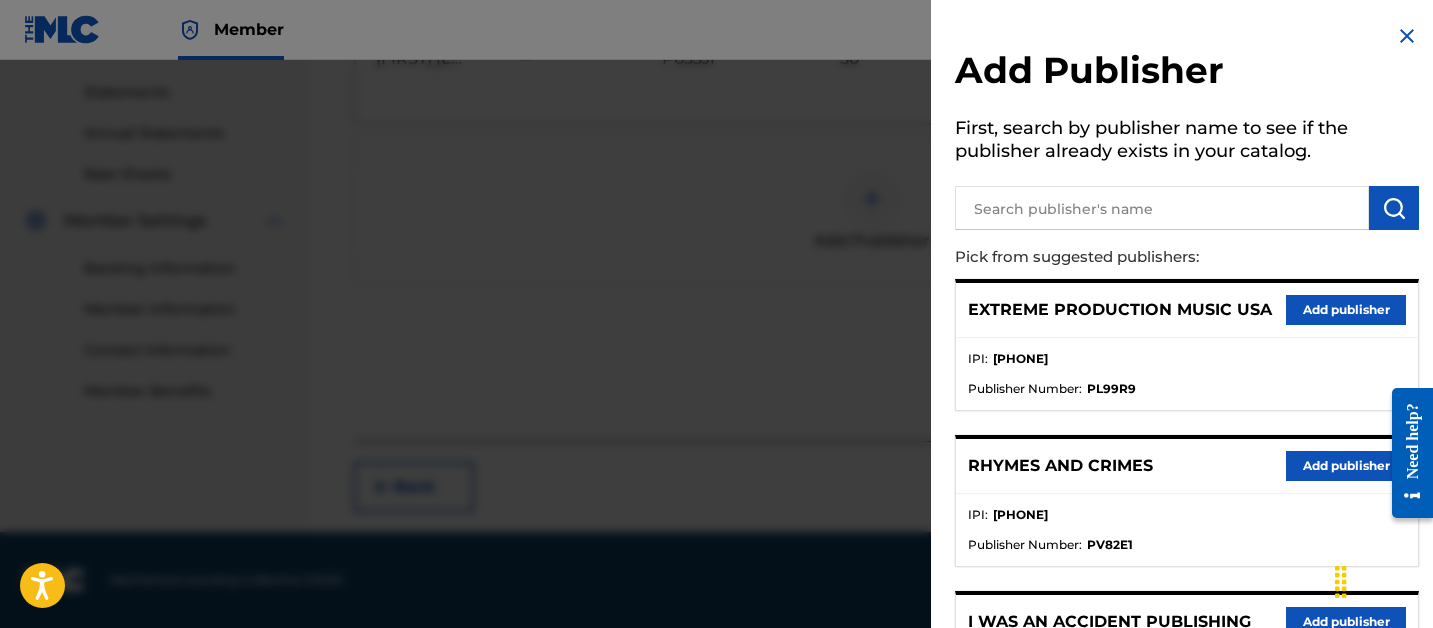 click at bounding box center [1162, 208] 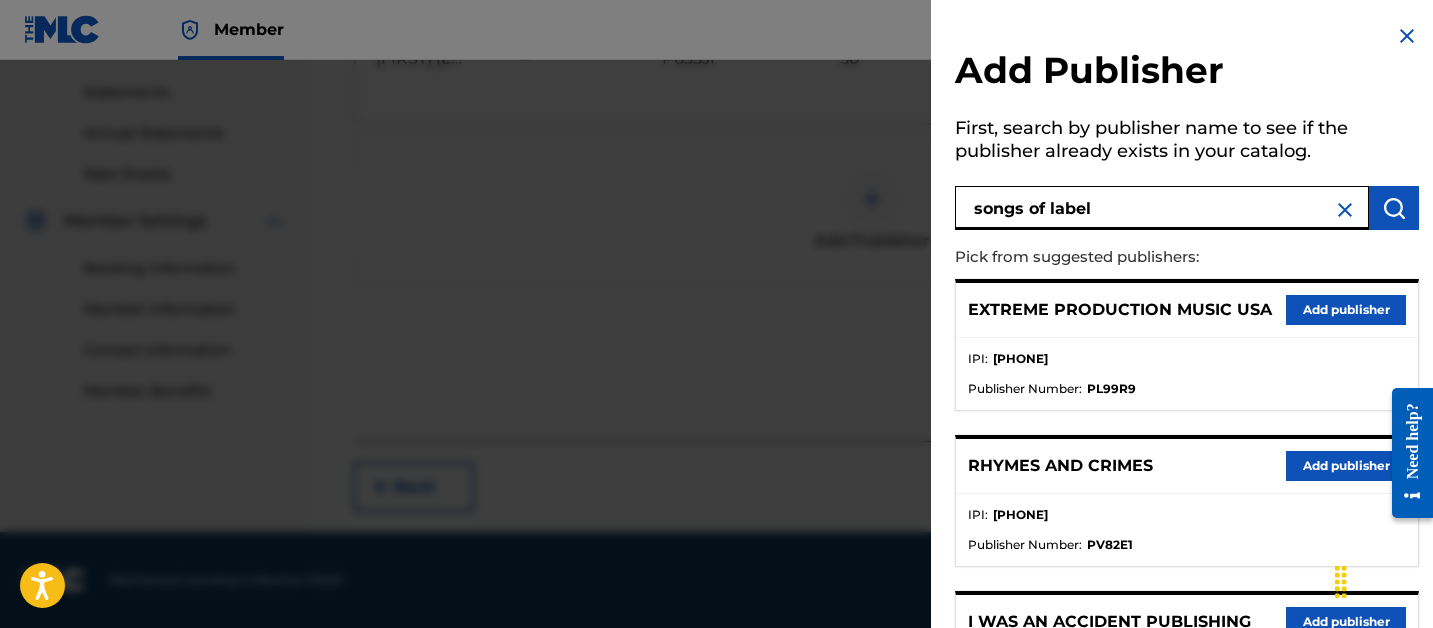 type on "songs of label" 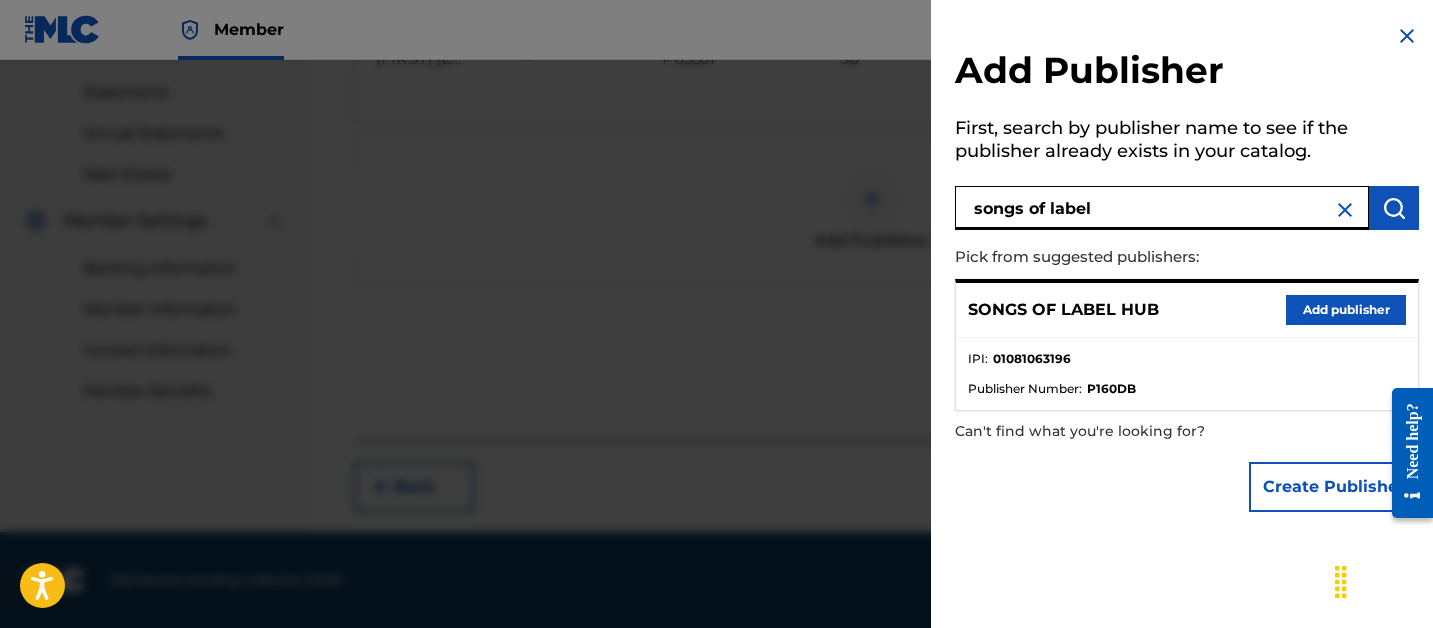 click on "Add publisher" at bounding box center (1346, 310) 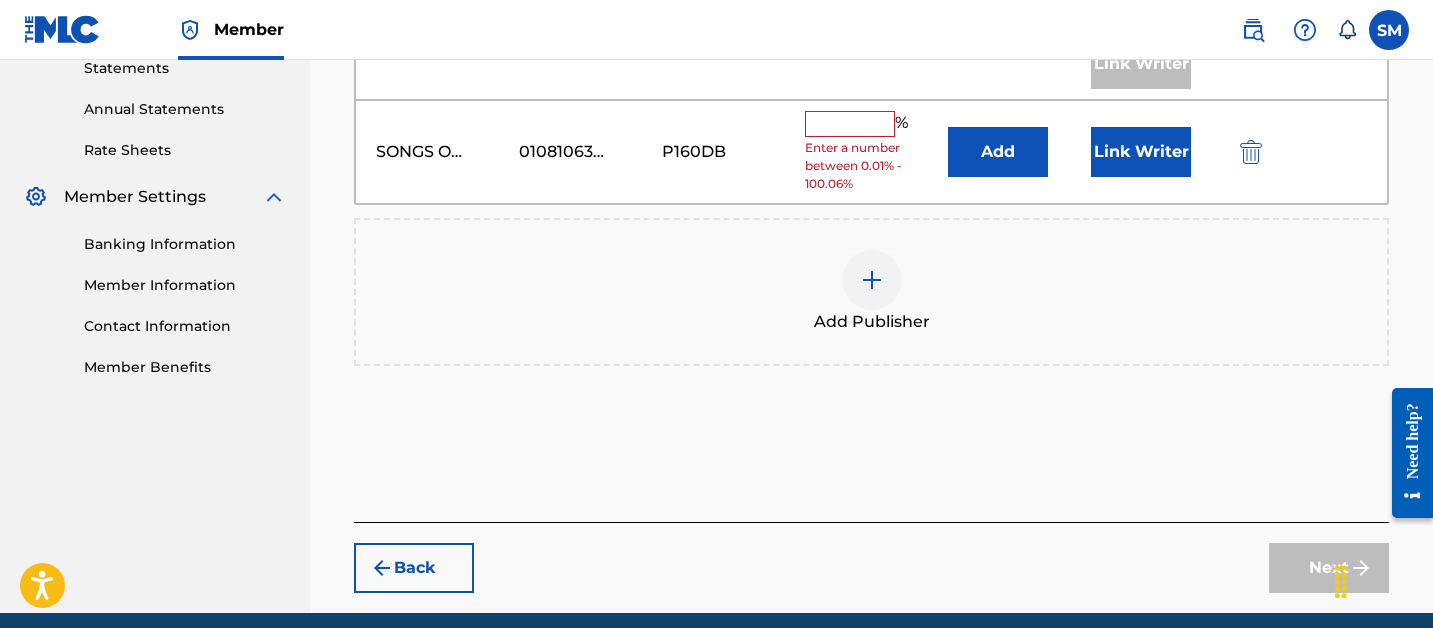 click at bounding box center [850, 124] 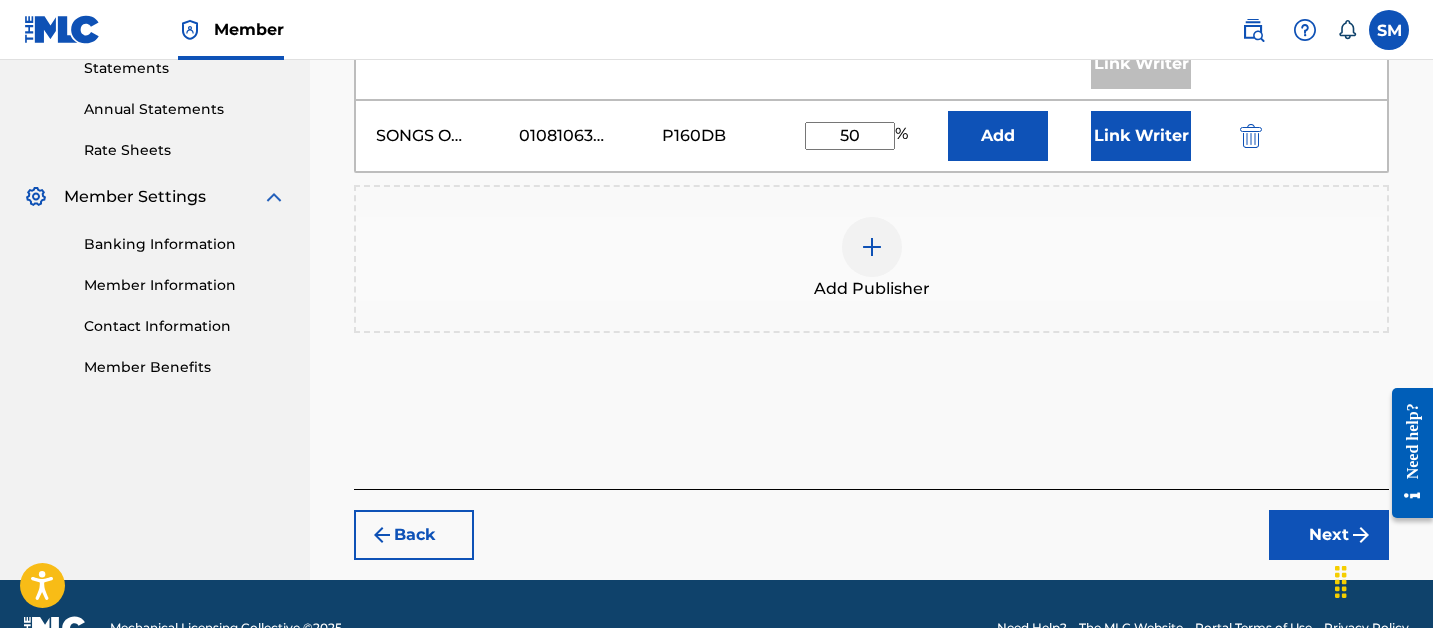 type on "50" 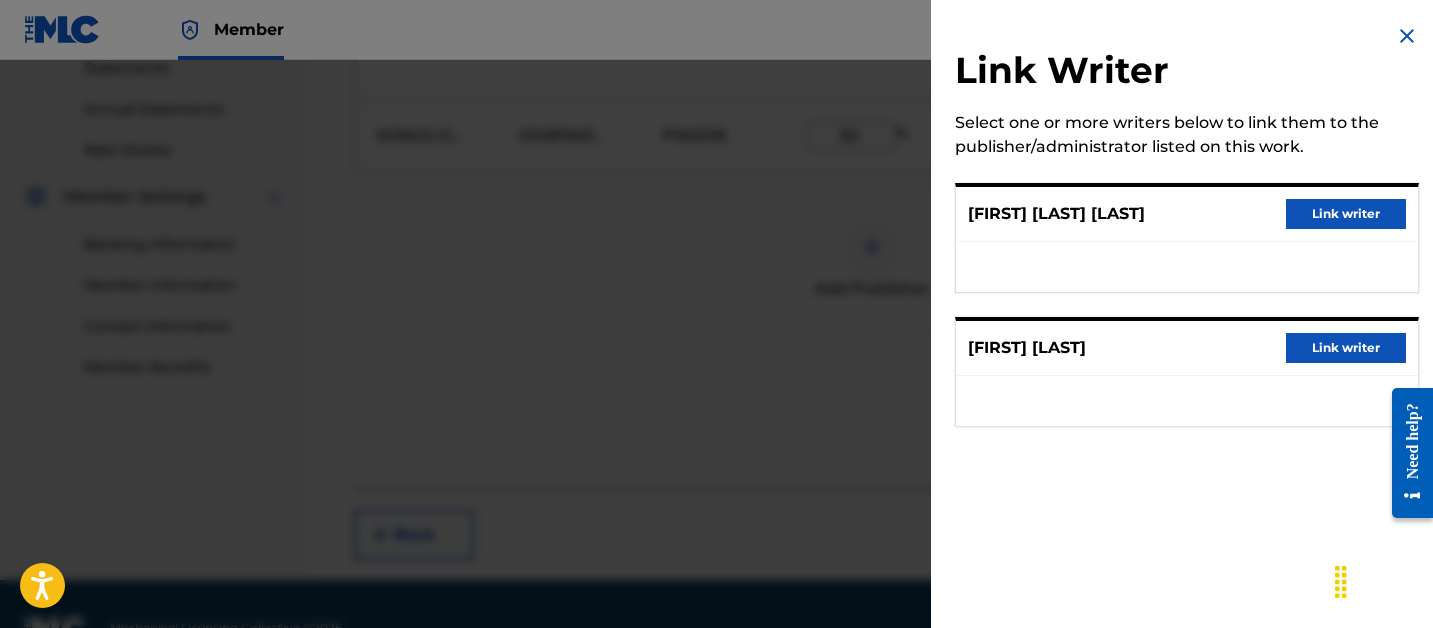click on "Link writer" at bounding box center [1346, 214] 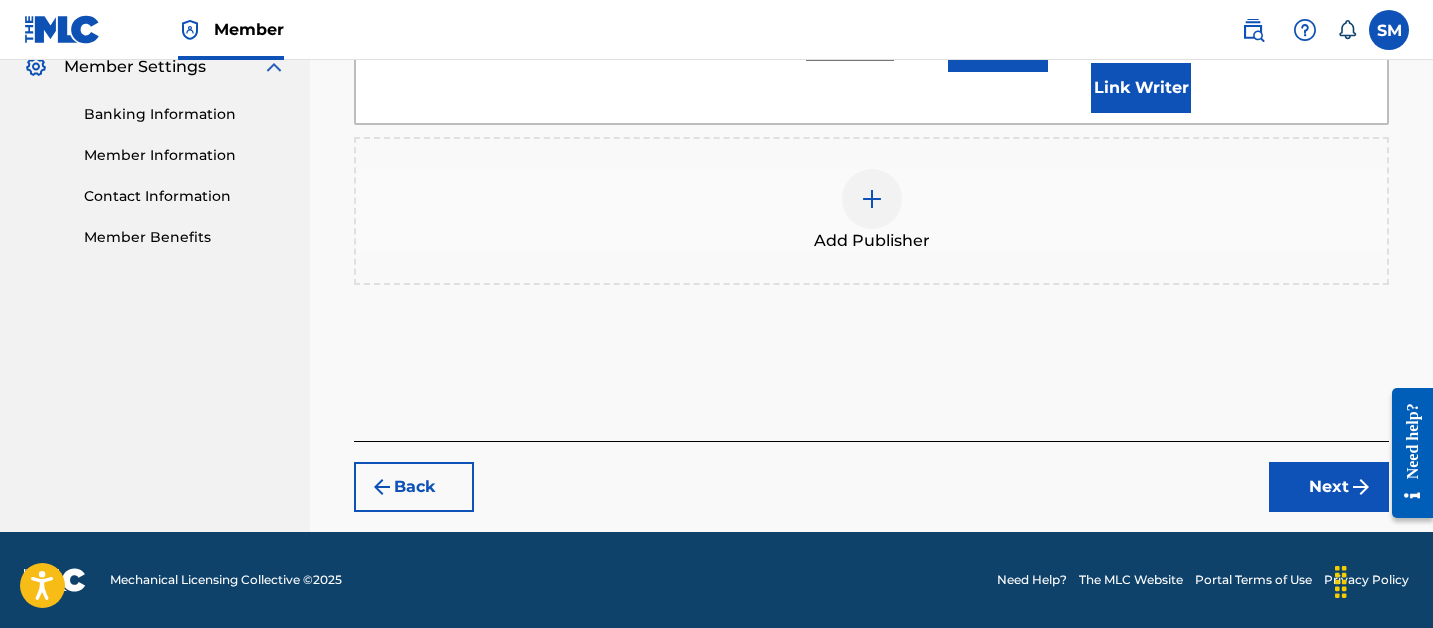 click on "Next" at bounding box center (1329, 487) 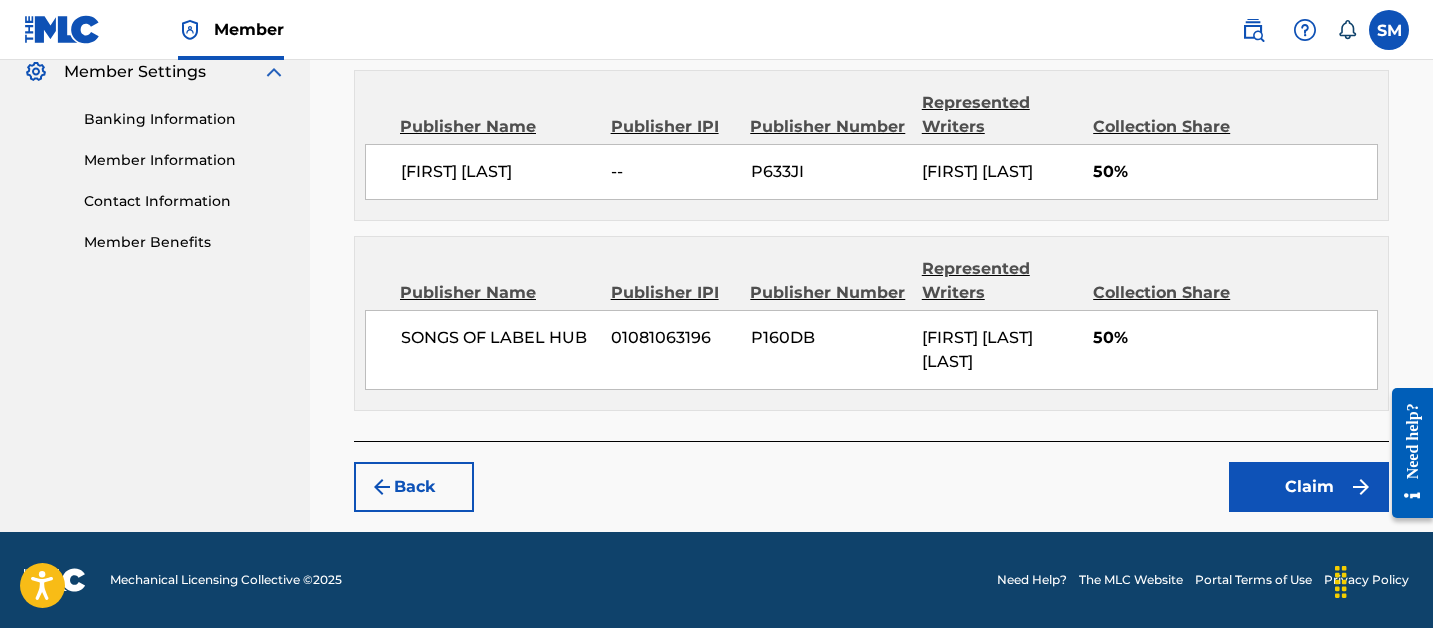 scroll, scrollTop: 871, scrollLeft: 0, axis: vertical 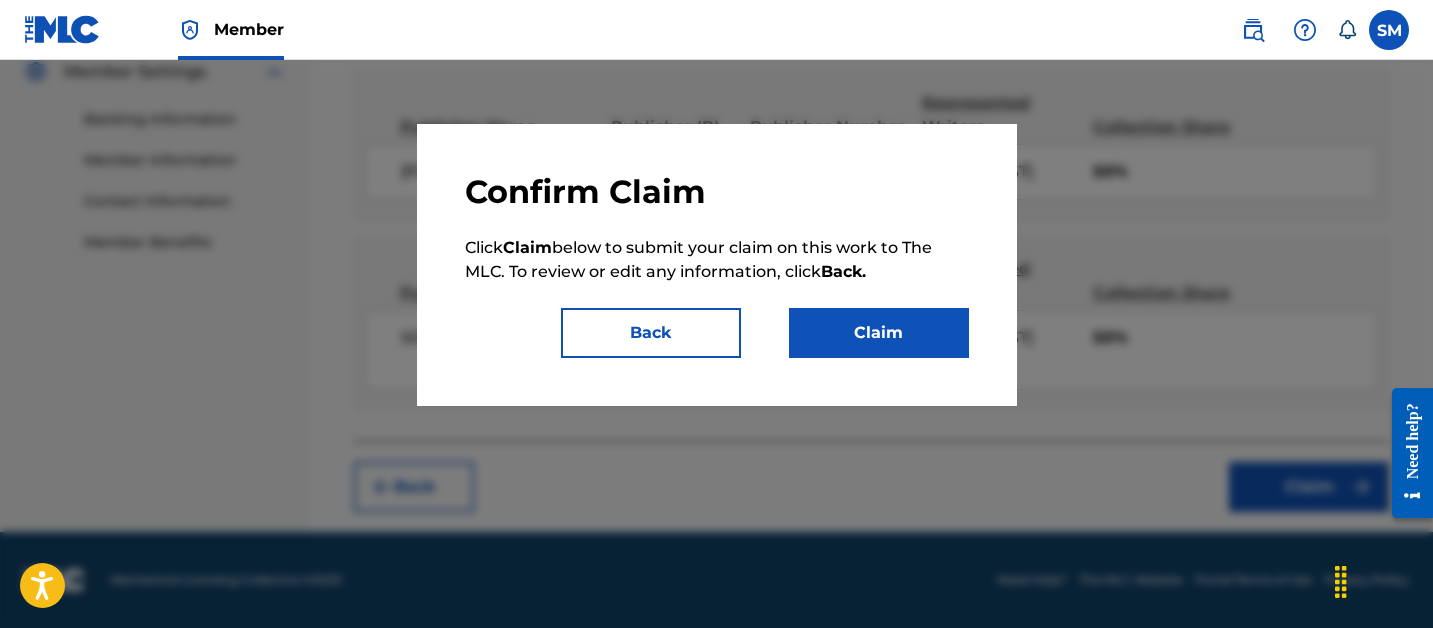 click on "Claim" at bounding box center [879, 333] 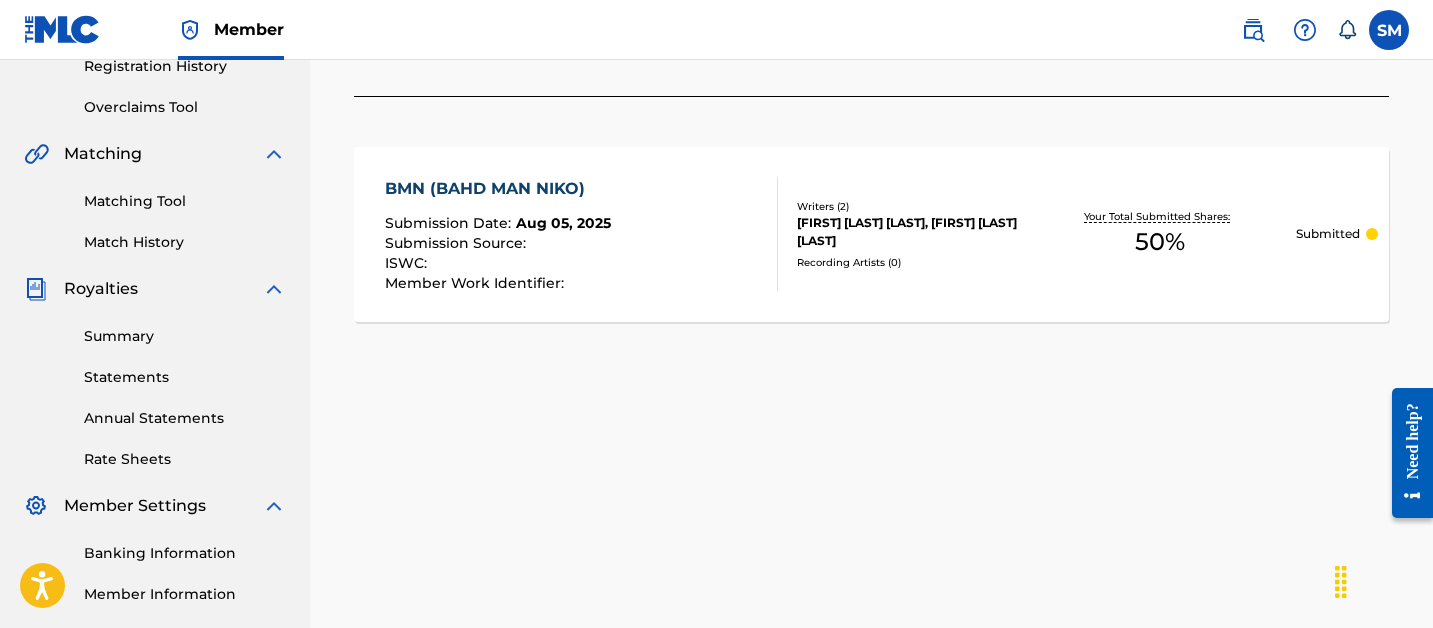 scroll, scrollTop: 200, scrollLeft: 0, axis: vertical 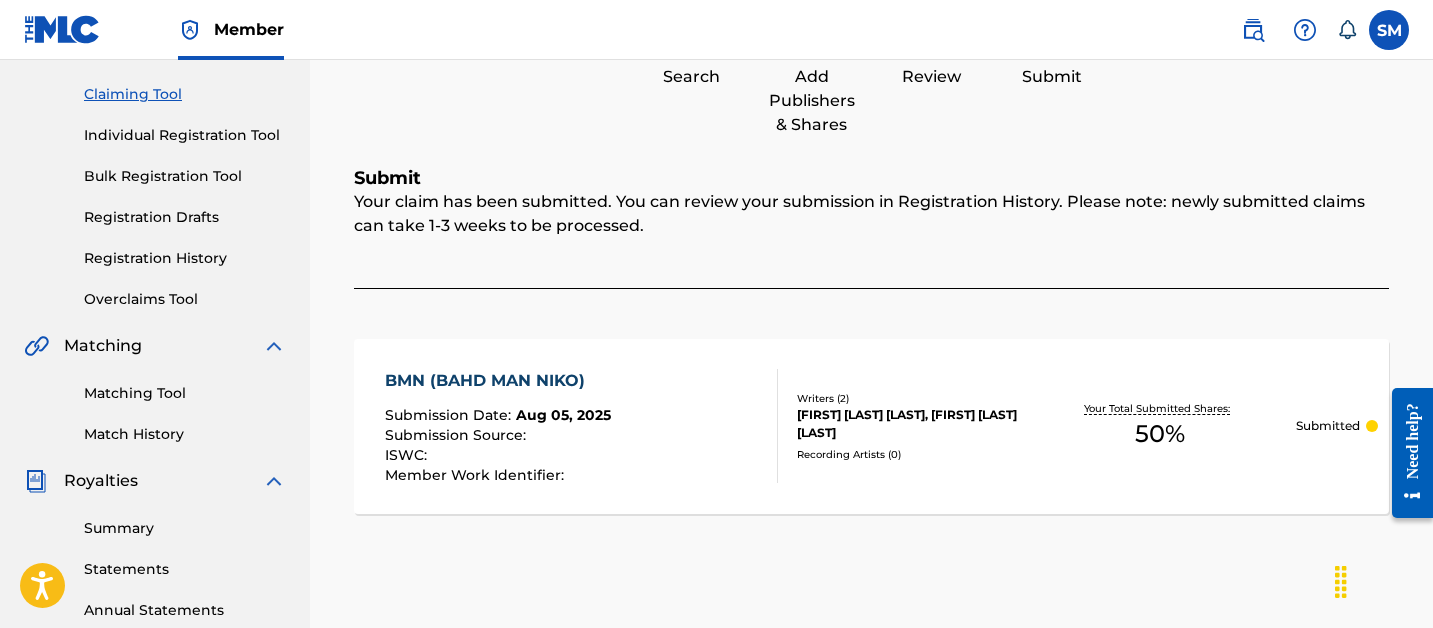 click on "Claiming Tool" at bounding box center [185, 94] 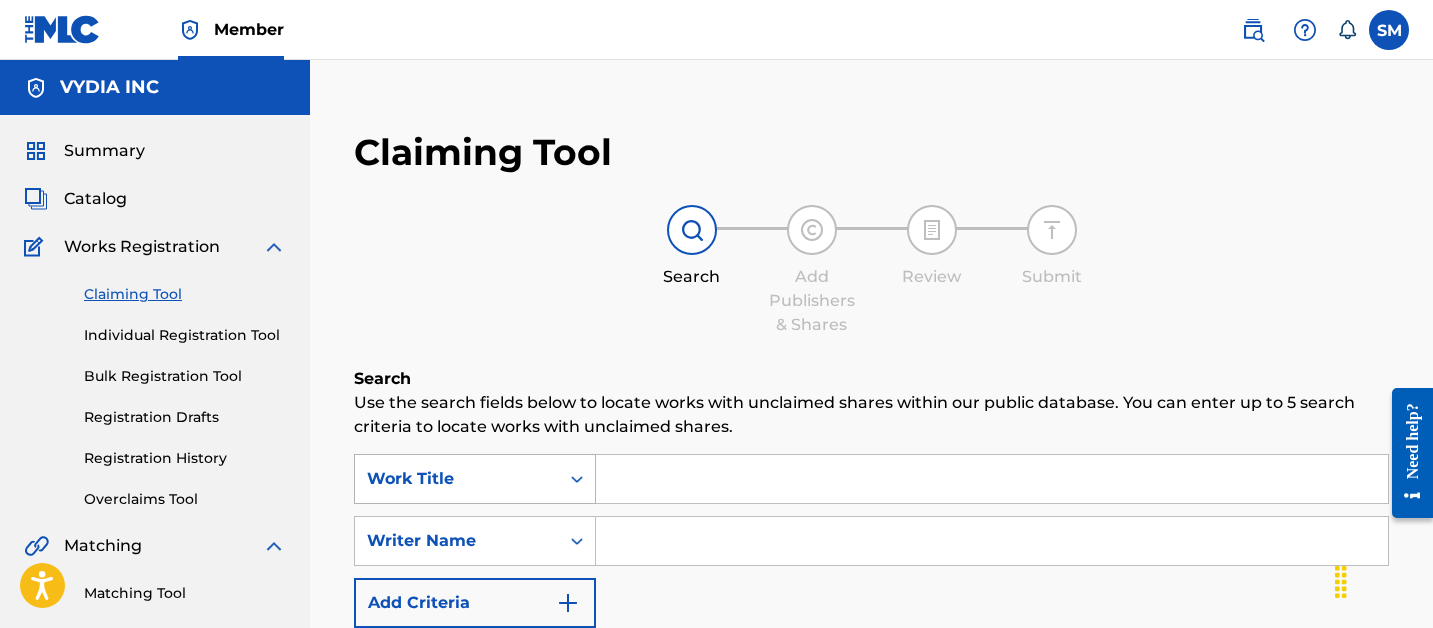 click on "Work Title" at bounding box center [457, 479] 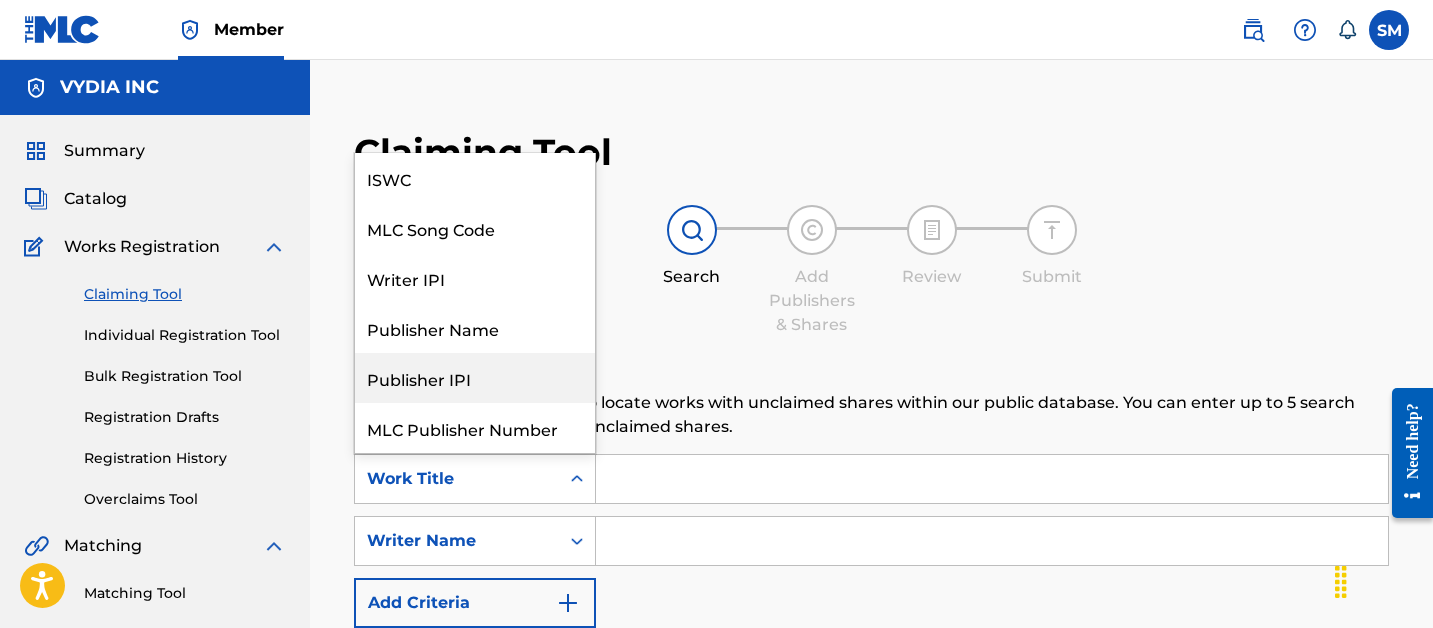 scroll, scrollTop: 50, scrollLeft: 0, axis: vertical 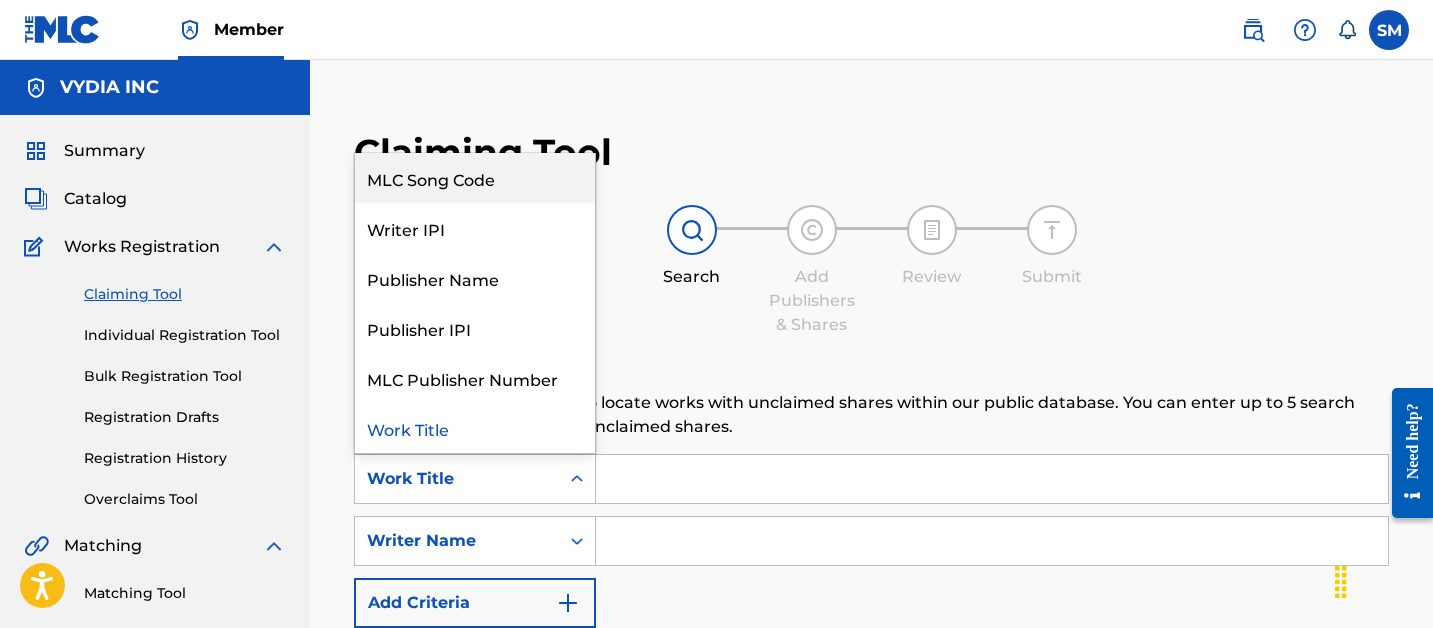 click on "MLC Song Code" at bounding box center (475, 178) 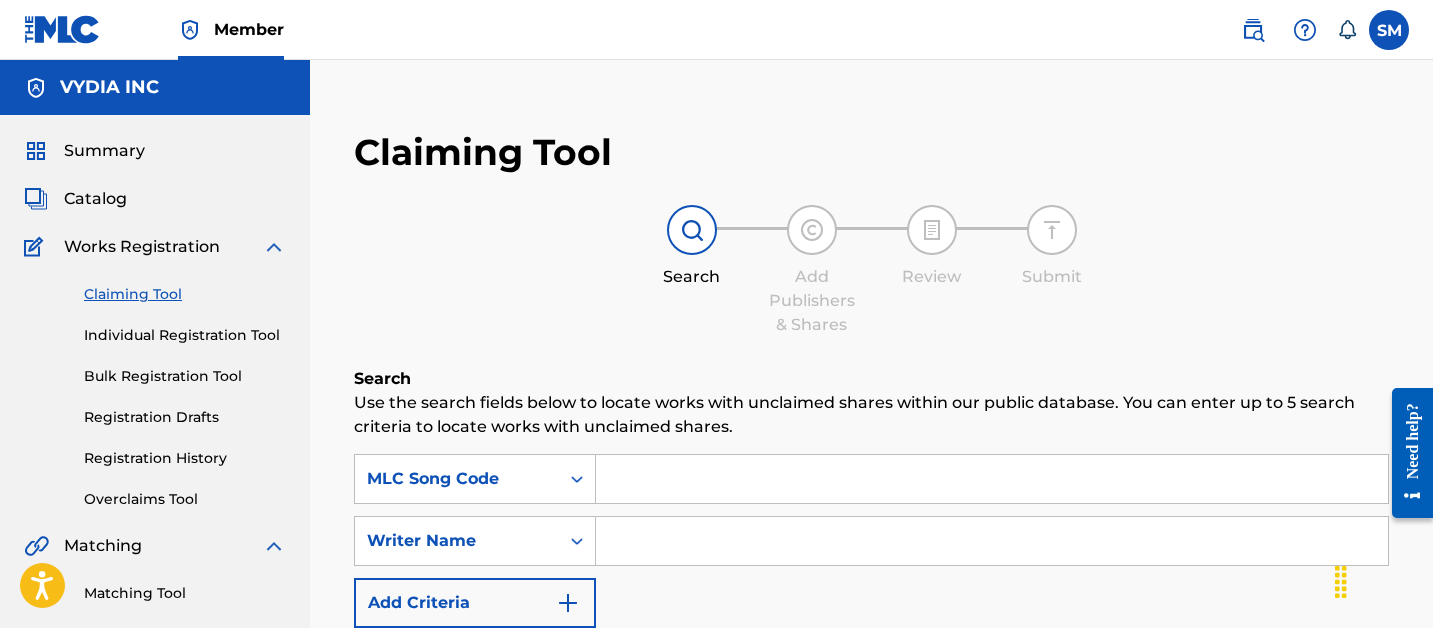 click at bounding box center [992, 541] 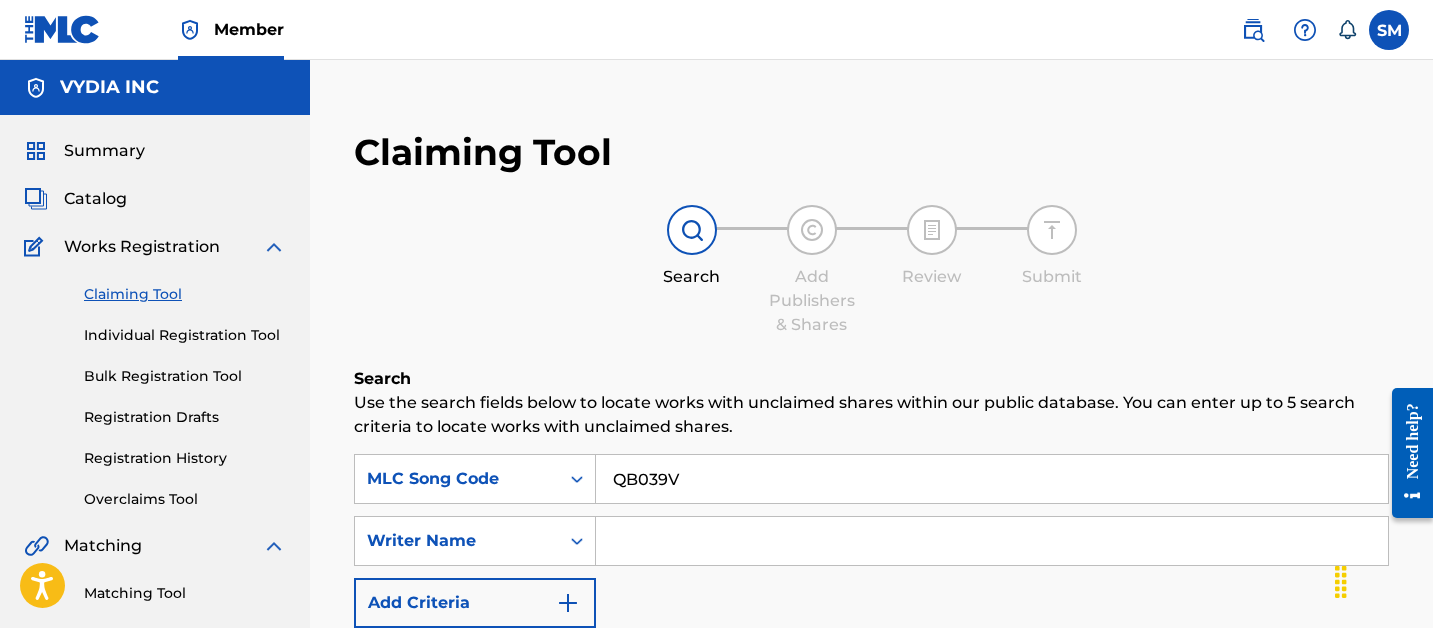 click on "Search" at bounding box center [1314, 755] 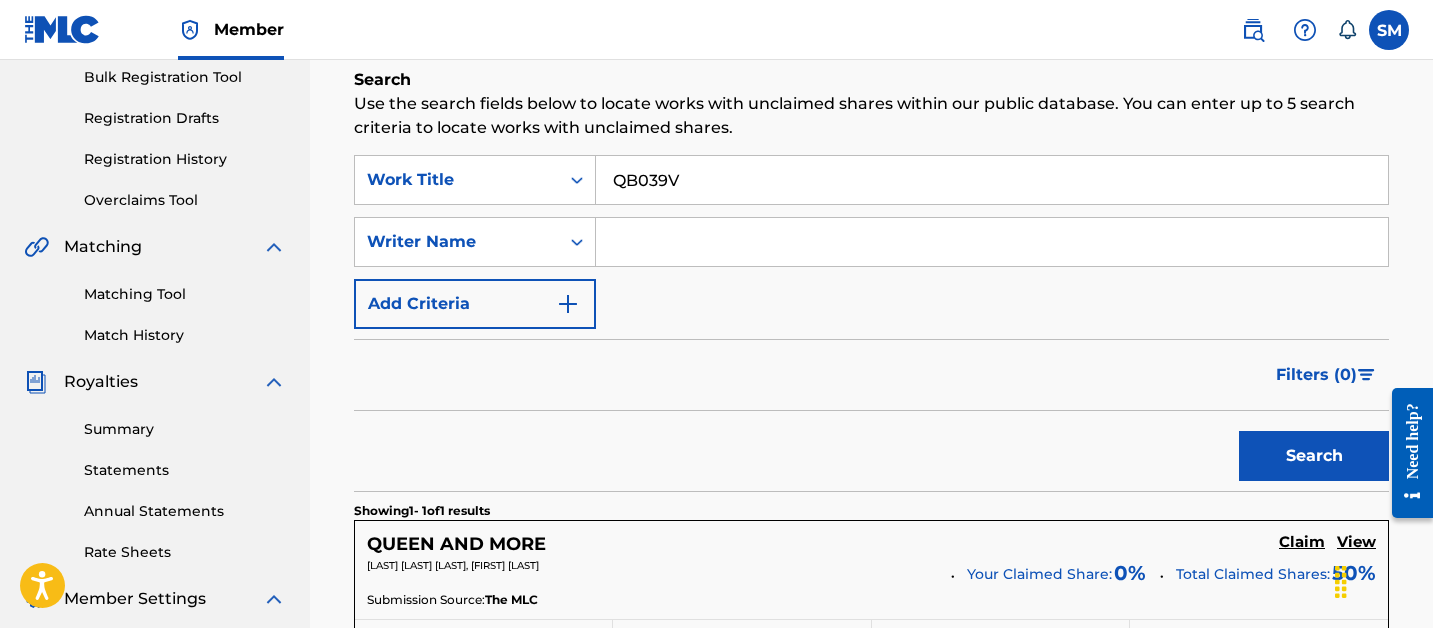 scroll, scrollTop: 656, scrollLeft: 0, axis: vertical 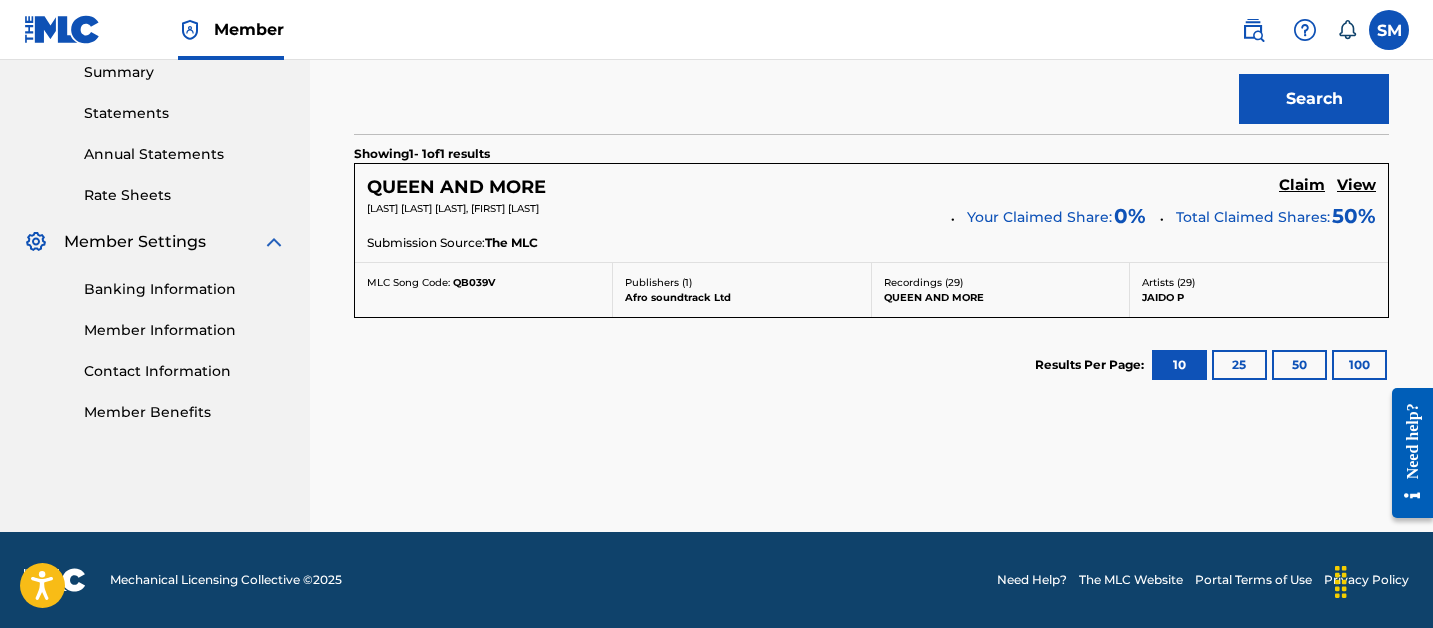 click on "Claim" at bounding box center [1302, 185] 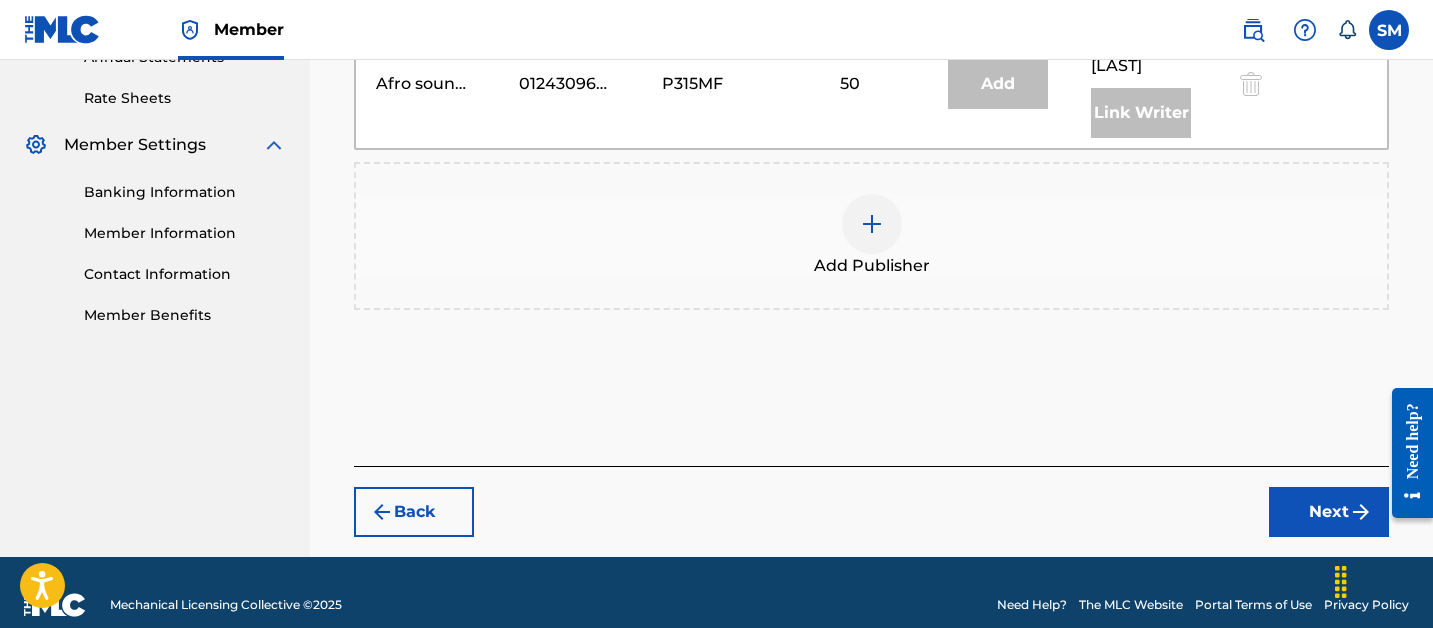 scroll, scrollTop: 754, scrollLeft: 0, axis: vertical 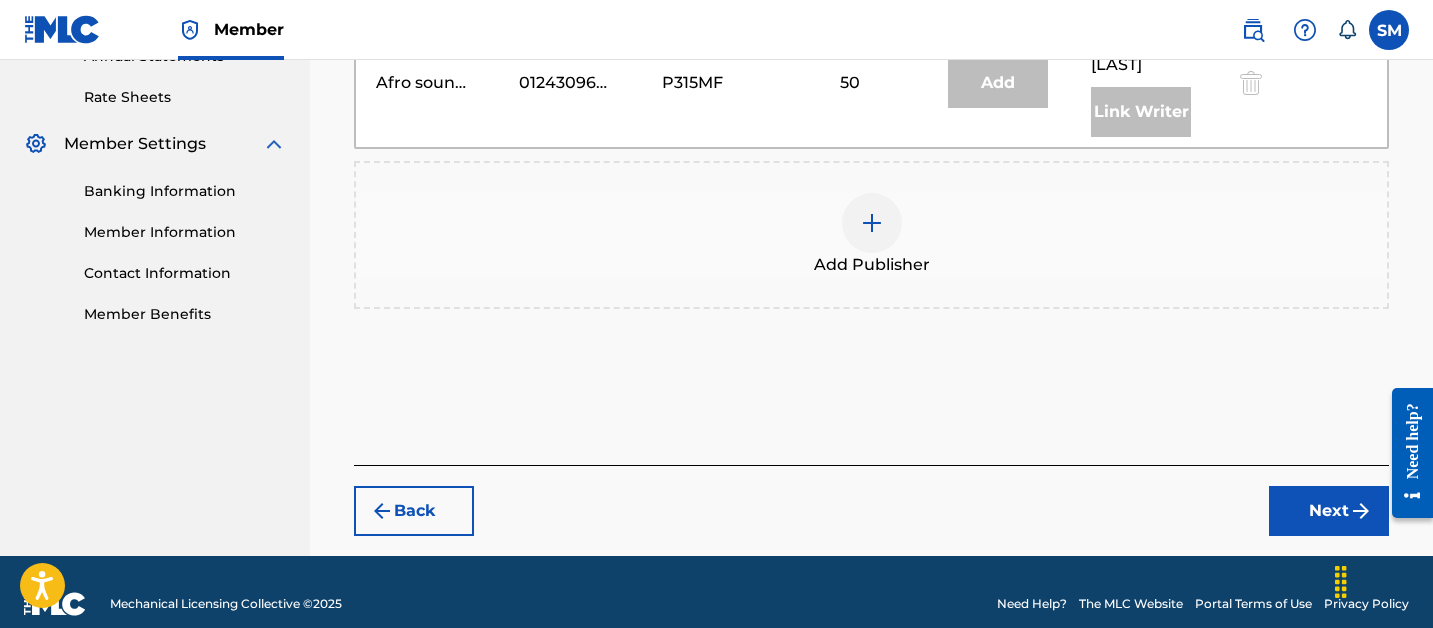 click at bounding box center (872, 223) 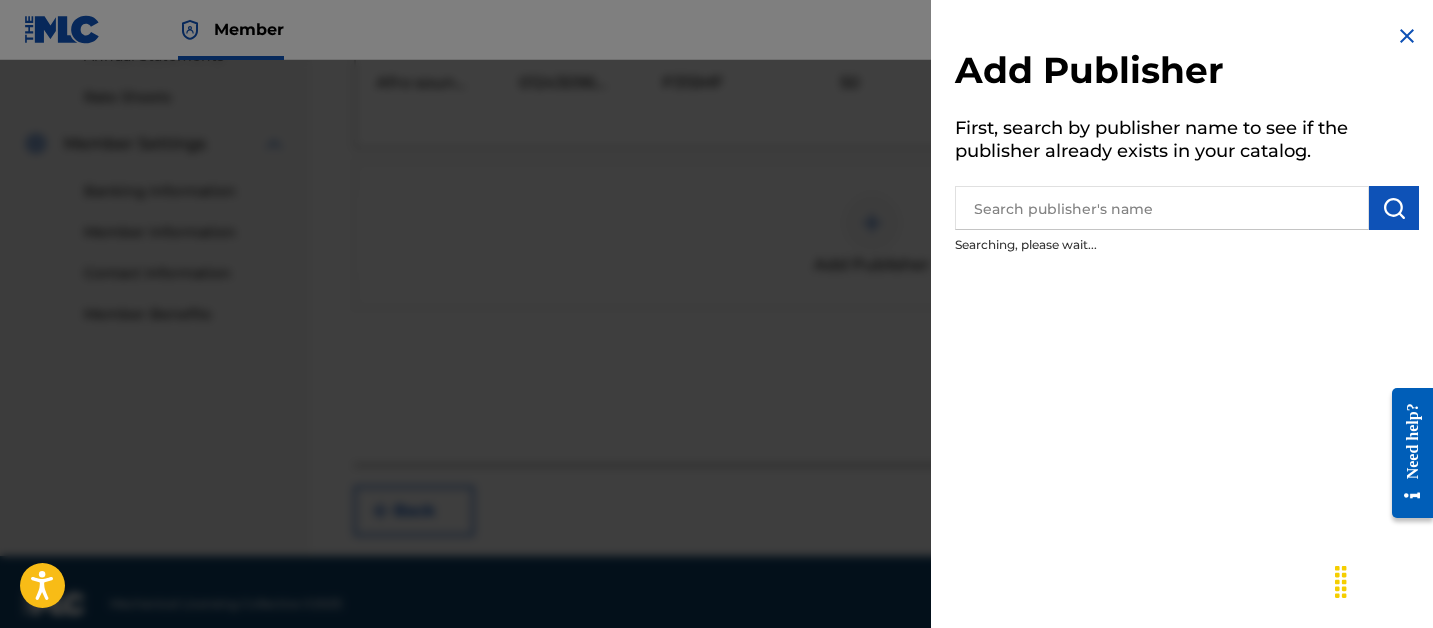 click at bounding box center [1162, 208] 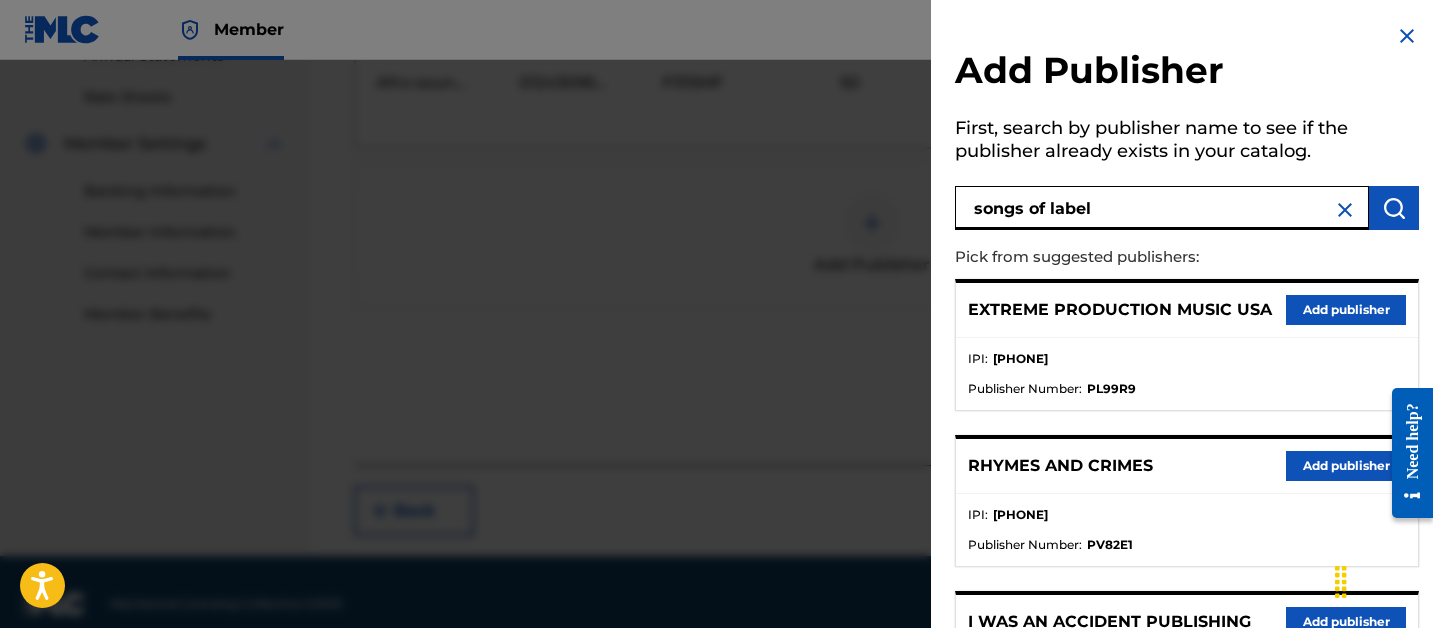 type on "songs of label" 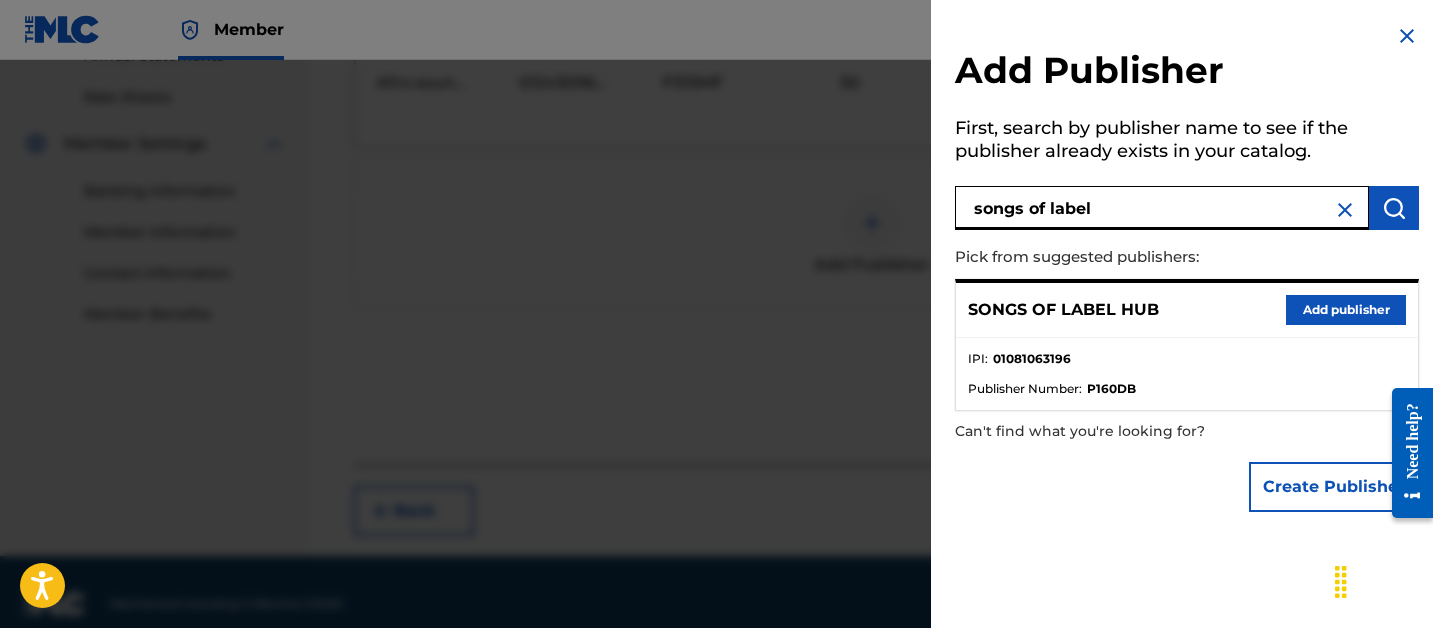 click on "Add publisher" at bounding box center [1346, 310] 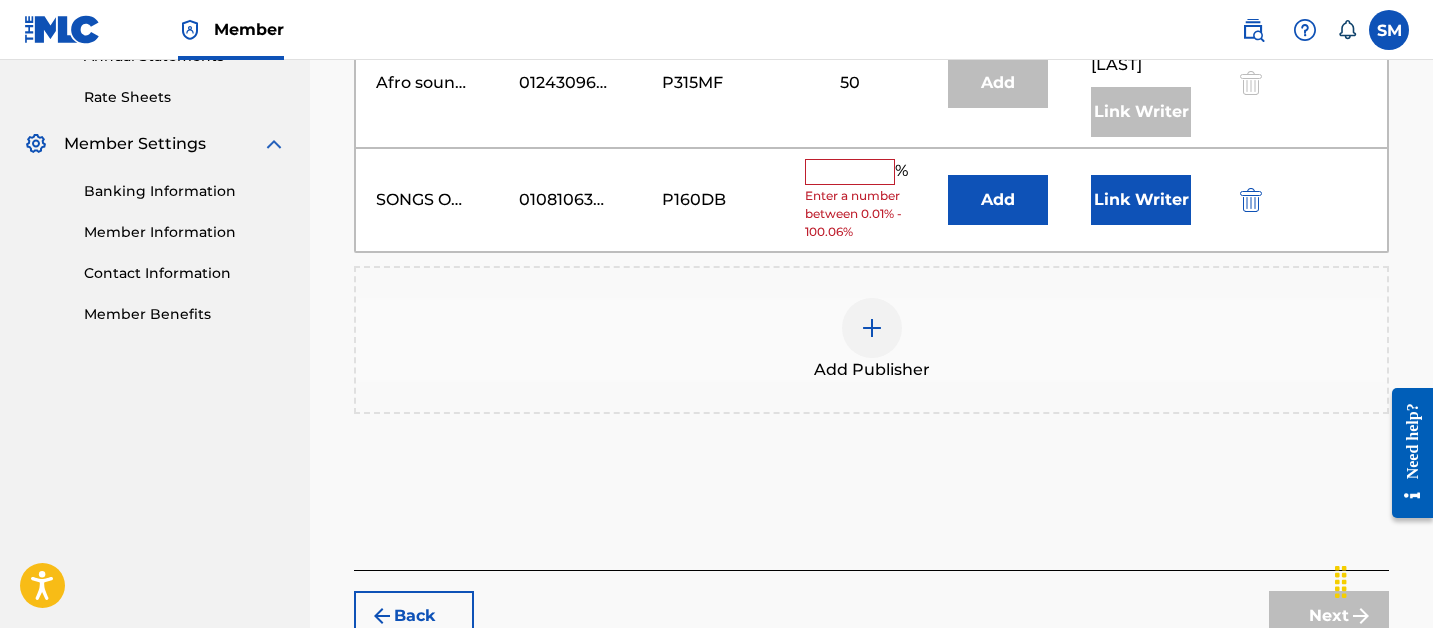 click at bounding box center (850, 172) 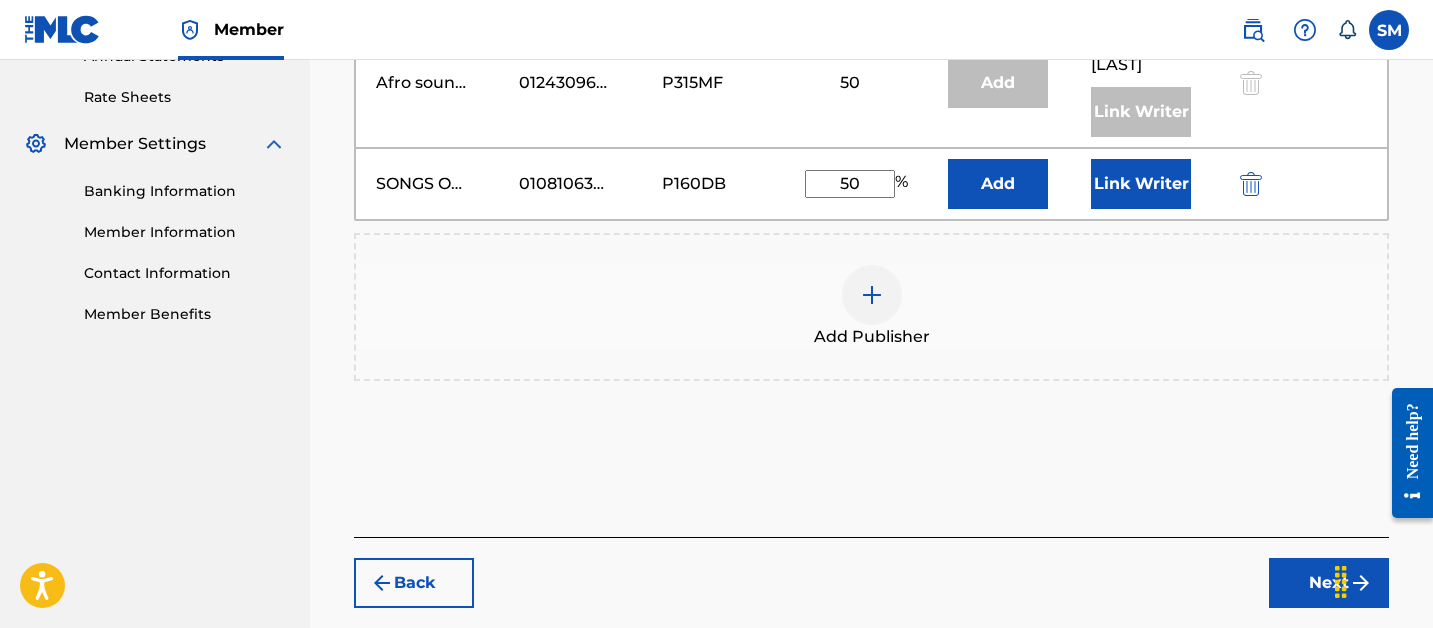 type on "50" 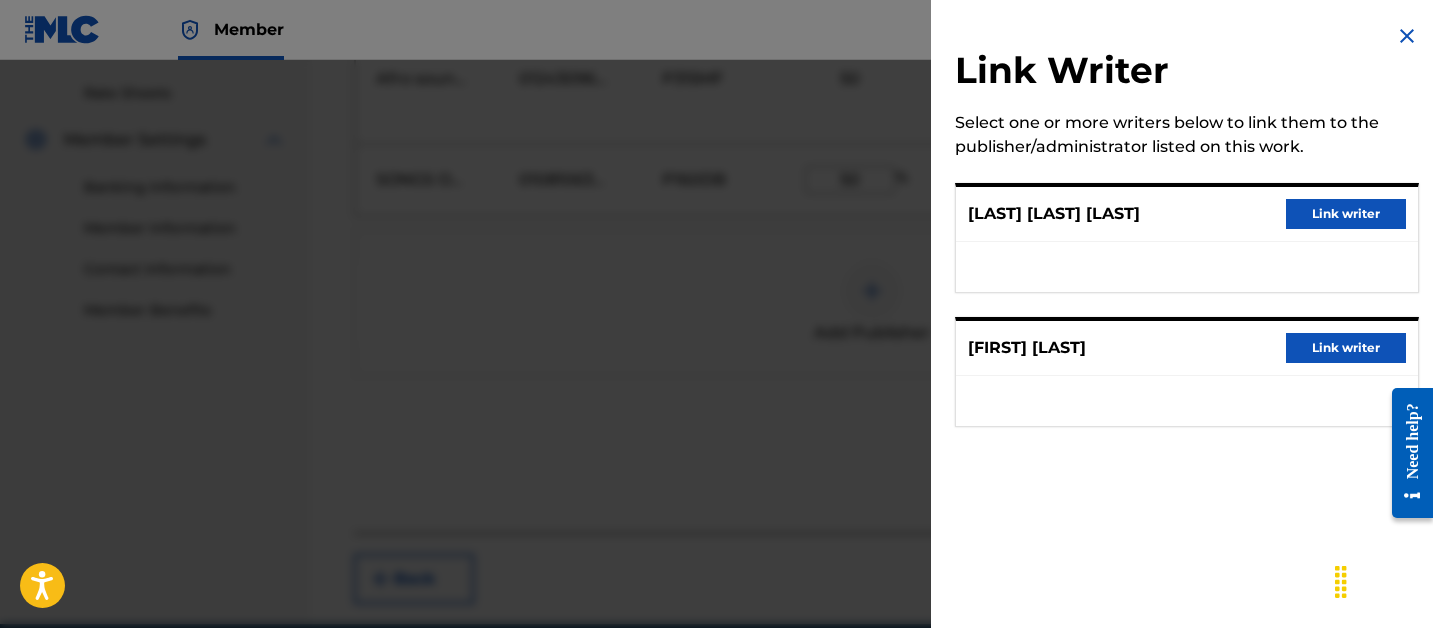 click on "Link writer" at bounding box center (1346, 214) 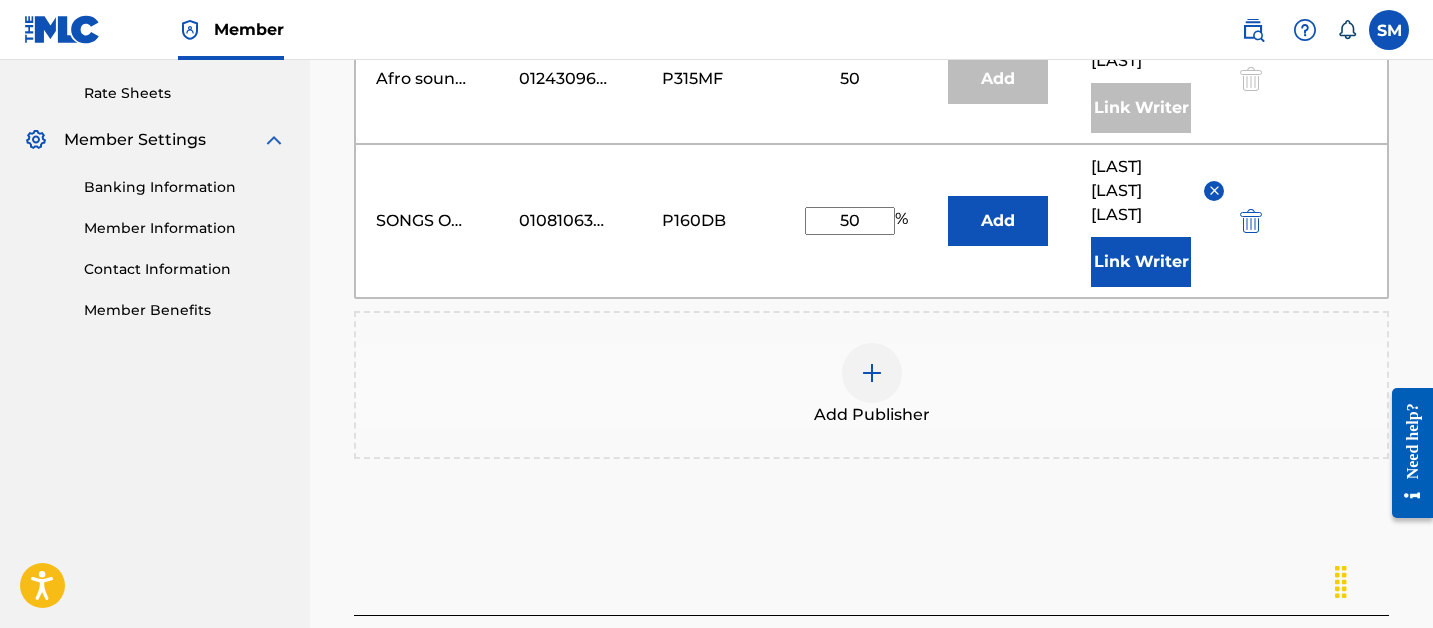 scroll, scrollTop: 932, scrollLeft: 0, axis: vertical 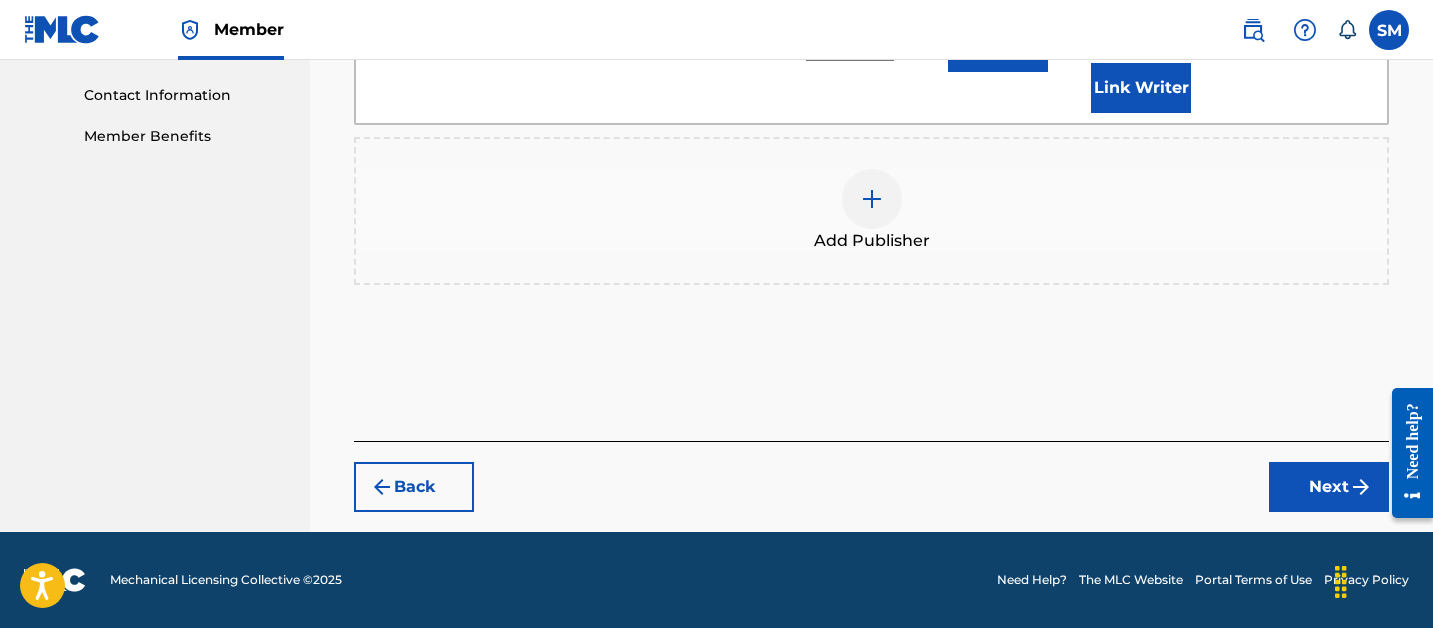 click on "Back Next" at bounding box center (871, 476) 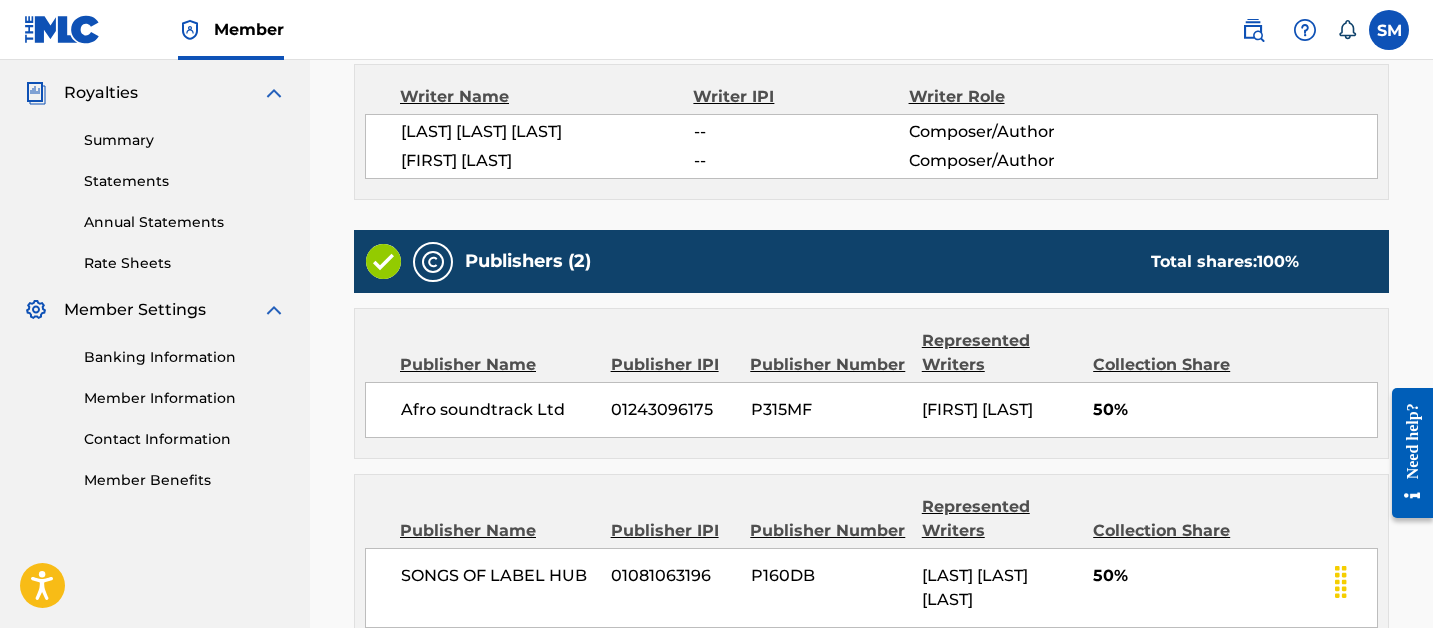 scroll, scrollTop: 823, scrollLeft: 0, axis: vertical 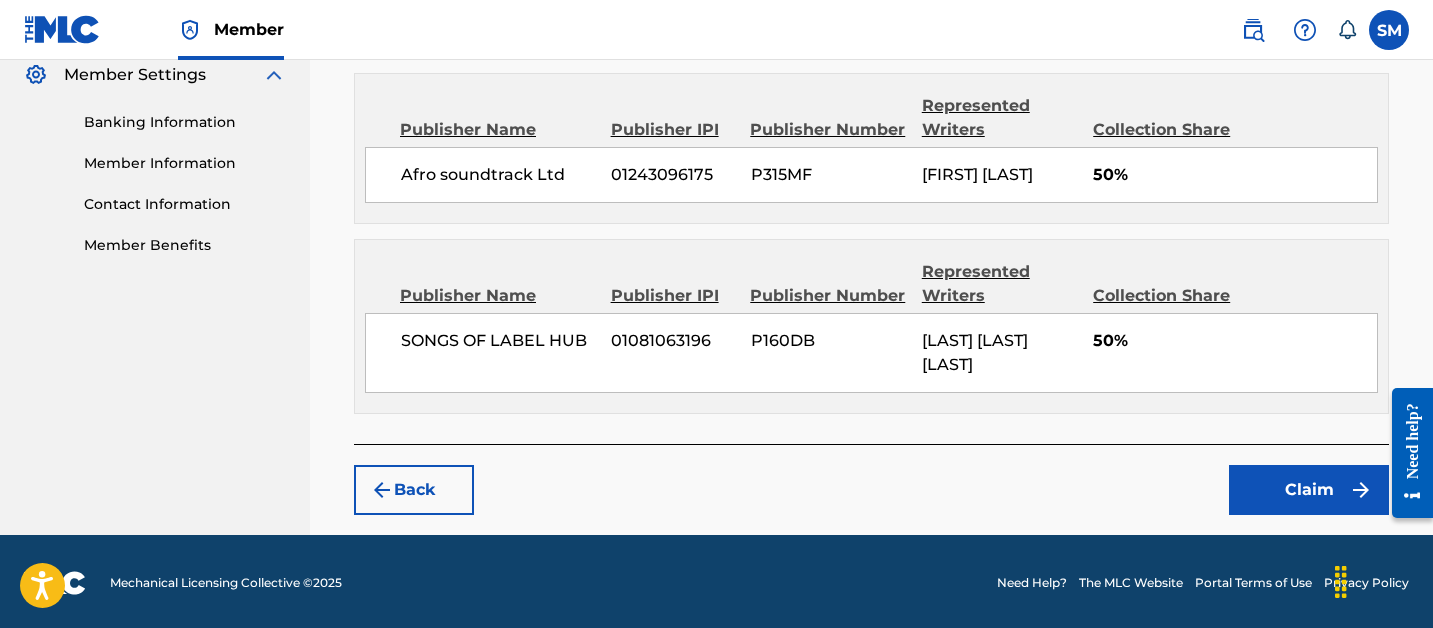 click on "Claim" at bounding box center [1309, 490] 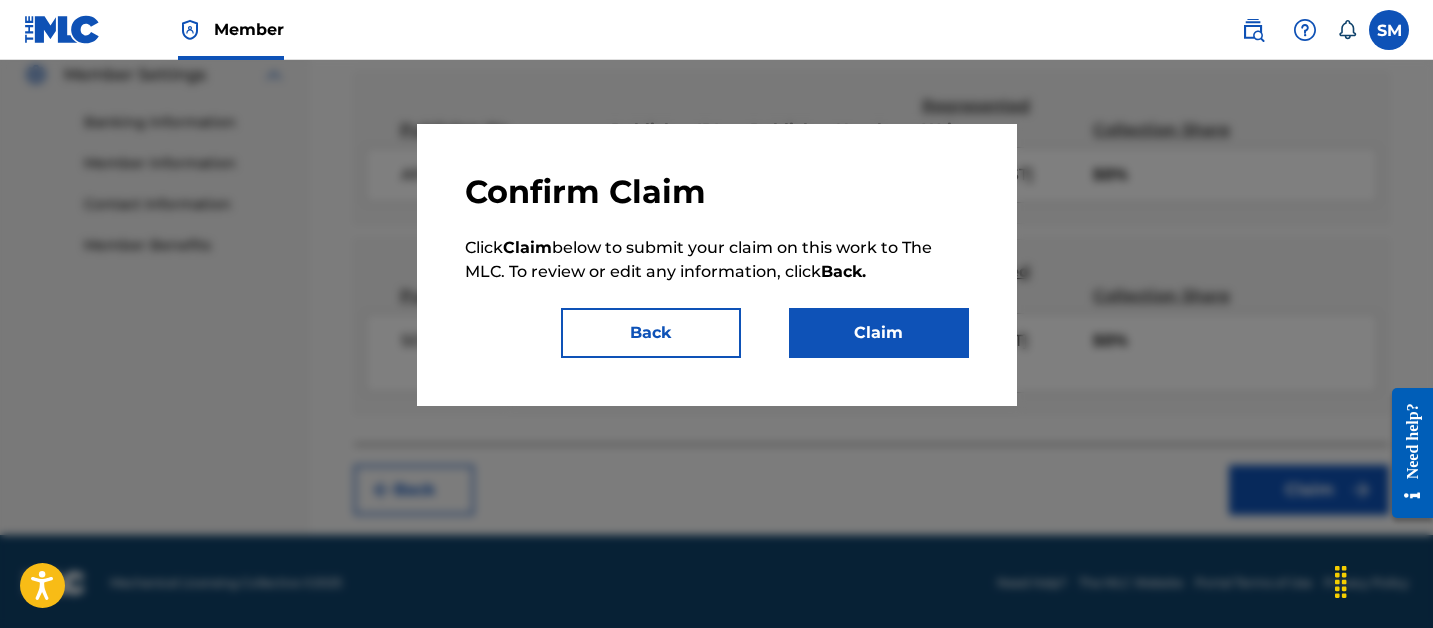 click on "Claim" at bounding box center [879, 333] 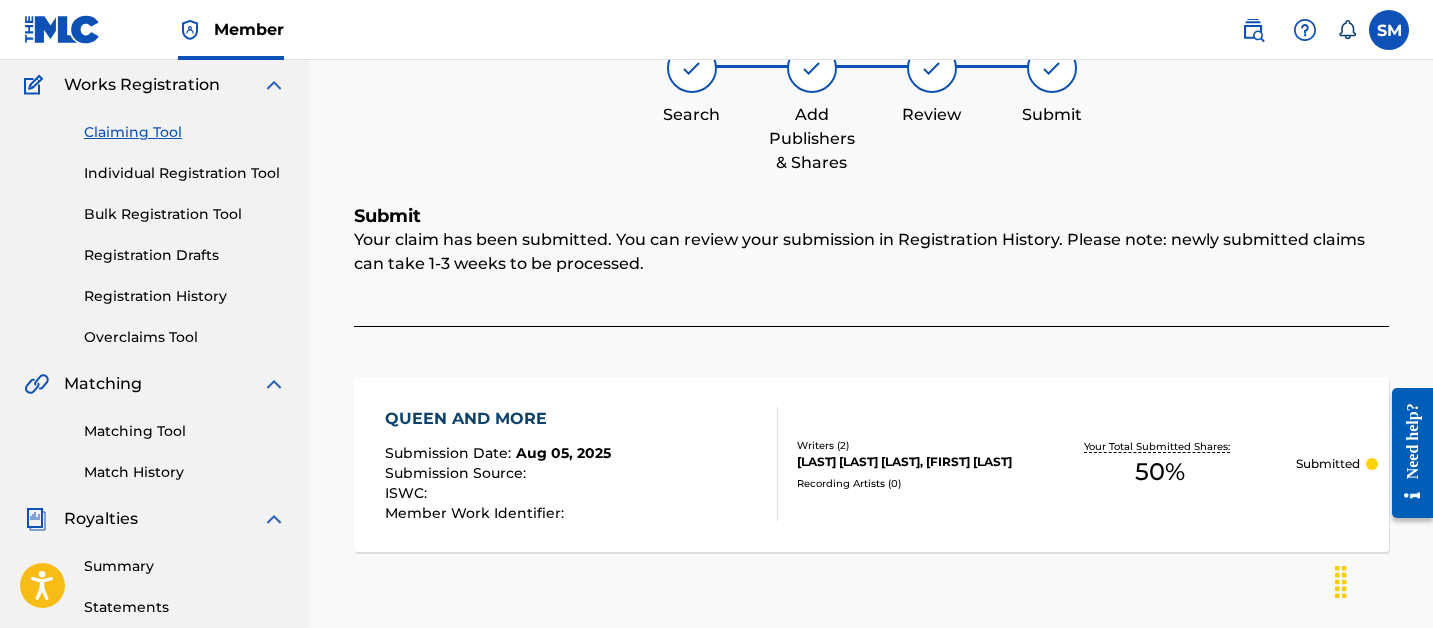 scroll, scrollTop: 164, scrollLeft: 0, axis: vertical 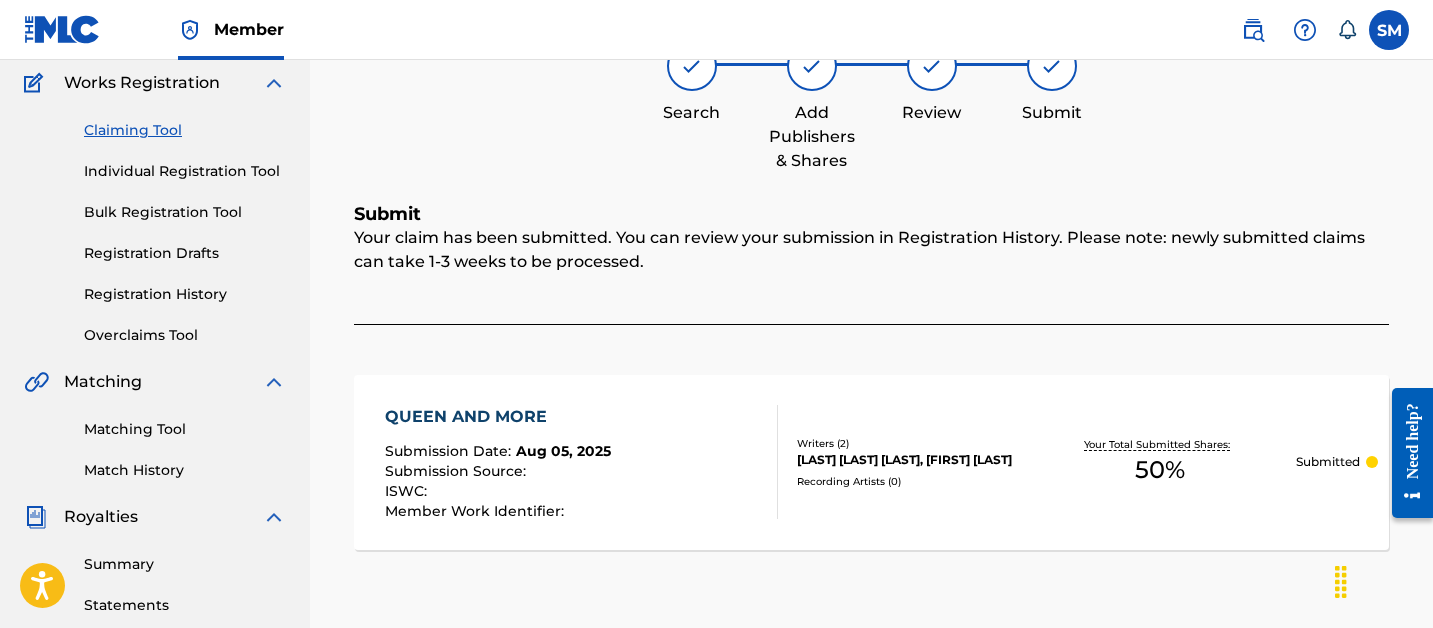 click on "Individual Registration Tool" at bounding box center [185, 171] 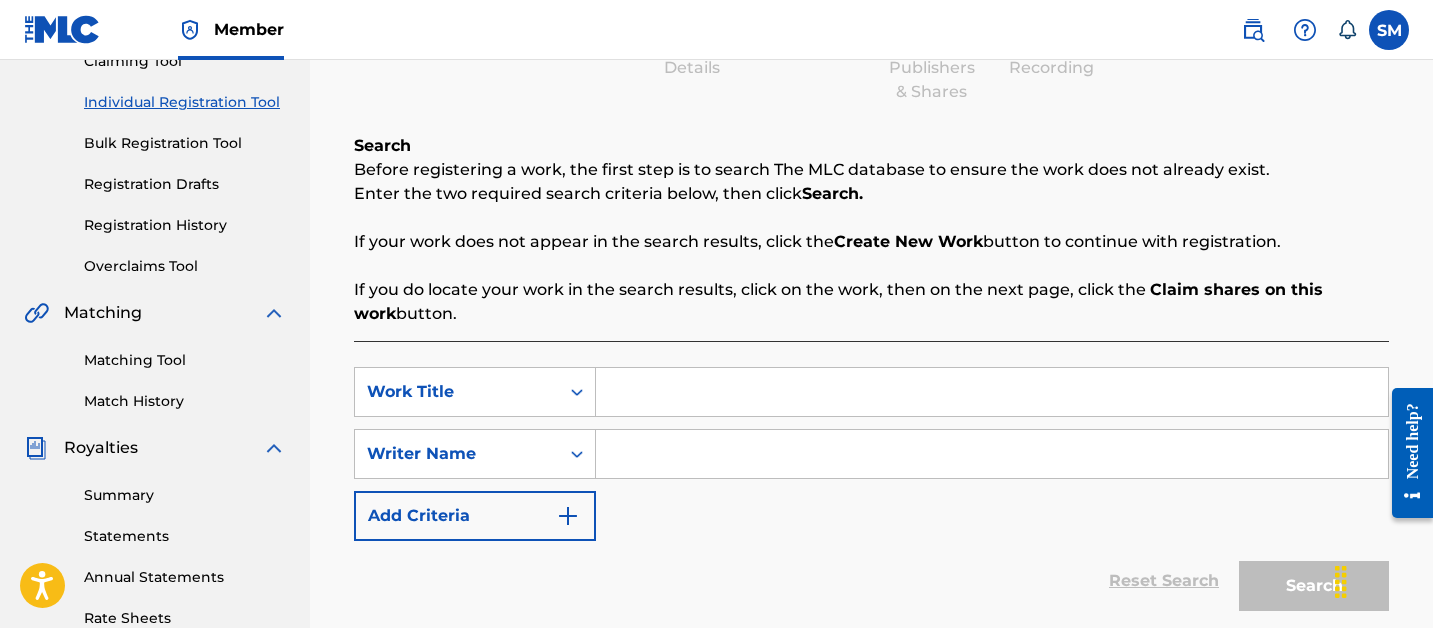 scroll, scrollTop: 254, scrollLeft: 0, axis: vertical 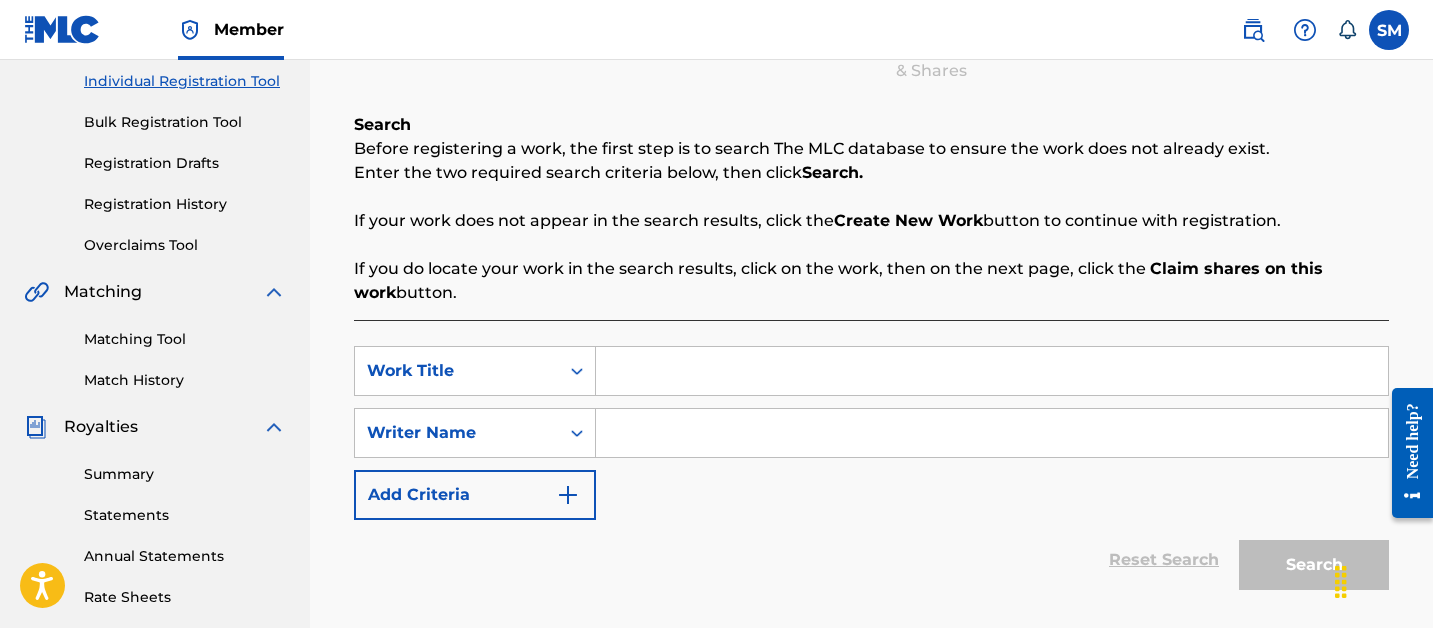 click at bounding box center (992, 371) 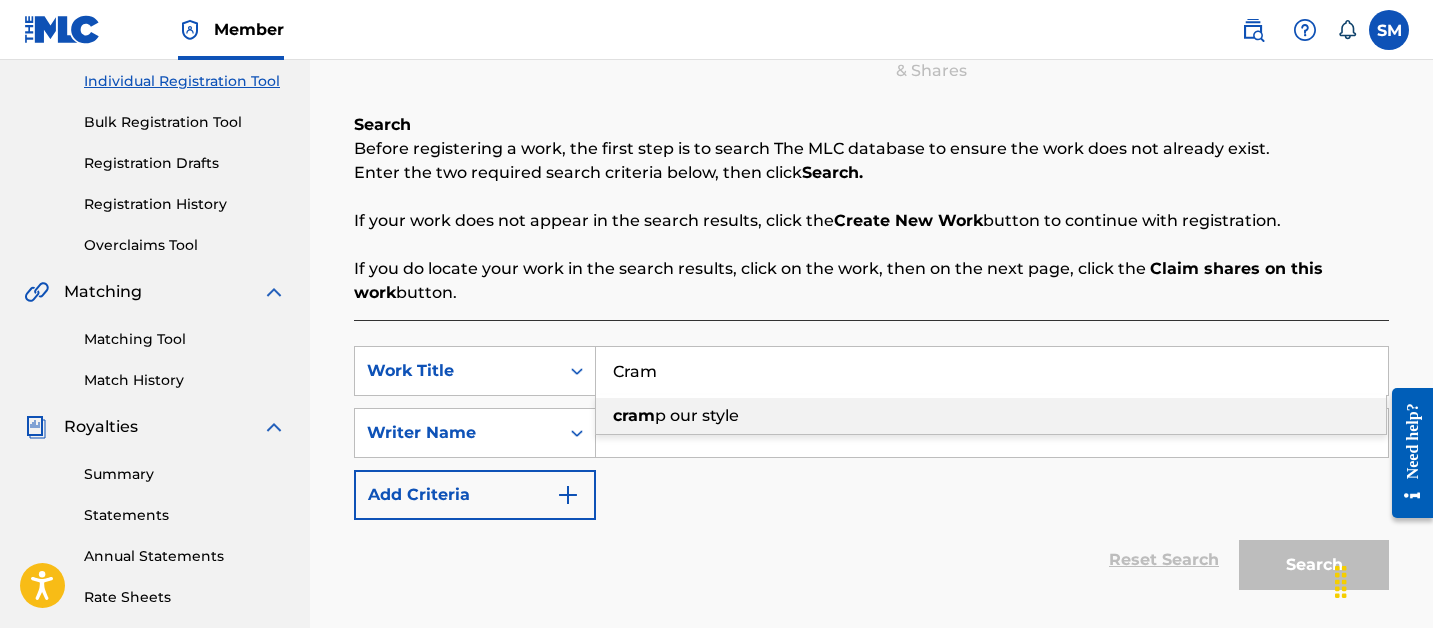 type on "Cram" 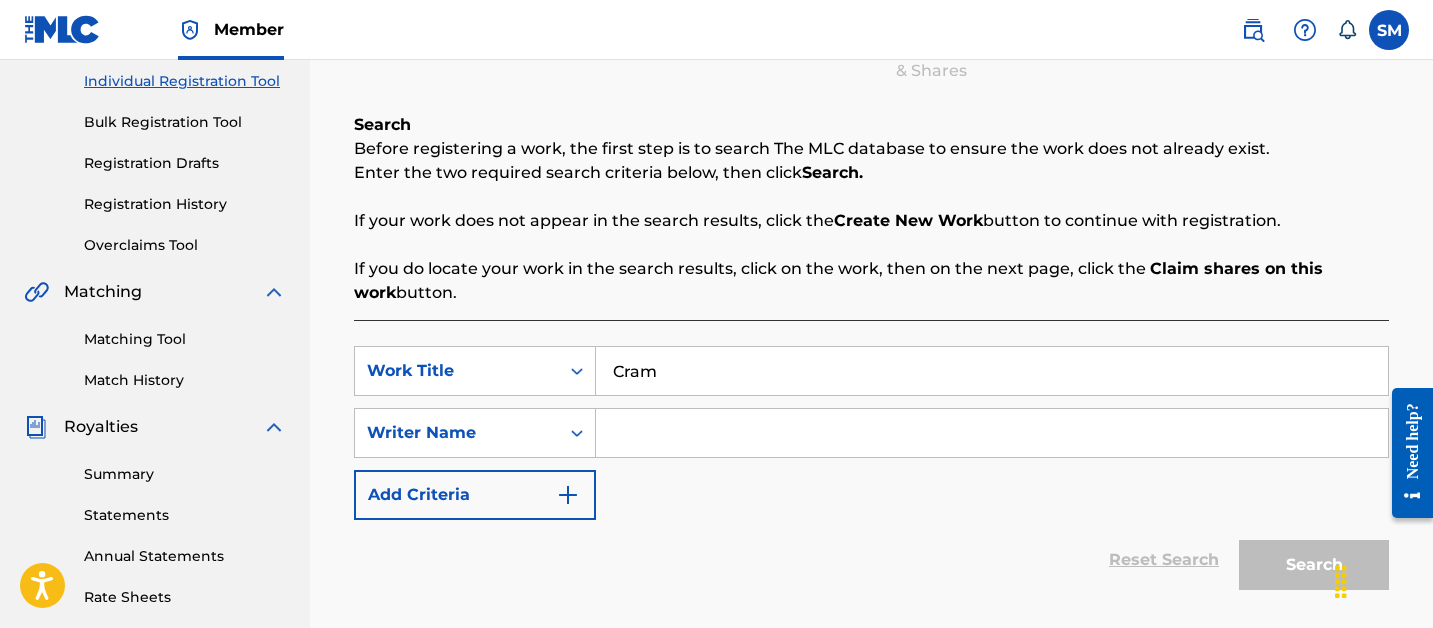 paste on "IDOWU FAITH FIYINFOLUWA" 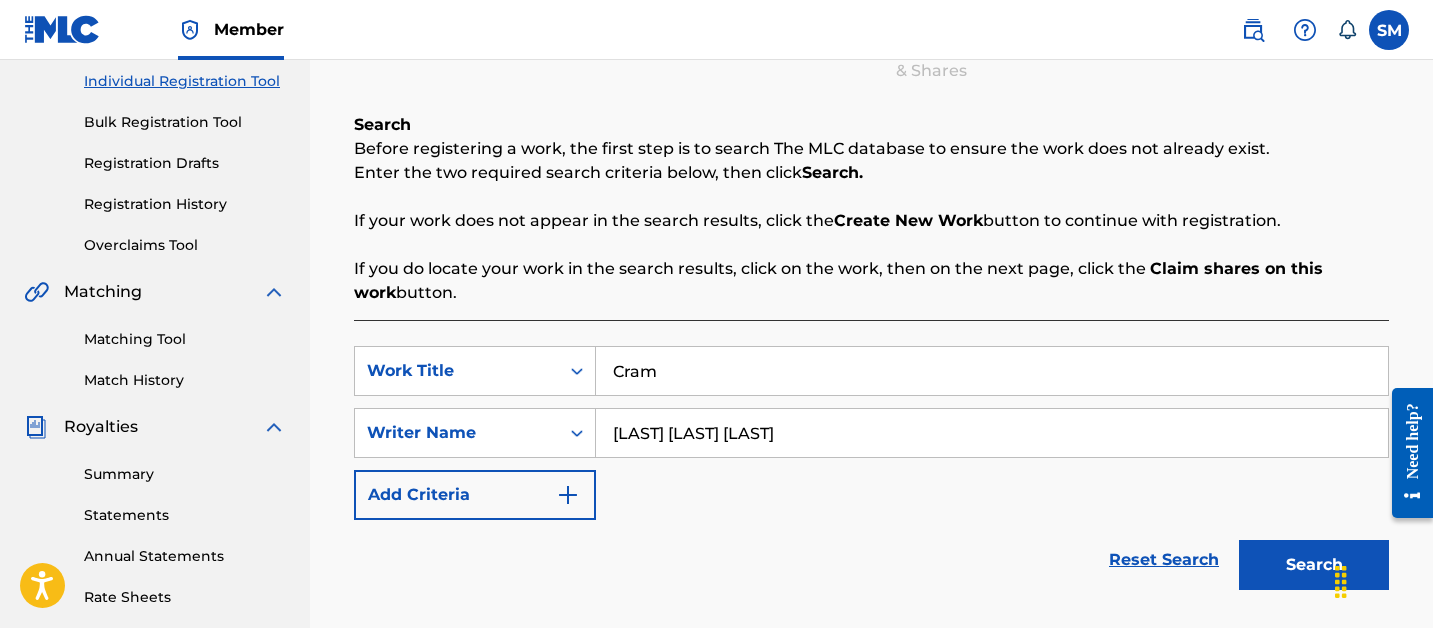 type on "IDOWU FAITH FIYINFOLUWA" 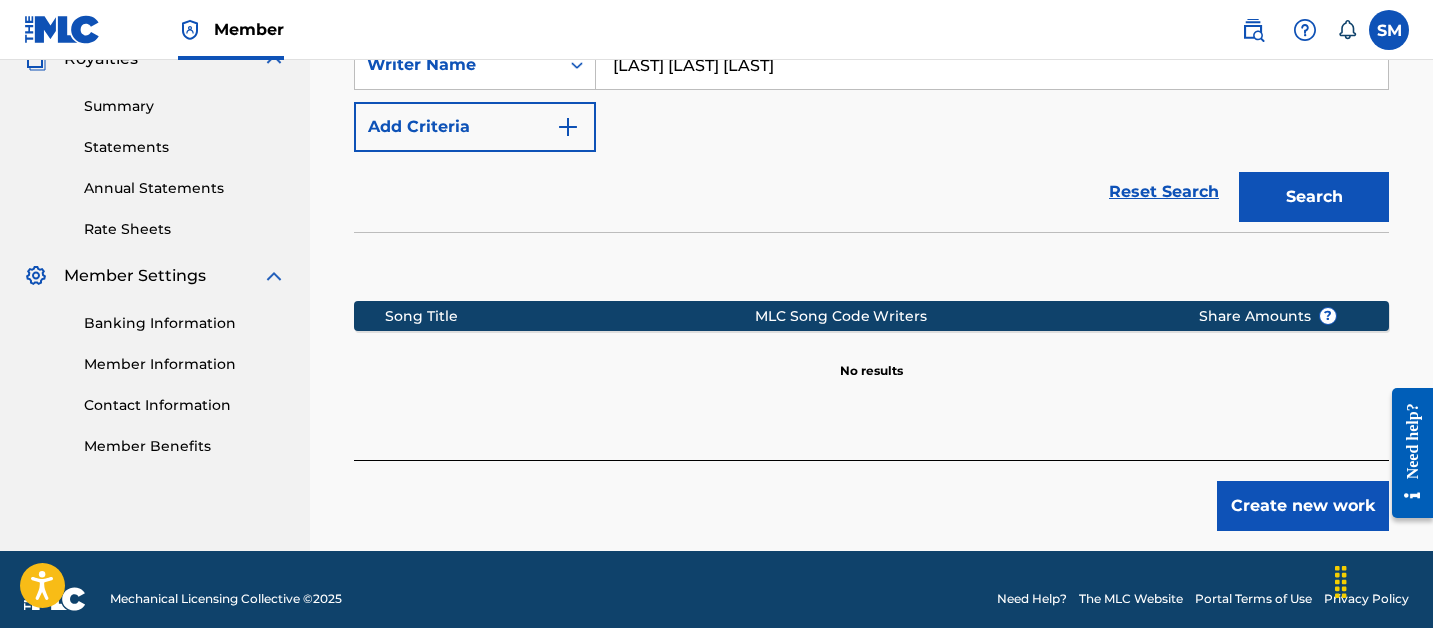 scroll, scrollTop: 623, scrollLeft: 0, axis: vertical 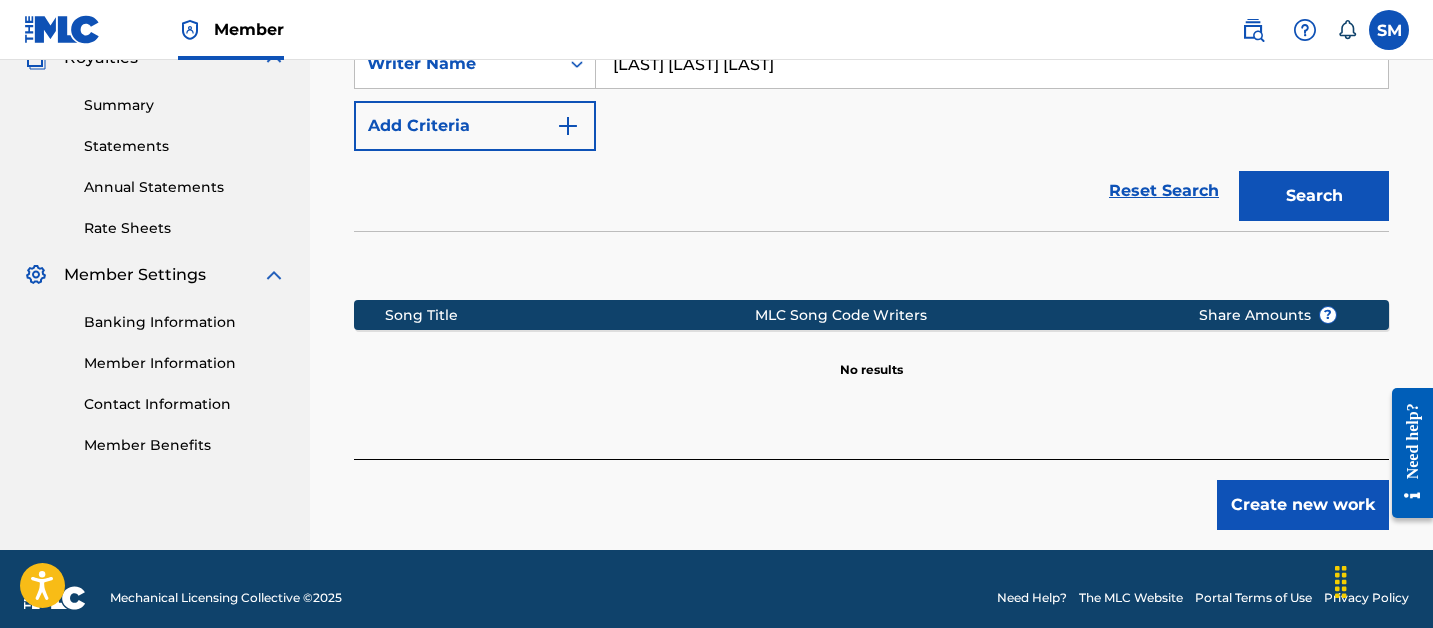 click on "Create new work" at bounding box center (1303, 505) 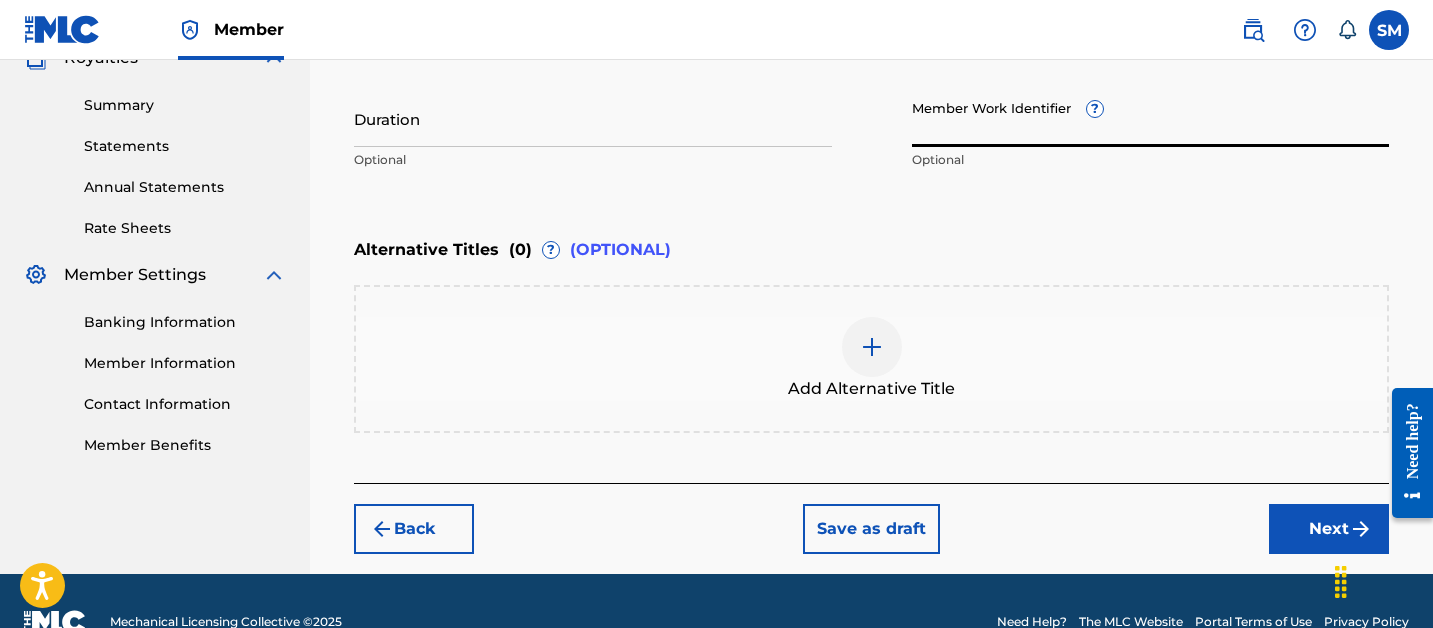 click on "Member Work Identifier   ?" at bounding box center [1151, 118] 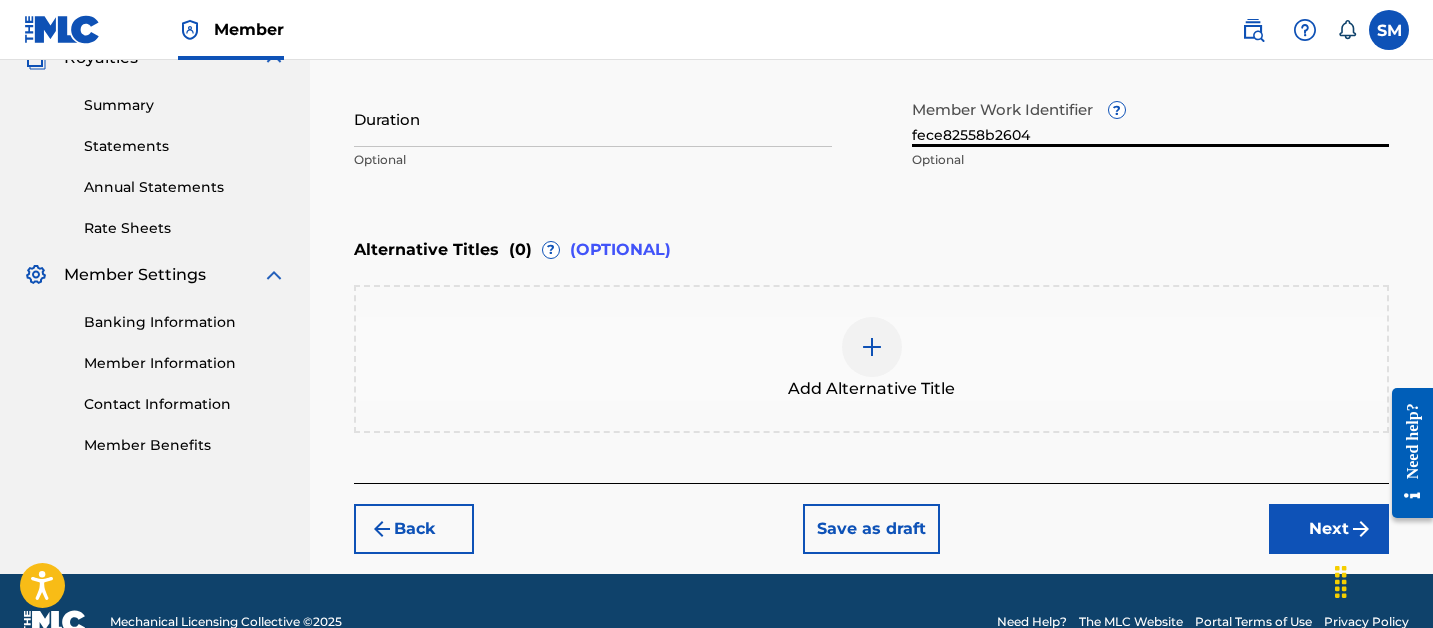 type on "fece82558b2604" 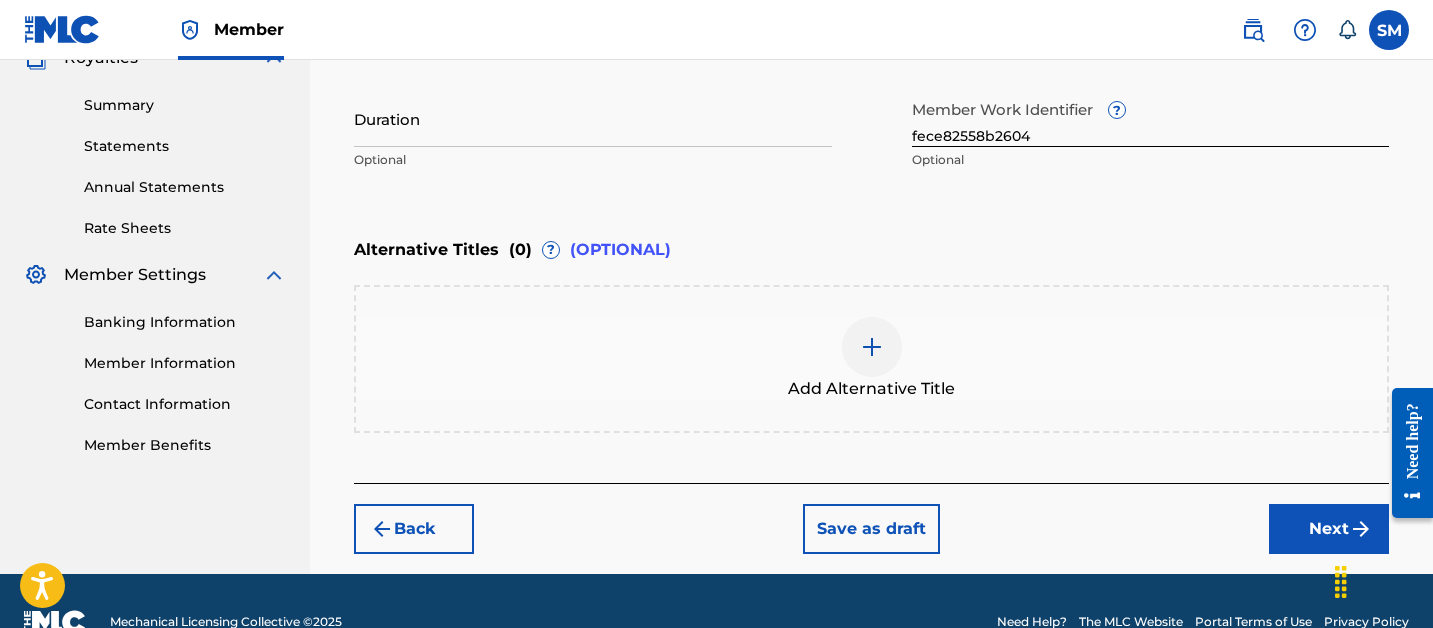 click on "Next" at bounding box center [1329, 529] 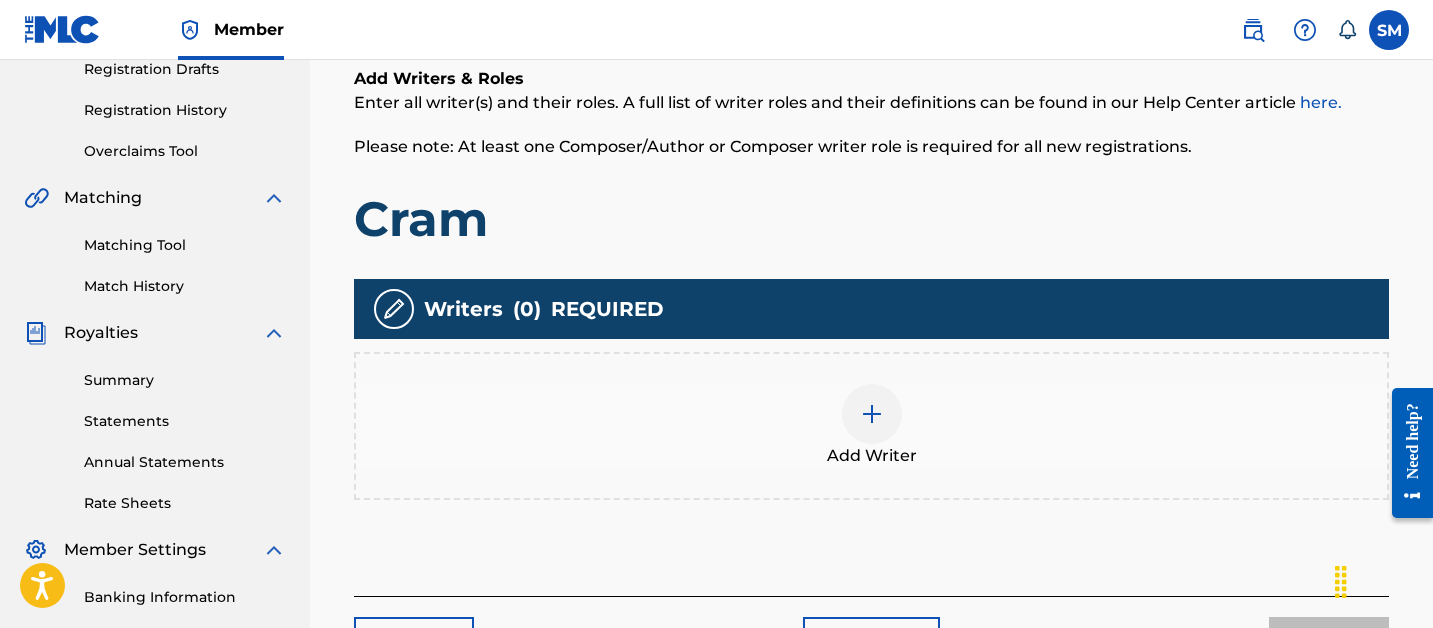 scroll, scrollTop: 376, scrollLeft: 0, axis: vertical 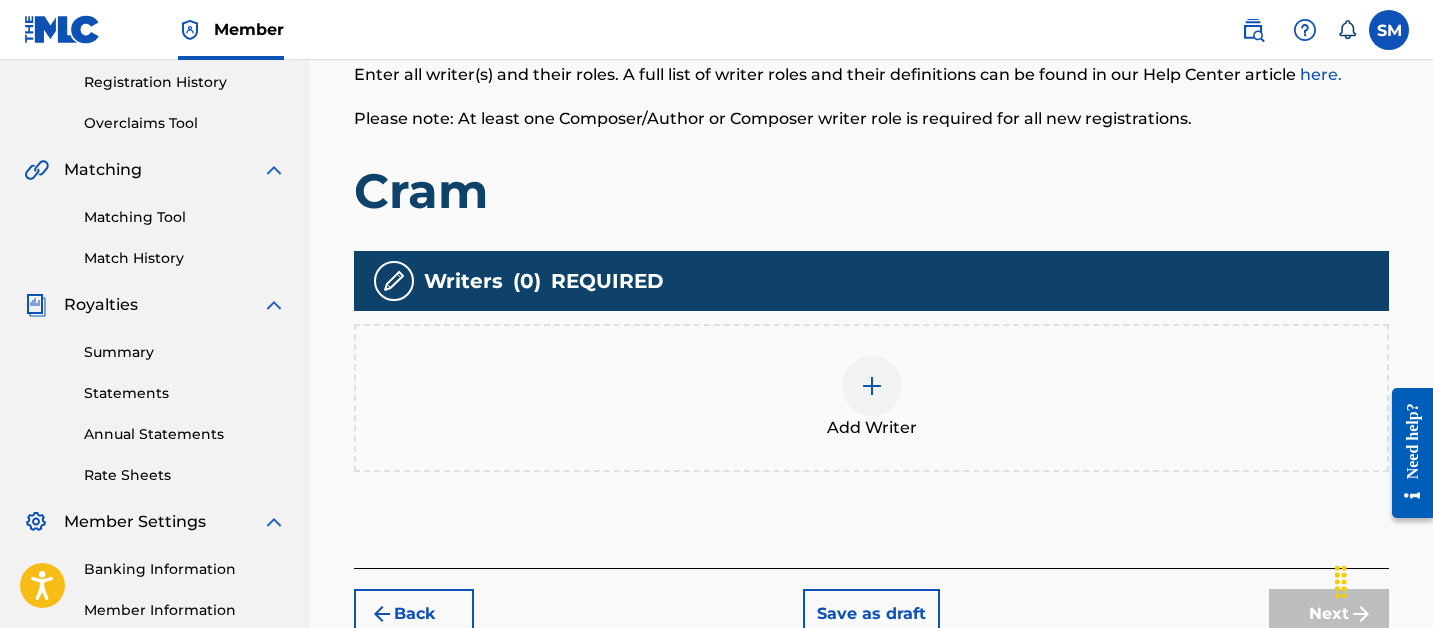 click at bounding box center (872, 386) 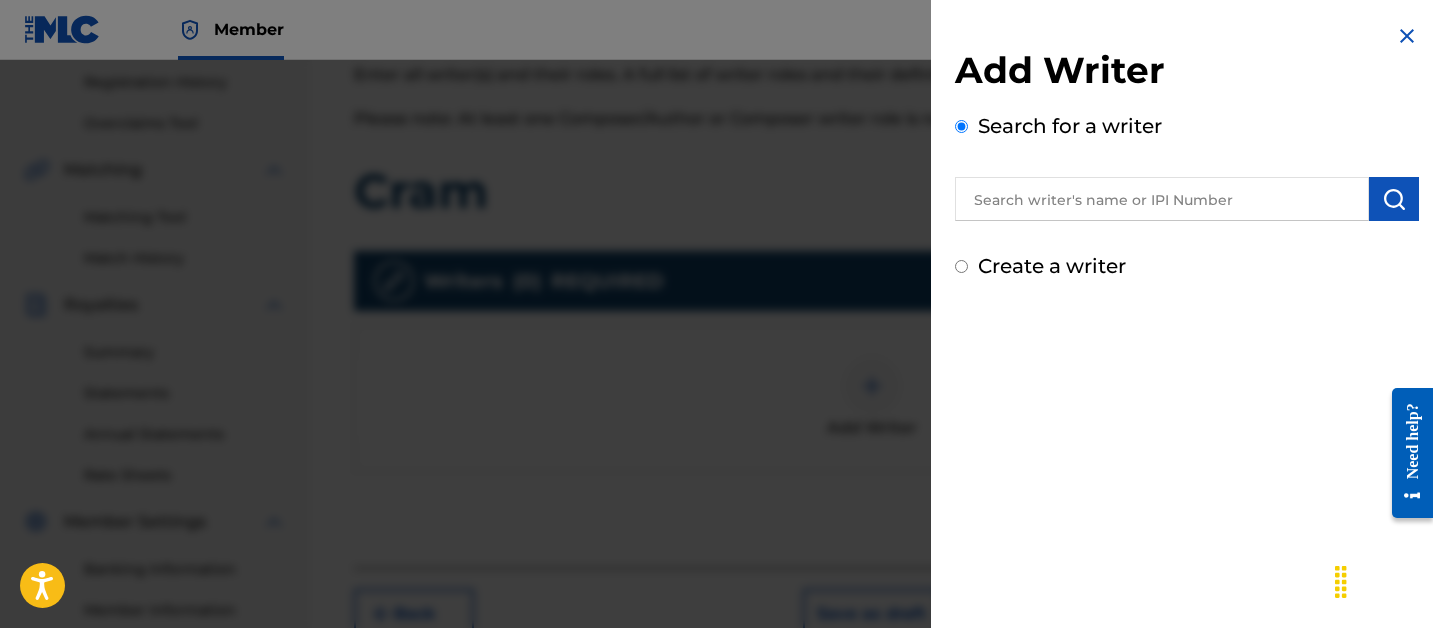 click at bounding box center [1162, 199] 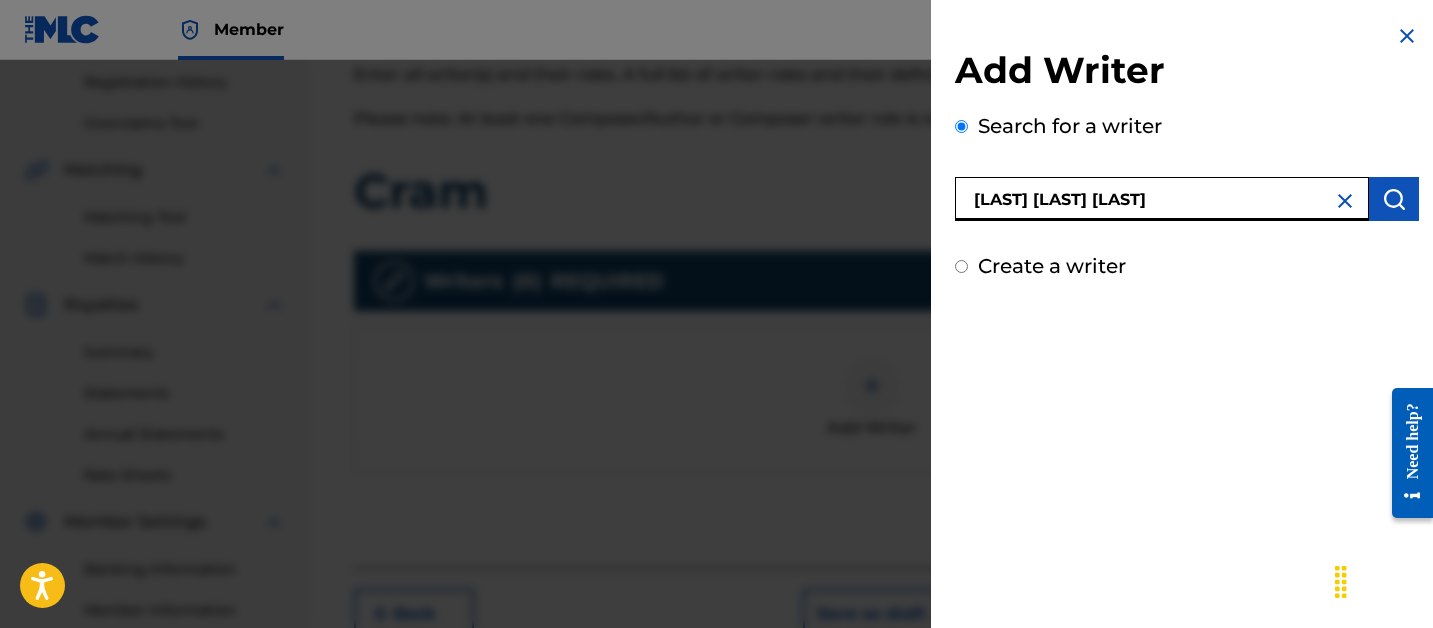 type on "IDOWU FAITH FIYINFOLUWA" 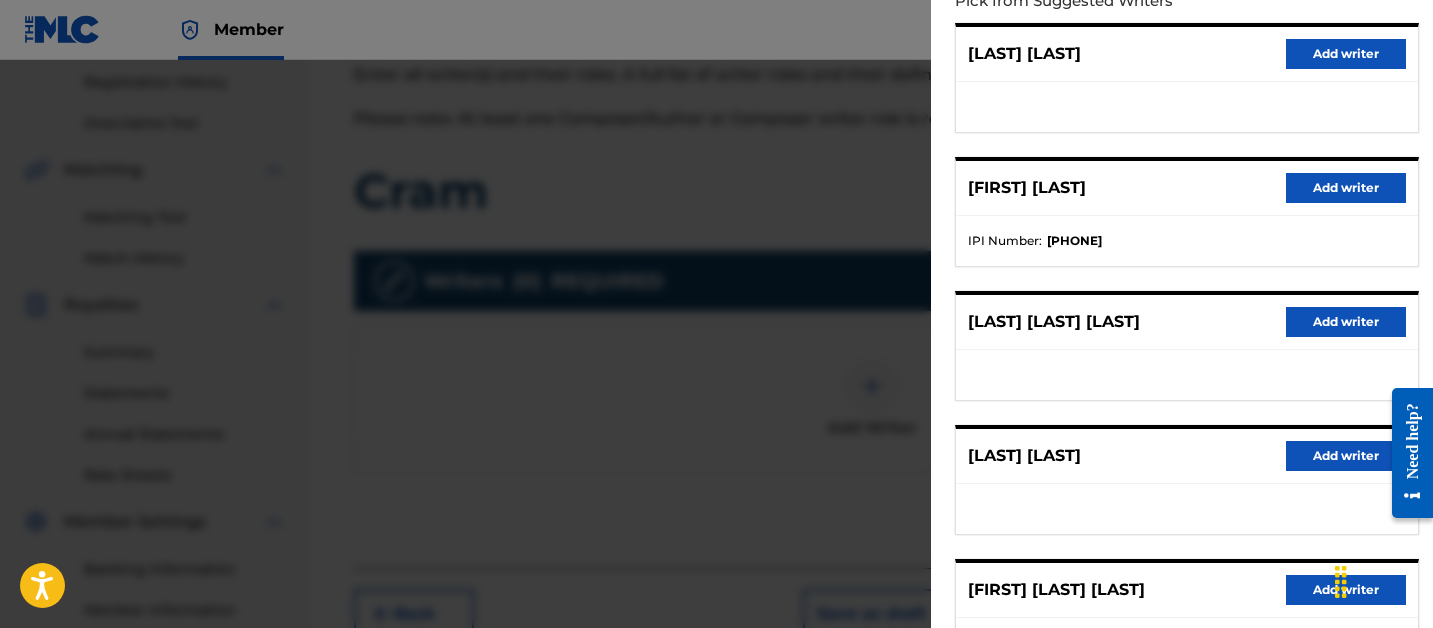 scroll, scrollTop: 257, scrollLeft: 0, axis: vertical 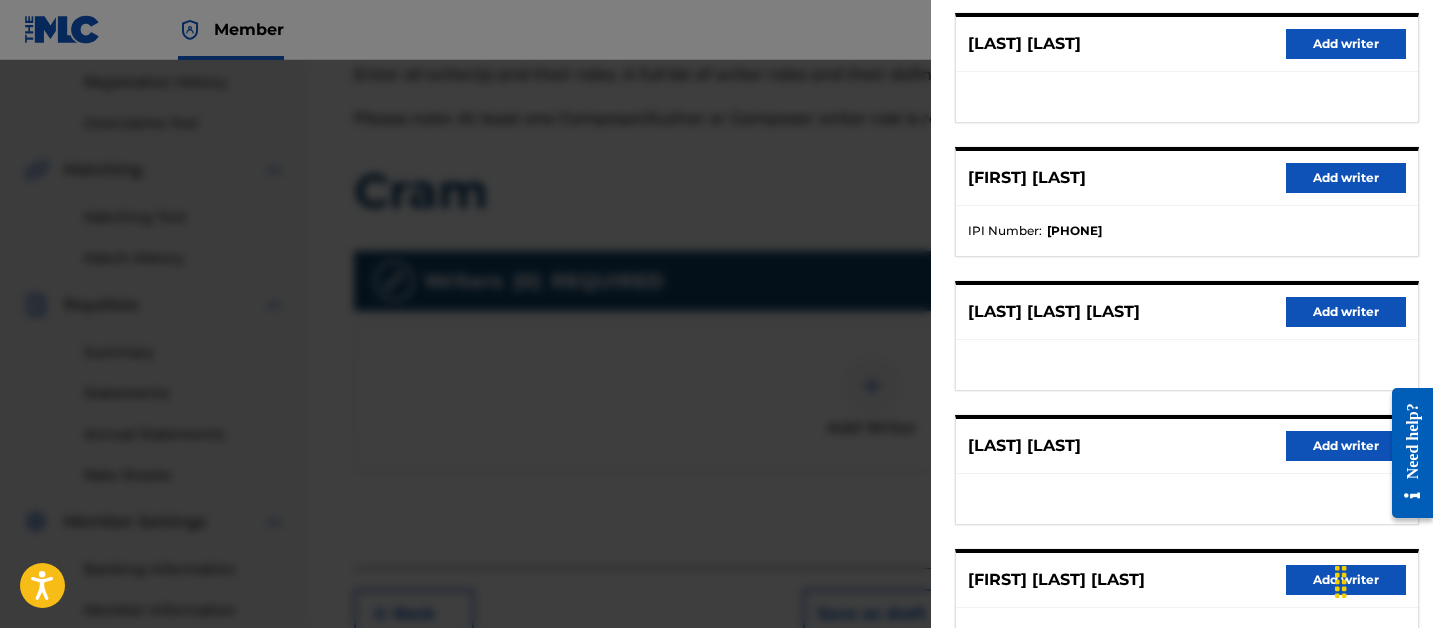 click on "Add writer" at bounding box center [1346, 178] 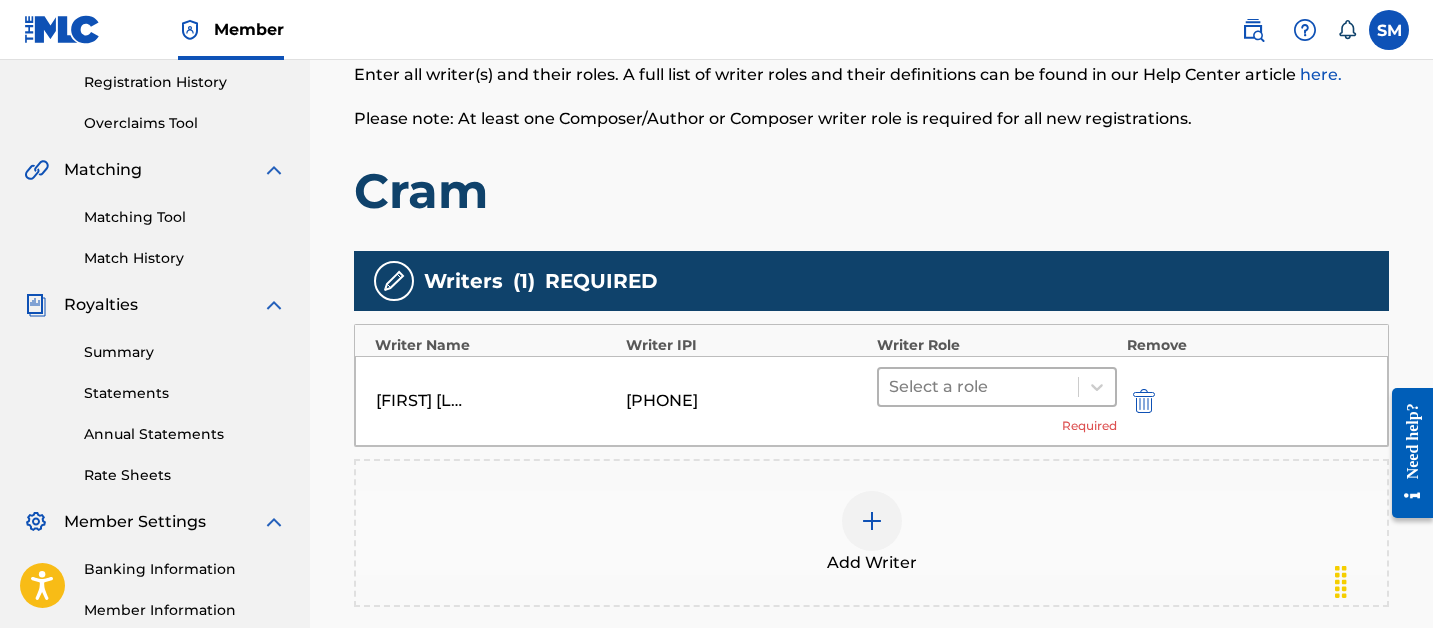 click at bounding box center [978, 387] 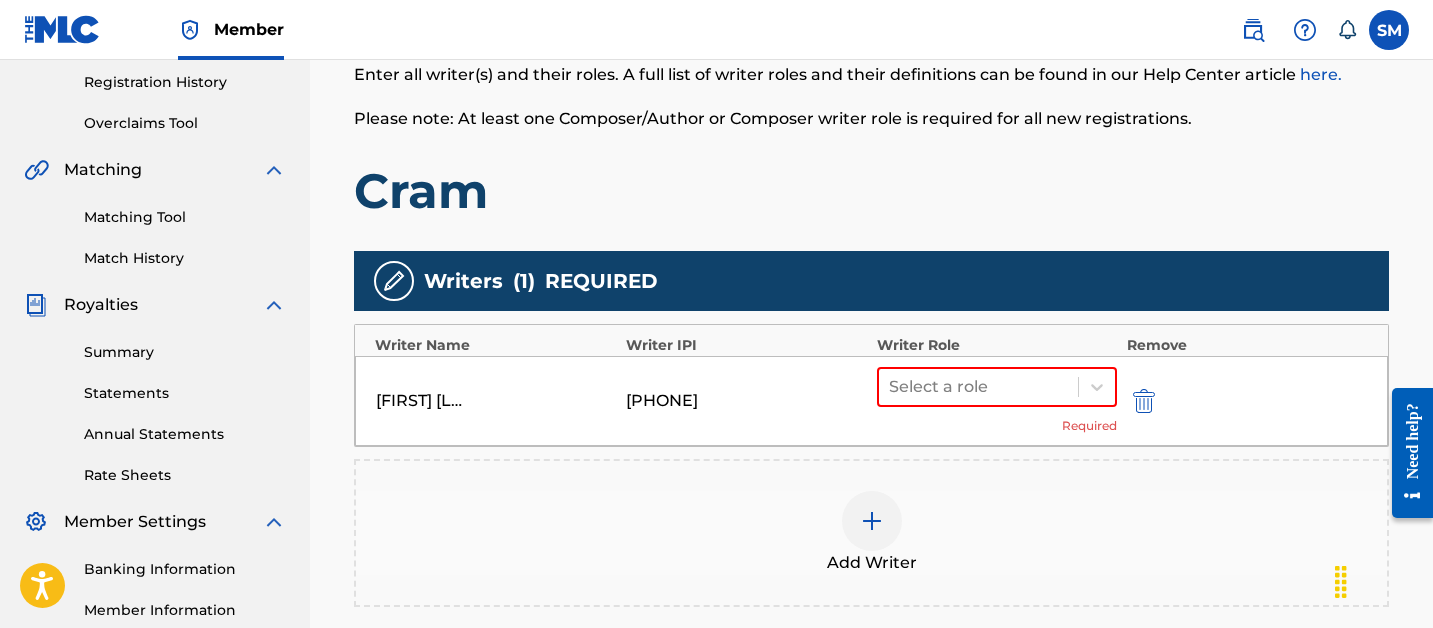 click at bounding box center [1142, 400] 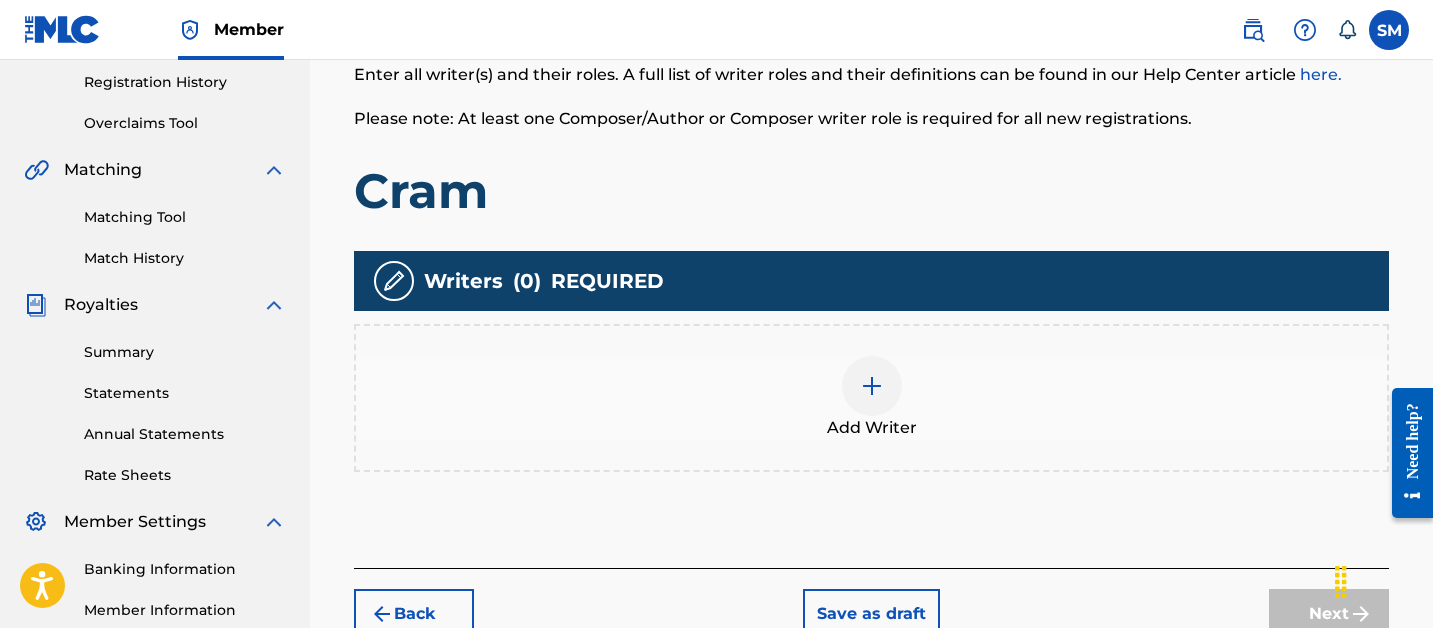 click at bounding box center (872, 386) 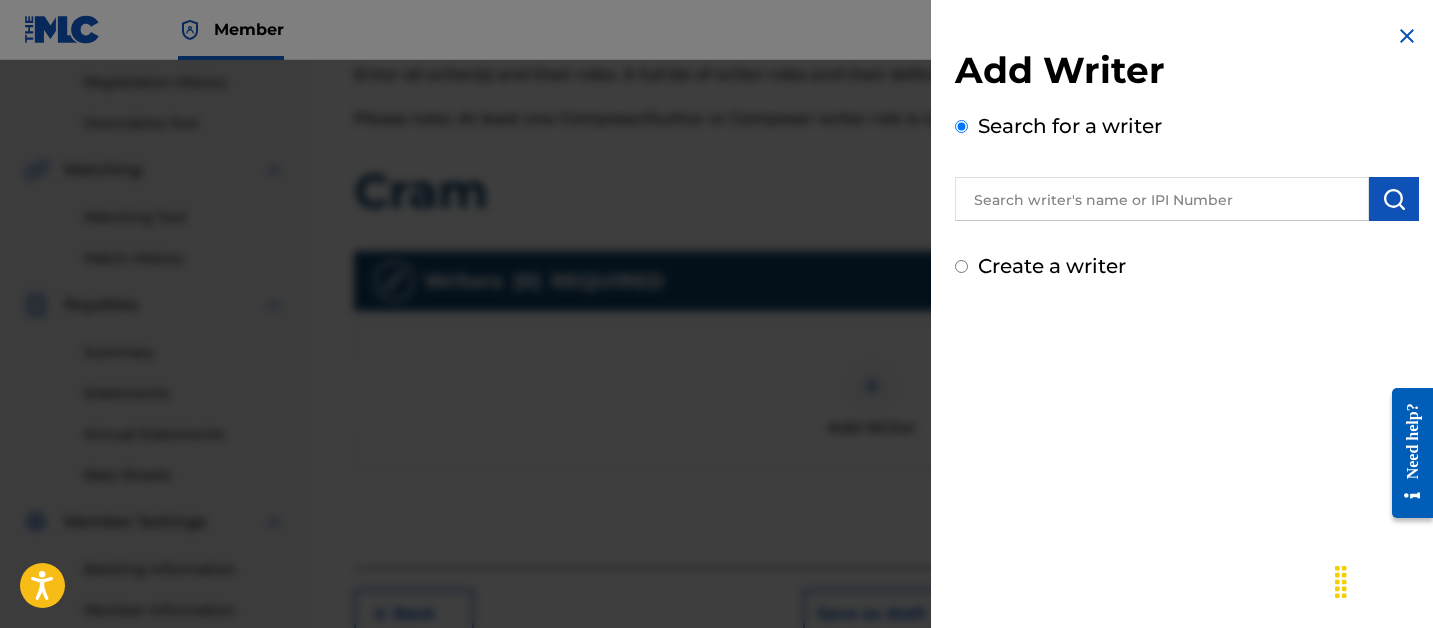click at bounding box center (1162, 199) 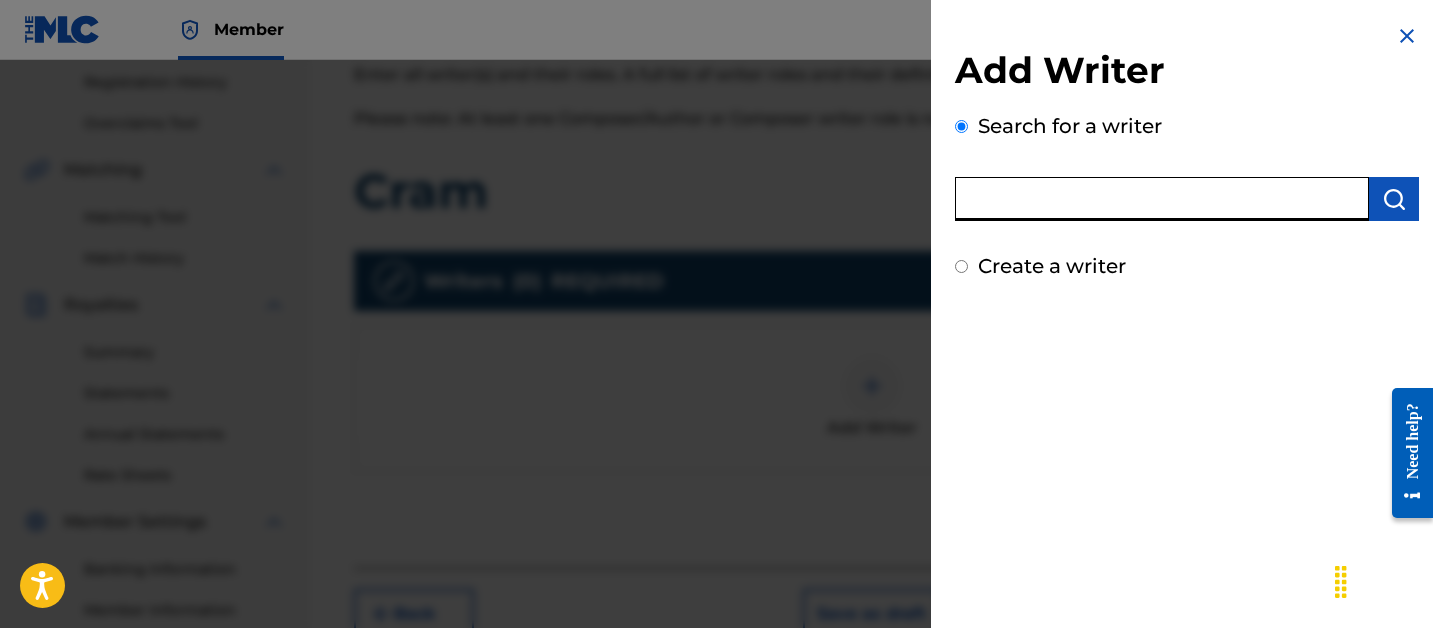 paste on "IDOWU FAITH FIYINFOLUWA" 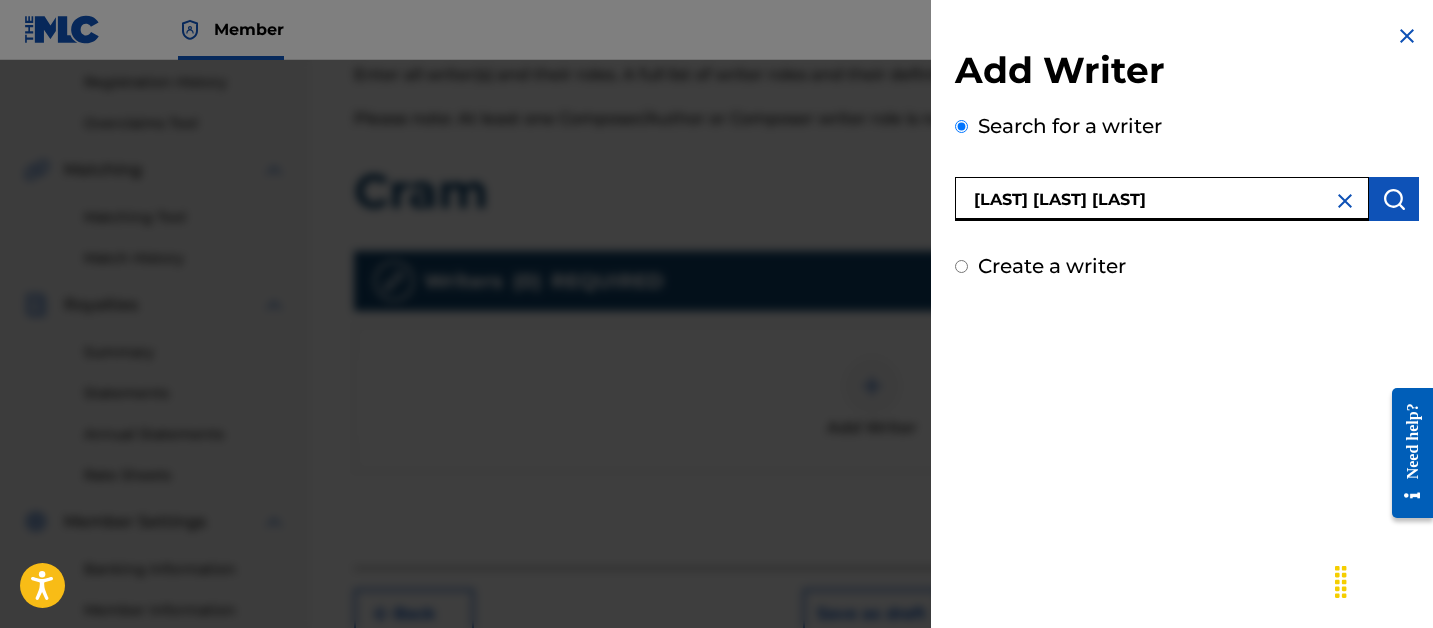 type on "IDOWU FAITH FIYINFOLUWA" 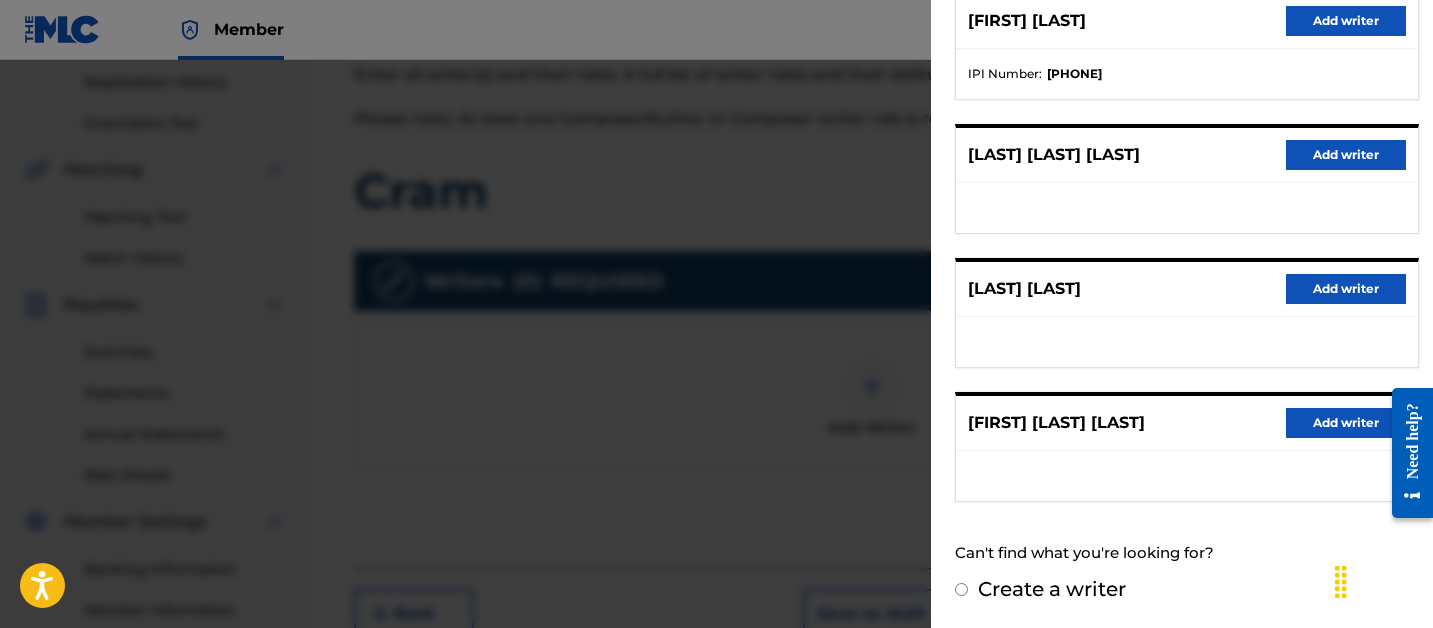 scroll, scrollTop: 54, scrollLeft: 0, axis: vertical 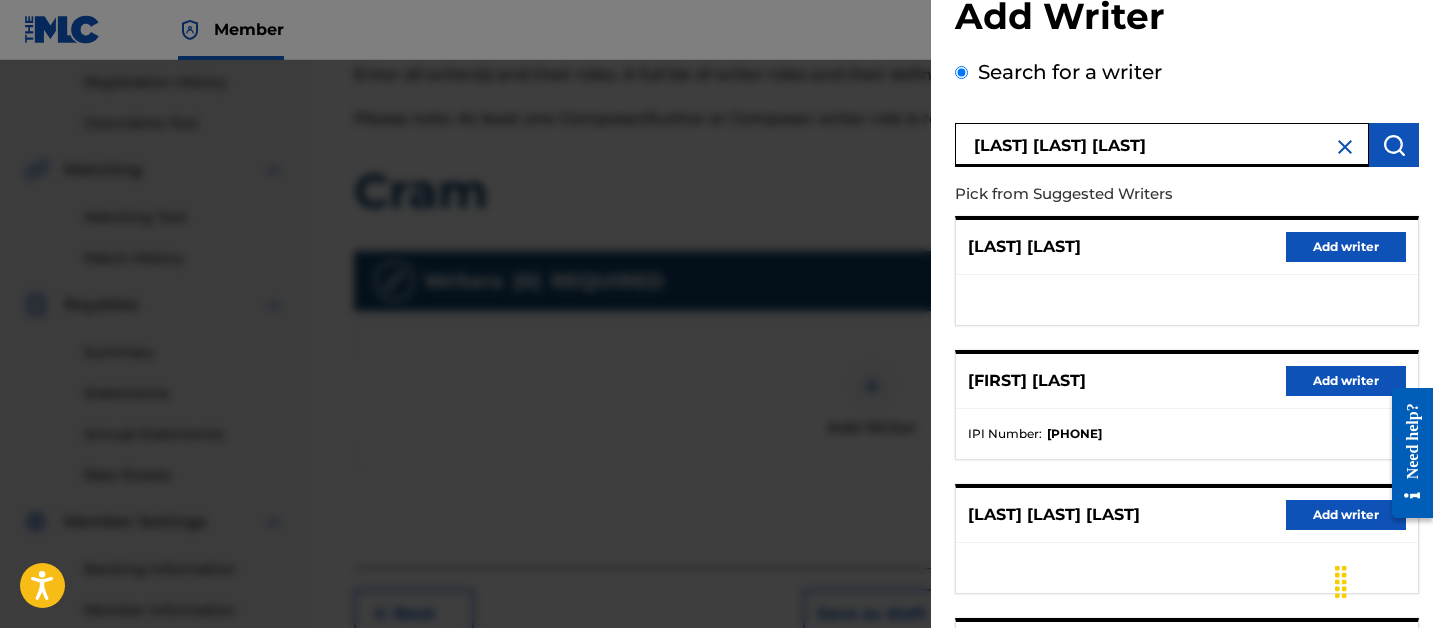 click on "Add writer" at bounding box center (1346, 381) 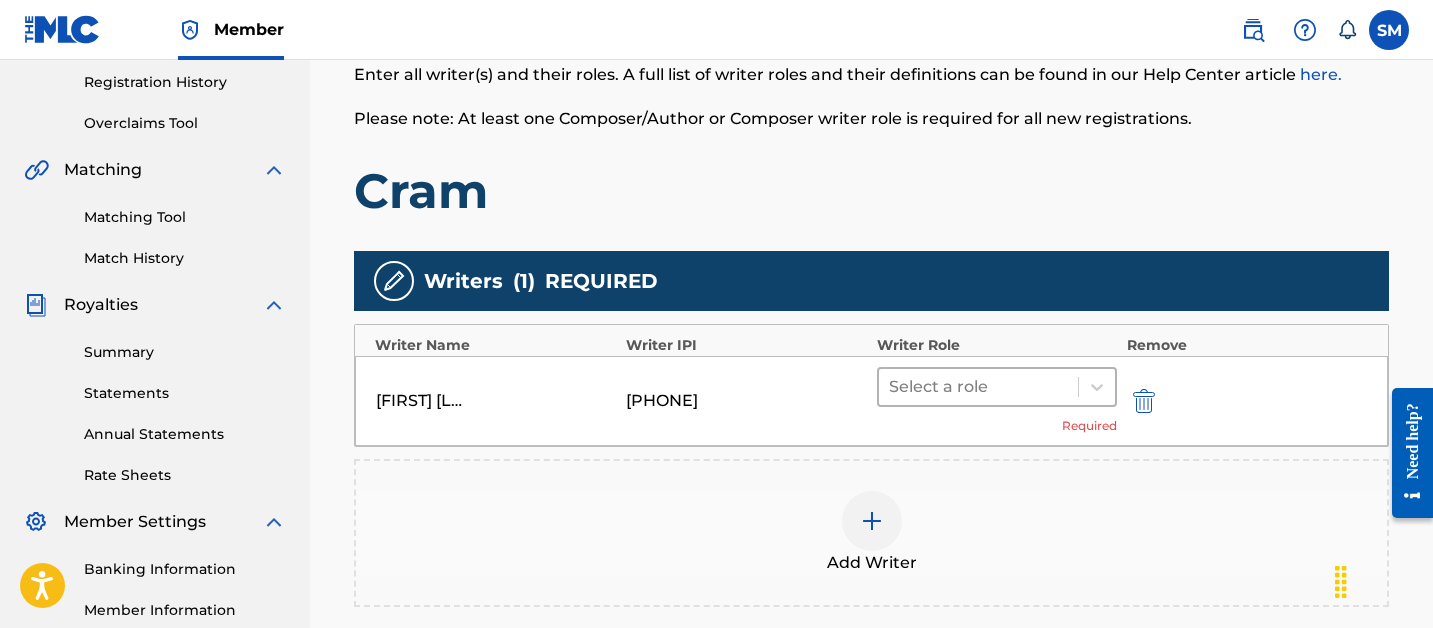click at bounding box center [978, 387] 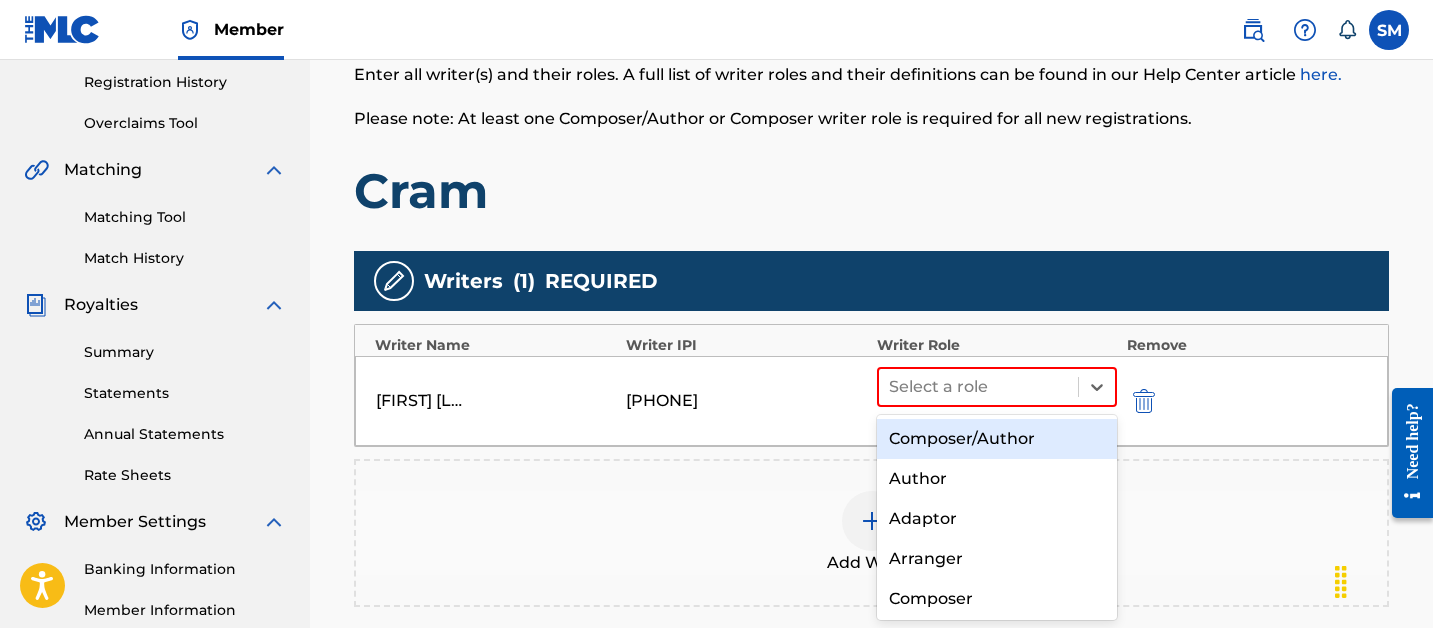 click on "Composer/Author" at bounding box center (997, 439) 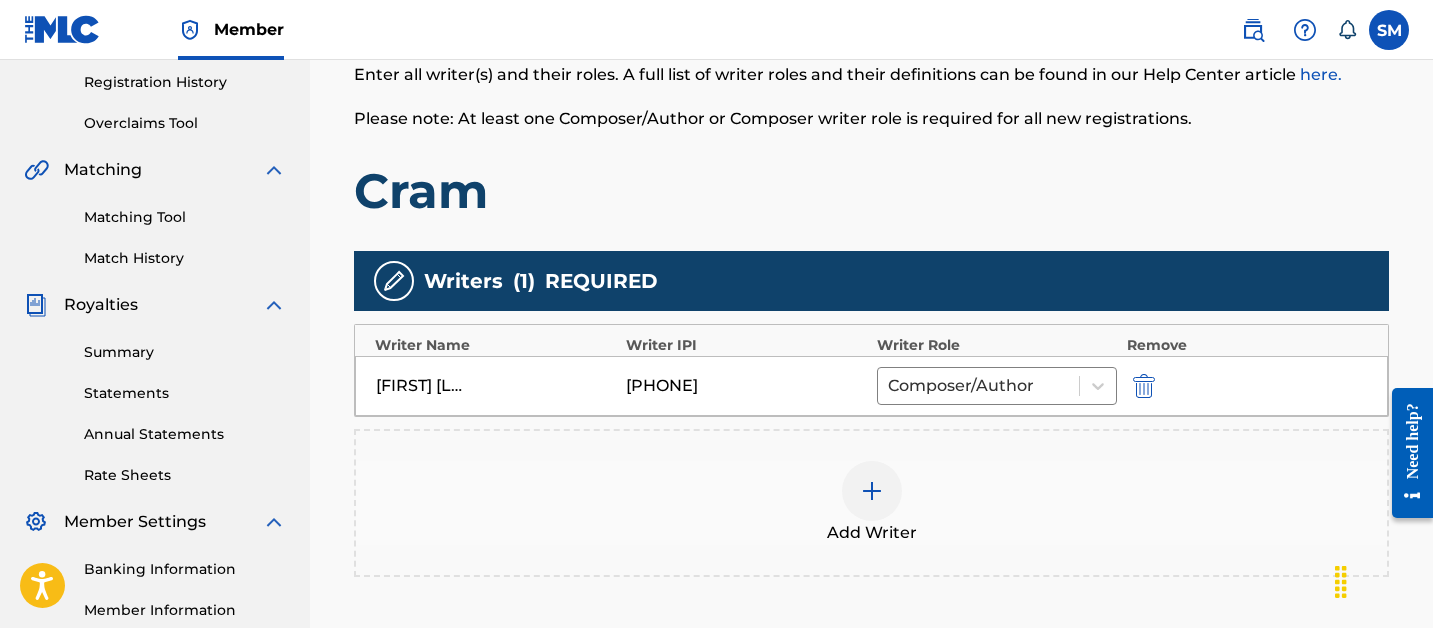 click at bounding box center (872, 491) 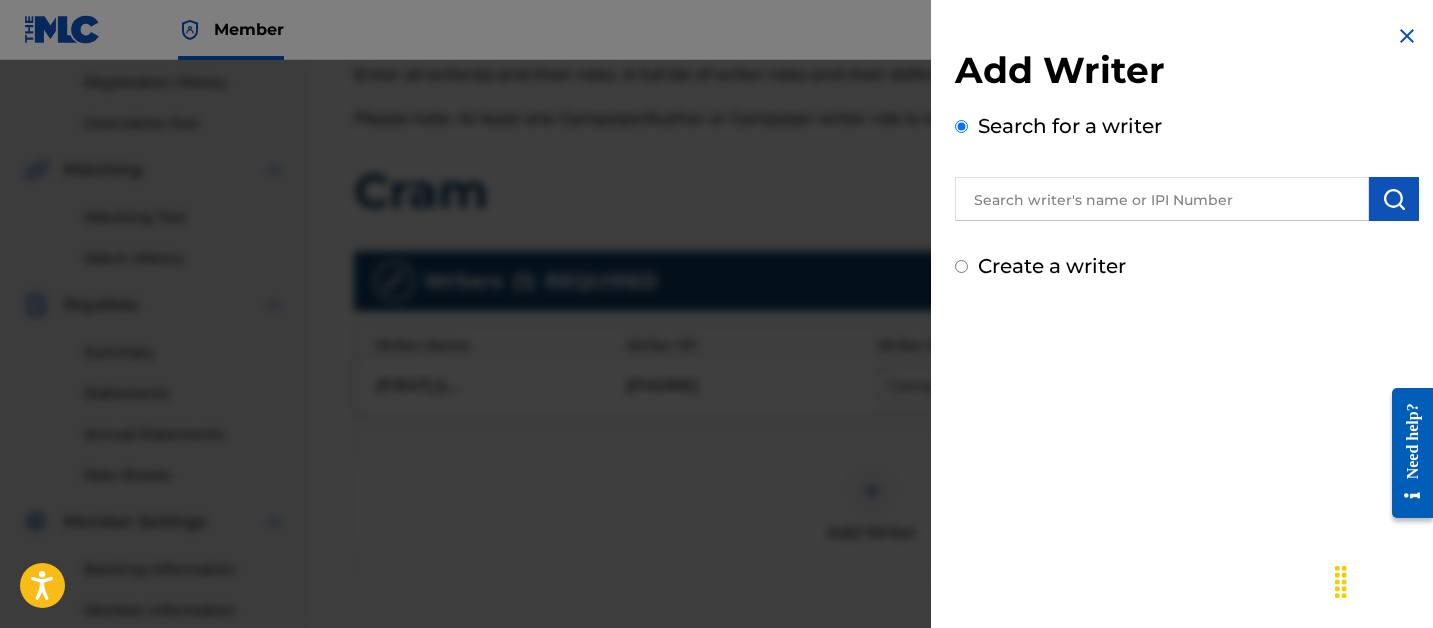 click at bounding box center [1162, 199] 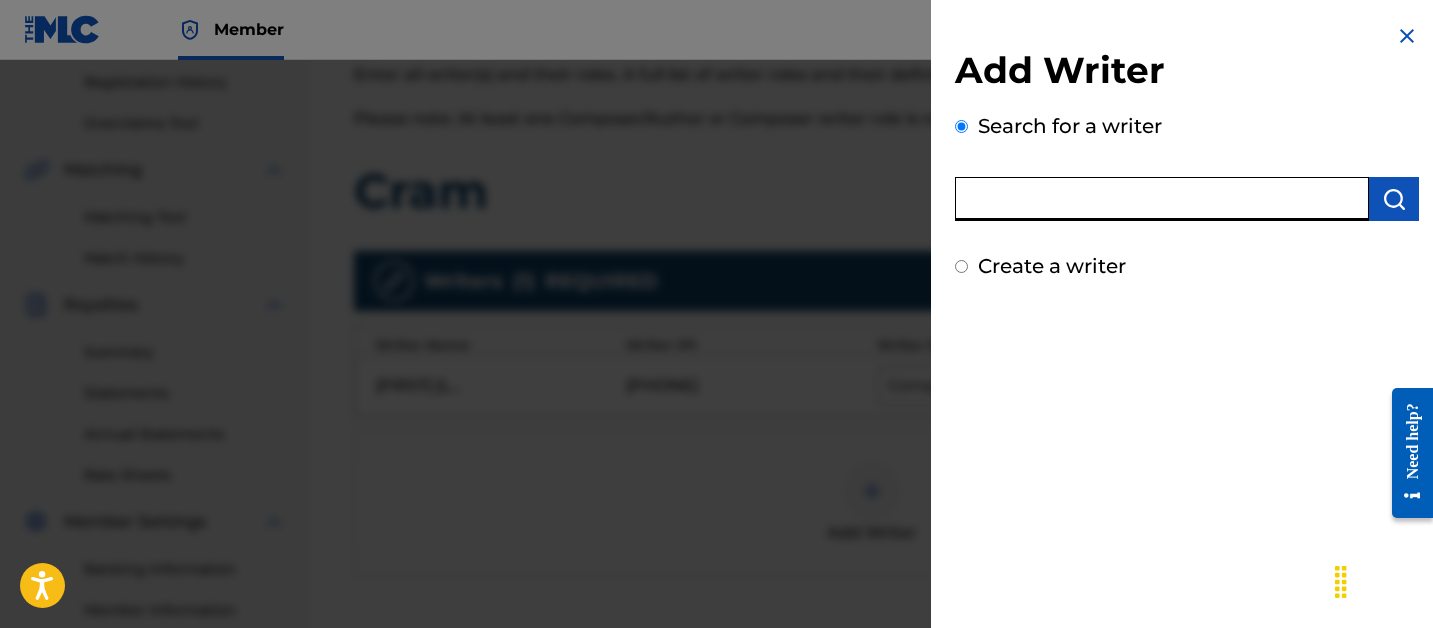 paste on "AYODEJI O OLOWU" 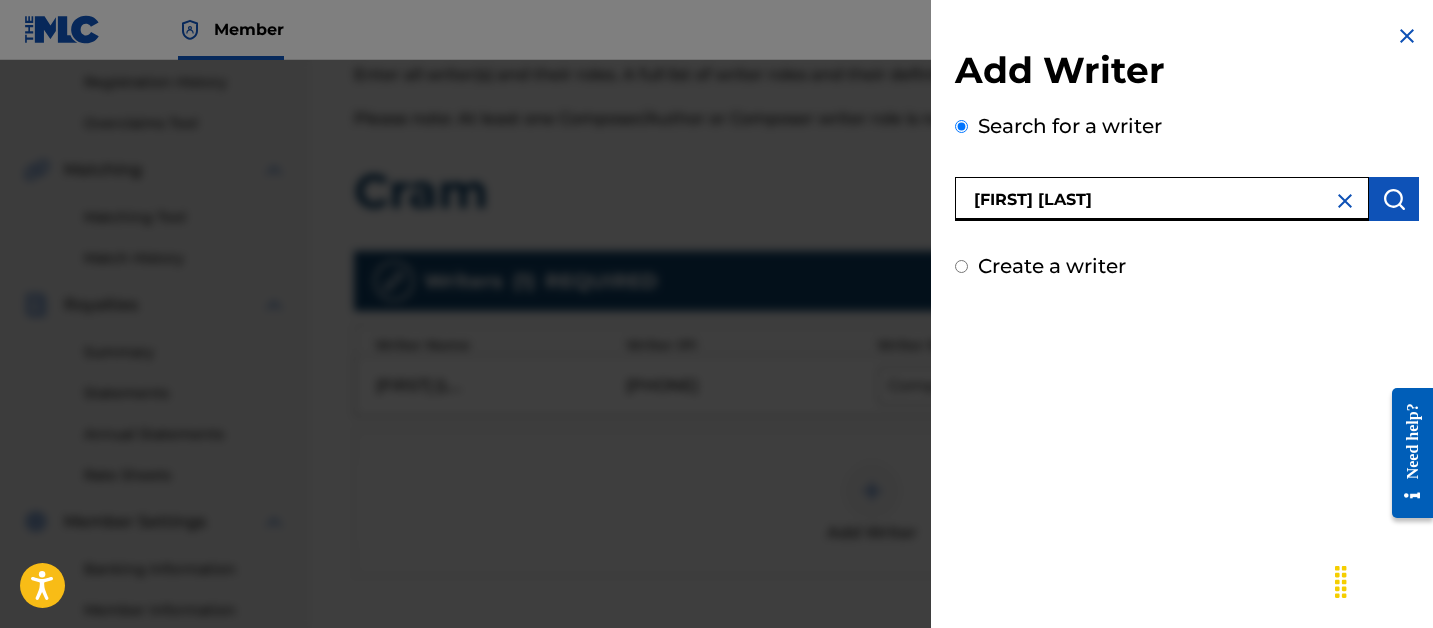 type on "AYODEJI O OLOWU" 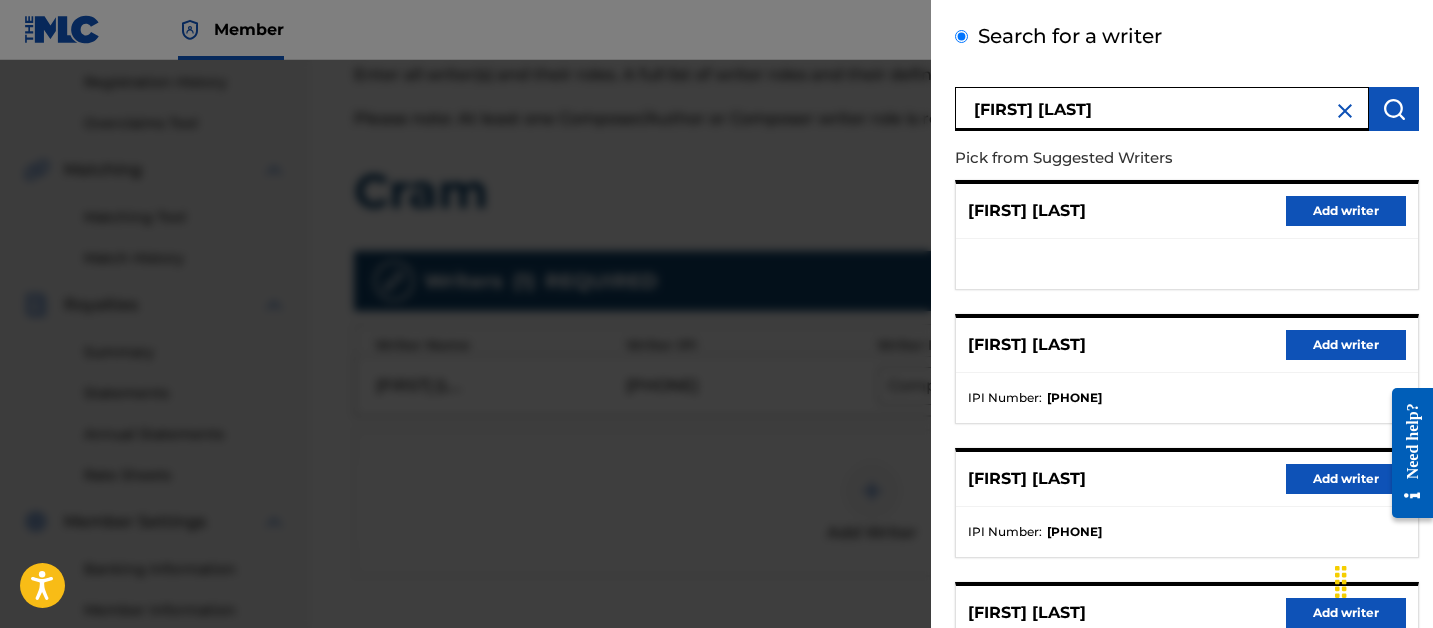 scroll, scrollTop: 117, scrollLeft: 0, axis: vertical 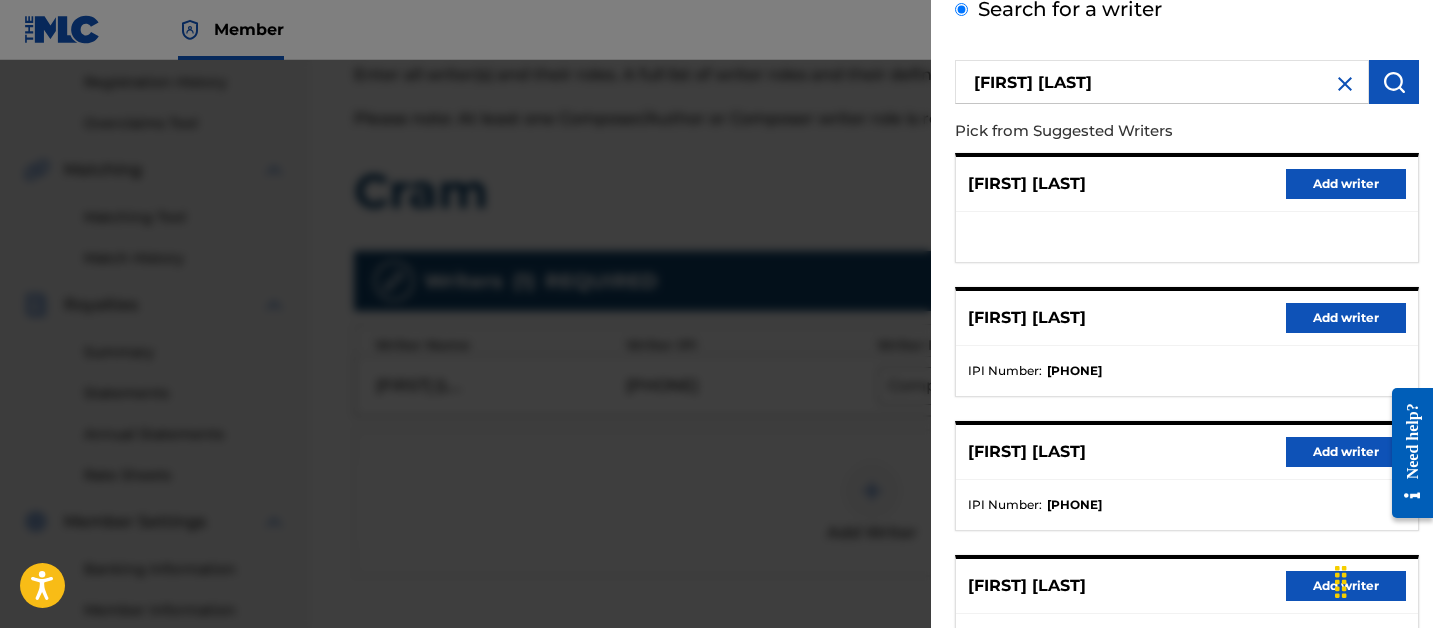 click on "Add writer" at bounding box center (1346, 318) 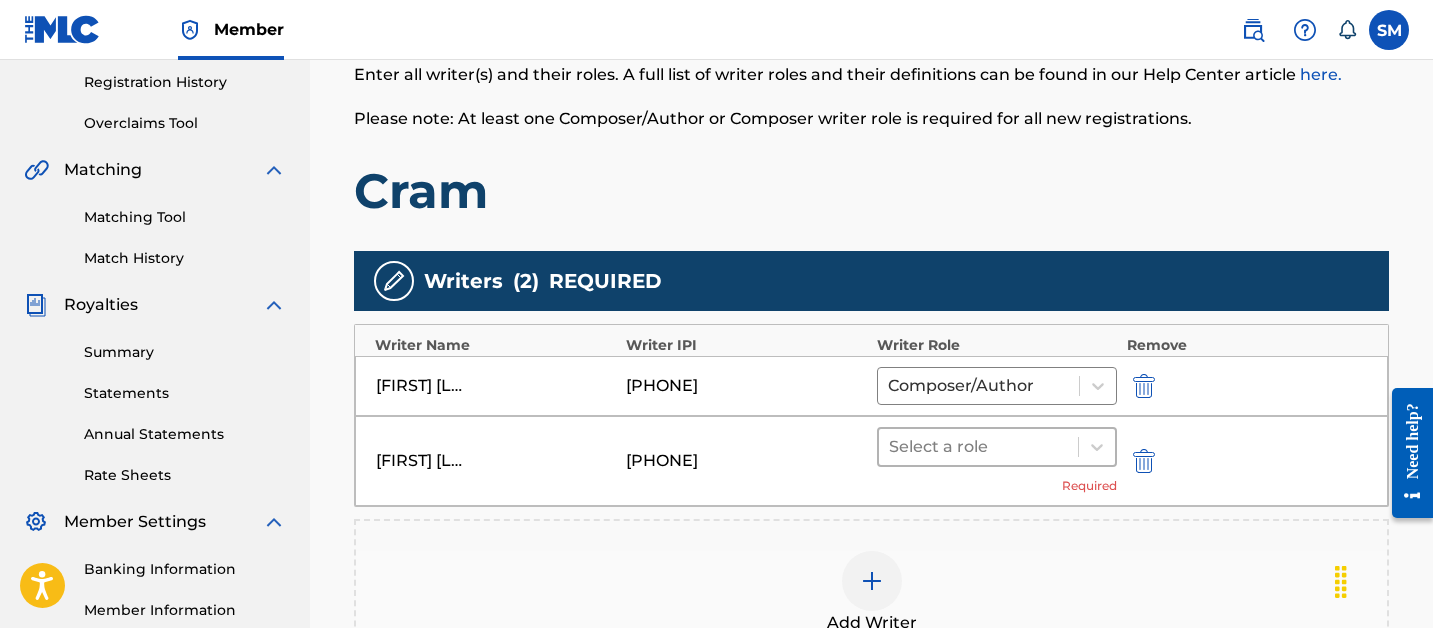 click at bounding box center [978, 447] 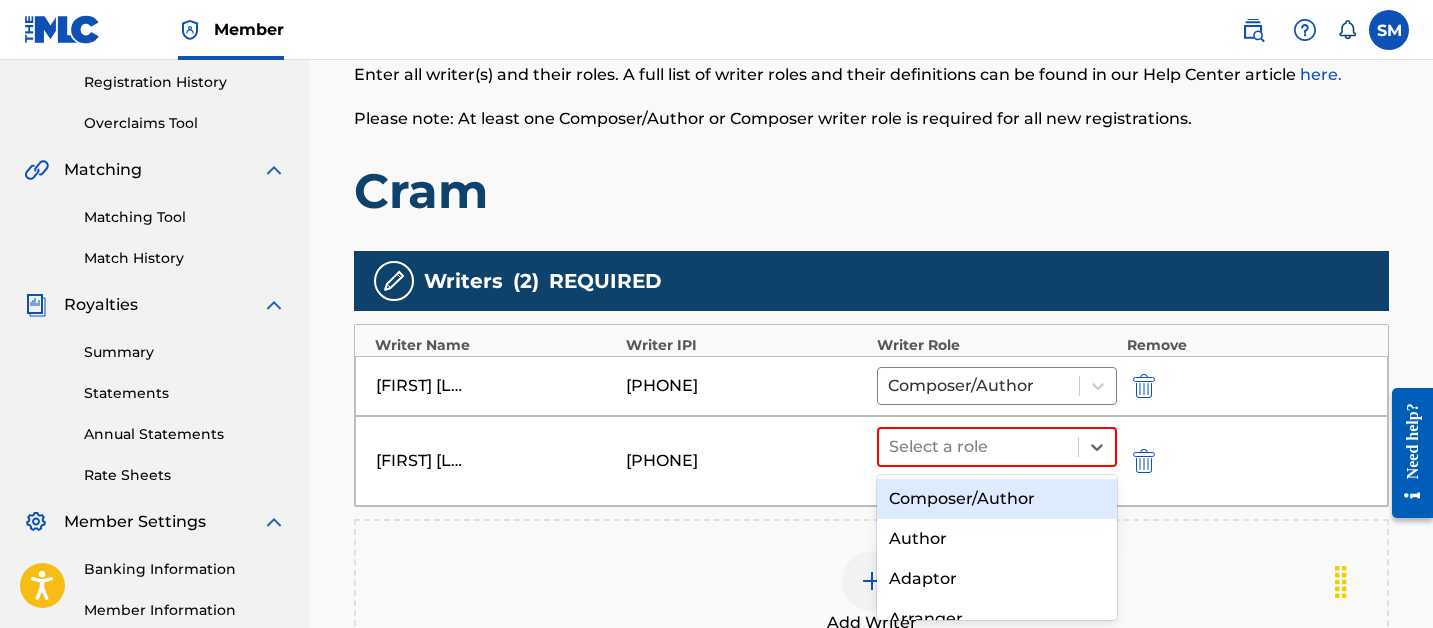 click on "Composer/Author" at bounding box center (997, 499) 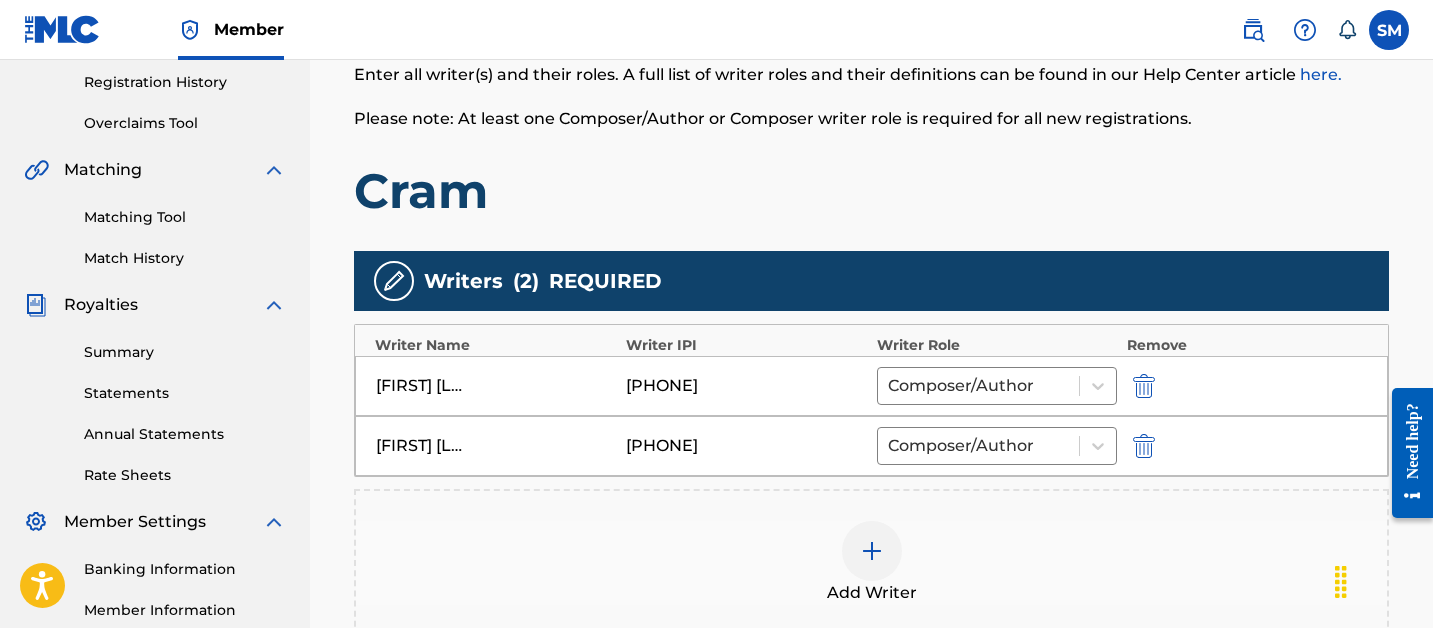 click at bounding box center (872, 551) 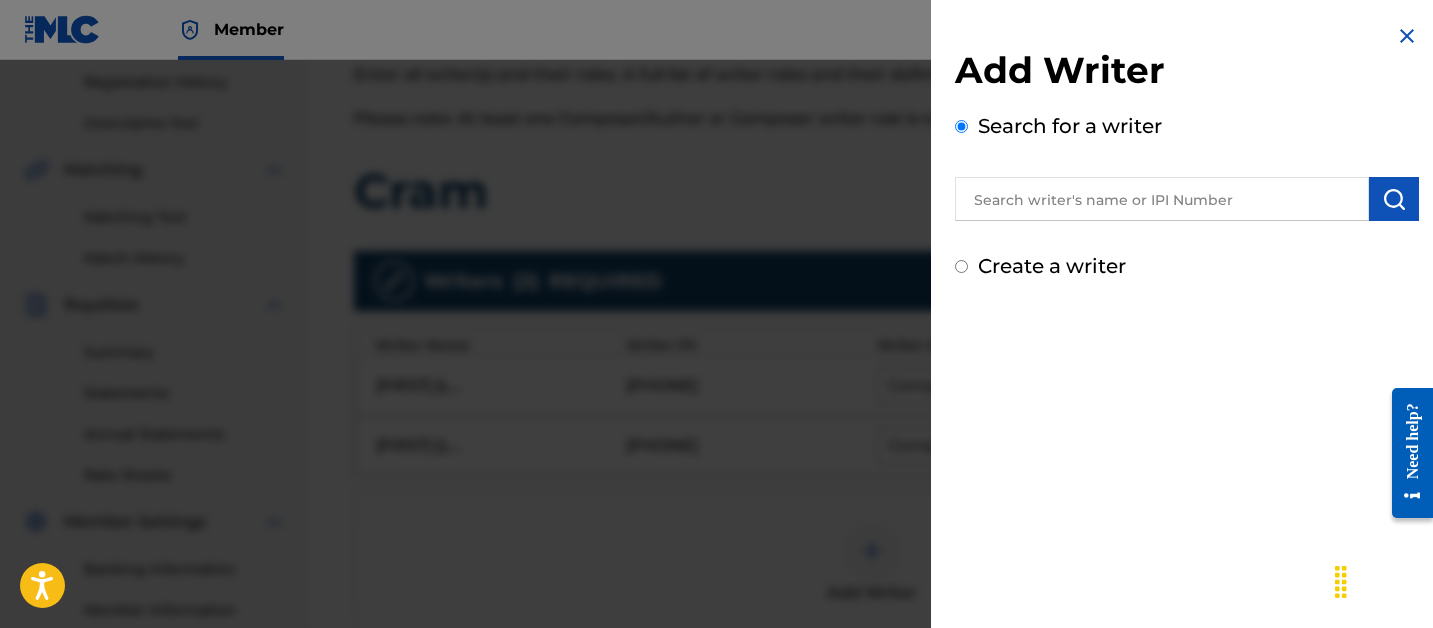 click at bounding box center (1187, 196) 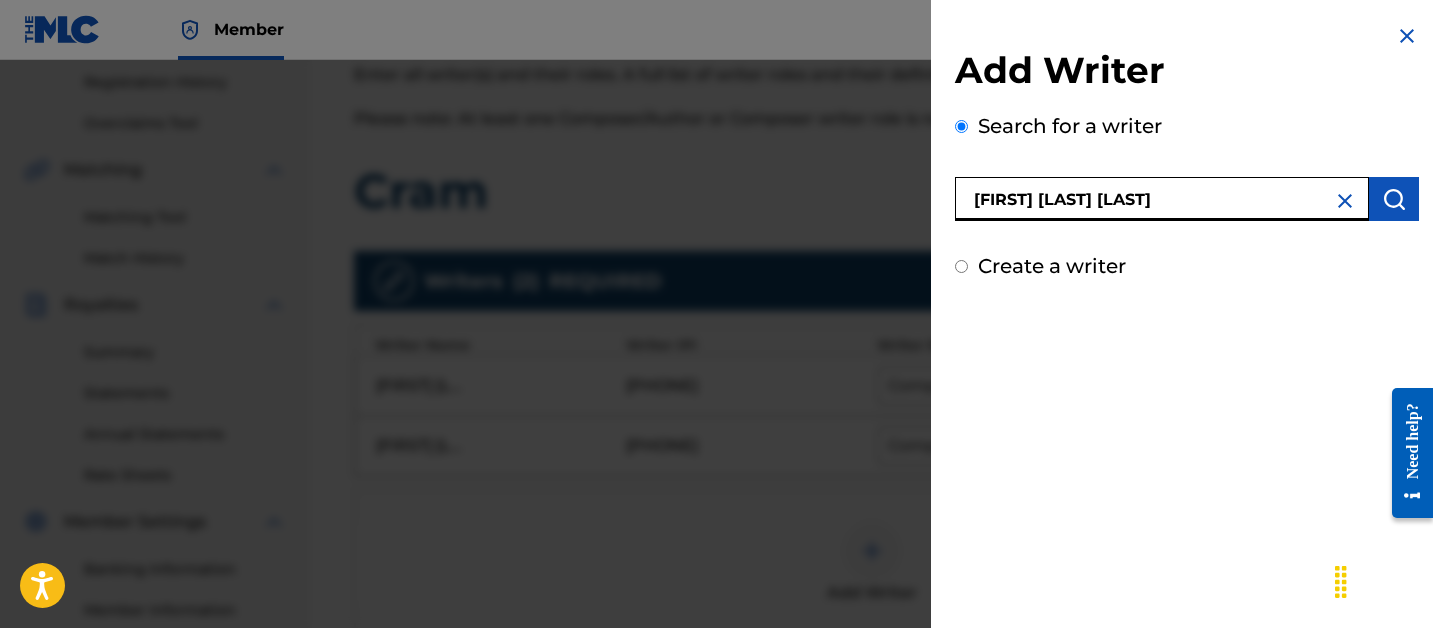 type on "OLAJIDE DANIEL TAIWO" 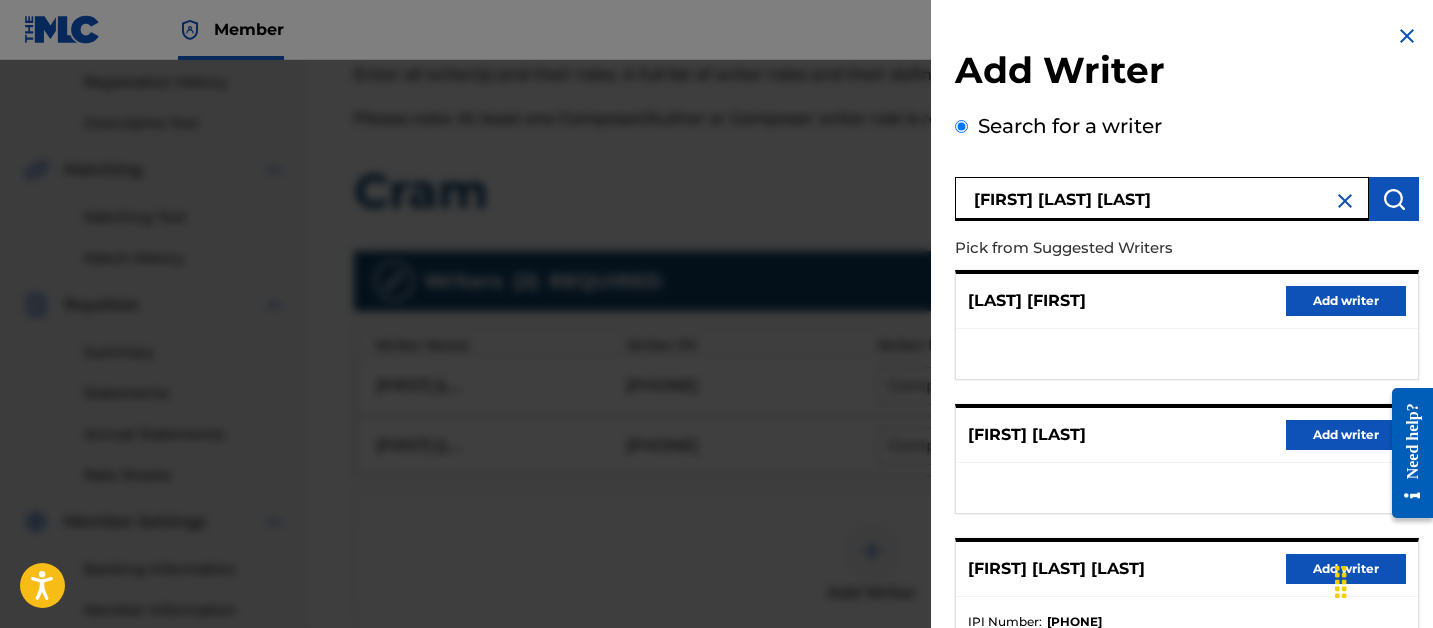 scroll, scrollTop: 218, scrollLeft: 0, axis: vertical 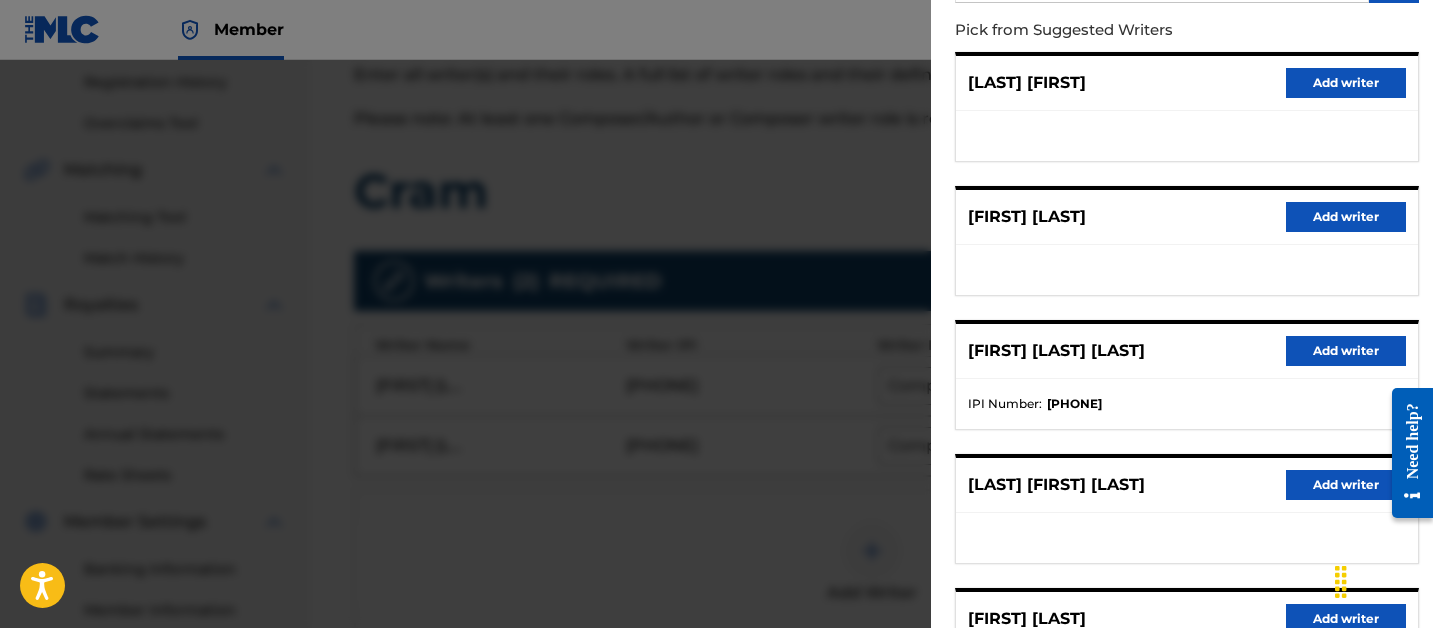 click on "Add writer" at bounding box center [1346, 351] 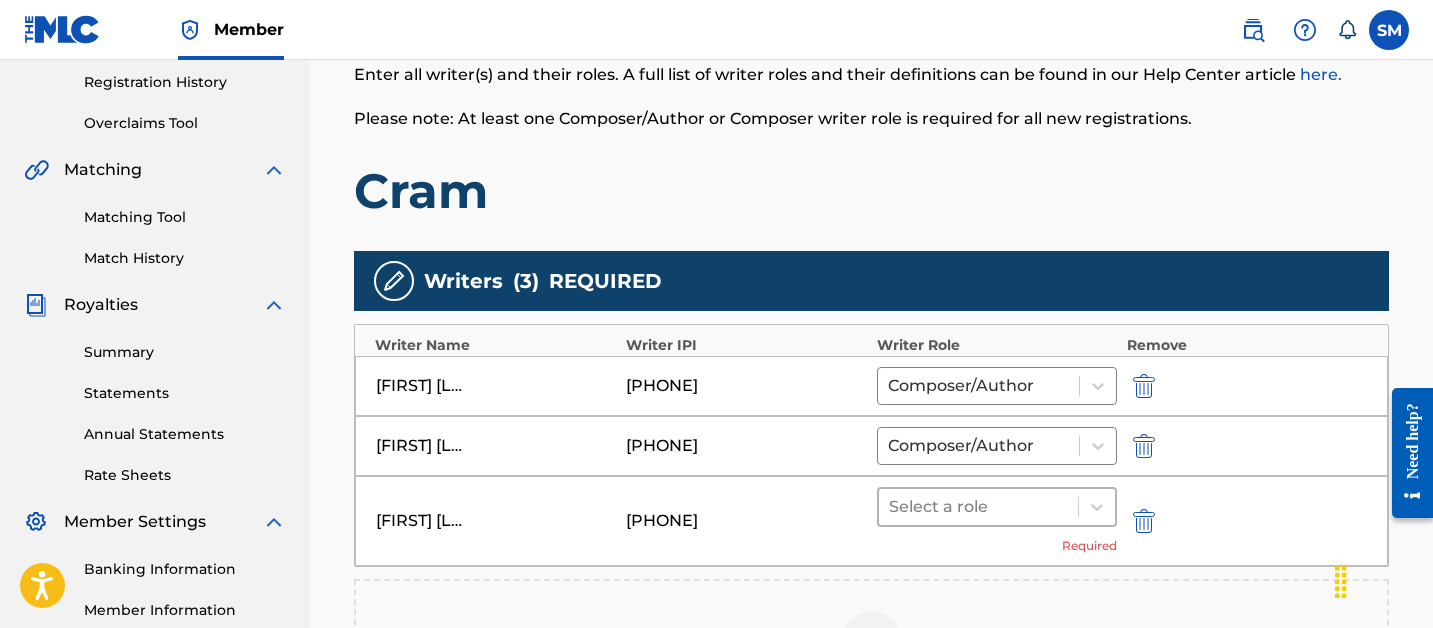 click at bounding box center (978, 507) 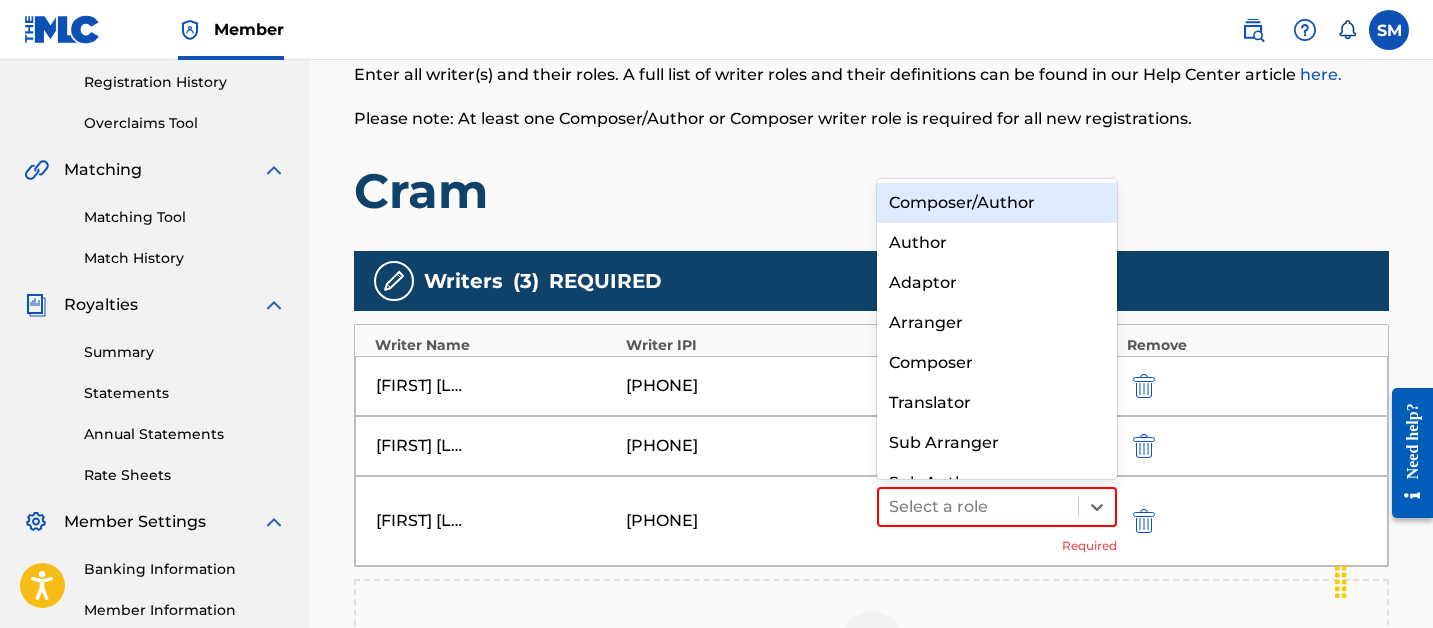 click on "Composer/Author" at bounding box center [997, 203] 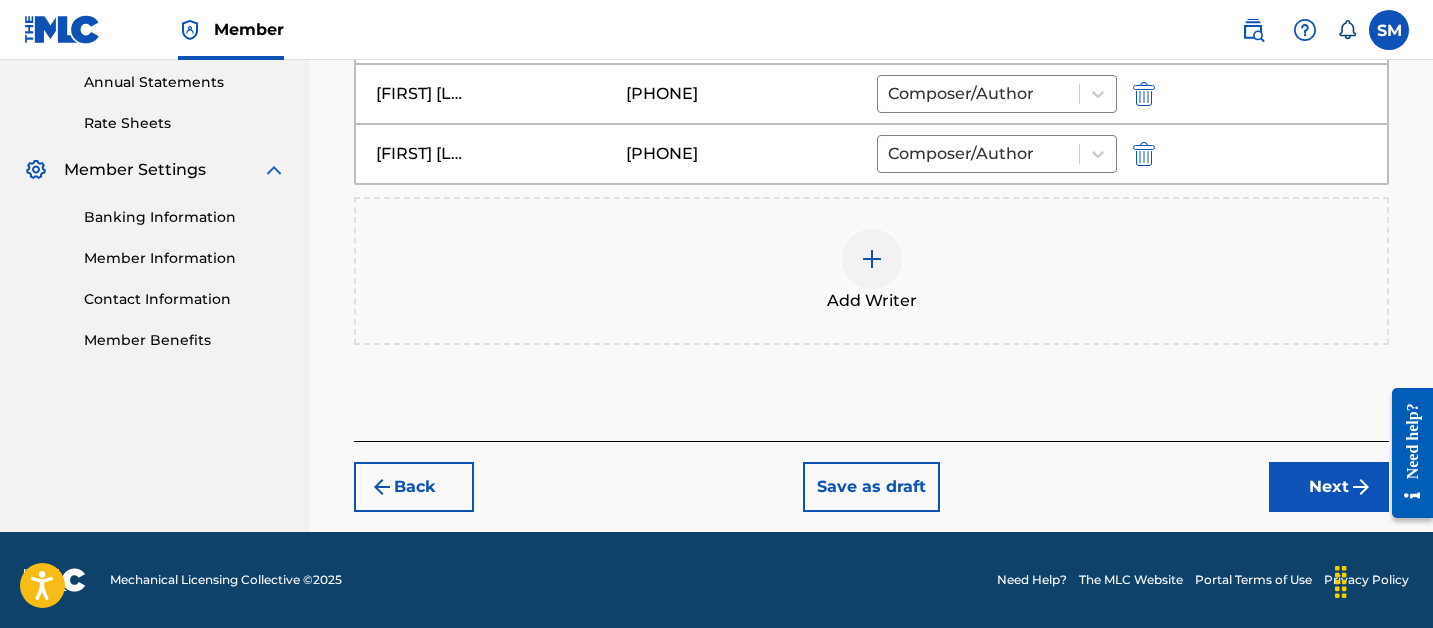 click on "Next" at bounding box center [1329, 487] 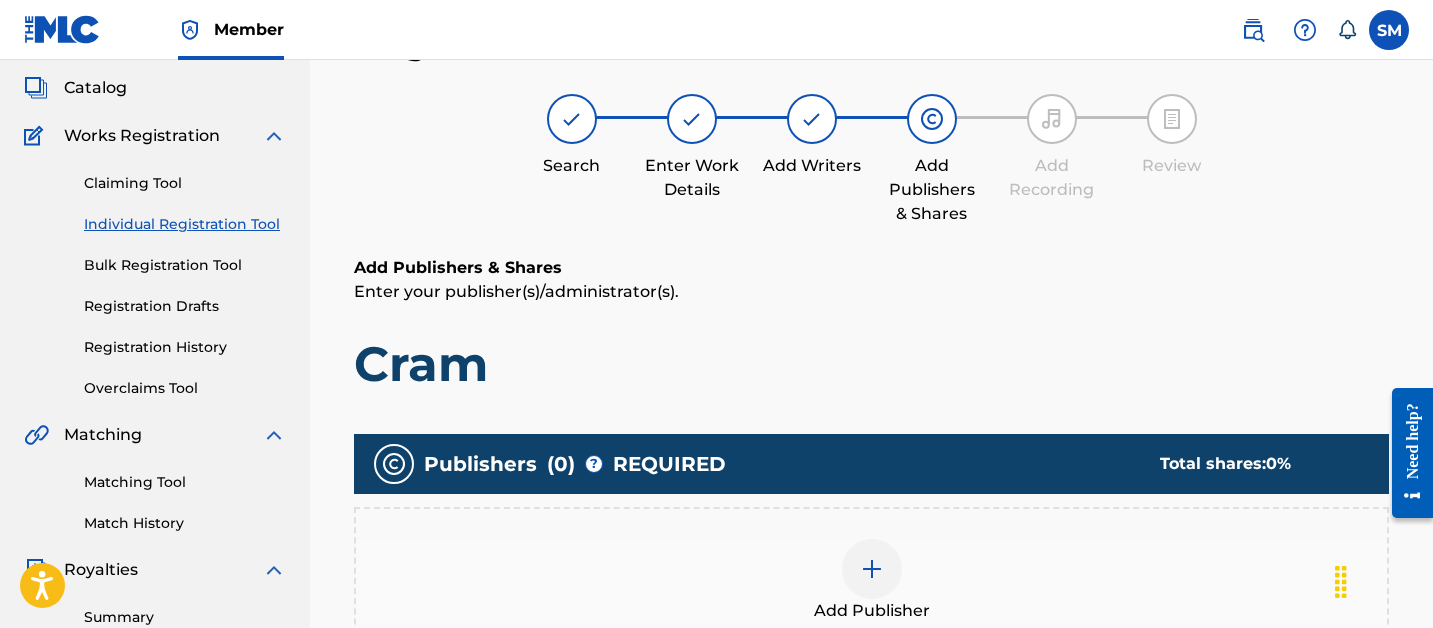 scroll, scrollTop: 131, scrollLeft: 0, axis: vertical 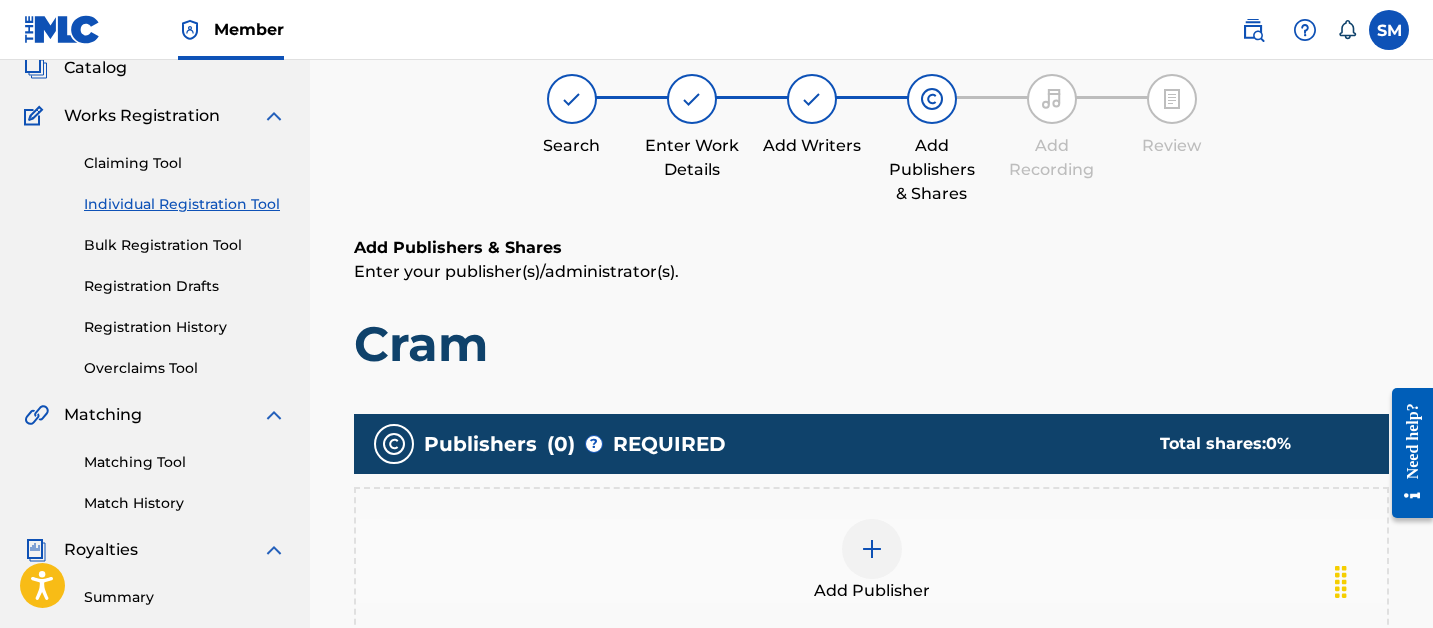 click on "Add Publisher" at bounding box center [871, 561] 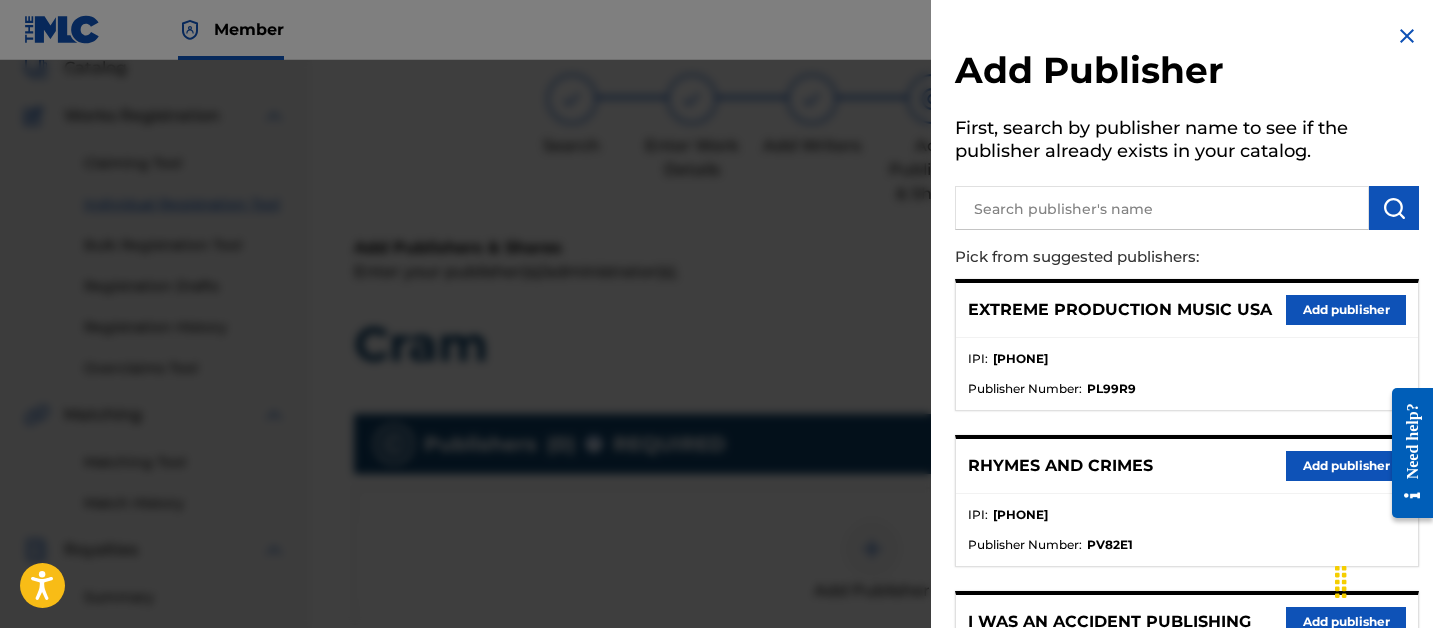 click at bounding box center [1162, 208] 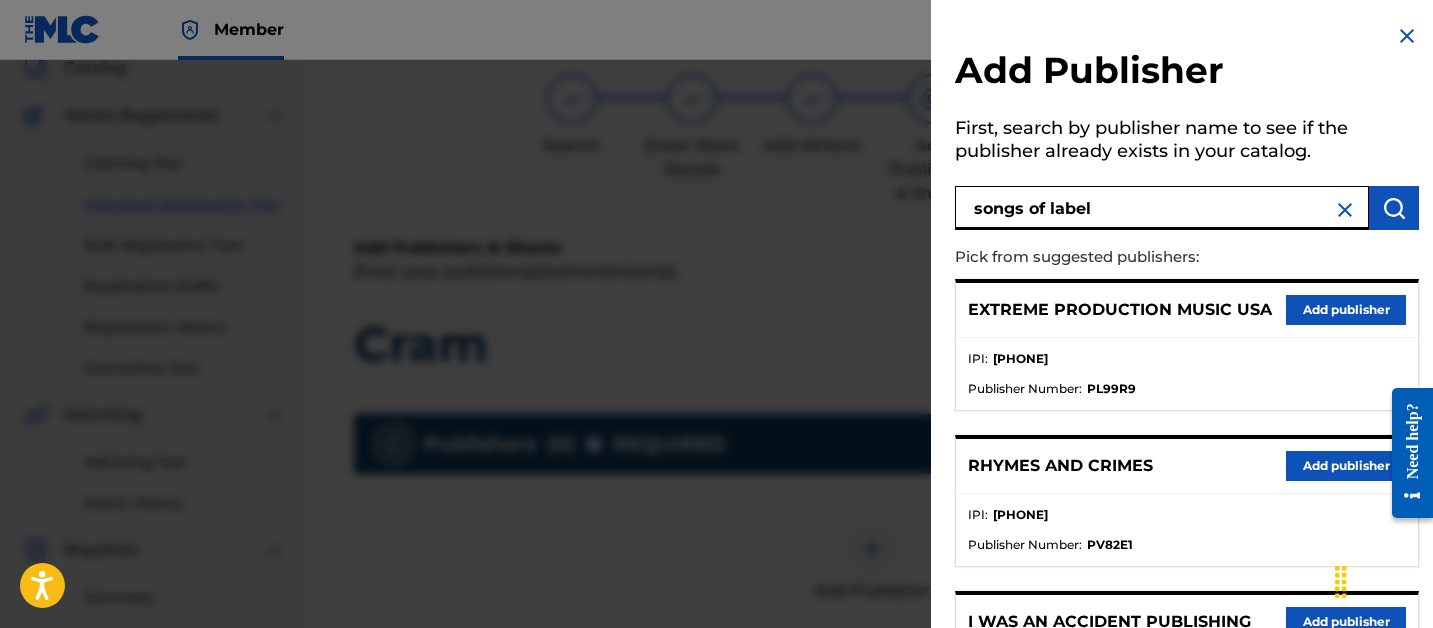 type on "songs of label" 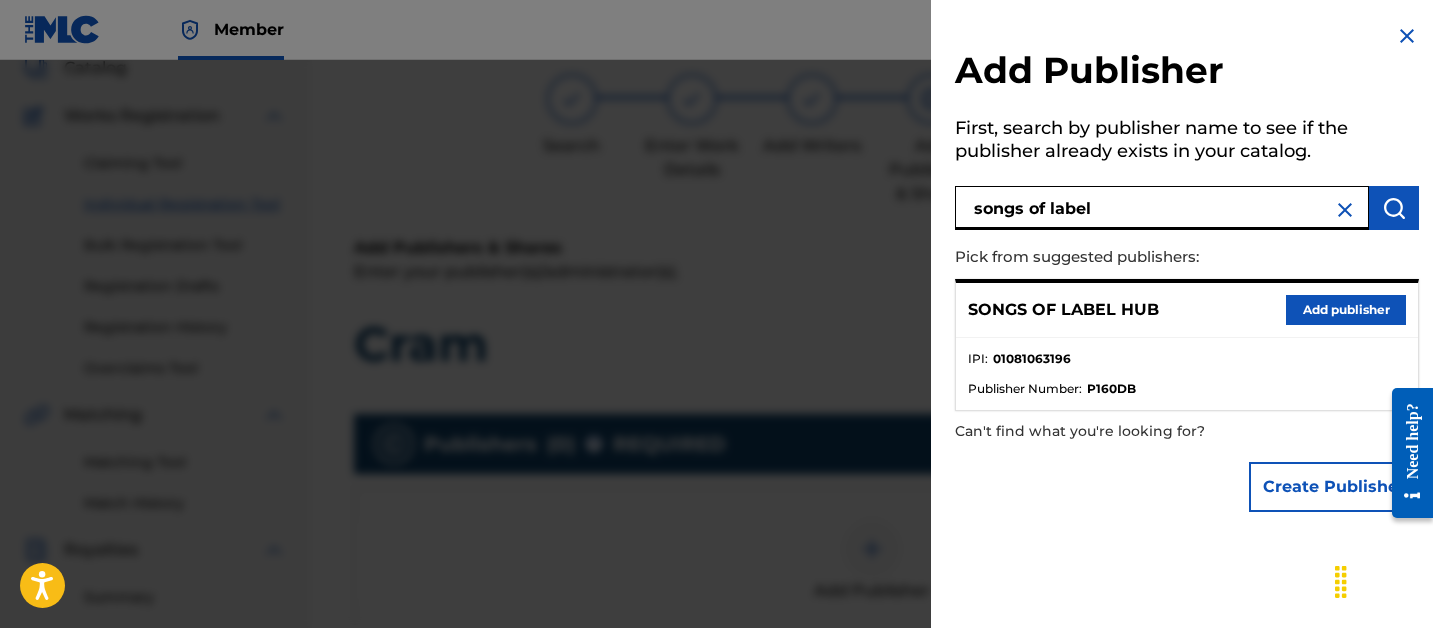 click on "Add publisher" at bounding box center (1346, 310) 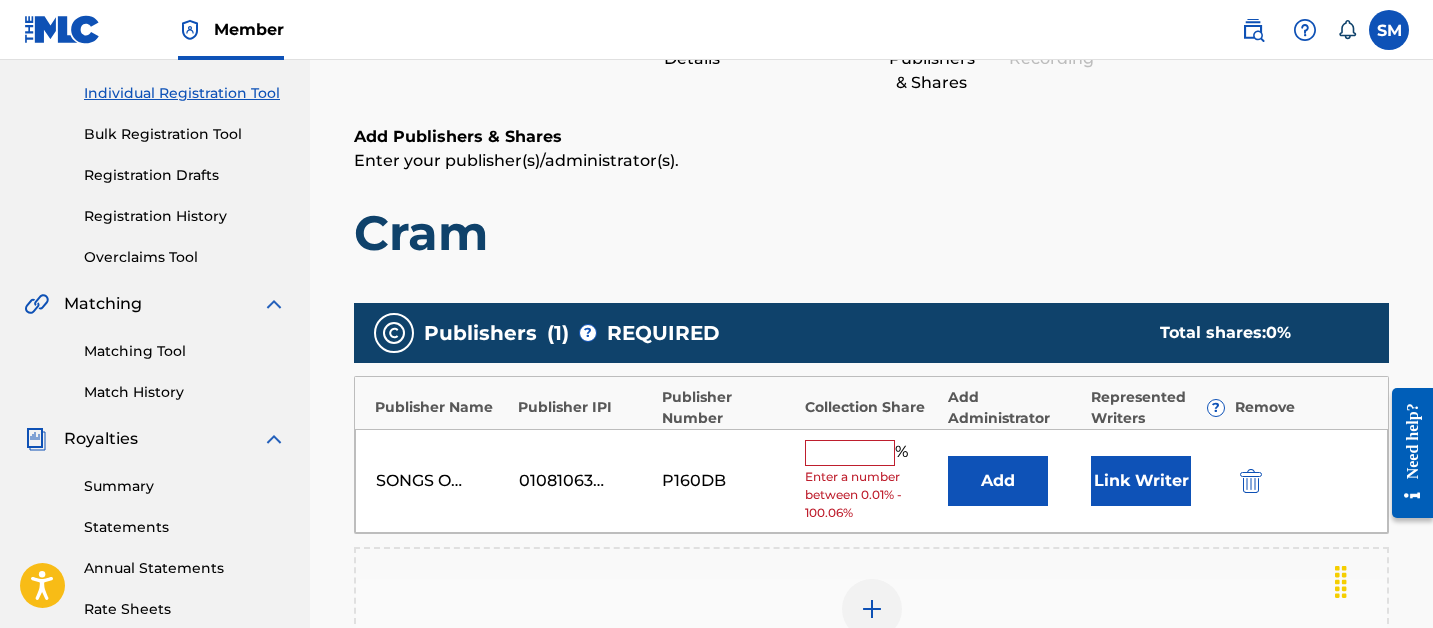 scroll, scrollTop: 292, scrollLeft: 0, axis: vertical 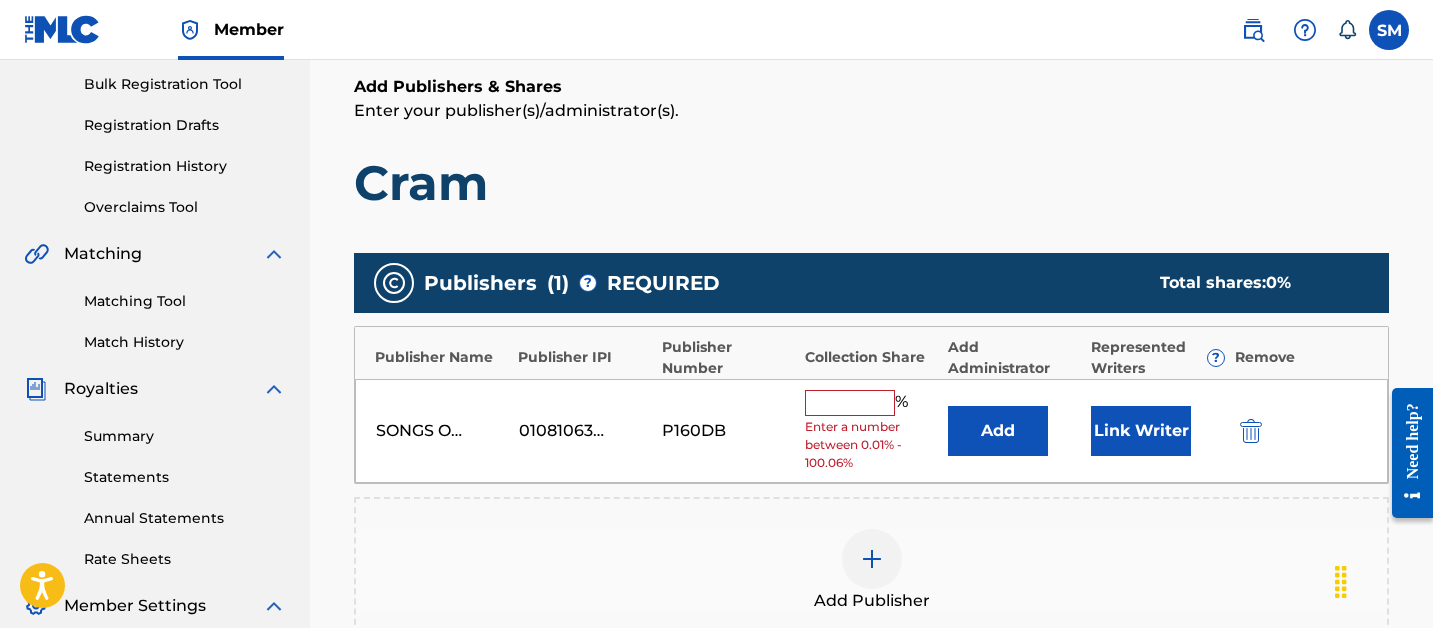 click at bounding box center (850, 403) 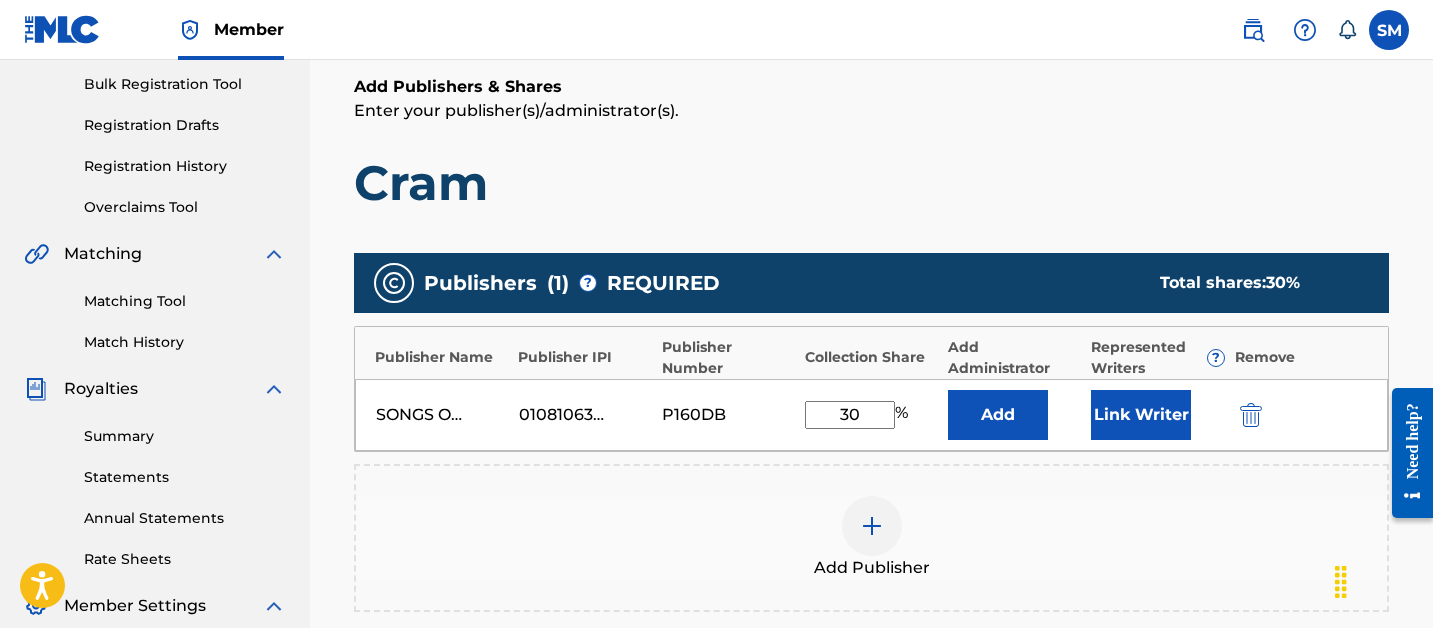 type on "30" 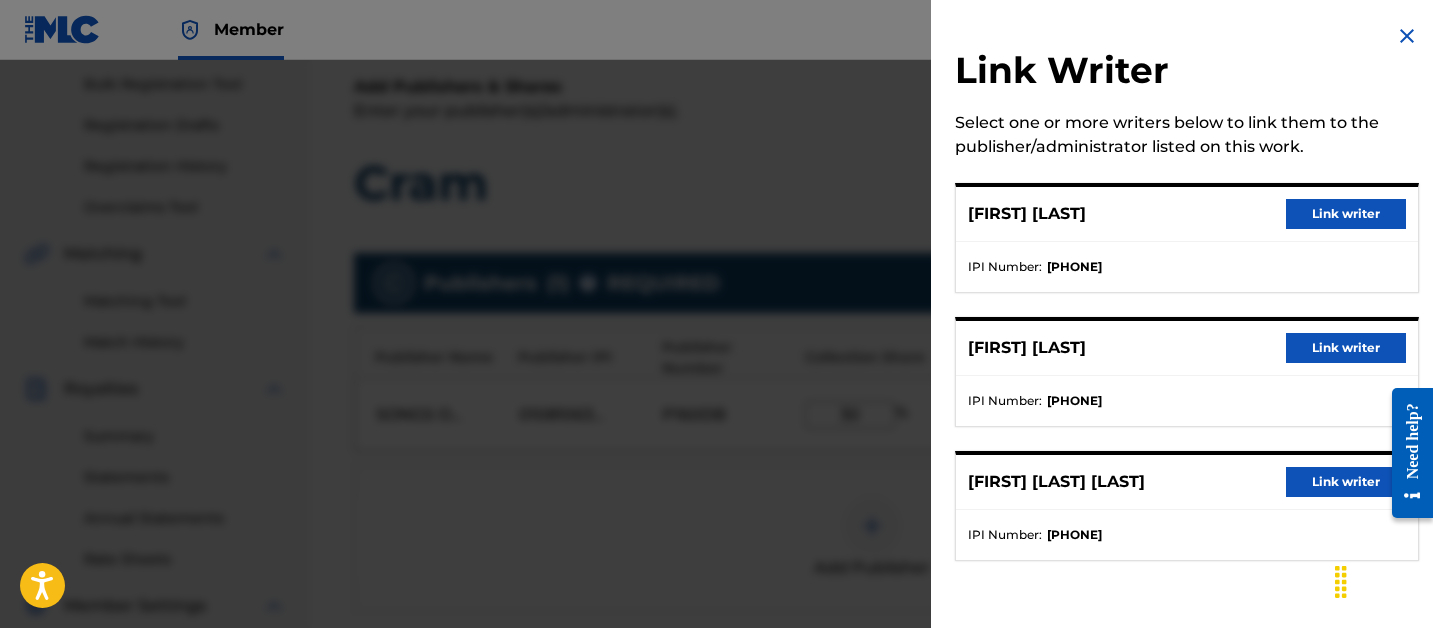 click on "Link writer" at bounding box center [1346, 214] 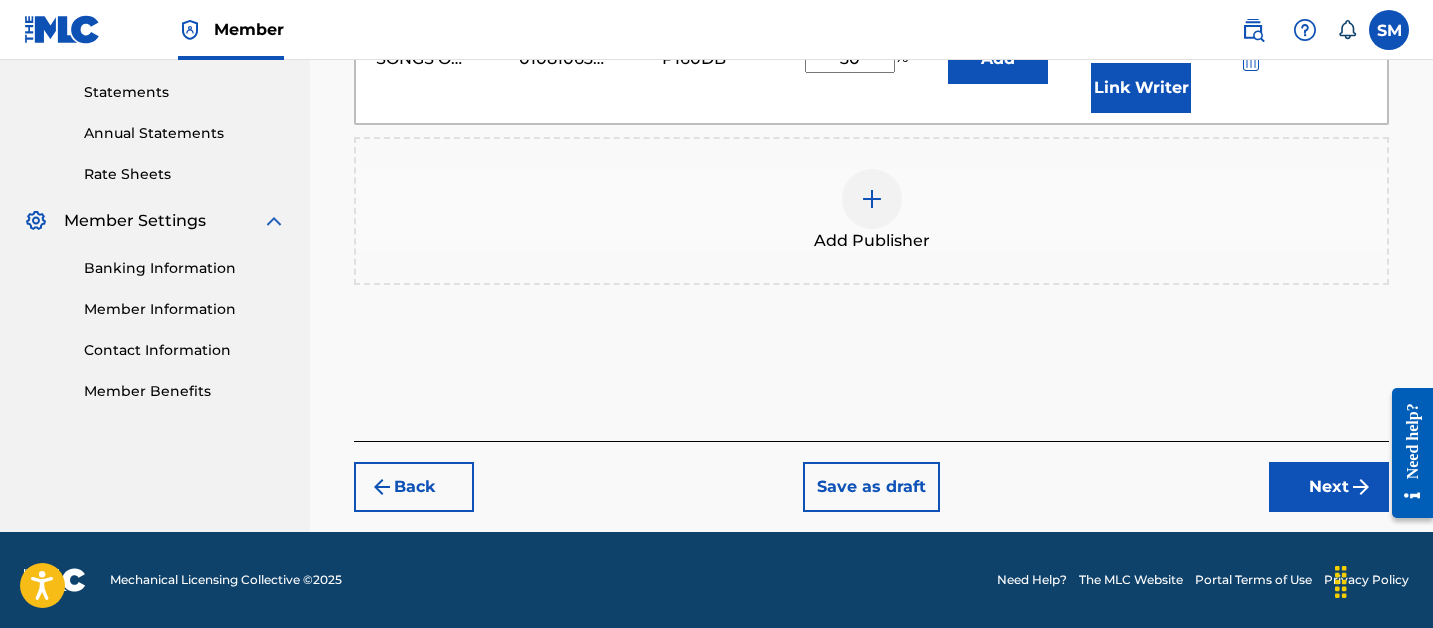 click on "Back Save as draft Next" at bounding box center (871, 476) 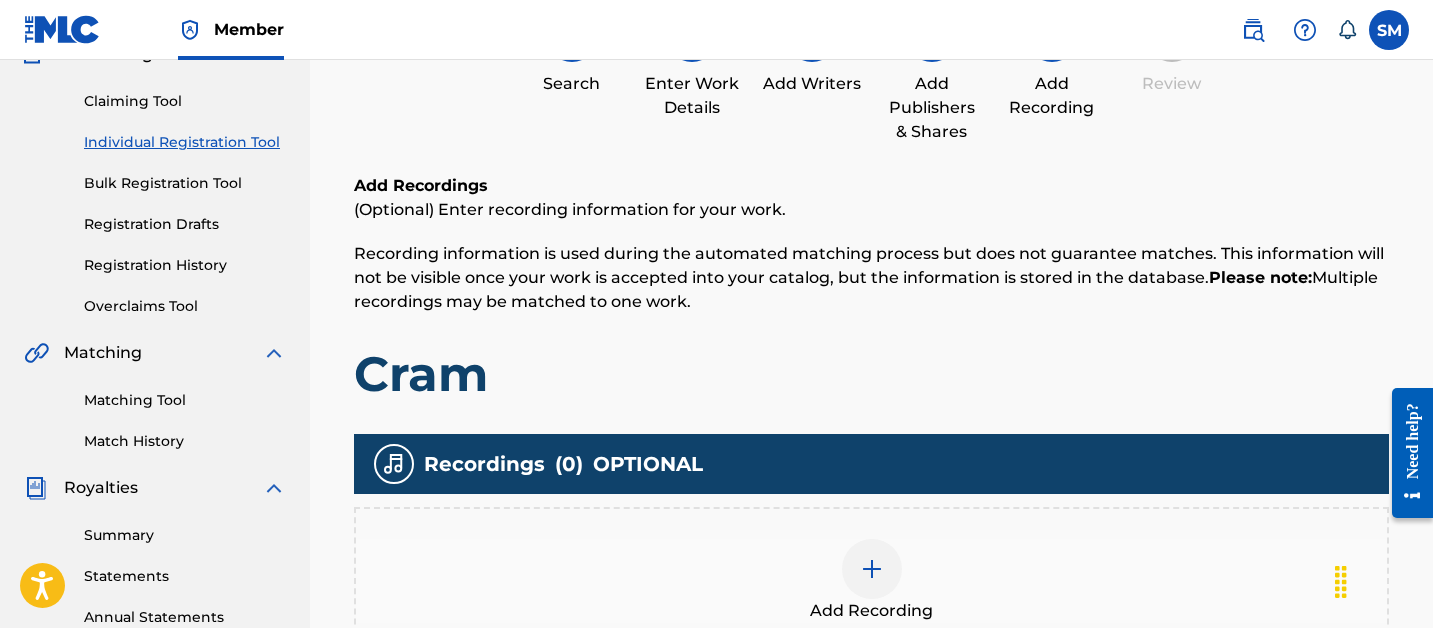 scroll, scrollTop: 228, scrollLeft: 0, axis: vertical 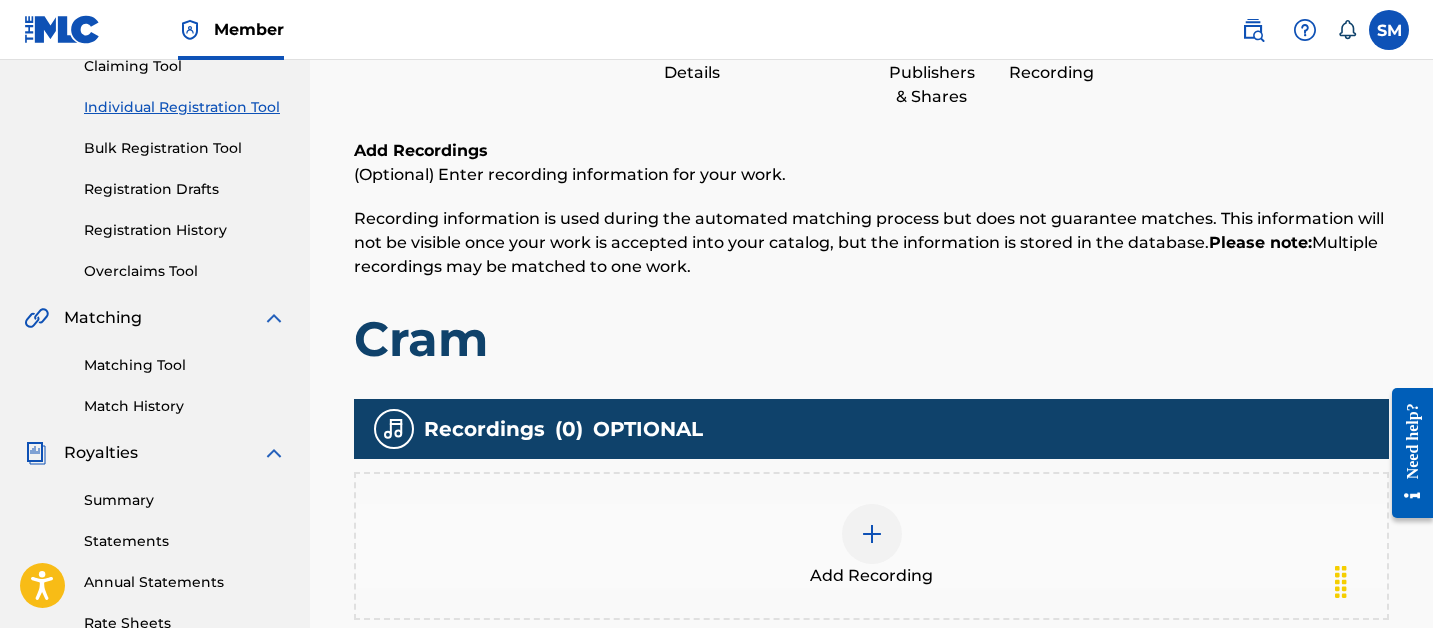 click at bounding box center [872, 534] 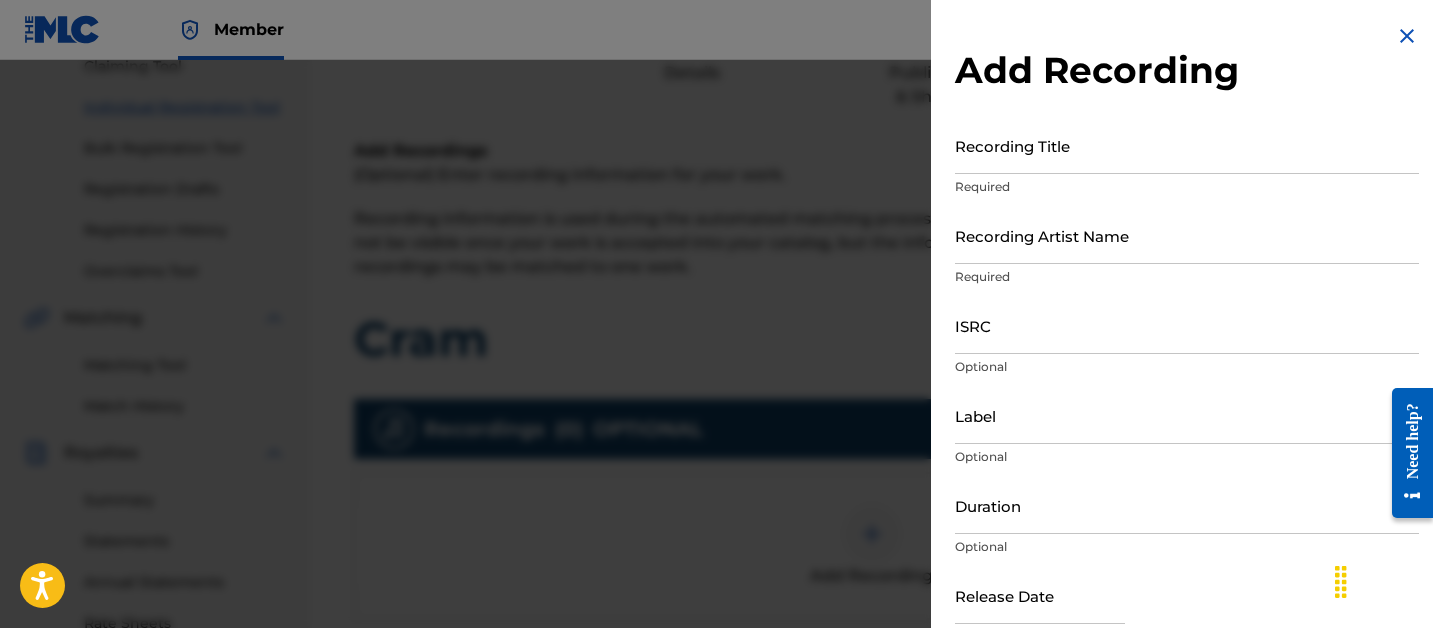 click on "Recording Title Required" at bounding box center [1187, 162] 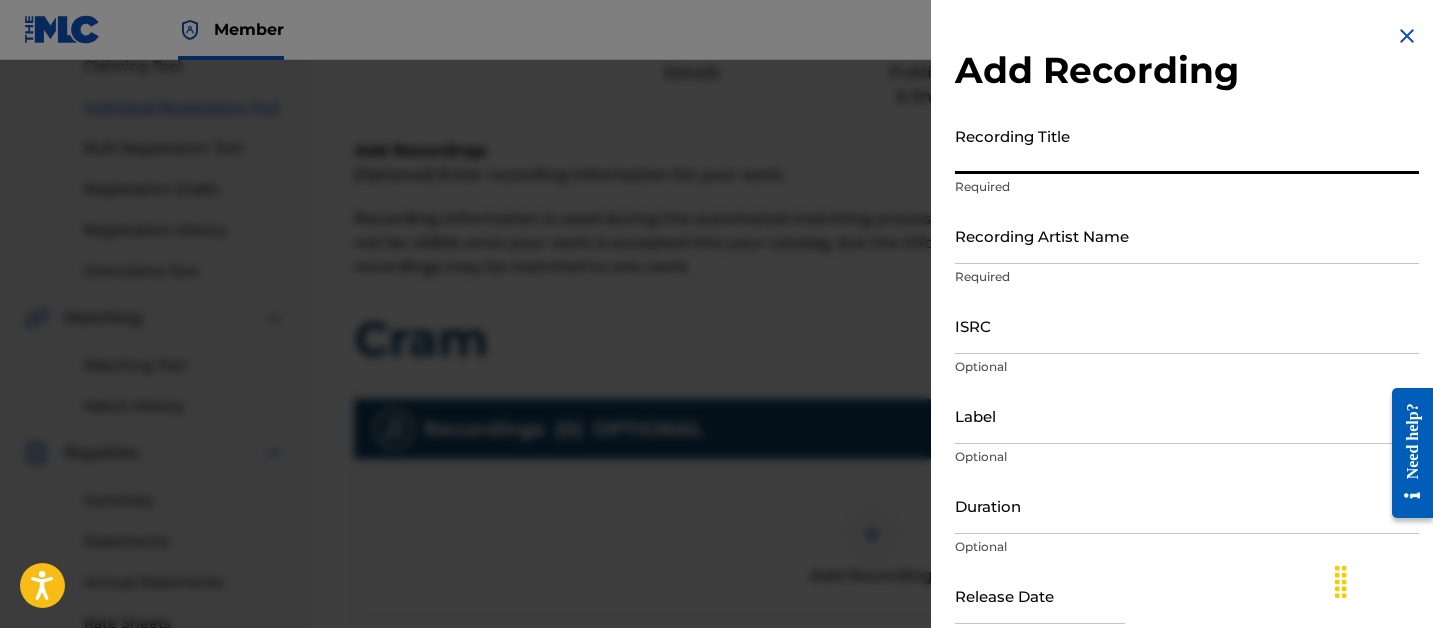 click on "Recording Title" at bounding box center (1187, 145) 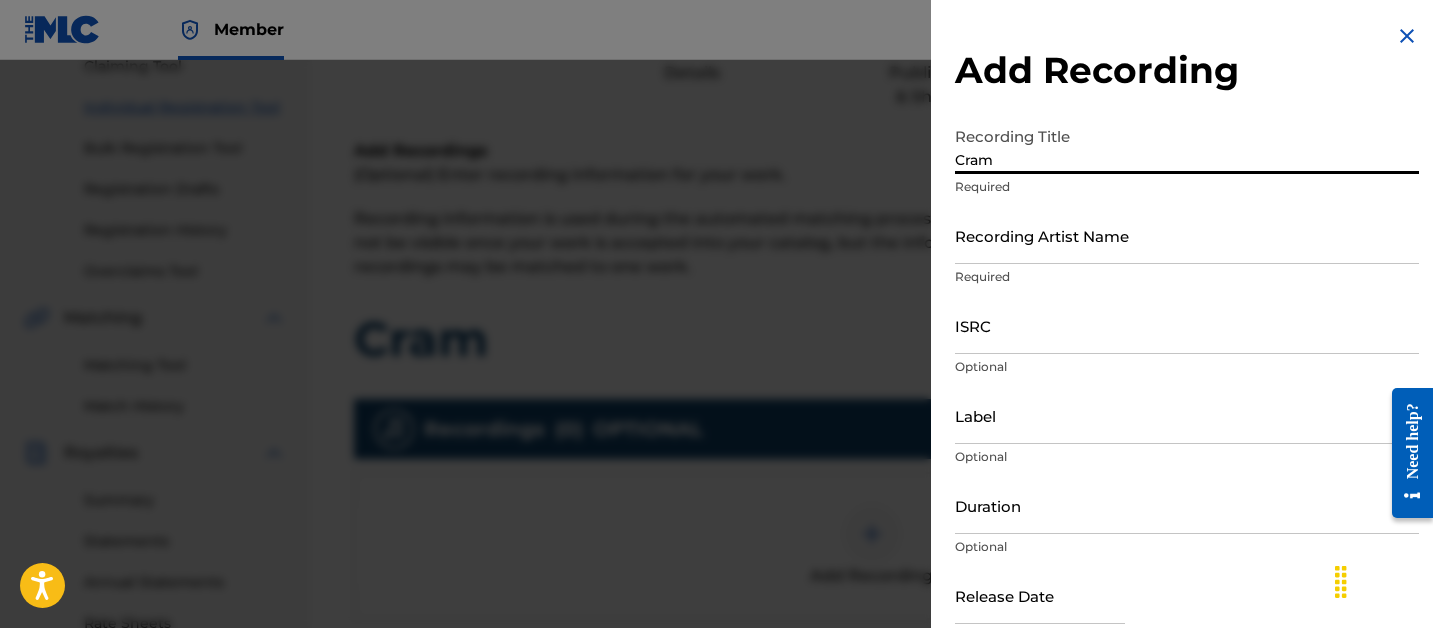 type on "Cram" 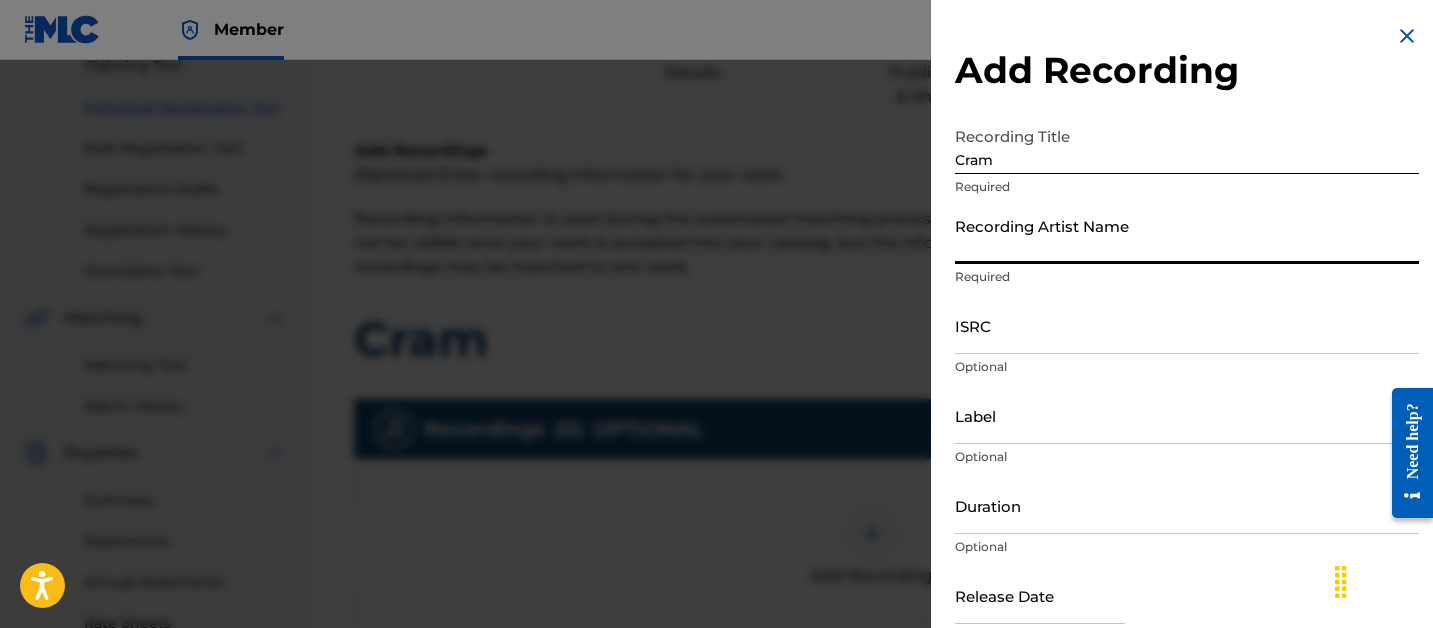 paste on "Jaido P" 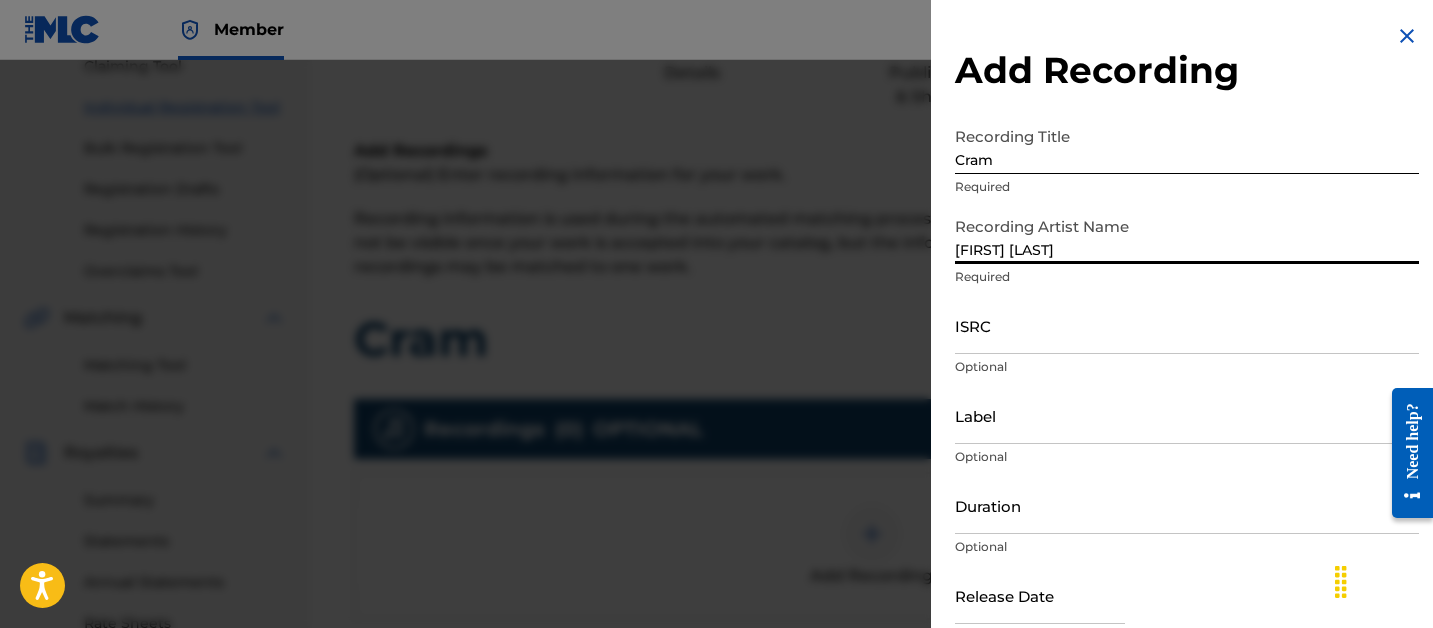 type on "Jaido P" 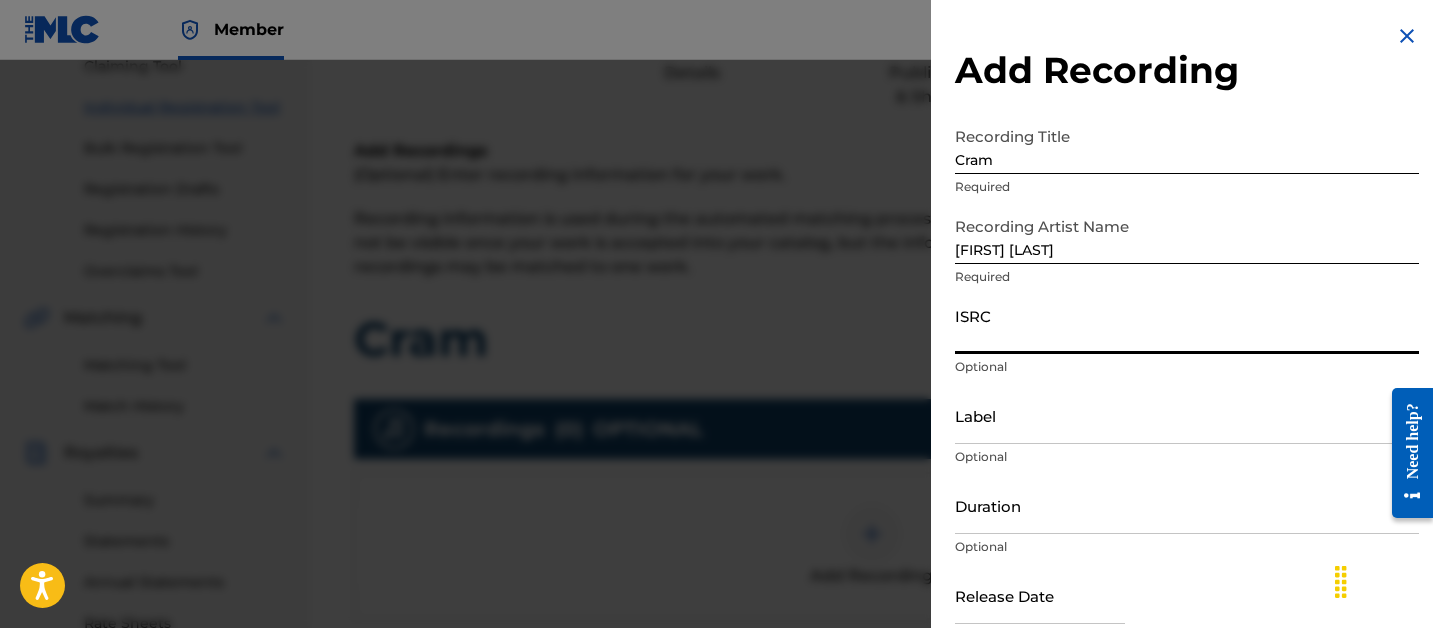 paste on "QZWFN2372477" 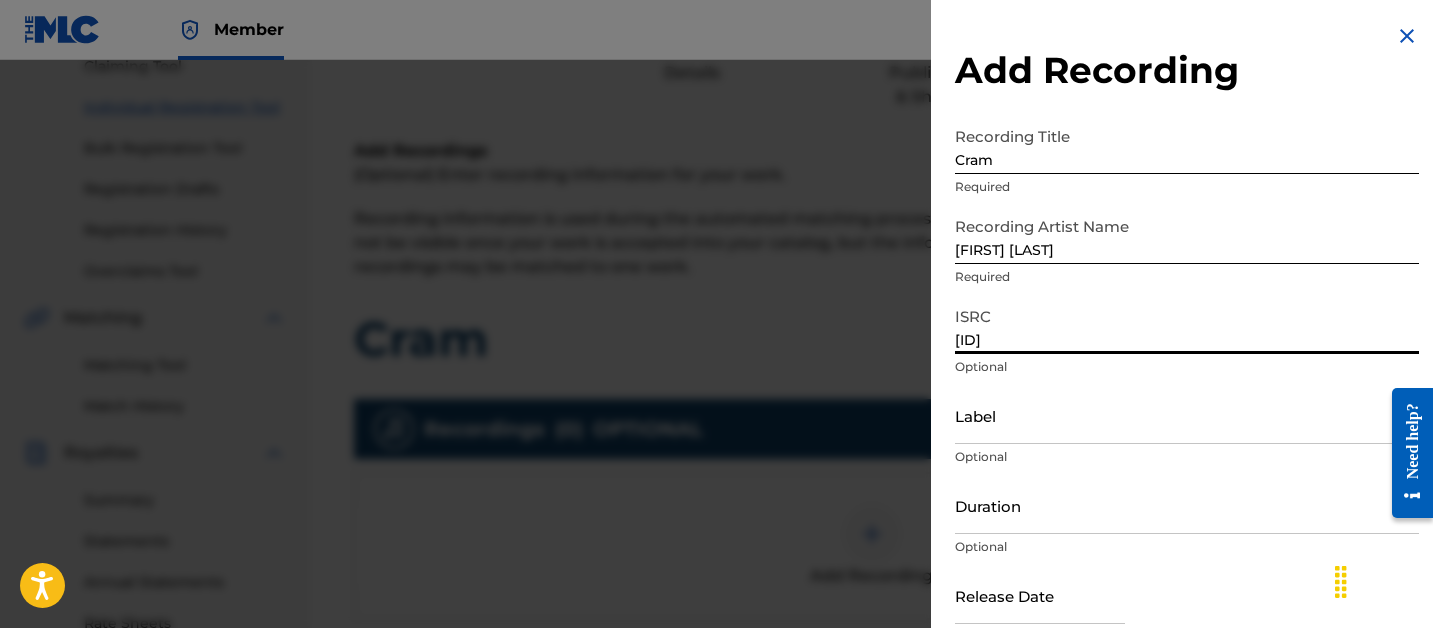 type on "QZWFN2372477" 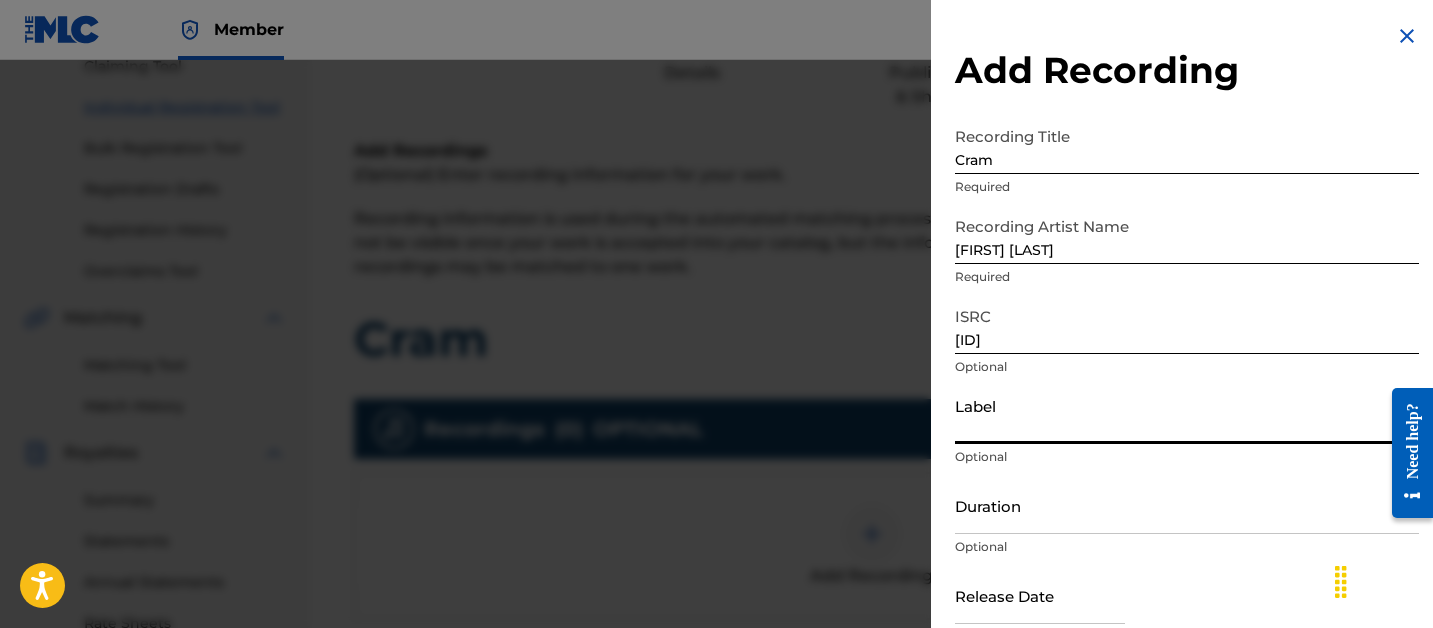 scroll, scrollTop: 103, scrollLeft: 0, axis: vertical 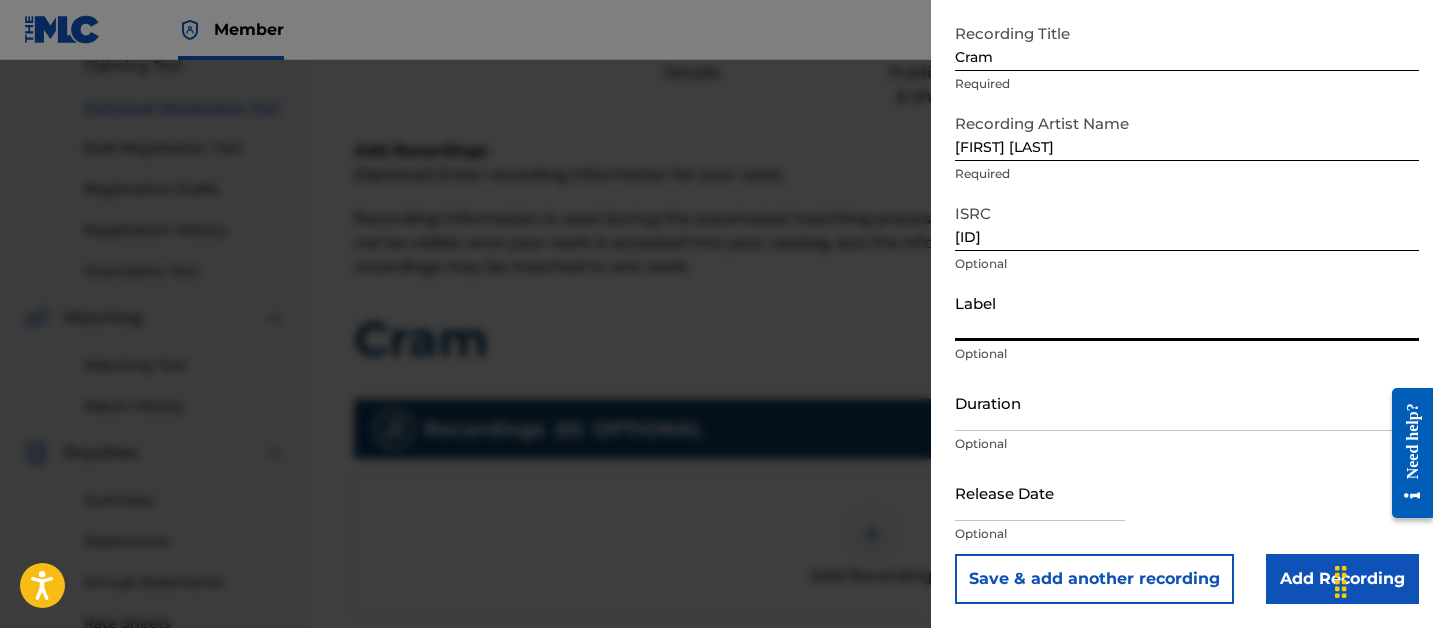 click on "Add Recording" at bounding box center [1342, 579] 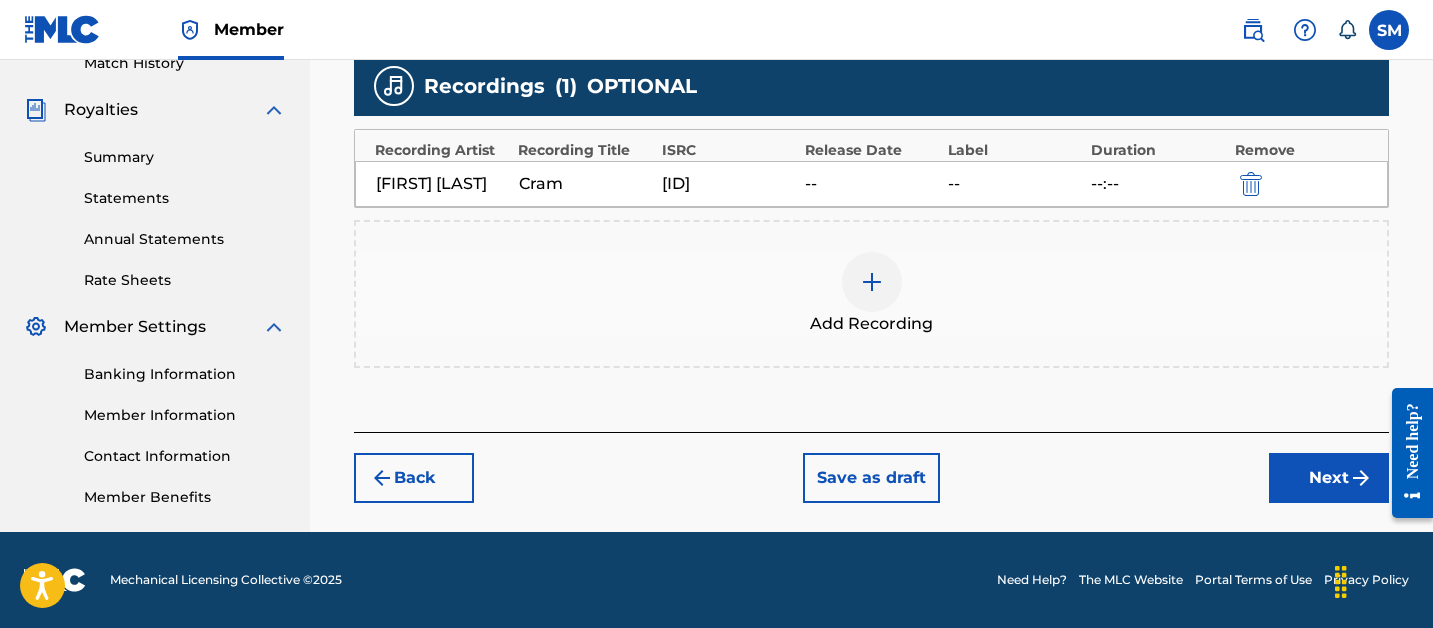 click on "Next" at bounding box center [1329, 478] 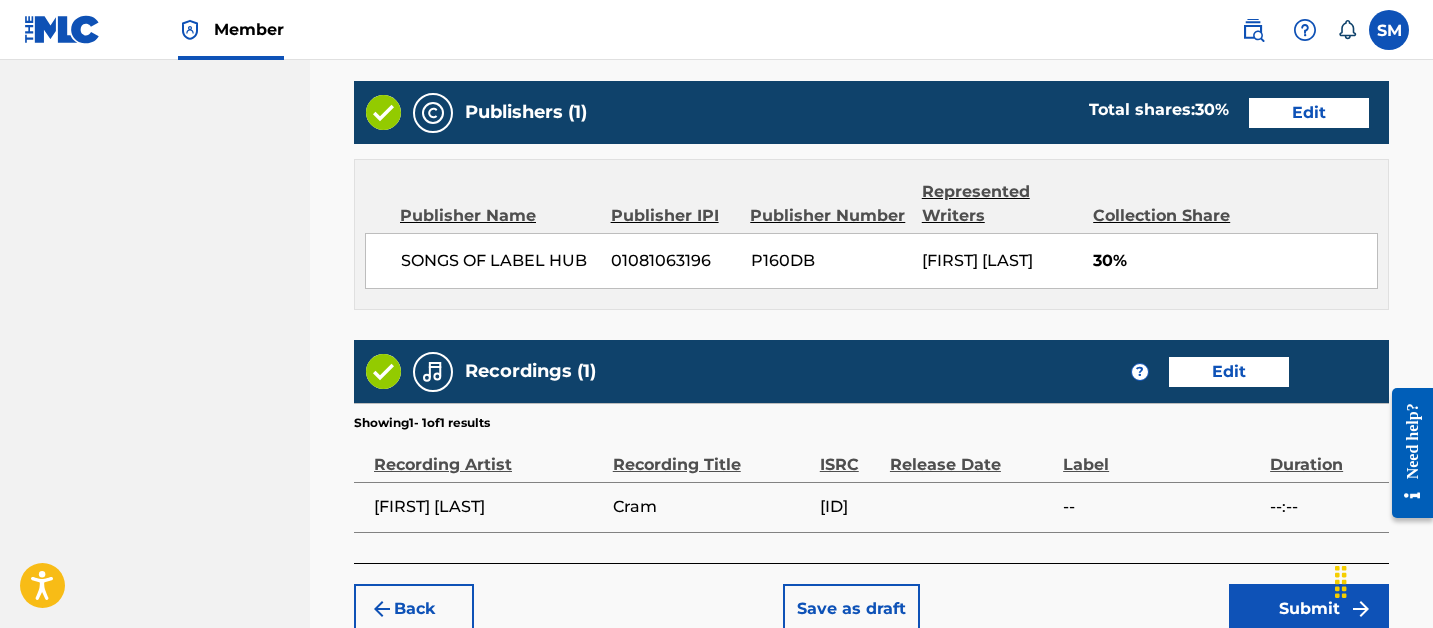 scroll, scrollTop: 1168, scrollLeft: 0, axis: vertical 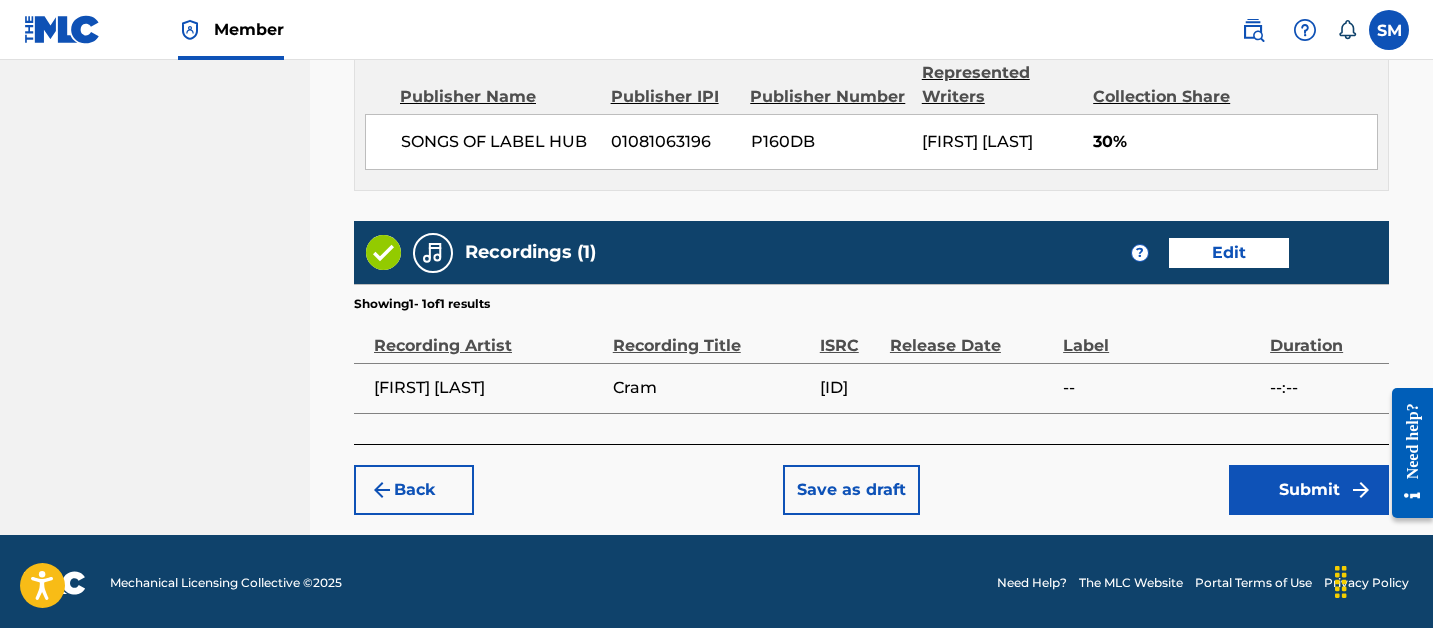 click on "Submit" at bounding box center (1309, 490) 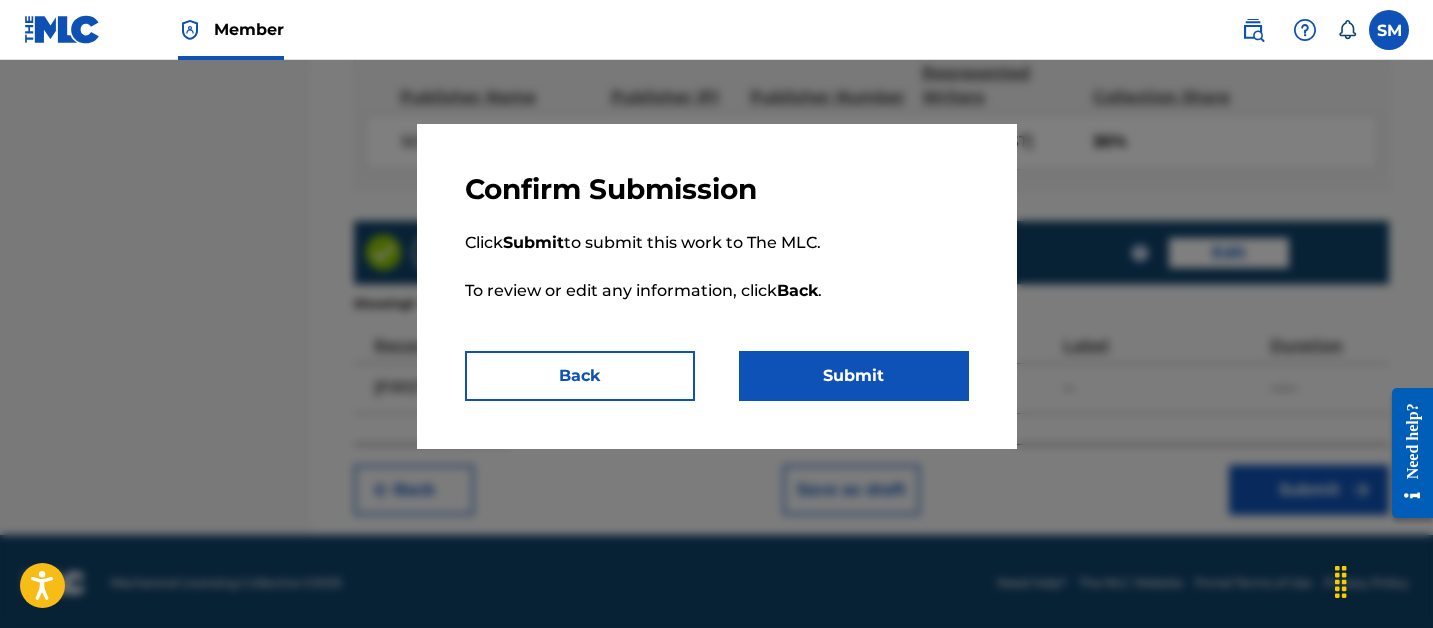 drag, startPoint x: 893, startPoint y: 376, endPoint x: 931, endPoint y: 375, distance: 38.013157 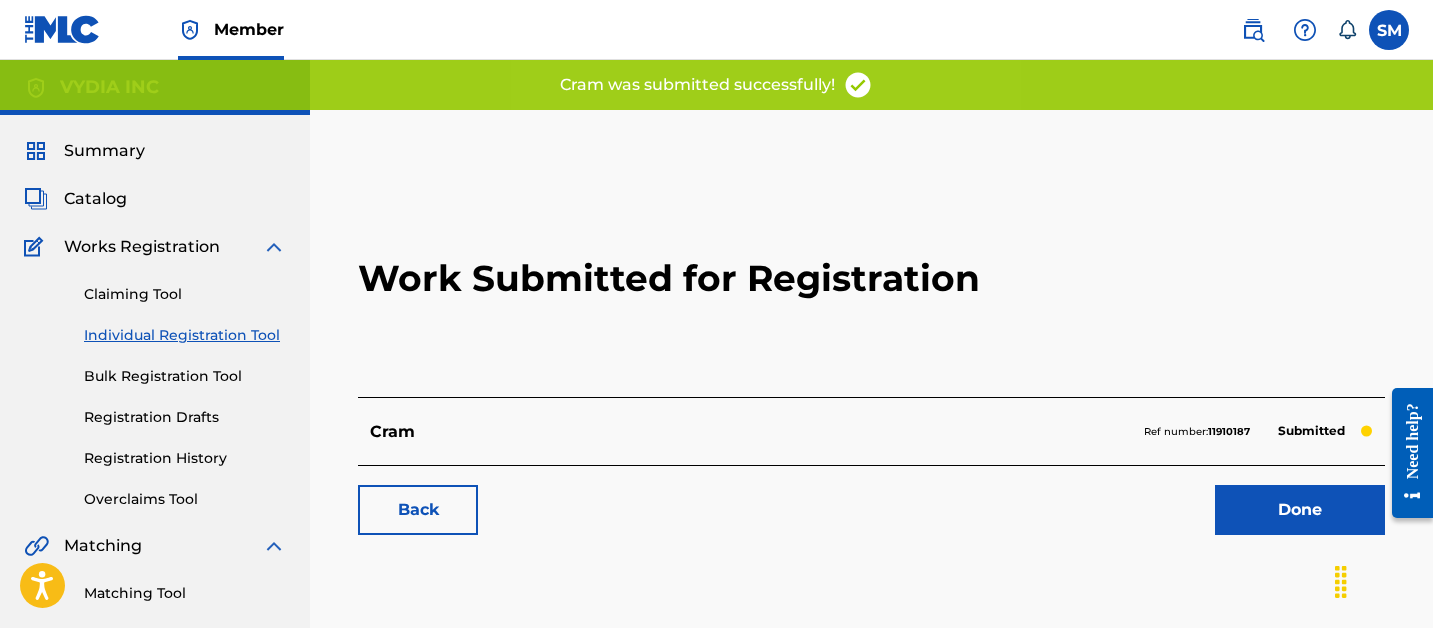 click on "11910187" at bounding box center [1229, 431] 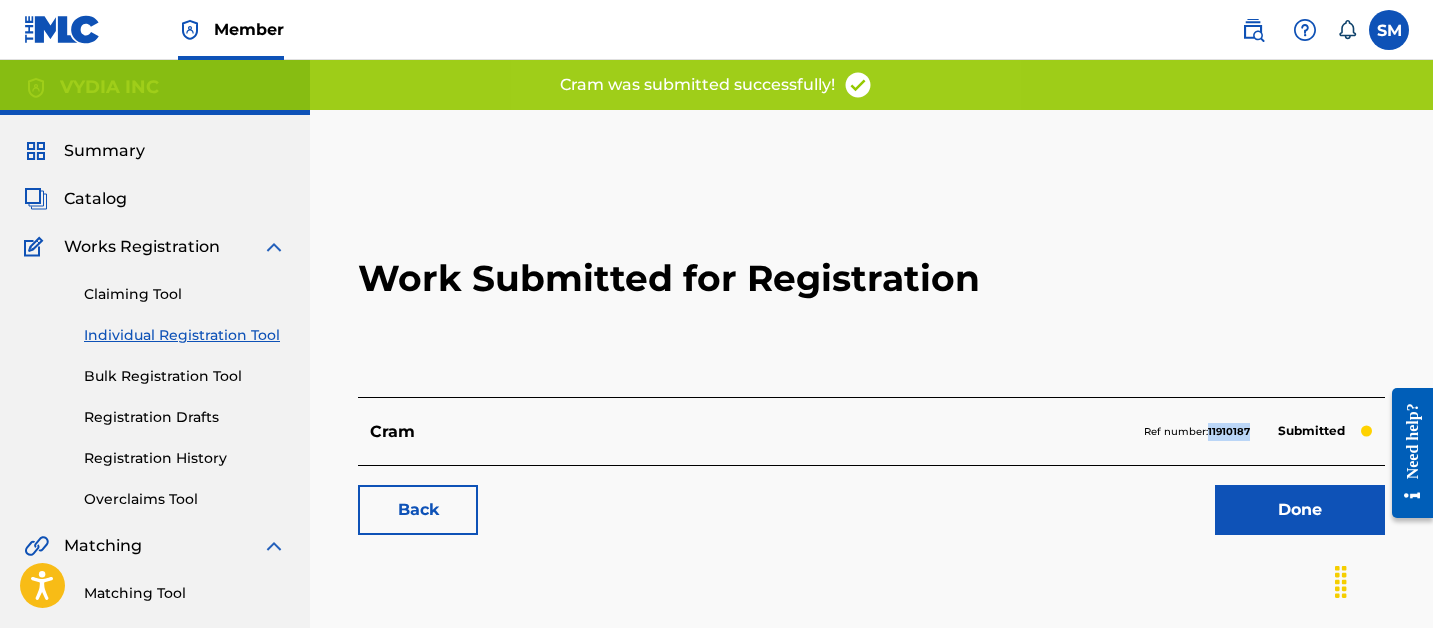 click on "11910187" at bounding box center [1229, 431] 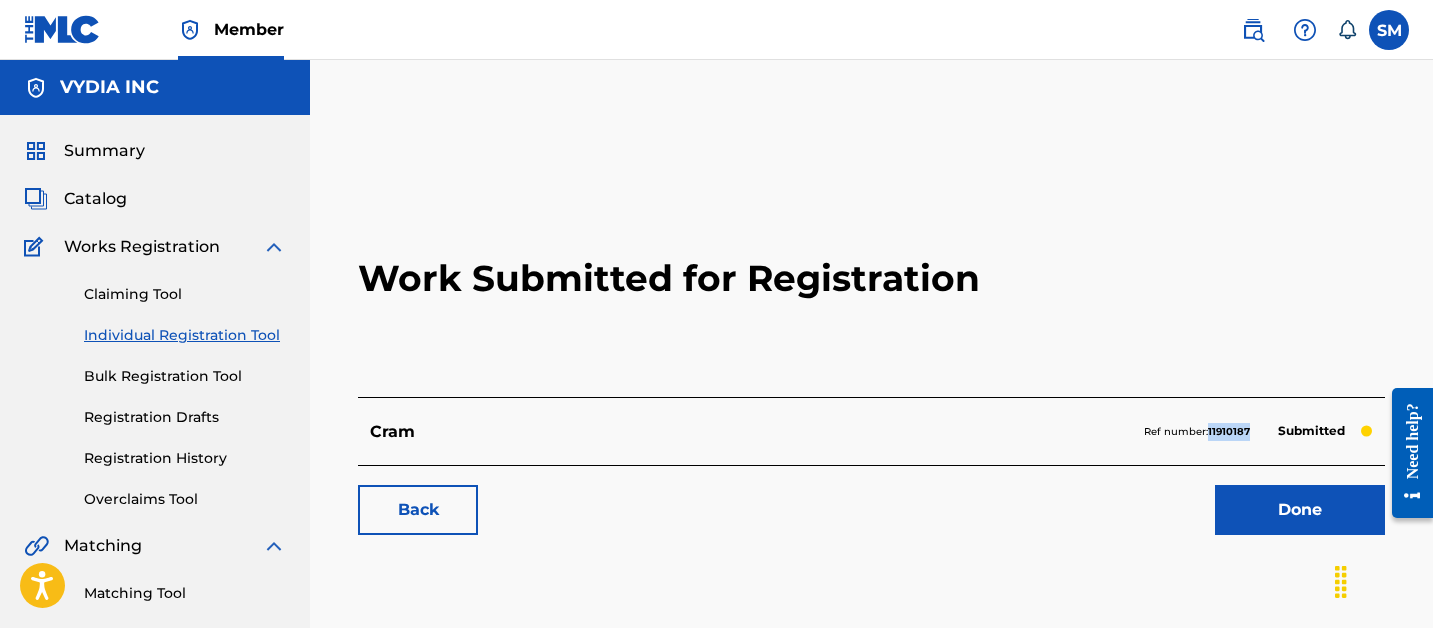 click on "Done" at bounding box center [1300, 510] 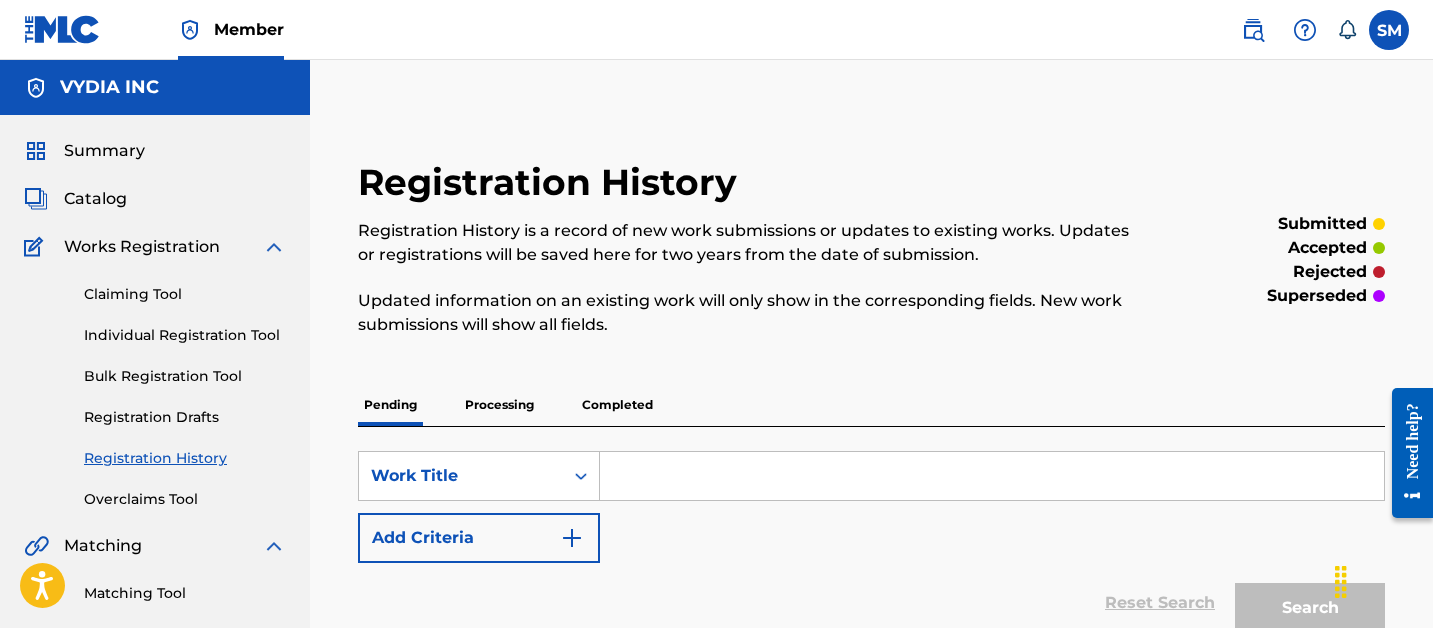 click on "Claiming Tool" at bounding box center [185, 294] 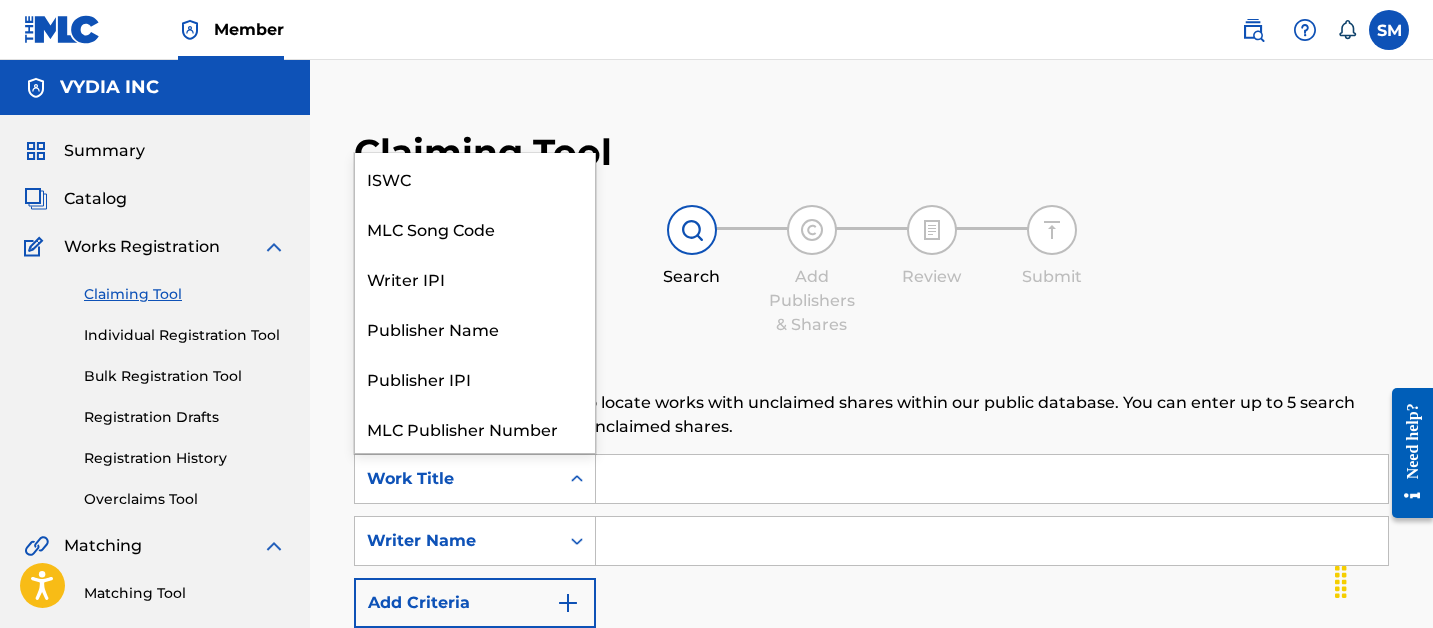 click on "Work Title" at bounding box center (457, 479) 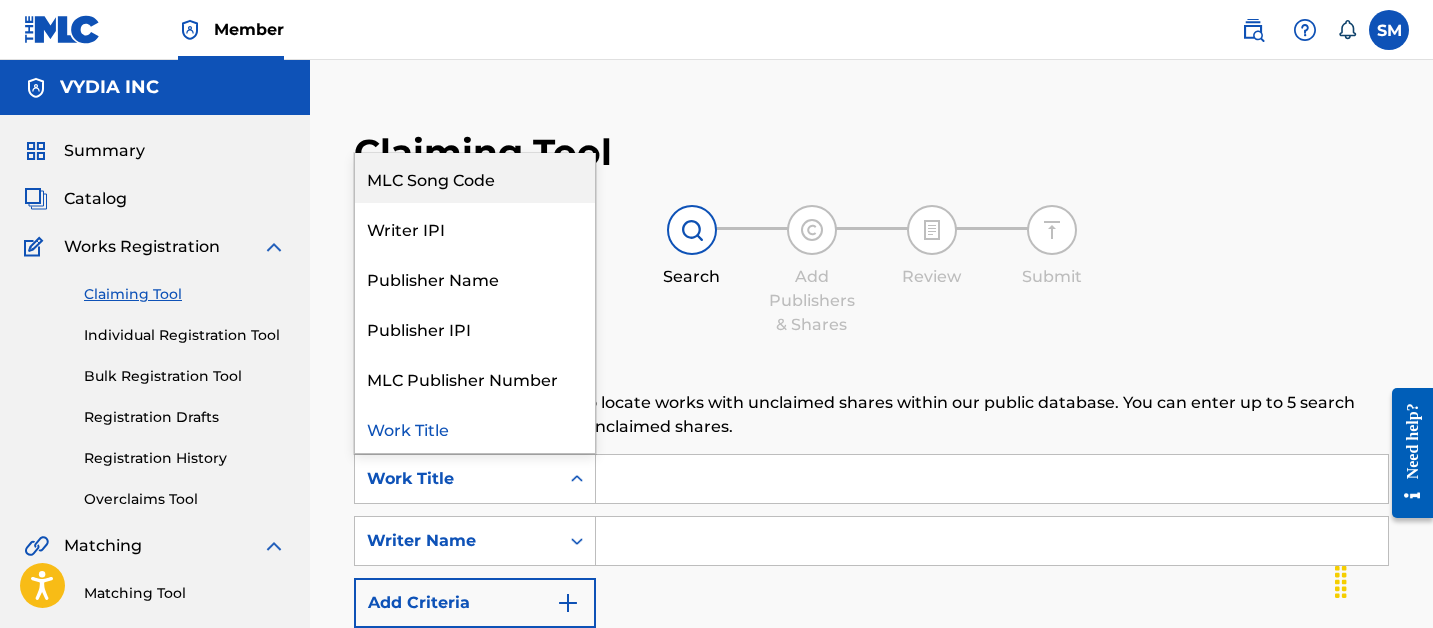 click on "MLC Song Code" at bounding box center [475, 178] 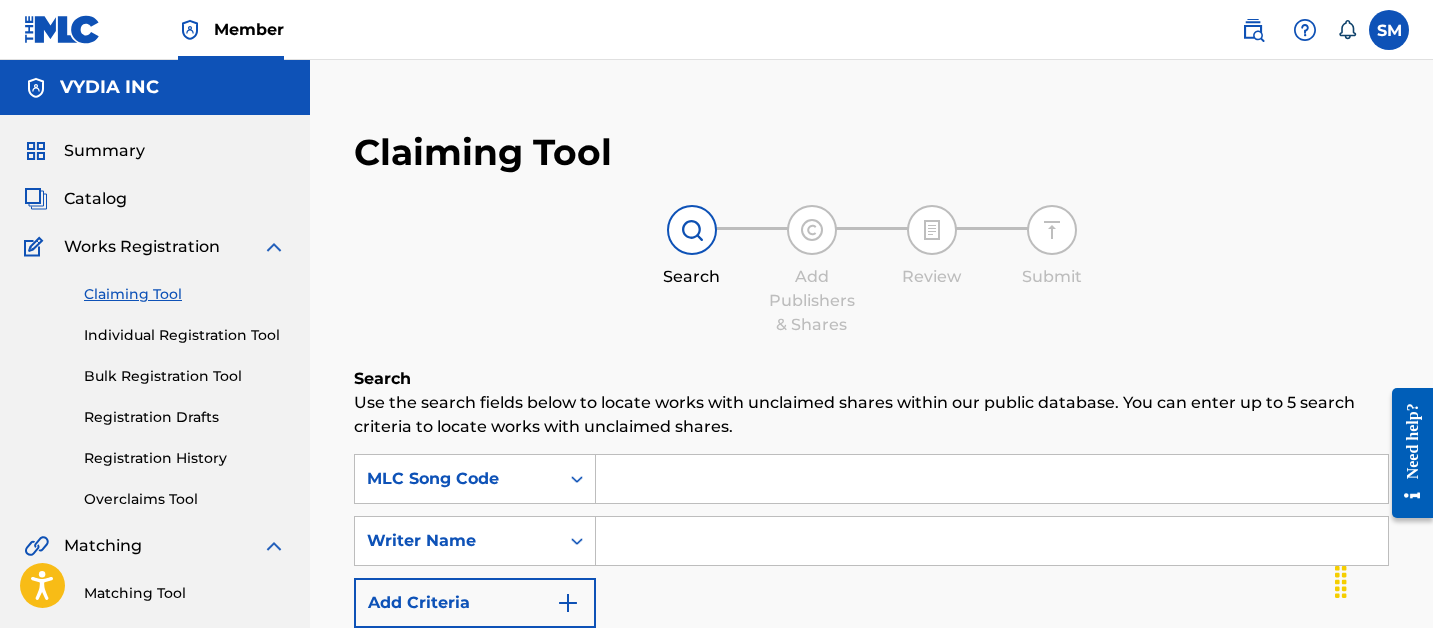 click at bounding box center [992, 479] 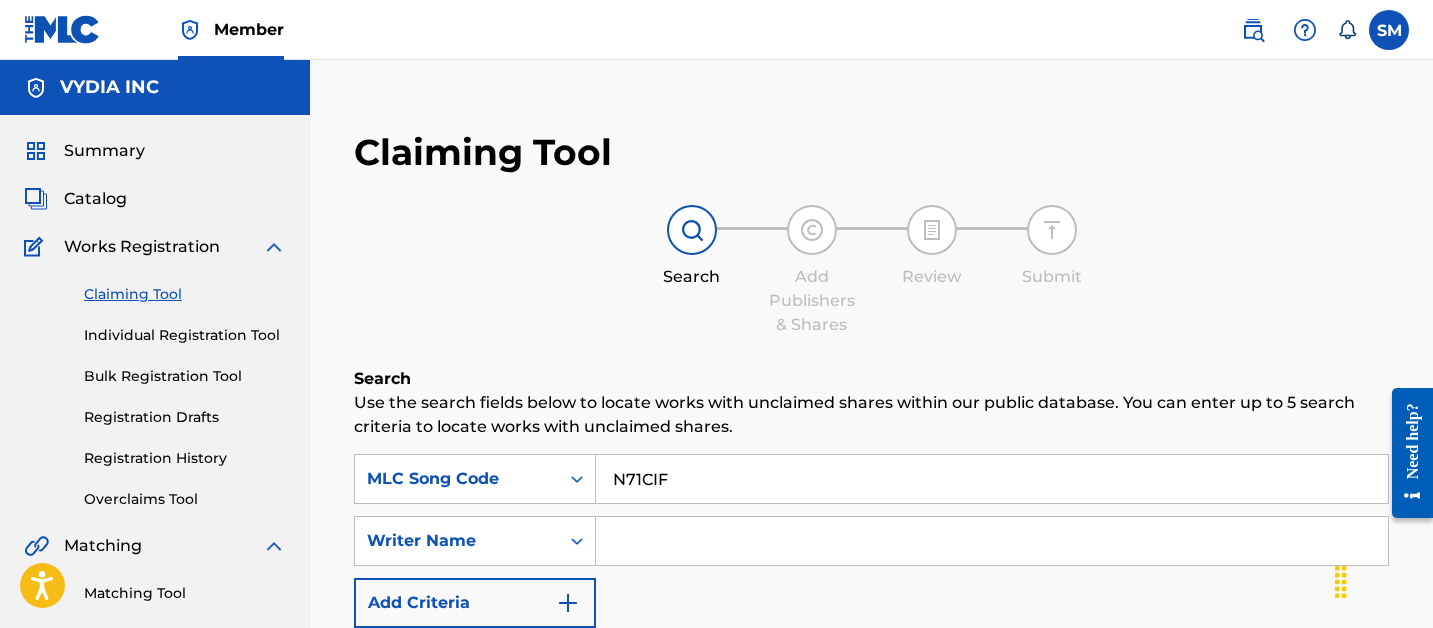 type on "N71CIF" 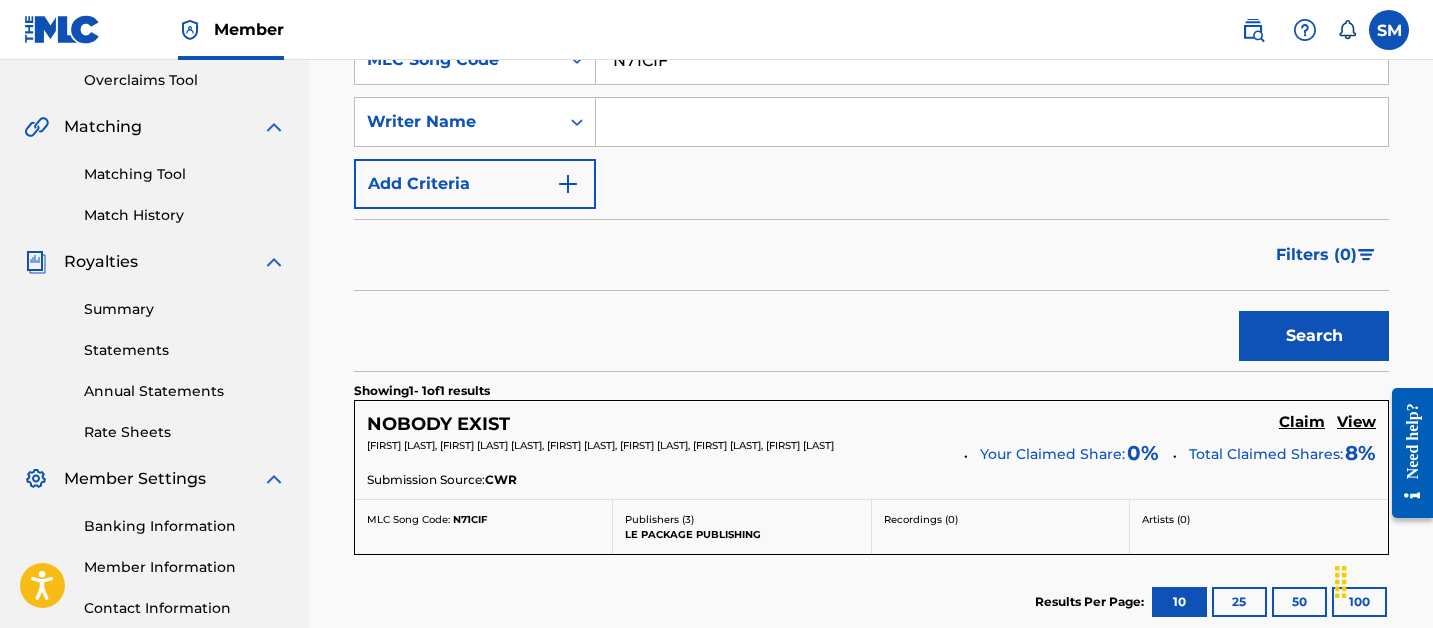 scroll, scrollTop: 455, scrollLeft: 0, axis: vertical 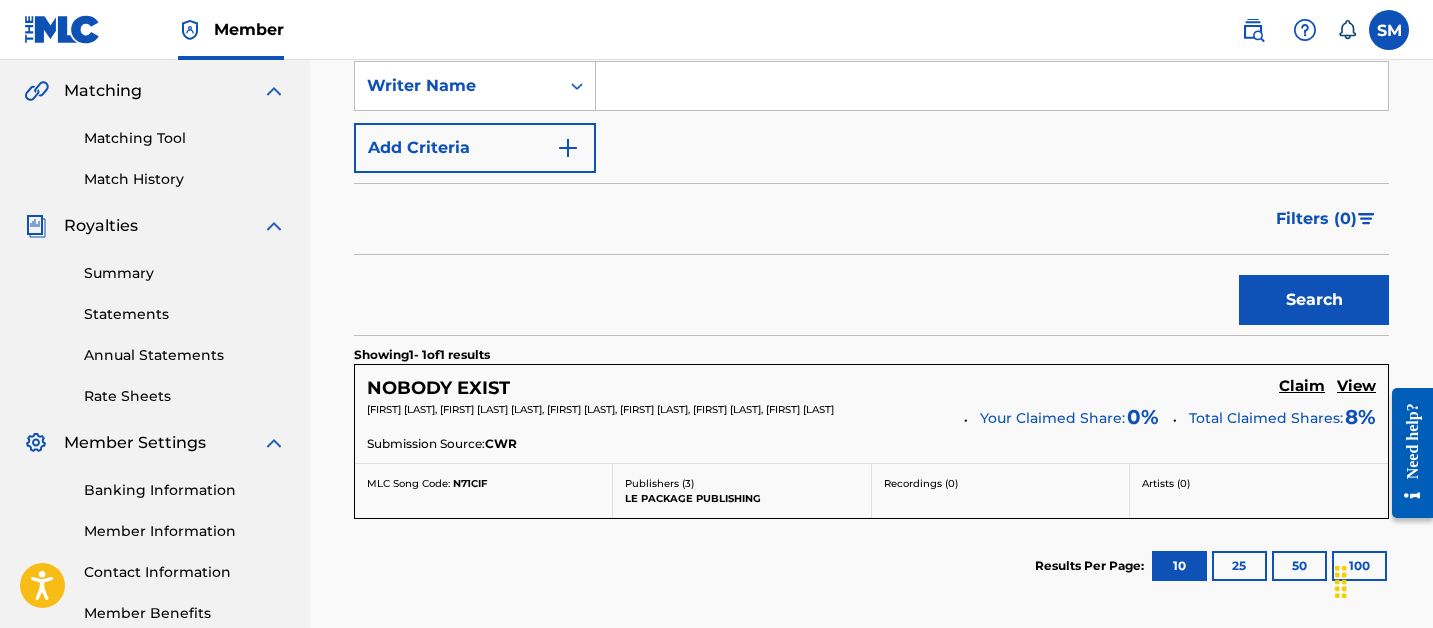 click on "NOBODY EXIST Claim View ISAAC COPELAND, LONDON TYLER HOLMES, AUBREY ROBINSON, COURTNEY JONES, PHILIP CORNISH, DEMETRIUS KIONDRE SIMS Your Claimed Share:  0 % Total Claimed Shares:  8 % Submission Source:  CWR" at bounding box center [871, 414] 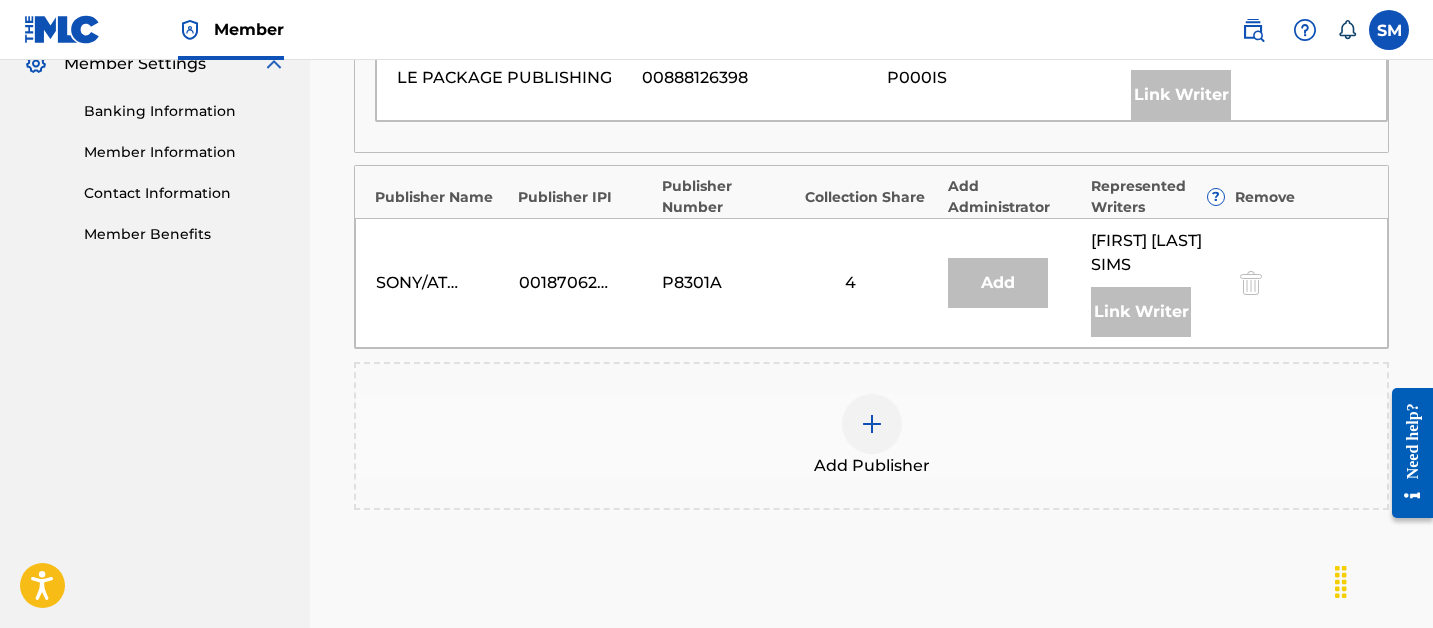 scroll, scrollTop: 848, scrollLeft: 0, axis: vertical 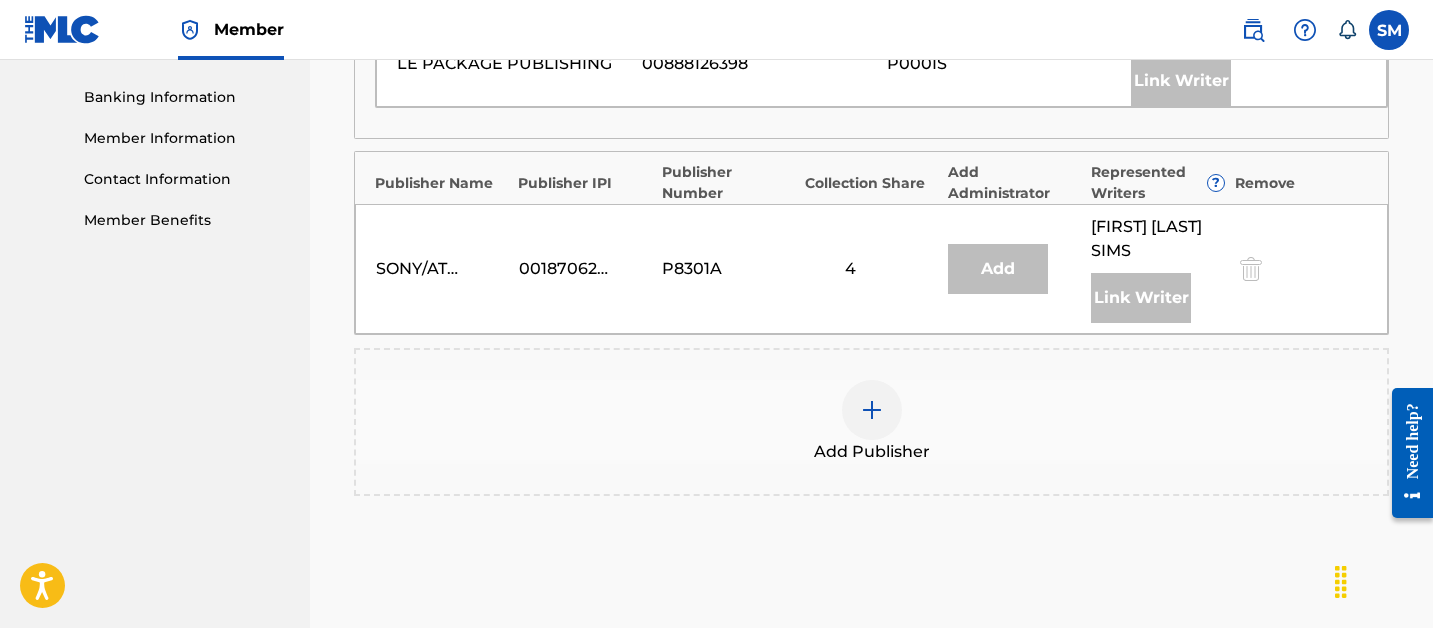 click at bounding box center [872, 410] 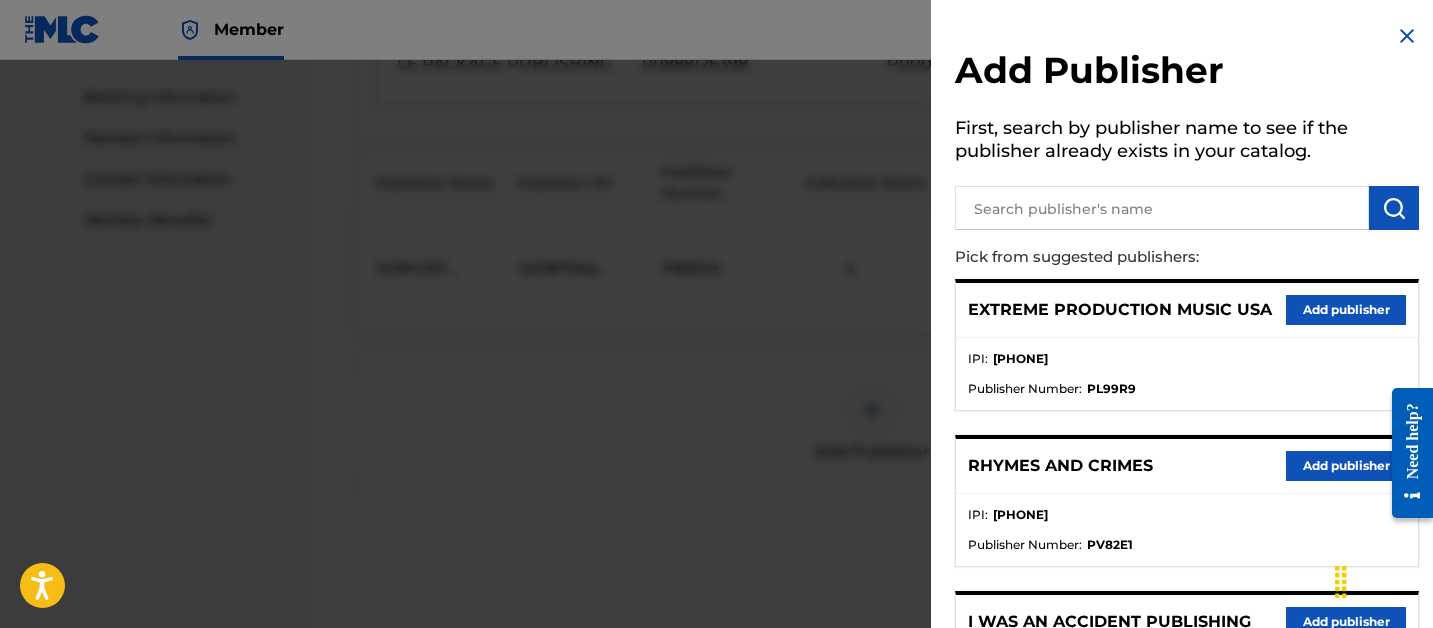 click at bounding box center (1162, 208) 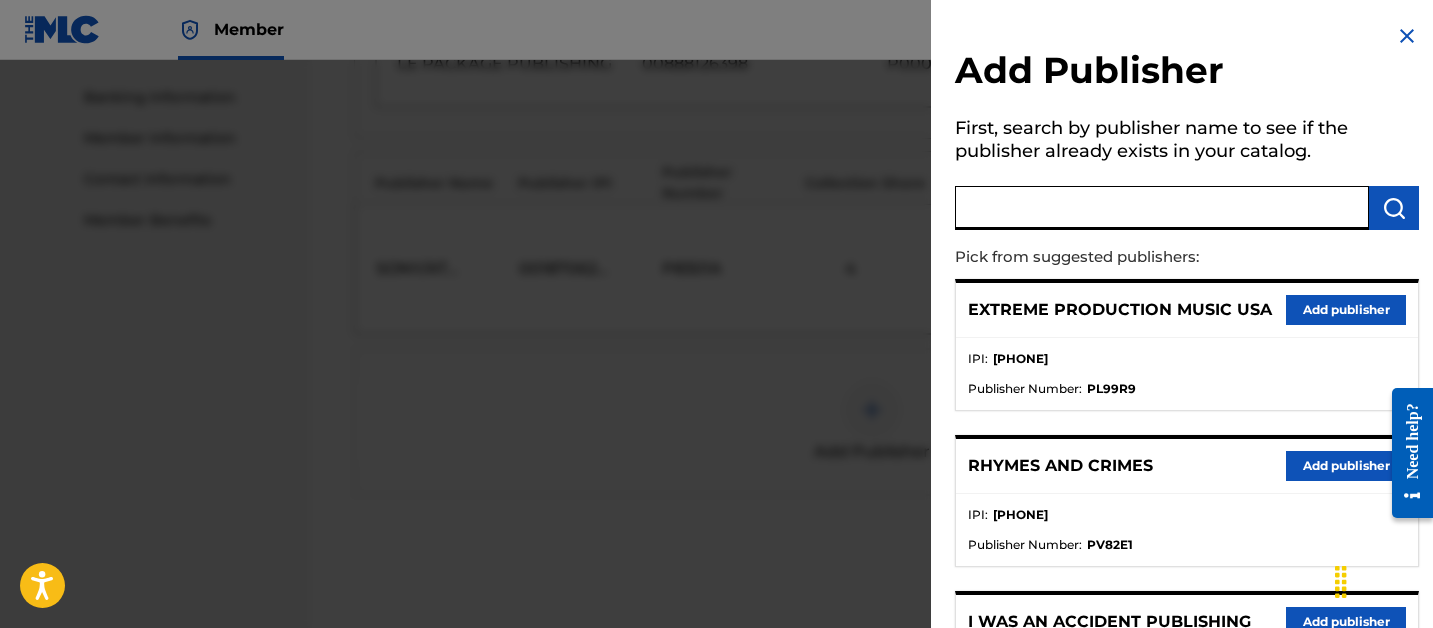 paste on "SOUNDSFROMIKEY PUBLISHING" 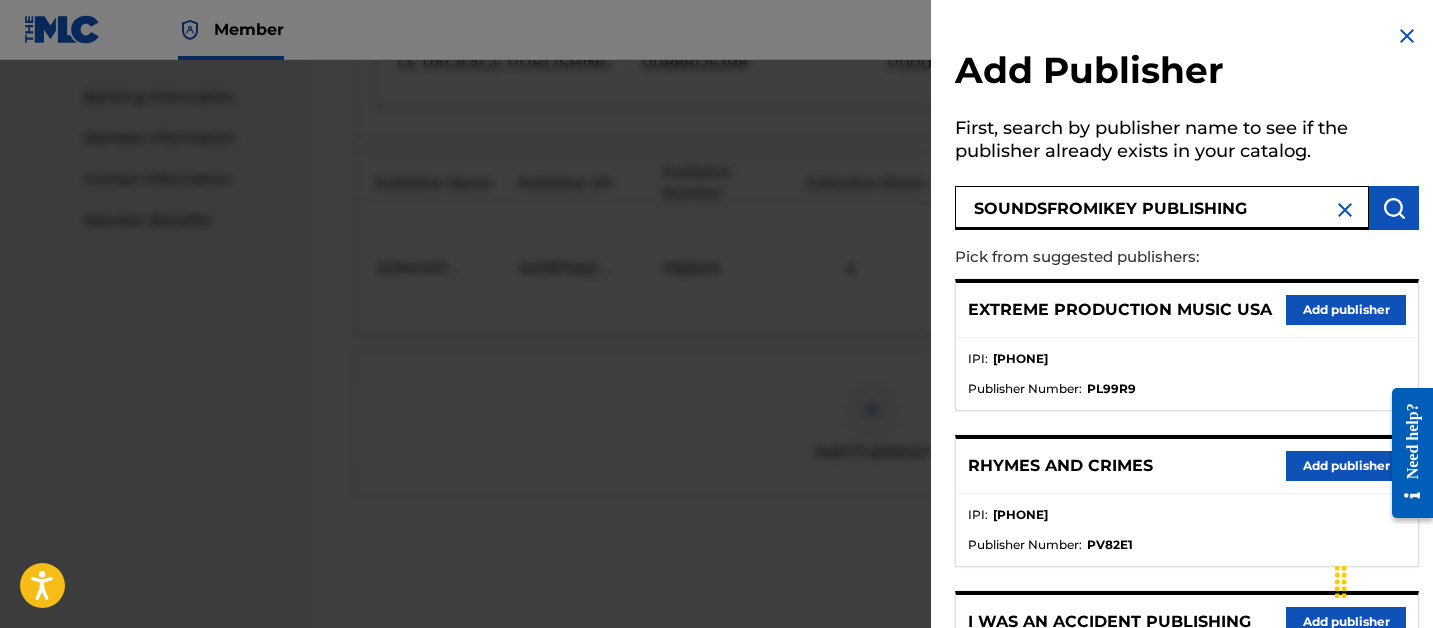 type on "SOUNDSFROMIKEY PUBLISHING" 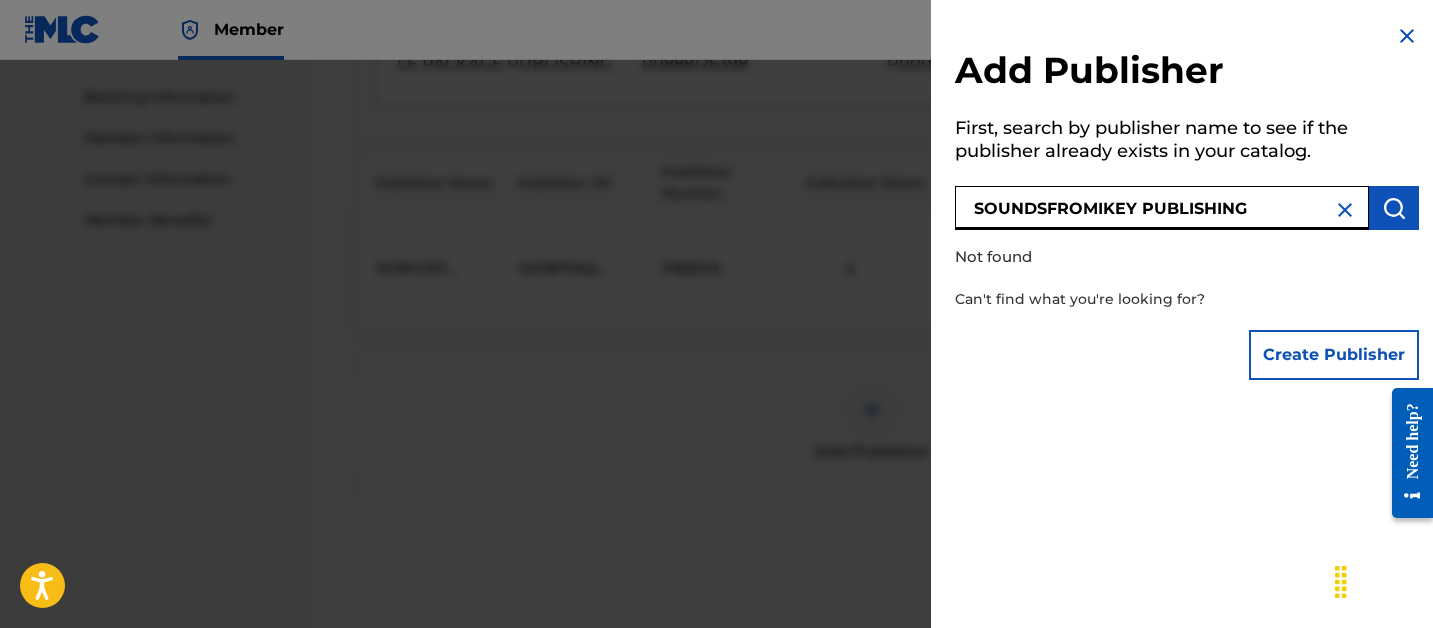click on "Create Publisher" at bounding box center [1334, 355] 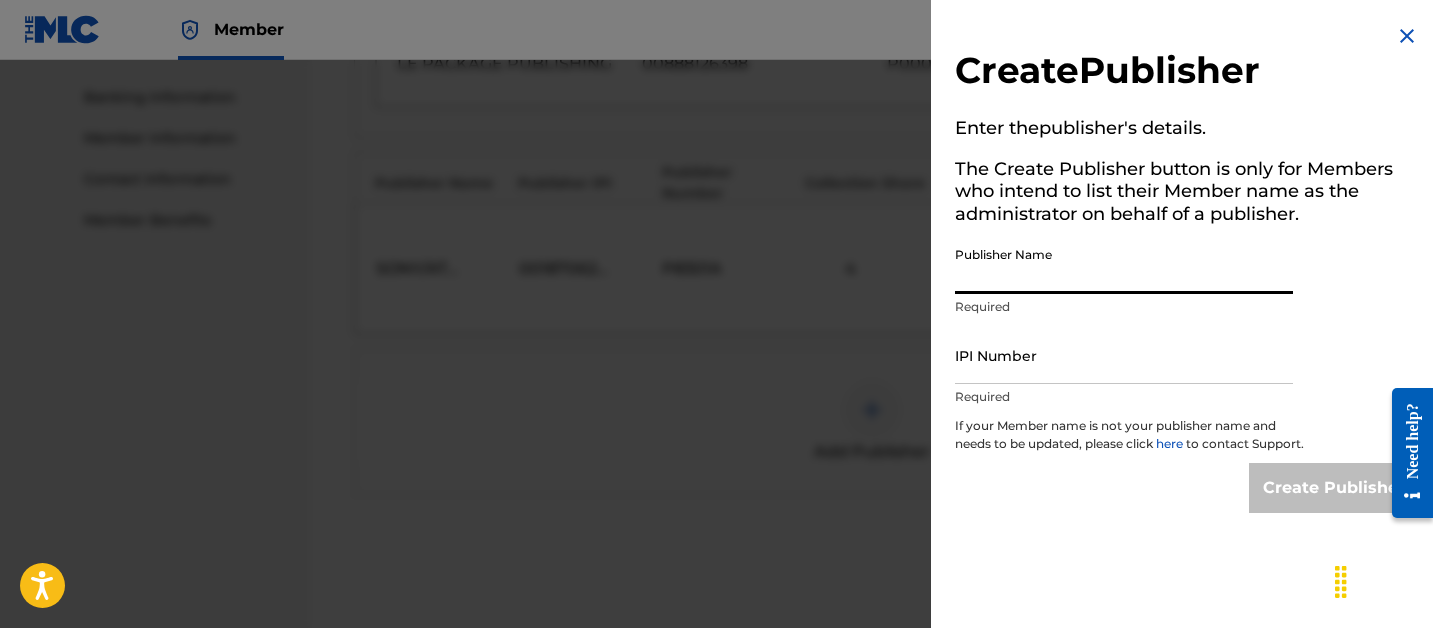 click on "Publisher Name" at bounding box center [1124, 265] 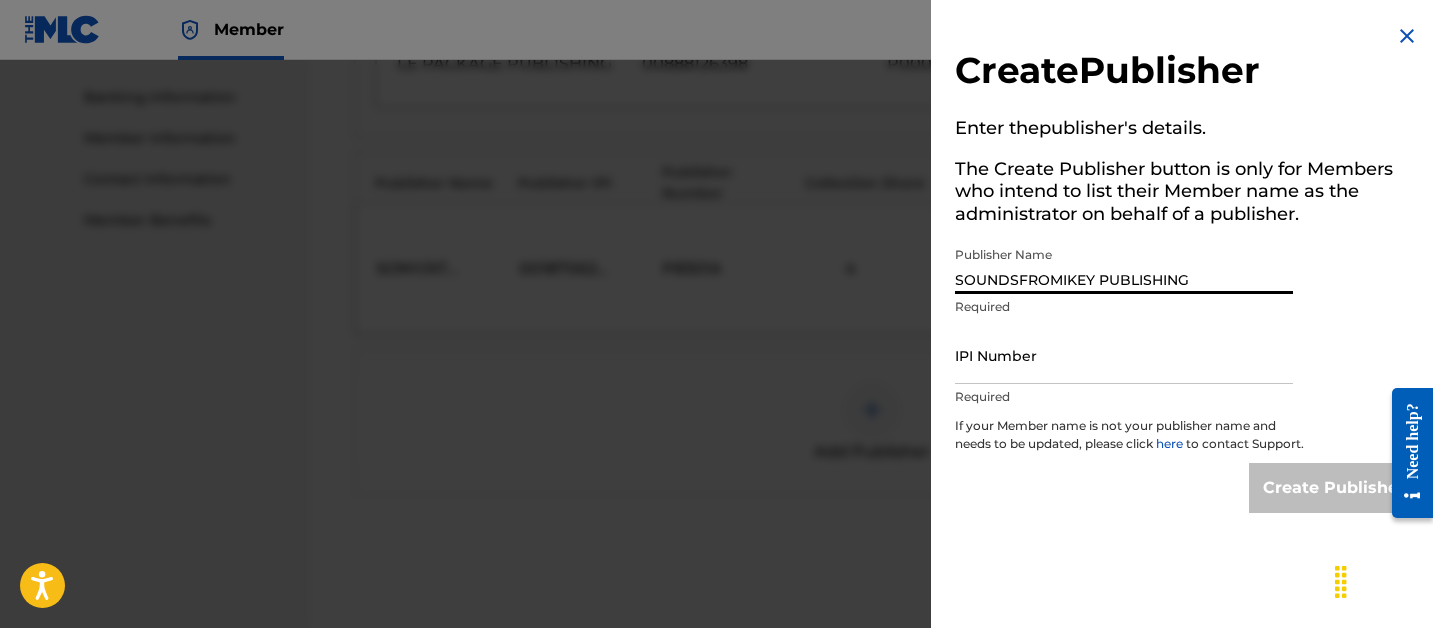 type on "SOUNDSFROMIKEY PUBLISHING" 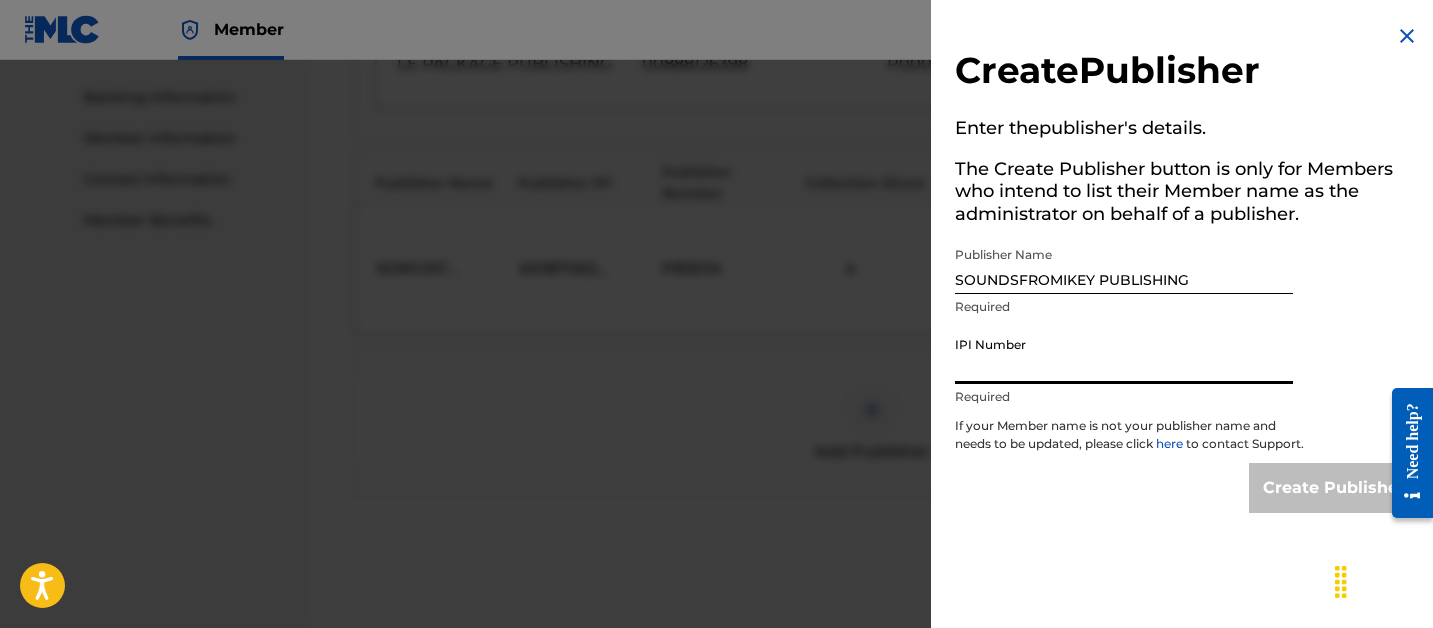 paste on "1092089941" 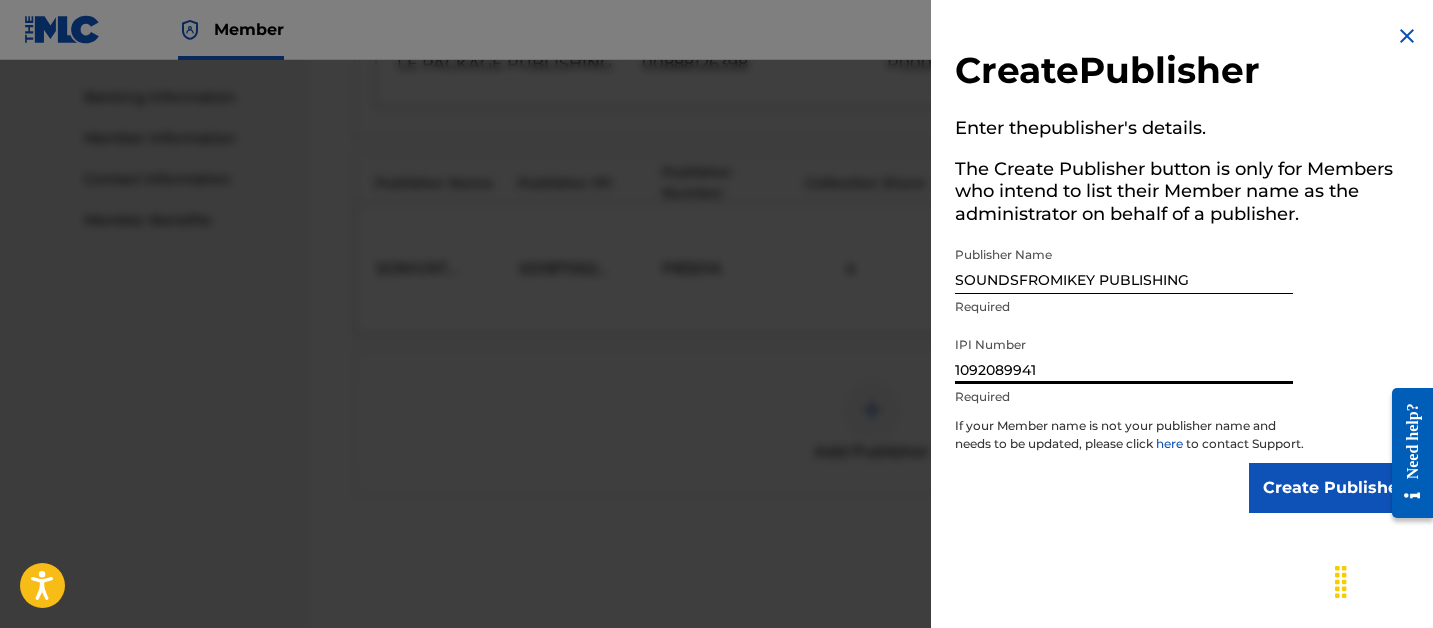 type on "1092089941" 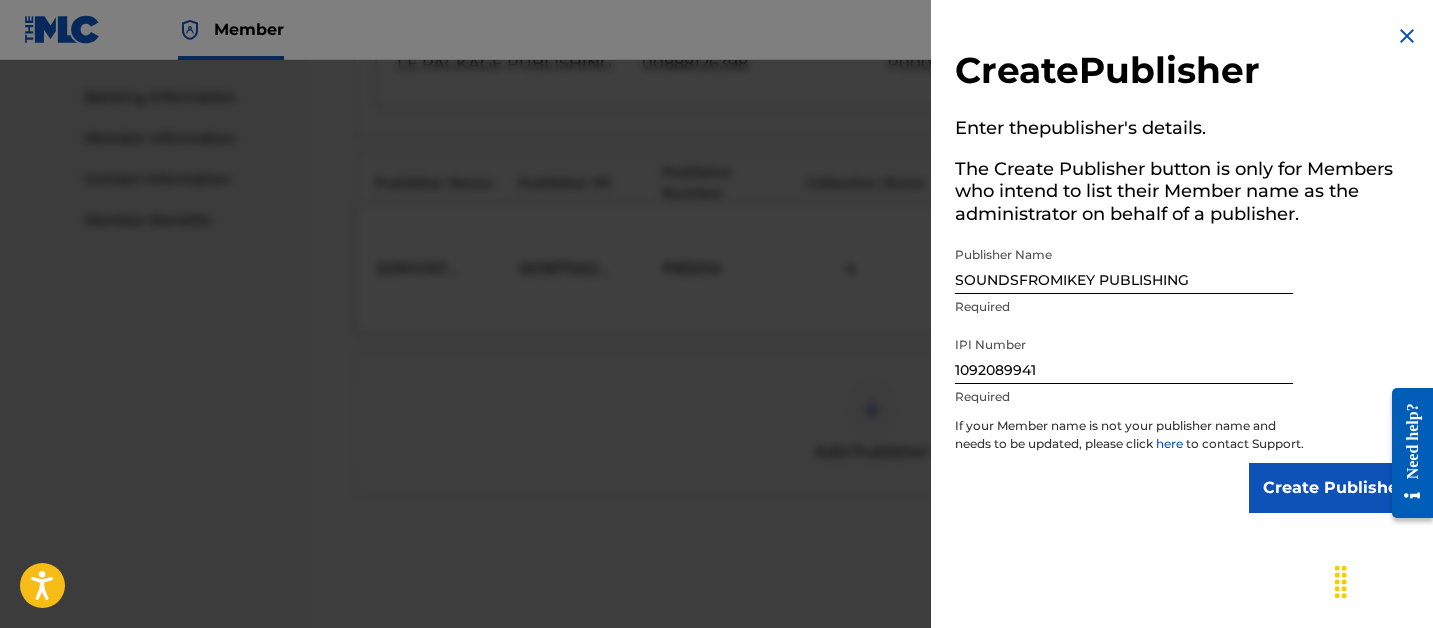 click on "If your Member name is not your publisher name and needs to be updated, please click   here   to contact Support." at bounding box center (1130, 440) 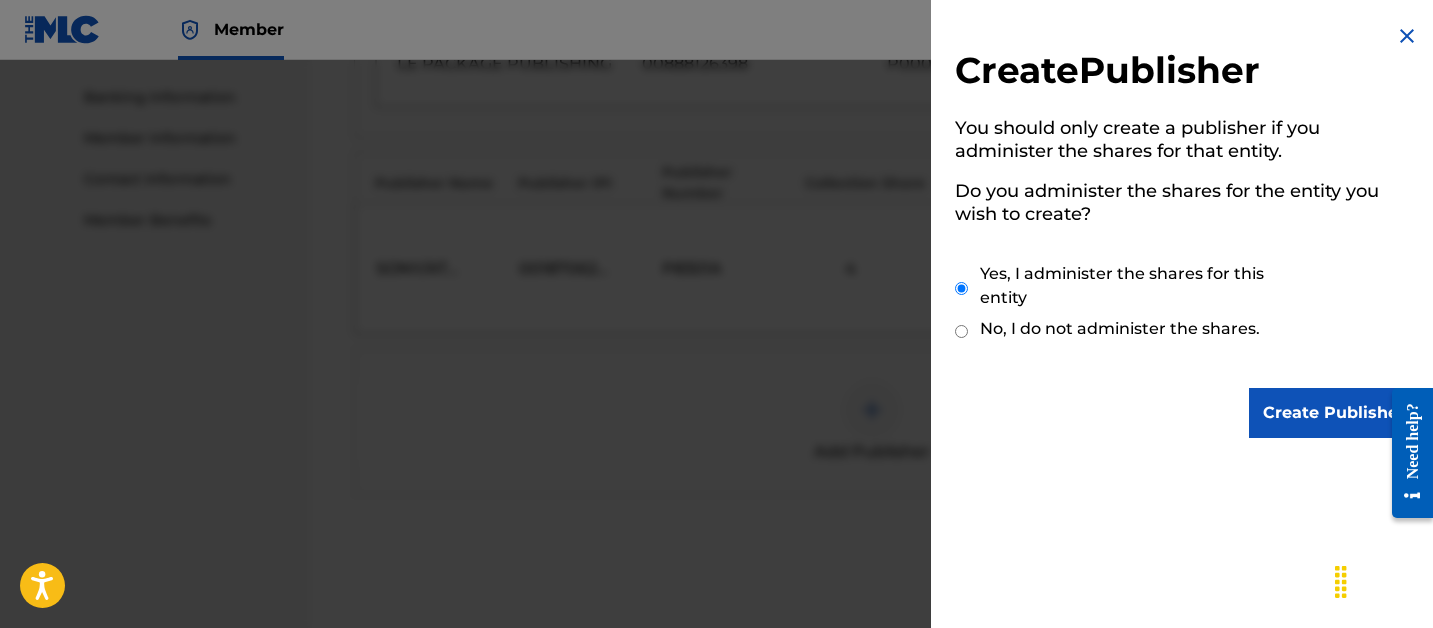 click on "Create Publisher" at bounding box center [1334, 413] 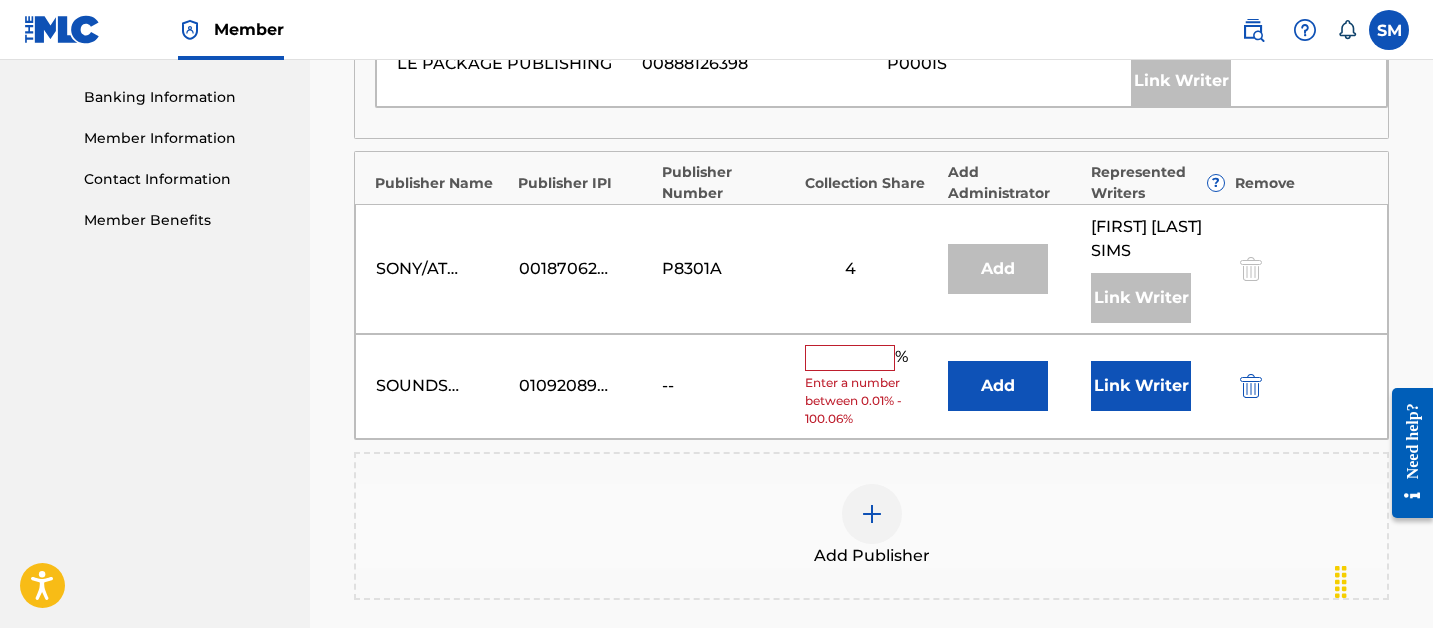 click on "Add" at bounding box center [998, 386] 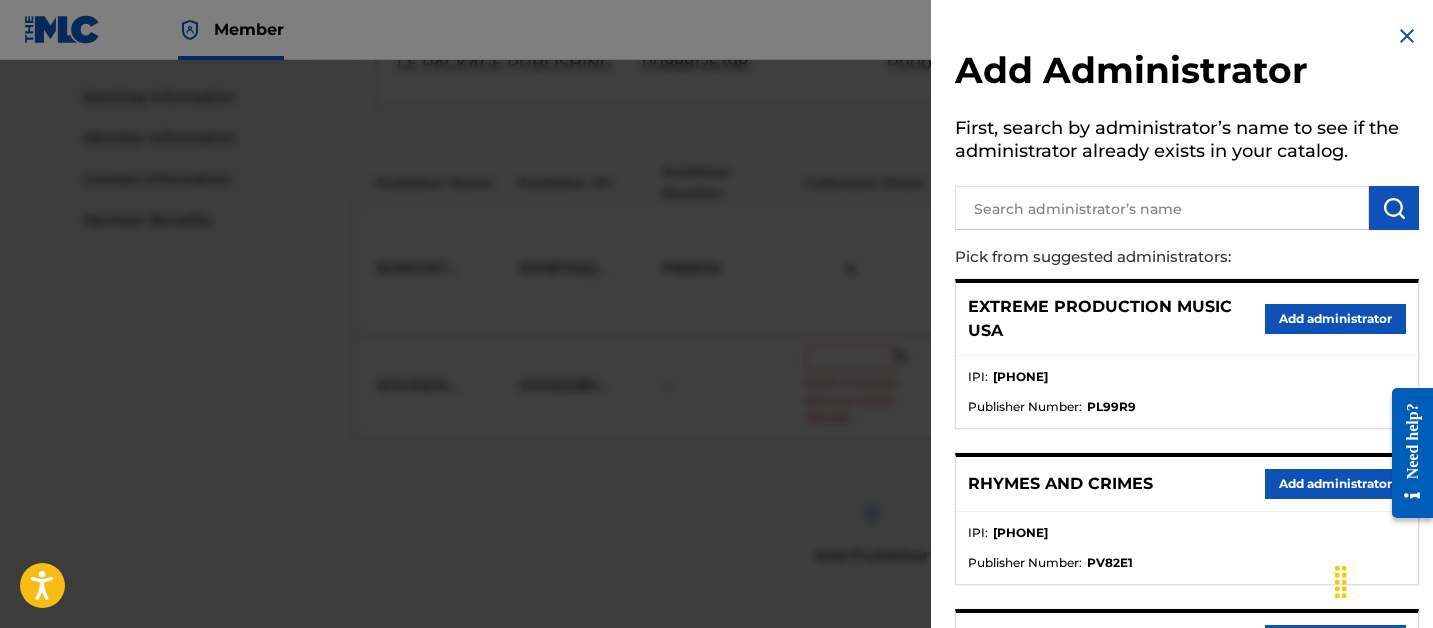 click at bounding box center (1162, 208) 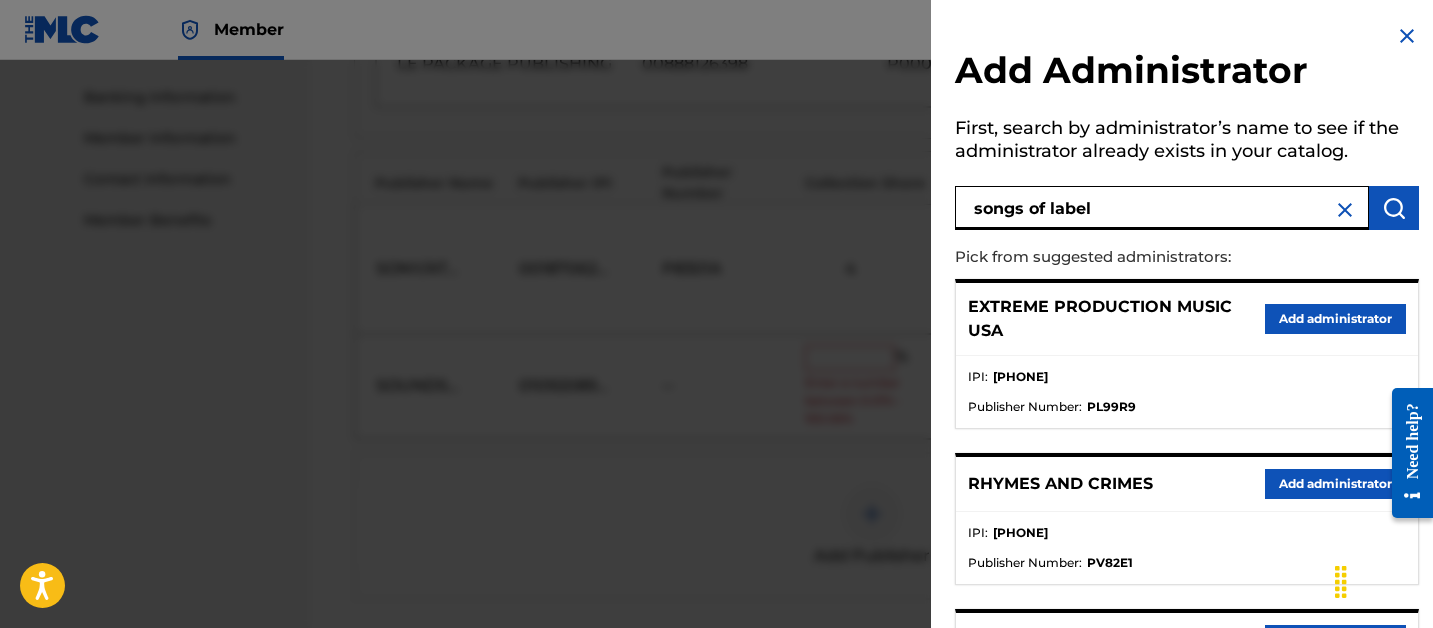 type on "songs of label" 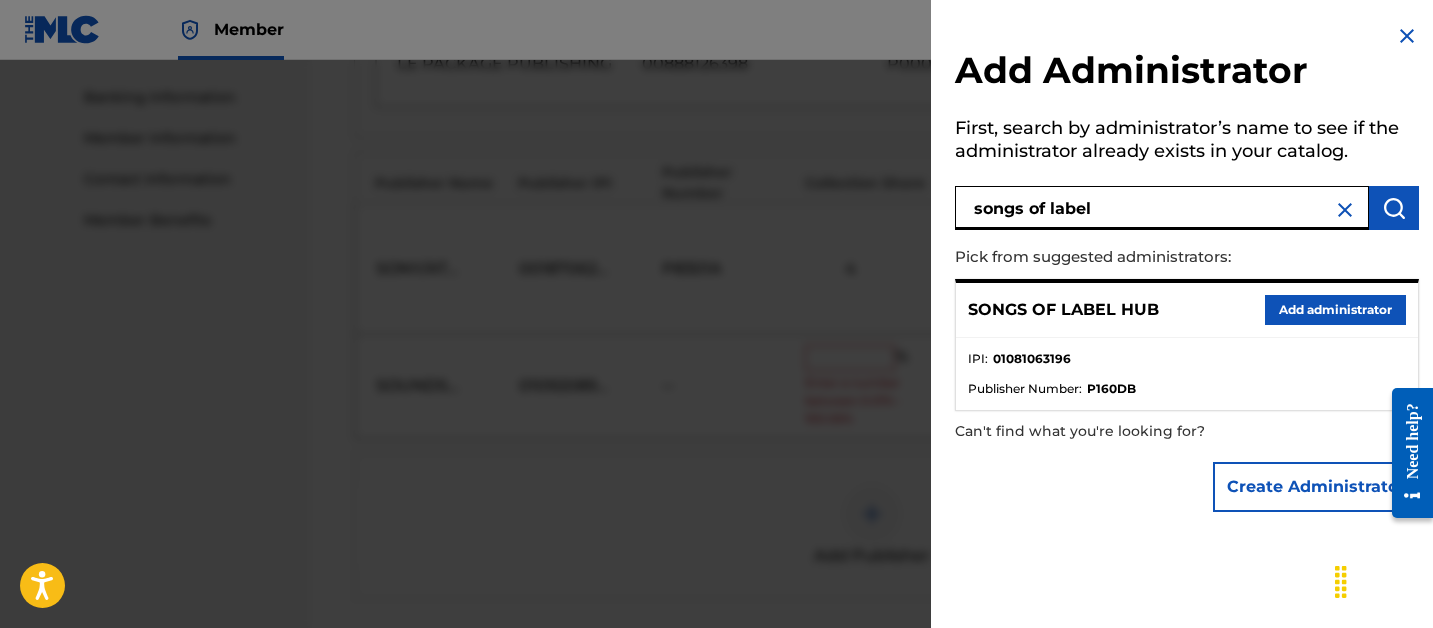 click on "Add administrator" at bounding box center [1335, 310] 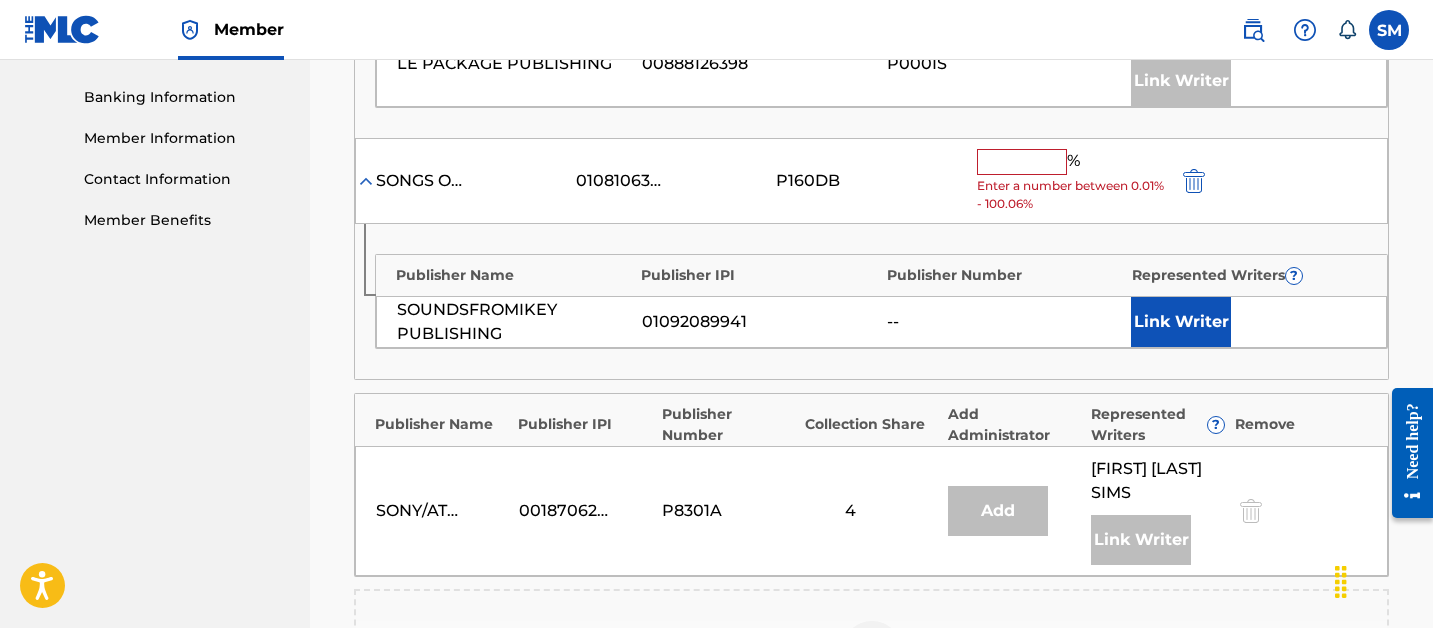 click at bounding box center (1022, 162) 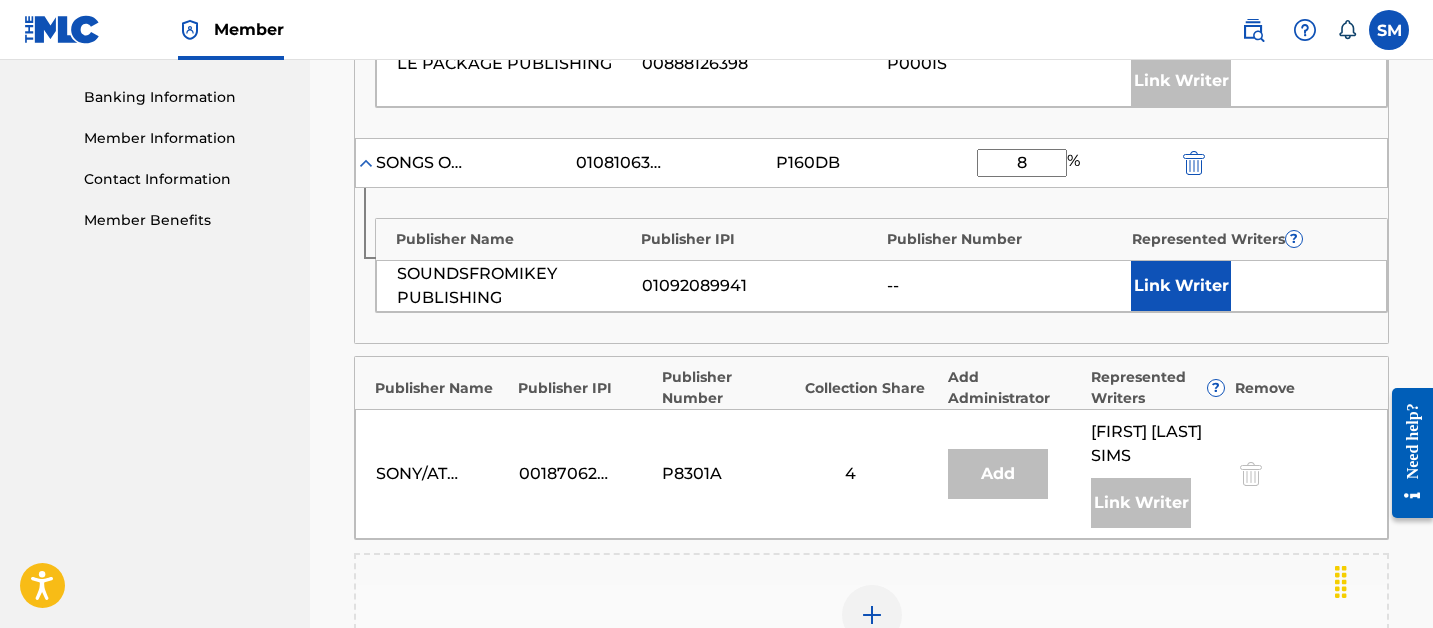 type on "8" 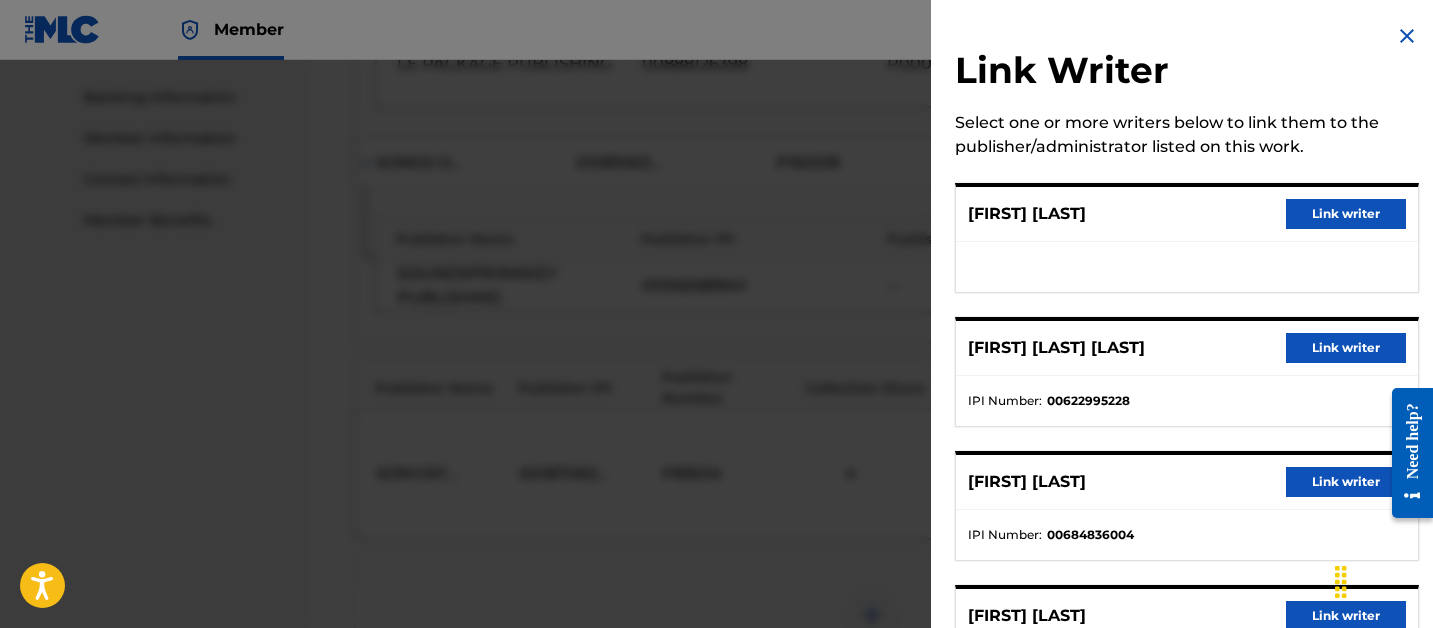 click on "Link writer" at bounding box center [1346, 214] 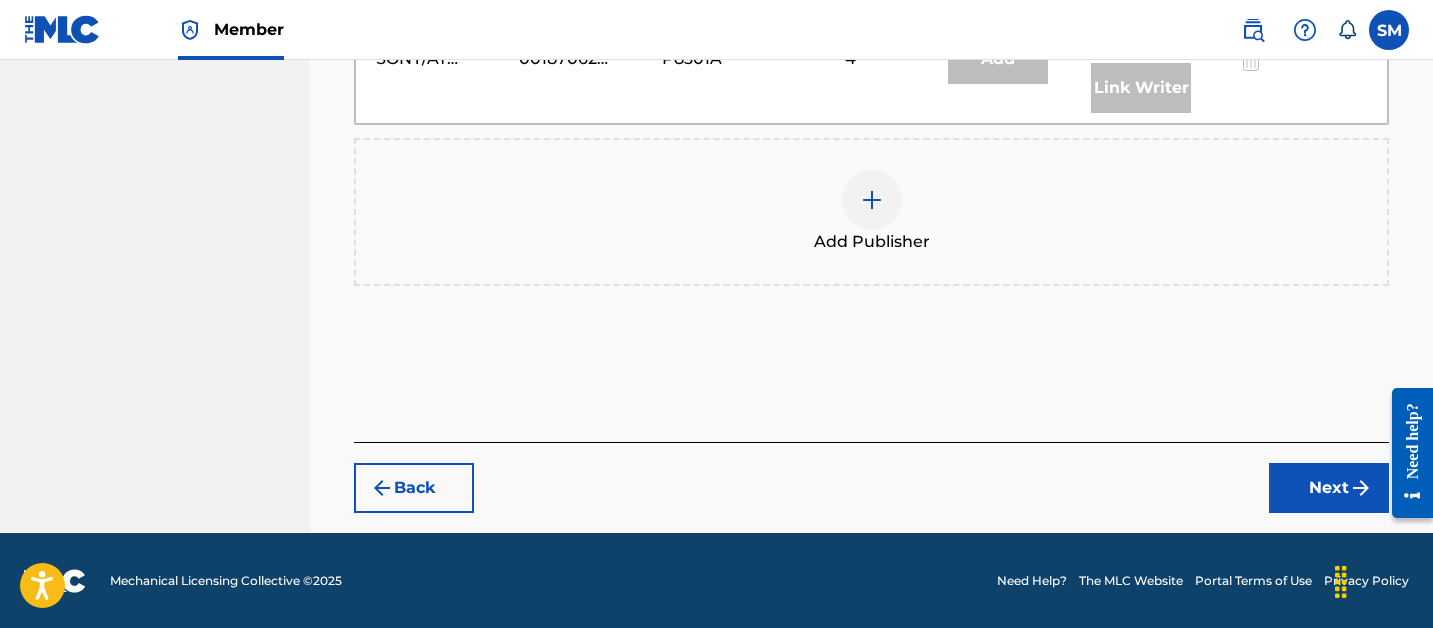 click on "Next" at bounding box center (1329, 488) 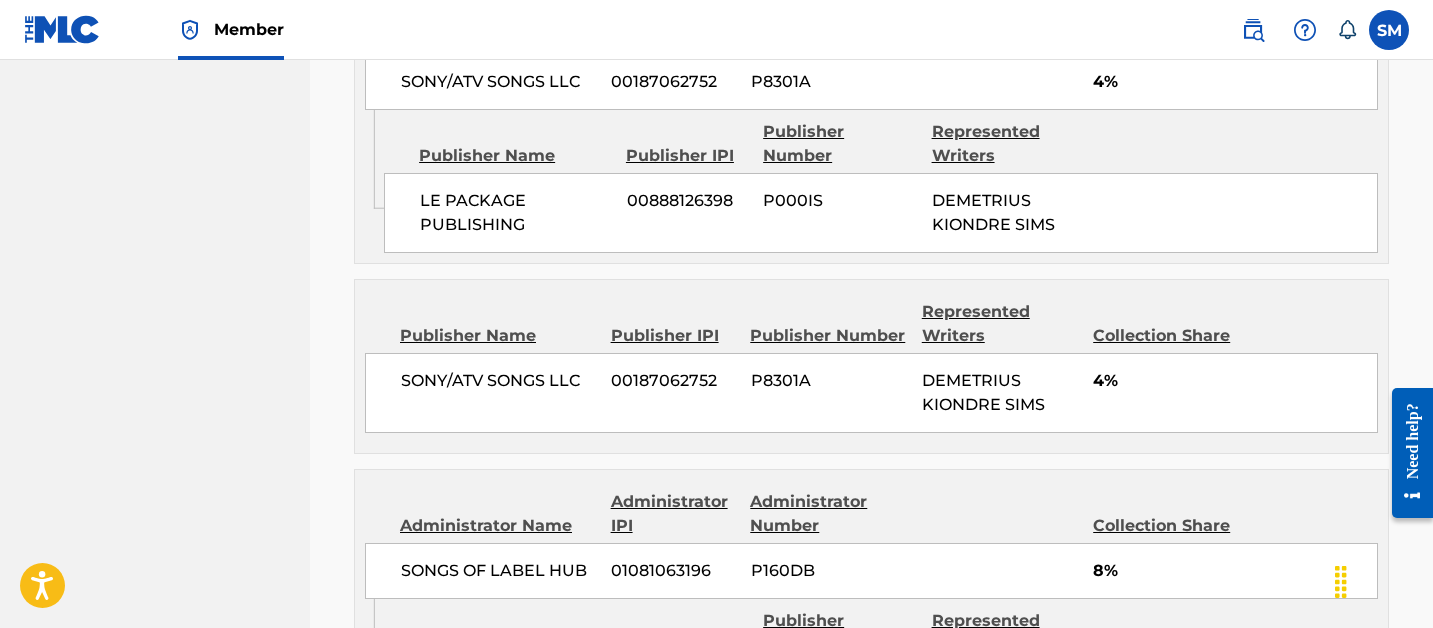 scroll, scrollTop: 1368, scrollLeft: 0, axis: vertical 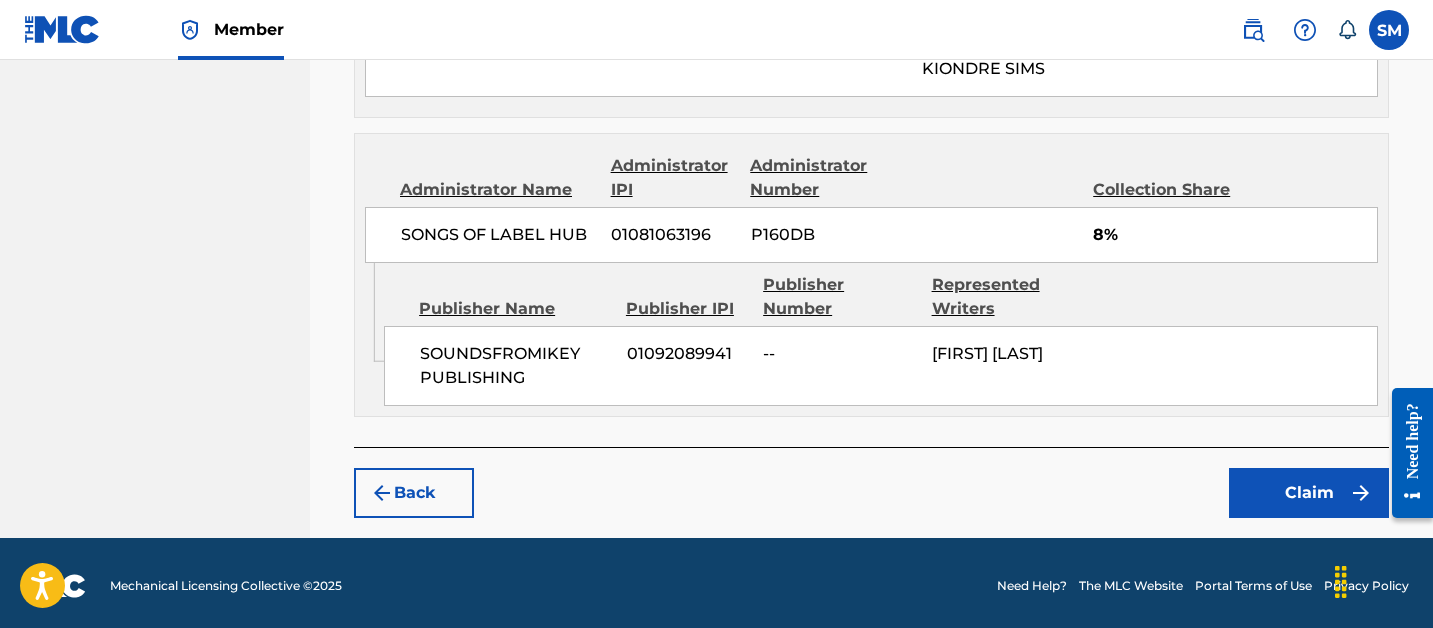 click on "Claim" at bounding box center (1309, 493) 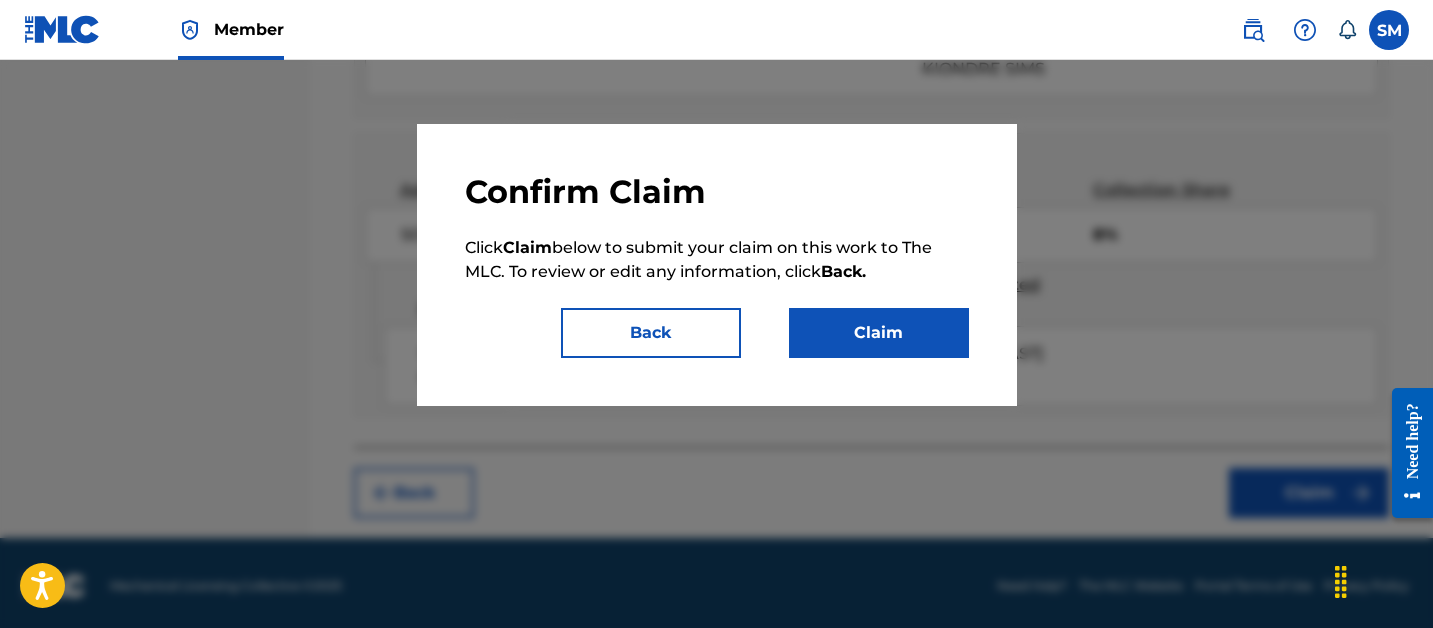 click on "Claim" at bounding box center [879, 333] 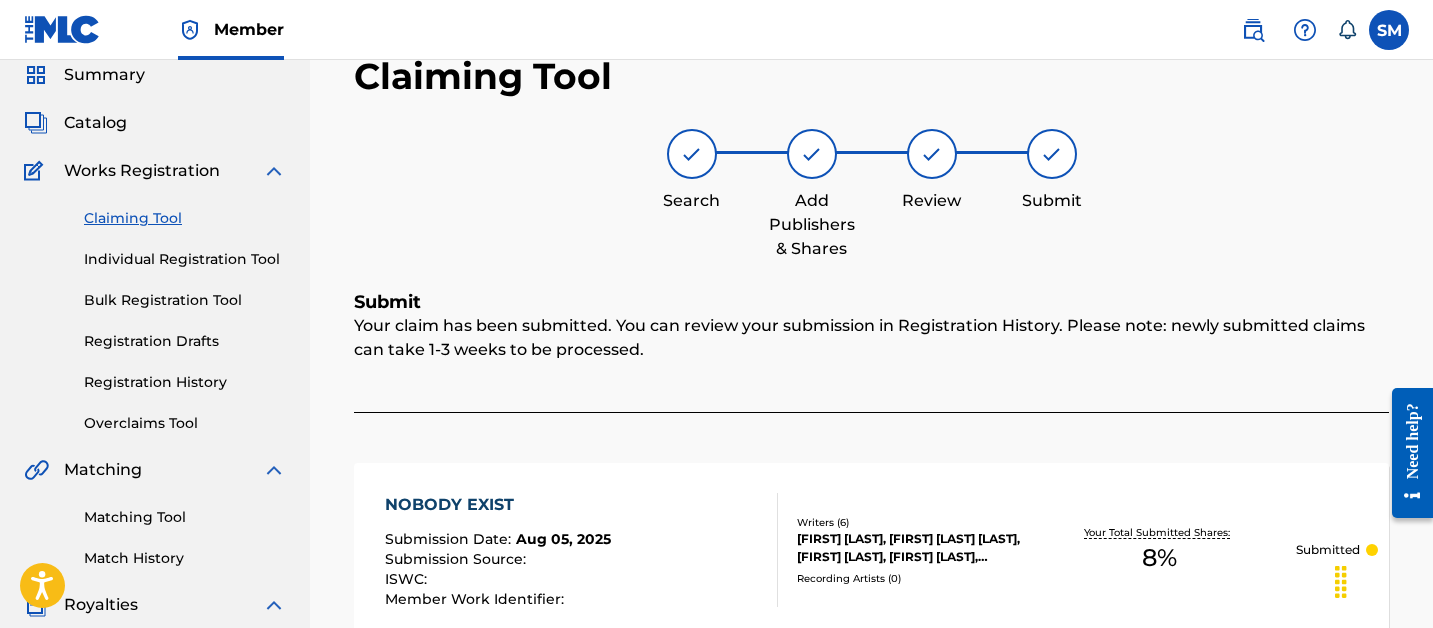 scroll, scrollTop: 75, scrollLeft: 0, axis: vertical 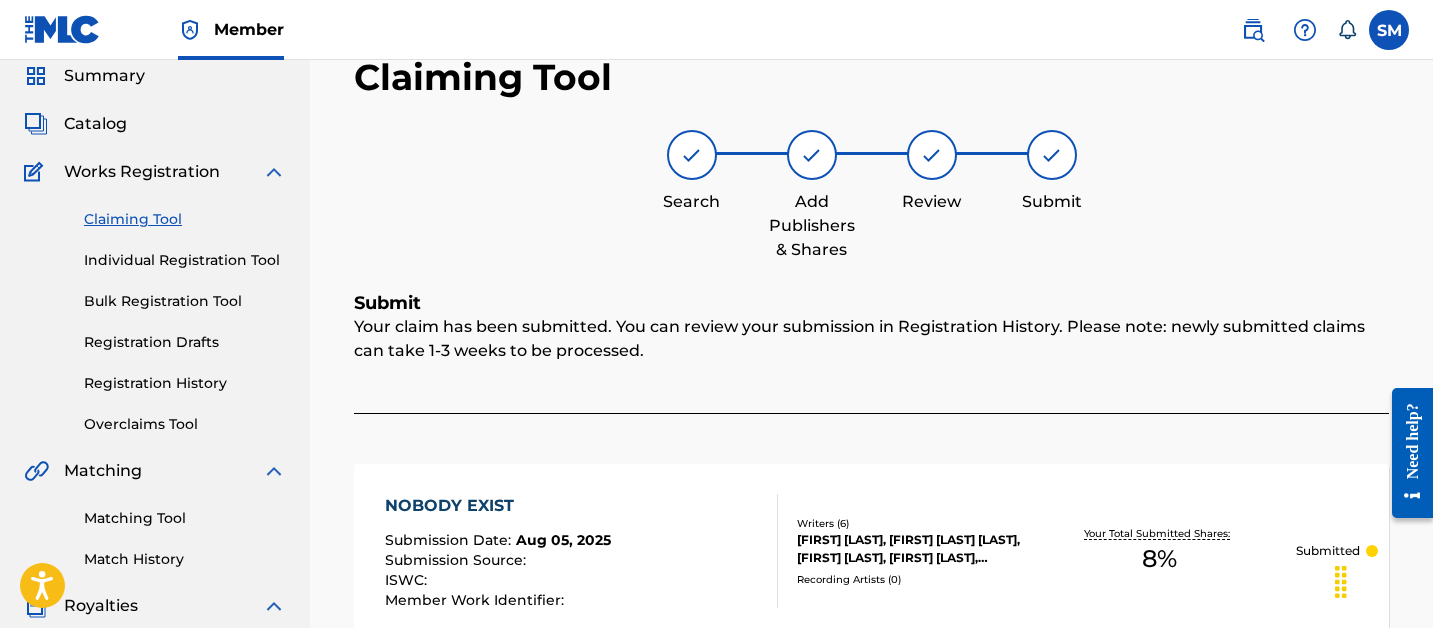 click on "Claiming Tool" at bounding box center (185, 219) 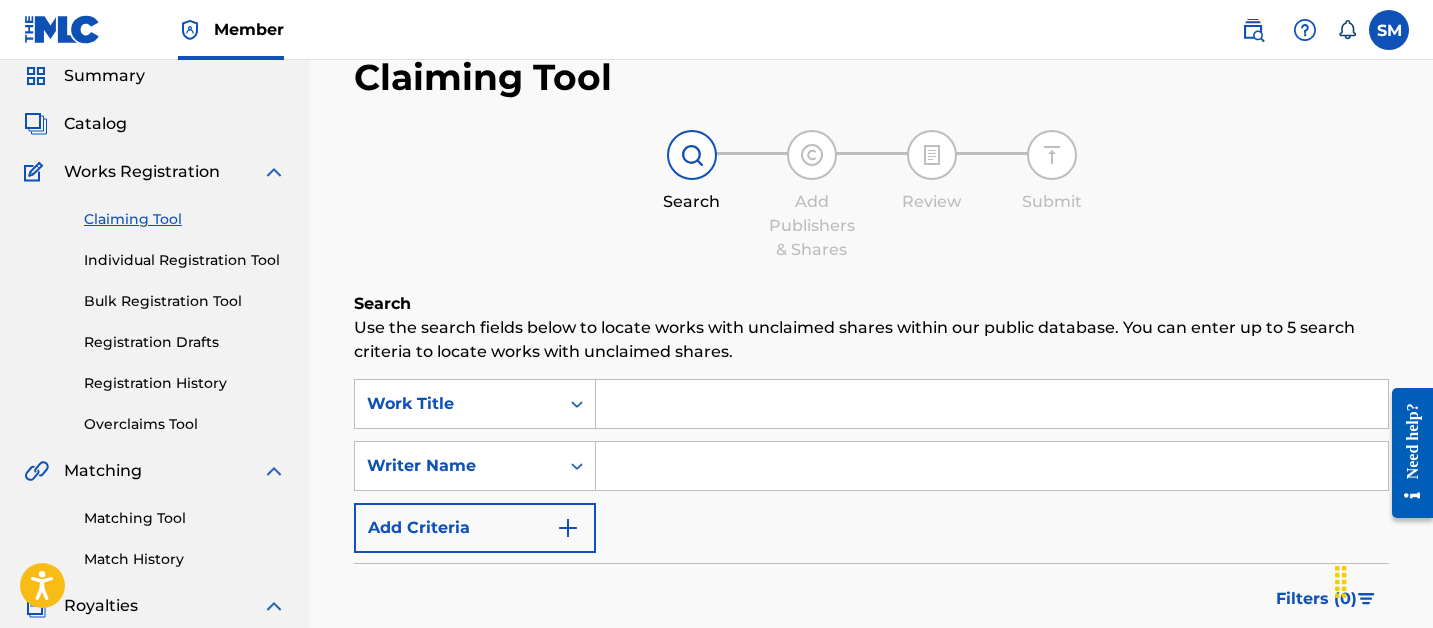 scroll, scrollTop: 0, scrollLeft: 0, axis: both 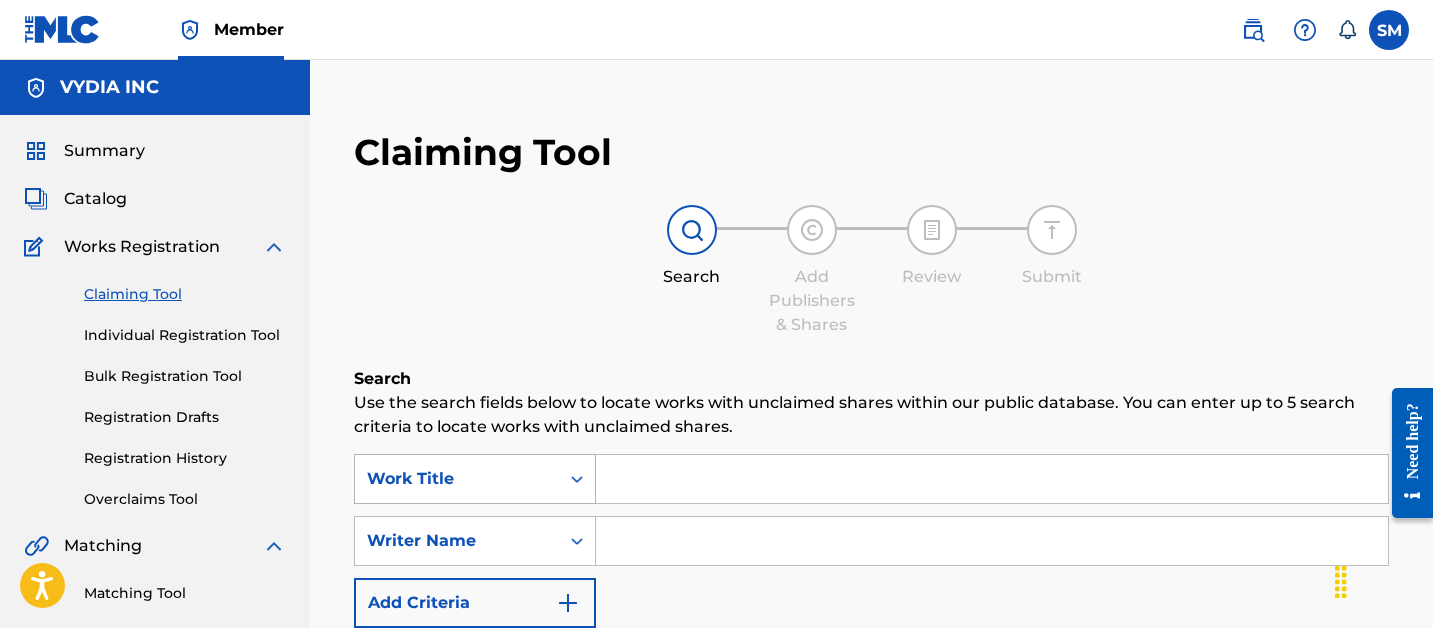 click on "Work Title" at bounding box center (475, 479) 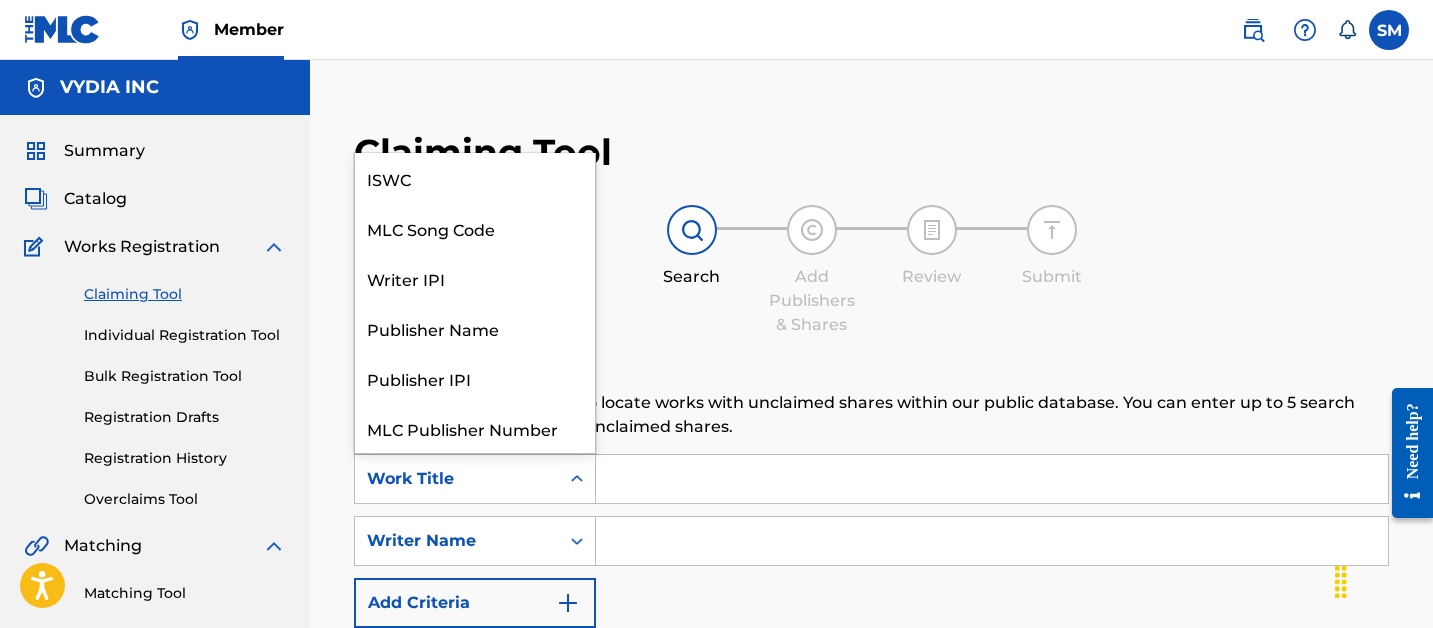 scroll, scrollTop: 50, scrollLeft: 0, axis: vertical 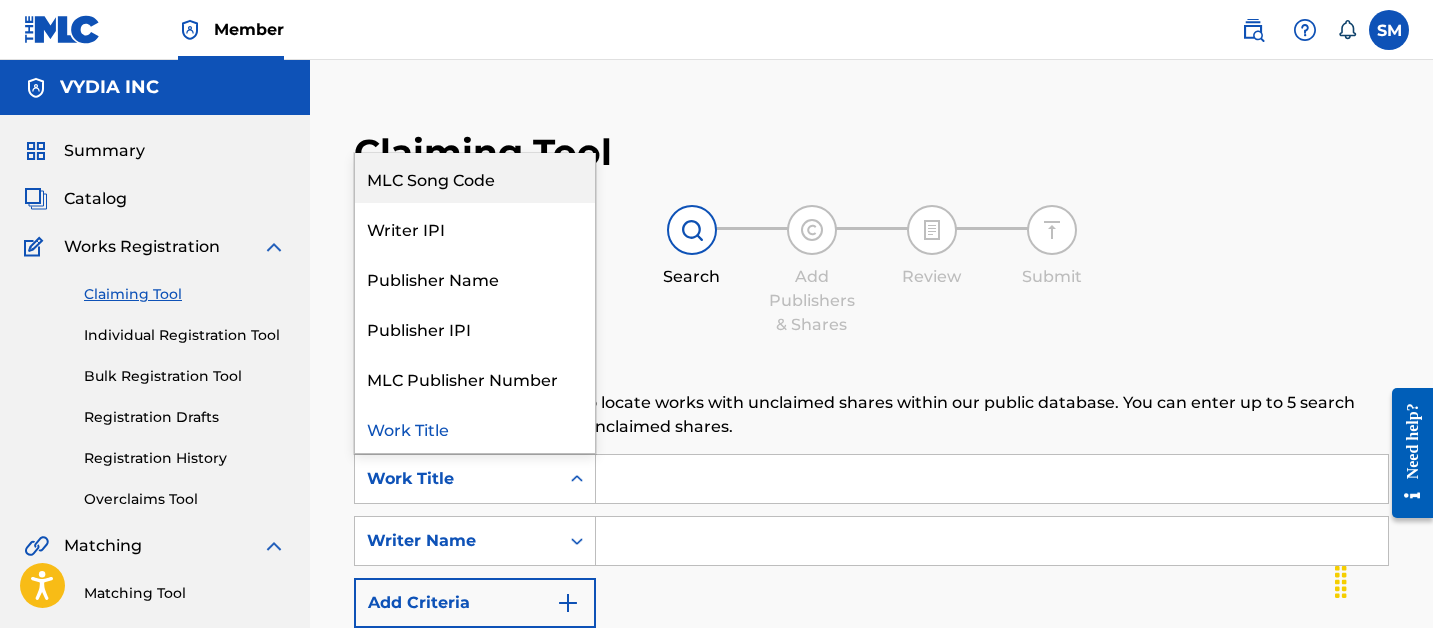 click on "MLC Song Code" at bounding box center (475, 178) 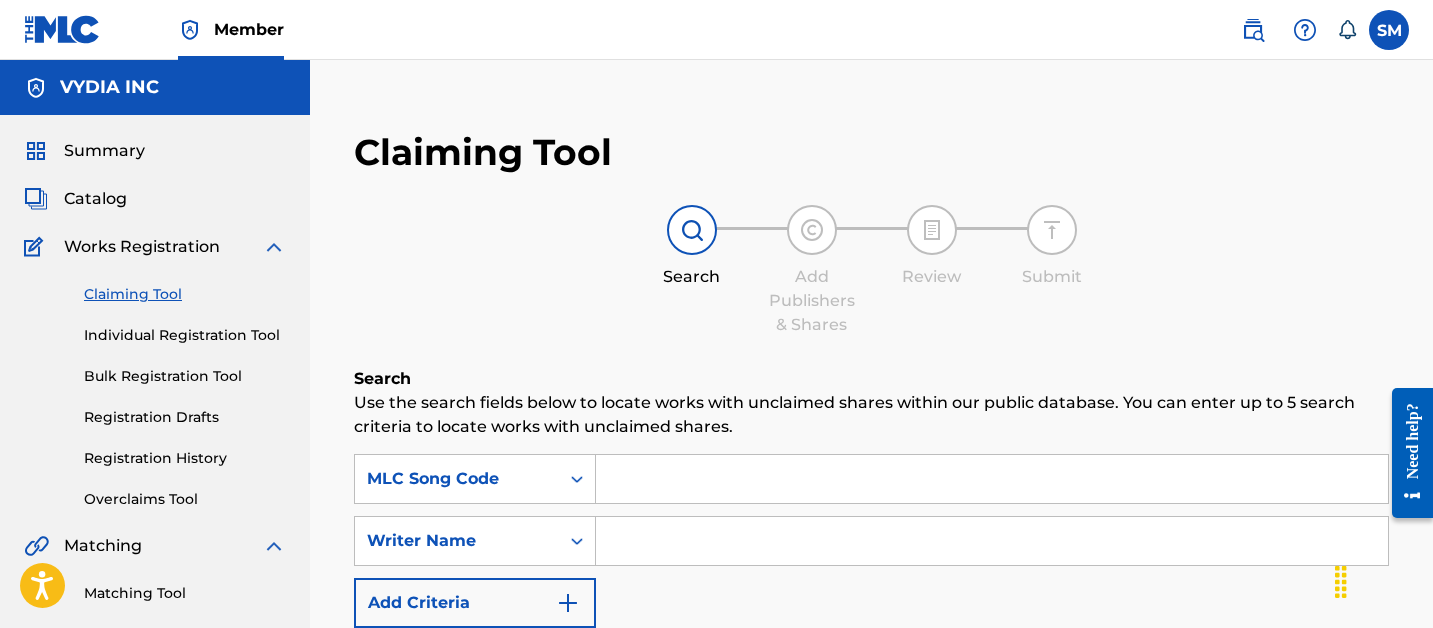 click at bounding box center (992, 479) 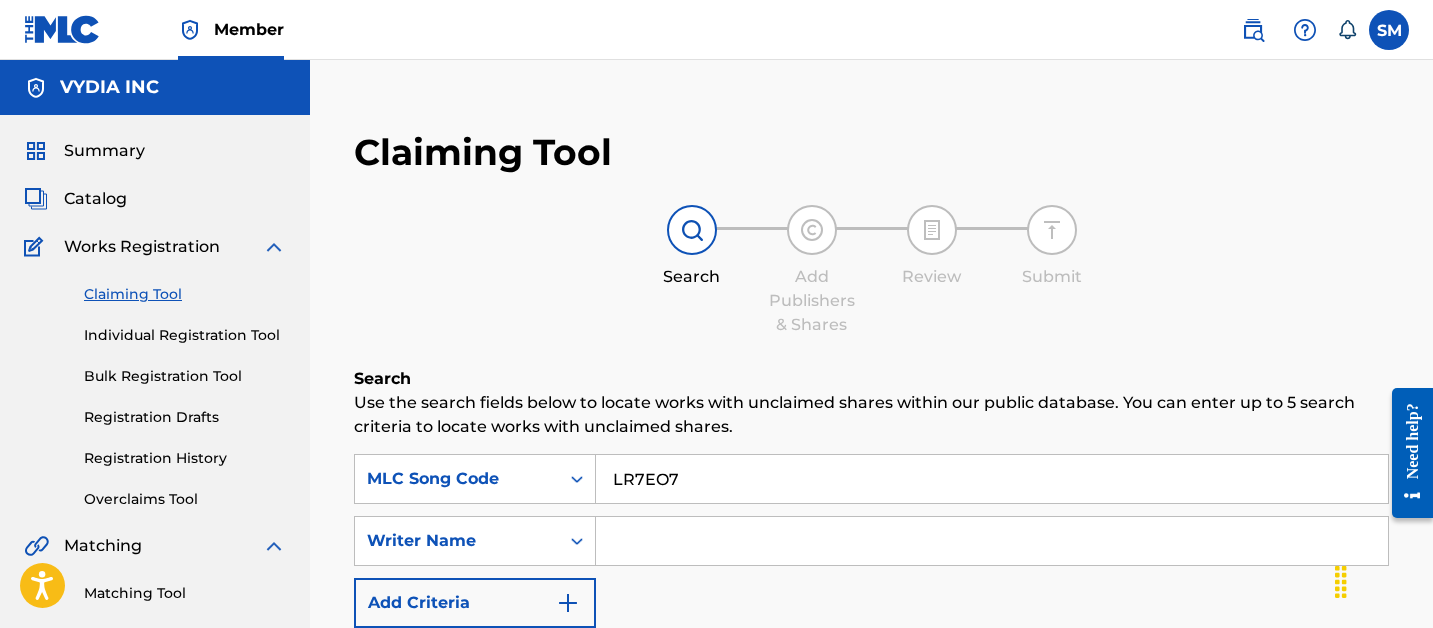 click on "Search" at bounding box center (1314, 755) 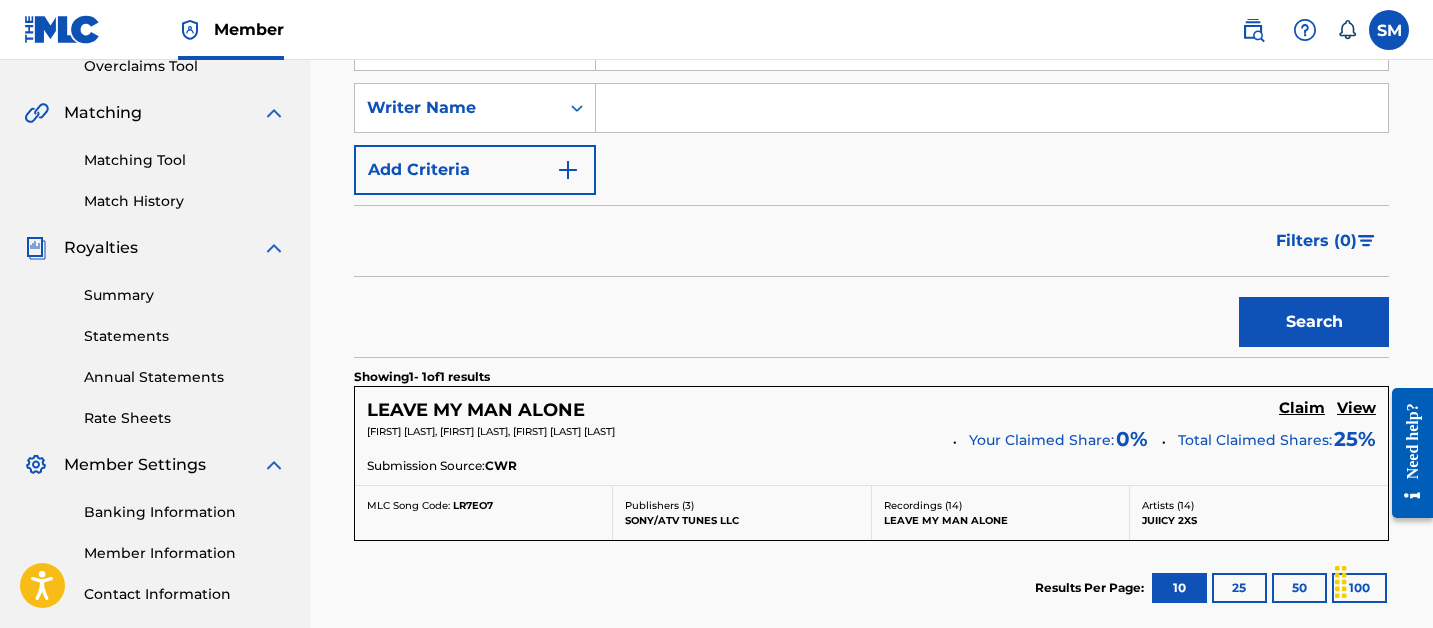 scroll, scrollTop: 510, scrollLeft: 0, axis: vertical 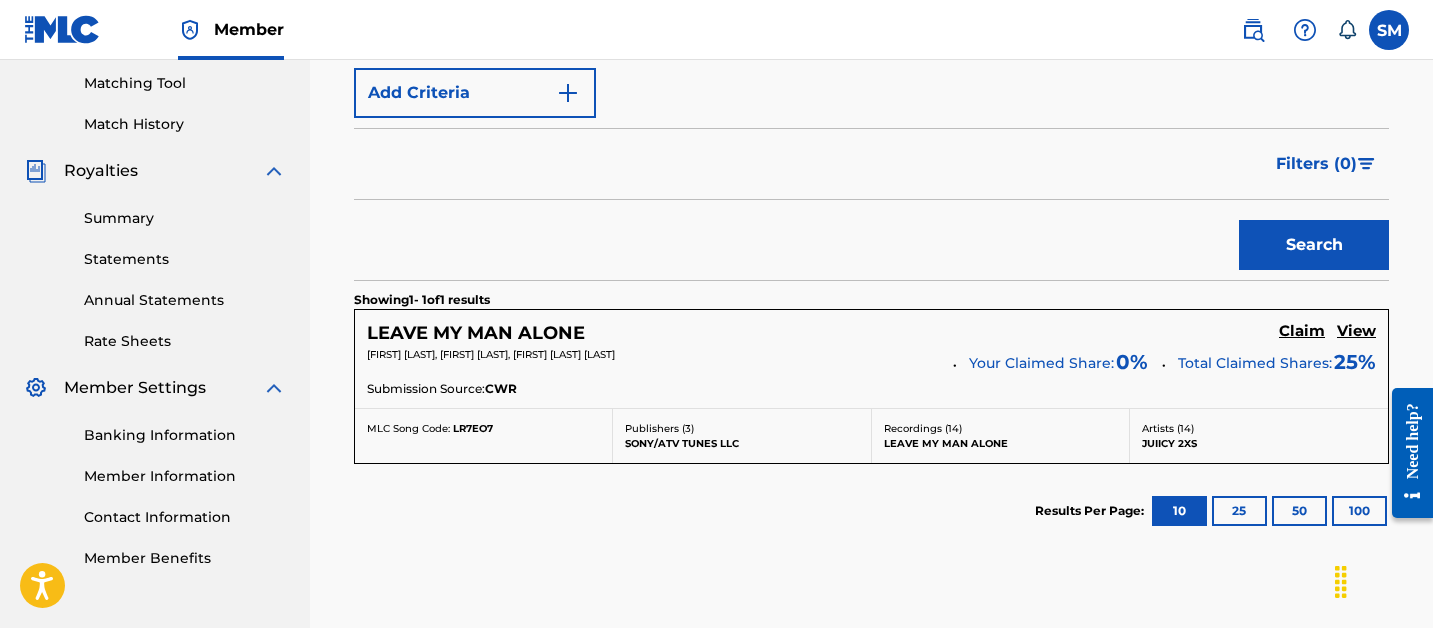 click on "Claim" at bounding box center (1302, 331) 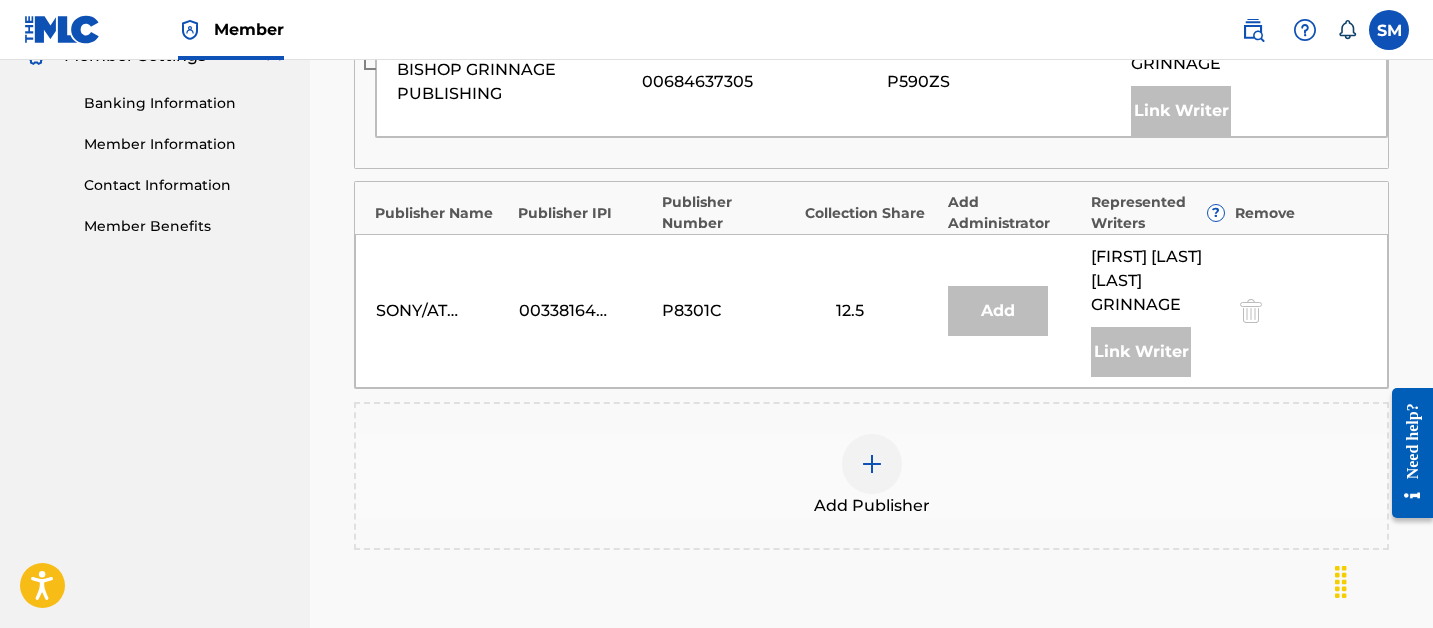 scroll, scrollTop: 852, scrollLeft: 0, axis: vertical 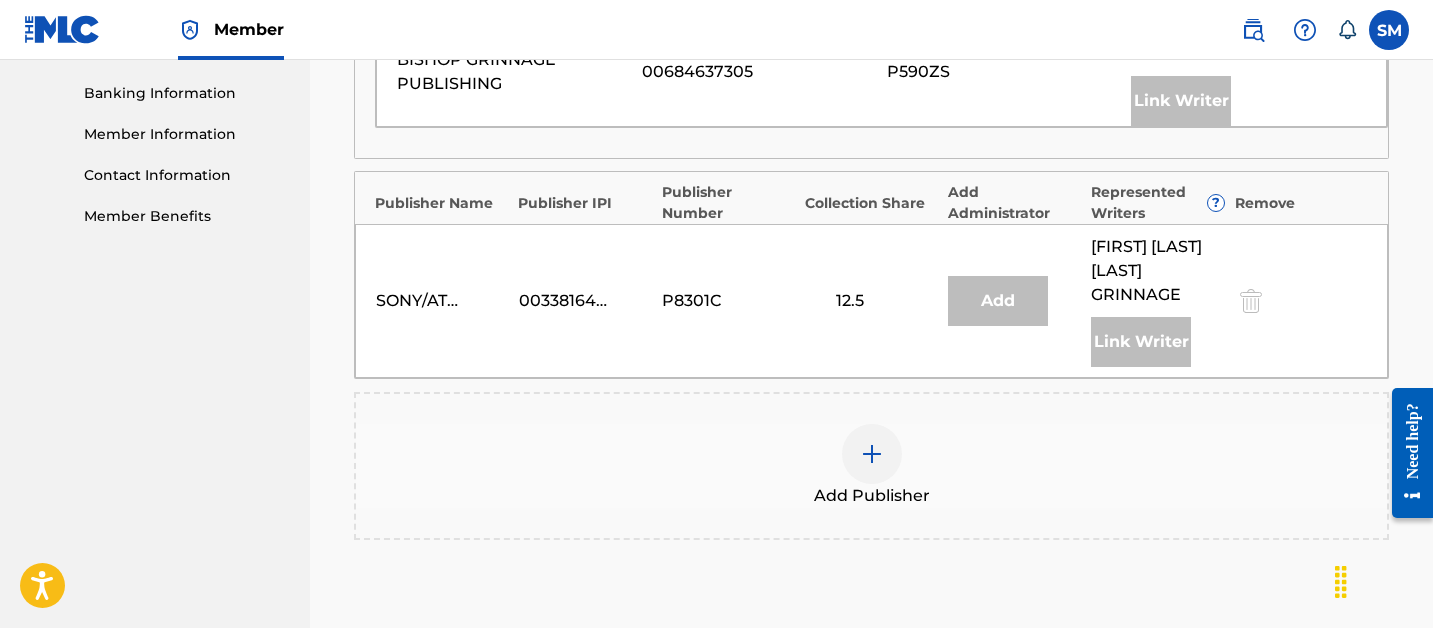 click at bounding box center (872, 454) 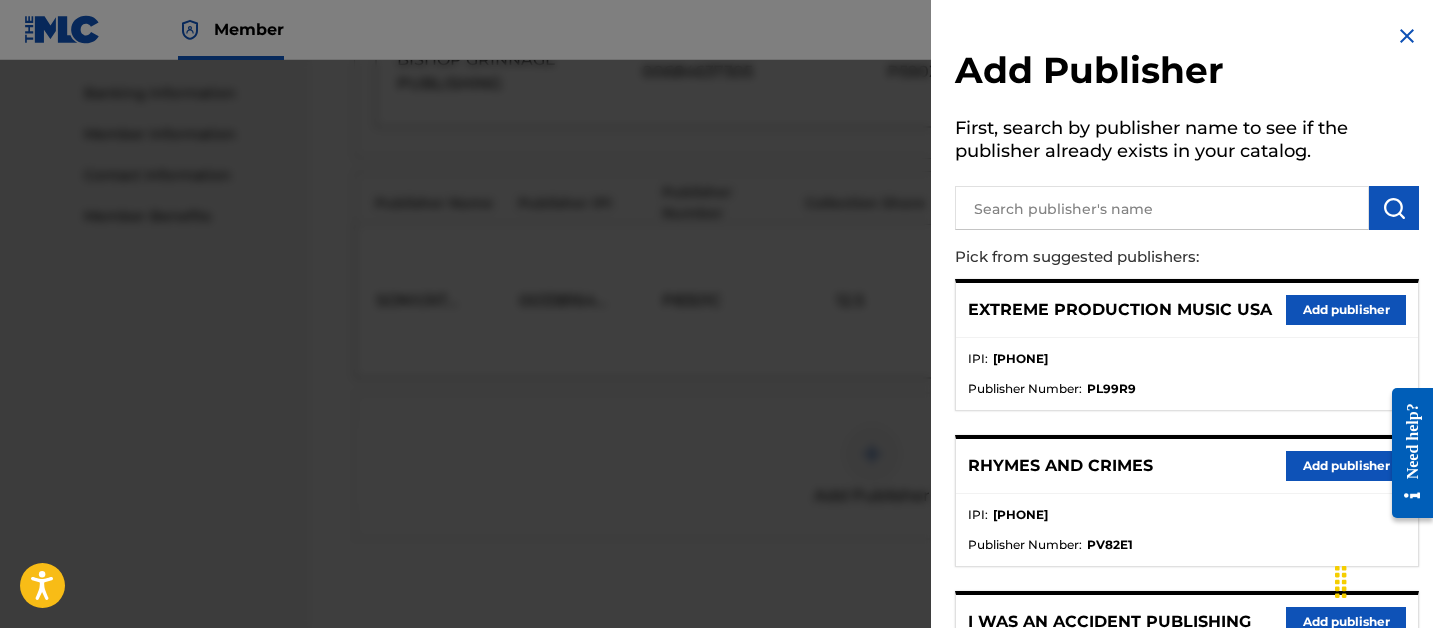 click at bounding box center [1162, 208] 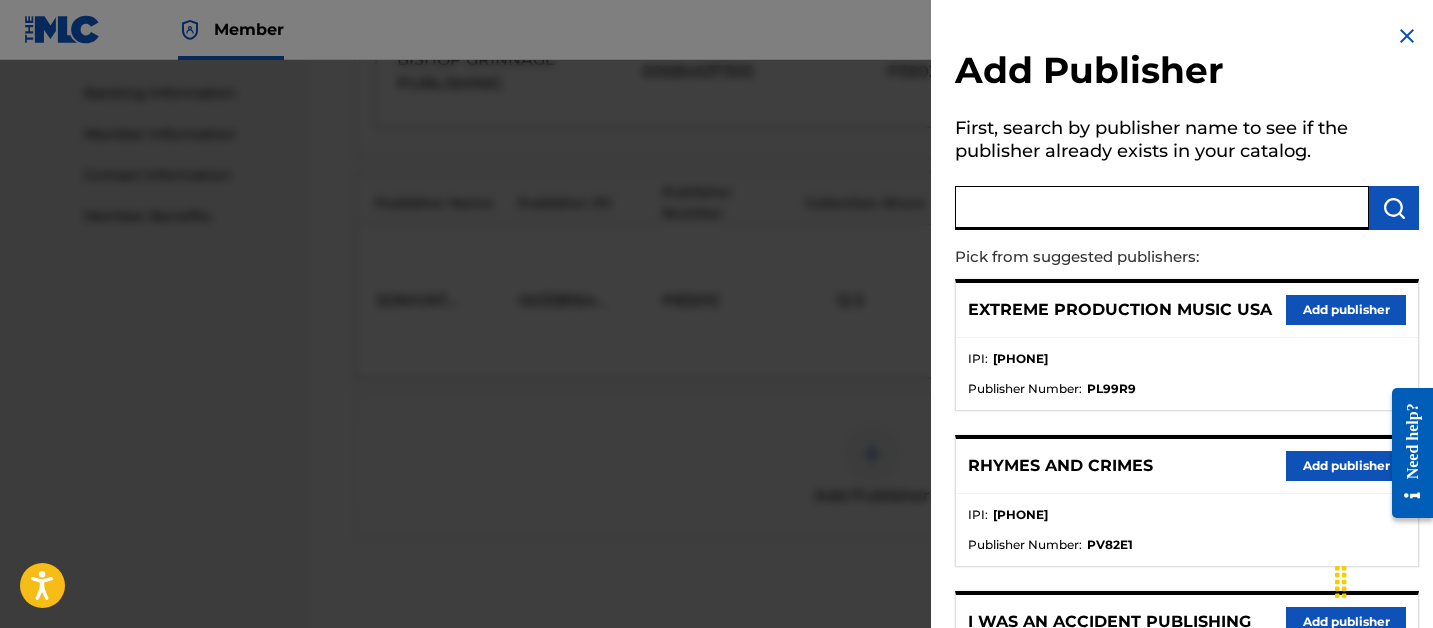 scroll, scrollTop: 1317, scrollLeft: 0, axis: vertical 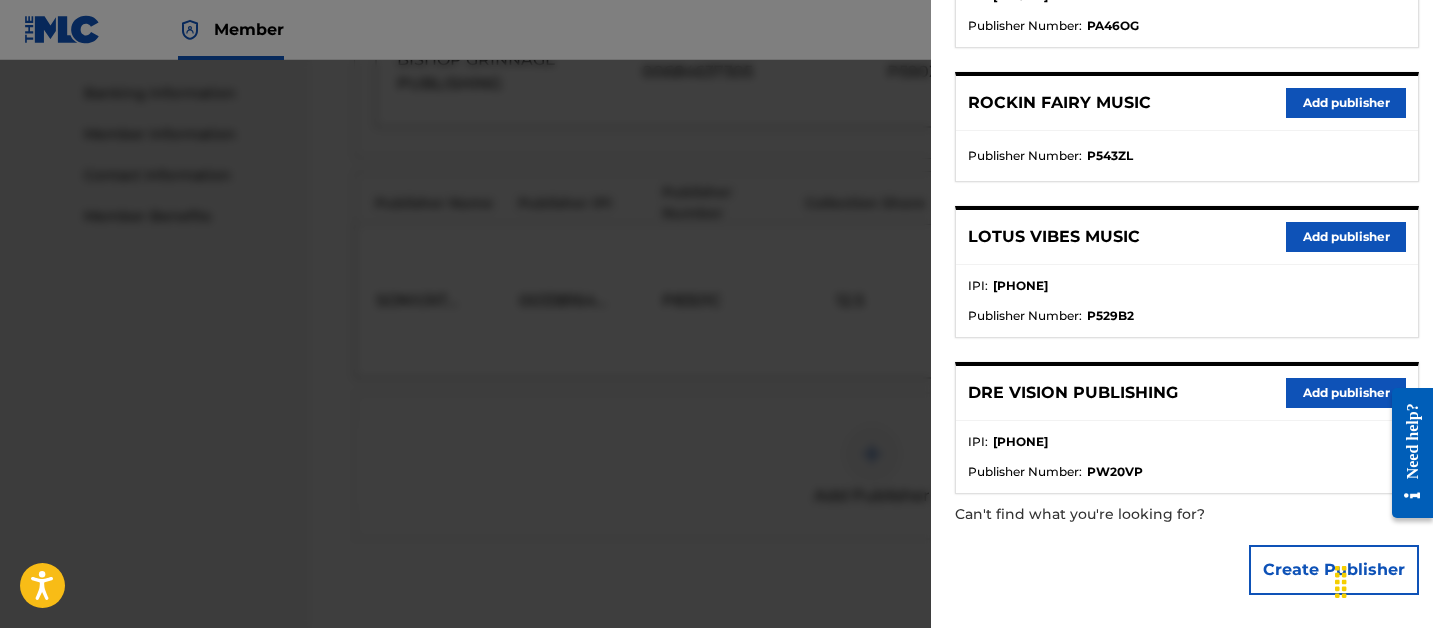 click on "Create Publisher" at bounding box center (1334, 570) 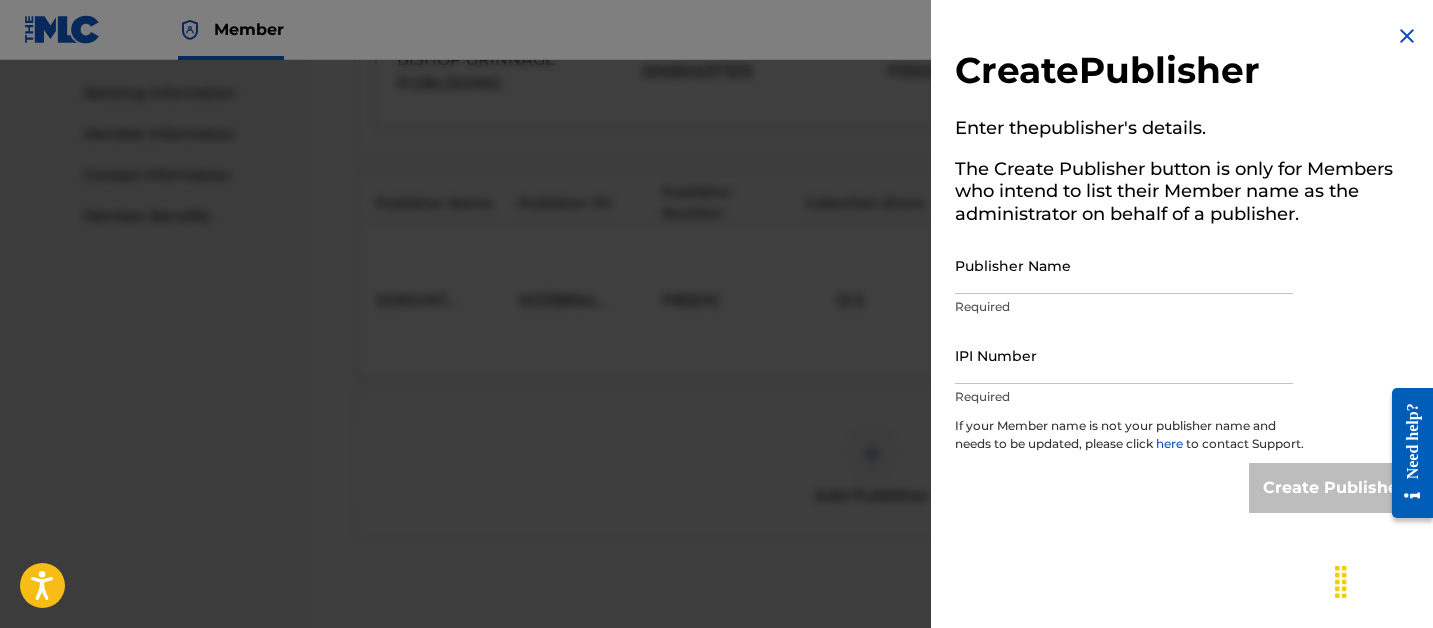 click on "Publisher Name" at bounding box center [1124, 265] 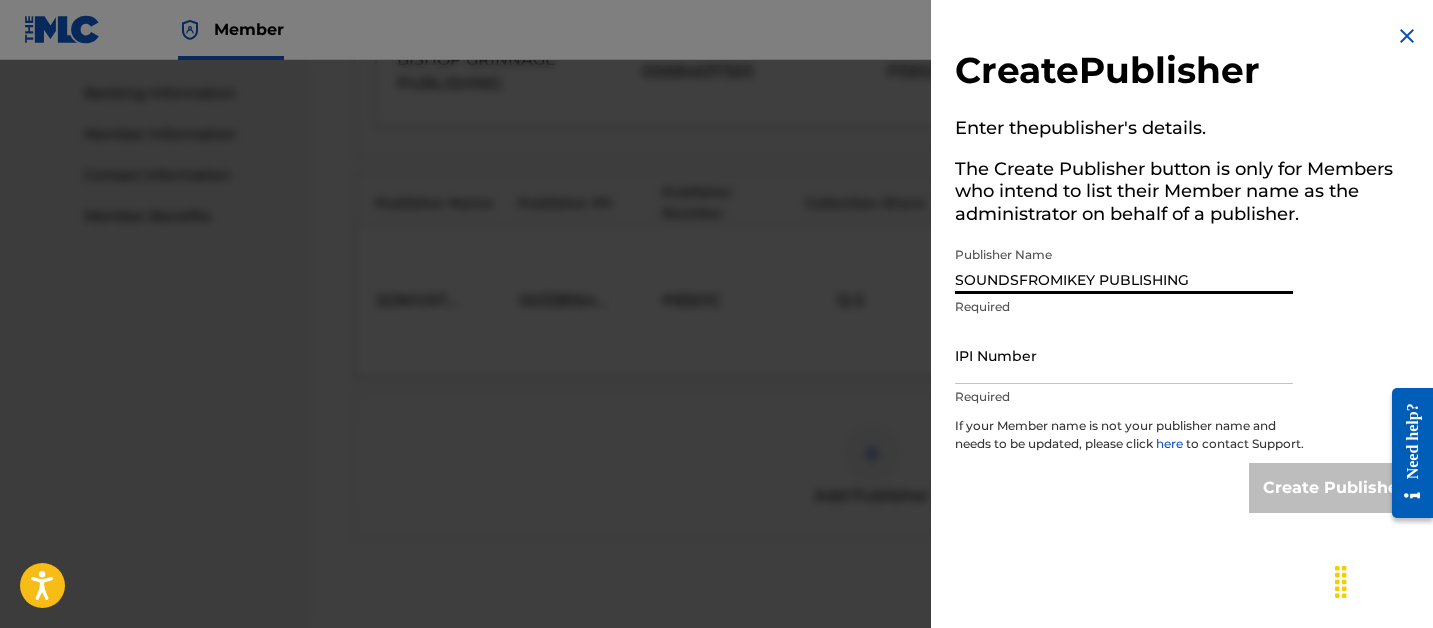 type on "SOUNDSFROMIKEY PUBLISHING" 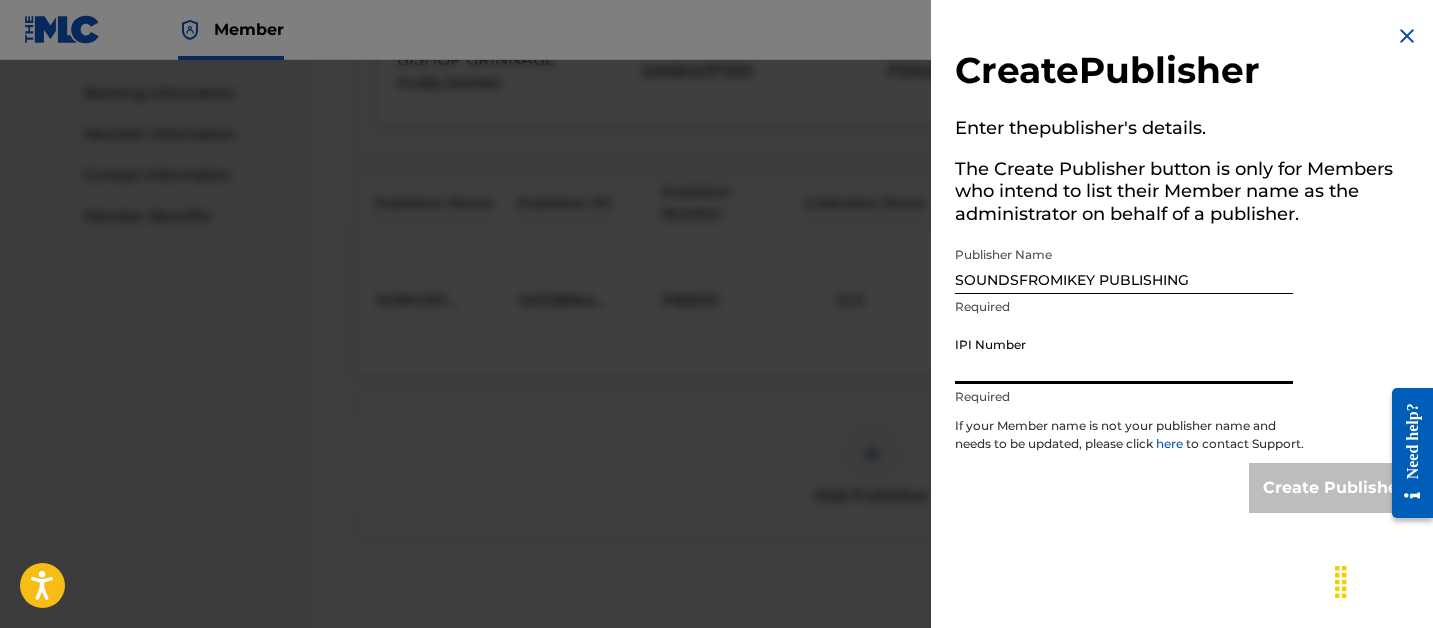 paste on "1092089941" 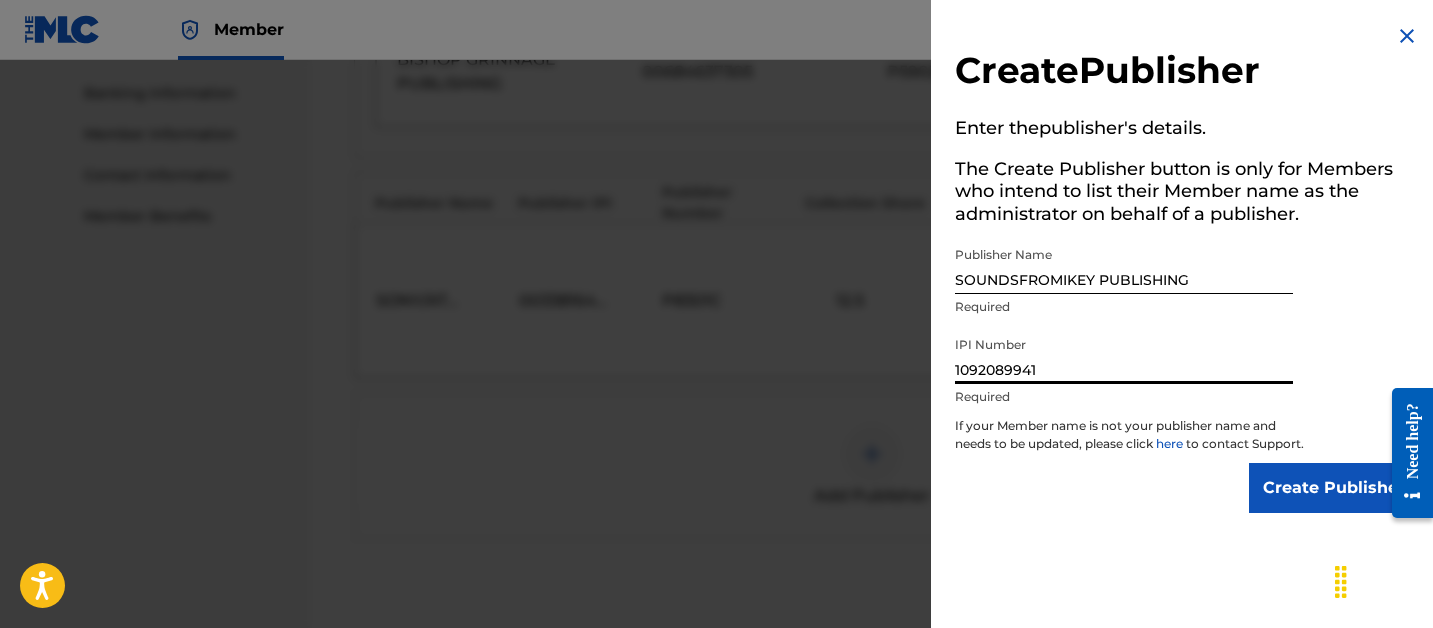 type on "1092089941" 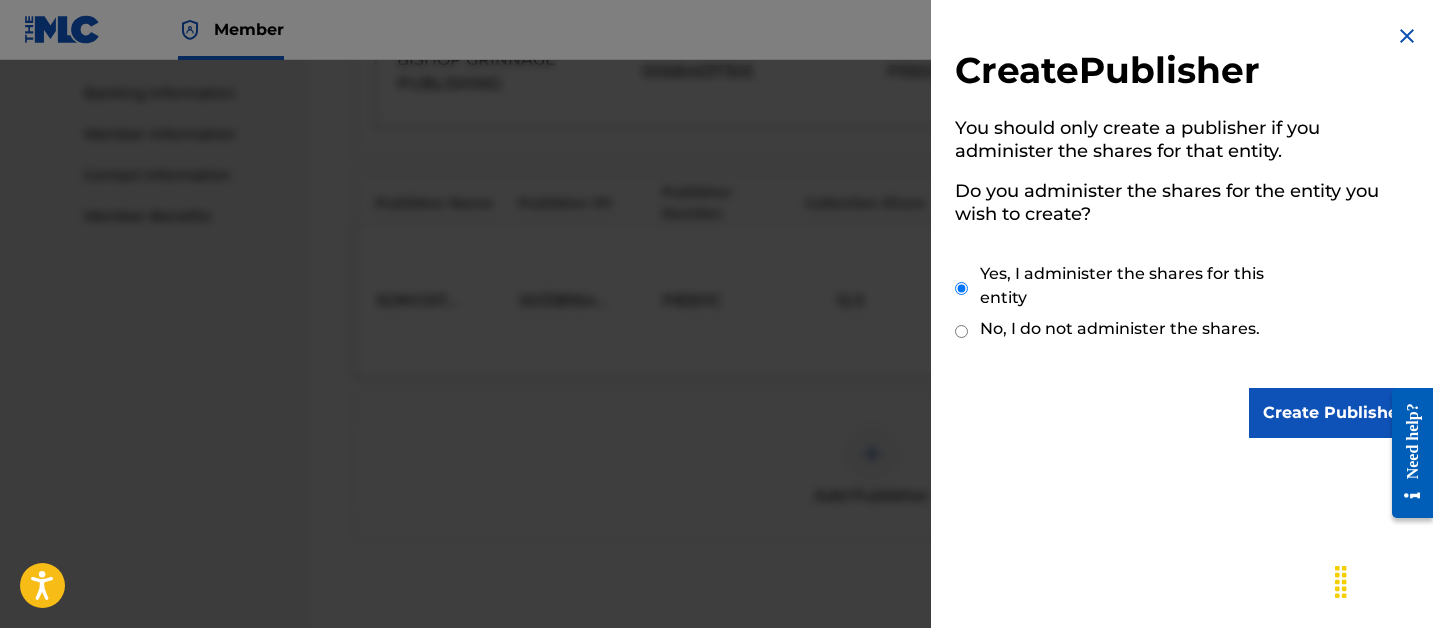 click on "Create Publisher" at bounding box center (1334, 413) 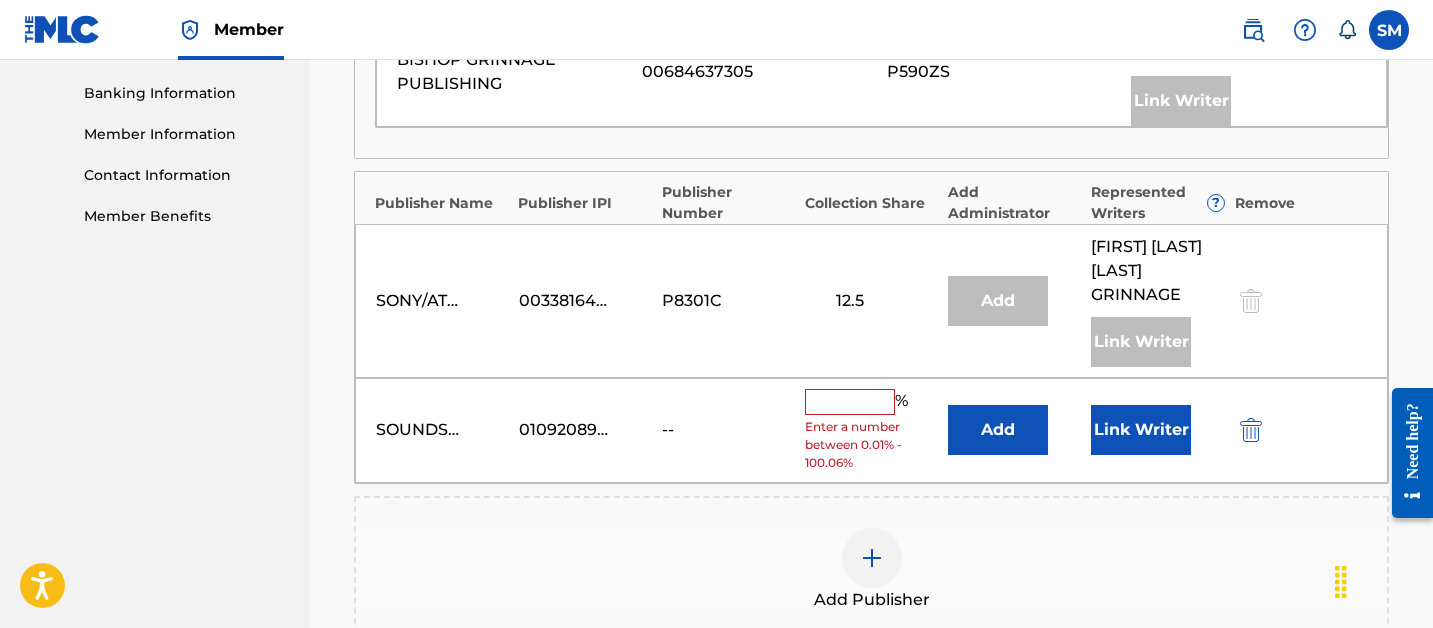 click on "Link Writer" at bounding box center (1141, 430) 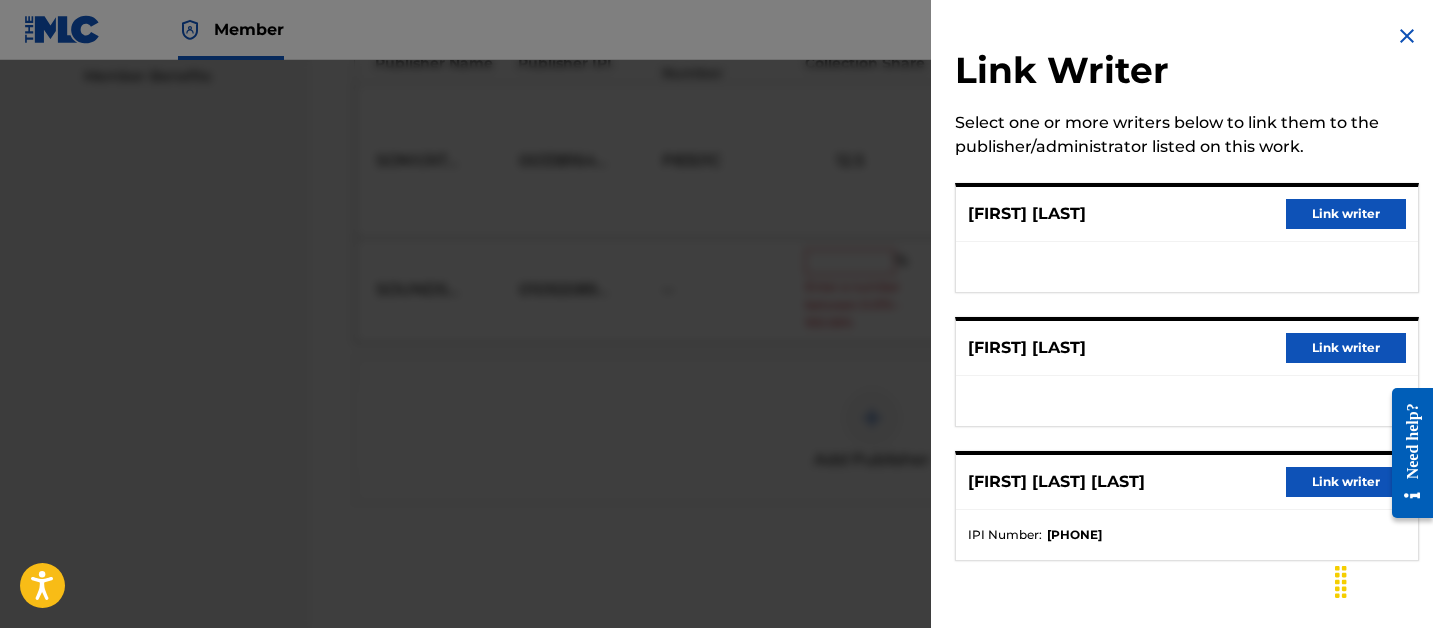 scroll, scrollTop: 1010, scrollLeft: 0, axis: vertical 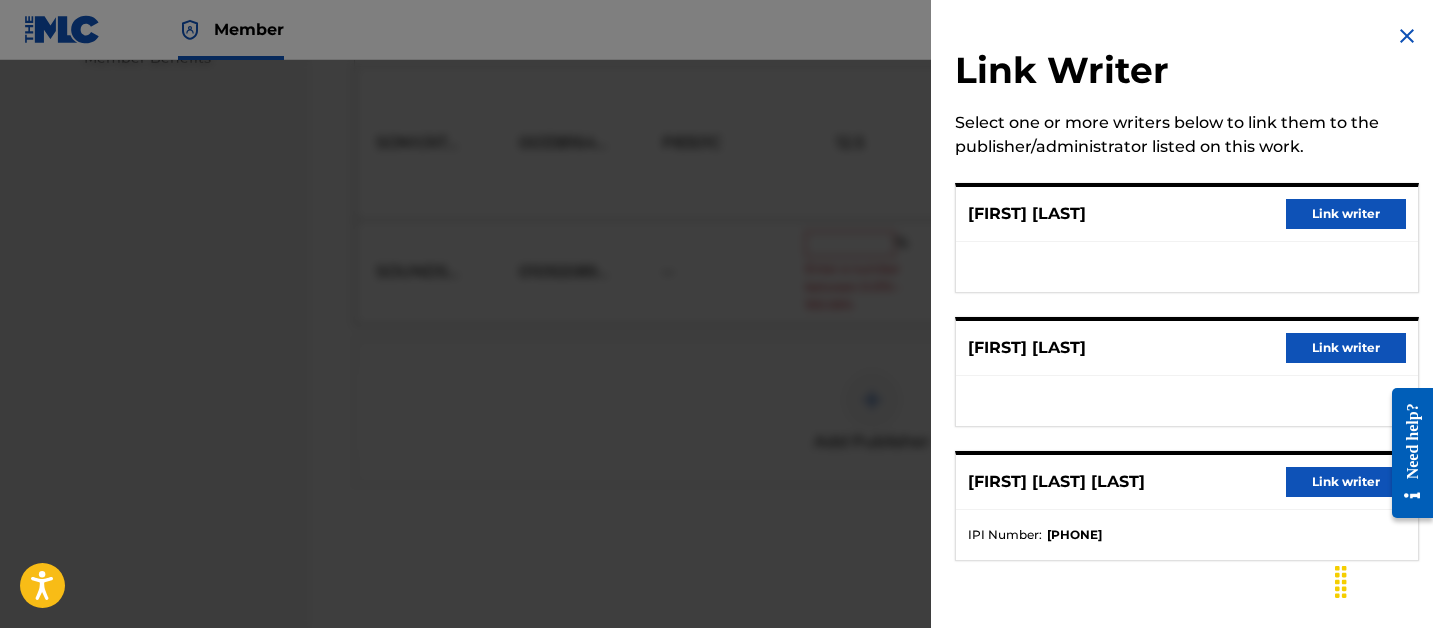 click on "Link writer" at bounding box center [1346, 348] 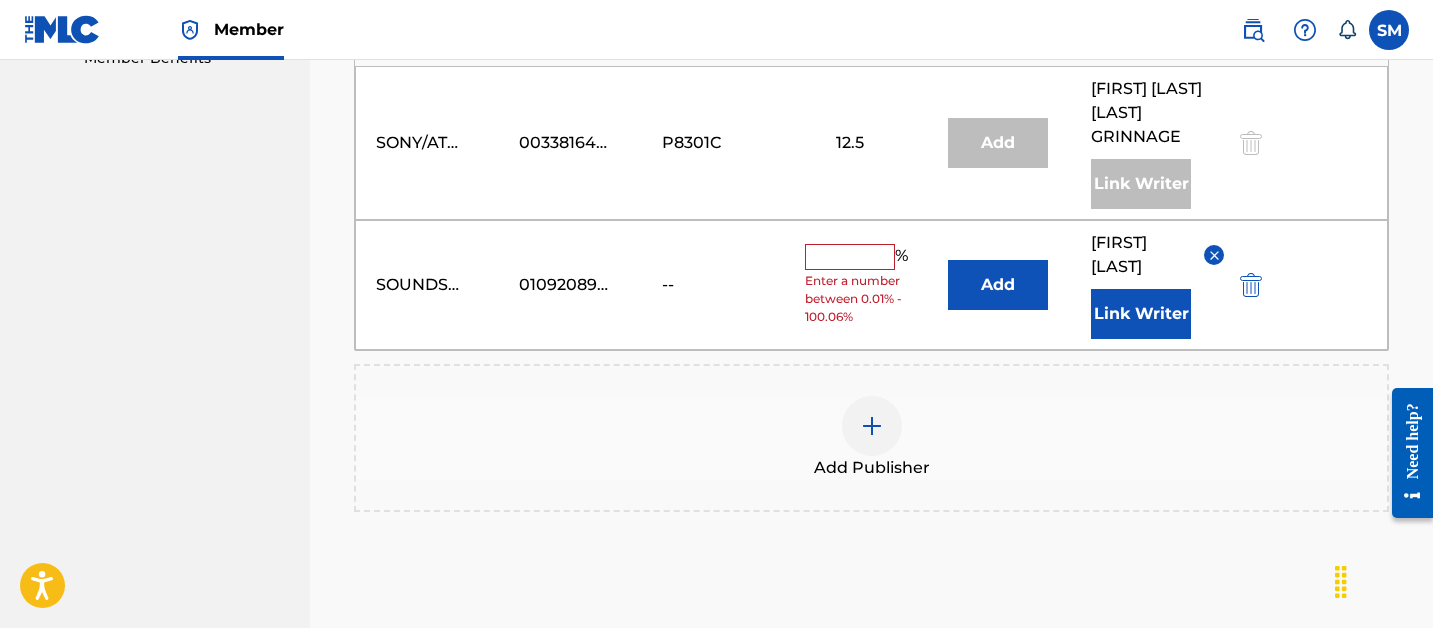 click at bounding box center (850, 257) 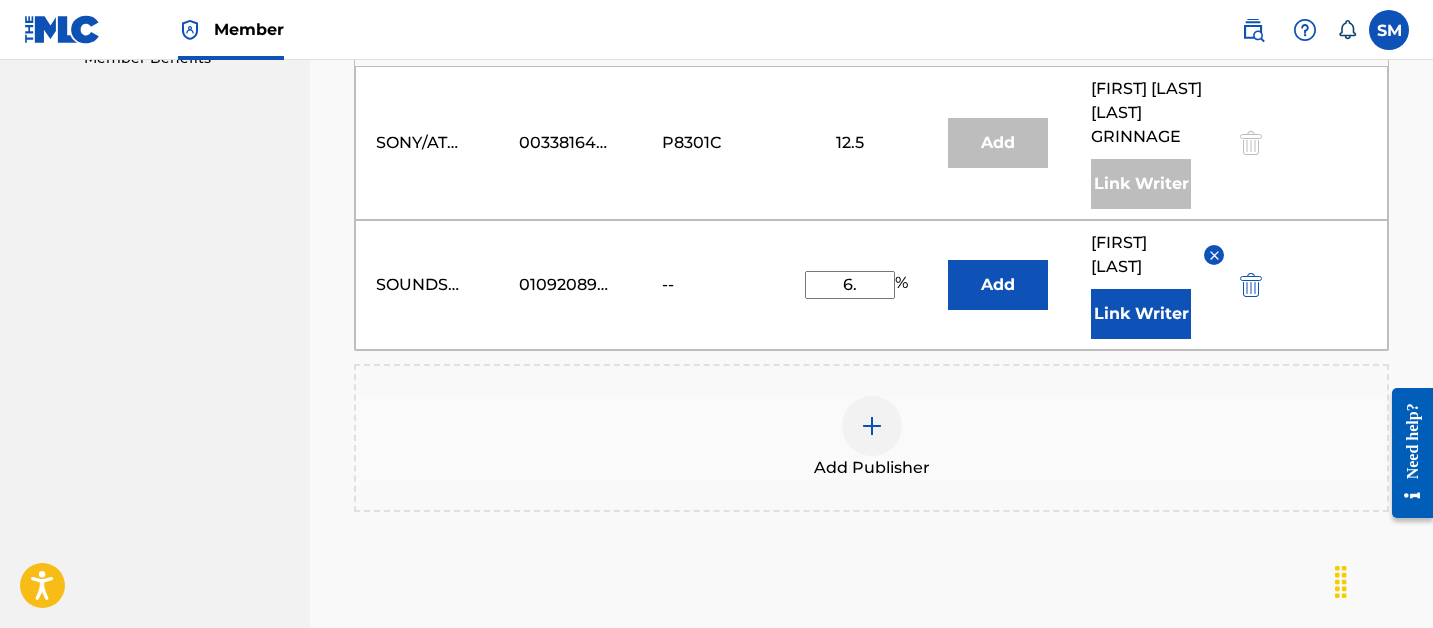 type on "6" 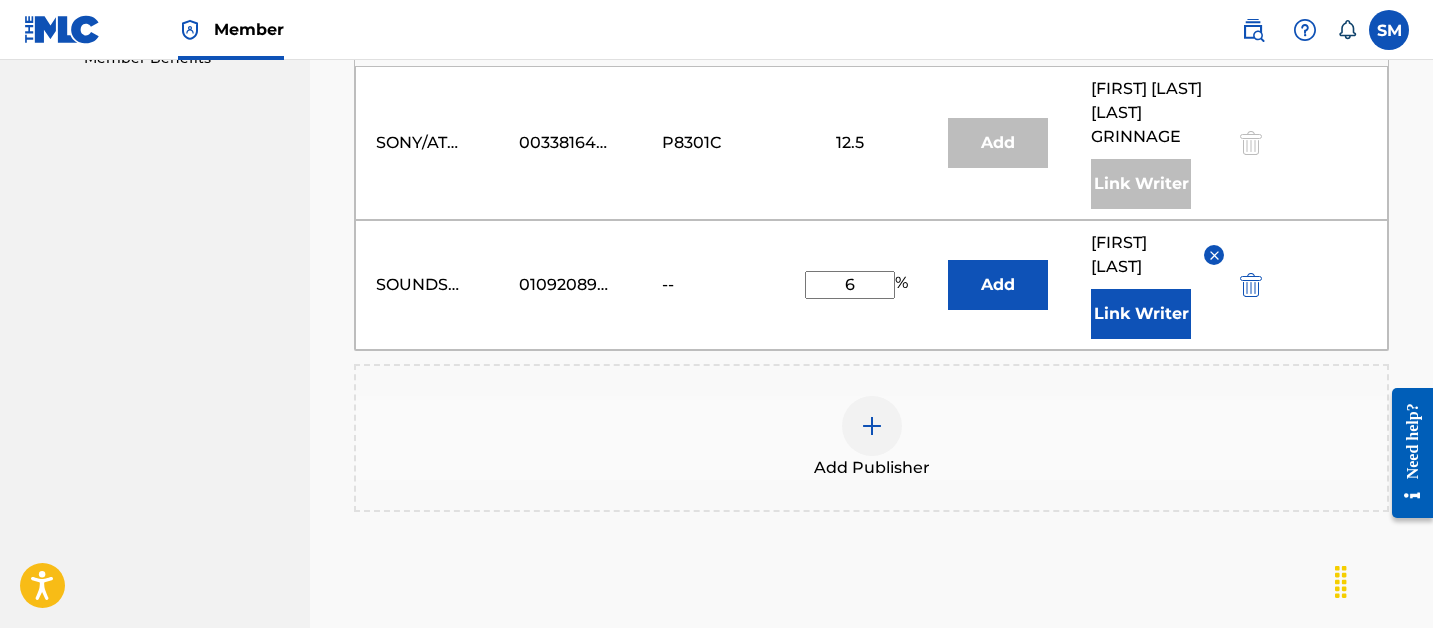 type 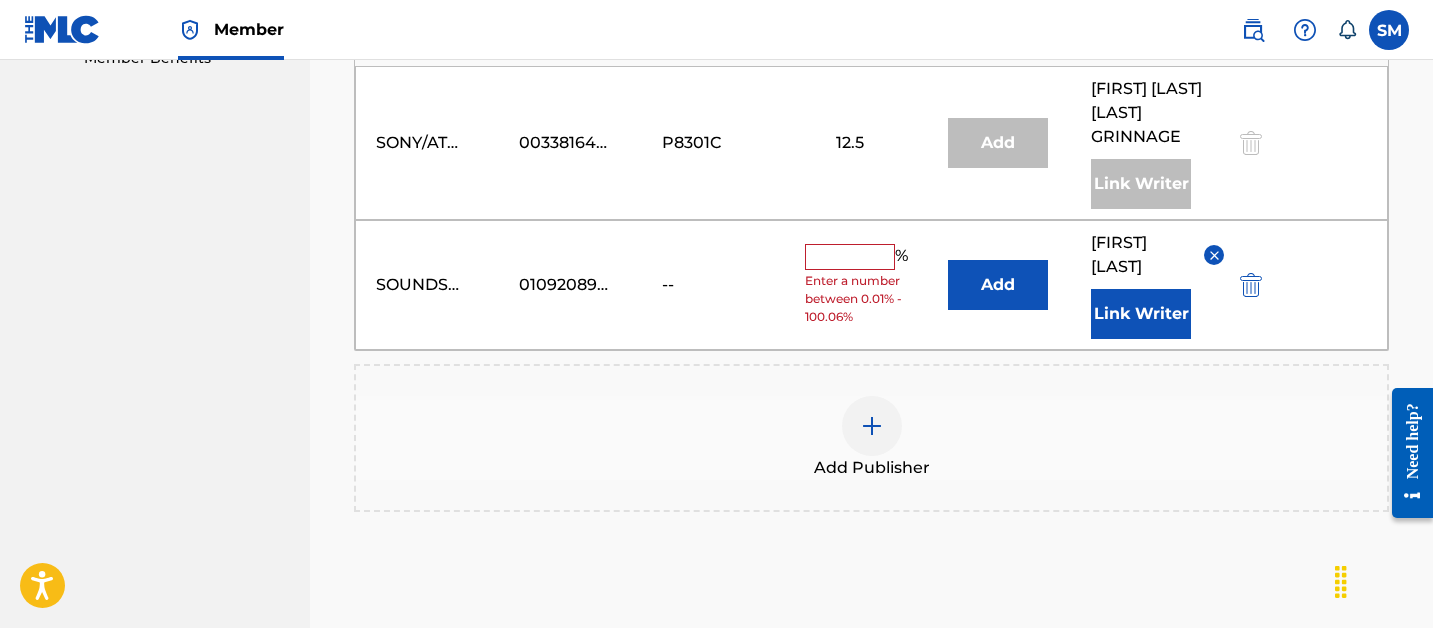 click on "Add" at bounding box center [998, 285] 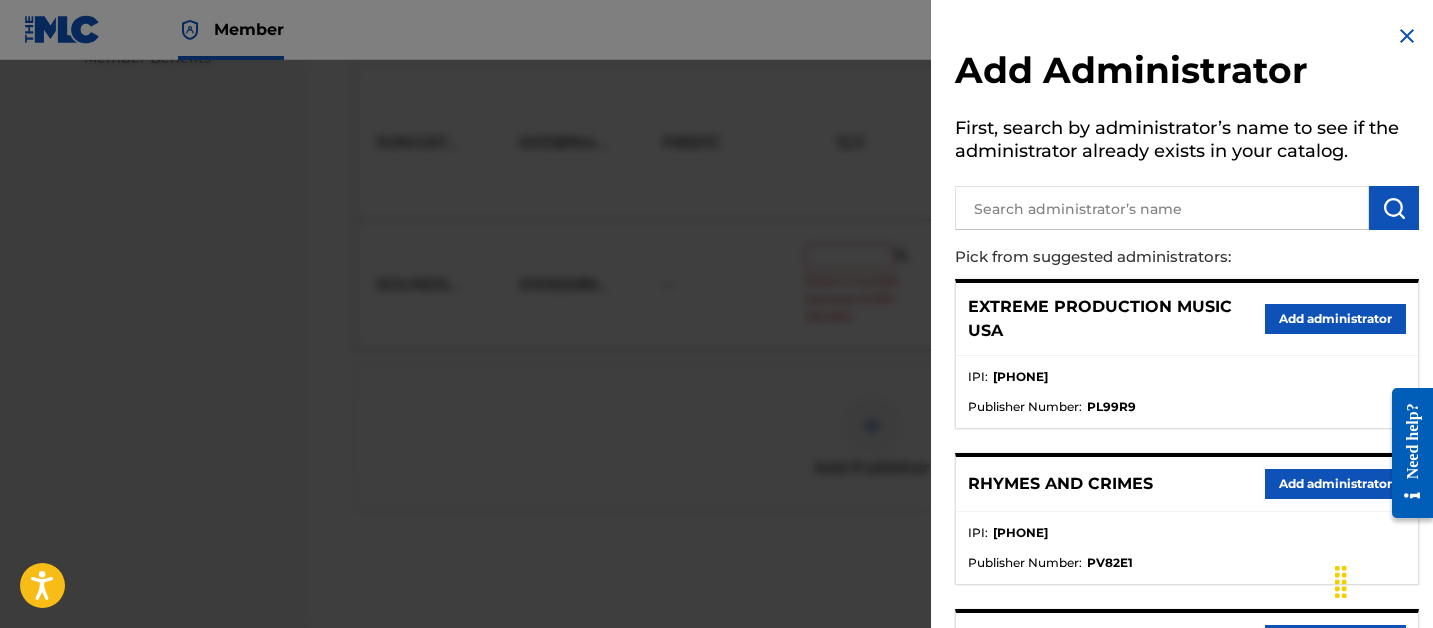 click at bounding box center (1162, 208) 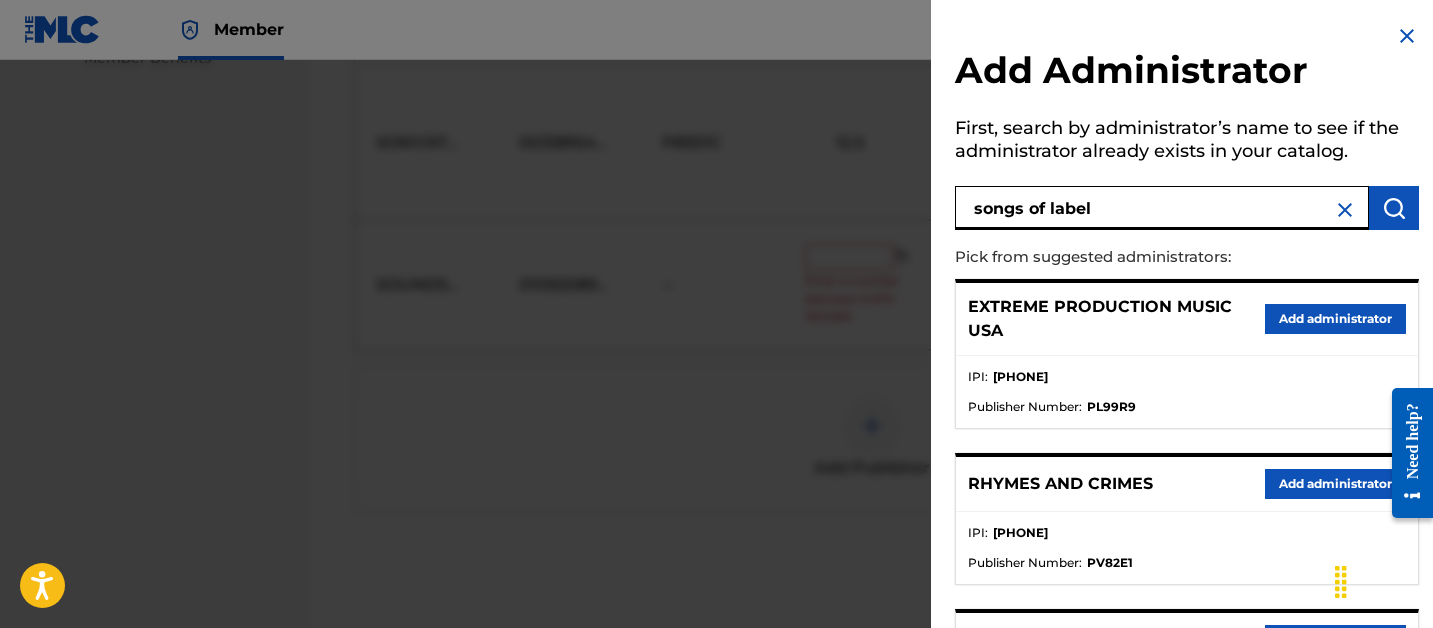 type on "songs of label" 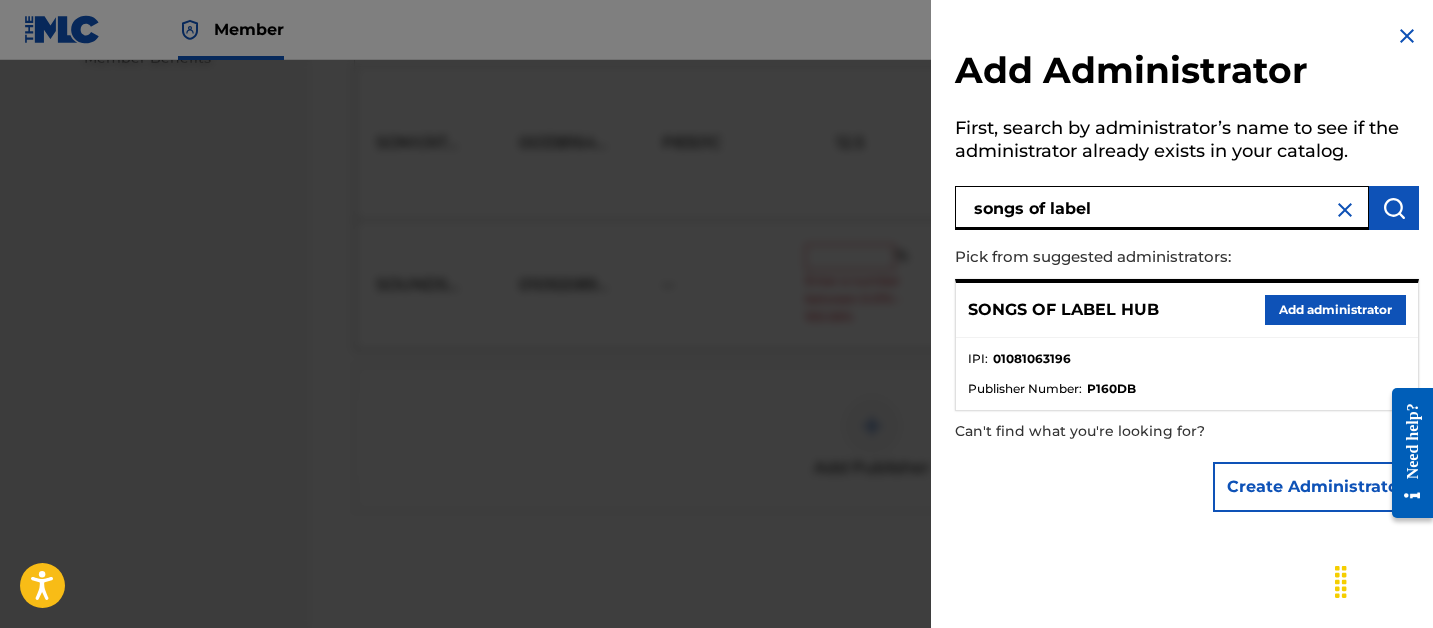 click on "Add administrator" at bounding box center [1335, 310] 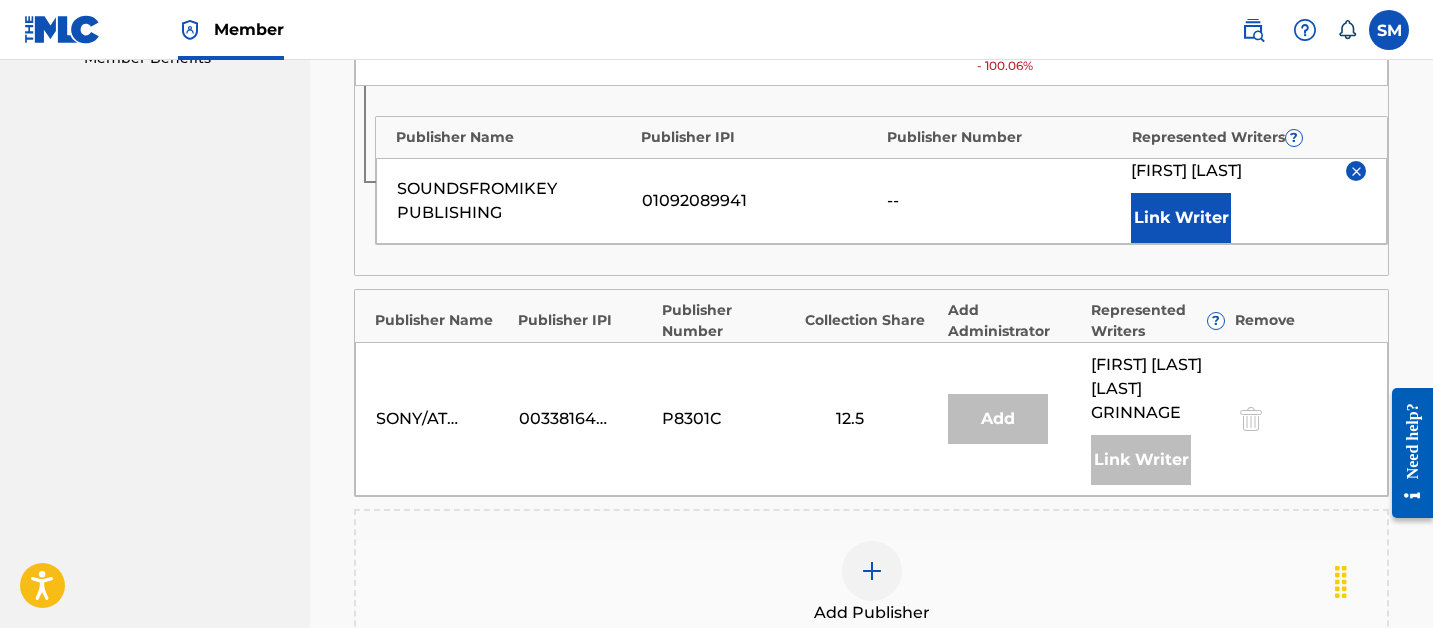 scroll, scrollTop: 818, scrollLeft: 0, axis: vertical 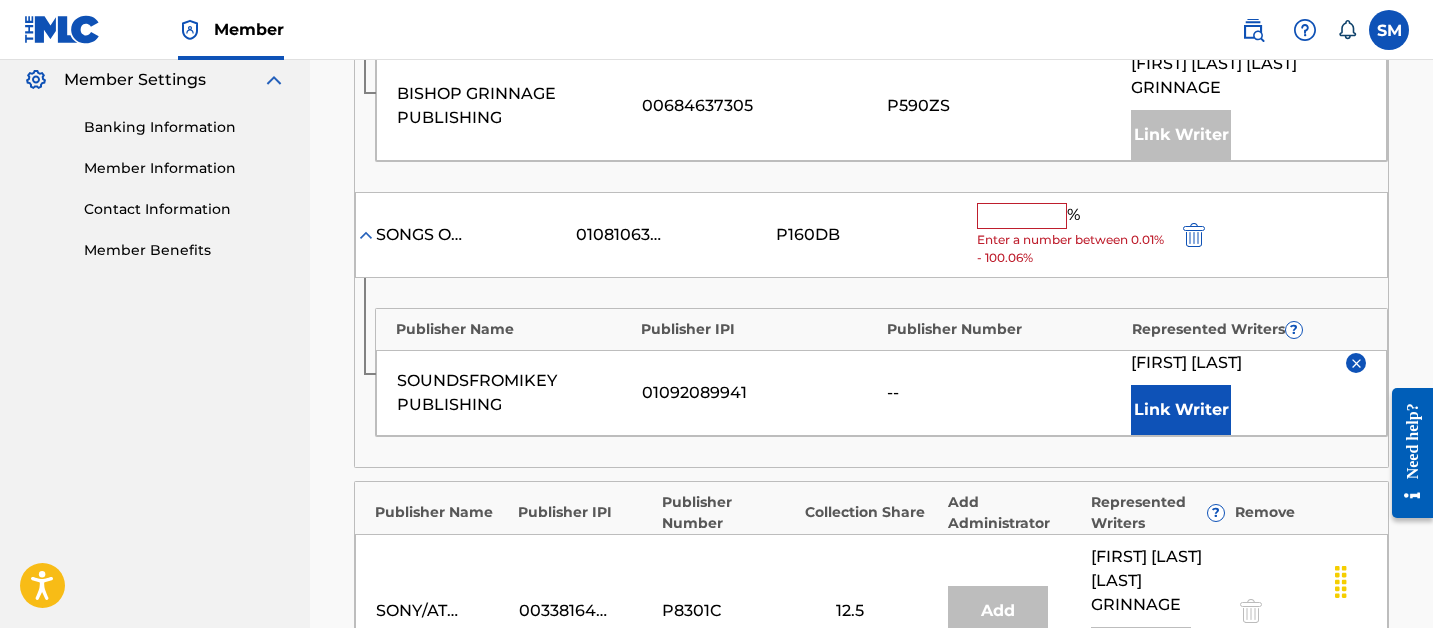 click at bounding box center [1022, 216] 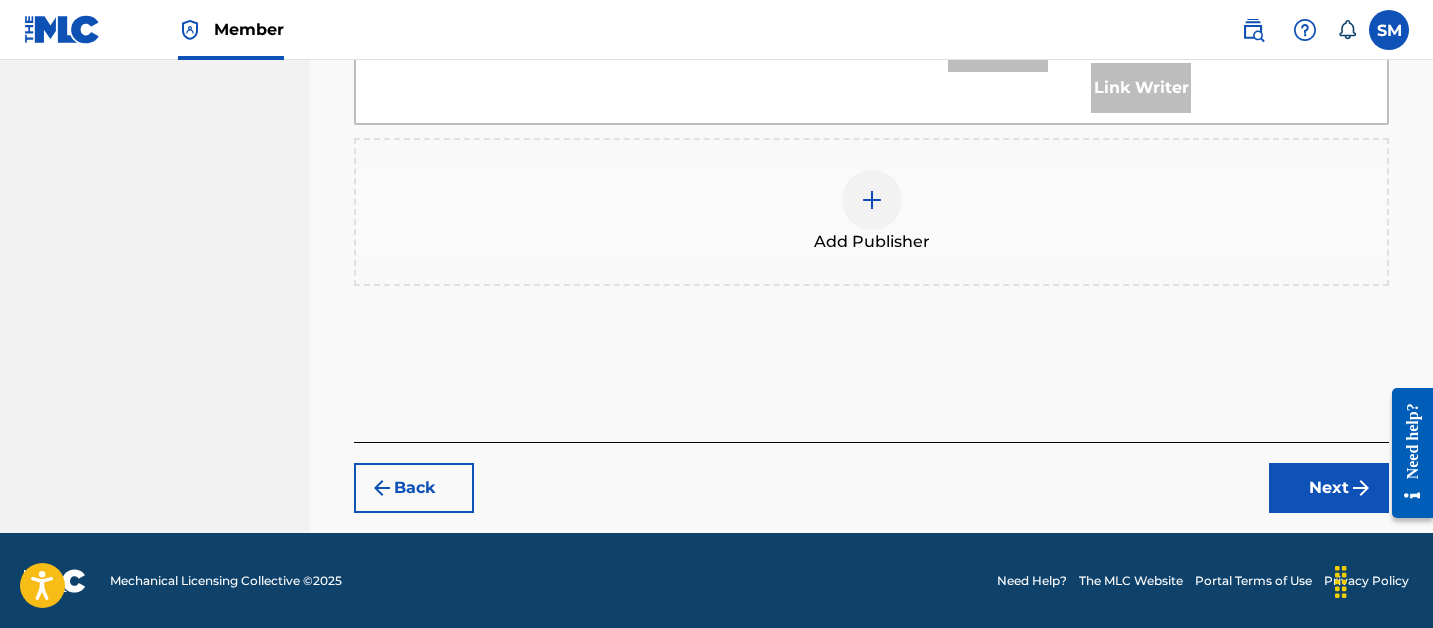 type on "6.25" 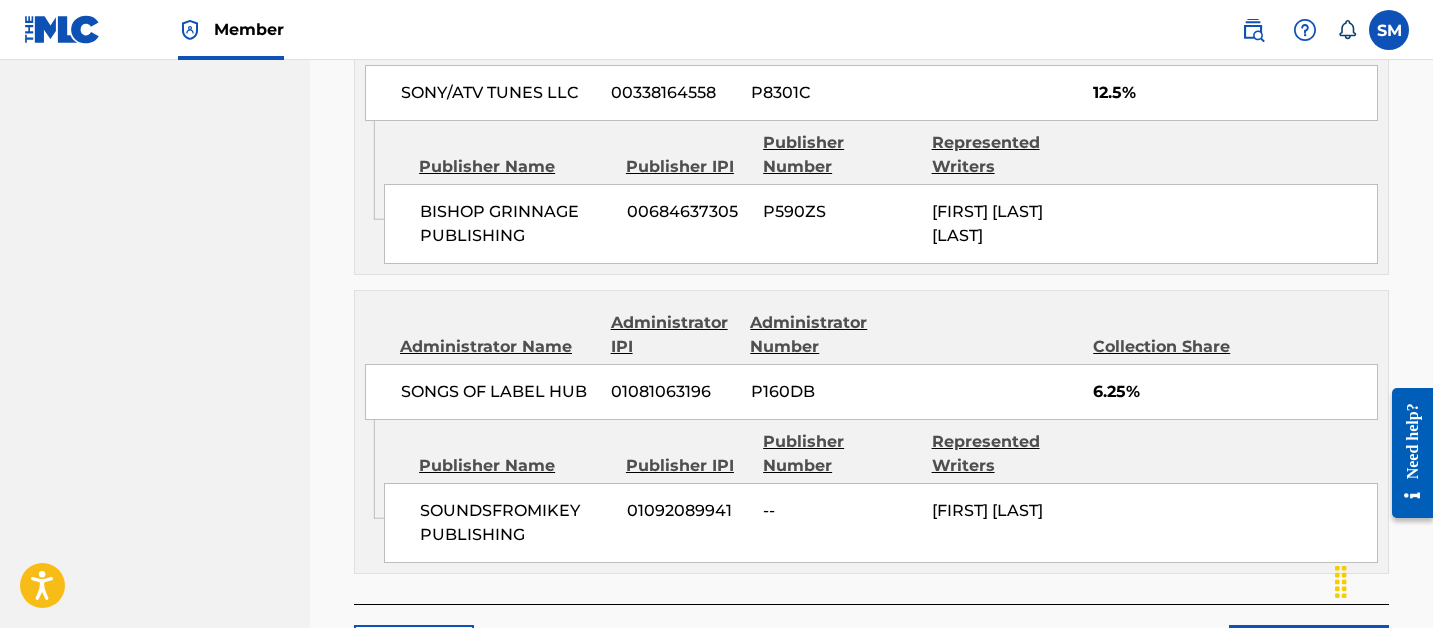 scroll, scrollTop: 1281, scrollLeft: 0, axis: vertical 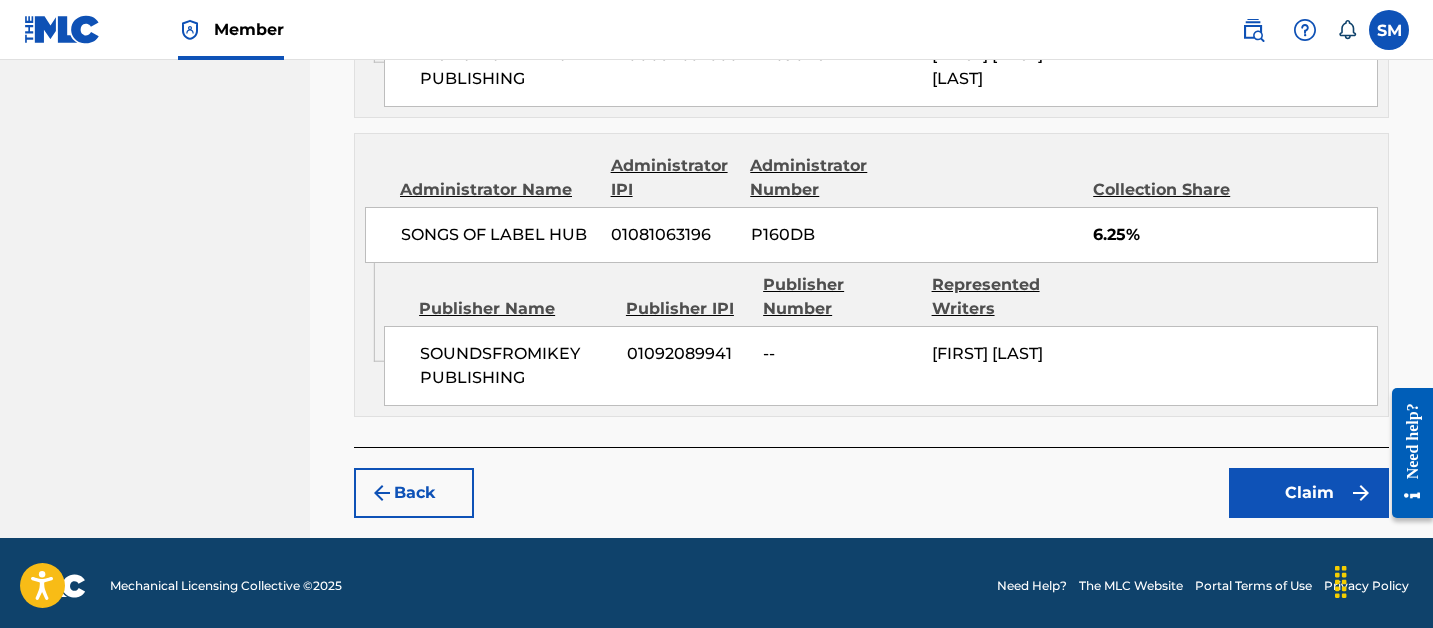click on "Back Claim" at bounding box center [871, 482] 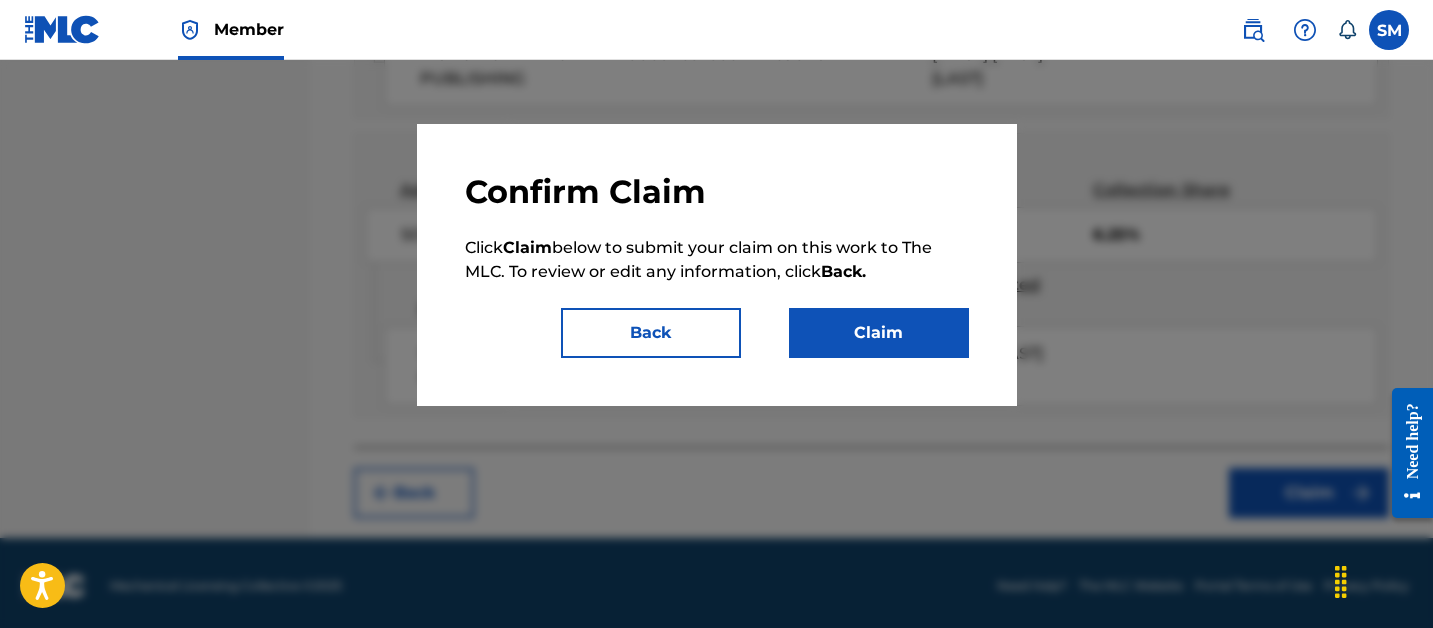 click on "Claim" at bounding box center (879, 333) 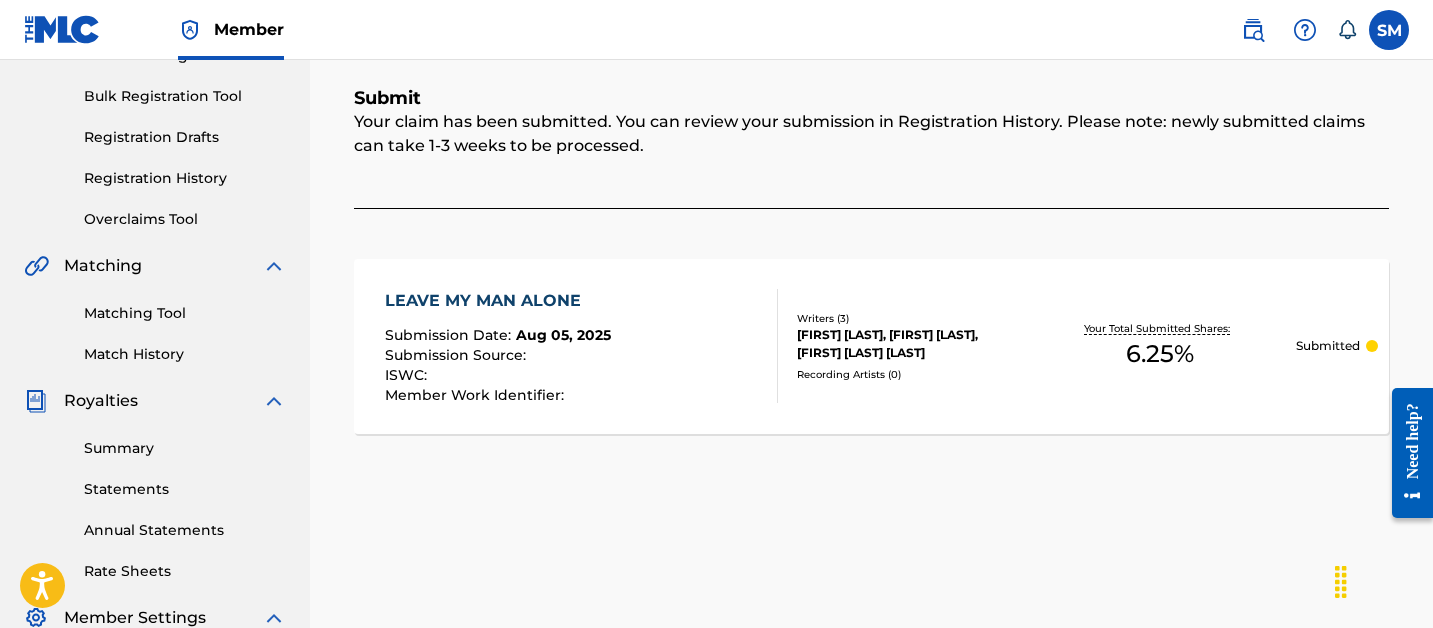 scroll, scrollTop: 0, scrollLeft: 0, axis: both 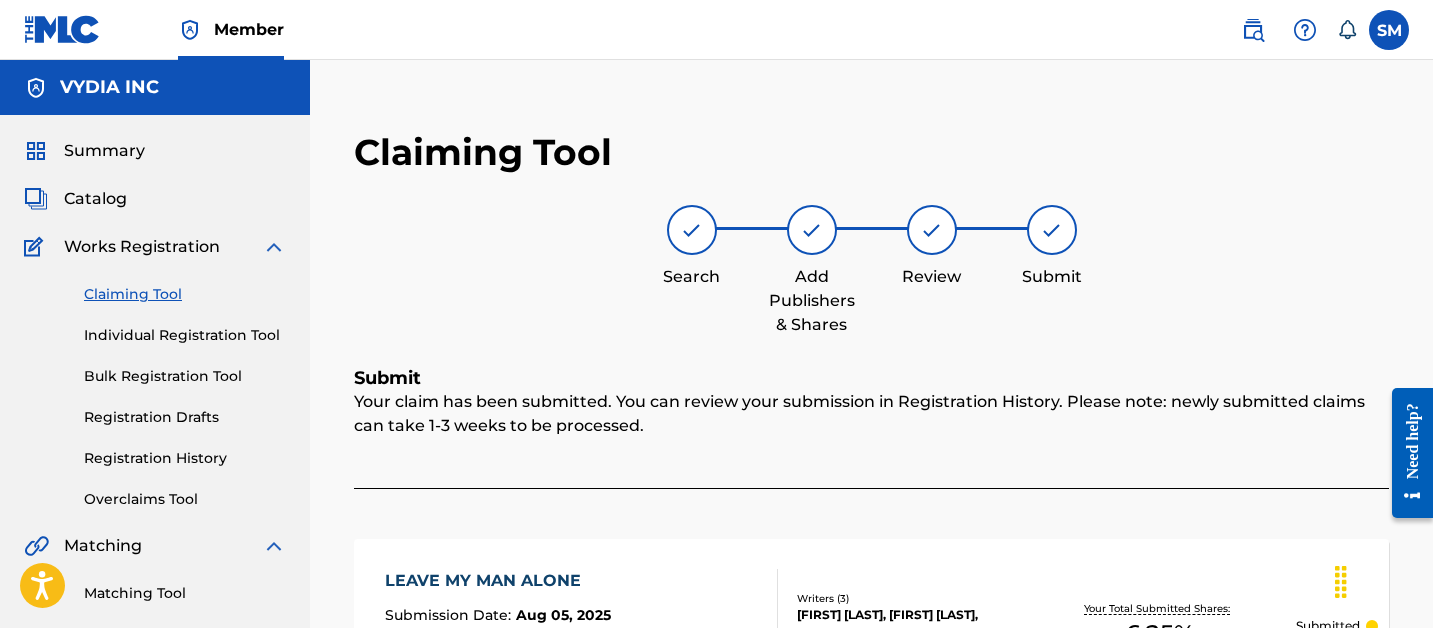 click on "Claiming Tool Individual Registration Tool Bulk Registration Tool Registration Drafts Registration History Overclaims Tool" at bounding box center [155, 384] 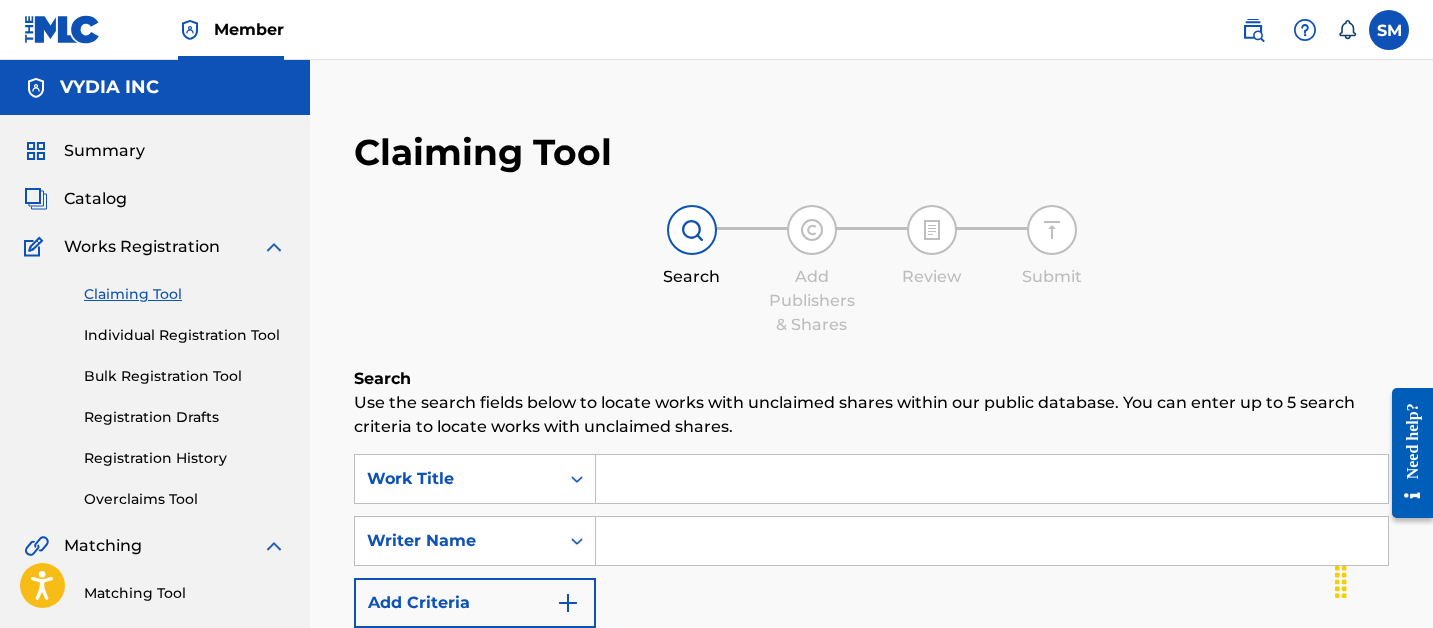 click on "Search Use the search fields below to locate works with unclaimed shares within our public database. You can enter up
to 5 search criteria to locate works with unclaimed shares. SearchWithCriteria7109e4e3-bdfe-4e8f-aeef-125b3ec21948 Work Title SearchWithCriteria58322320-6ae2-45d2-9bd4-b324df3bd12c Writer Name Add Criteria Filter Claim Search Filters Include works claimed by my Member   Remove Filters Apply Filters Filters ( 0 ) Search" at bounding box center [871, 628] 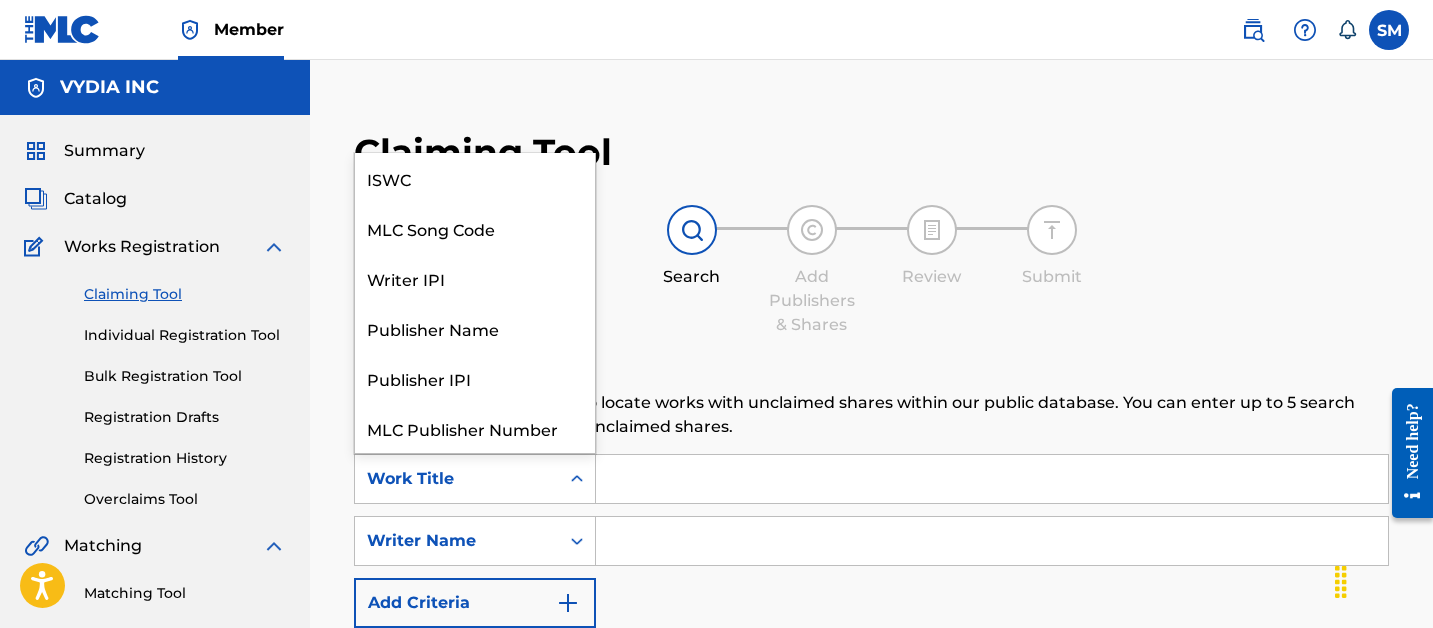 click on "Work Title" at bounding box center [457, 479] 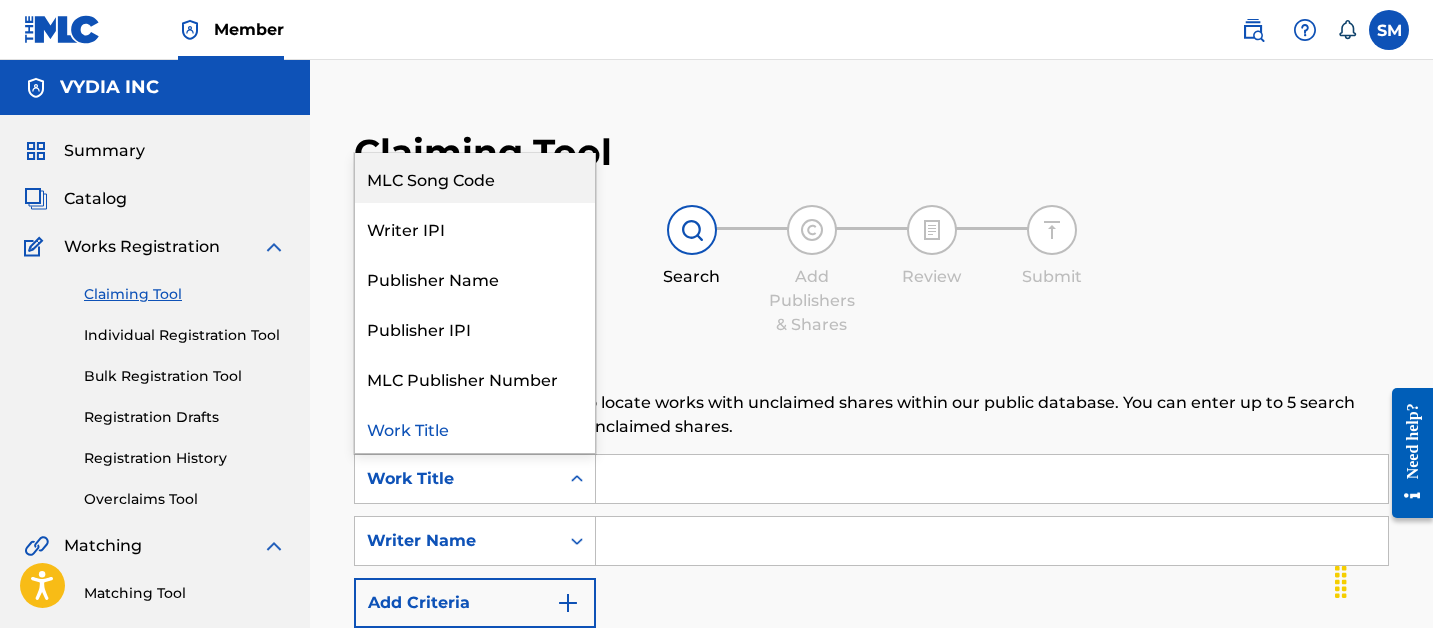 click on "MLC Song Code" at bounding box center (475, 178) 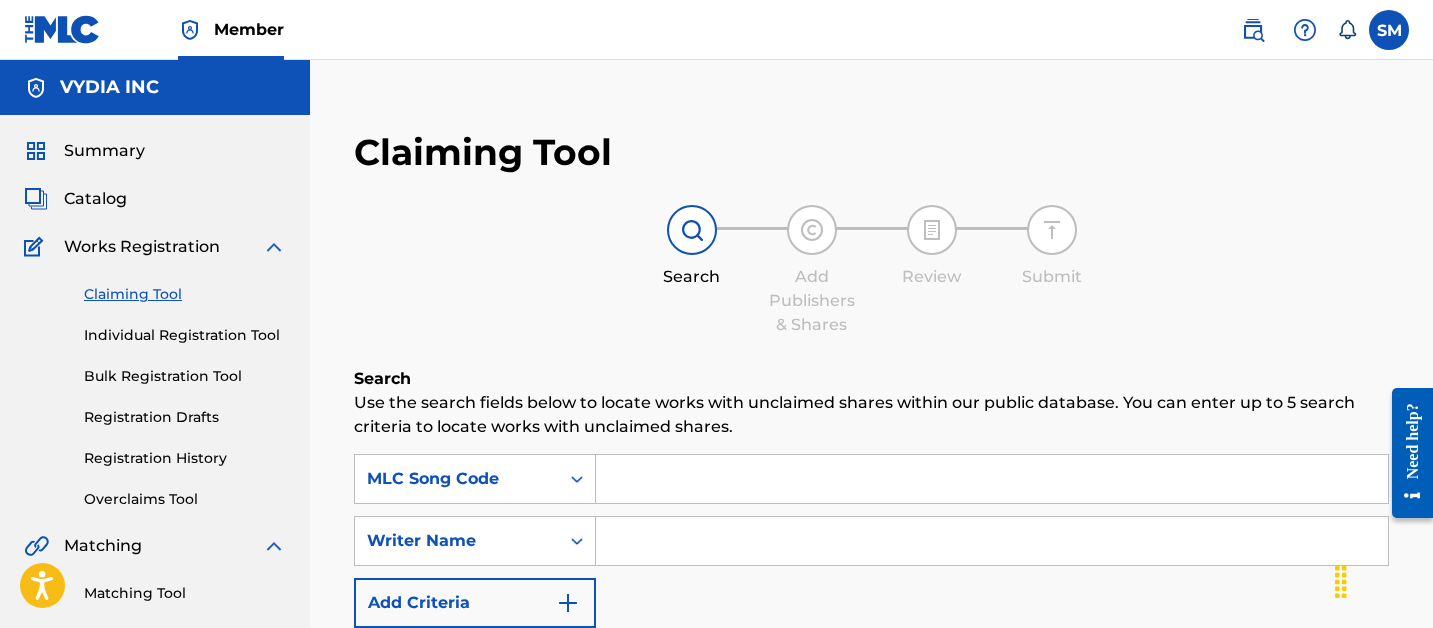 click at bounding box center (992, 479) 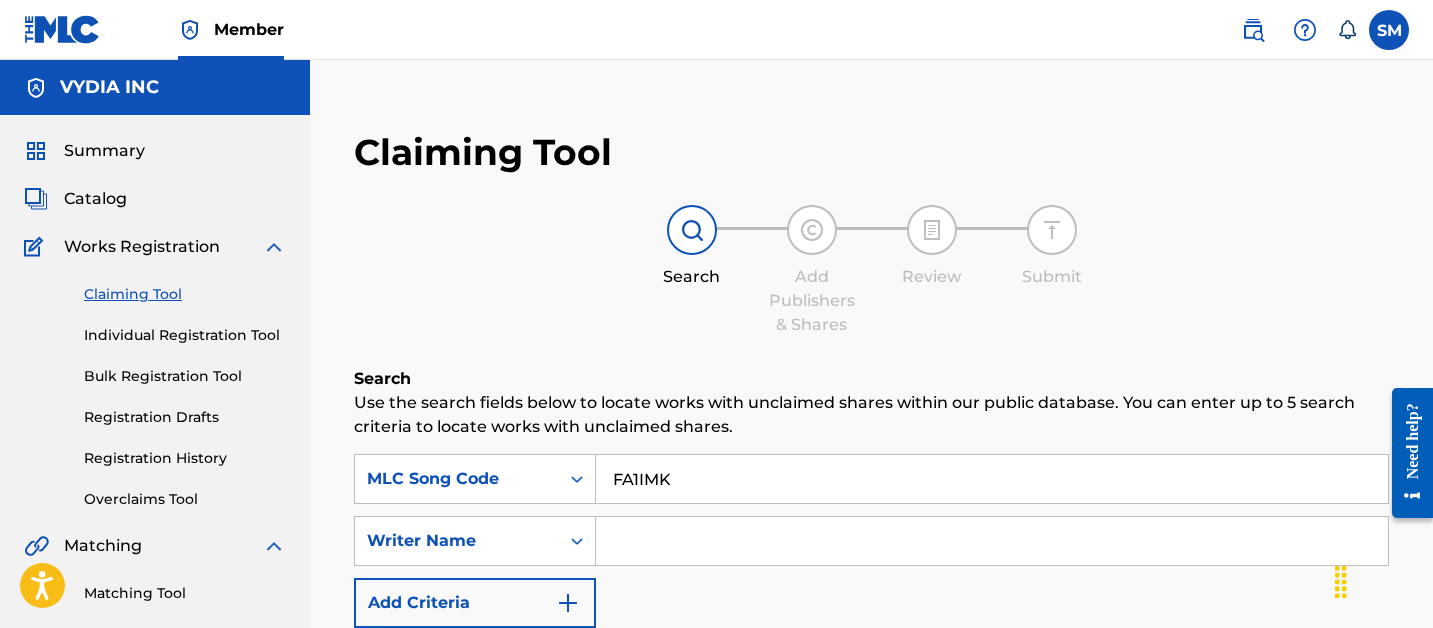 click on "Search" at bounding box center [1314, 755] 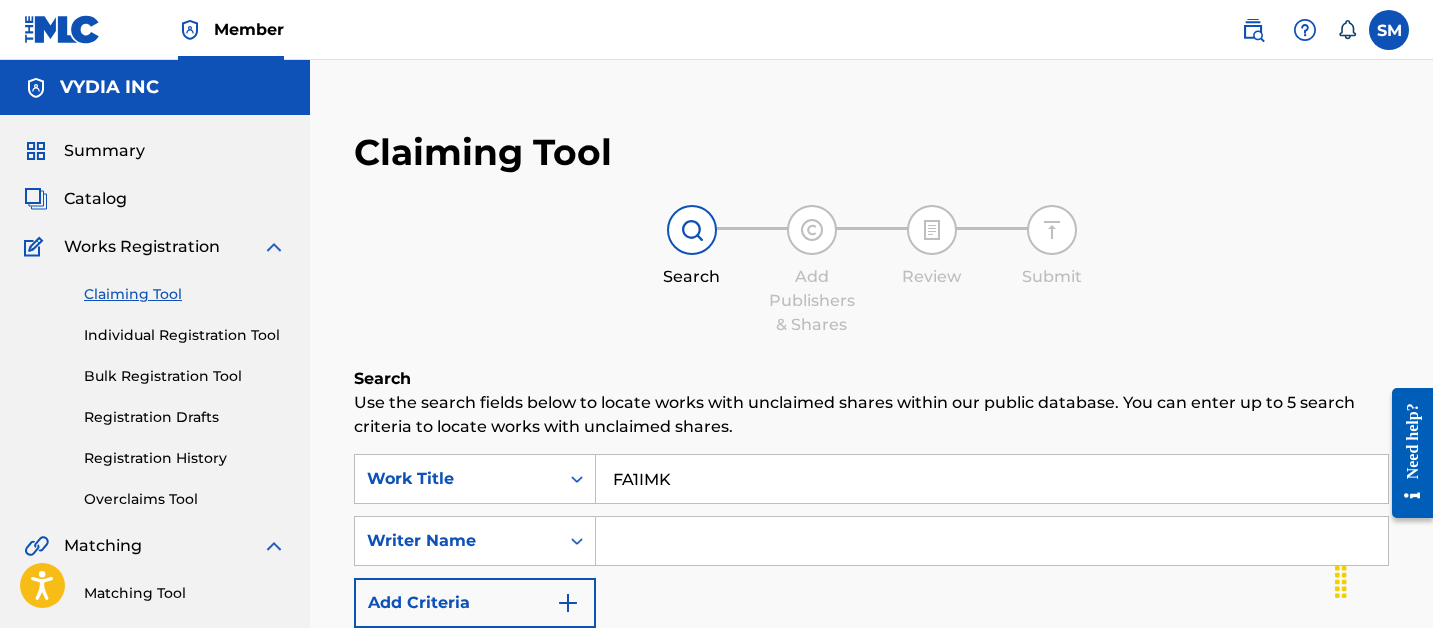 click on "FA1IMK" at bounding box center [992, 479] 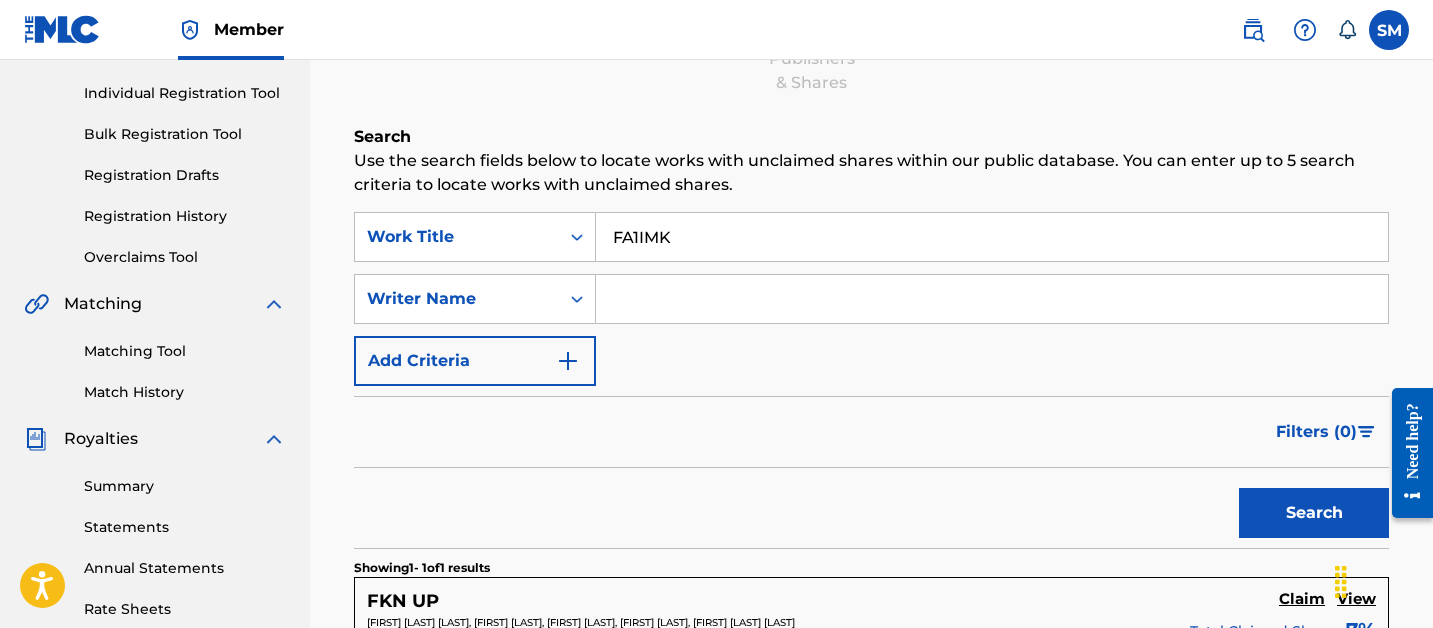 scroll, scrollTop: 474, scrollLeft: 0, axis: vertical 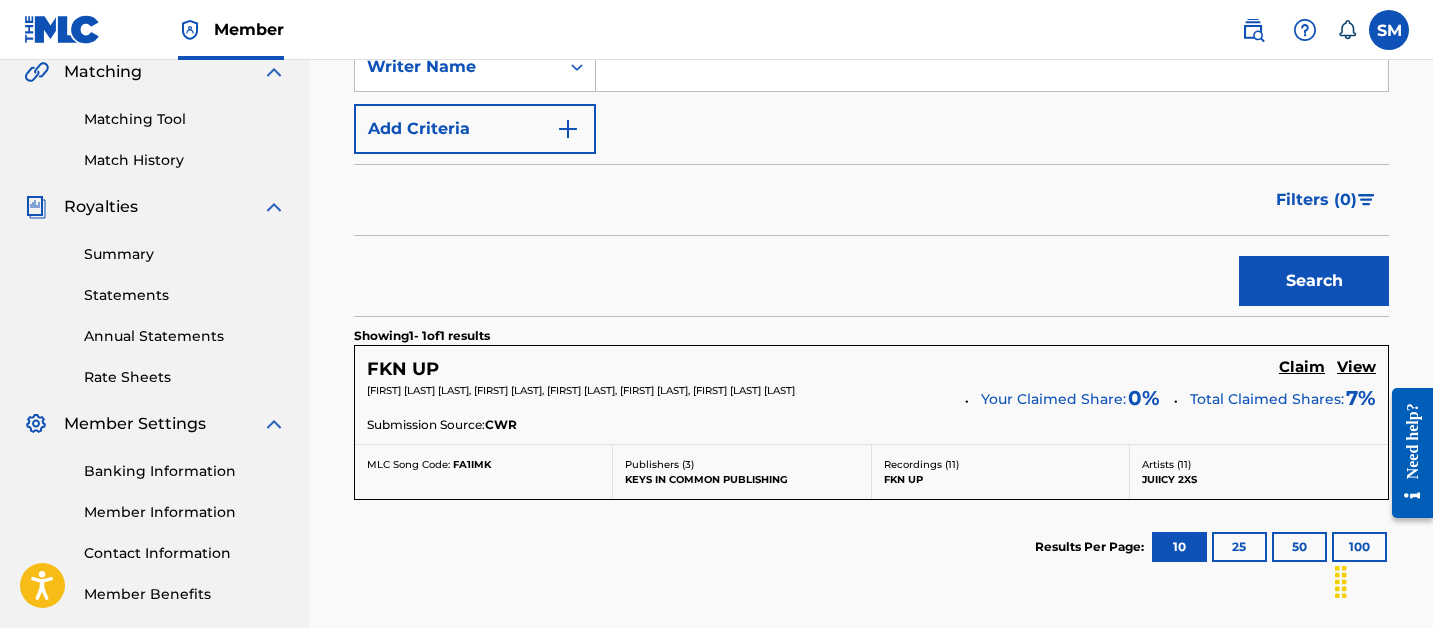 click on "Claim" at bounding box center (1302, 367) 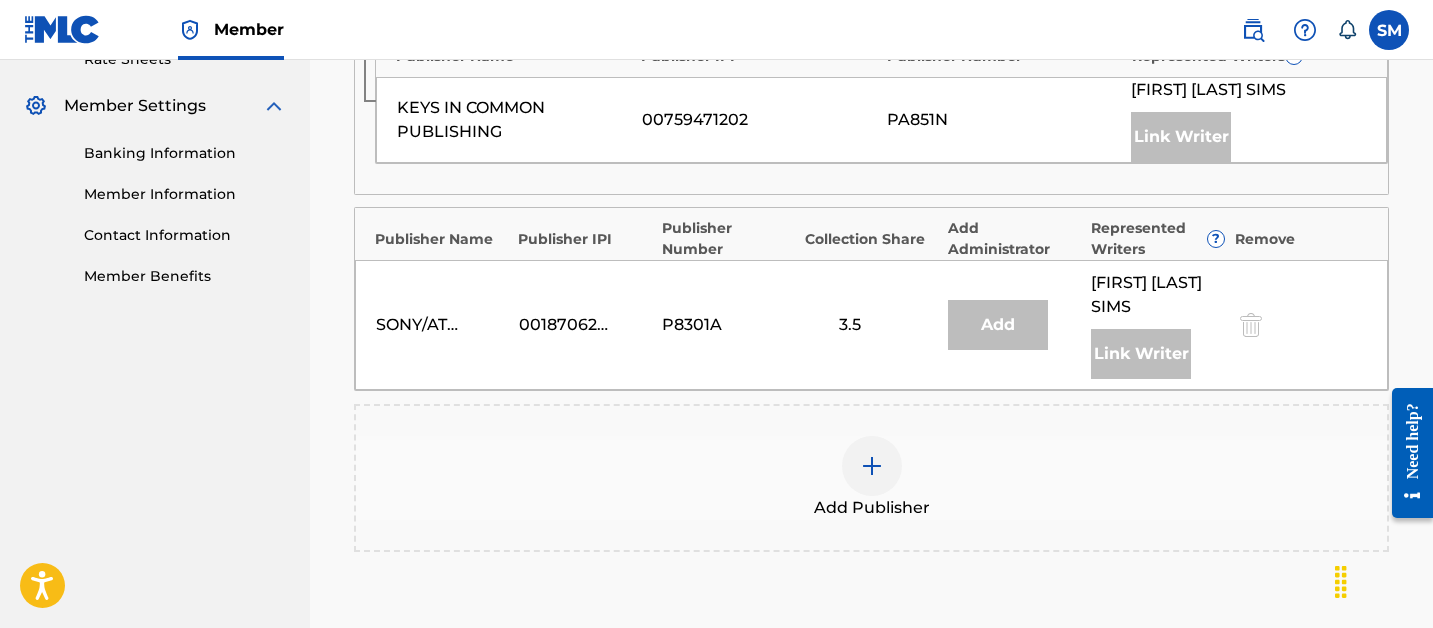 scroll, scrollTop: 846, scrollLeft: 0, axis: vertical 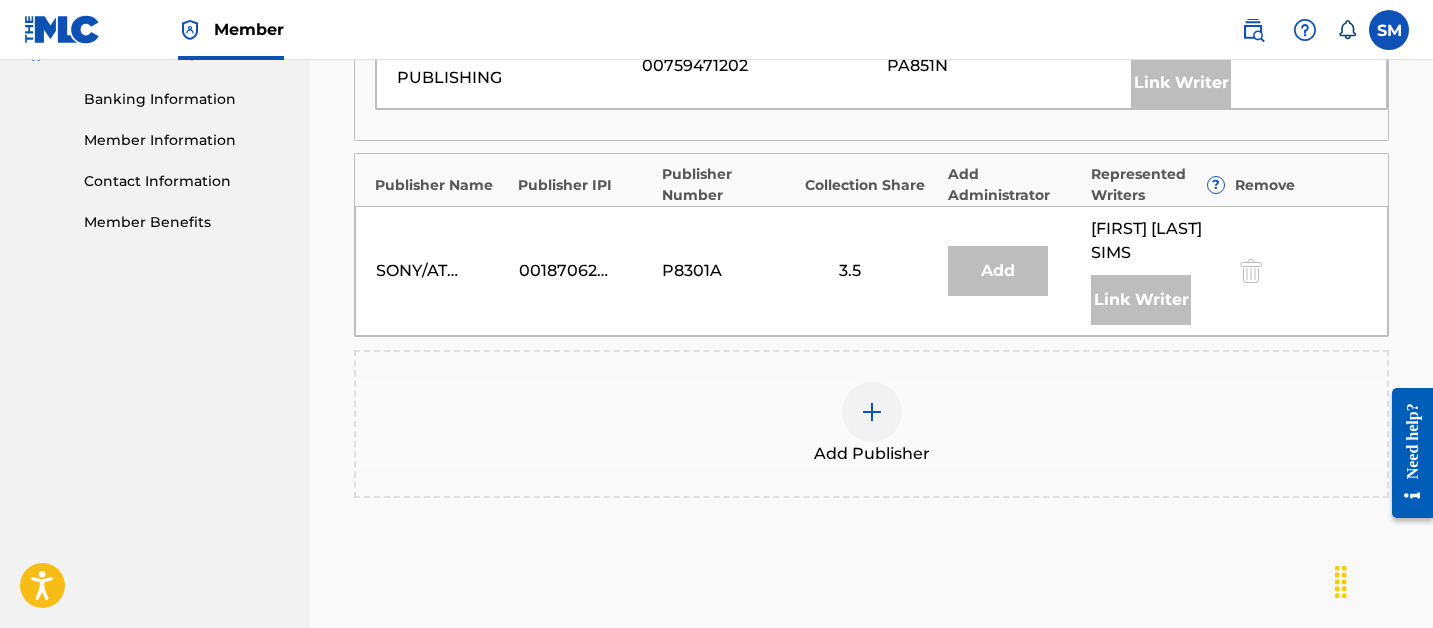 click on "Add Publisher" at bounding box center [872, 454] 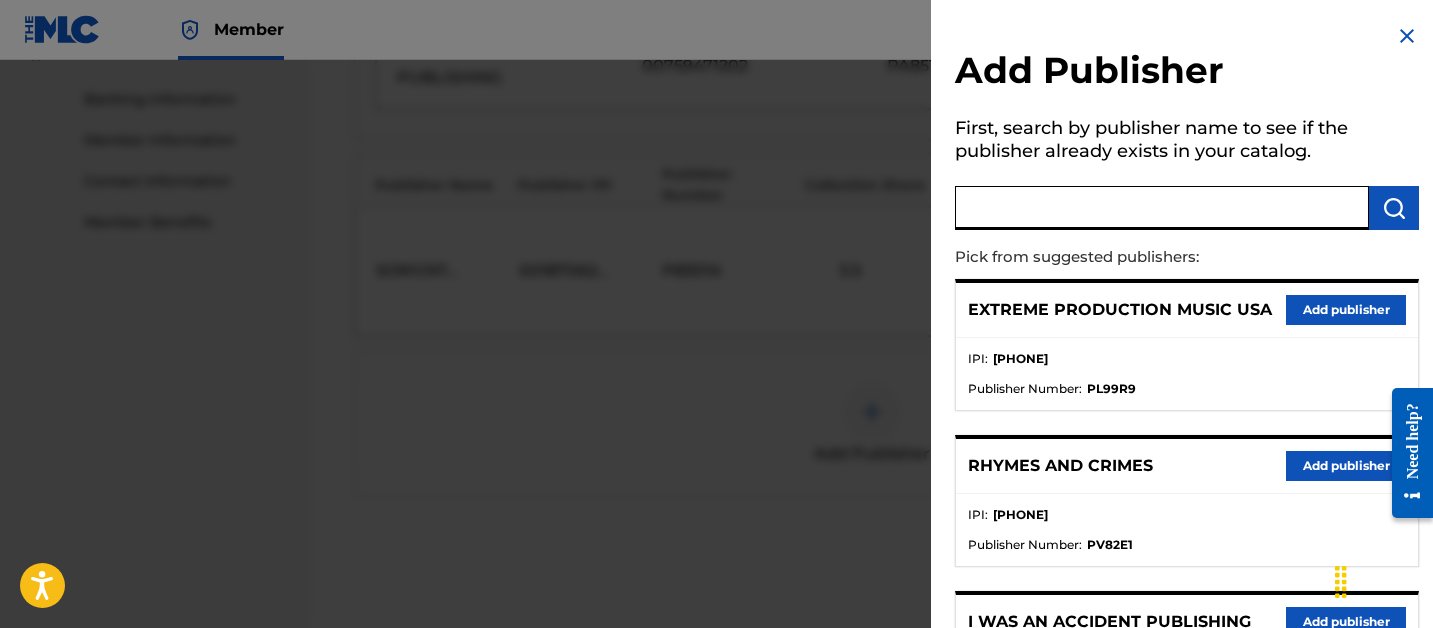 click at bounding box center (1162, 208) 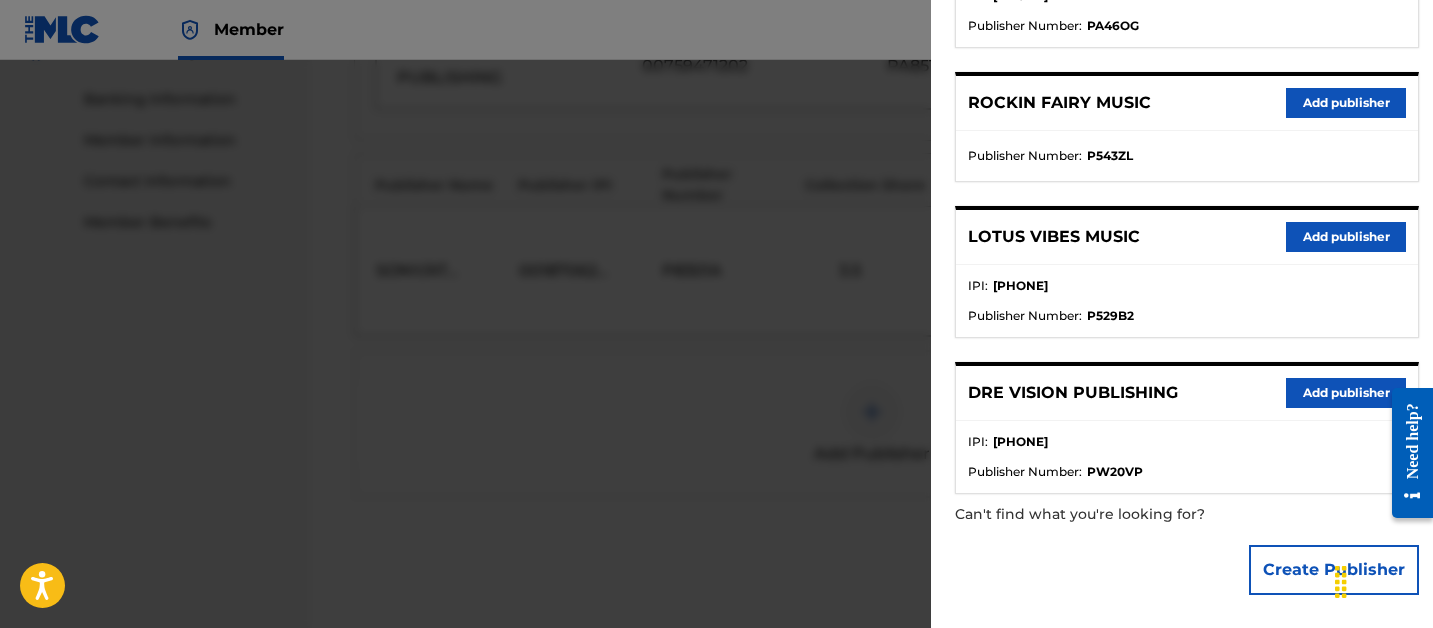 click on "Create Publisher" at bounding box center (1334, 570) 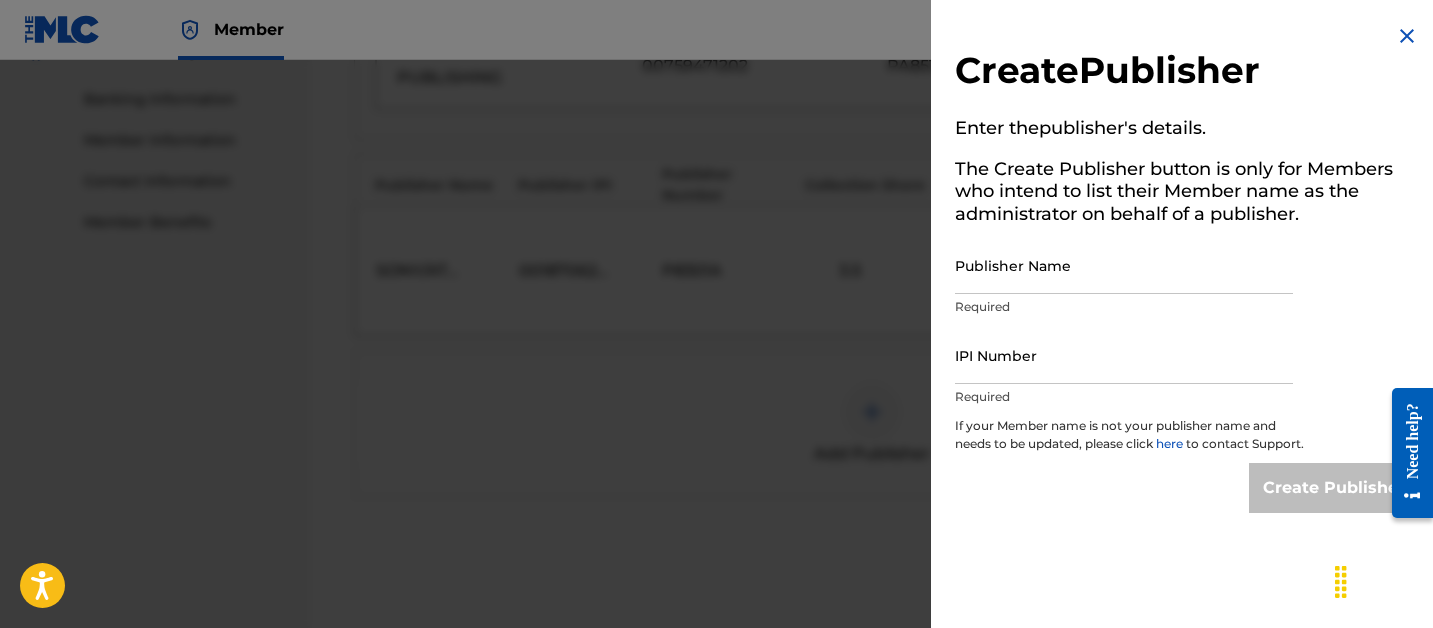 scroll, scrollTop: 0, scrollLeft: 0, axis: both 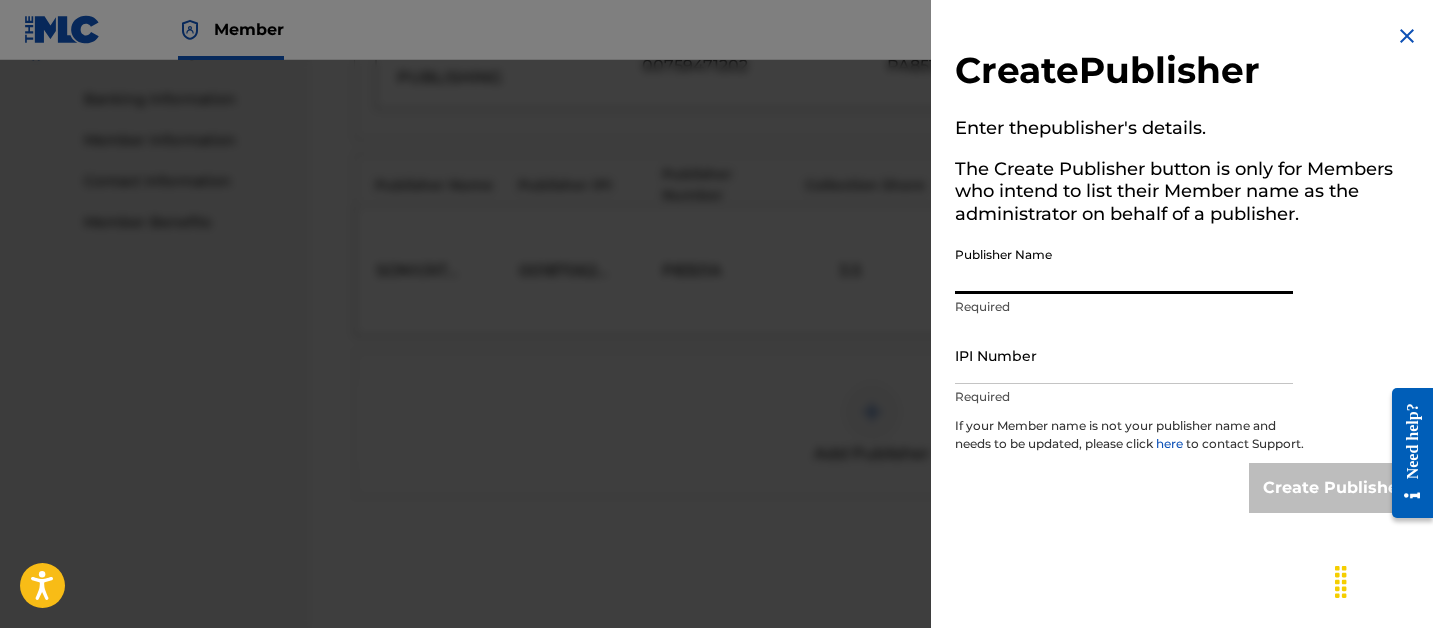 click on "Publisher Name" at bounding box center (1124, 265) 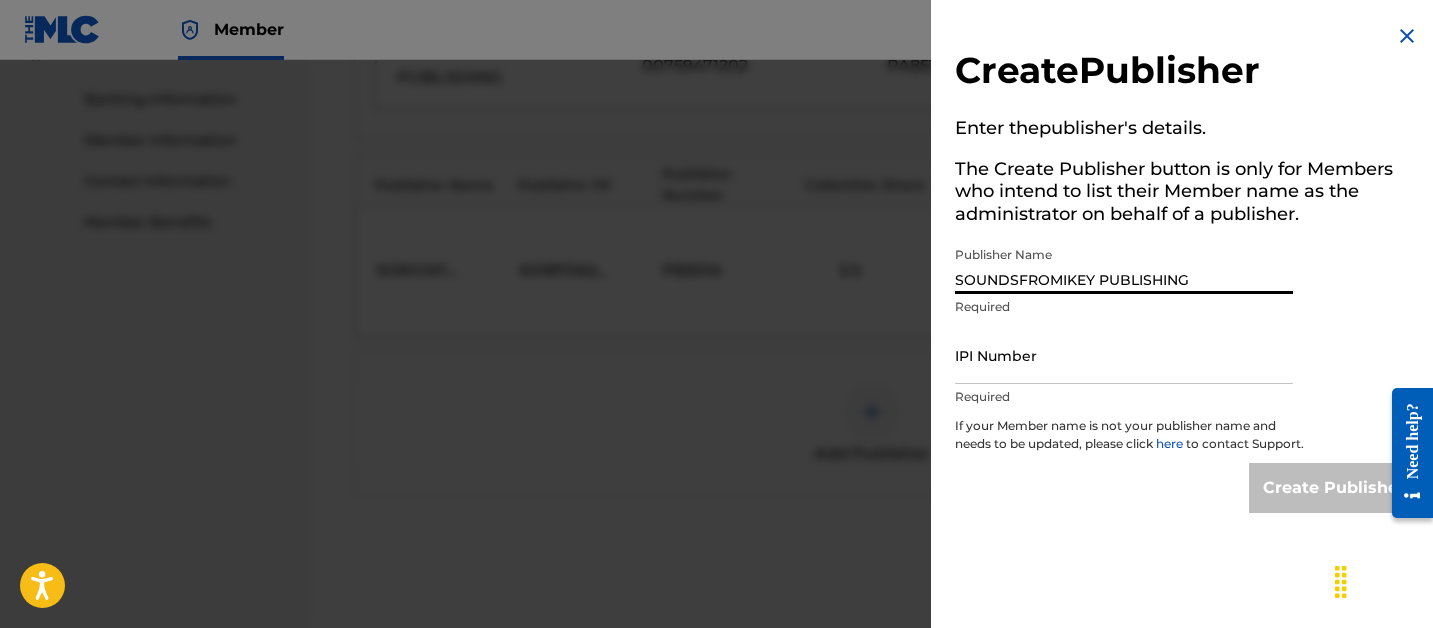 type on "SOUNDSFROMIKEY PUBLISHING" 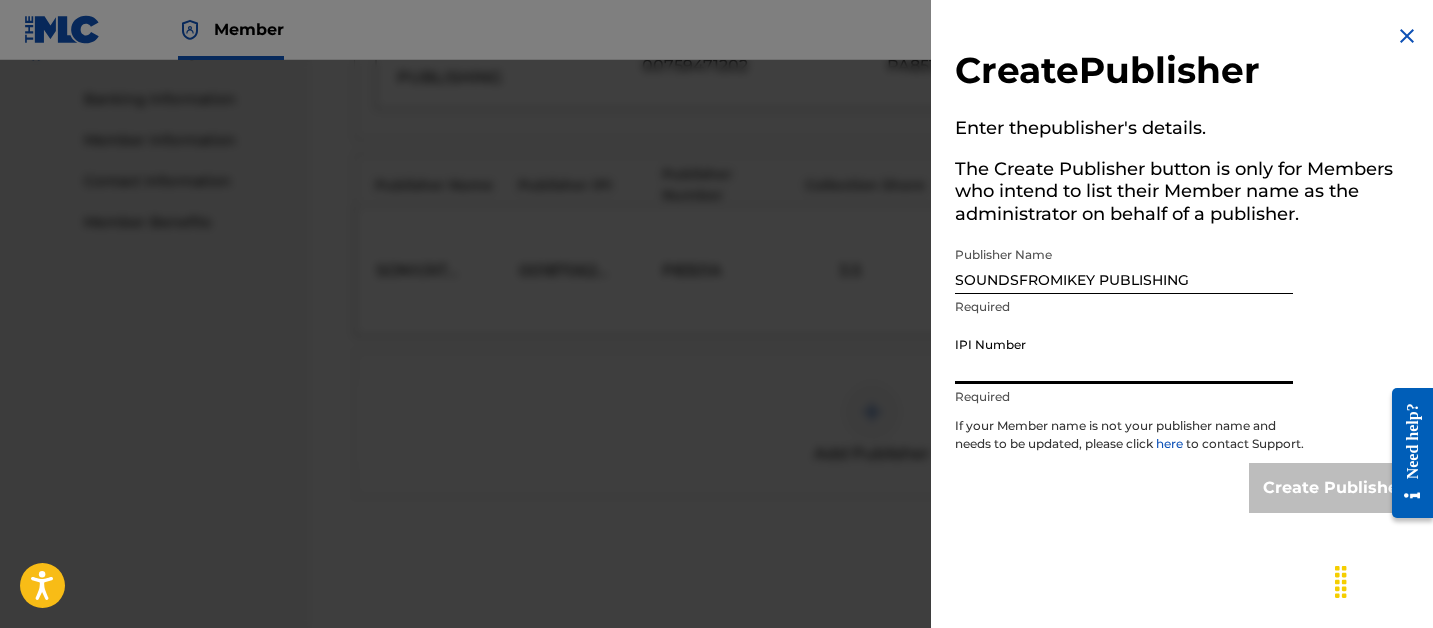 paste on "1092089941" 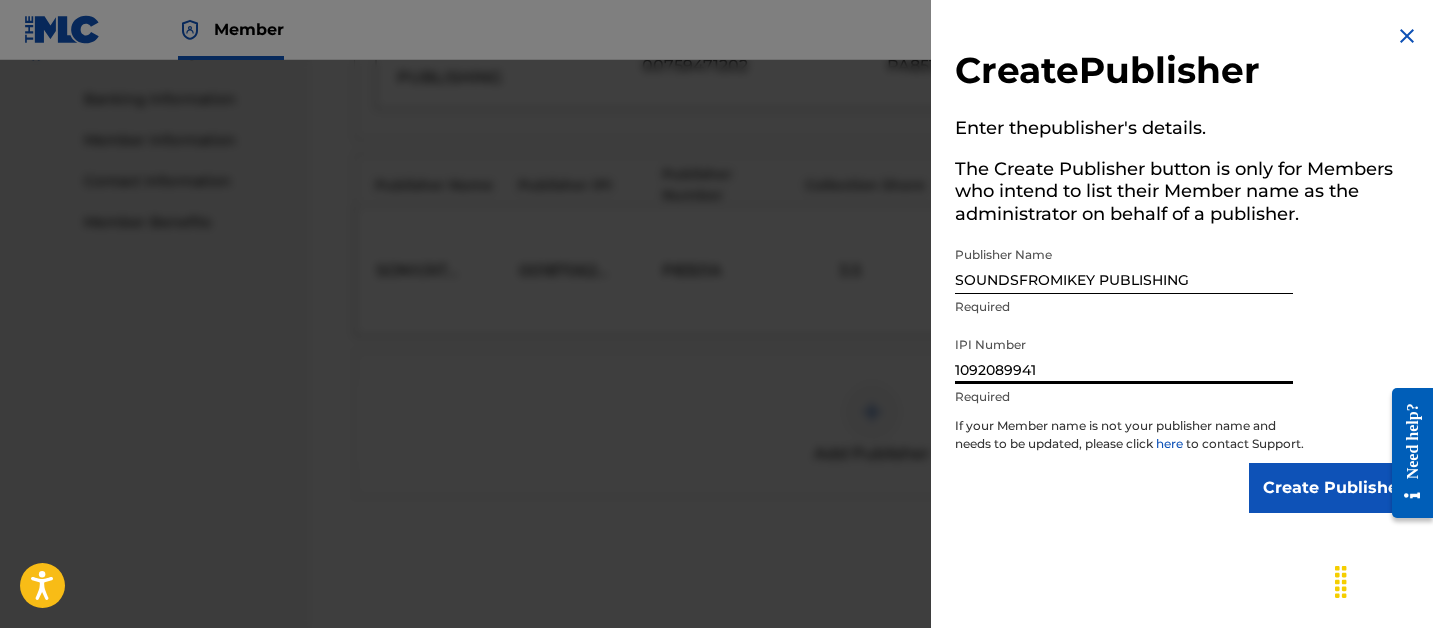 type on "1092089941" 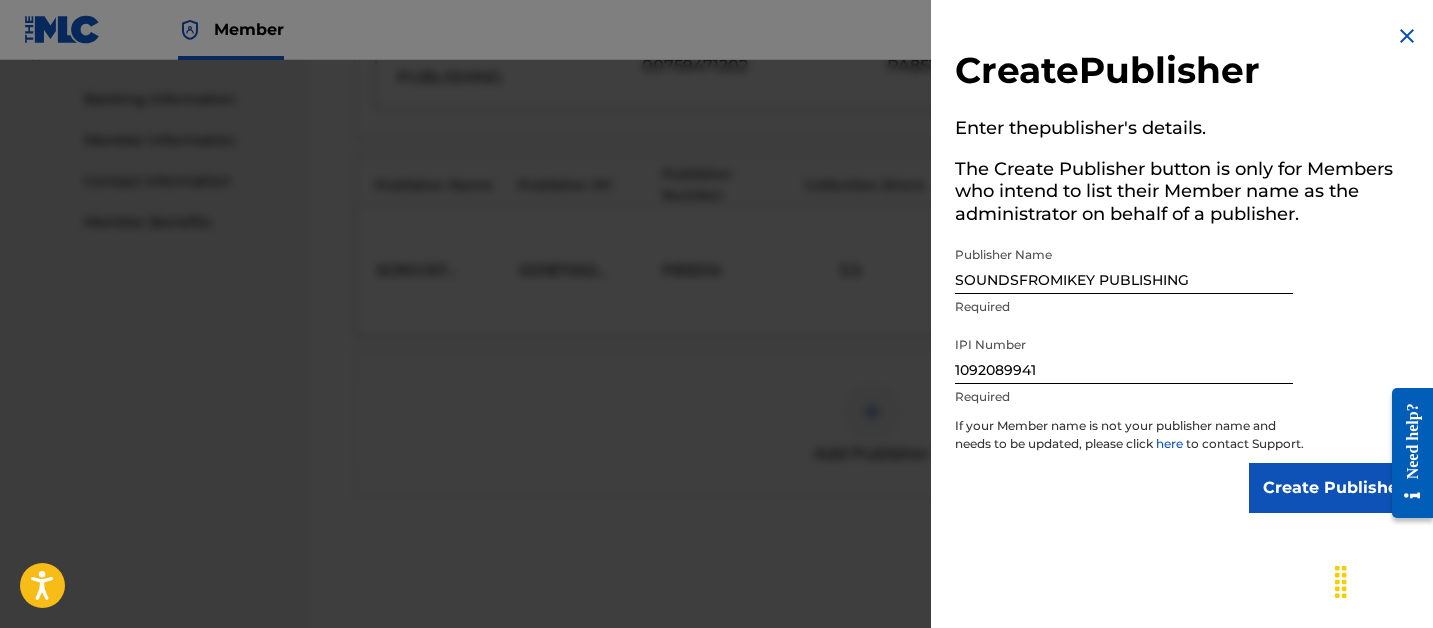 click on "Create Publisher" at bounding box center (1334, 488) 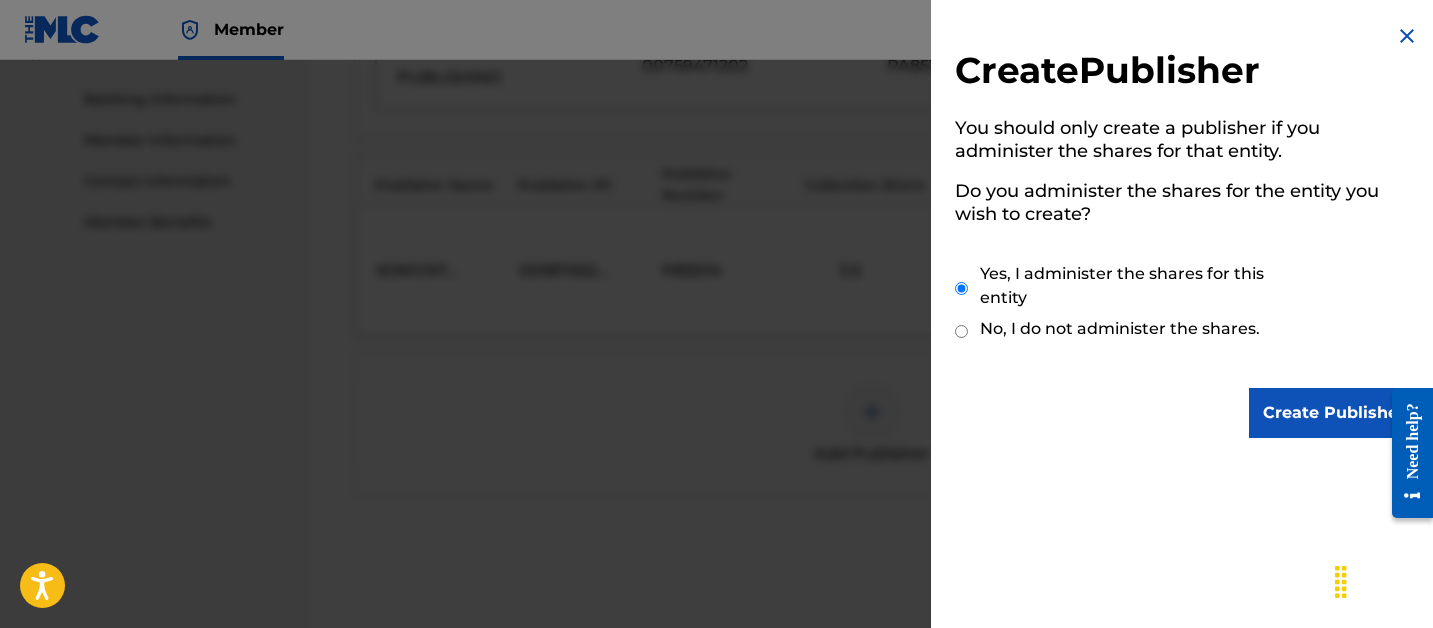 click on "Create Publisher" at bounding box center (1334, 413) 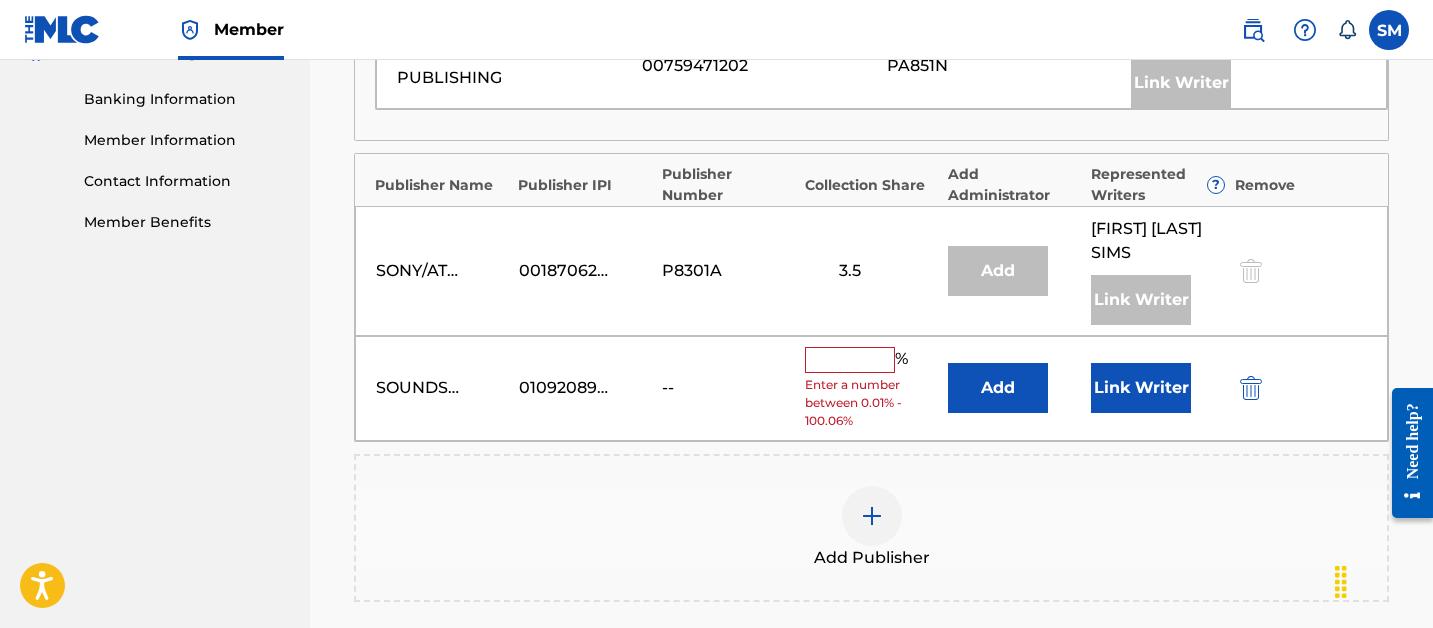 click on "Add" at bounding box center [998, 388] 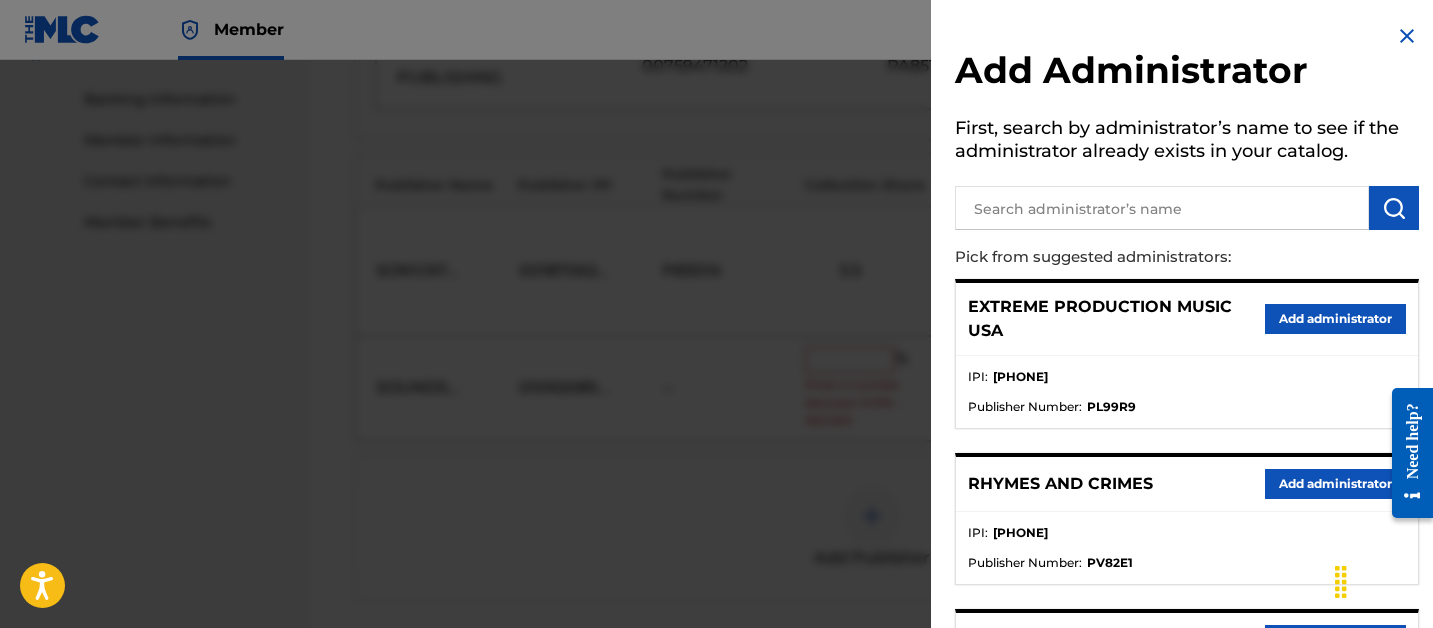 click at bounding box center [1162, 208] 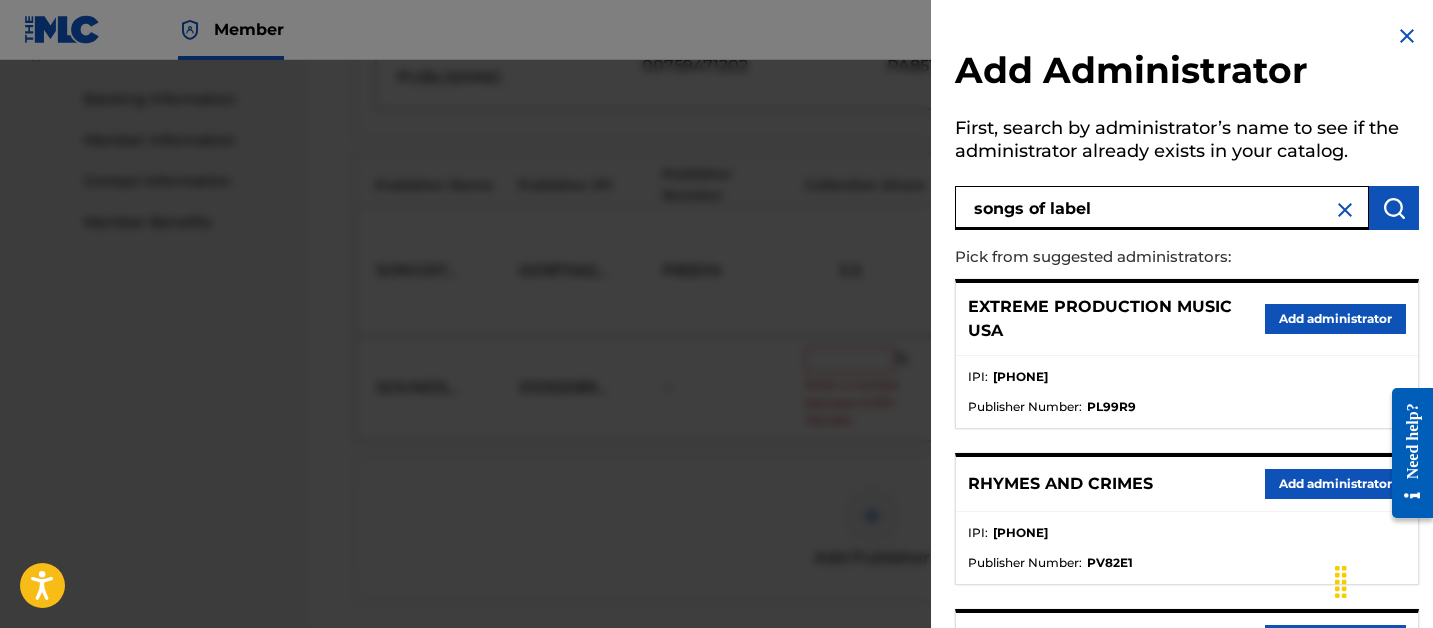 type on "songs of label" 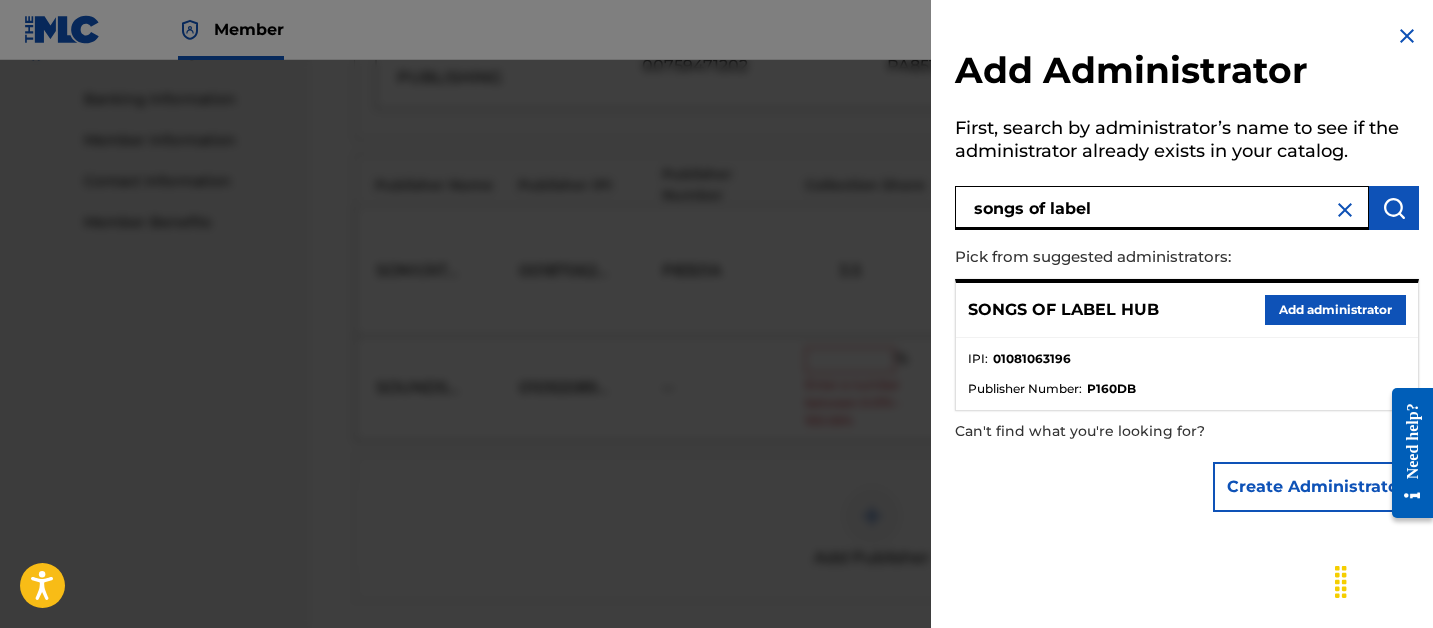 click on "Add administrator" at bounding box center [1335, 310] 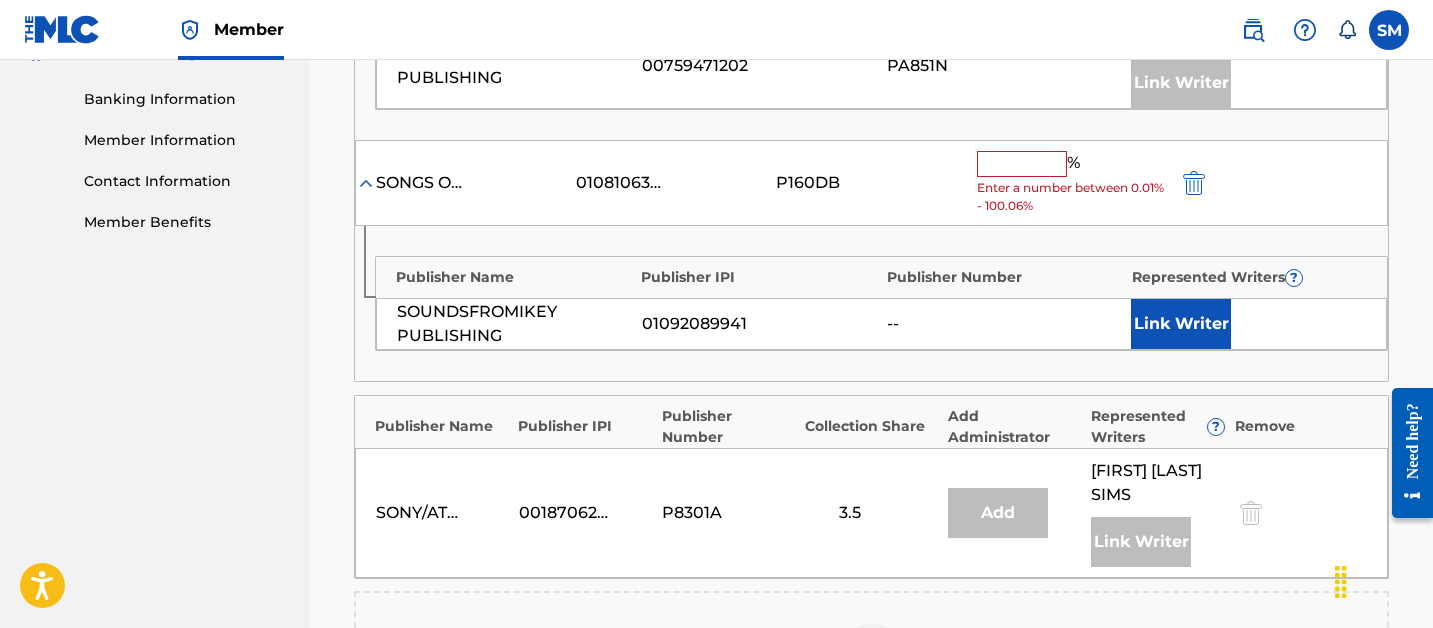 click at bounding box center (1022, 164) 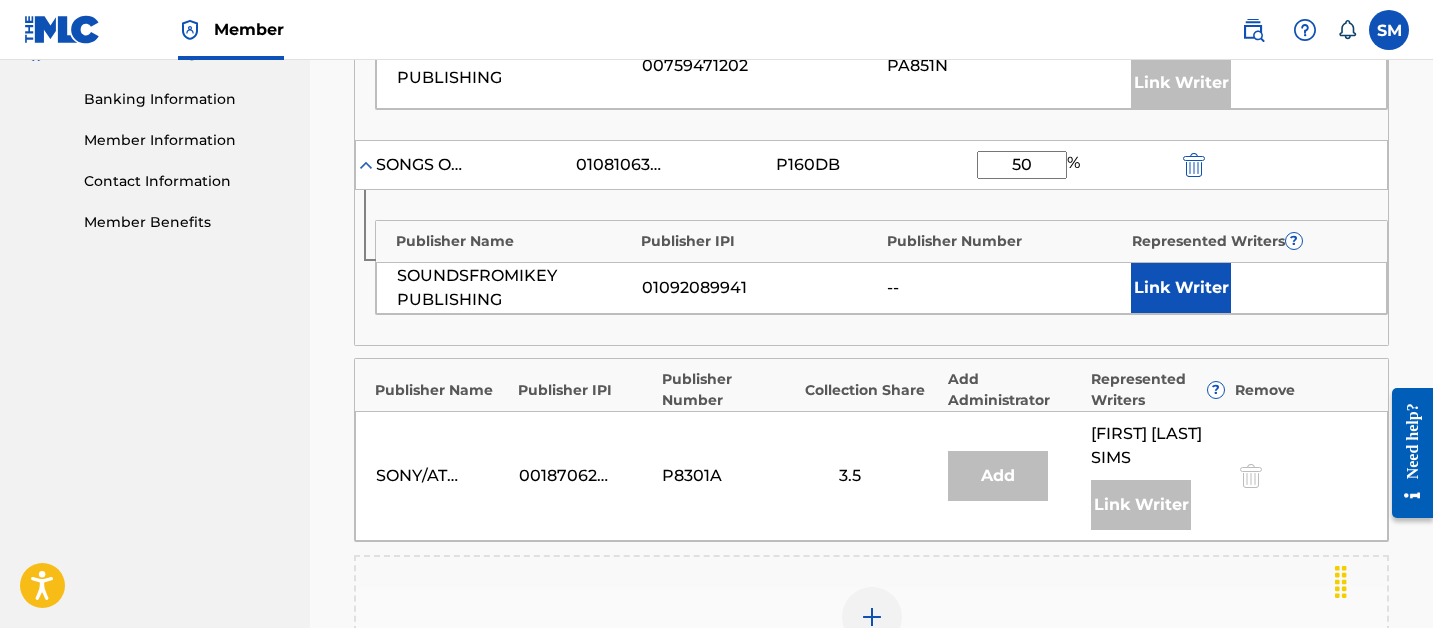type on "50" 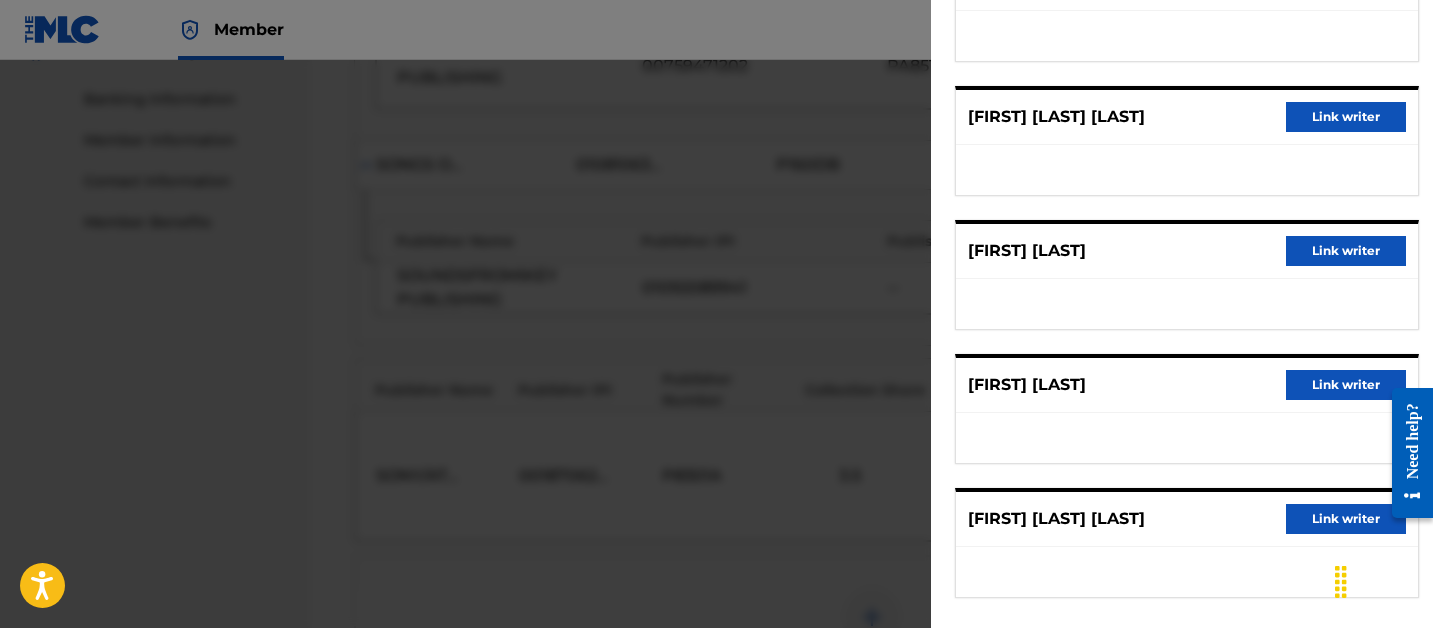 scroll, scrollTop: 267, scrollLeft: 0, axis: vertical 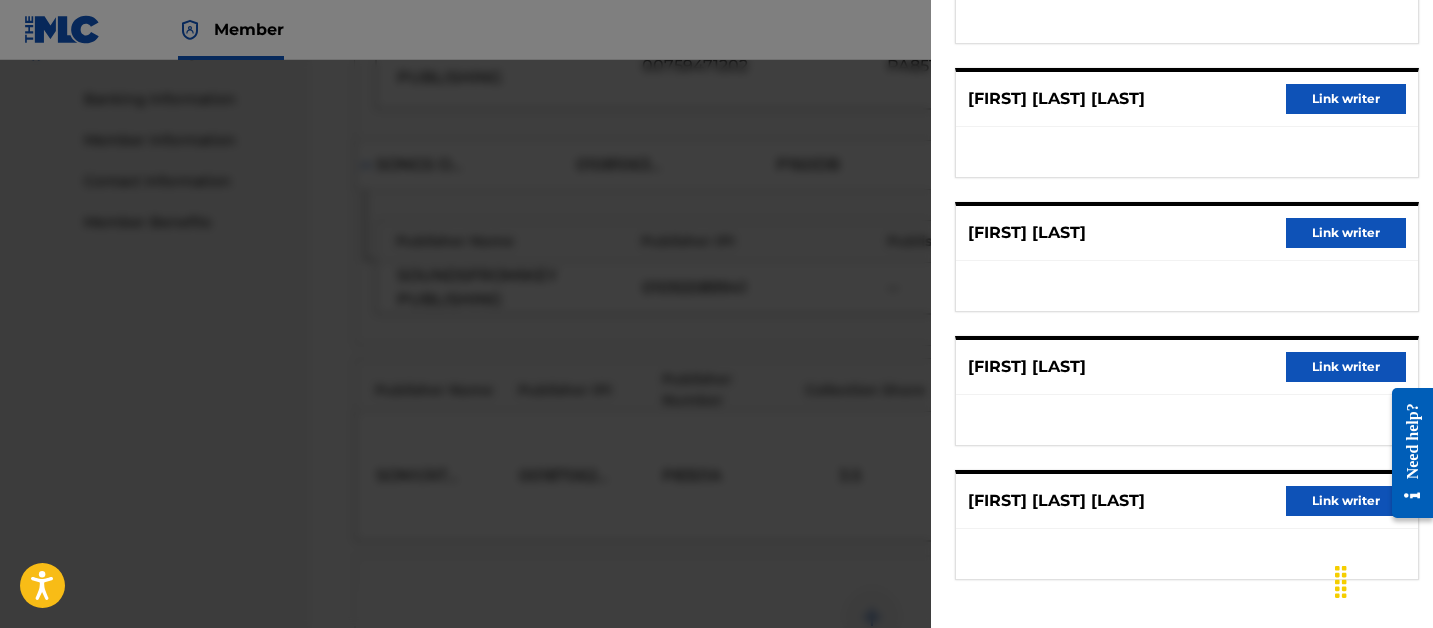 click on "Link writer" at bounding box center (1346, 233) 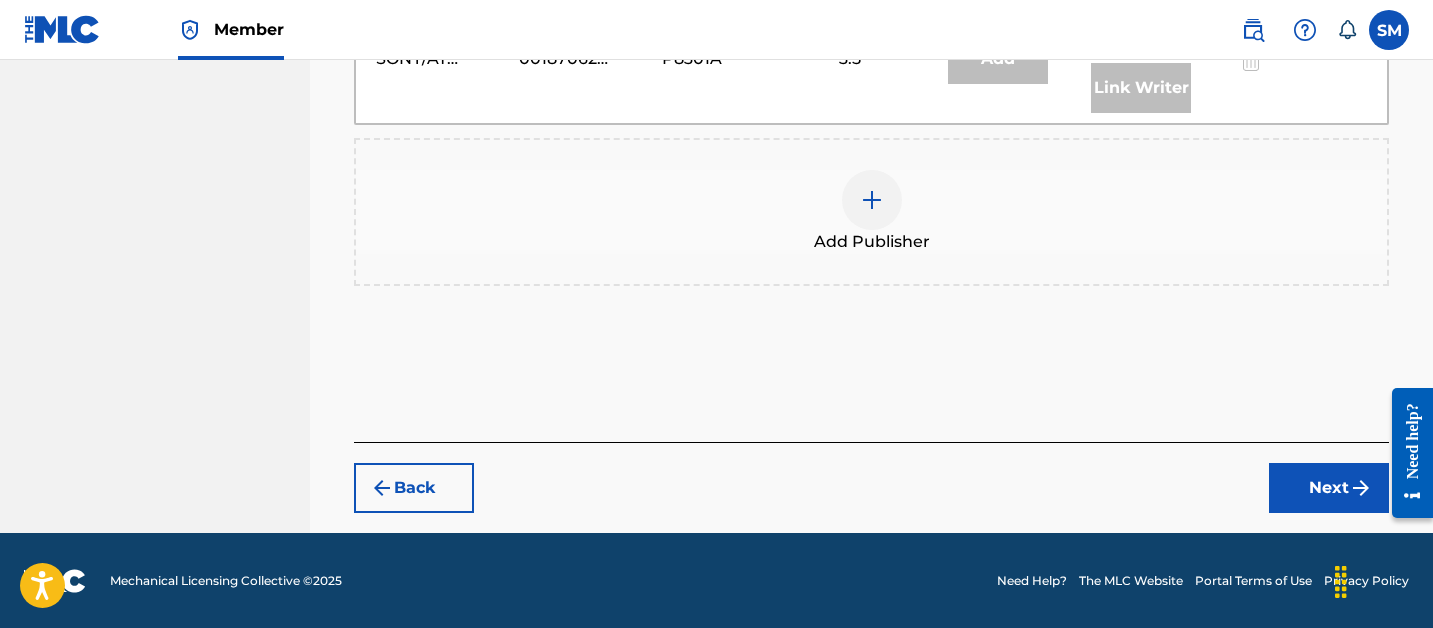 click on "Next" at bounding box center [1329, 488] 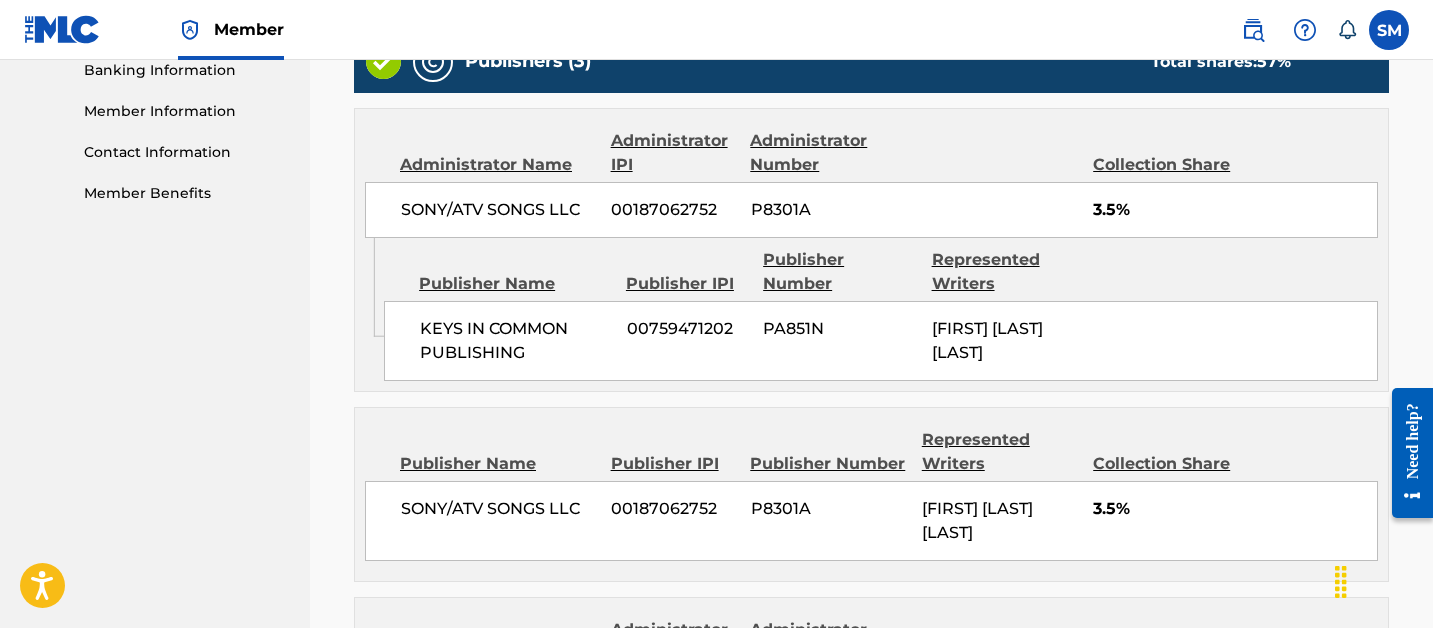 scroll, scrollTop: 1363, scrollLeft: 0, axis: vertical 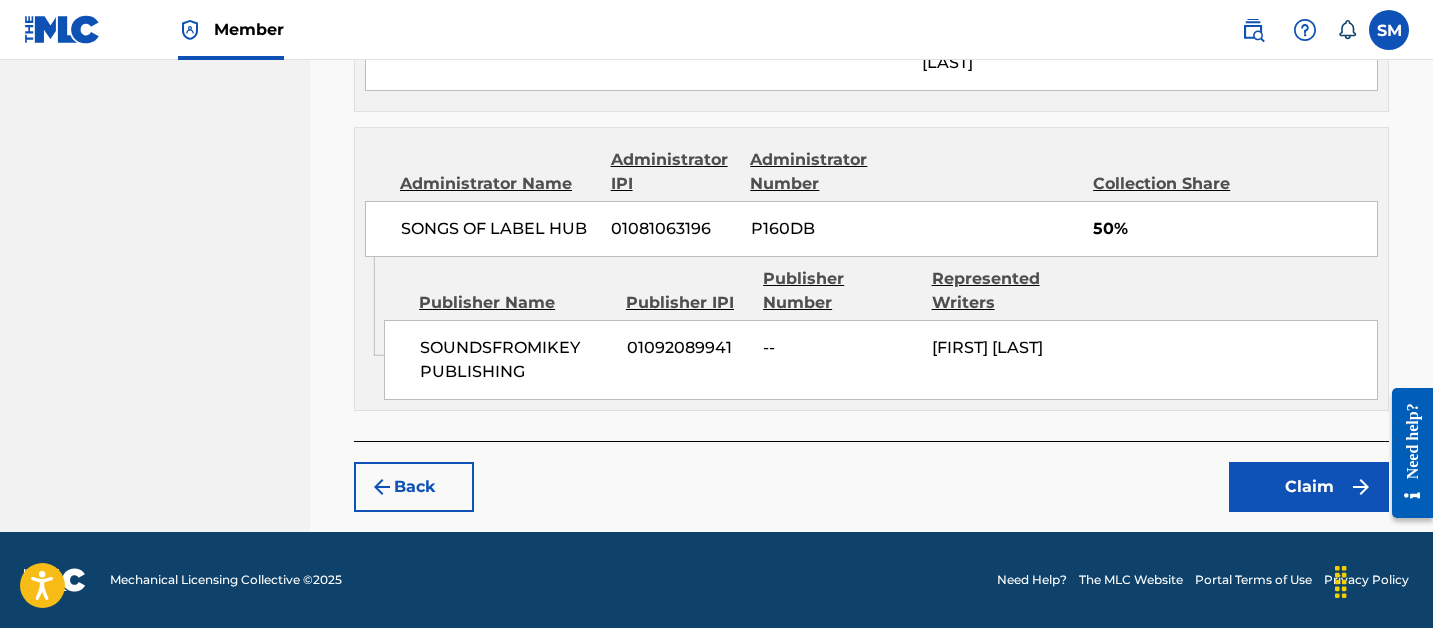 click on "Claim" at bounding box center (1309, 487) 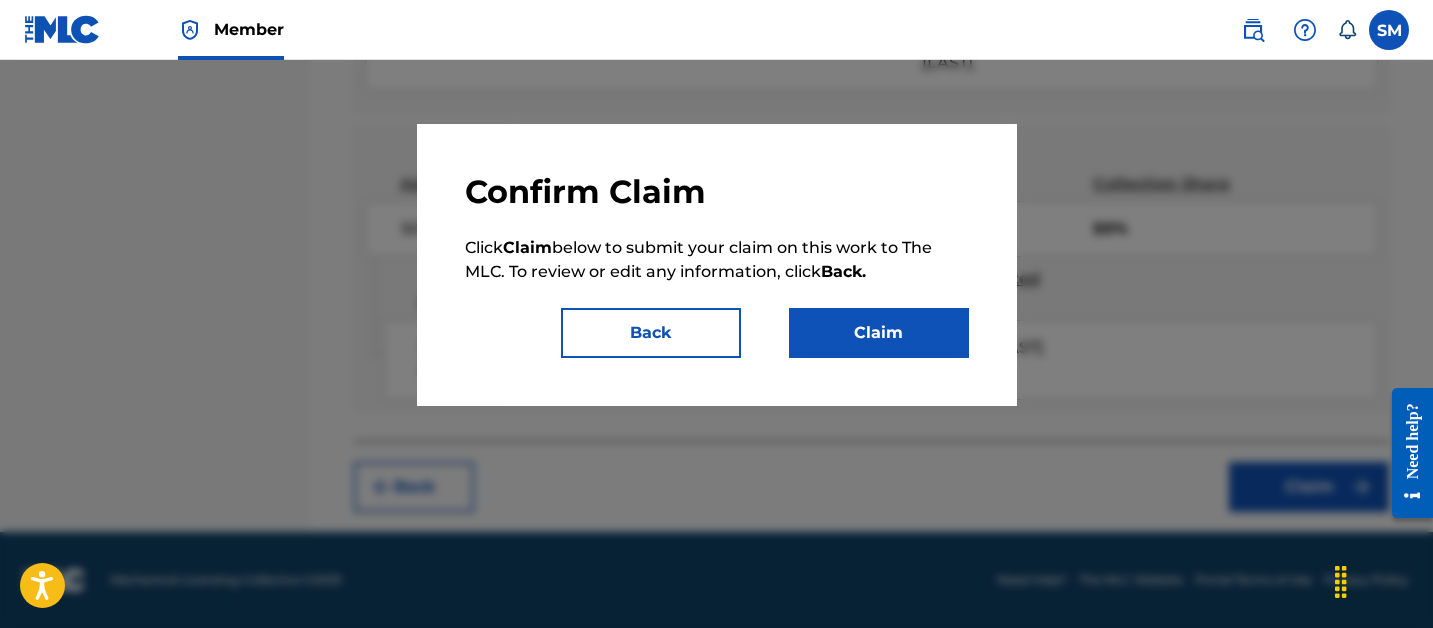 click on "Claim" at bounding box center (879, 333) 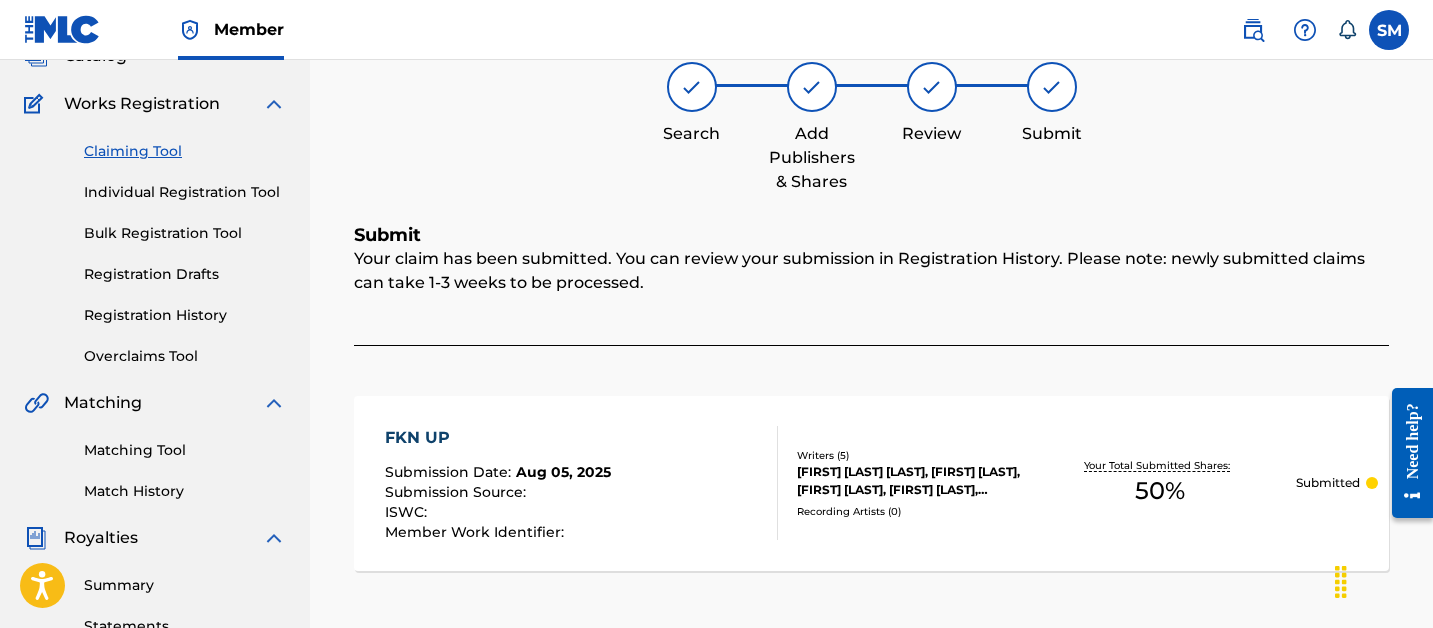 scroll, scrollTop: 127, scrollLeft: 0, axis: vertical 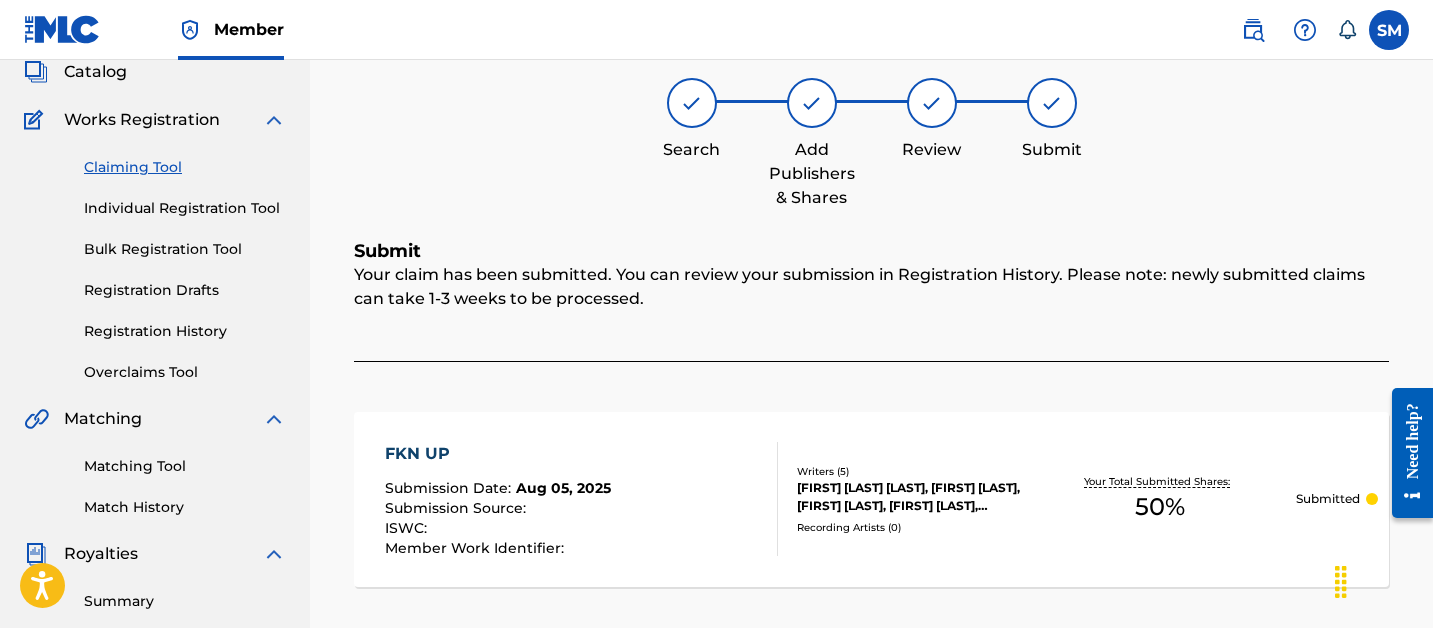click on "Claiming Tool Individual Registration Tool Bulk Registration Tool Registration Drafts Registration History Overclaims Tool" at bounding box center (155, 257) 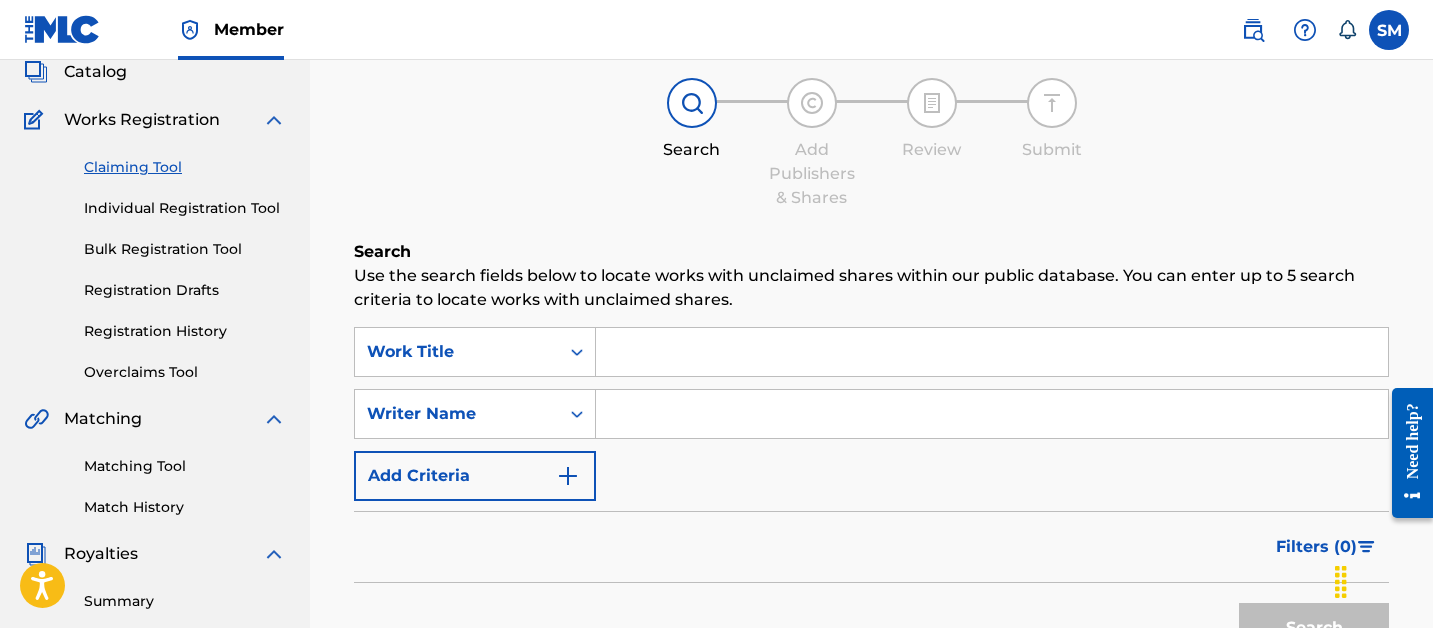 scroll, scrollTop: 0, scrollLeft: 0, axis: both 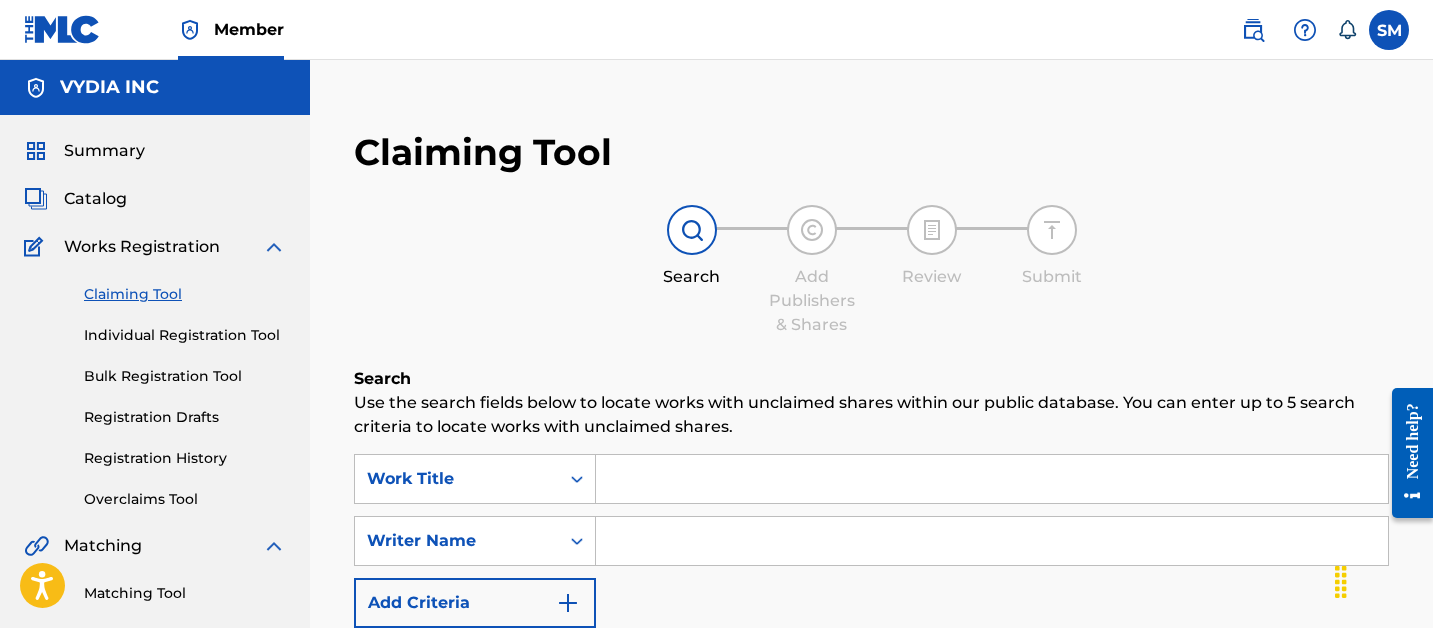 click on "SearchWithCriteria7109e4e3-bdfe-4e8f-aeef-125b3ec21948 Work Title SearchWithCriteria58322320-6ae2-45d2-9bd4-b324df3bd12c Writer Name Add Criteria" at bounding box center (871, 541) 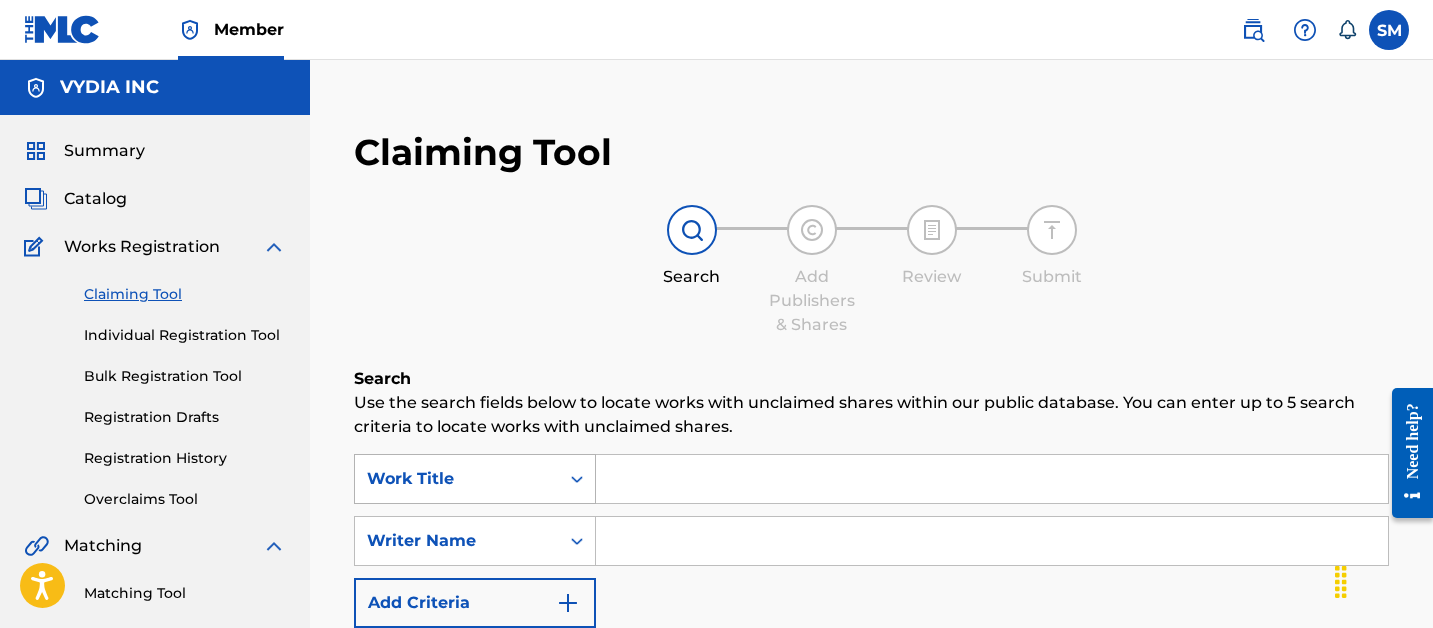click on "Work Title" at bounding box center [457, 479] 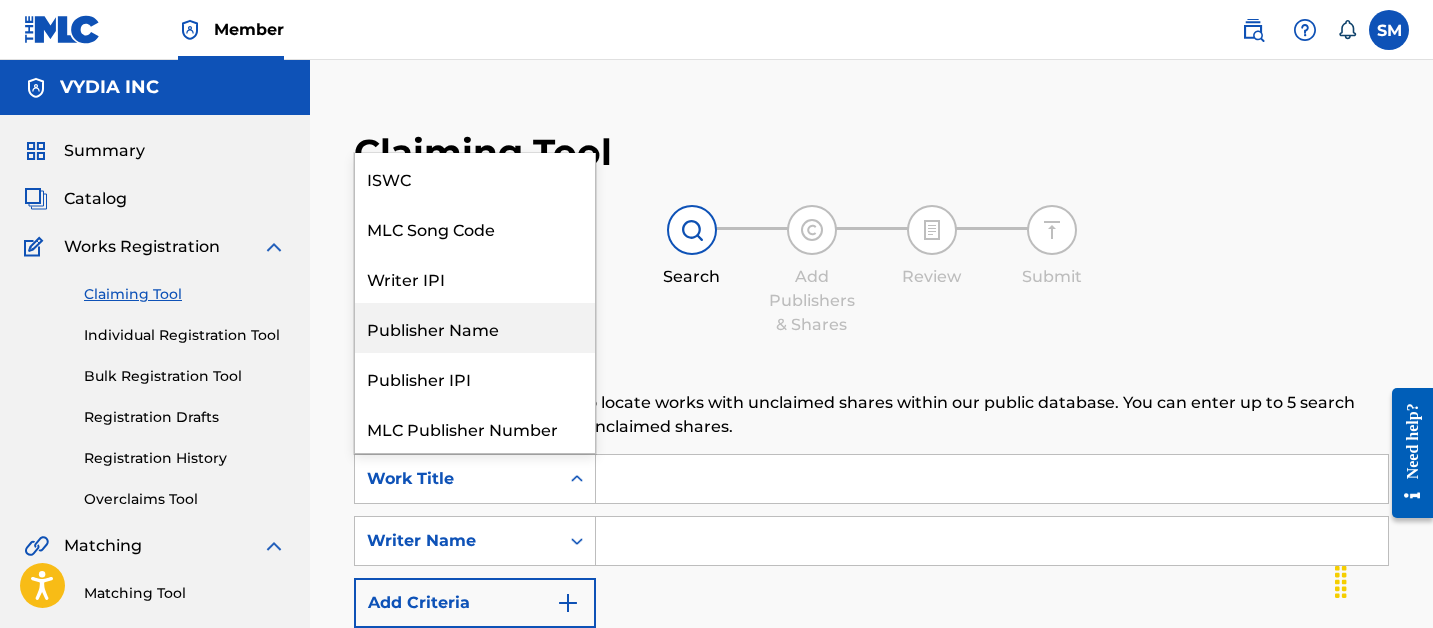 scroll, scrollTop: 50, scrollLeft: 0, axis: vertical 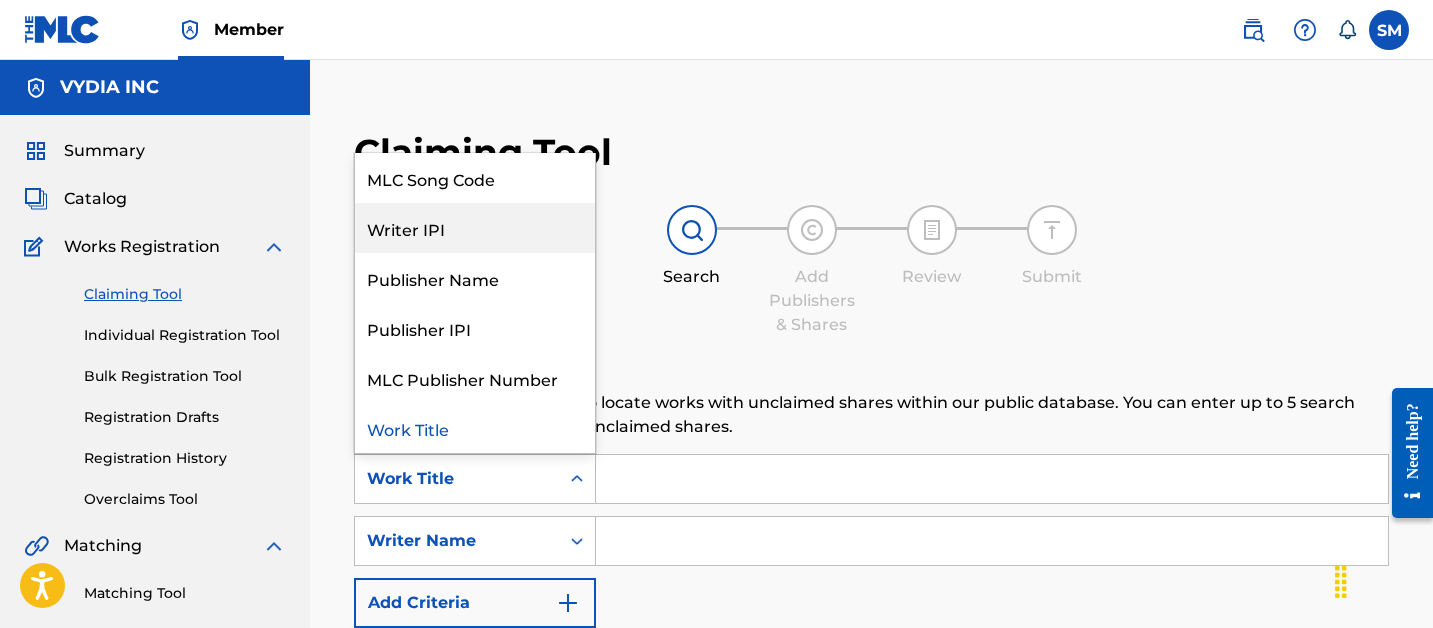 click on "MLC Song Code" at bounding box center (475, 178) 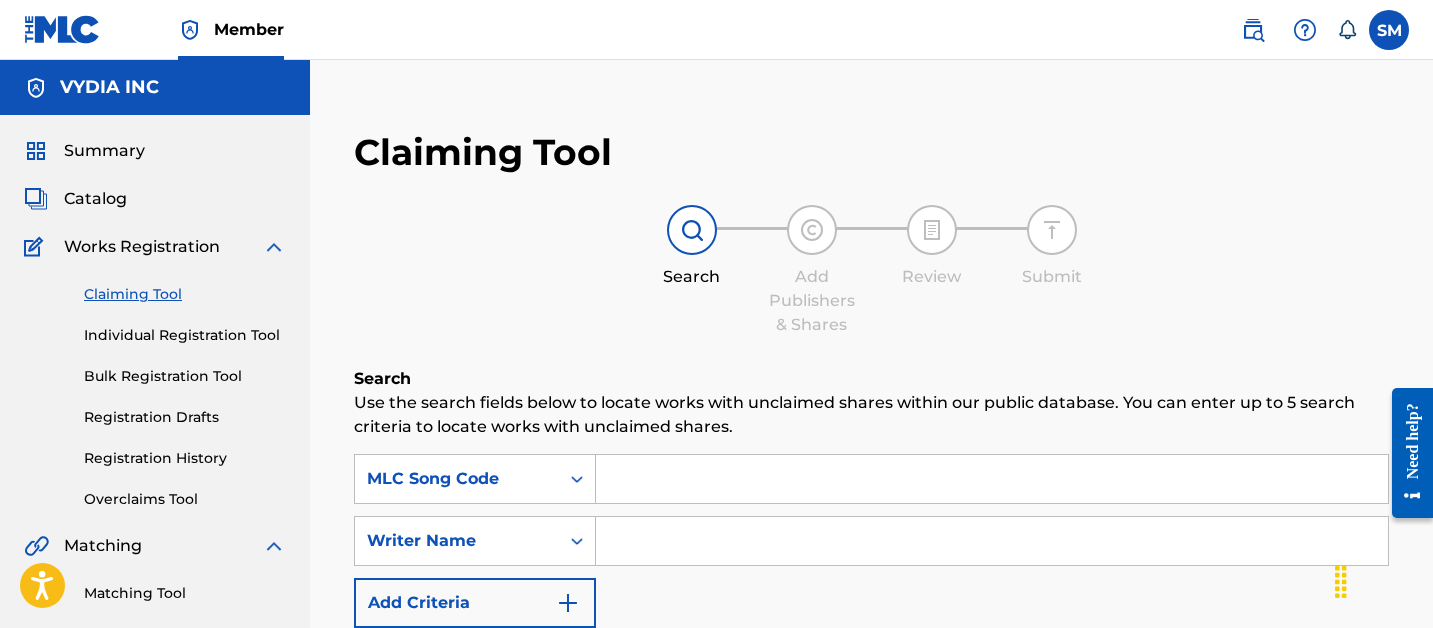 click on "SearchWithCriteriac83ad2b2-4d41-40a2-8c41-de5a1669d3af MLC Song Code SearchWithCriteria58322320-6ae2-45d2-9bd4-b324df3bd12c Writer Name Add Criteria" at bounding box center (871, 541) 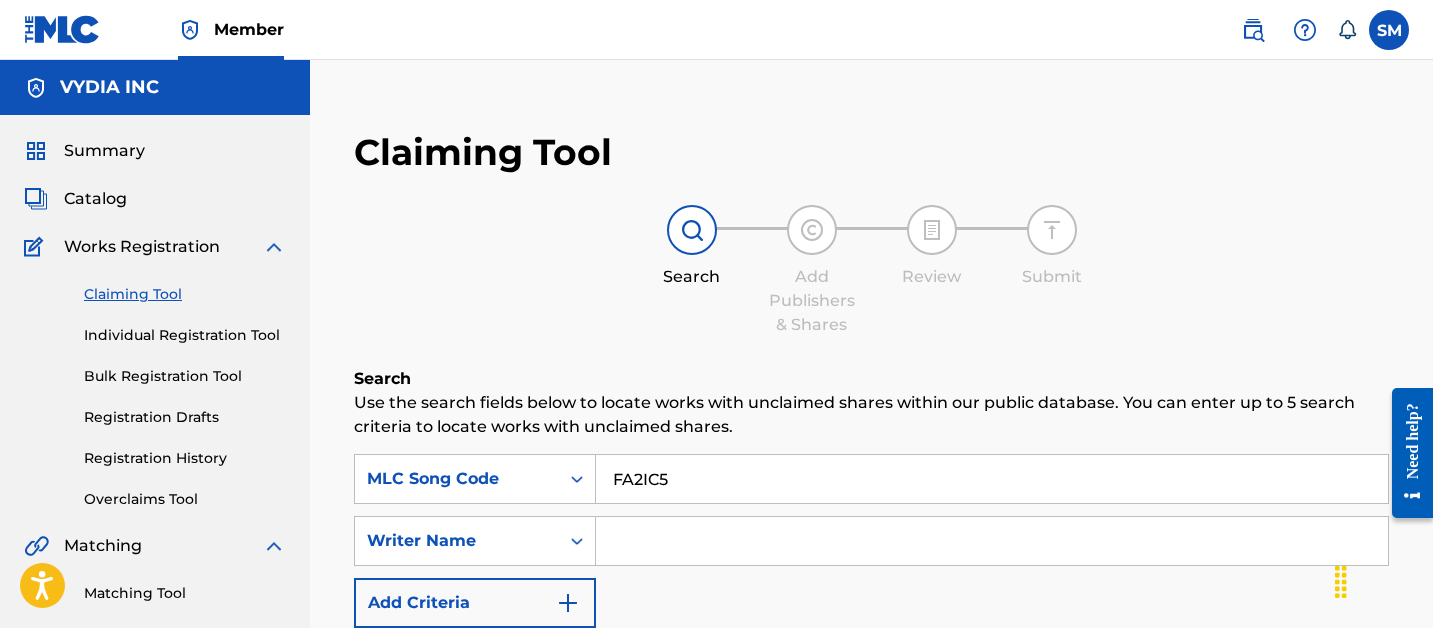 click on "Search" at bounding box center (1314, 755) 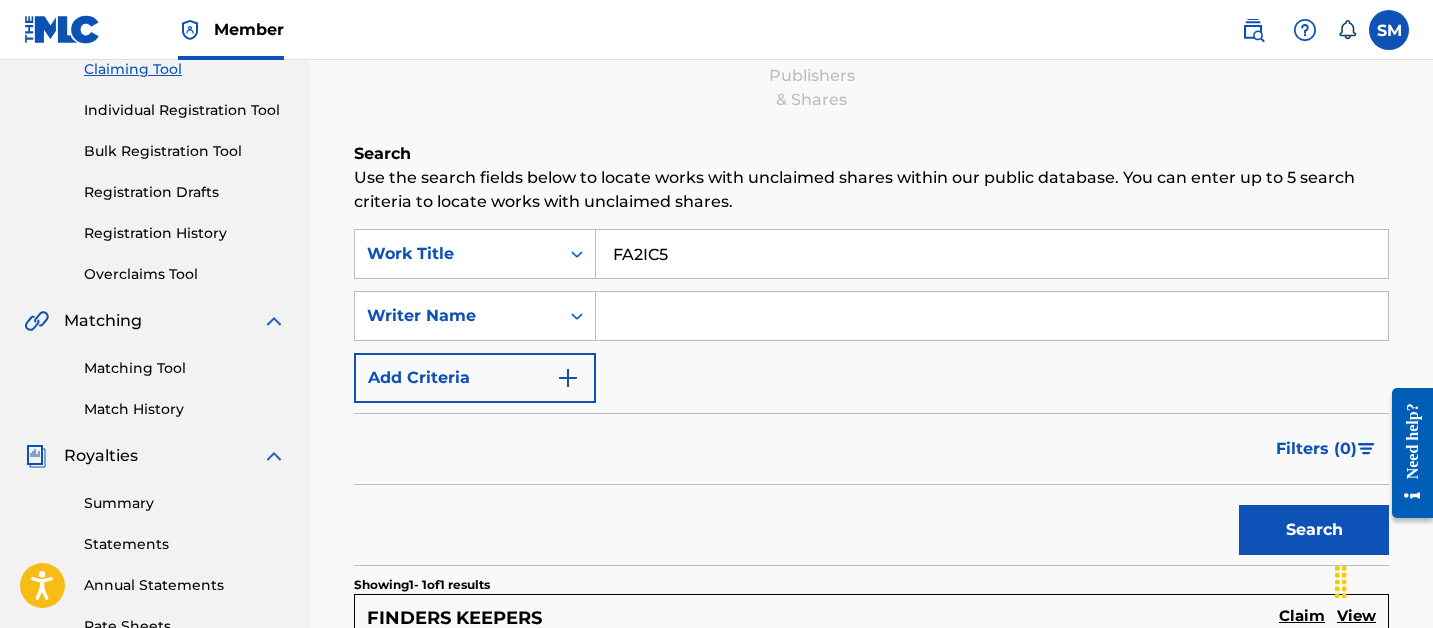 scroll, scrollTop: 287, scrollLeft: 0, axis: vertical 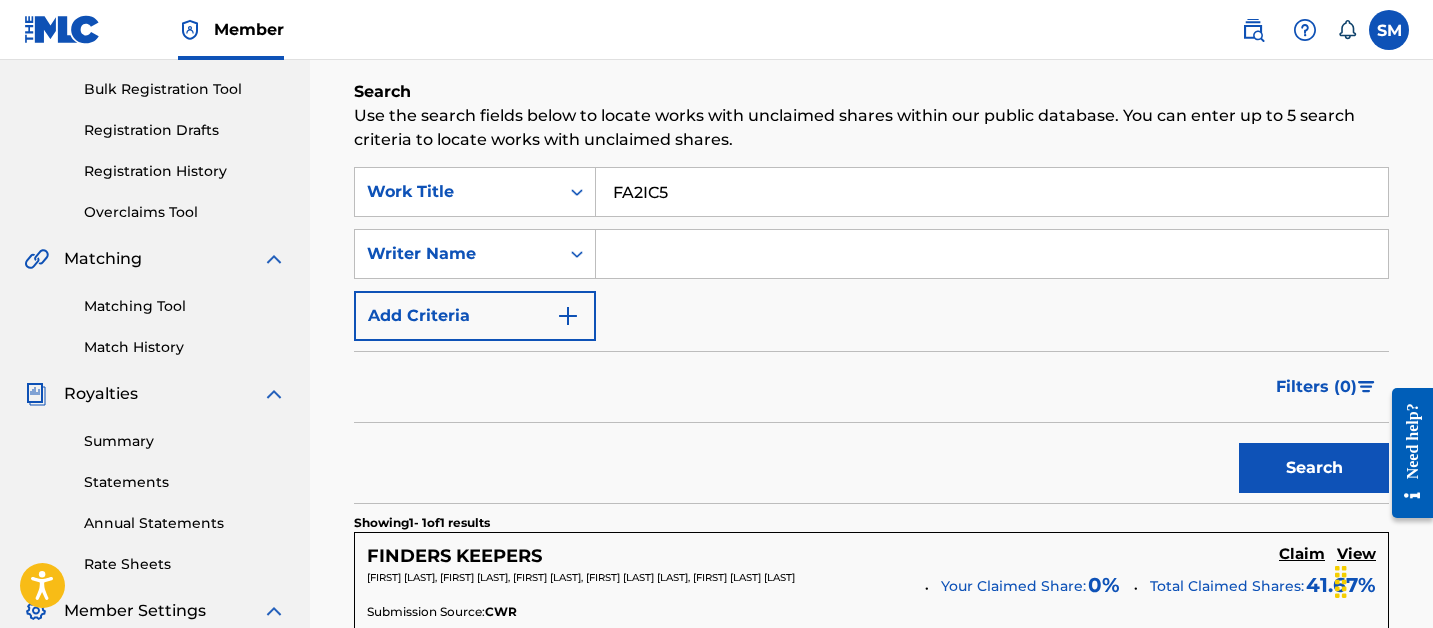 click on "Claim" at bounding box center (1302, 554) 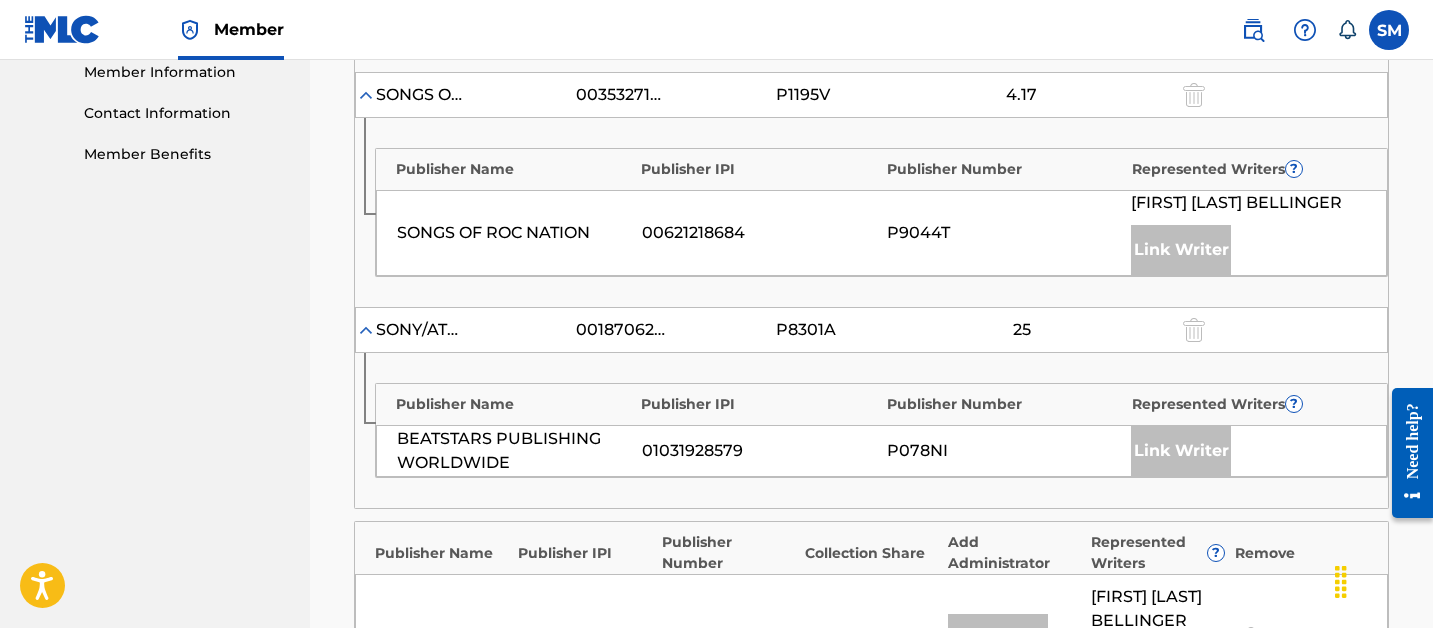scroll, scrollTop: 1494, scrollLeft: 0, axis: vertical 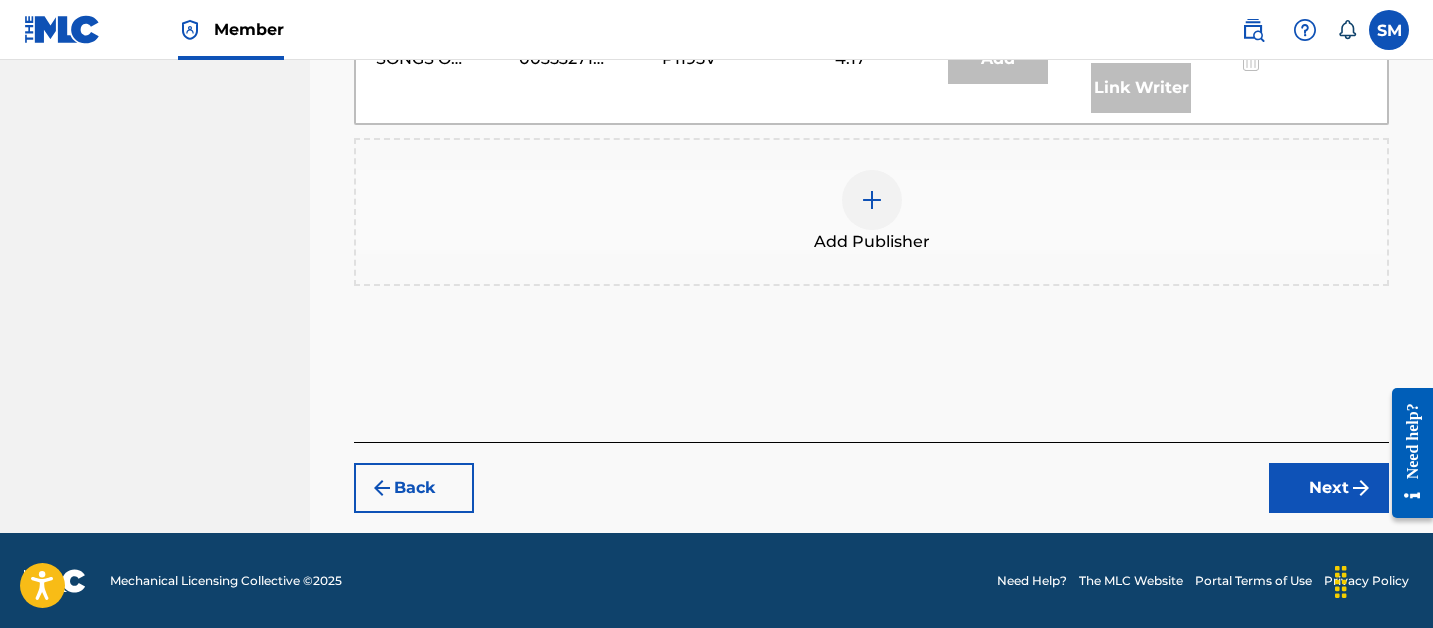 click at bounding box center (872, 200) 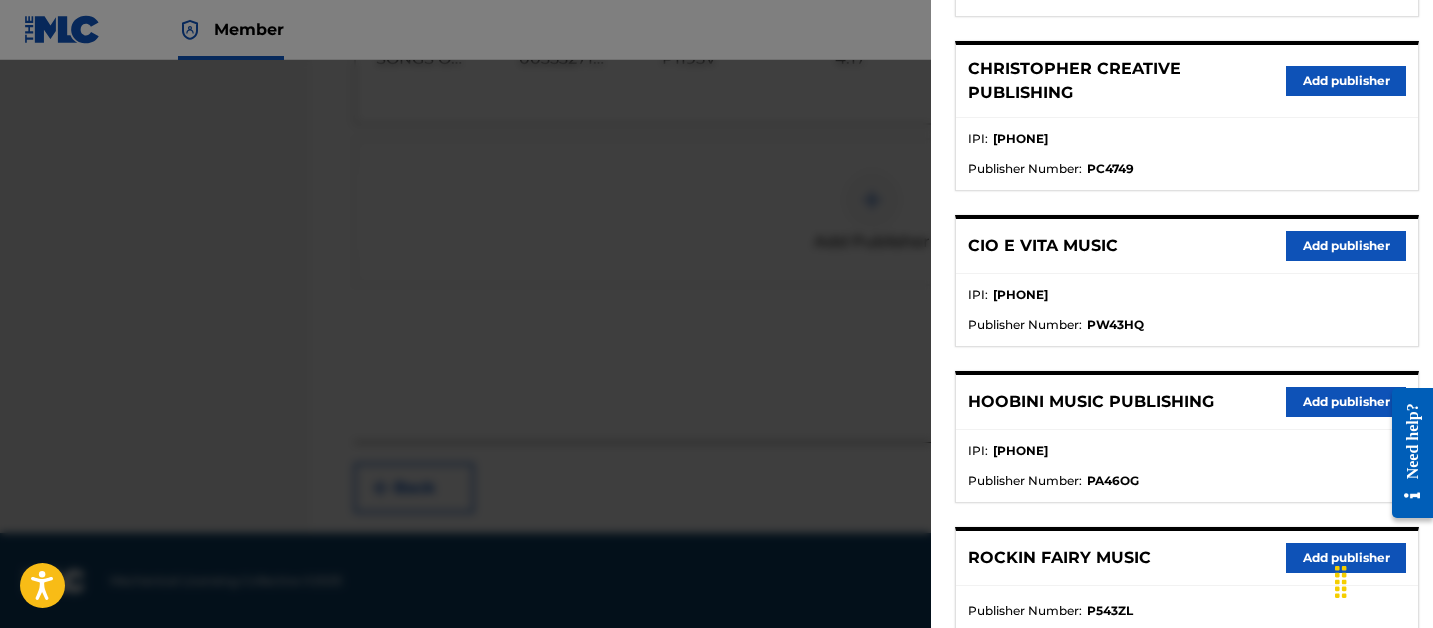 scroll, scrollTop: 1317, scrollLeft: 0, axis: vertical 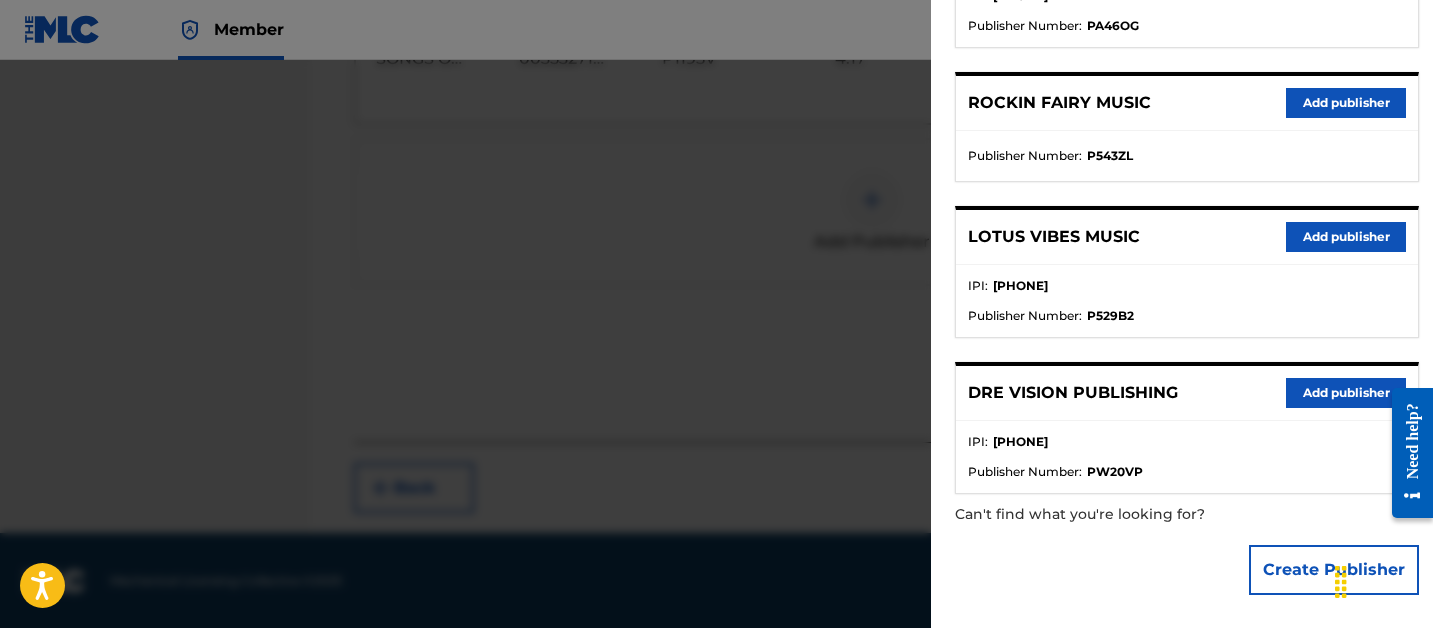 click on "Create Publisher" at bounding box center [1334, 570] 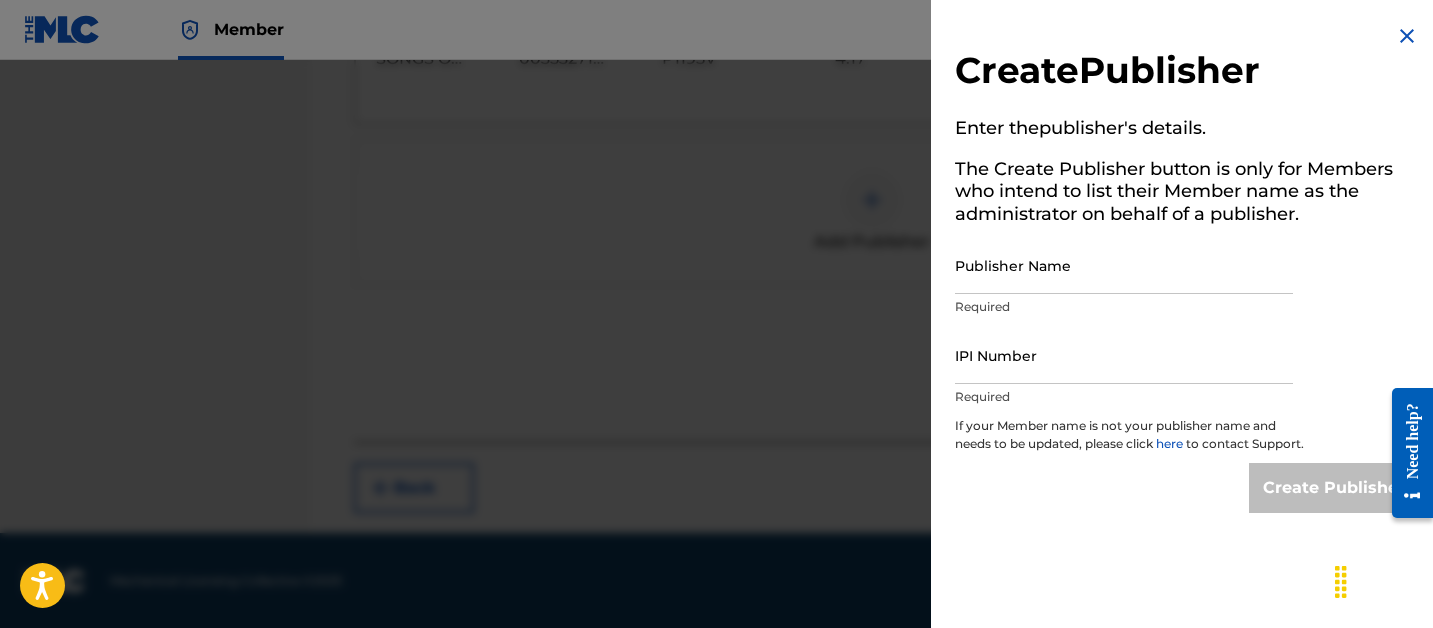 scroll, scrollTop: 0, scrollLeft: 0, axis: both 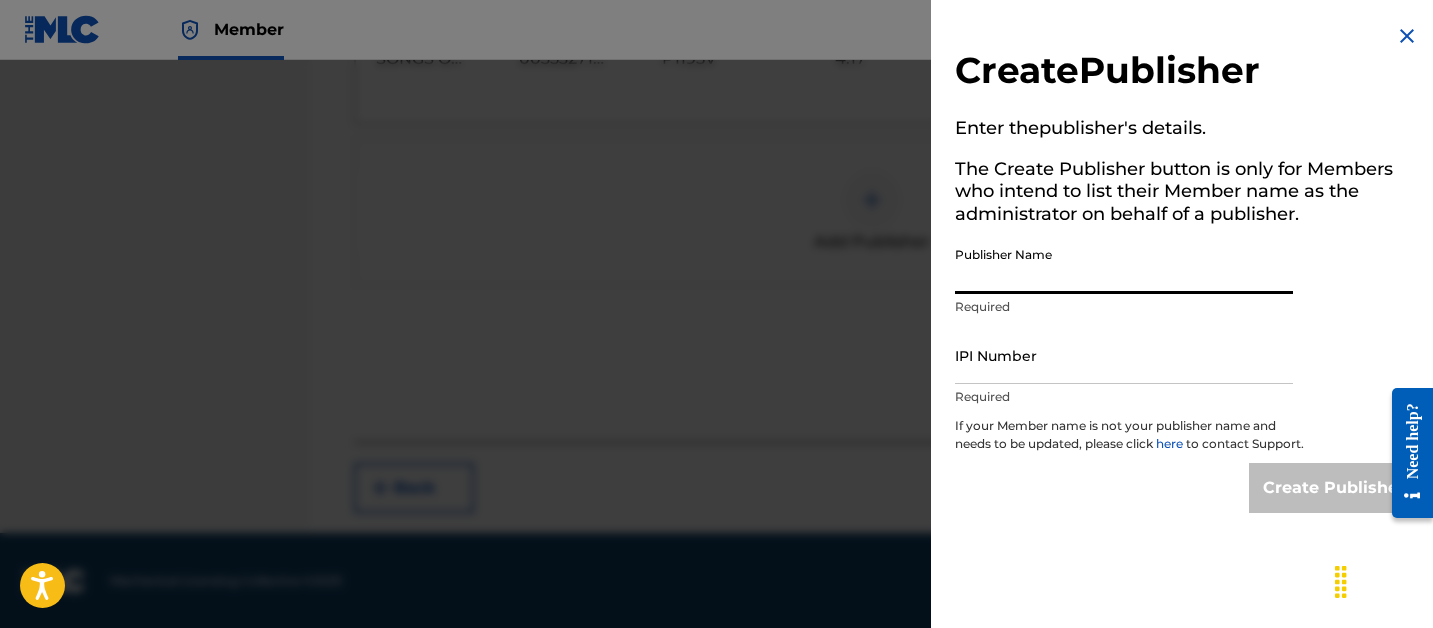 click on "Publisher Name" at bounding box center [1124, 265] 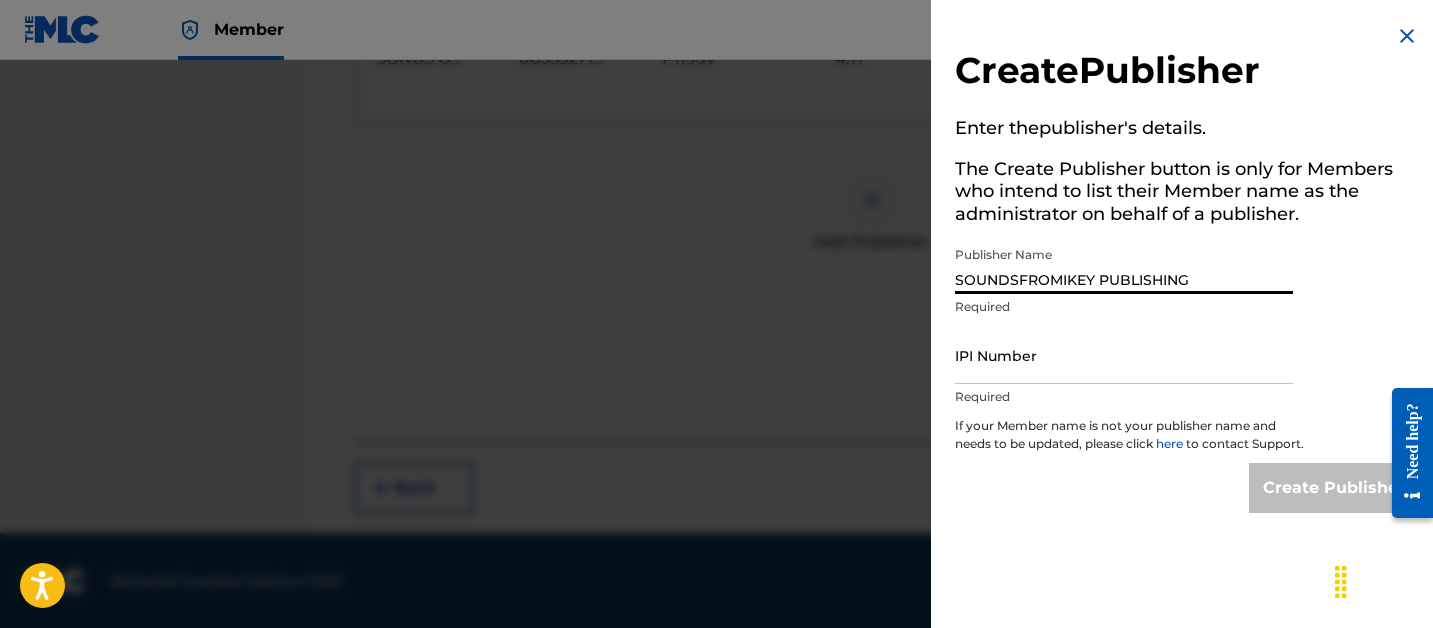 type on "SOUNDSFROMIKEY PUBLISHING" 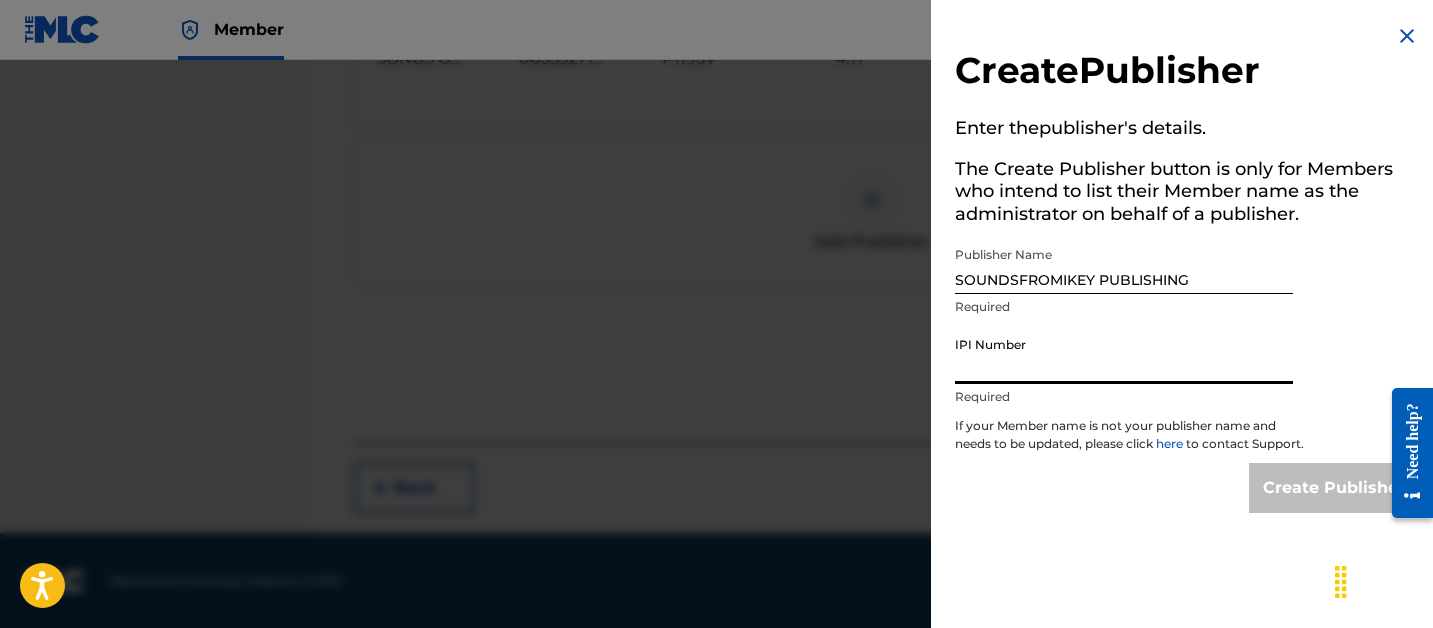 paste on "1092089941" 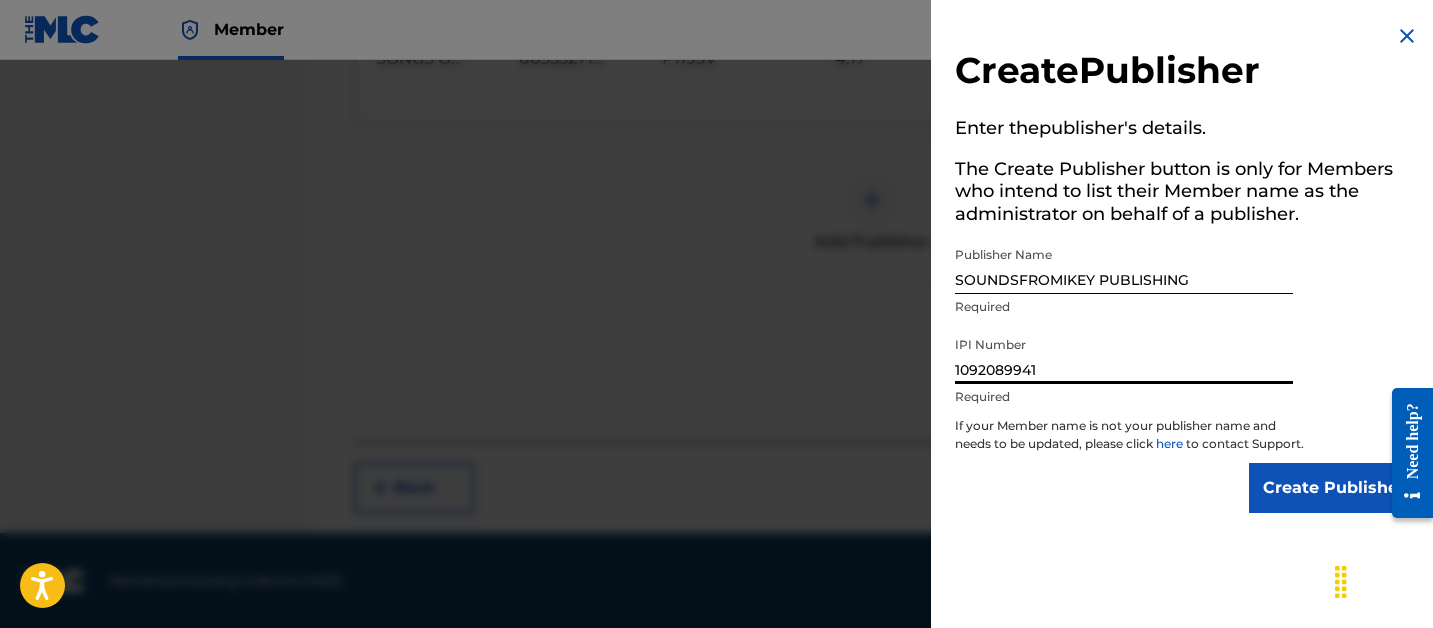 type on "1092089941" 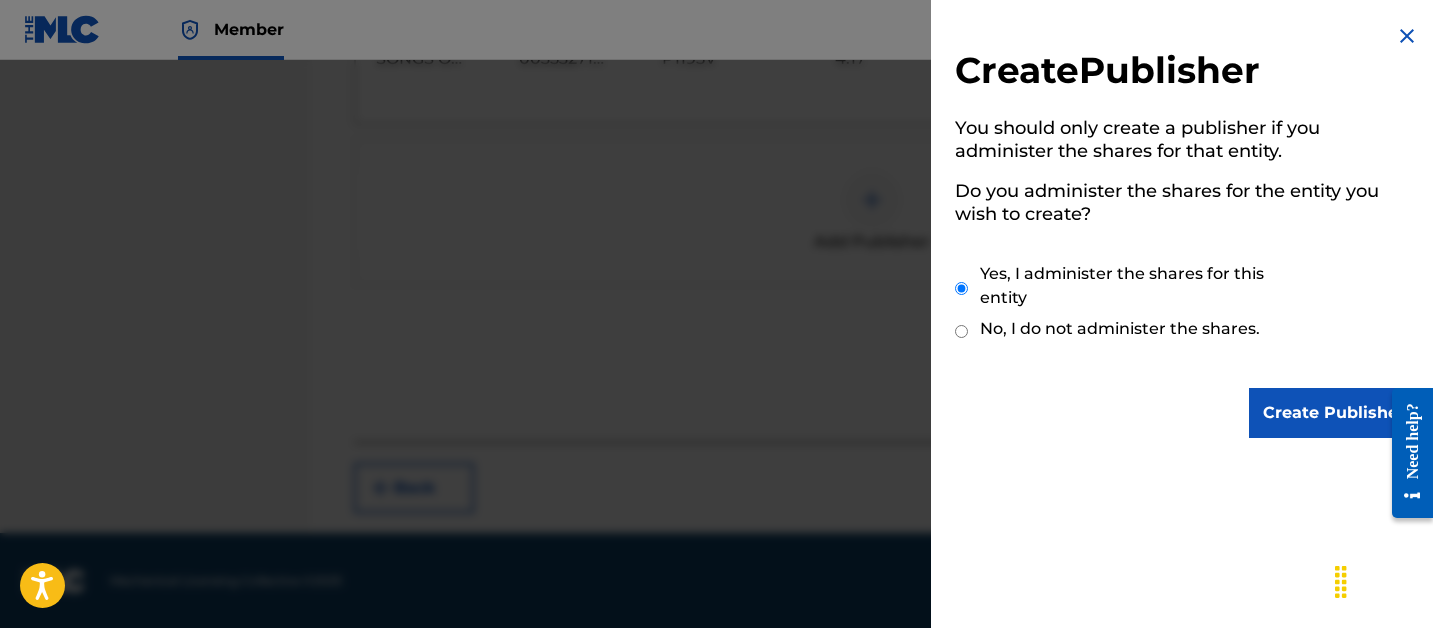 click on "Create Publisher" at bounding box center (1334, 413) 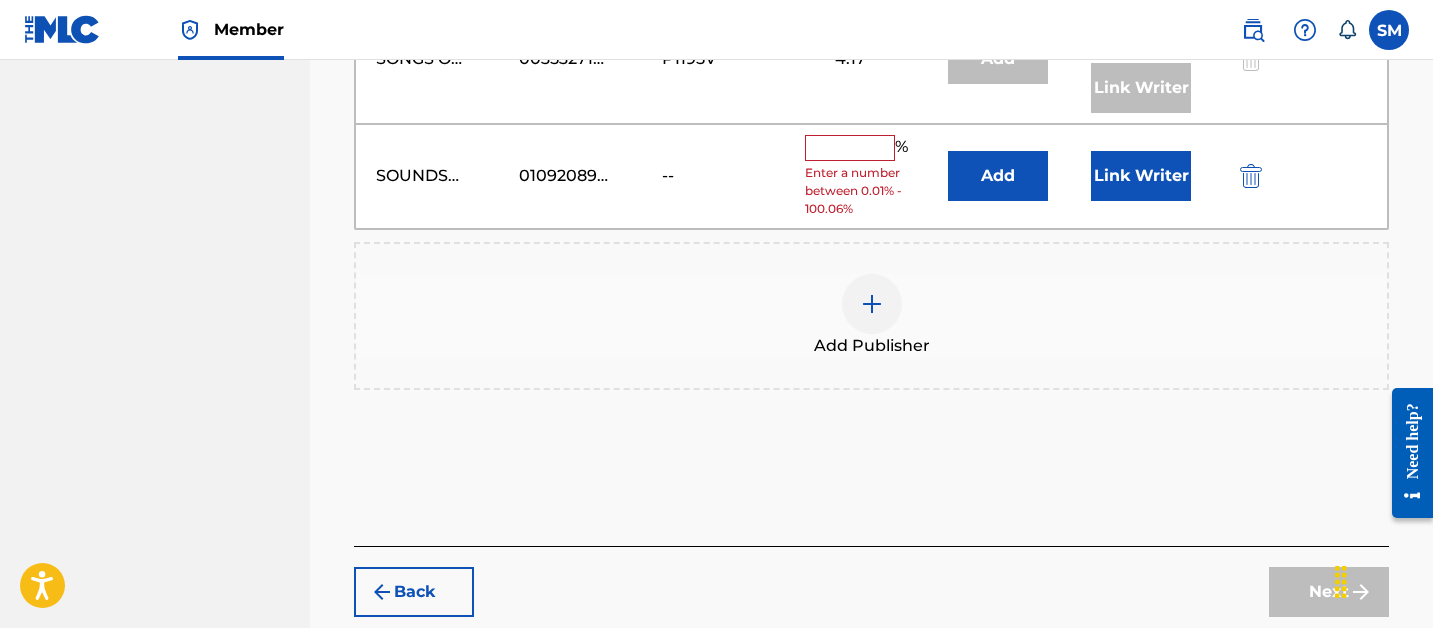 click on "Add" at bounding box center [998, 176] 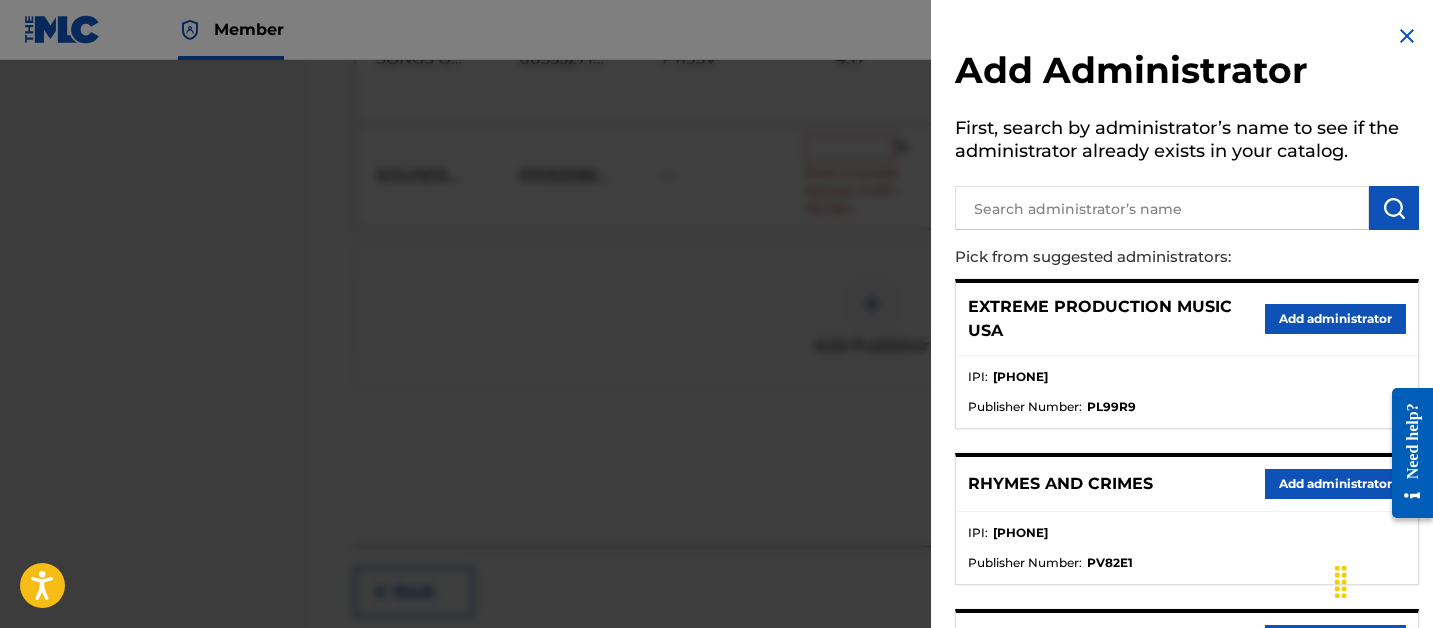 click at bounding box center [1162, 208] 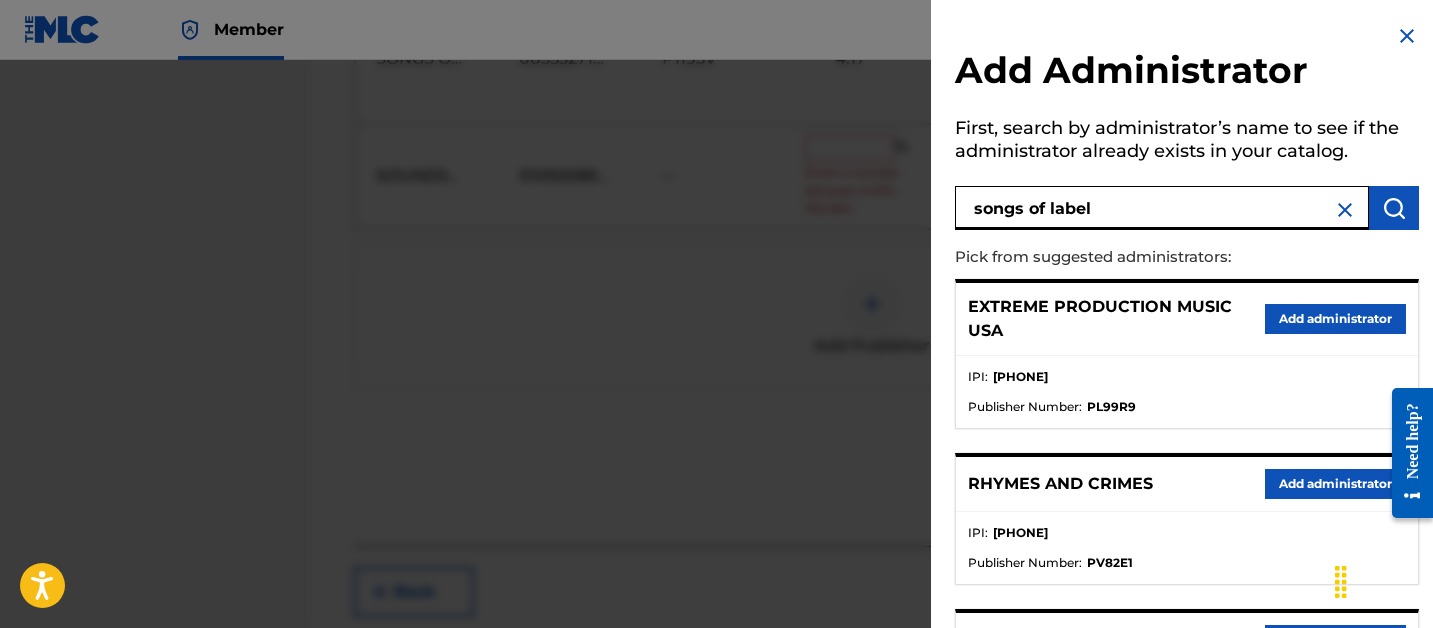 type on "songs of label" 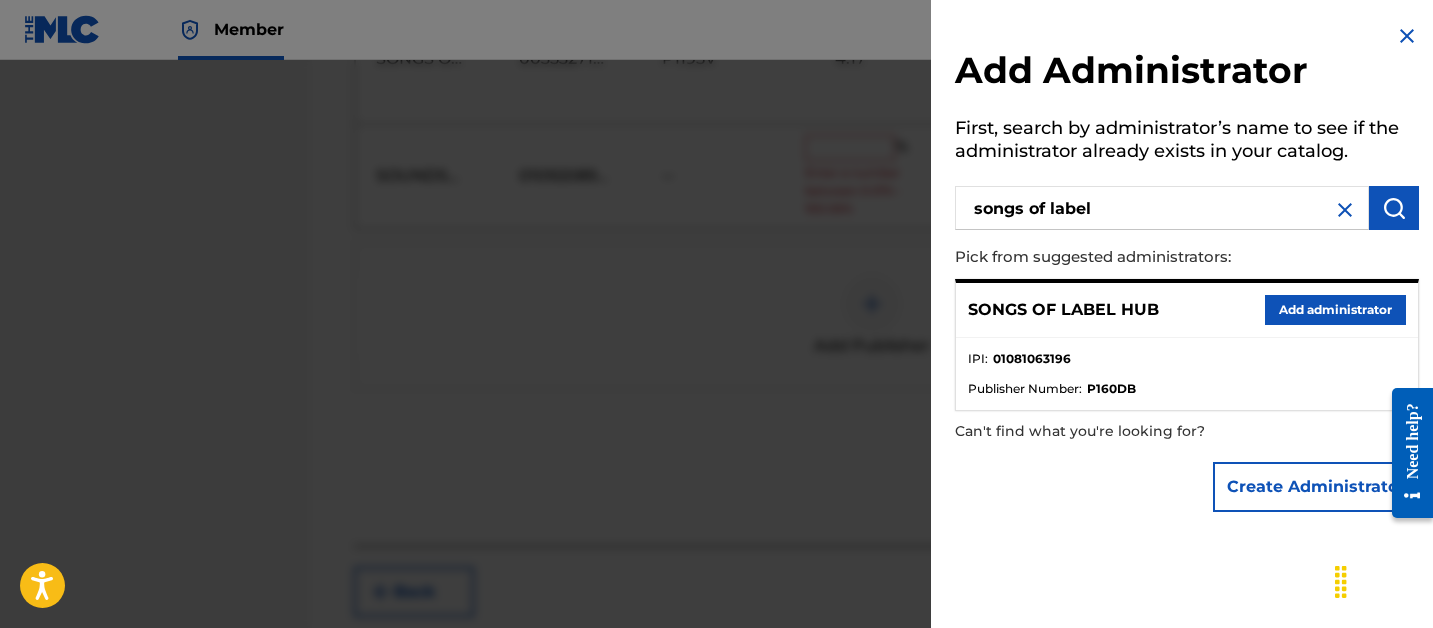 click on "Add administrator" at bounding box center (1335, 310) 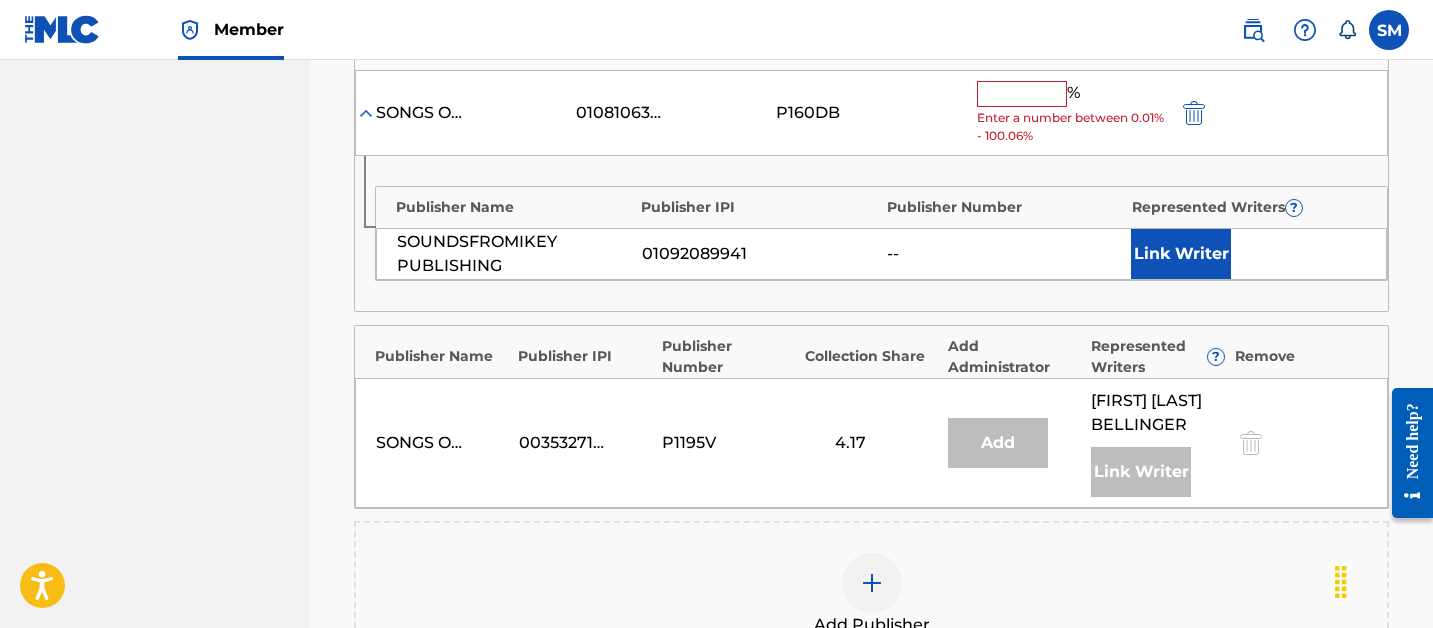 scroll, scrollTop: 1343, scrollLeft: 0, axis: vertical 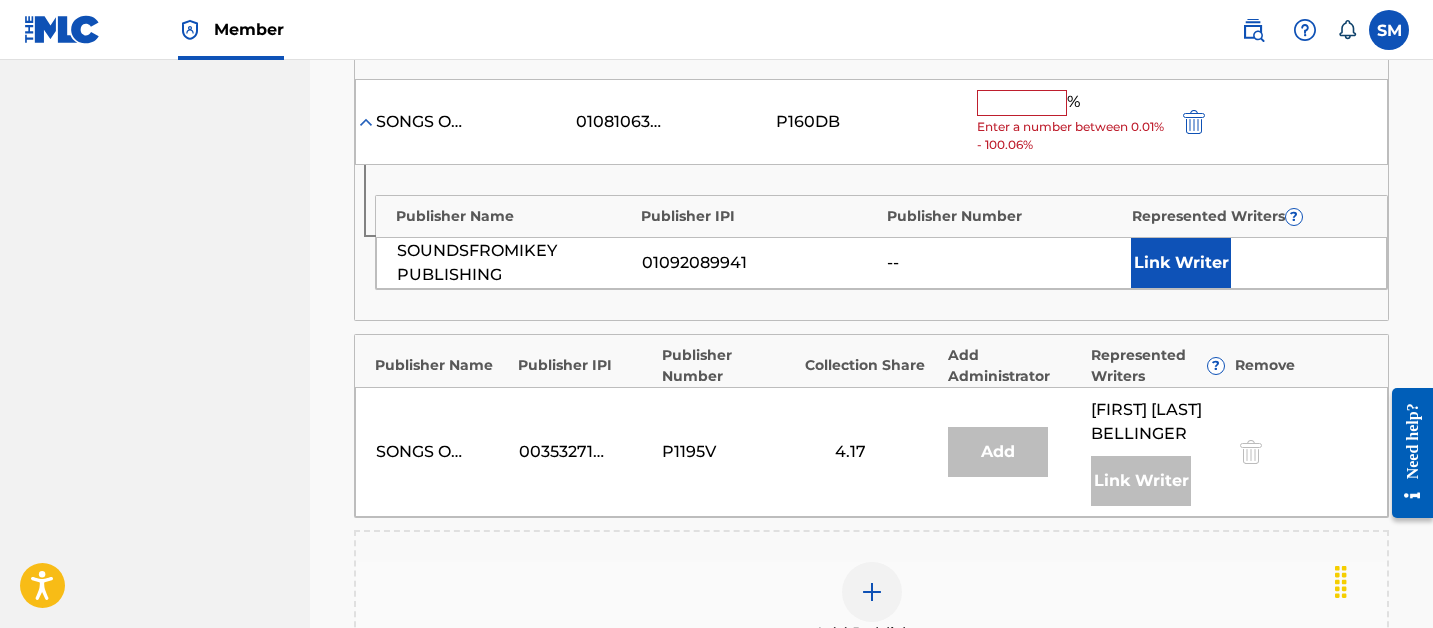 click at bounding box center [1022, 103] 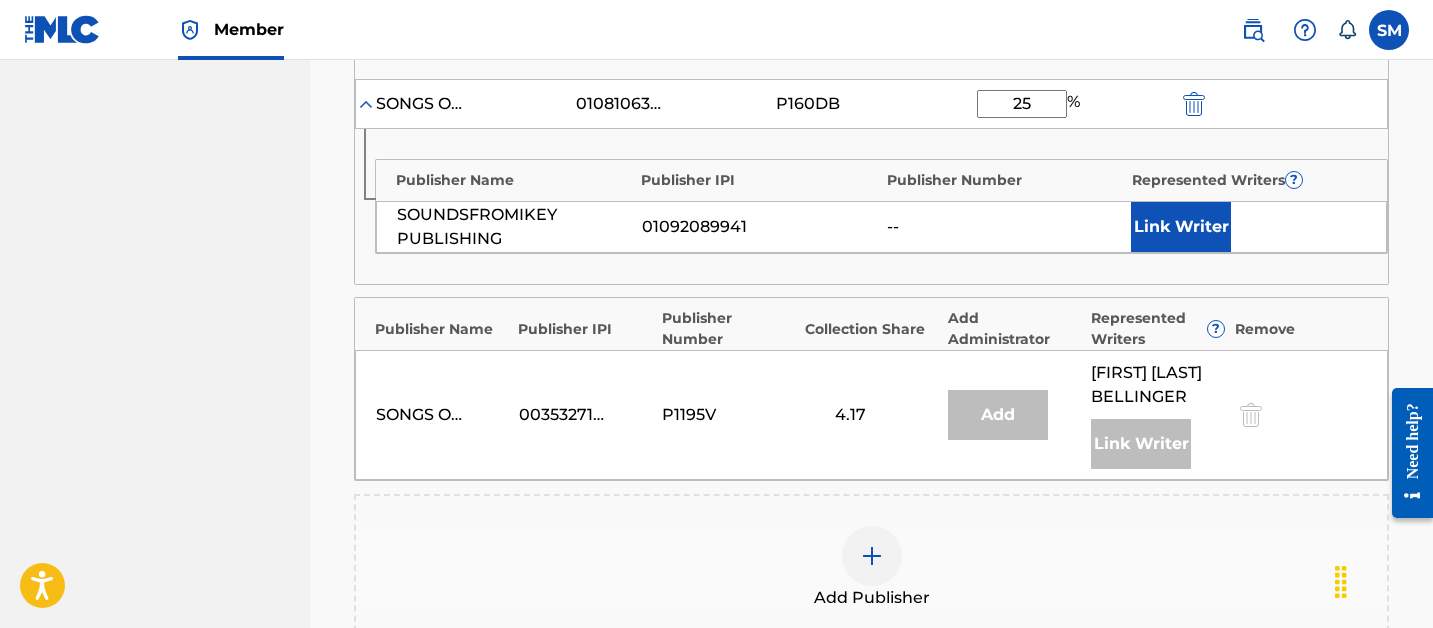type on "25" 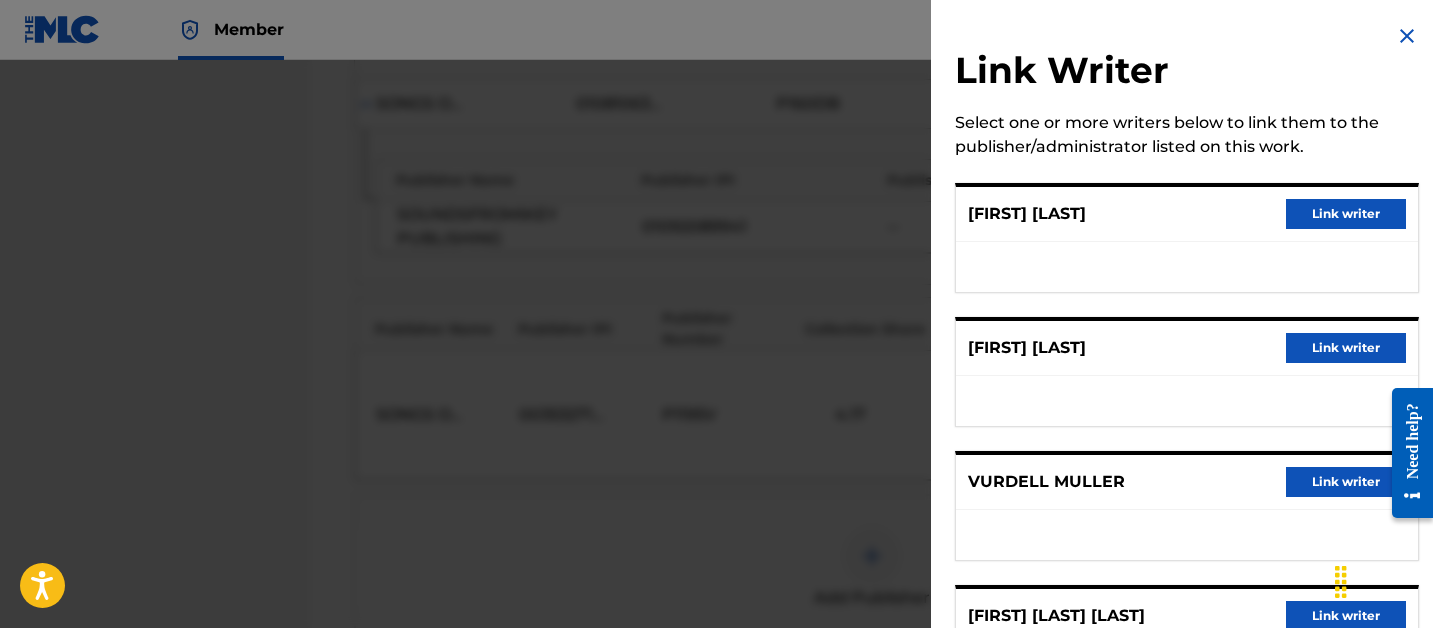 click on "Link writer" at bounding box center (1346, 348) 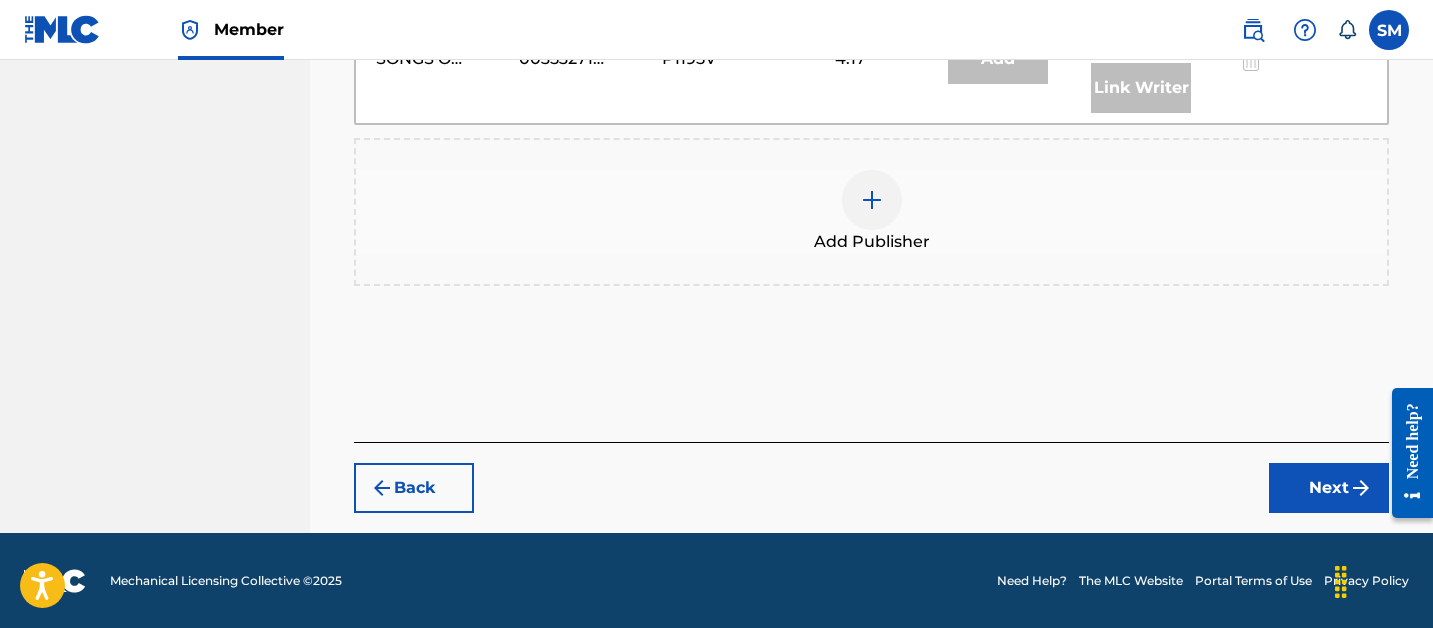 click on "Next" at bounding box center (1329, 488) 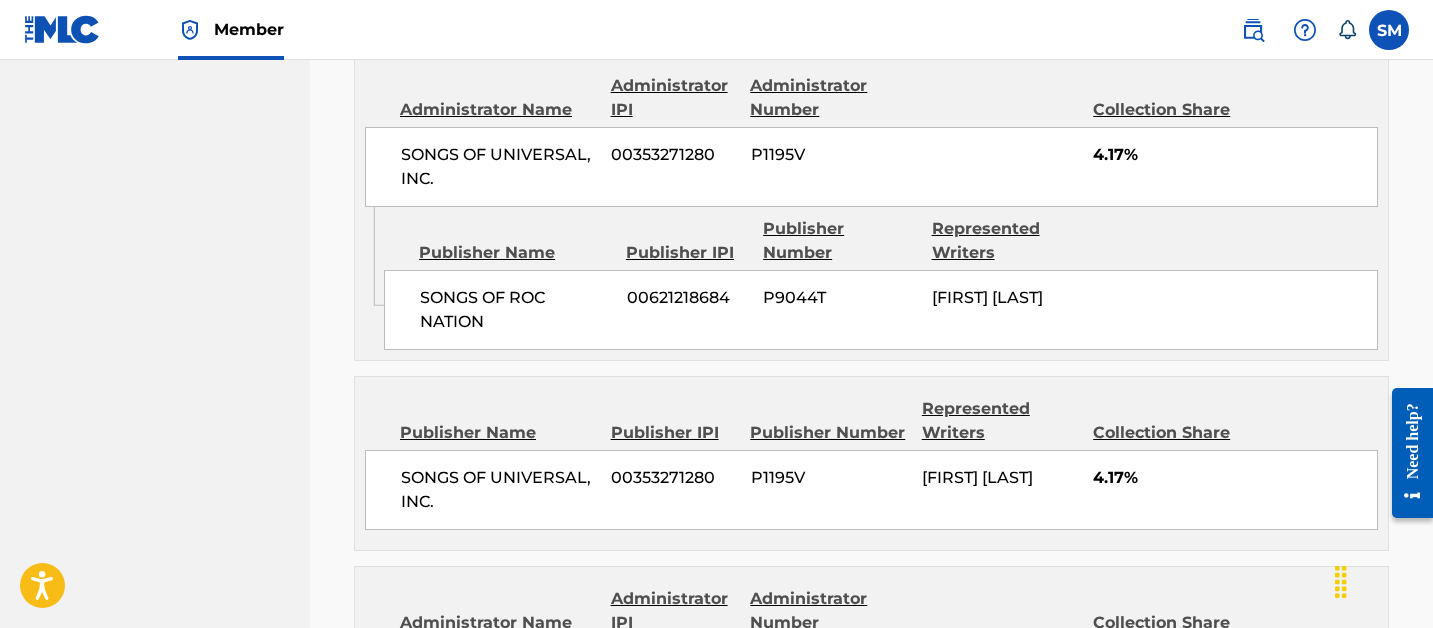 scroll, scrollTop: 2005, scrollLeft: 0, axis: vertical 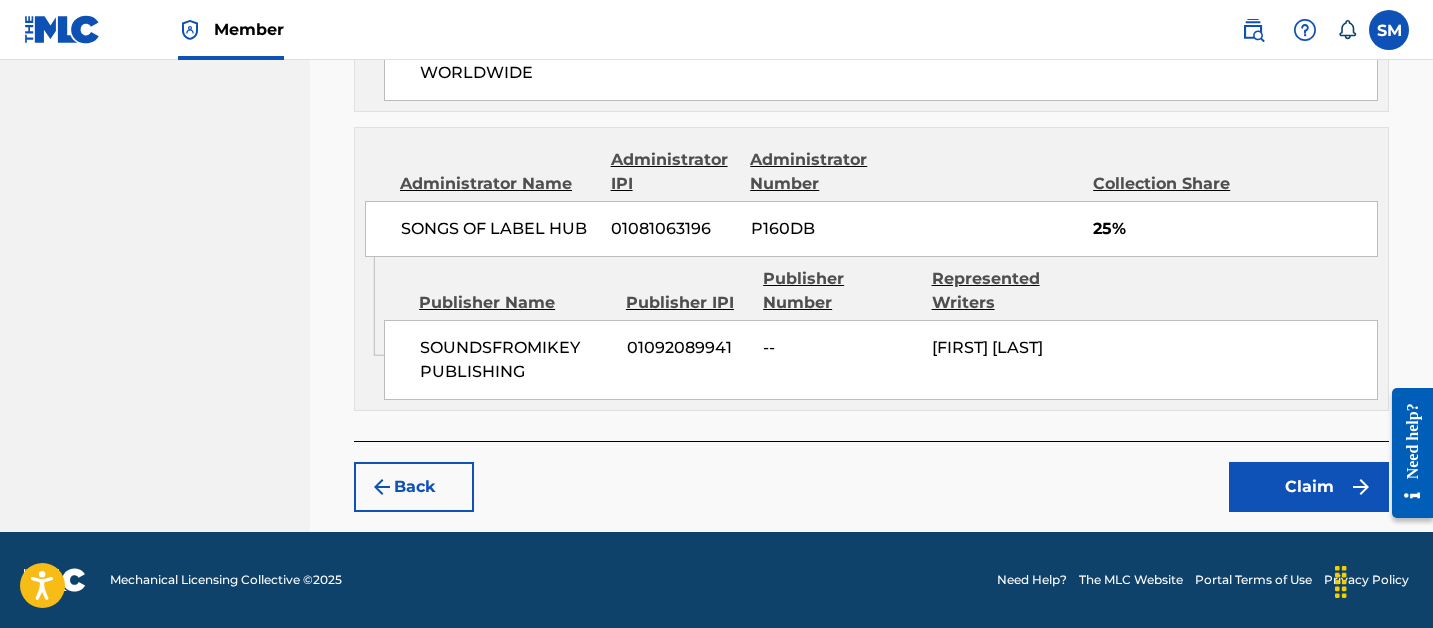 click on "Claim" at bounding box center [1309, 487] 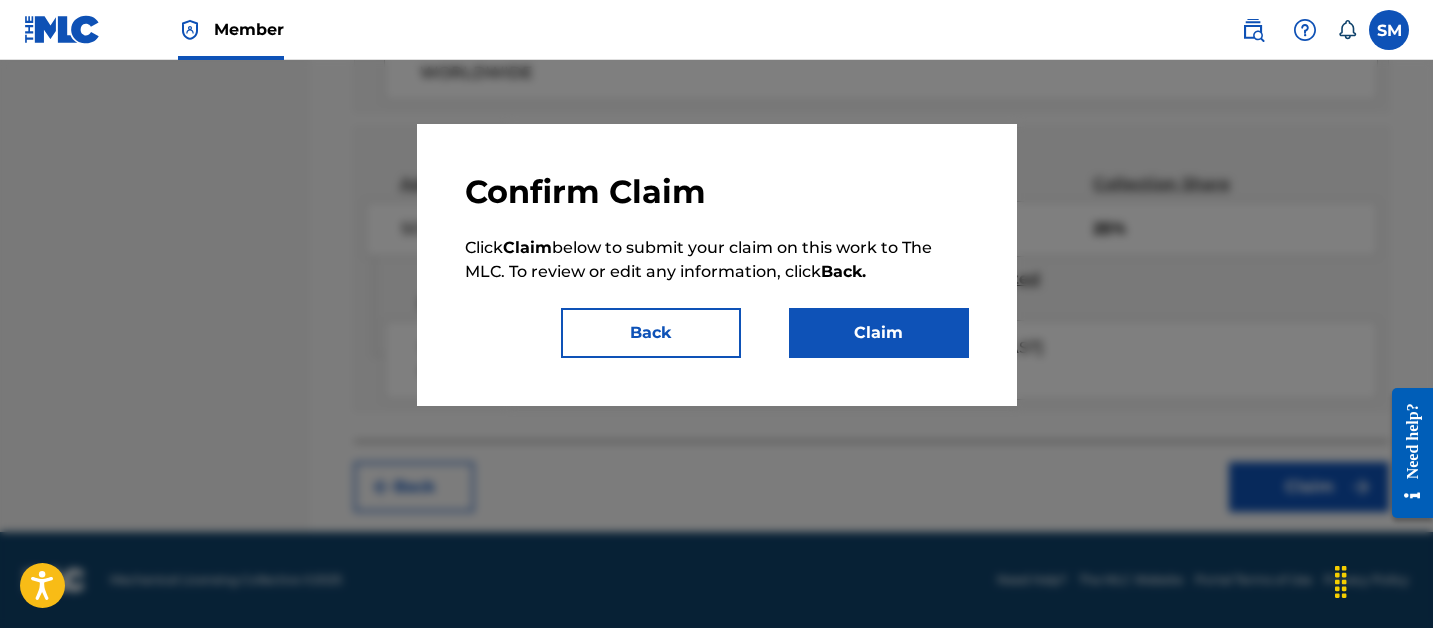 click on "Claim" at bounding box center [879, 333] 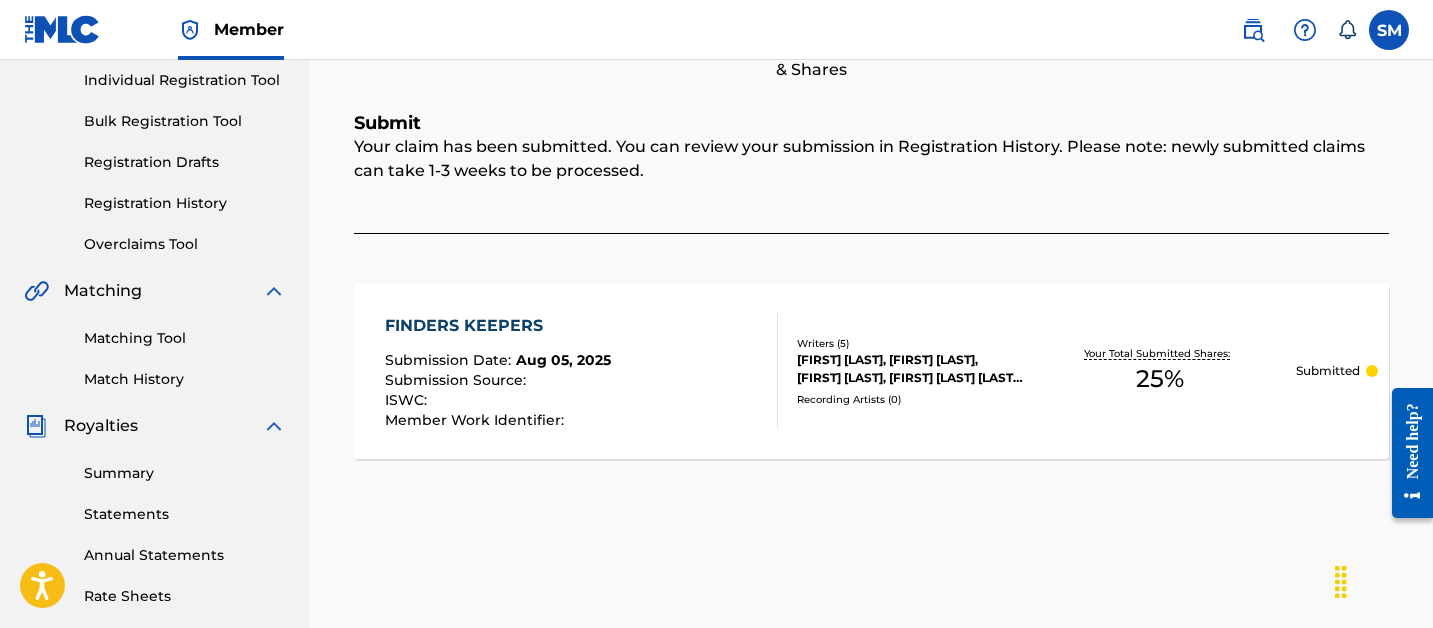 scroll, scrollTop: 26, scrollLeft: 0, axis: vertical 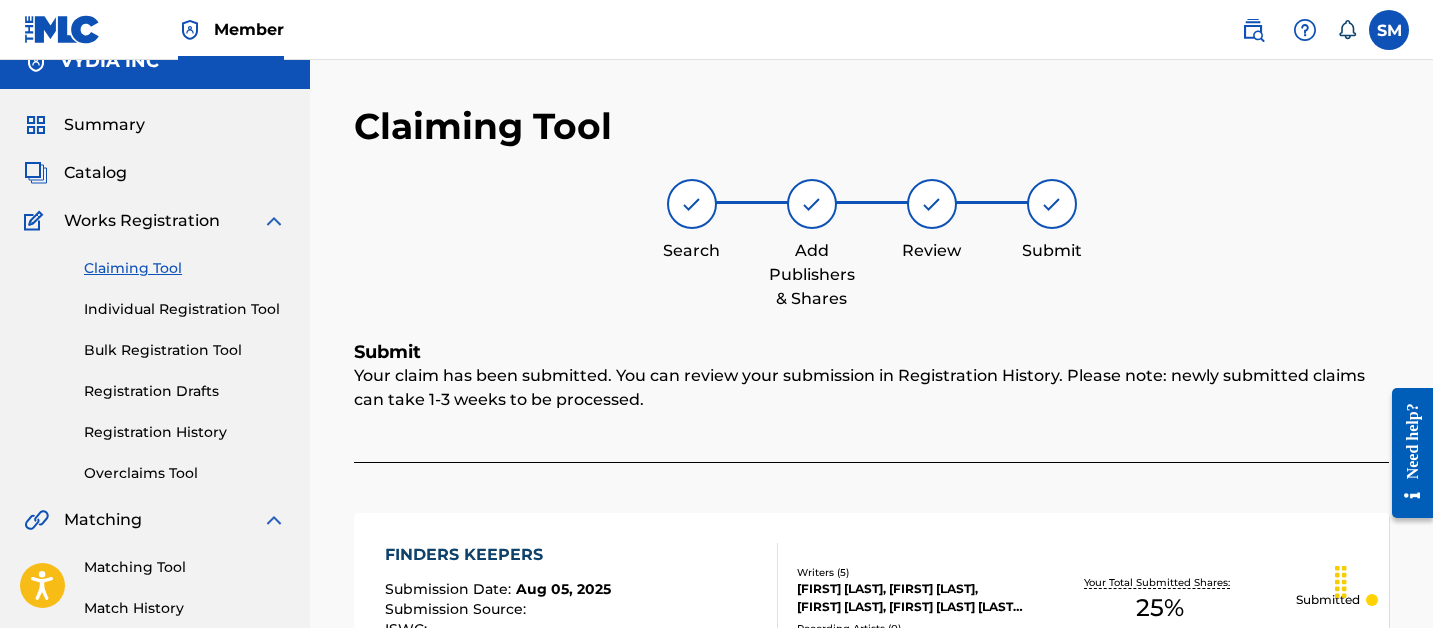click on "Claiming Tool" at bounding box center (185, 268) 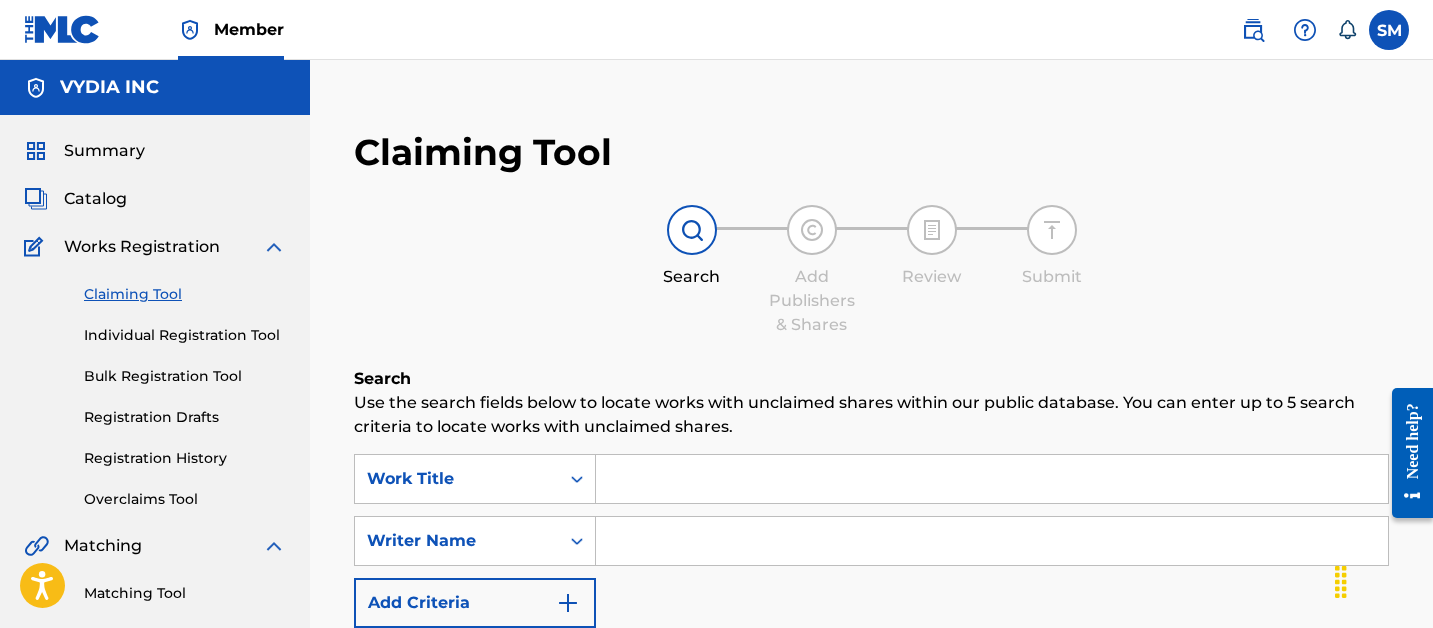click at bounding box center [992, 479] 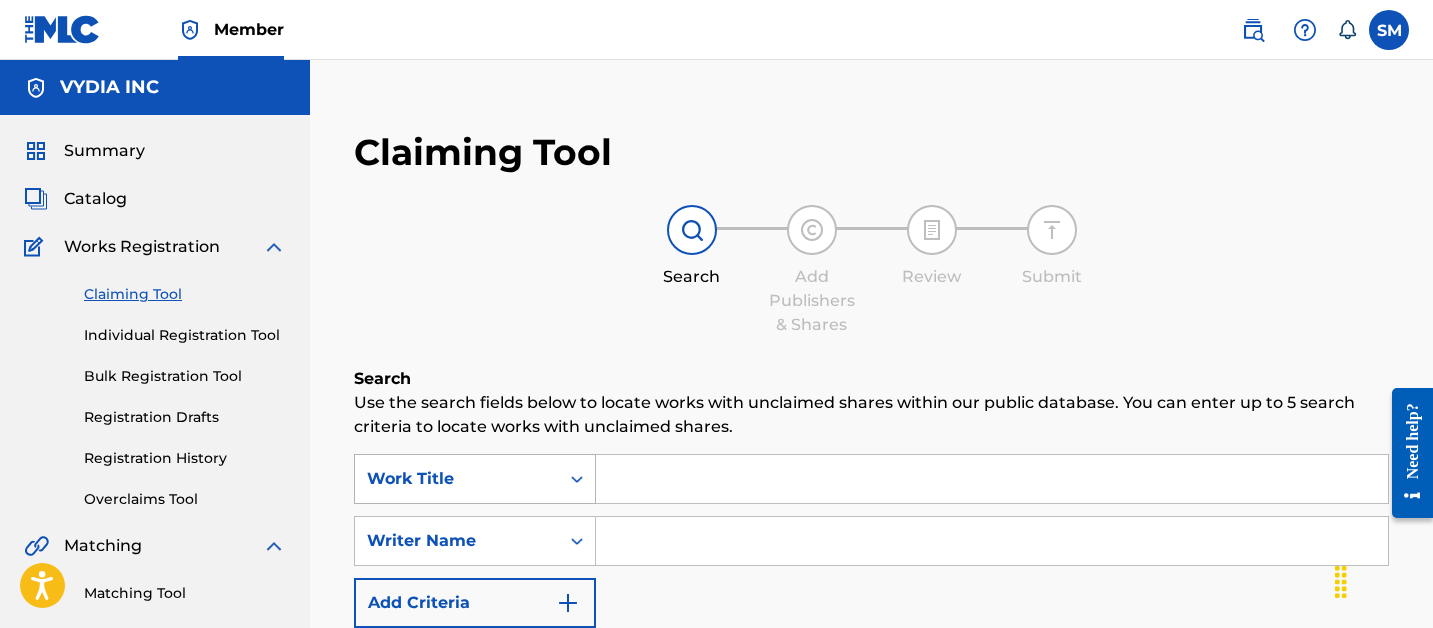 click on "Work Title" at bounding box center [457, 479] 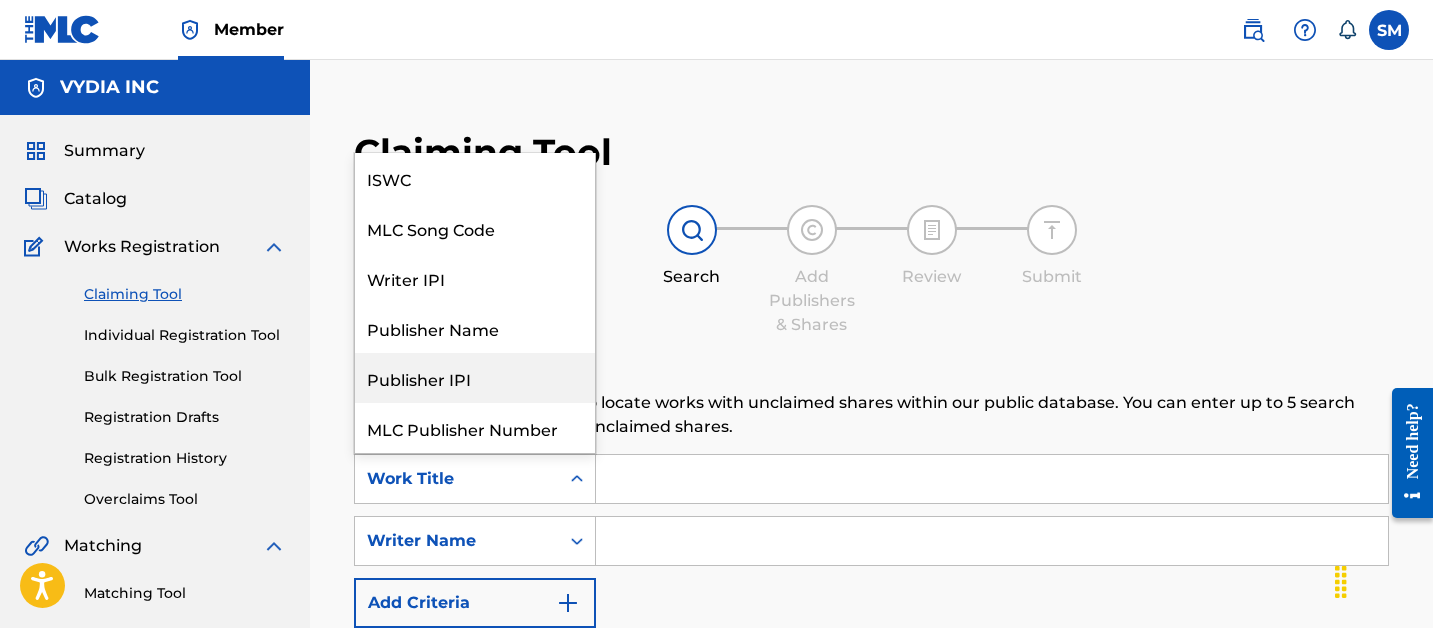 scroll, scrollTop: 50, scrollLeft: 0, axis: vertical 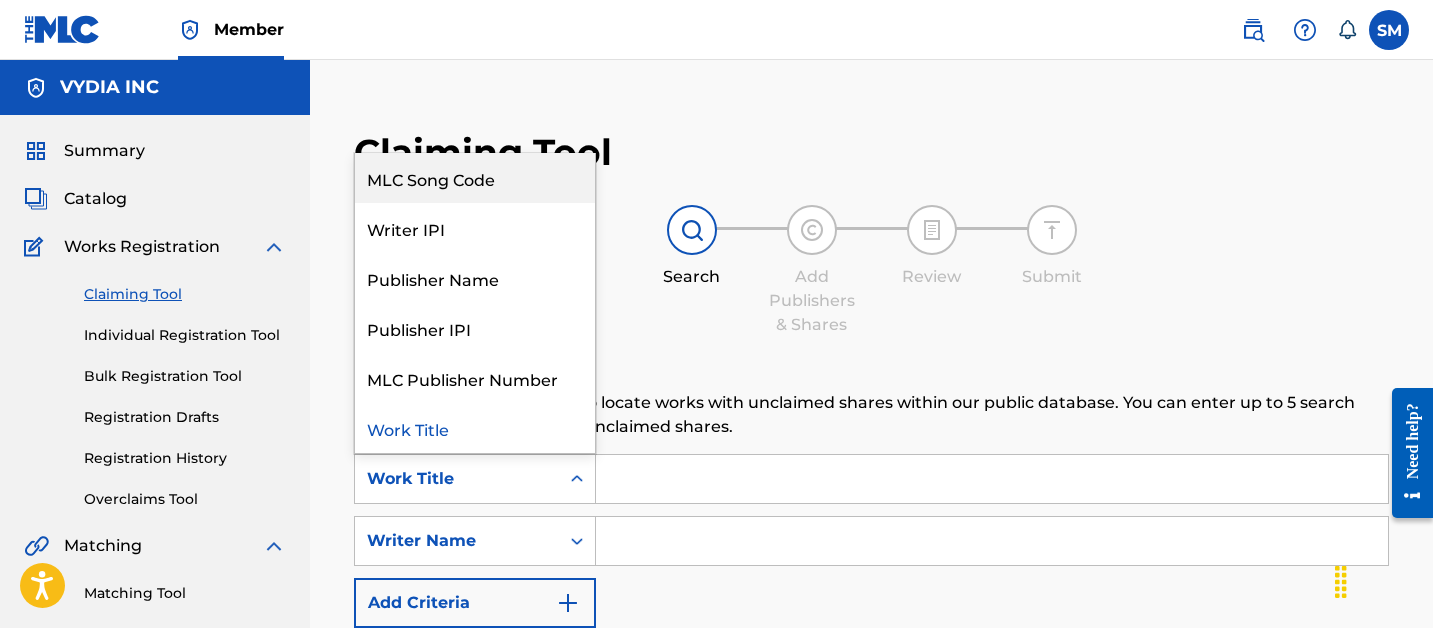 click on "MLC Song Code" at bounding box center (475, 178) 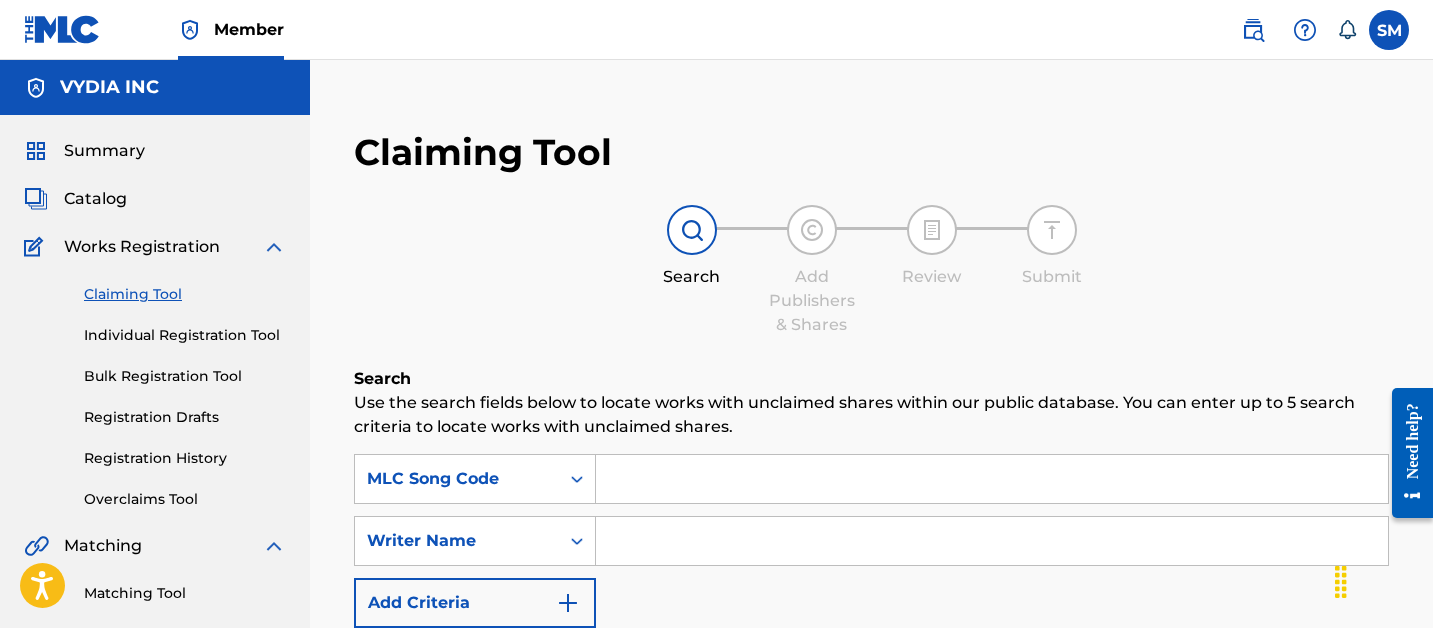 drag, startPoint x: 685, startPoint y: 476, endPoint x: 695, endPoint y: 462, distance: 17.20465 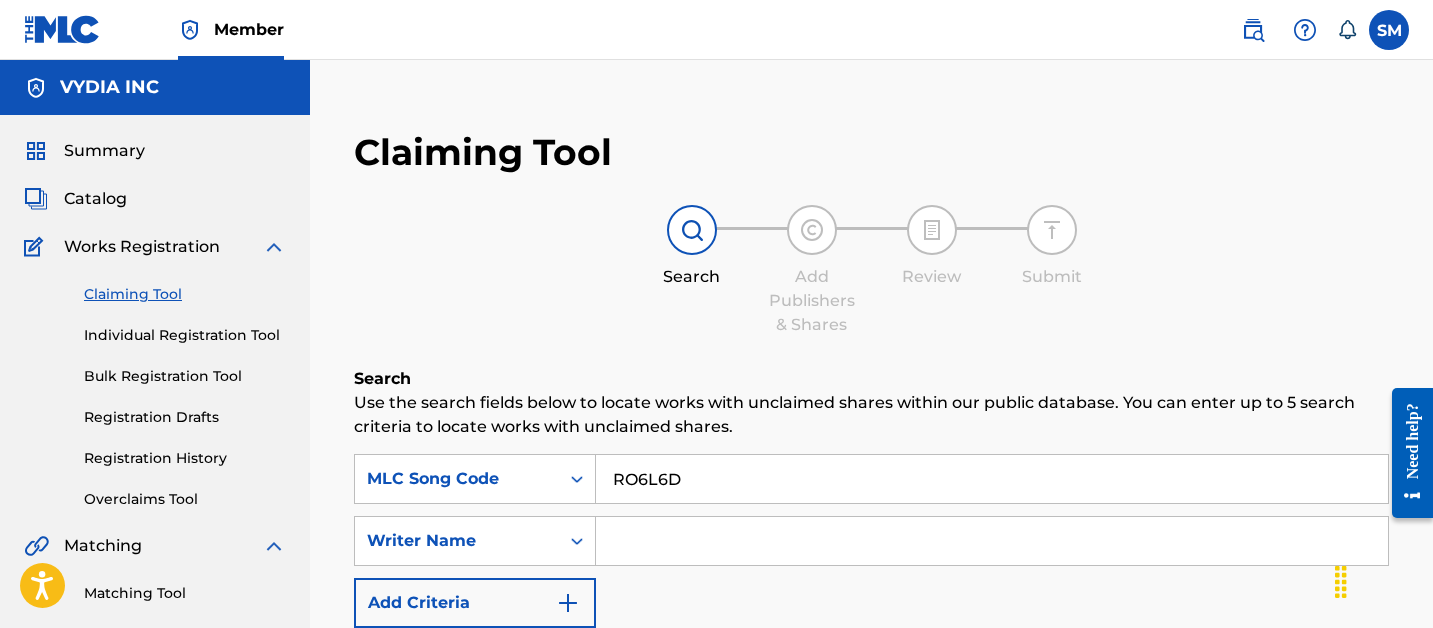click on "Search" at bounding box center [1314, 755] 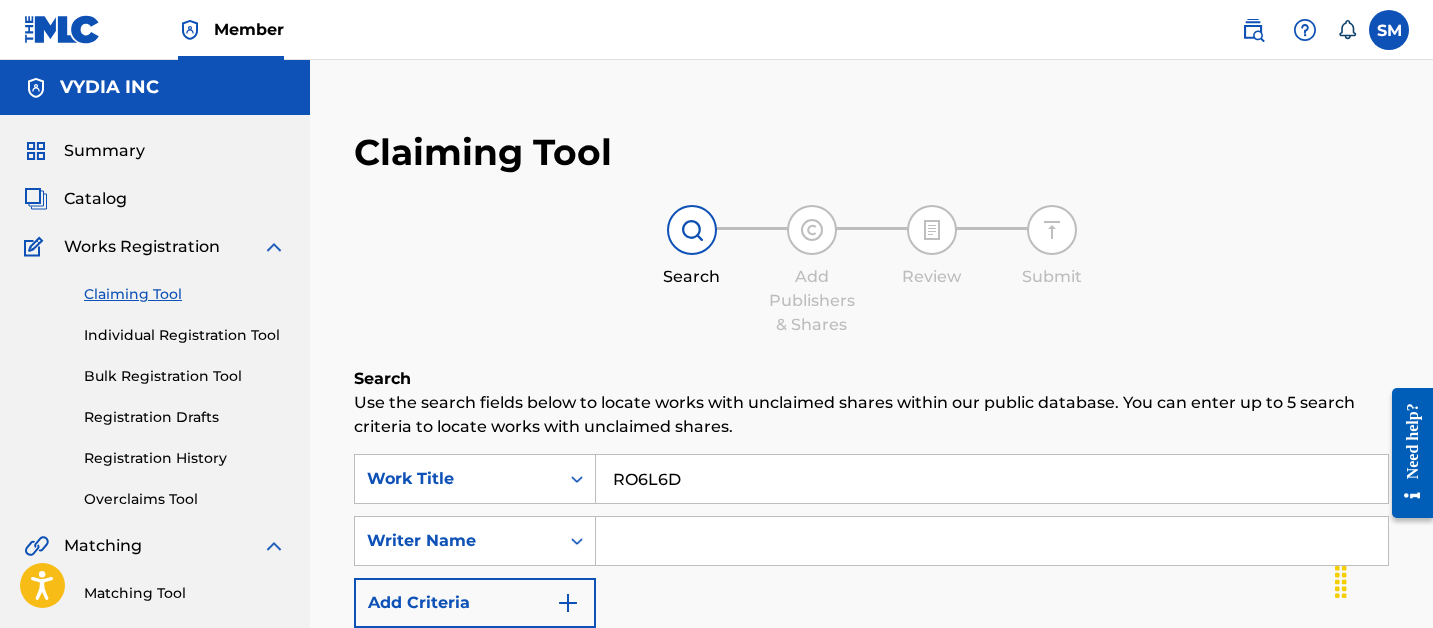 scroll, scrollTop: 637, scrollLeft: 0, axis: vertical 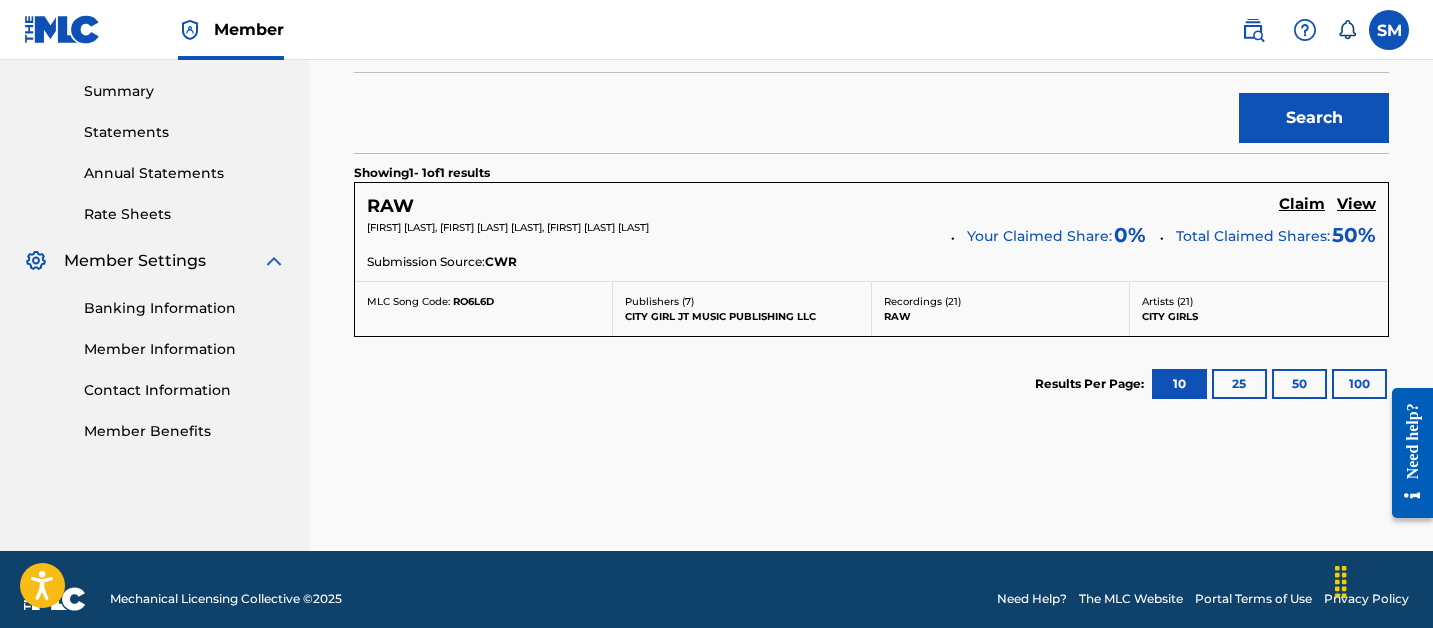 click on "Claim" at bounding box center [1302, 204] 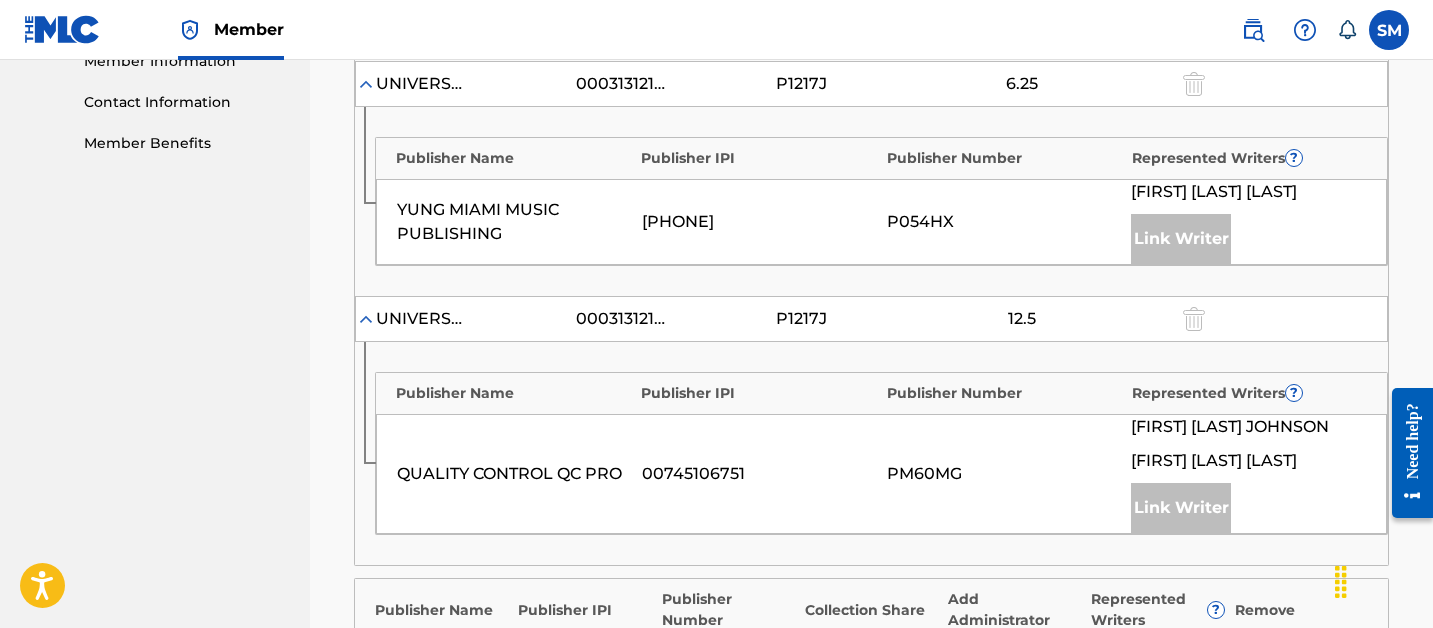 scroll, scrollTop: 1764, scrollLeft: 0, axis: vertical 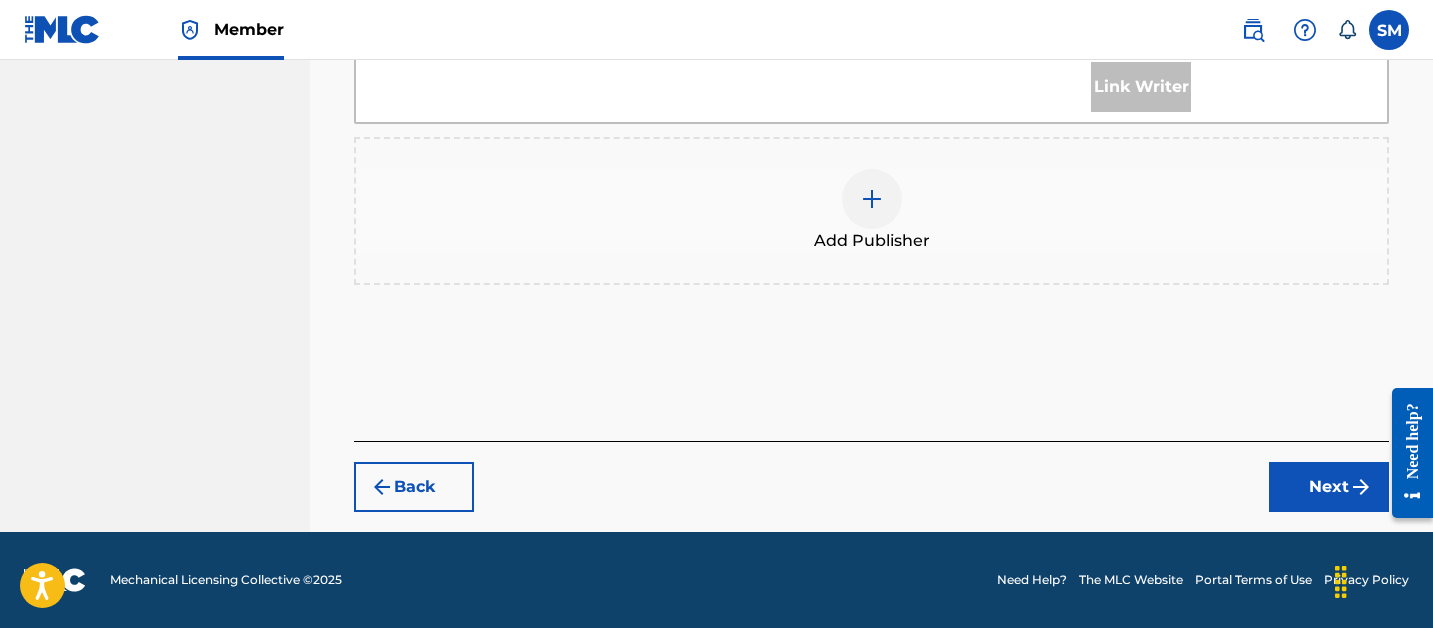 click at bounding box center [872, 199] 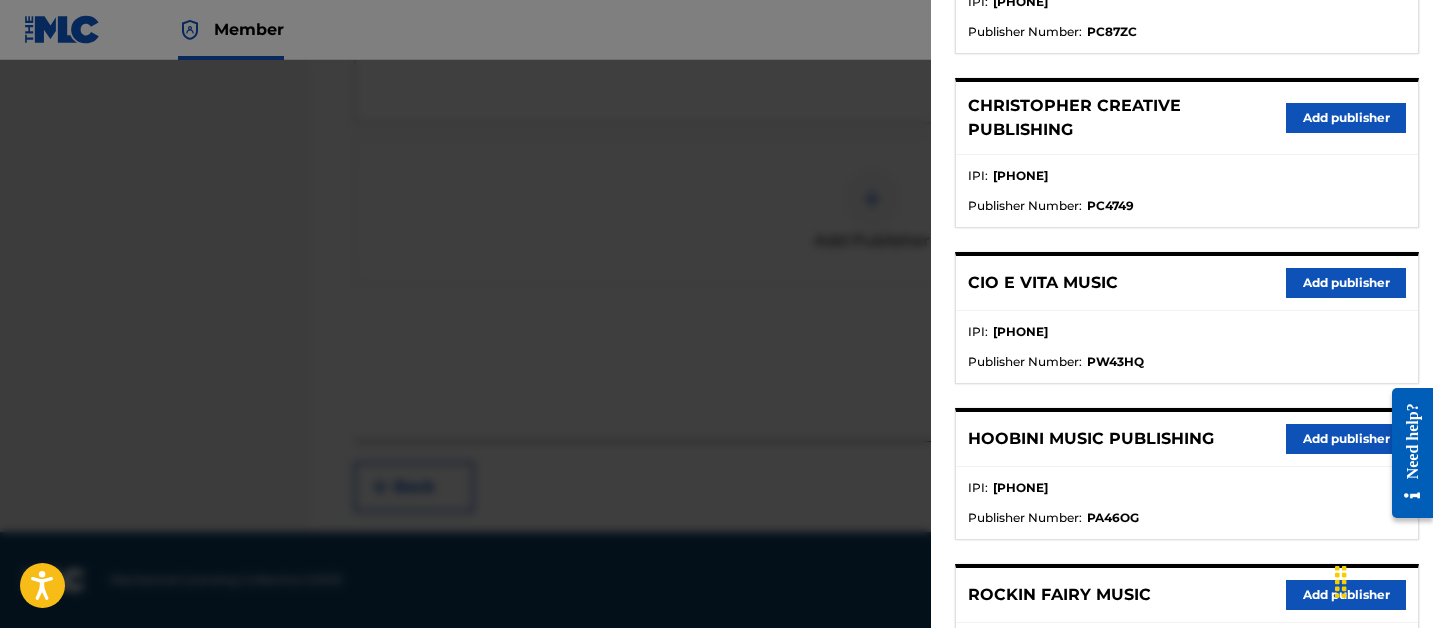 scroll, scrollTop: 1317, scrollLeft: 0, axis: vertical 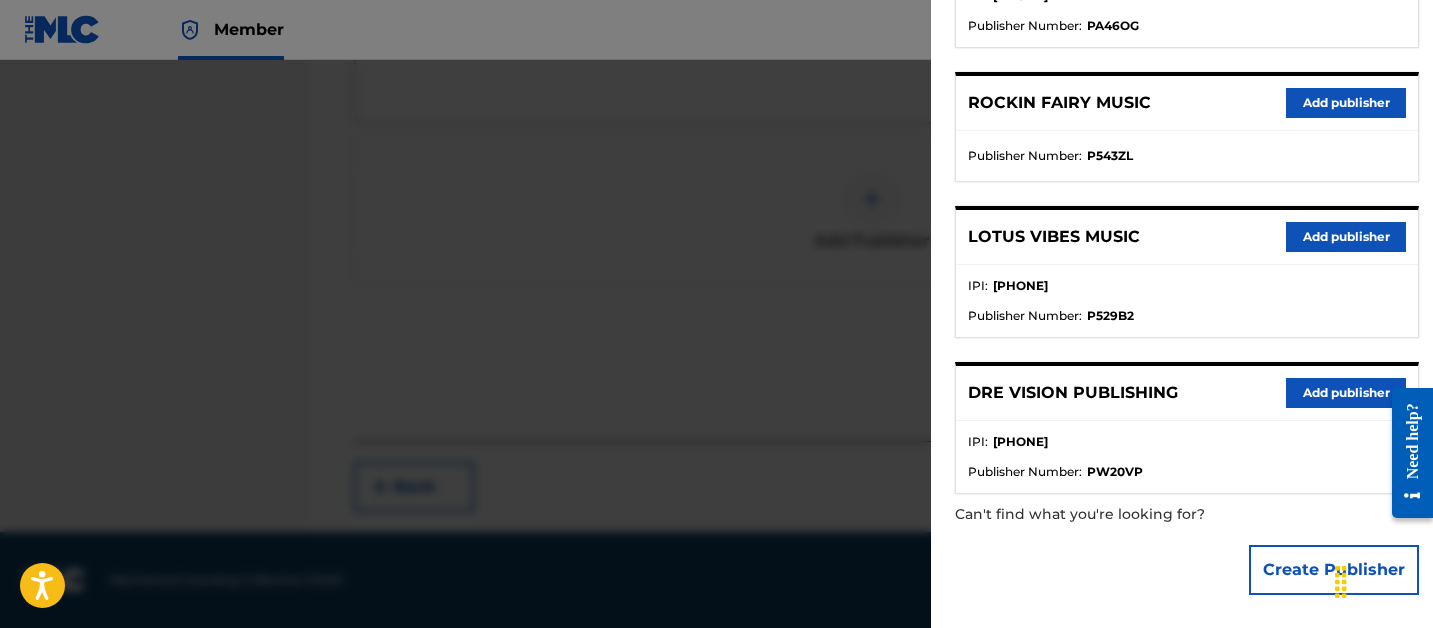 click on "Create Publisher" at bounding box center (1334, 570) 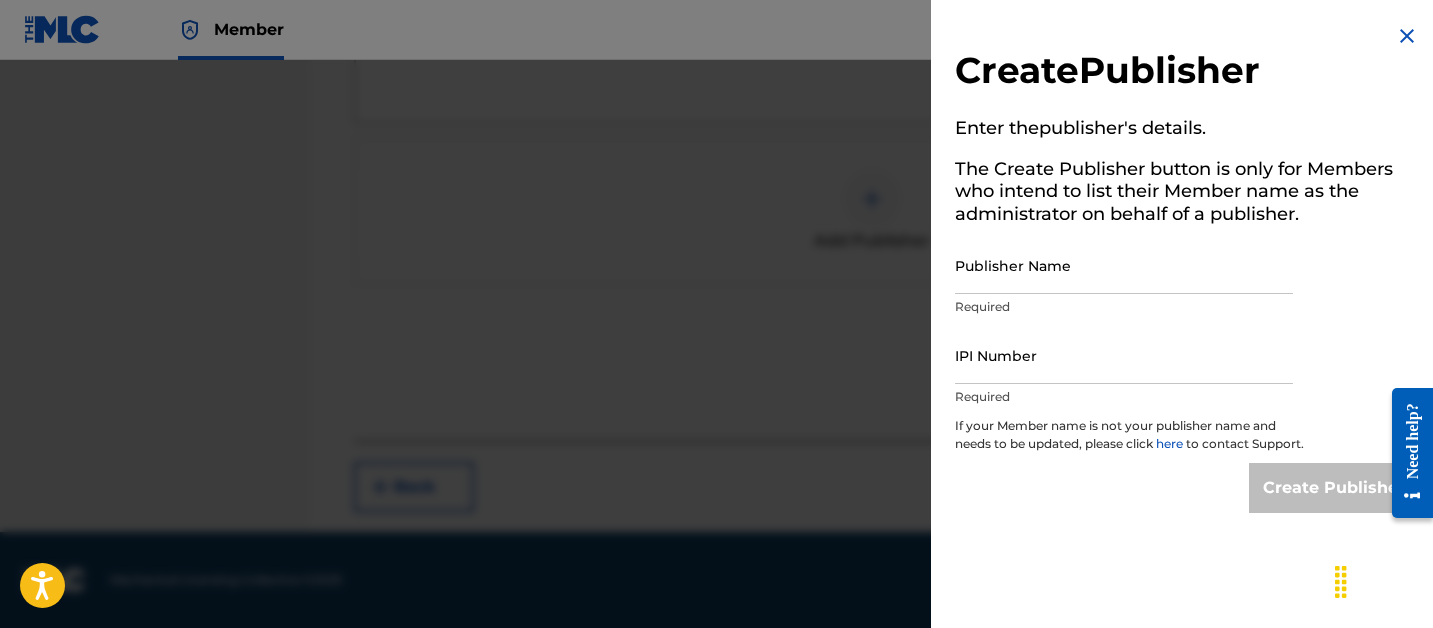 click on "Required" at bounding box center (1124, 307) 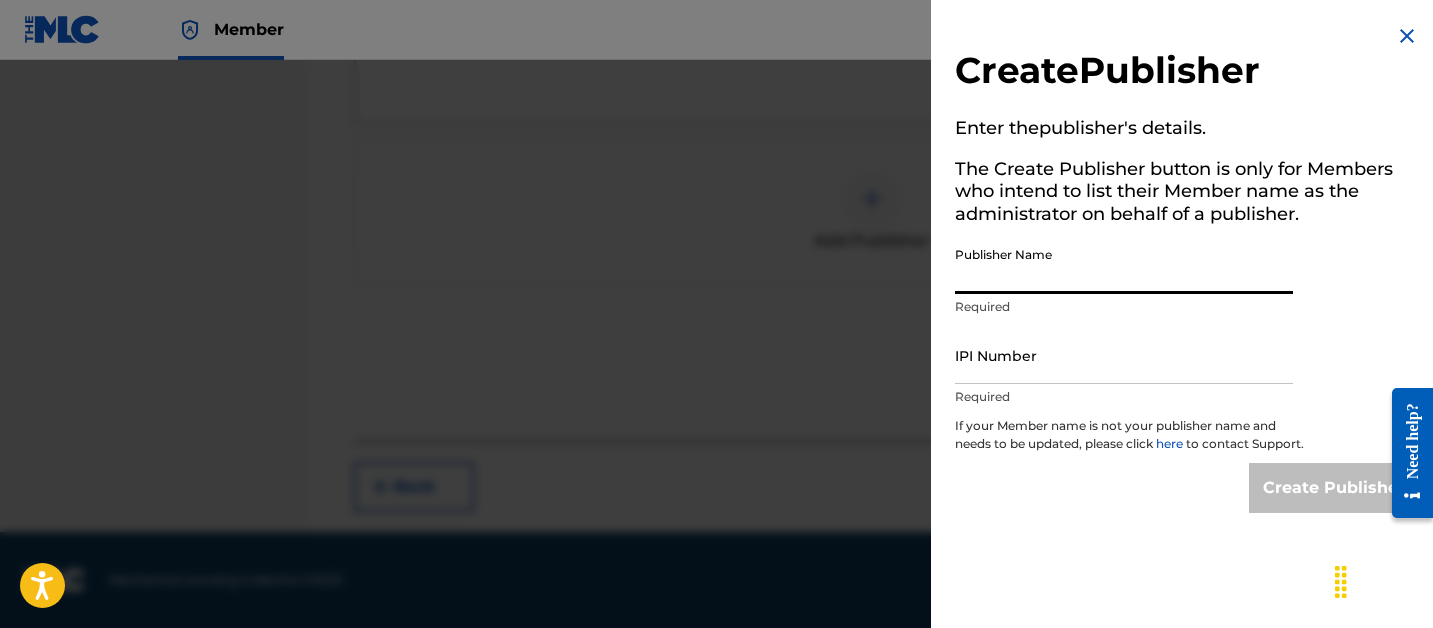 paste on "SOUNDSFROMIKEY PUBLISHING" 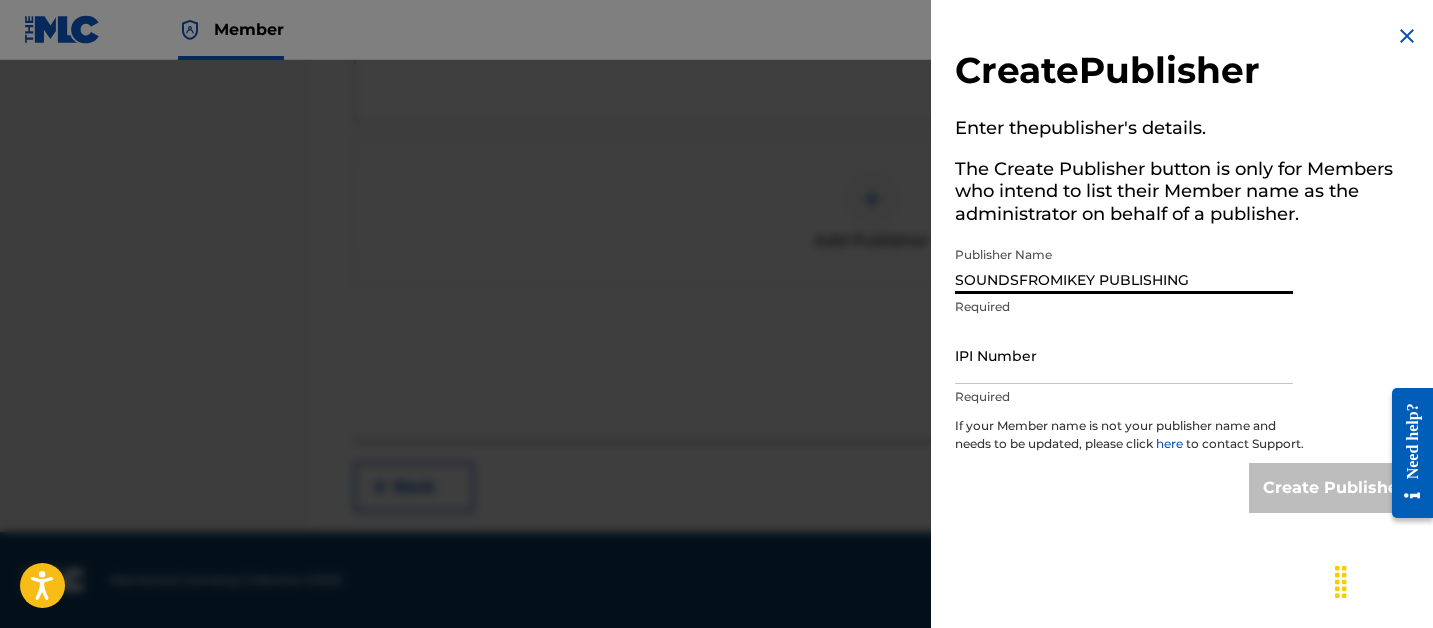 type on "SOUNDSFROMIKEY PUBLISHING" 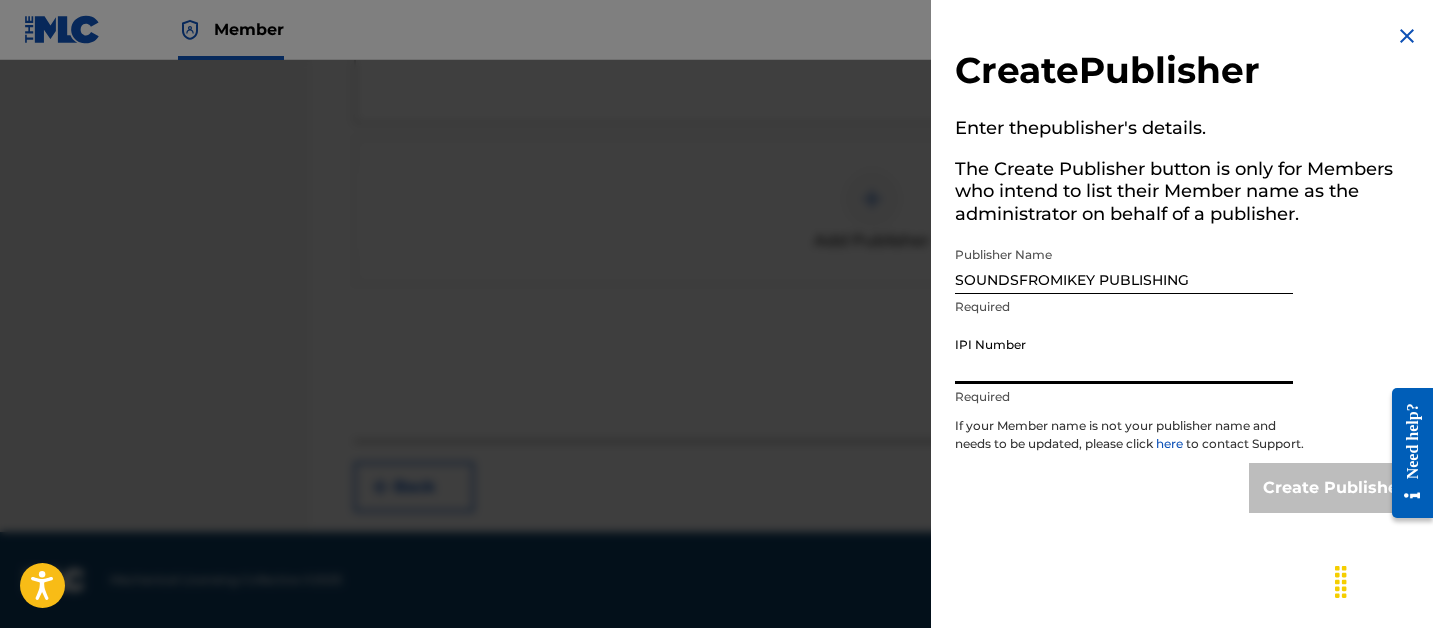 paste on "1092089941" 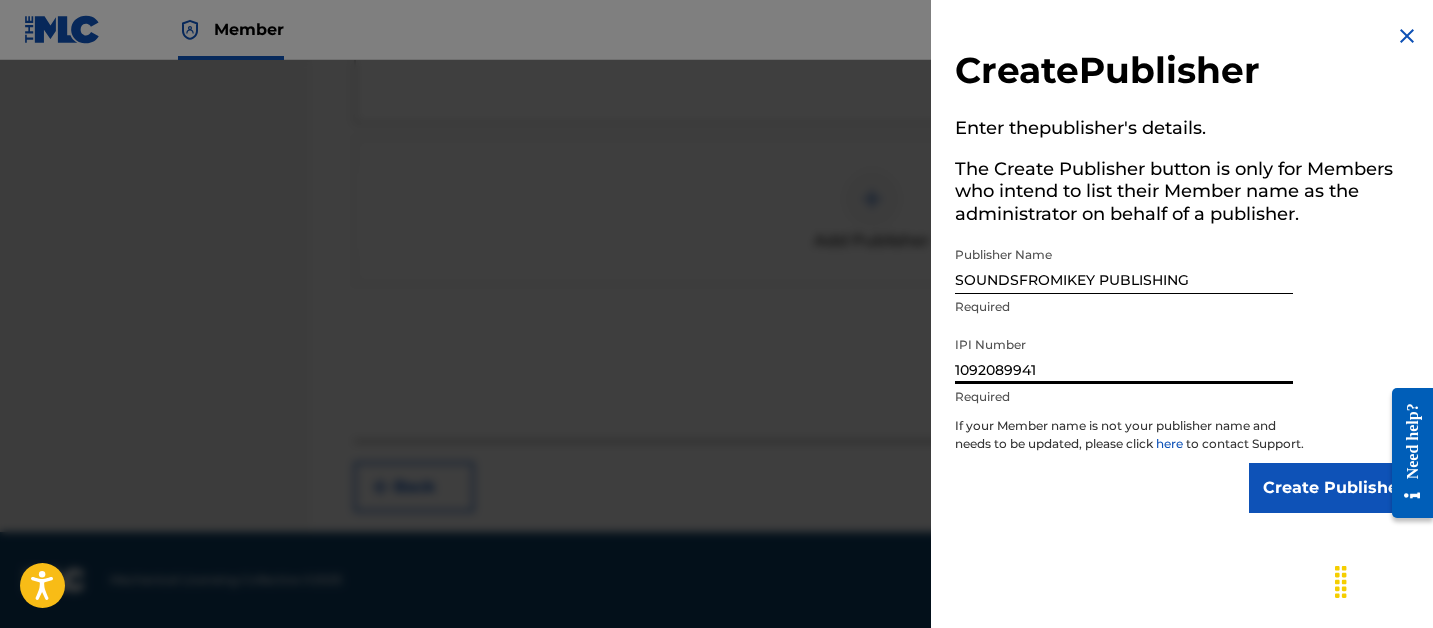 type on "1092089941" 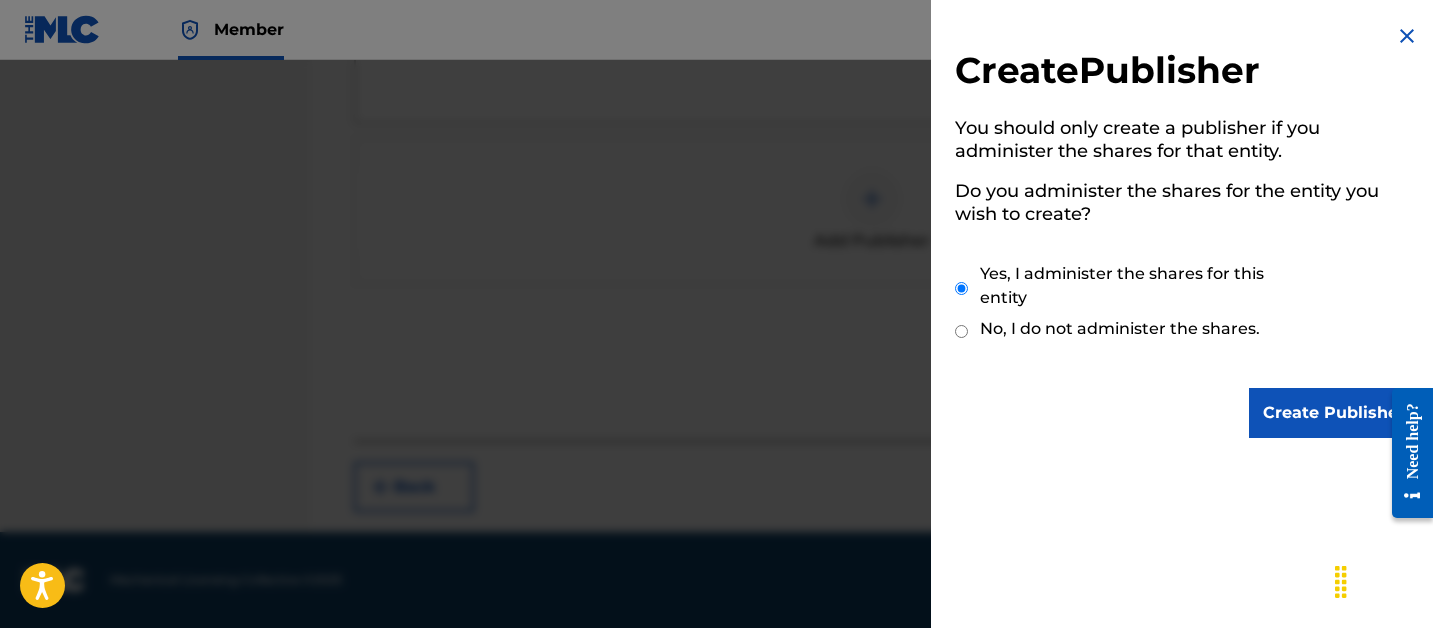 click on "Create Publisher" at bounding box center (1334, 413) 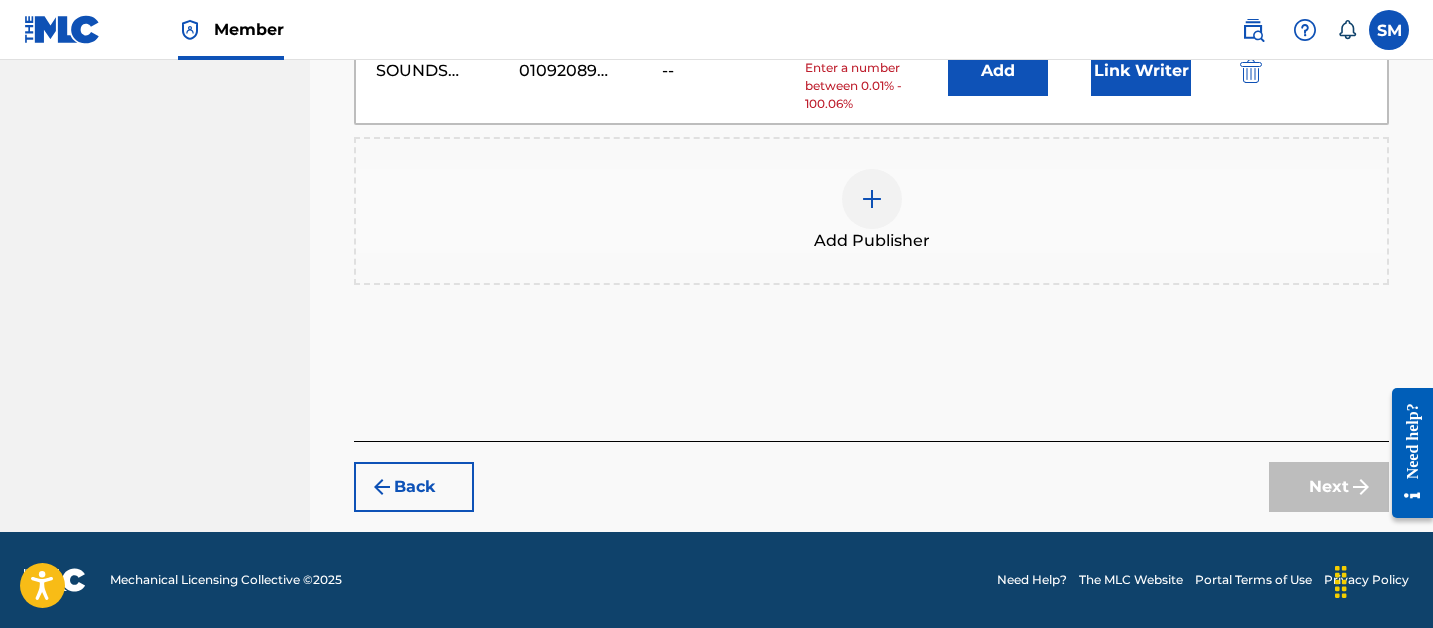 click on "Add" at bounding box center [998, 71] 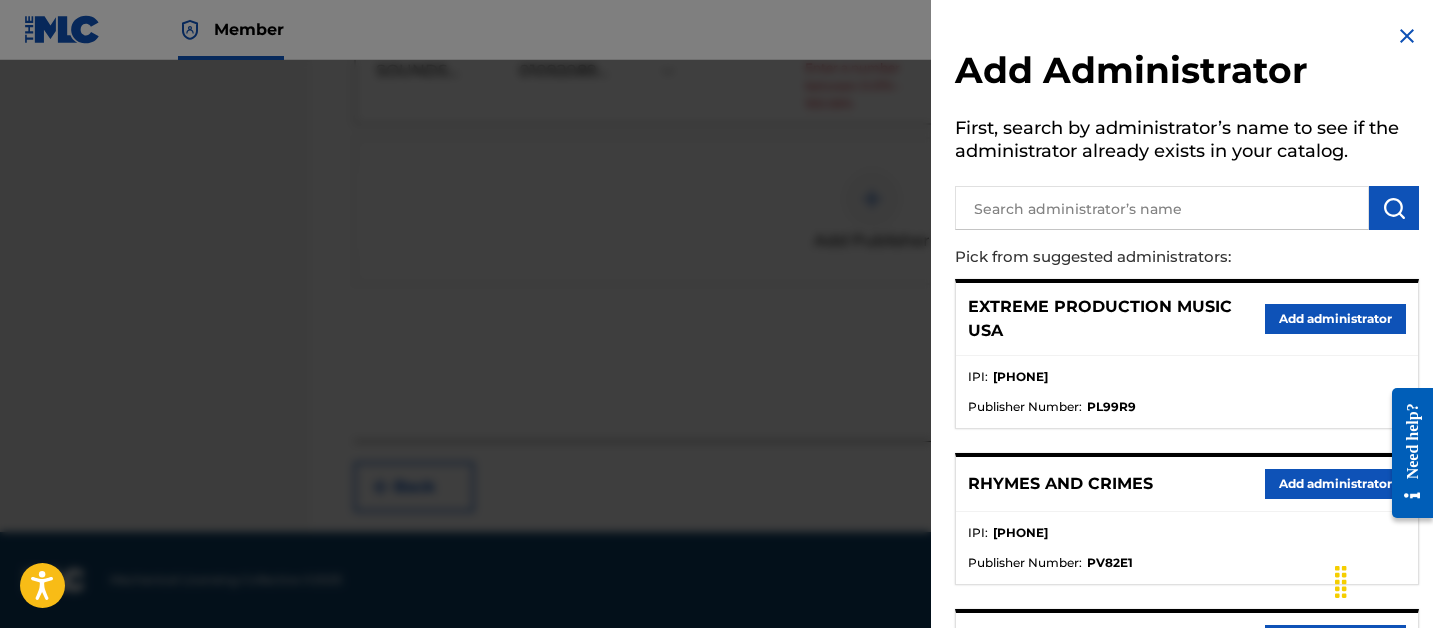 click at bounding box center (1162, 208) 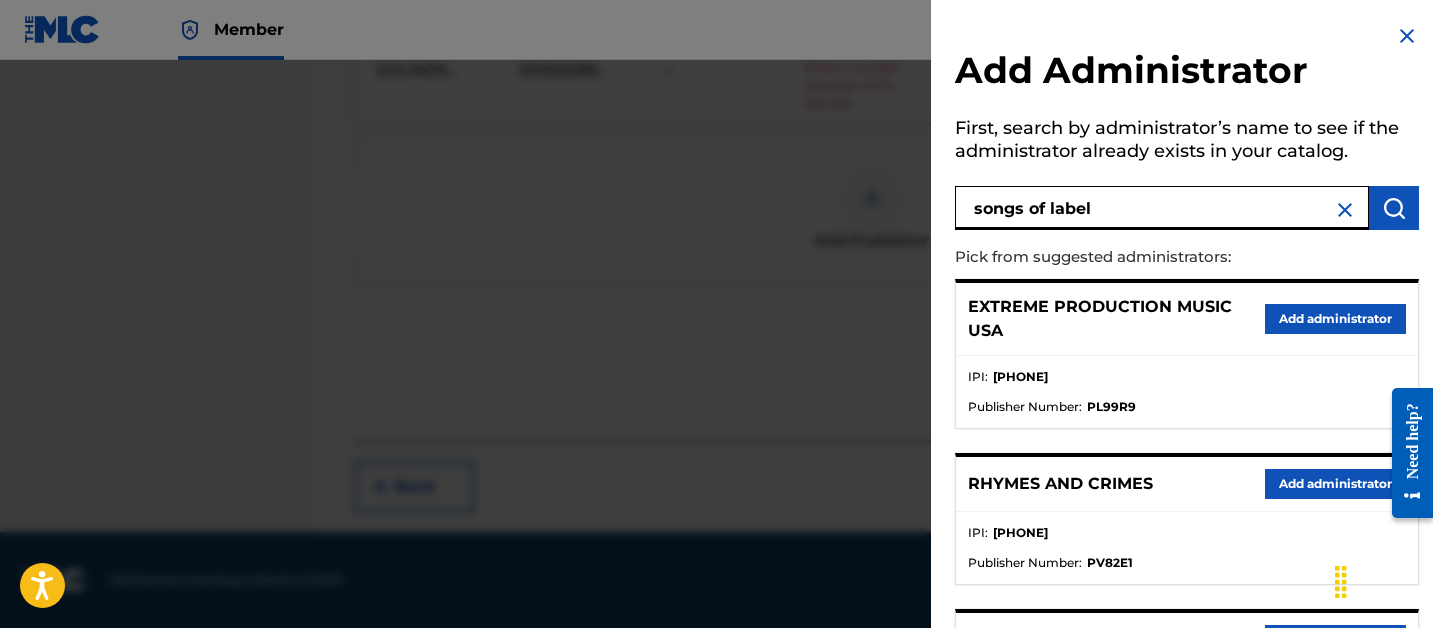 type on "songs of label" 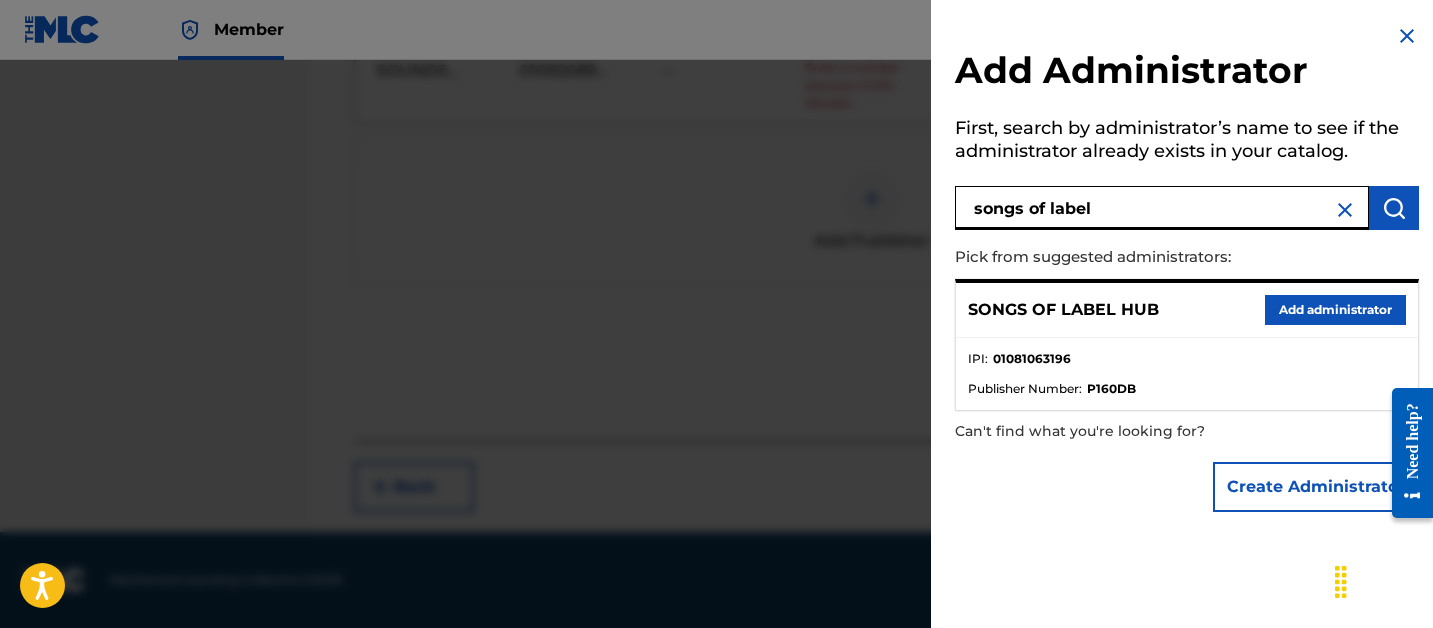 click on "Add administrator" at bounding box center [1335, 310] 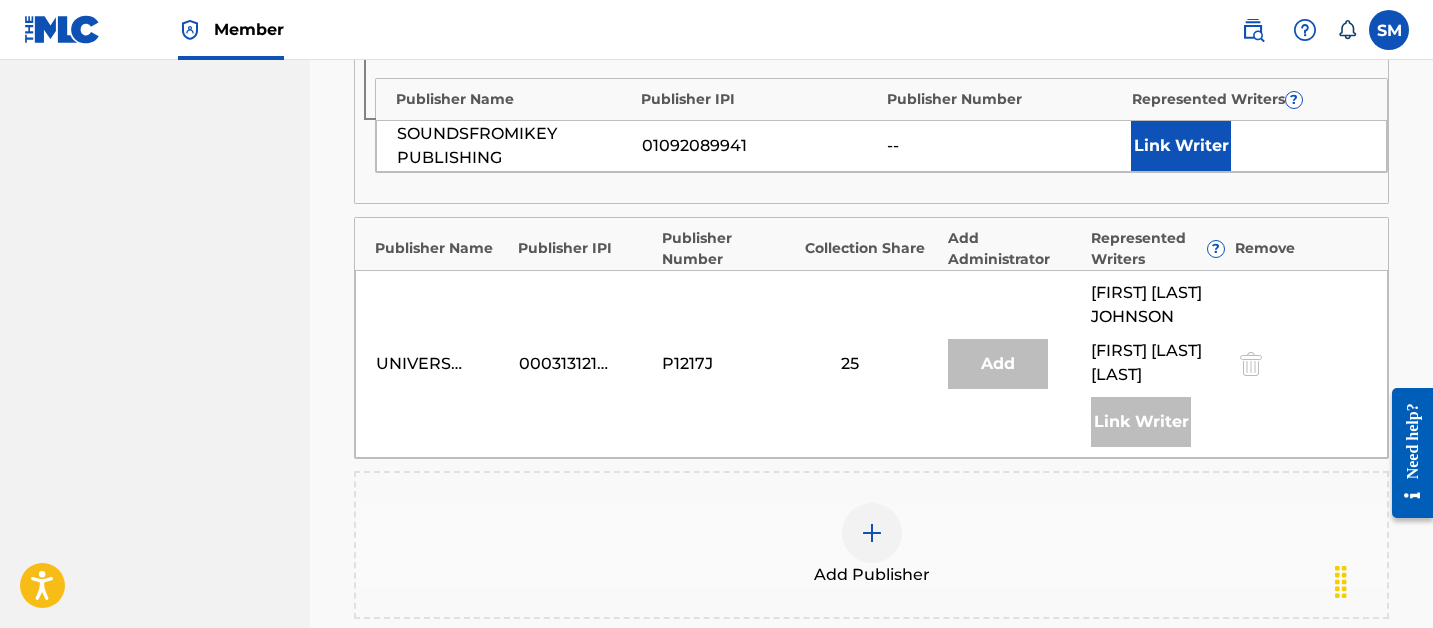 scroll, scrollTop: 1494, scrollLeft: 0, axis: vertical 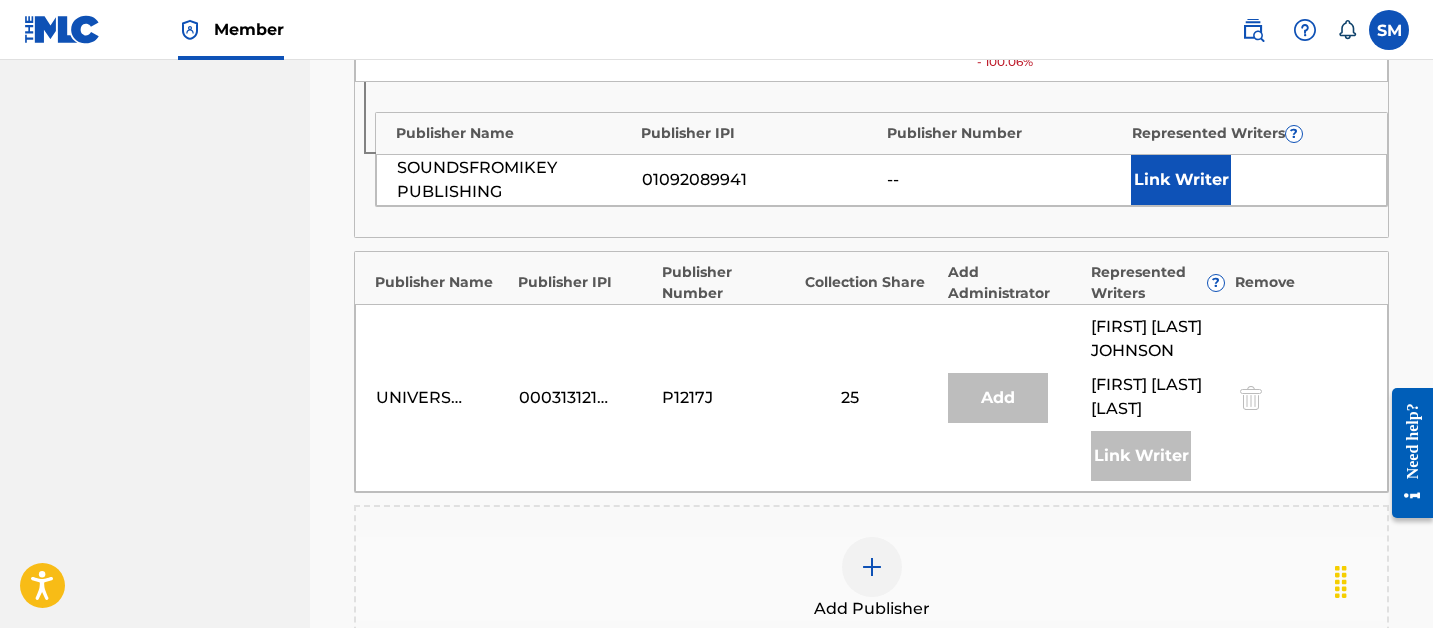 click at bounding box center [1022, 20] 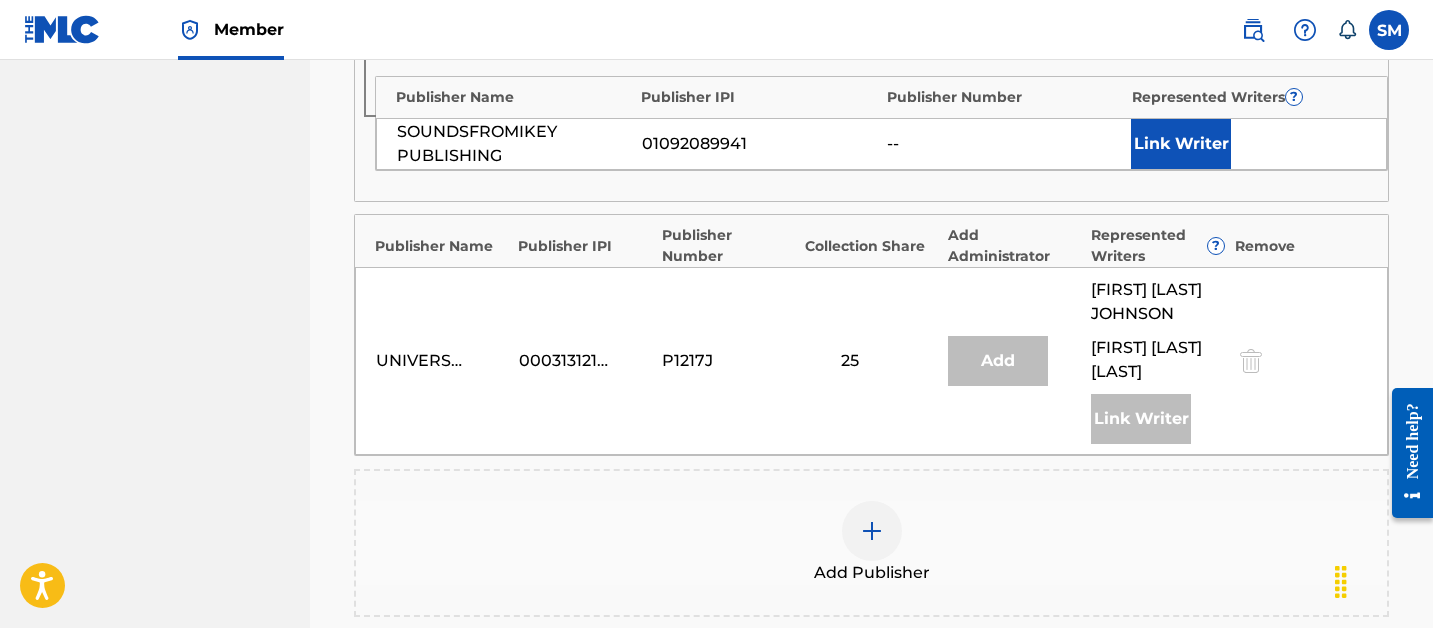 type on "50" 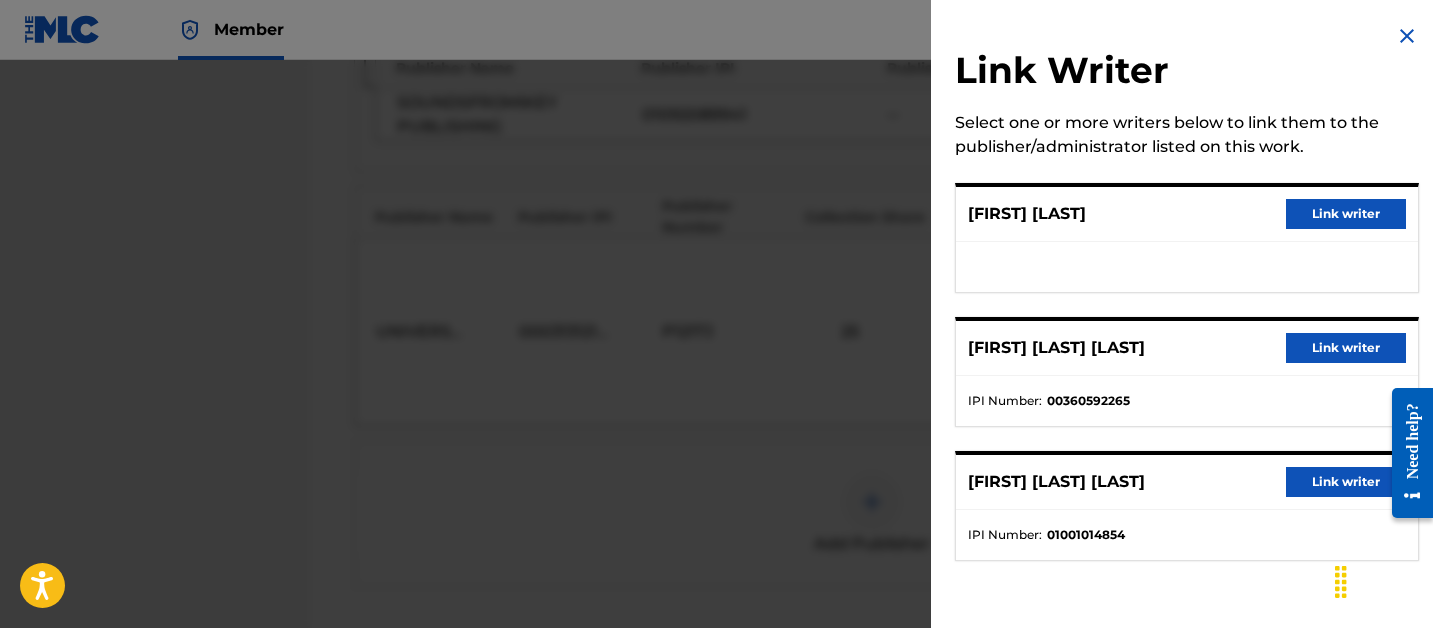 scroll, scrollTop: 1527, scrollLeft: 0, axis: vertical 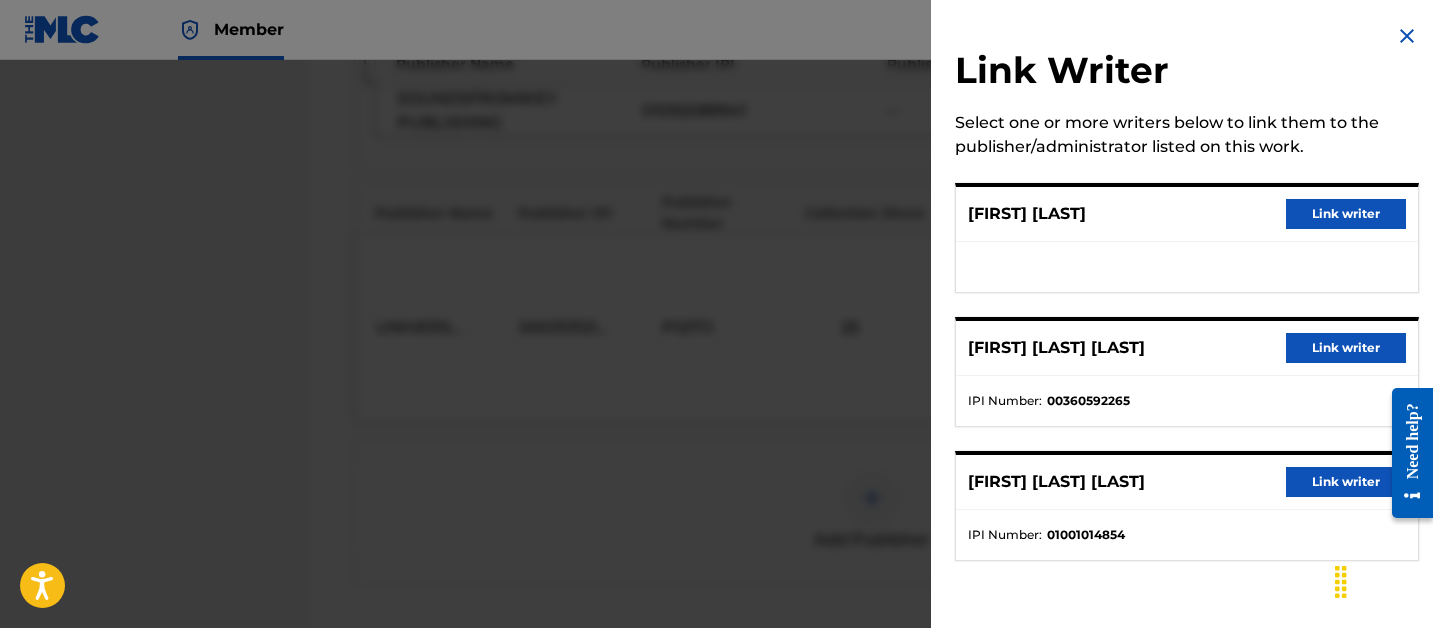 click on "ISAAC COPELAND Link writer" at bounding box center [1187, 214] 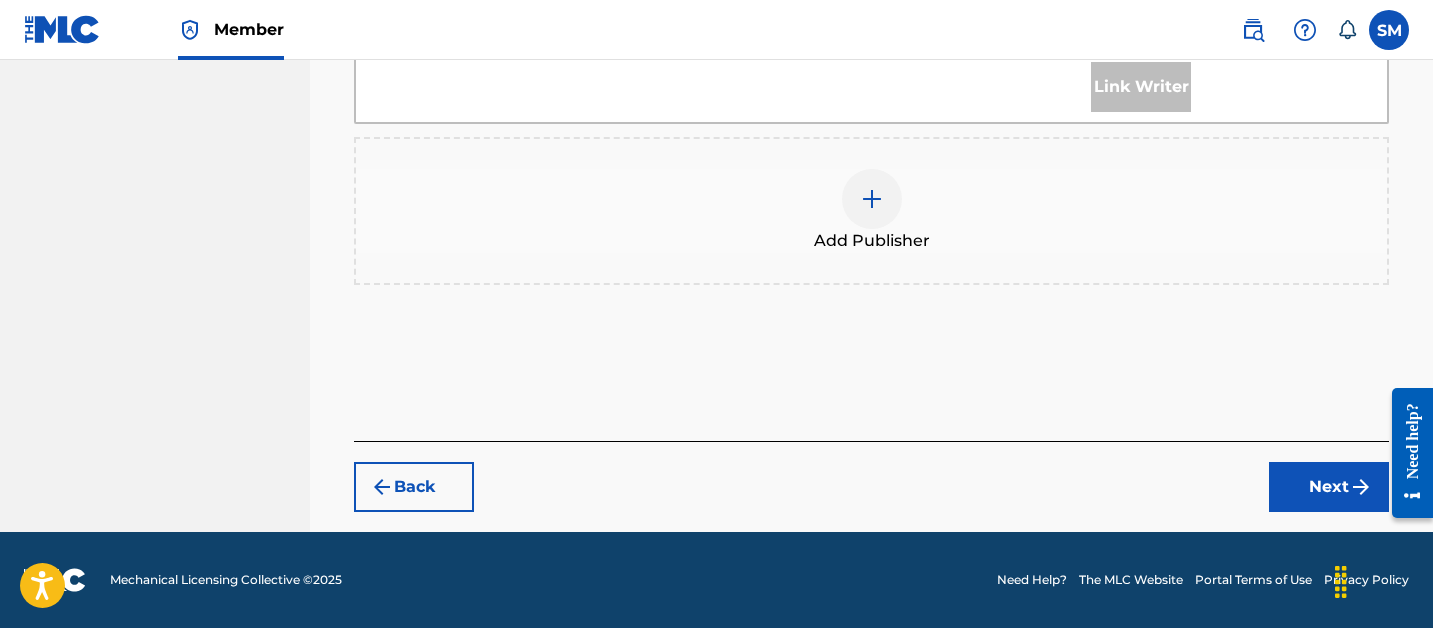 click on "Next" at bounding box center (1329, 487) 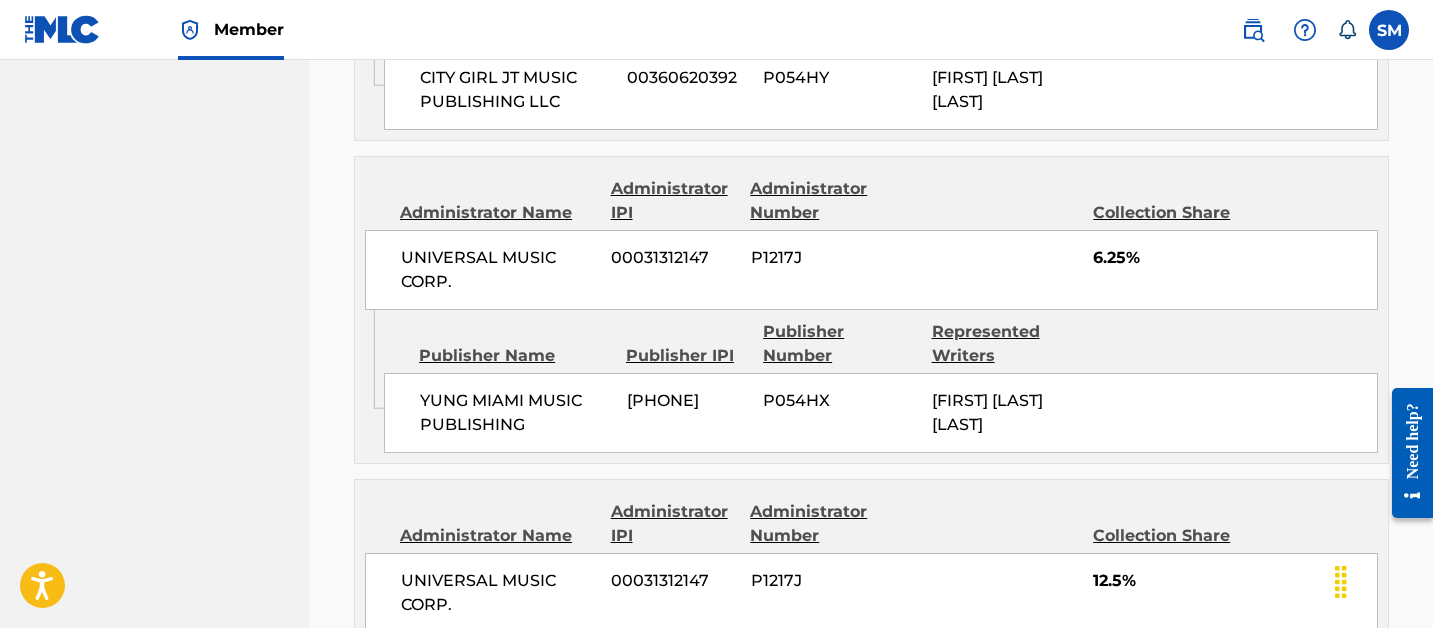 scroll, scrollTop: 2115, scrollLeft: 0, axis: vertical 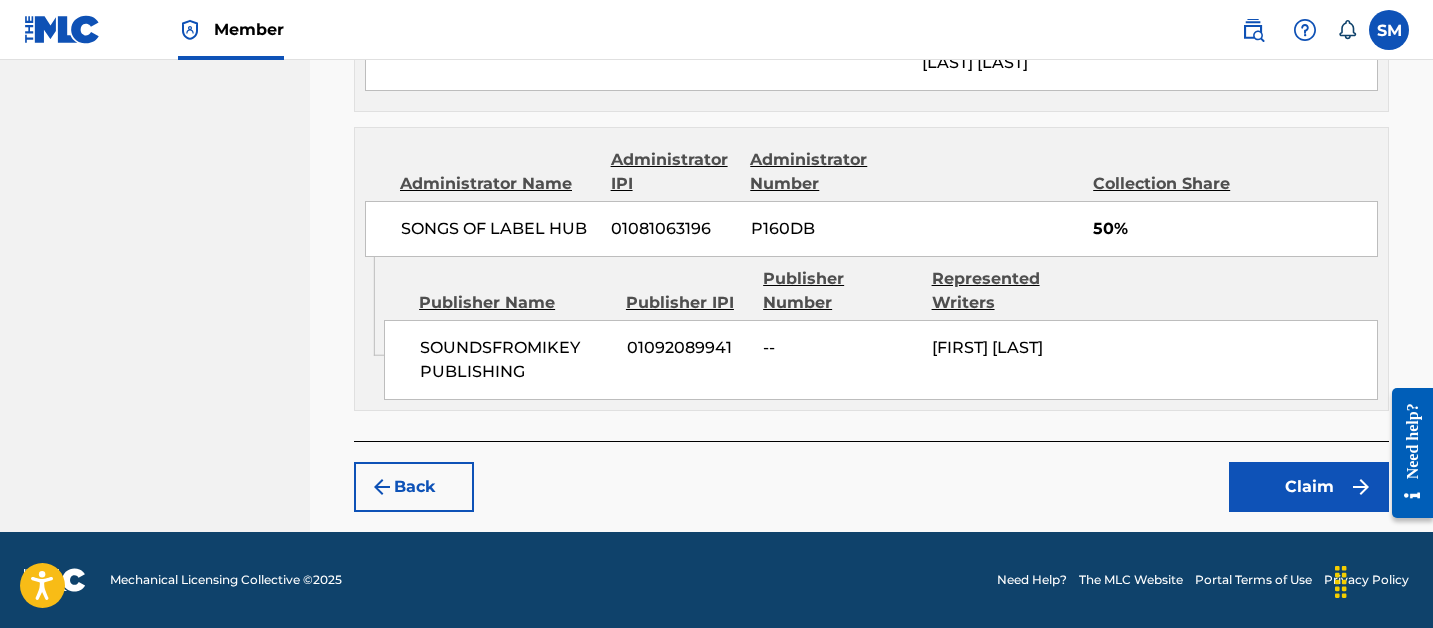 click on "Claim" at bounding box center (1309, 487) 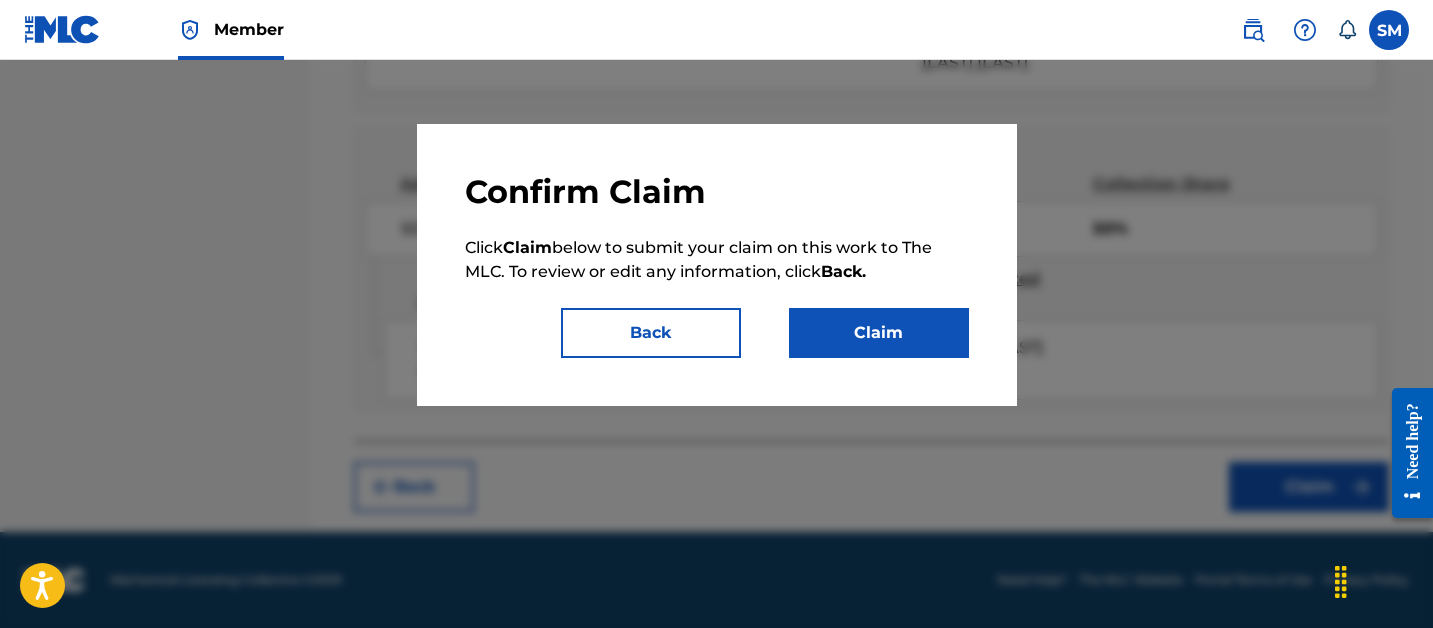 click on "Claim" at bounding box center [879, 333] 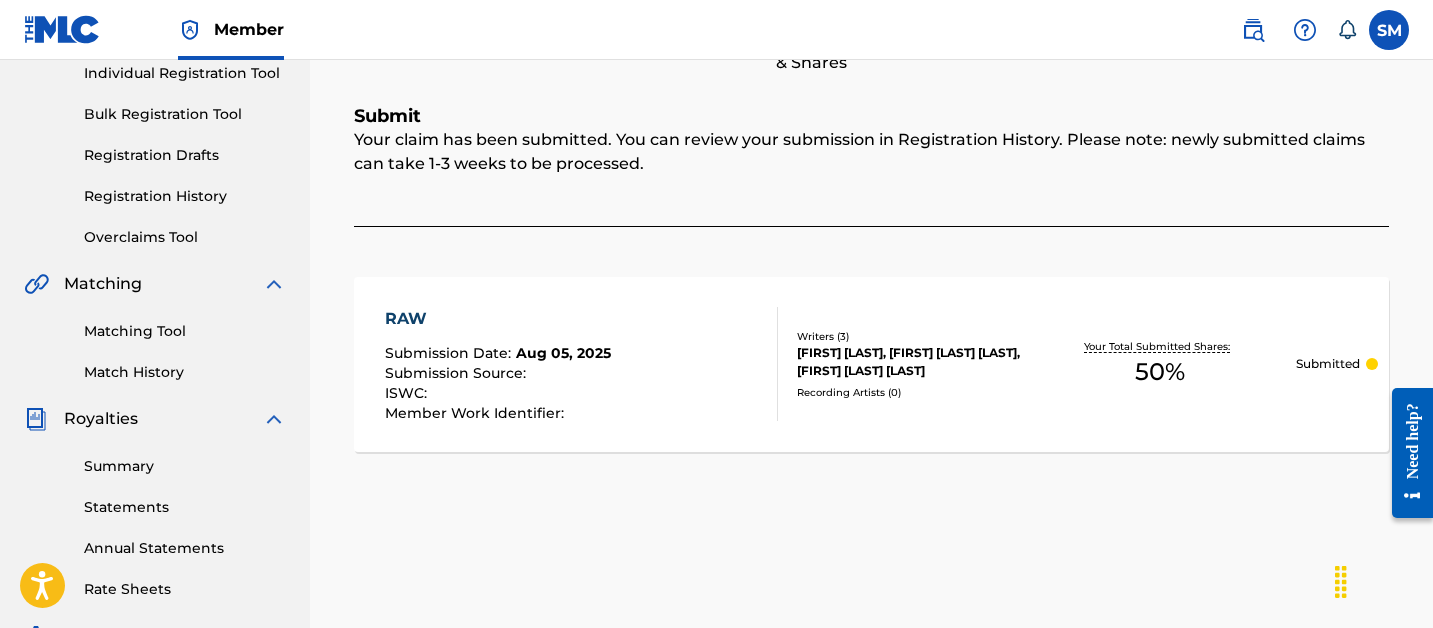 scroll, scrollTop: 52, scrollLeft: 0, axis: vertical 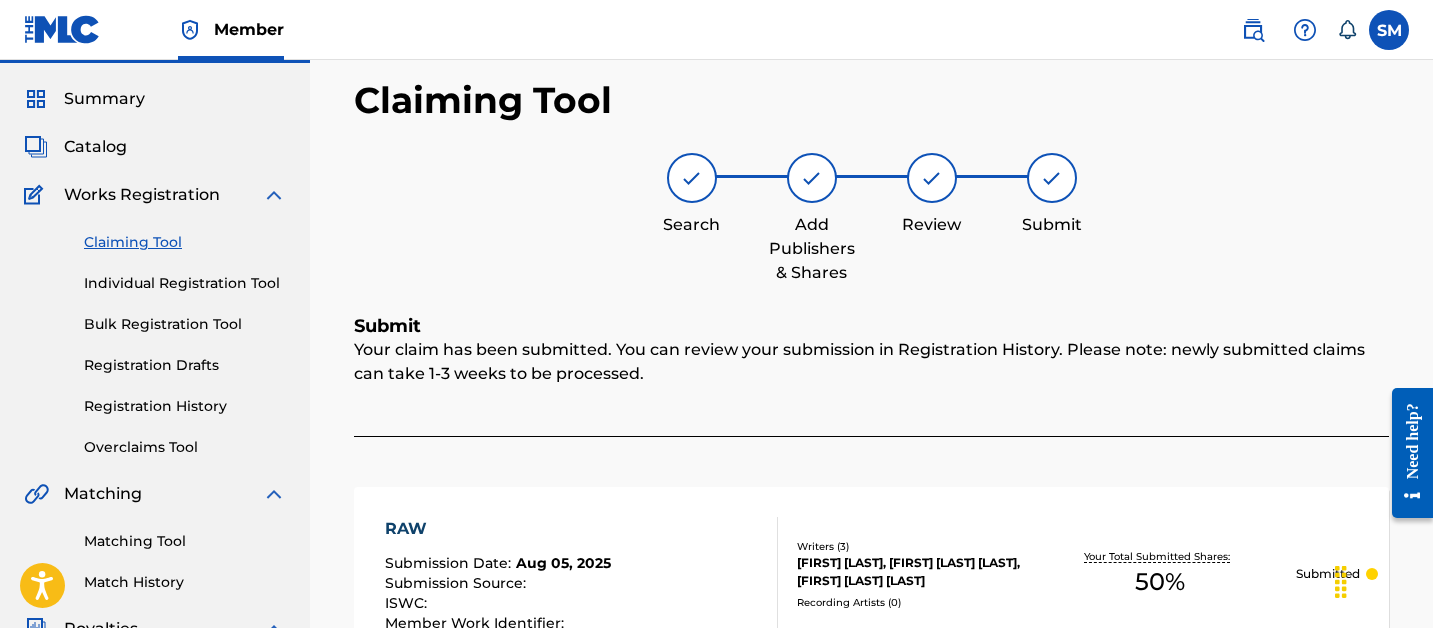click on "Individual Registration Tool" at bounding box center [185, 283] 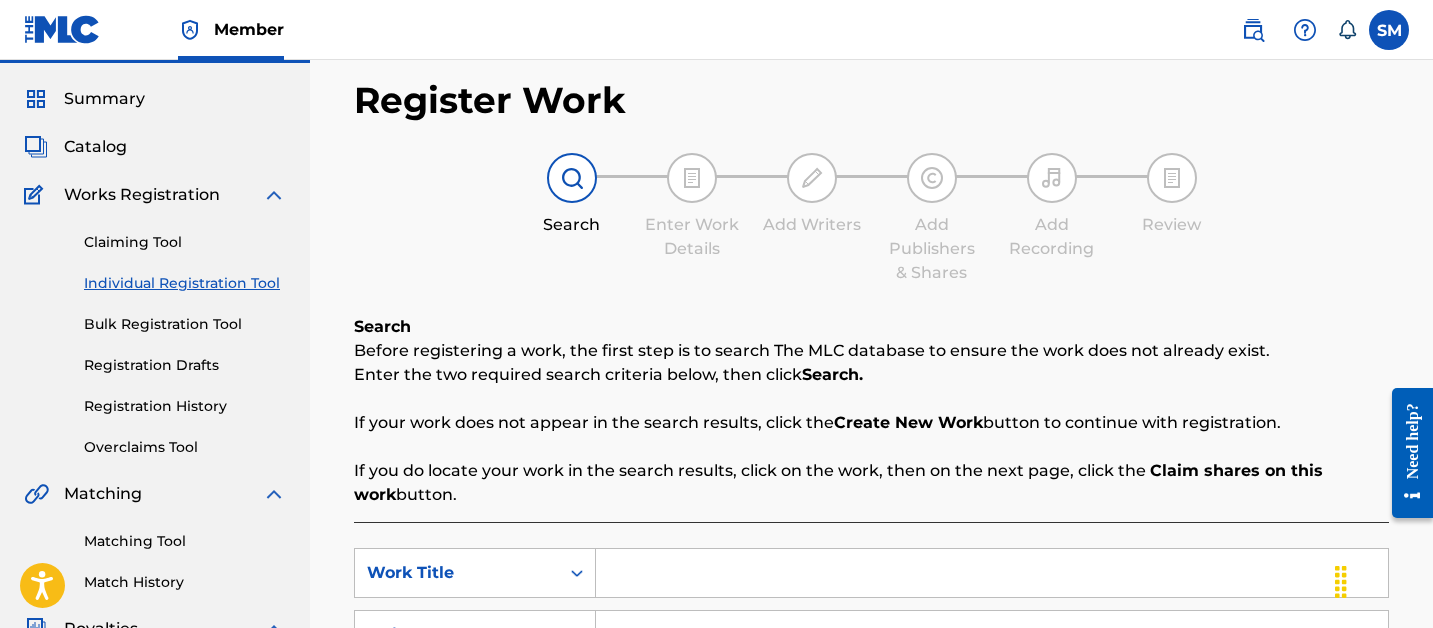 scroll, scrollTop: 0, scrollLeft: 0, axis: both 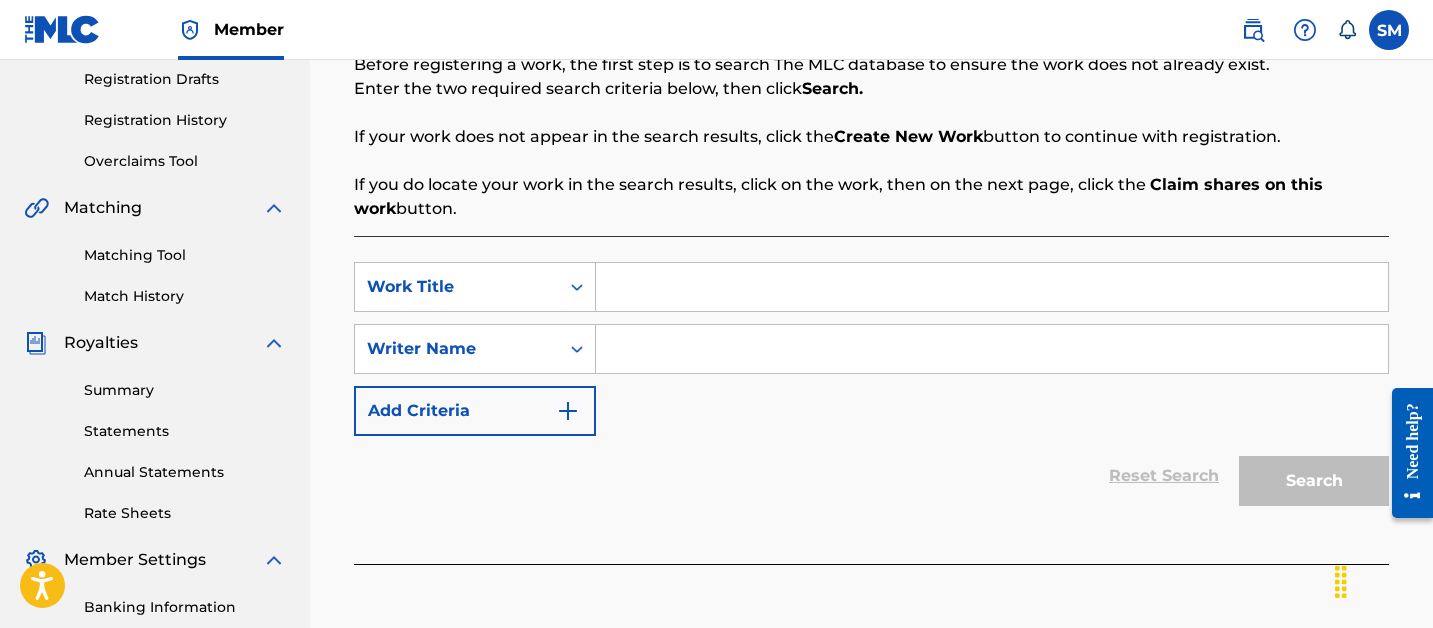 click at bounding box center (992, 287) 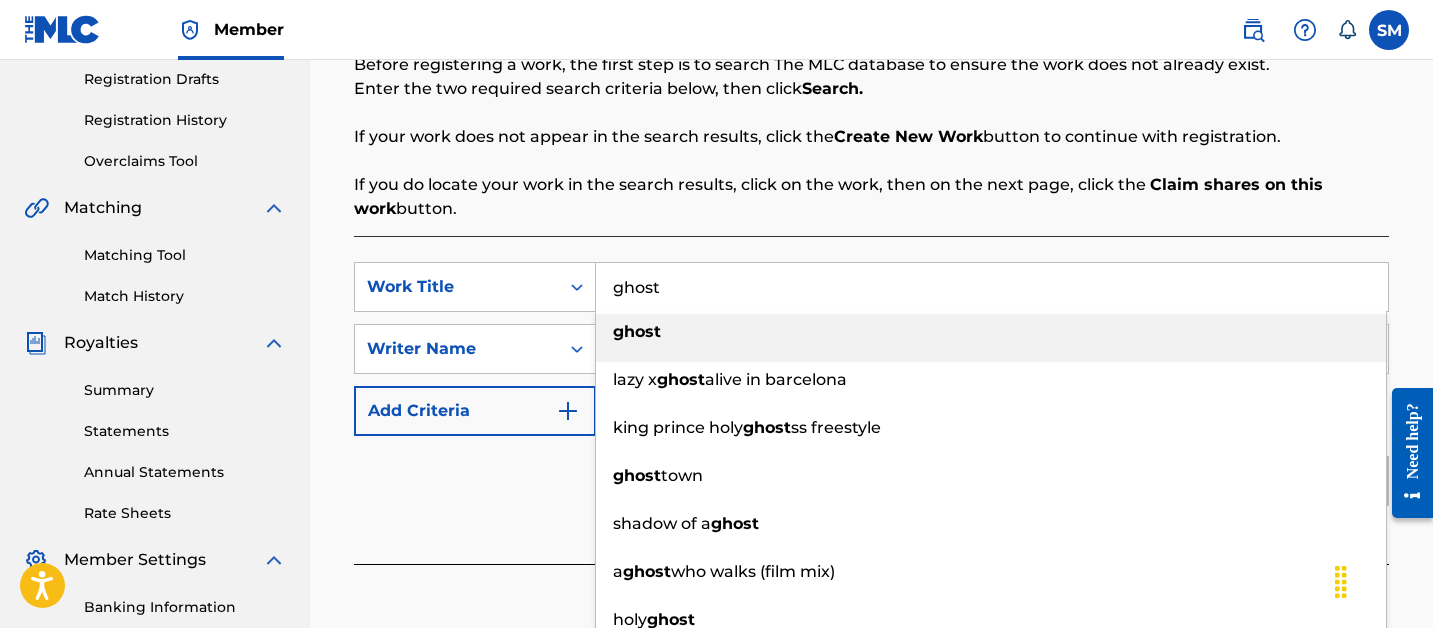 type on "ghost" 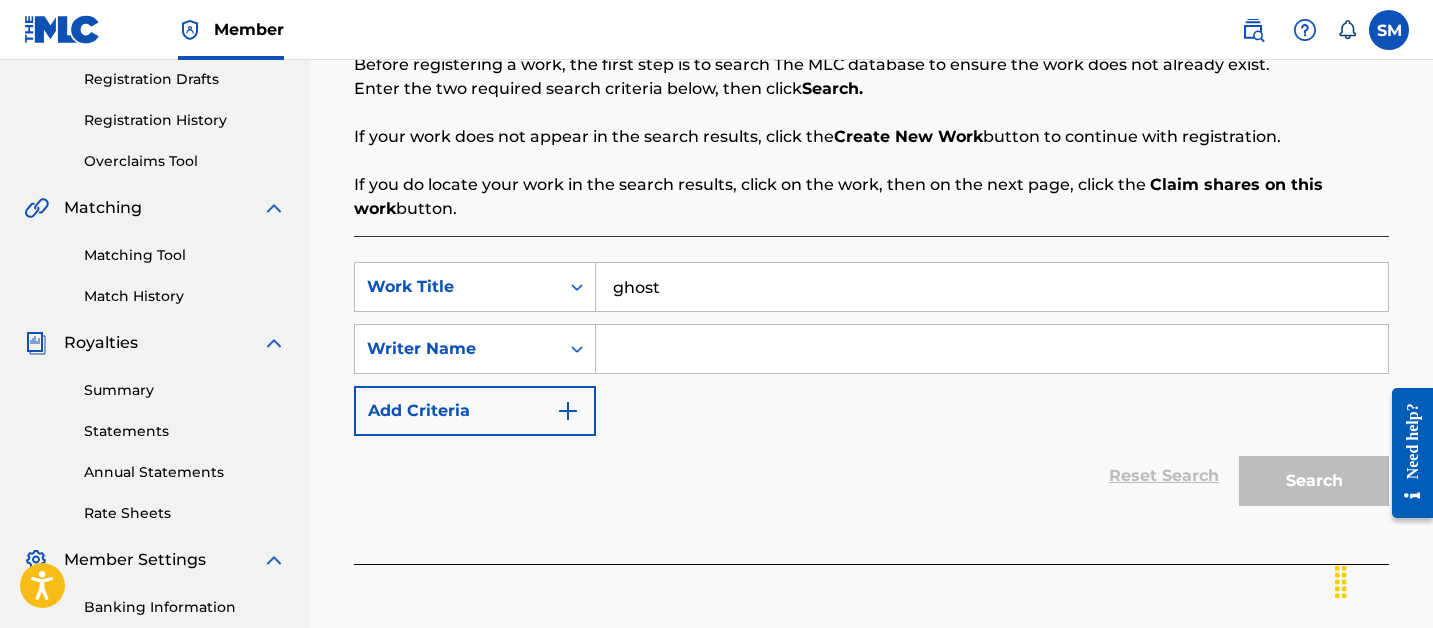 paste on "ISAAC LAMAR COPELAND" 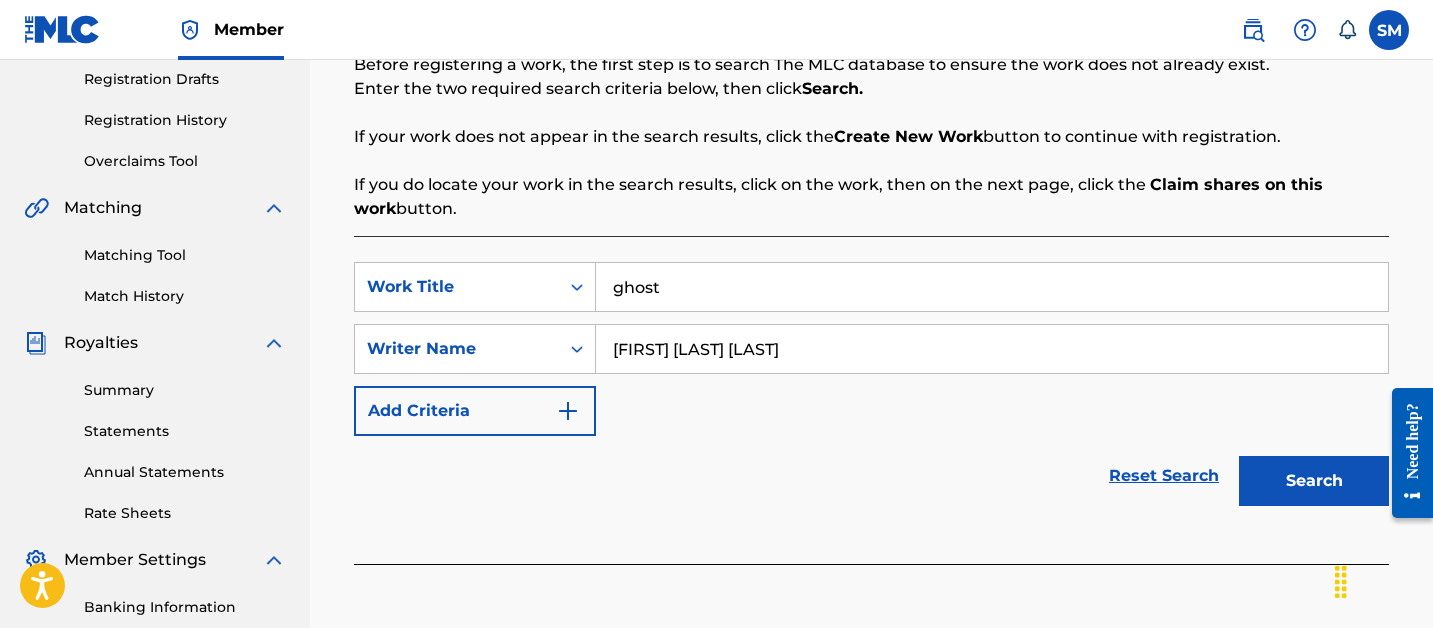 type on "ISAAC LAMAR COPELAND" 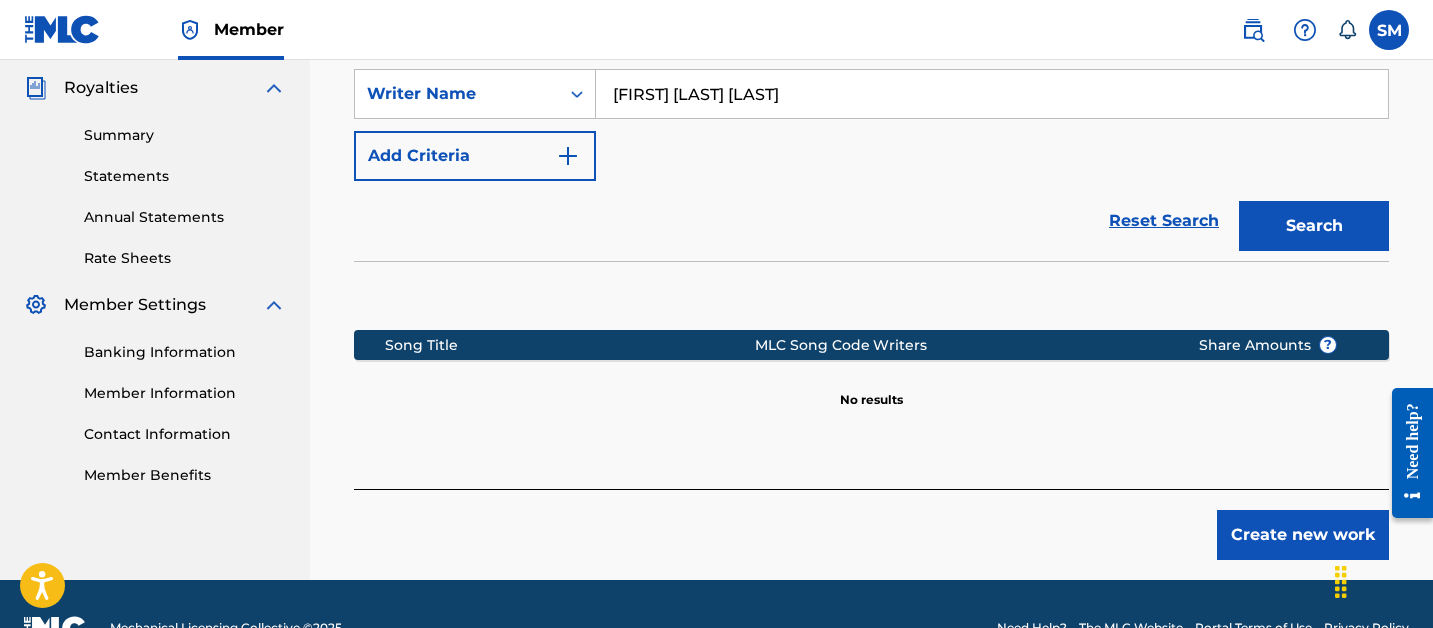 scroll, scrollTop: 590, scrollLeft: 0, axis: vertical 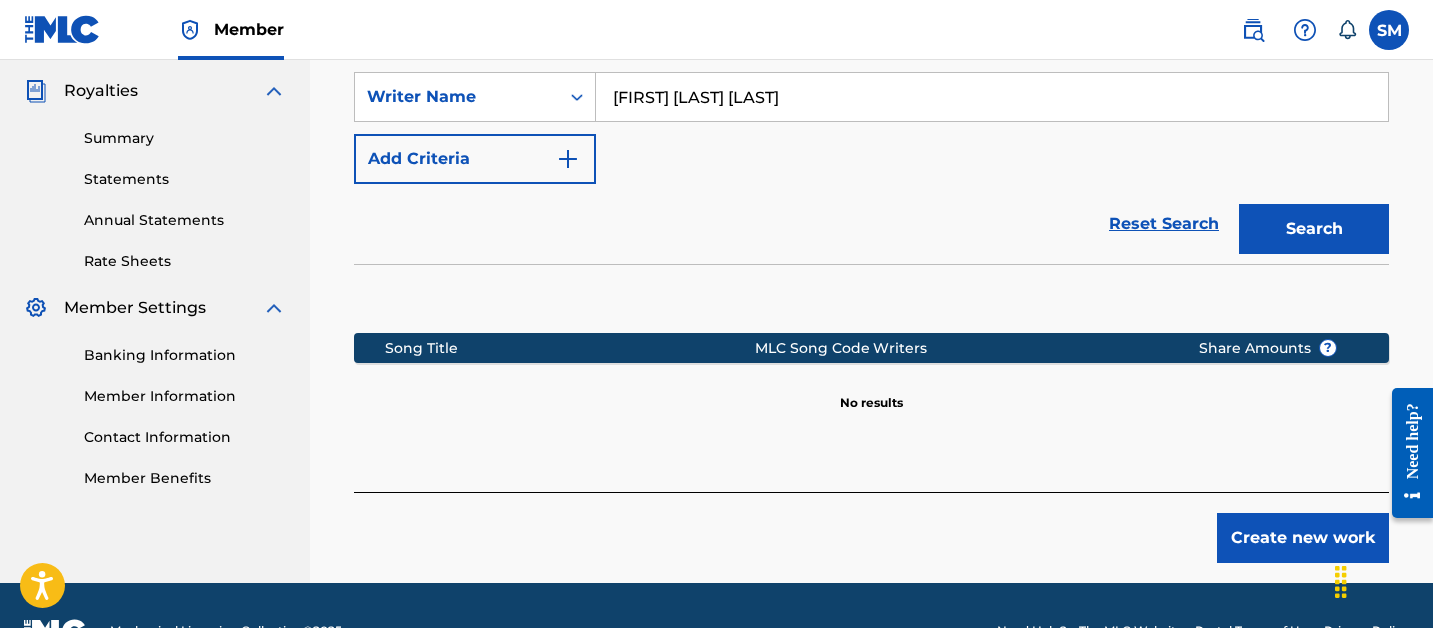 click on "Create new work" at bounding box center (1303, 538) 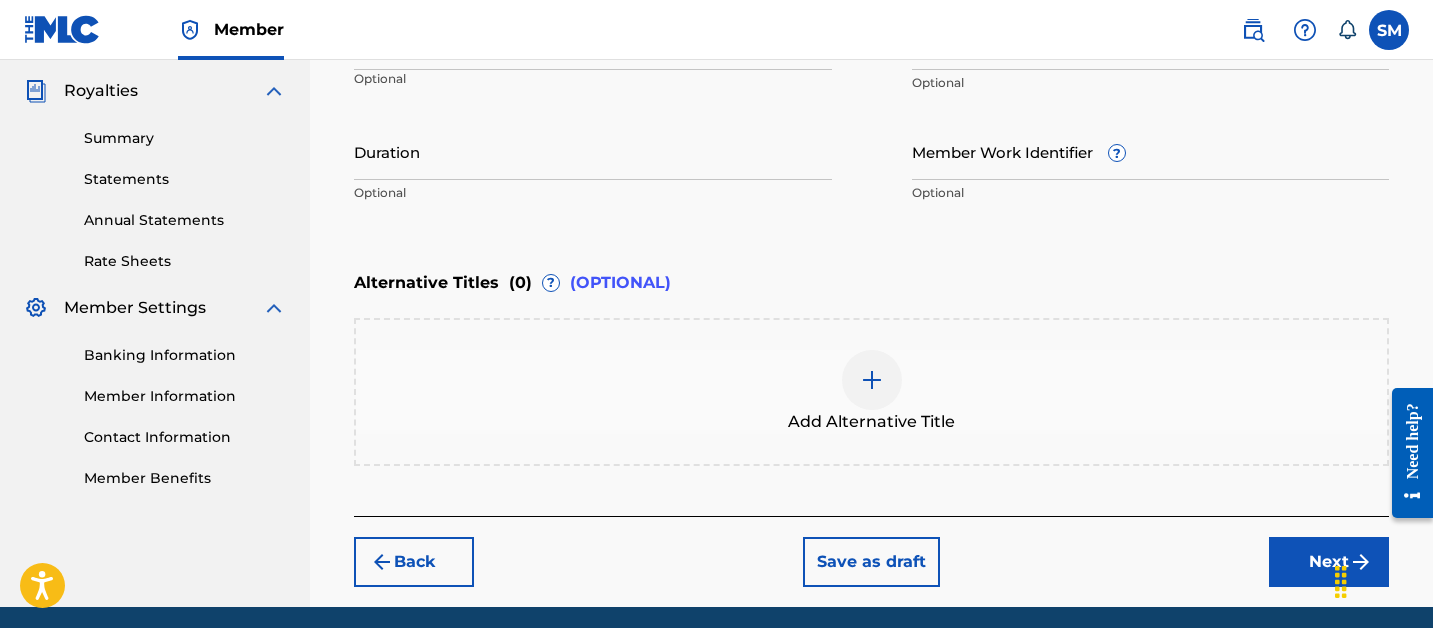 click on "Member Work Identifier   ?" at bounding box center [1151, 151] 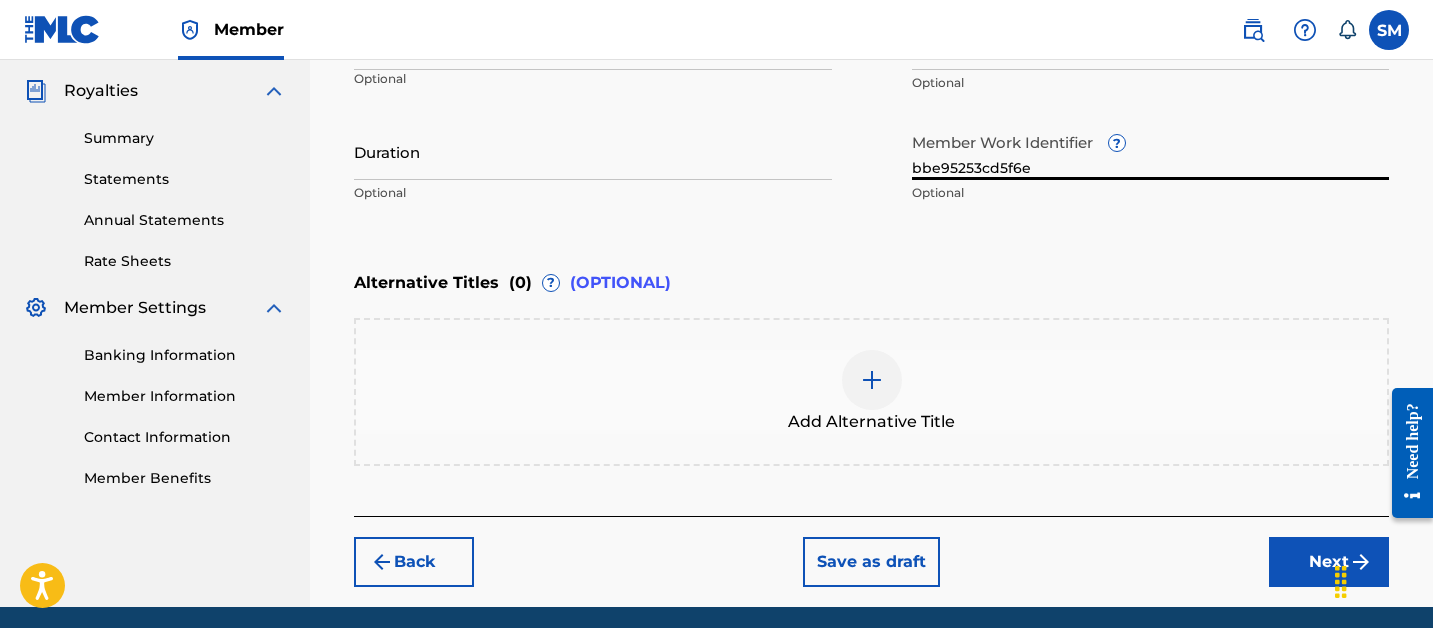 type on "bbe95253cd5f6e" 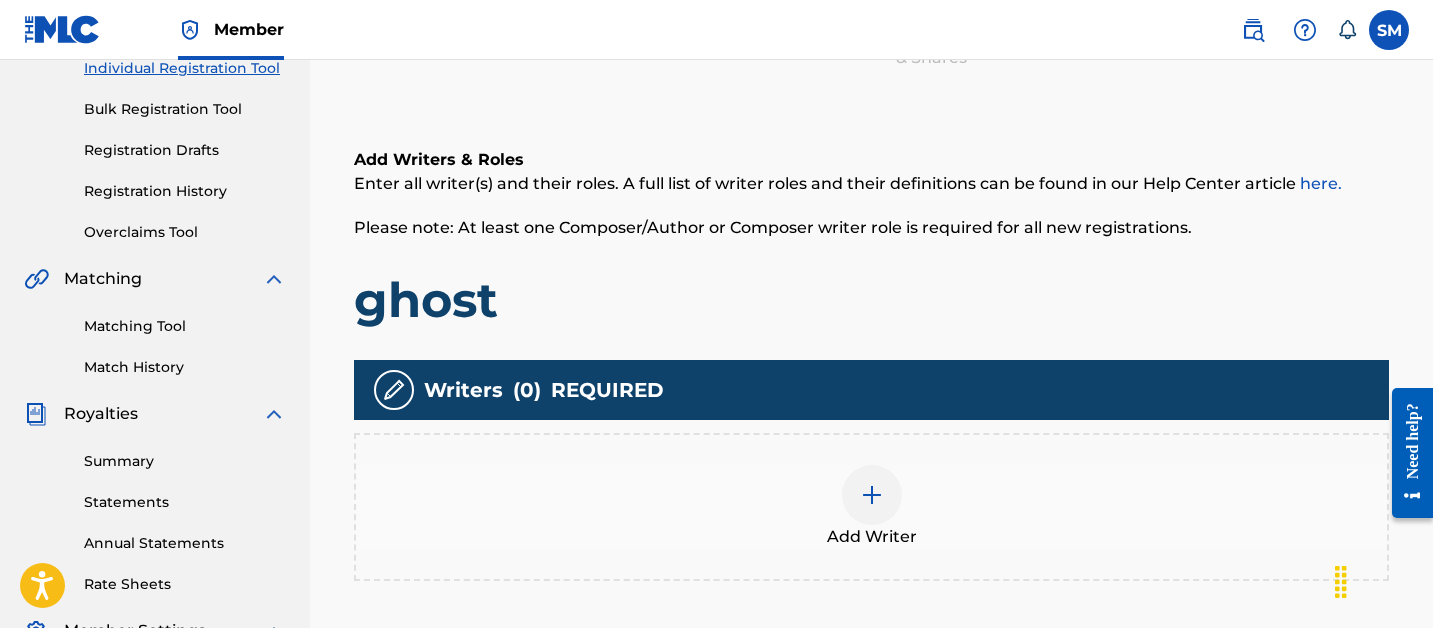 scroll, scrollTop: 279, scrollLeft: 0, axis: vertical 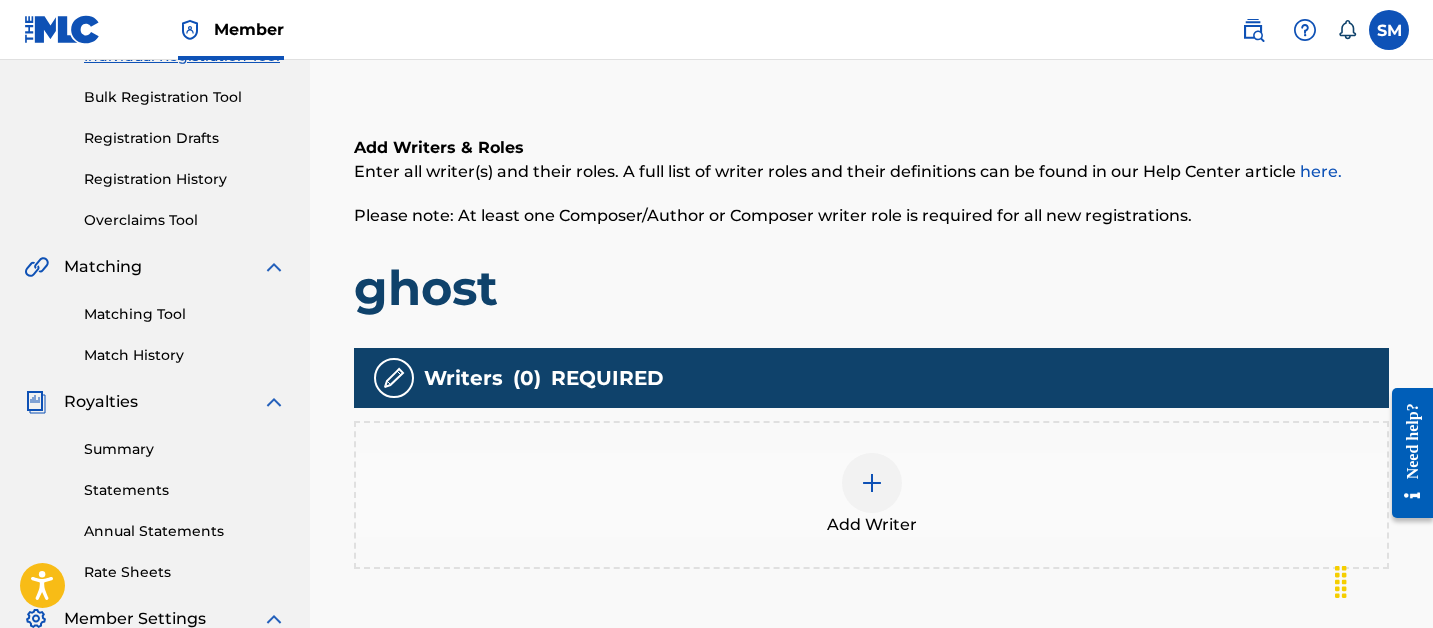 click at bounding box center [872, 483] 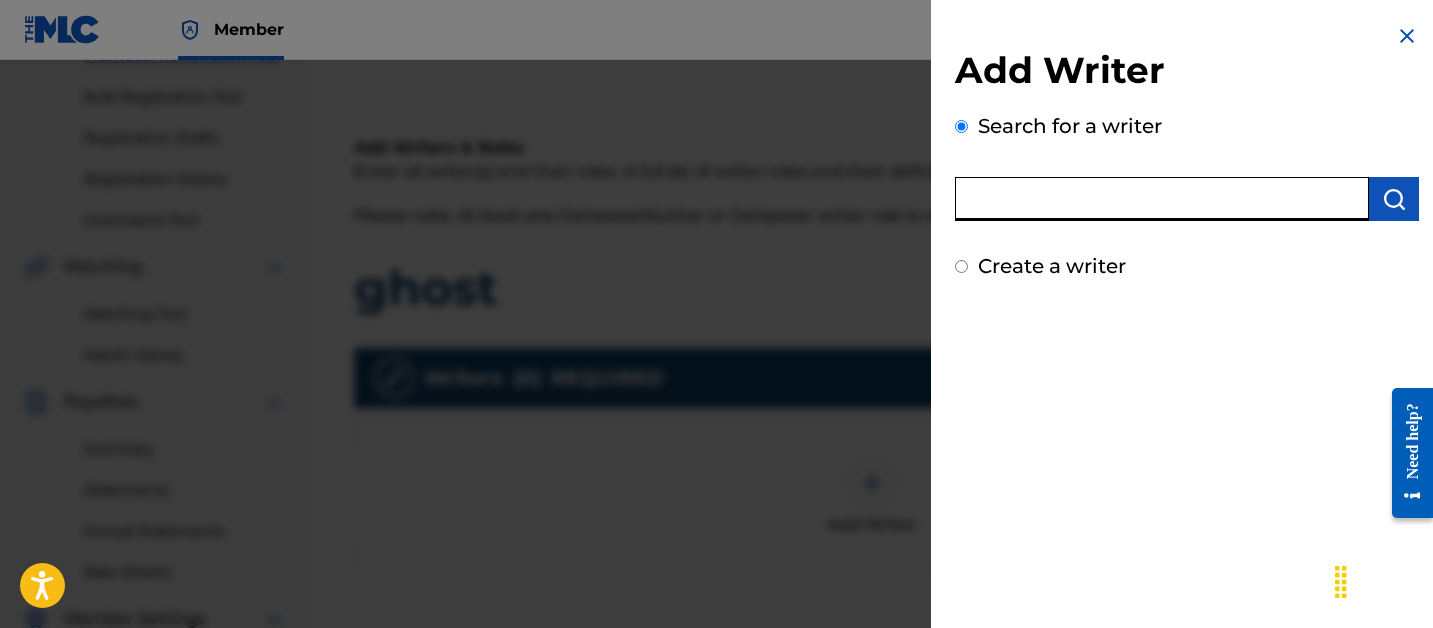 click at bounding box center [1162, 199] 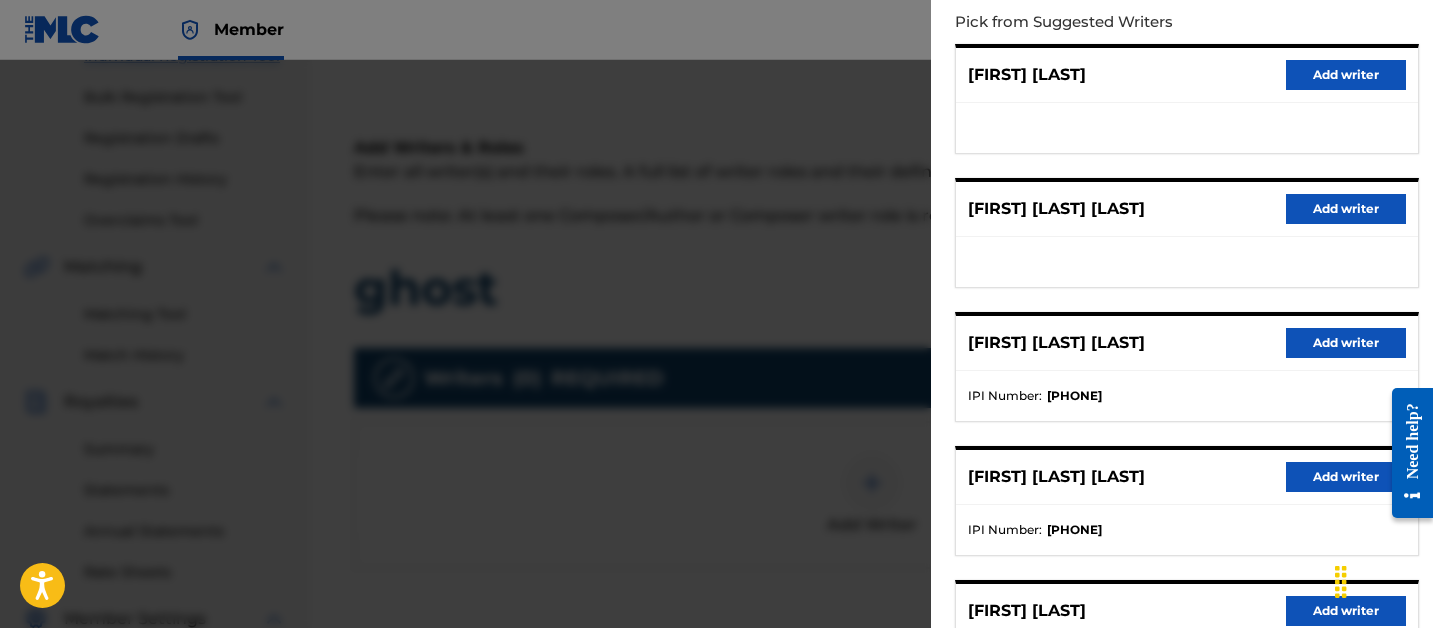scroll, scrollTop: 225, scrollLeft: 0, axis: vertical 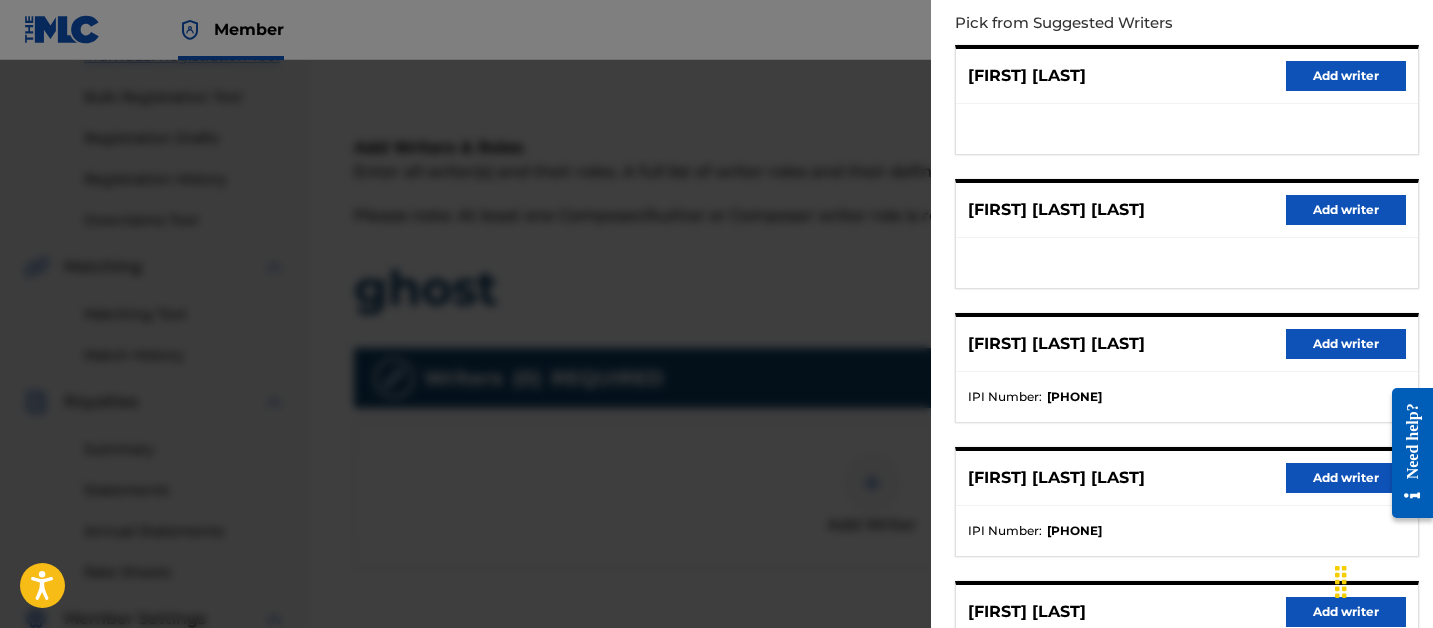 type on "ISAAC LAMAR COPELAND" 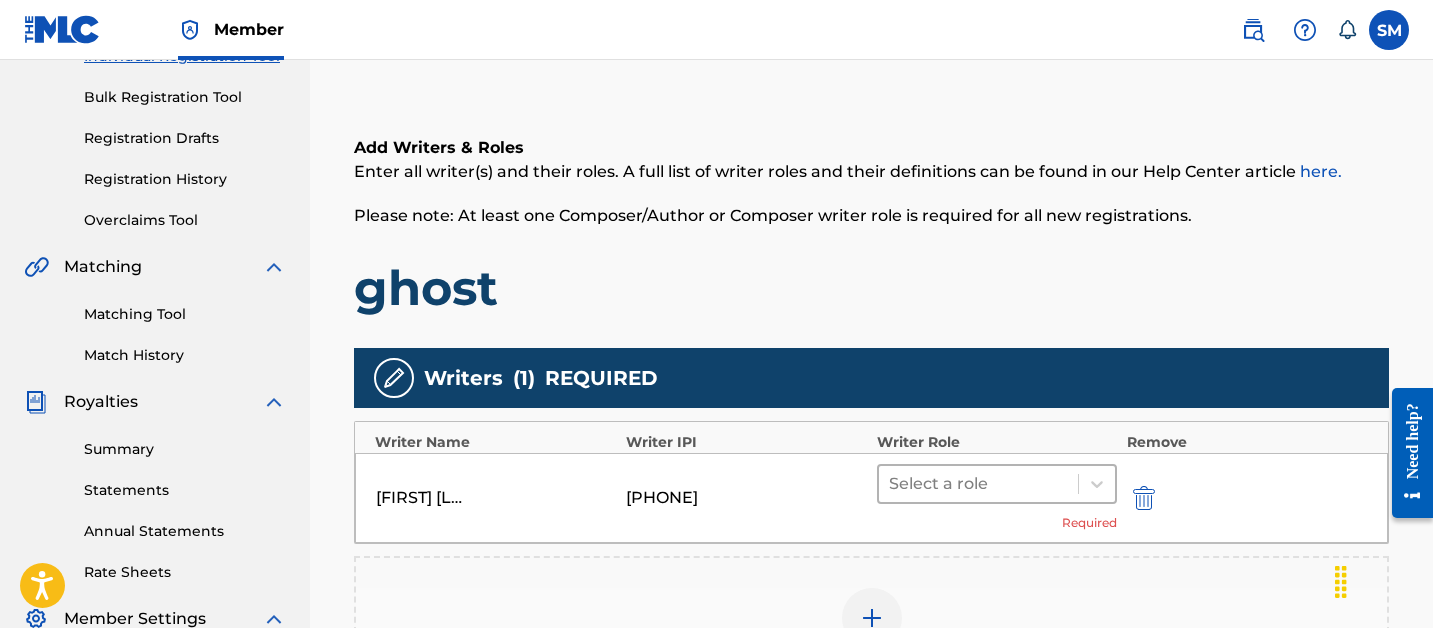 click at bounding box center [978, 484] 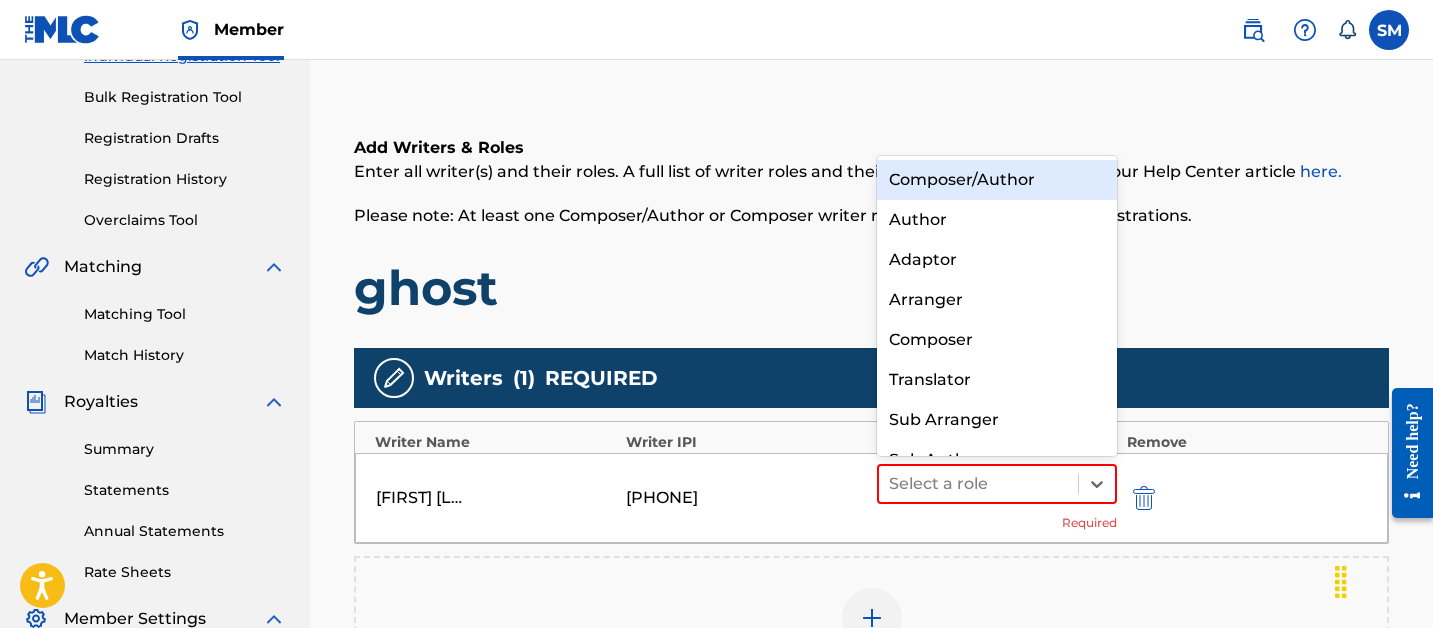click on "Composer/Author" at bounding box center (997, 180) 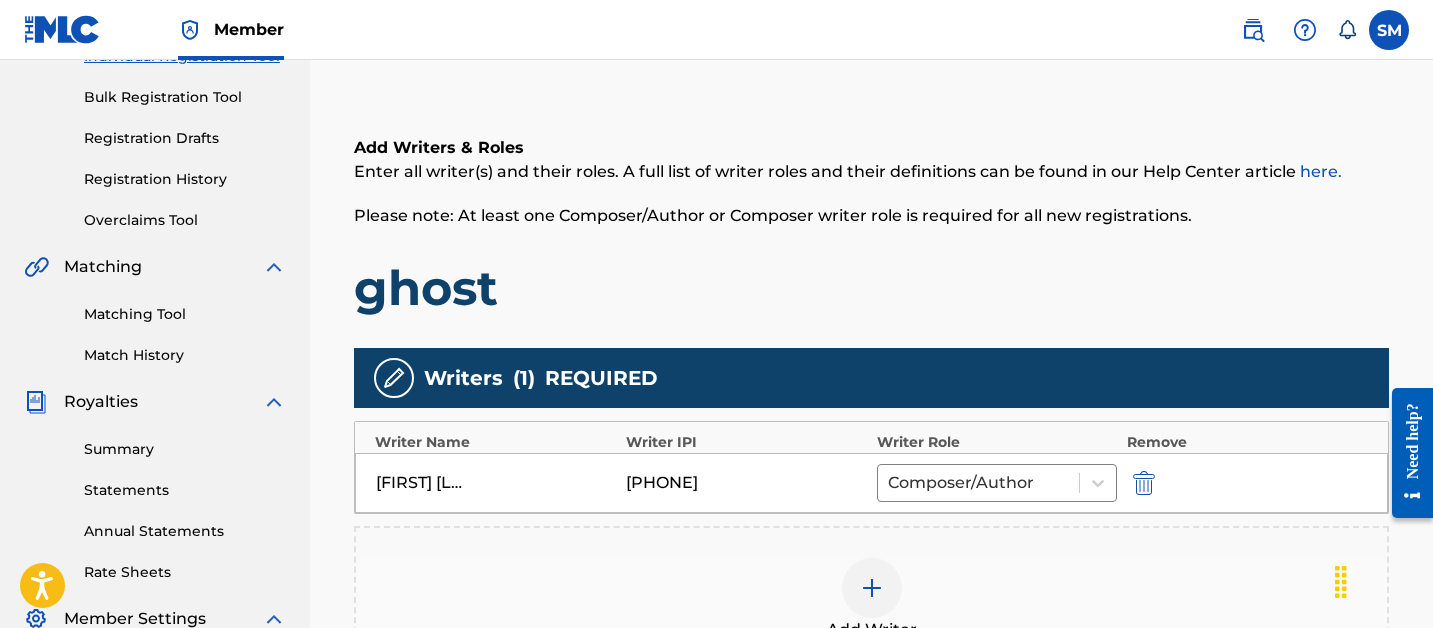 click on "Add Writer" at bounding box center [871, 600] 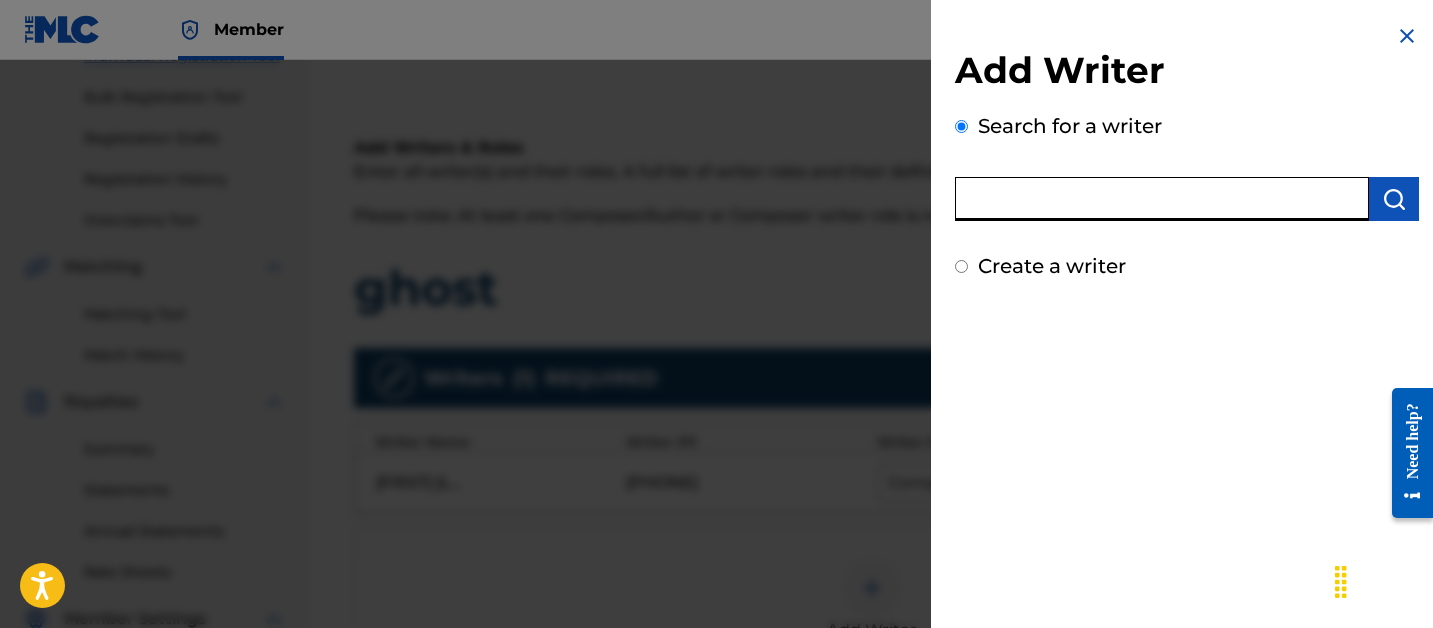 click at bounding box center (1162, 199) 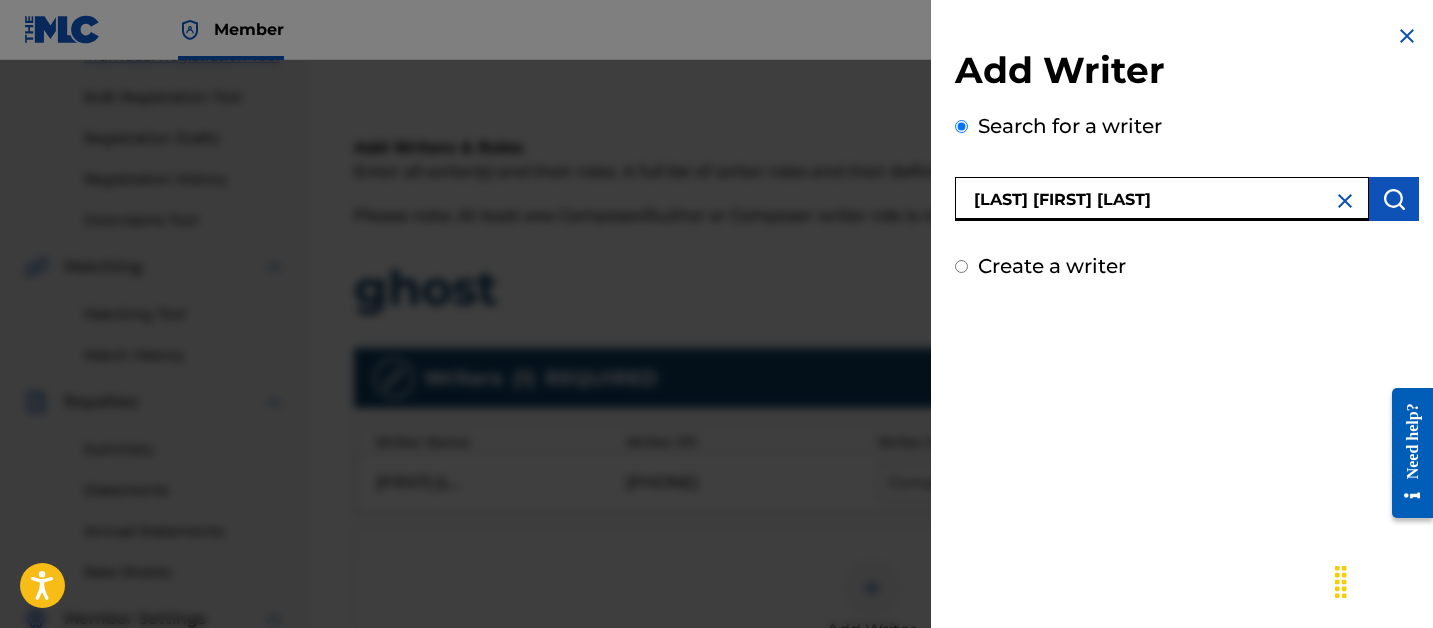 type on "TCHALLA THOMAS PESANTE" 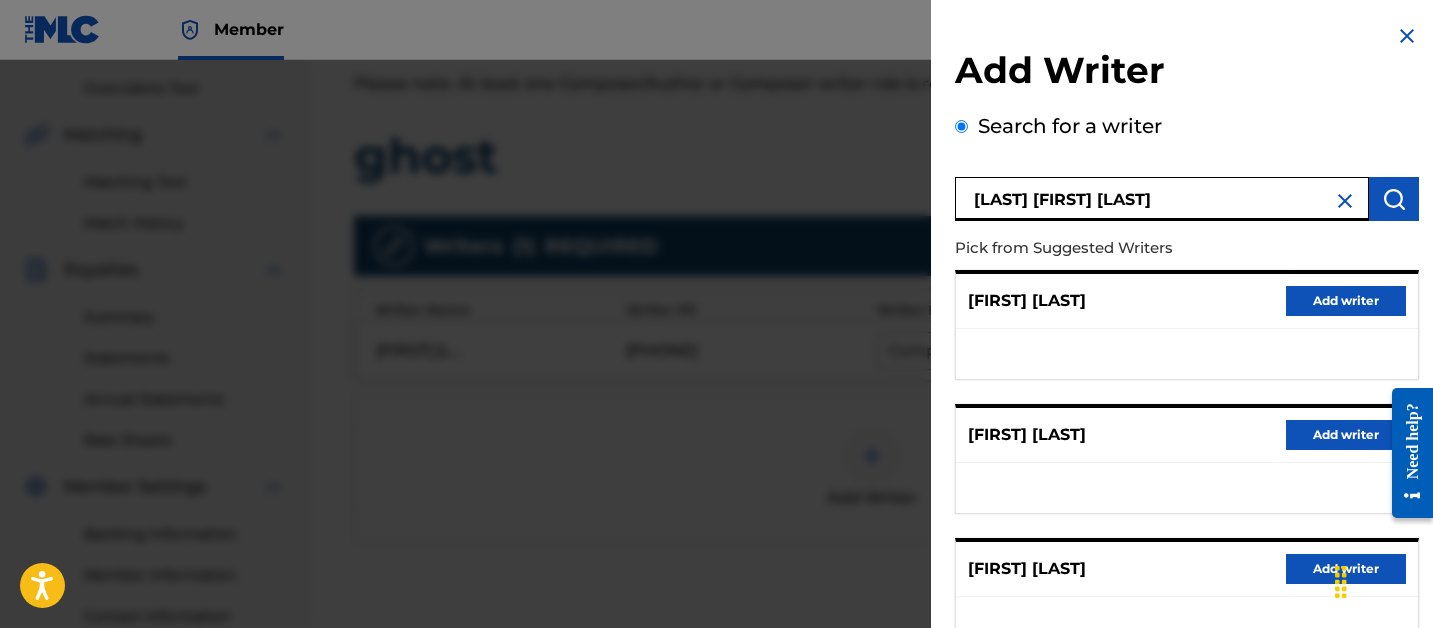 scroll, scrollTop: 413, scrollLeft: 0, axis: vertical 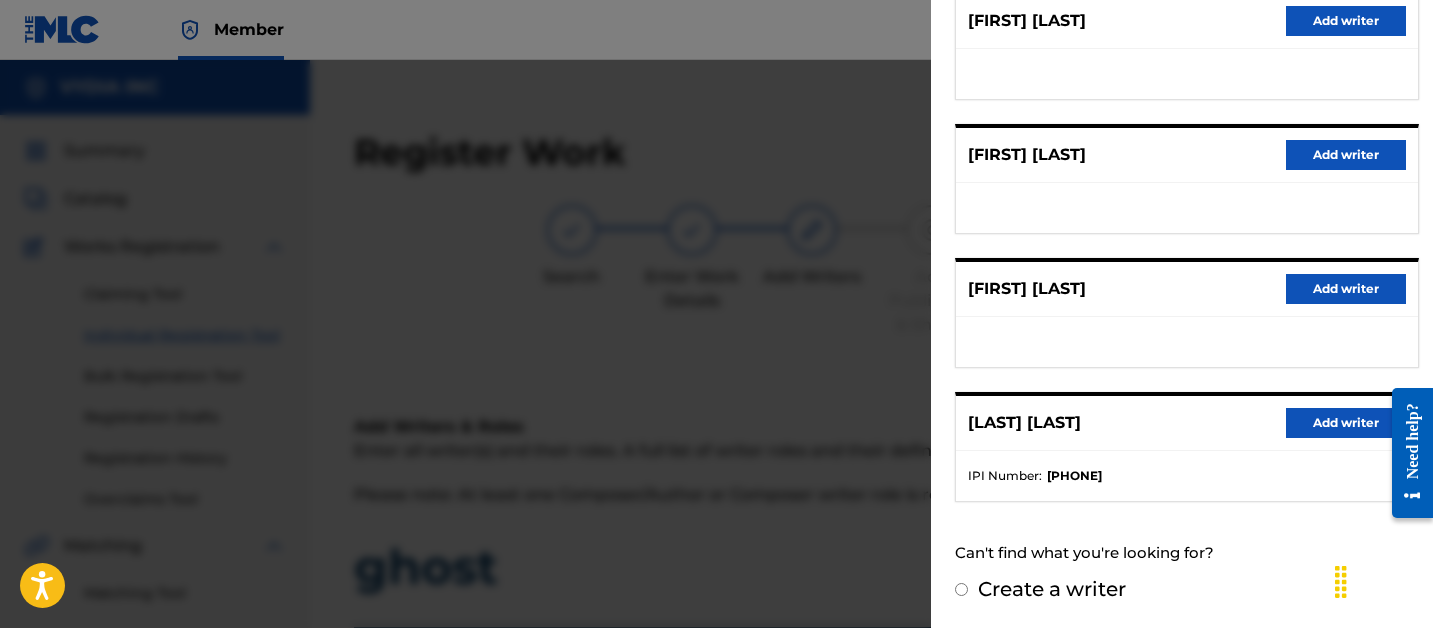 click on "Create a writer" at bounding box center [1052, 589] 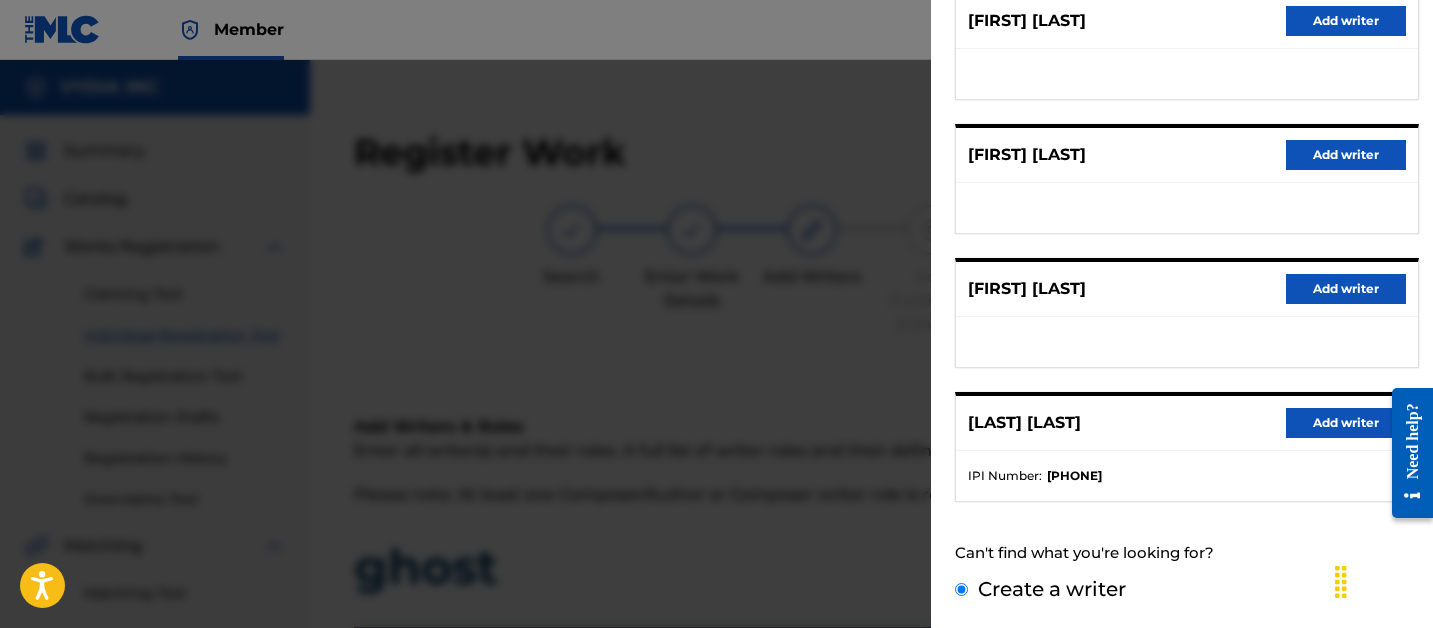click on "Create a writer" at bounding box center [961, 589] 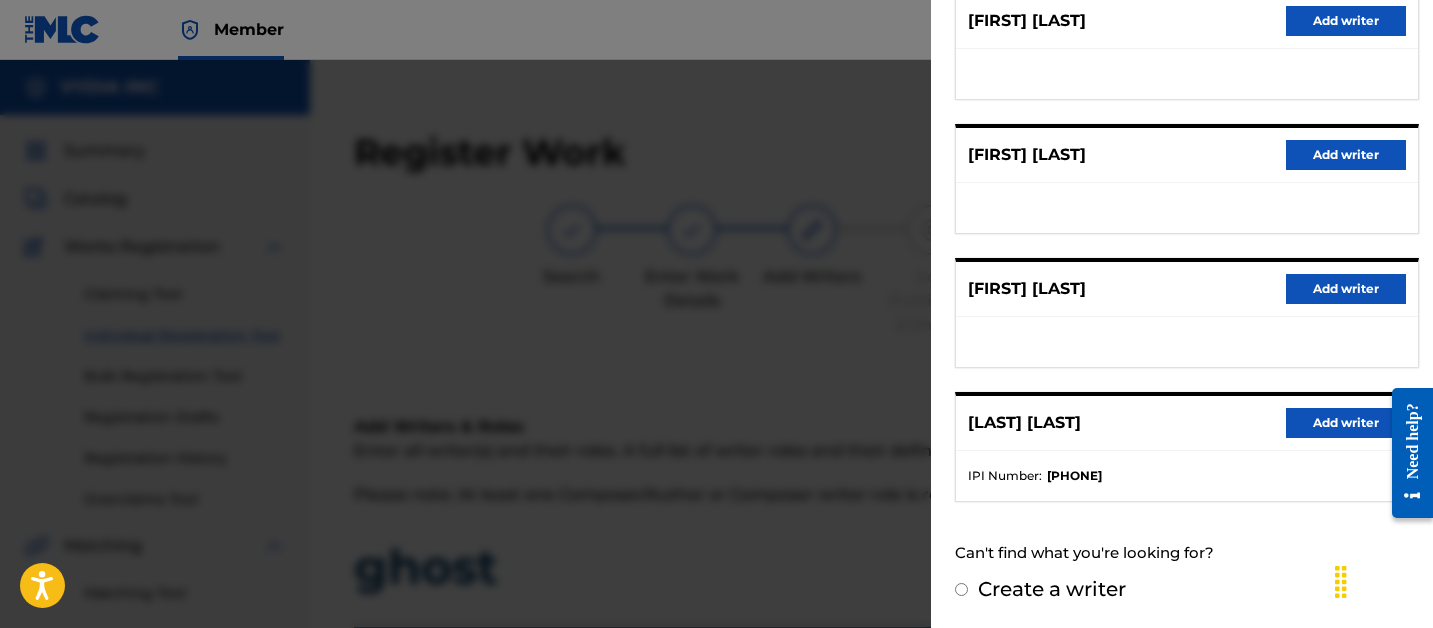 radio on "false" 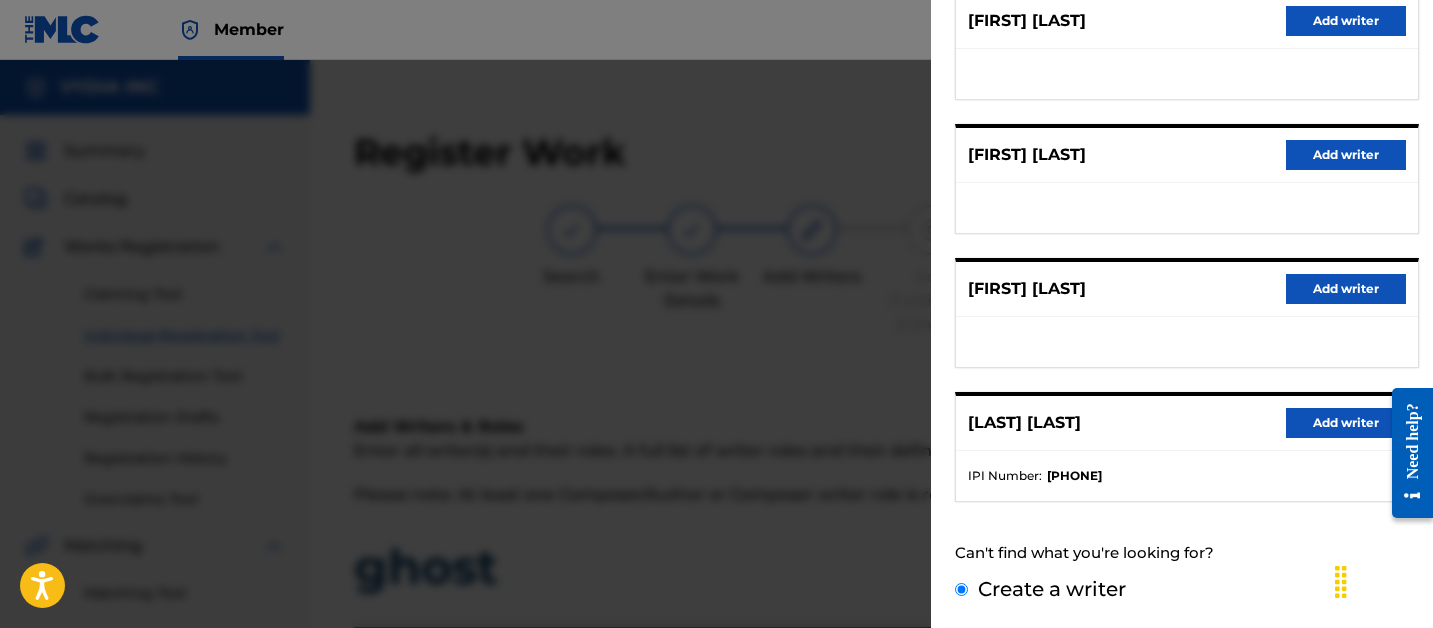 scroll, scrollTop: 175, scrollLeft: 0, axis: vertical 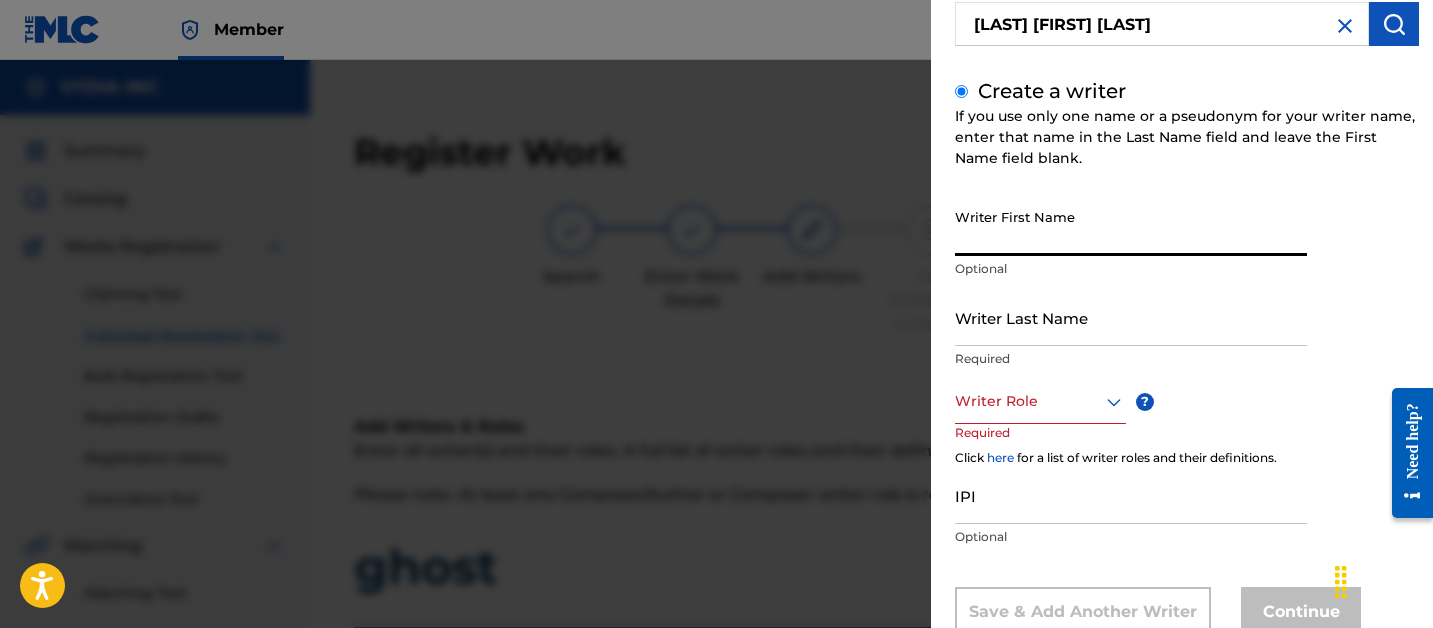 click on "Writer First Name" at bounding box center [1131, 227] 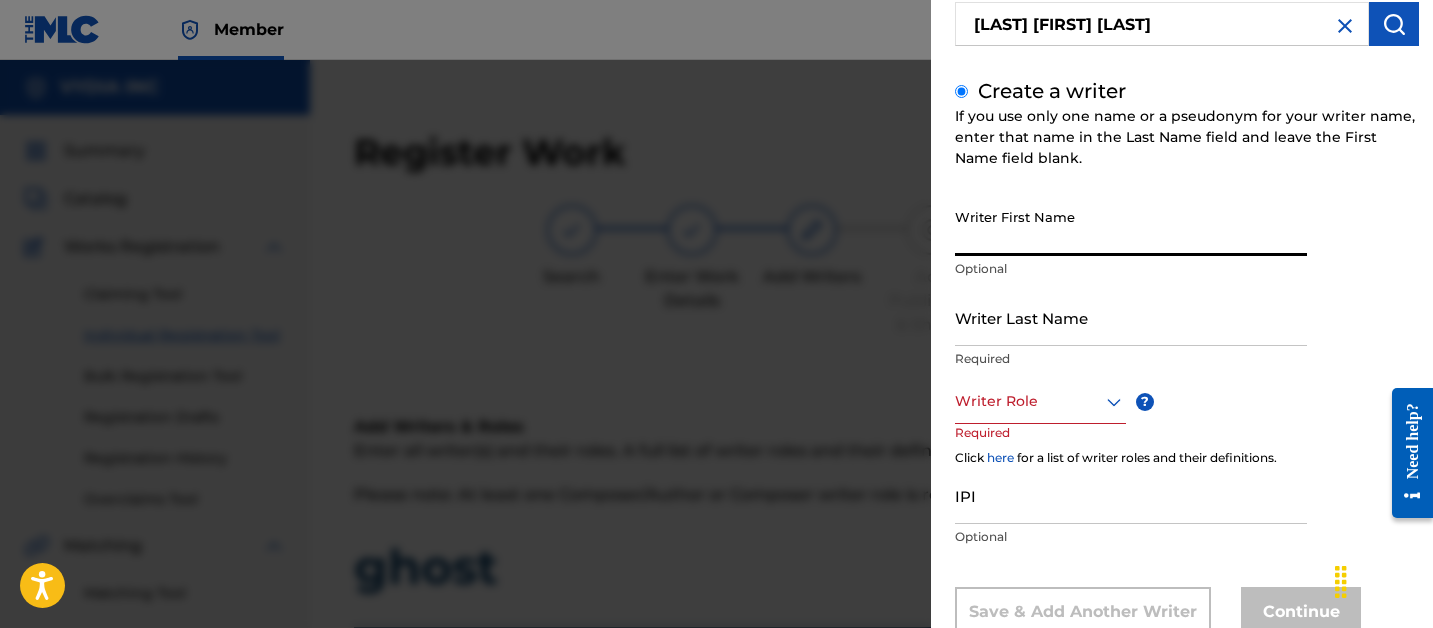 paste on "TCHALLA THOMAS PESANTE" 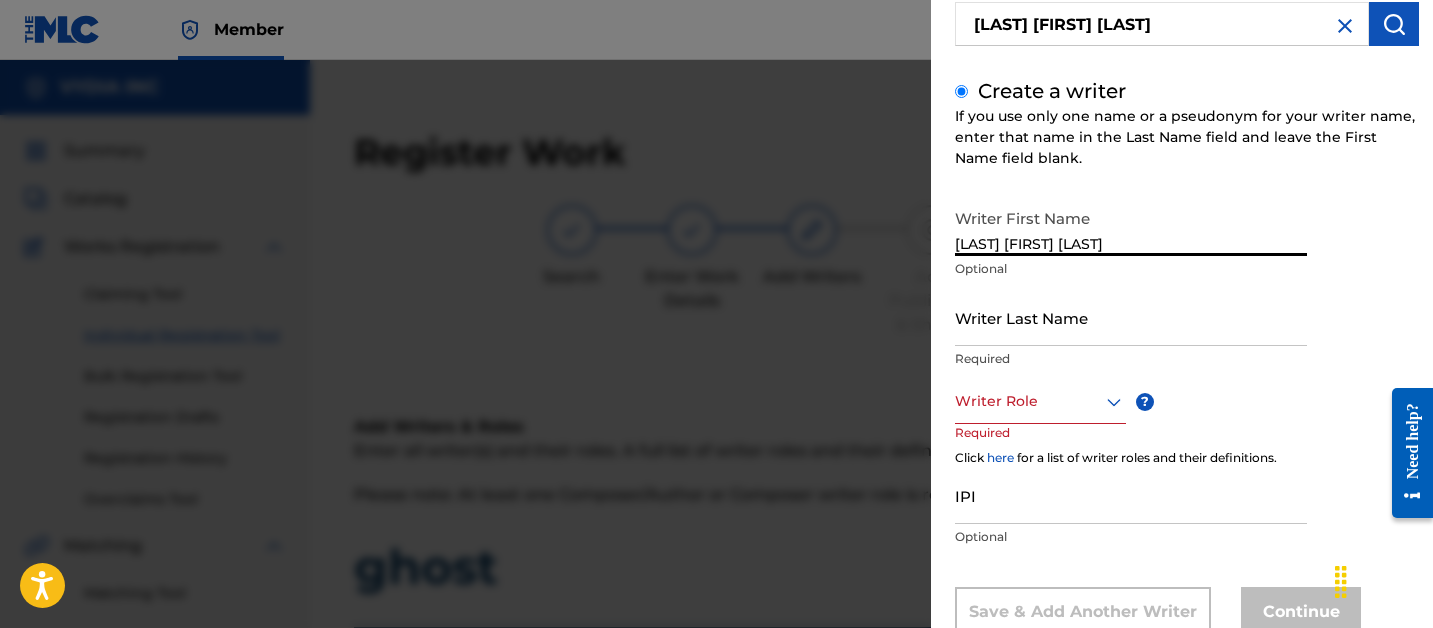 click on "TCHALLA THOMAS PESANTE" at bounding box center [1131, 227] 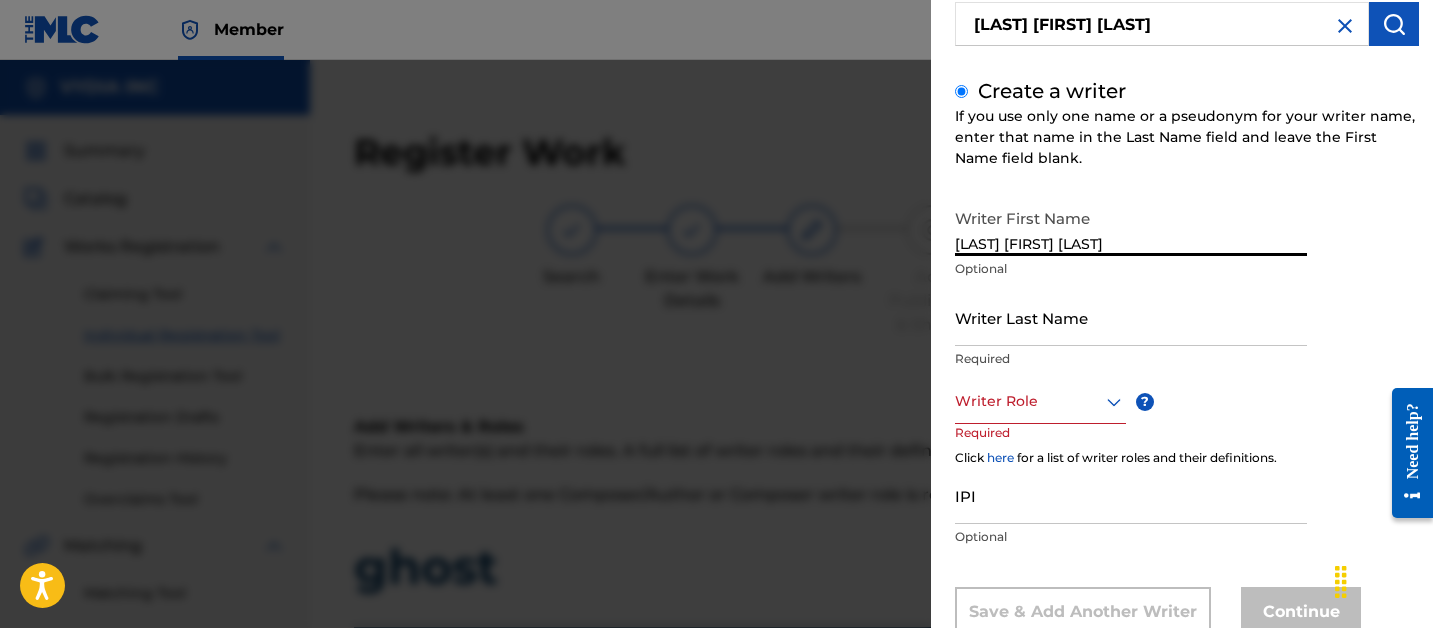 click on "TCHALLA THOMAS PESANTE" at bounding box center [1131, 227] 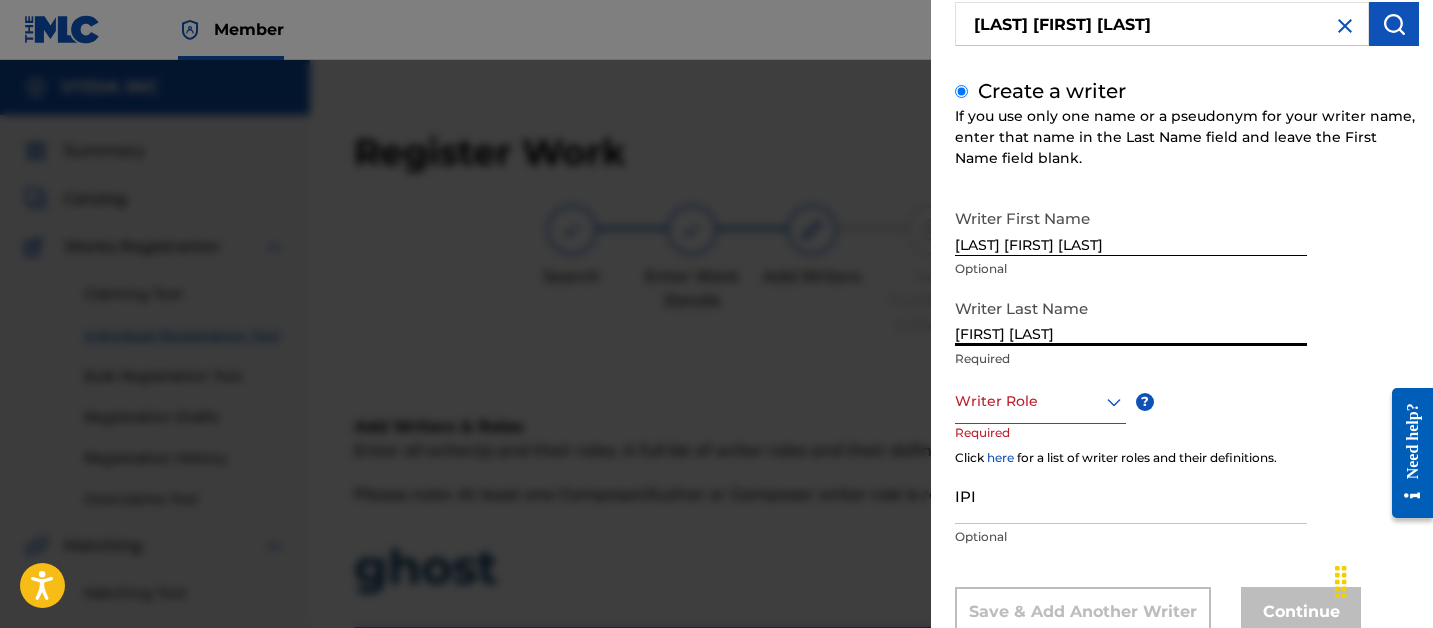 type on "THOMAS PESANTE" 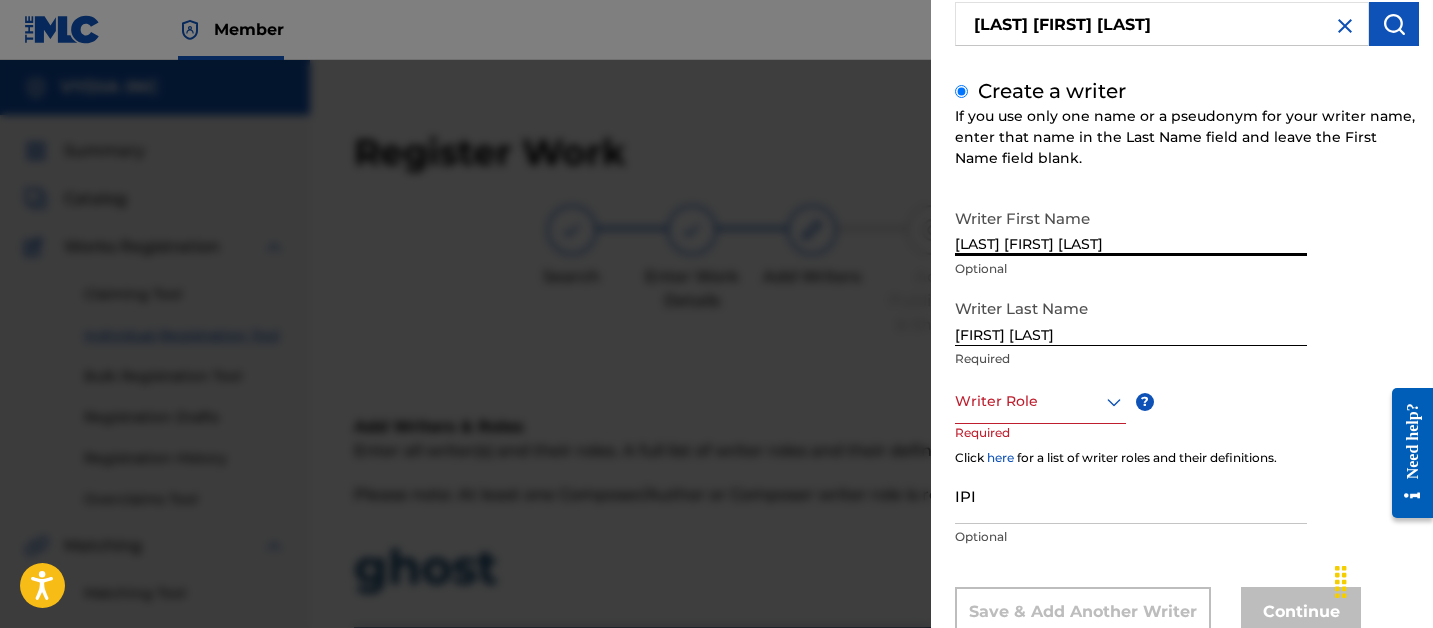 click on "TCHALLA THOMAS PESANTE" at bounding box center (1131, 227) 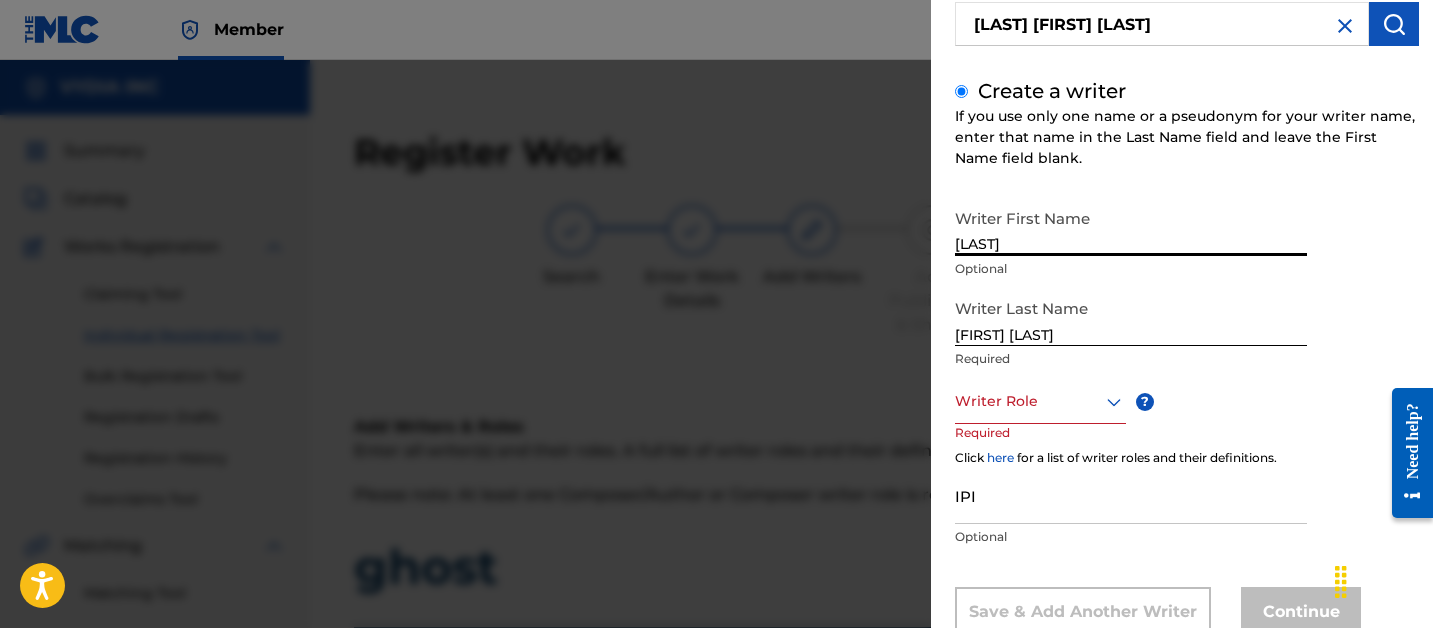 type on "TCHALLA" 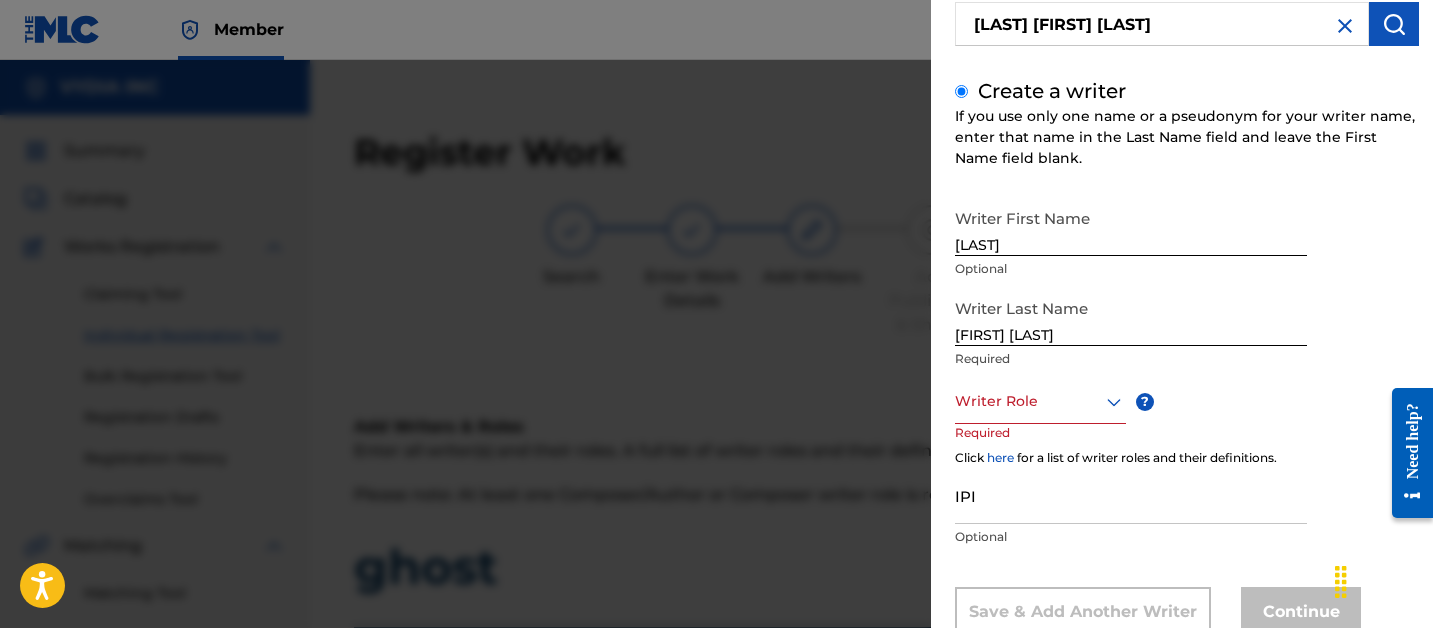click at bounding box center (1040, 401) 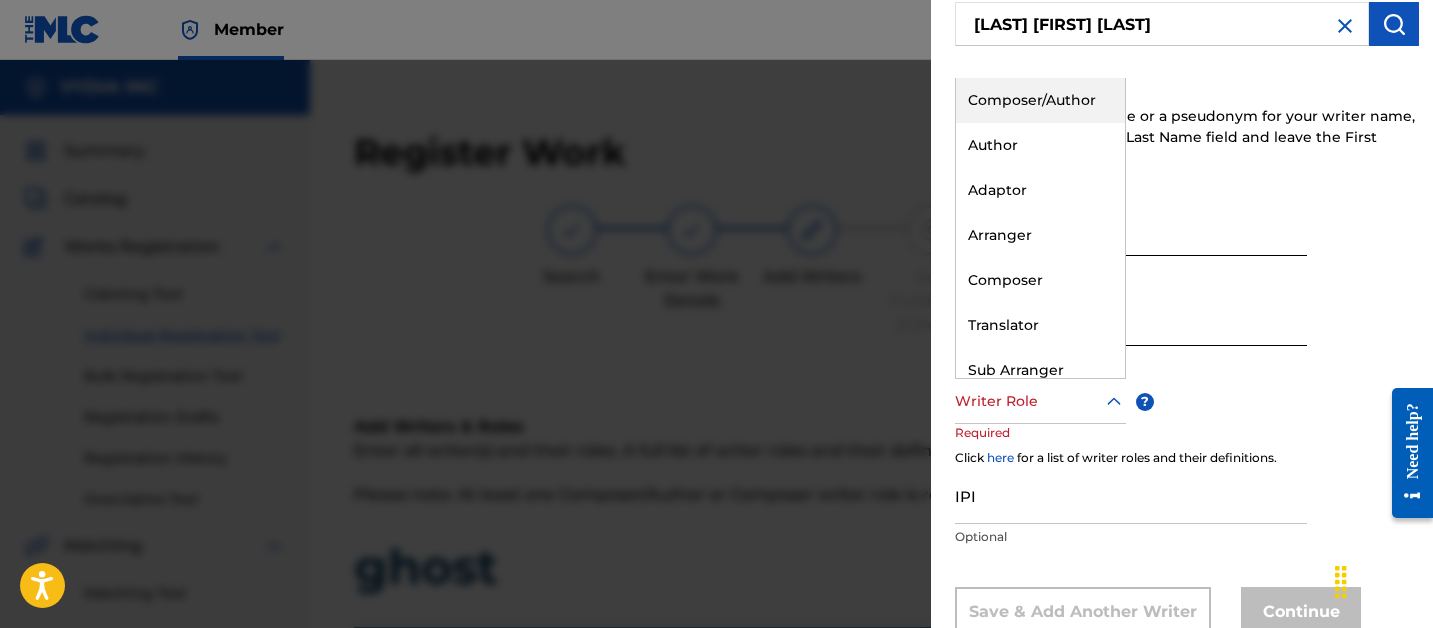 click on "Composer/Author" at bounding box center [1040, 100] 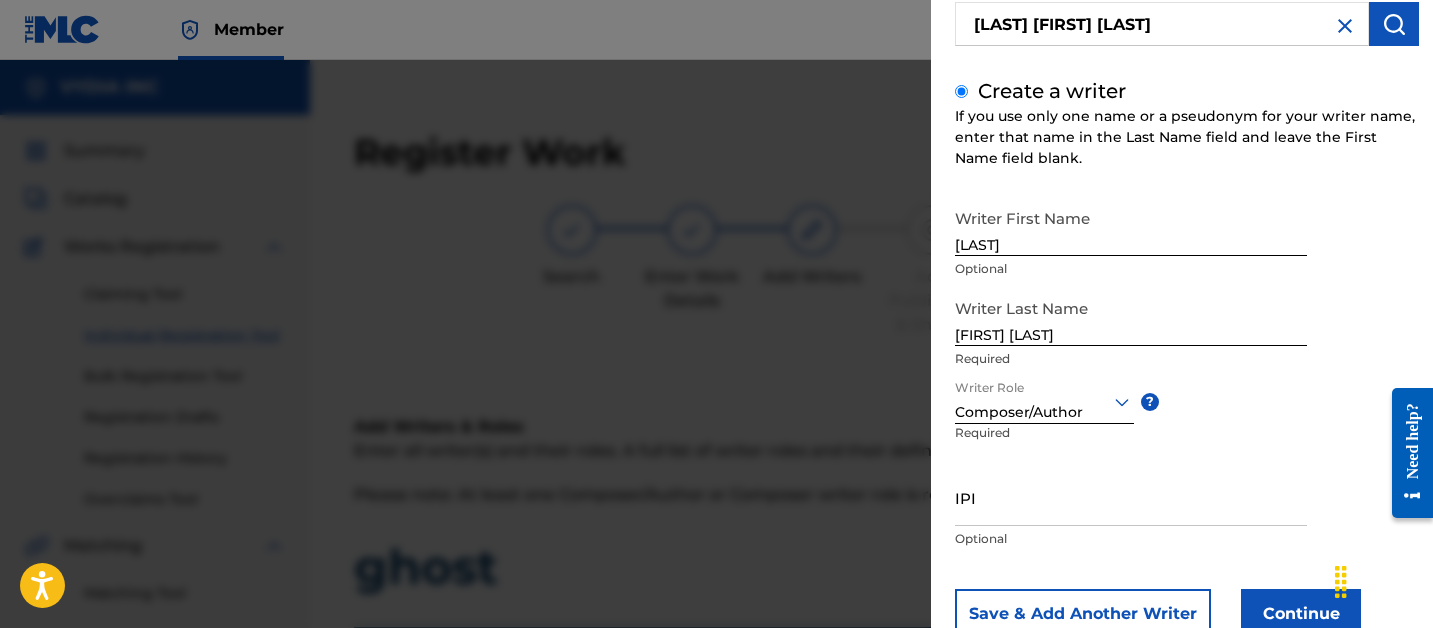 click on "IPI" at bounding box center [1131, 497] 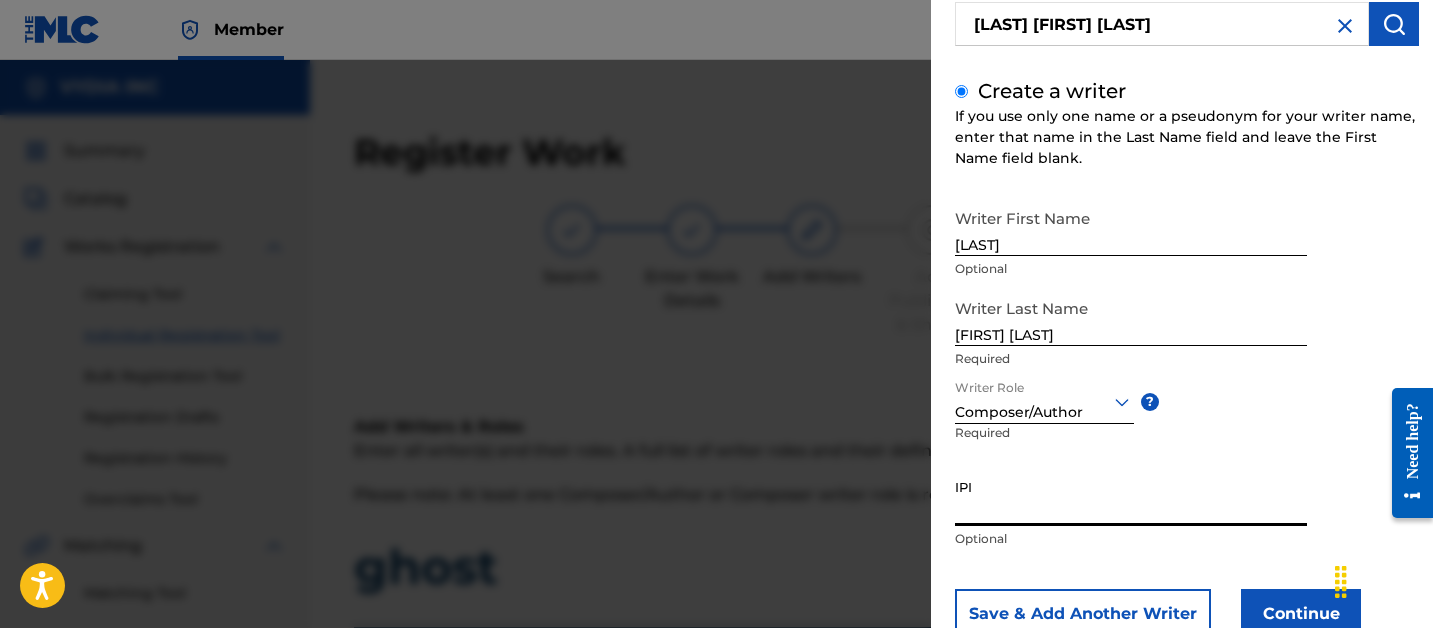 paste on "1076574631" 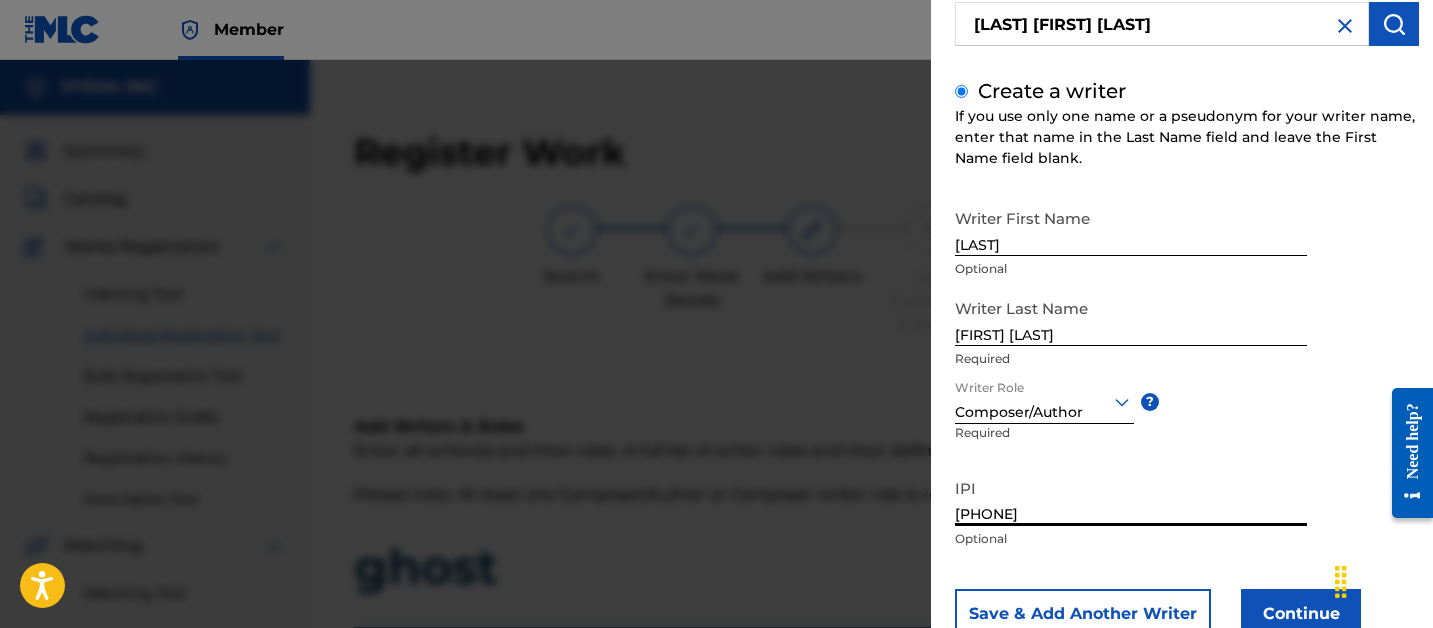 type on "1076574631" 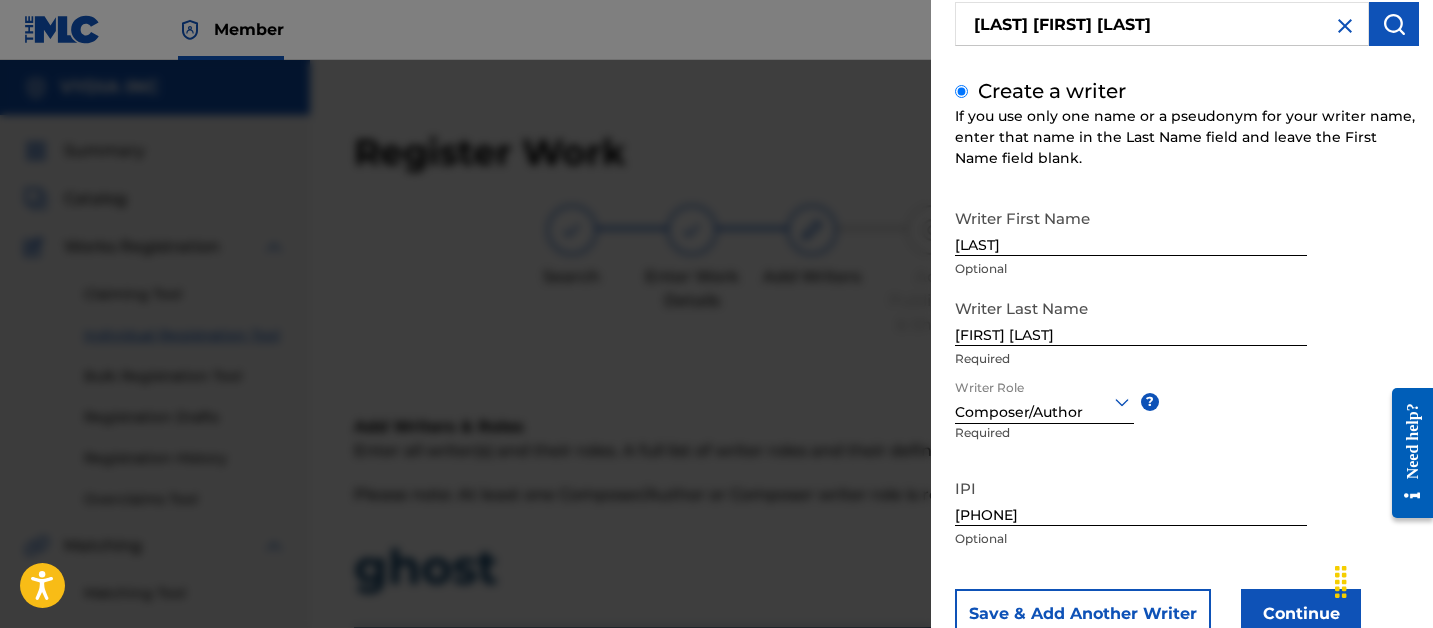 click on "Continue" at bounding box center (1301, 614) 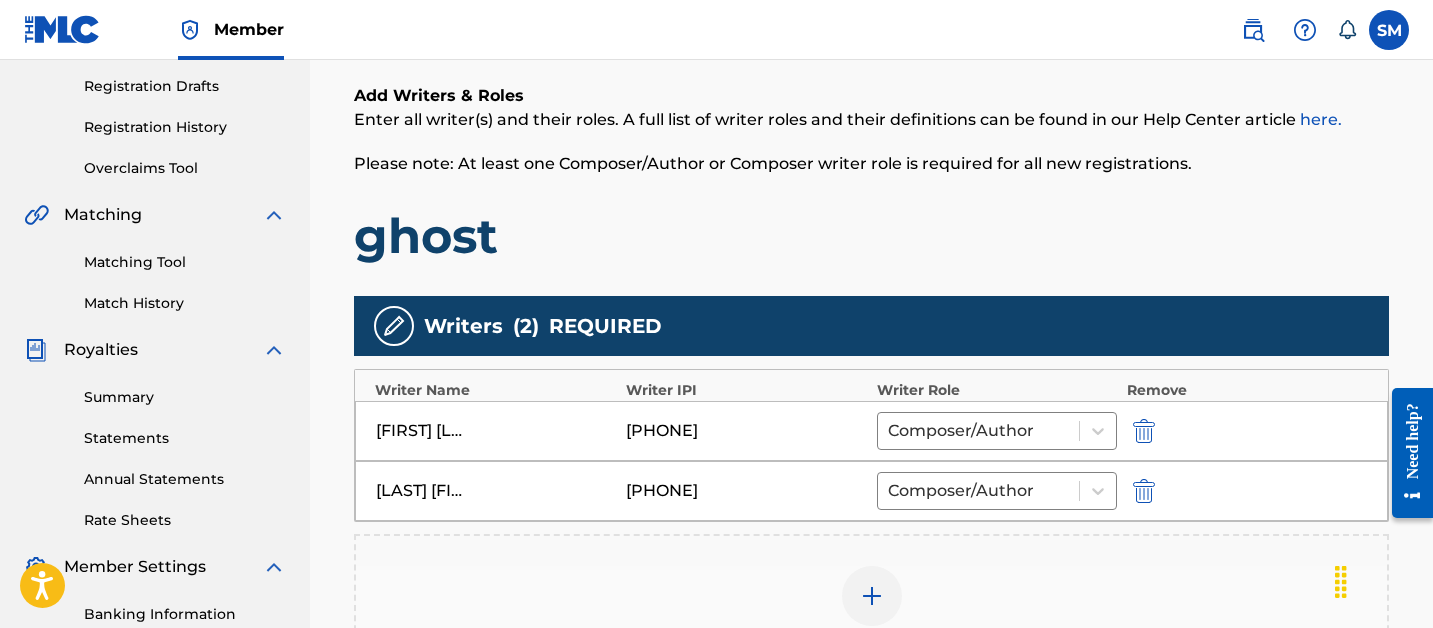 scroll, scrollTop: 329, scrollLeft: 0, axis: vertical 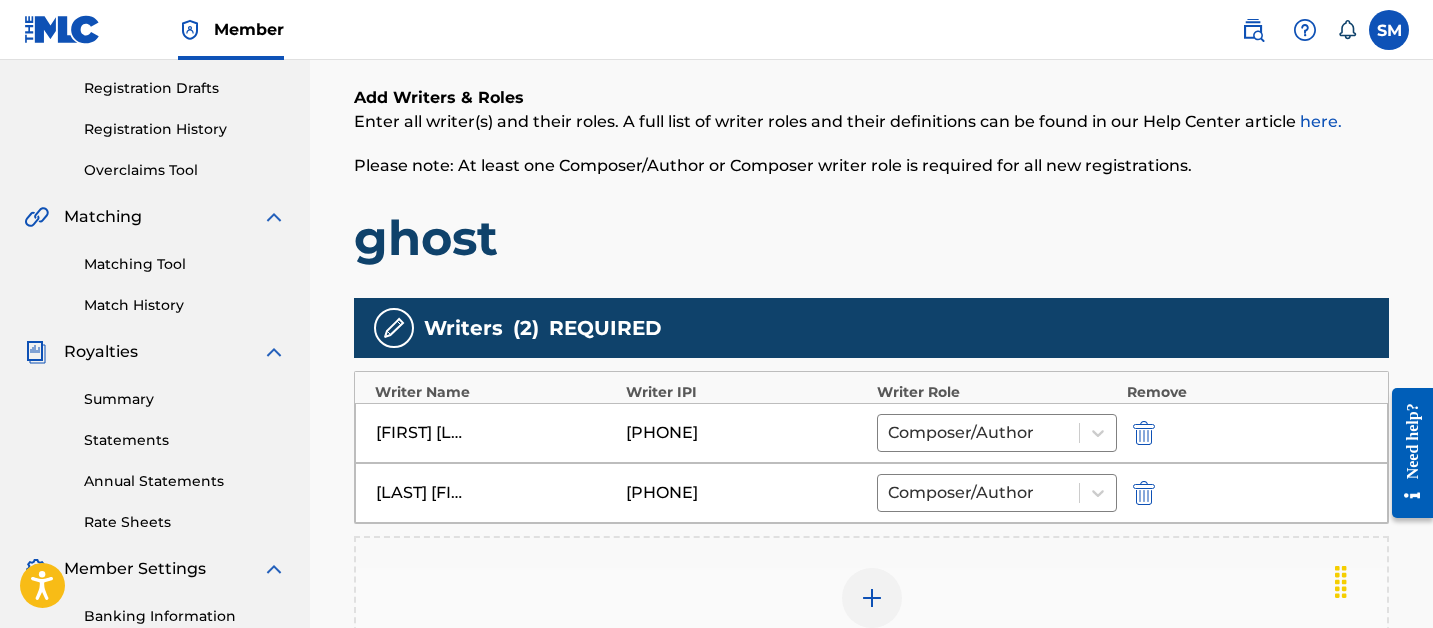click at bounding box center (872, 598) 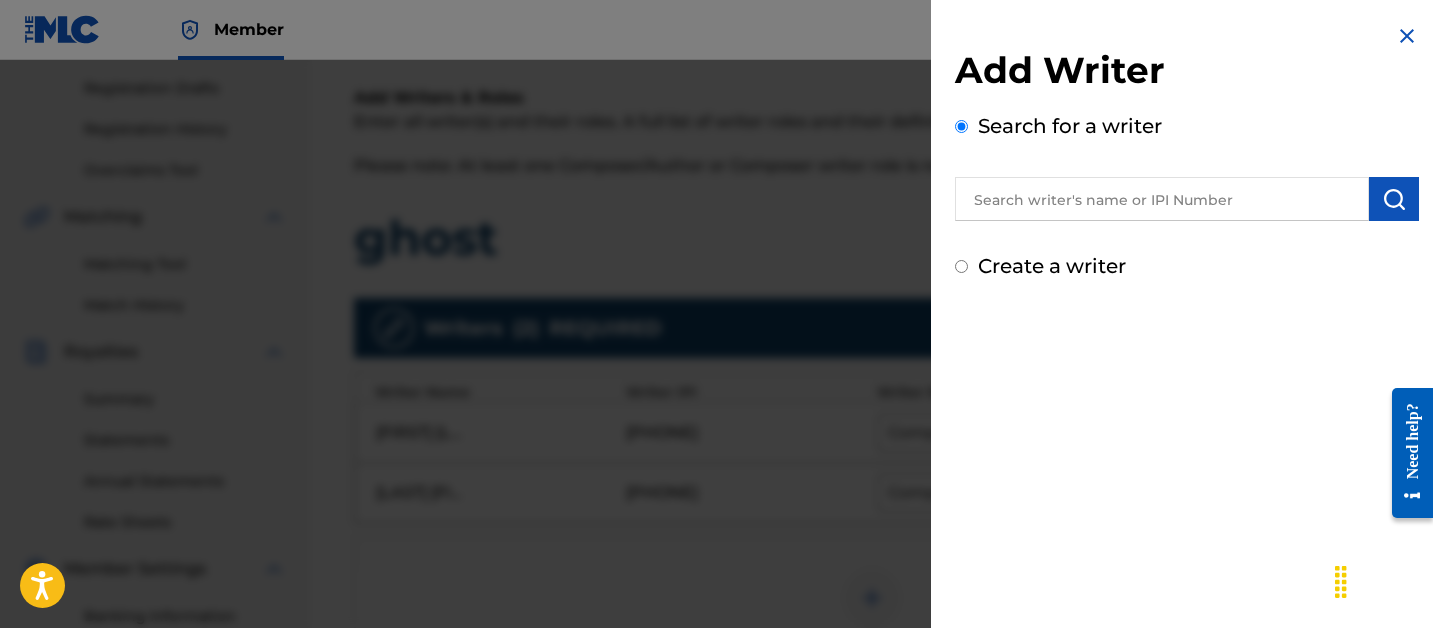 drag, startPoint x: 1082, startPoint y: 197, endPoint x: 1091, endPoint y: 185, distance: 15 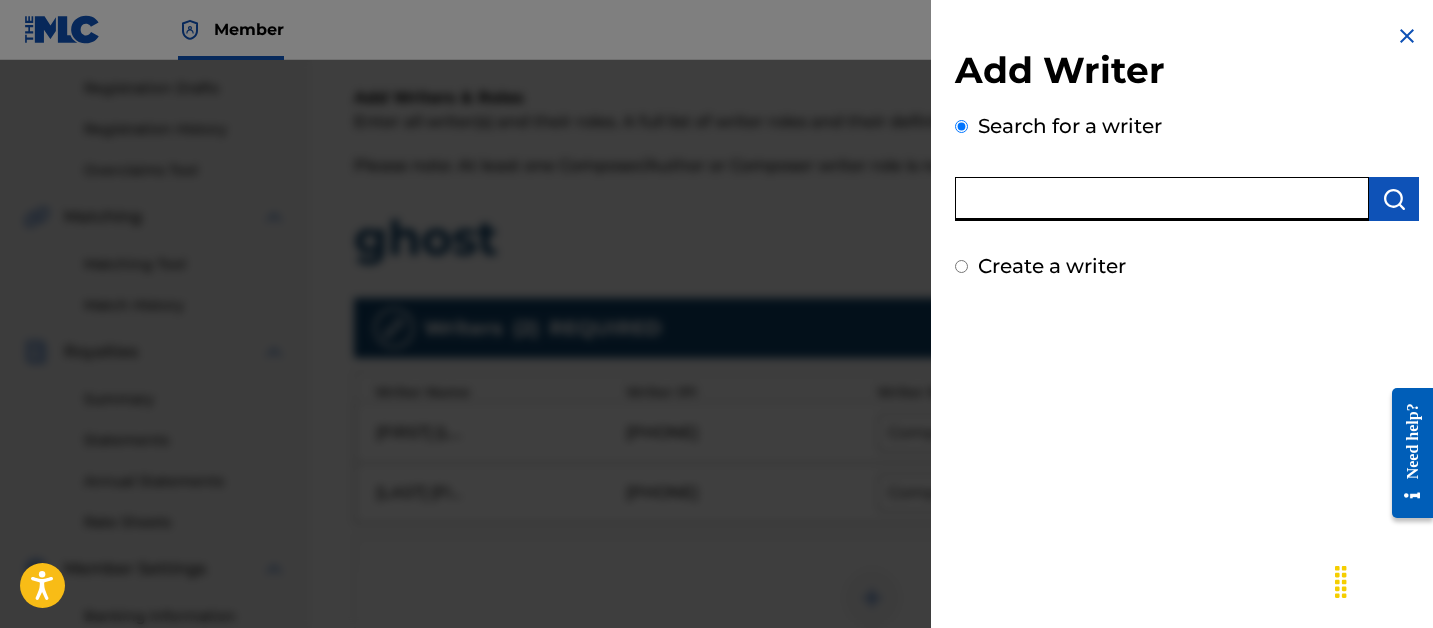 paste on "AUTUMN MARINI HOWARD" 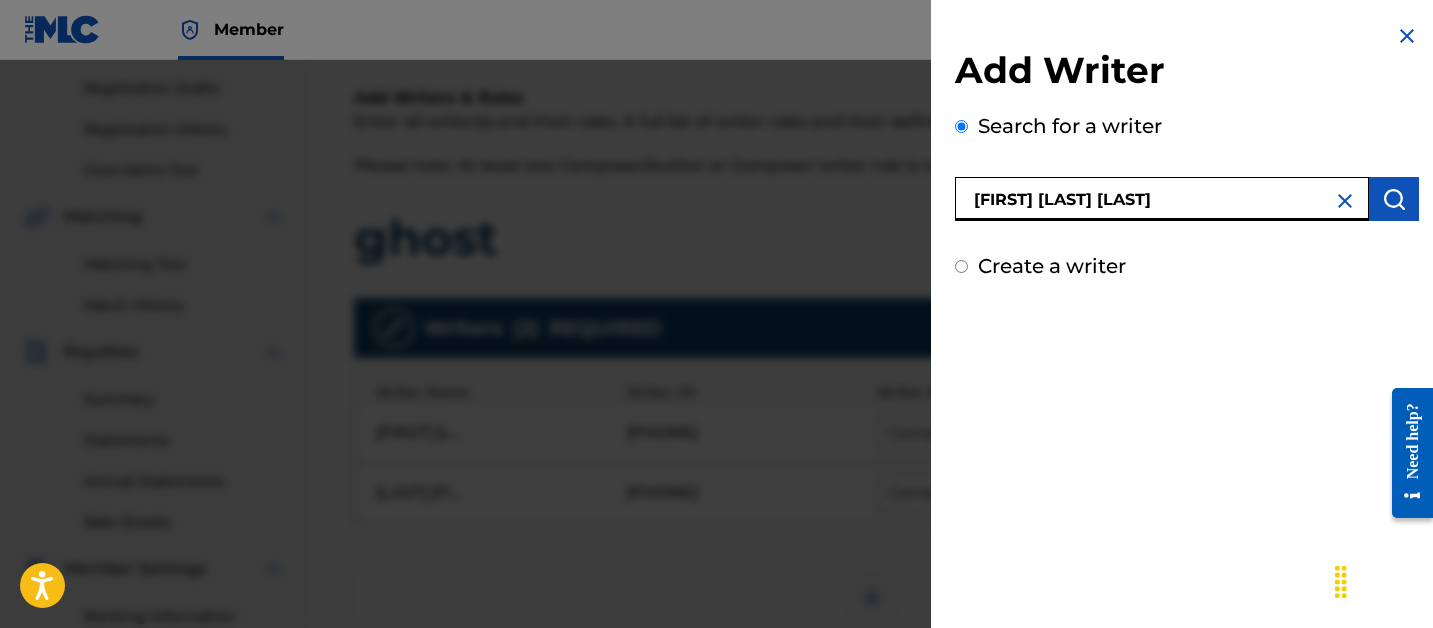 type on "AUTUMN MARINI HOWARD" 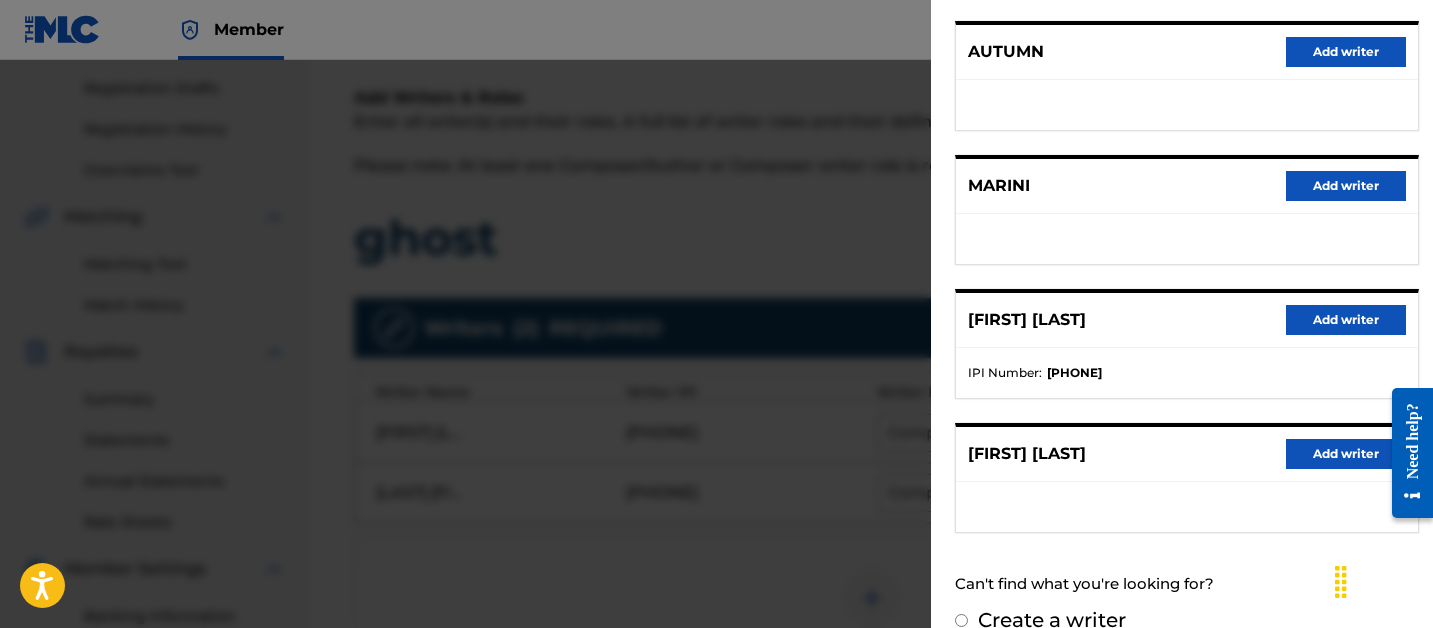 scroll, scrollTop: 414, scrollLeft: 0, axis: vertical 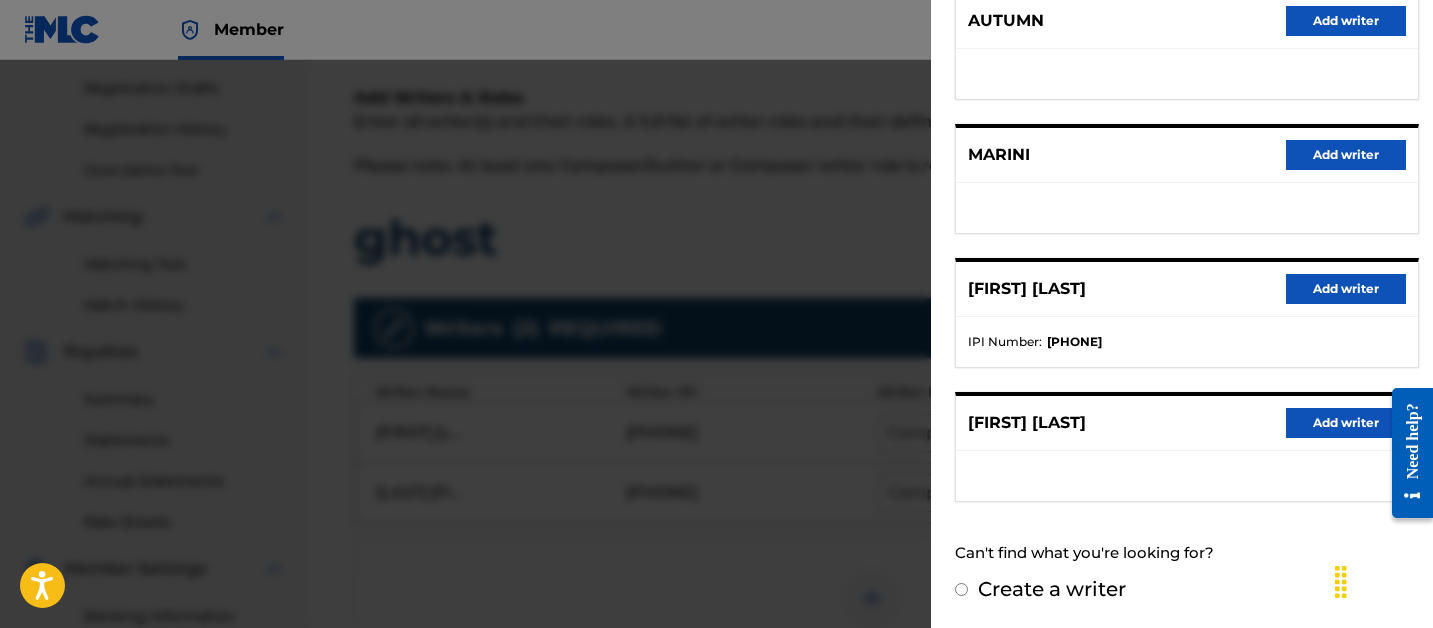 click on "Add writer" at bounding box center (1346, 289) 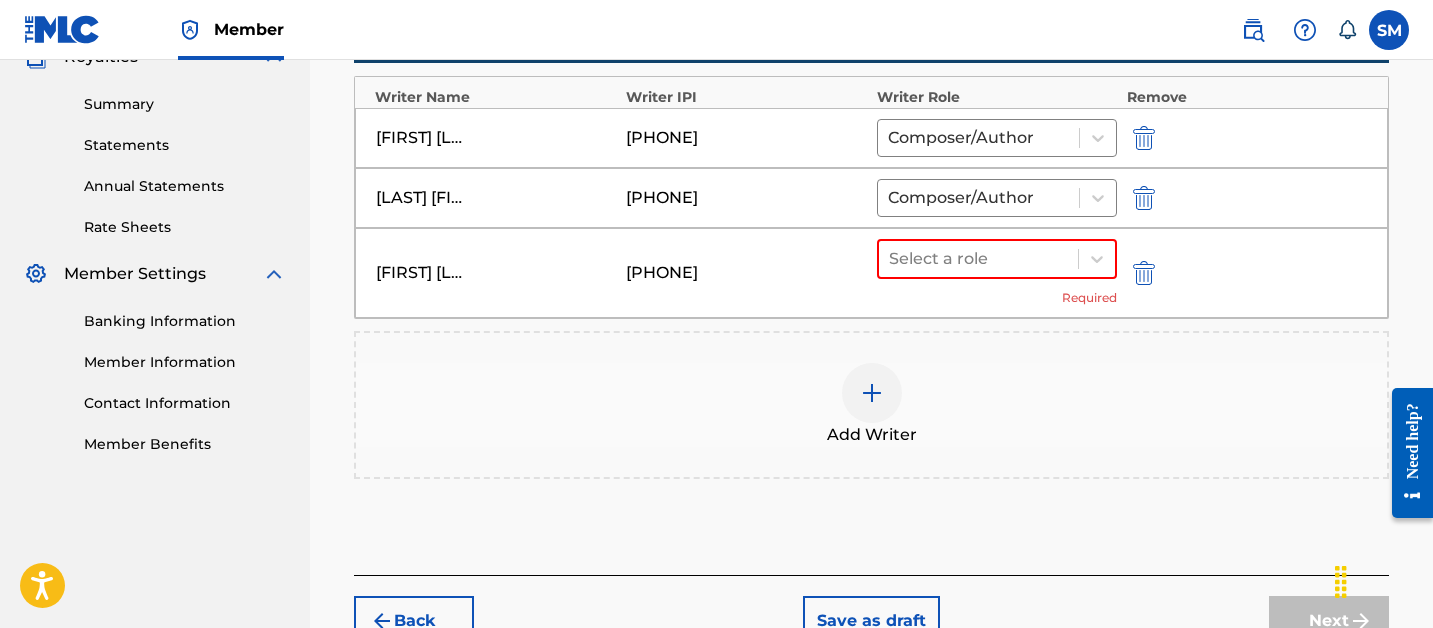 scroll, scrollTop: 626, scrollLeft: 0, axis: vertical 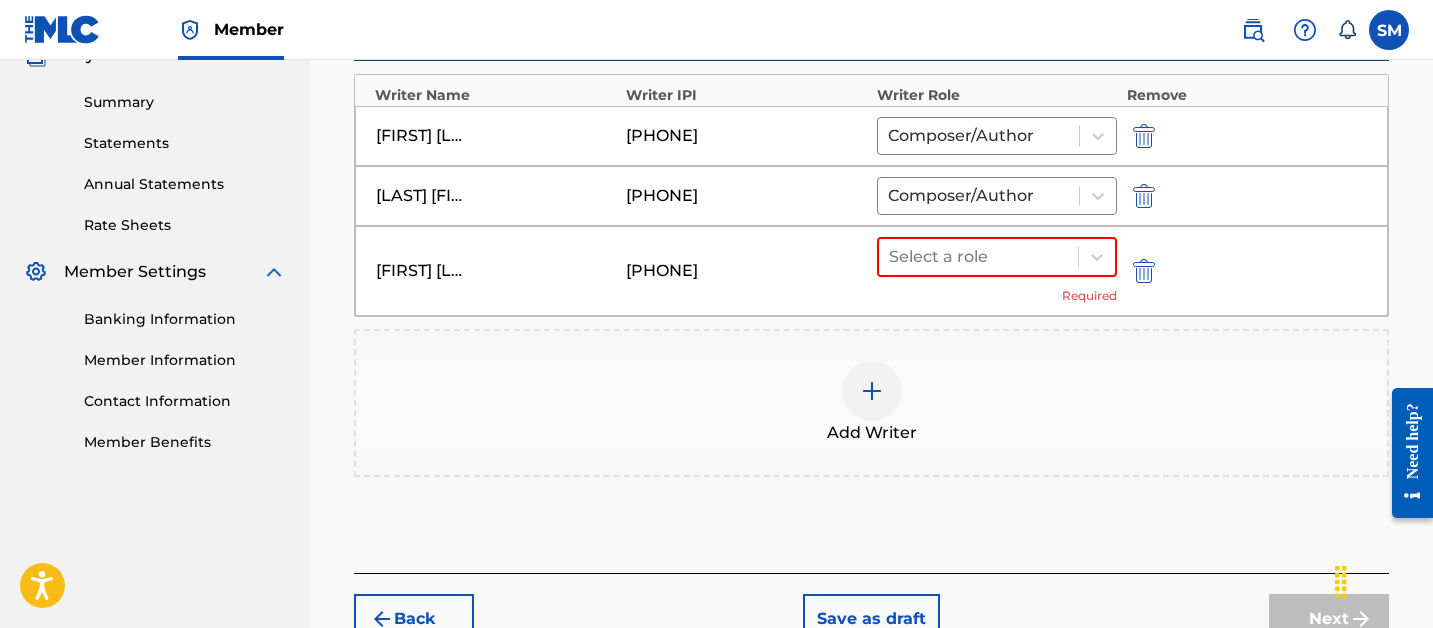 click on "MARINI MARINI 00019615092 Select a role Required" at bounding box center [871, 271] 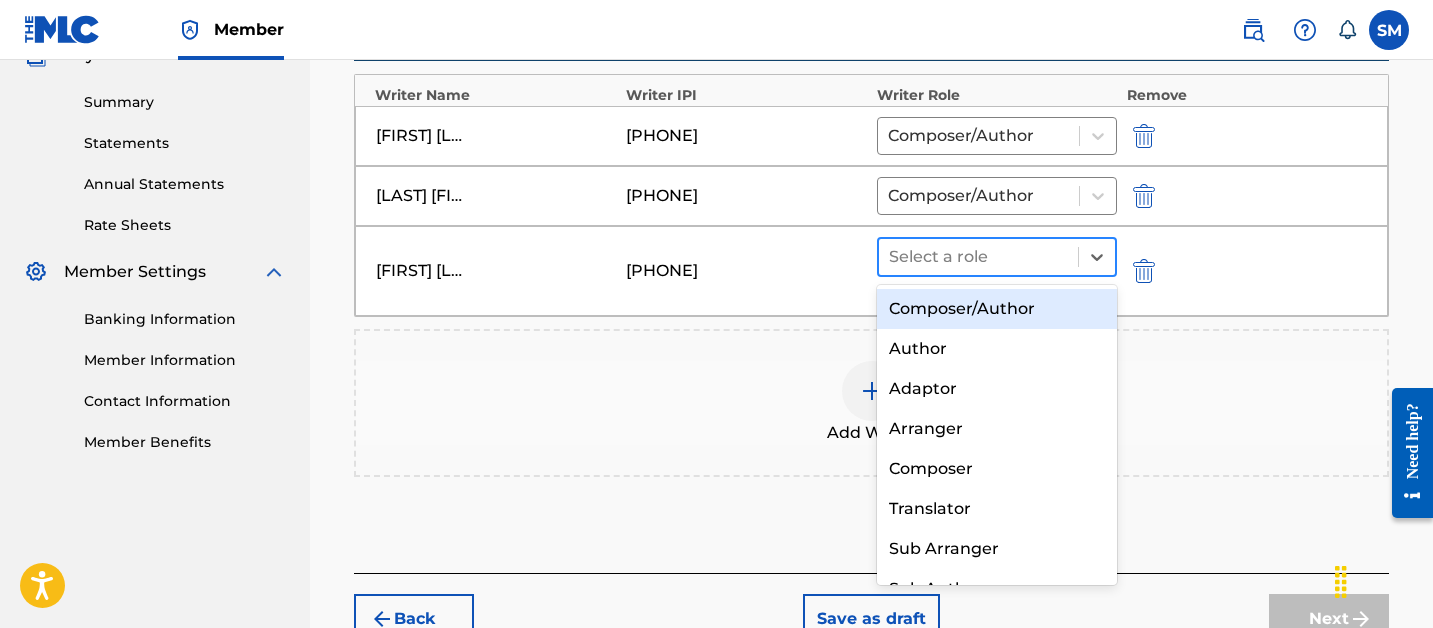 click at bounding box center [978, 257] 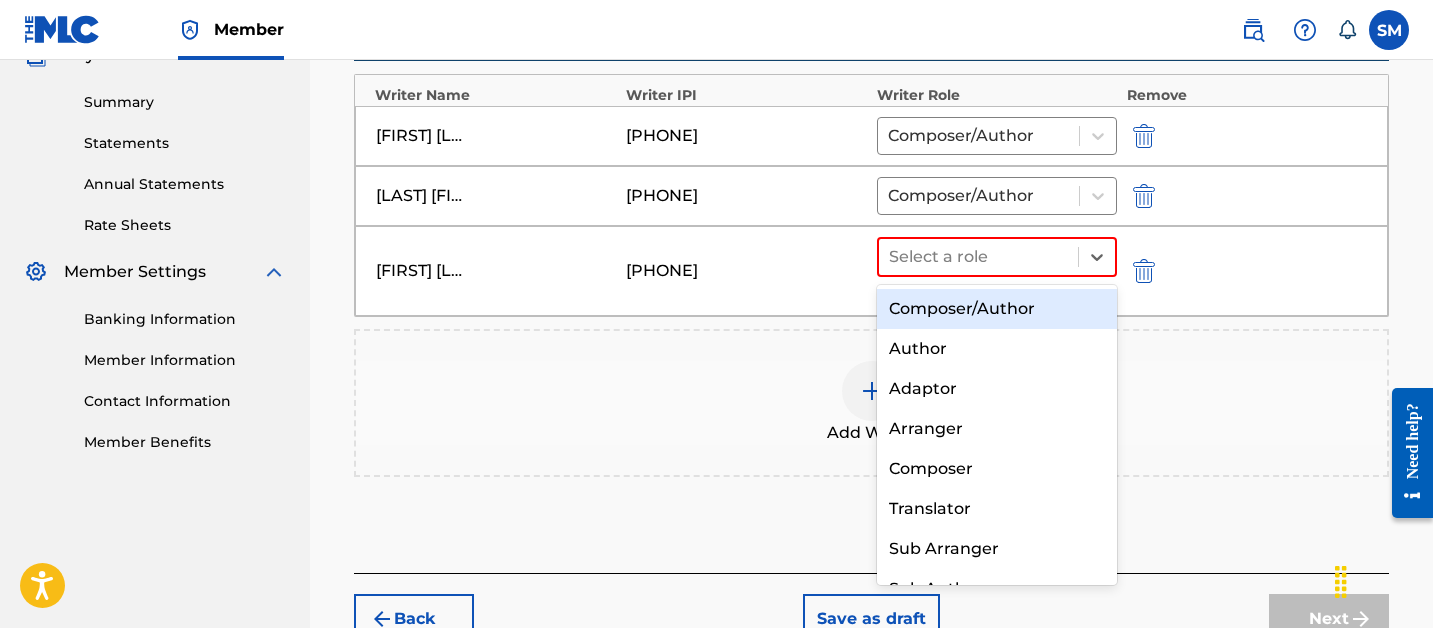 click on "Composer/Author" at bounding box center [997, 309] 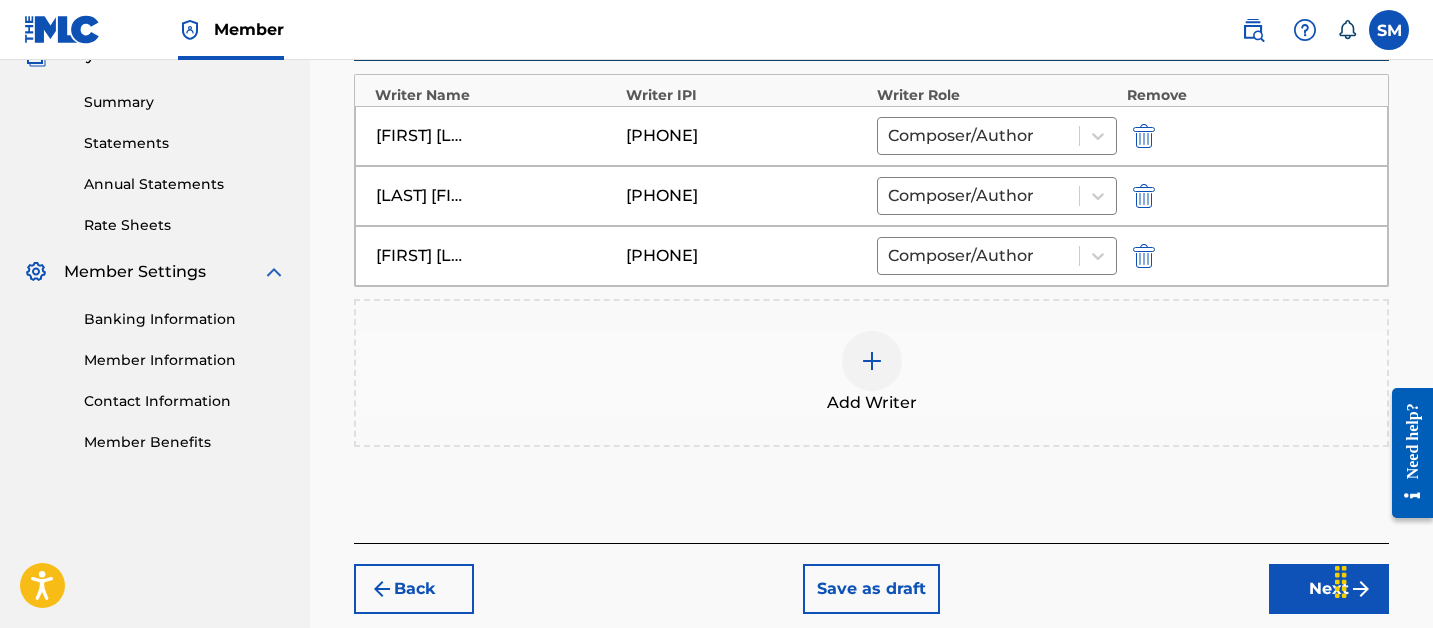 click on "Next" at bounding box center [1329, 589] 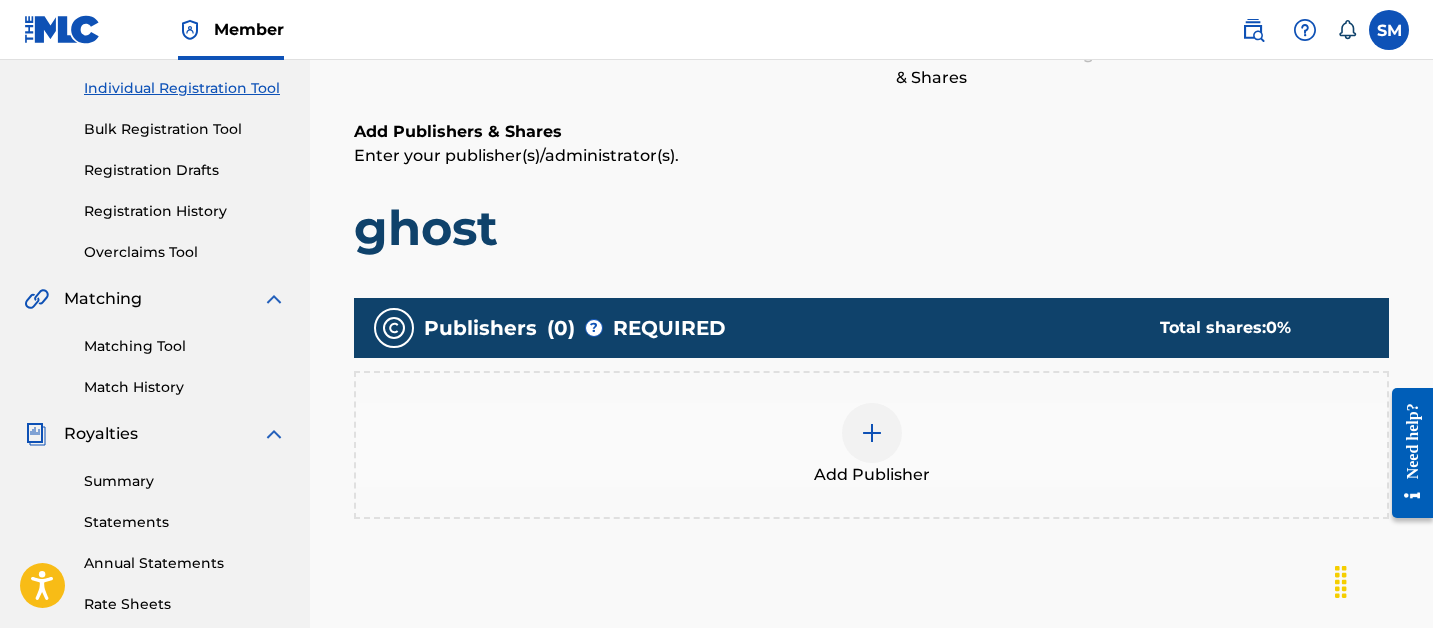 scroll, scrollTop: 261, scrollLeft: 0, axis: vertical 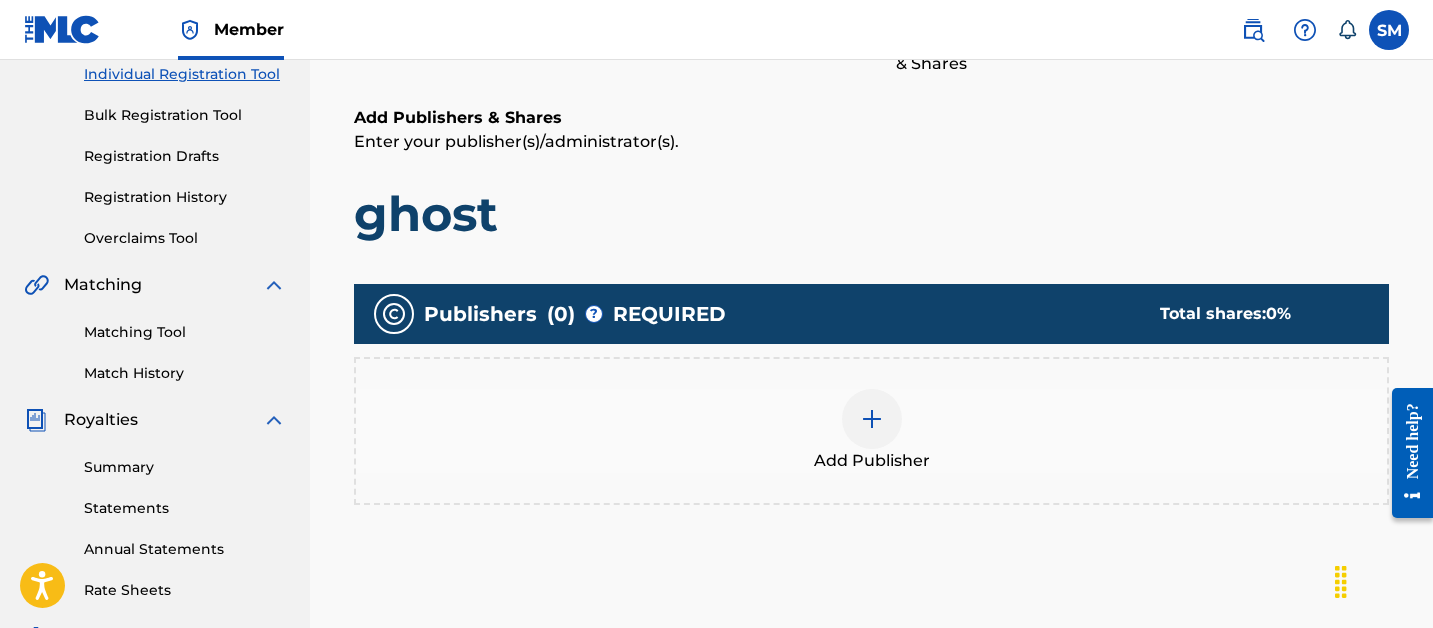click at bounding box center [872, 419] 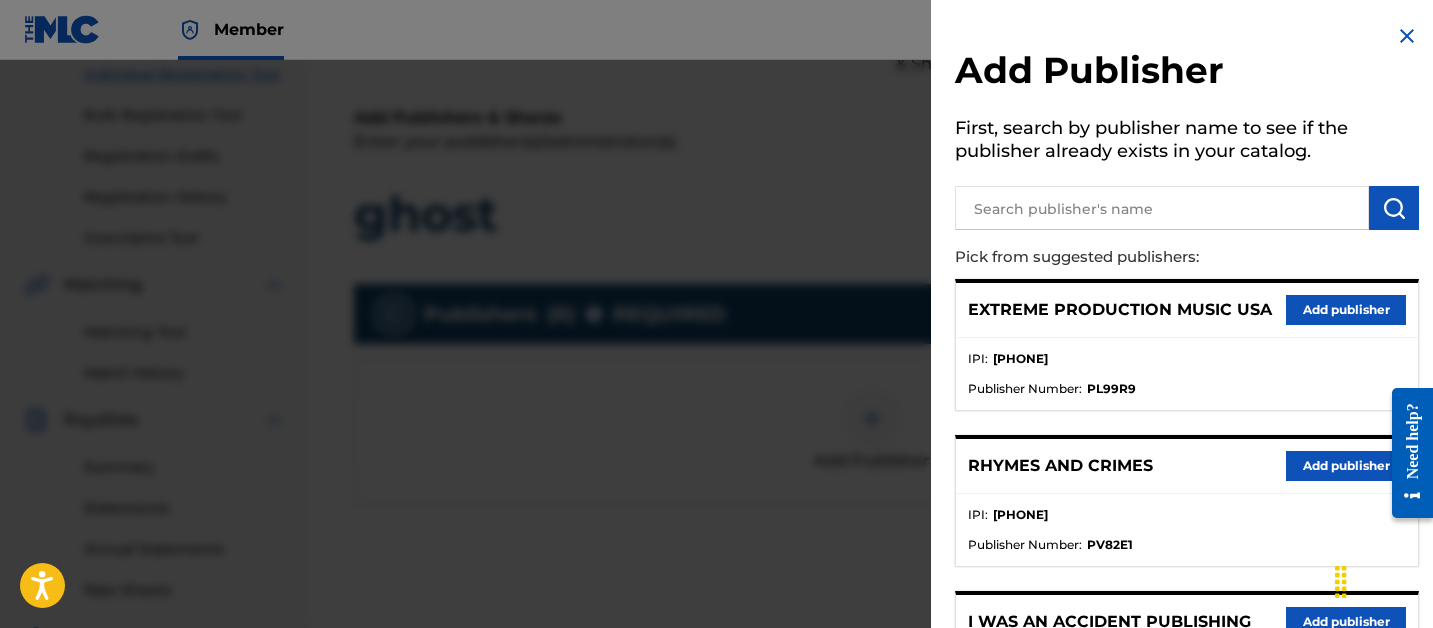 scroll, scrollTop: 1317, scrollLeft: 0, axis: vertical 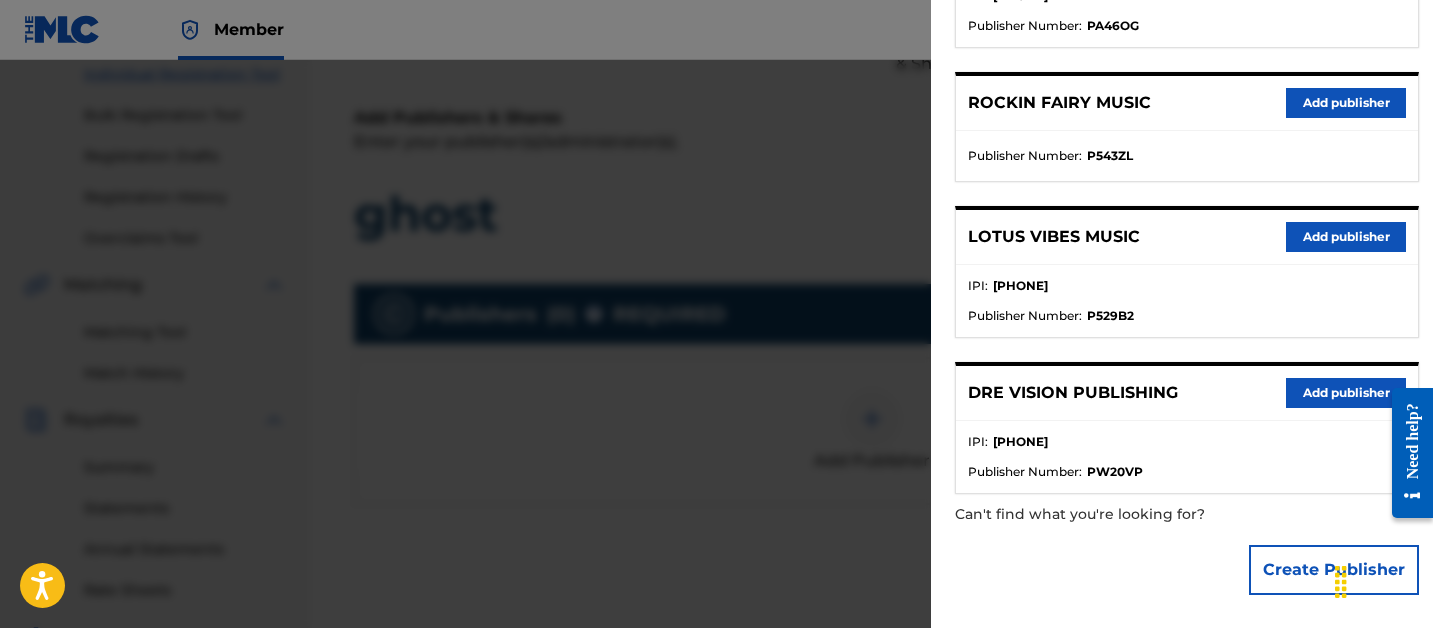 click on "Create Publisher" at bounding box center [1334, 570] 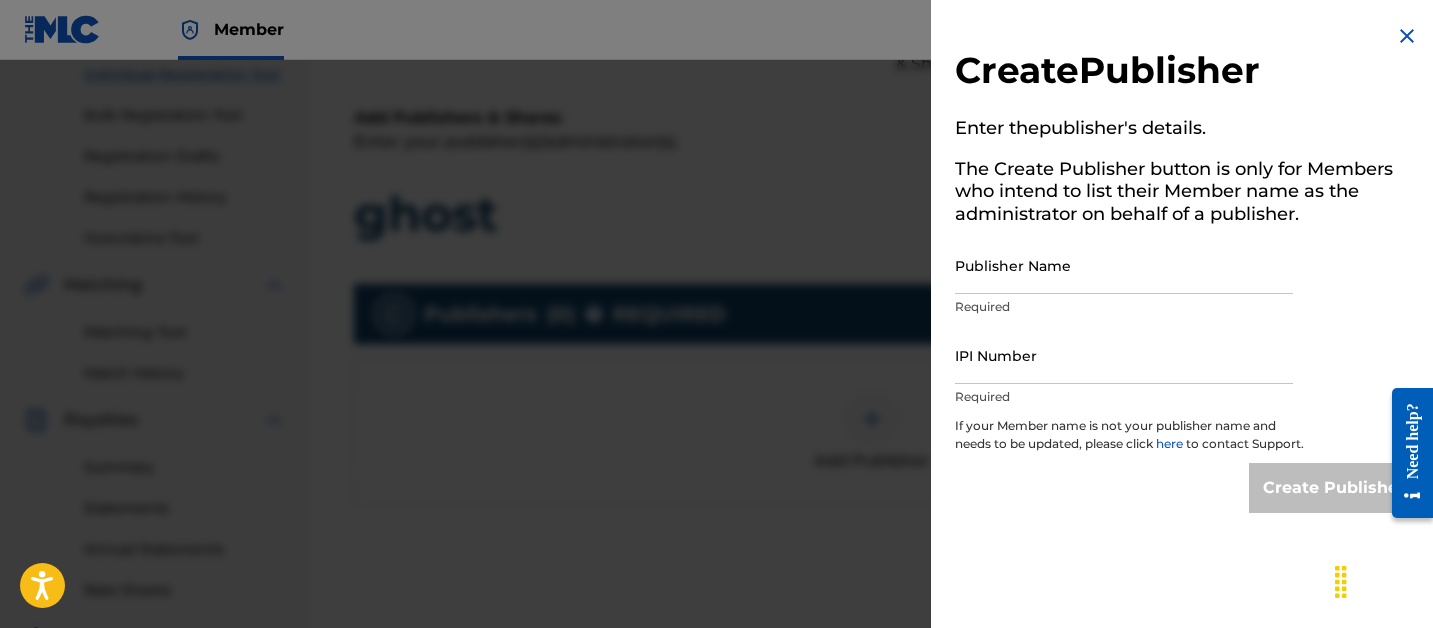click on "Publisher Name" at bounding box center [1124, 265] 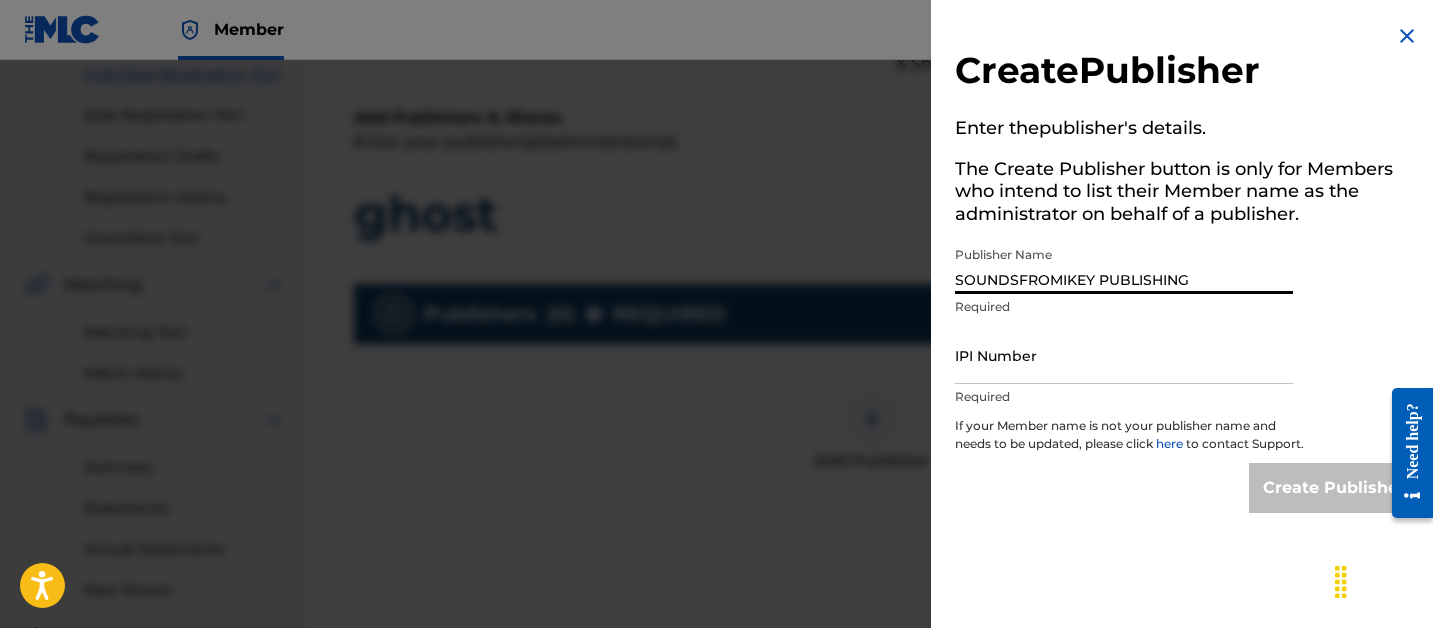 type on "SOUNDSFROMIKEY PUBLISHING" 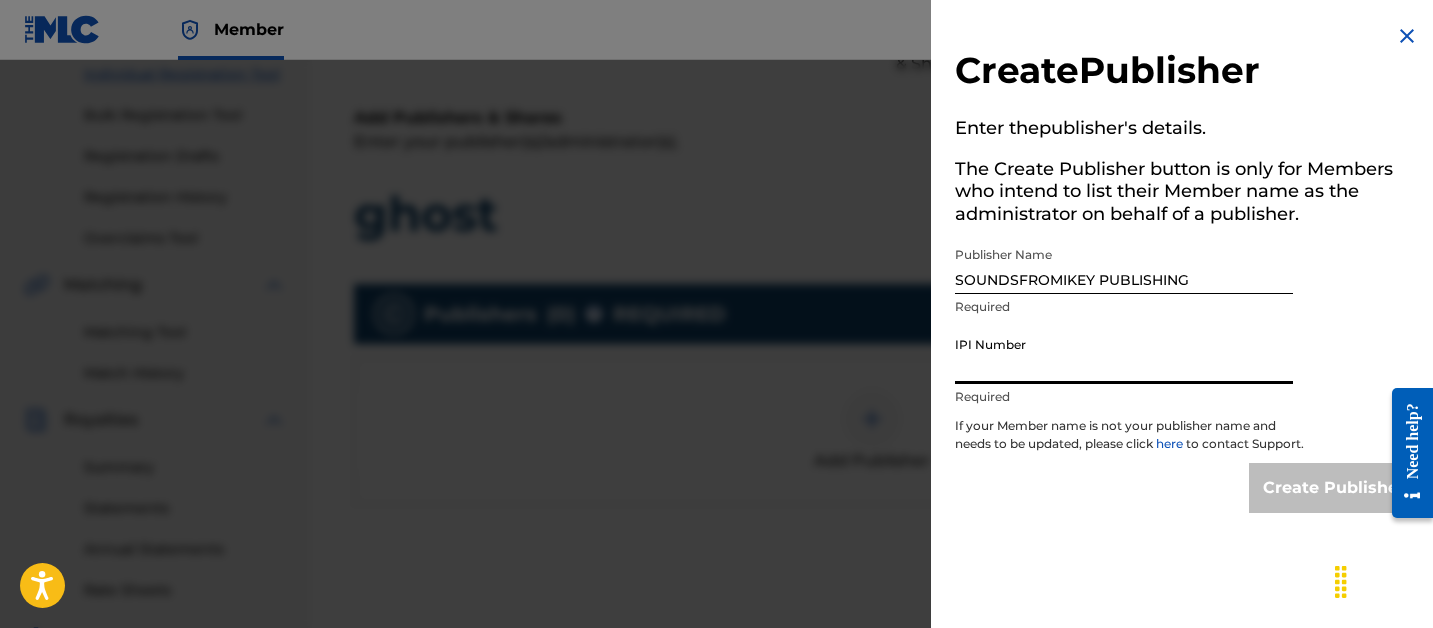 paste on "1092089941" 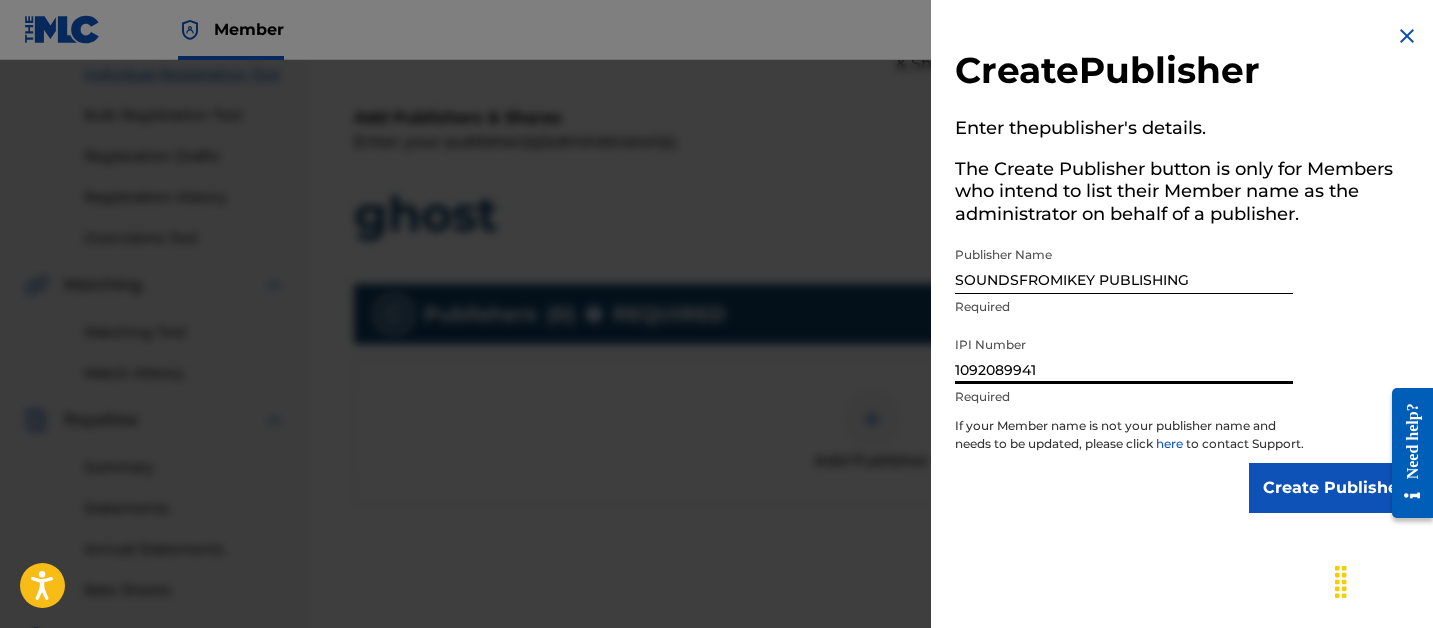 type on "1092089941" 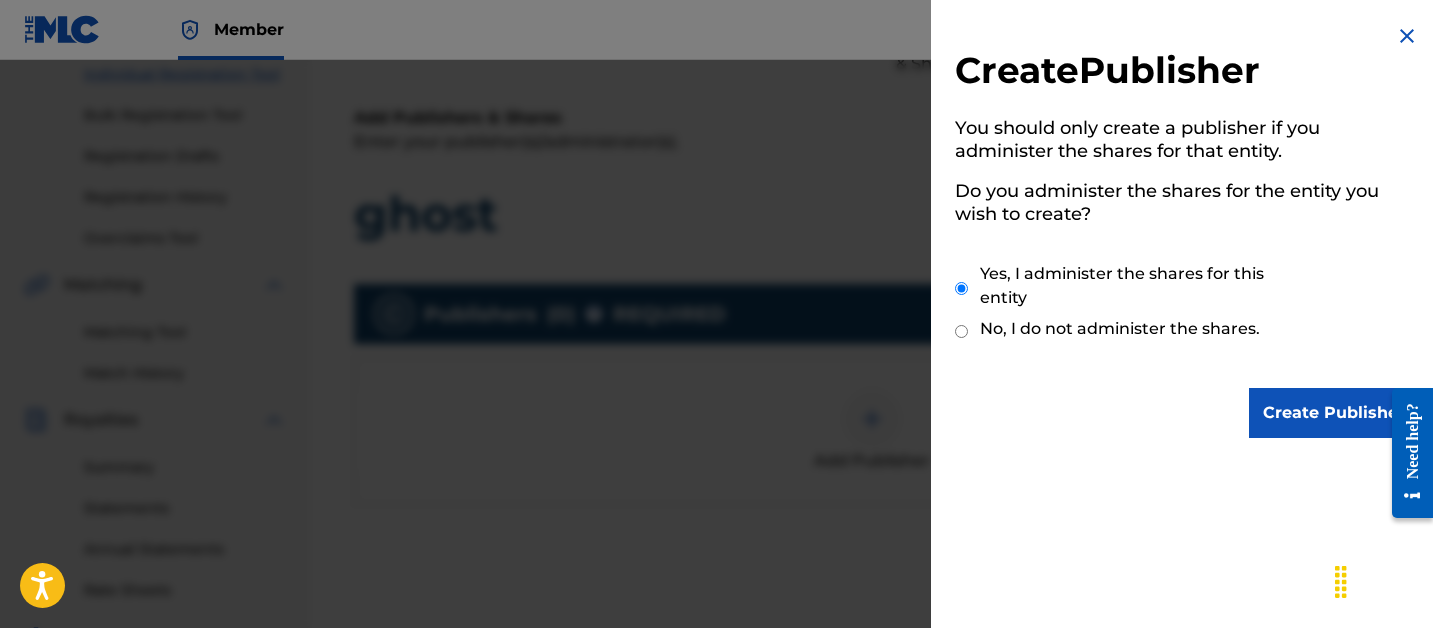 click on "Create  Publisher You should only create a publisher if you administer the shares for that entity. Do you administer the shares for the entity you wish to create? Yes, I administer the shares for this entity No, I do not administer the shares. Create Publisher" at bounding box center [1187, 231] 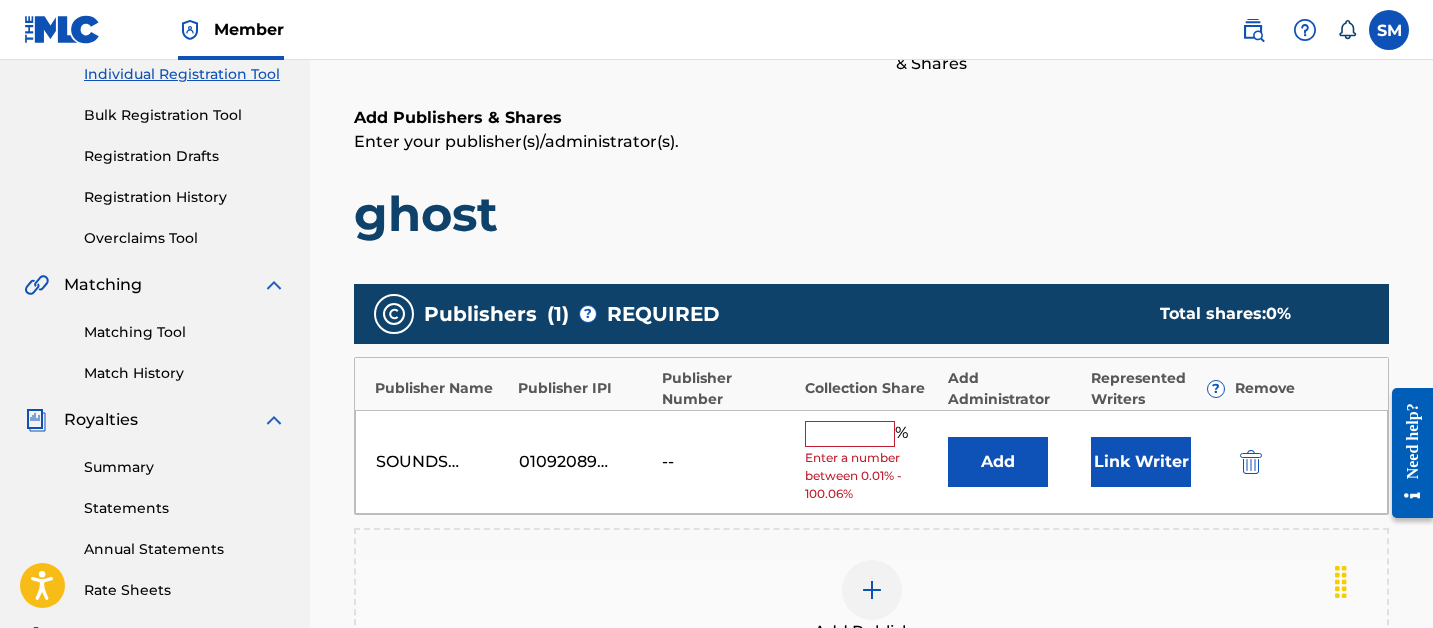 click on "Add" at bounding box center (998, 462) 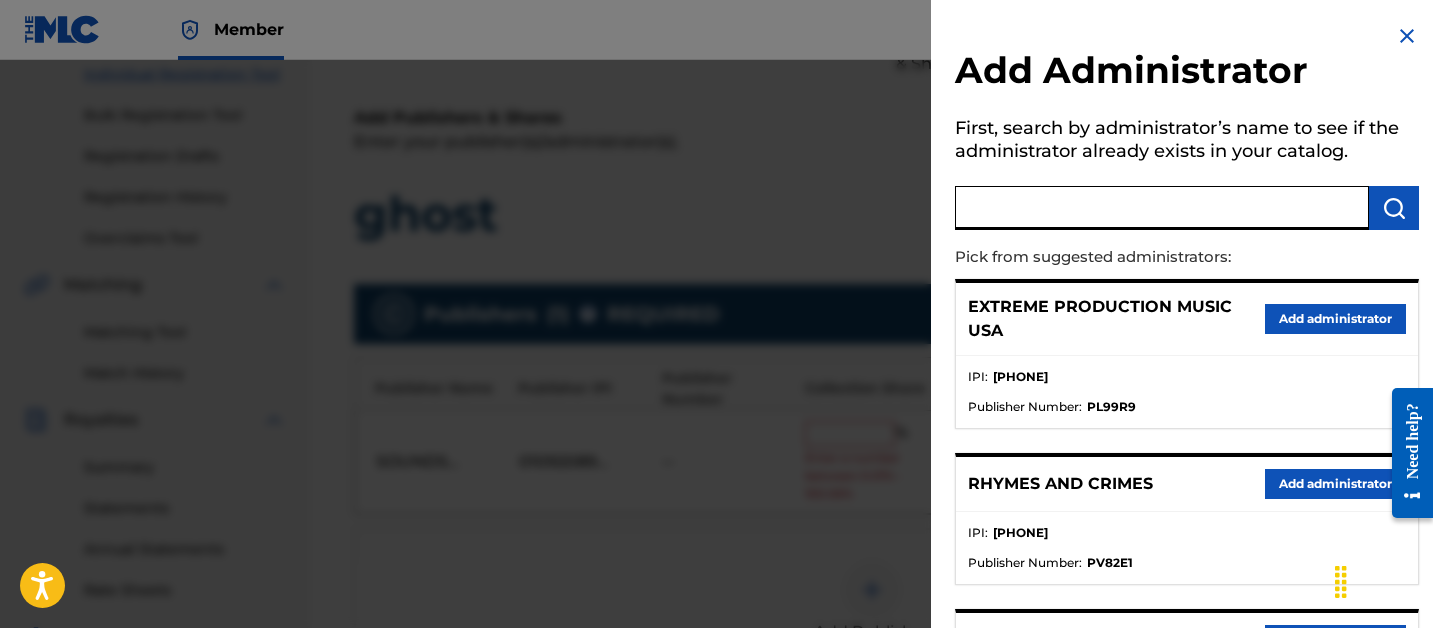 click at bounding box center (1162, 208) 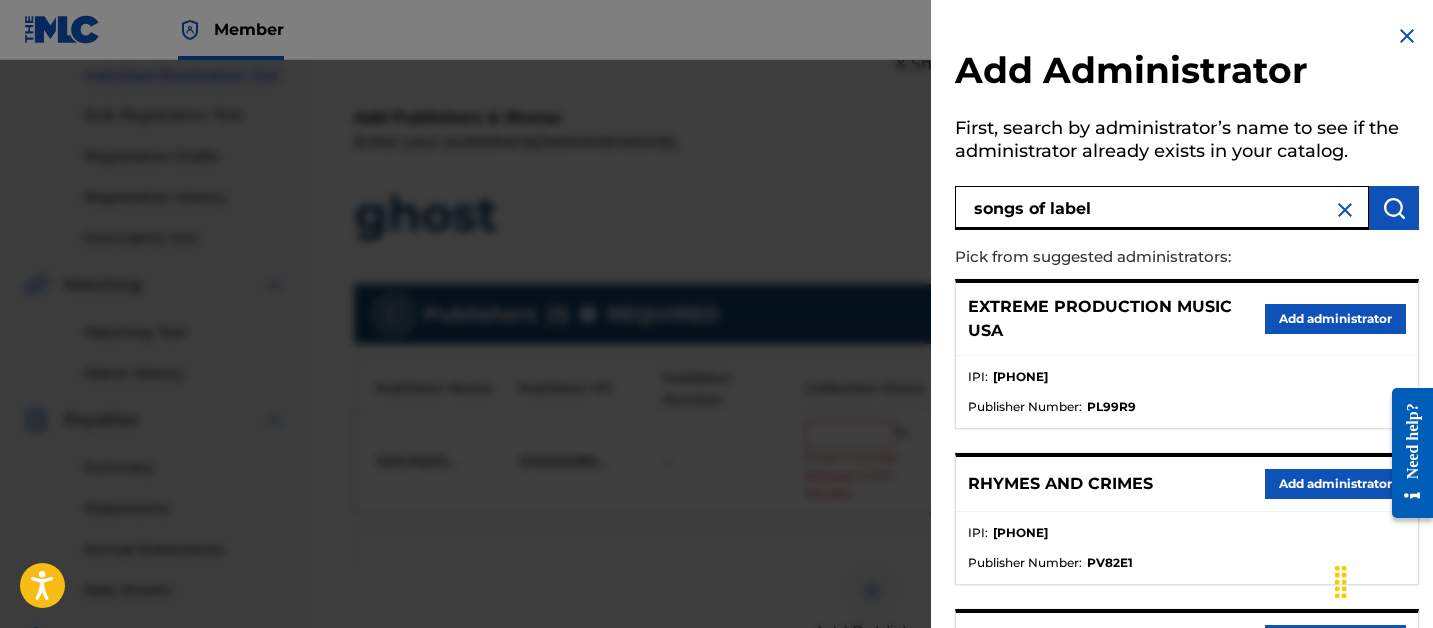 type on "songs of label" 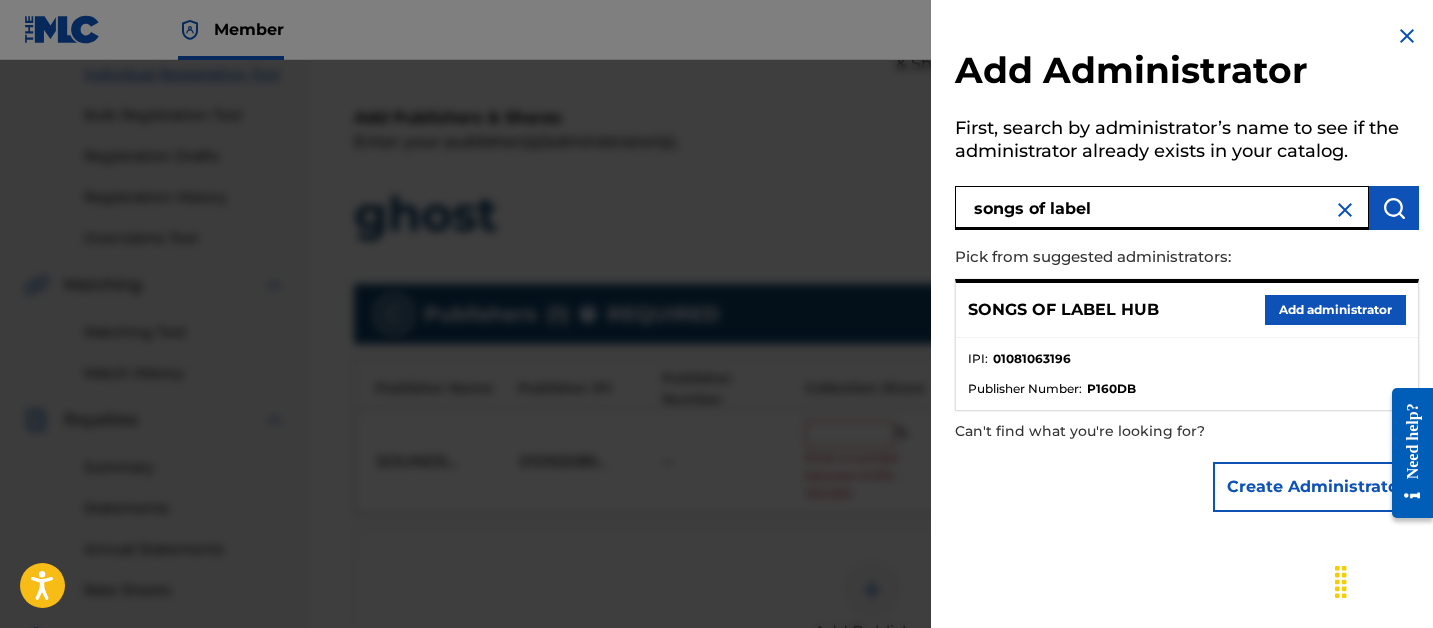 click on "Add administrator" at bounding box center [1335, 310] 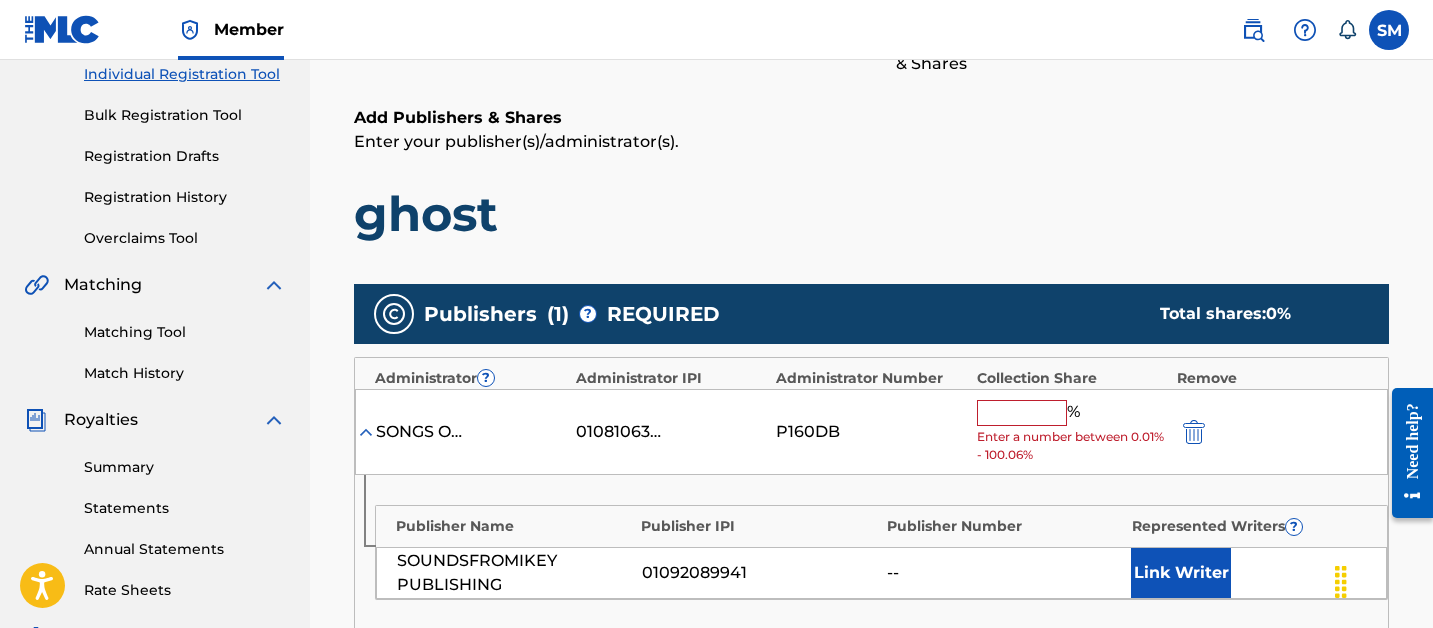 click at bounding box center (1022, 413) 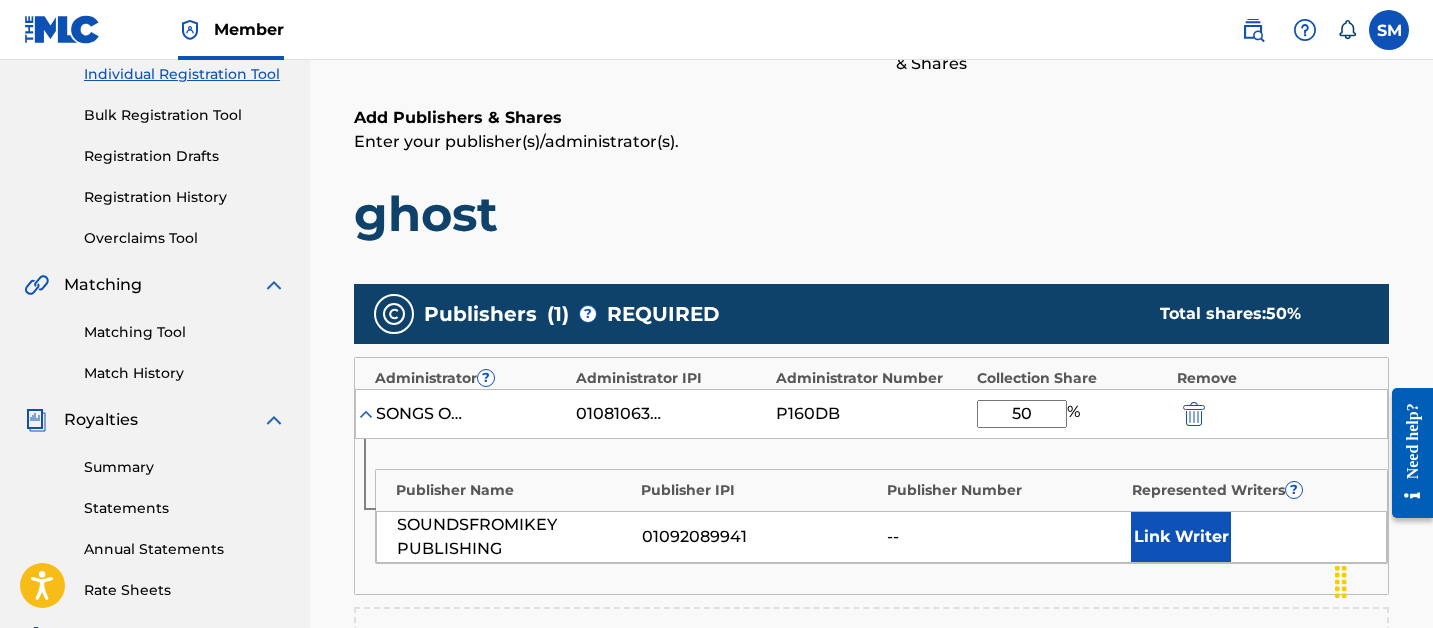 type on "50" 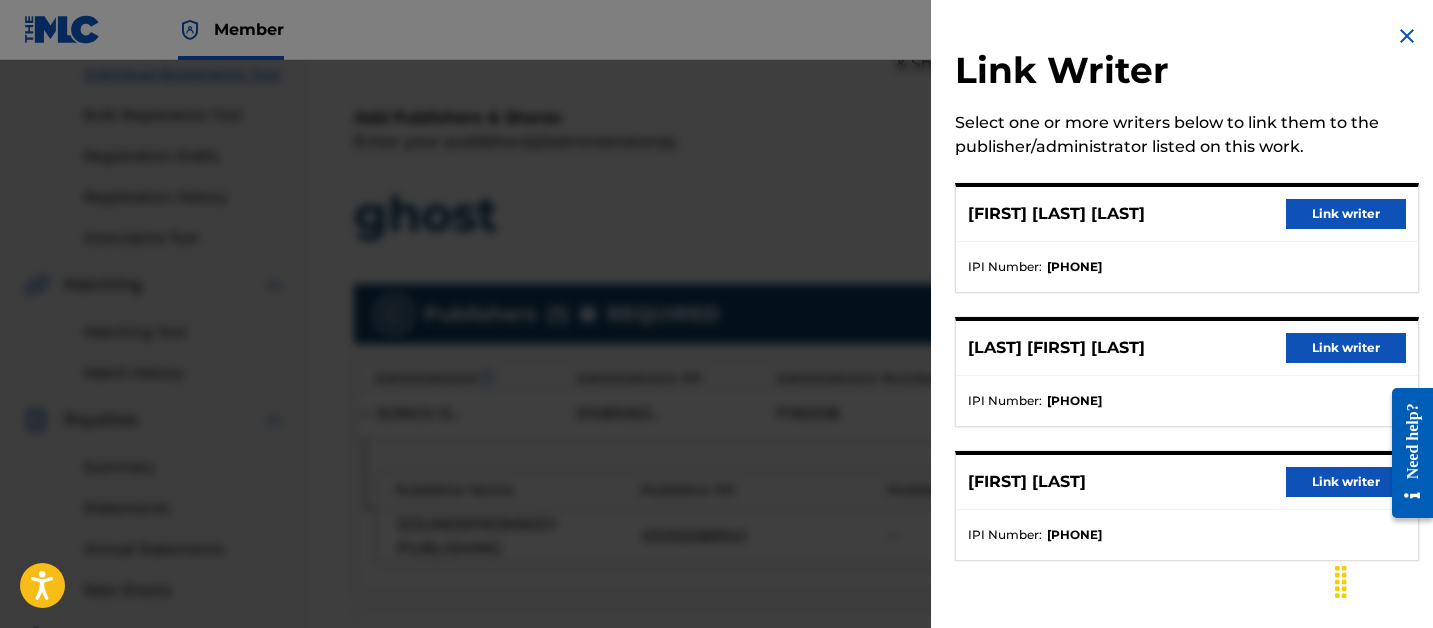 drag, startPoint x: 1366, startPoint y: 224, endPoint x: 1312, endPoint y: 343, distance: 130.679 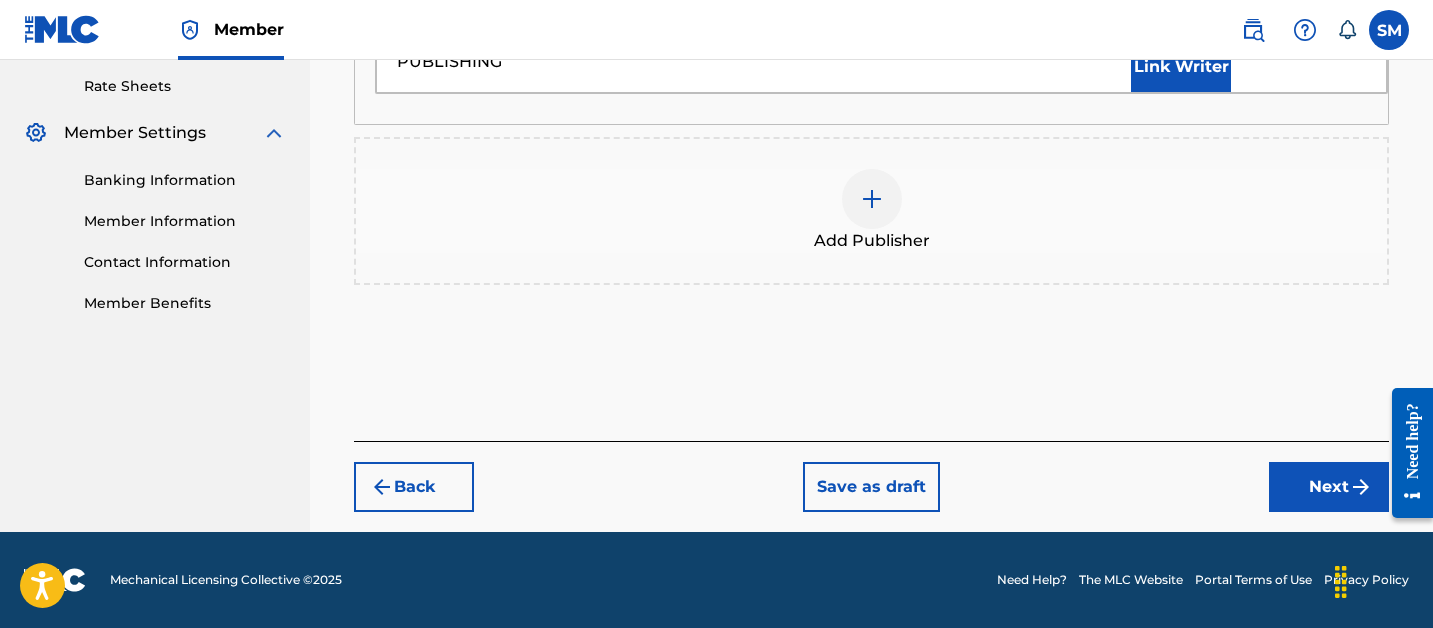 click on "Register Work Search Enter Work Details Add Writers Add Publishers & Shares Add Recording Review Add Publishers & Shares Enter your publisher(s)/administrator(s). ghost Publishers ( 1 ) ? REQUIRED Total shares:  50 % Administrator ? Administrator IPI Administrator Number Collection Share Remove SONGS OF LABEL HUB 01081063196 P160DB 50 % Publisher Name Publisher IPI Publisher Number Represented Writers ? SOUNDSFROMIKEY PUBLISHING 01092089941 -- ISAAC LAMAR   COPELAND Link Writer Add Publisher Back Save as draft Next" at bounding box center [871, -62] 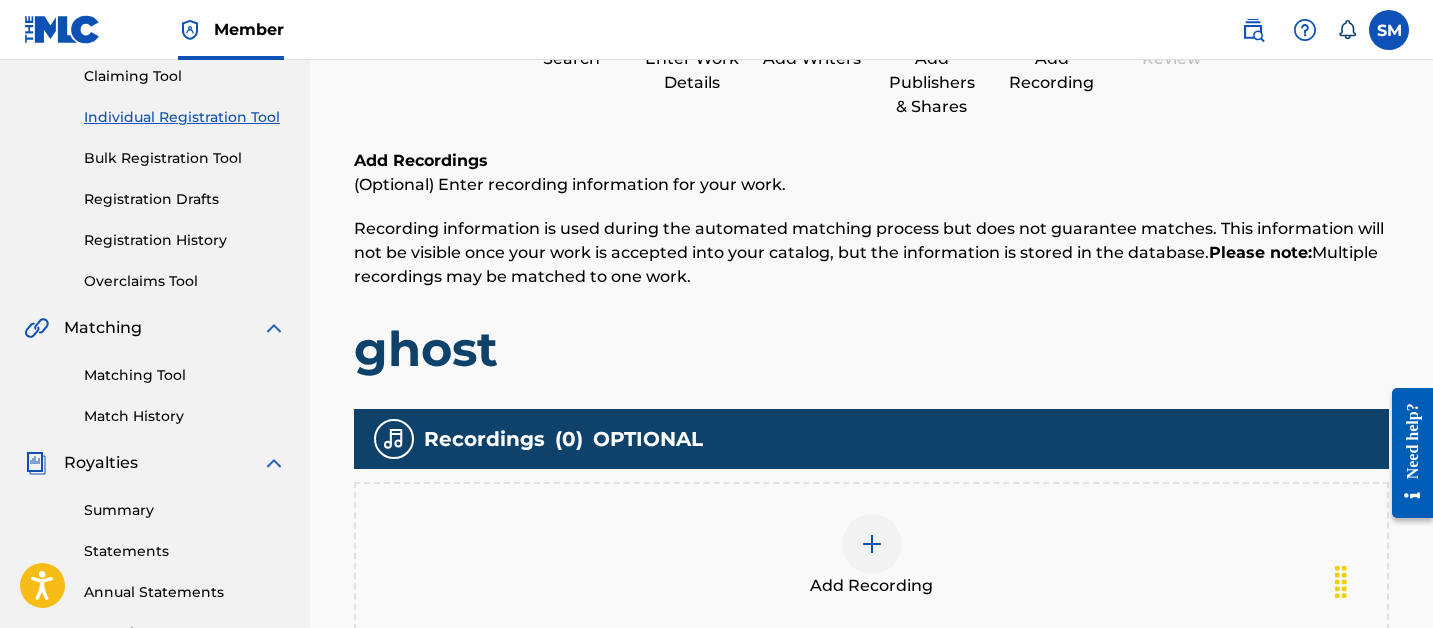 scroll, scrollTop: 234, scrollLeft: 0, axis: vertical 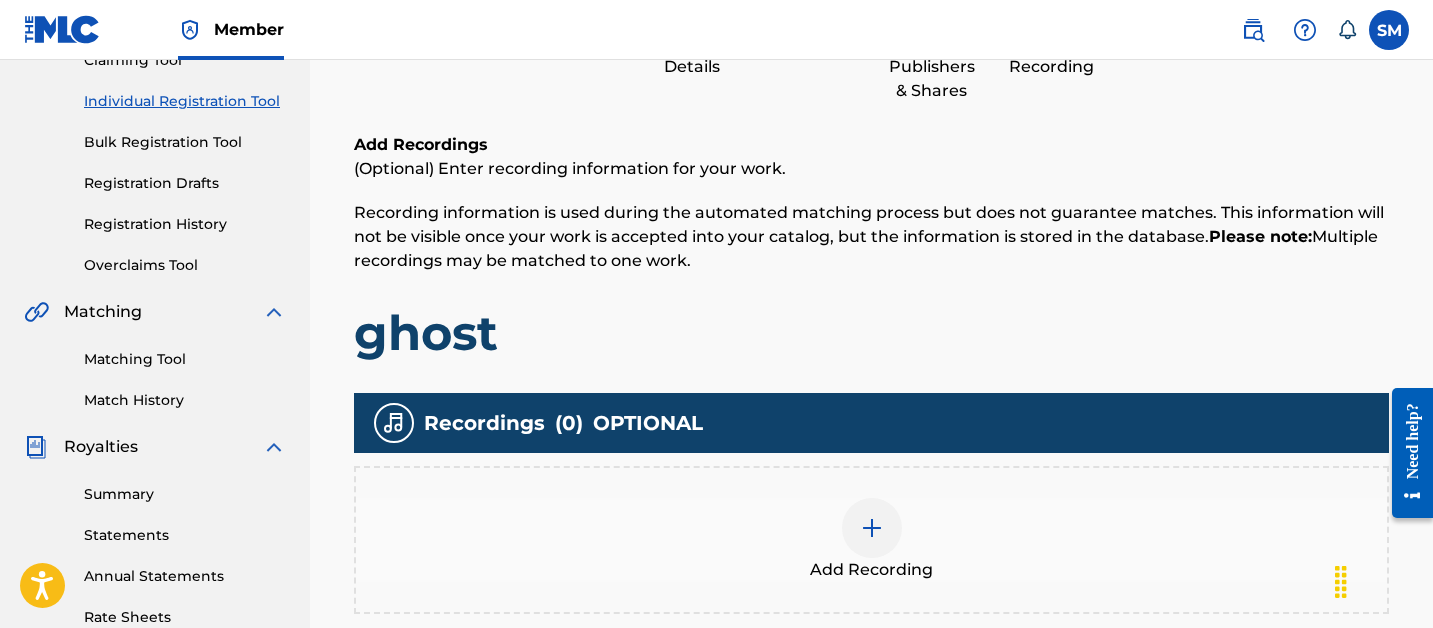 click at bounding box center [872, 528] 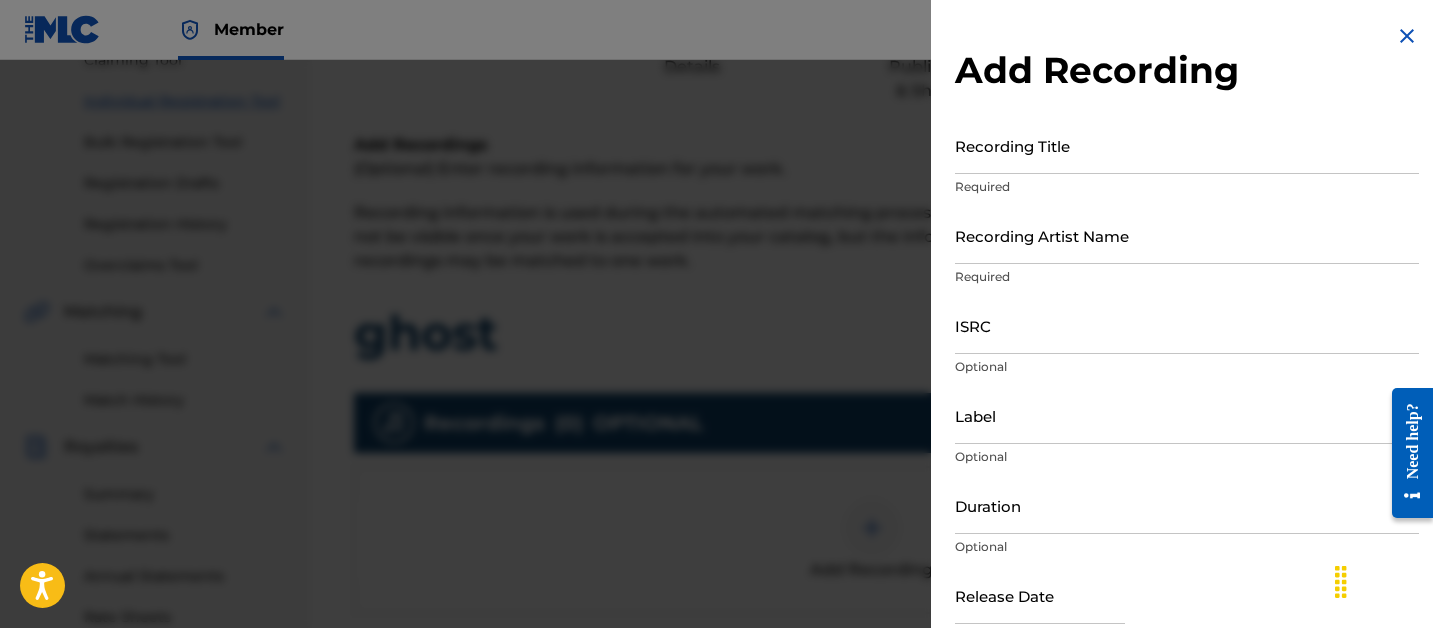 click on "Recording Title" at bounding box center (1187, 145) 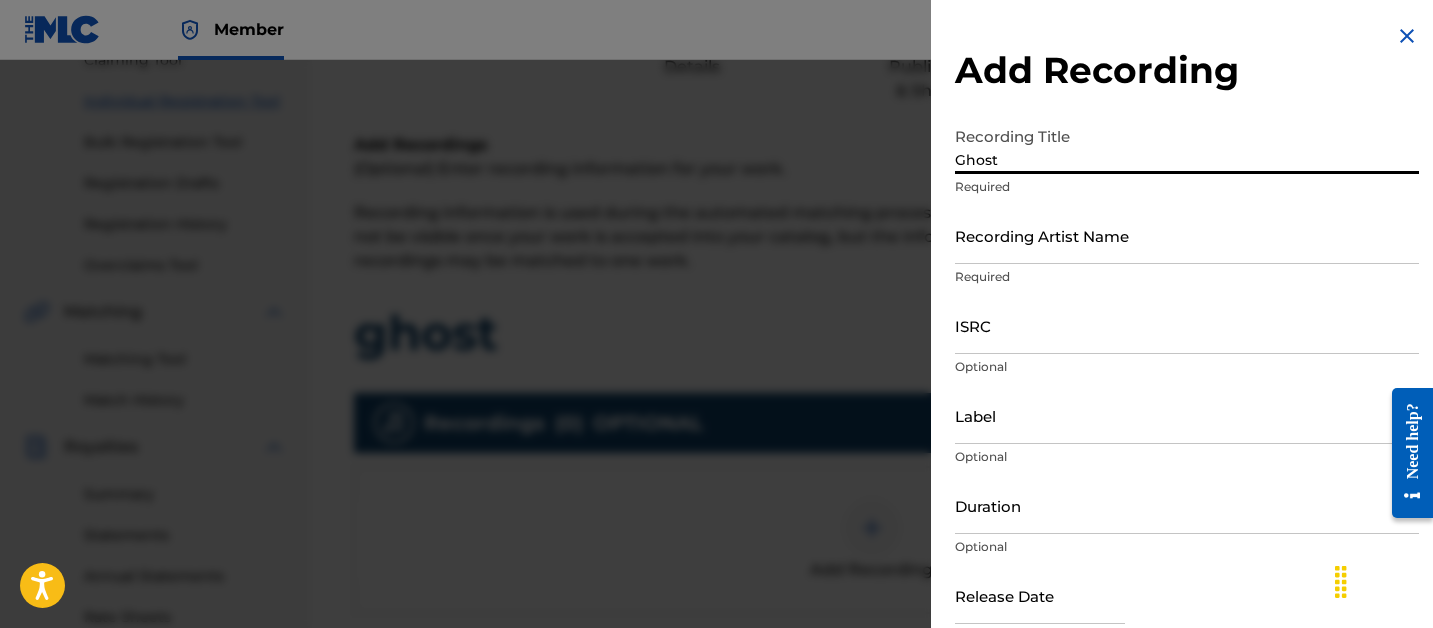 type on "Ghost" 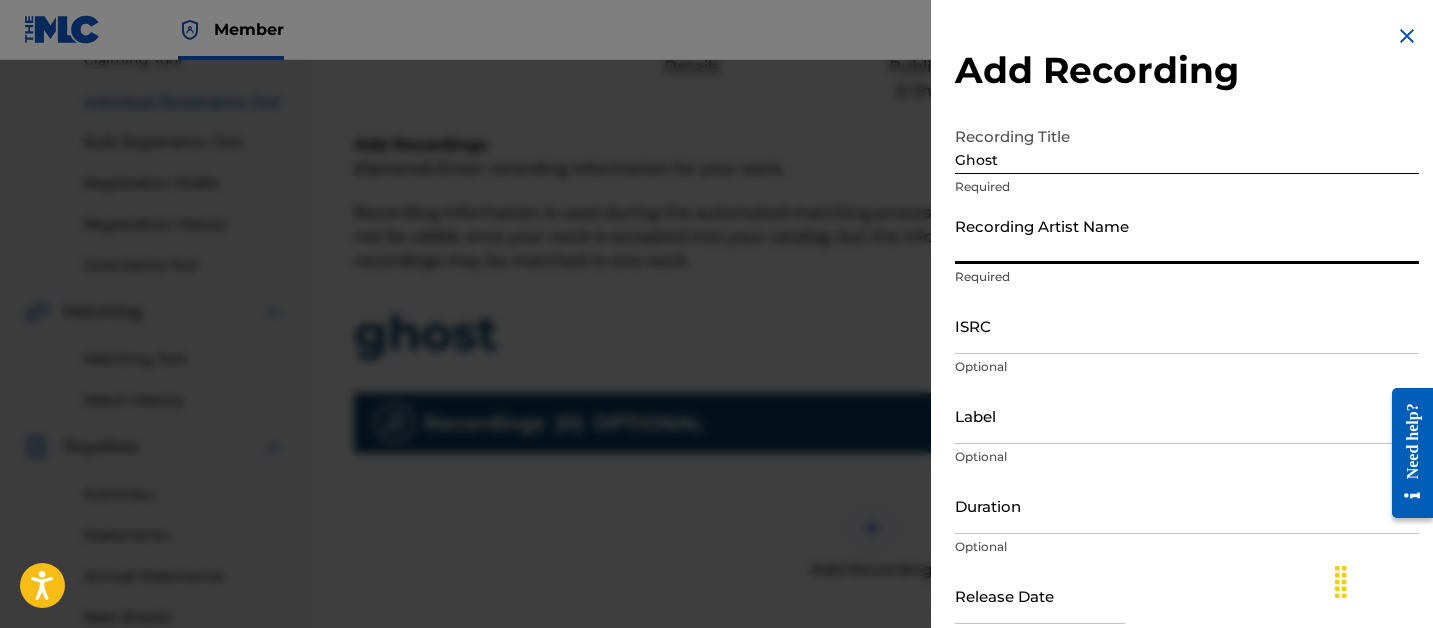 paste on "Autumn Marini" 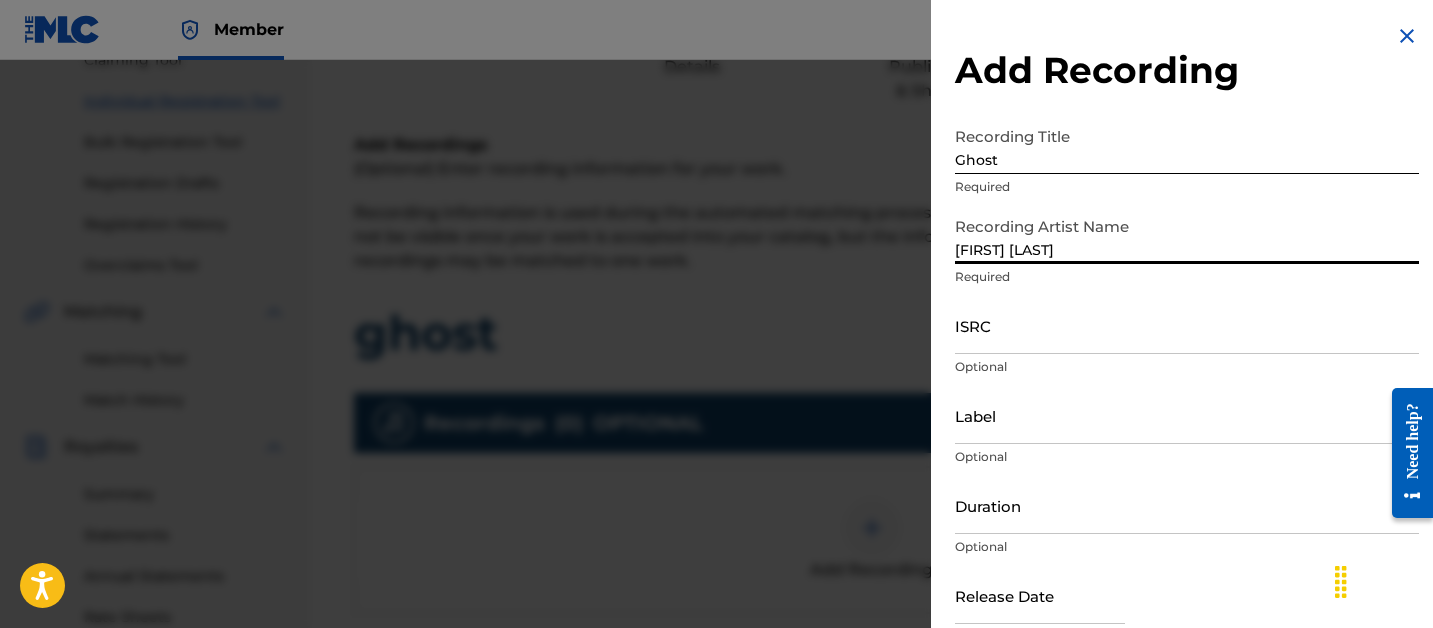 type on "Autumn Marini" 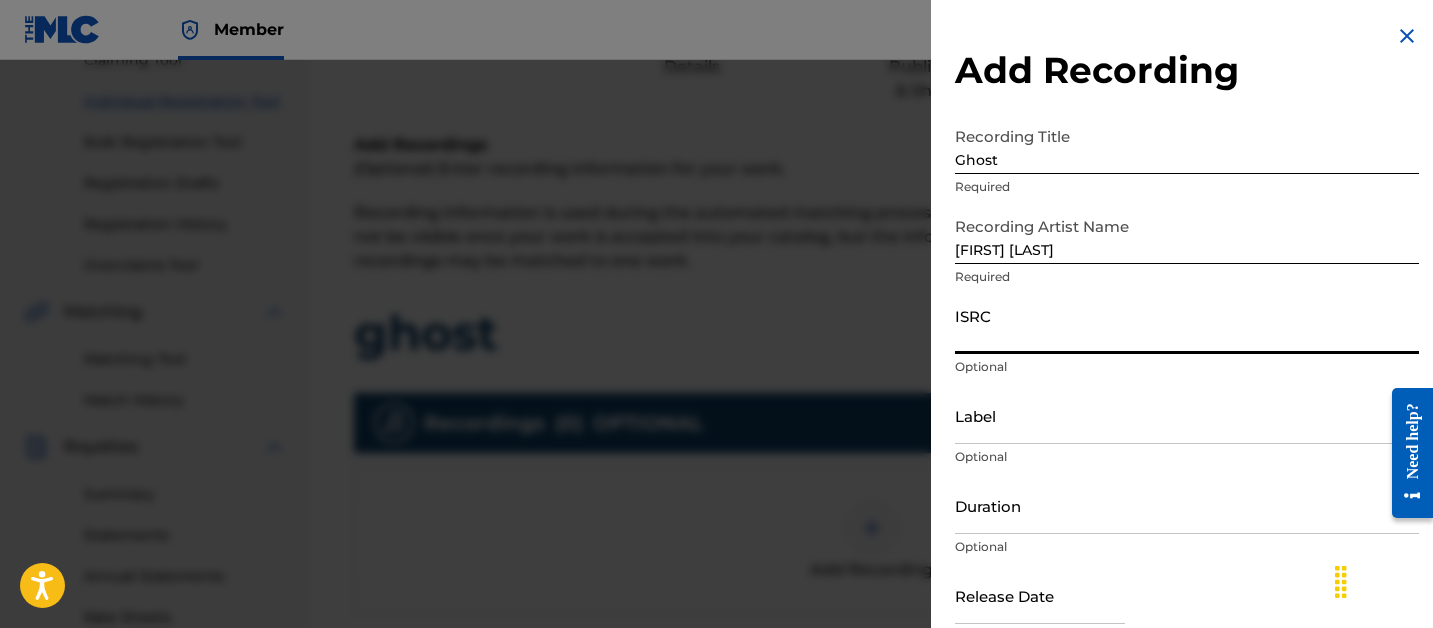 paste on "USLD91749702" 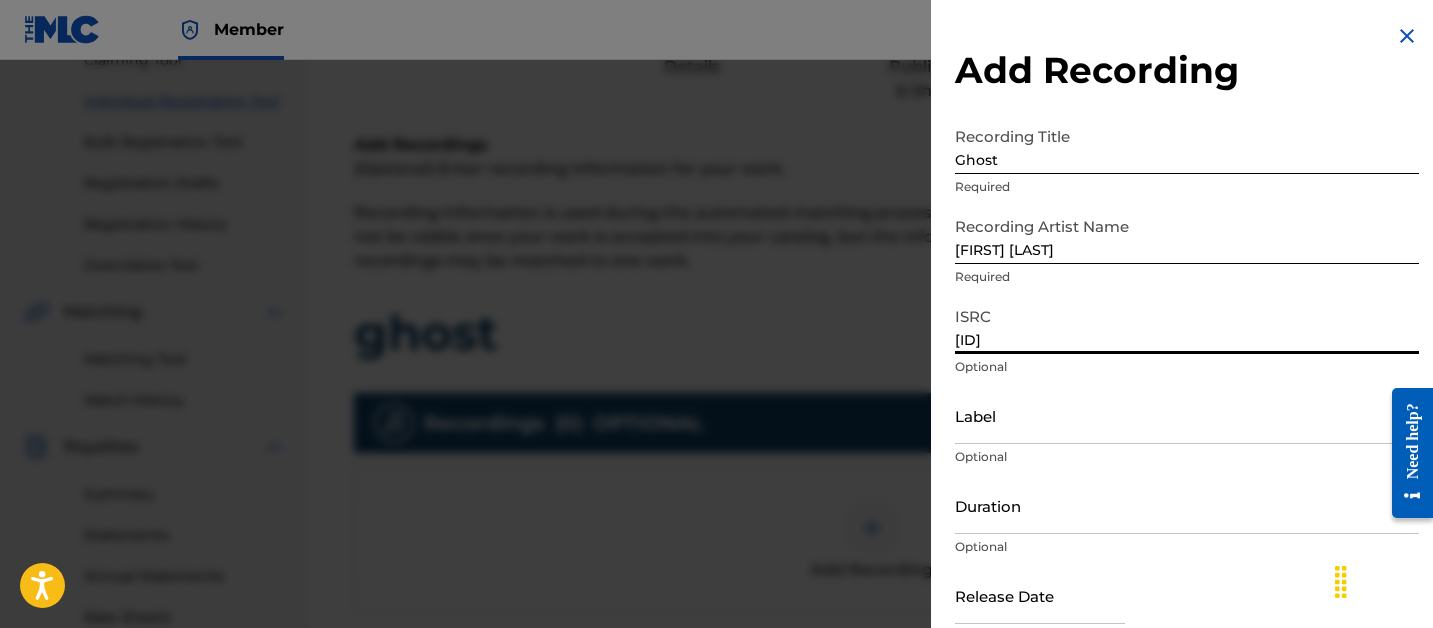scroll, scrollTop: 103, scrollLeft: 0, axis: vertical 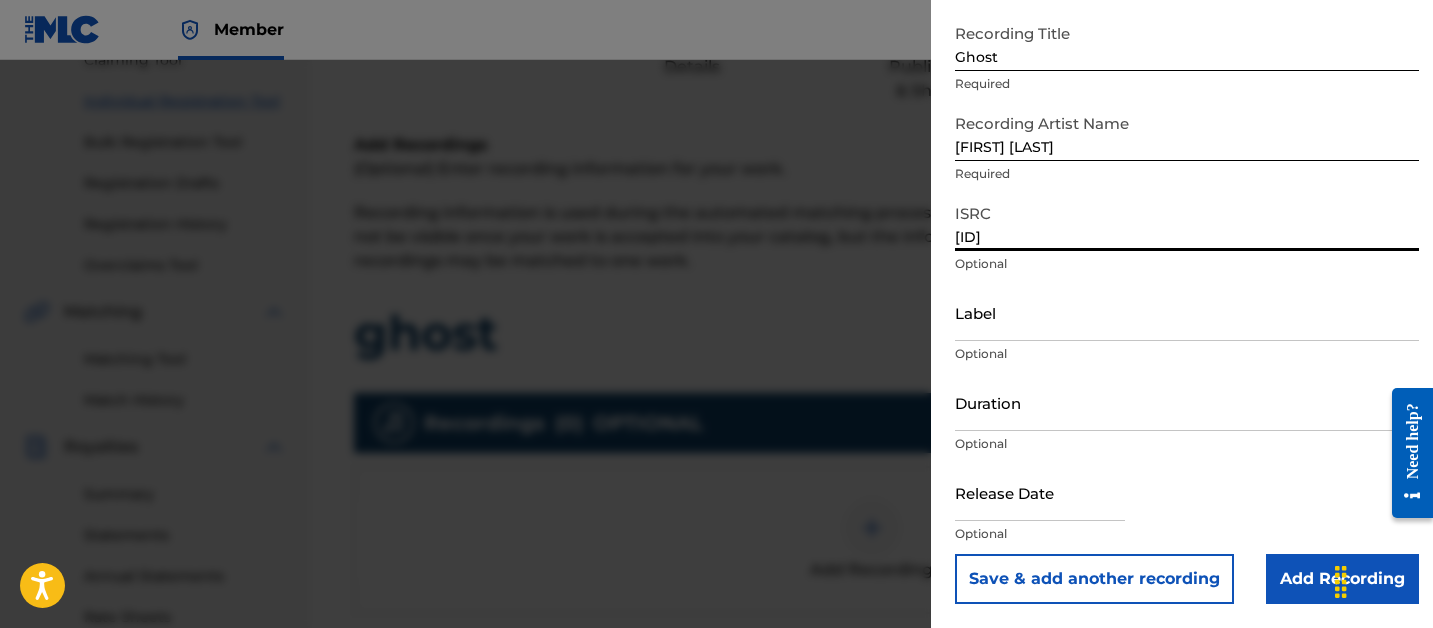 type on "USLD91749702" 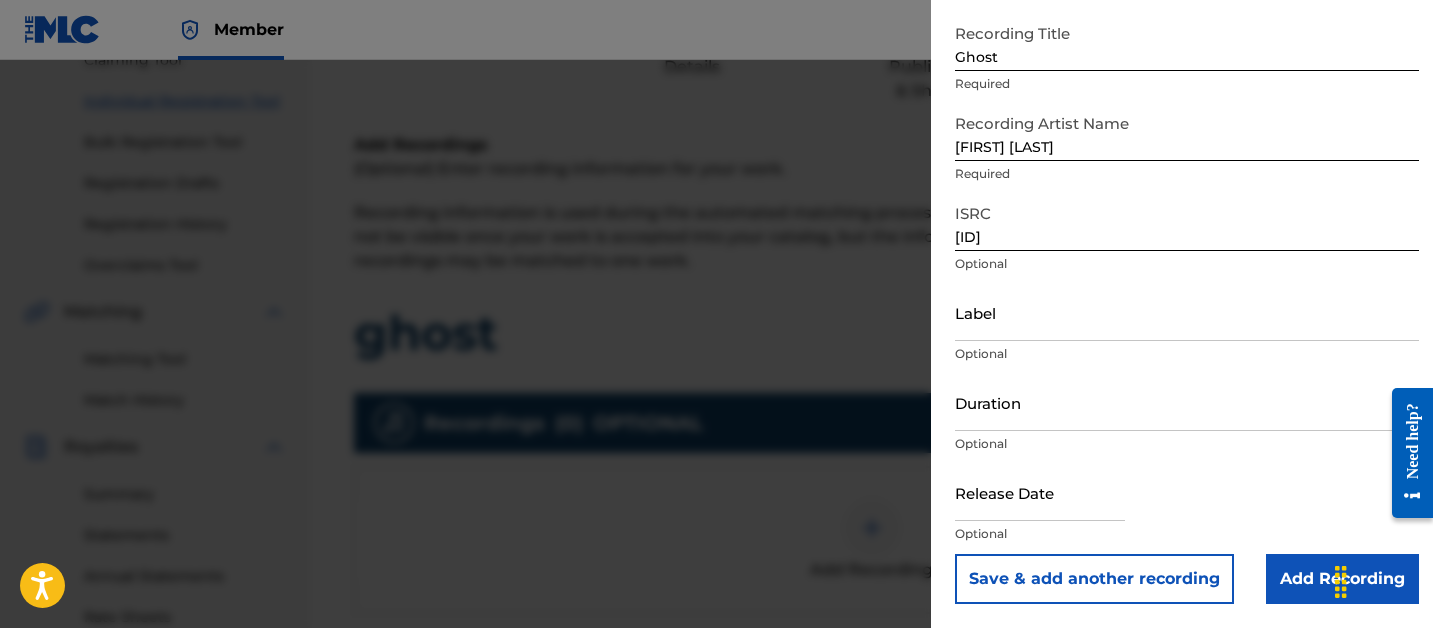 click on "Add Recording" at bounding box center [1342, 579] 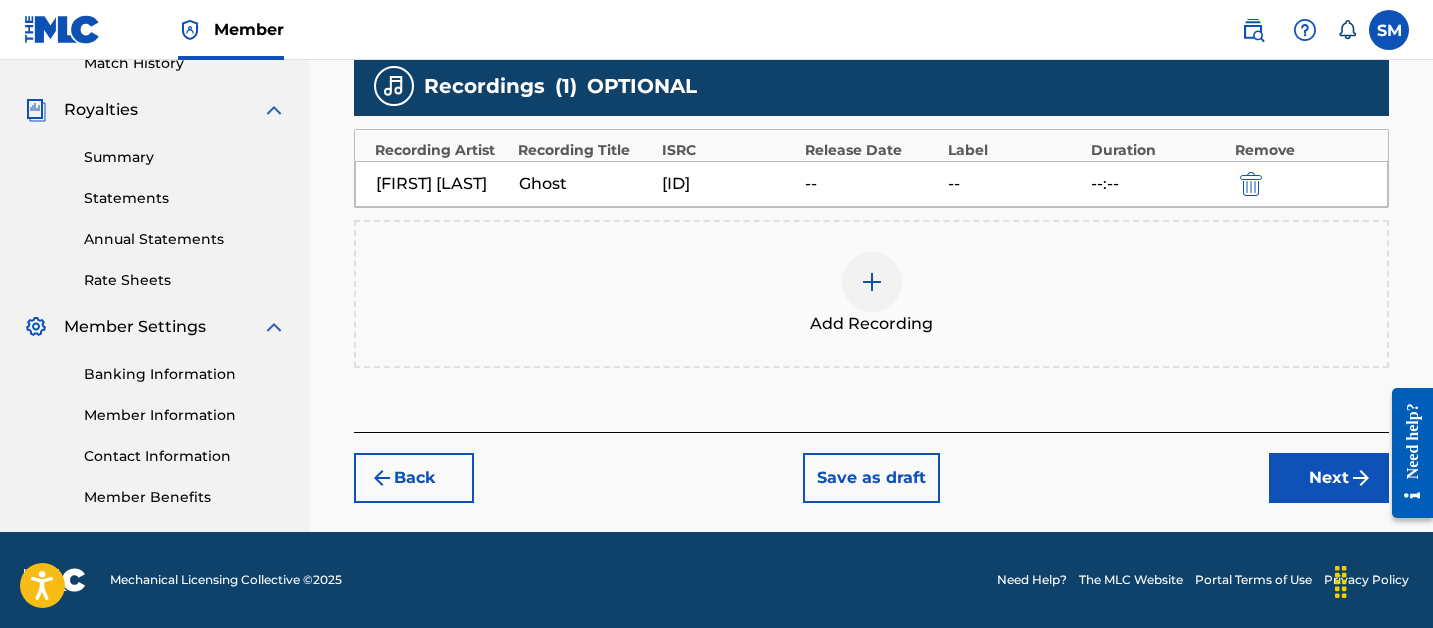 click on "Next" at bounding box center (1329, 478) 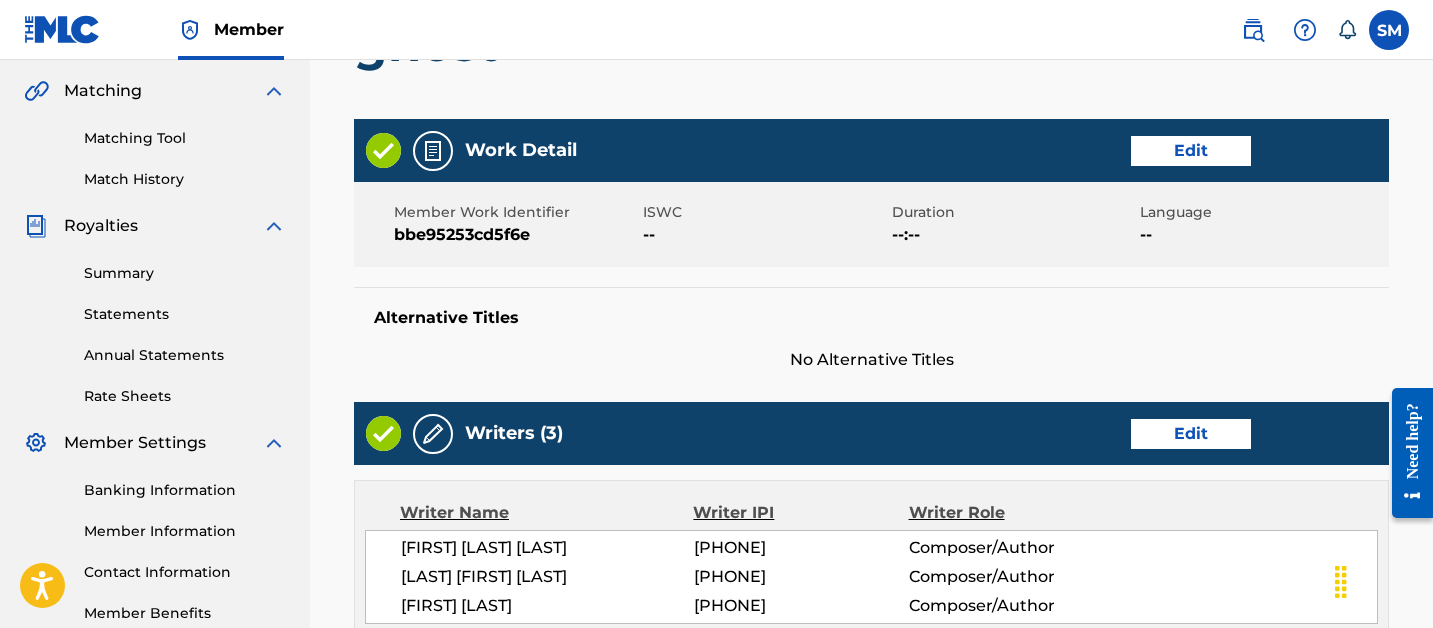 scroll, scrollTop: 1300, scrollLeft: 0, axis: vertical 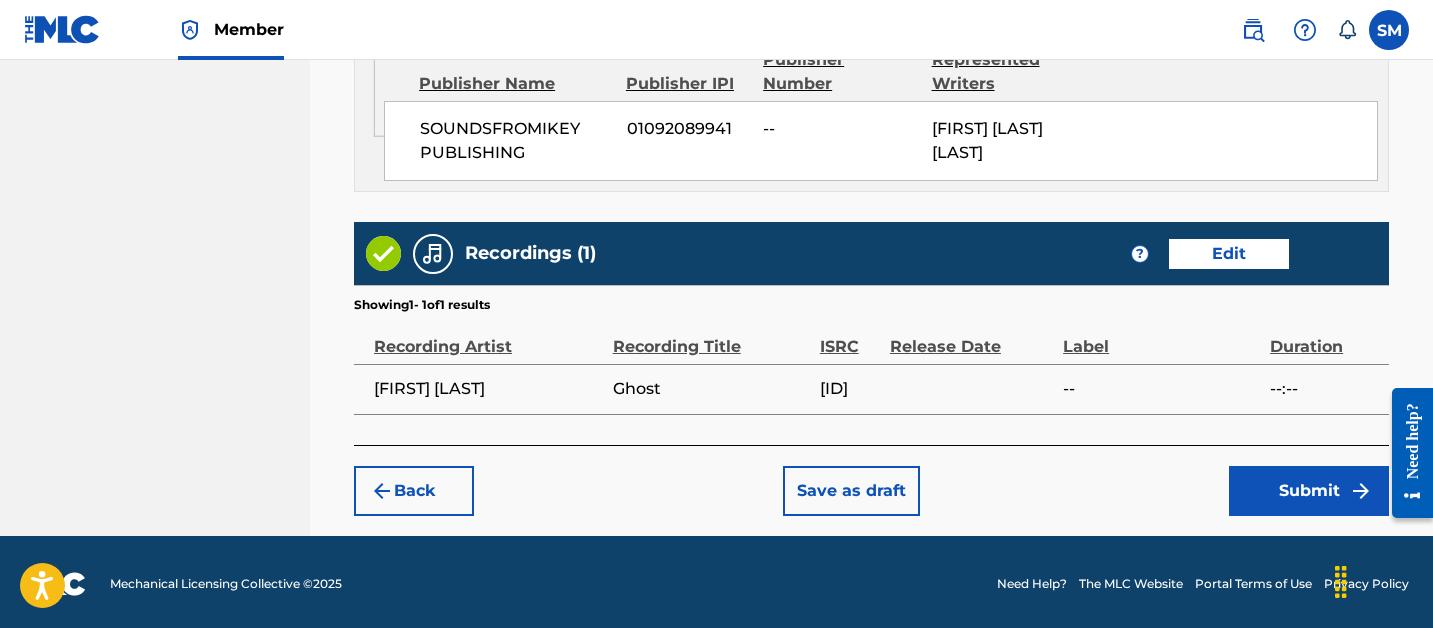 click on "Submit" at bounding box center [1309, 491] 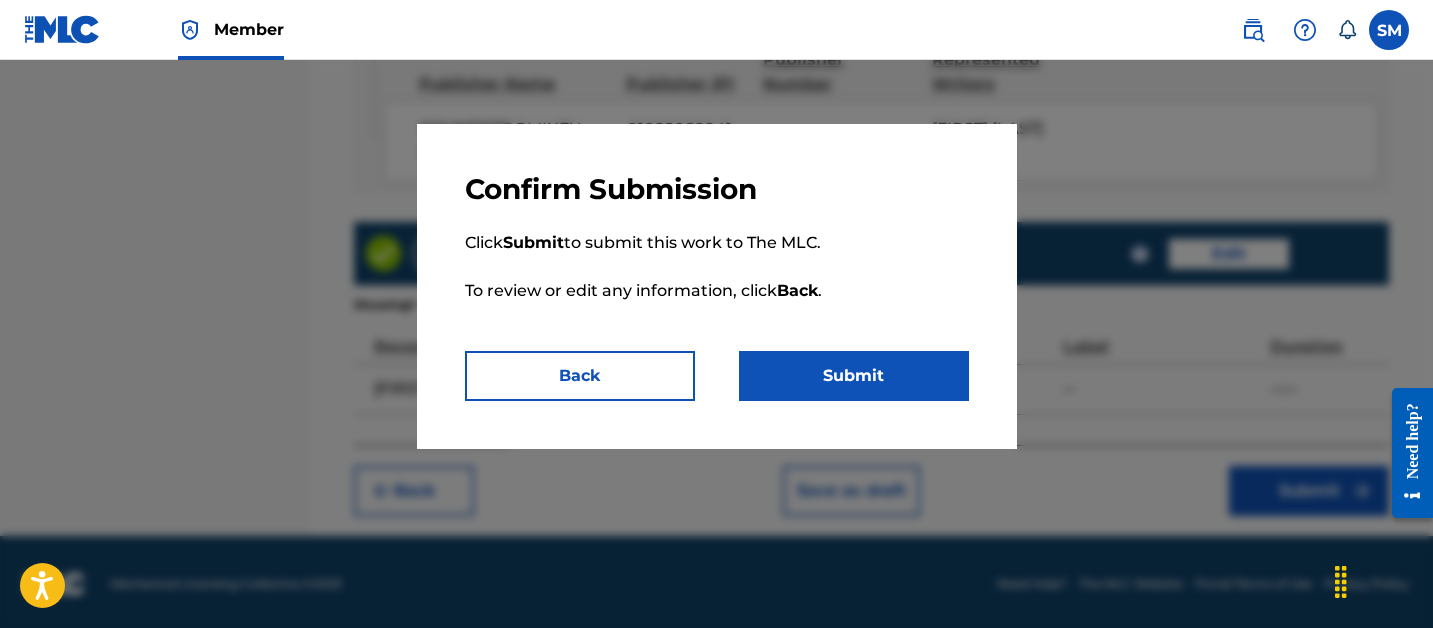 click on "Submit" at bounding box center [854, 376] 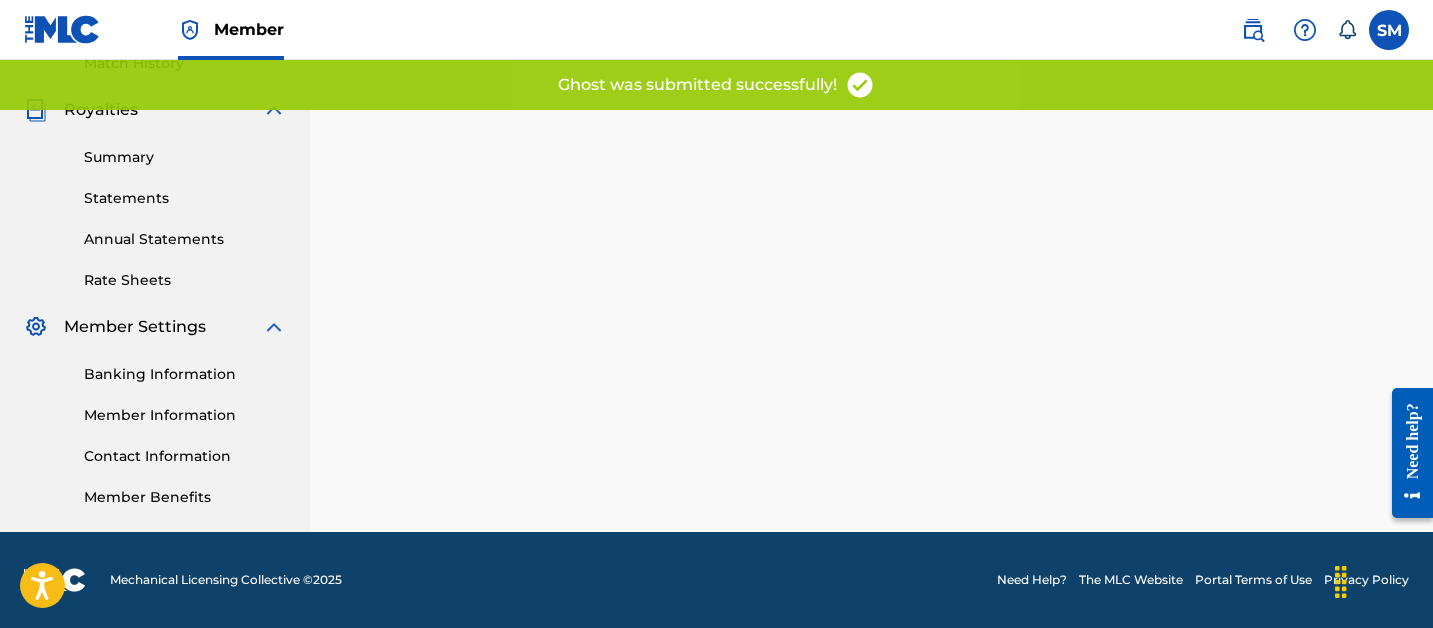 scroll, scrollTop: 0, scrollLeft: 0, axis: both 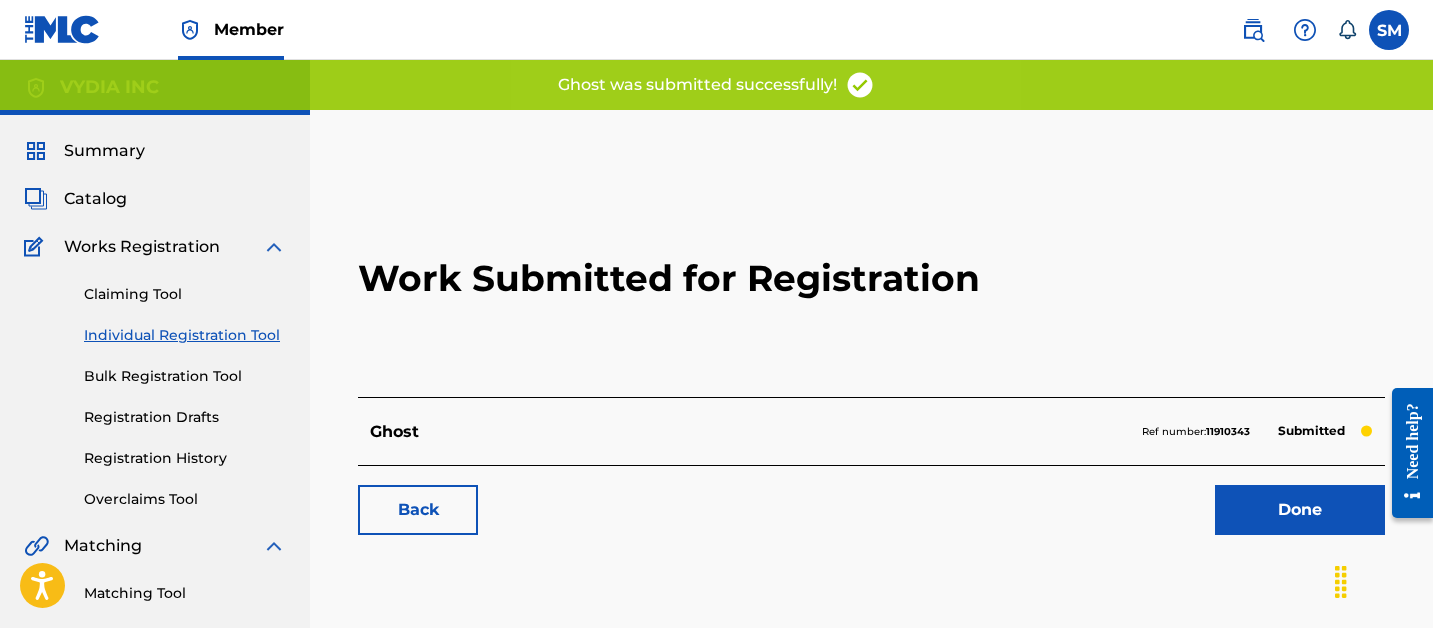 click on "Ref number:  11910343" at bounding box center (1196, 432) 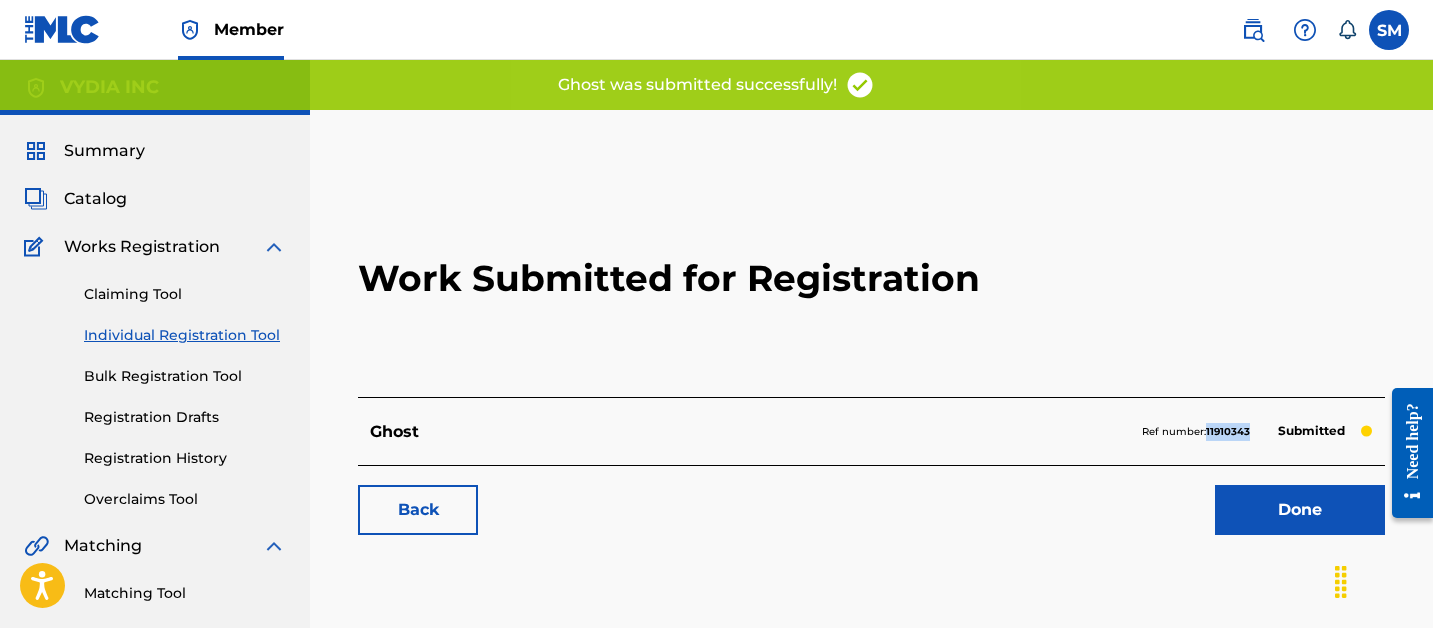 click on "Ref number:  11910343" at bounding box center [1196, 432] 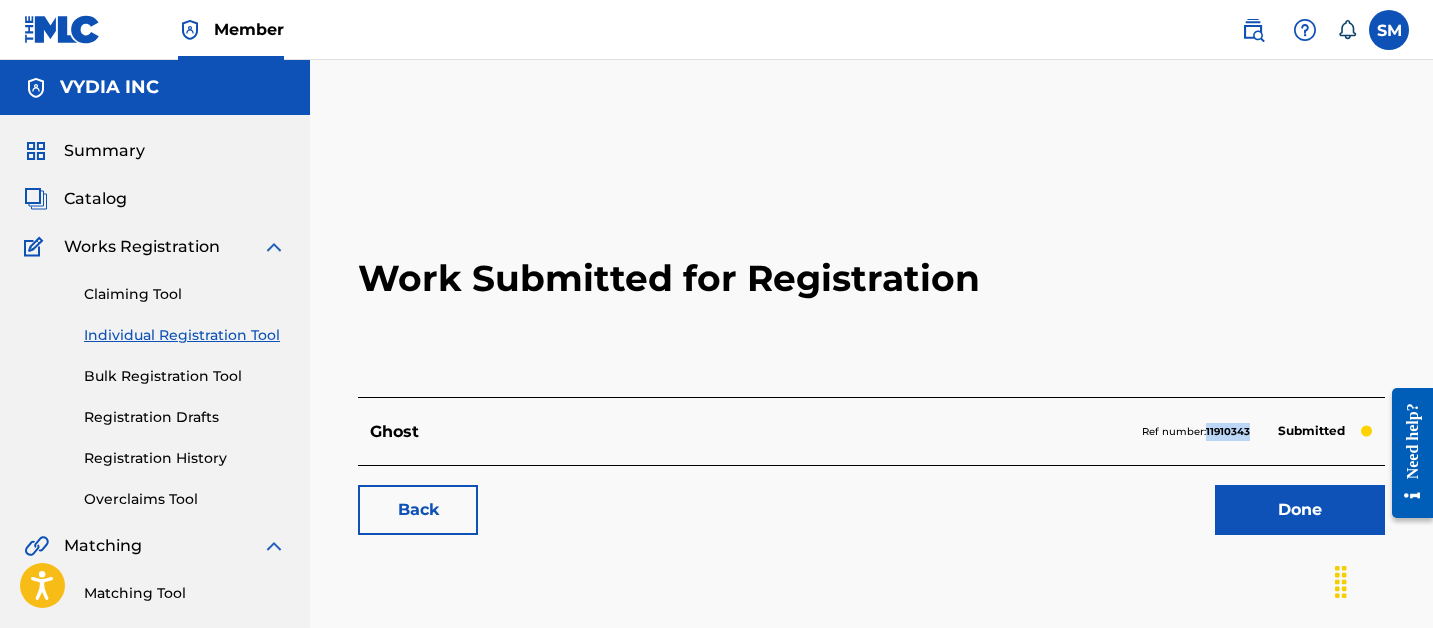 click on "Claiming Tool" at bounding box center [185, 294] 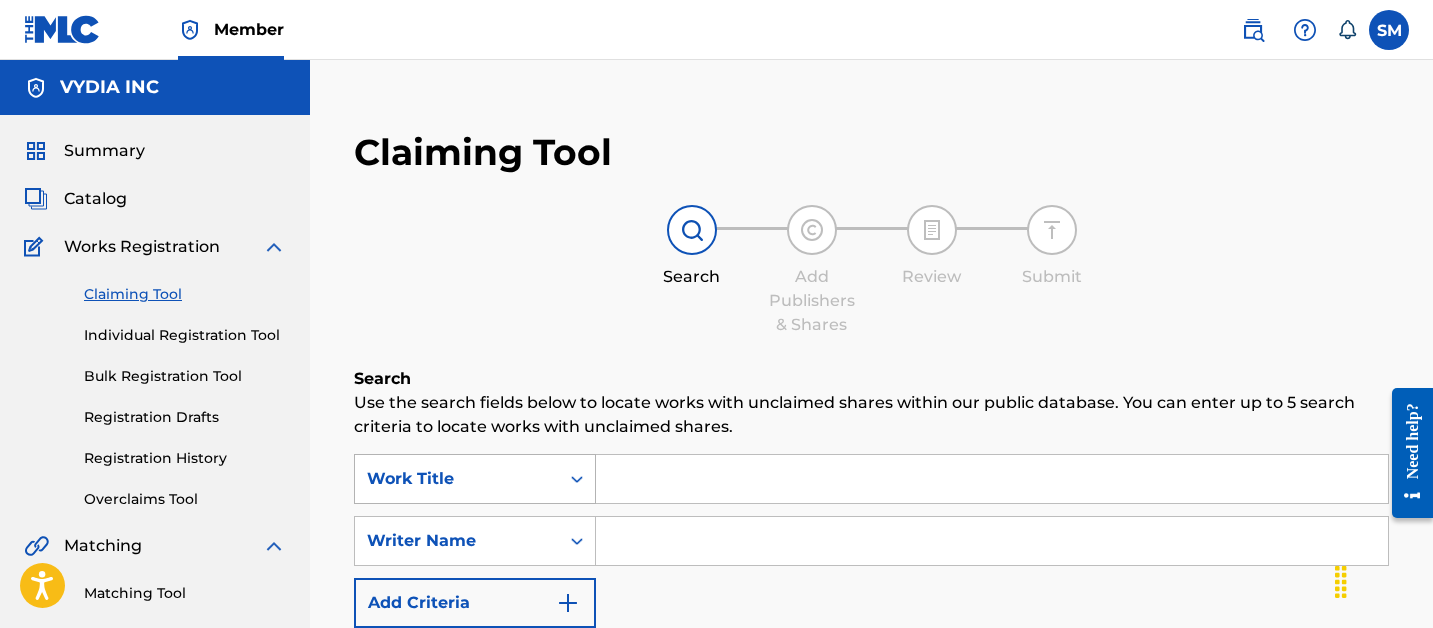 drag, startPoint x: 524, startPoint y: 493, endPoint x: 524, endPoint y: 482, distance: 11 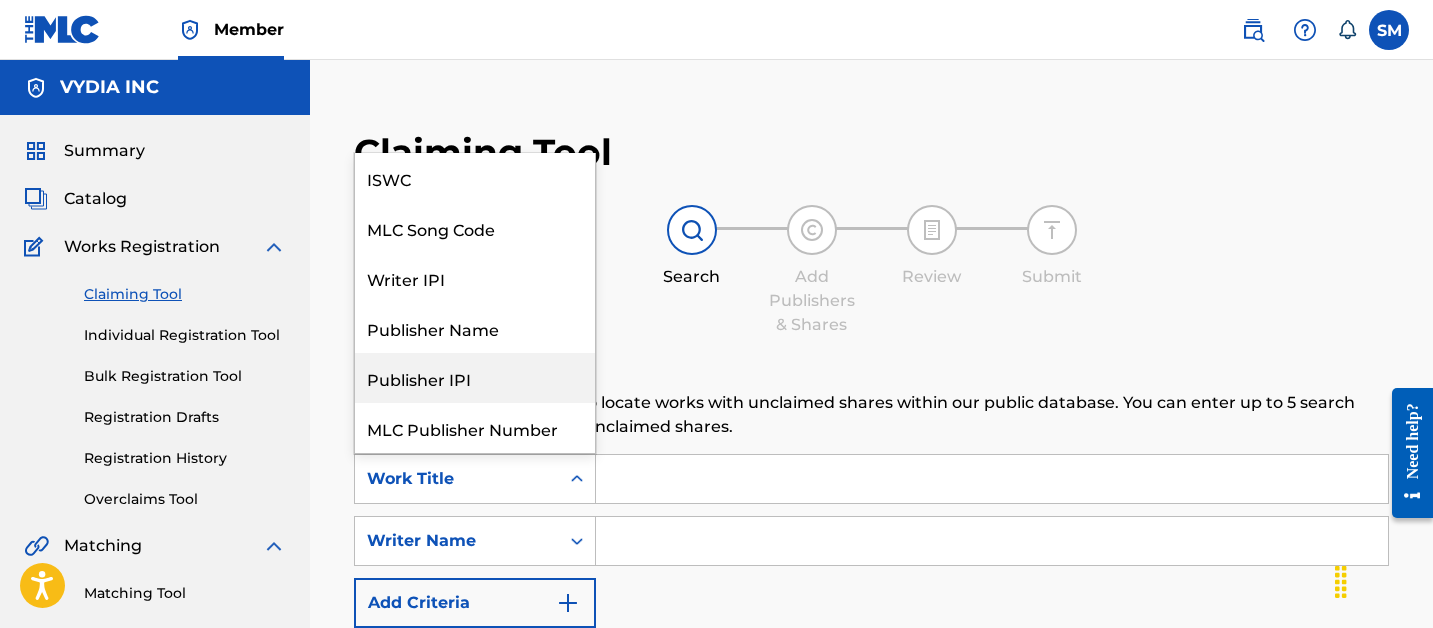 scroll, scrollTop: 50, scrollLeft: 0, axis: vertical 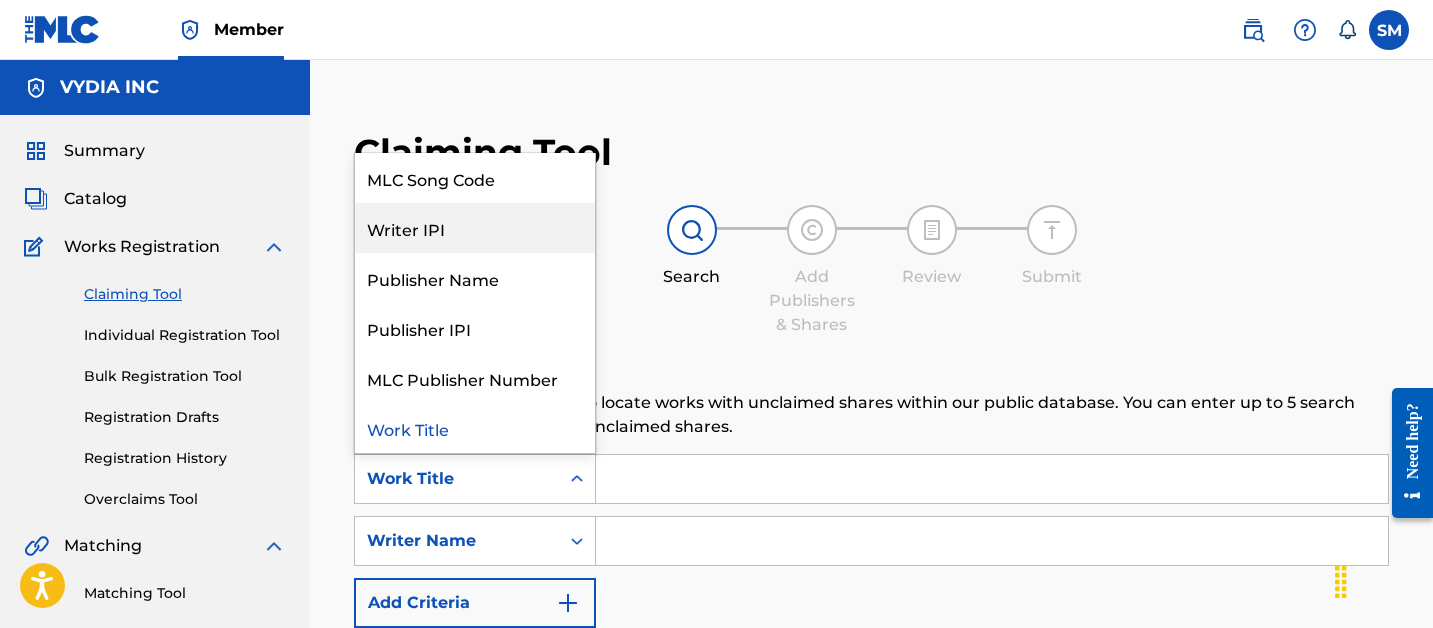 click on "MLC Song Code" at bounding box center [475, 178] 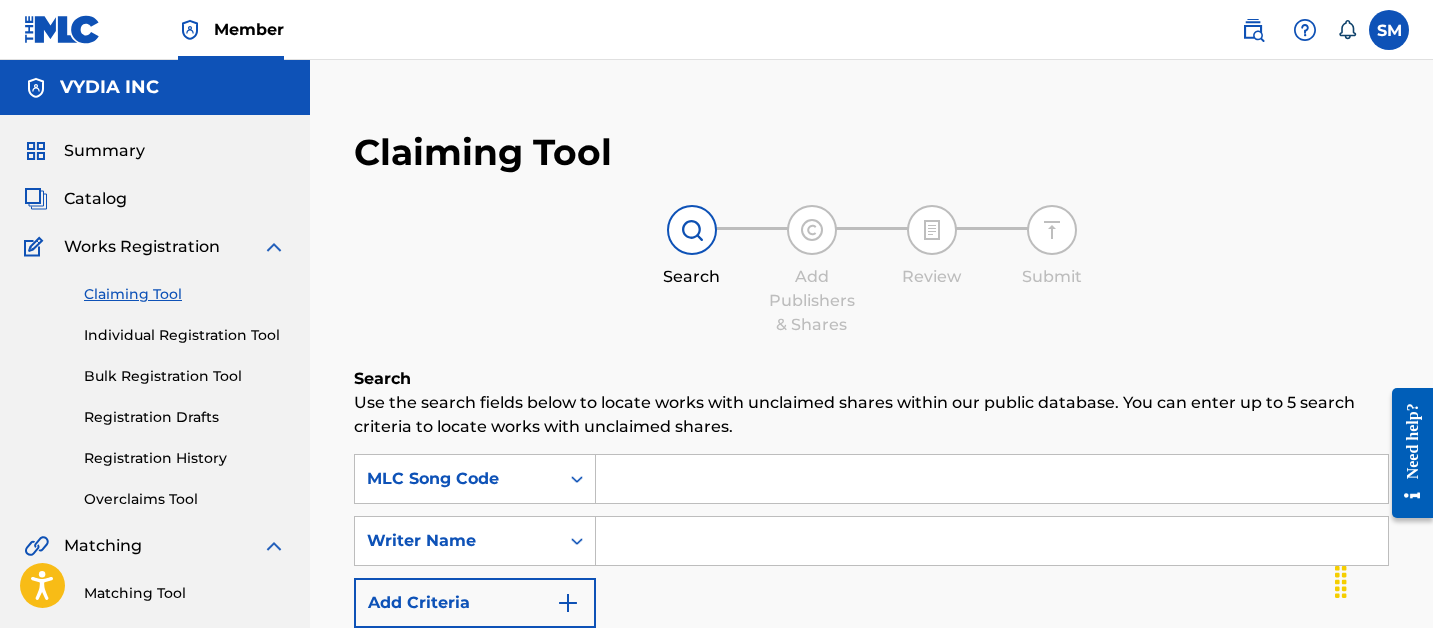 click at bounding box center [992, 479] 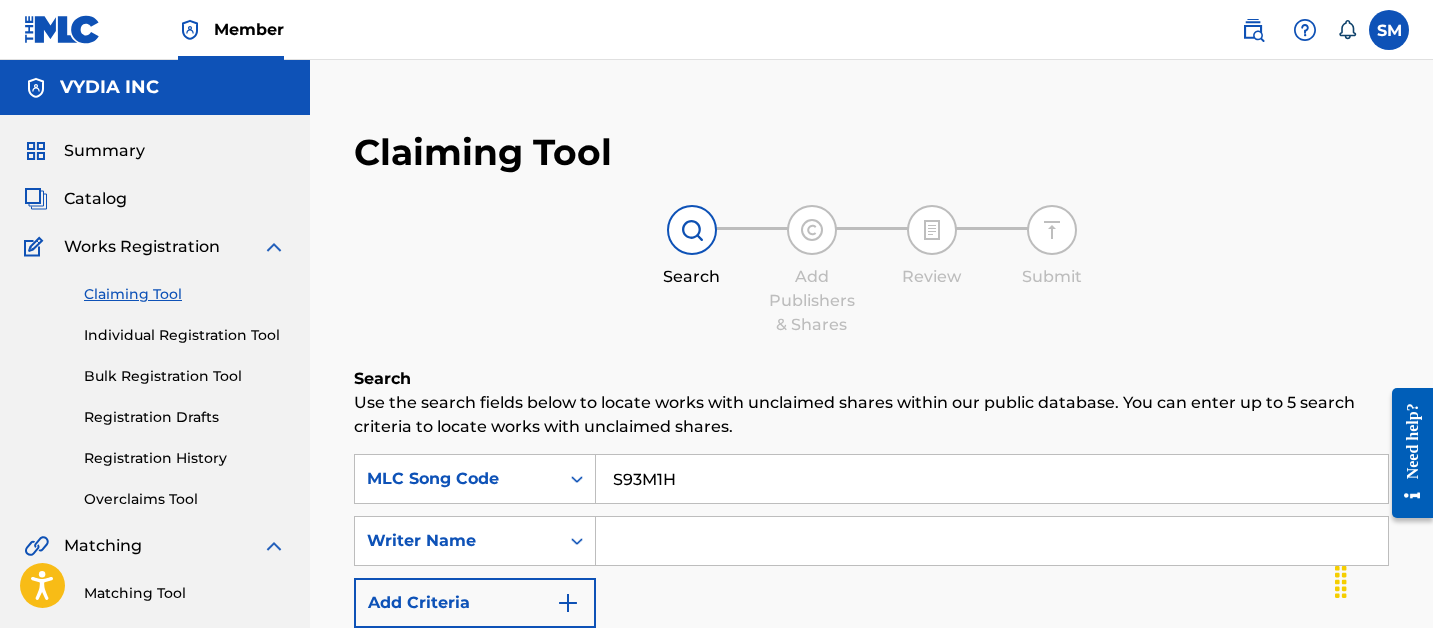 type on "S93M1H" 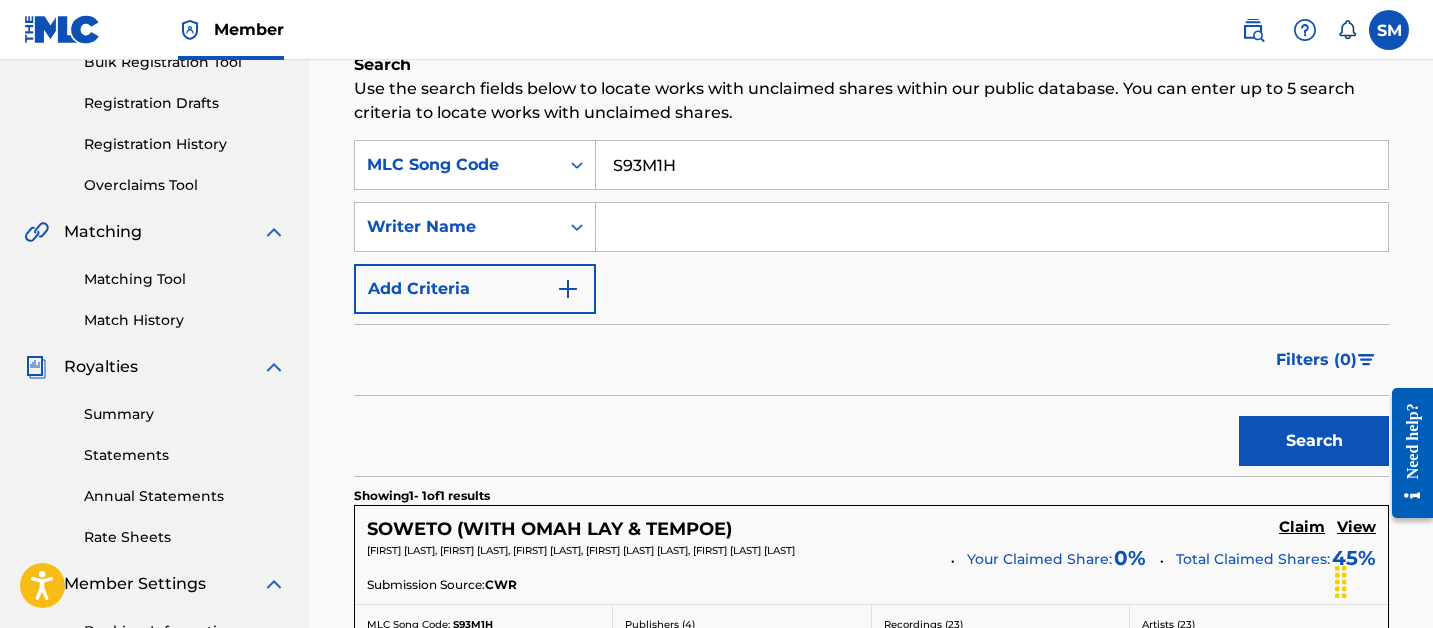 scroll, scrollTop: 413, scrollLeft: 0, axis: vertical 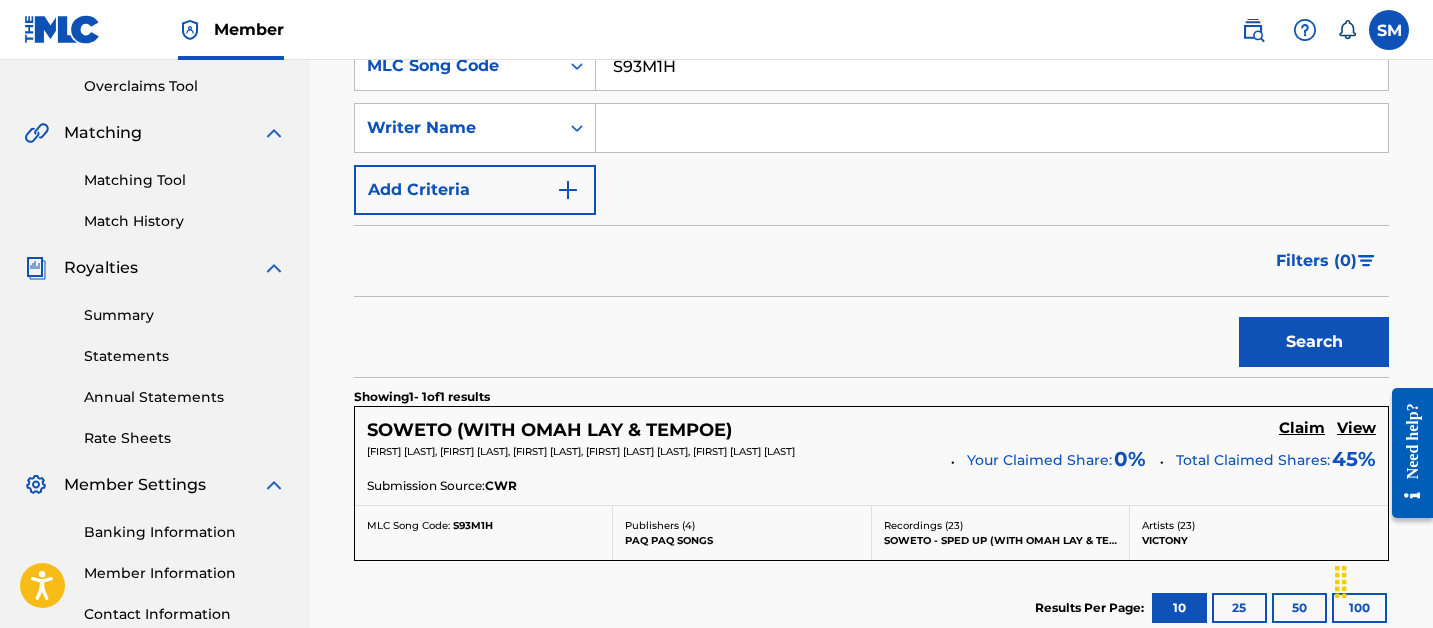 click on "Claim" at bounding box center [1302, 428] 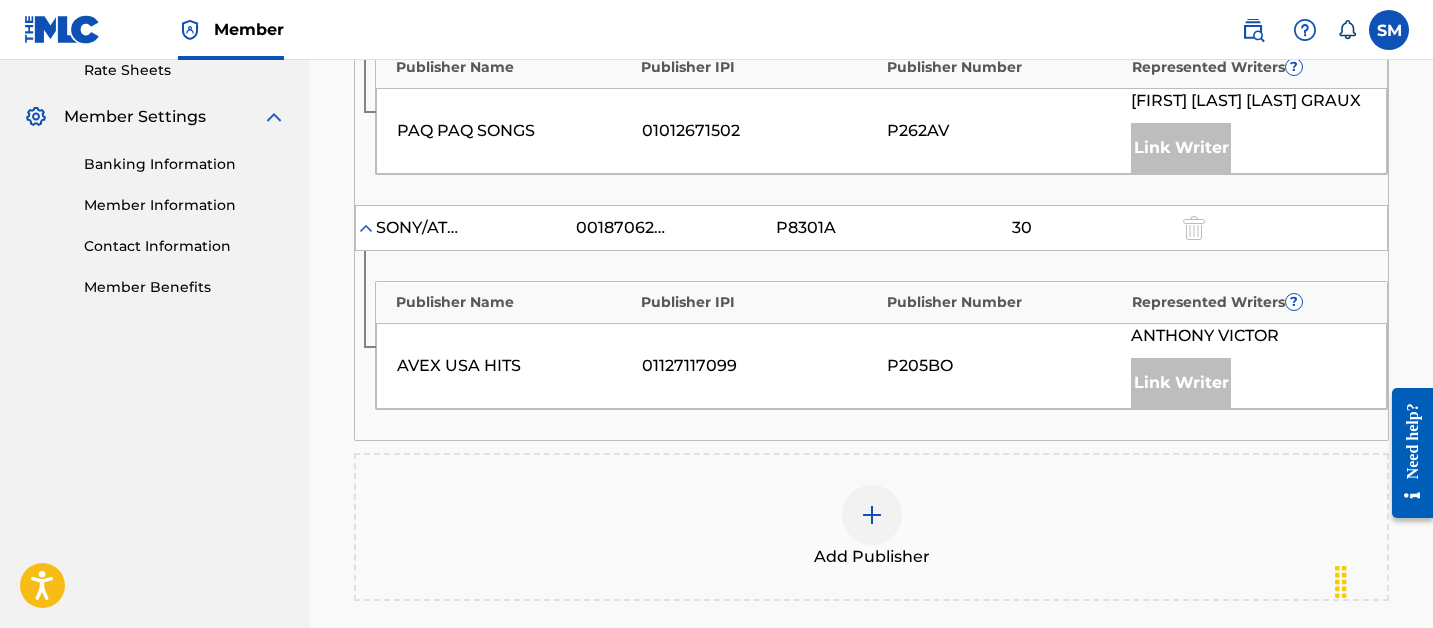 scroll, scrollTop: 862, scrollLeft: 0, axis: vertical 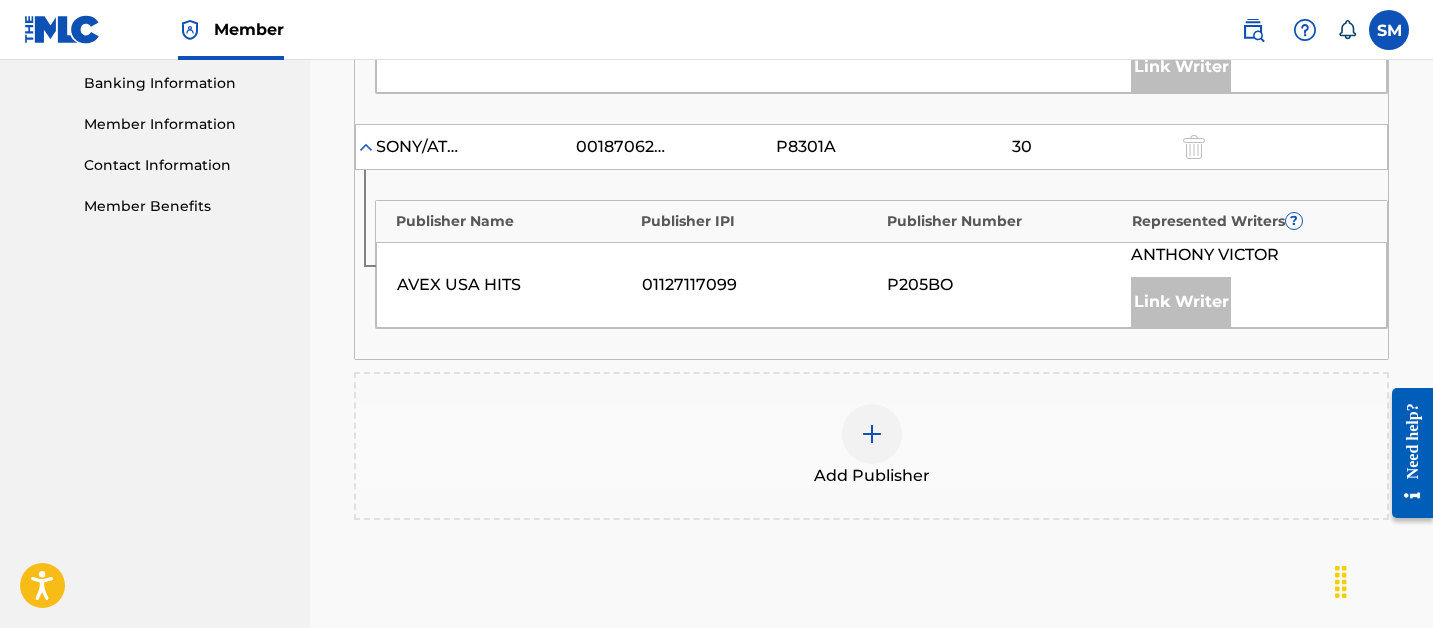 click at bounding box center [872, 434] 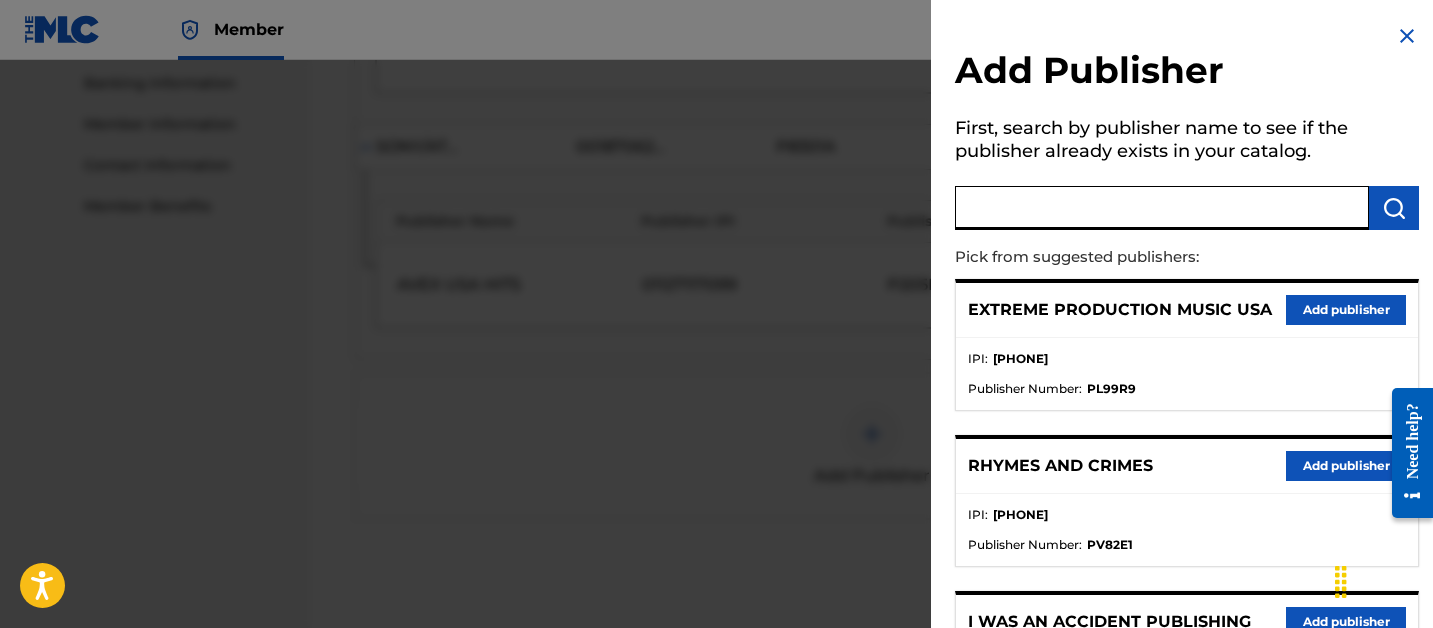 click at bounding box center (1162, 208) 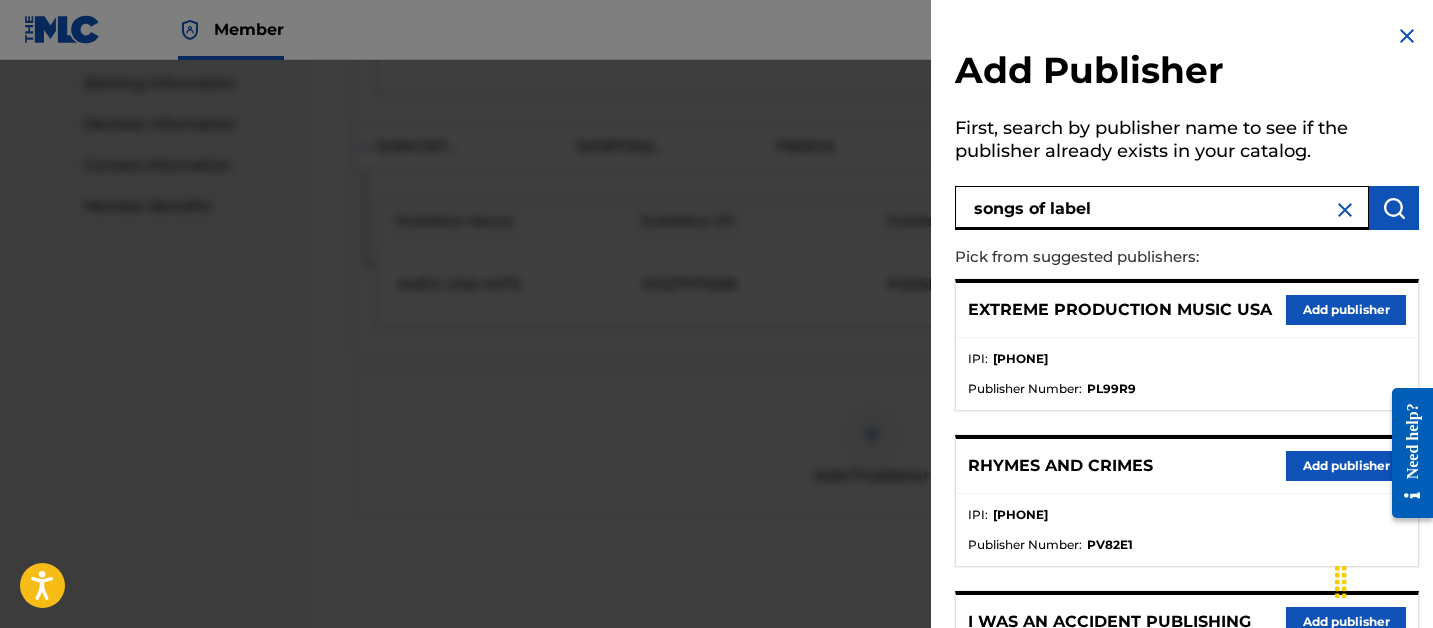 type on "songs of label" 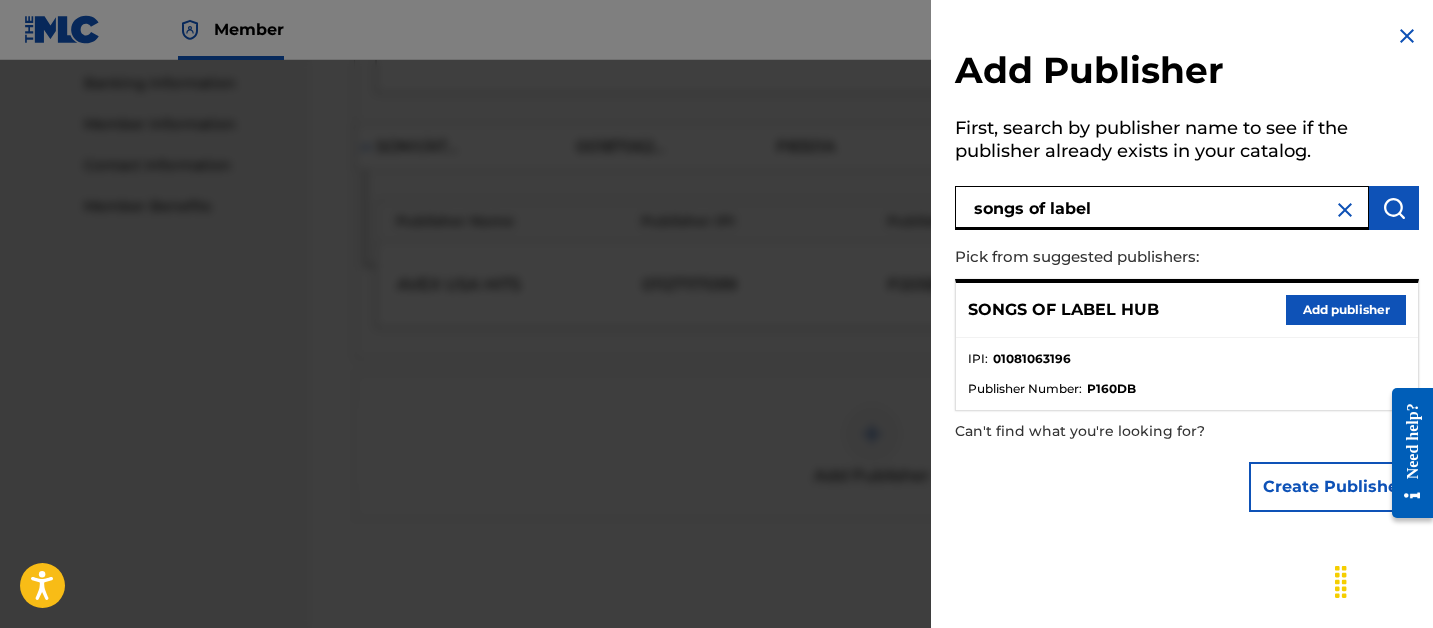 click on "Add publisher" at bounding box center [1346, 310] 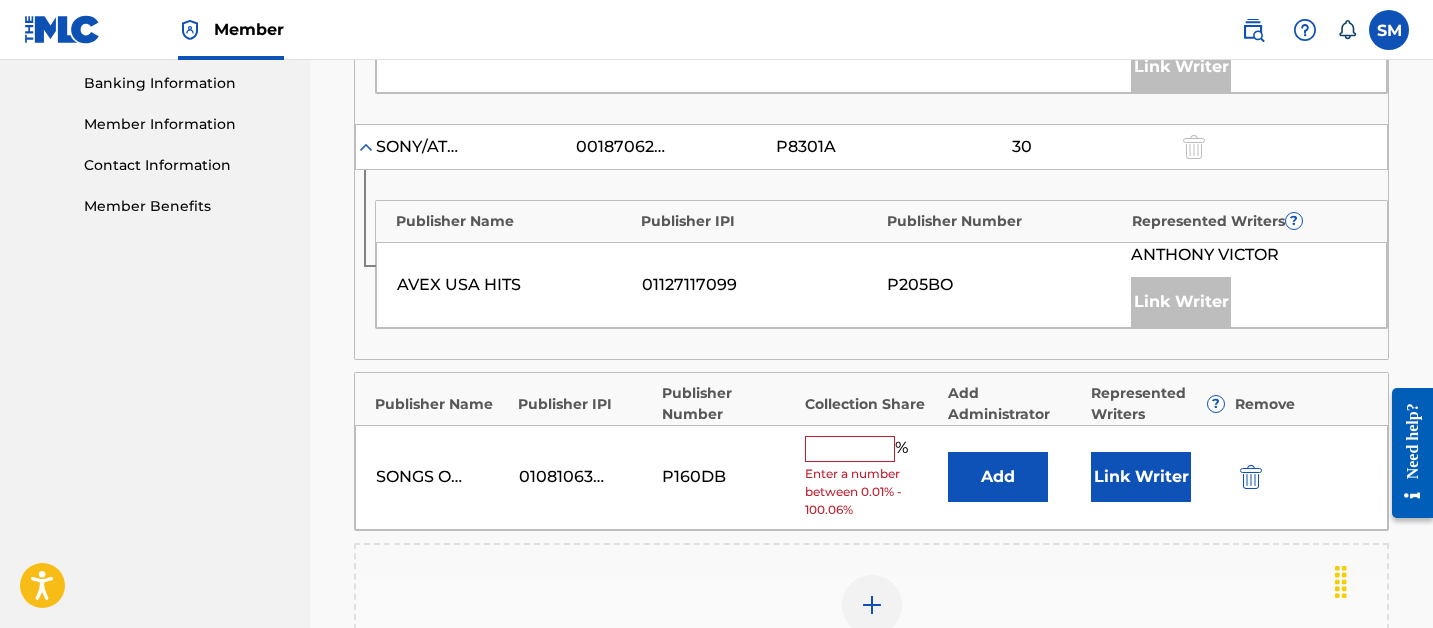click at bounding box center [850, 449] 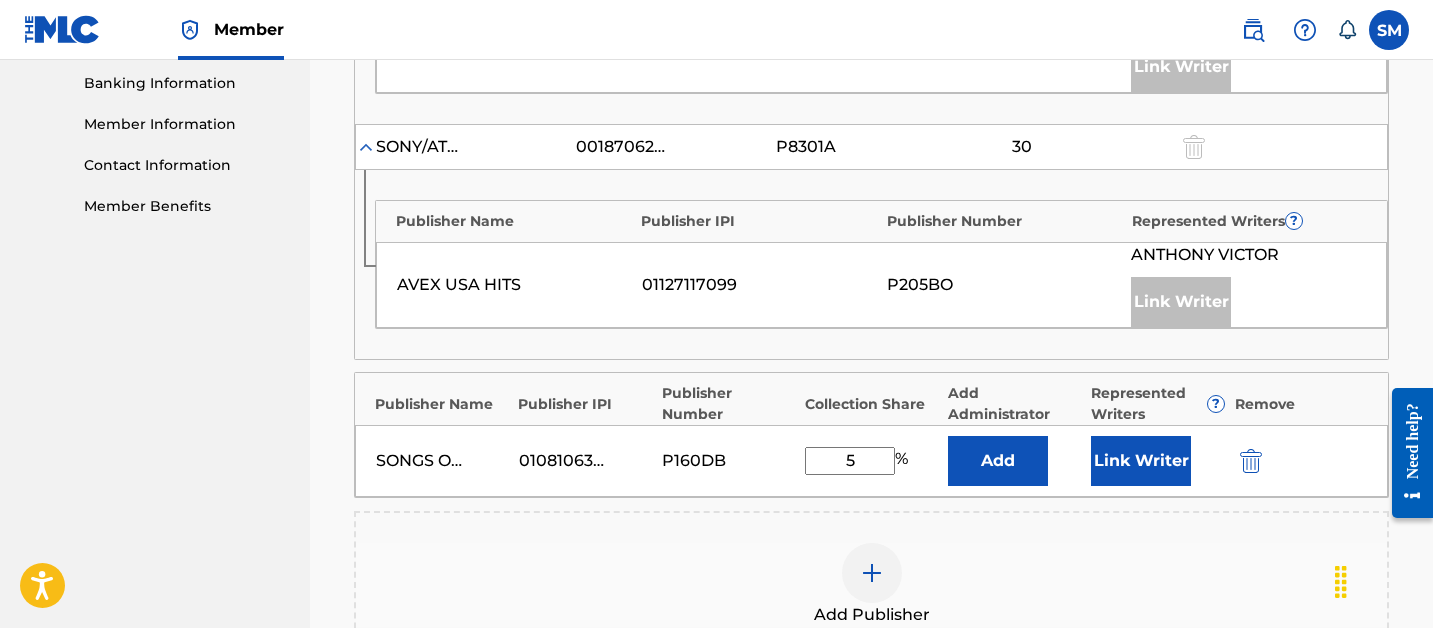 type on "5" 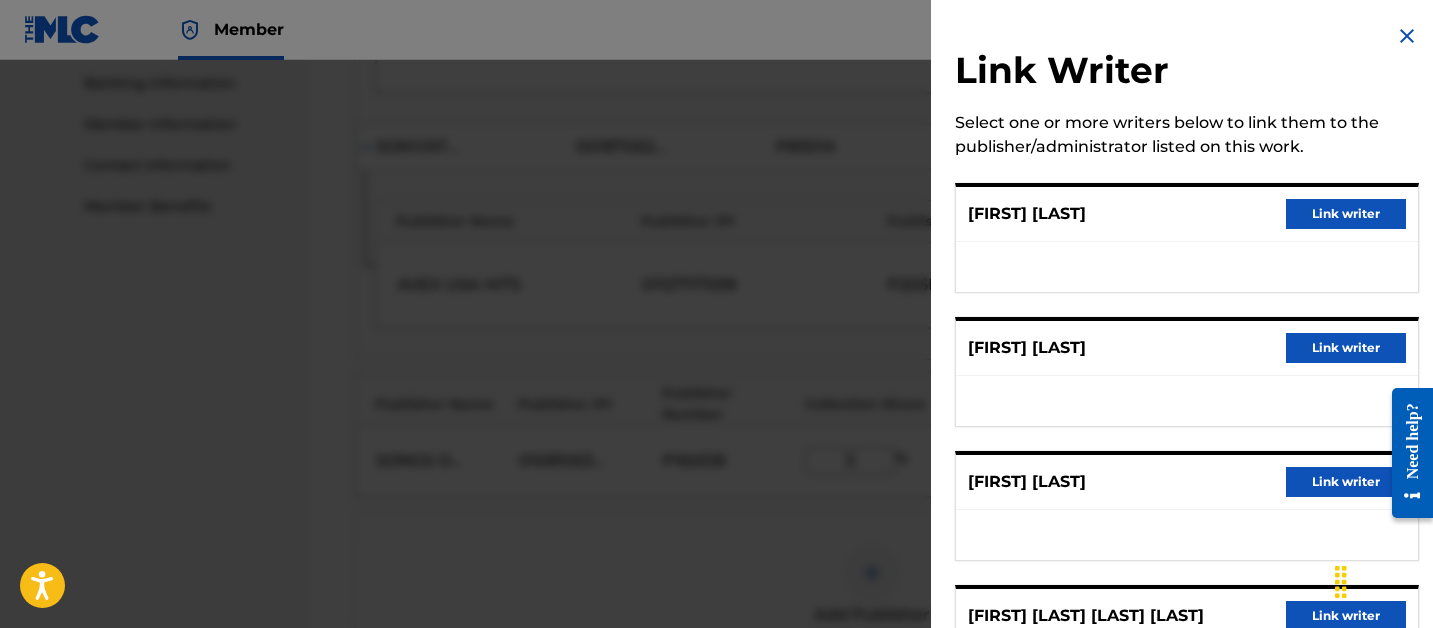 click on "Link writer" at bounding box center [1346, 214] 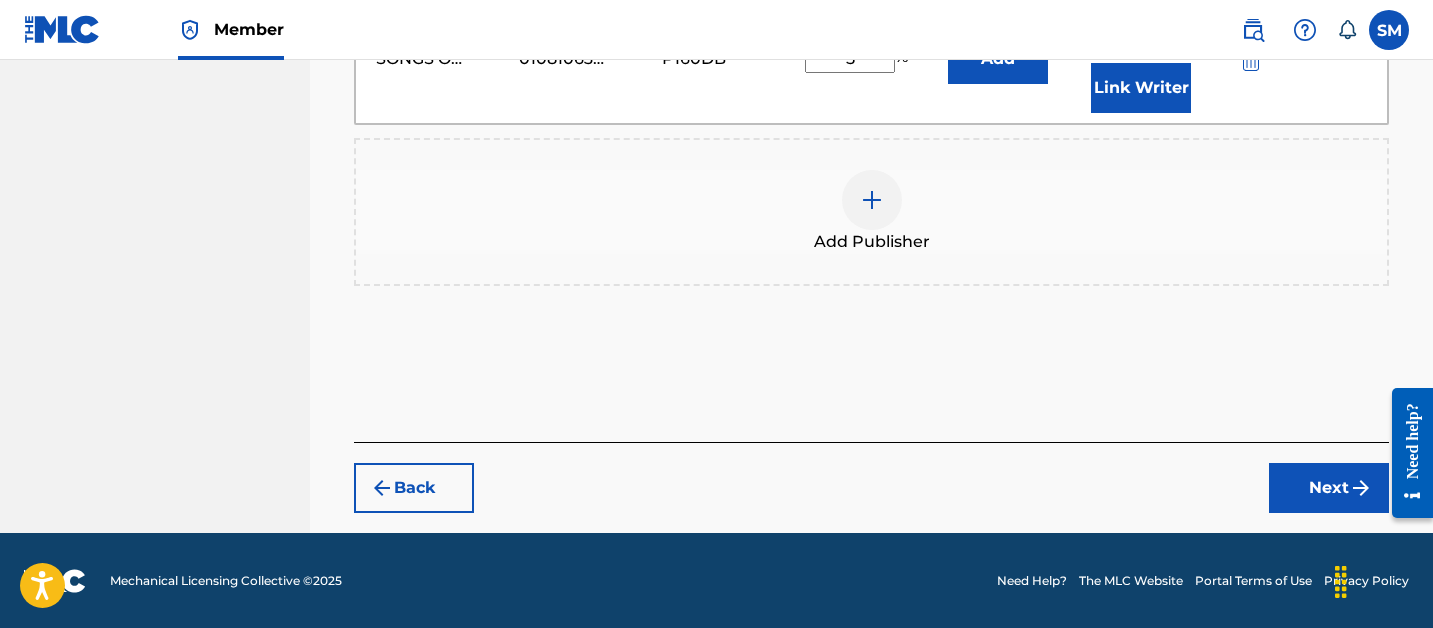 click on "Next" at bounding box center [1329, 488] 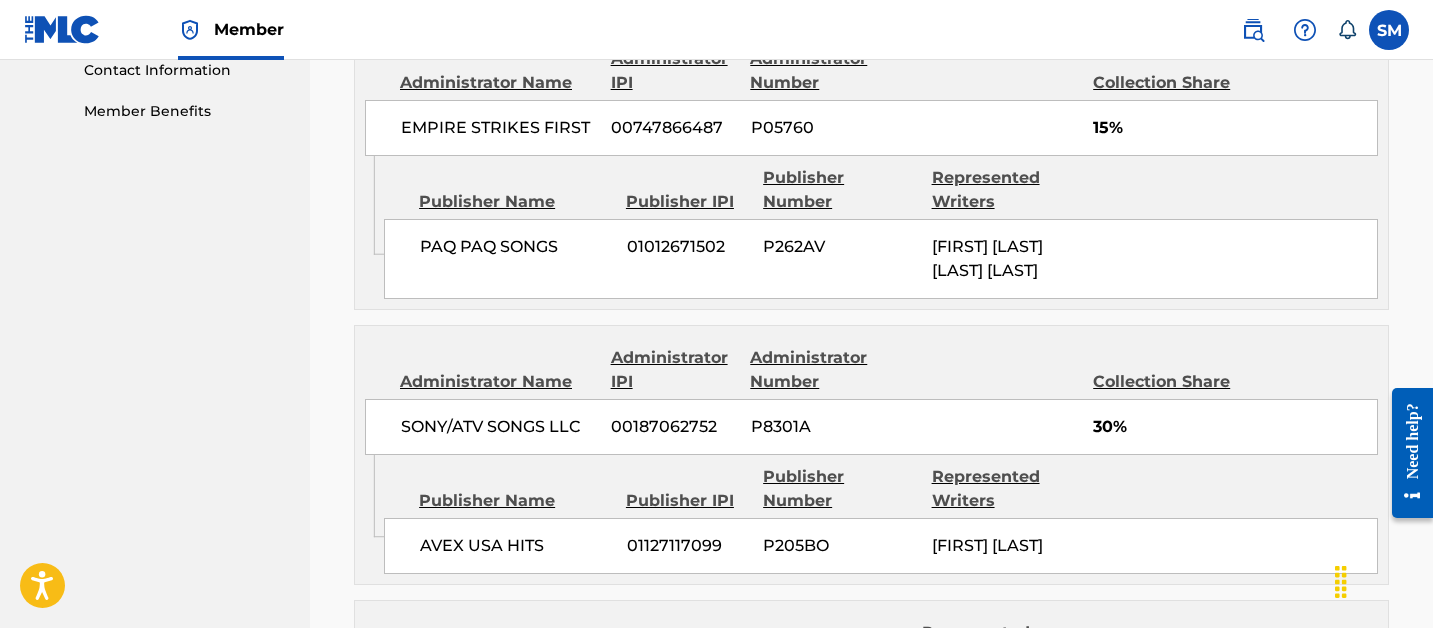 scroll, scrollTop: 1315, scrollLeft: 0, axis: vertical 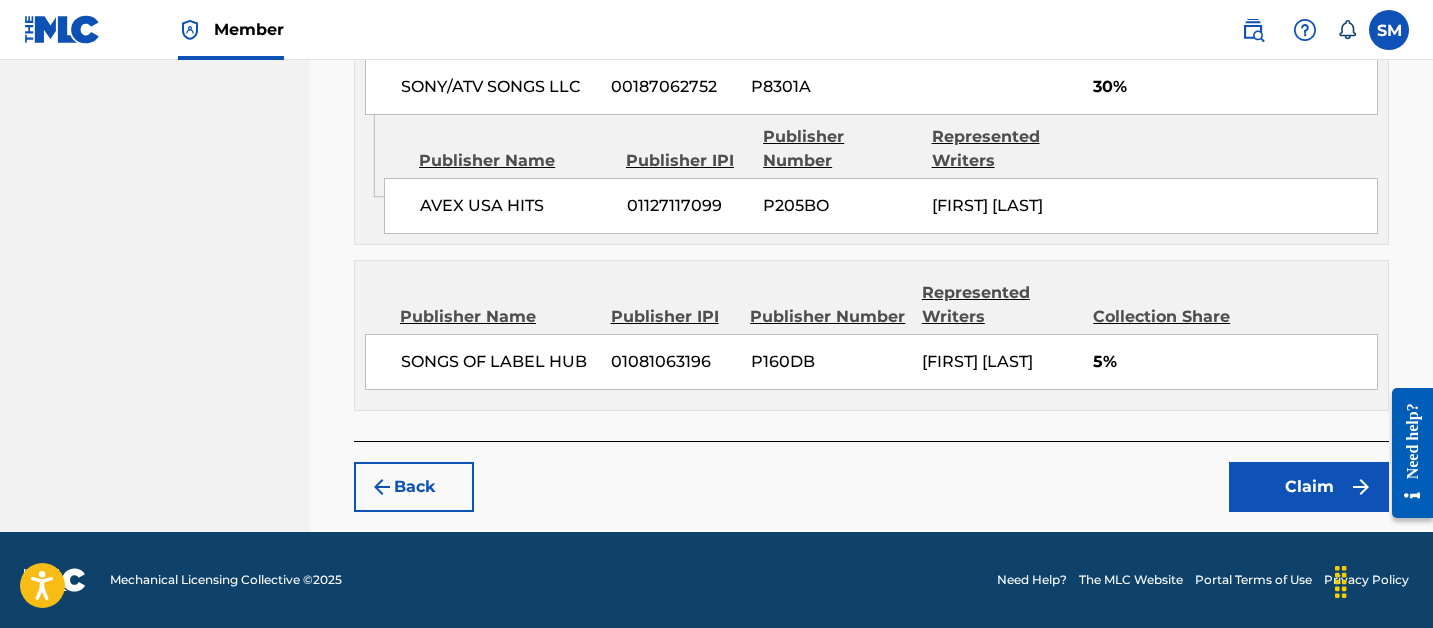 click on "Claim" at bounding box center [1309, 487] 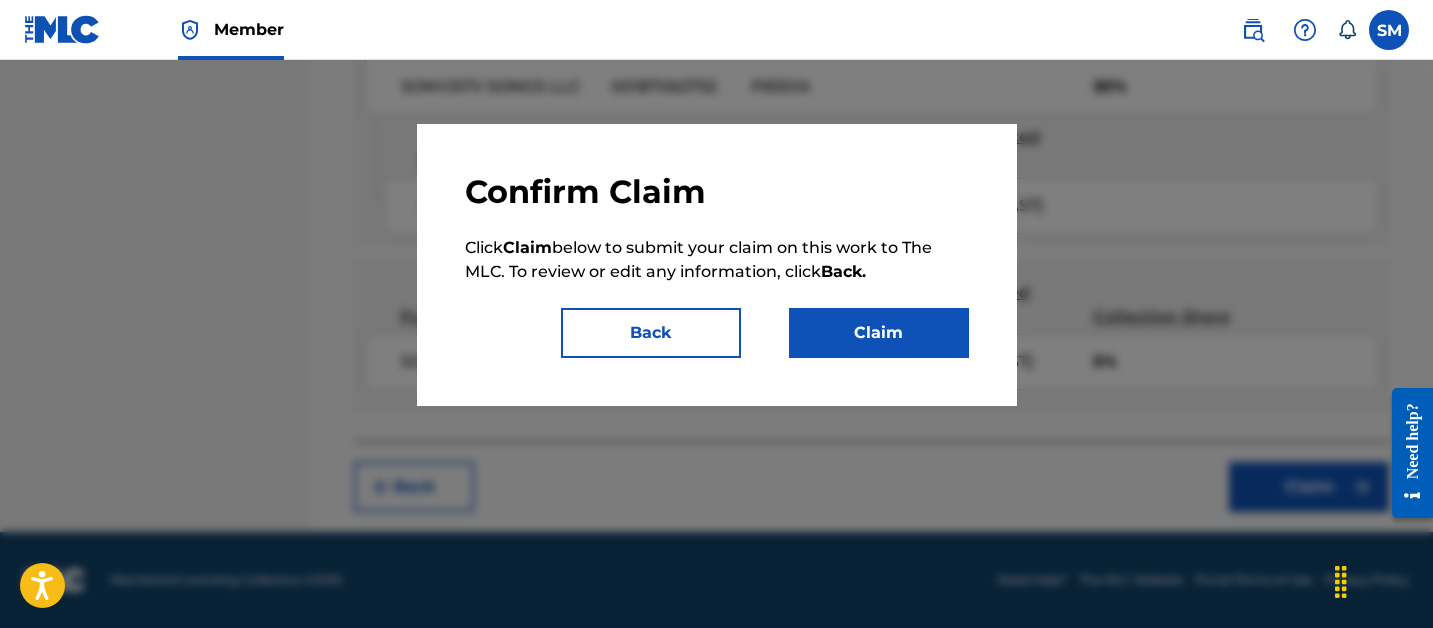 click on "Claim" at bounding box center [879, 333] 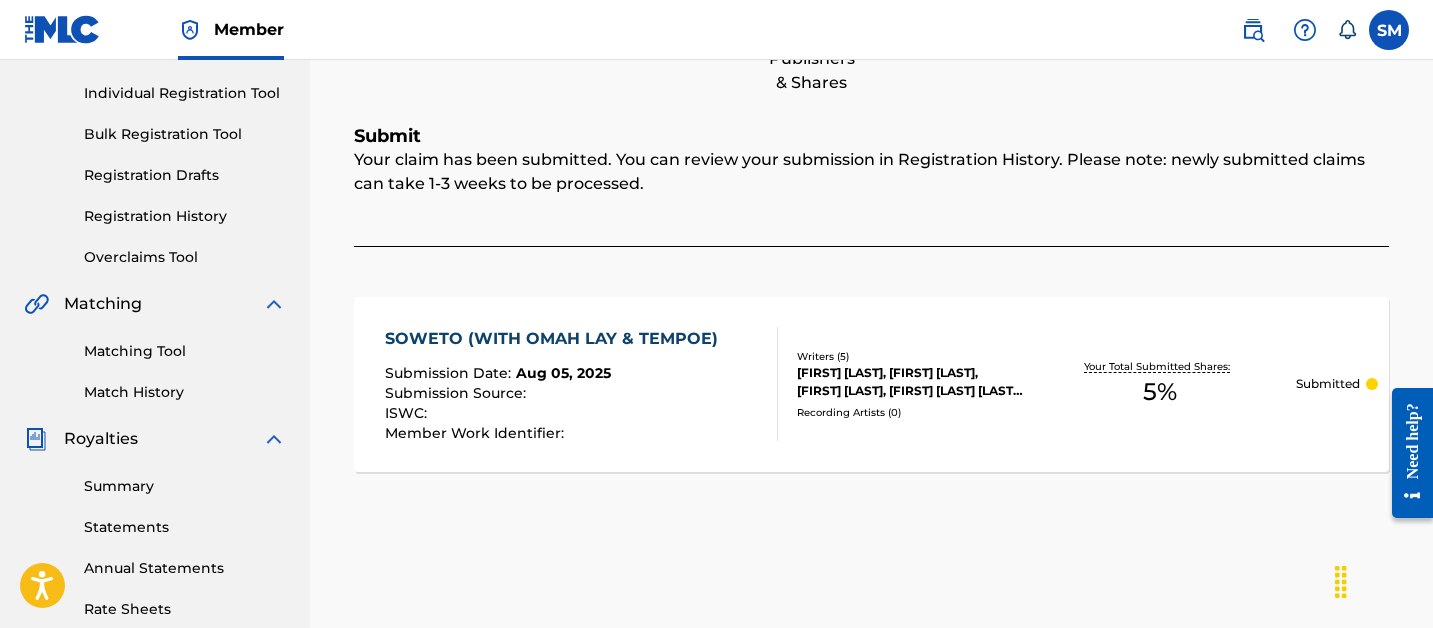 scroll, scrollTop: 244, scrollLeft: 0, axis: vertical 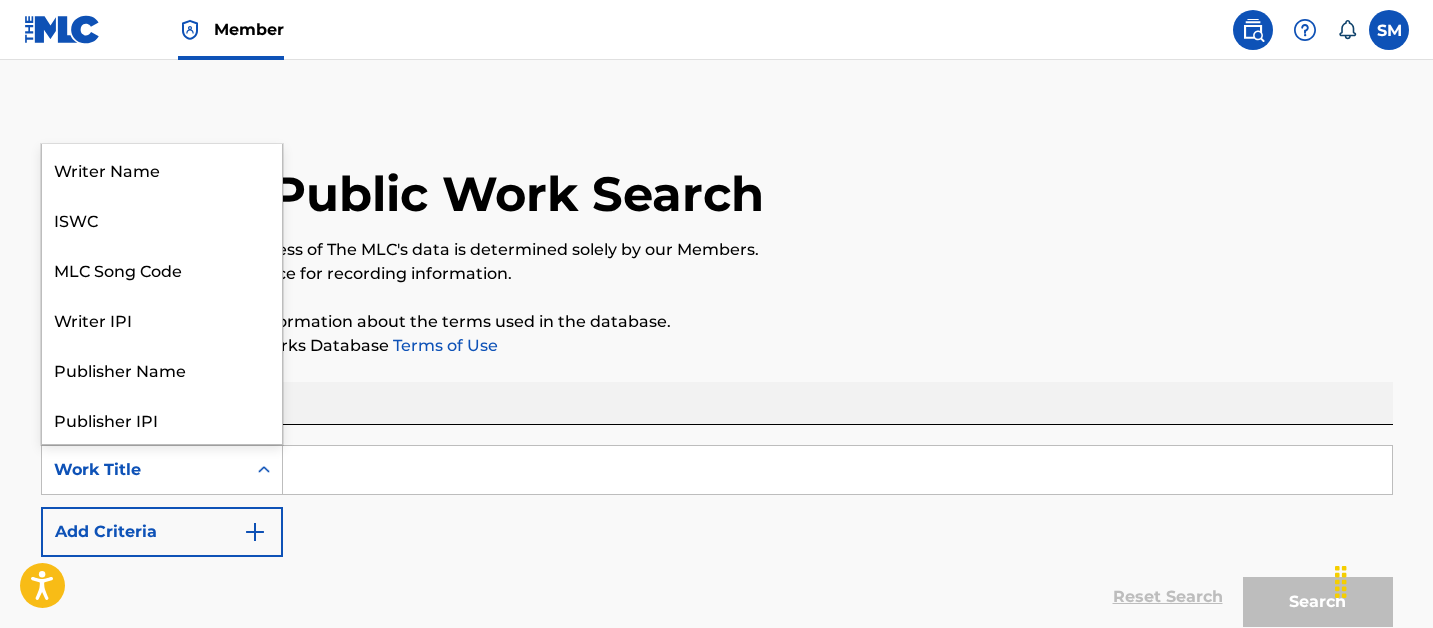 click on "Work Title" at bounding box center [162, 470] 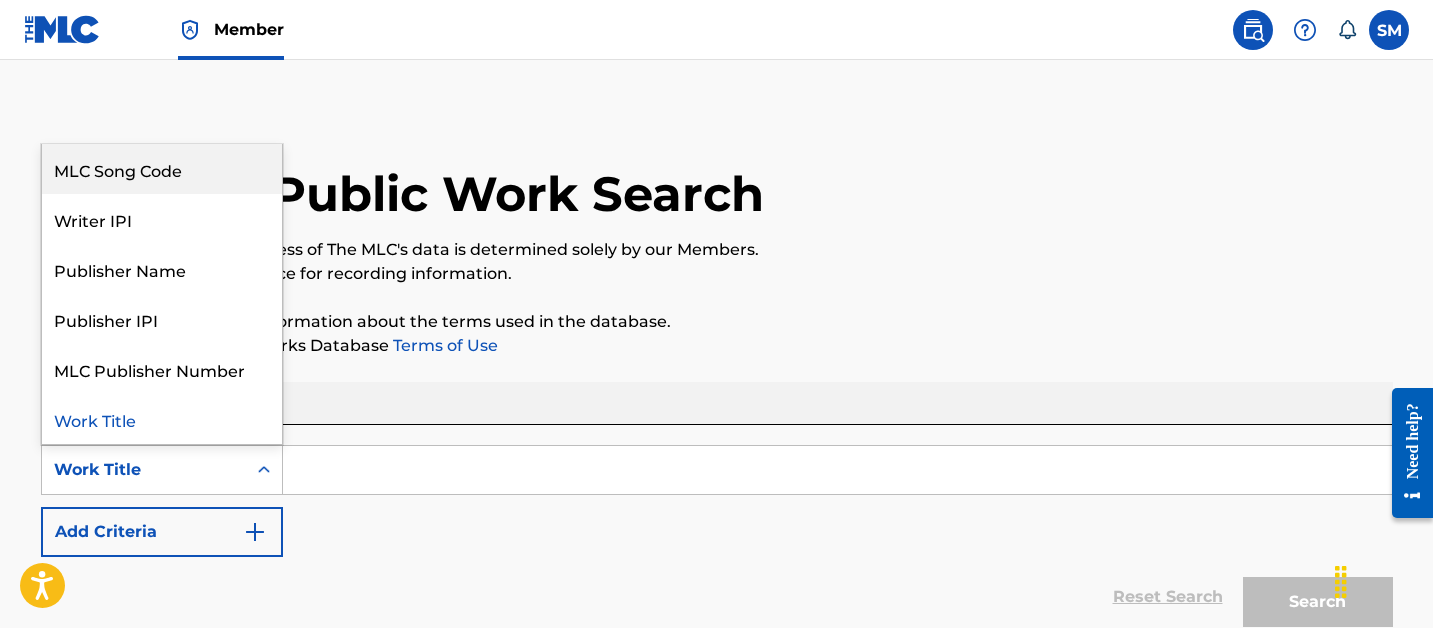 scroll, scrollTop: 0, scrollLeft: 0, axis: both 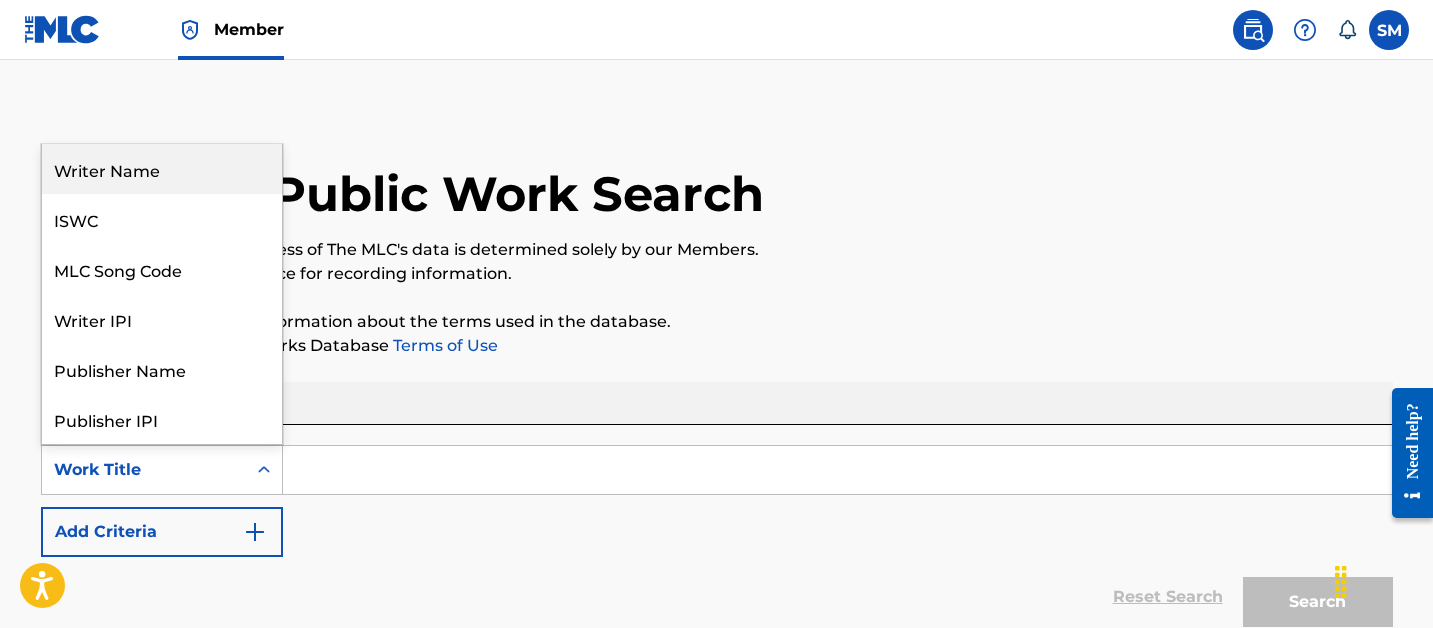 click on "Writer Name" at bounding box center (162, 169) 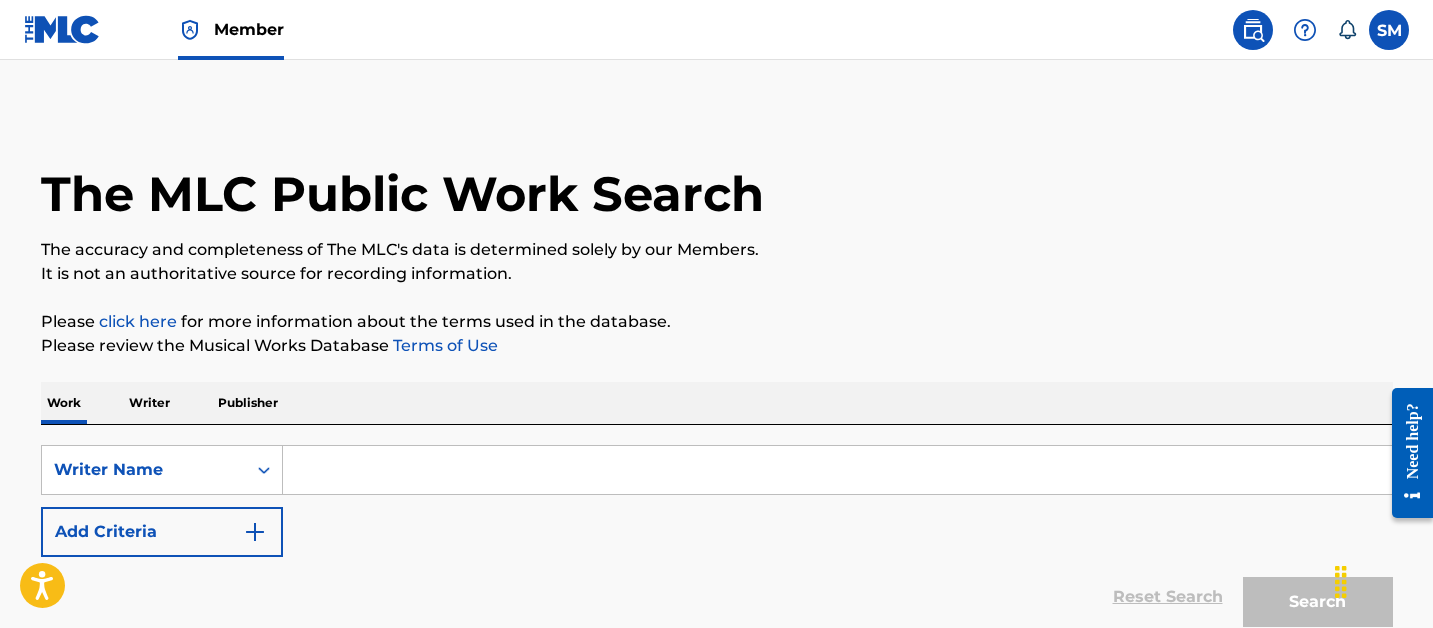 click at bounding box center (837, 470) 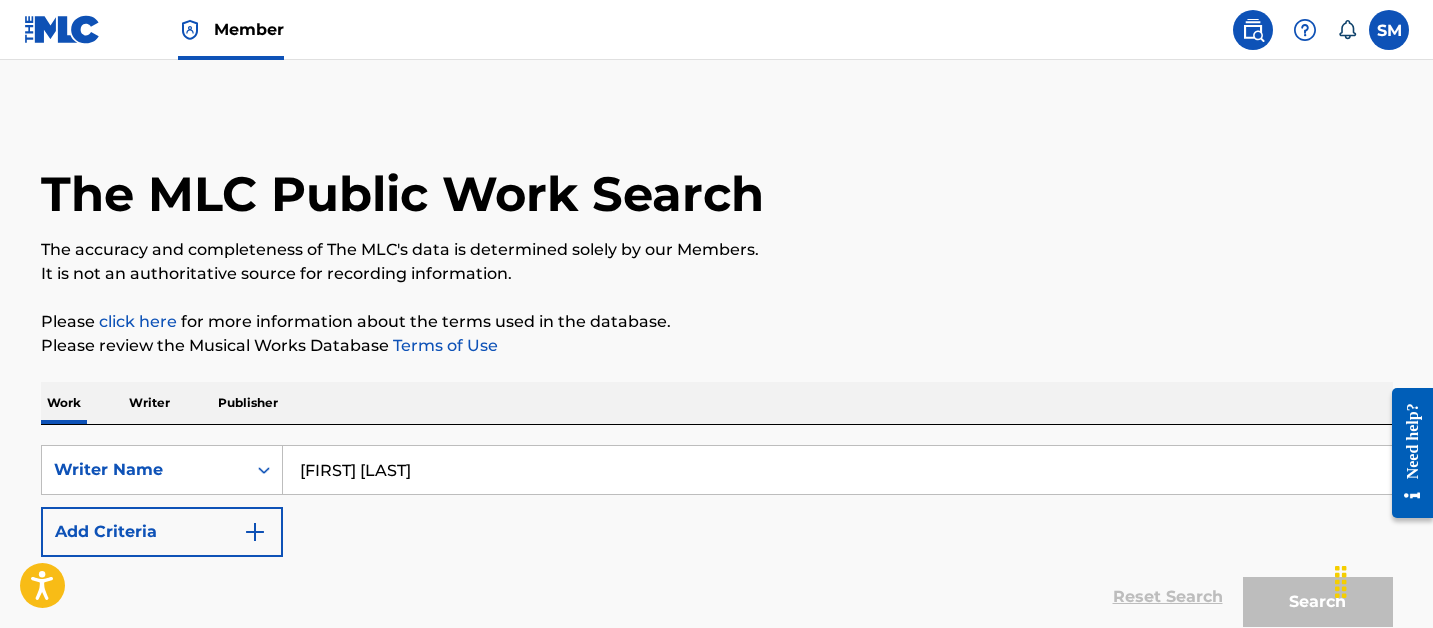 type on "Woodlair Nosy" 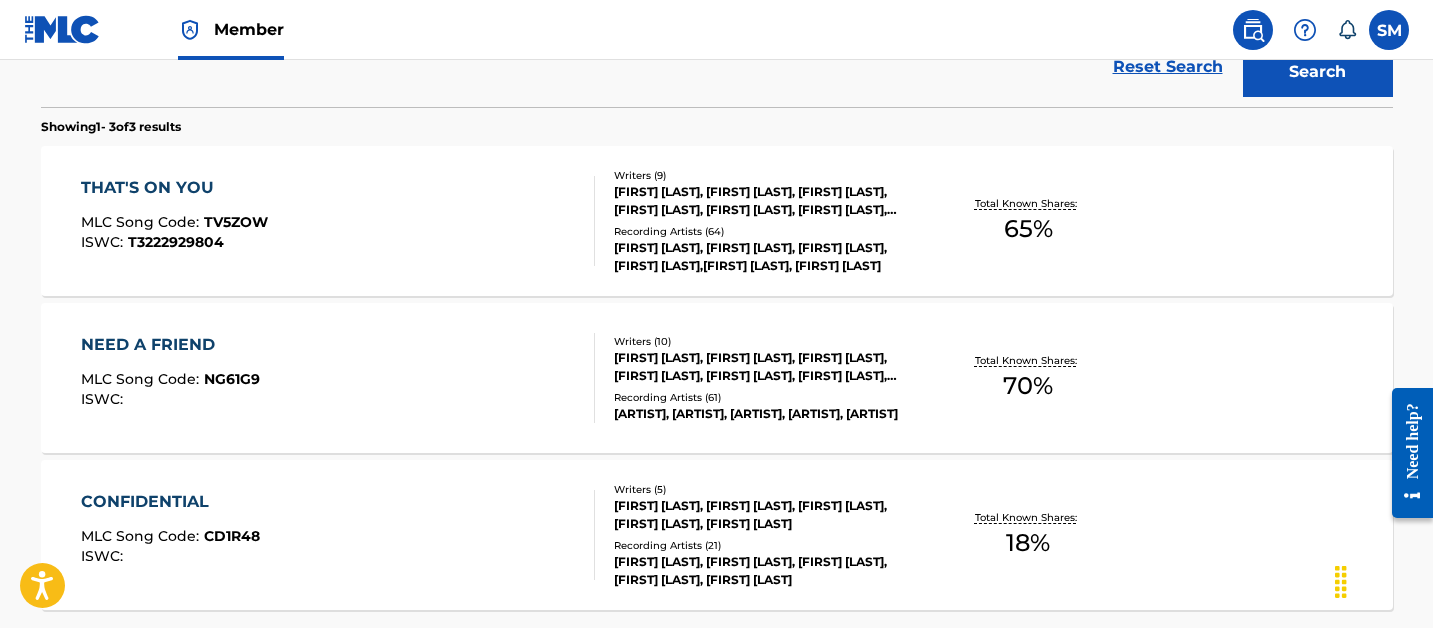 scroll, scrollTop: 556, scrollLeft: 0, axis: vertical 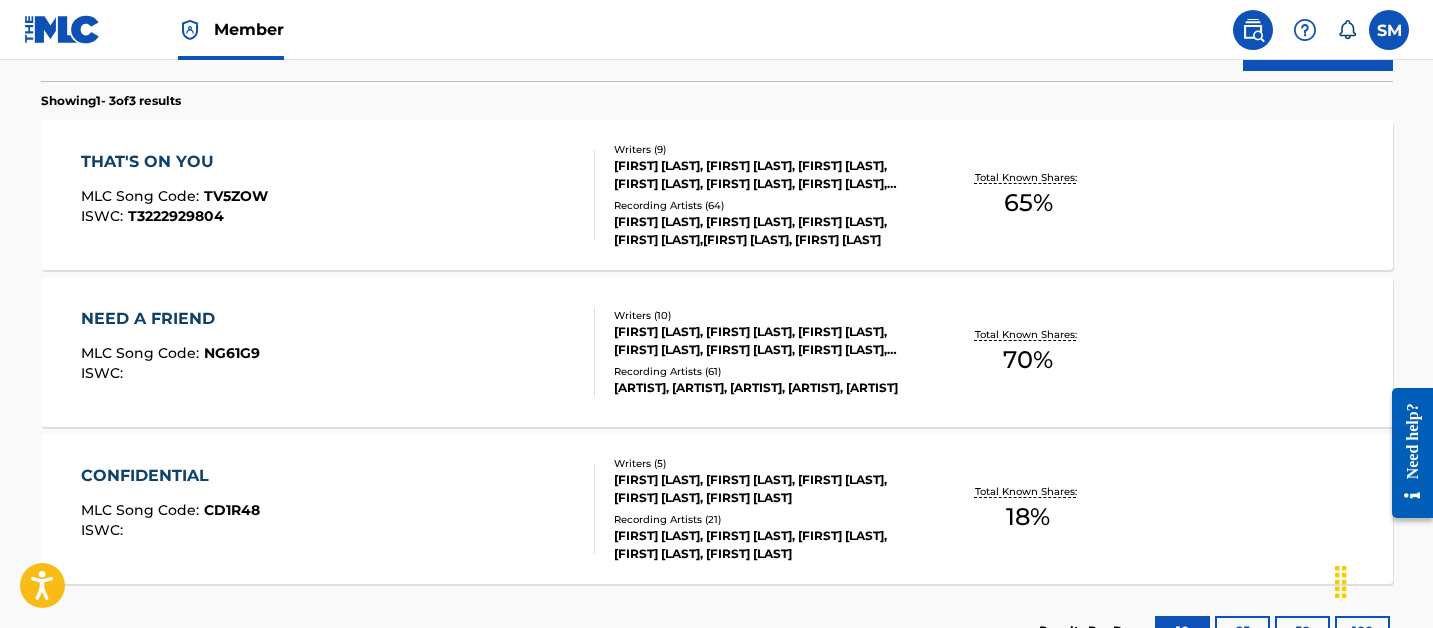 click on "THAT'S ON YOU MLC Song Code : TV5ZOW ISWC : T3222929804" at bounding box center (338, 195) 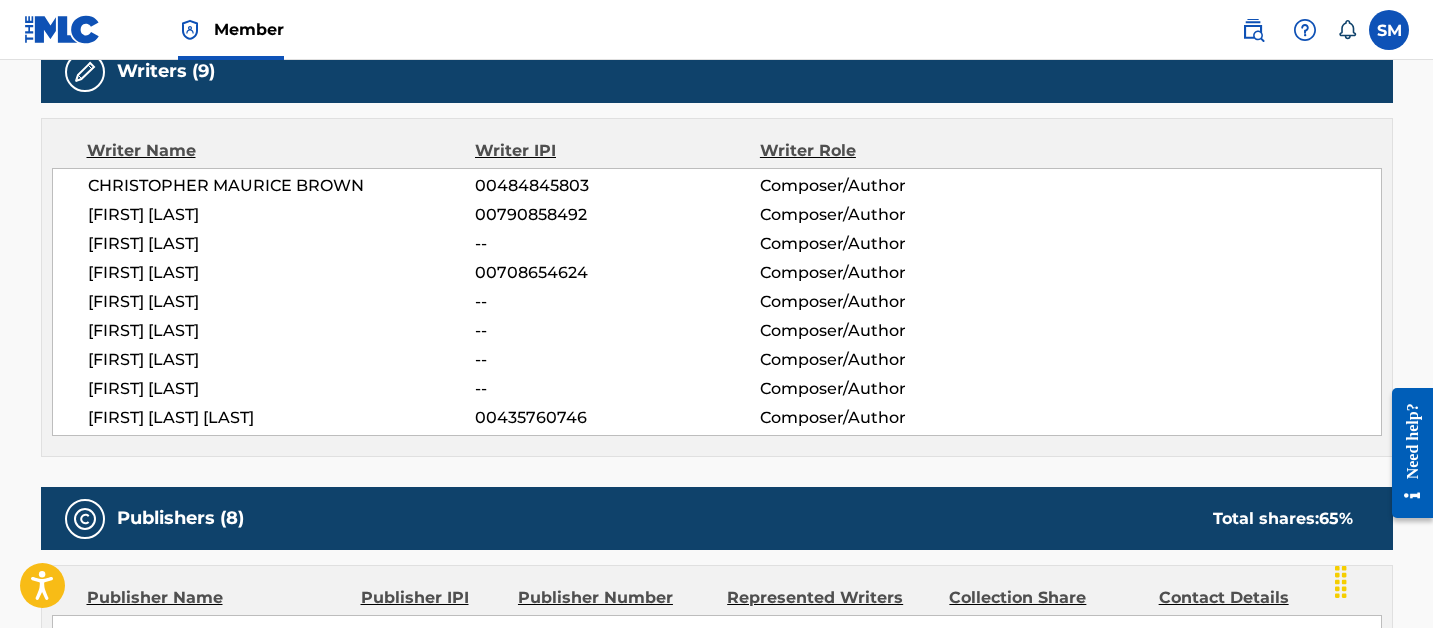 scroll, scrollTop: 0, scrollLeft: 0, axis: both 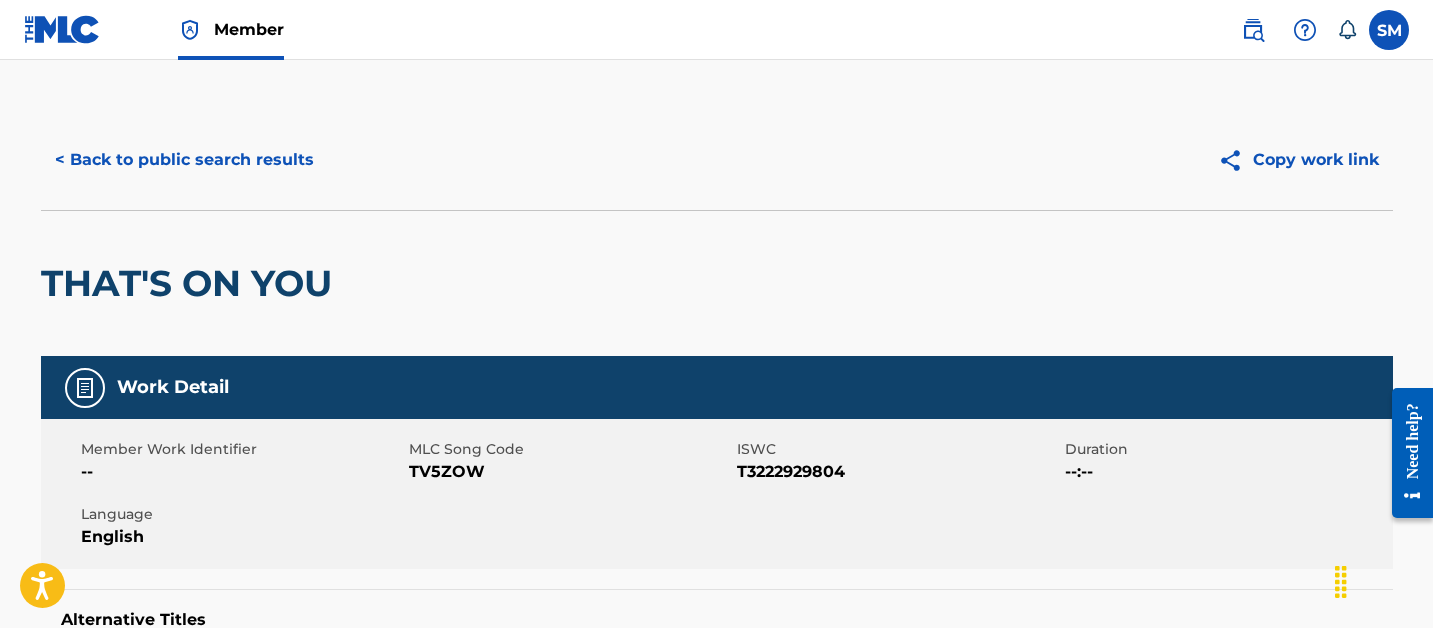 click on "TV5ZOW" at bounding box center (570, 472) 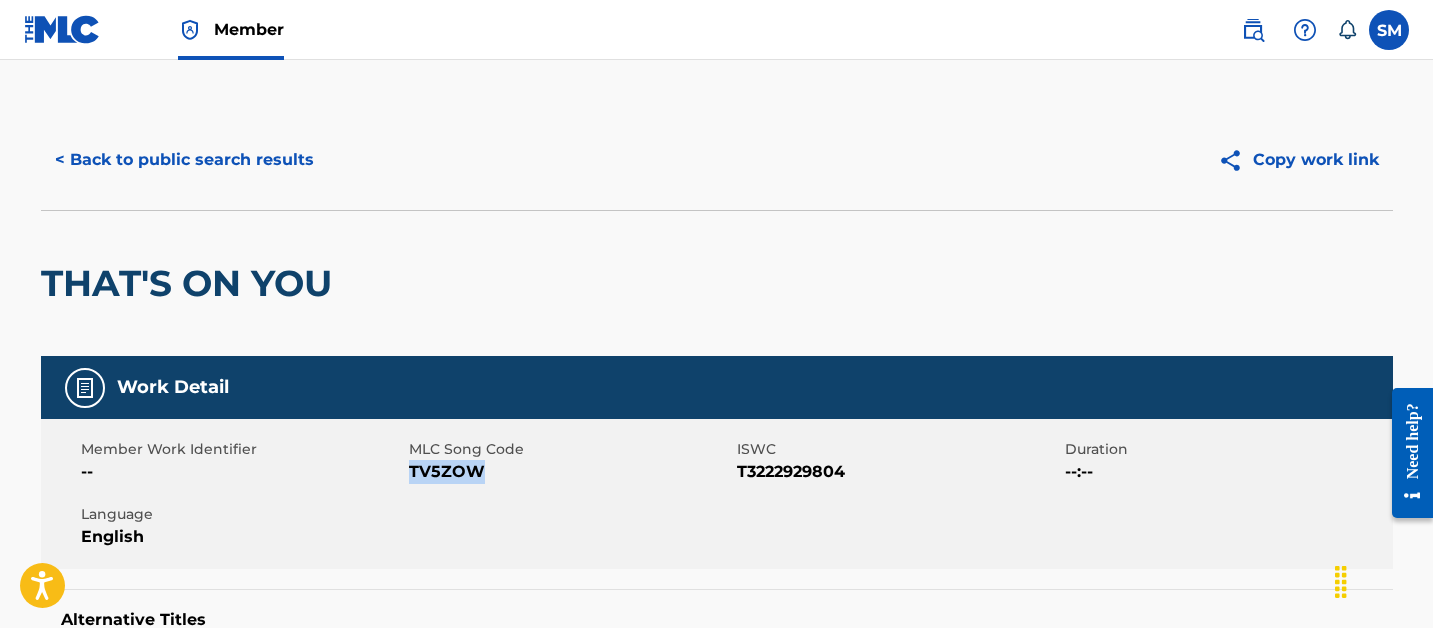 click on "TV5ZOW" at bounding box center [570, 472] 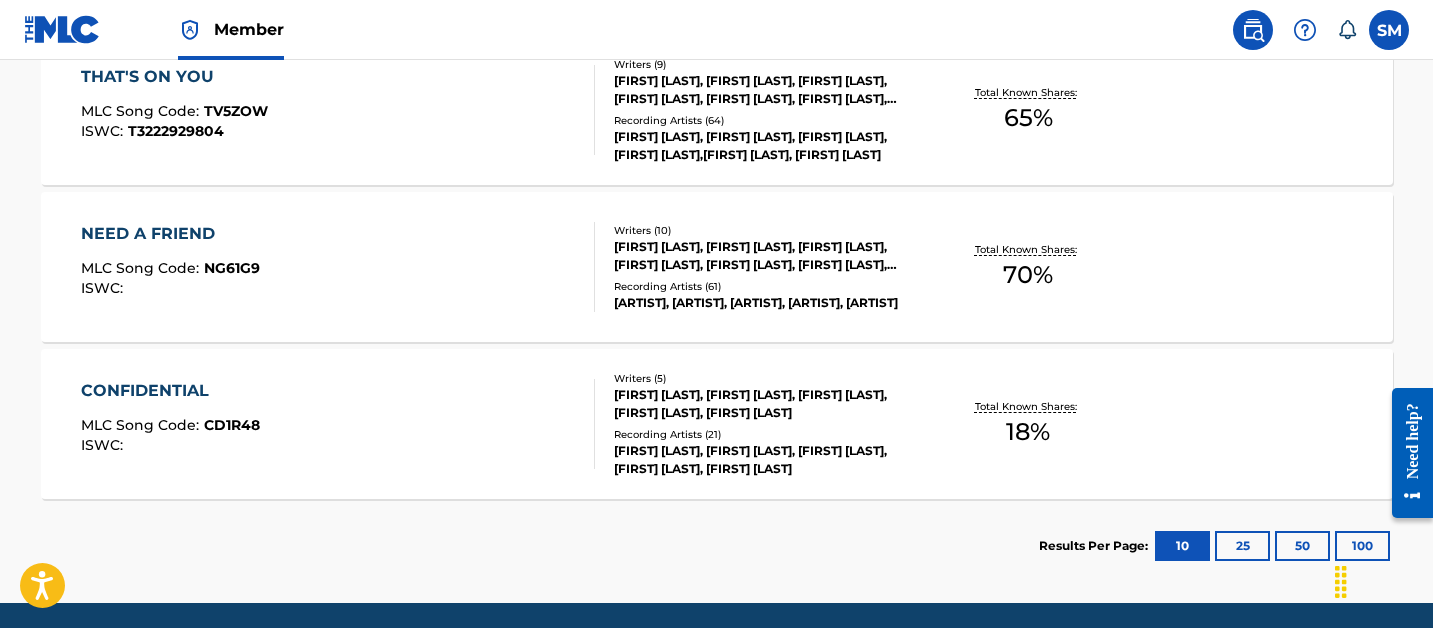 scroll, scrollTop: 580, scrollLeft: 0, axis: vertical 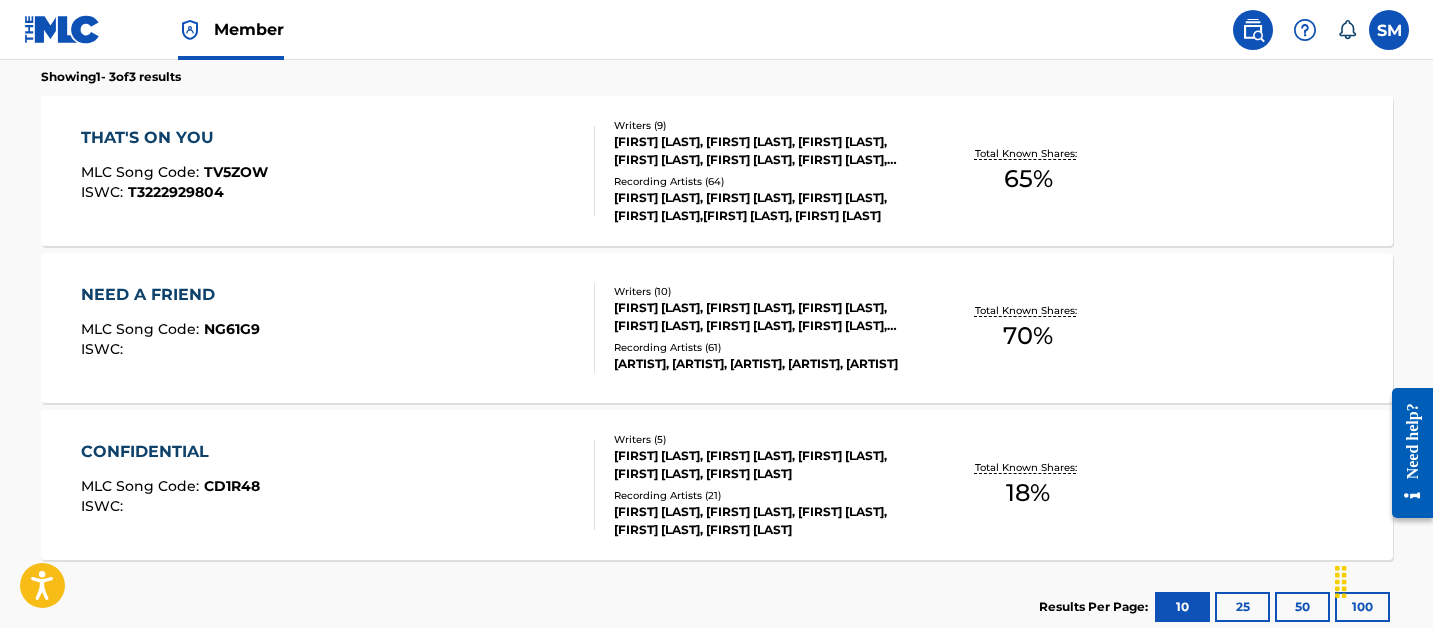 click on "NEED A FRIEND MLC Song Code : NG61G9 ISWC :" at bounding box center (338, 328) 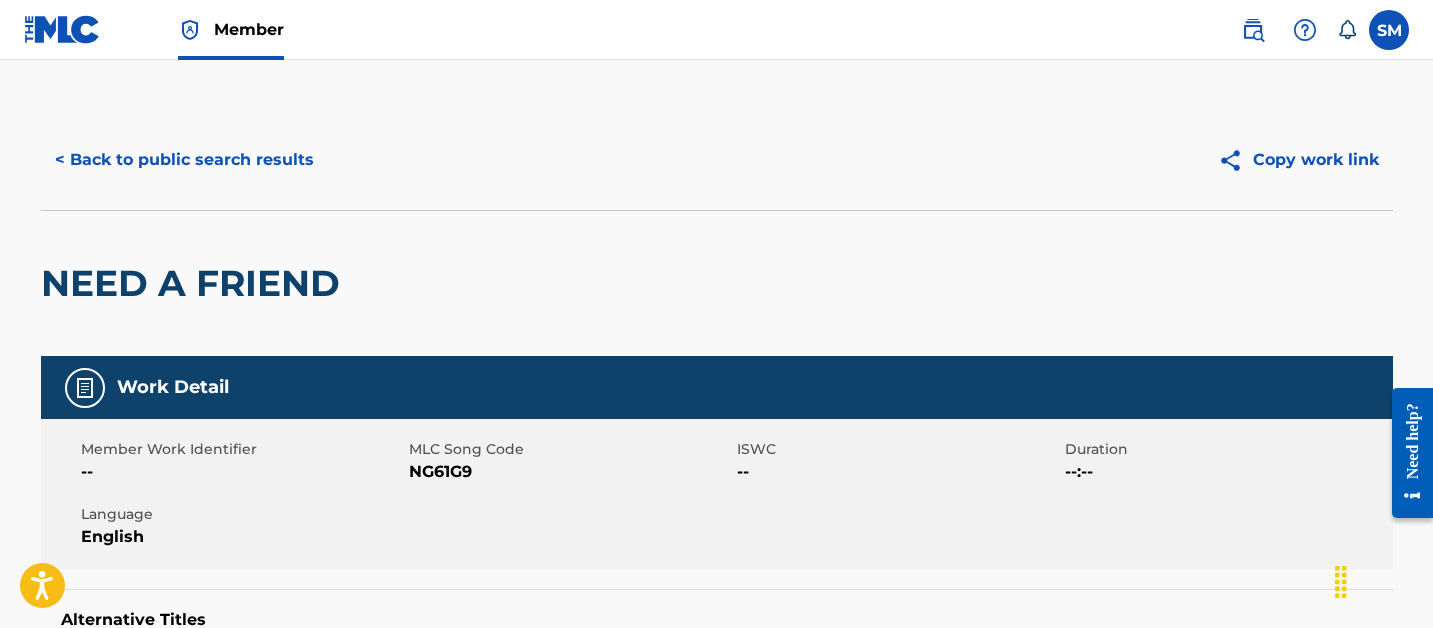 scroll, scrollTop: 174, scrollLeft: 0, axis: vertical 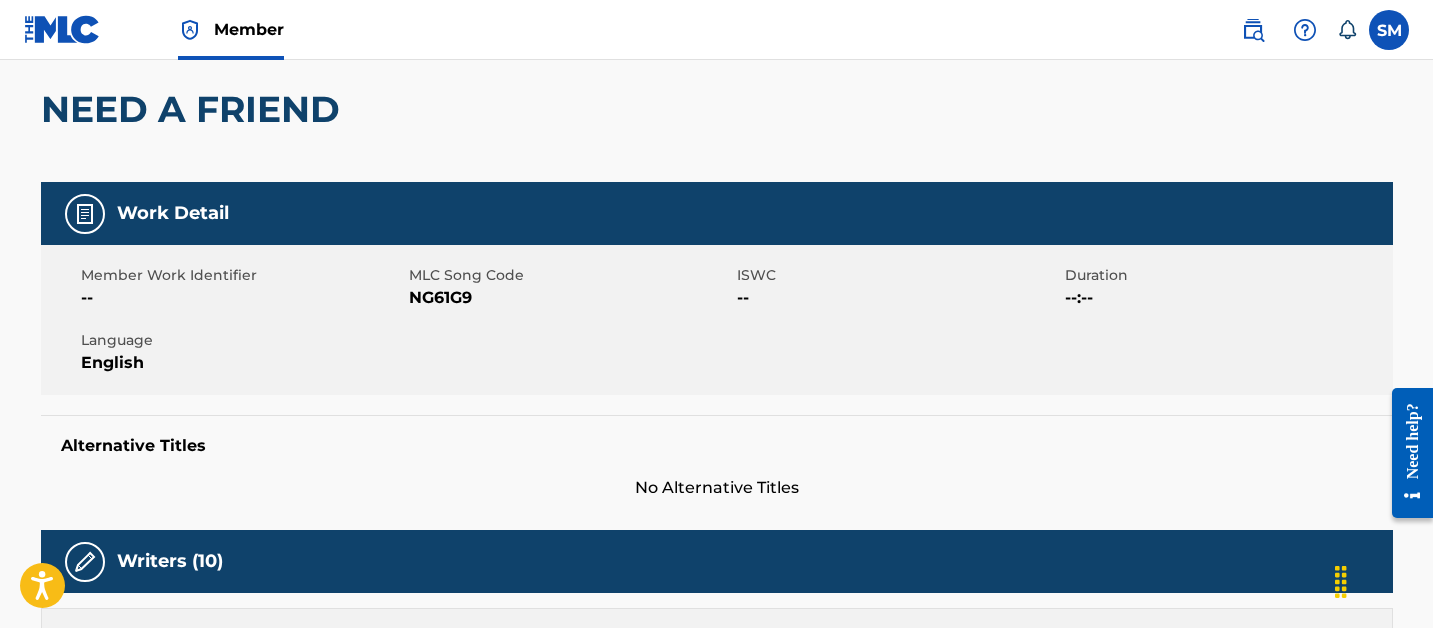 click on "NG61G9" at bounding box center (570, 298) 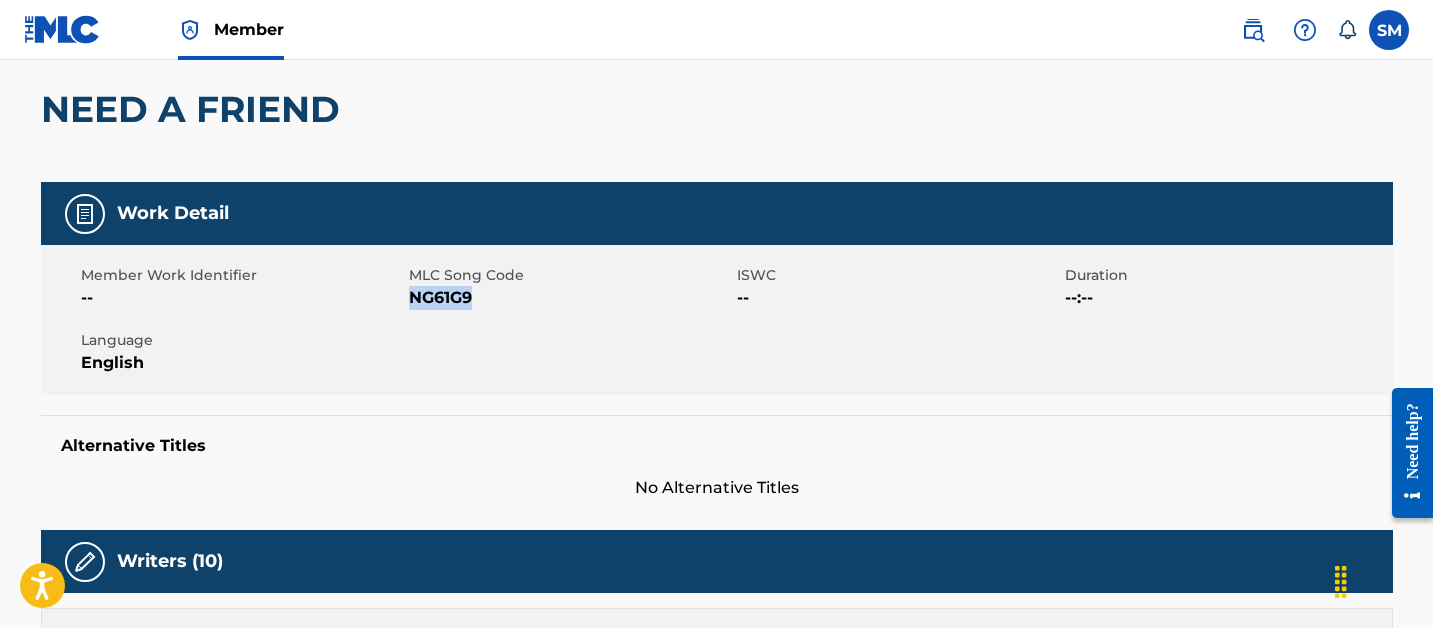 click on "NG61G9" at bounding box center [570, 298] 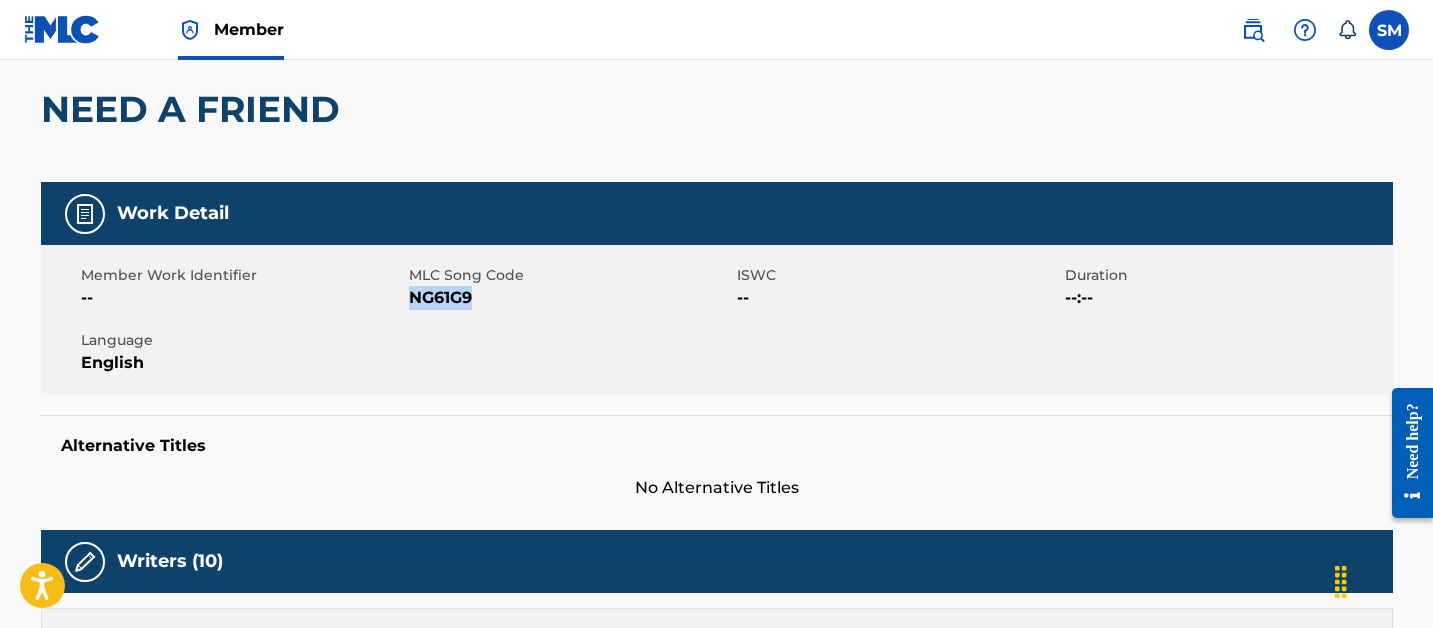 scroll, scrollTop: 0, scrollLeft: 0, axis: both 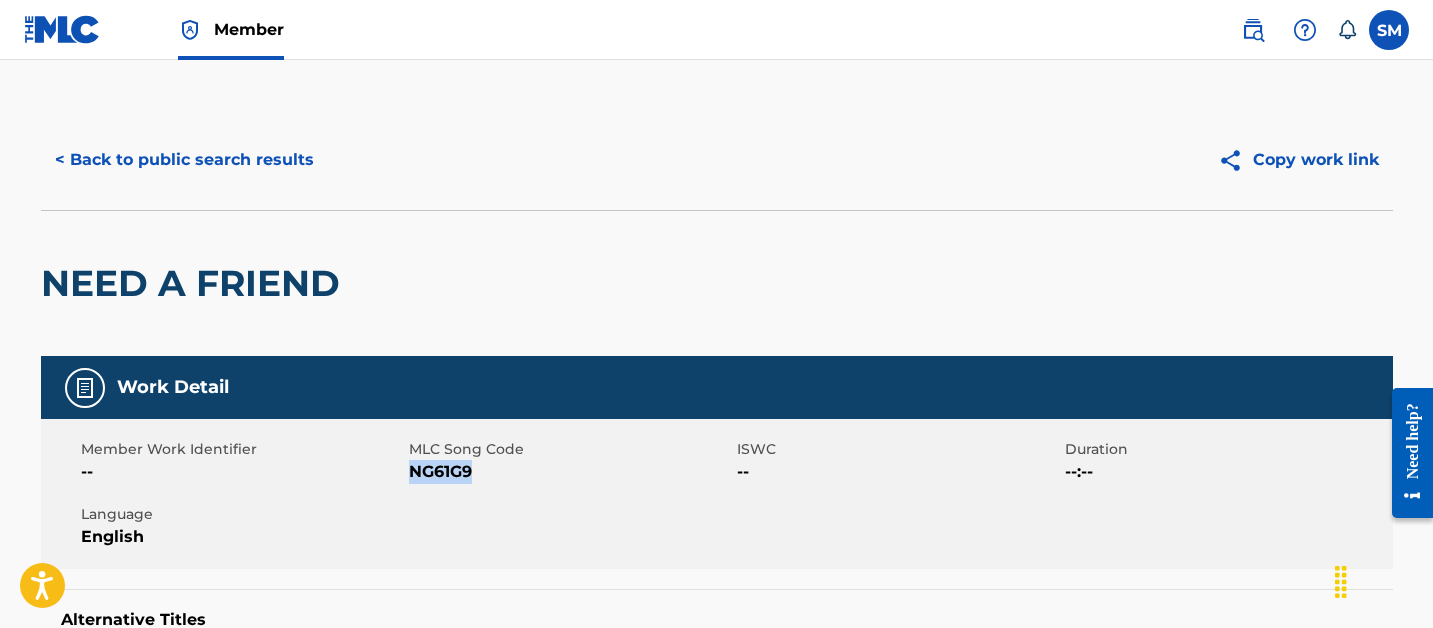 click on "< Back to public search results" at bounding box center (184, 160) 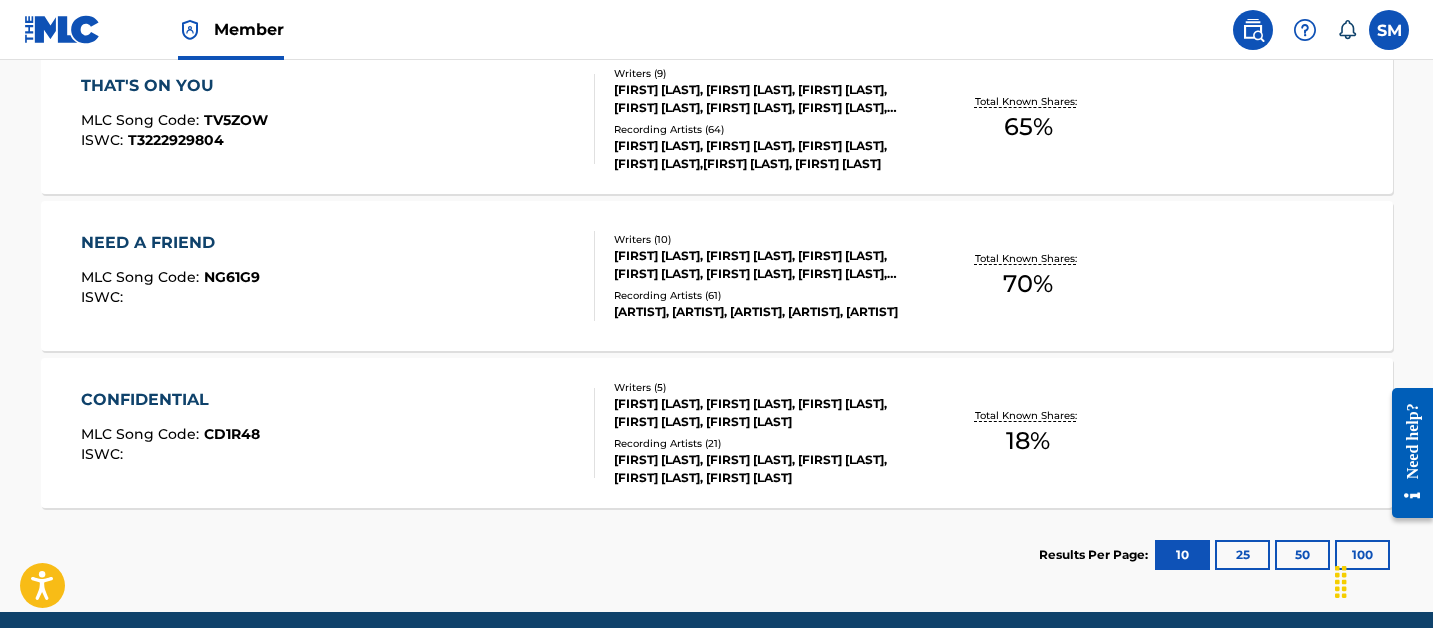 scroll, scrollTop: 0, scrollLeft: 0, axis: both 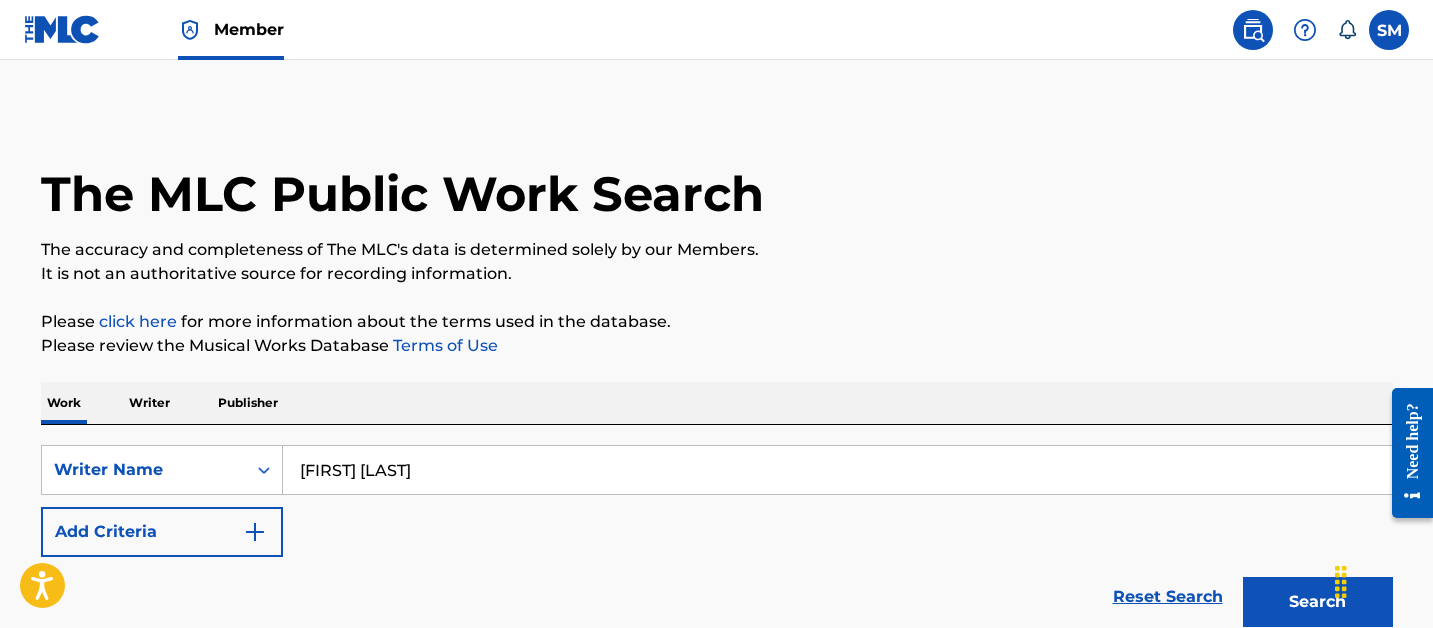 click on "SearchWithCriteriaf08aae1a-26b8-4328-9b5a-fa990ce2fb0a Writer Name Woodlair Nosy Add Criteria" at bounding box center [717, 501] 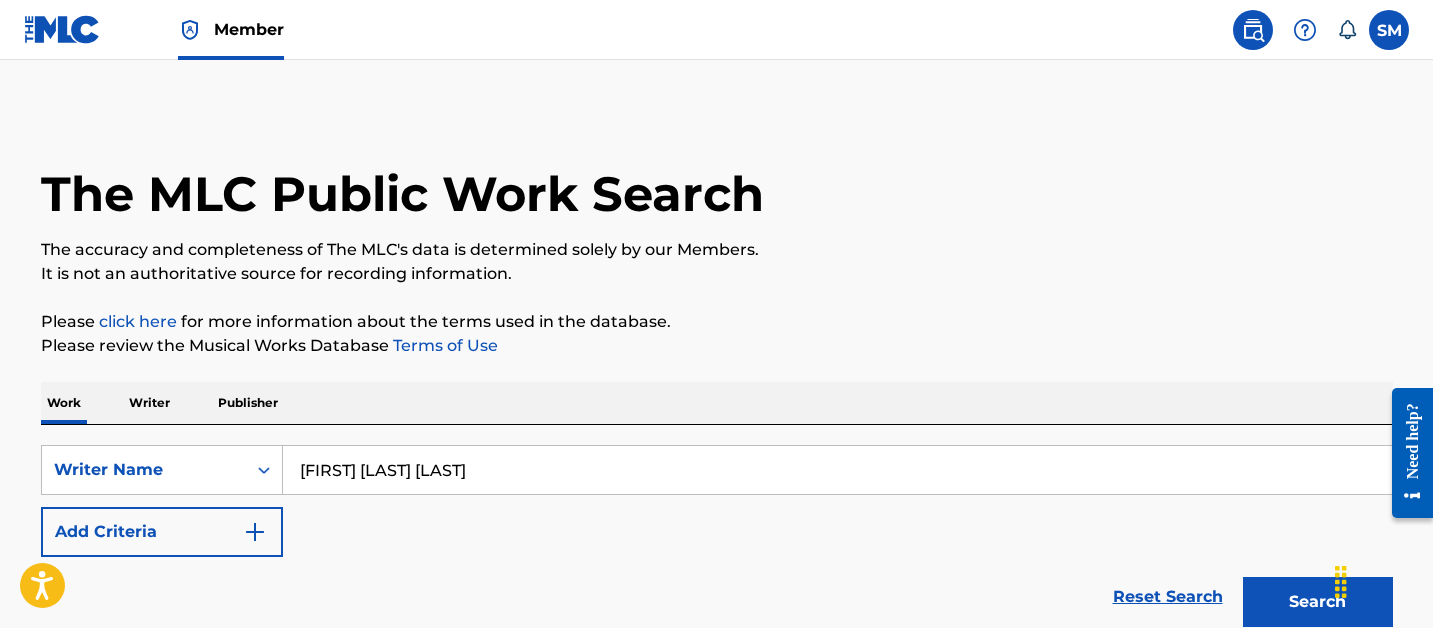 type on "ANTONIO ALEXANDER STEWART" 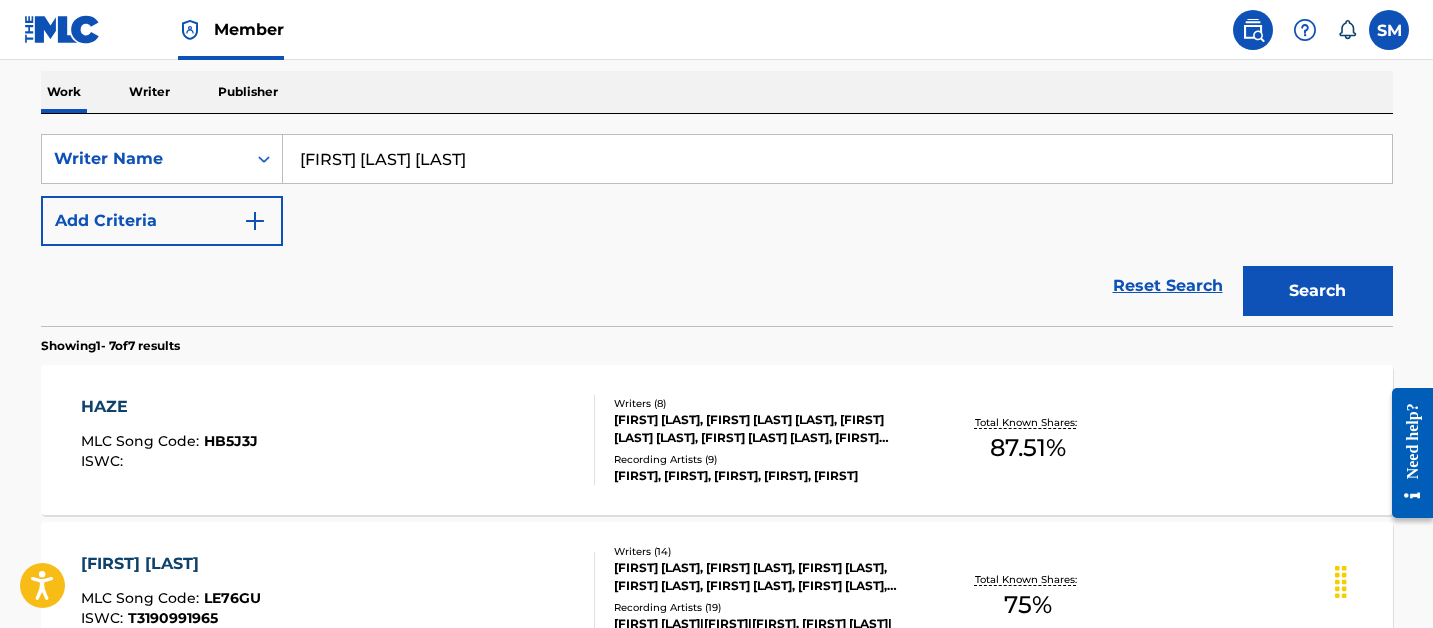 scroll, scrollTop: 322, scrollLeft: 0, axis: vertical 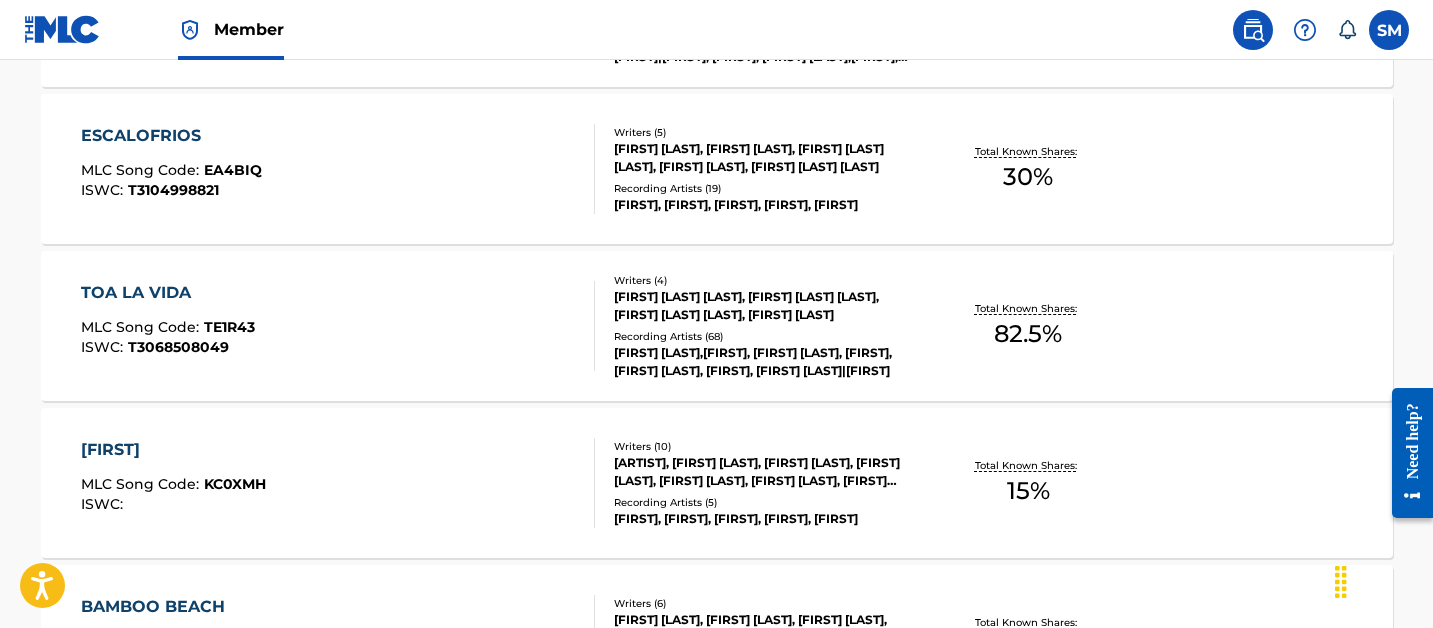 click on "ESCALOFRIOS MLC Song Code : EA4BIQ ISWC : T3104998821" at bounding box center (338, 169) 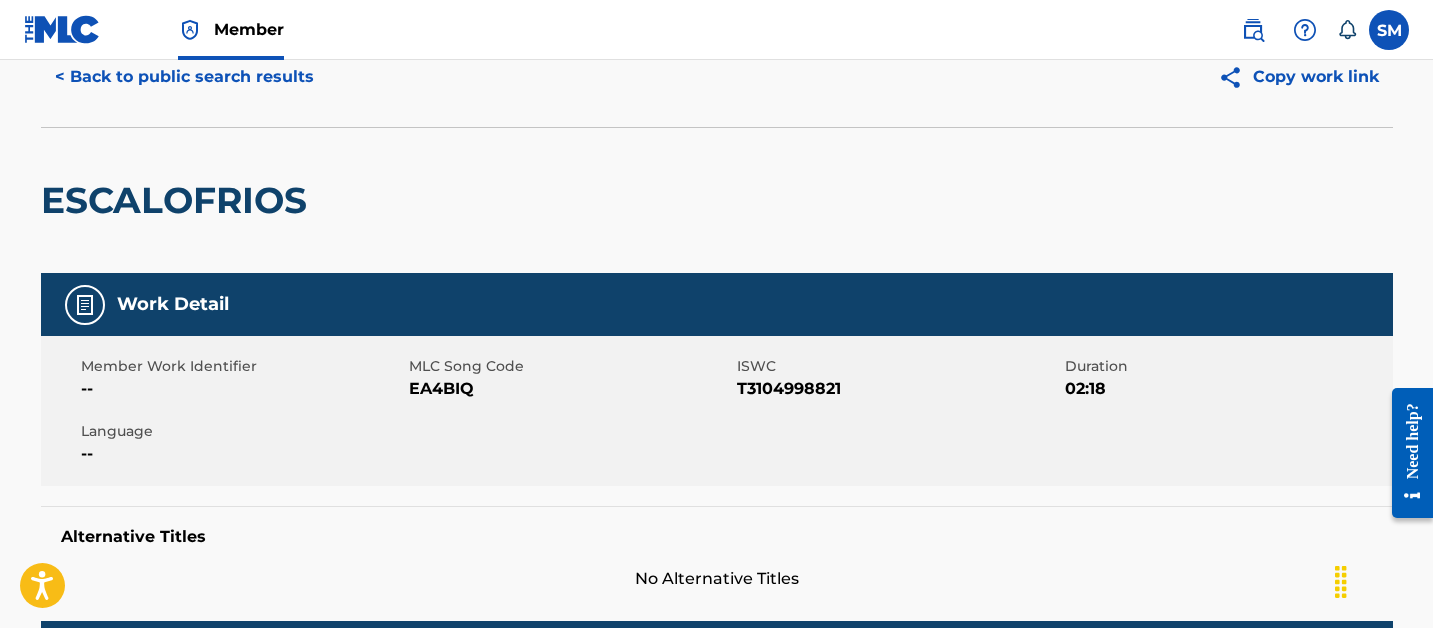 scroll, scrollTop: 50, scrollLeft: 0, axis: vertical 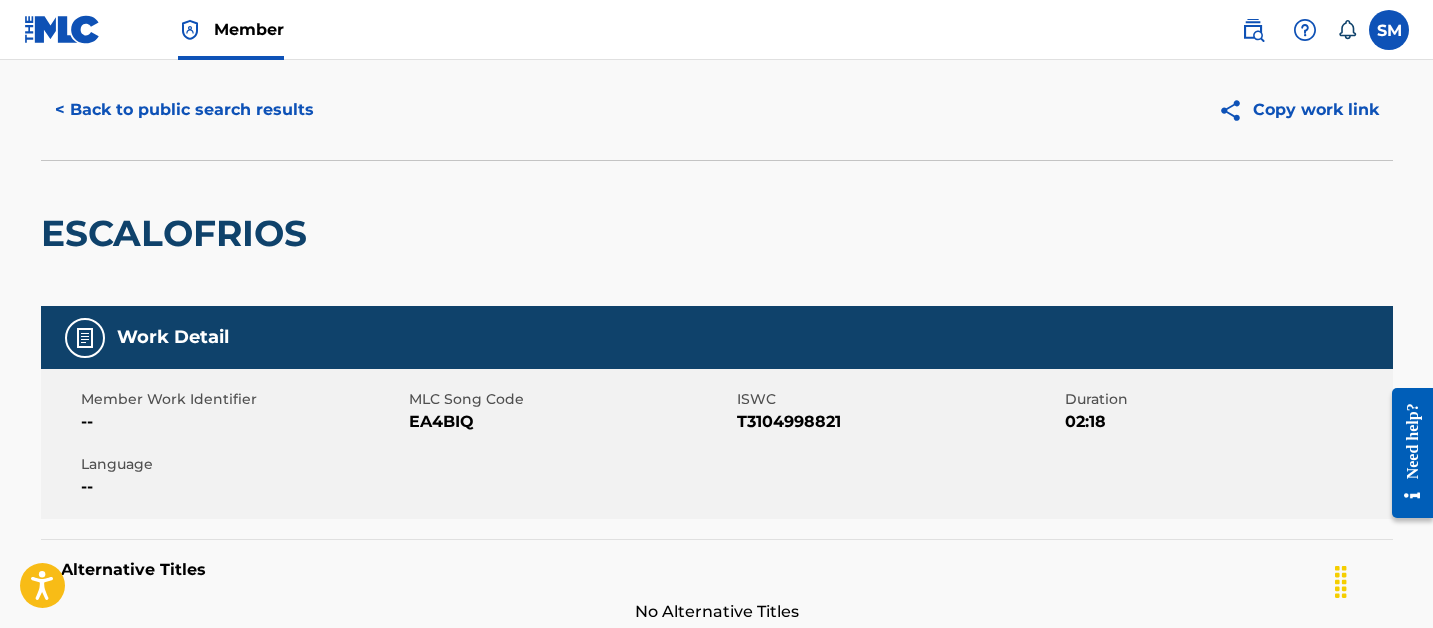 click on "EA4BIQ" at bounding box center (570, 422) 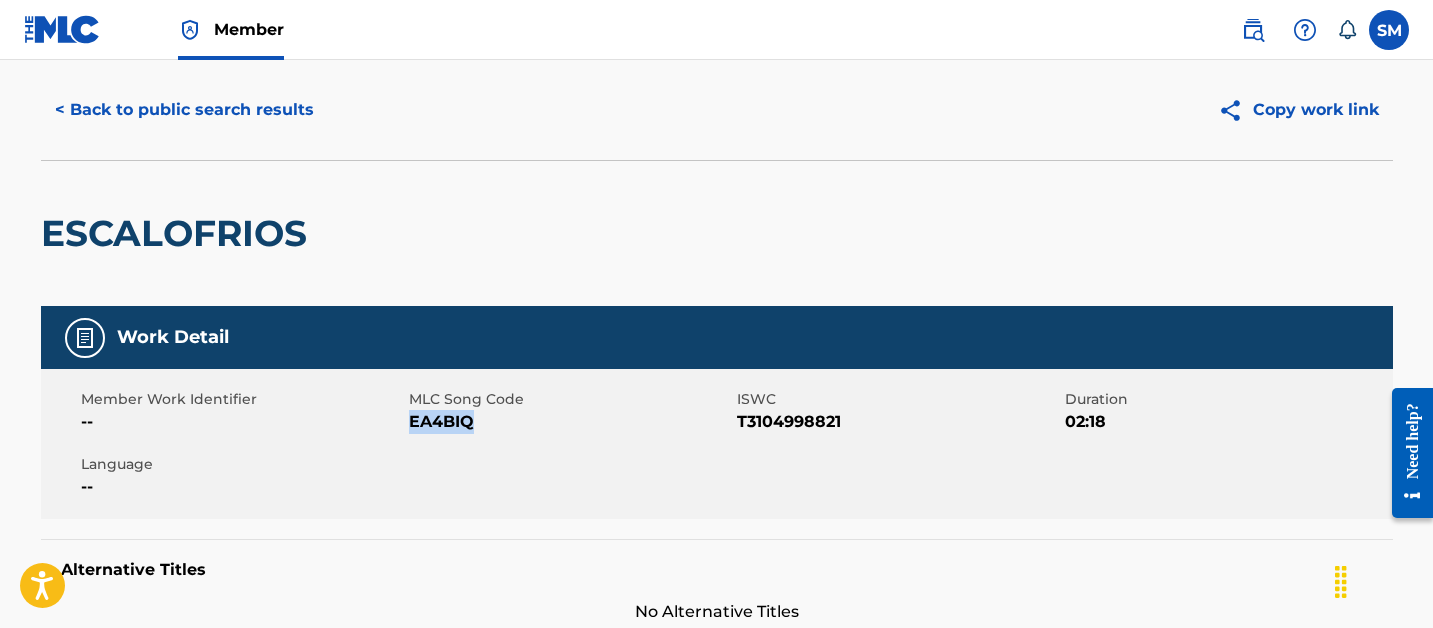 click on "EA4BIQ" at bounding box center (570, 422) 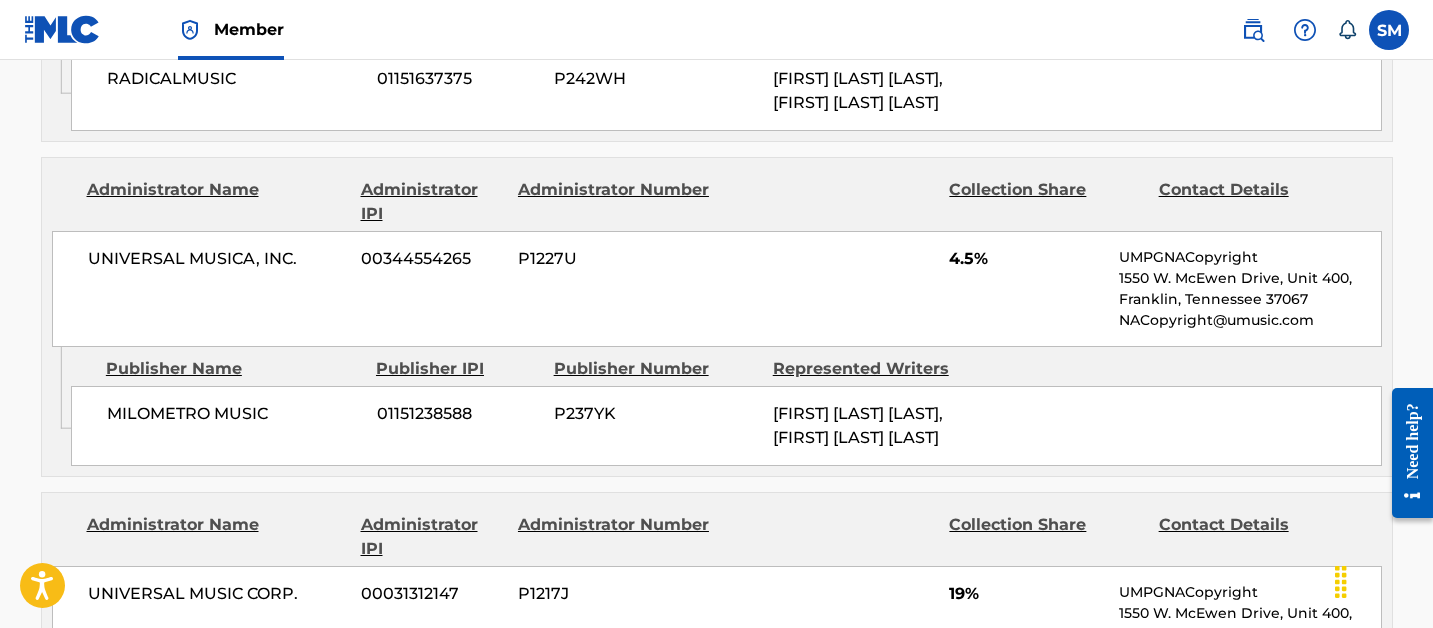 scroll, scrollTop: 0, scrollLeft: 0, axis: both 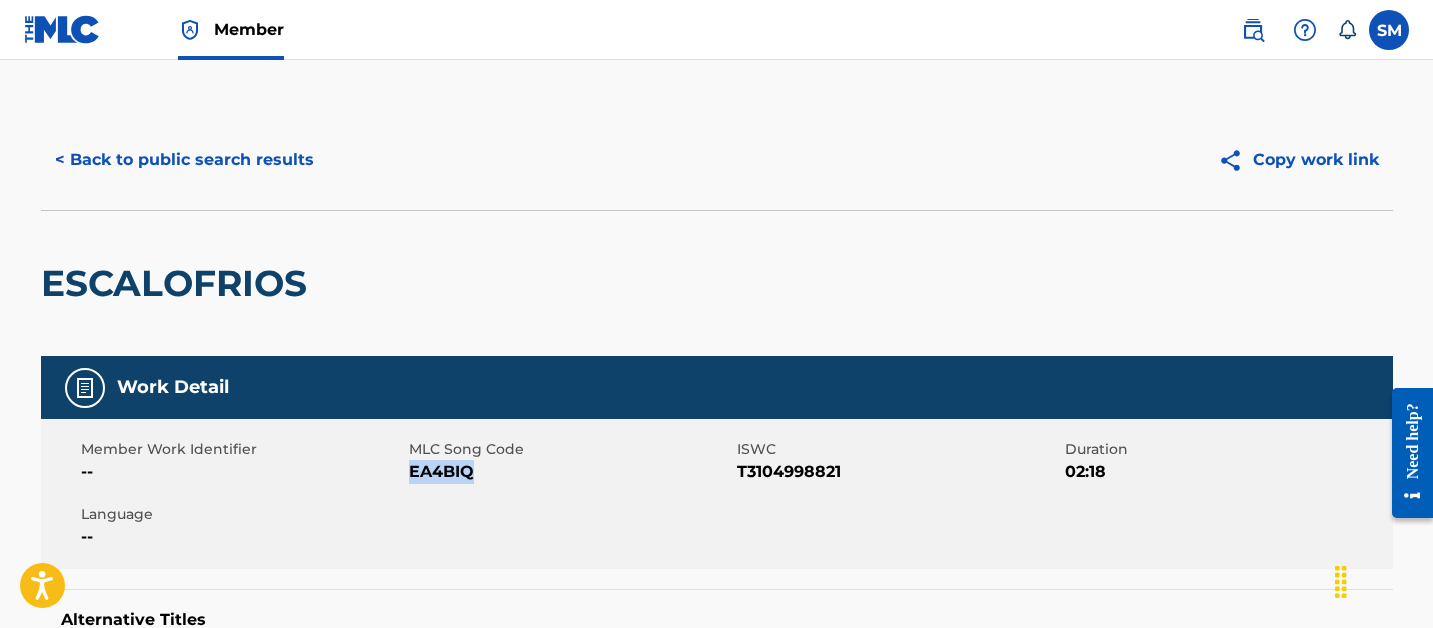 click on "< Back to public search results" at bounding box center [184, 160] 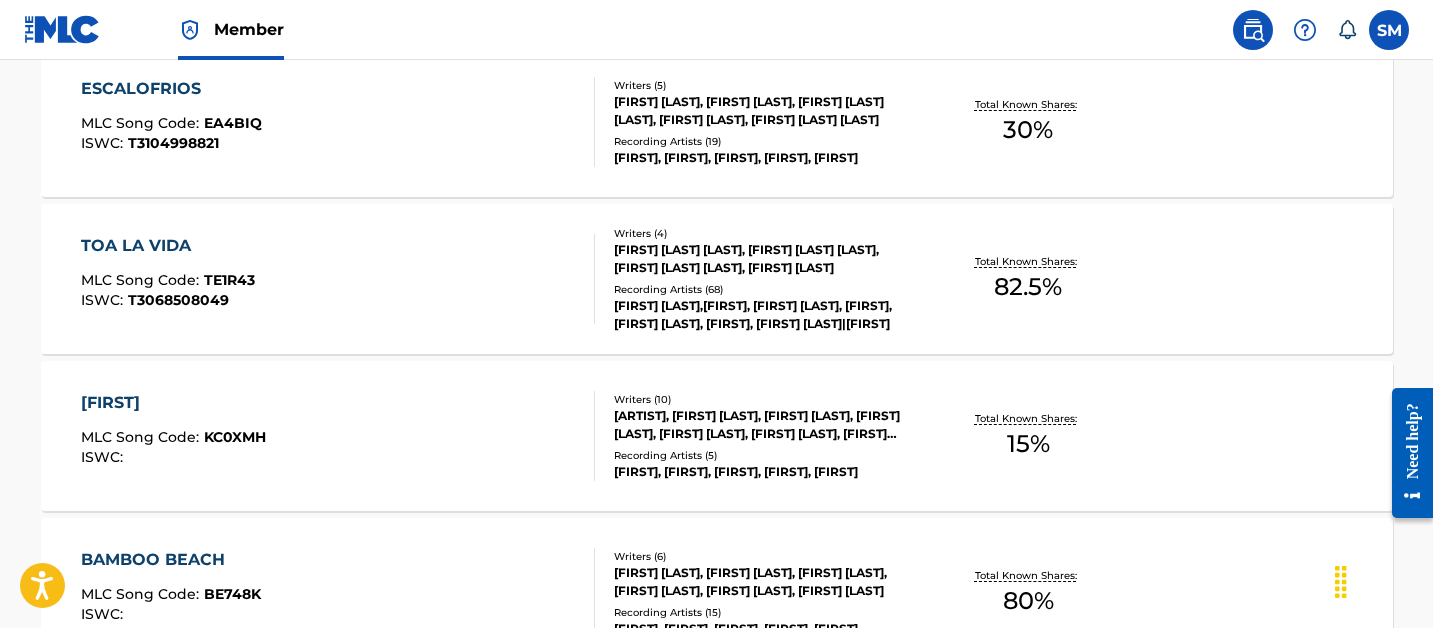 scroll, scrollTop: 0, scrollLeft: 0, axis: both 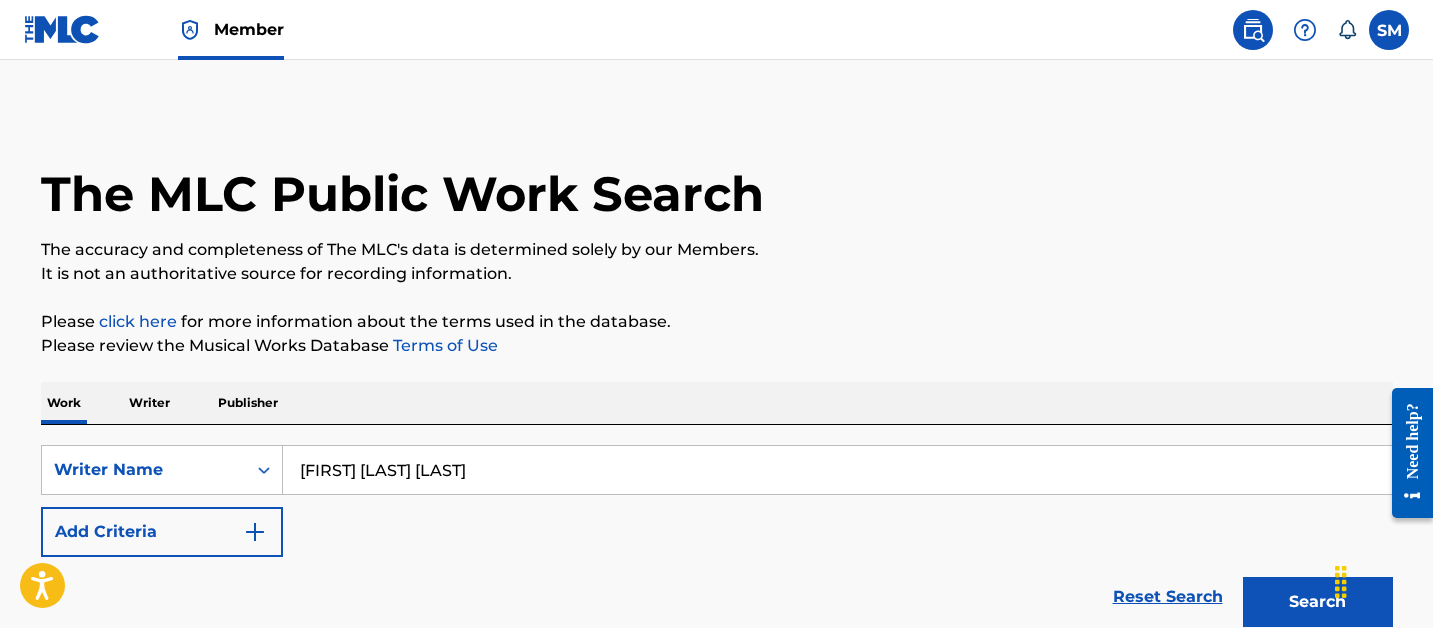click on "ANTONIO ALEXANDER STEWART" at bounding box center (837, 470) 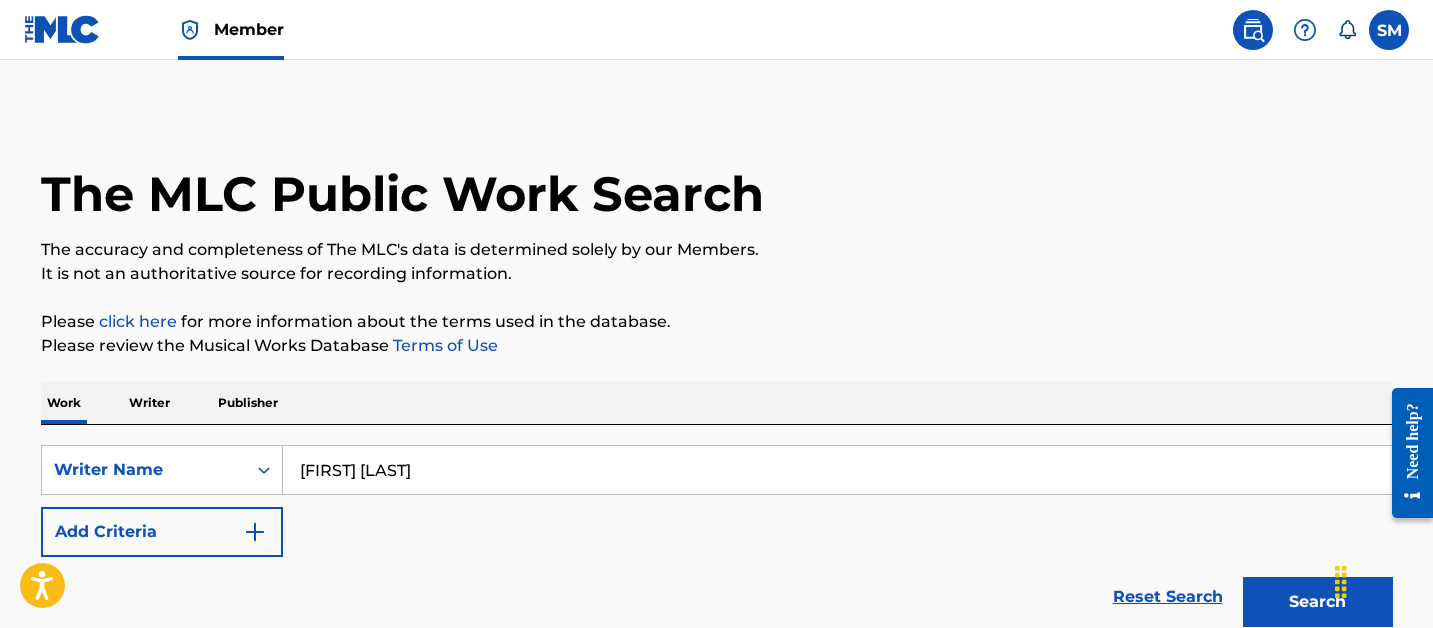 click on "Search" at bounding box center (1318, 602) 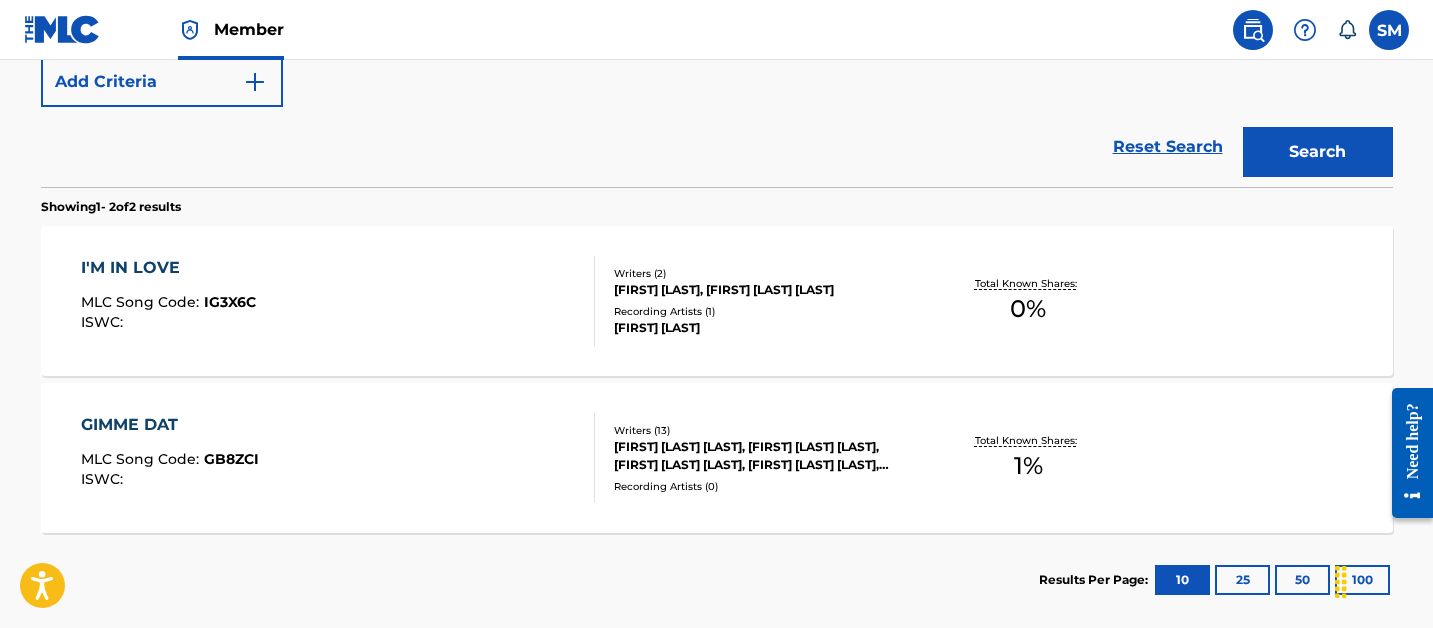 scroll, scrollTop: 455, scrollLeft: 0, axis: vertical 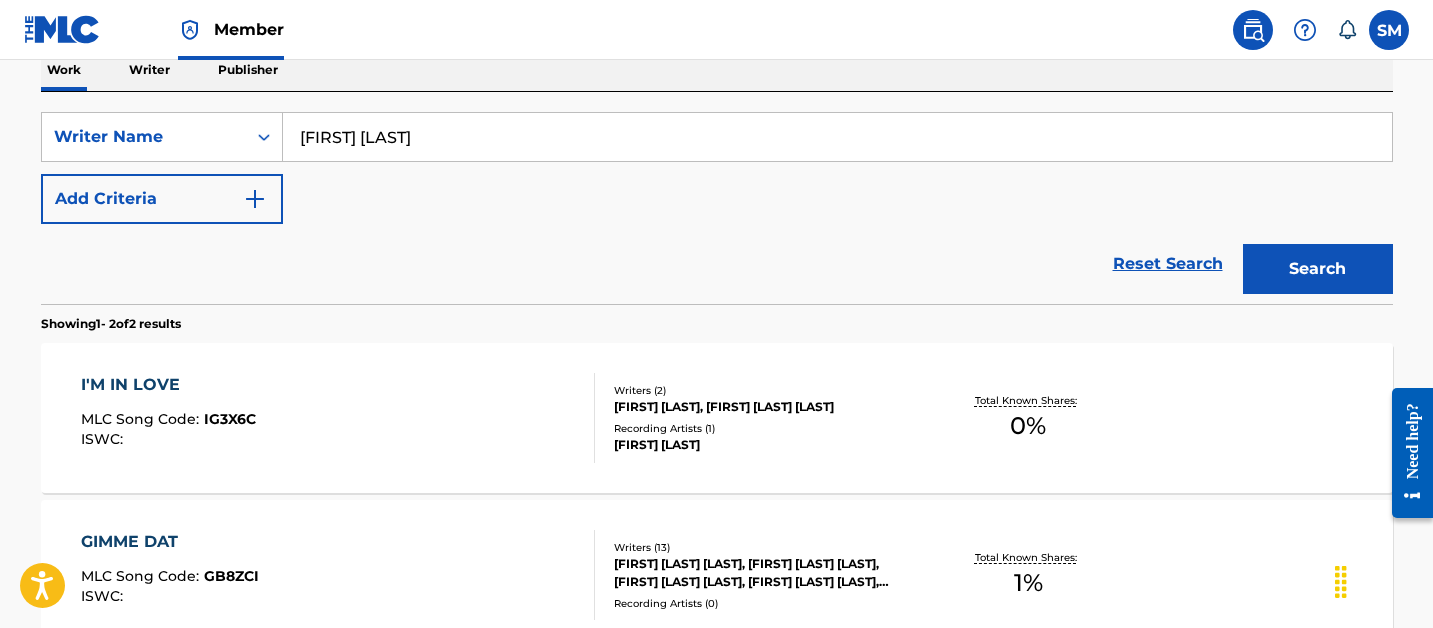 click on "ANIEKEME GABRIEL AKPAN" at bounding box center (837, 137) 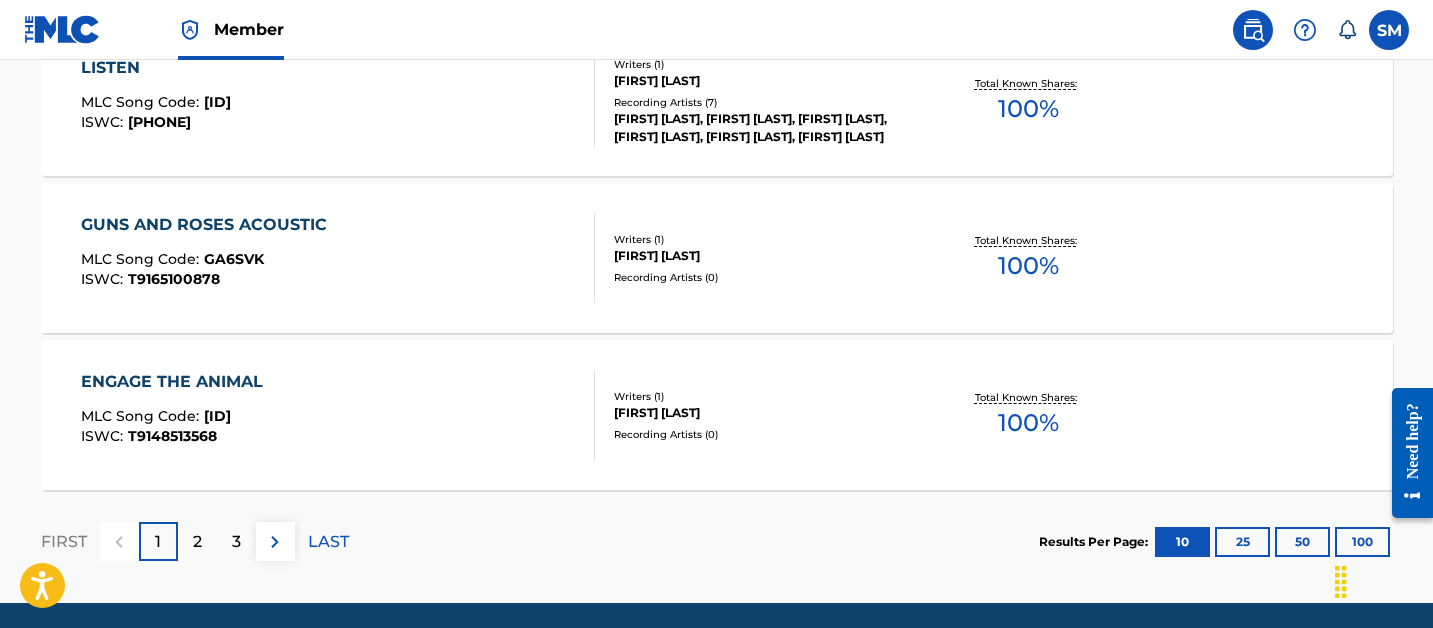 scroll, scrollTop: 1820, scrollLeft: 0, axis: vertical 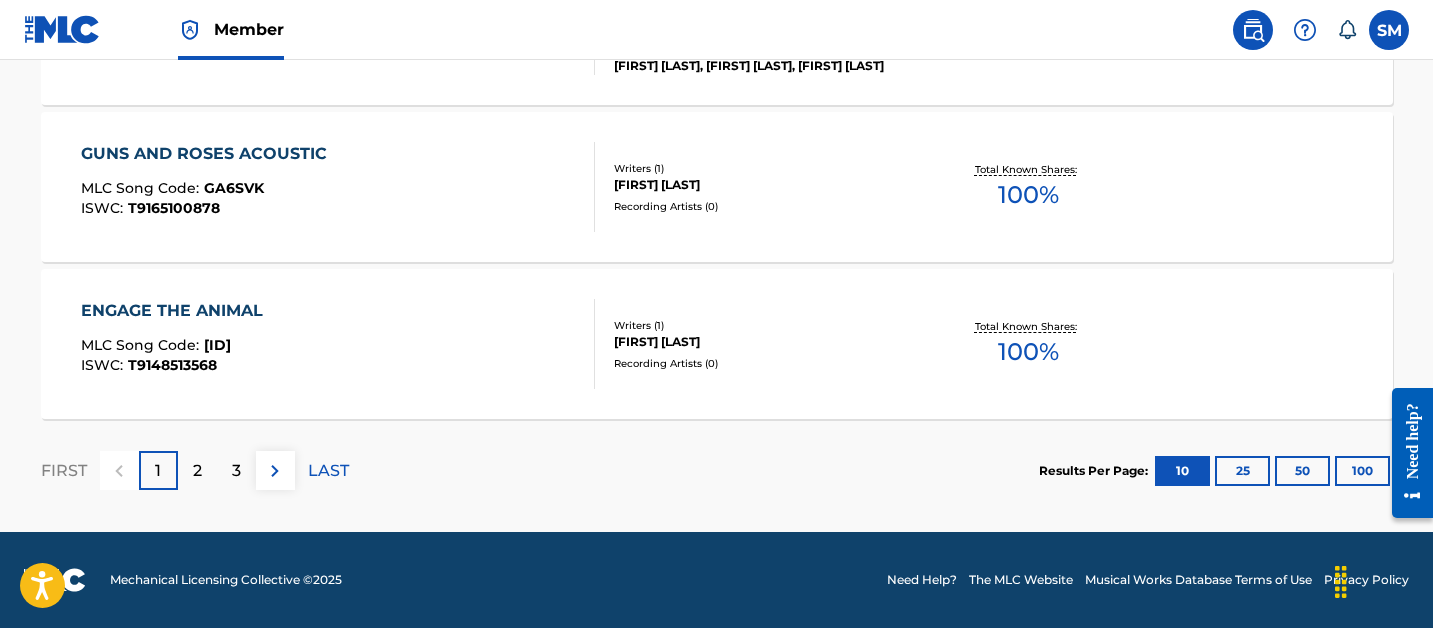 click on "50" at bounding box center (1302, 471) 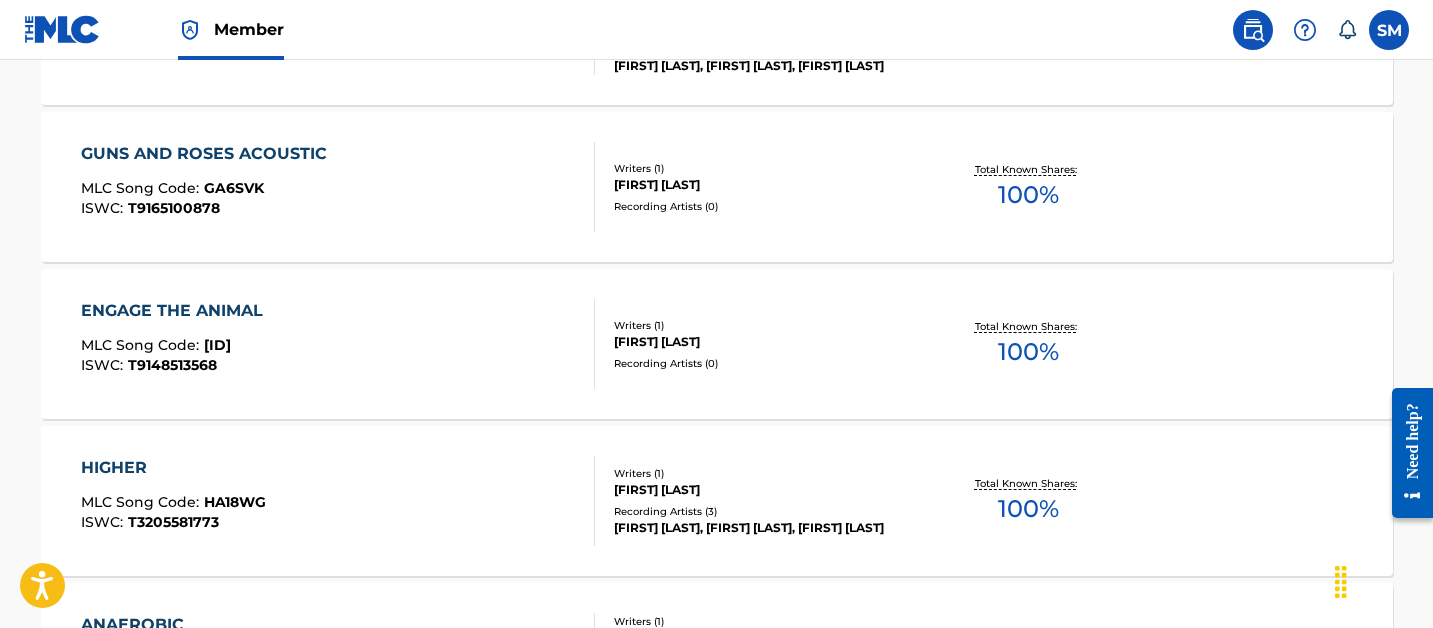 scroll, scrollTop: 1032, scrollLeft: 0, axis: vertical 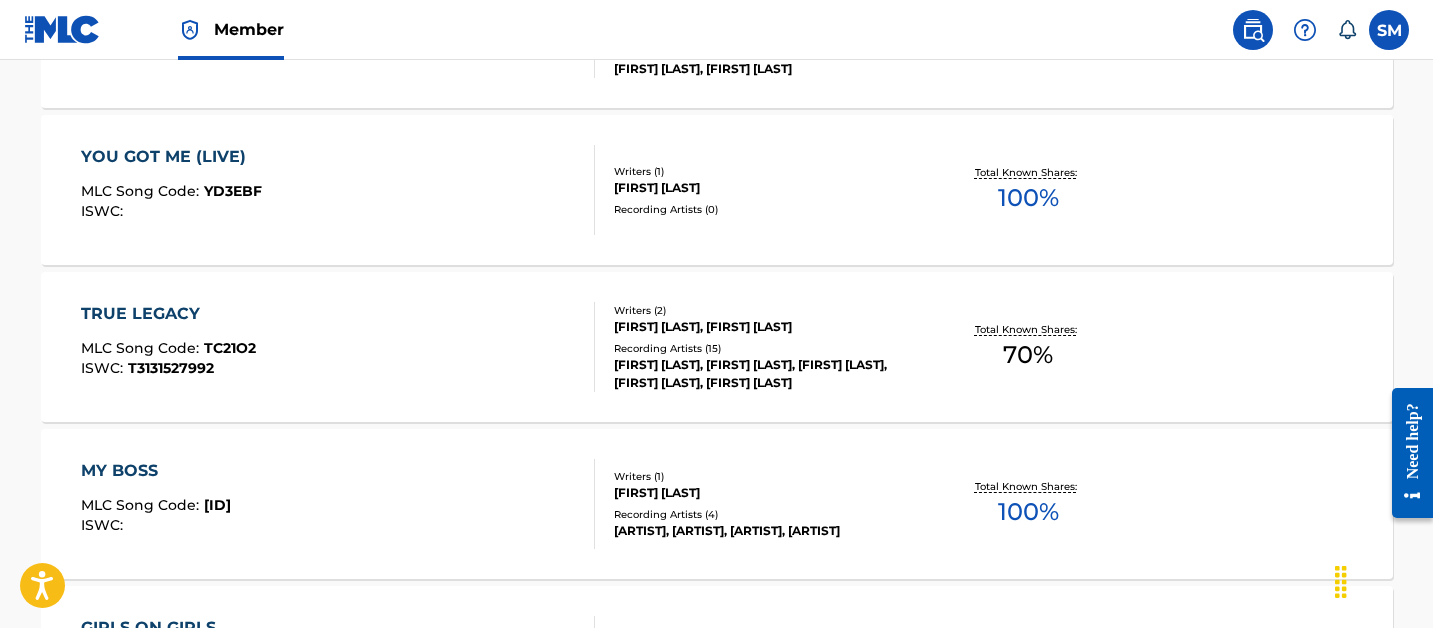 click on "TRUE LEGACY MLC Song Code : TC21O2 ISWC : T3131527992" at bounding box center [338, 347] 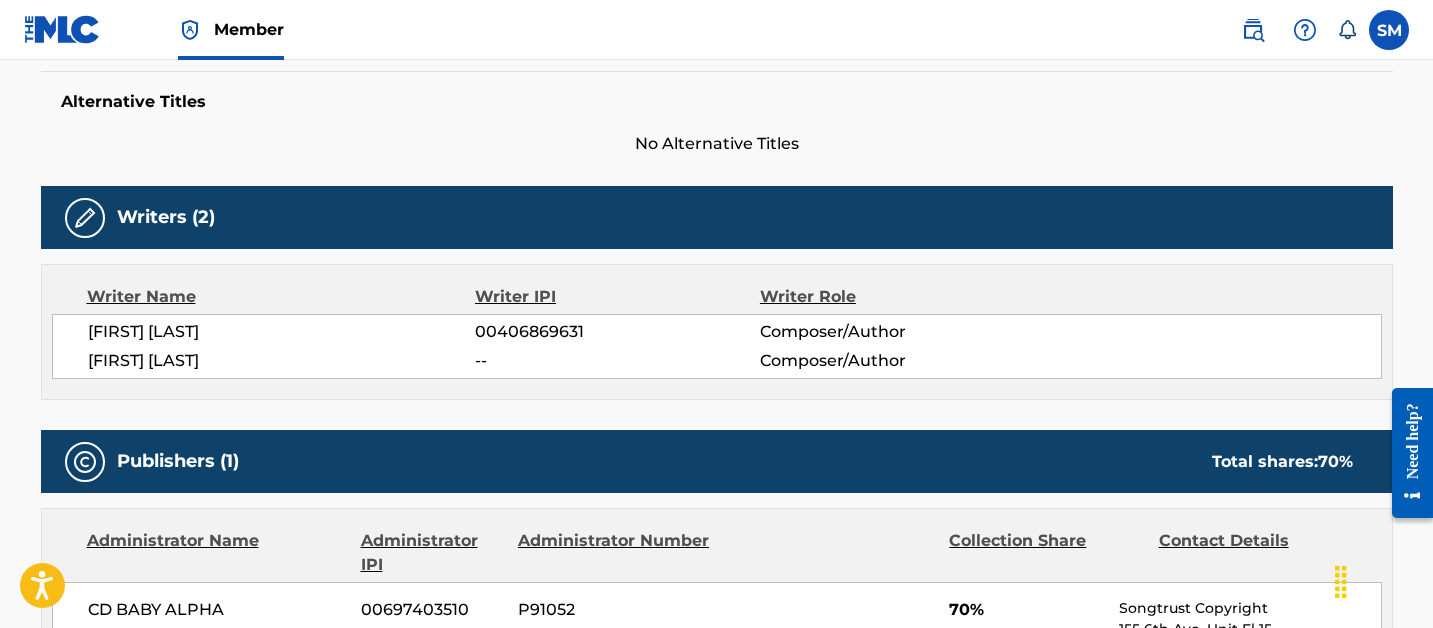 scroll, scrollTop: 0, scrollLeft: 0, axis: both 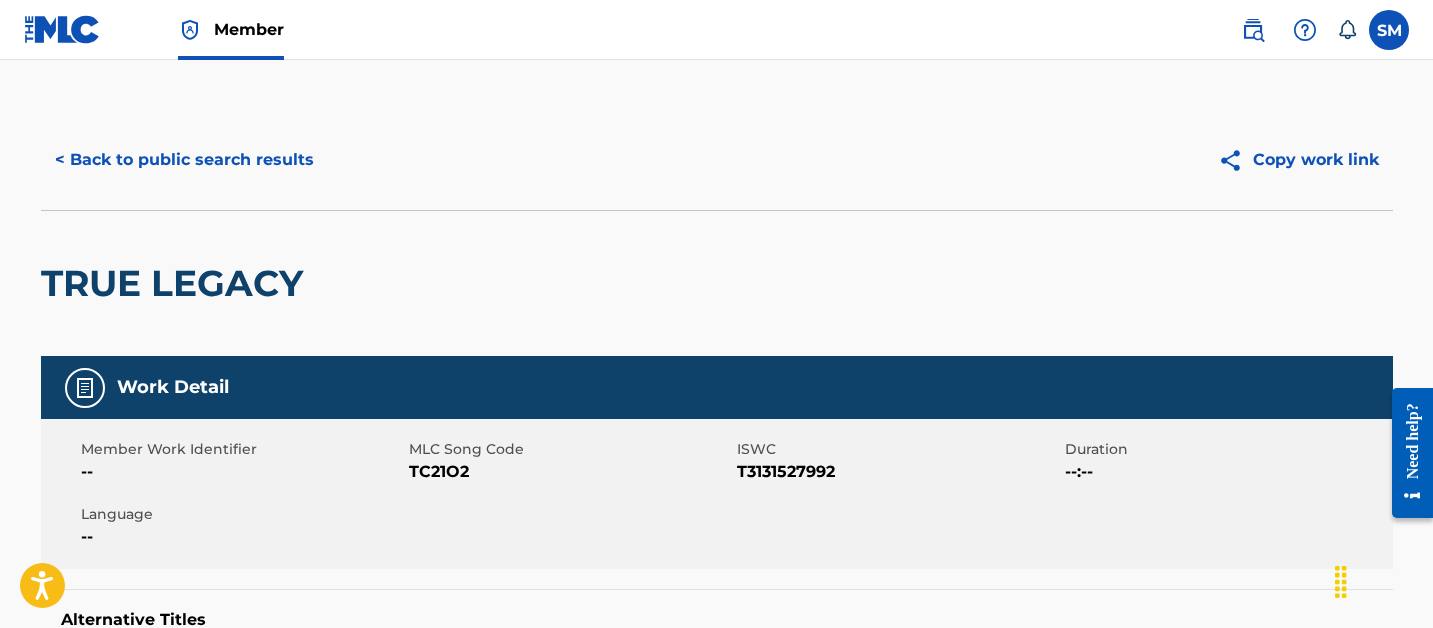 click on "< Back to public search results" at bounding box center (184, 160) 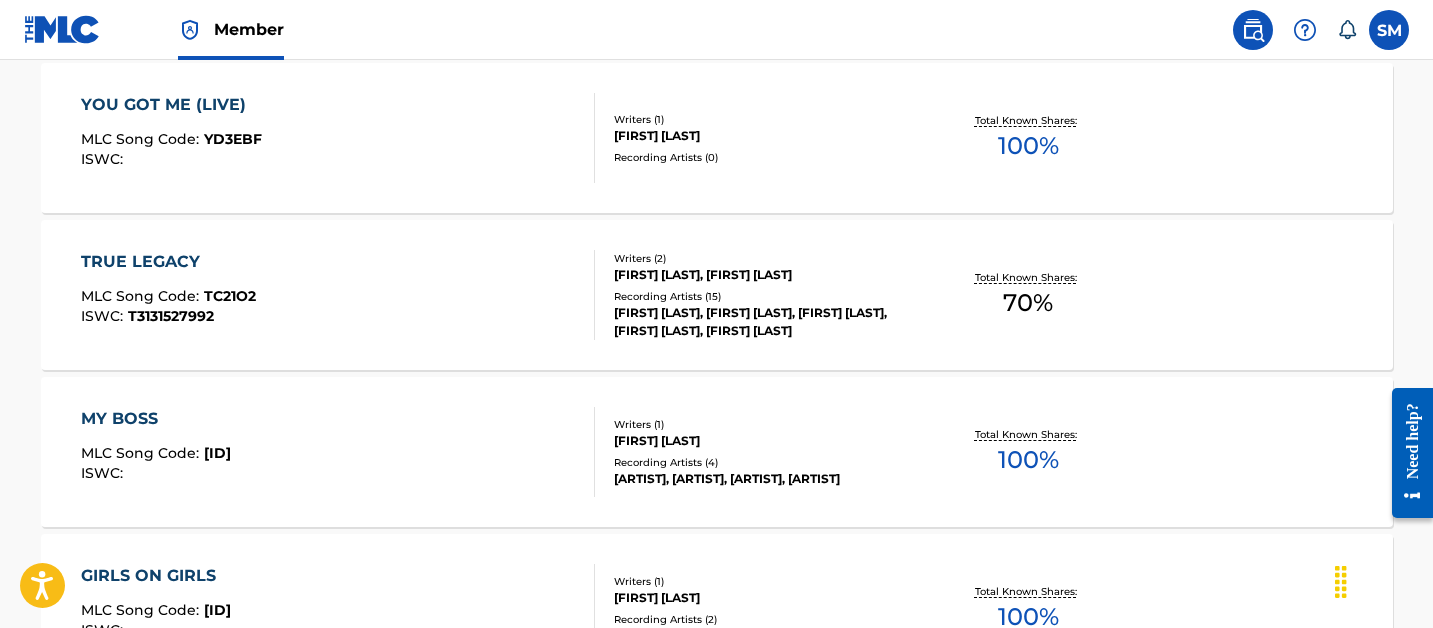 scroll, scrollTop: 0, scrollLeft: 0, axis: both 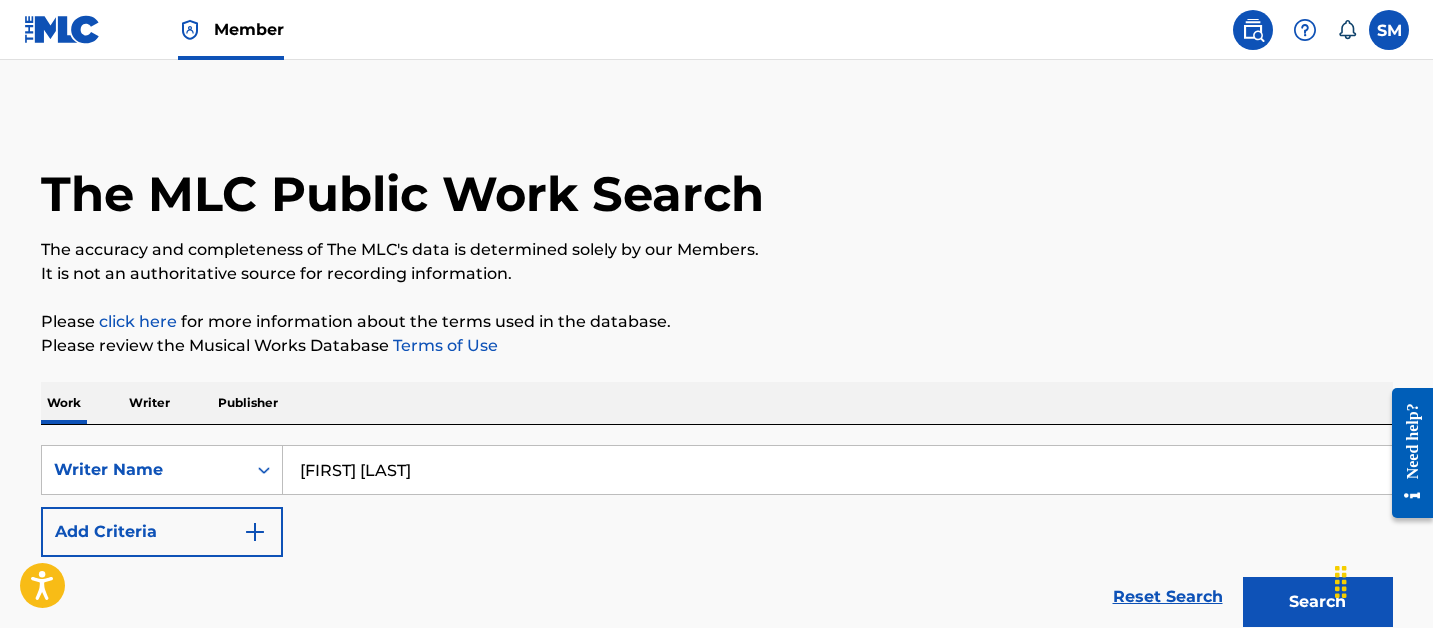click on "Pamela Krystine Woloshin" at bounding box center [837, 470] 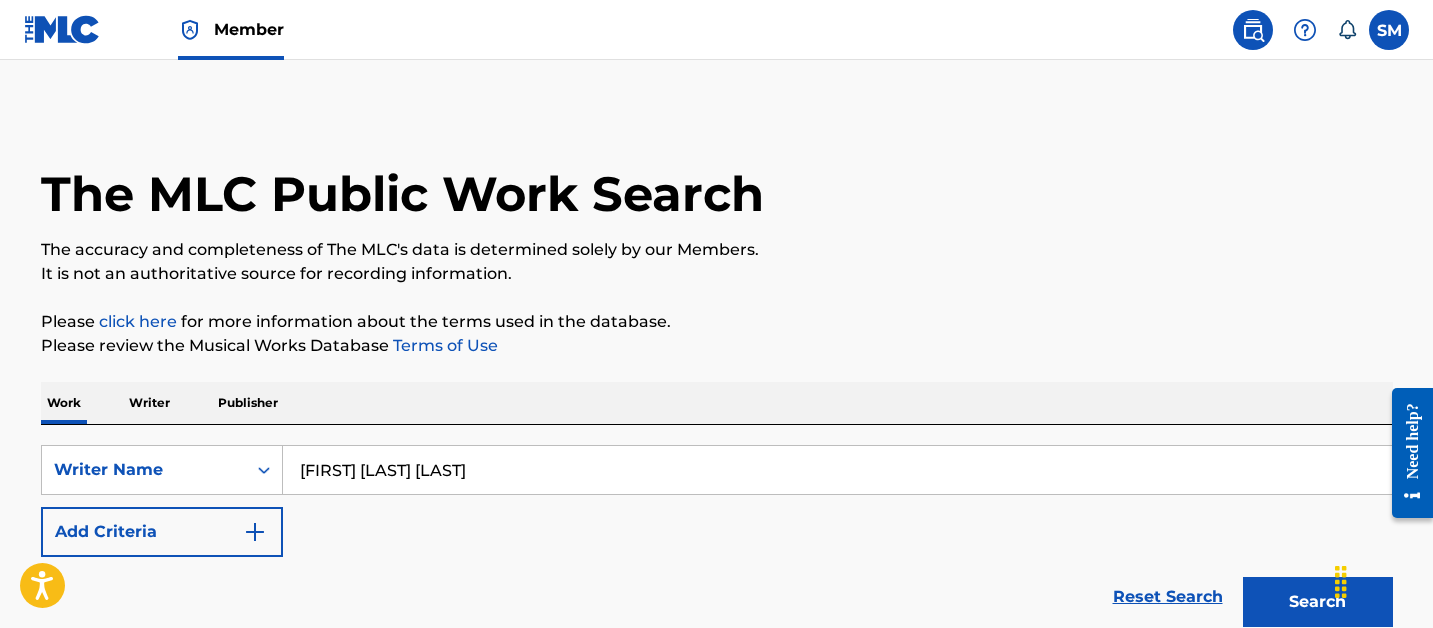 click on "Search" at bounding box center (1318, 602) 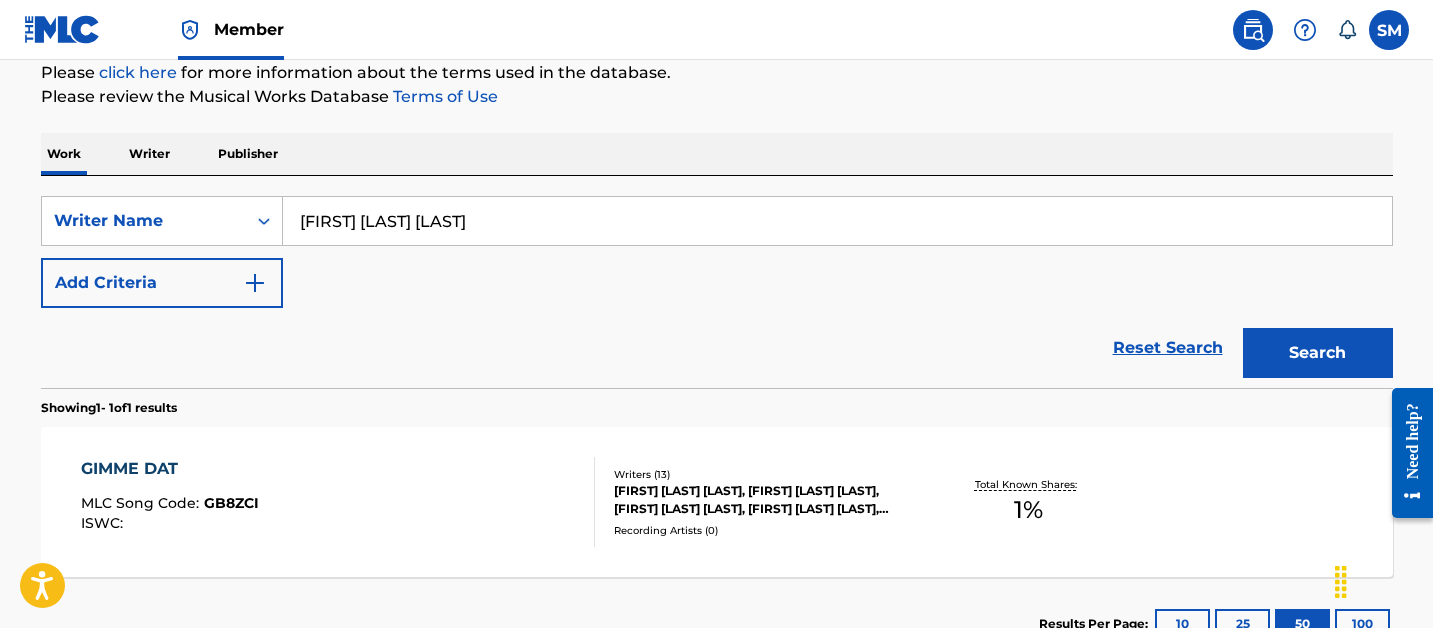 click on "Search" at bounding box center (1318, 353) 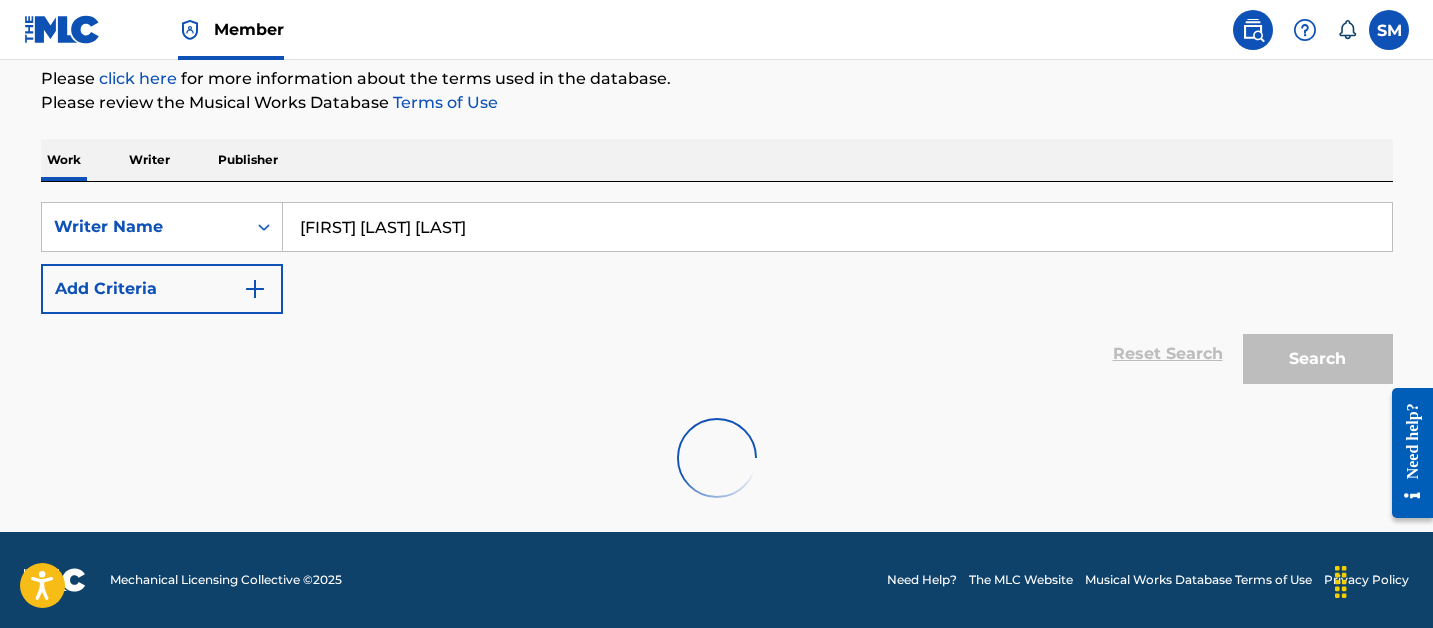scroll, scrollTop: 249, scrollLeft: 0, axis: vertical 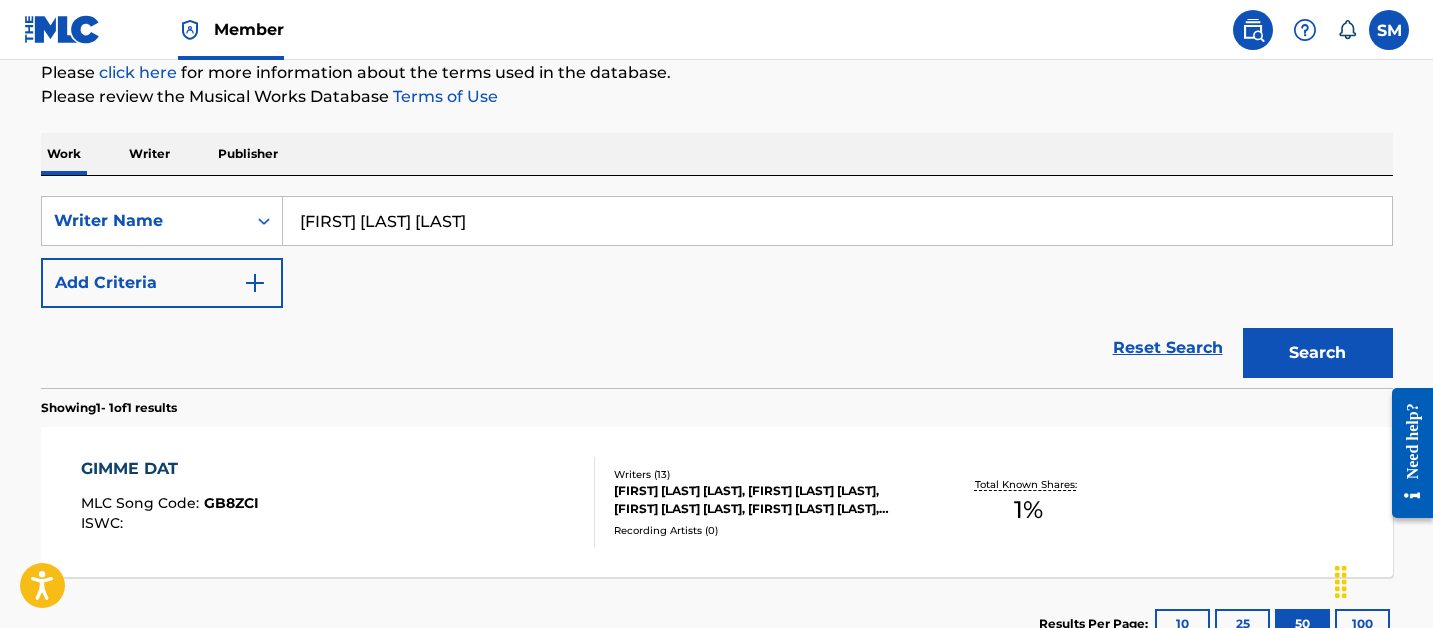 click on "SAMSON MAYOWA OLUSOLA" at bounding box center (837, 221) 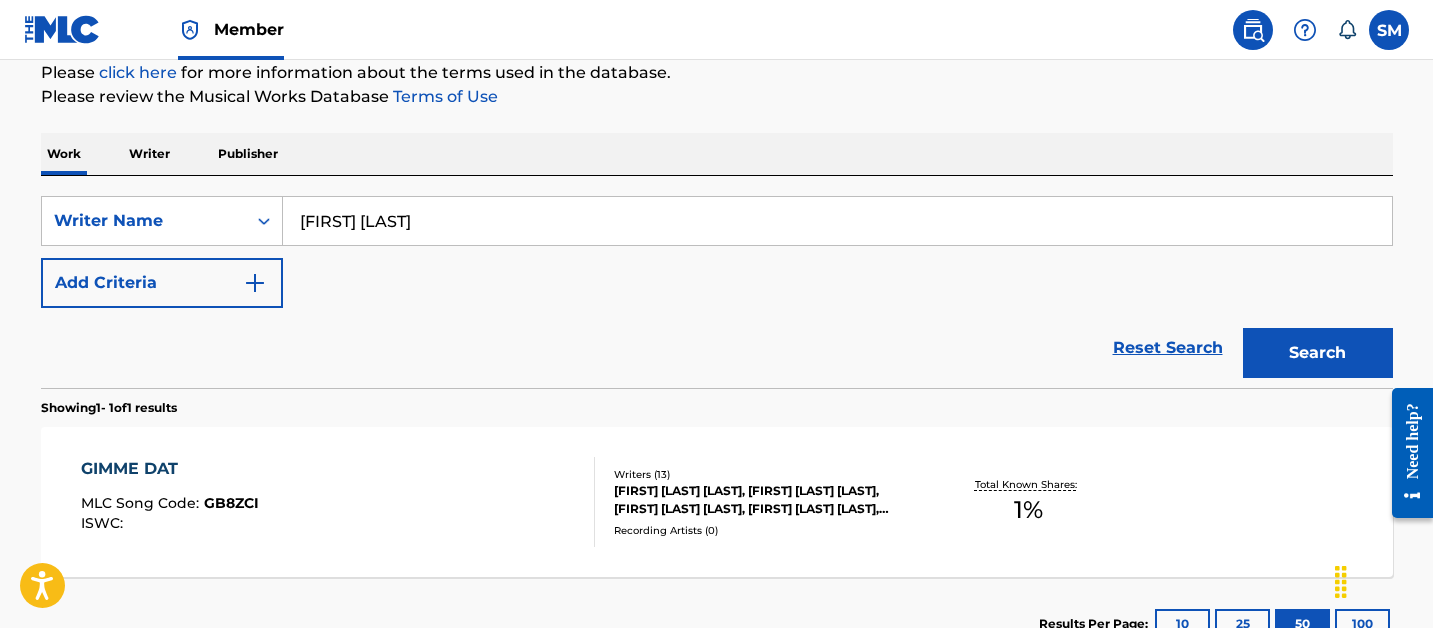type on "SAMSON OLUSOLA" 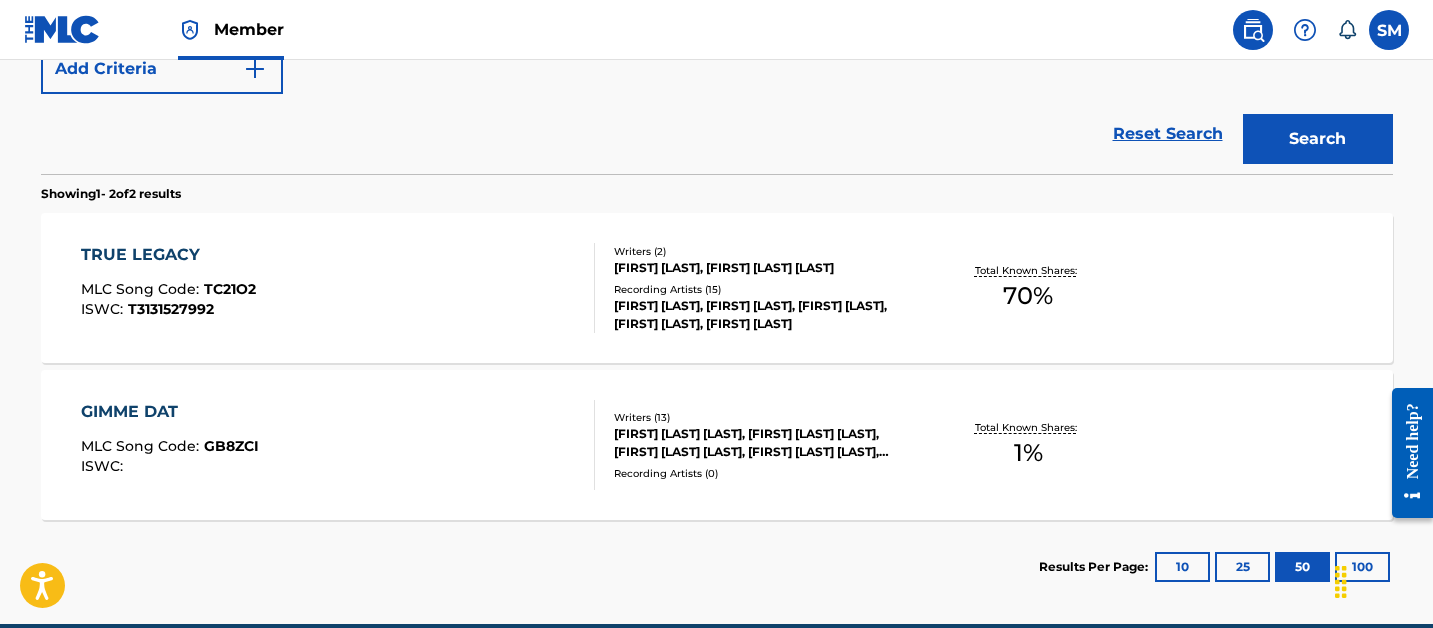 scroll, scrollTop: 464, scrollLeft: 0, axis: vertical 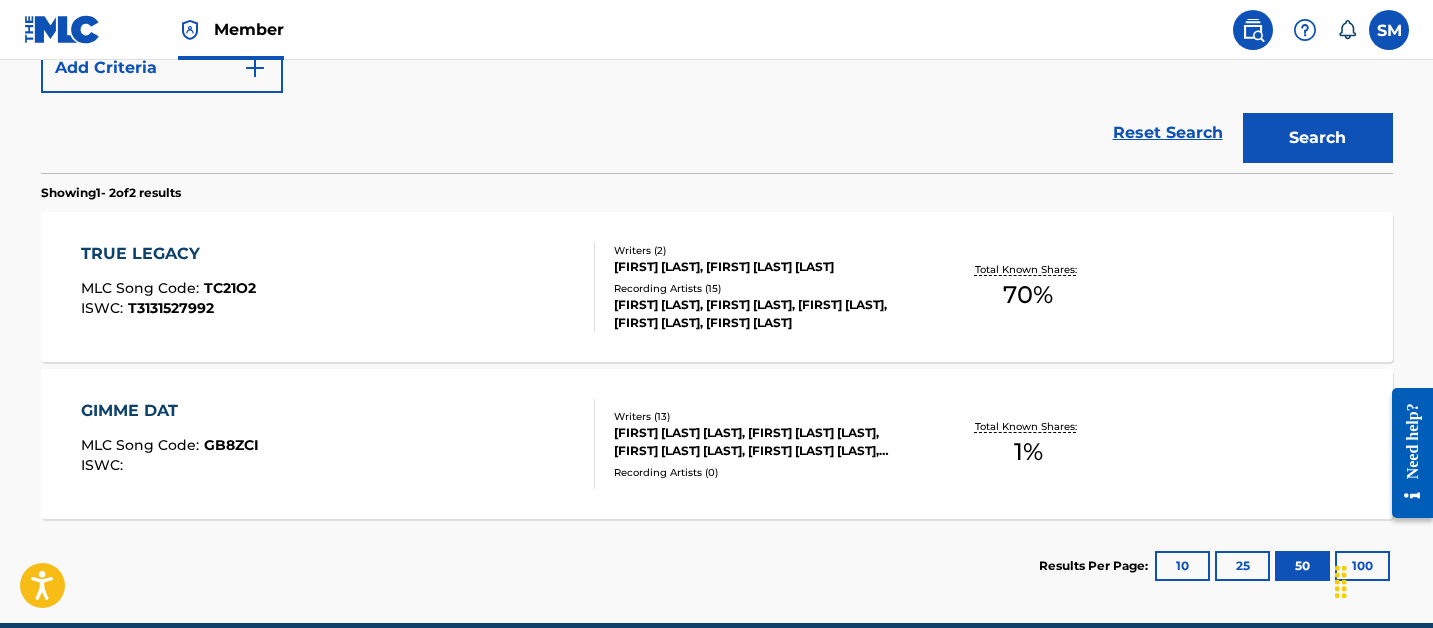 click on "TRUE LEGACY MLC Song Code : TC21O2 ISWC : T3131527992" at bounding box center [338, 287] 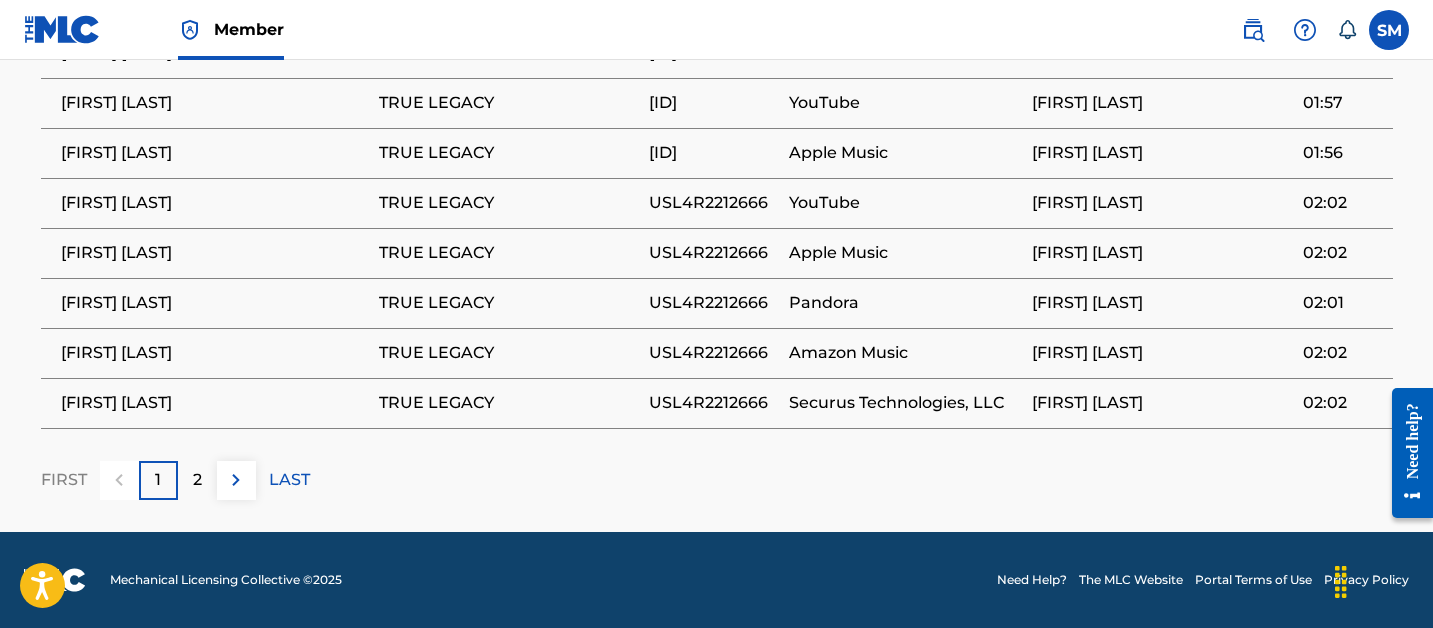 scroll, scrollTop: 0, scrollLeft: 0, axis: both 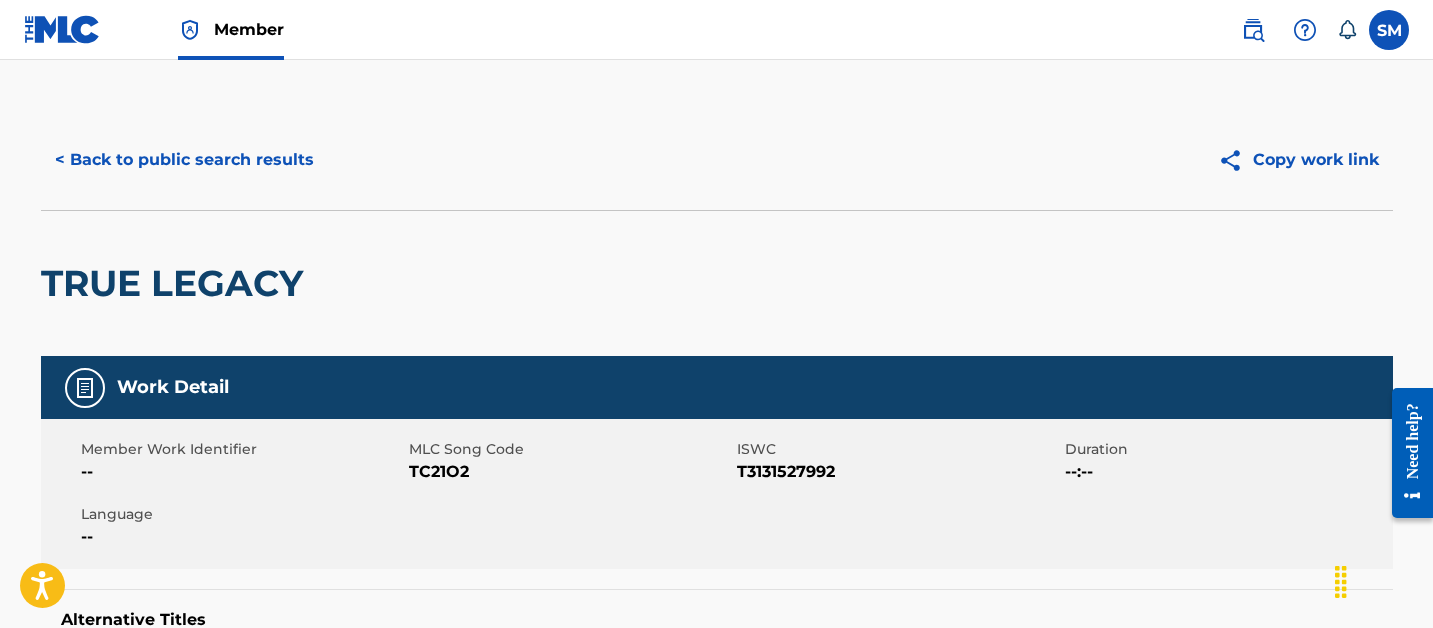 click on "< Back to public search results" at bounding box center [184, 160] 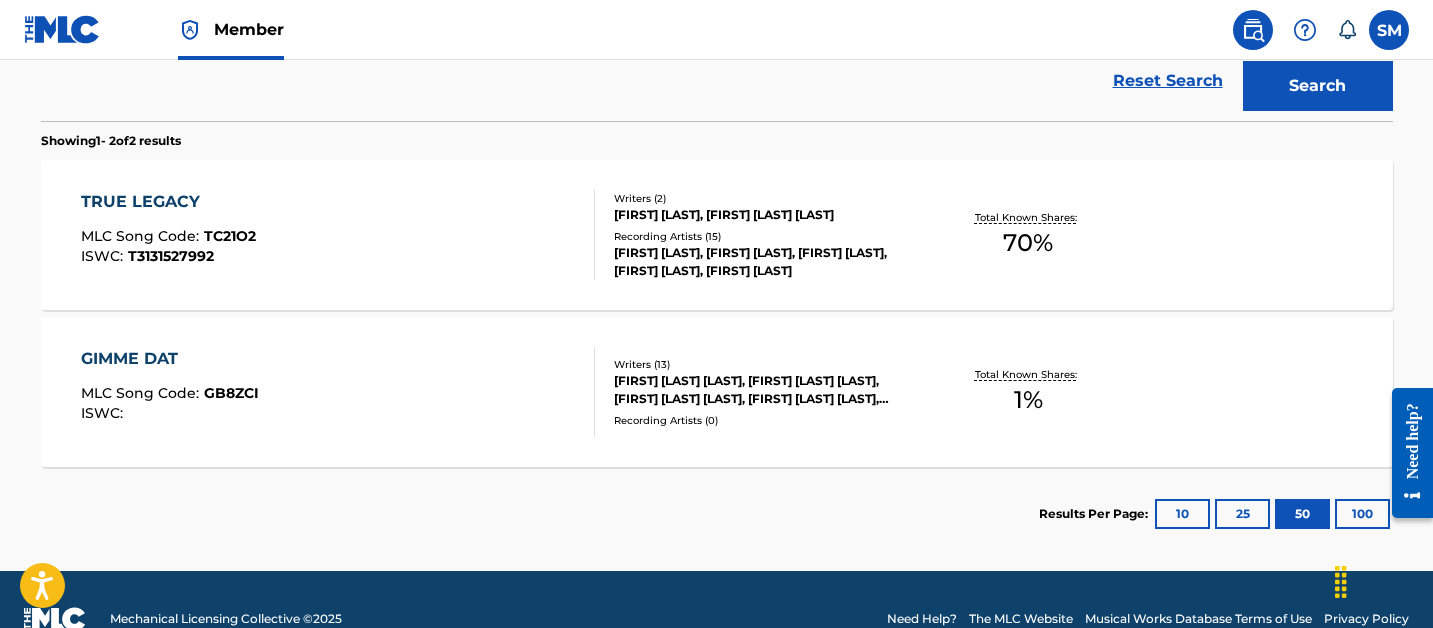 scroll, scrollTop: 0, scrollLeft: 0, axis: both 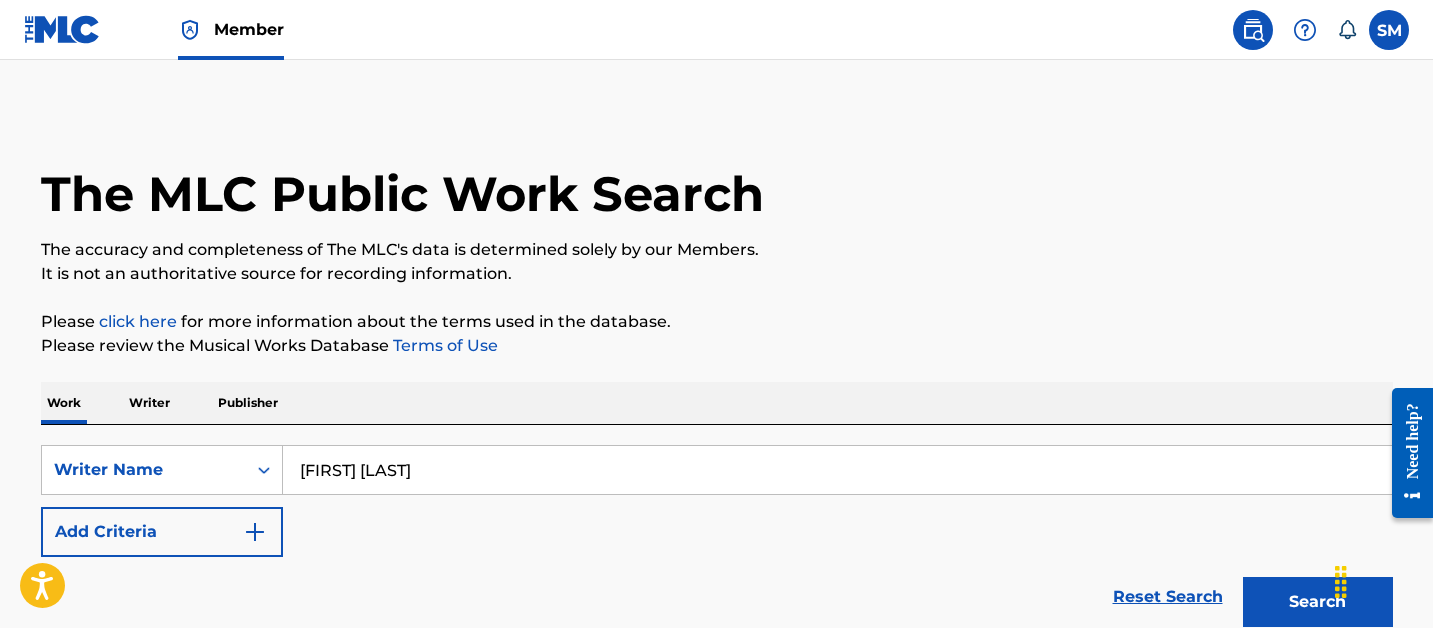 click on "SAMSON OLUSOLA" at bounding box center (837, 470) 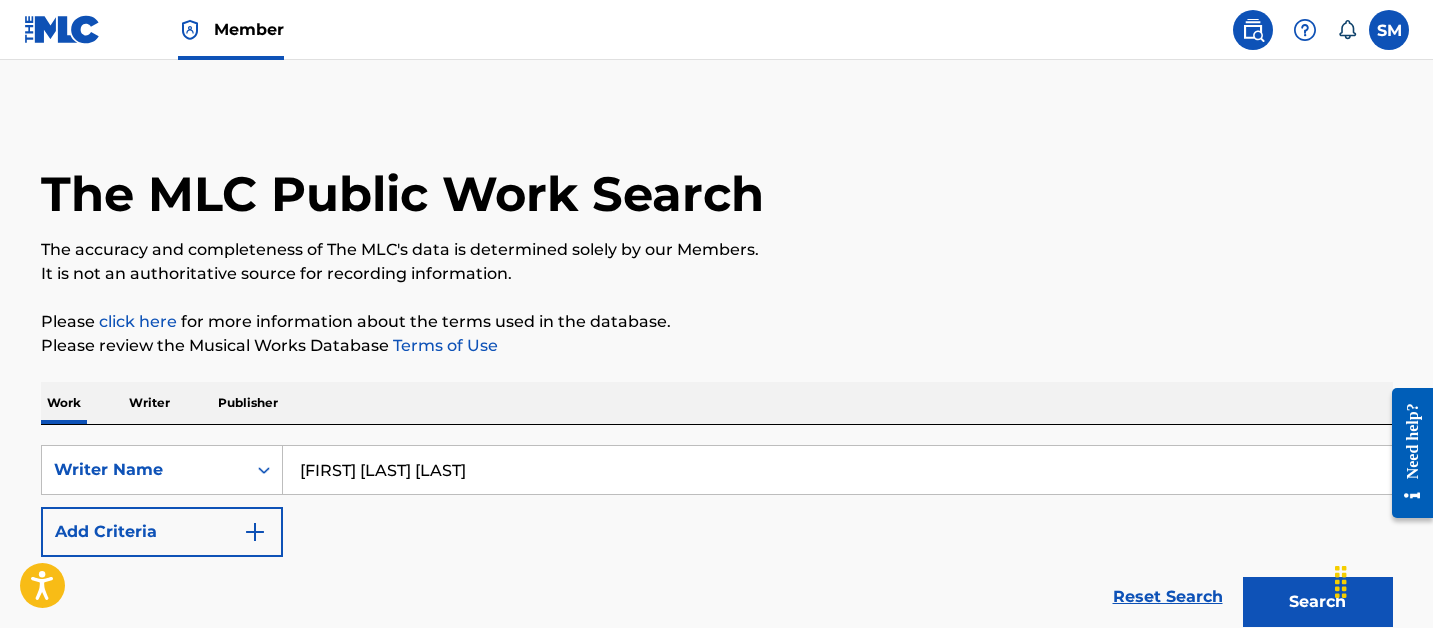 type on "CHRISTOPHER SAKHAR WEYMAN BEASLEY" 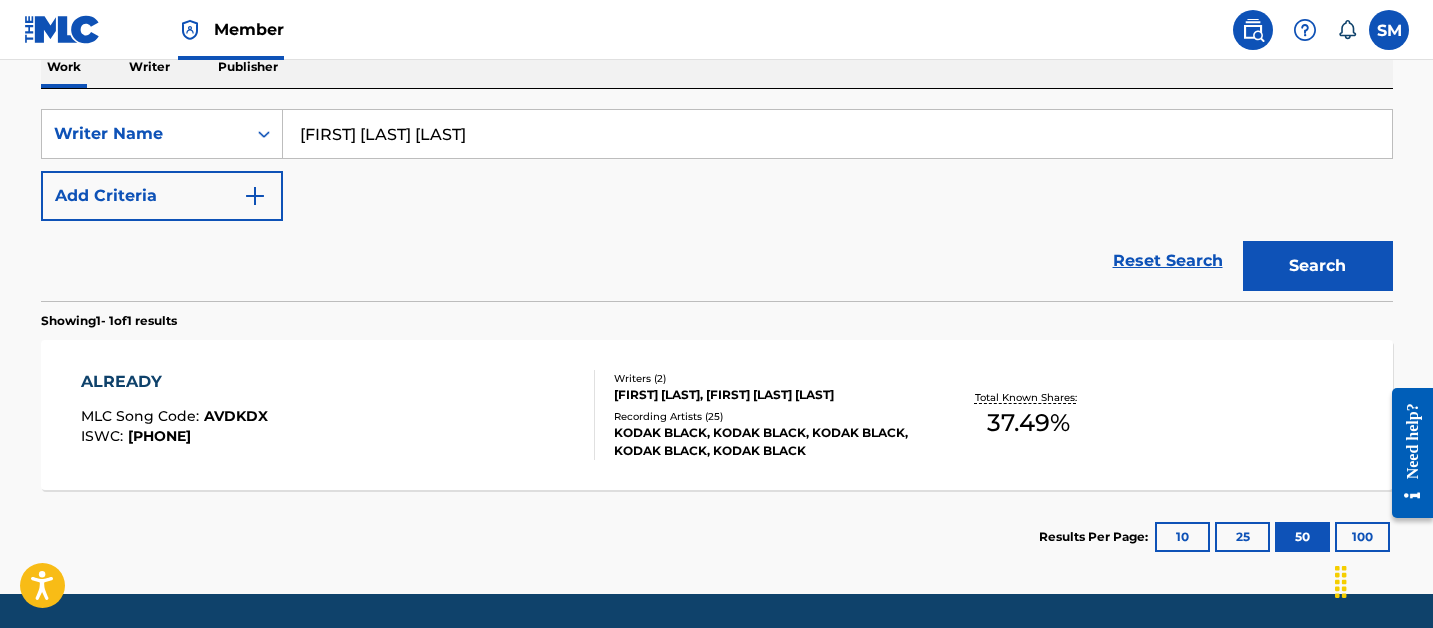 scroll, scrollTop: 398, scrollLeft: 0, axis: vertical 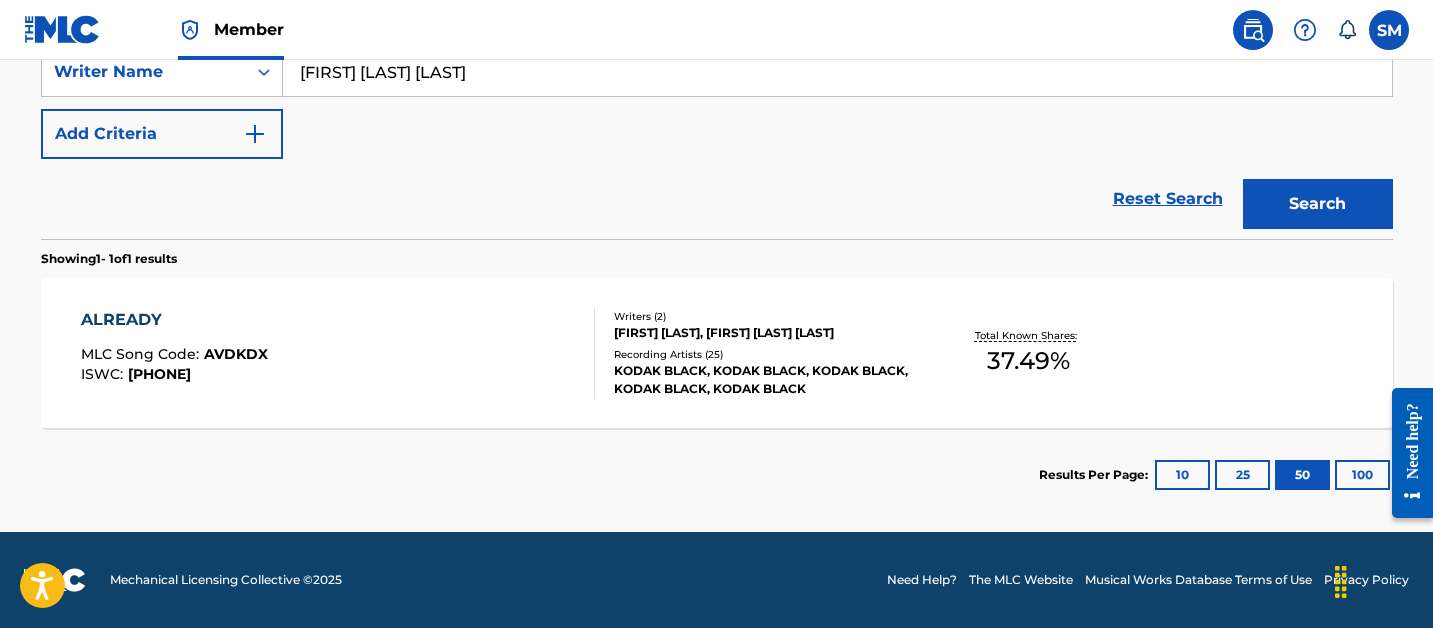 click on "ALREADY MLC Song Code : AVDKDX ISWC : T9196202207" at bounding box center (338, 353) 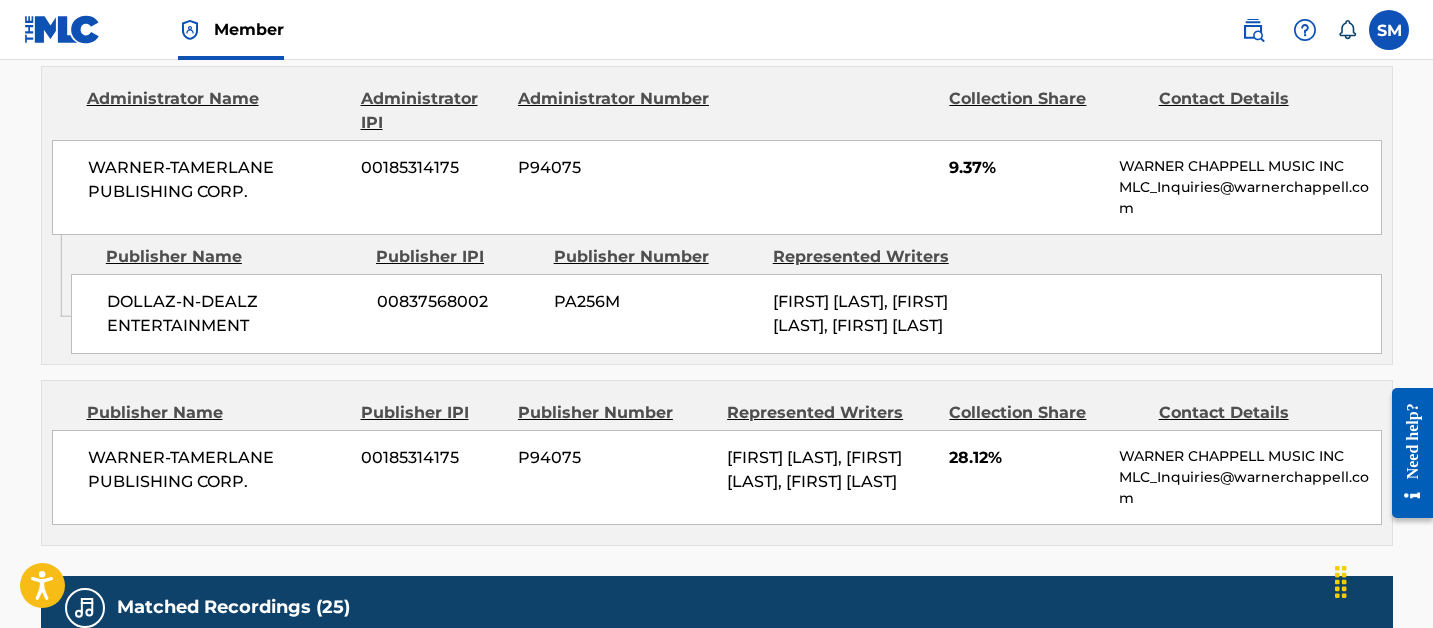 scroll, scrollTop: 0, scrollLeft: 0, axis: both 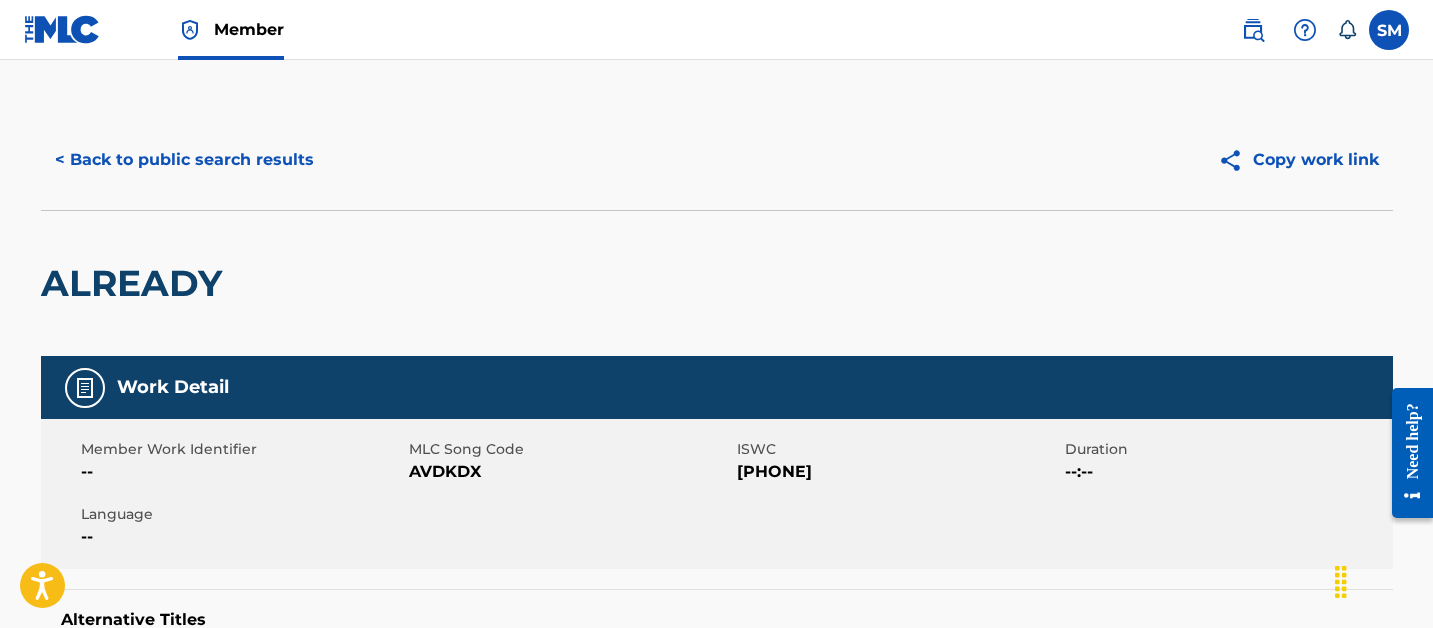 click on "AVDKDX" at bounding box center [570, 472] 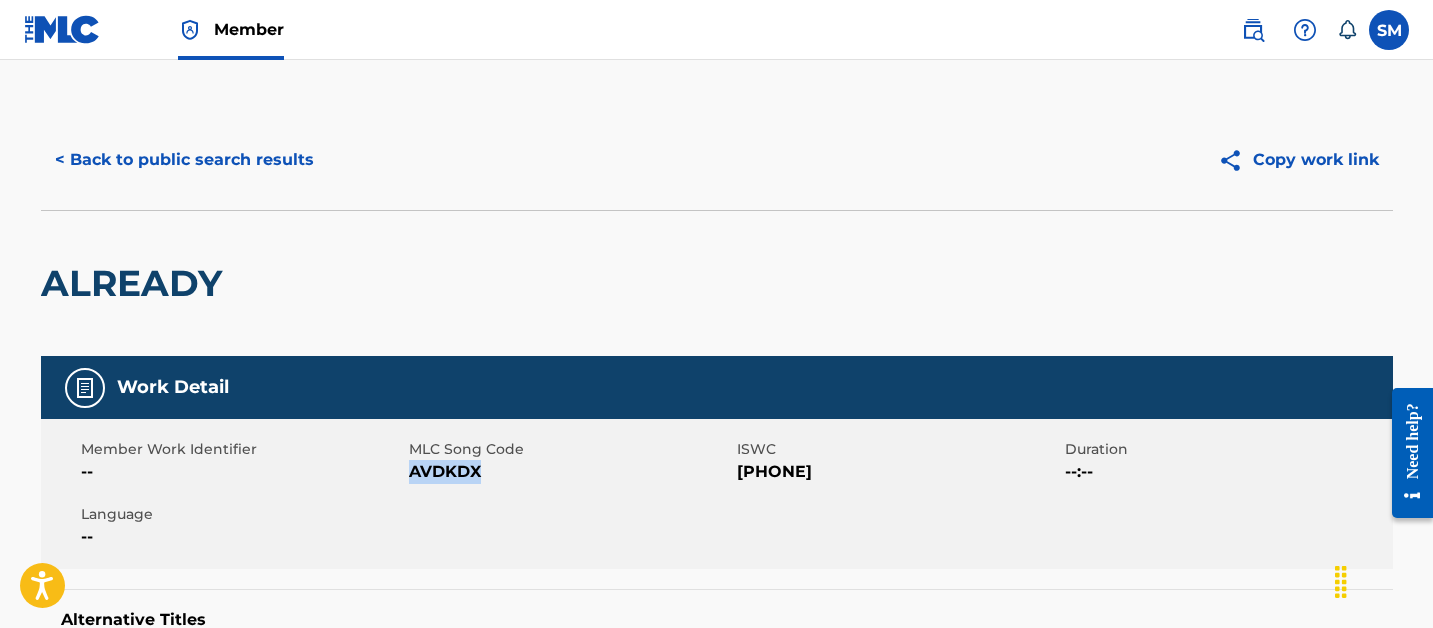 click on "AVDKDX" at bounding box center [570, 472] 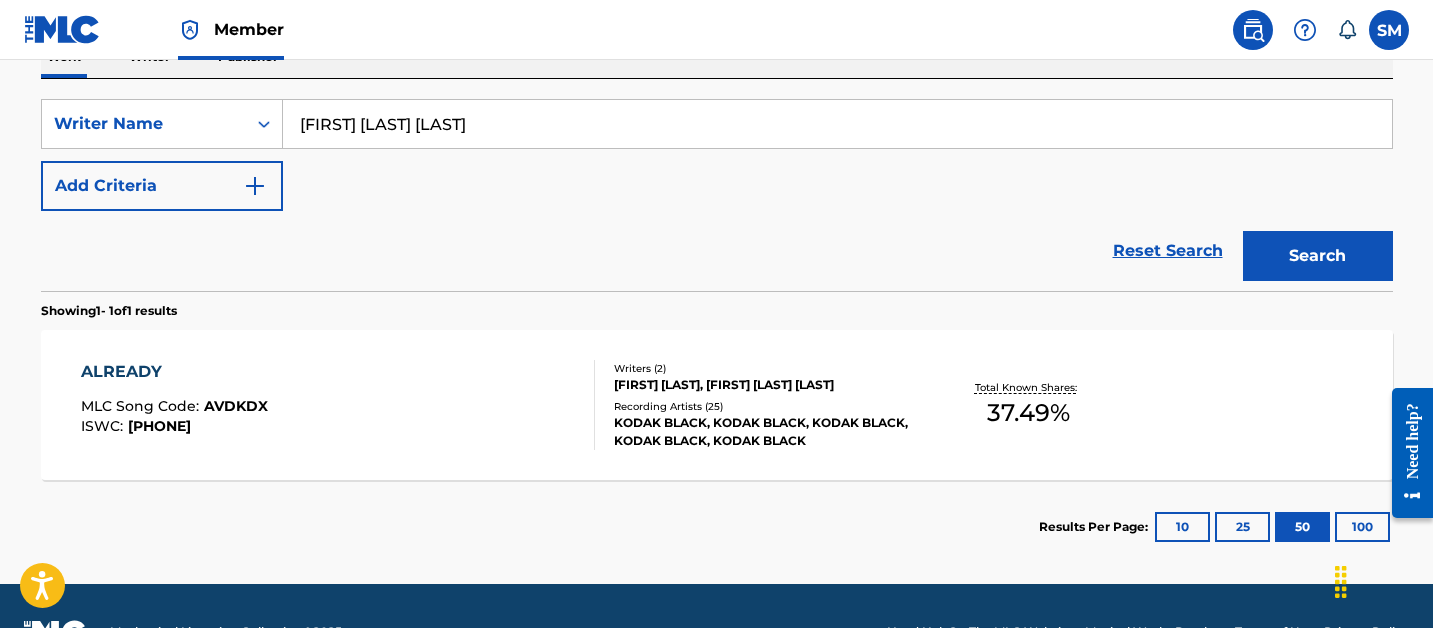 scroll, scrollTop: 255, scrollLeft: 0, axis: vertical 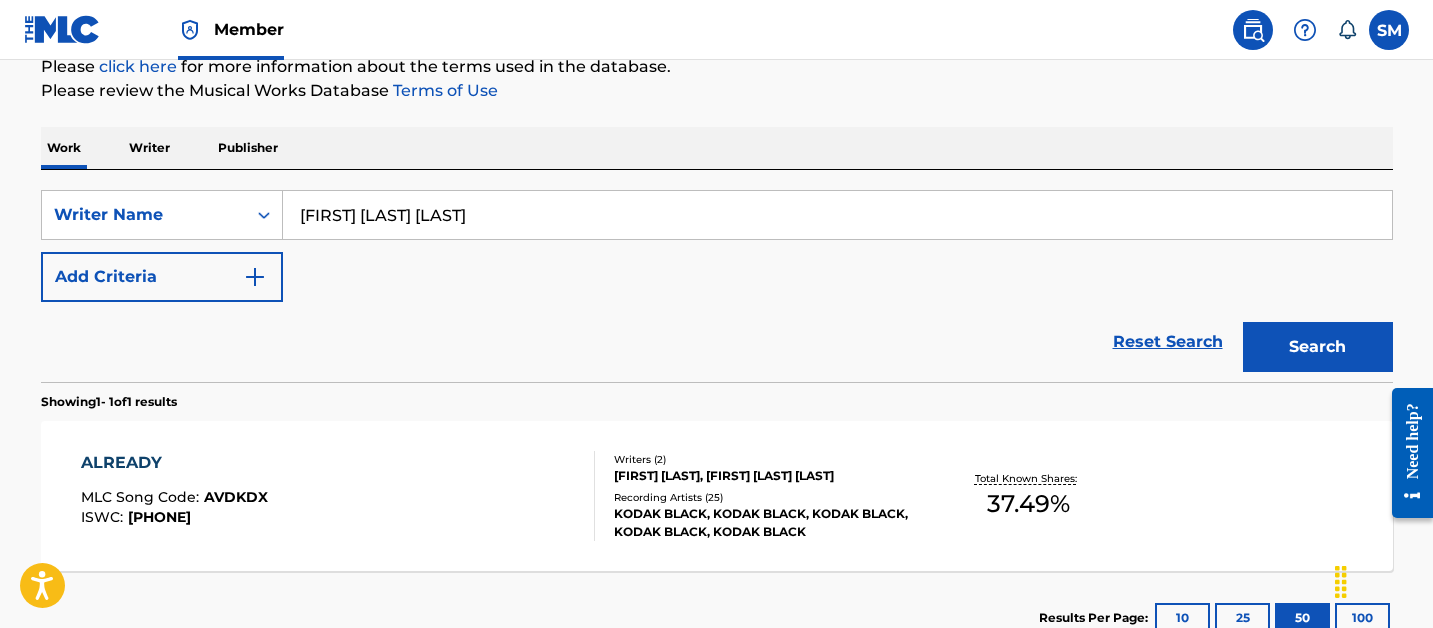 click on "CHRISTOPHER SAKHAR WEYMAN BEASLEY" at bounding box center (837, 215) 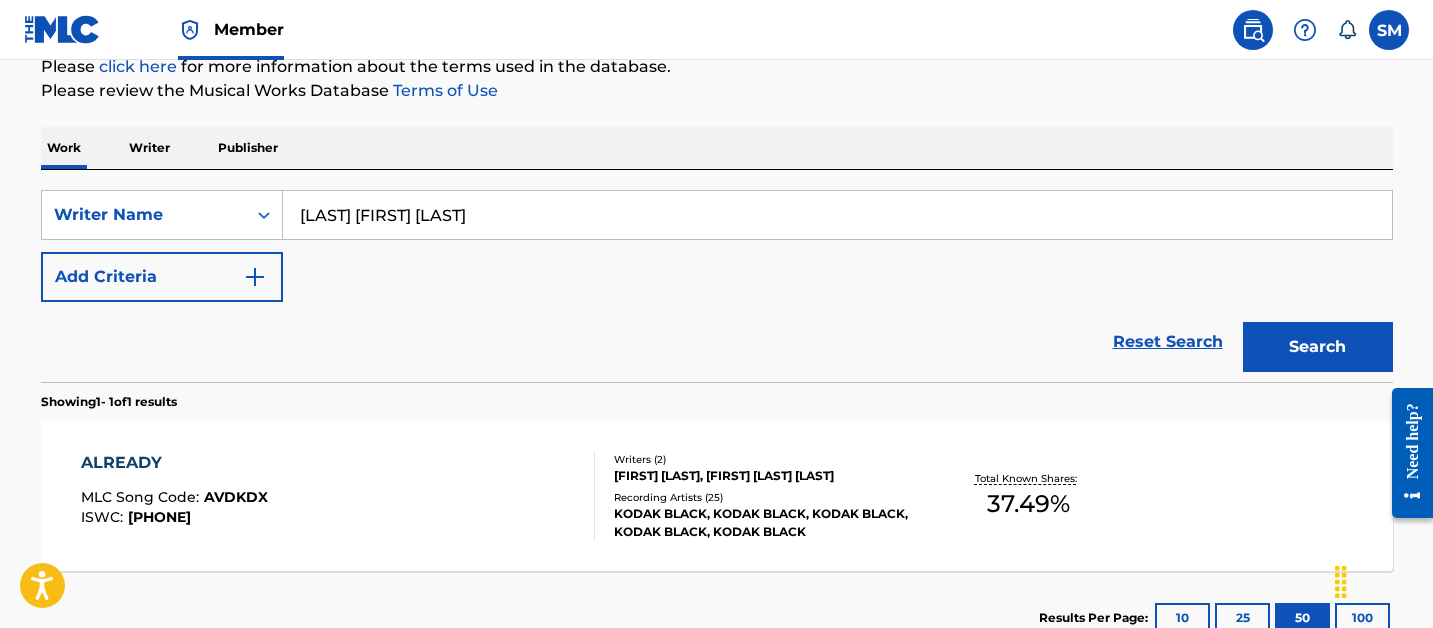type on "IDOWU FAITH FIYINFOLUWA" 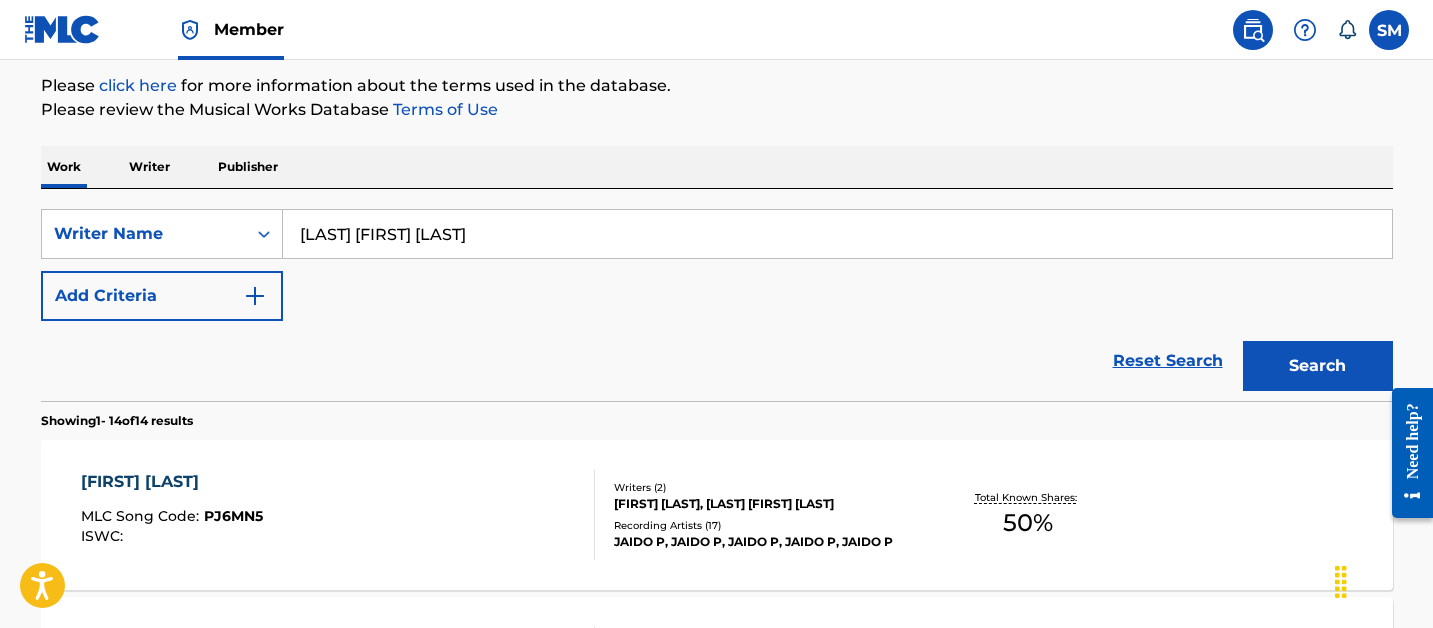 scroll, scrollTop: 92, scrollLeft: 0, axis: vertical 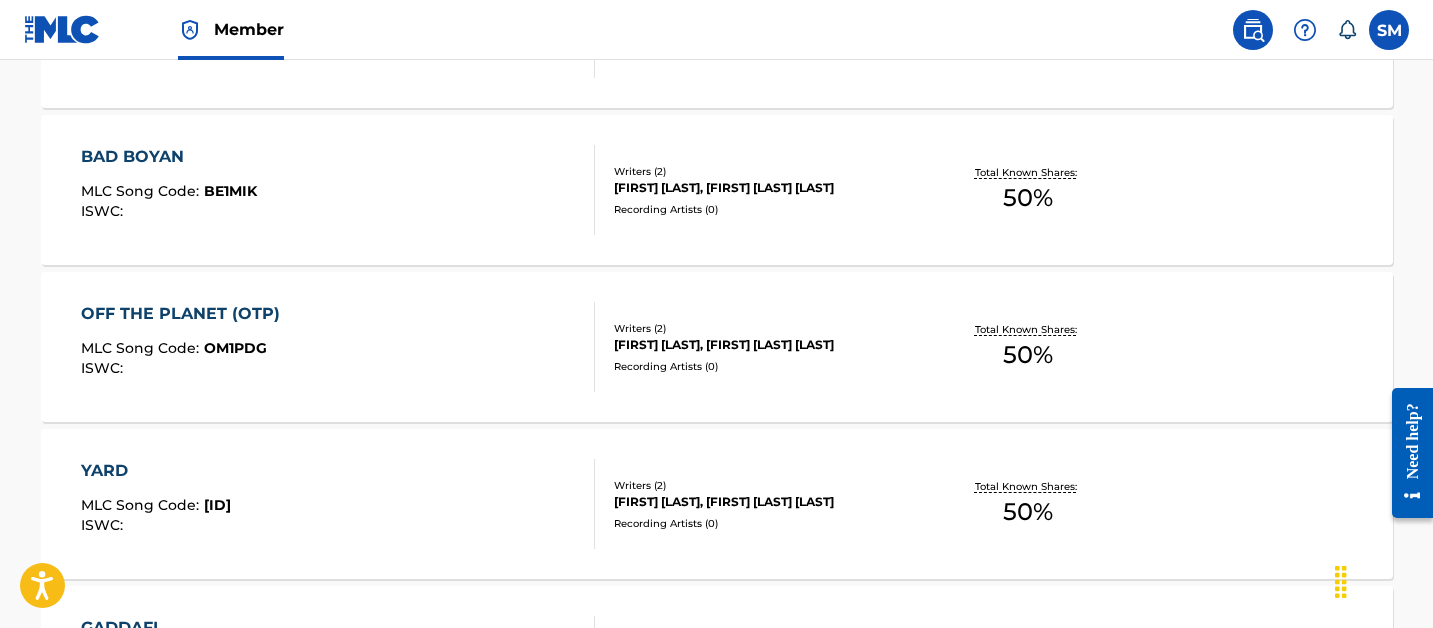 click on "ADAM ADEMOLA OLAWEPO, FAITH FIYINFOLUWA IDOWU" at bounding box center (765, 345) 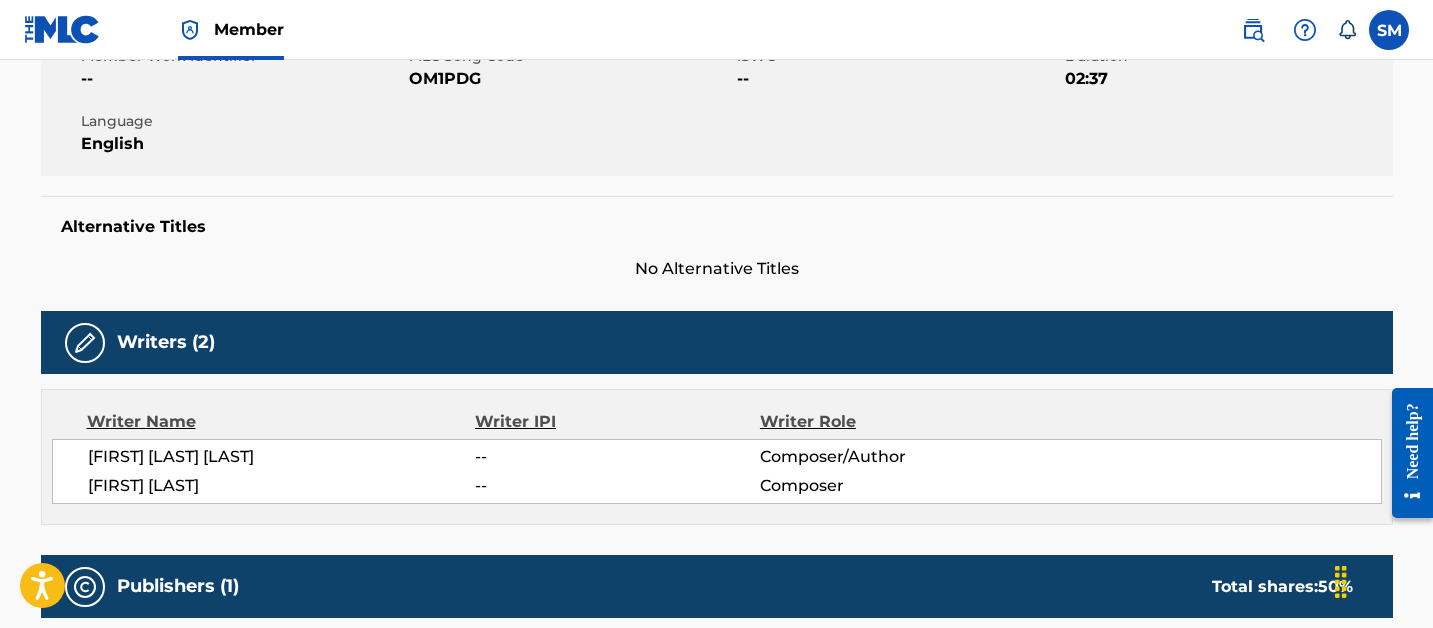 scroll, scrollTop: 281, scrollLeft: 0, axis: vertical 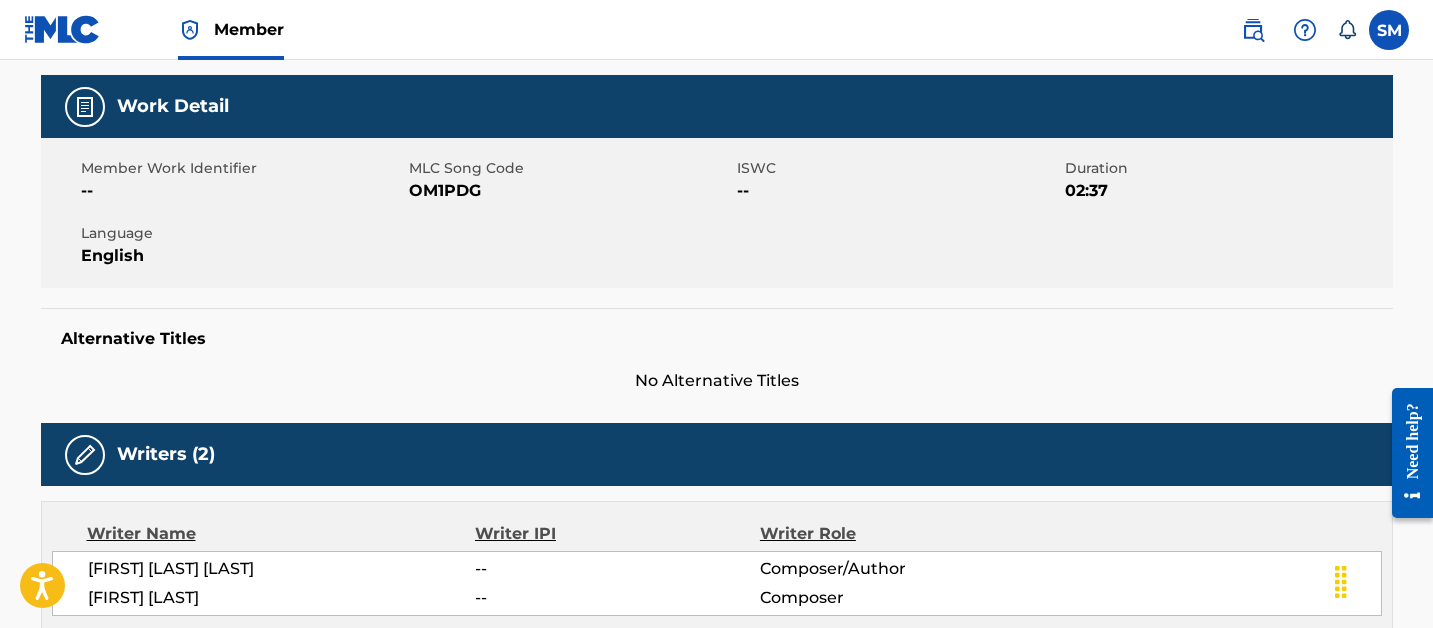 click on "MLC Song Code" at bounding box center (570, 168) 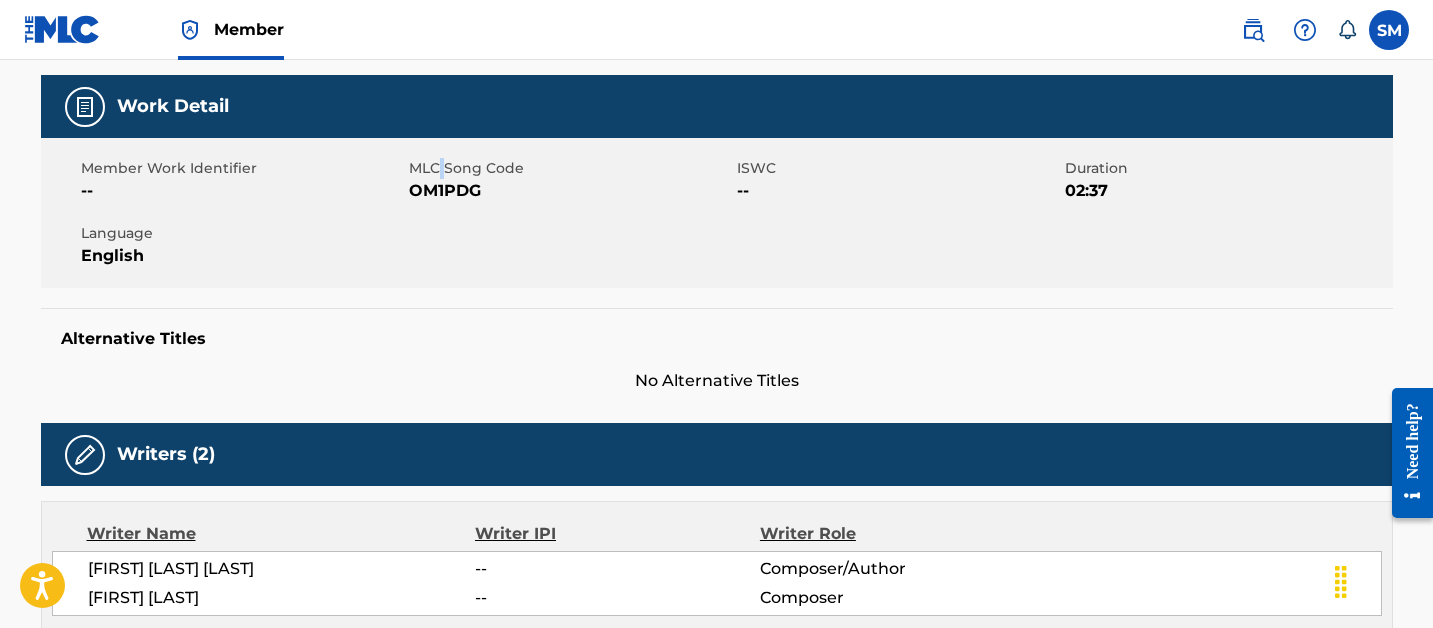 click on "MLC Song Code" at bounding box center (570, 168) 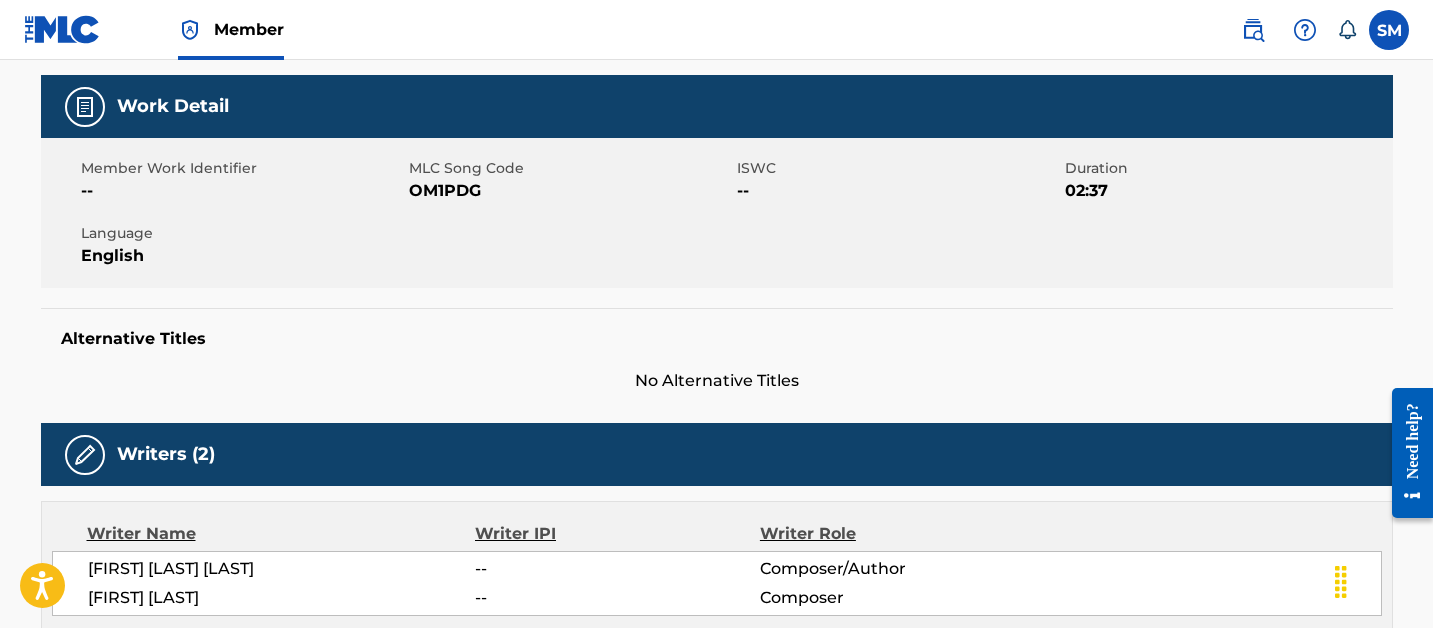 click on "OM1PDG" at bounding box center [570, 191] 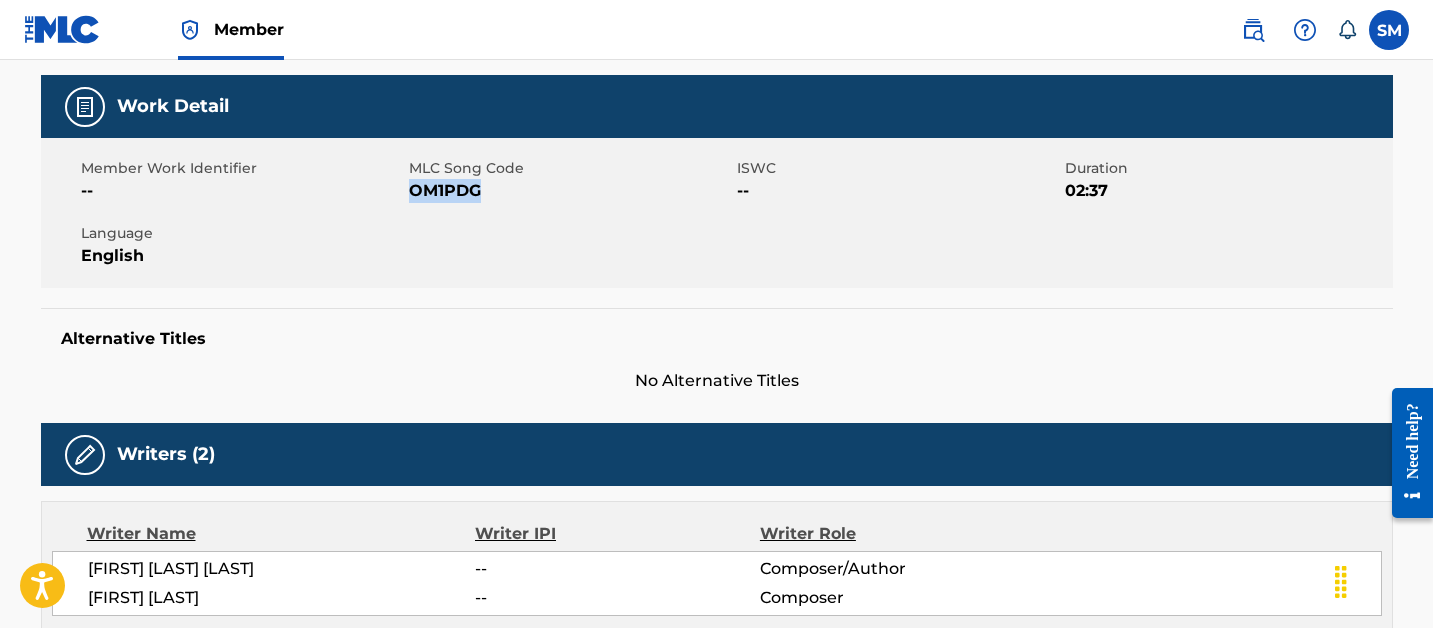 click on "OM1PDG" at bounding box center [570, 191] 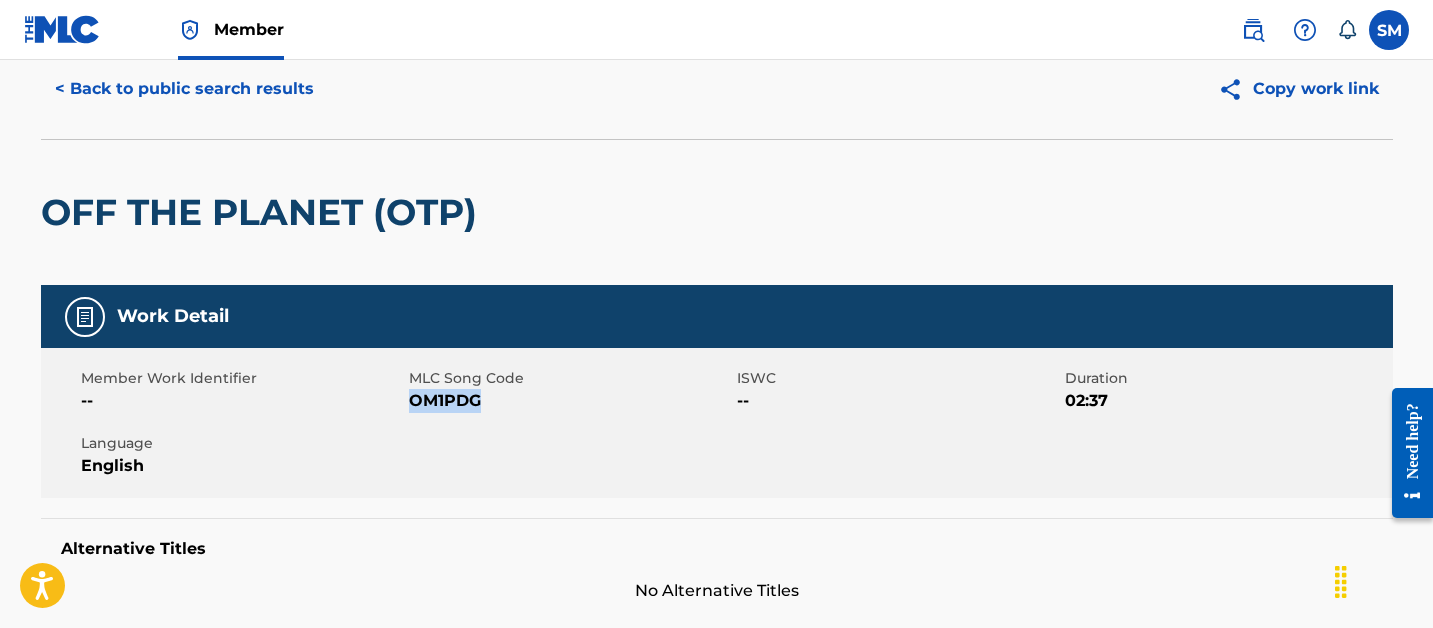 scroll, scrollTop: 0, scrollLeft: 0, axis: both 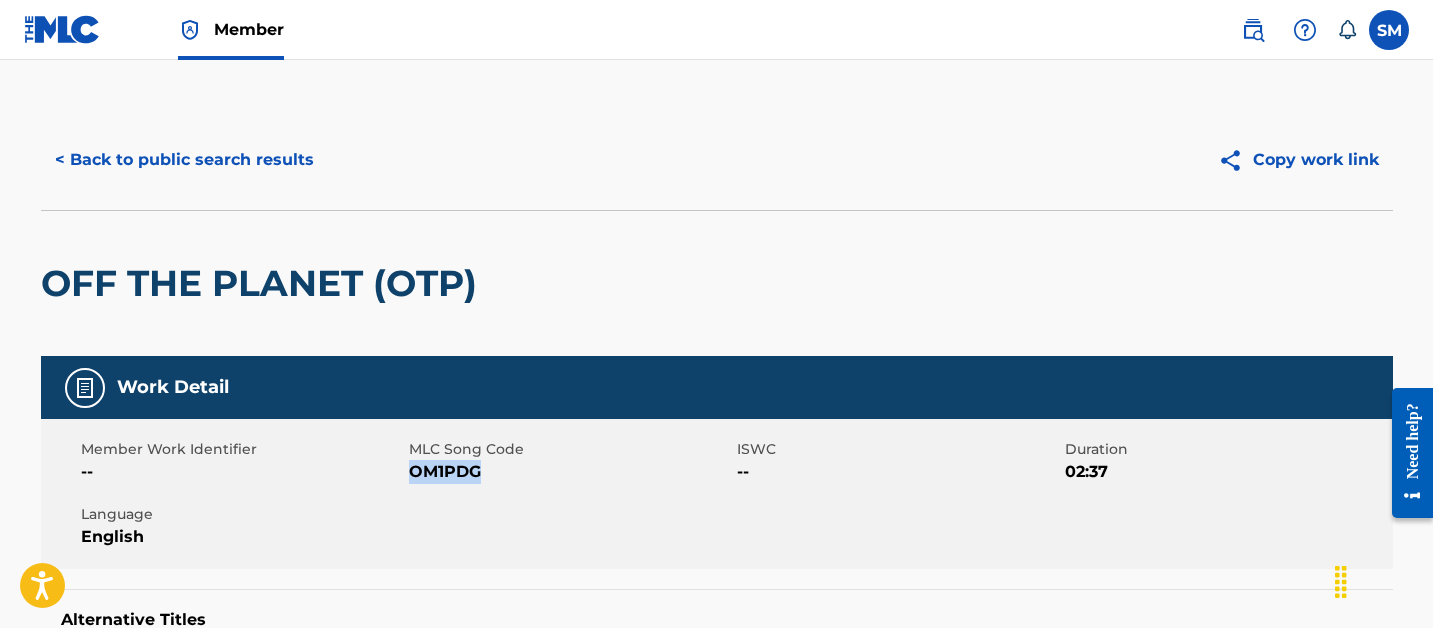 click on "< Back to public search results" at bounding box center (184, 160) 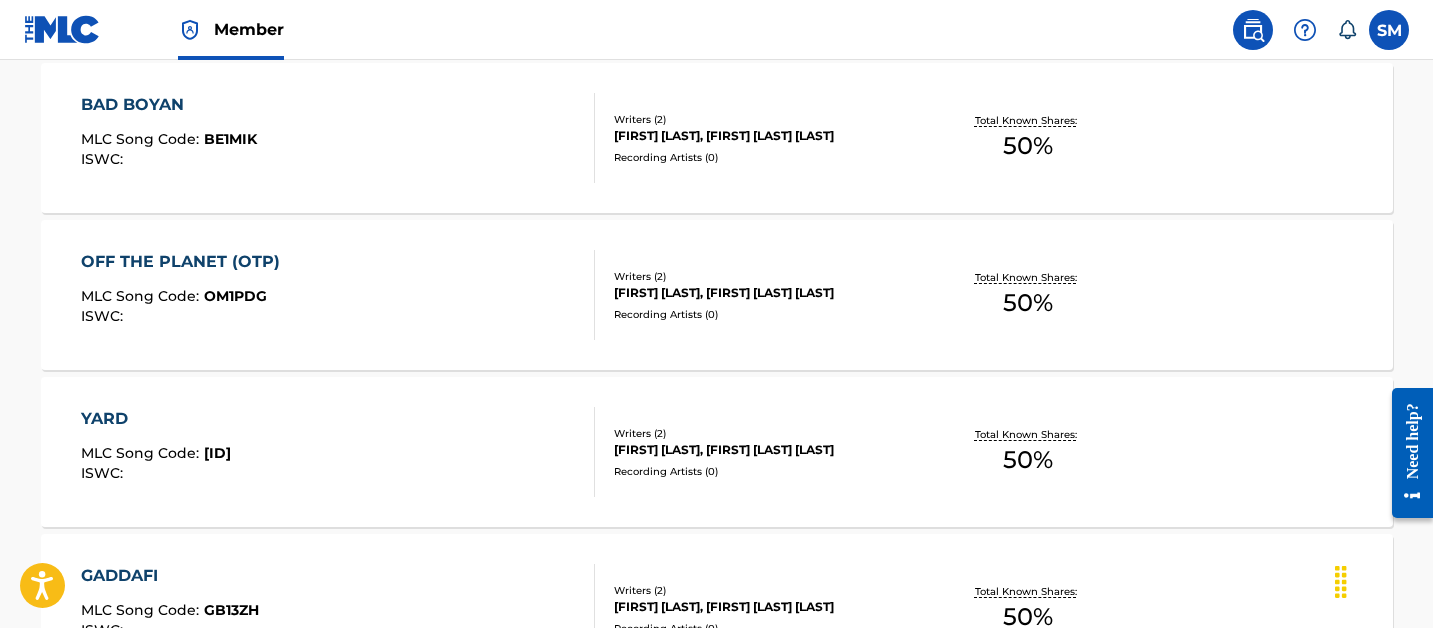 scroll, scrollTop: 1189, scrollLeft: 0, axis: vertical 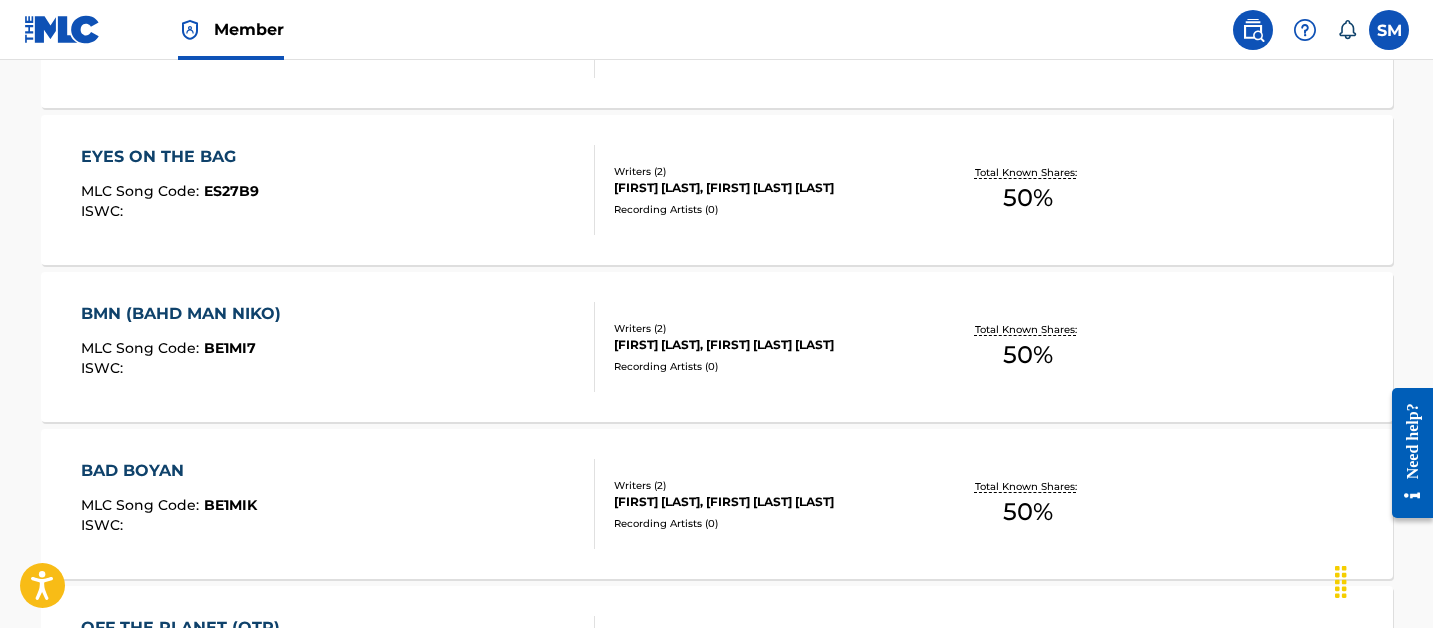 click on "BMN (BAHD MAN NIKO) MLC Song Code : BE1MI7 ISWC :" at bounding box center (338, 347) 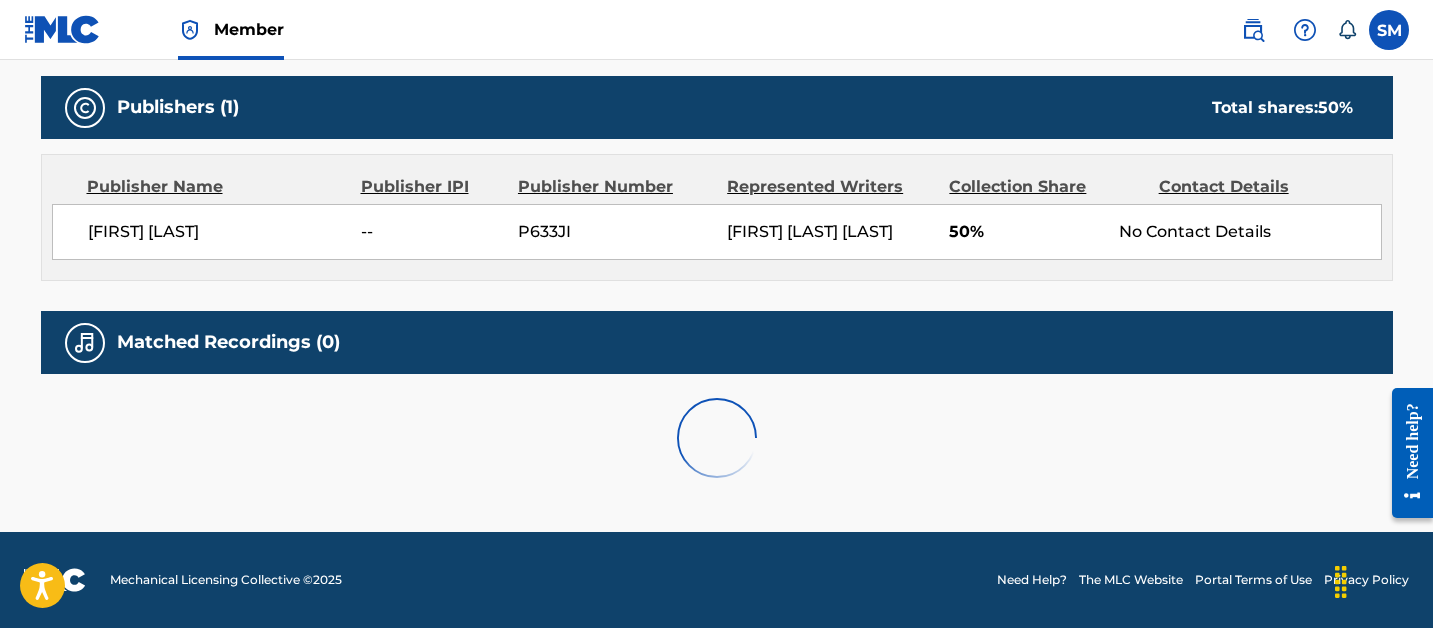 scroll, scrollTop: 0, scrollLeft: 0, axis: both 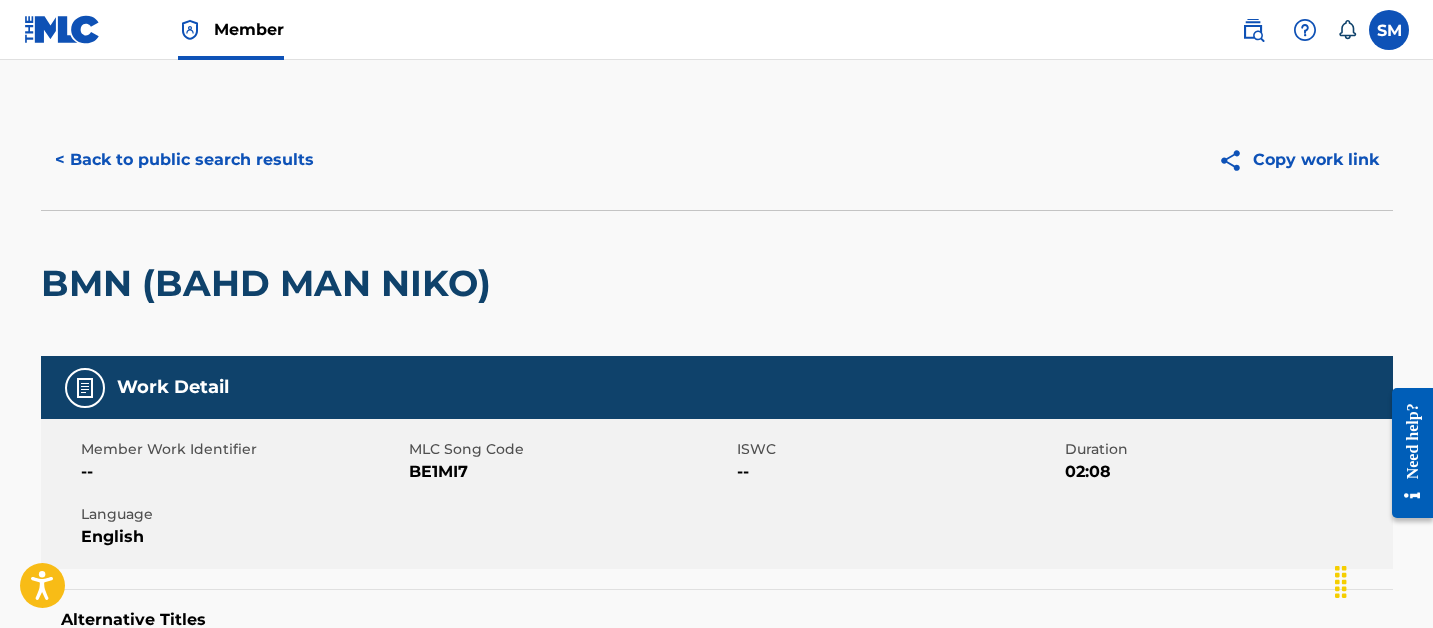 click on "BE1MI7" at bounding box center (570, 472) 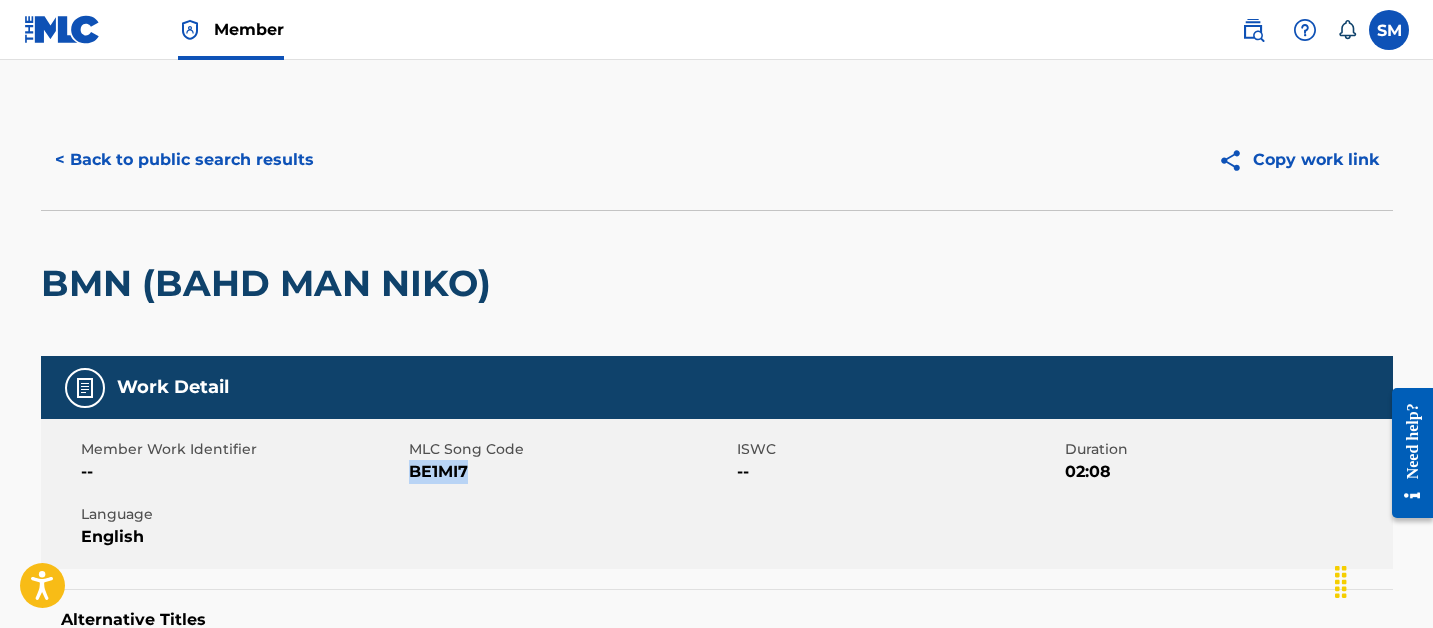 click on "BE1MI7" at bounding box center [570, 472] 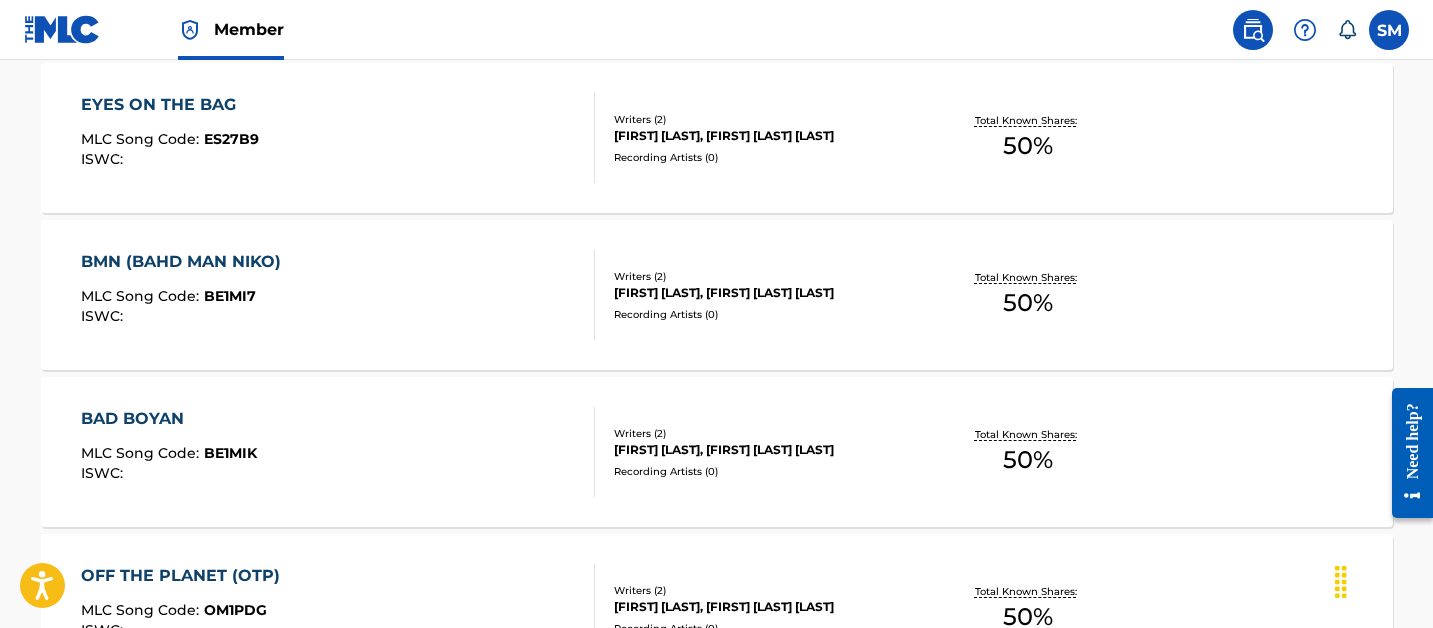 scroll, scrollTop: 561, scrollLeft: 0, axis: vertical 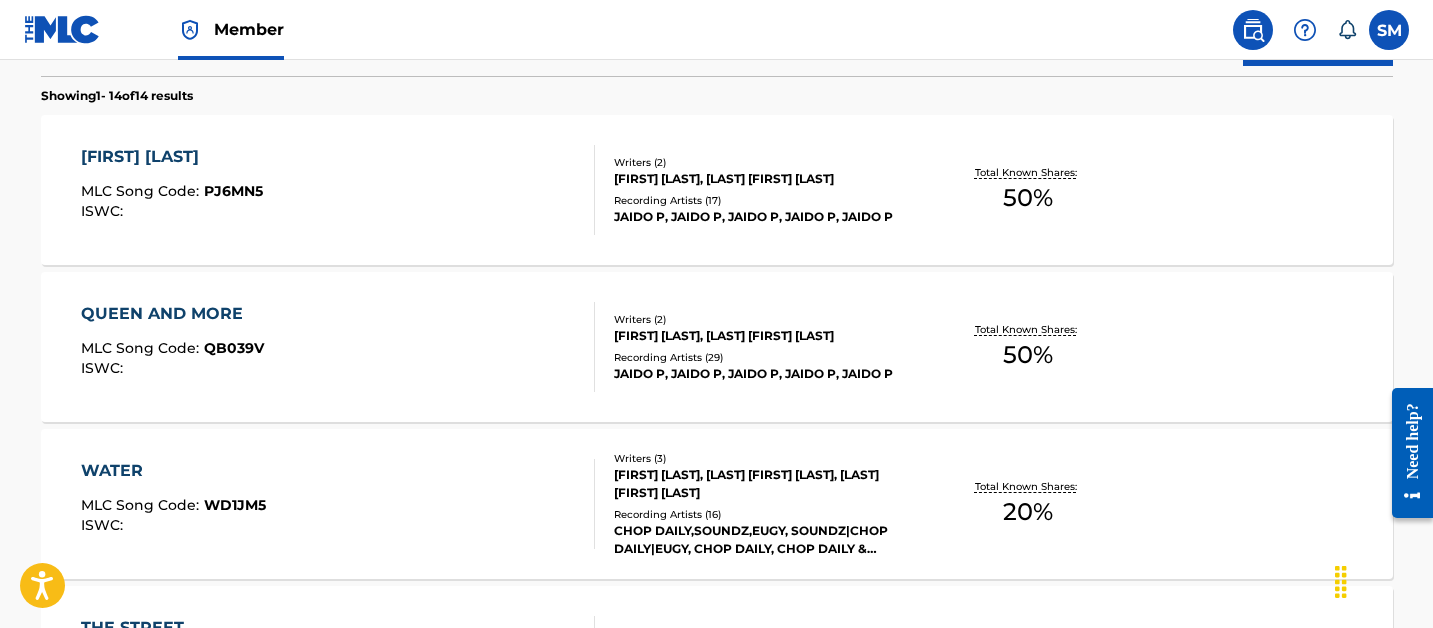 click on "QUEEN AND MORE MLC Song Code : QB039V ISWC : Writers ( 2 ) OLAJIDE TAIWO, IDOWU FAITH FIYINFOLUWA Recording Artists ( 29 ) JAIDO P, JAIDO P, JAIDO P, JAIDO P, JAIDO P Total Known Shares: 50 %" at bounding box center [717, 347] 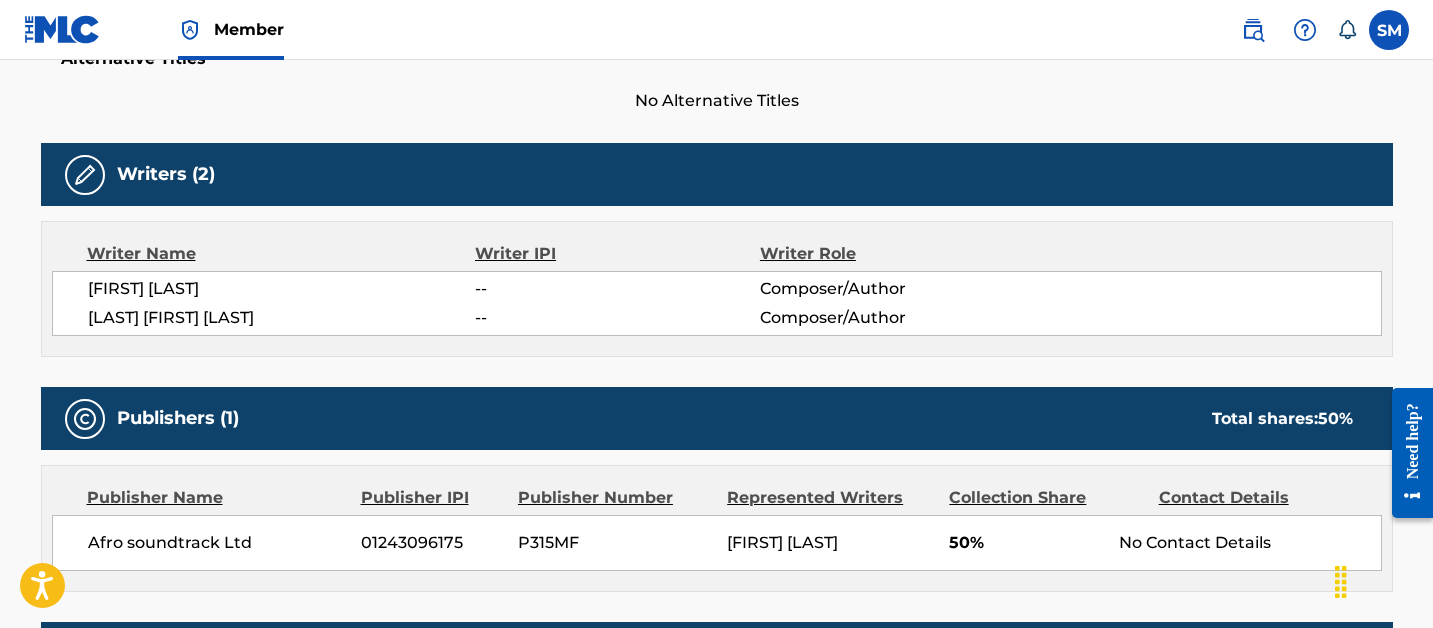 scroll, scrollTop: 0, scrollLeft: 0, axis: both 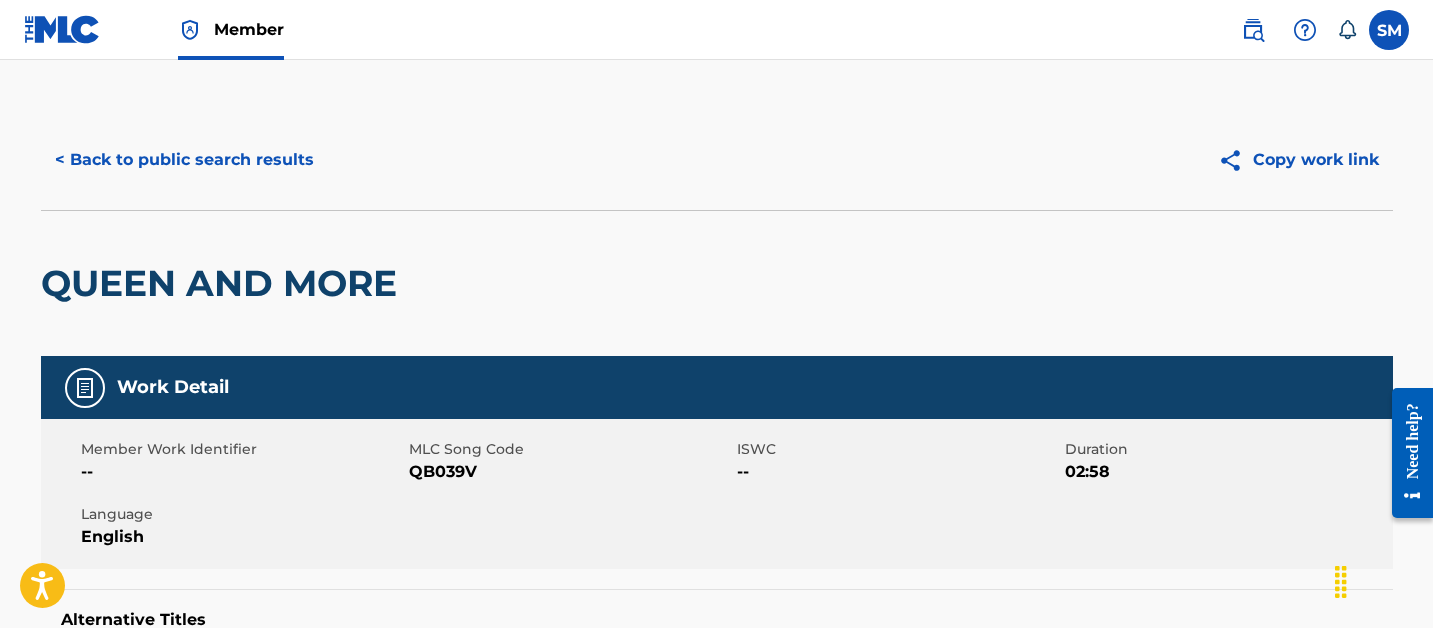 click on "QB039V" at bounding box center (570, 472) 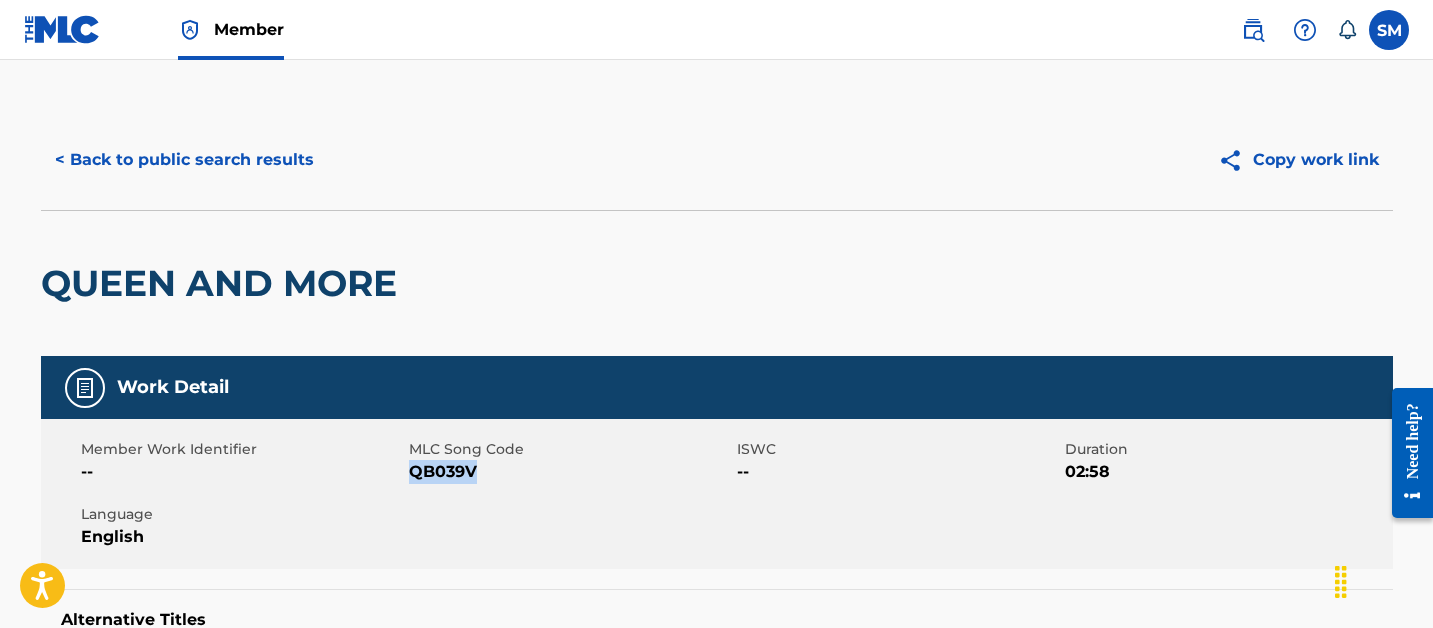 click on "QB039V" at bounding box center (570, 472) 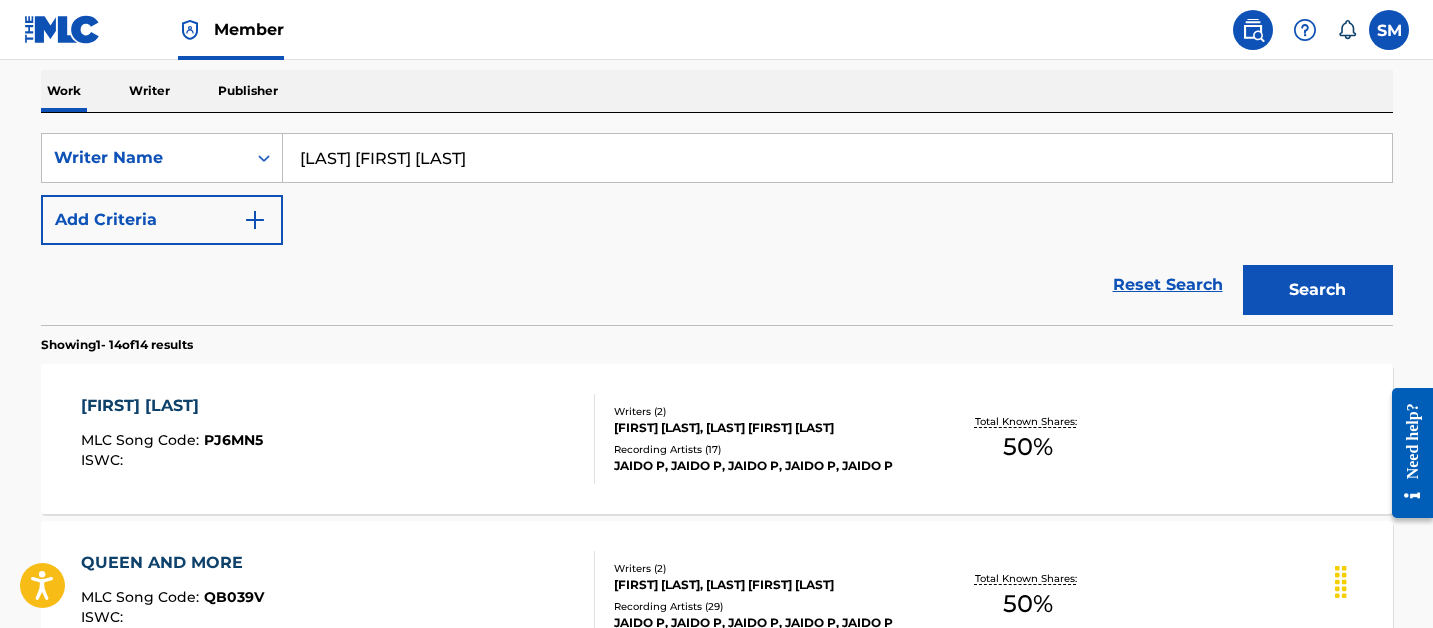 scroll, scrollTop: 298, scrollLeft: 0, axis: vertical 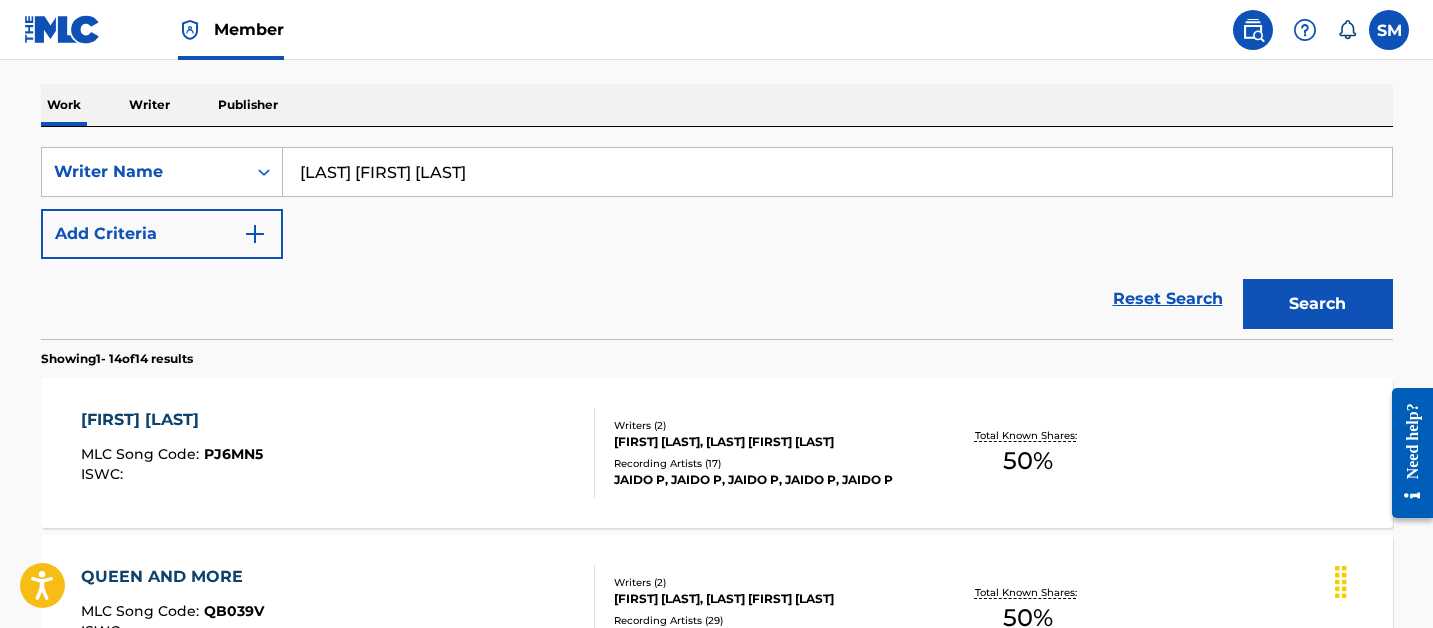 click on "SearchWithCriteriaf08aae1a-26b8-4328-9b5a-fa990ce2fb0a Writer Name IDOWU FAITH FIYINFOLUWA Add Criteria" at bounding box center [717, 203] 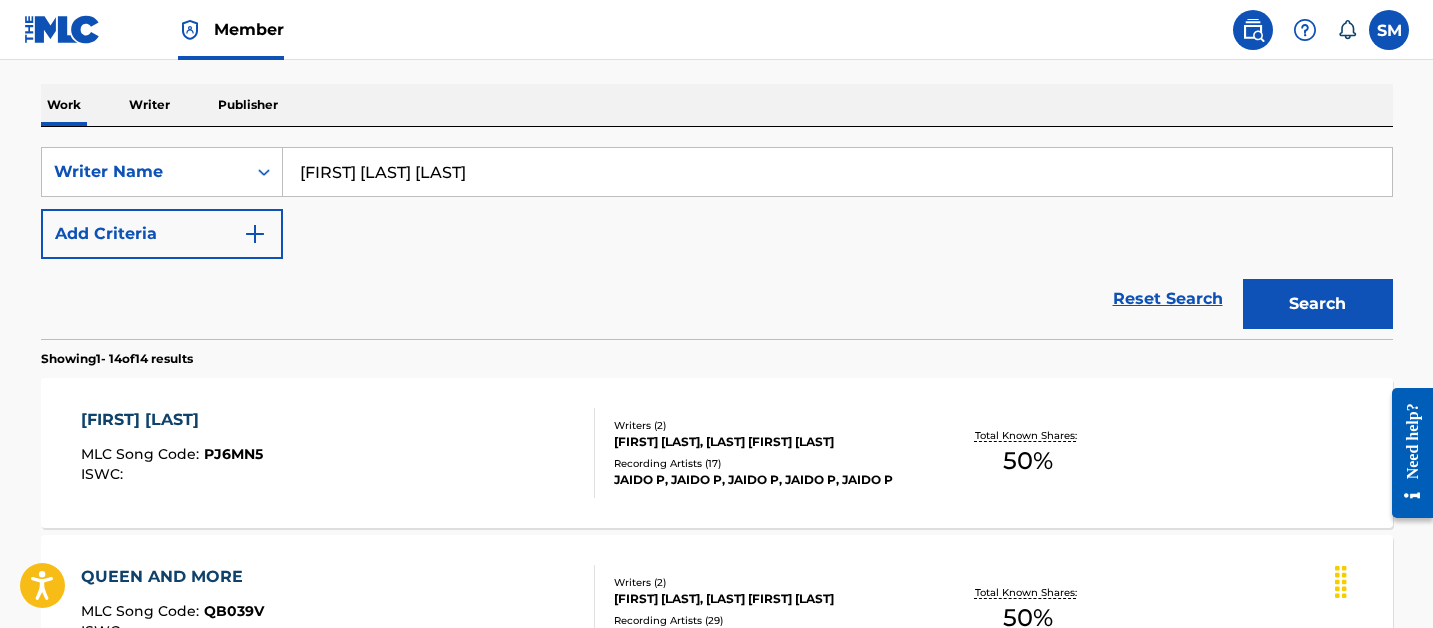 click on "Search" at bounding box center (1318, 304) 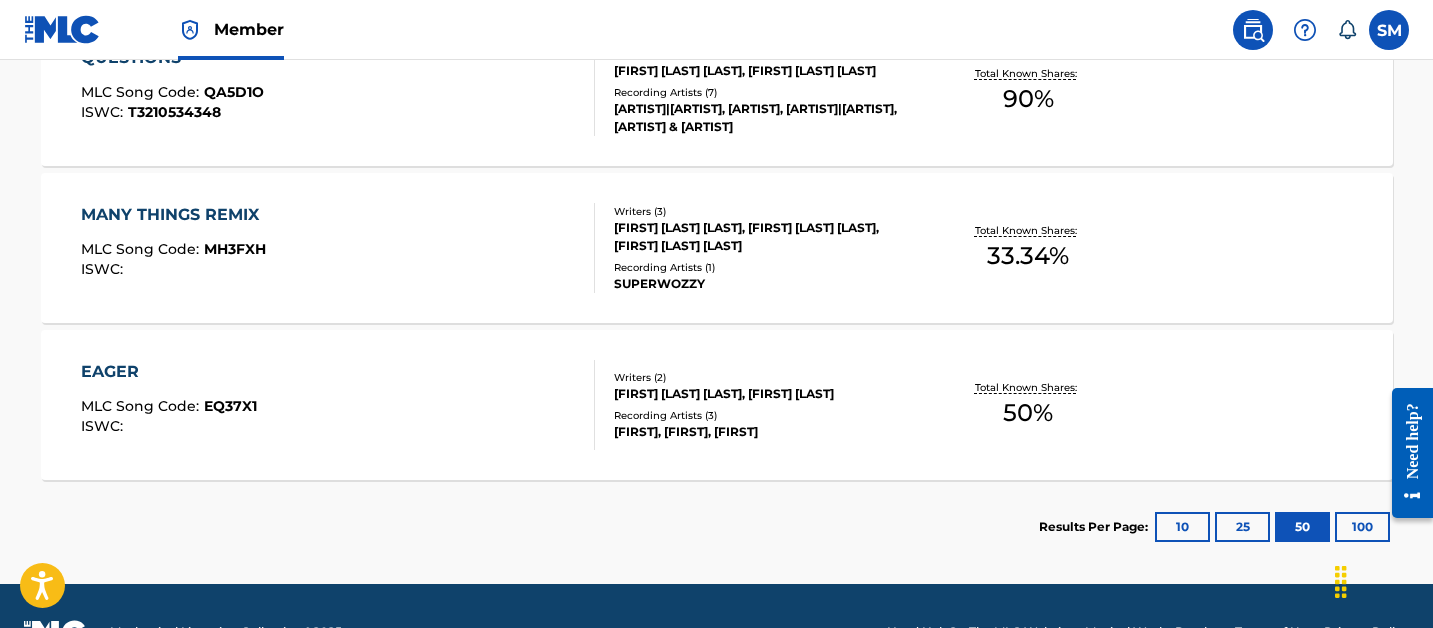 scroll, scrollTop: 1497, scrollLeft: 0, axis: vertical 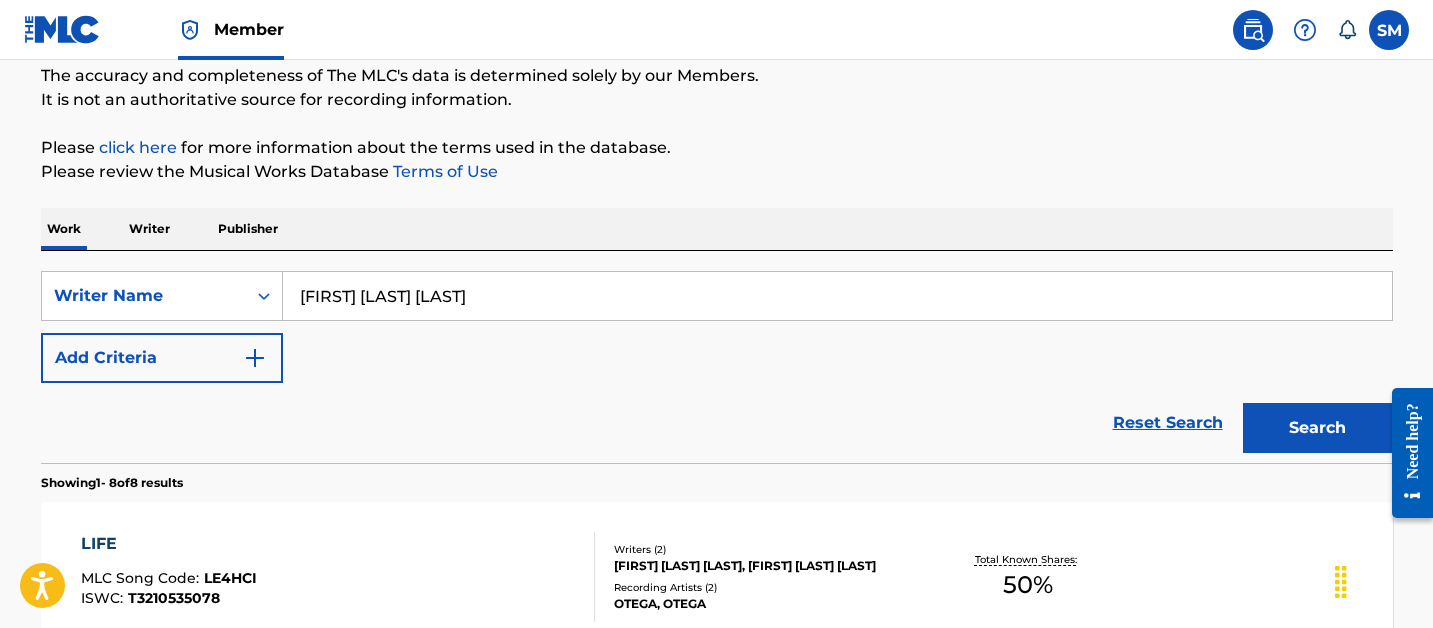 click on "OLAJIDE DANIEL TAIWO" at bounding box center (837, 296) 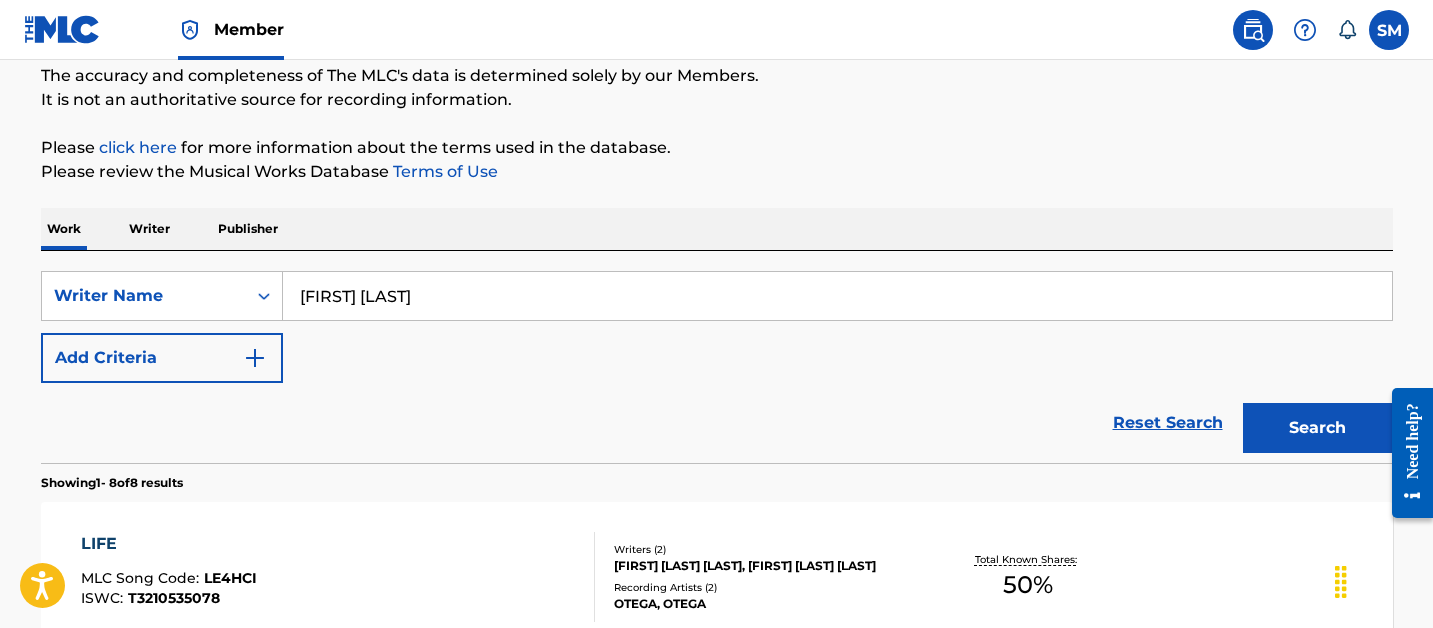 click on "Search" at bounding box center [1318, 428] 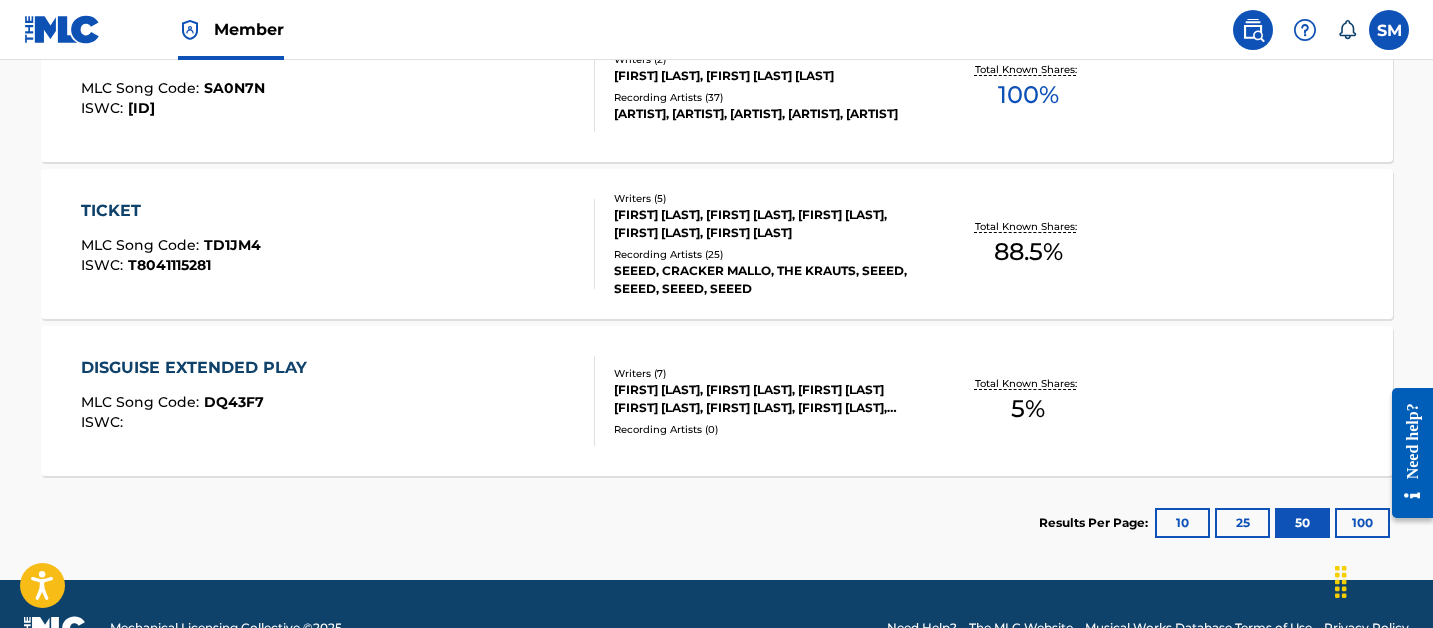 scroll, scrollTop: 1335, scrollLeft: 0, axis: vertical 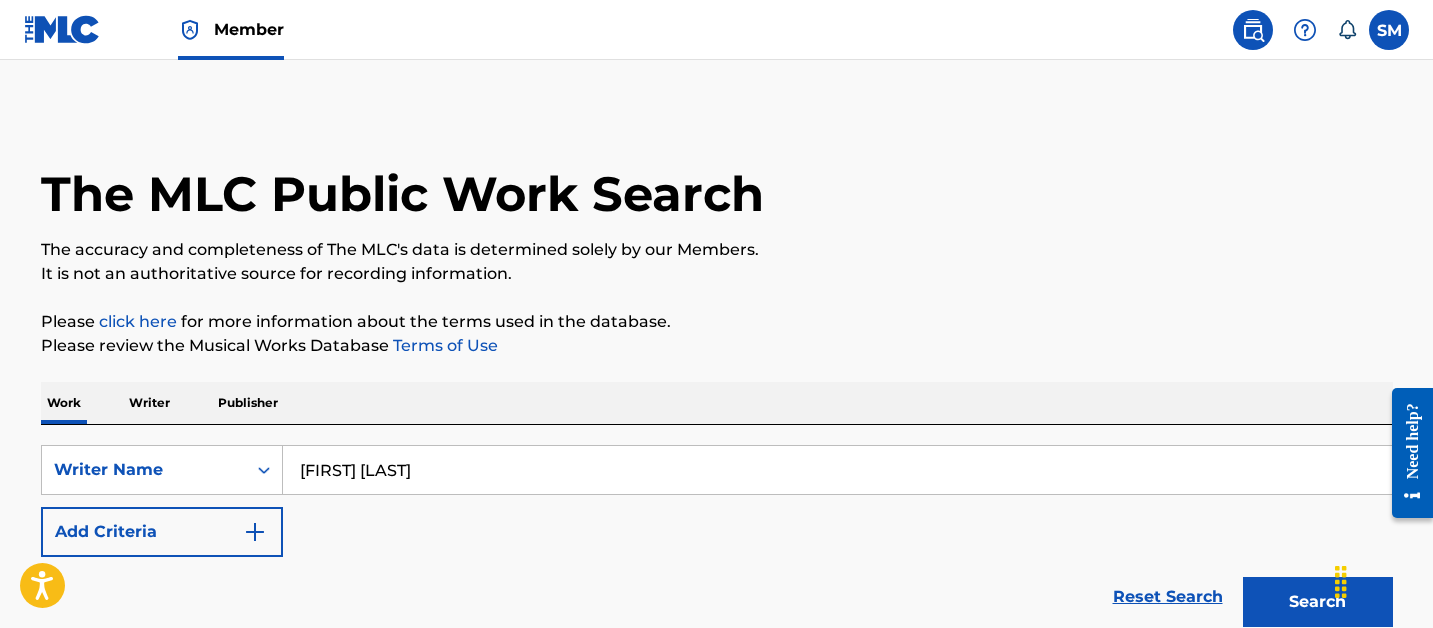 click on "AYODEJI O OLOWU" at bounding box center [837, 470] 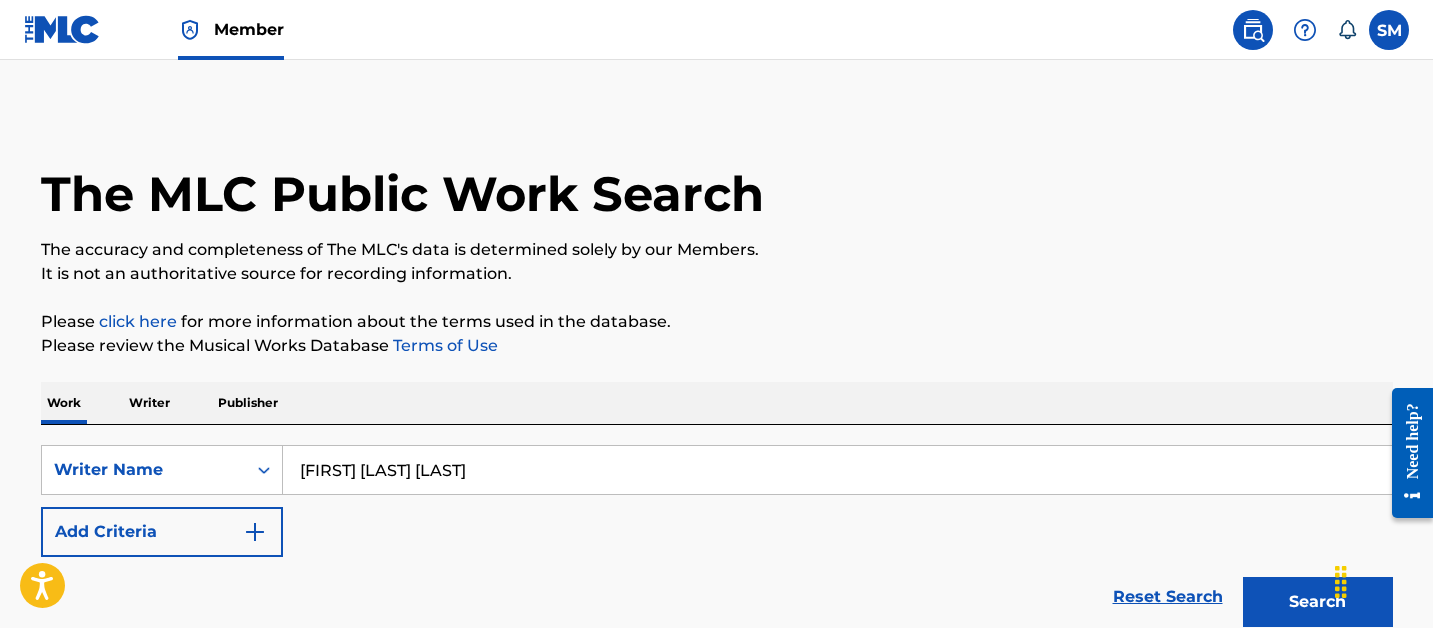 click on "Search" at bounding box center (1318, 602) 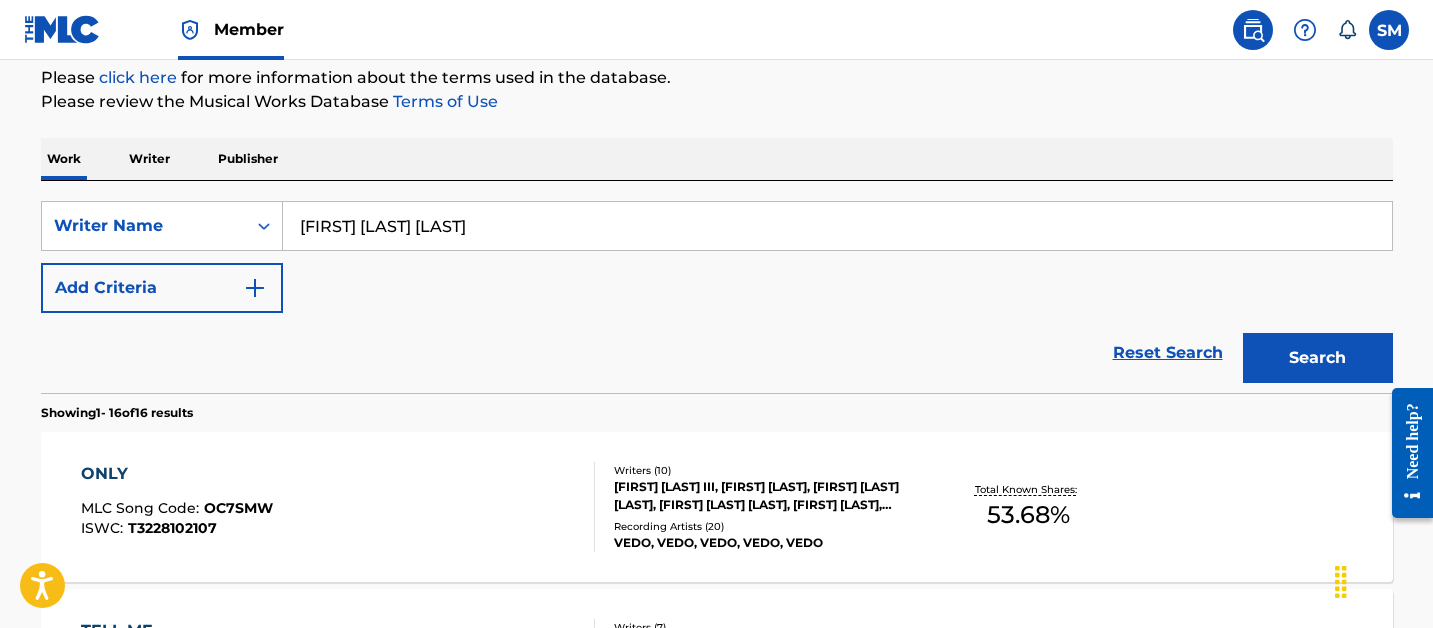 scroll, scrollTop: 661, scrollLeft: 0, axis: vertical 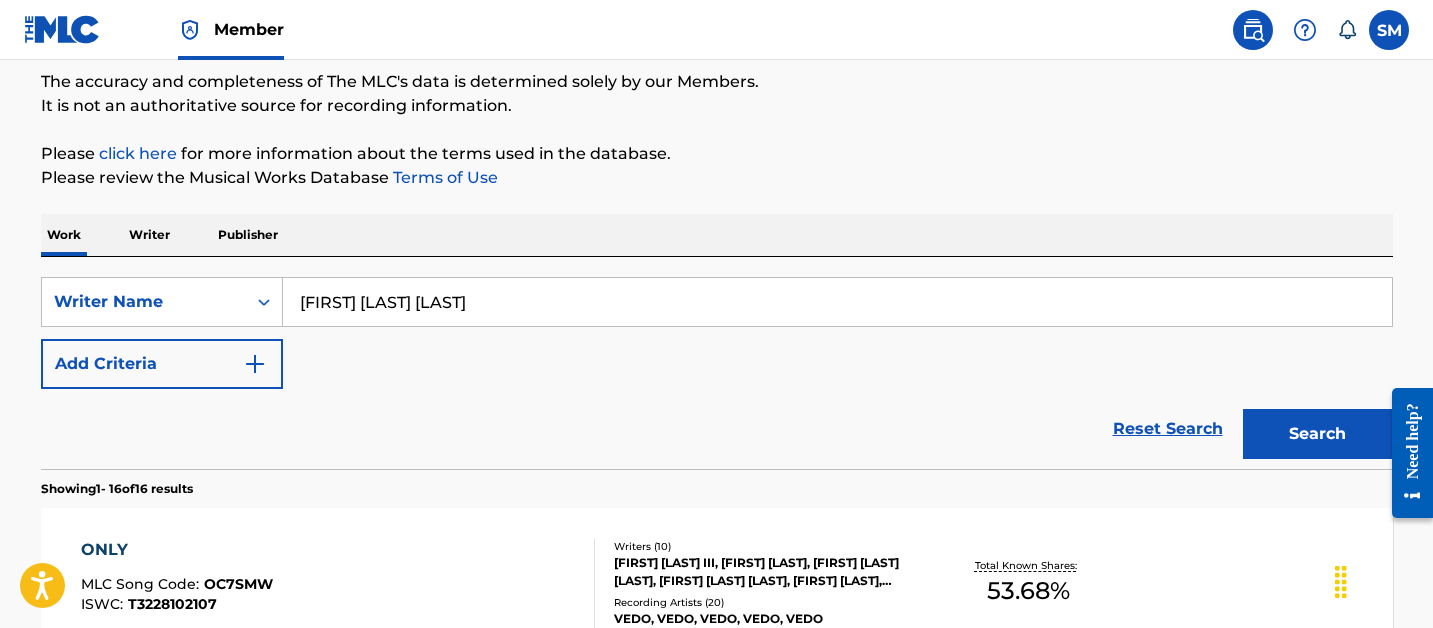 click on "ISAAC LAMAR COPELAND" at bounding box center (837, 302) 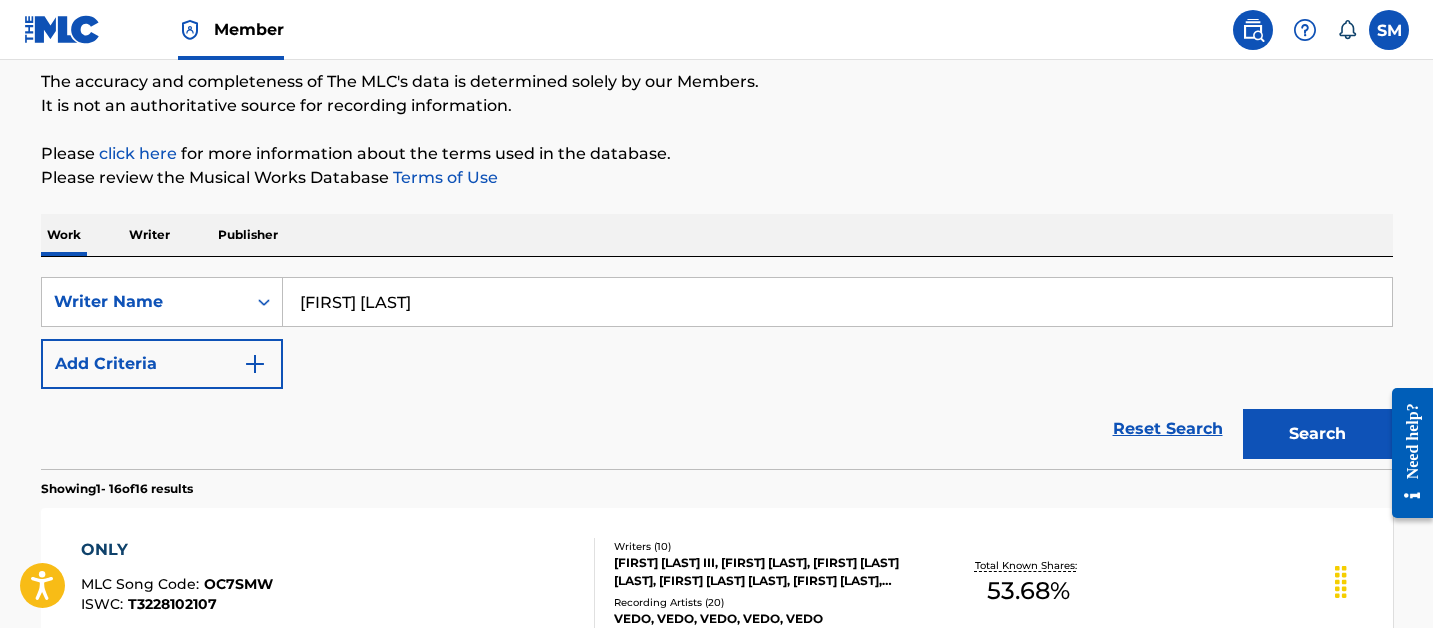 type on "ISAAC COPELAND" 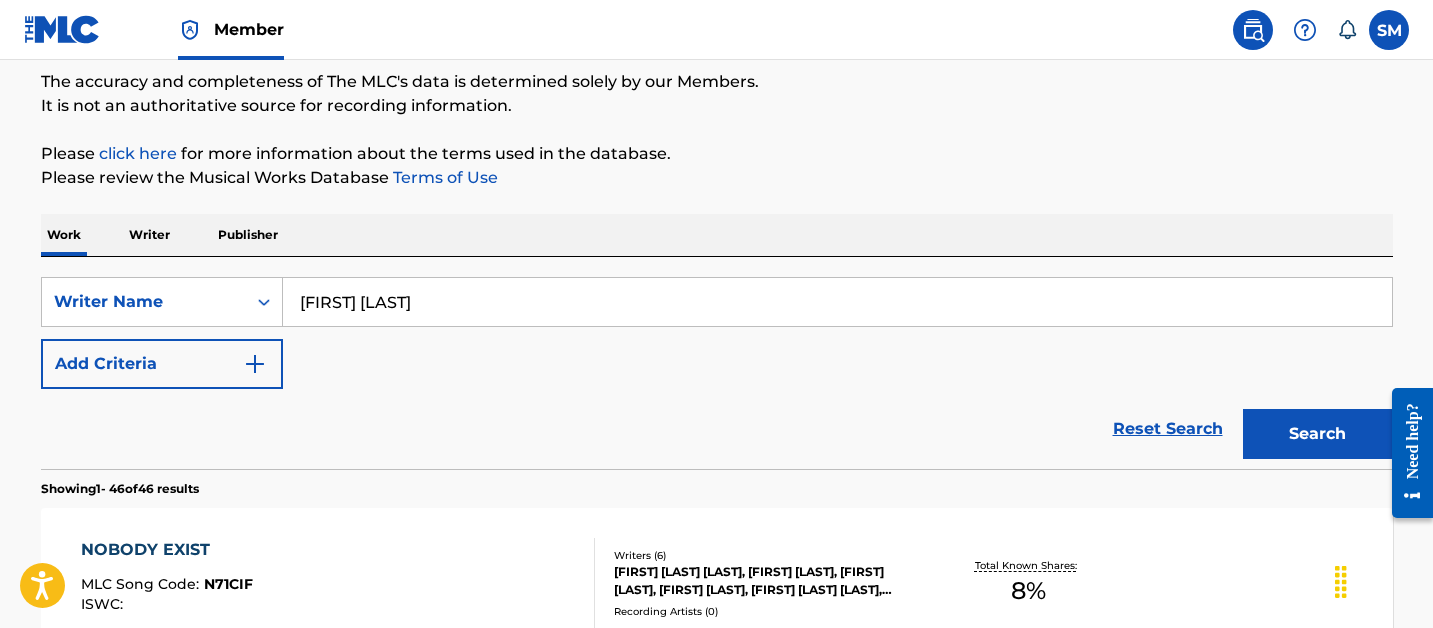 scroll, scrollTop: 315, scrollLeft: 0, axis: vertical 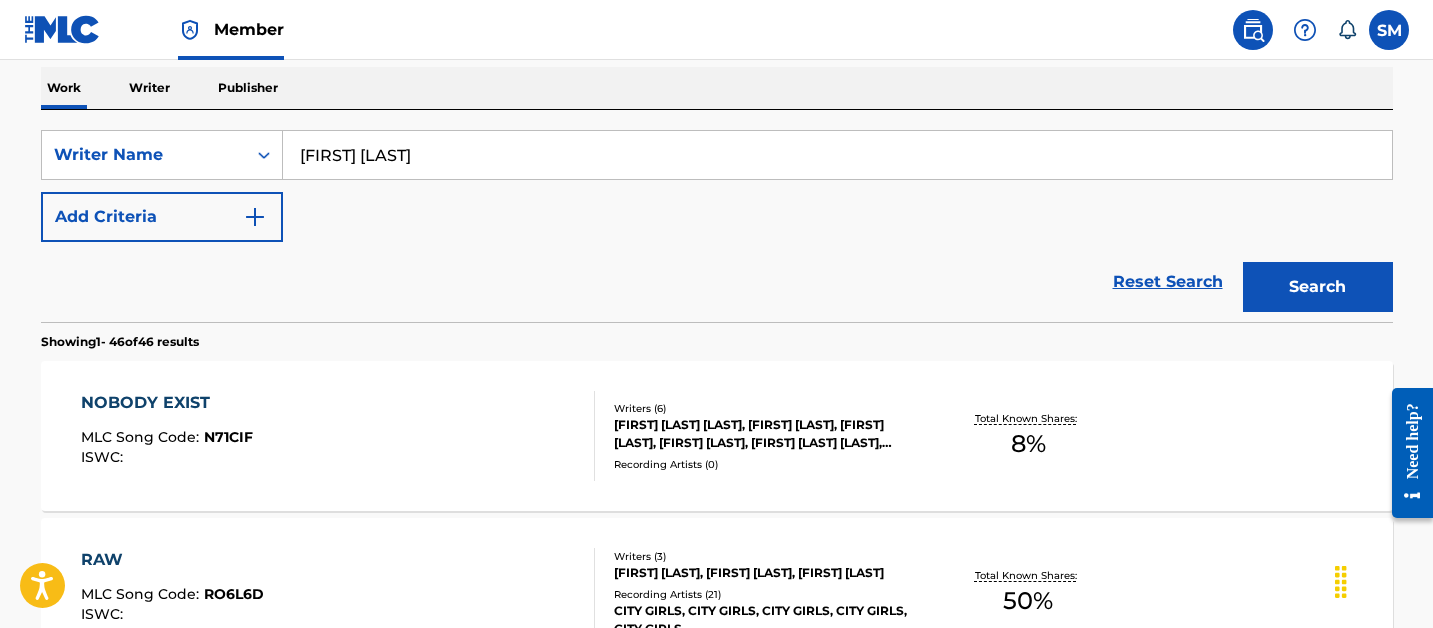 click on "NOBODY EXIST MLC Song Code : N71CIF ISWC :" at bounding box center [338, 436] 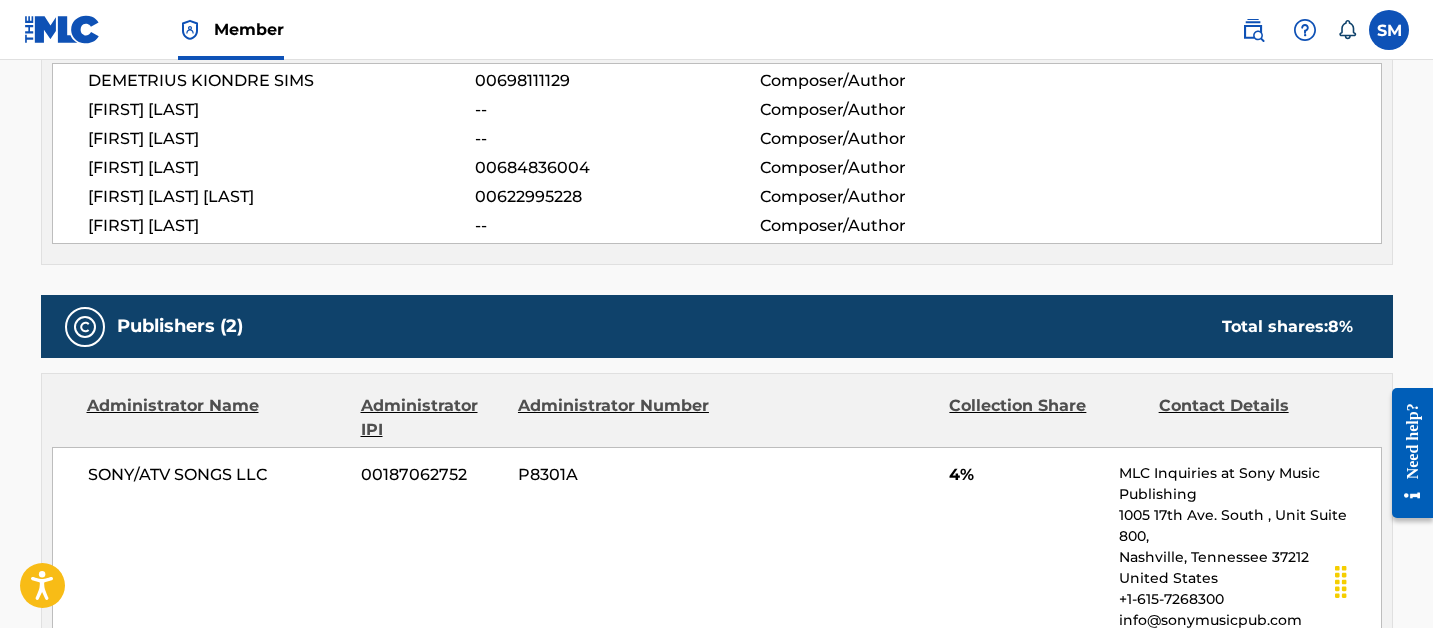 scroll, scrollTop: 0, scrollLeft: 0, axis: both 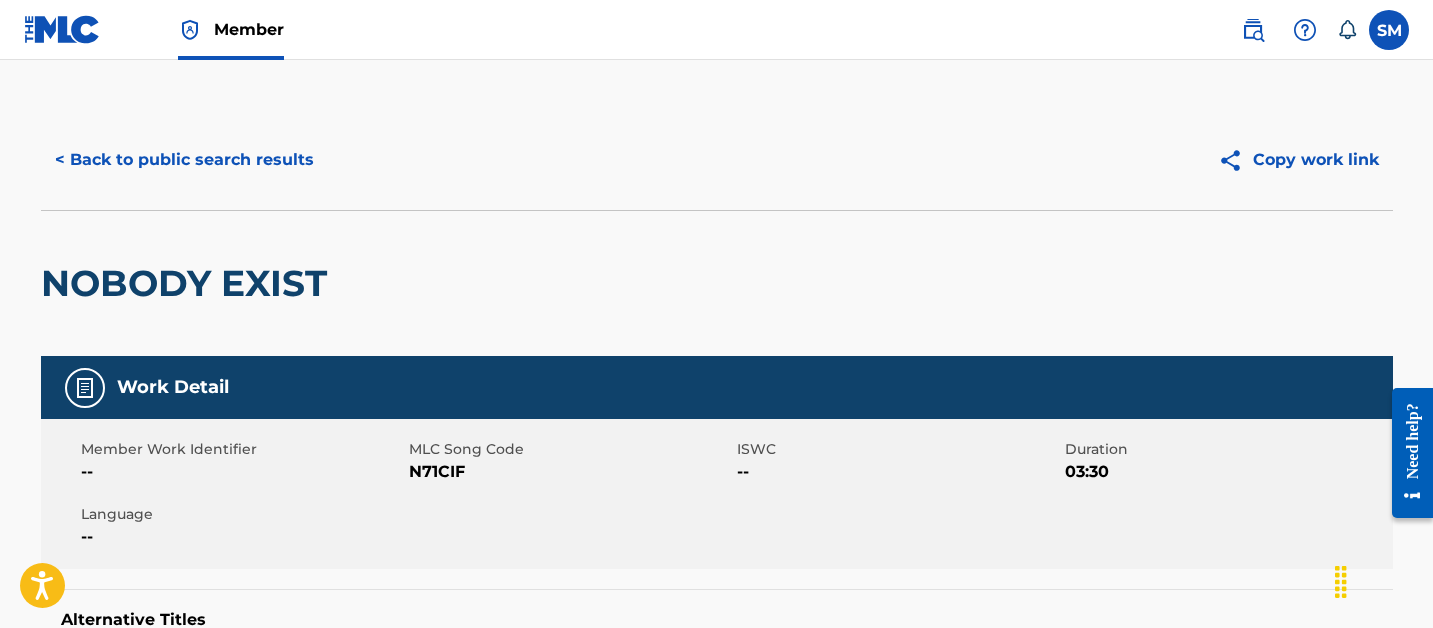 click on "N71CIF" at bounding box center (570, 472) 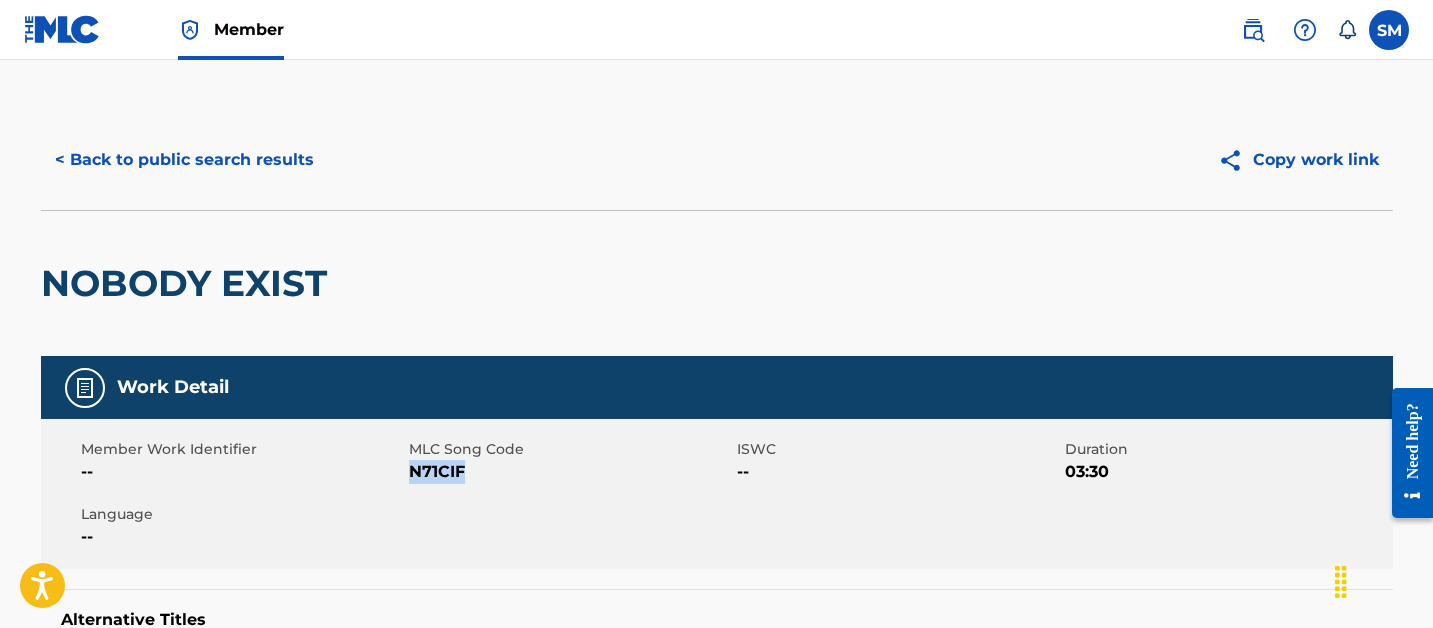 click on "N71CIF" at bounding box center (570, 472) 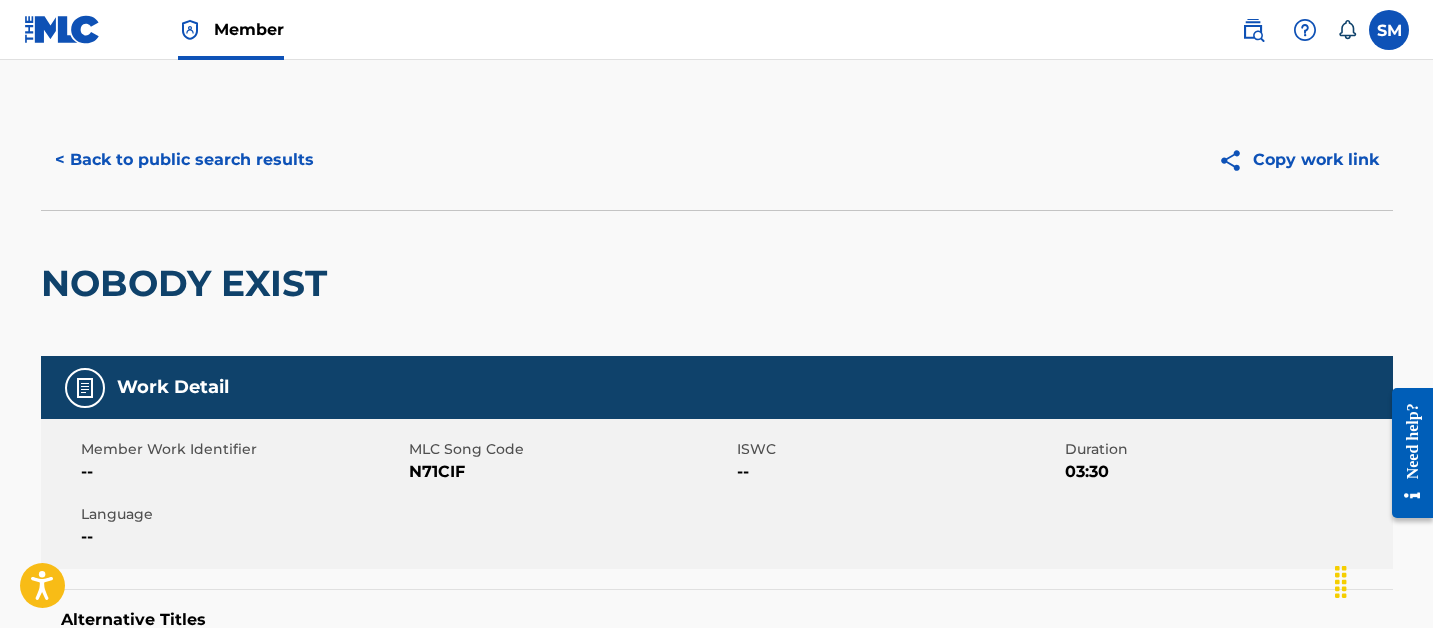click on "N71CIF" at bounding box center (570, 472) 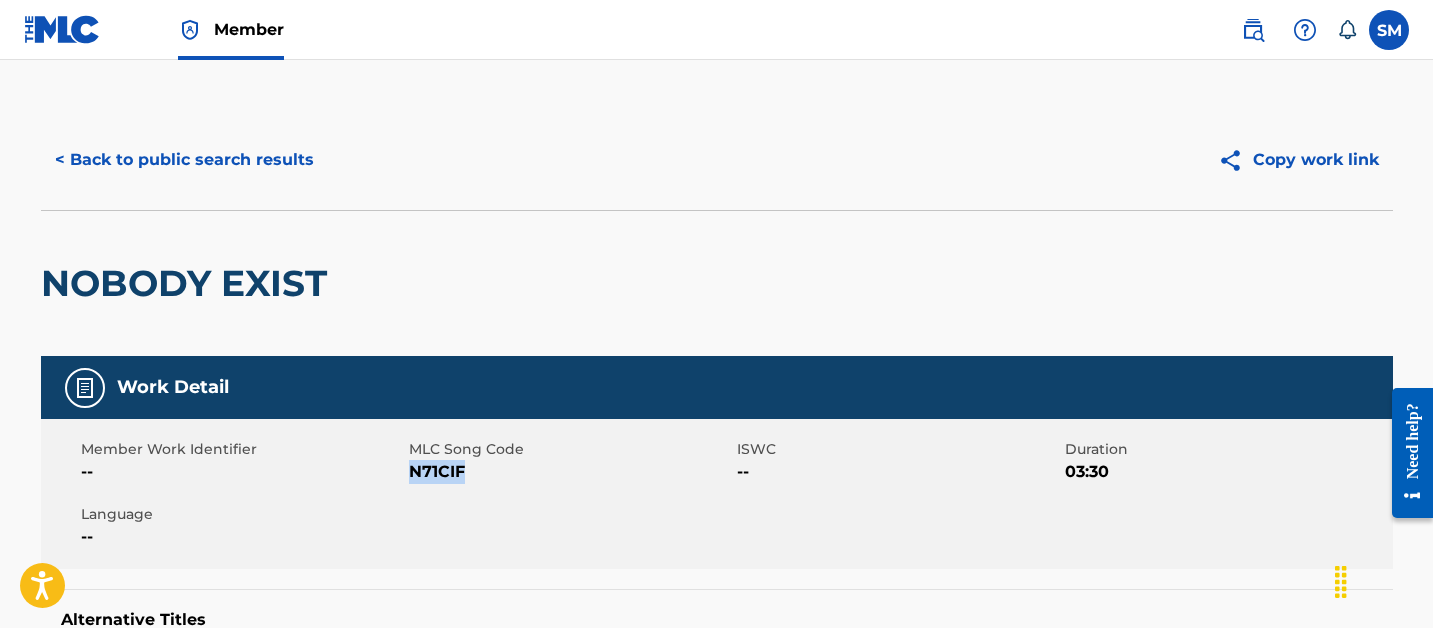 click on "N71CIF" at bounding box center [570, 472] 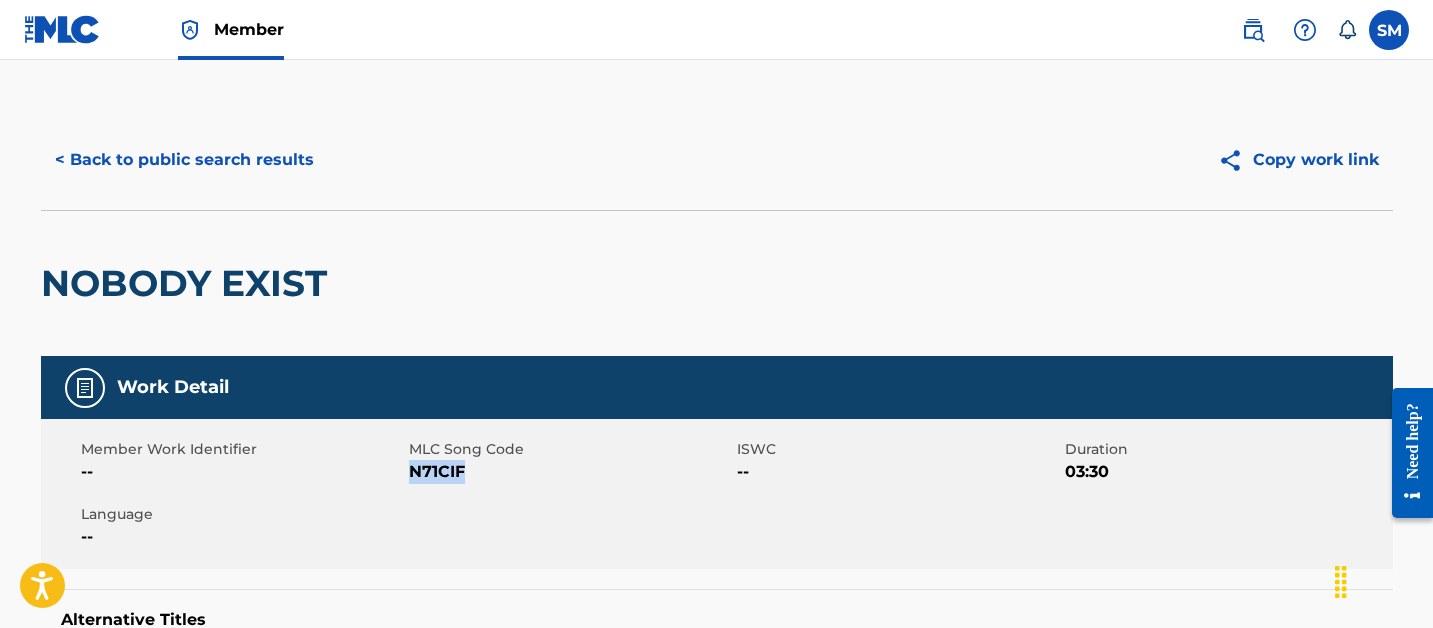 click on "< Back to public search results" at bounding box center [184, 160] 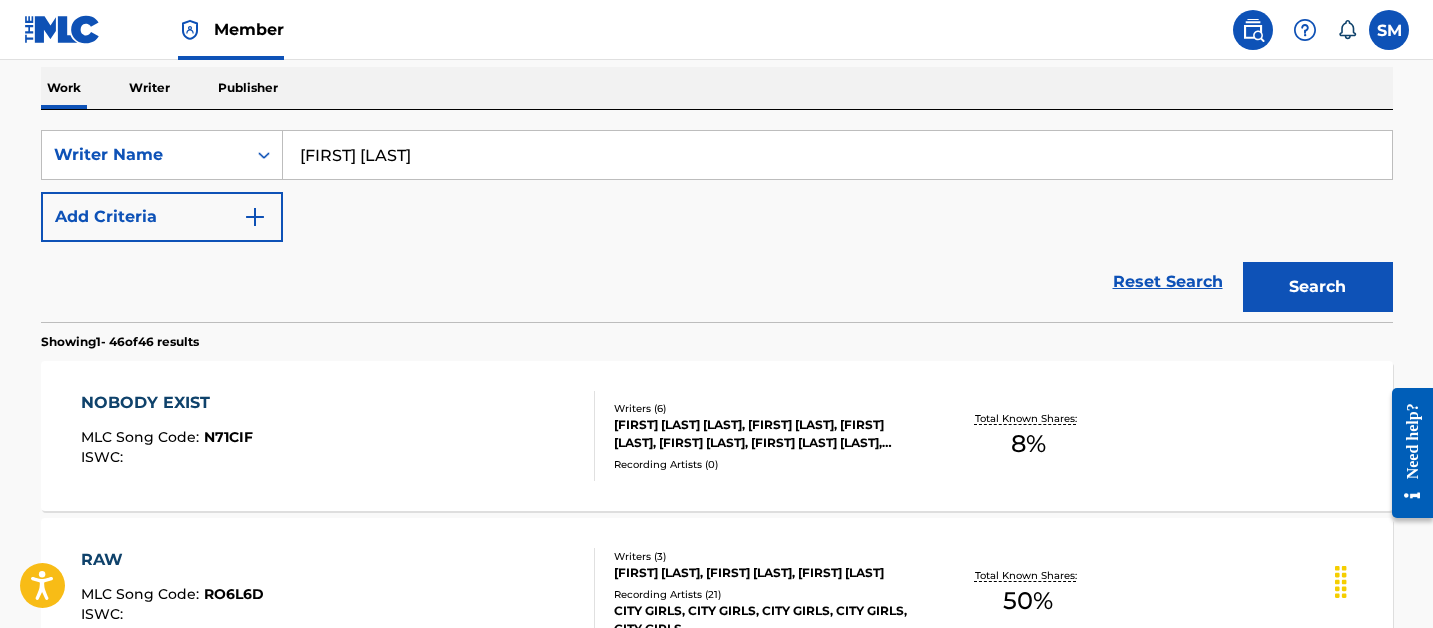 scroll, scrollTop: 4957, scrollLeft: 0, axis: vertical 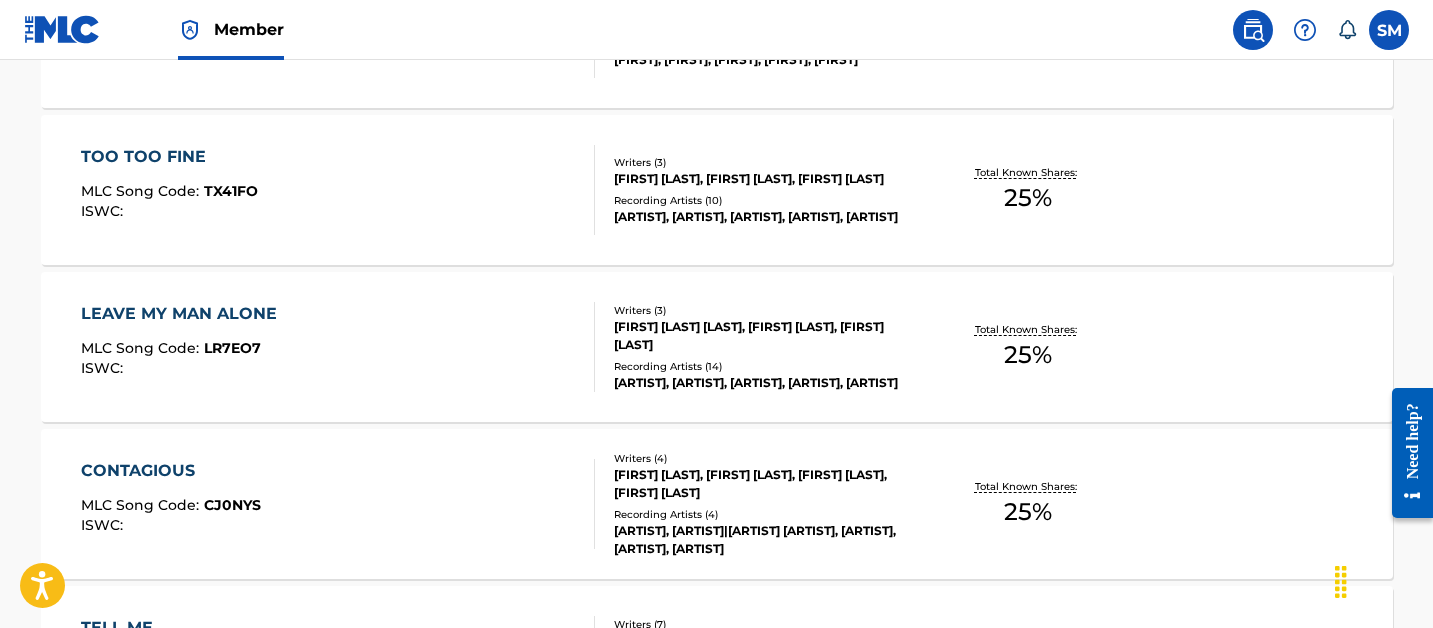 click on "BISHOP LEONARD GRINNAGE, ISAAC COPELAND, JALISA LATTIMORE" at bounding box center [765, 336] 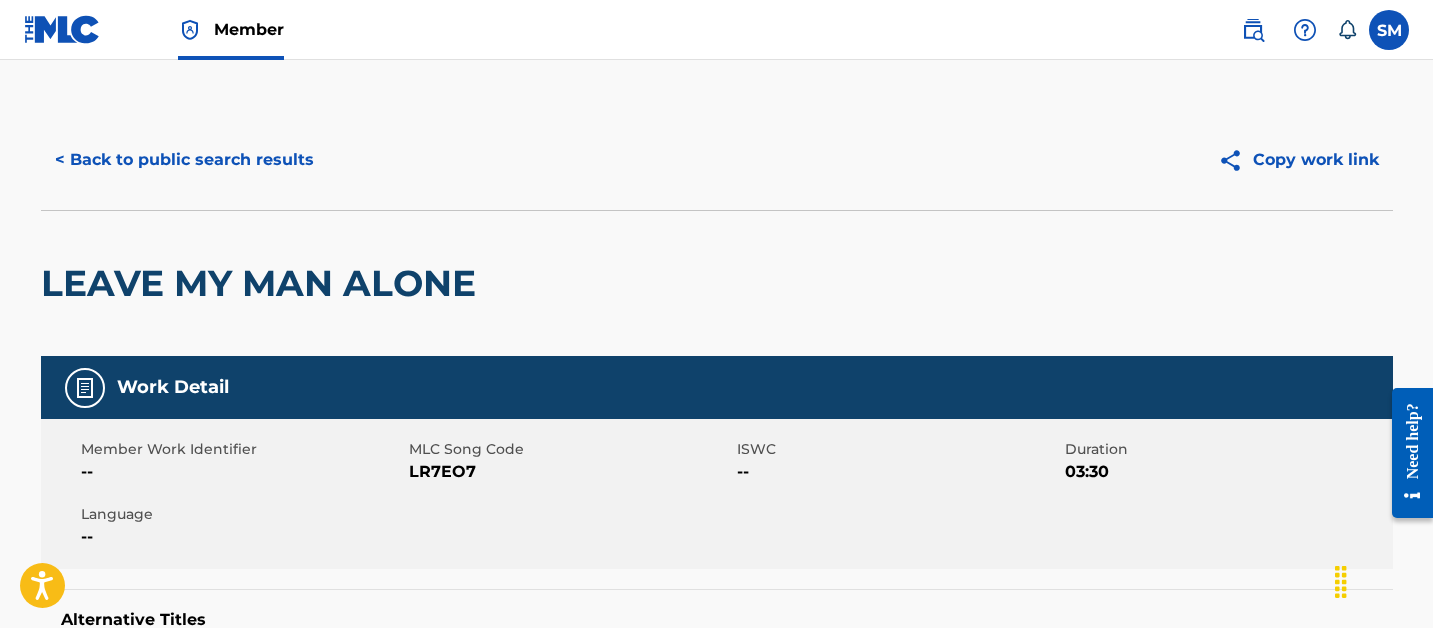 click on "LR7EO7" at bounding box center [570, 472] 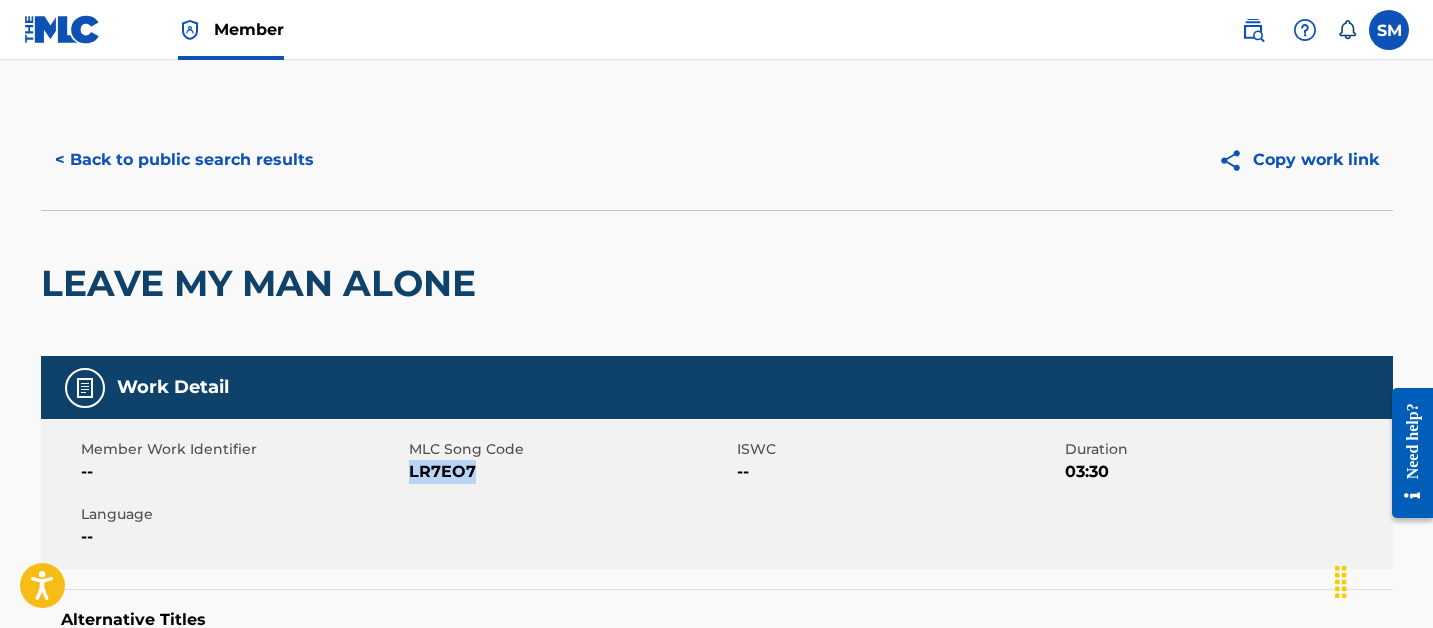 click on "LR7EO7" at bounding box center [570, 472] 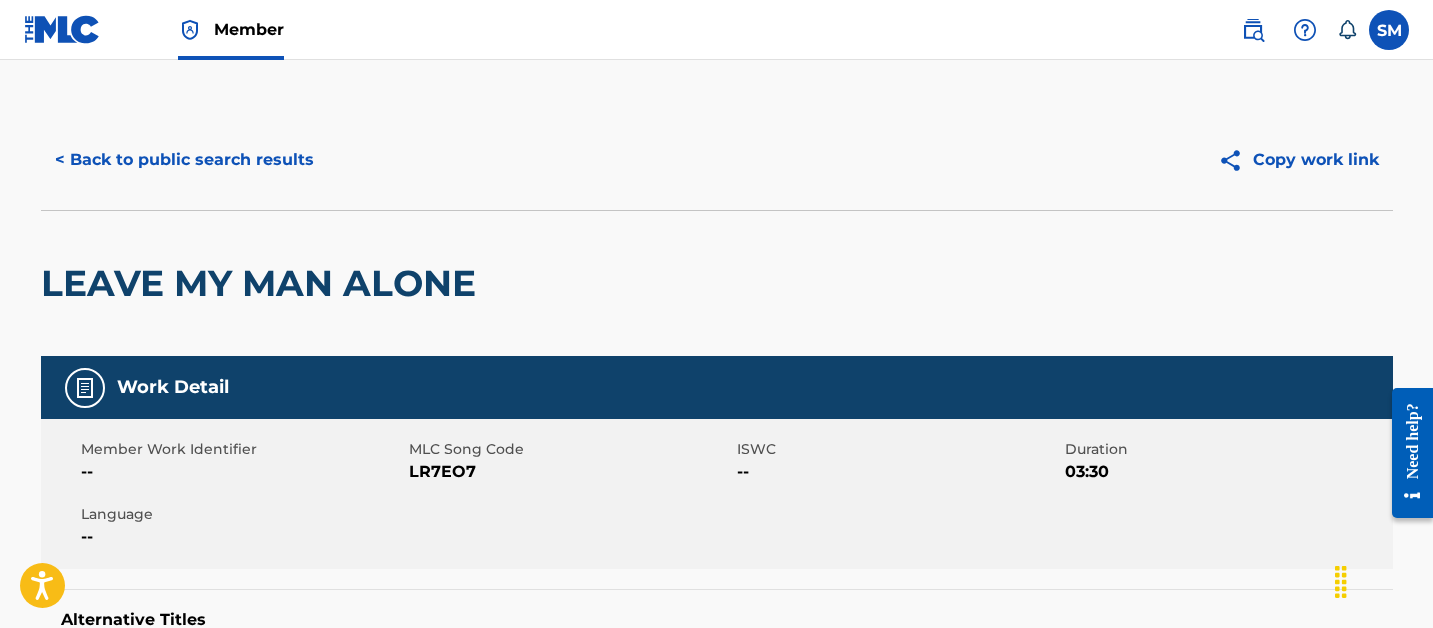 click on "< Back to public search results" at bounding box center (184, 160) 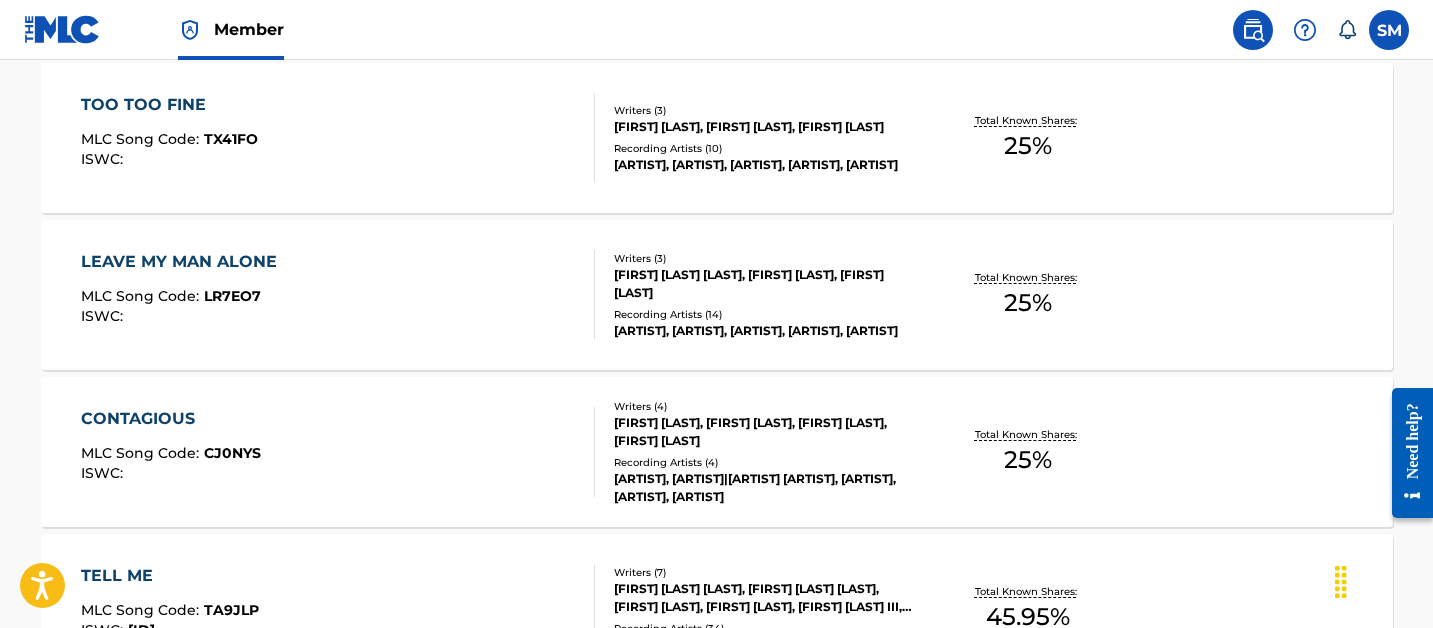 scroll, scrollTop: 718, scrollLeft: 0, axis: vertical 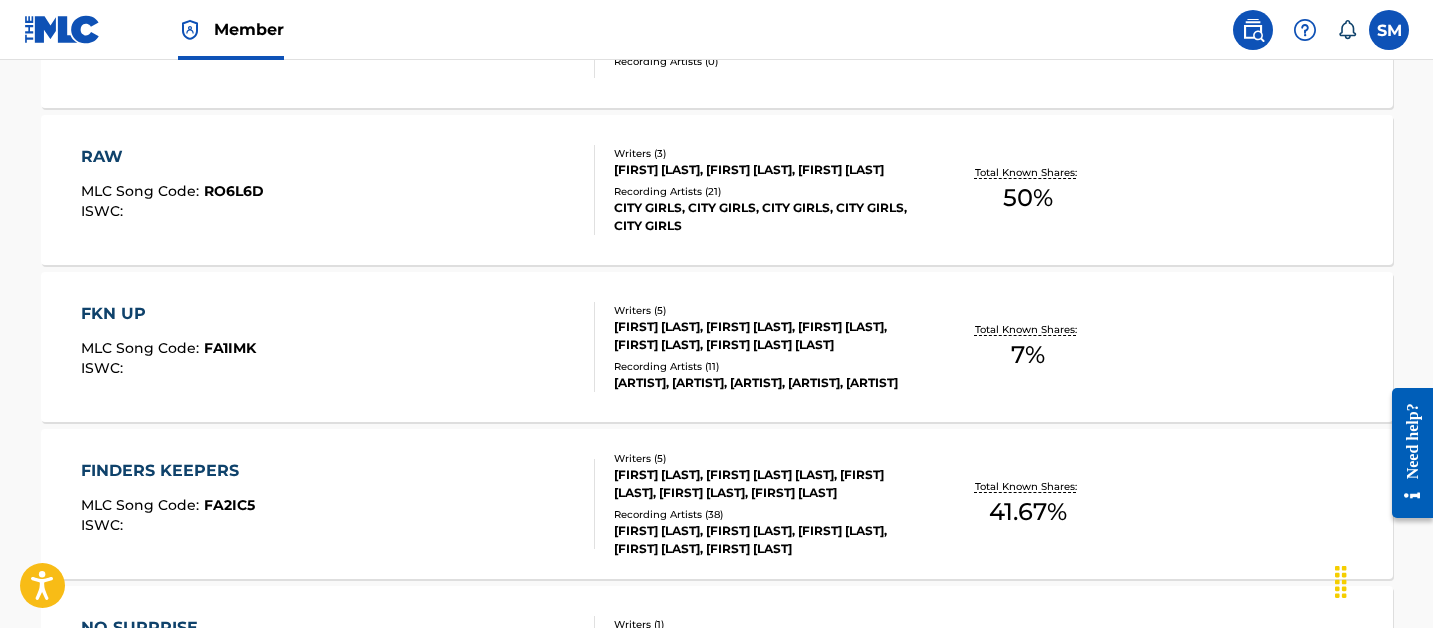 click on "FKN UP MLC Song Code : FA1IMK ISWC :" at bounding box center [338, 347] 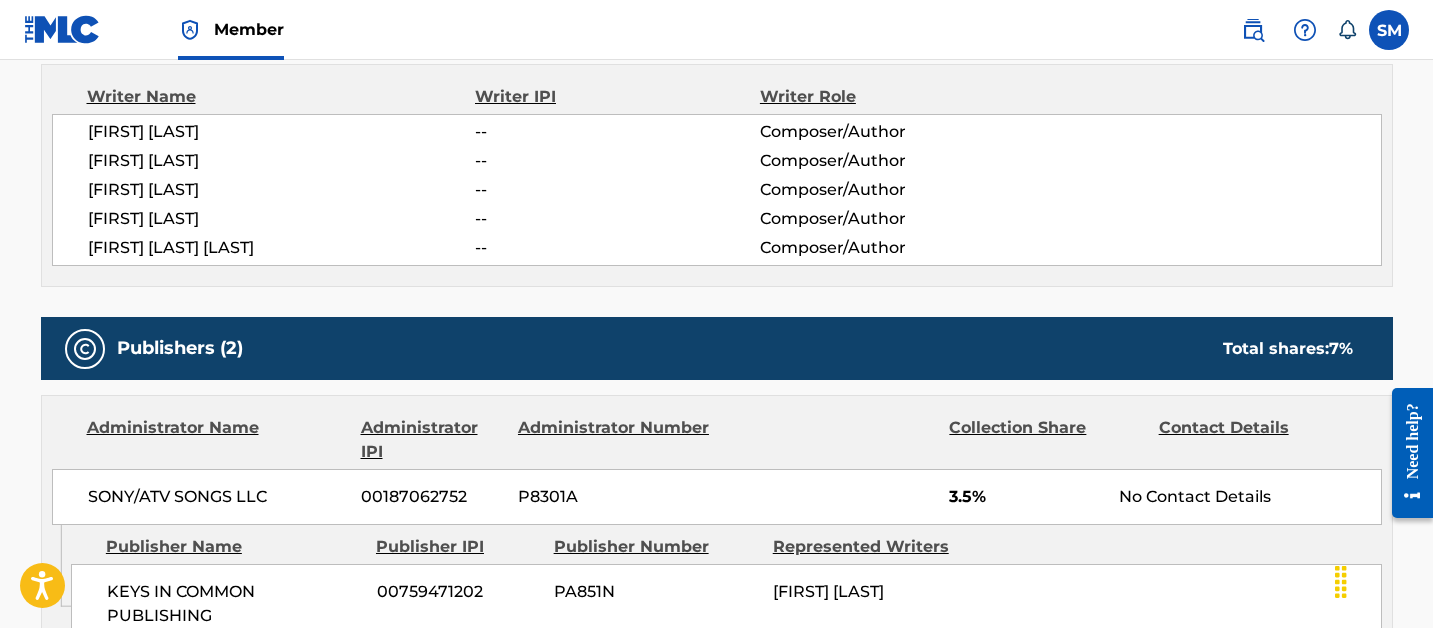 scroll, scrollTop: 0, scrollLeft: 0, axis: both 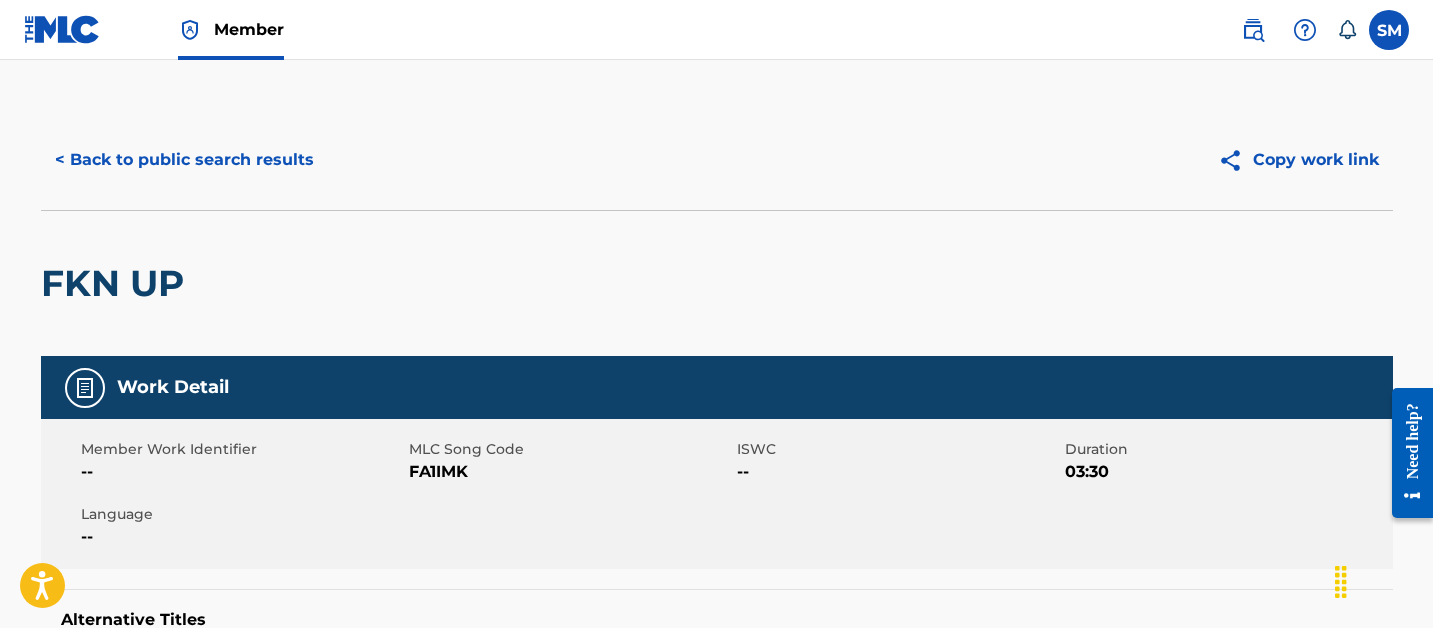 click on "FA1IMK" at bounding box center [570, 472] 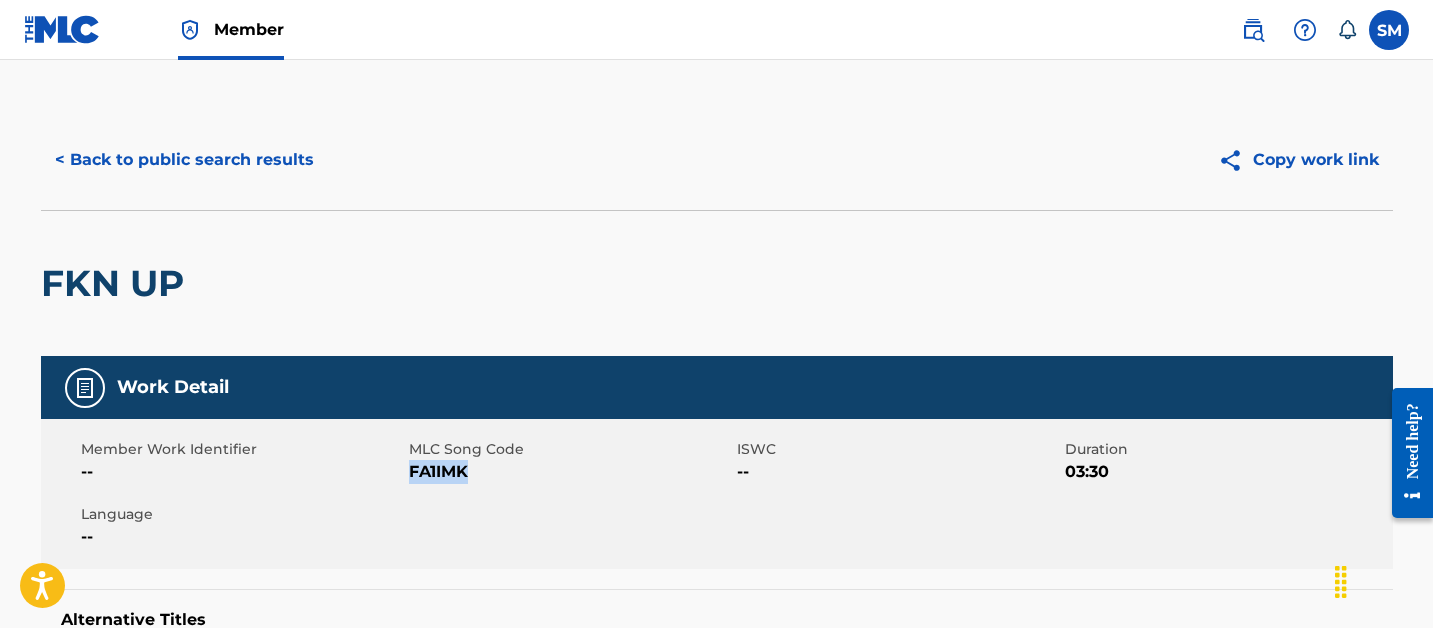 click on "FA1IMK" at bounding box center [570, 472] 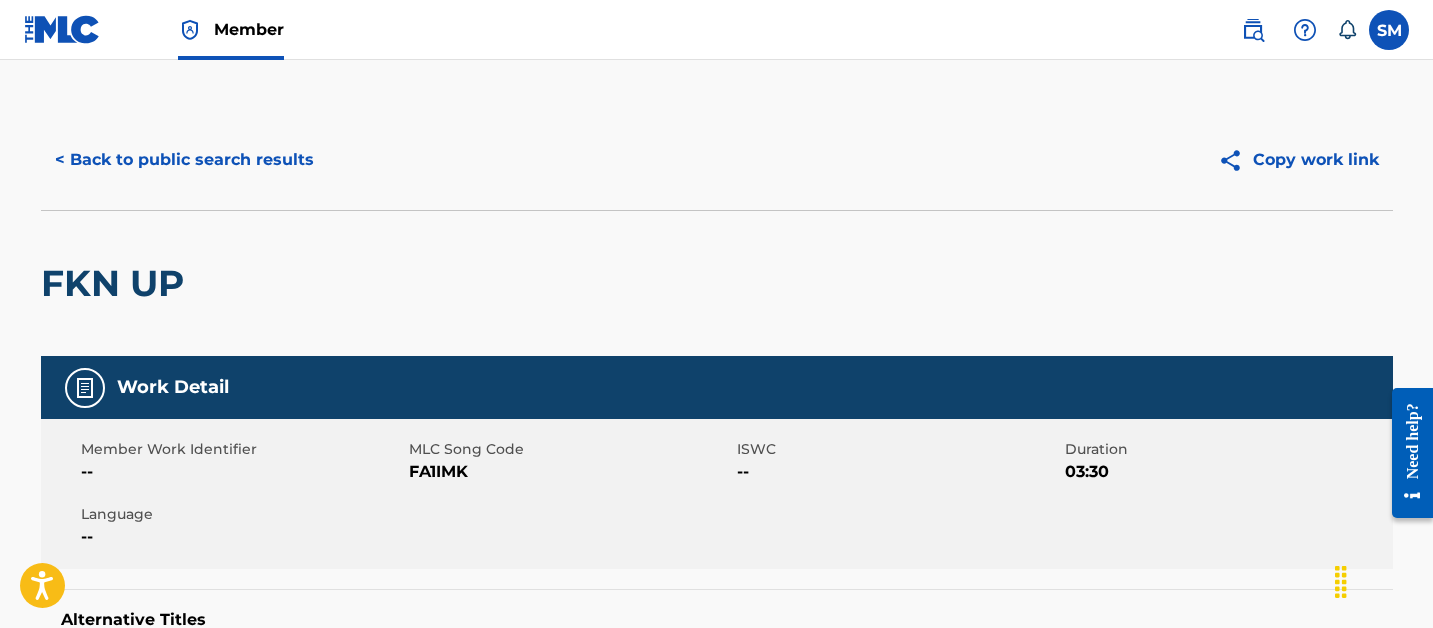 click on "< Back to public search results" at bounding box center (184, 160) 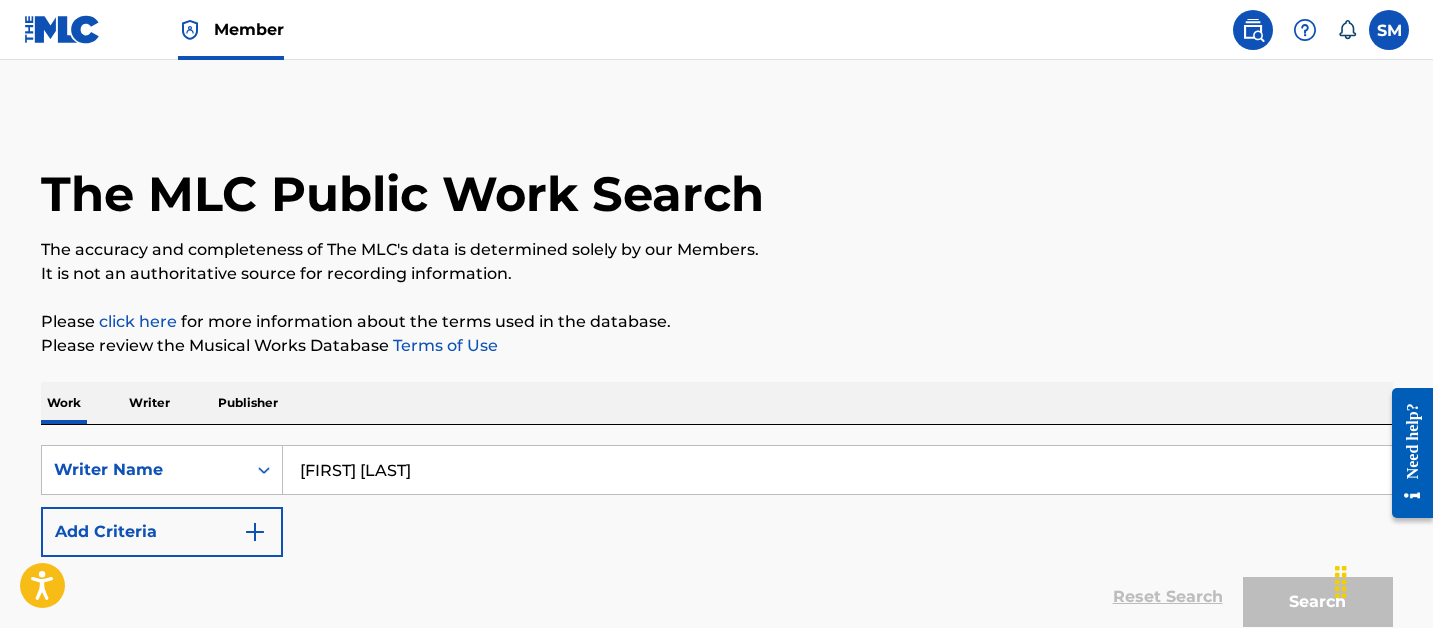 scroll, scrollTop: 770, scrollLeft: 0, axis: vertical 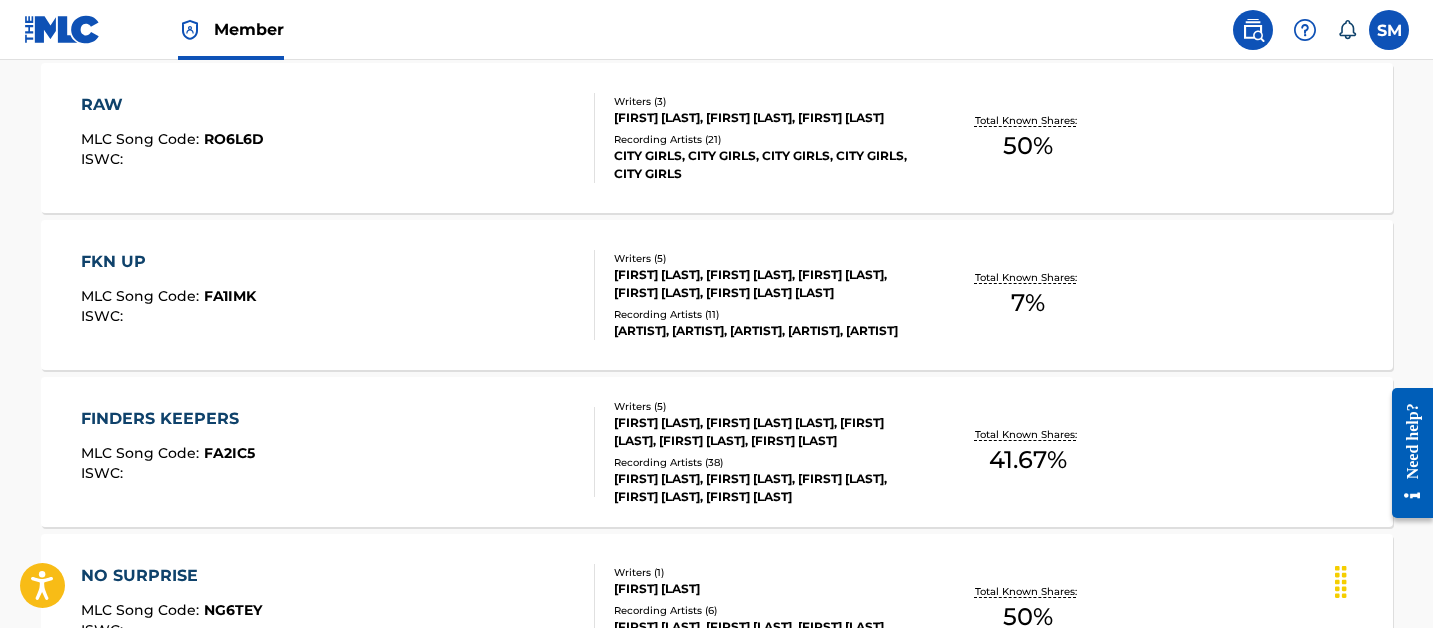 click on "FINDERS KEEPERS MLC Song Code : FA2IC5 ISWC :" at bounding box center [338, 452] 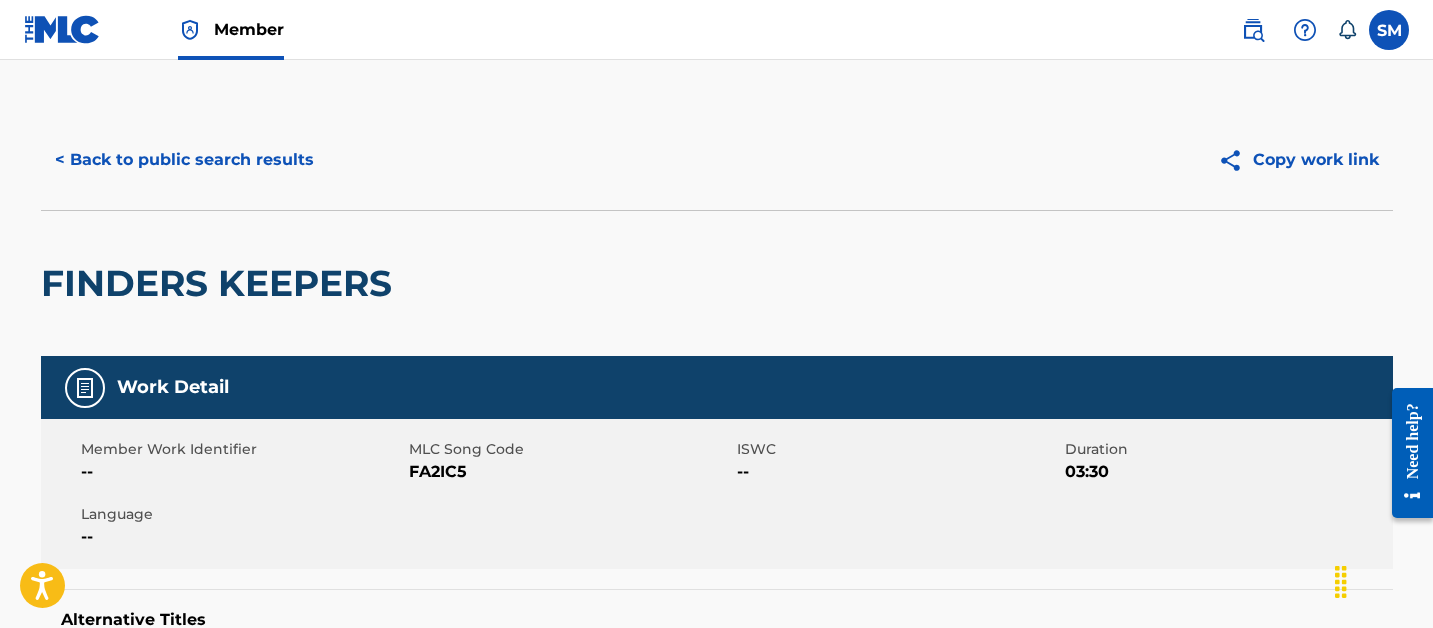 click on "FA2IC5" at bounding box center [570, 472] 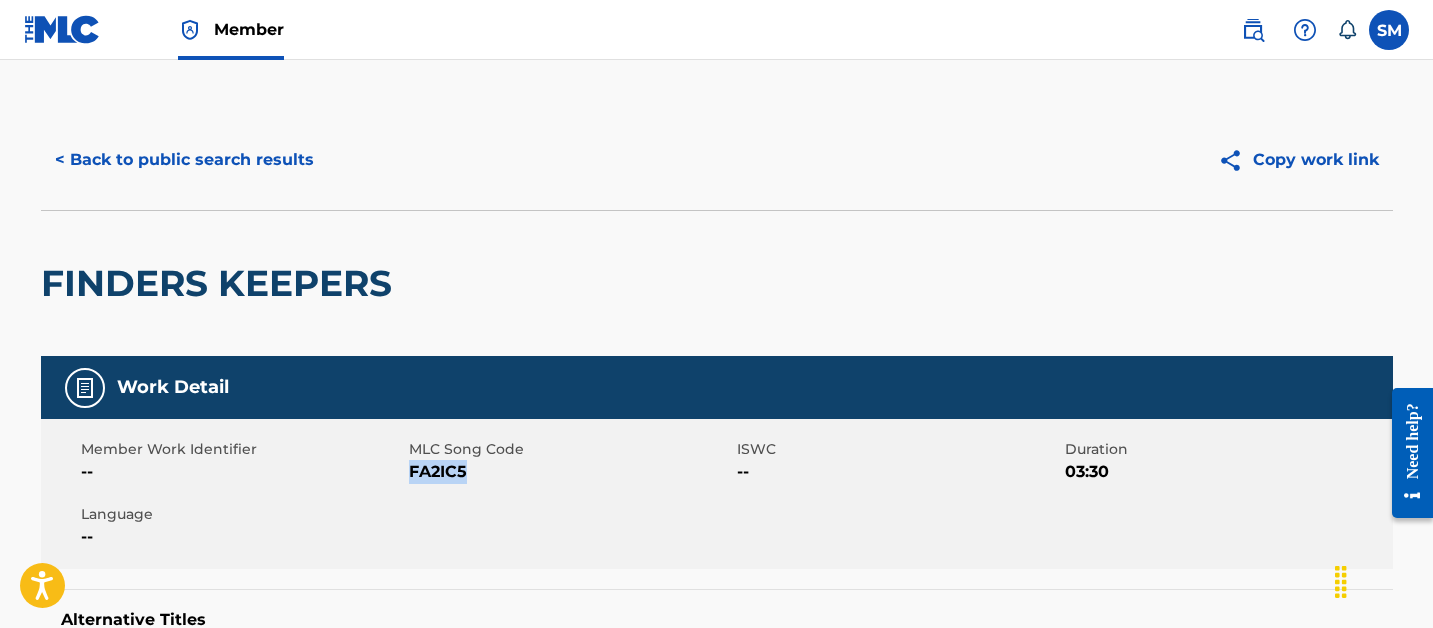 click on "FA2IC5" at bounding box center (570, 472) 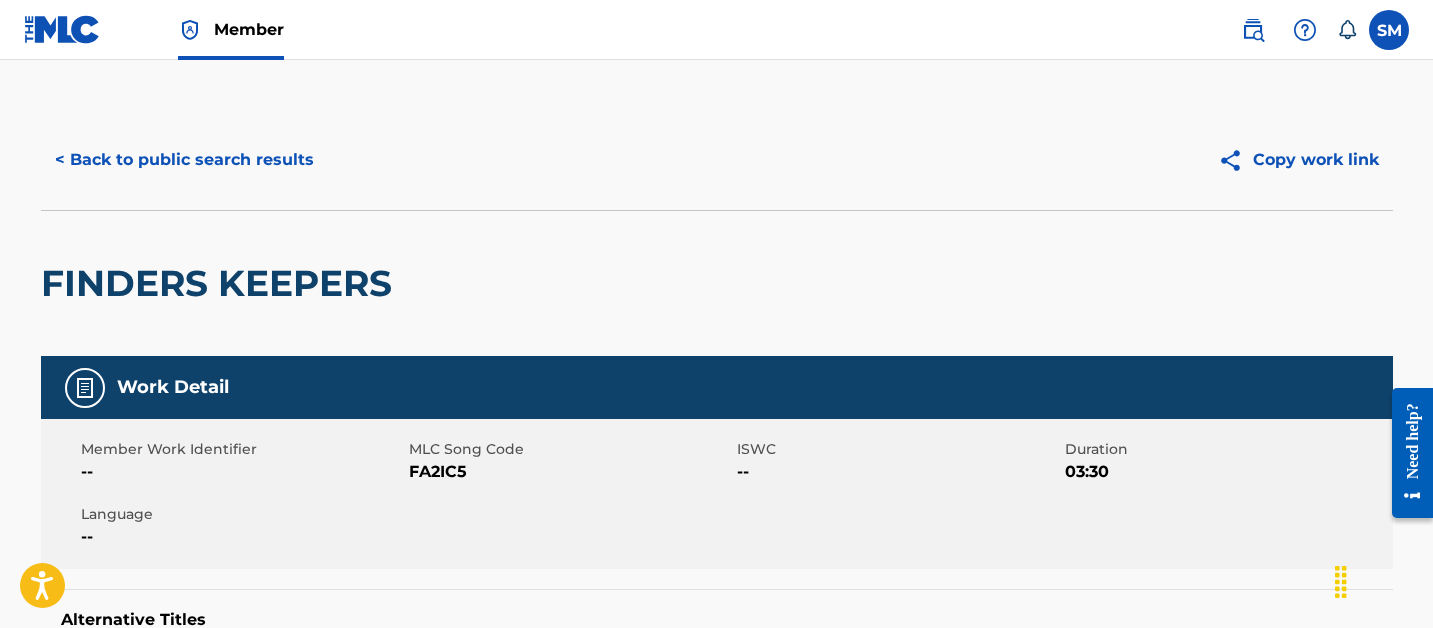 click on "< Back to public search results" at bounding box center [184, 160] 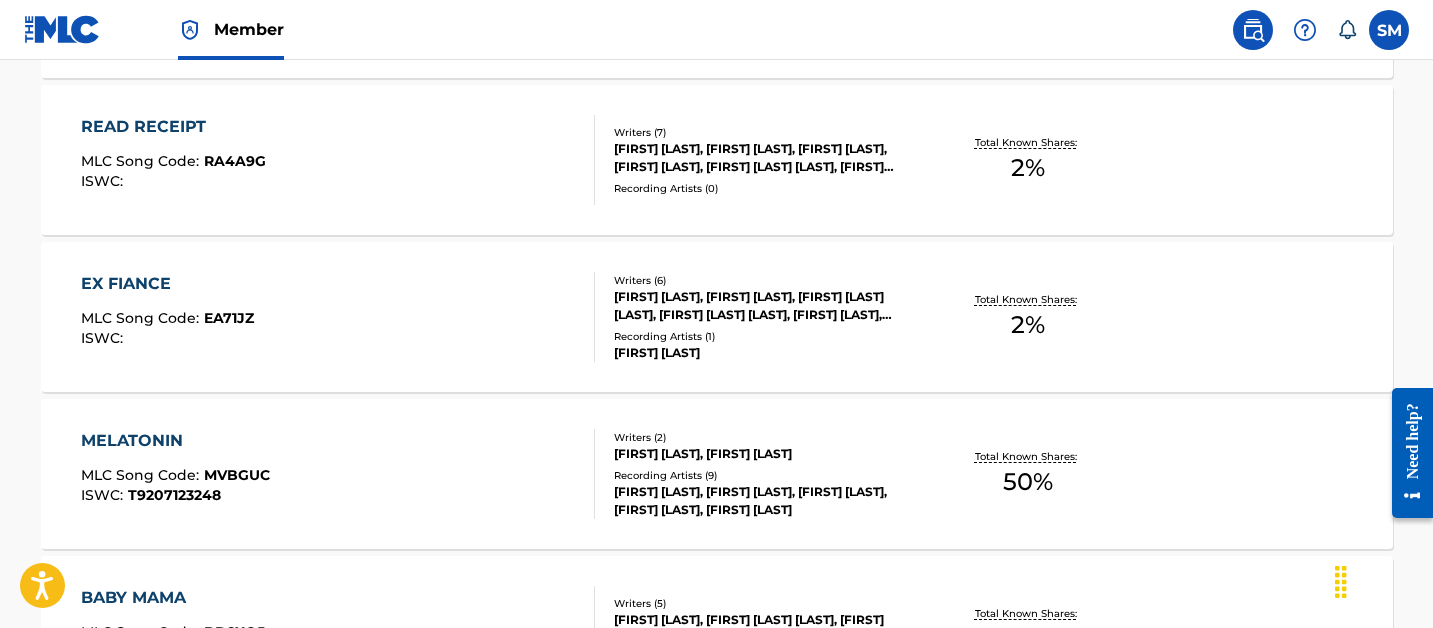 scroll, scrollTop: 561, scrollLeft: 0, axis: vertical 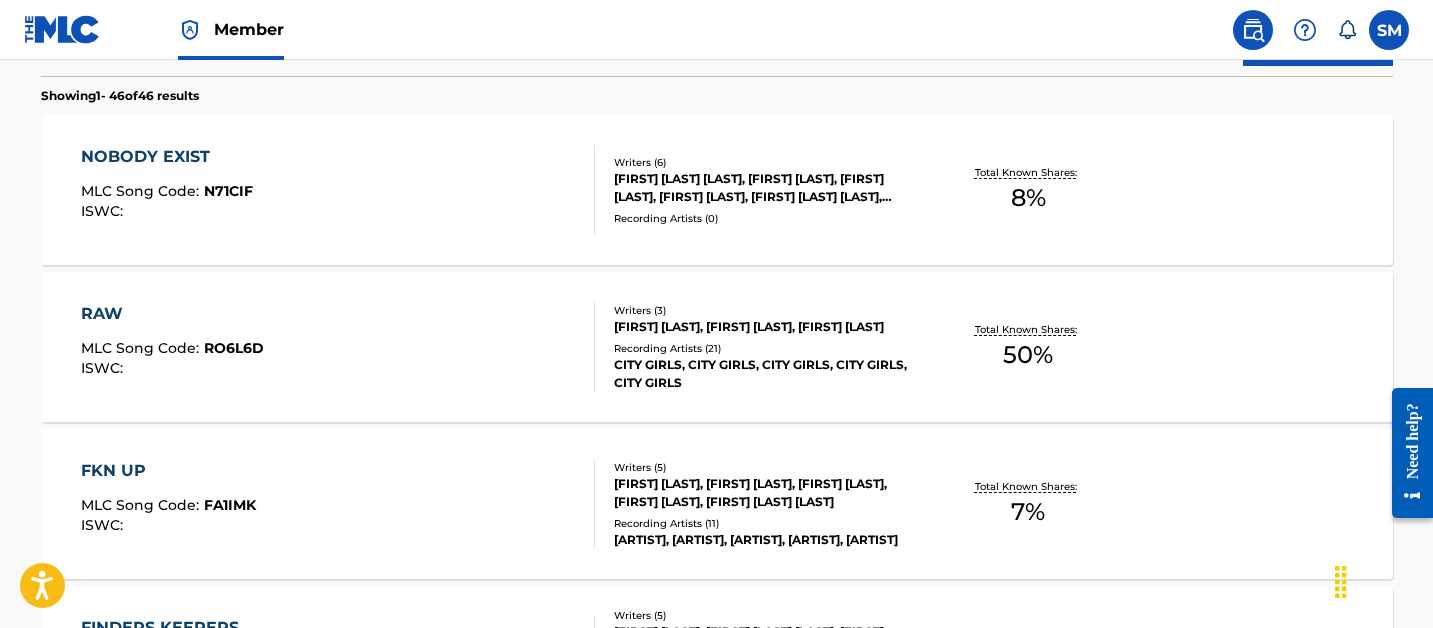 click on "RAW MLC Song Code : RO6L6D ISWC :" at bounding box center [338, 347] 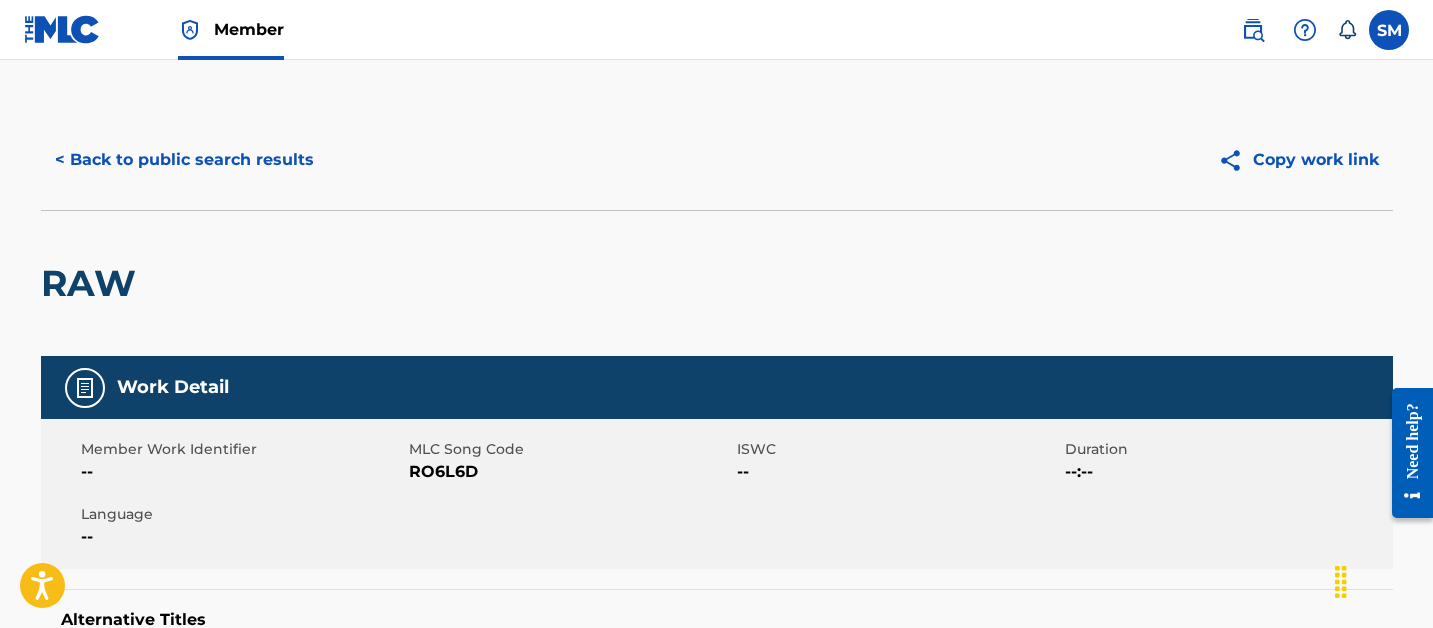 click on "RO6L6D" at bounding box center (570, 472) 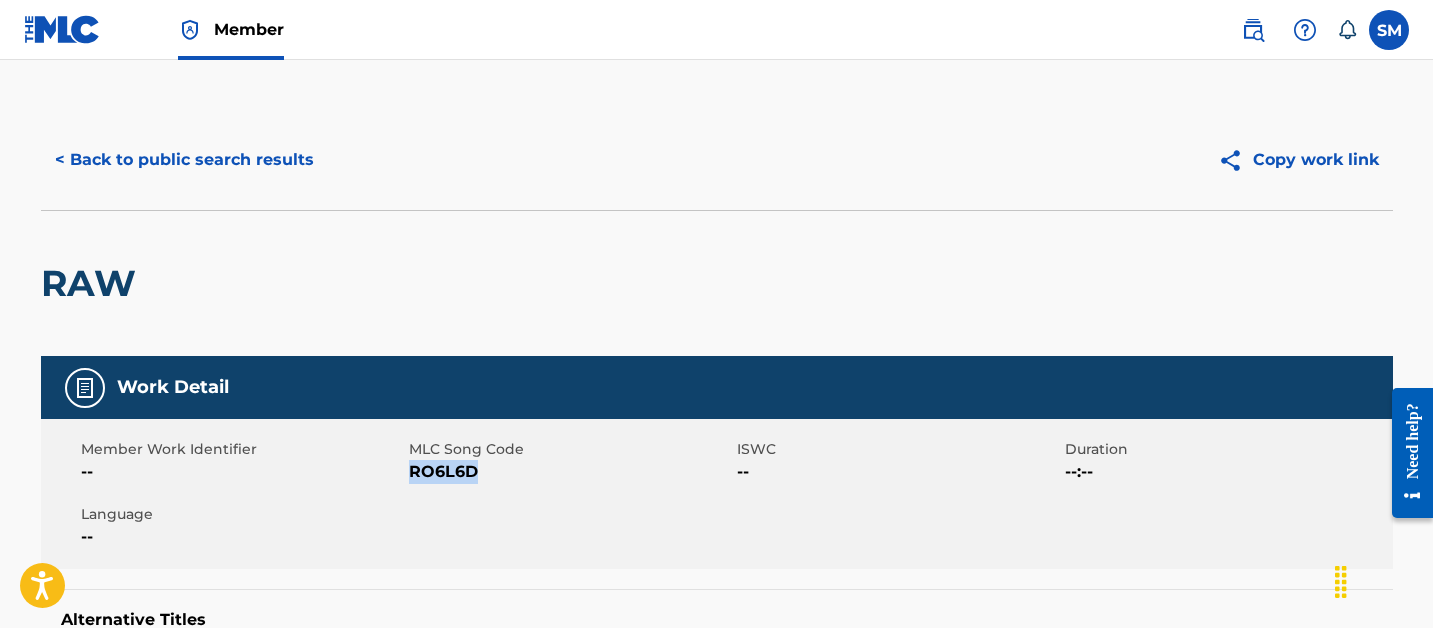 click on "RO6L6D" at bounding box center (570, 472) 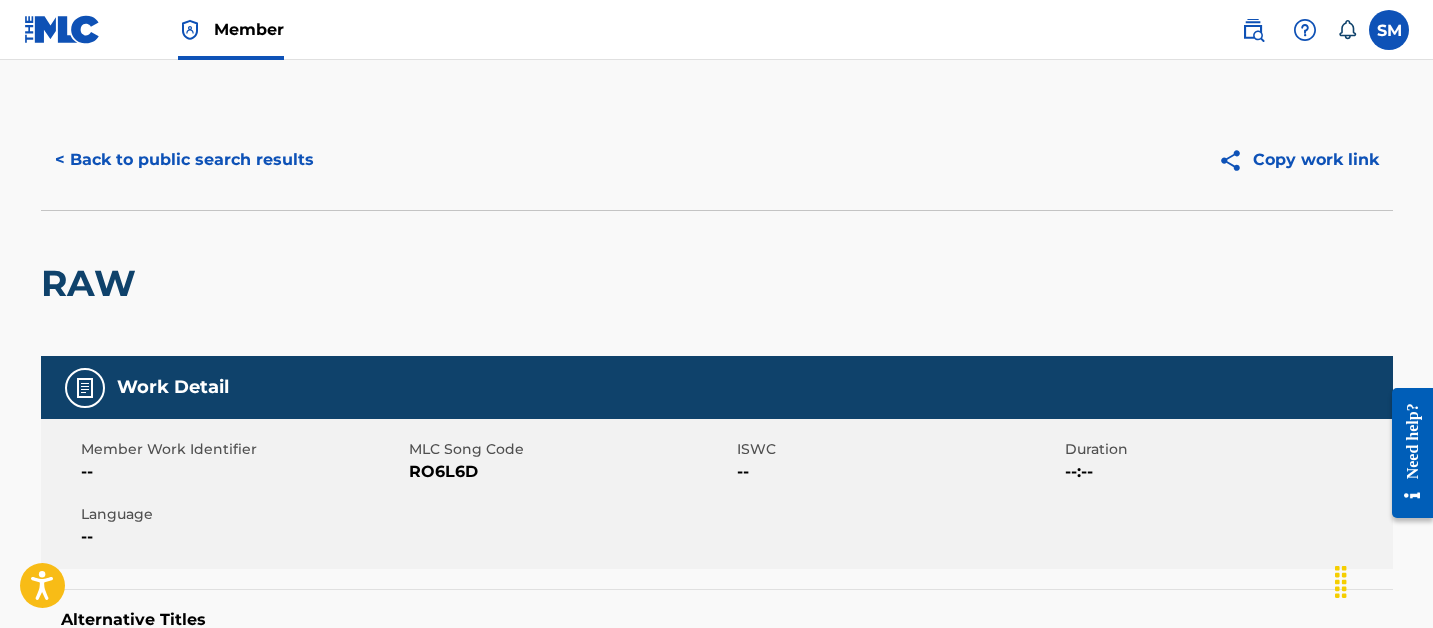 click on "< Back to public search results" at bounding box center [184, 160] 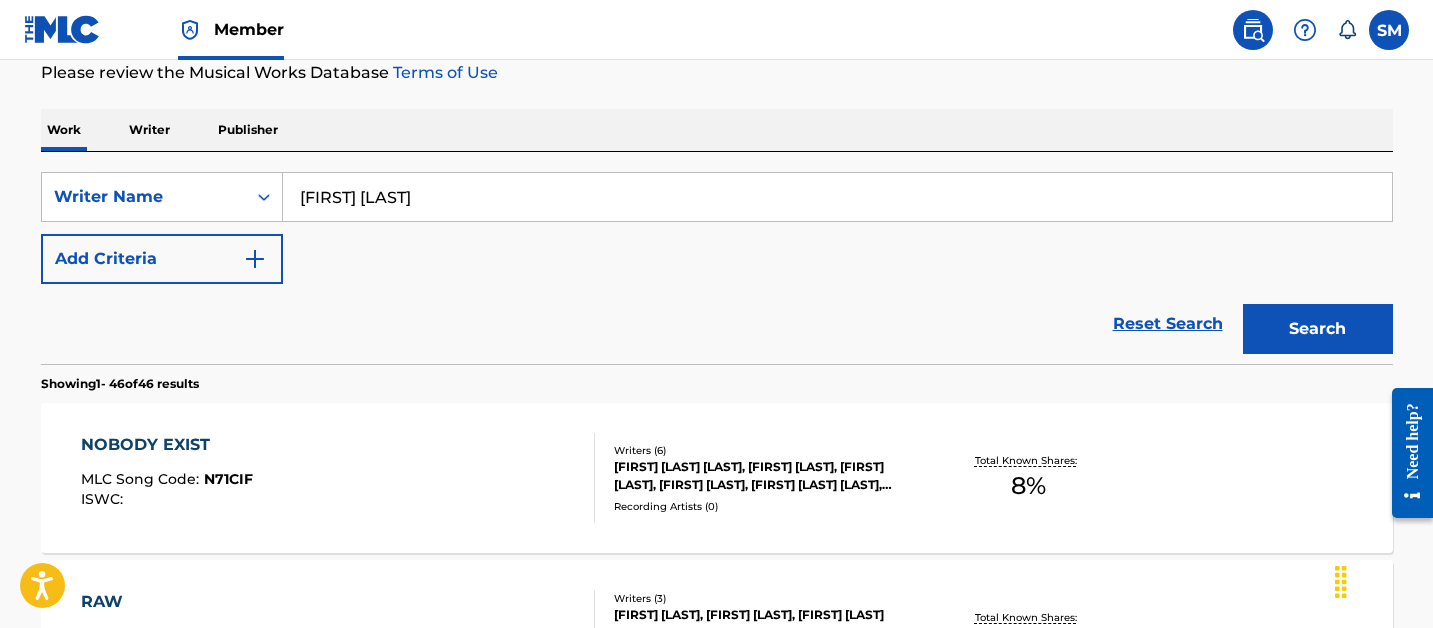 scroll, scrollTop: 2131, scrollLeft: 0, axis: vertical 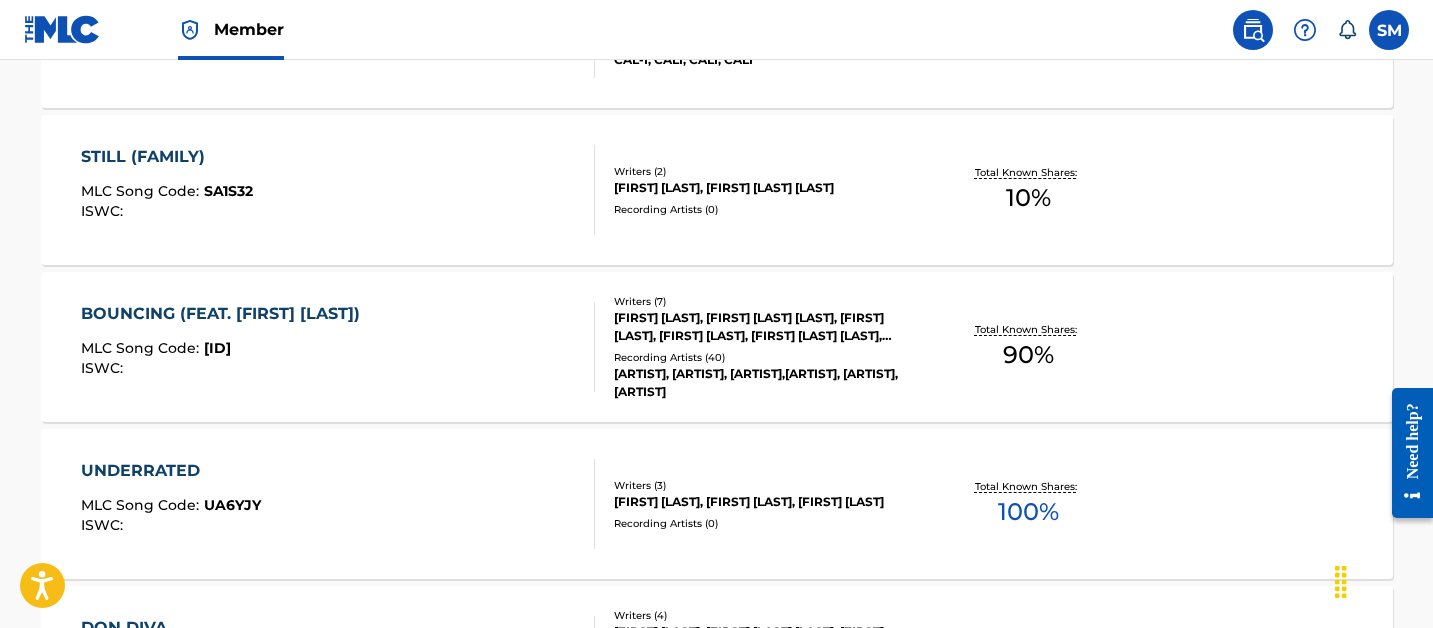 click on "Writers ( 7 ) VERSE SIMMONS, JADA ASHANTI MURPHY, SHAMA EDWIN JOSEPH, KHEIL HARRISON, SEAN PAUL HENRIQUES, XAVIER A. BAIRD, ISAAC COPELAND Recording Artists ( 40 ) SEAN PAUL, SEAN PAUL, SEAN PAUL,JADA KINGDOM, SEAN PAUL, SEAN PAUL" at bounding box center [755, 347] 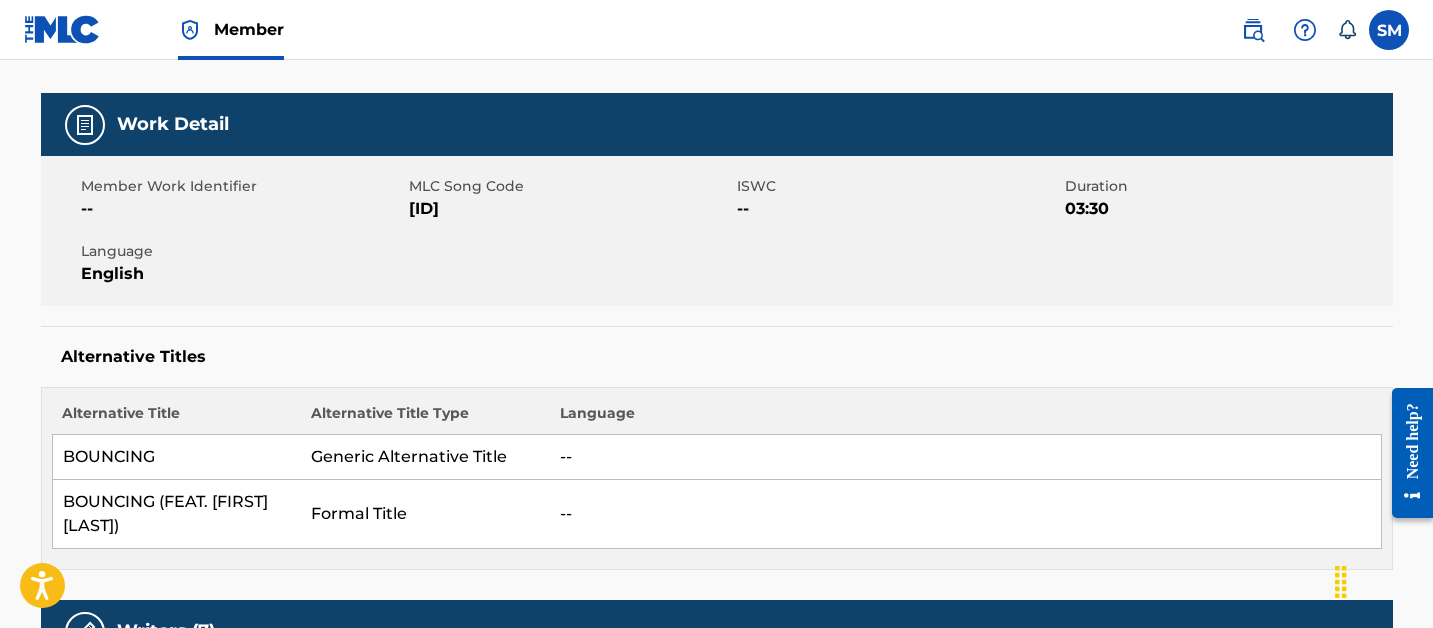 scroll, scrollTop: 0, scrollLeft: 0, axis: both 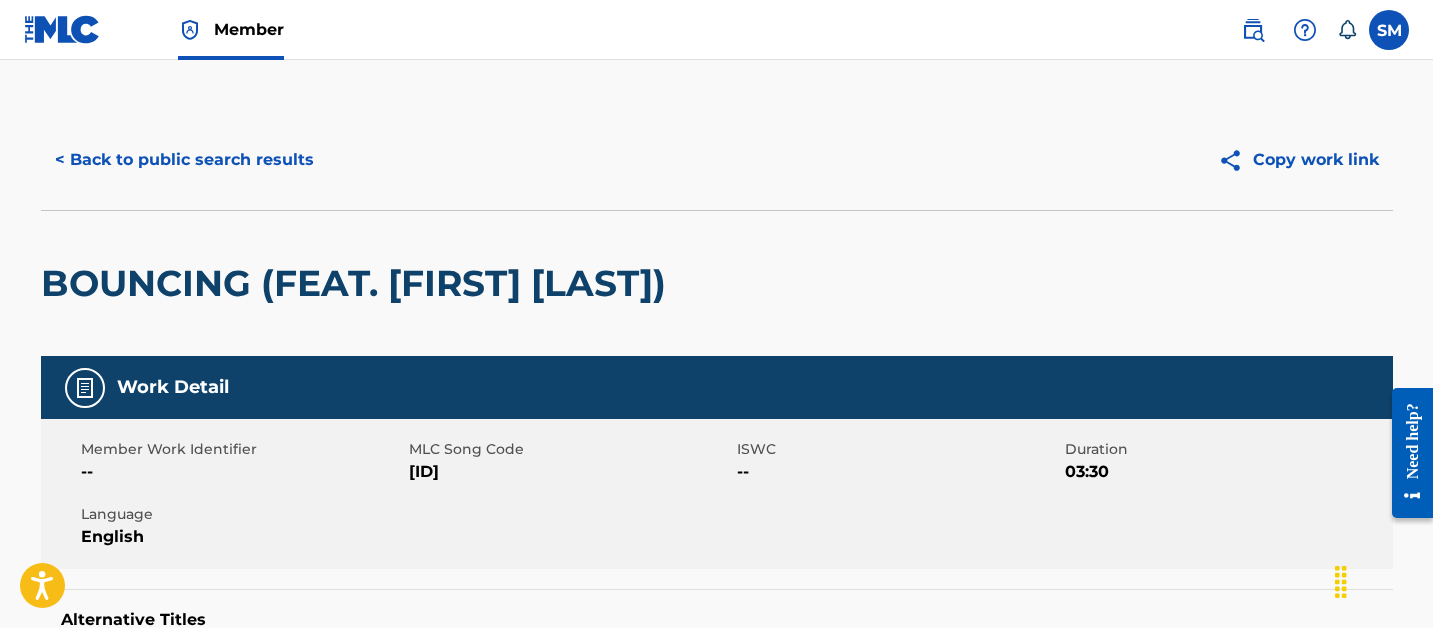 click on "BB6K9O" at bounding box center (570, 472) 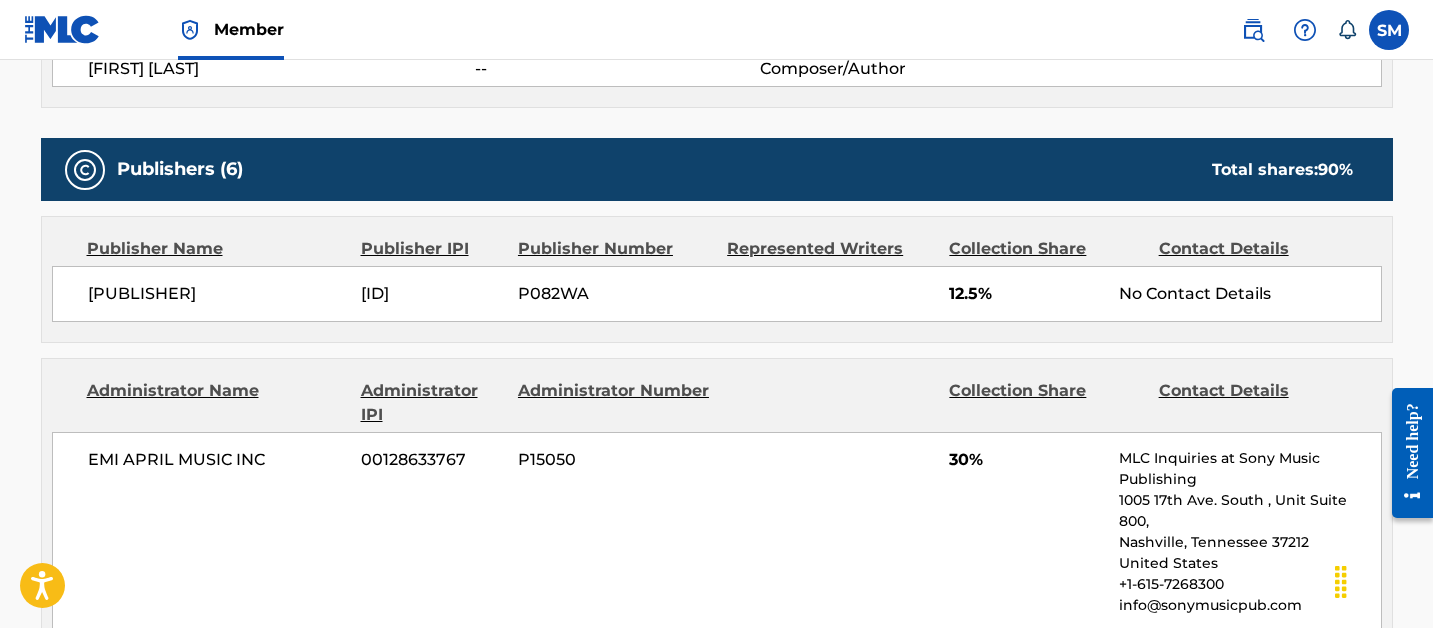 scroll, scrollTop: 0, scrollLeft: 0, axis: both 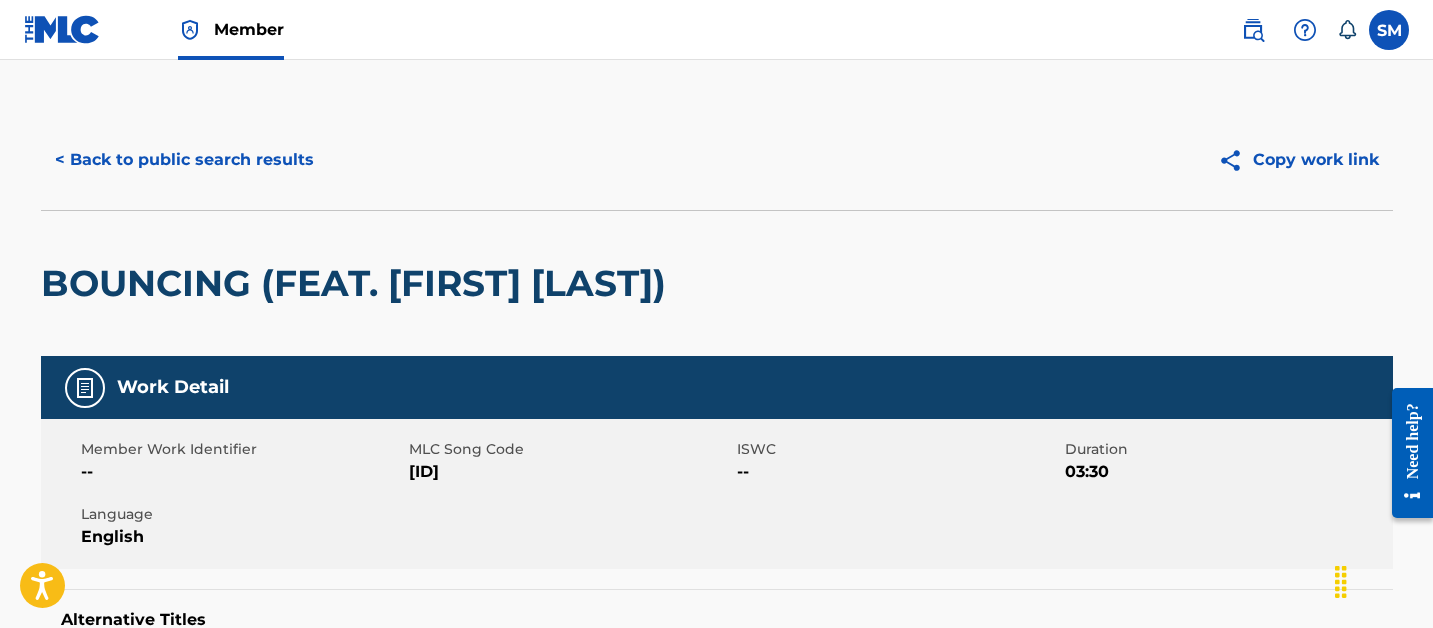 click on "BB6K9O" at bounding box center (570, 472) 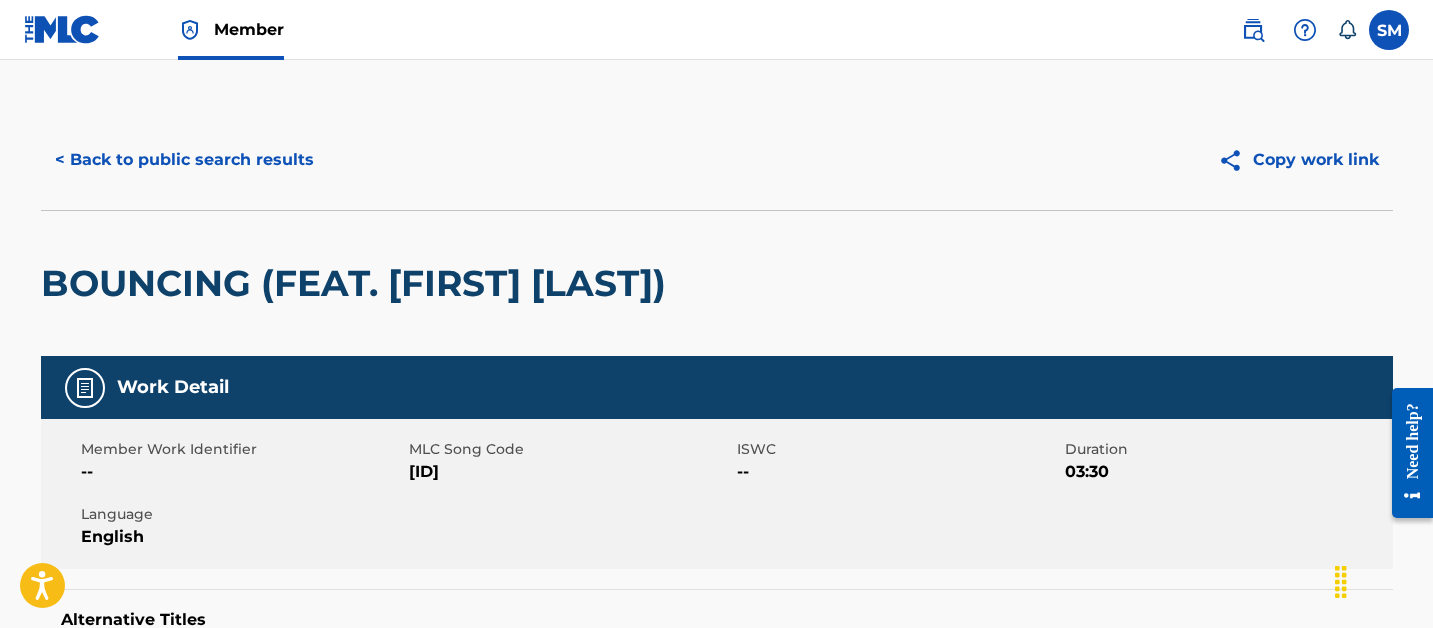 click on "< Back to public search results" at bounding box center [184, 160] 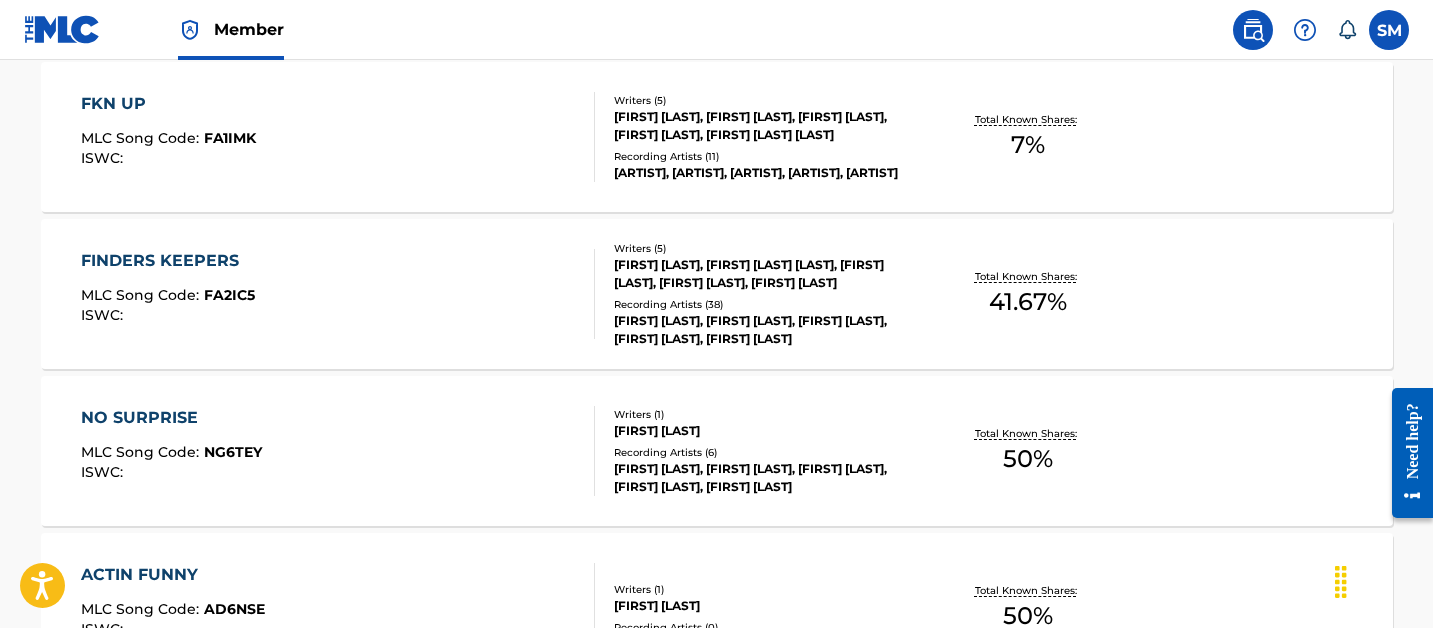 scroll, scrollTop: 0, scrollLeft: 0, axis: both 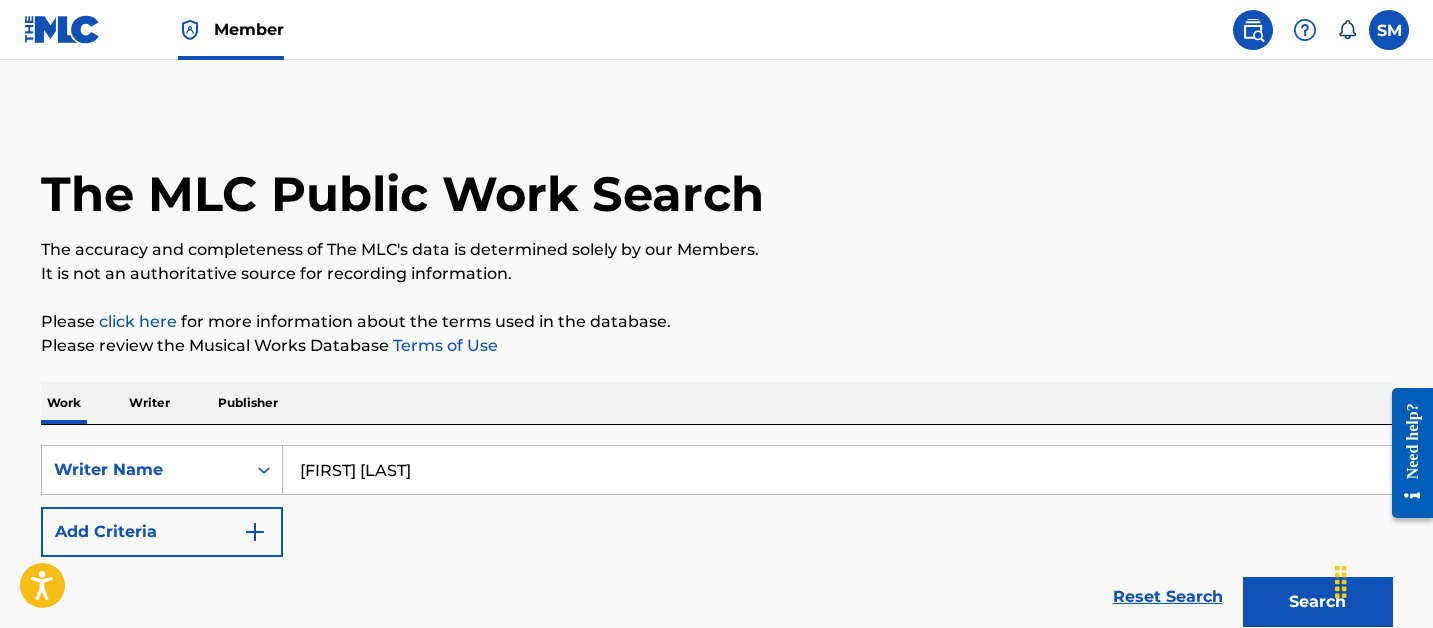 click on "ISAAC COPELAND" at bounding box center (837, 470) 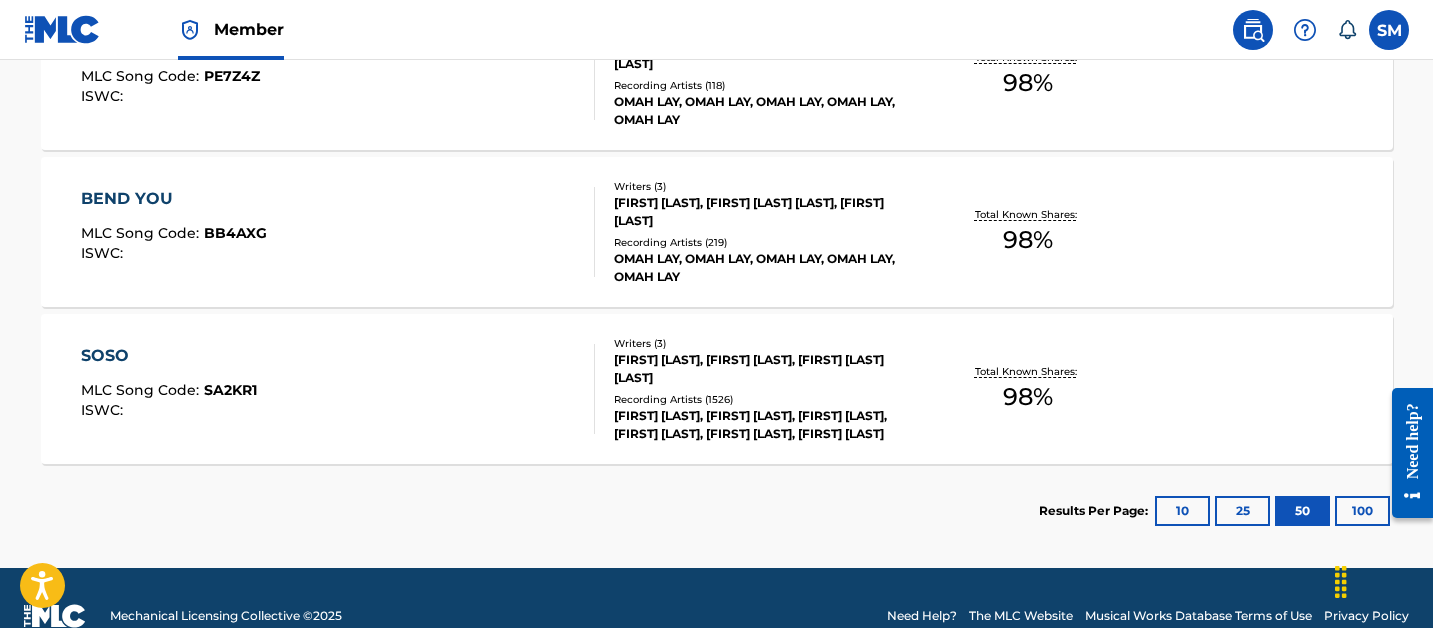 scroll, scrollTop: 1146, scrollLeft: 0, axis: vertical 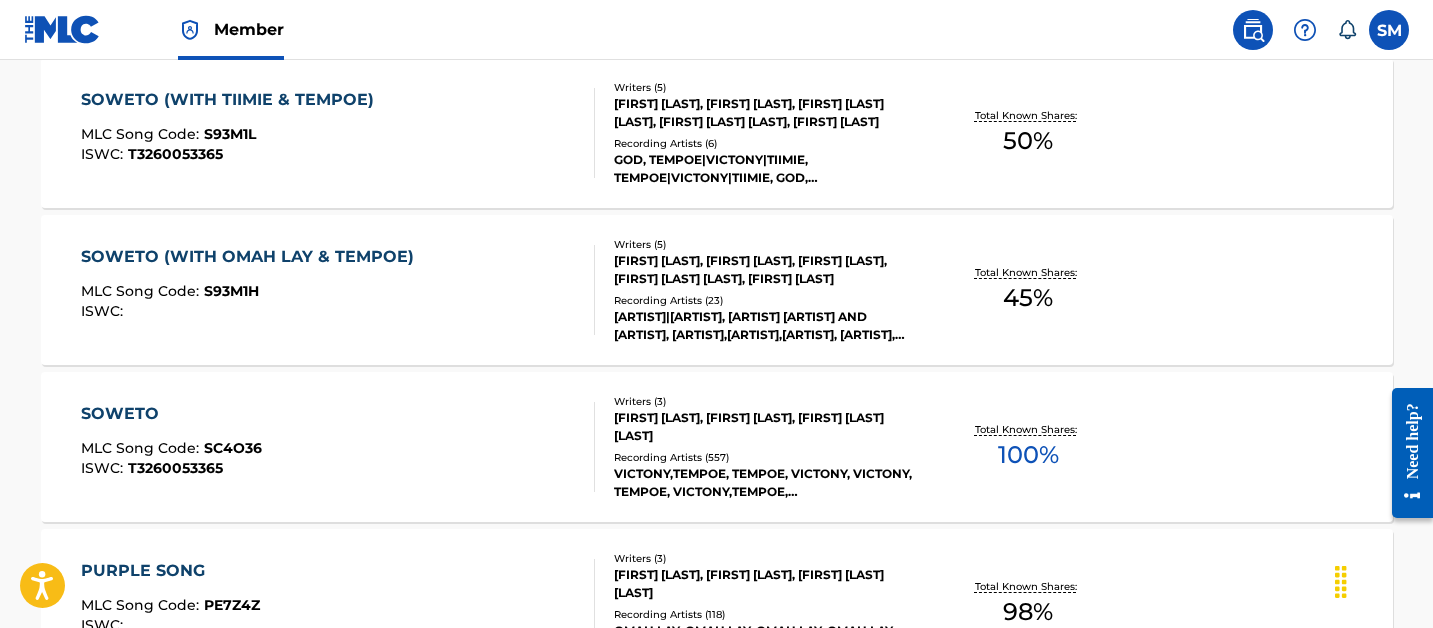 click on "SOWETO MLC Song Code : SC4O36 ISWC : T3260053365" at bounding box center (338, 447) 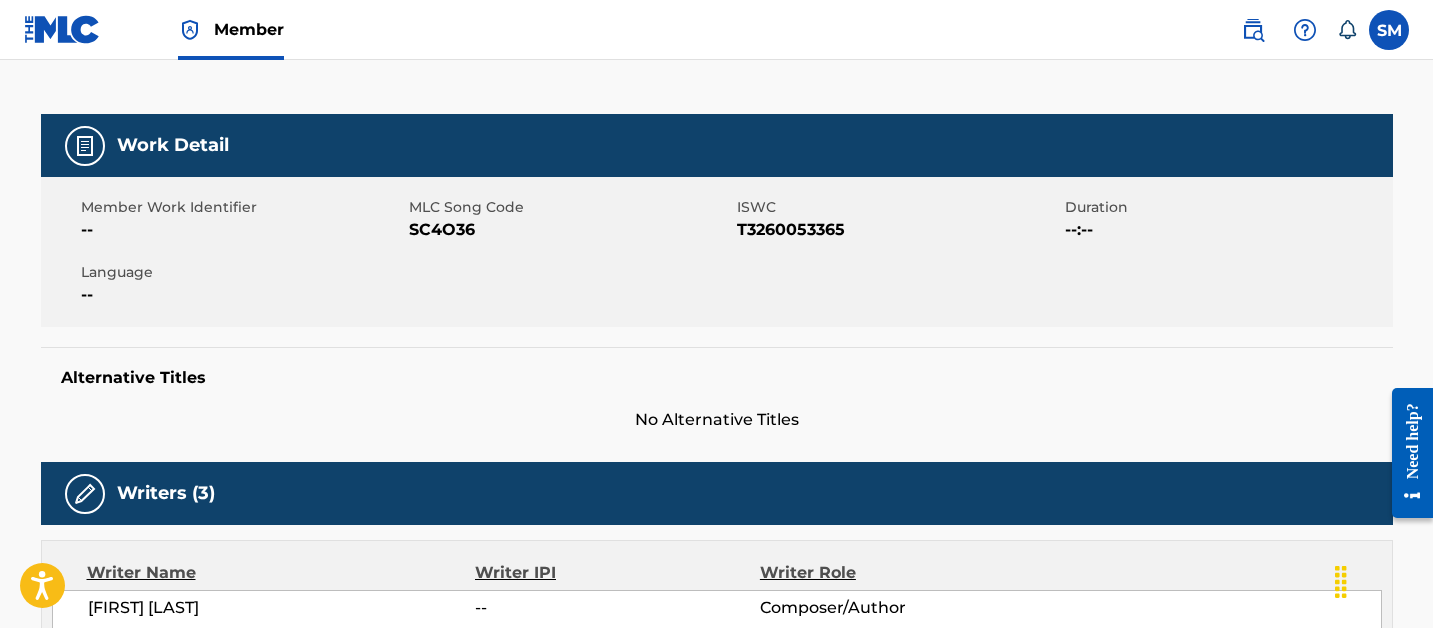 scroll, scrollTop: 0, scrollLeft: 0, axis: both 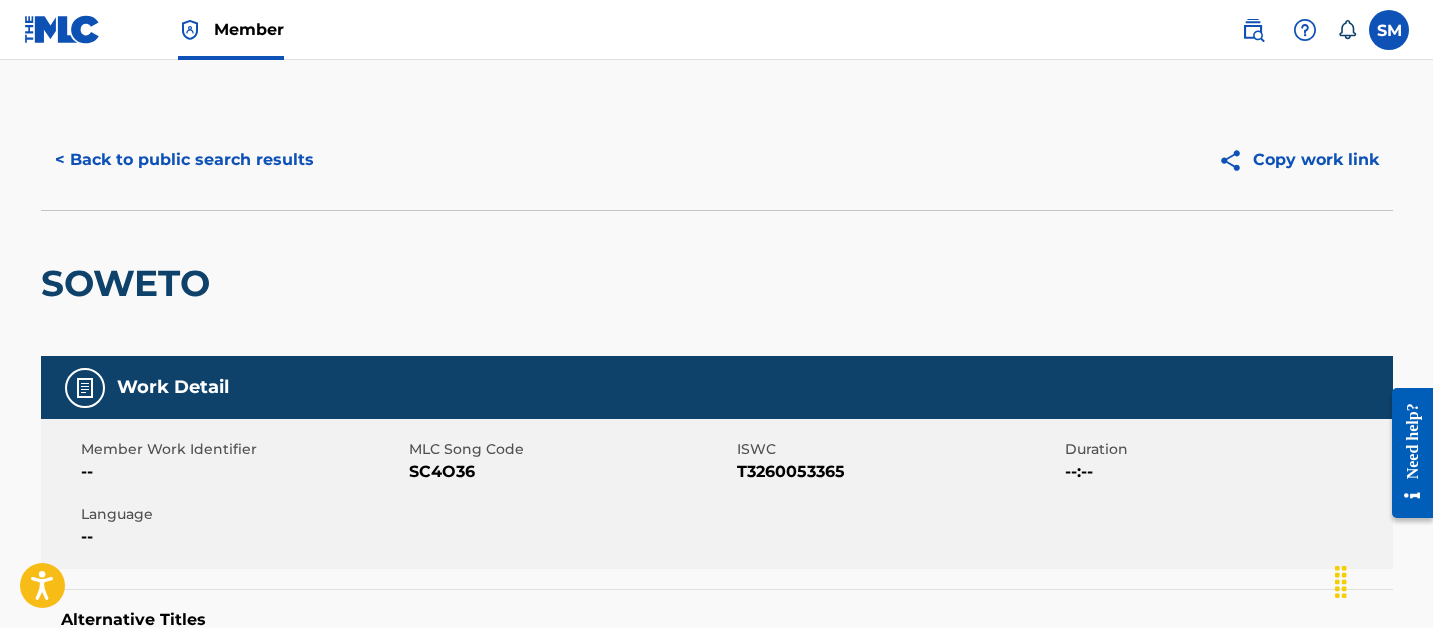 click on "< Back to public search results" at bounding box center [184, 160] 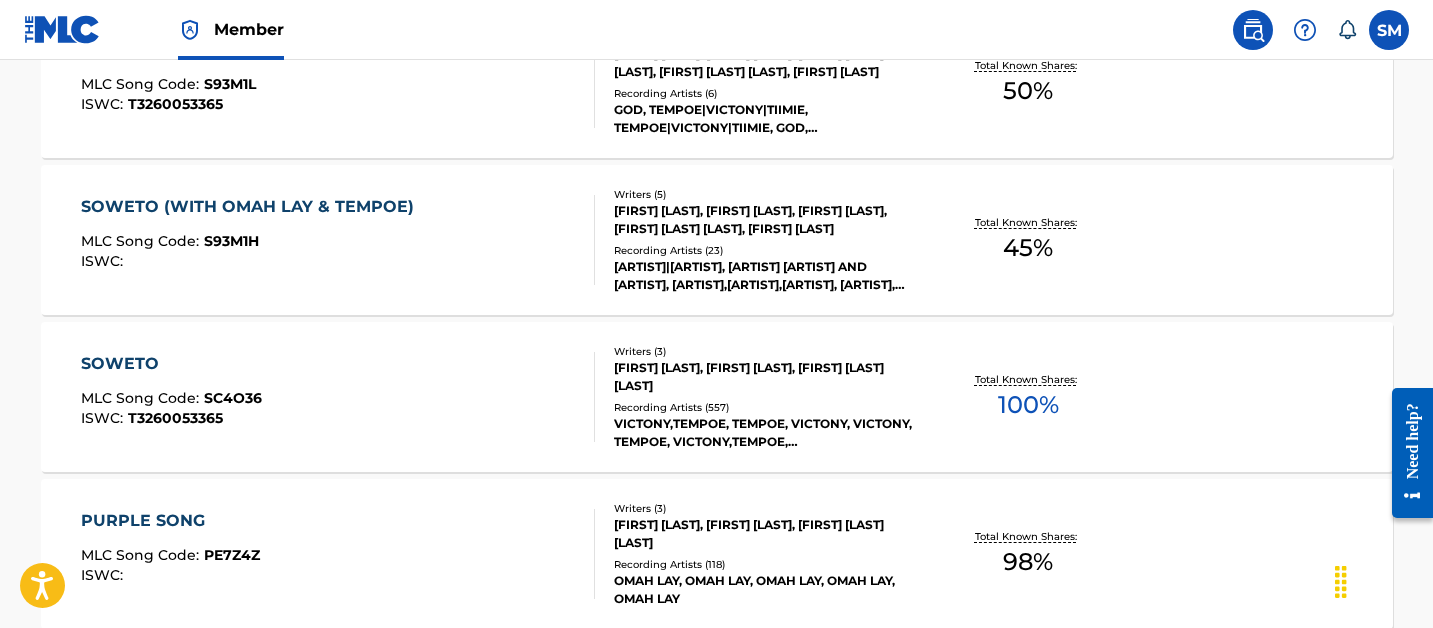 click on "SOWETO MLC Song Code : SC4O36 ISWC : T3260053365" at bounding box center (338, 397) 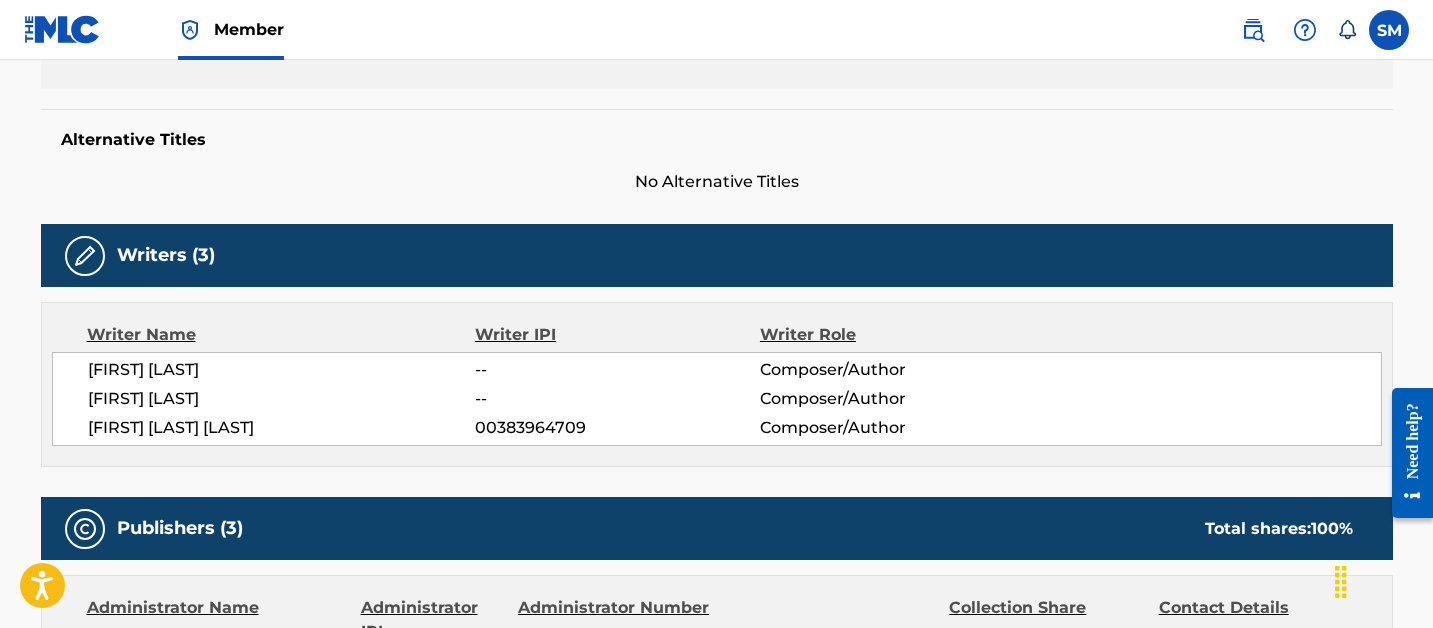 scroll, scrollTop: 0, scrollLeft: 0, axis: both 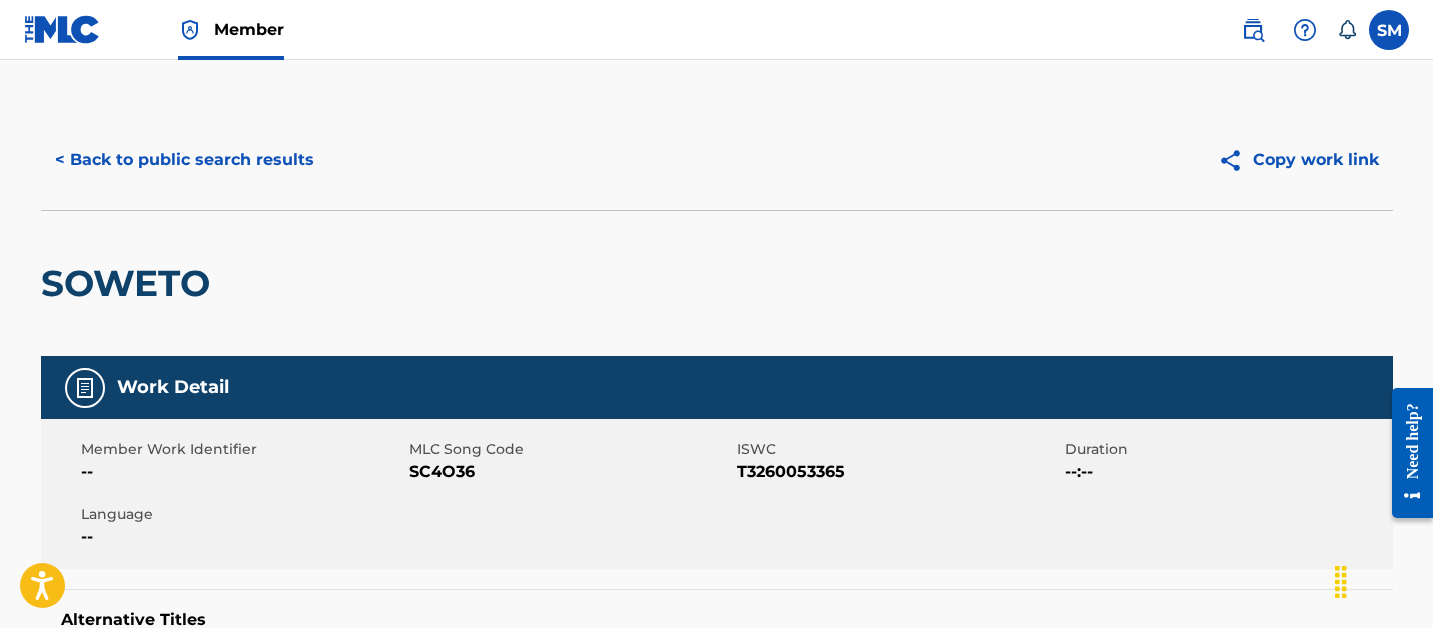 click on "SC4O36" at bounding box center (570, 472) 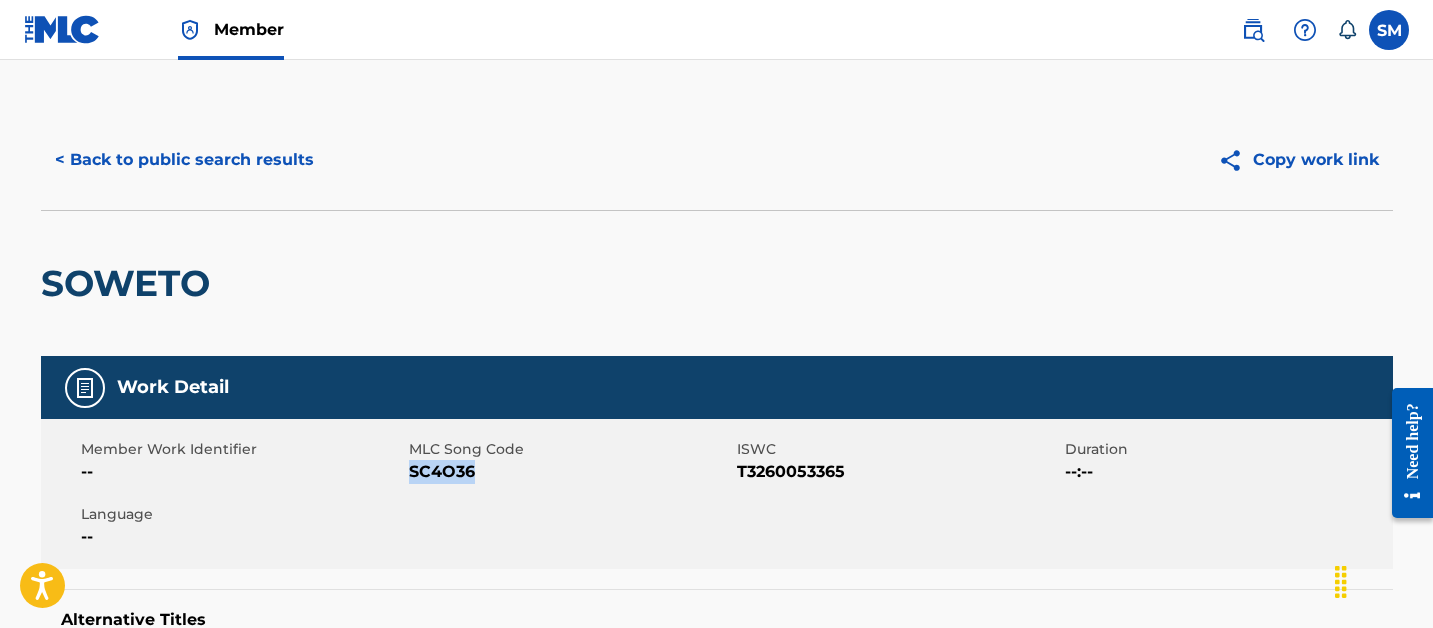 click on "SC4O36" at bounding box center [570, 472] 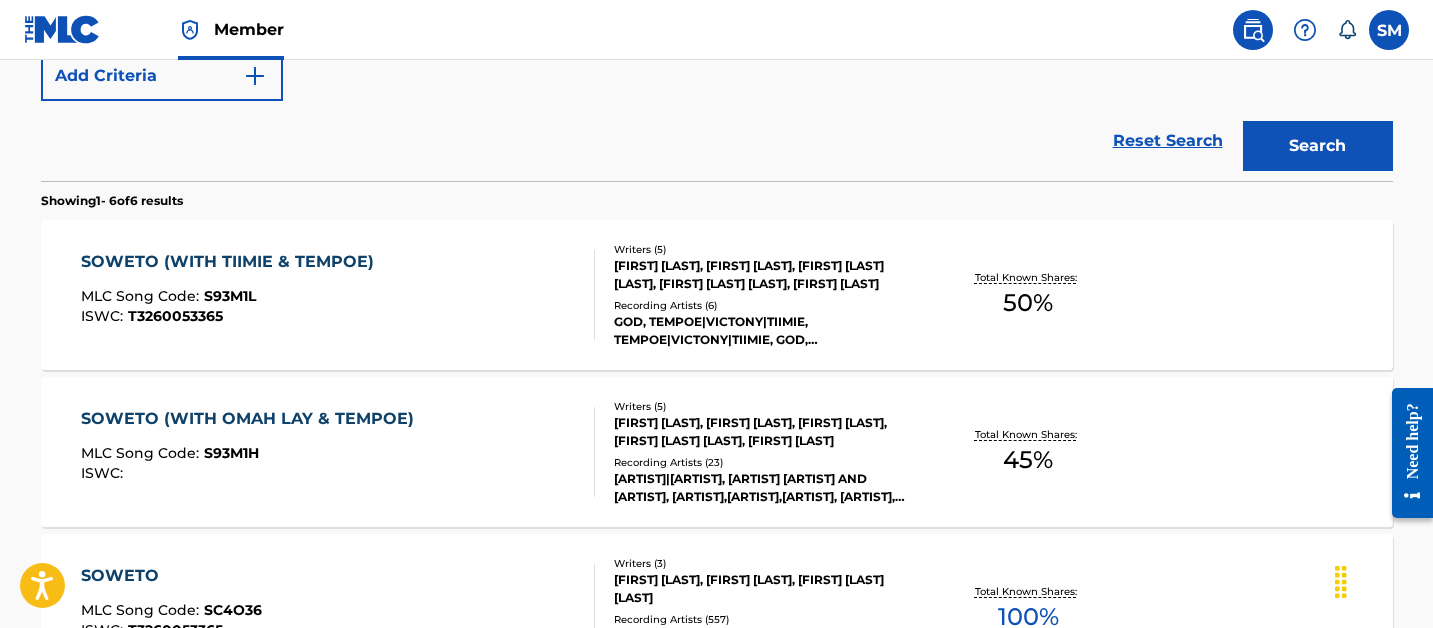 scroll, scrollTop: 458, scrollLeft: 0, axis: vertical 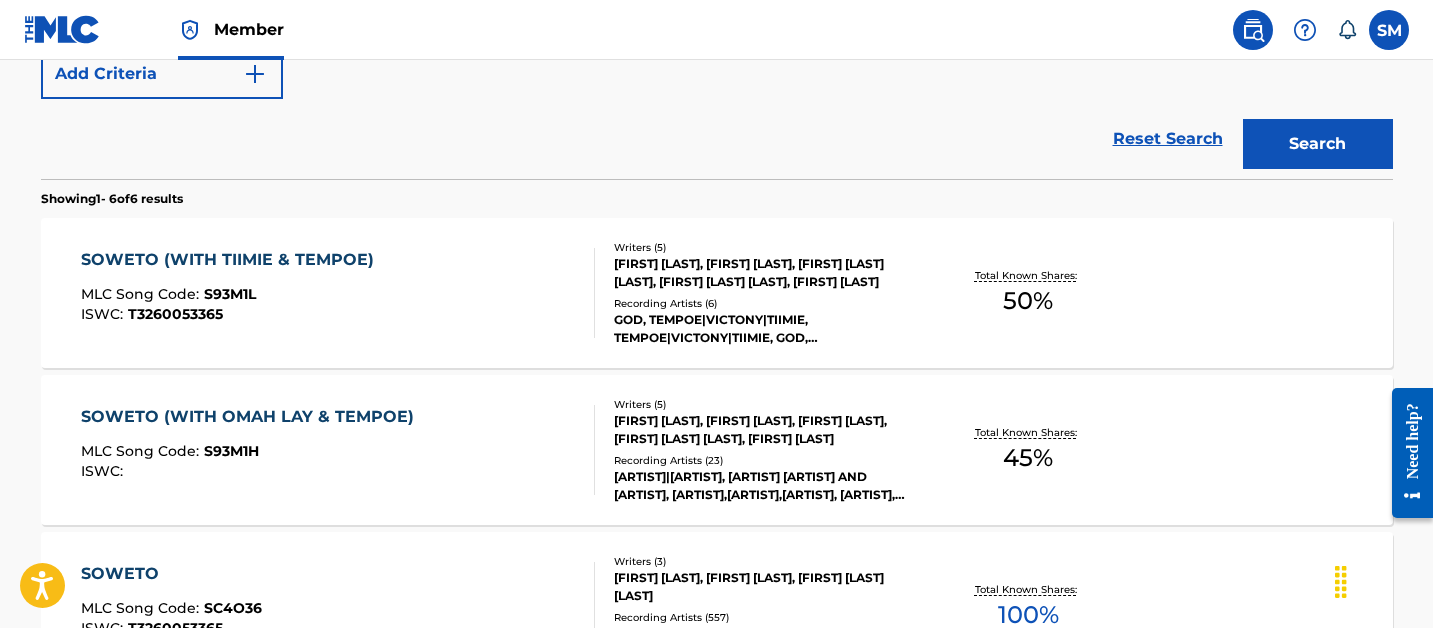 click on "SOWETO (WITH OMAH LAY & TEMPOE) MLC Song Code : S93M1H ISWC :" at bounding box center (338, 450) 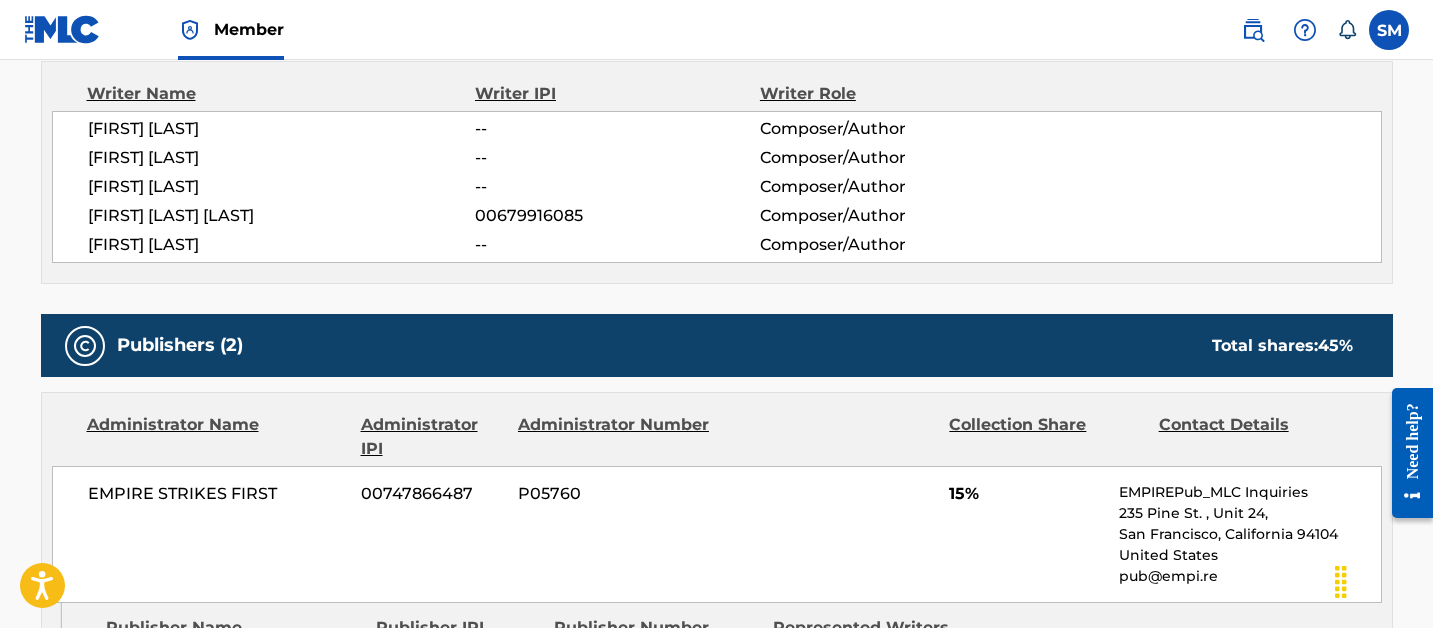 scroll, scrollTop: 0, scrollLeft: 0, axis: both 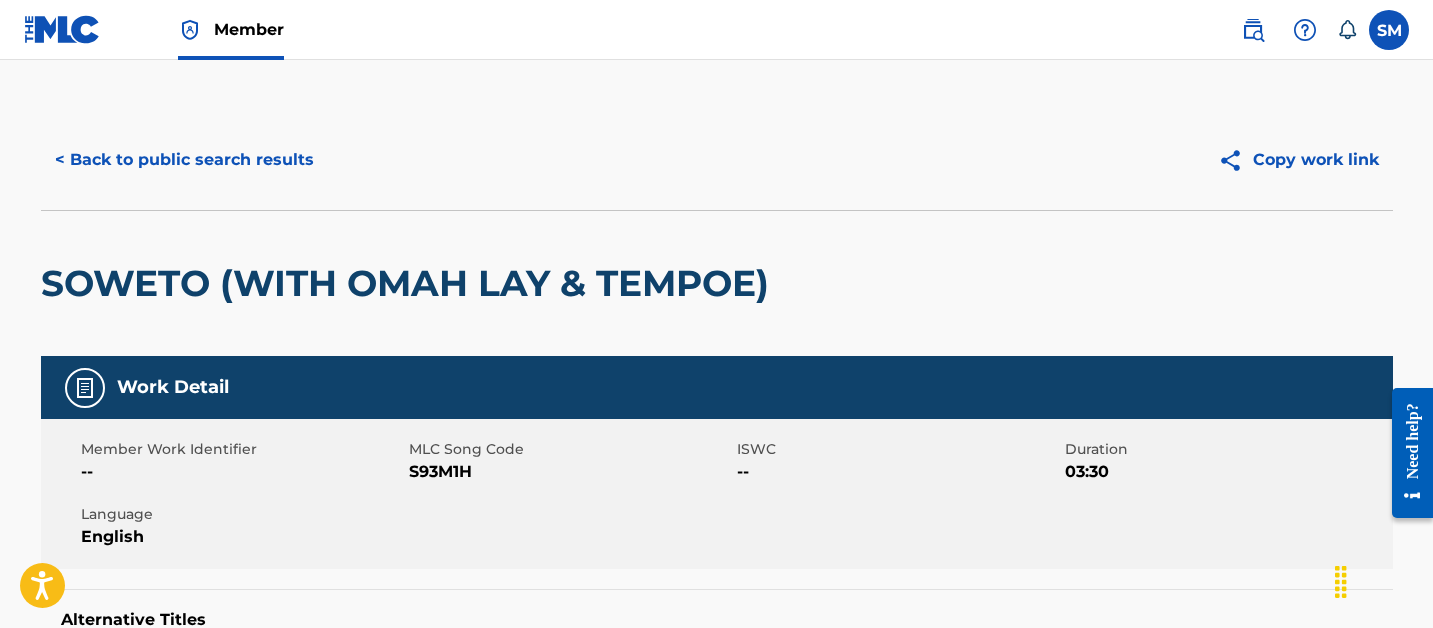 click on "S93M1H" at bounding box center (570, 472) 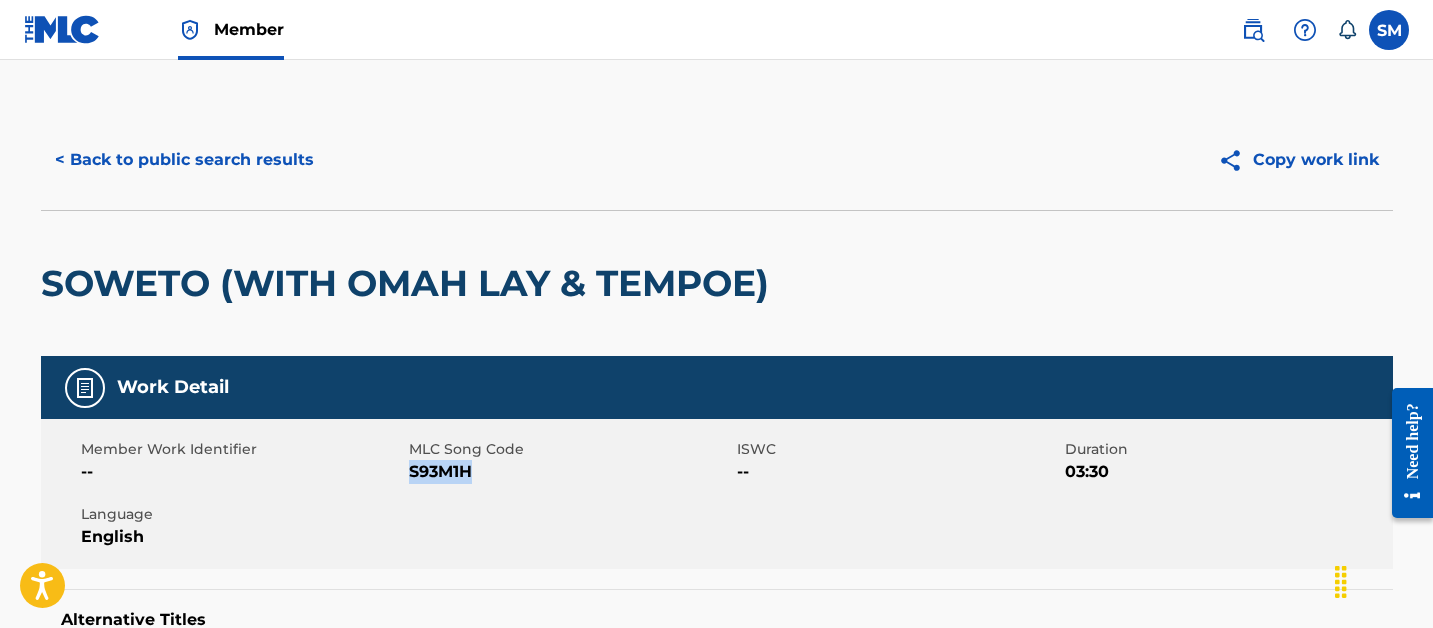 click on "S93M1H" at bounding box center (570, 472) 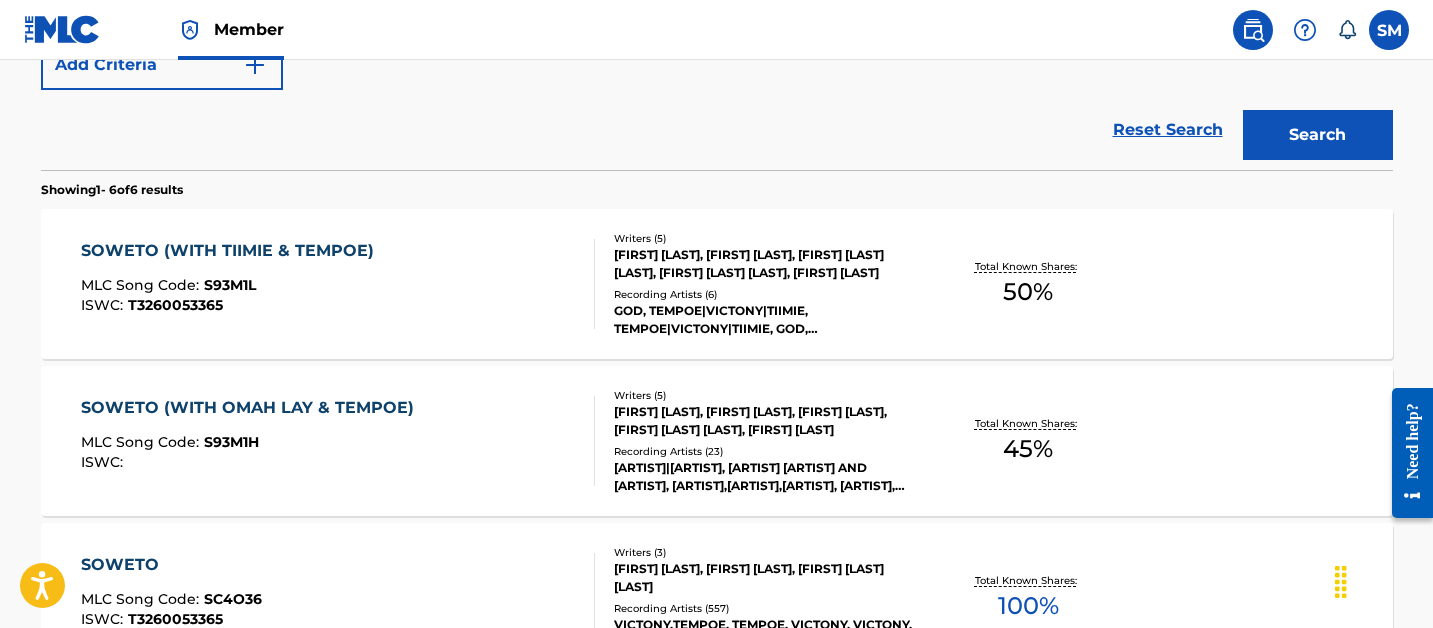 scroll, scrollTop: 474, scrollLeft: 0, axis: vertical 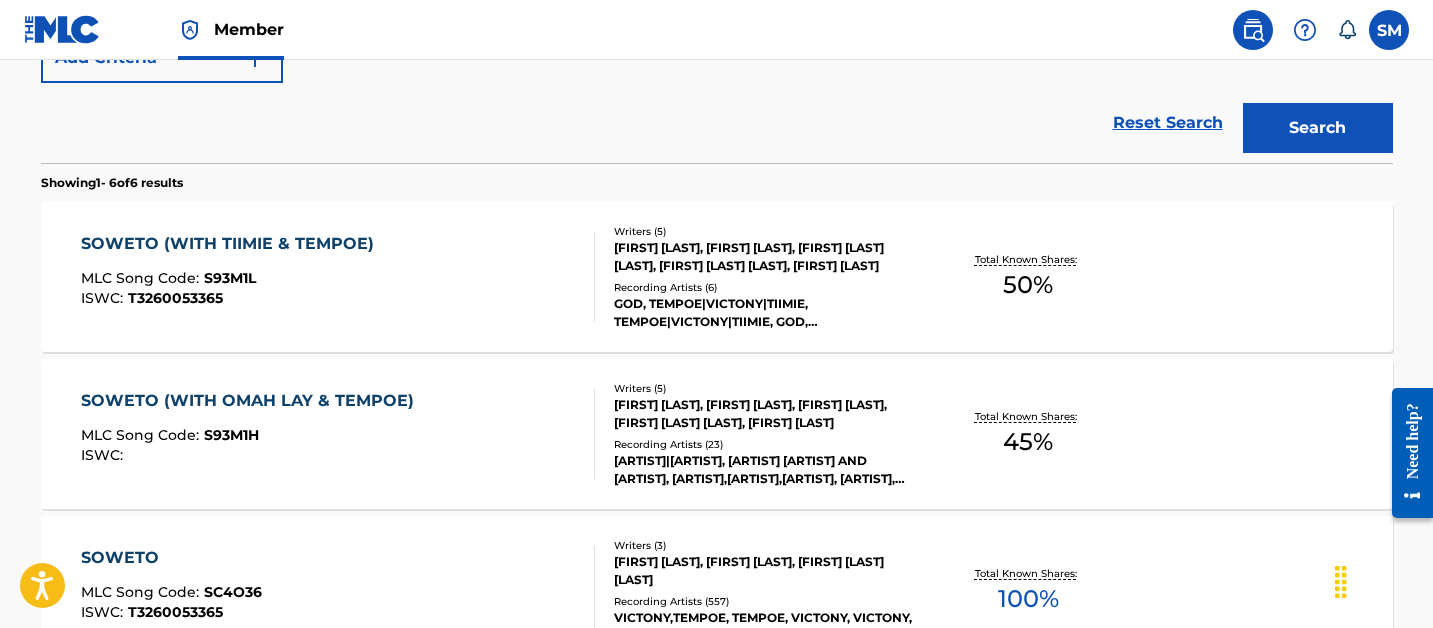 click on "STEPHANIE OKOCHA, MICHAEL ALAGWU, SAMUEL ELOGHOSA BLESSED, SEBASTIEN JULIEN A GRAUX, ANTHONY VICTOR" at bounding box center (765, 257) 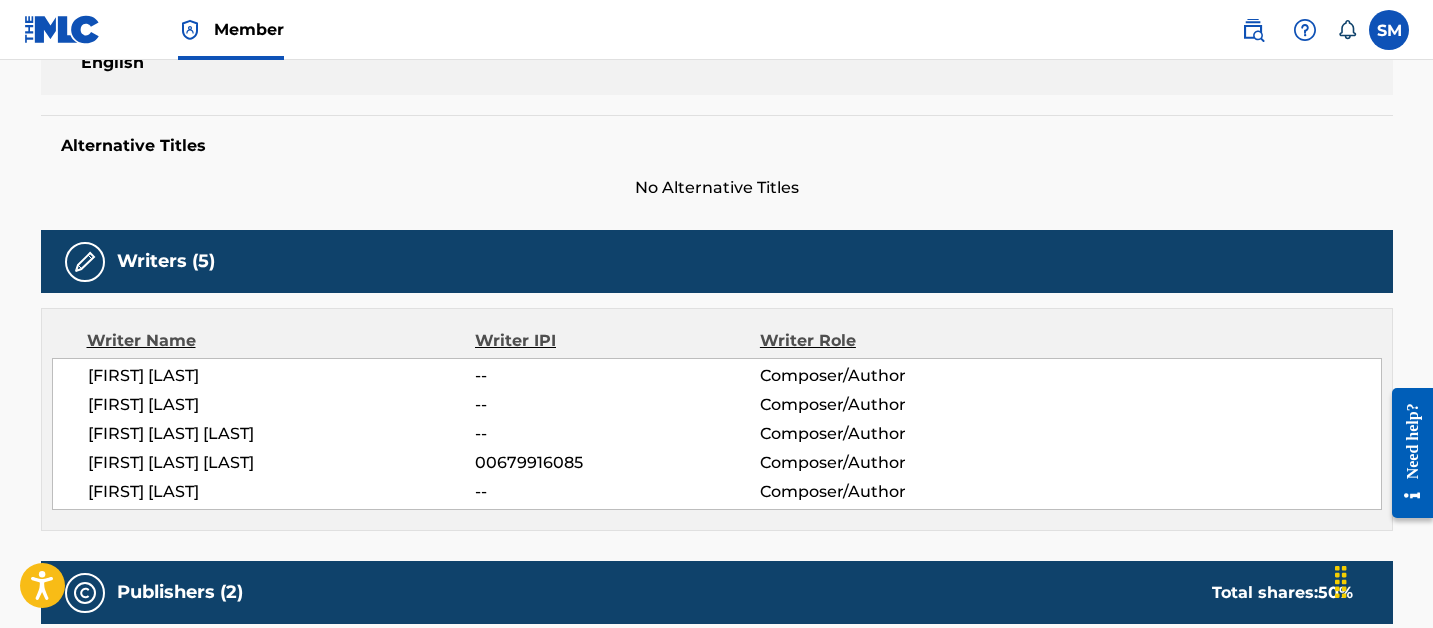 scroll, scrollTop: 0, scrollLeft: 0, axis: both 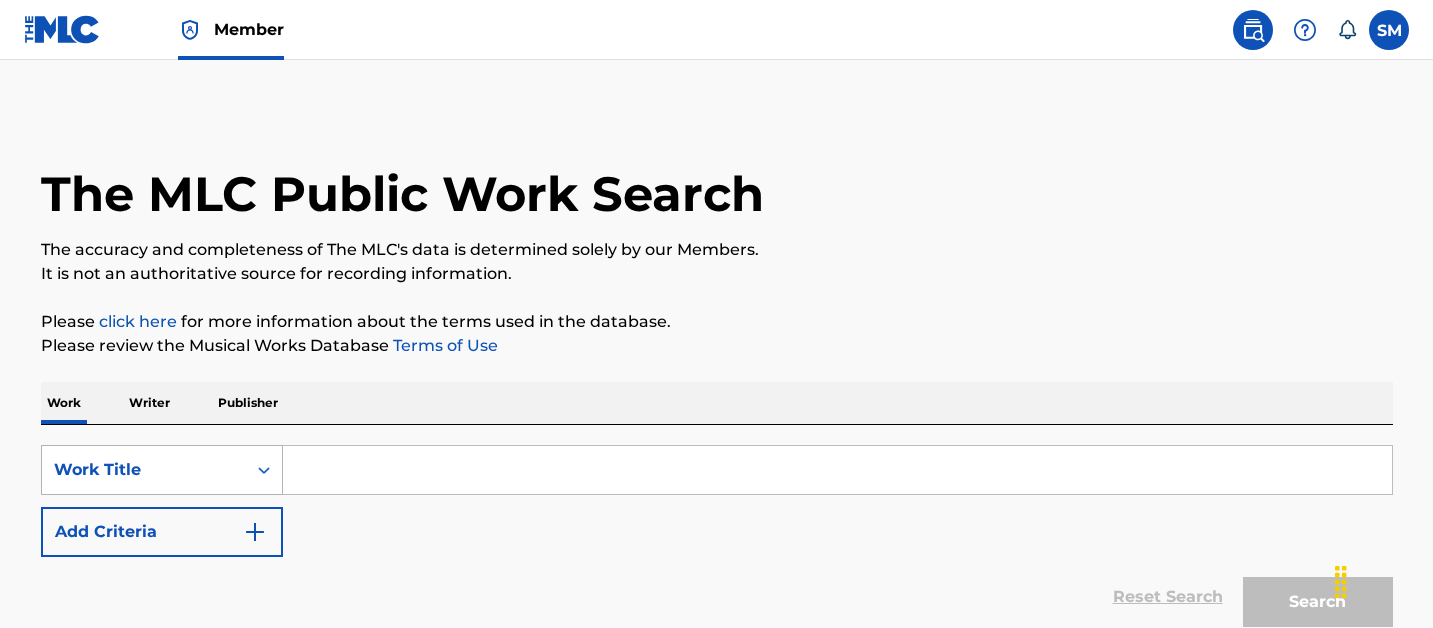 click on "Work Title" at bounding box center [144, 470] 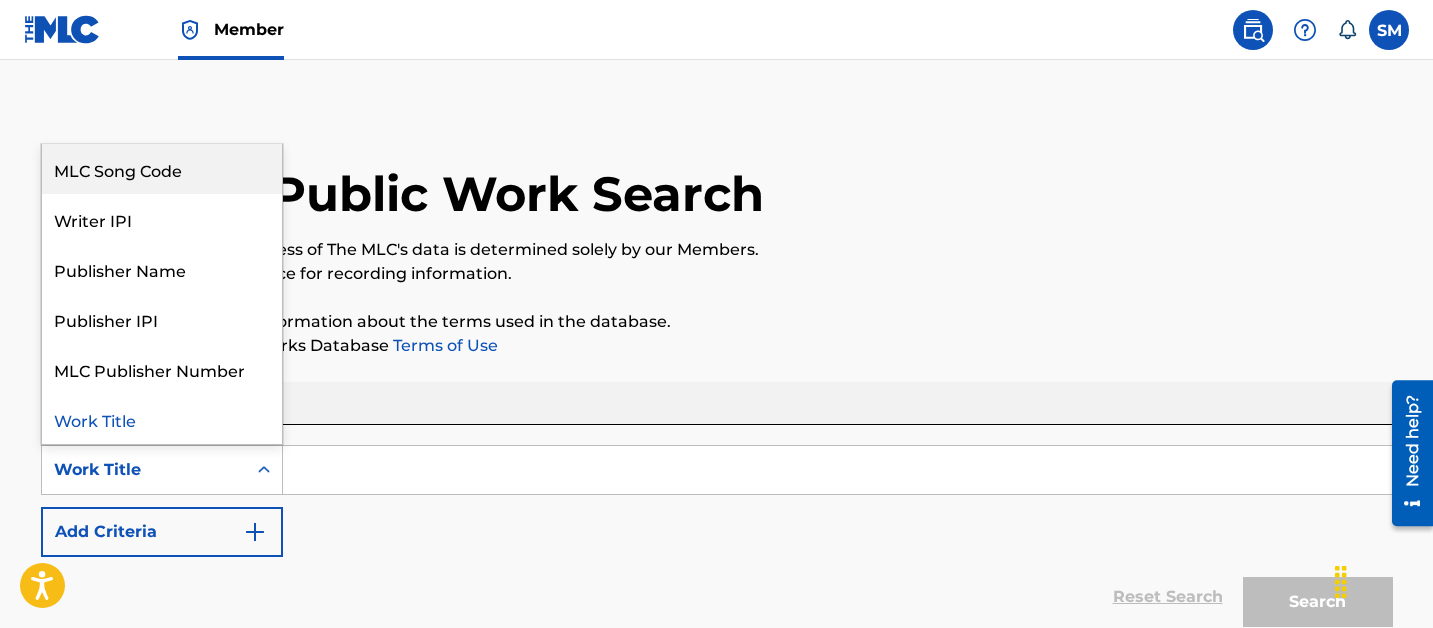 scroll, scrollTop: 0, scrollLeft: 0, axis: both 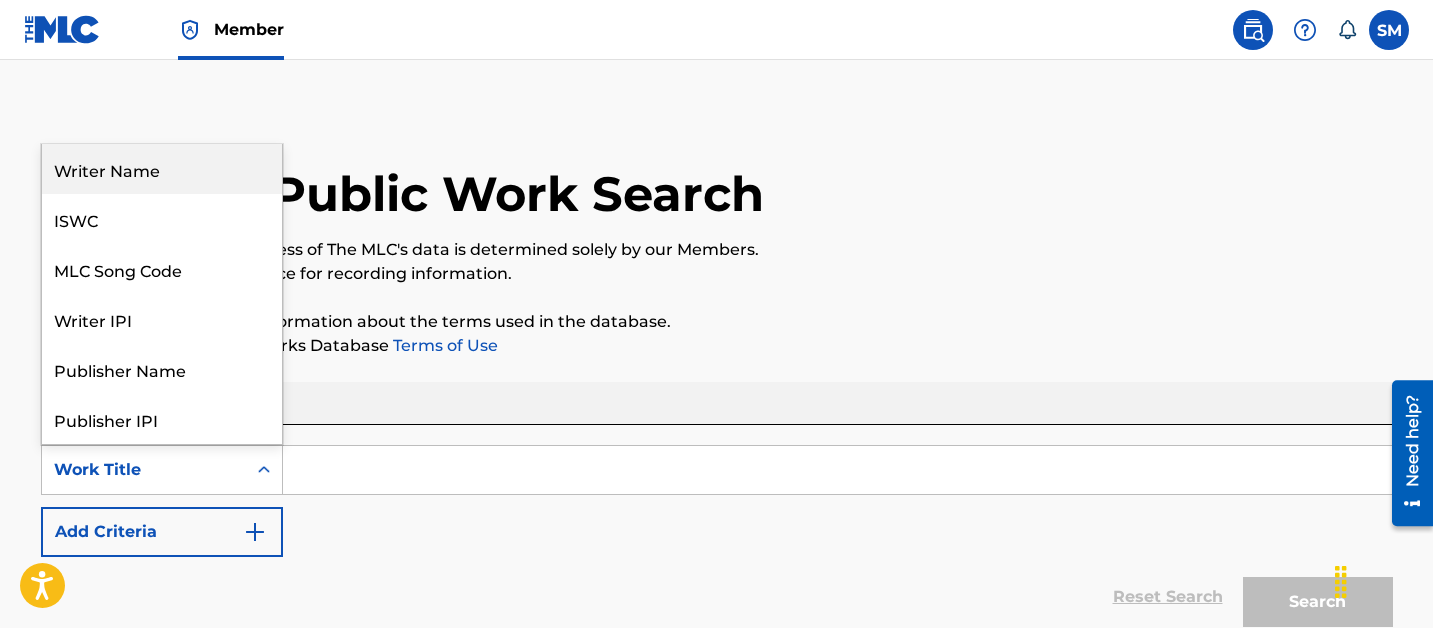 click on "Writer Name" at bounding box center [162, 169] 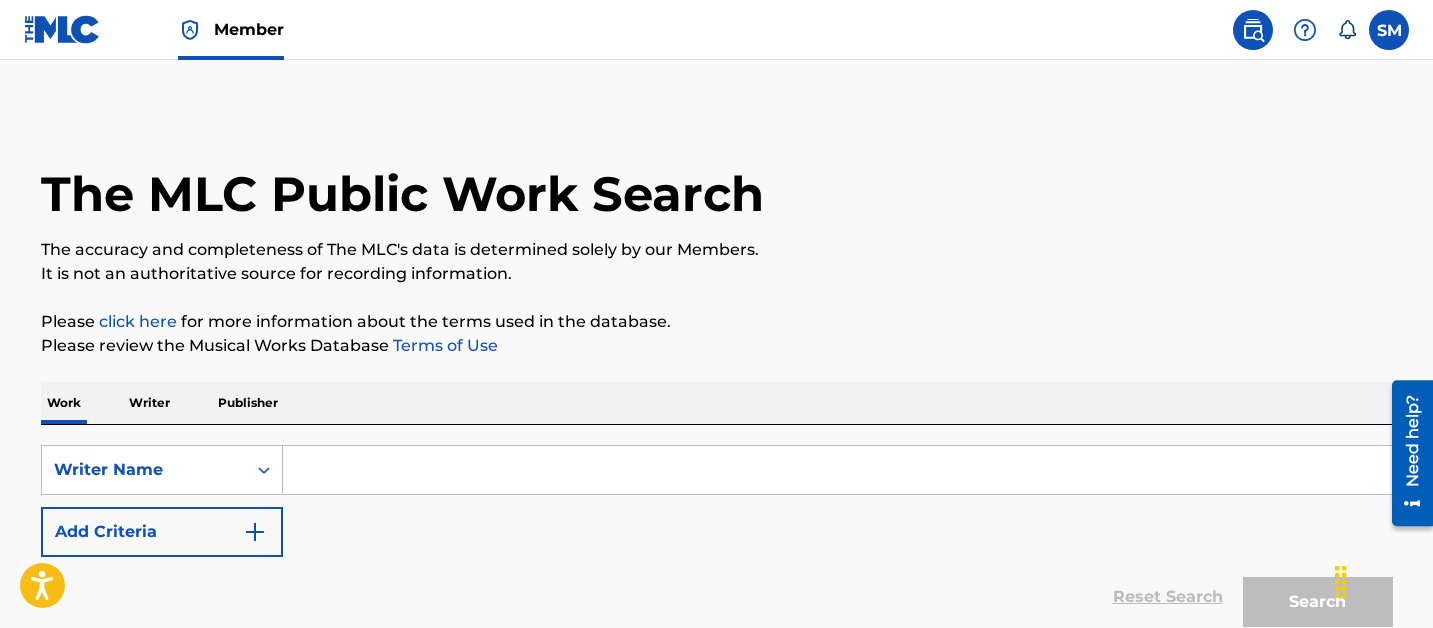 click at bounding box center [837, 470] 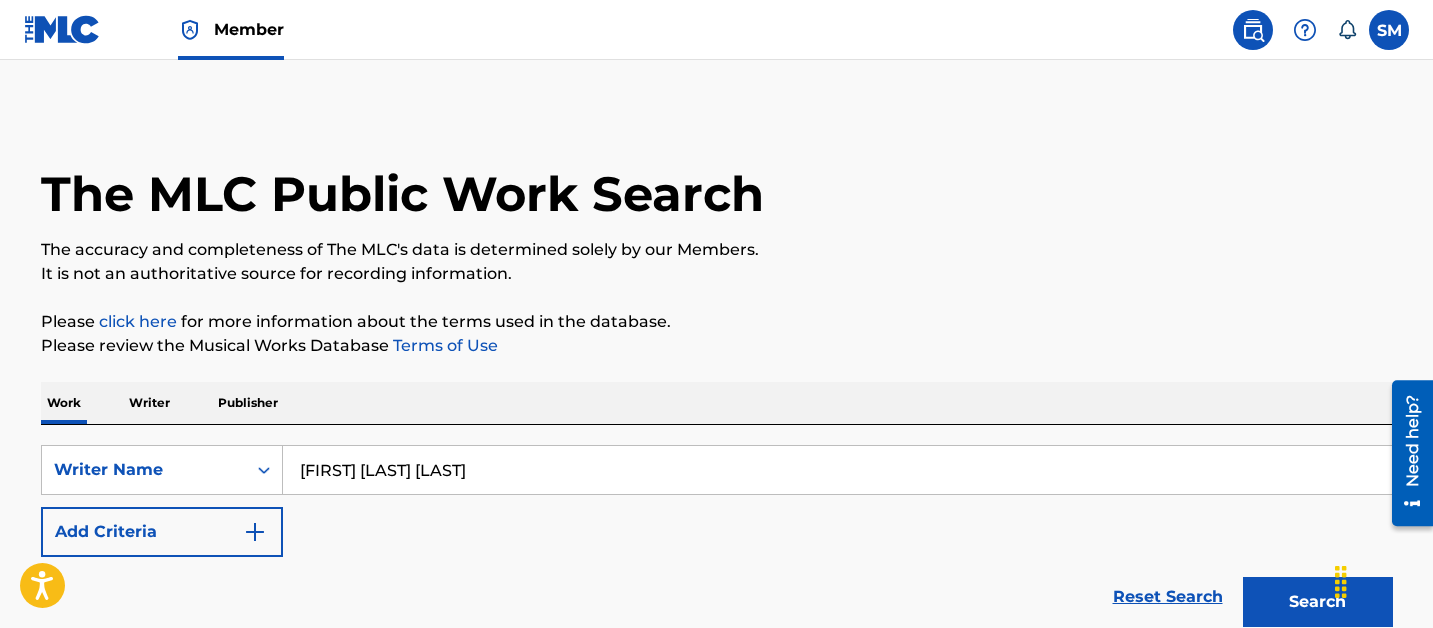 click on "Search" at bounding box center (1318, 602) 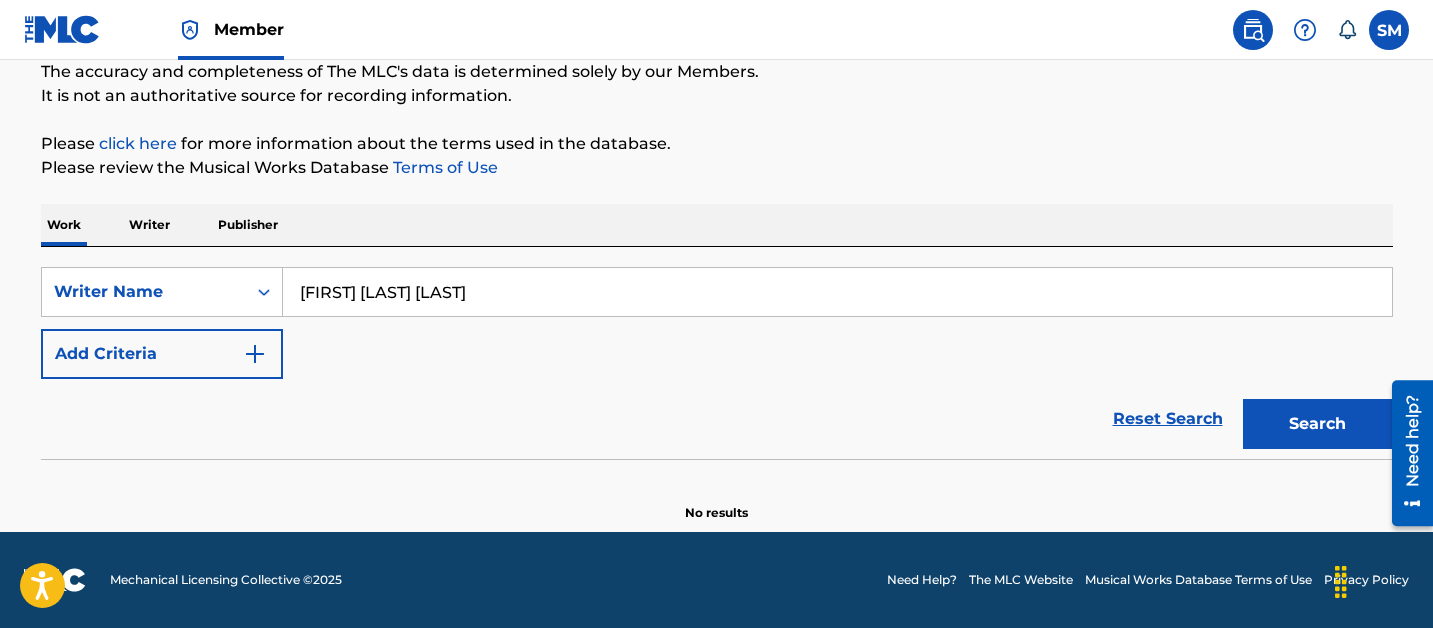 click on "AUTUMN MARINI HOWARD" at bounding box center (837, 292) 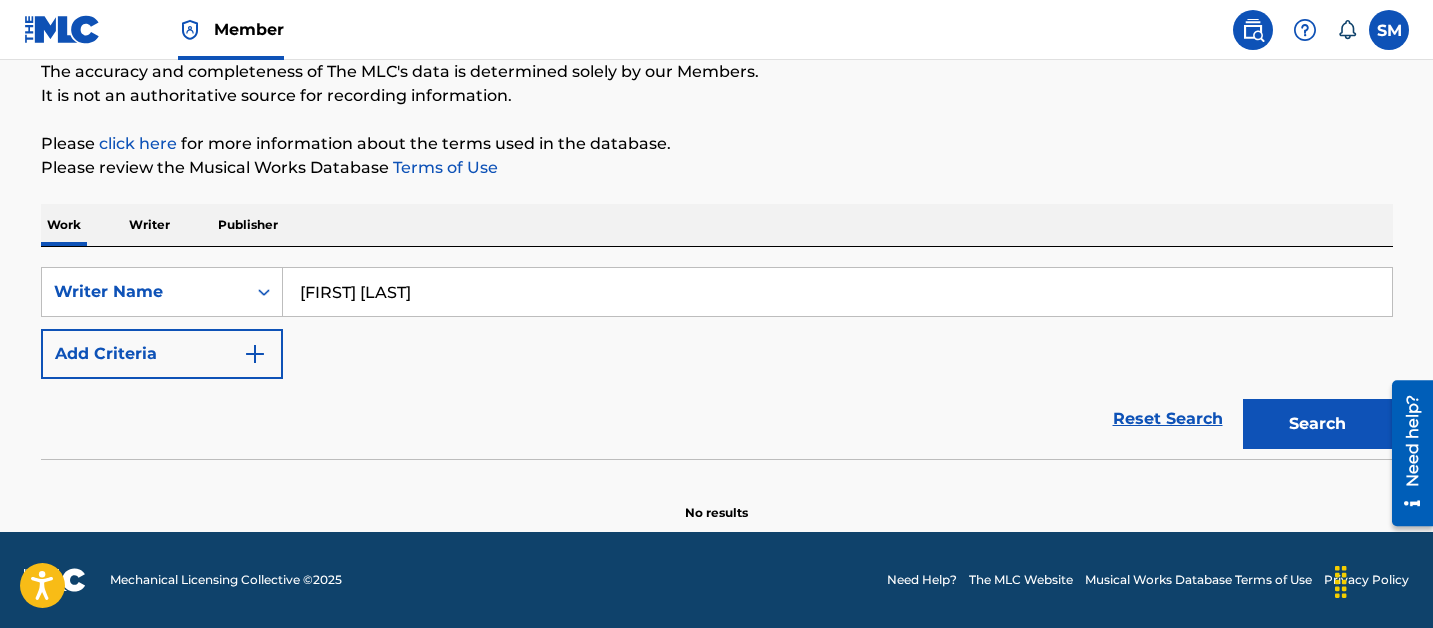 click on "Search" at bounding box center [1318, 424] 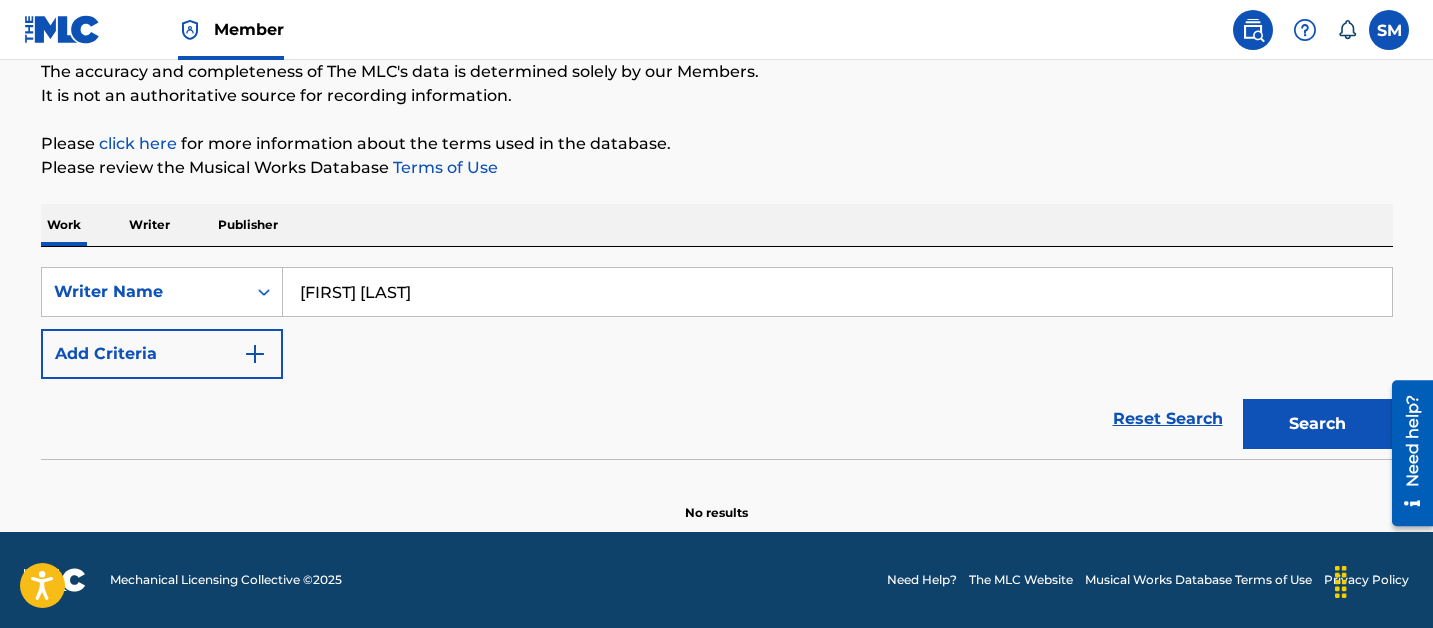 click on "SearchWithCriteriabf2004dc-98ac-4625-ac95-f87a041a9d3c Writer Name AUTUMN HOWARD Add Criteria" at bounding box center [717, 323] 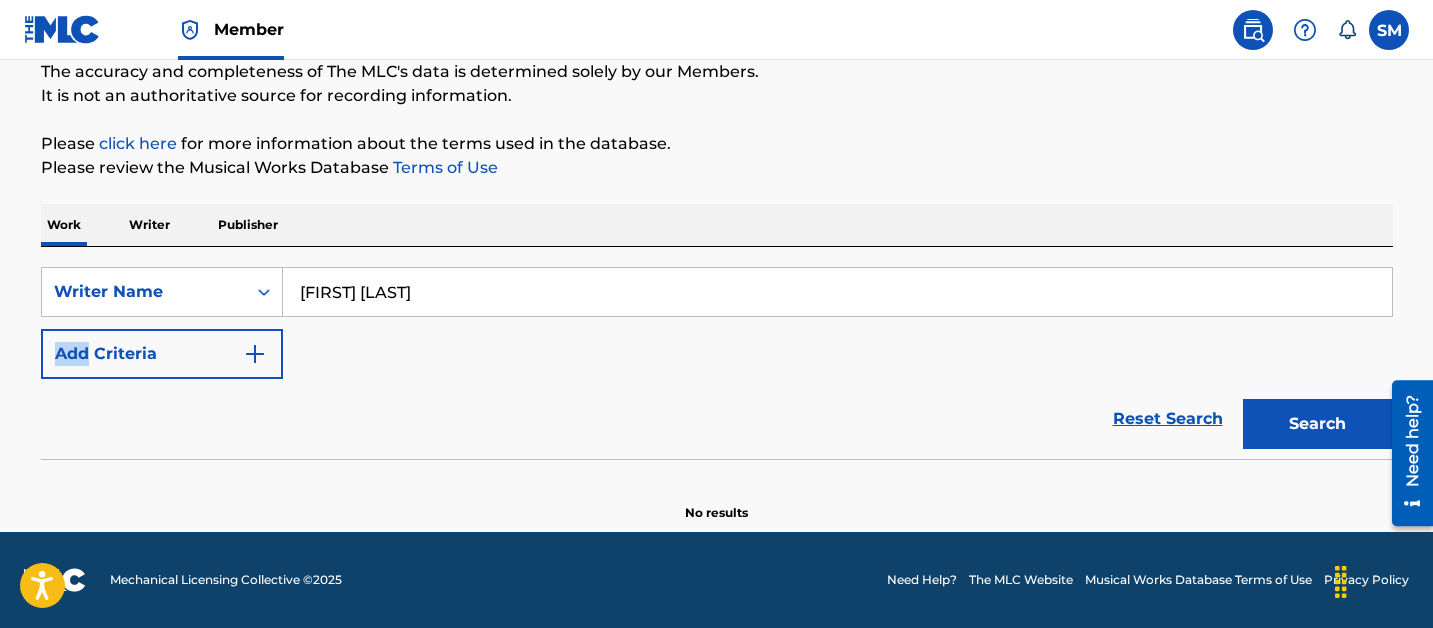 click on "SearchWithCriteriabf2004dc-98ac-4625-ac95-f87a041a9d3c Writer Name AUTUMN HOWARD Add Criteria" at bounding box center (717, 323) 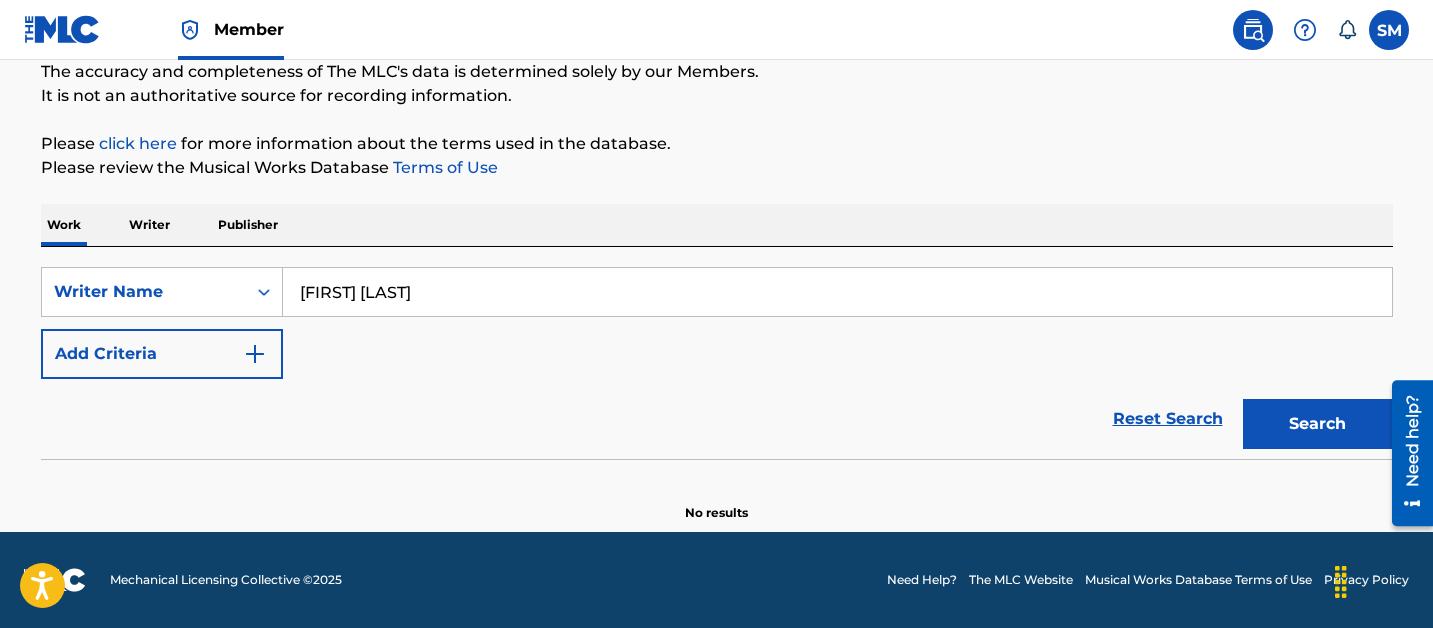 click on "AUTUMN HOWARD" at bounding box center (837, 292) 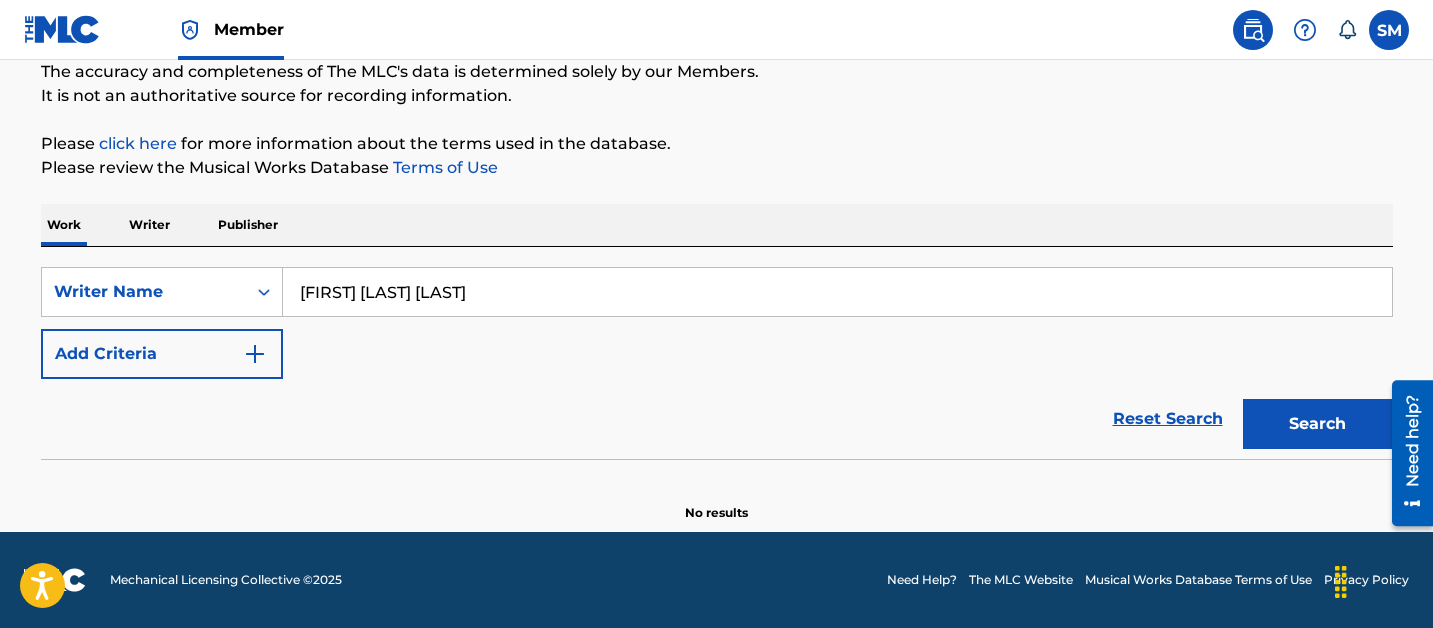 click on "Search" at bounding box center (1318, 424) 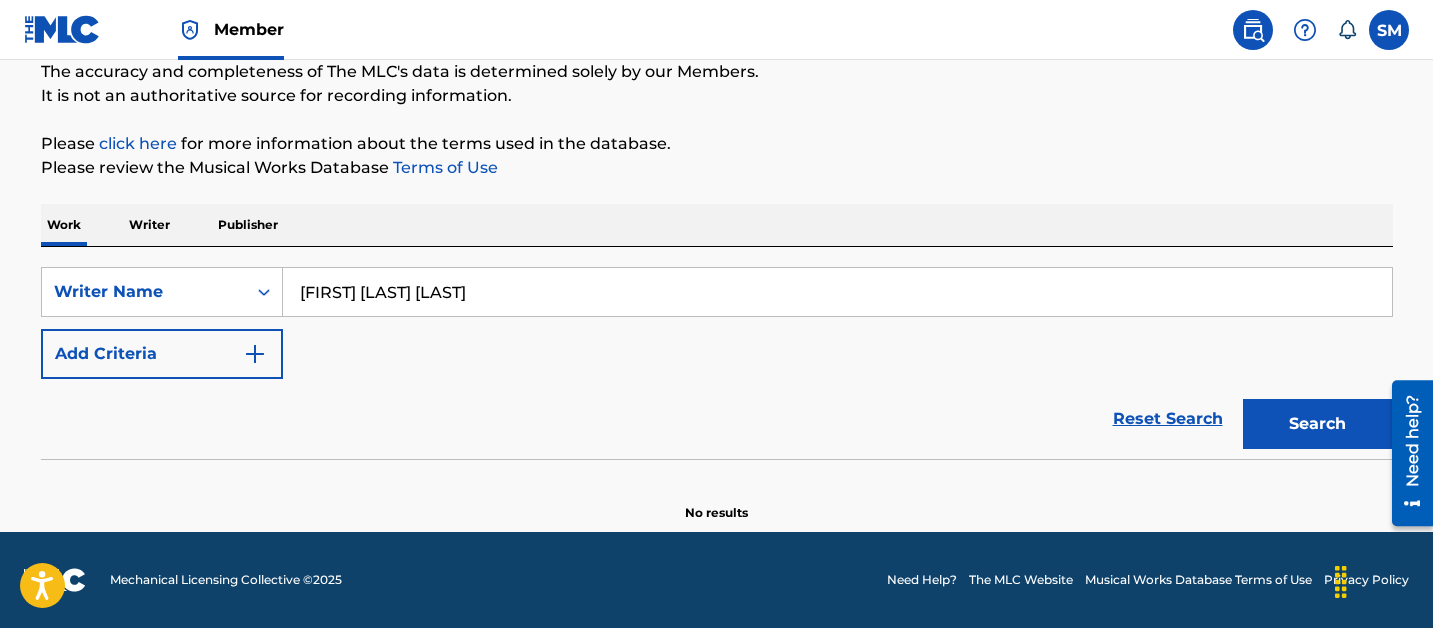 click on "[LAST] [FIRST] [LAST]" at bounding box center (837, 292) 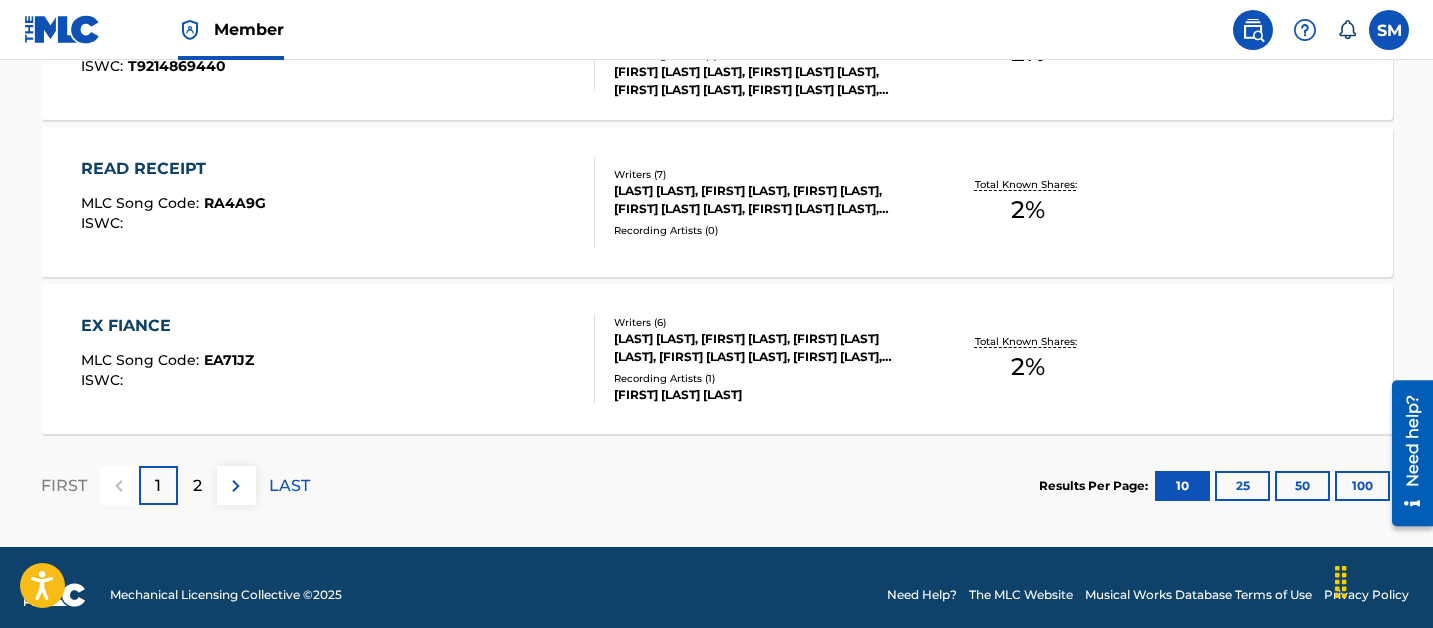 scroll, scrollTop: 1820, scrollLeft: 0, axis: vertical 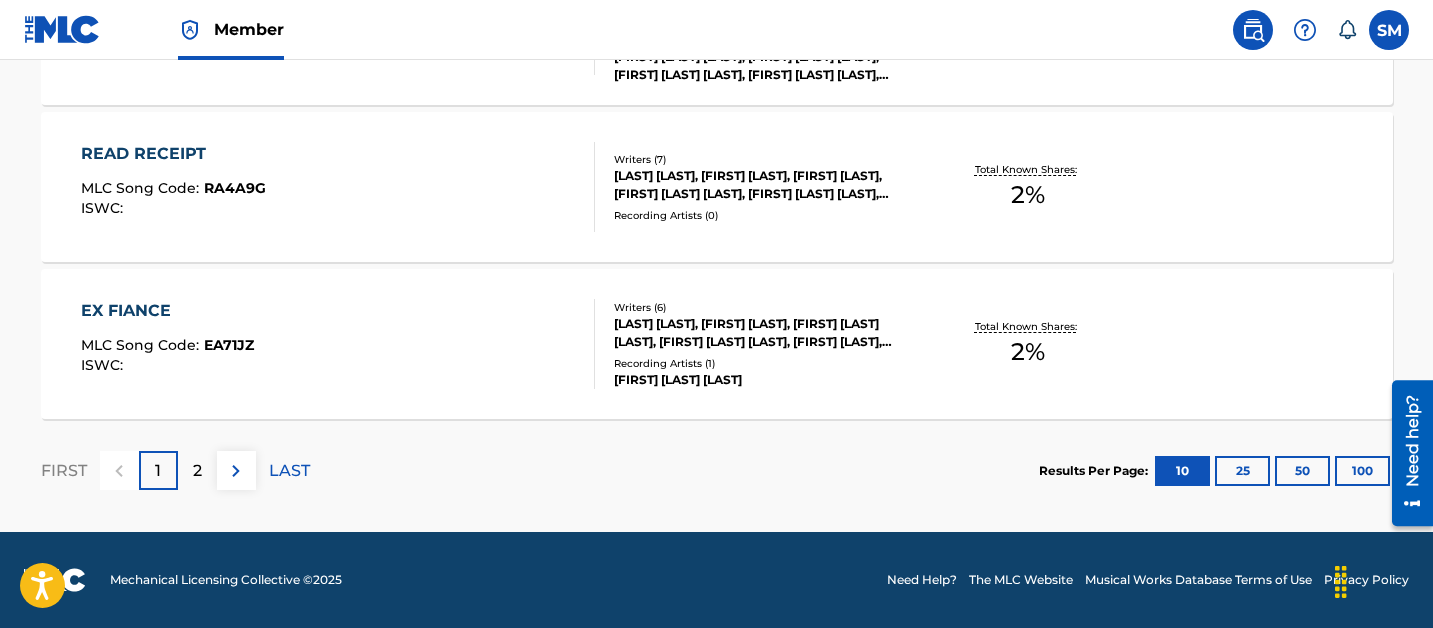 click on "25" at bounding box center (1242, 471) 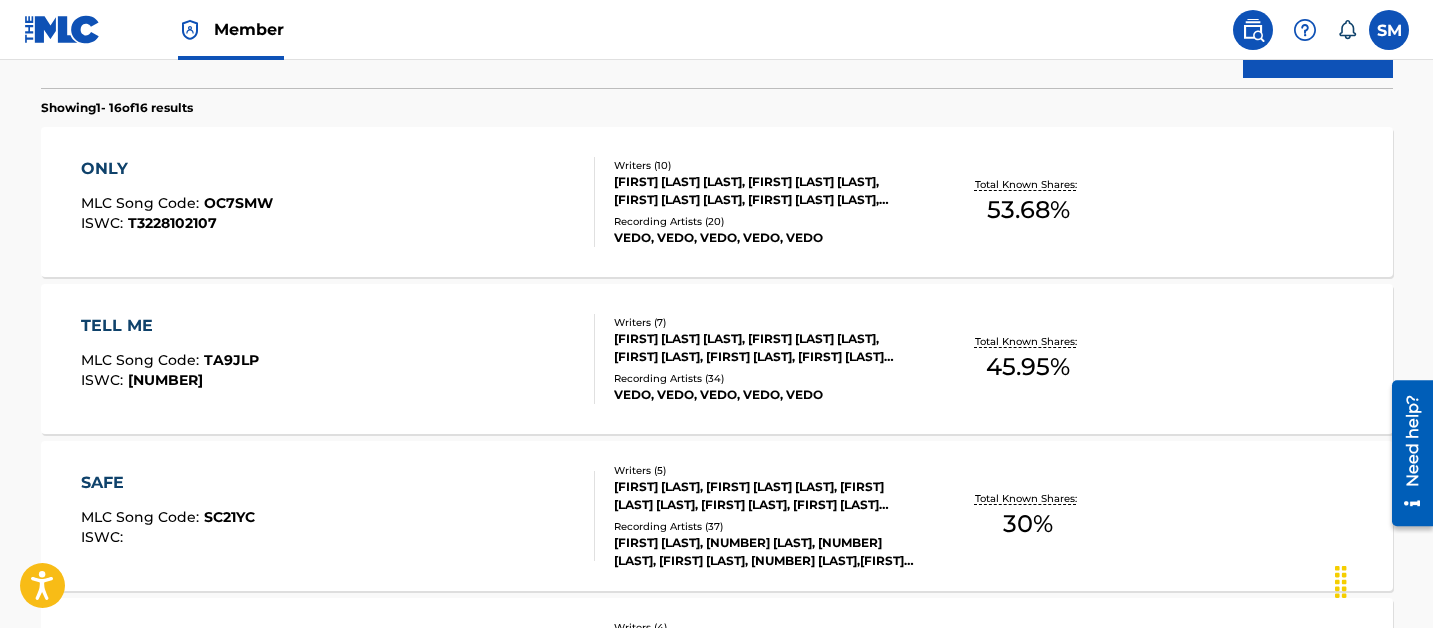 scroll, scrollTop: 0, scrollLeft: 0, axis: both 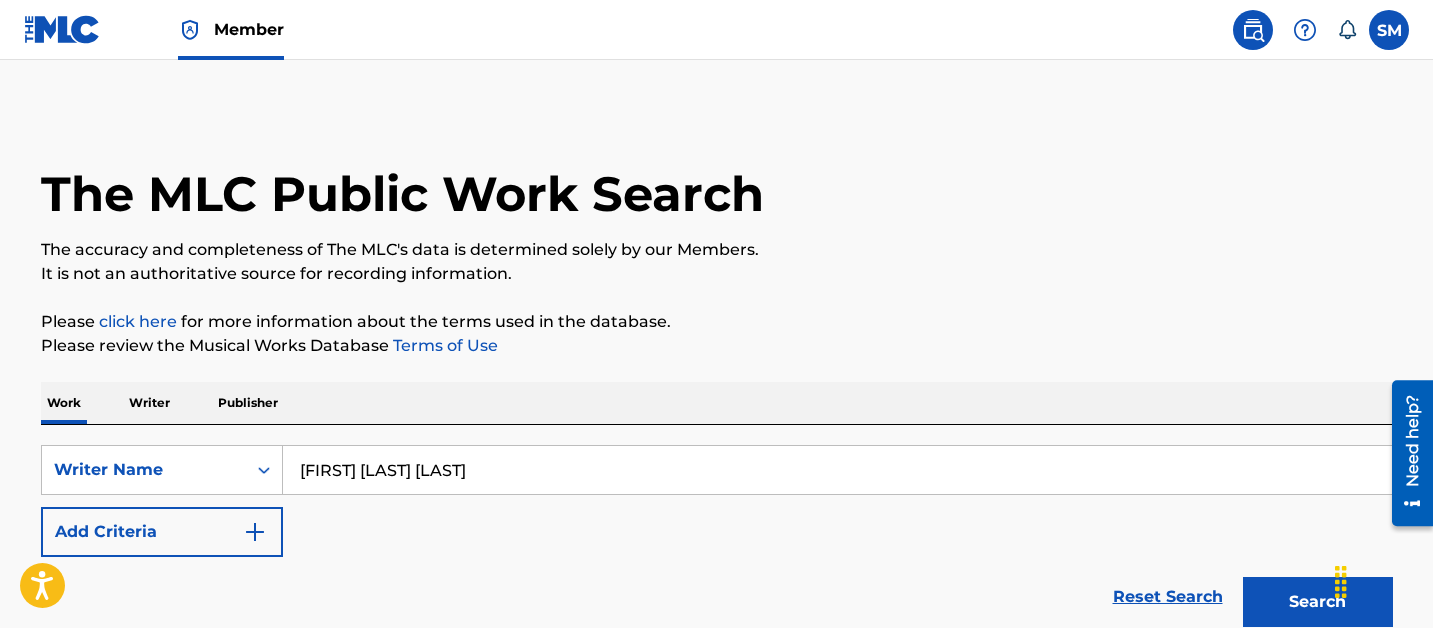 click on "Add Criteria" at bounding box center [162, 532] 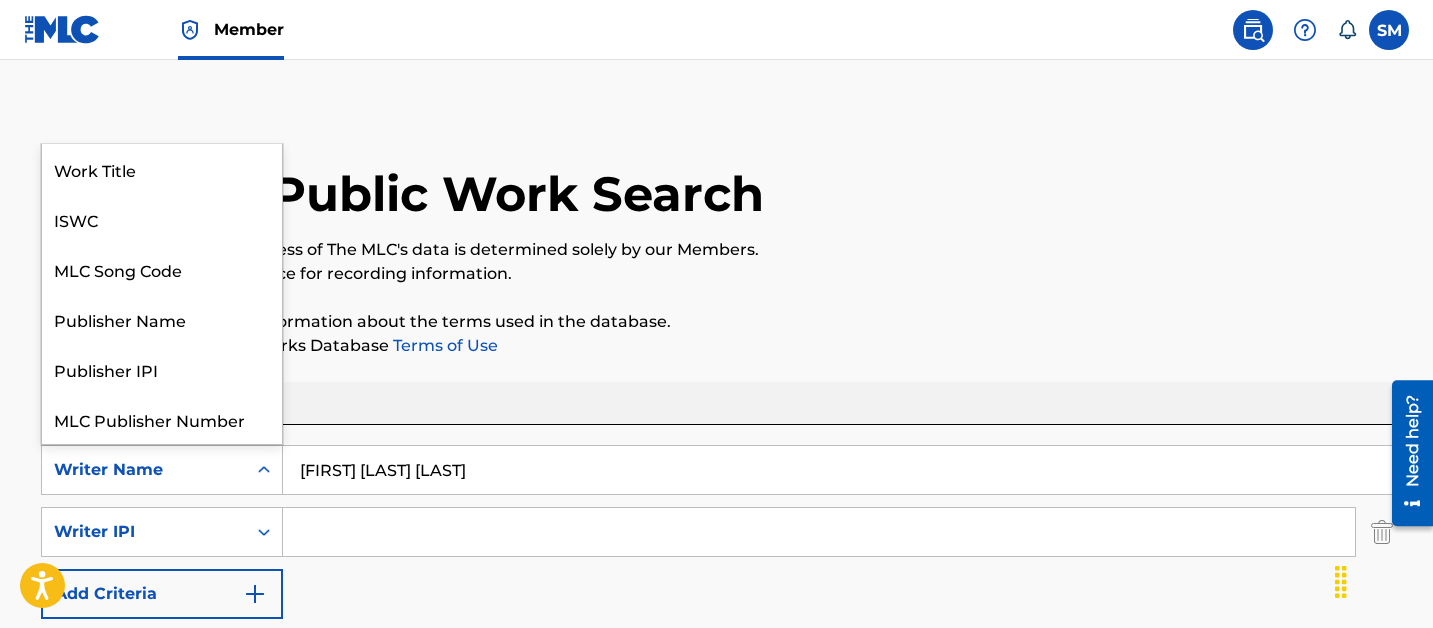 click on "Writer Name" at bounding box center (144, 470) 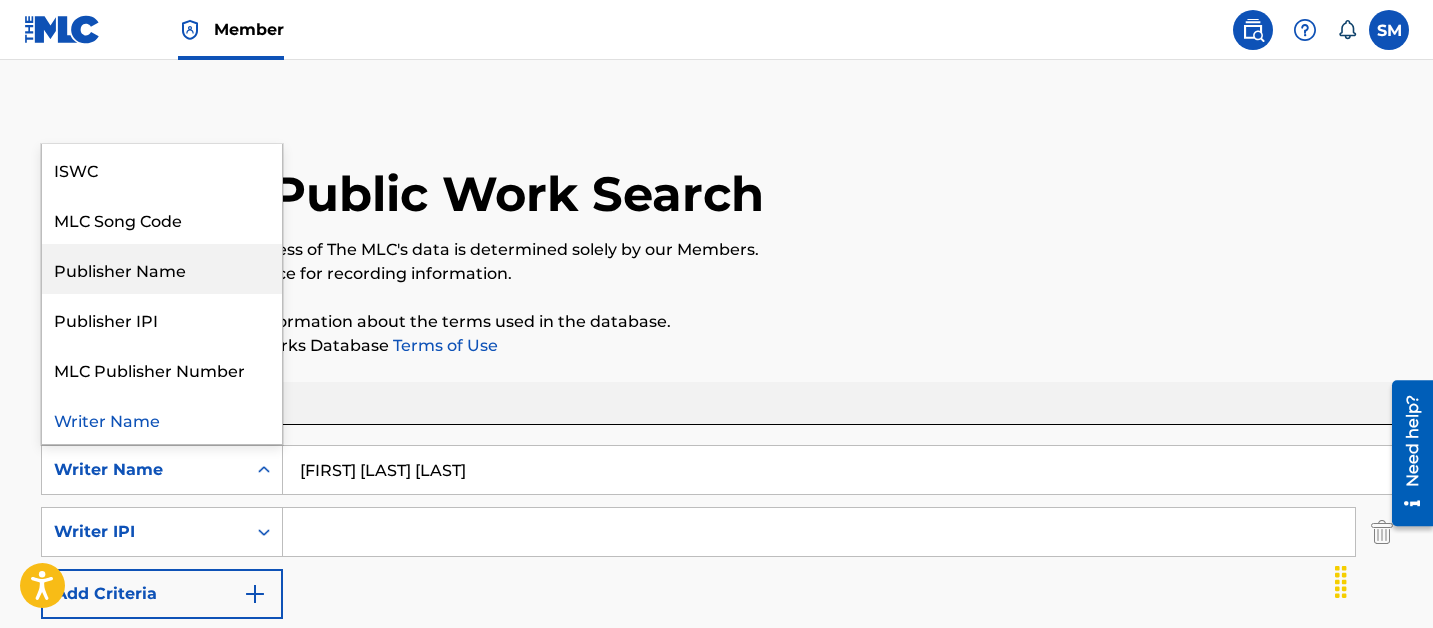 scroll, scrollTop: 0, scrollLeft: 0, axis: both 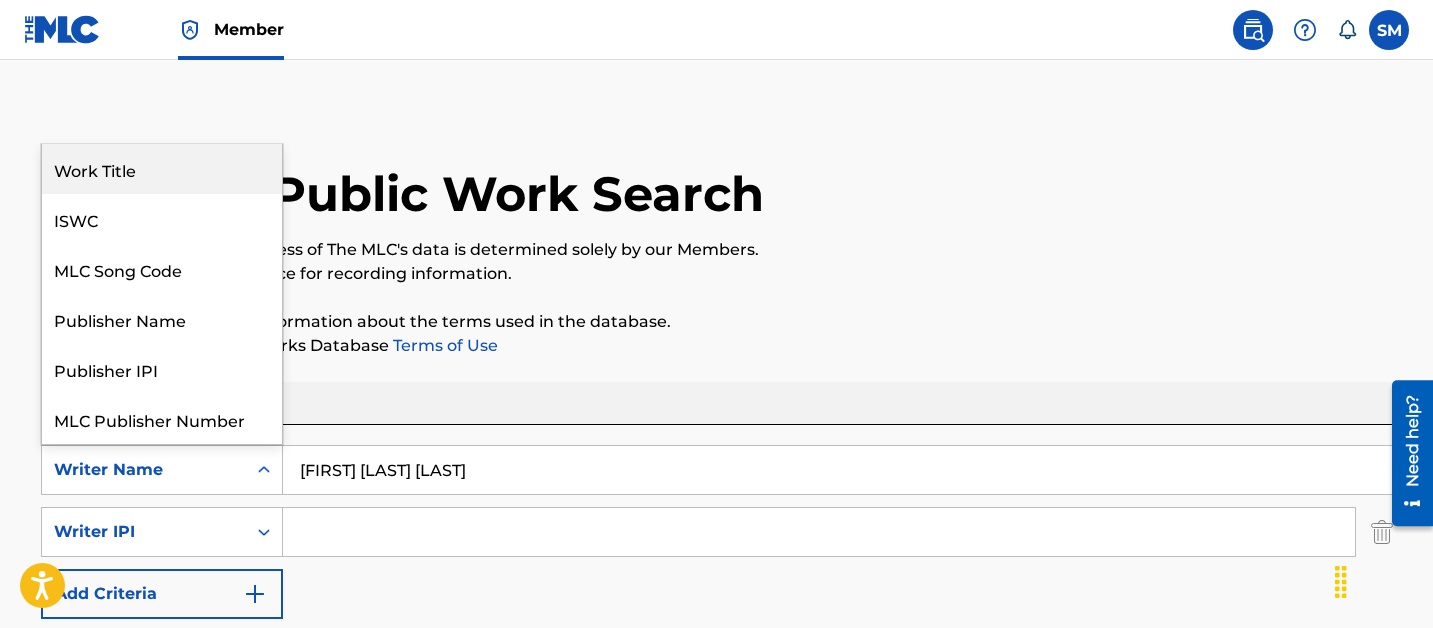 click on "Work Title" at bounding box center (162, 169) 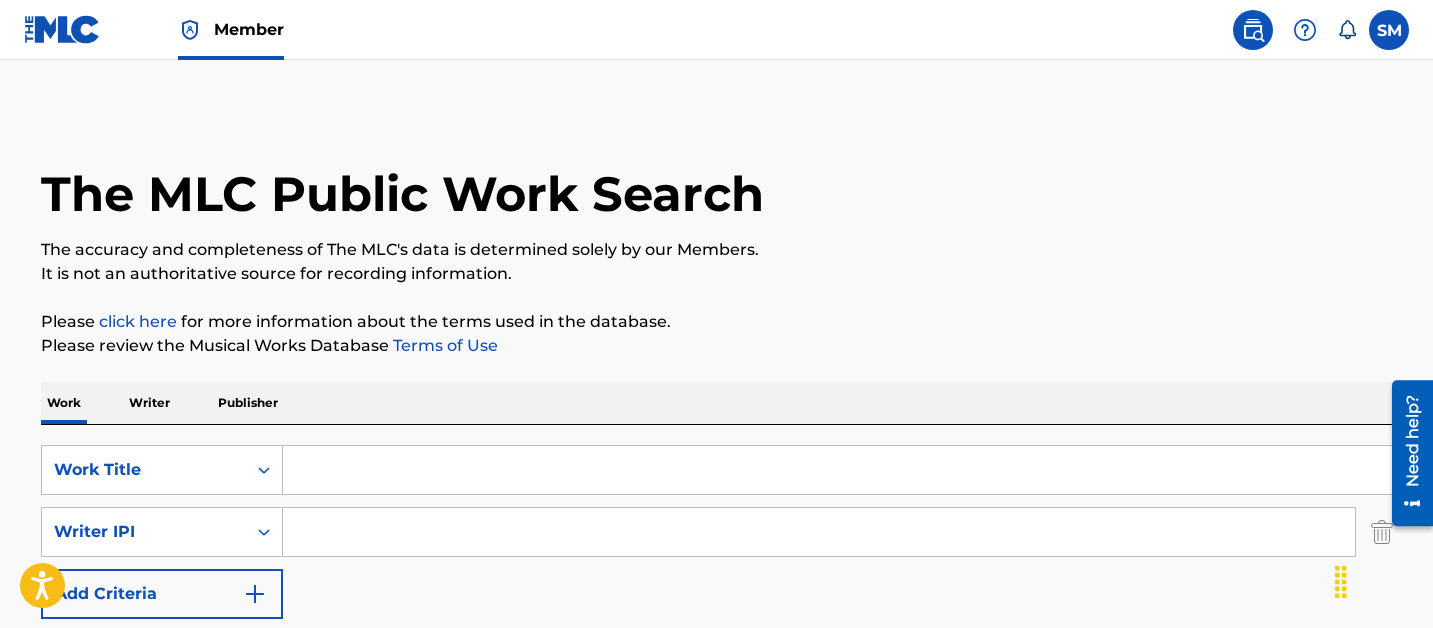 click at bounding box center [837, 470] 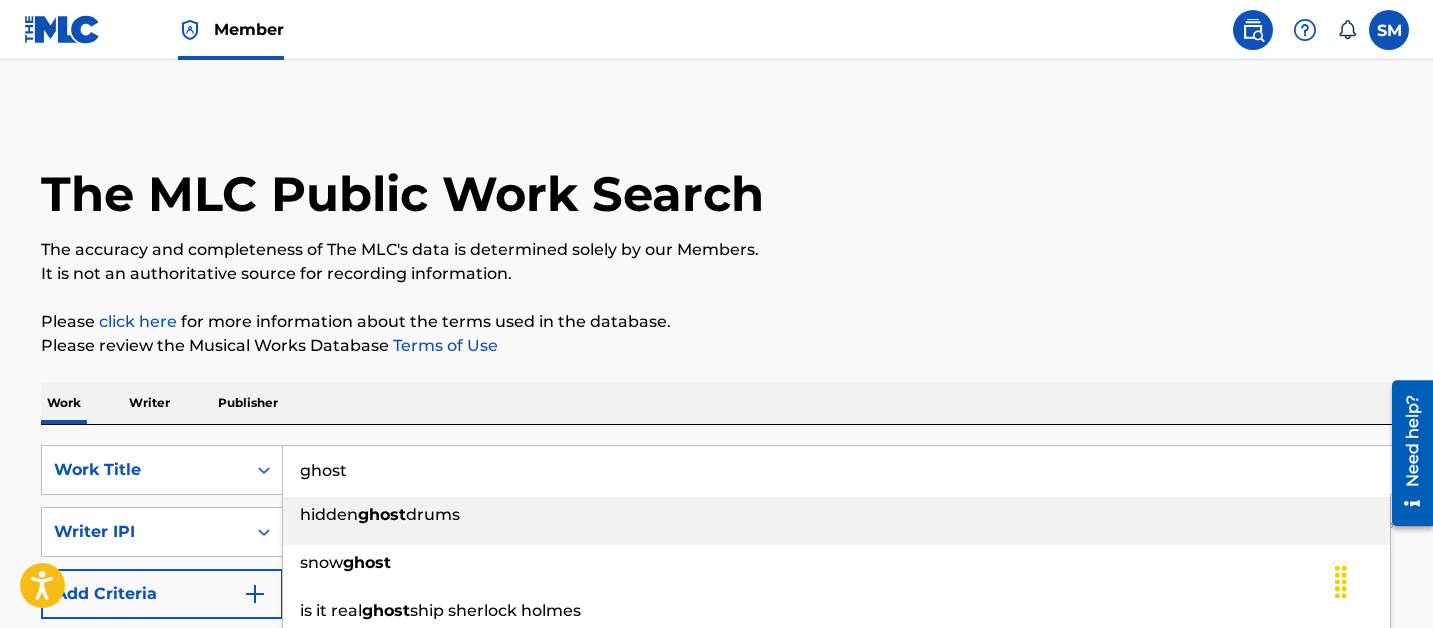 type on "ghost" 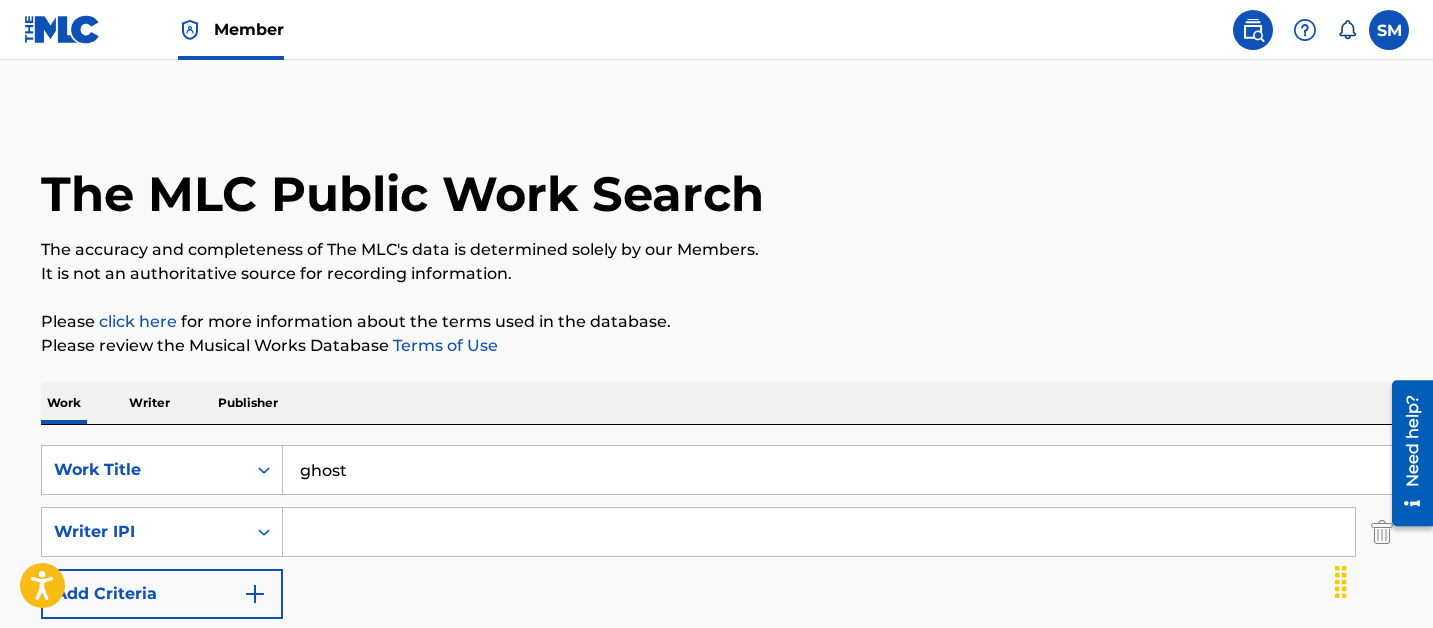 click at bounding box center (819, 532) 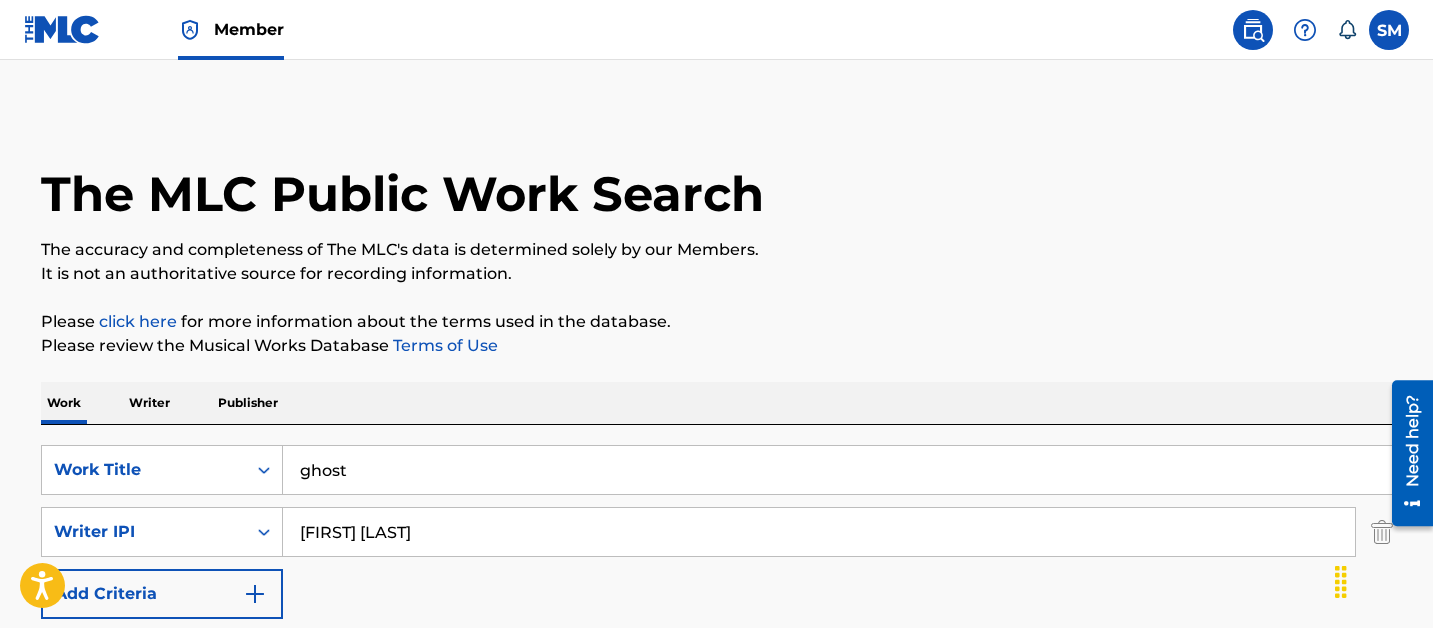type on "isaac copeland" 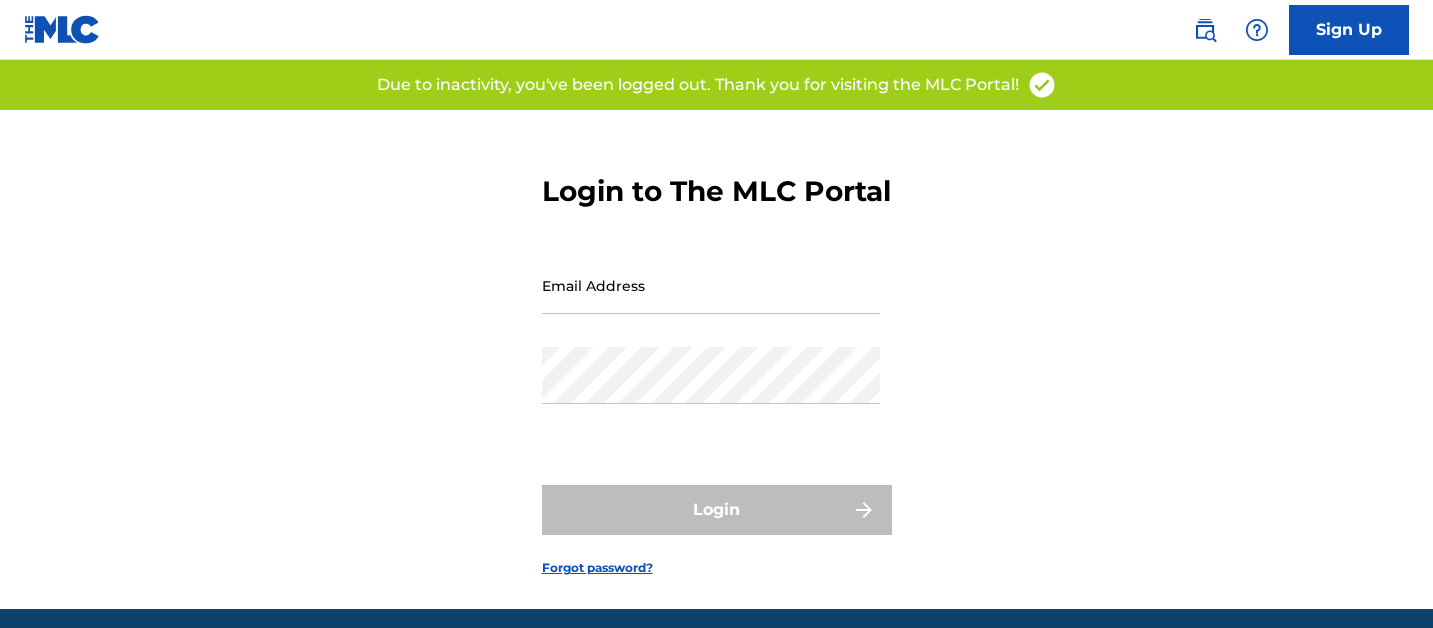 scroll, scrollTop: 0, scrollLeft: 0, axis: both 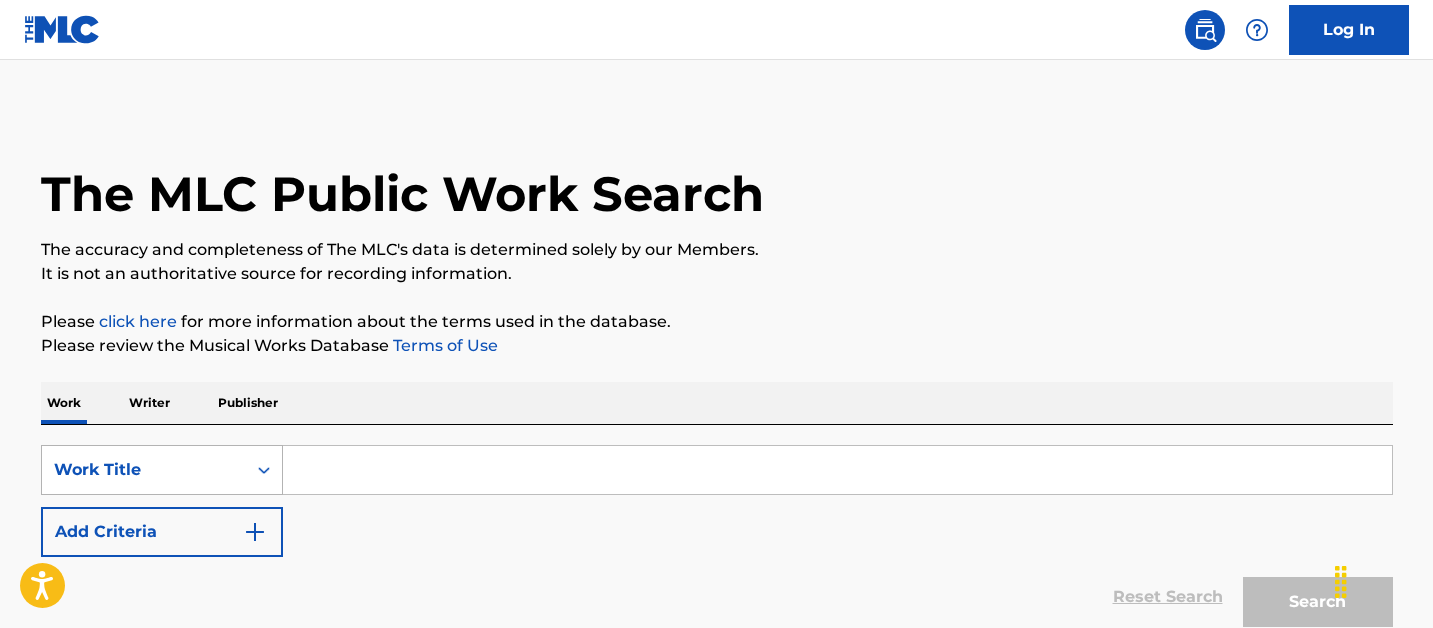 click on "Work Title" at bounding box center [144, 470] 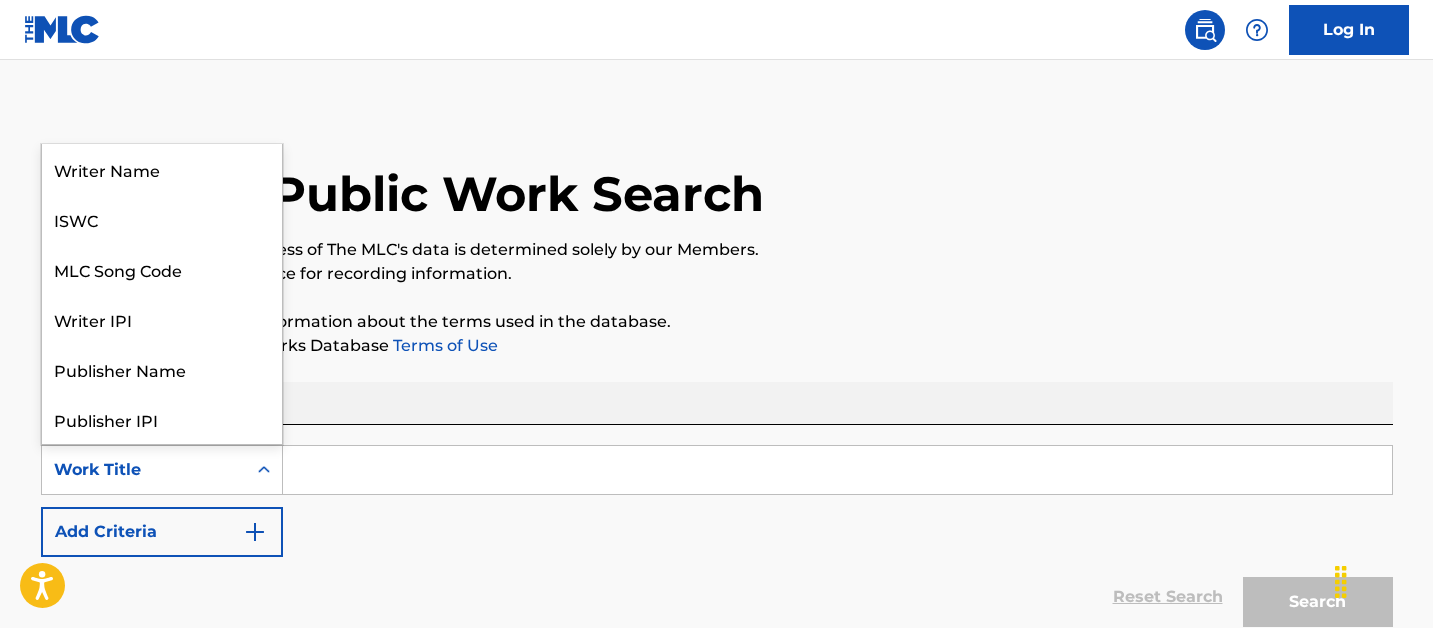 scroll, scrollTop: 100, scrollLeft: 0, axis: vertical 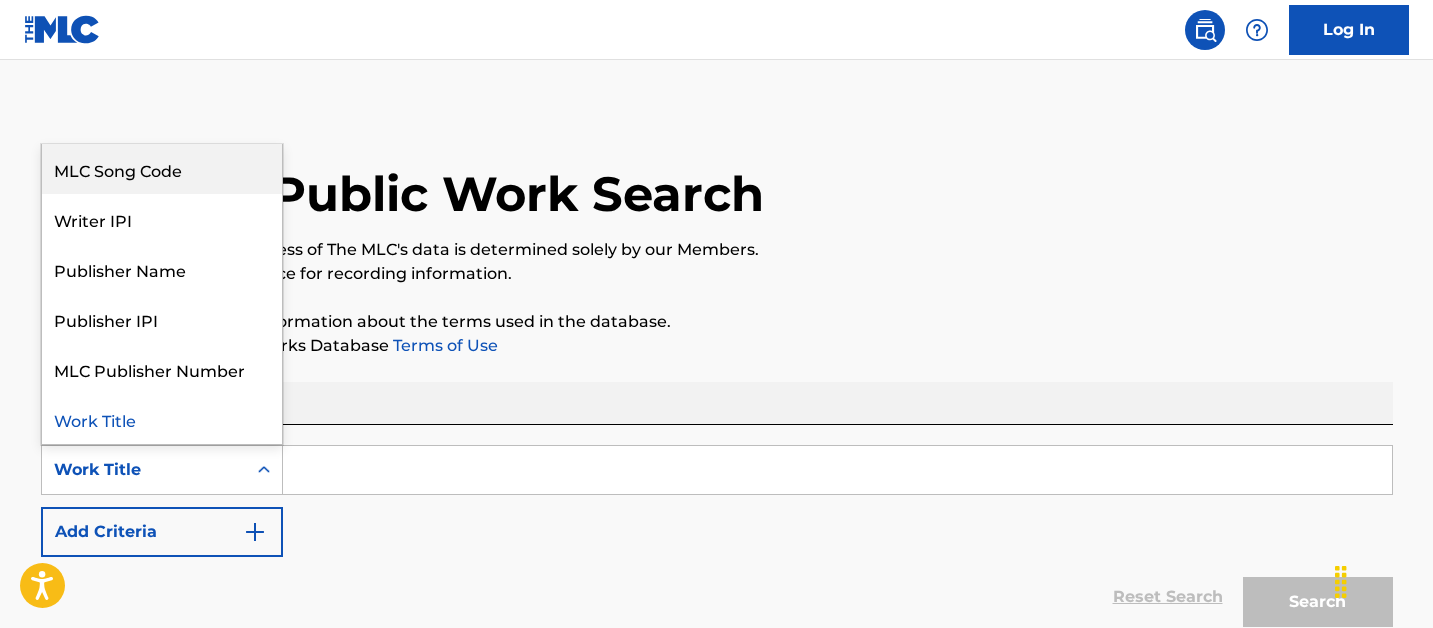 click on "MLC Song Code" at bounding box center (162, 169) 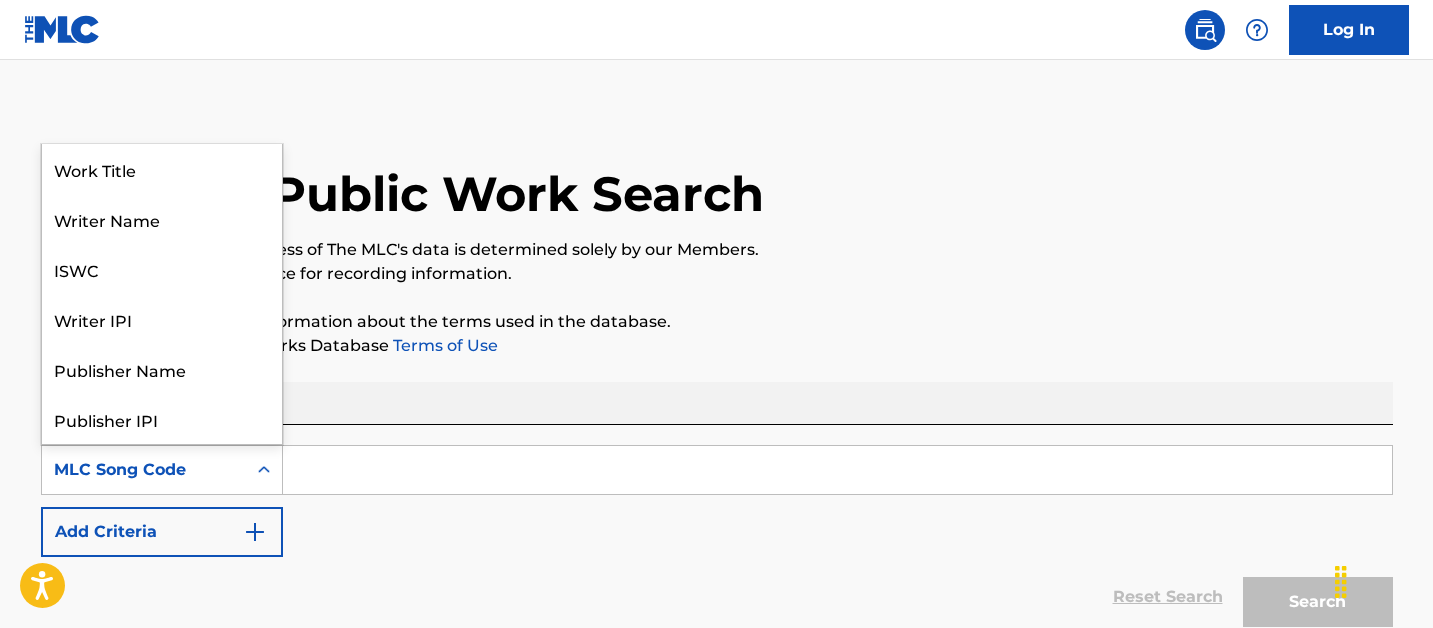 click on "MLC Song Code" at bounding box center [144, 470] 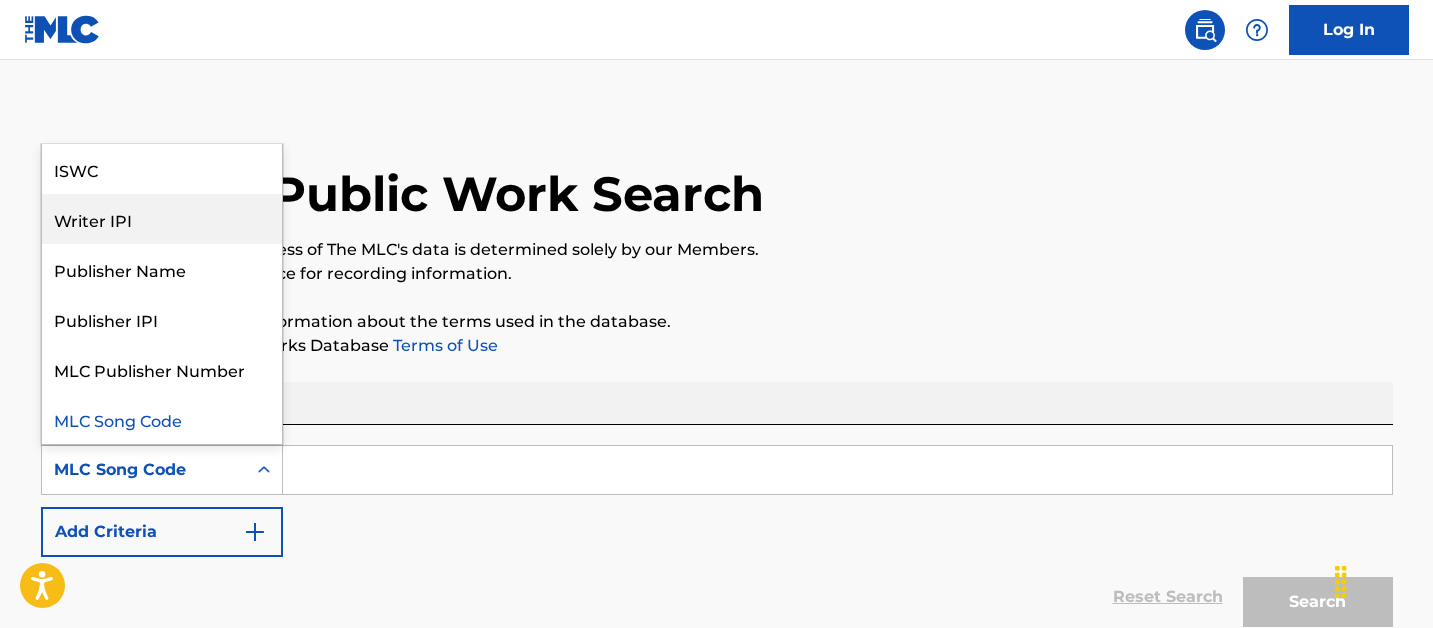 scroll, scrollTop: 0, scrollLeft: 0, axis: both 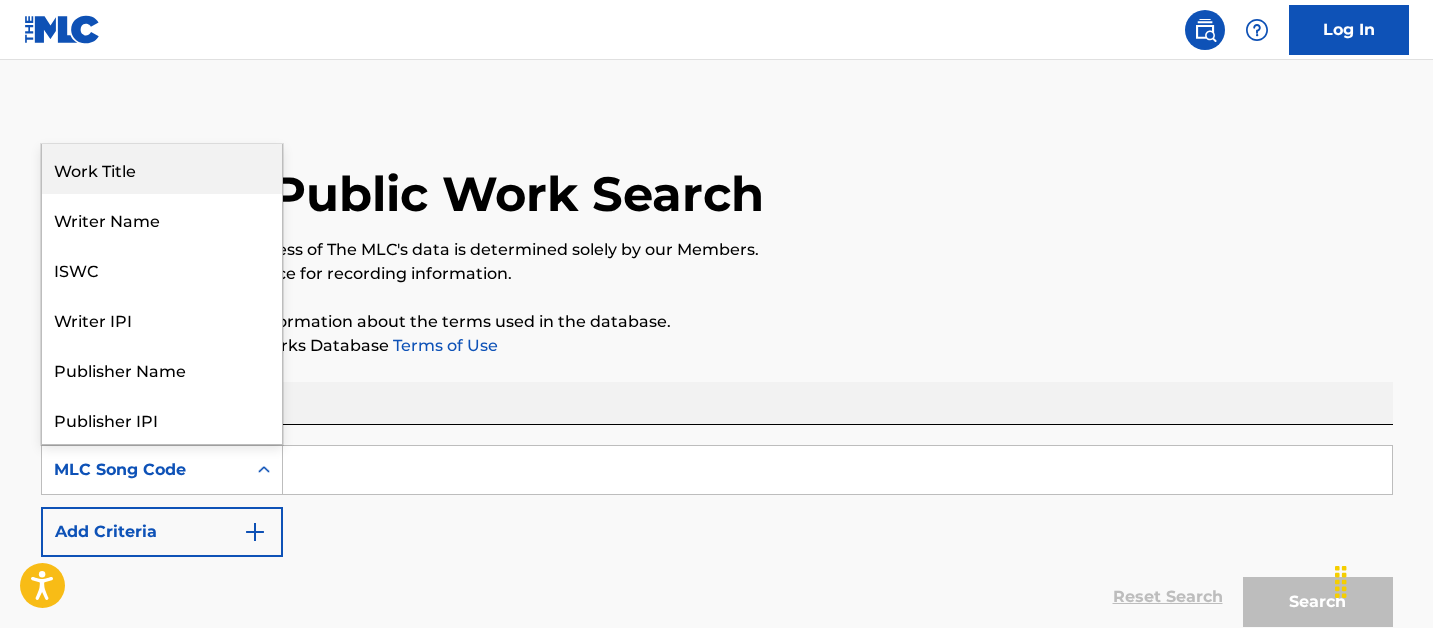 click on "Work Title" at bounding box center (162, 169) 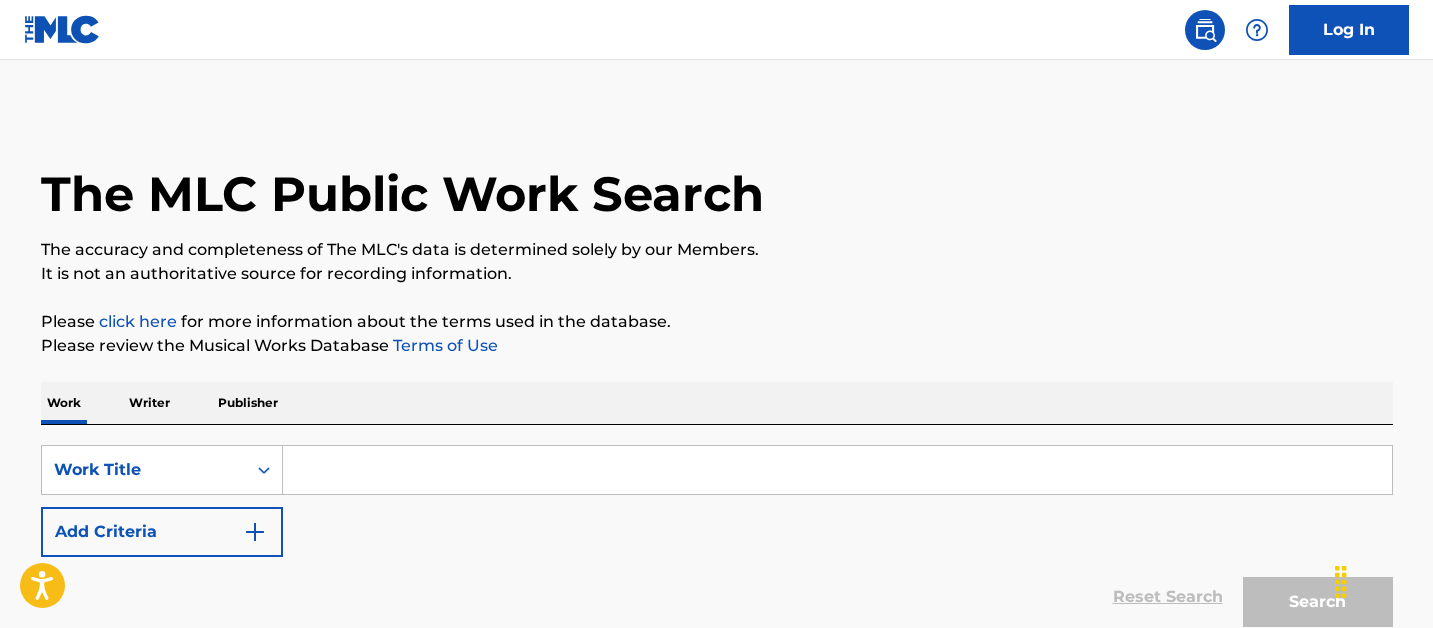 click at bounding box center (837, 470) 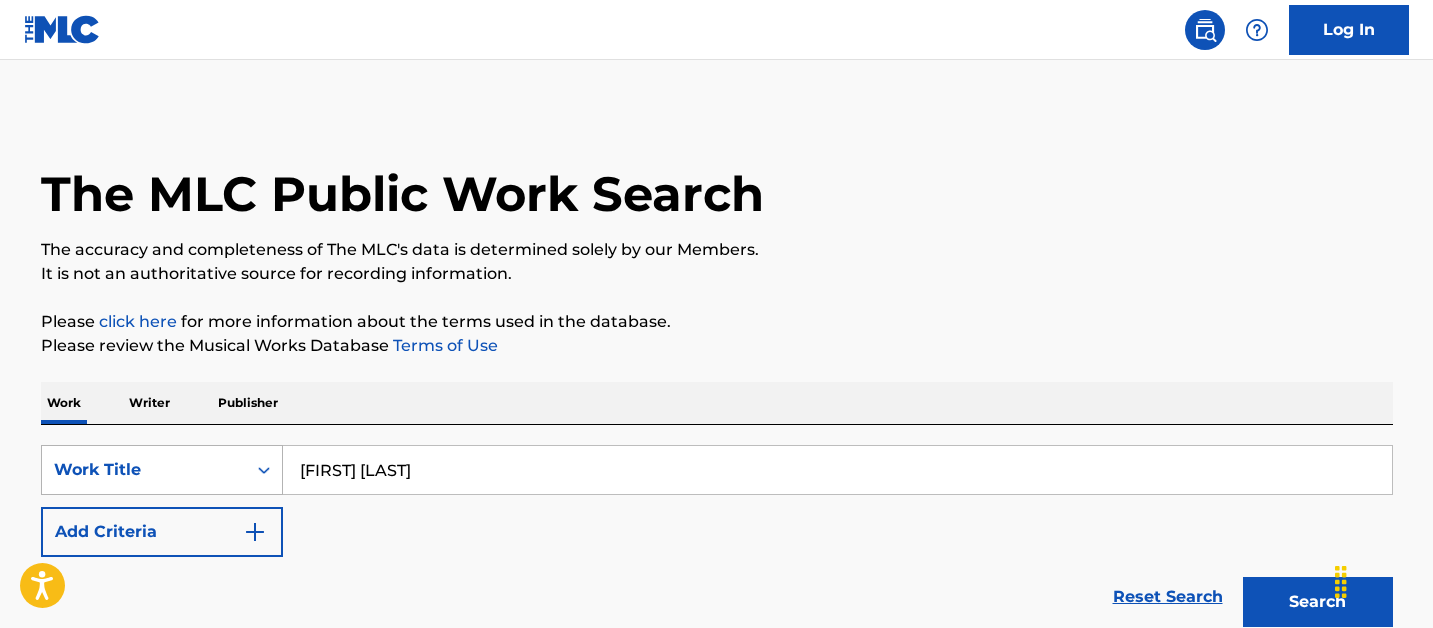 type on "[FIRST] [LAST]" 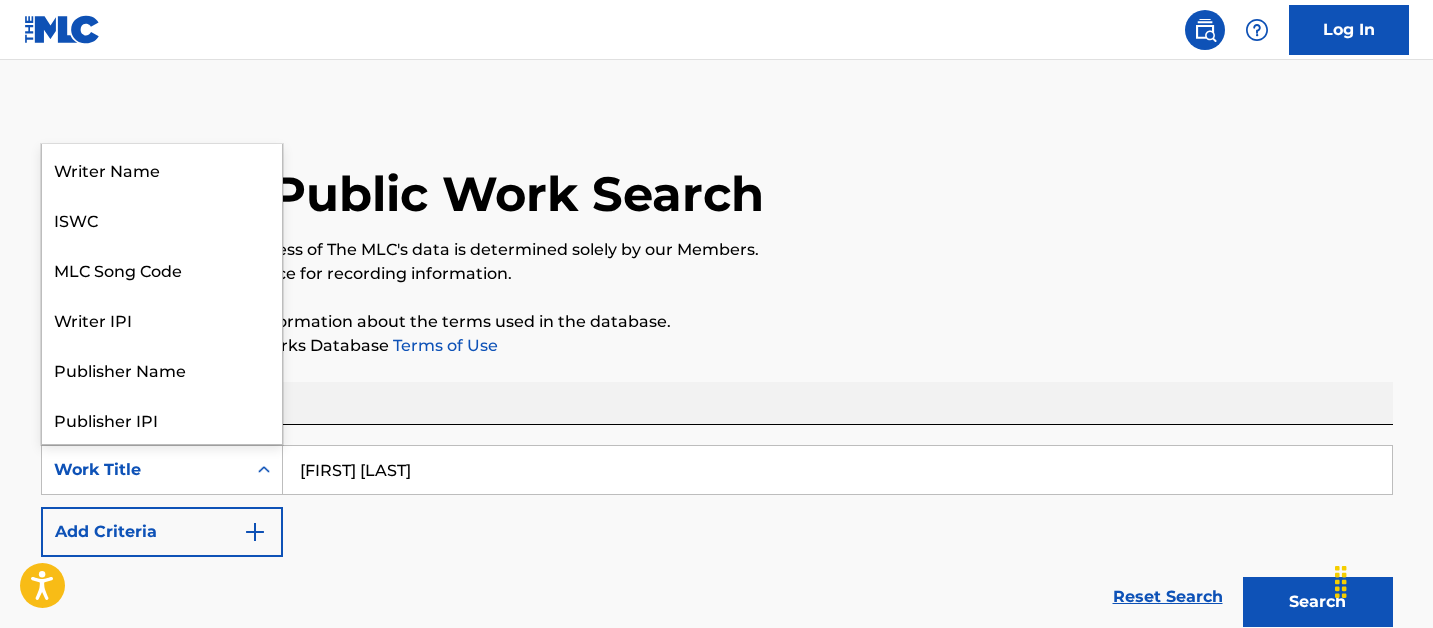 click at bounding box center [264, 470] 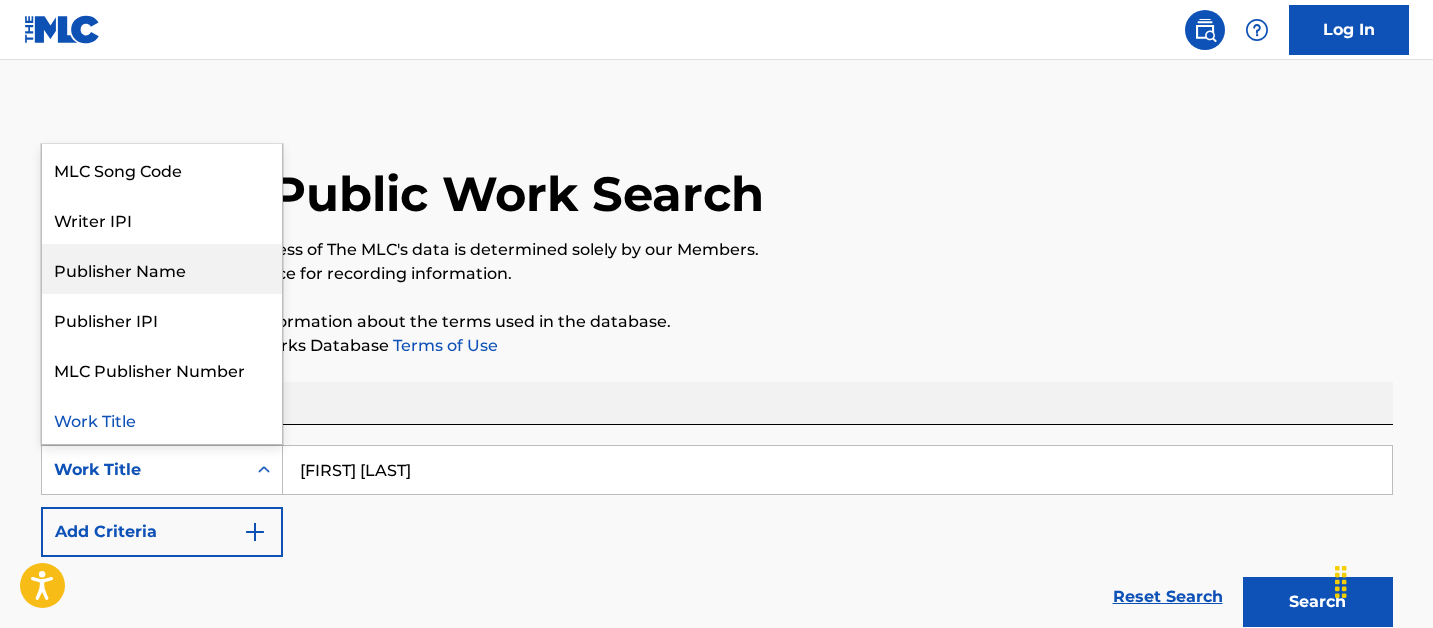 scroll, scrollTop: 0, scrollLeft: 0, axis: both 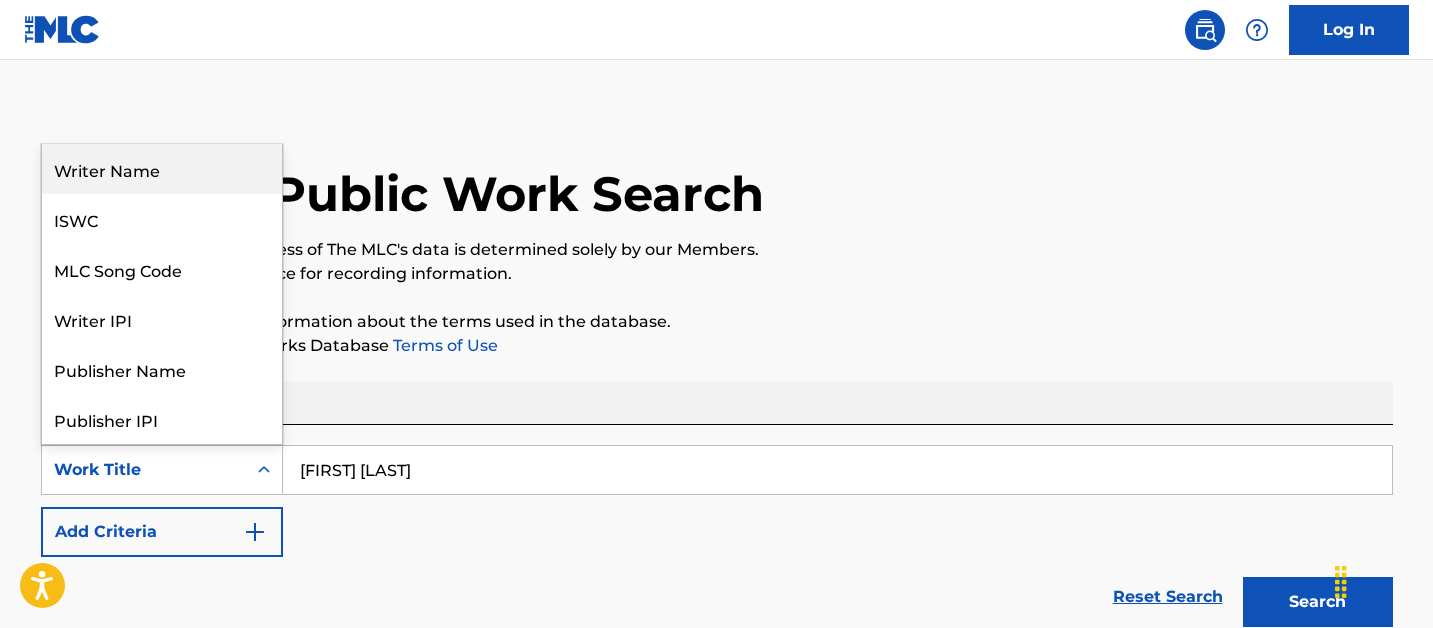 click on "Writer Name" at bounding box center (162, 169) 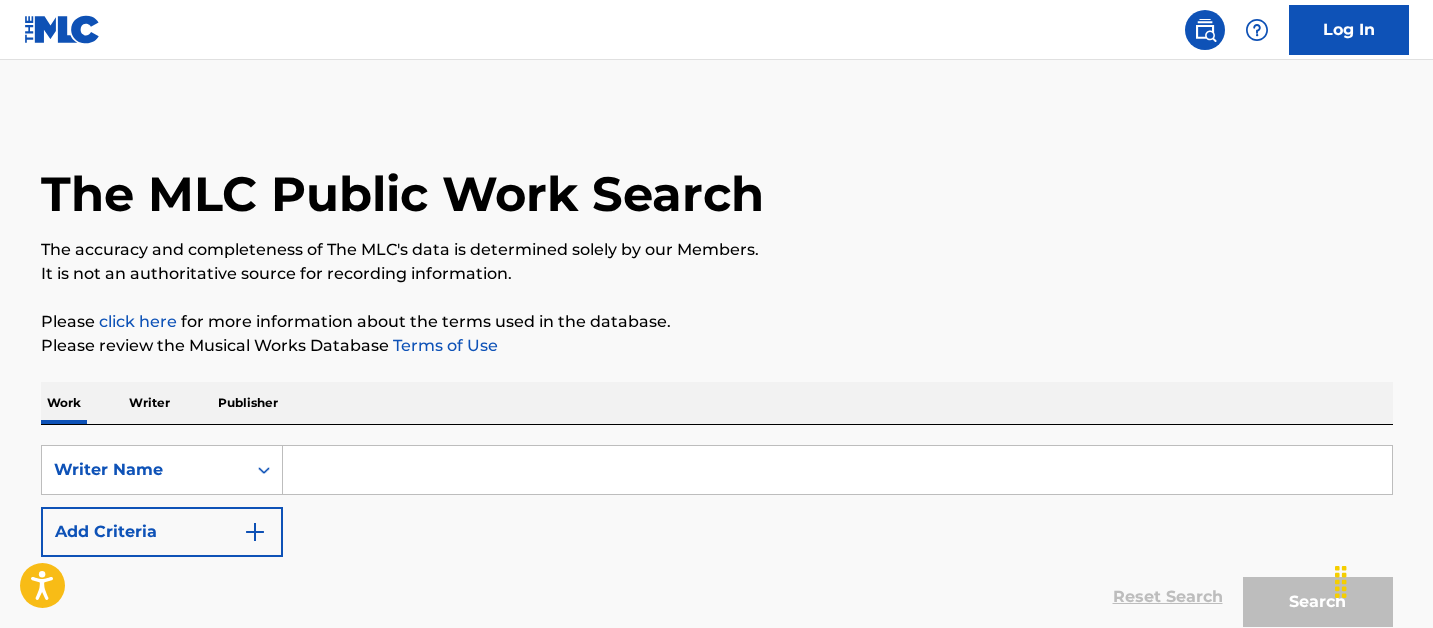 click at bounding box center (837, 470) 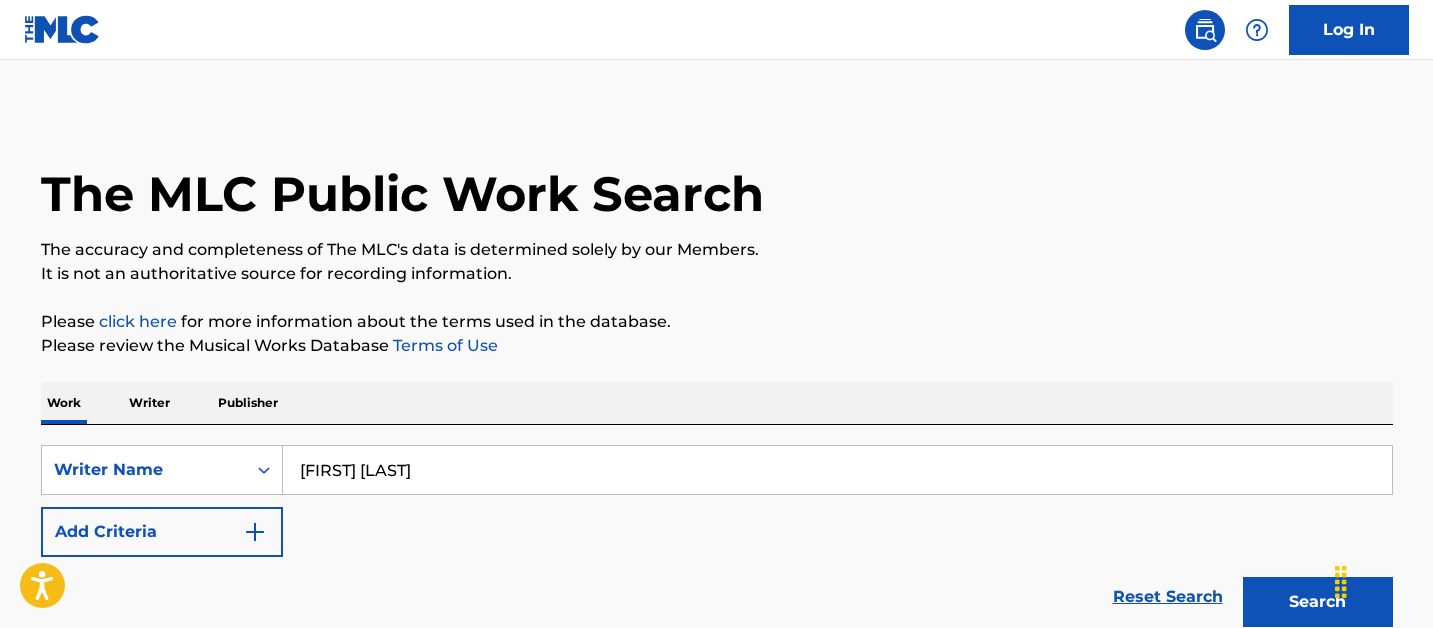 type on "[FIRST] [LAST]" 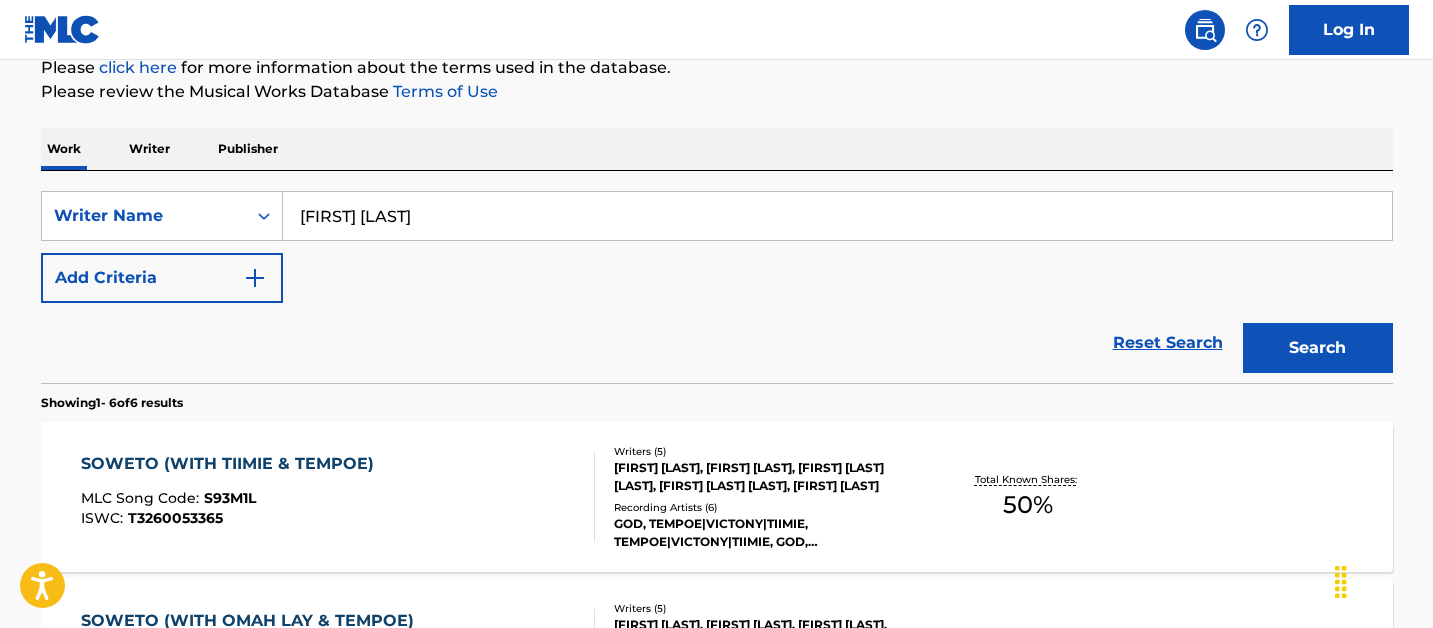 scroll, scrollTop: 283, scrollLeft: 0, axis: vertical 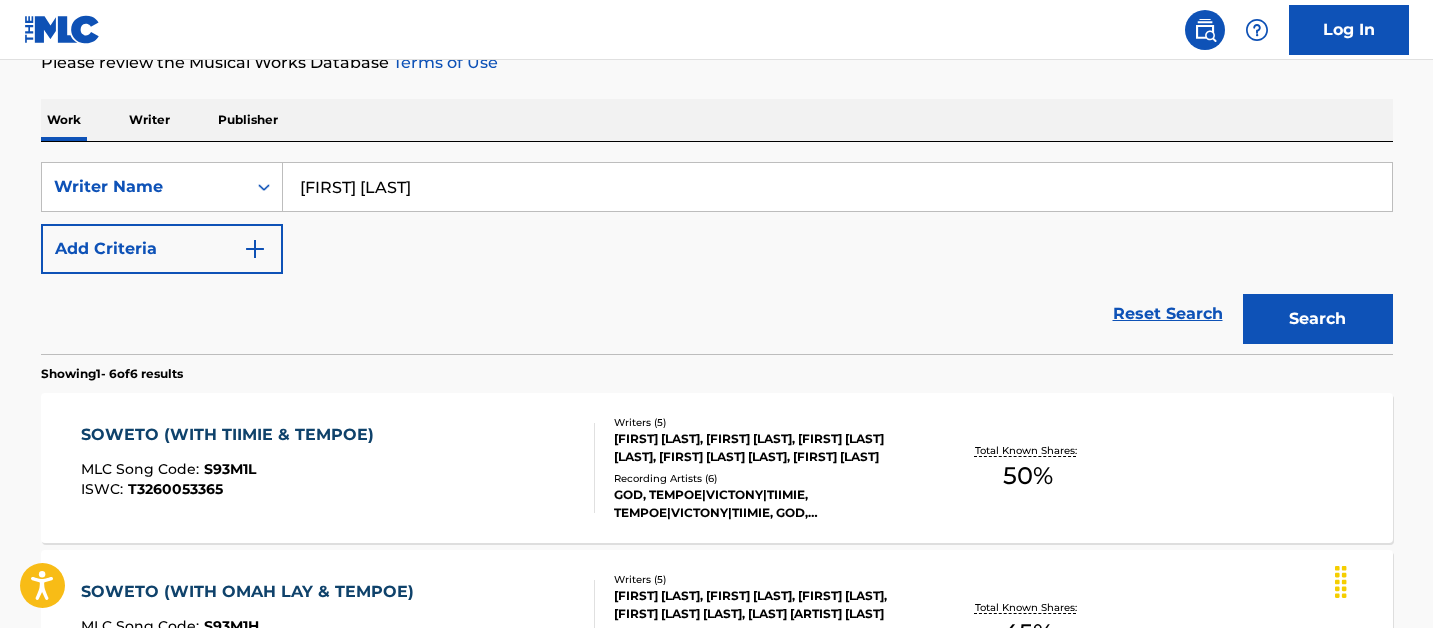 click on "SOWETO (WITH TIIMIE & TEMPOE) MLC Song Code : S93M1L ISWC : T3260053365" at bounding box center [338, 468] 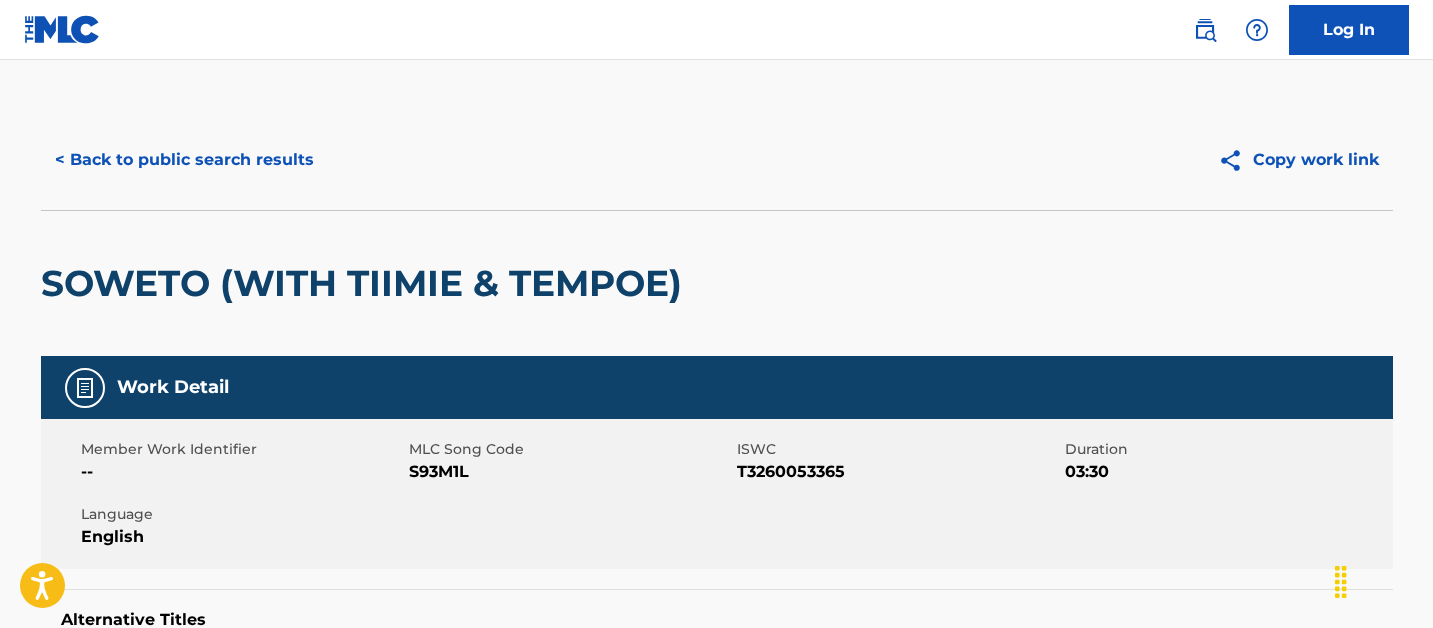 click on "S93M1L" at bounding box center (570, 472) 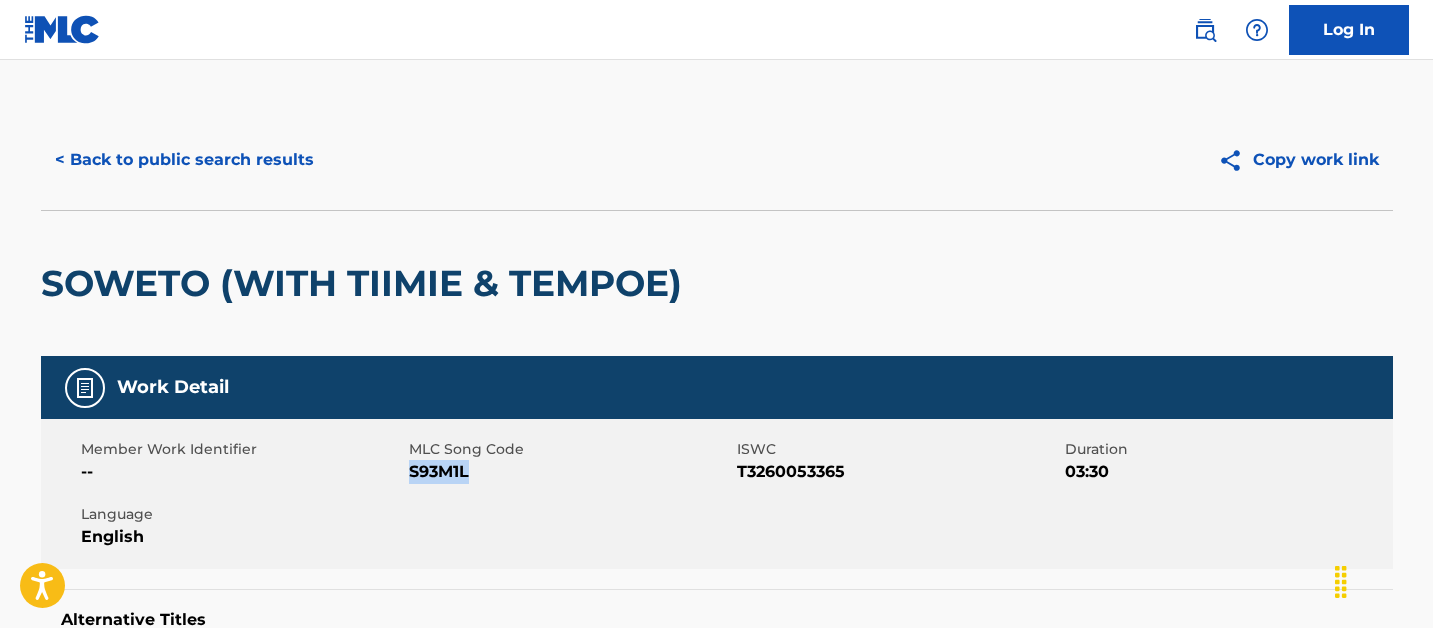 click on "S93M1L" at bounding box center (570, 472) 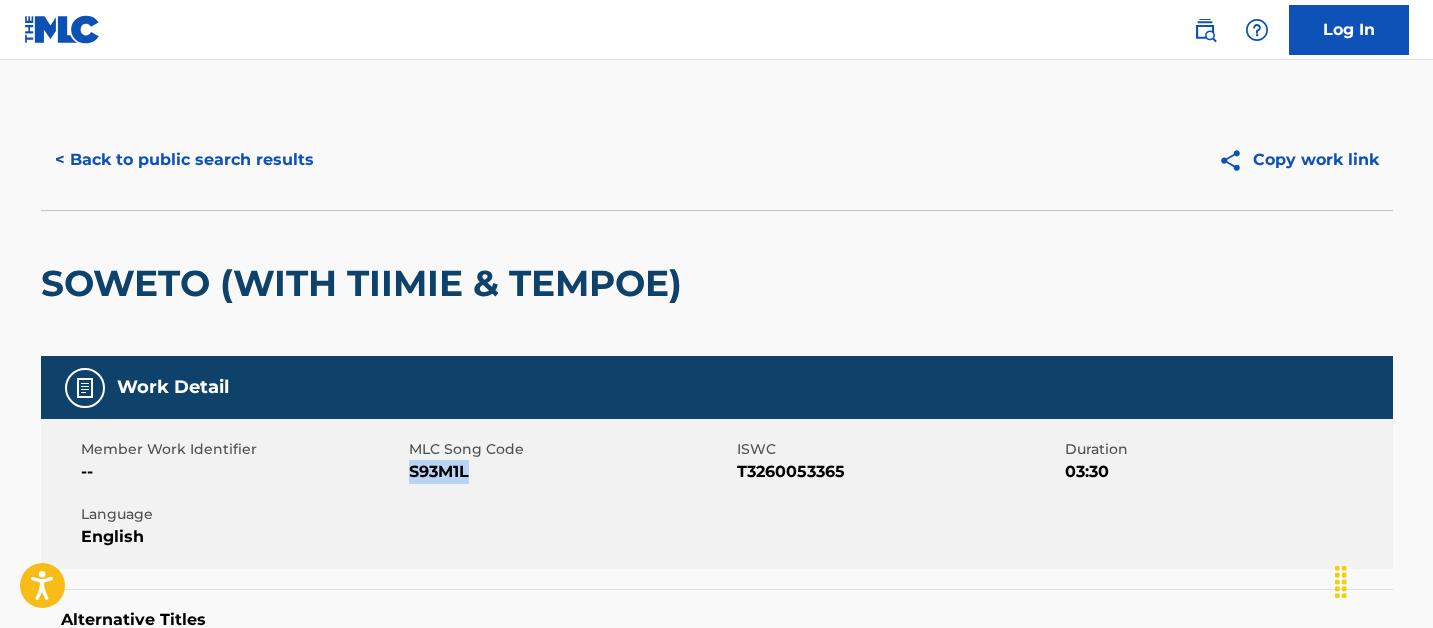 click on "< Back to public search results" at bounding box center [184, 160] 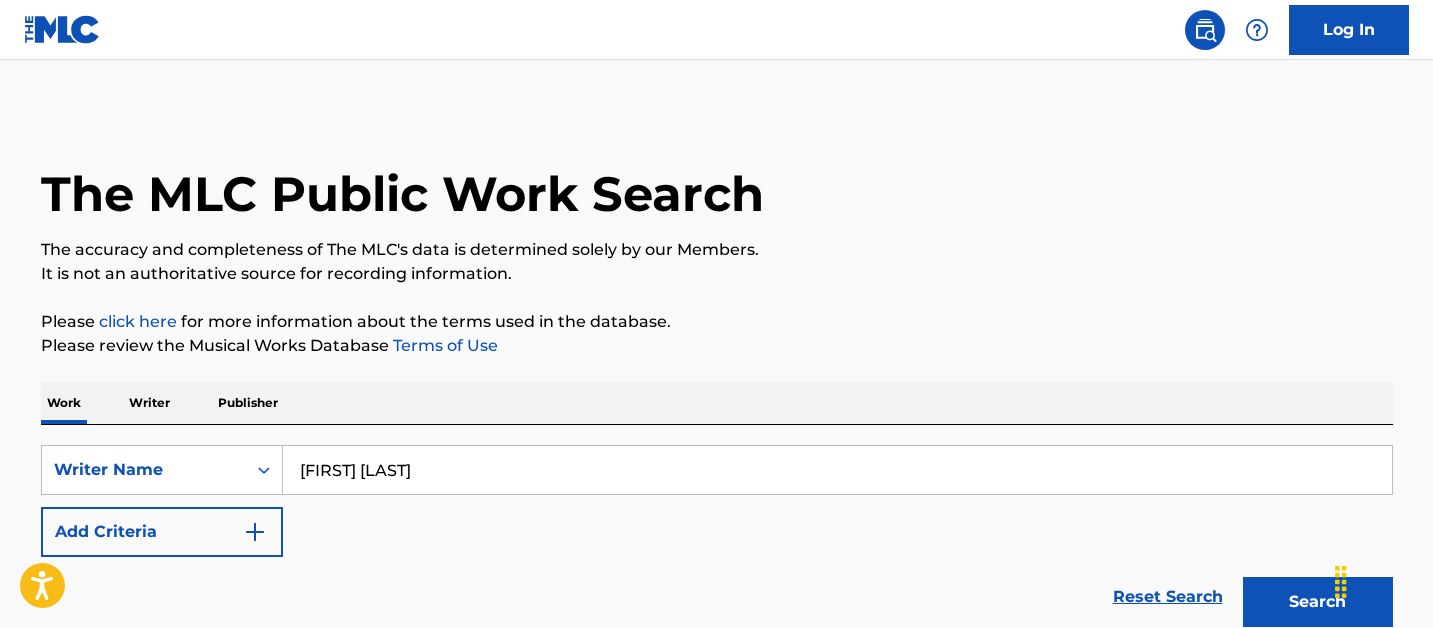 scroll, scrollTop: 283, scrollLeft: 0, axis: vertical 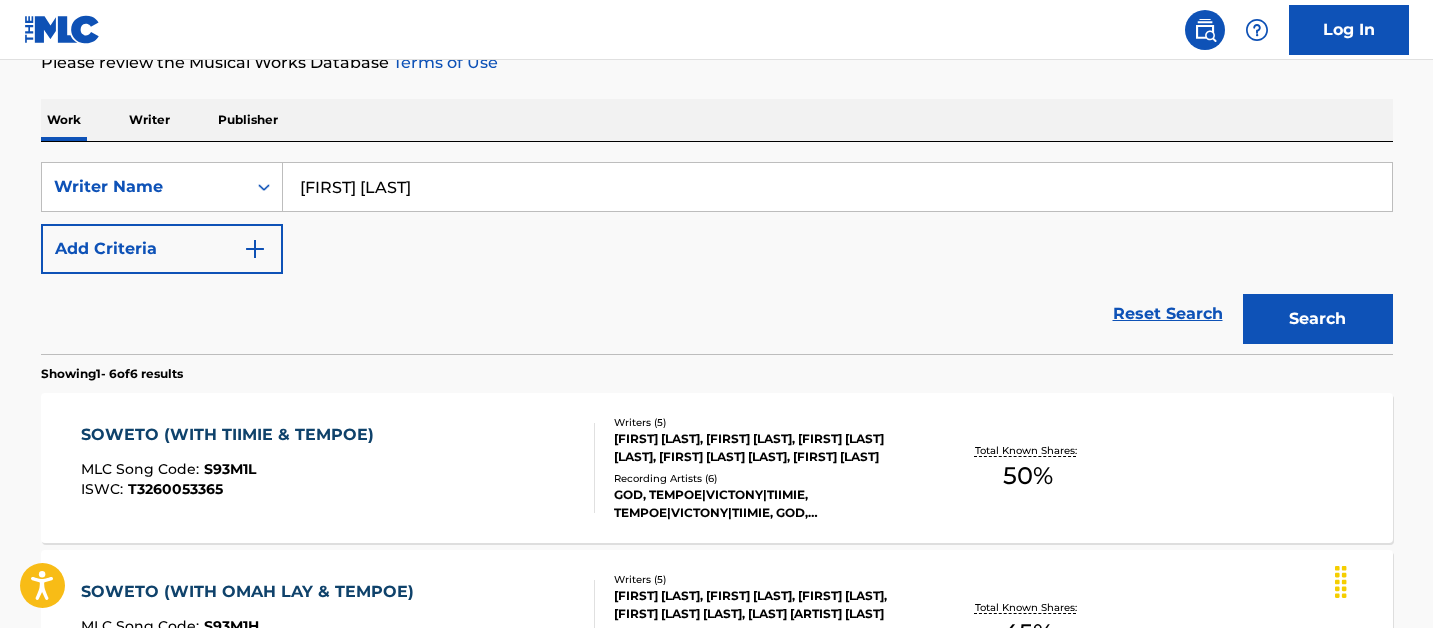 click on "[FIRST] [LAST]" at bounding box center [837, 187] 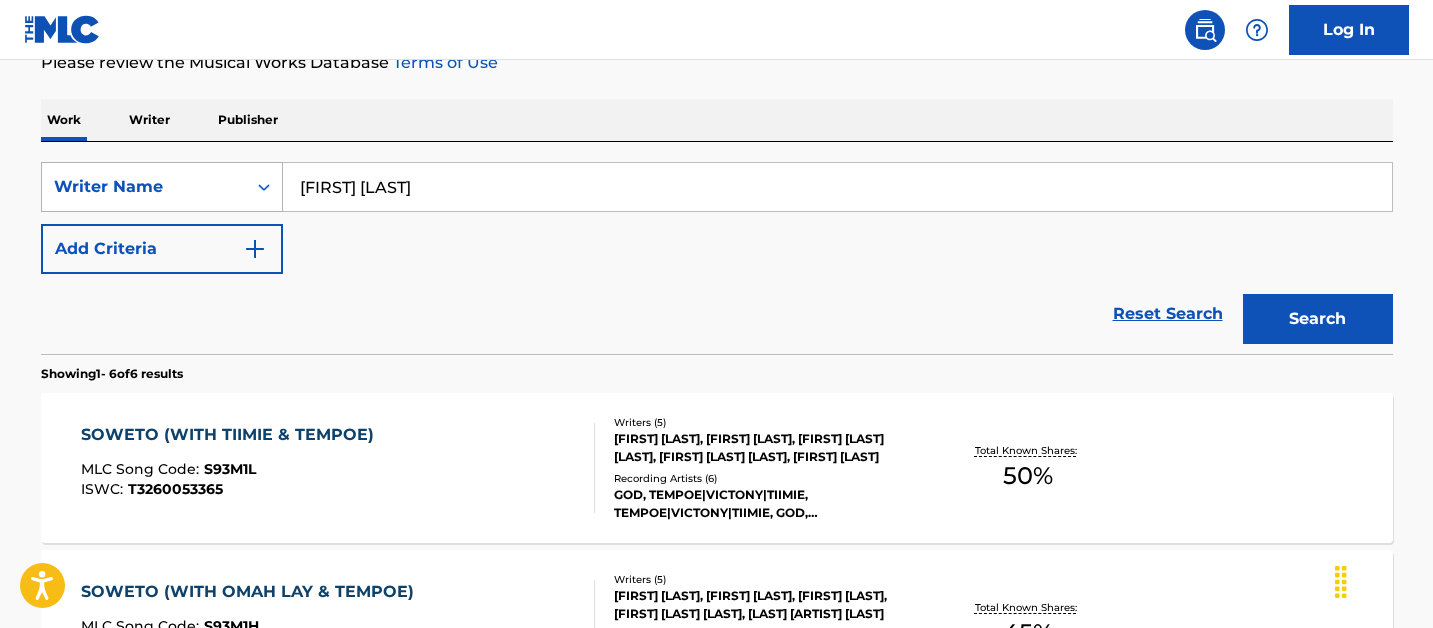 click on "Writer Name" at bounding box center (144, 187) 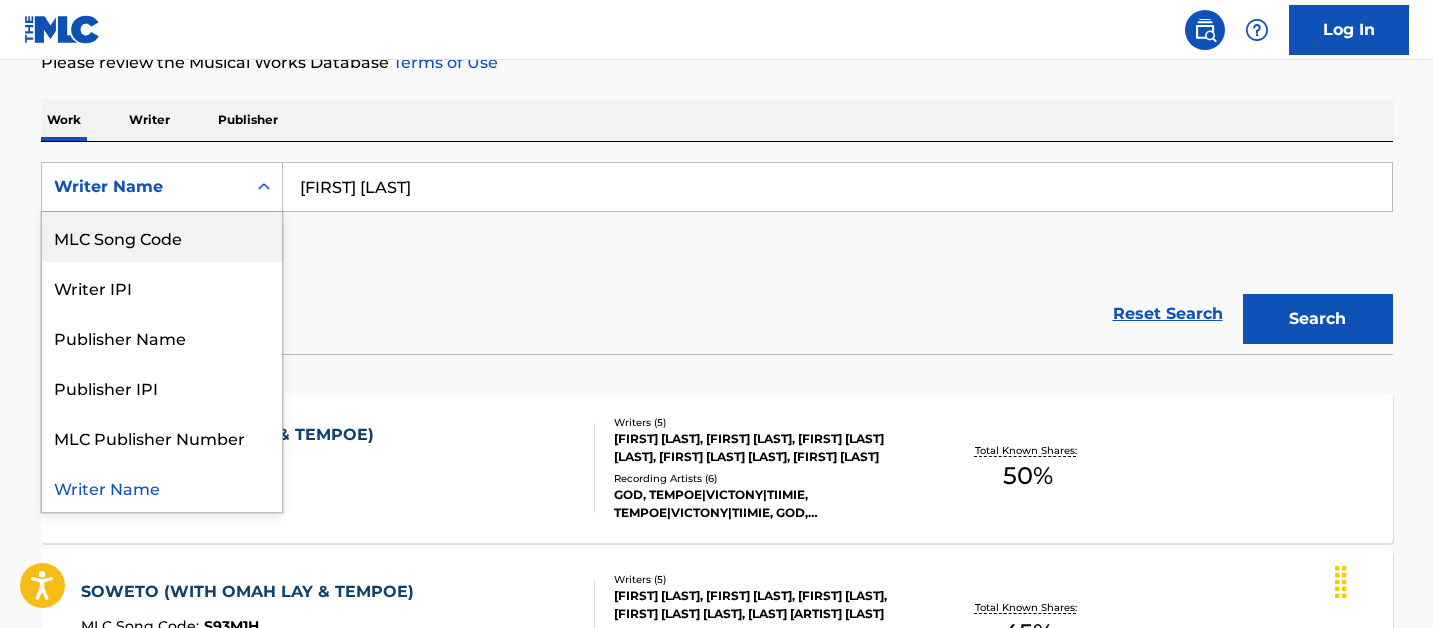 scroll, scrollTop: 0, scrollLeft: 0, axis: both 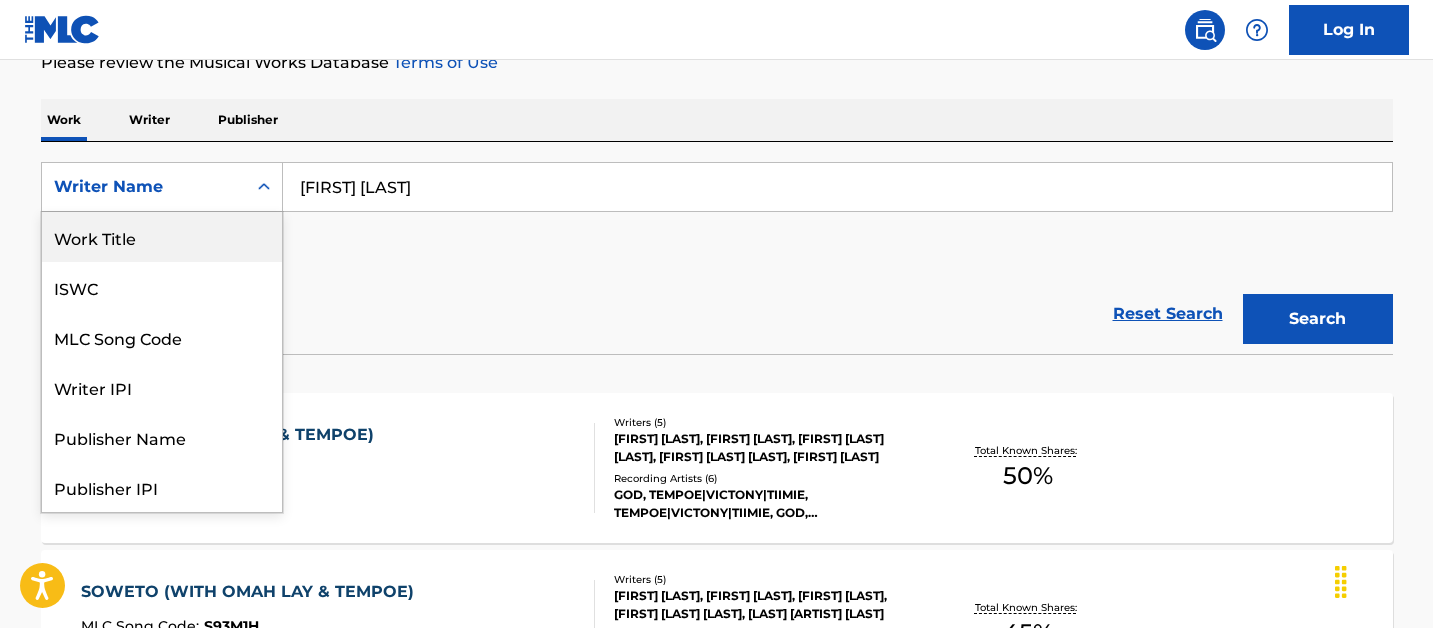 click on "Work Title" at bounding box center (162, 237) 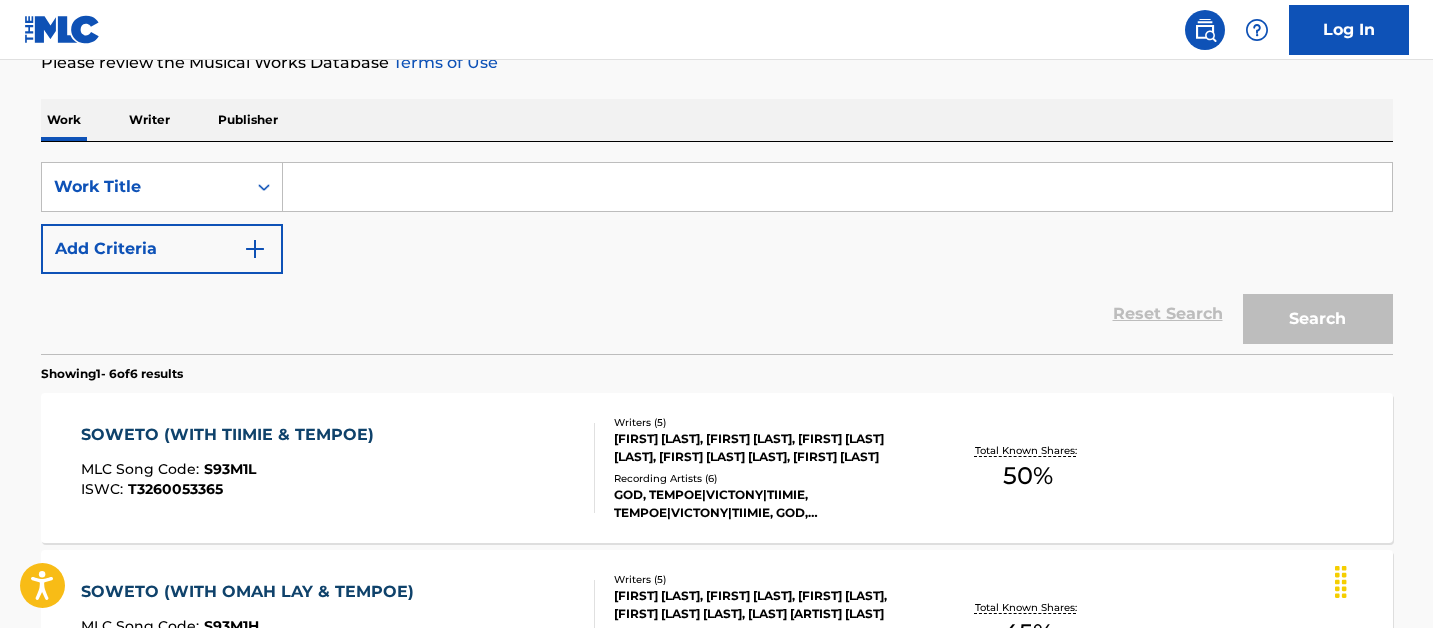click at bounding box center [837, 187] 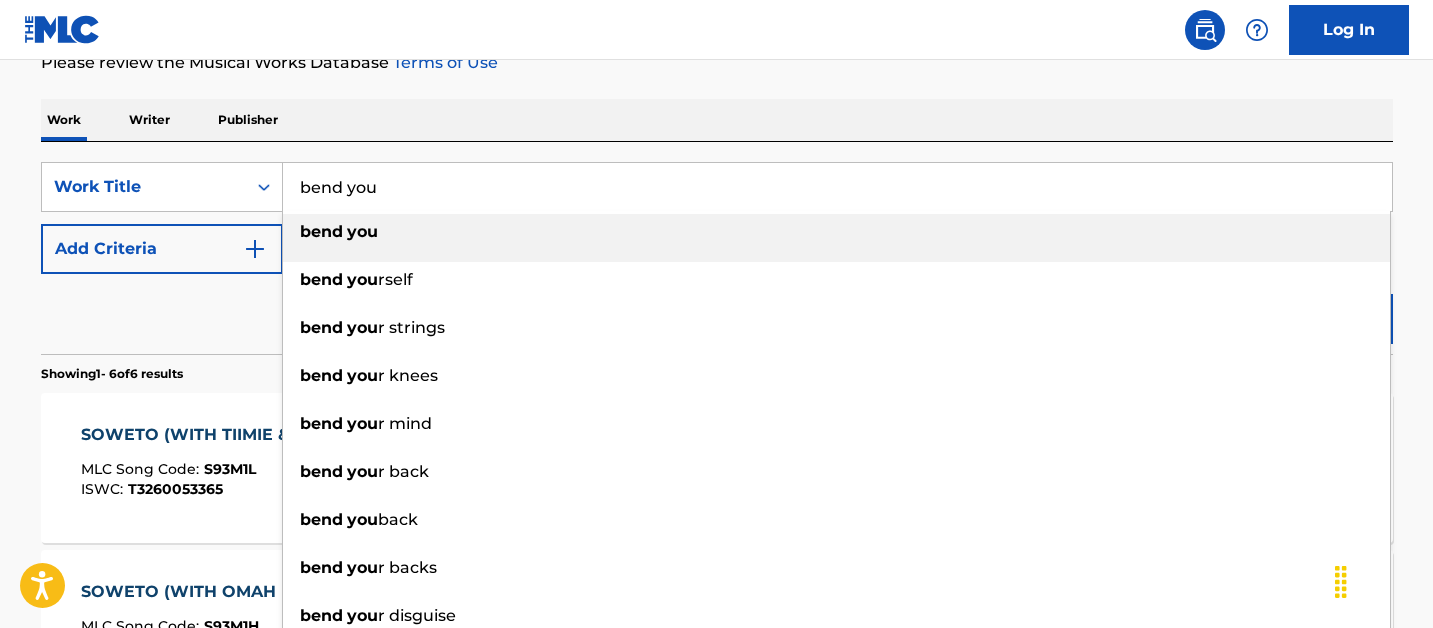 type on "bend you" 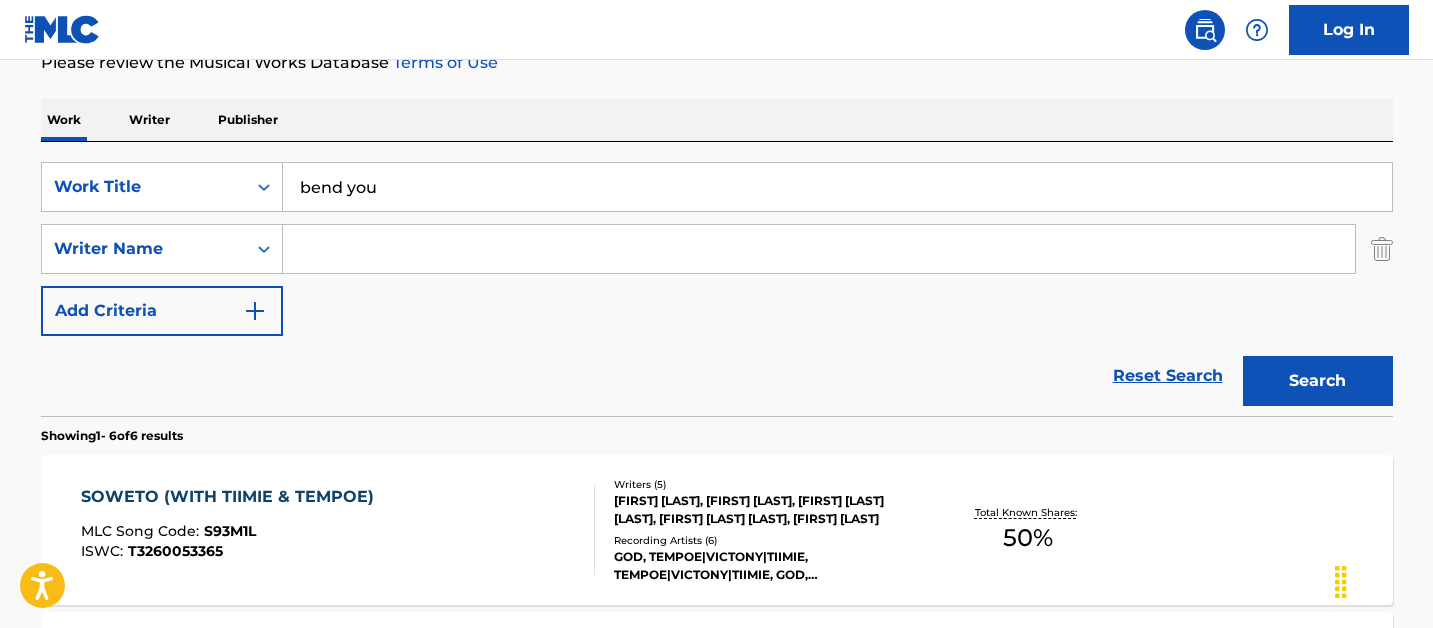 click at bounding box center [819, 249] 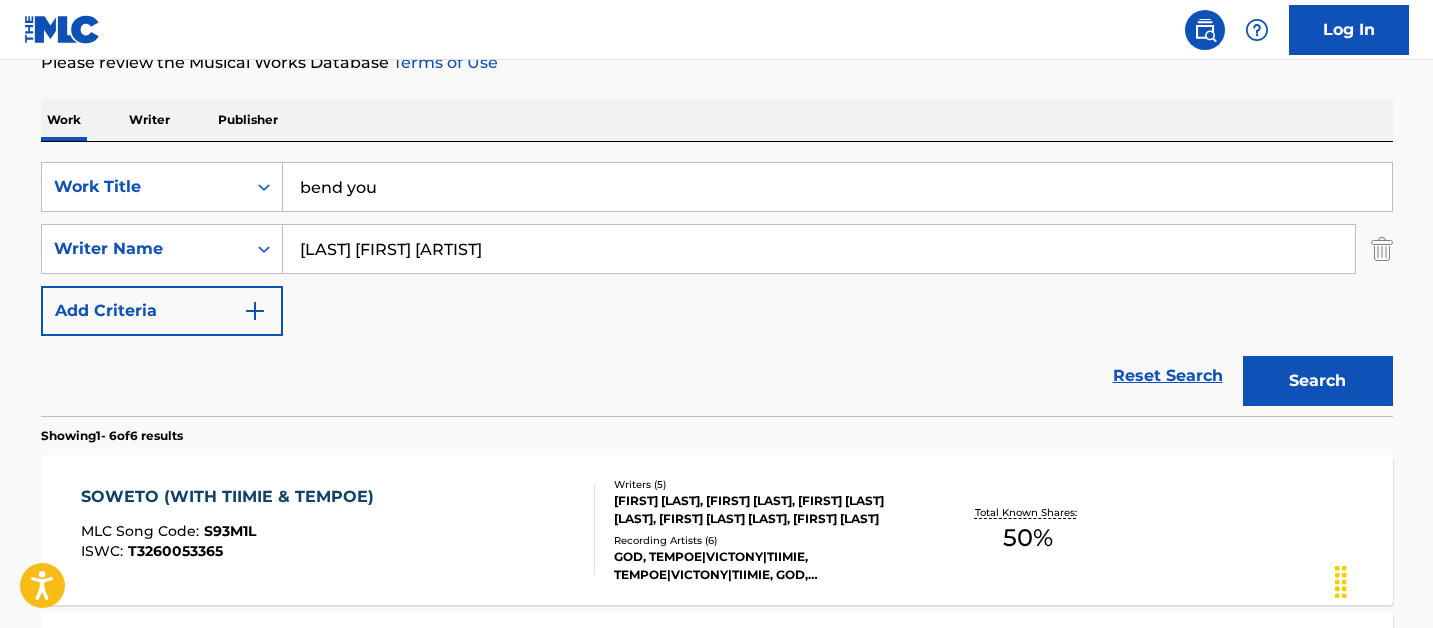 type on "DIDIA STANLEY OMAH" 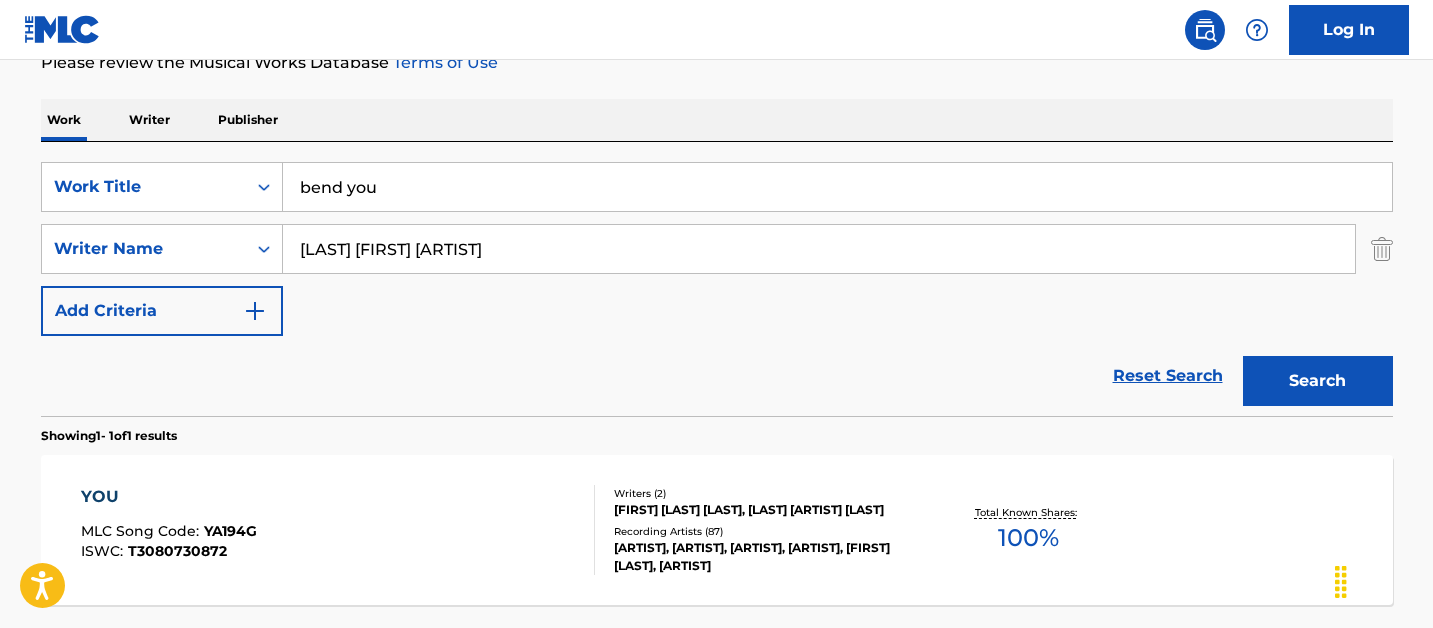 scroll, scrollTop: 460, scrollLeft: 0, axis: vertical 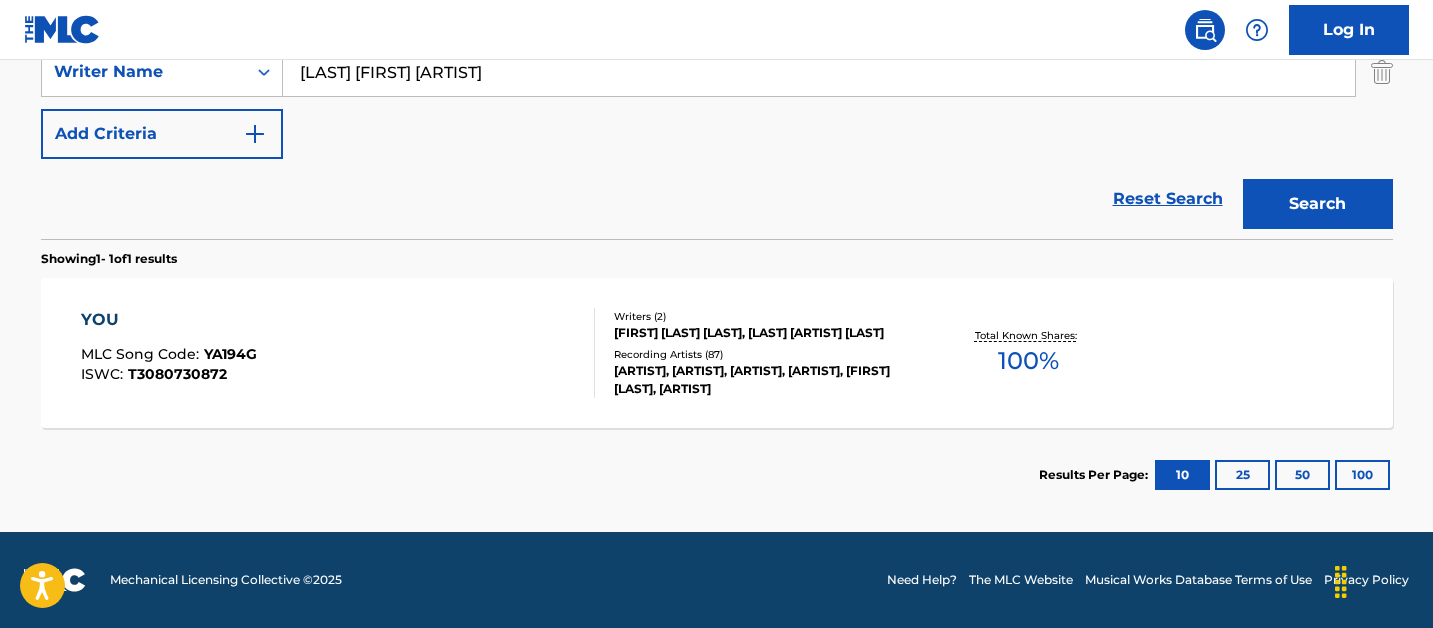 click on "DIDIA STANLEY OMAH" at bounding box center (819, 72) 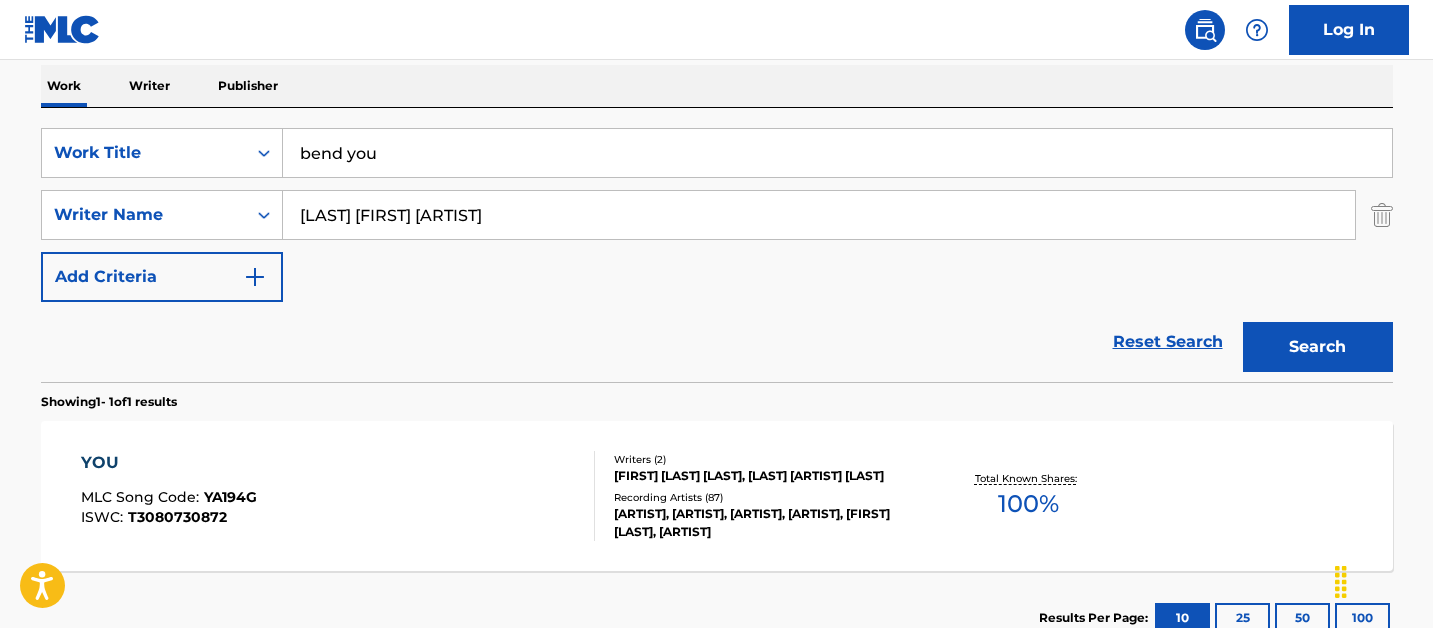 scroll, scrollTop: 318, scrollLeft: 0, axis: vertical 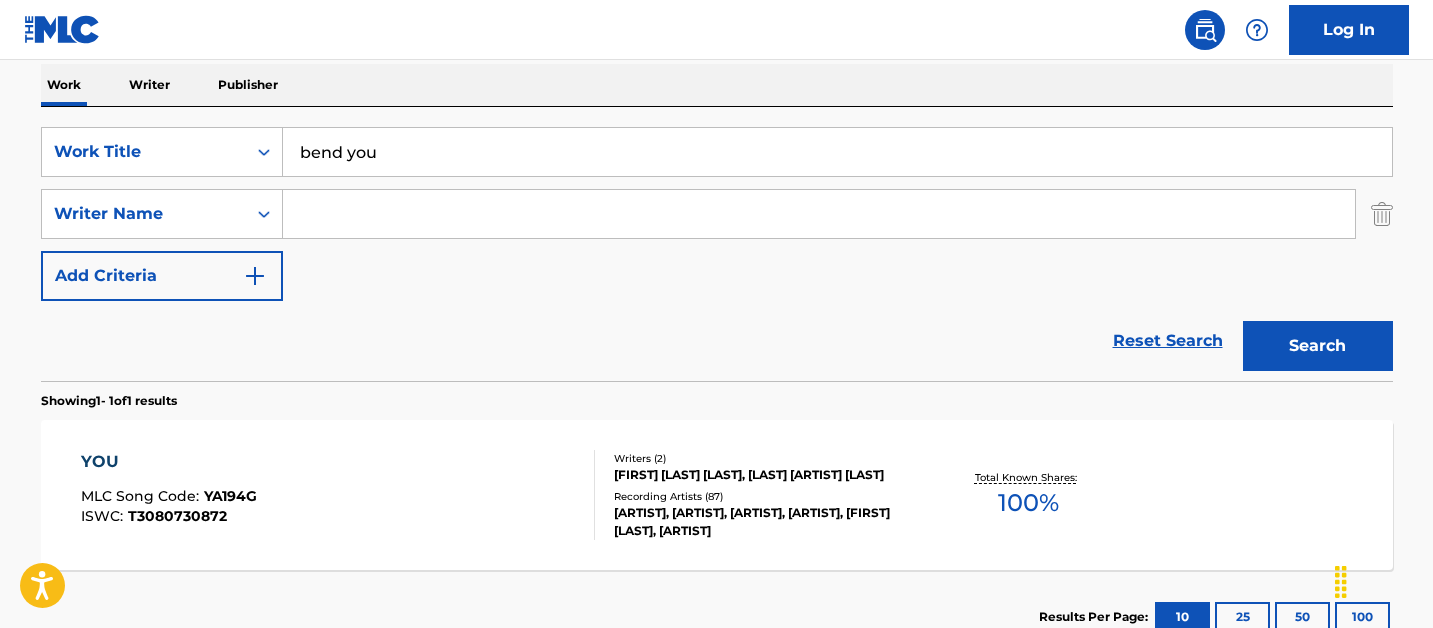 type 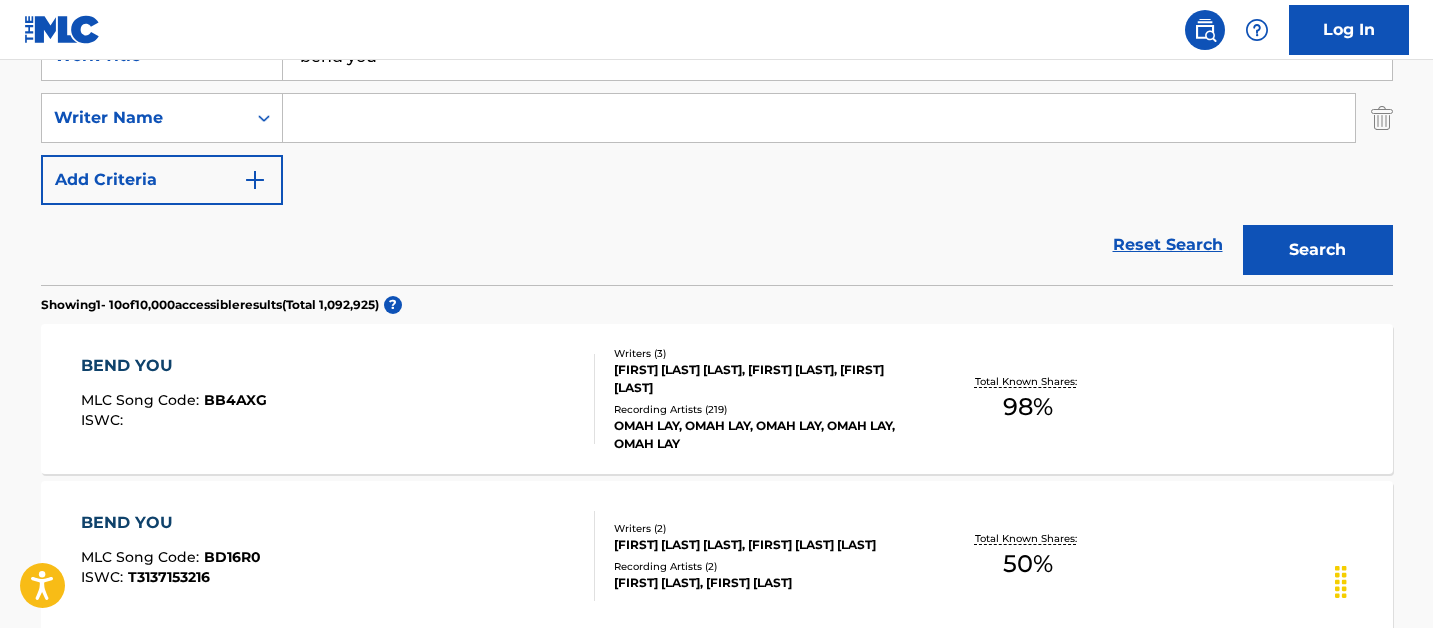 scroll, scrollTop: 420, scrollLeft: 0, axis: vertical 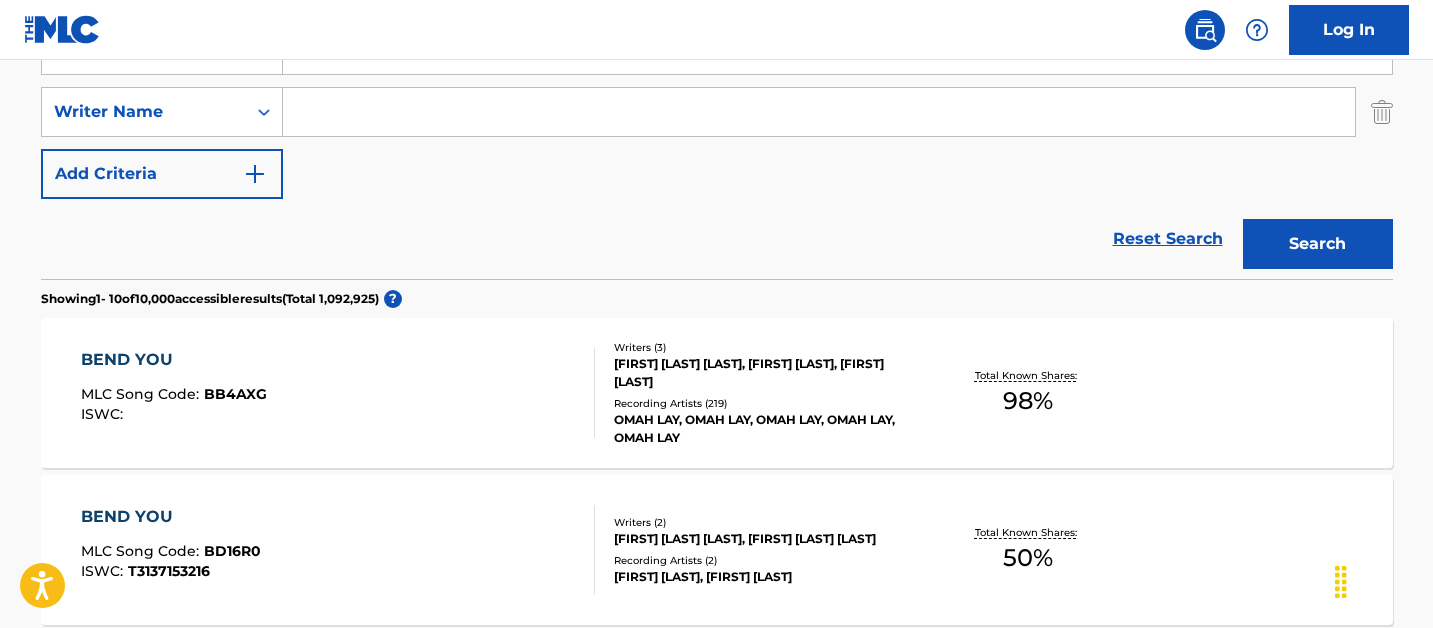 click on "MICHAEL CHIGOZIE ALAGWU, STEPHANIE OKOCHA, STANLEY DIDIA" at bounding box center [765, 373] 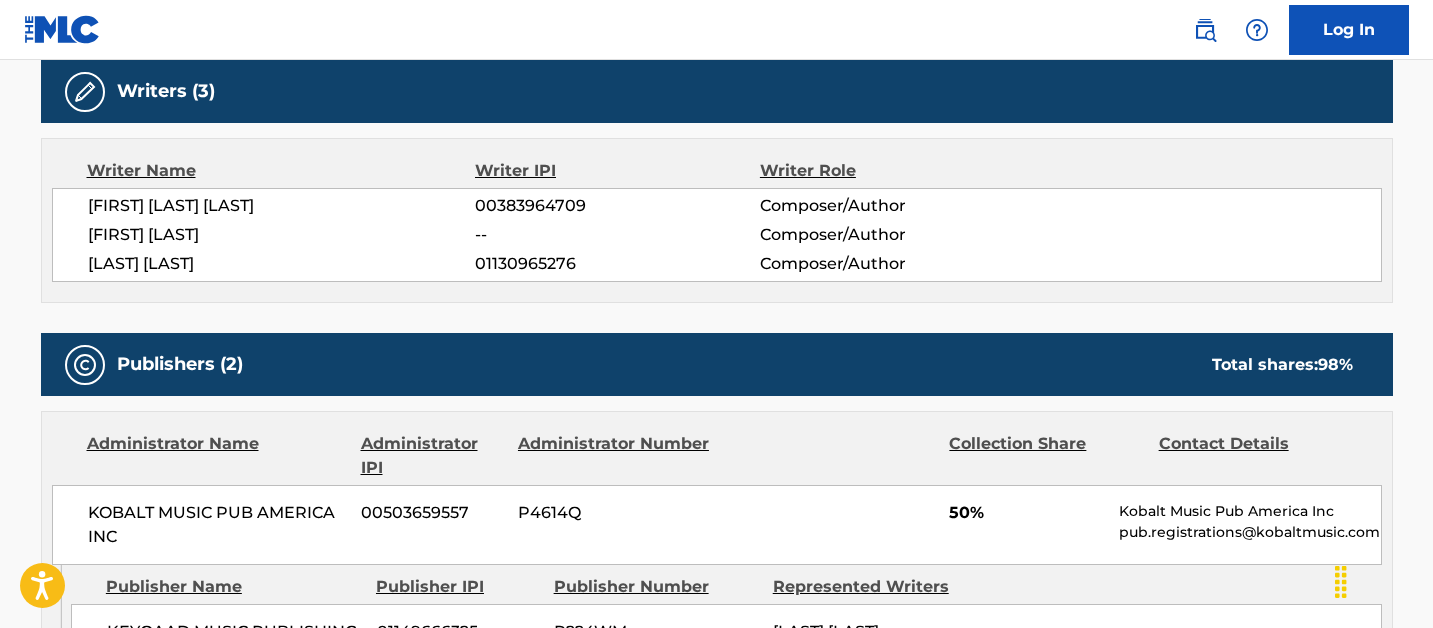 scroll, scrollTop: 690, scrollLeft: 0, axis: vertical 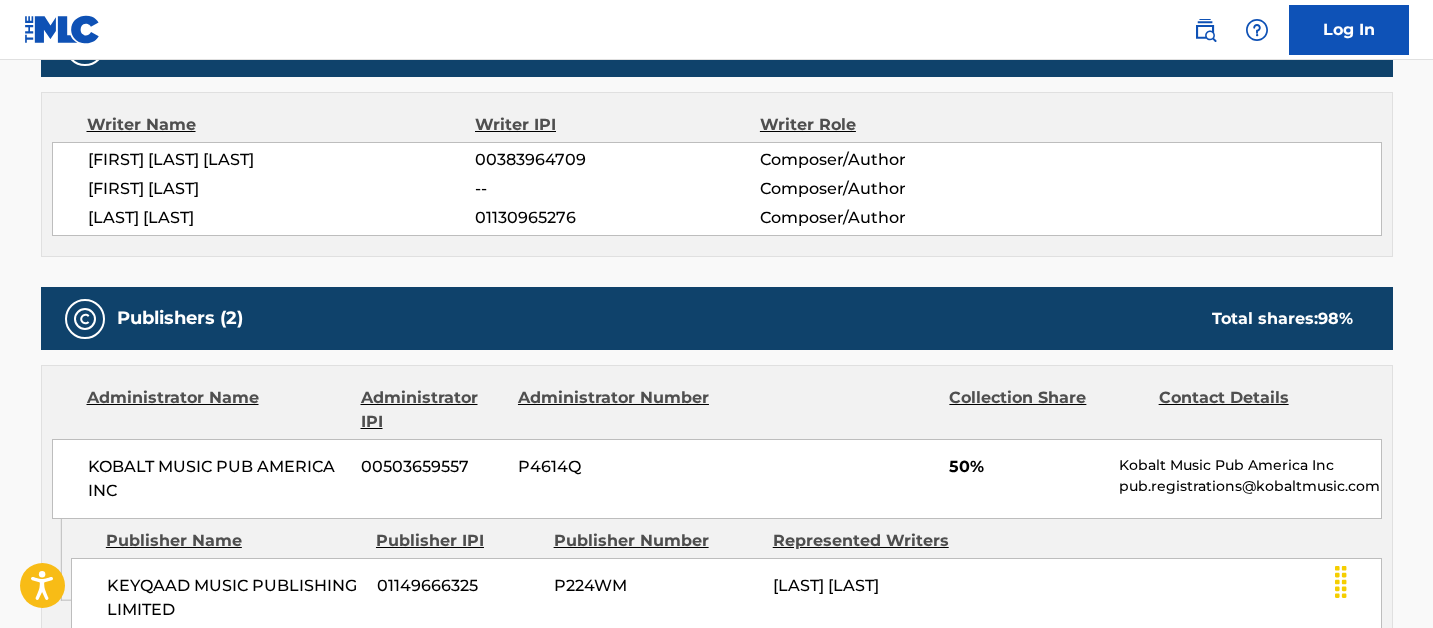 click on "[FIRST] [LAST]" at bounding box center (282, 189) 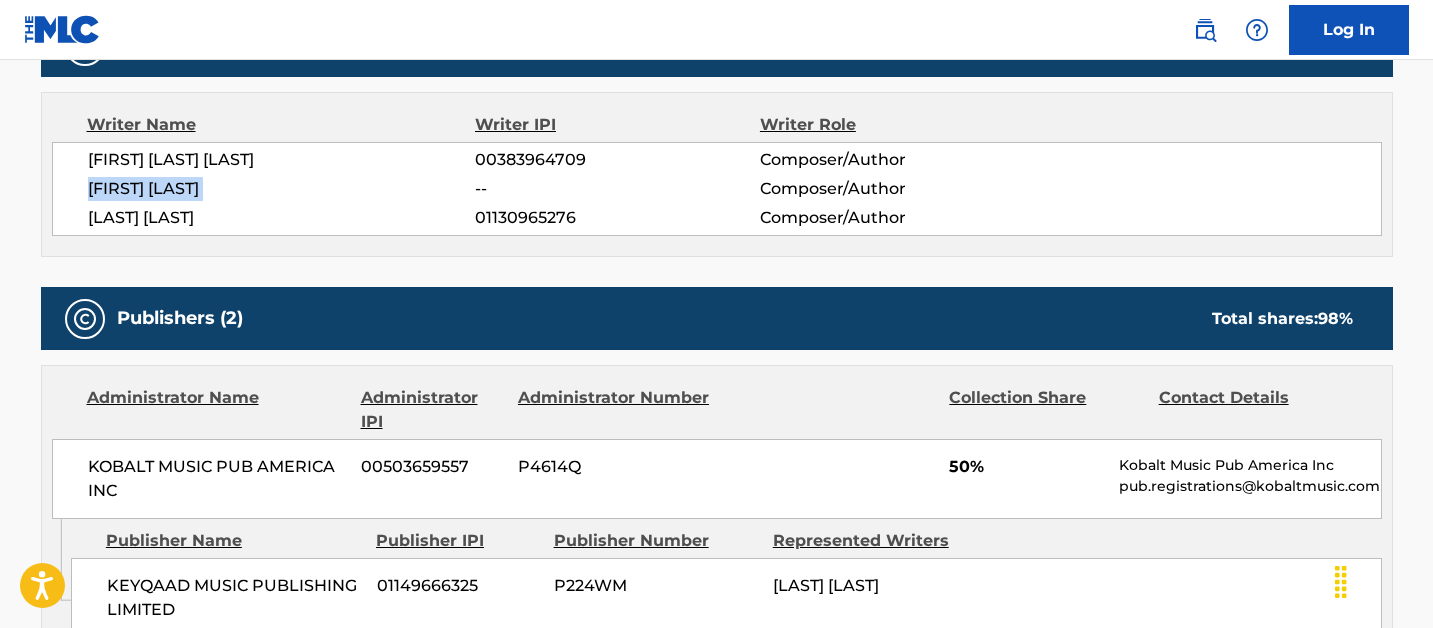 click on "[FIRST] [LAST]" at bounding box center (282, 189) 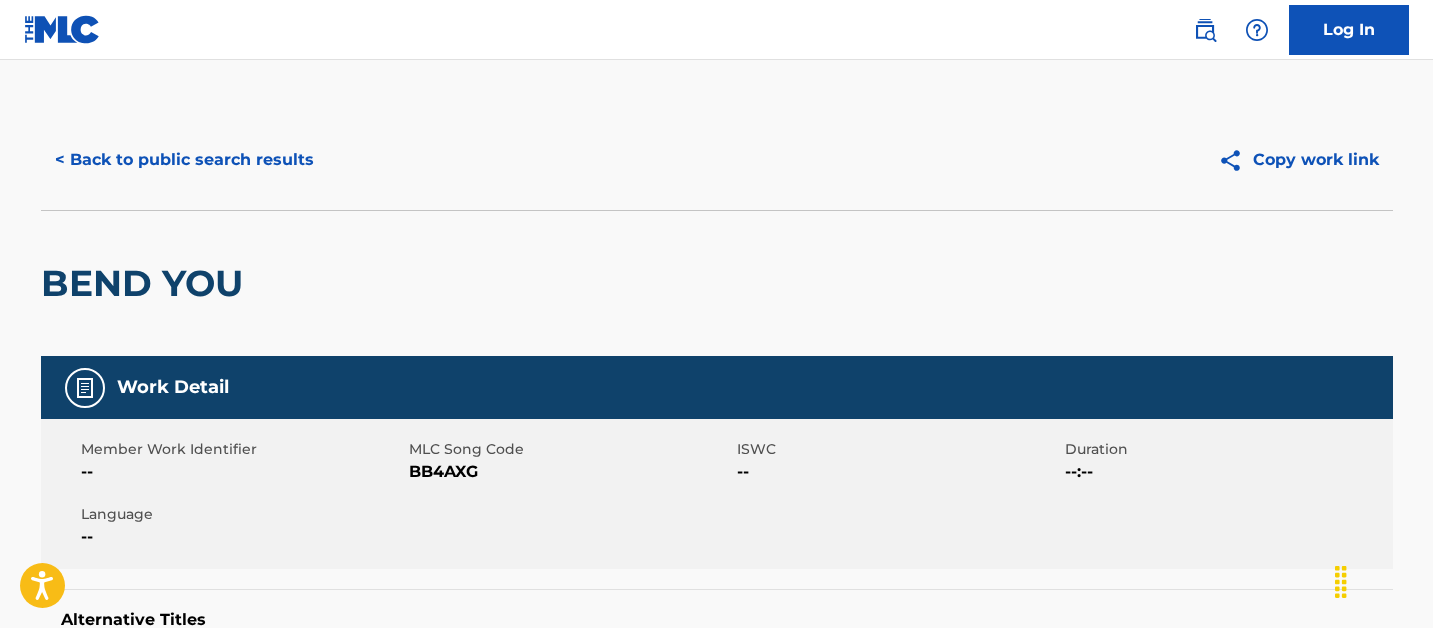 click on "< Back to public search results" at bounding box center [184, 160] 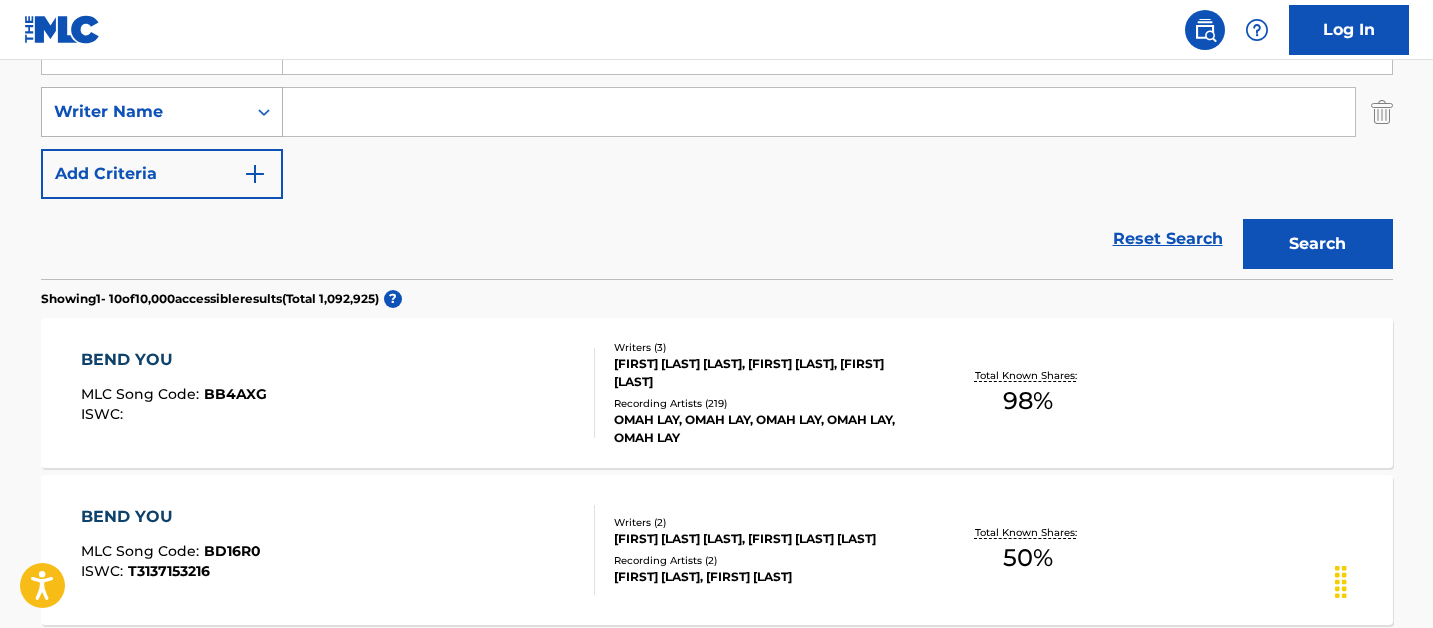 scroll, scrollTop: 281, scrollLeft: 0, axis: vertical 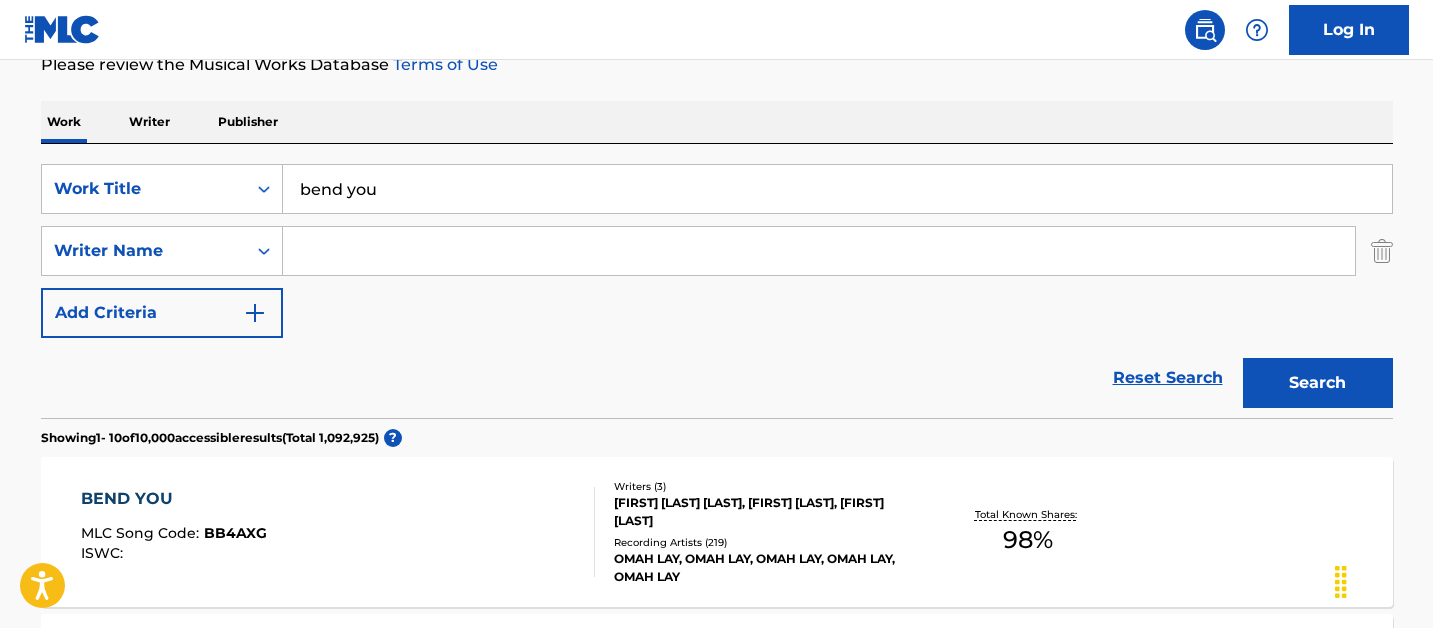 click at bounding box center [1382, 251] 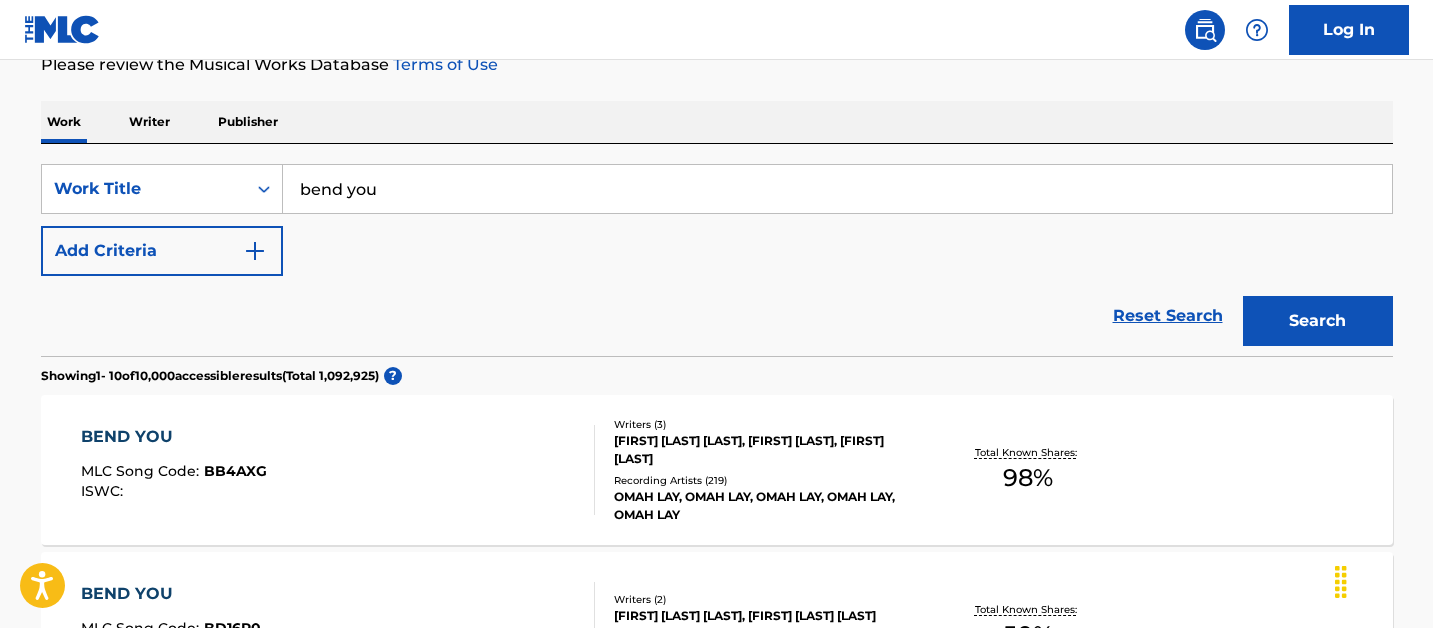 click on "SearchWithCriteria4aa5f6f6-9170-4dac-9d07-c47b205a3af4 Work Title bend you Add Criteria" at bounding box center (717, 220) 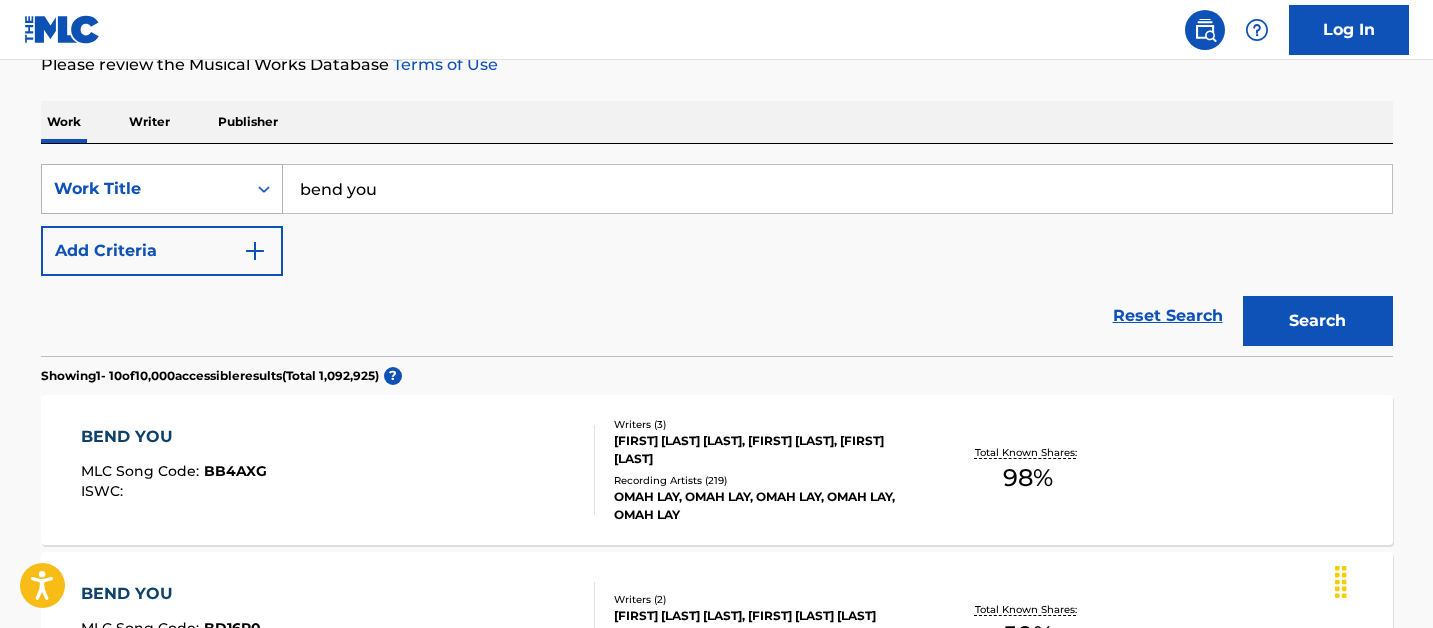 click on "Work Title" at bounding box center [144, 189] 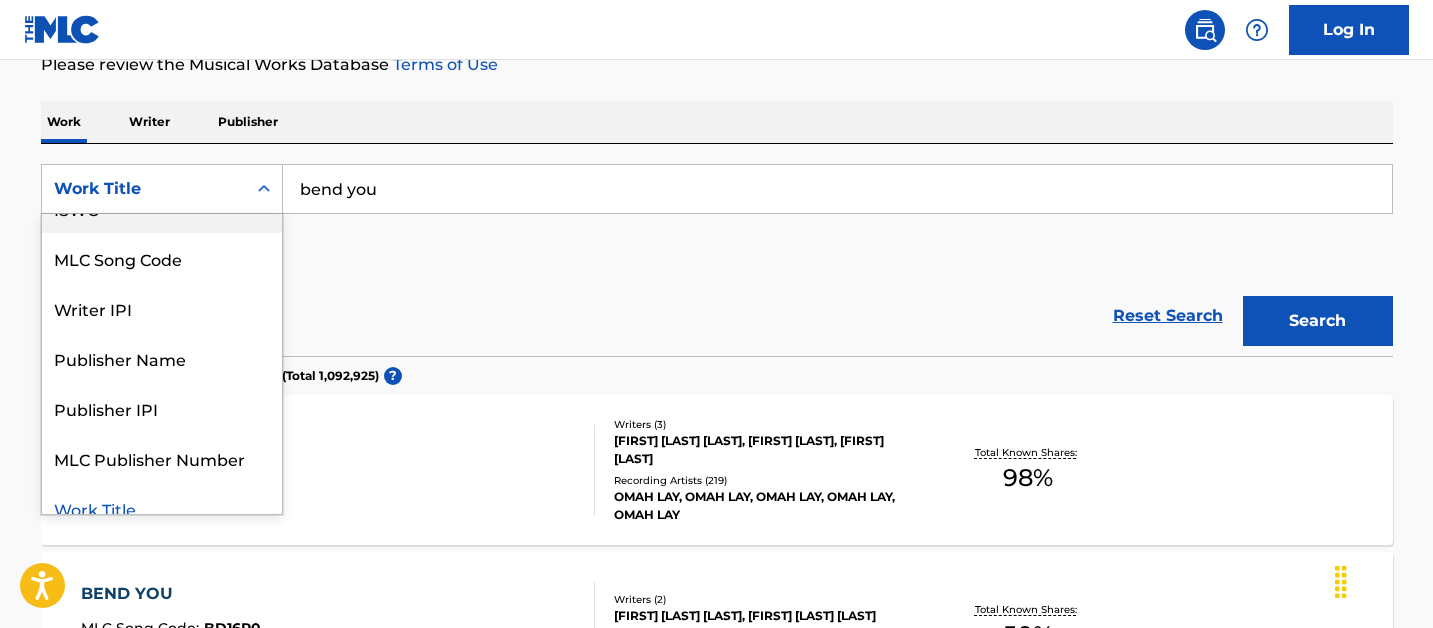 scroll, scrollTop: 0, scrollLeft: 0, axis: both 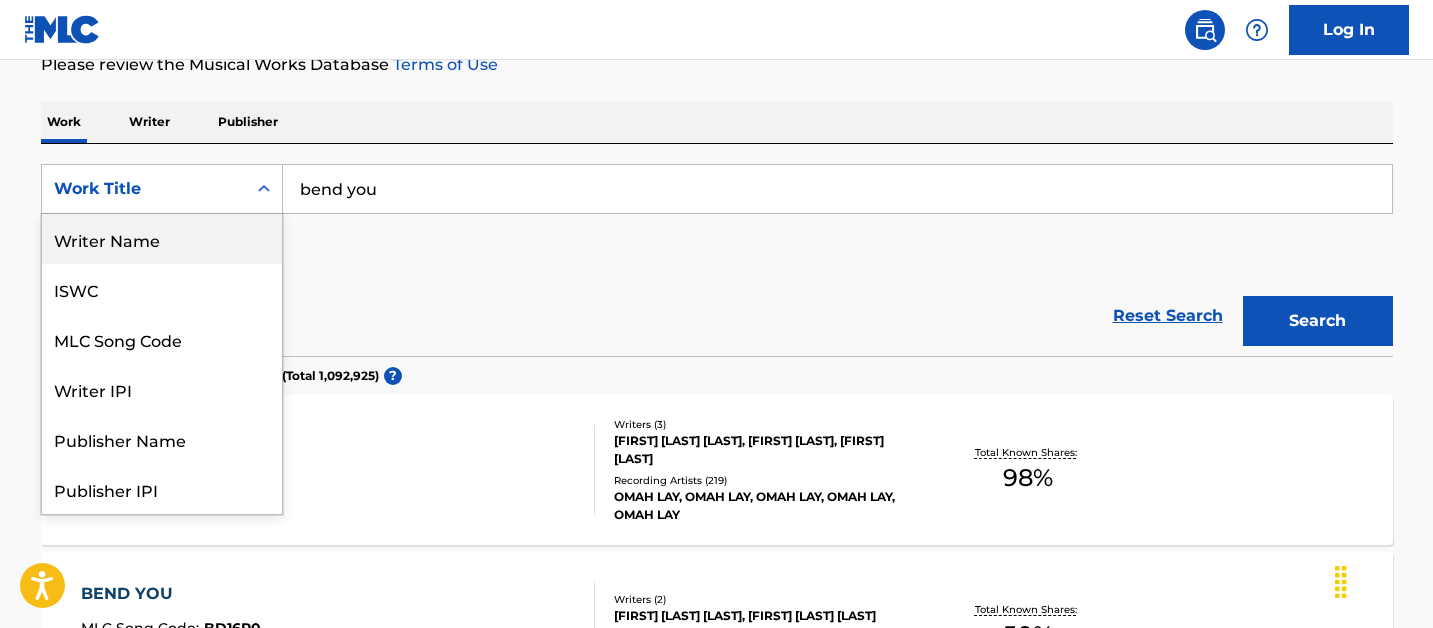 click on "Writer Name" at bounding box center [162, 239] 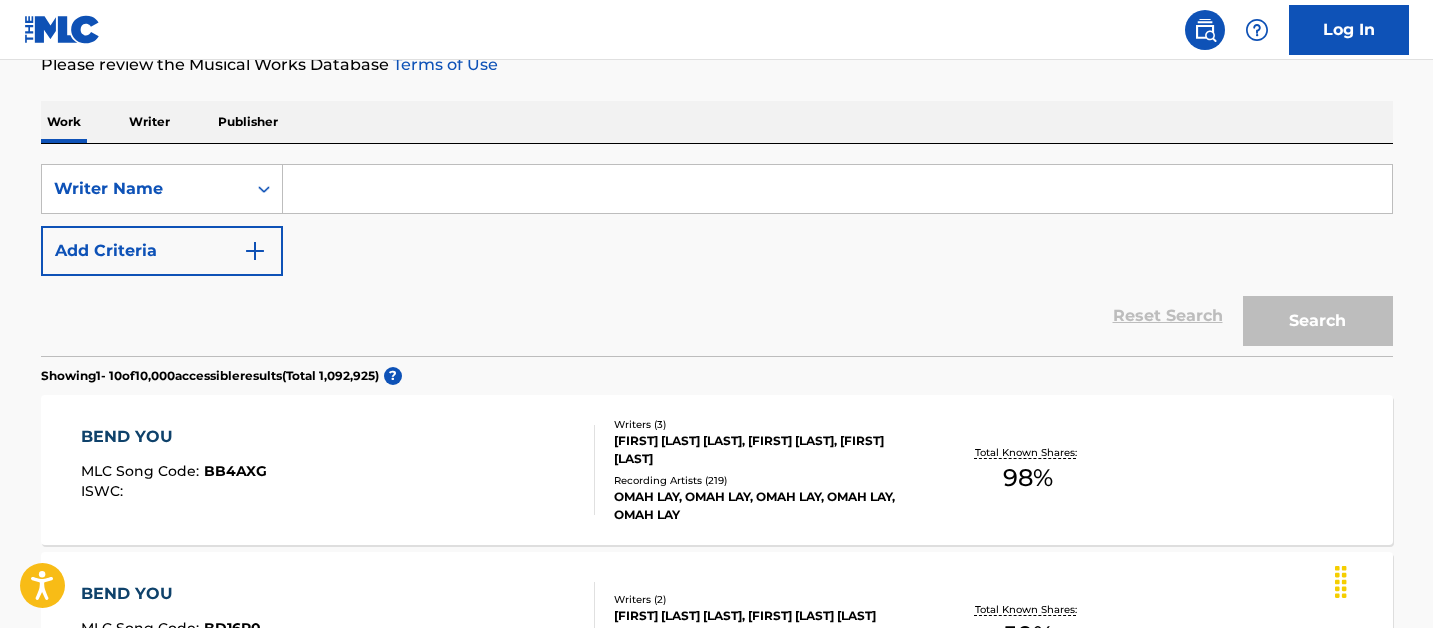 click at bounding box center [837, 189] 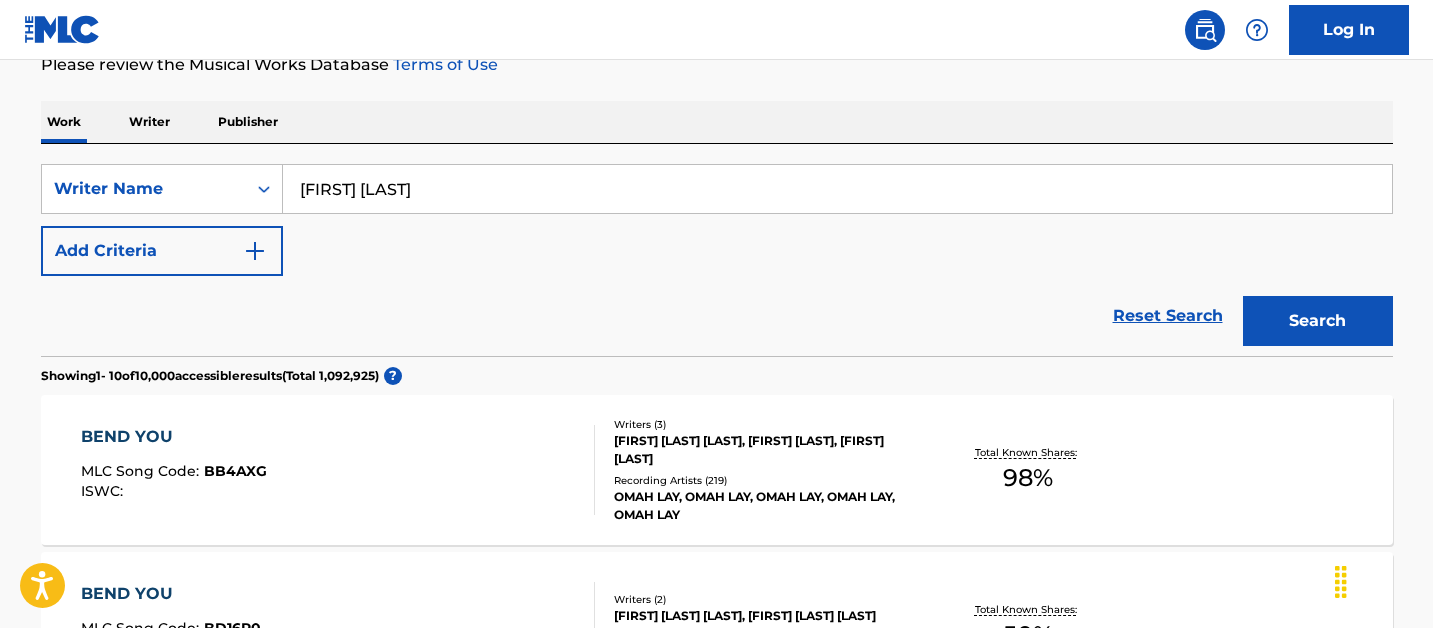 type on "[FIRST] [LAST]" 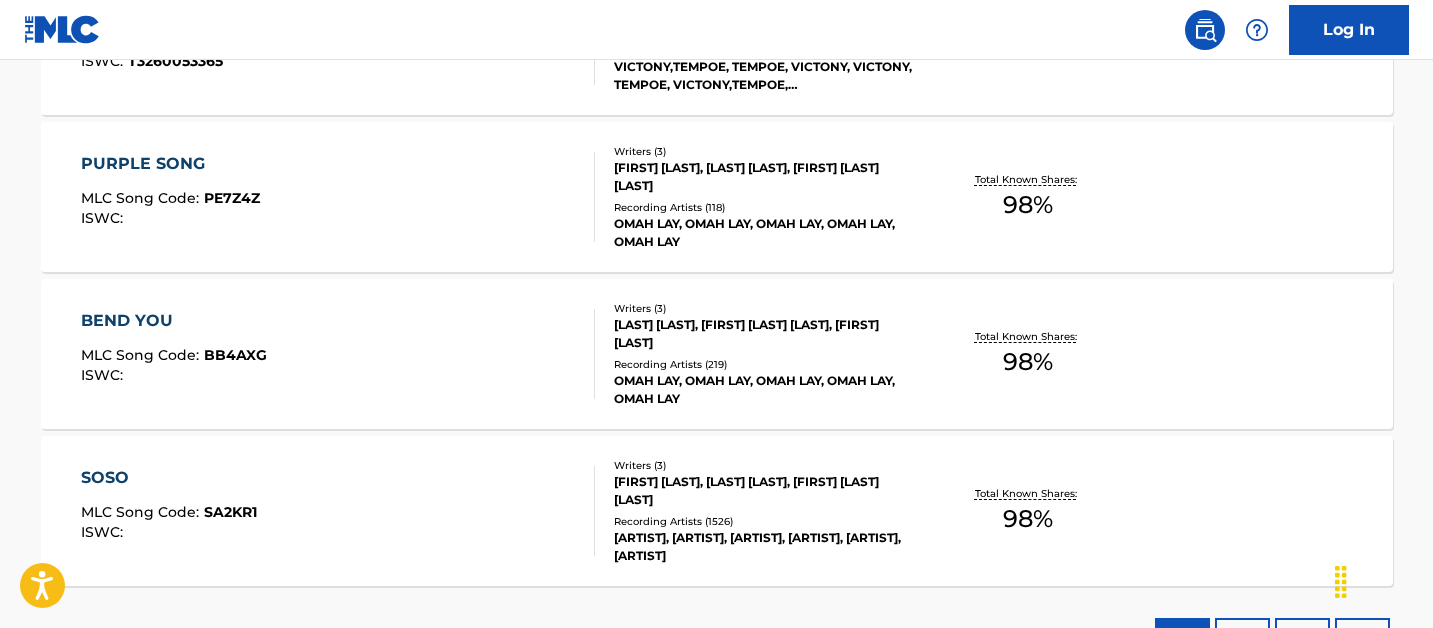 scroll, scrollTop: 1049, scrollLeft: 0, axis: vertical 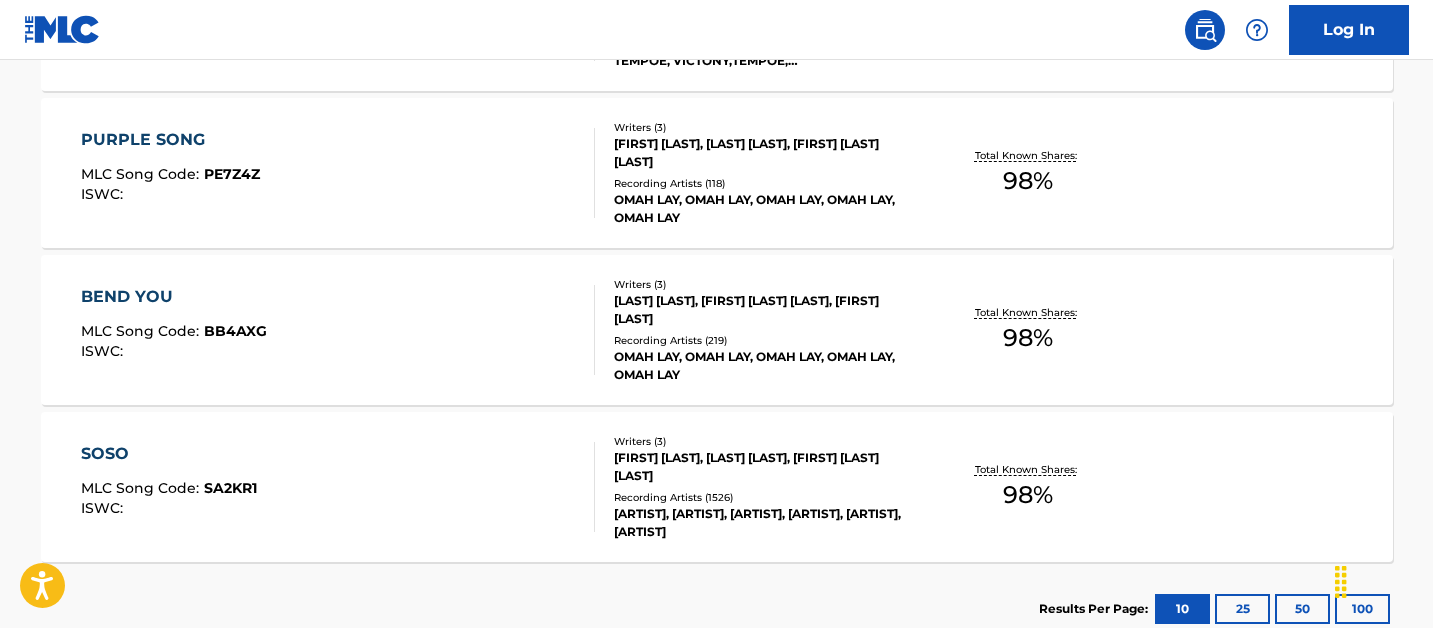 click on "BEND YOU MLC Song Code : BB4AXG ISWC :" at bounding box center [338, 330] 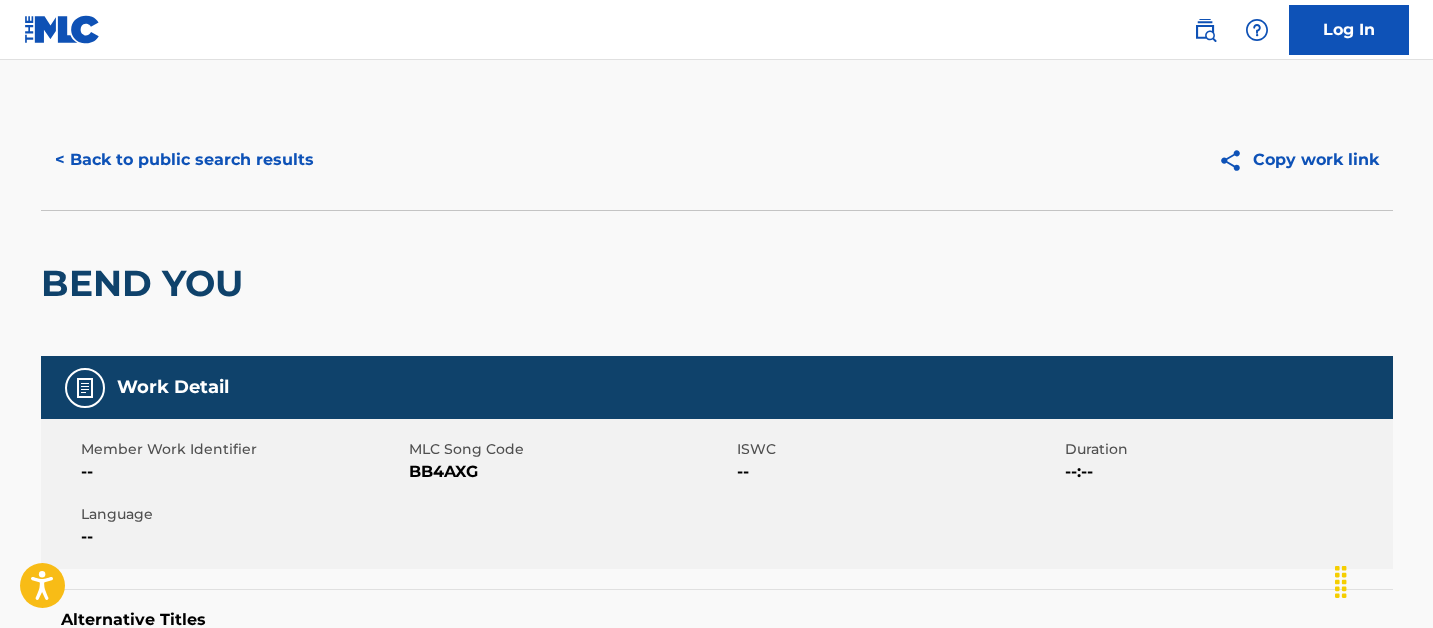 click on "MLC Song Code" at bounding box center (570, 449) 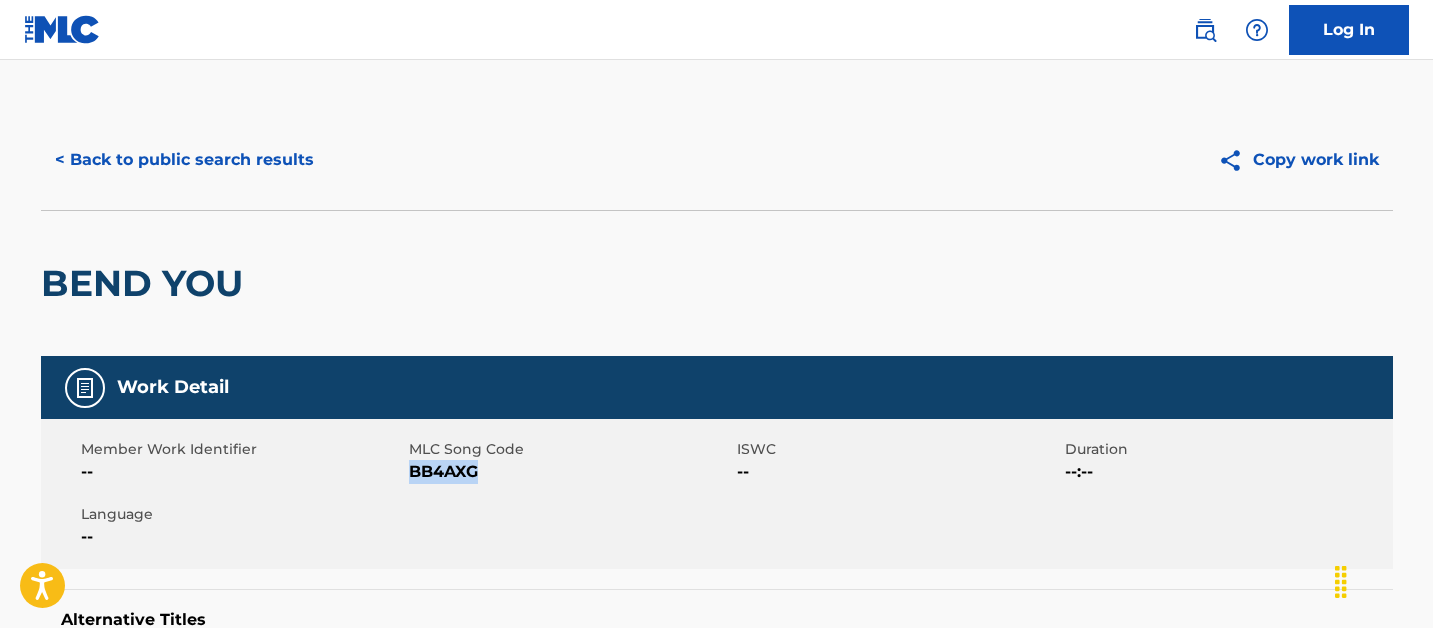 click on "BB4AXG" at bounding box center (570, 472) 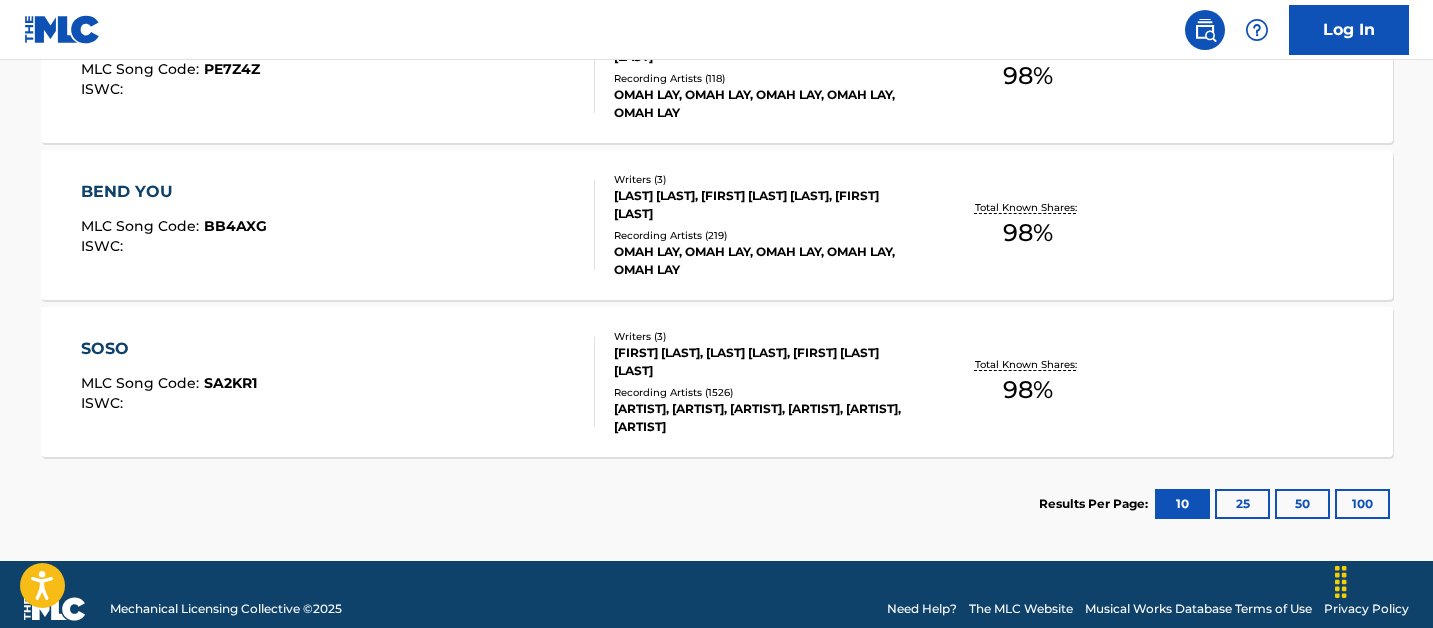 scroll, scrollTop: 1155, scrollLeft: 0, axis: vertical 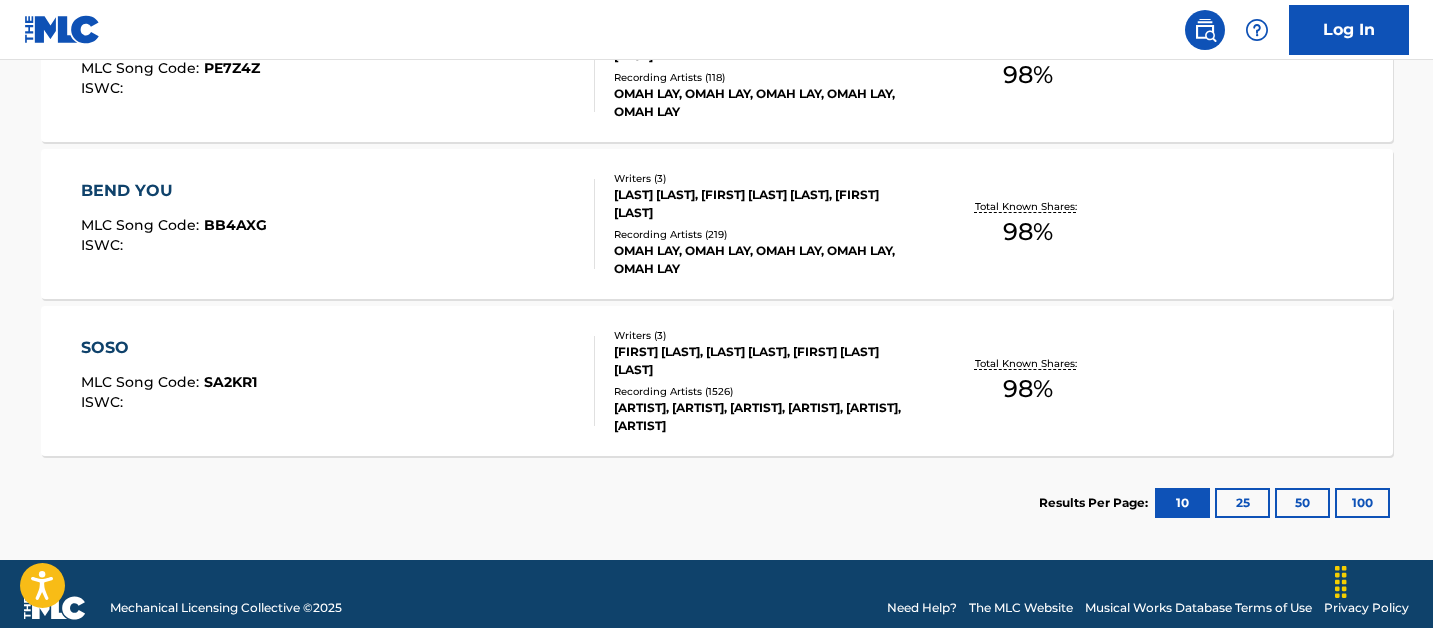 click on "SOSO" at bounding box center (169, 348) 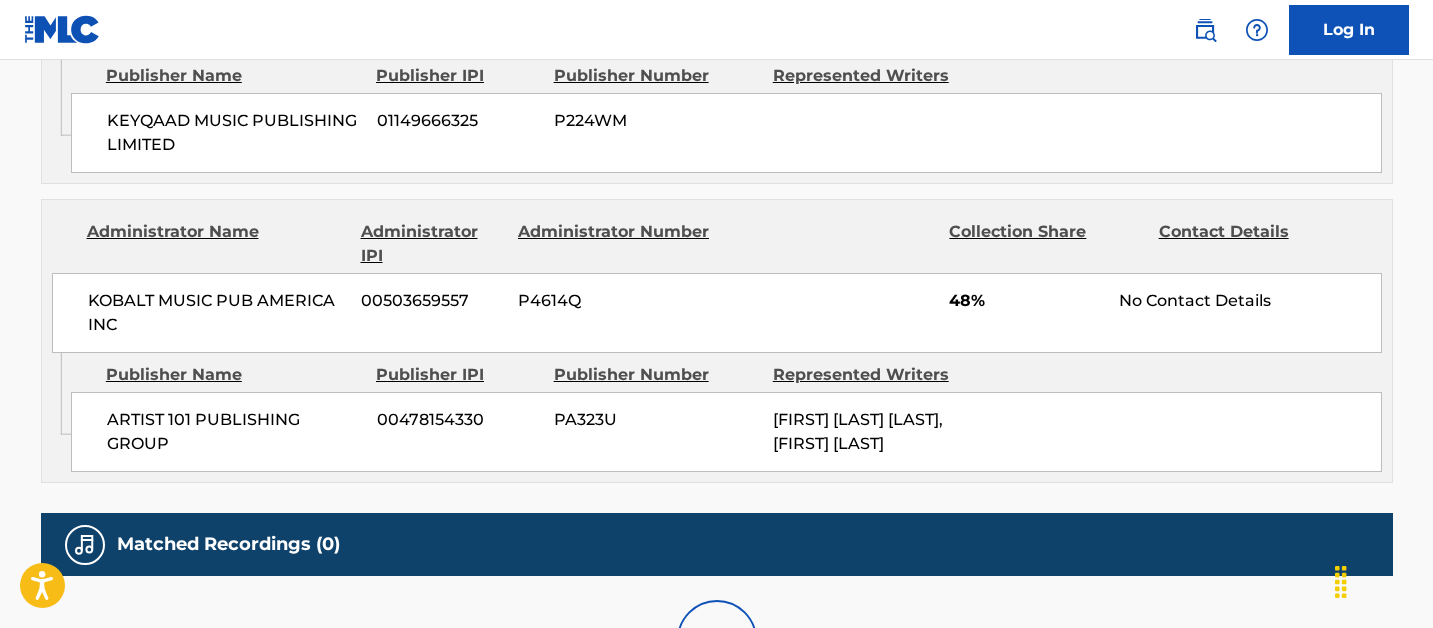 scroll, scrollTop: 0, scrollLeft: 0, axis: both 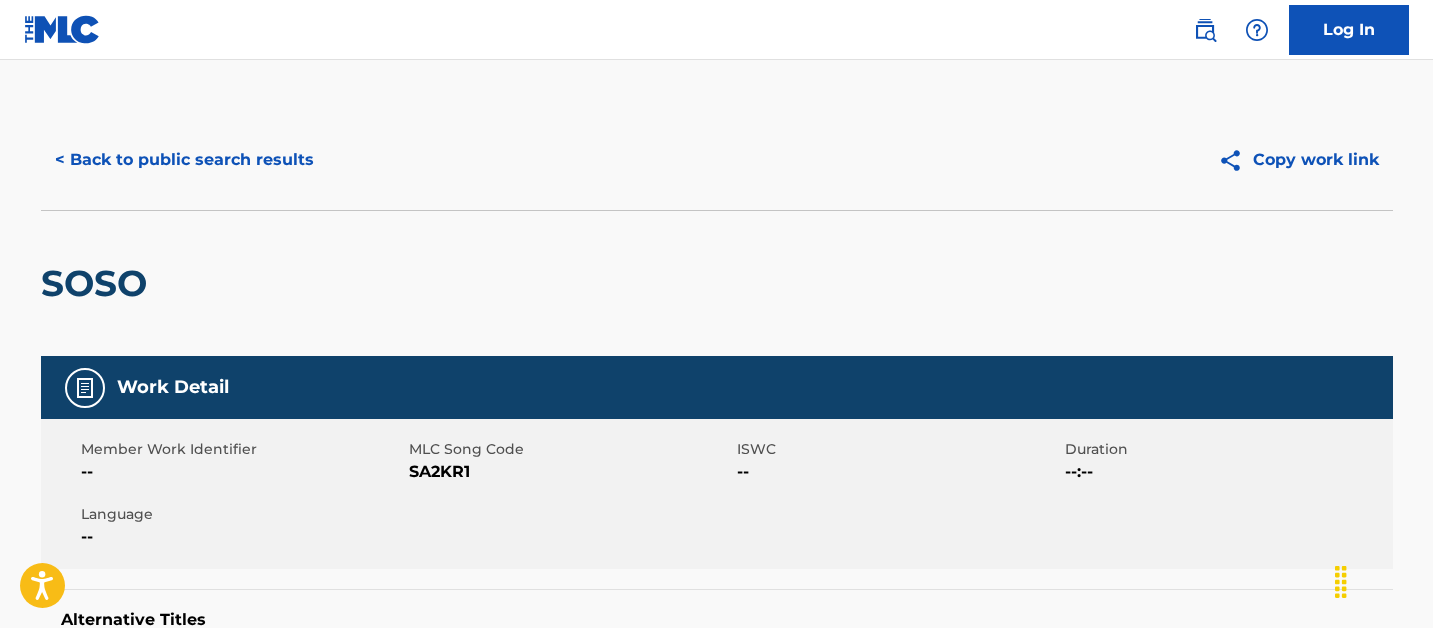 click on "SA2KR1" at bounding box center [570, 472] 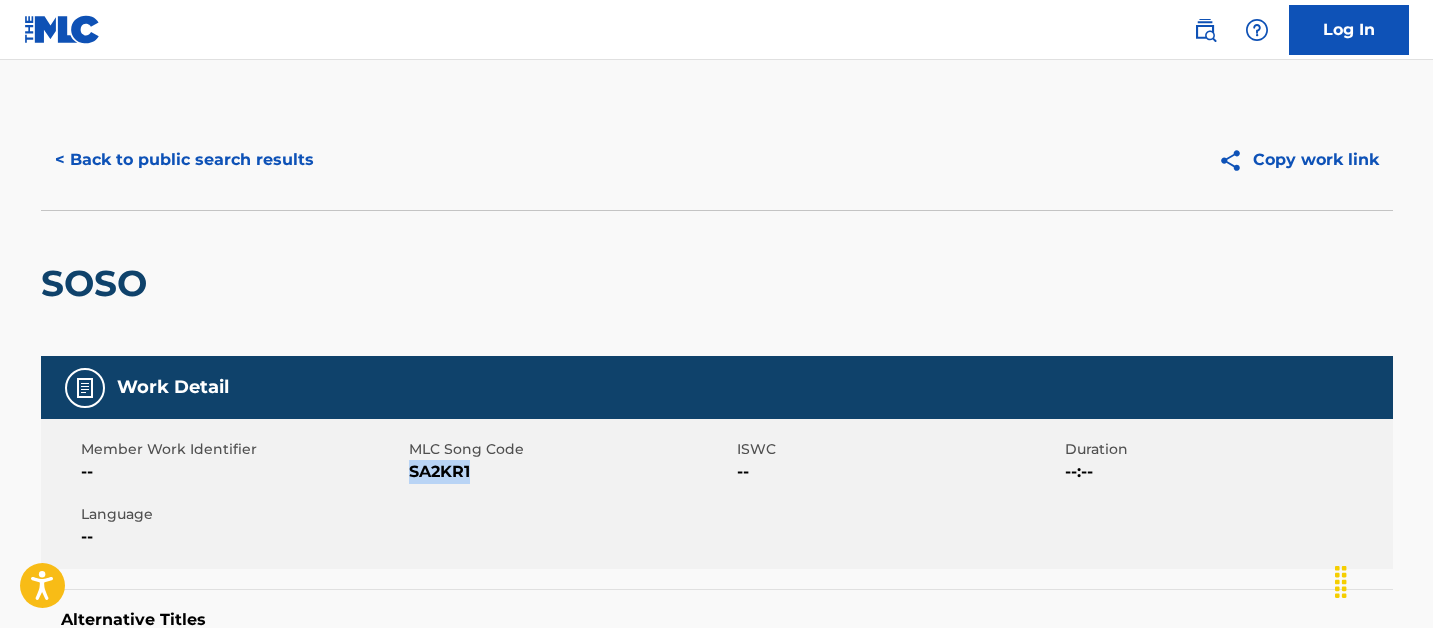 click on "SA2KR1" at bounding box center (570, 472) 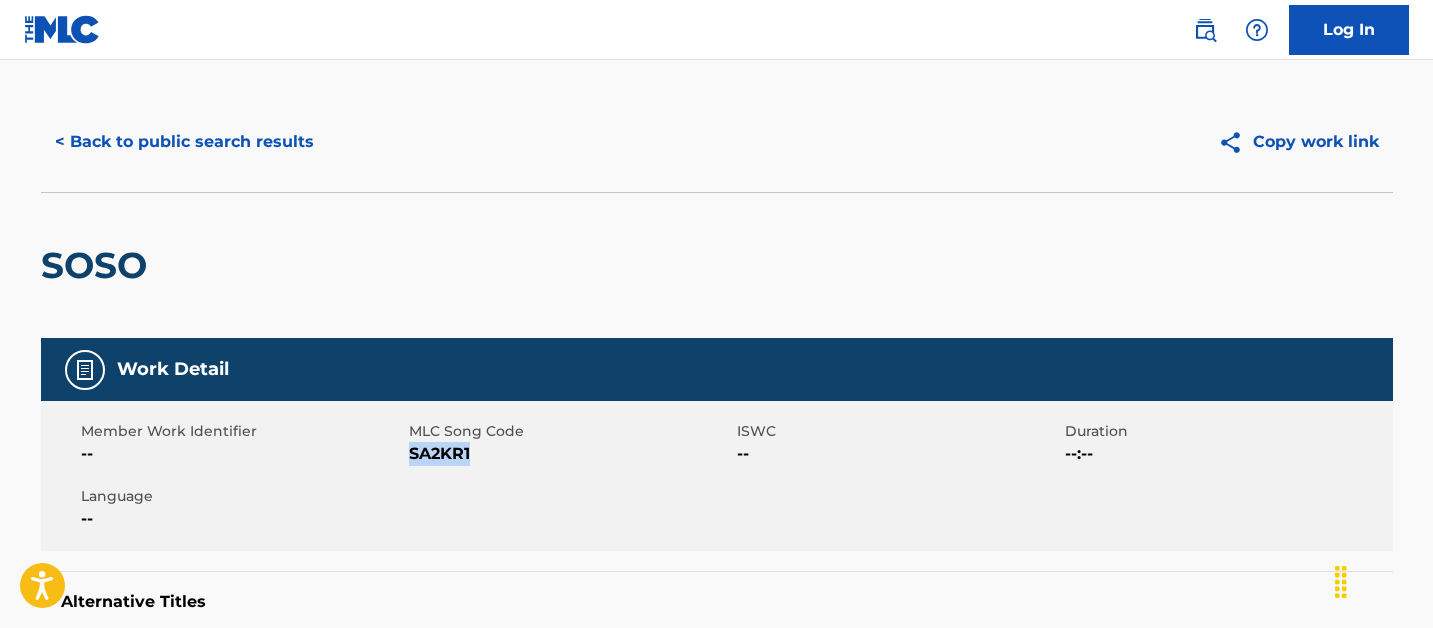 scroll, scrollTop: 0, scrollLeft: 0, axis: both 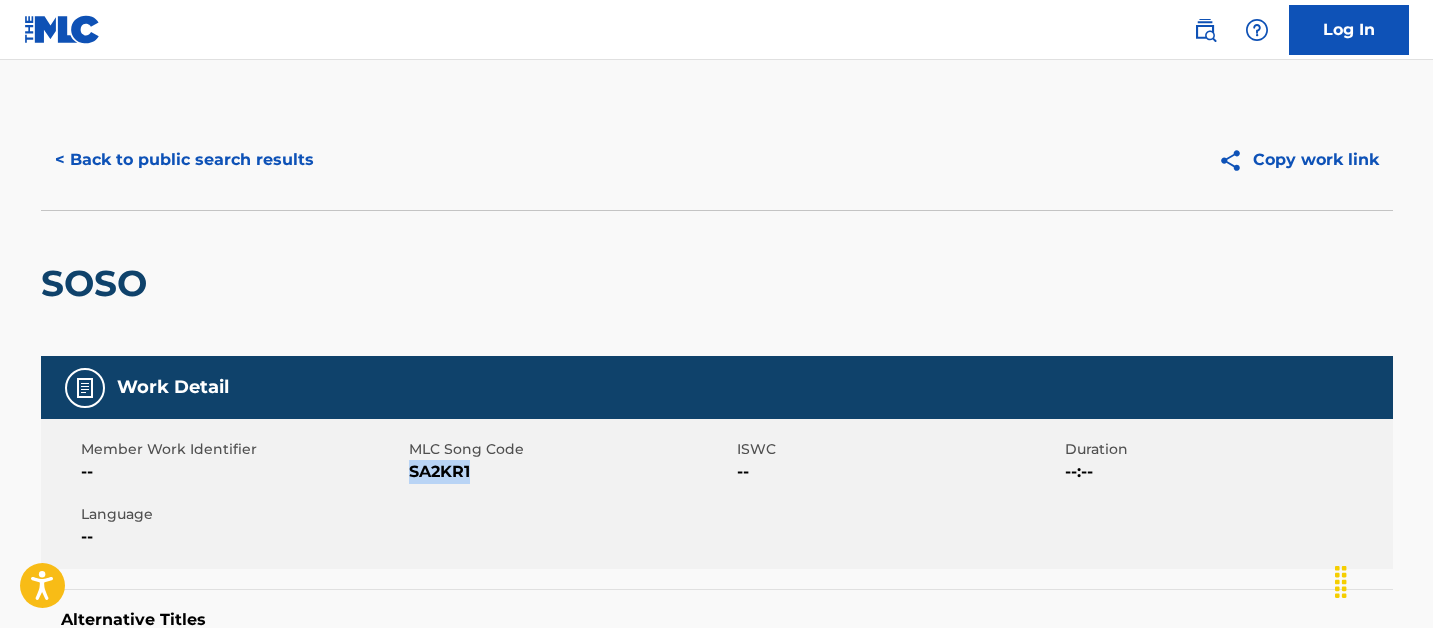 click on "< Back to public search results" at bounding box center [184, 160] 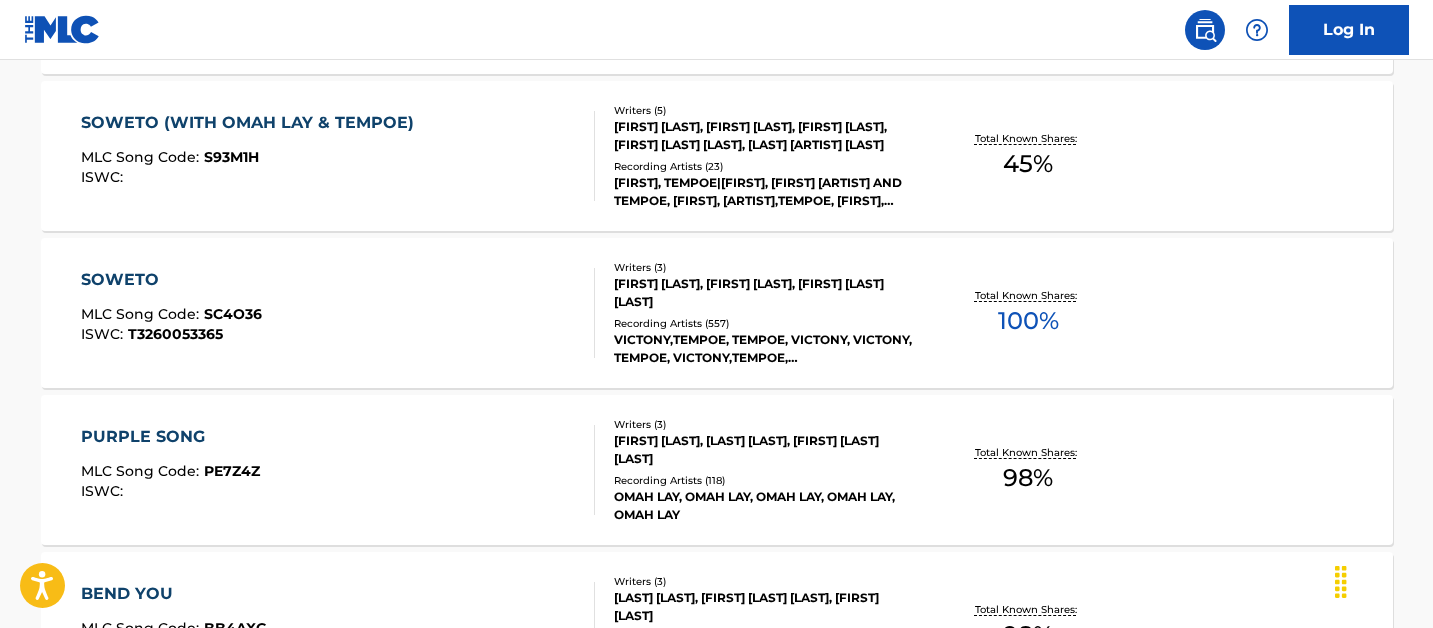 scroll, scrollTop: 637, scrollLeft: 0, axis: vertical 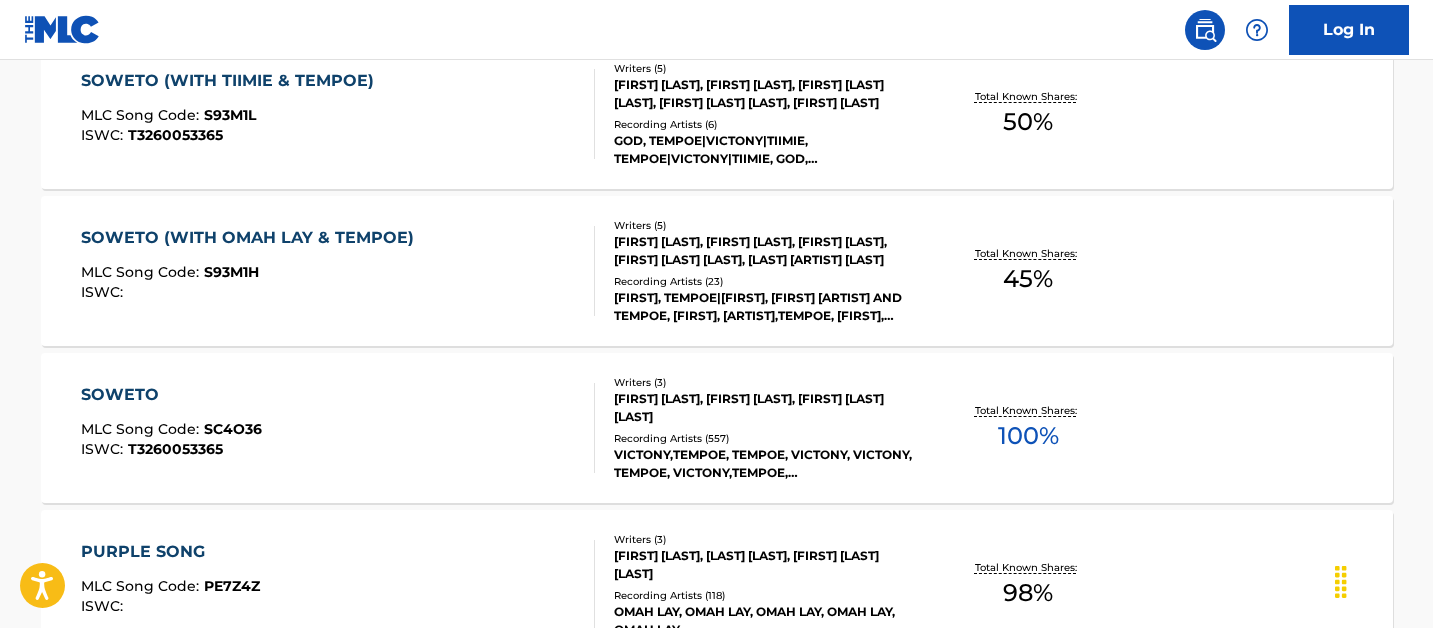 click on "PURPLE SONG MLC Song Code : PE7Z4Z ISWC :" at bounding box center (338, 585) 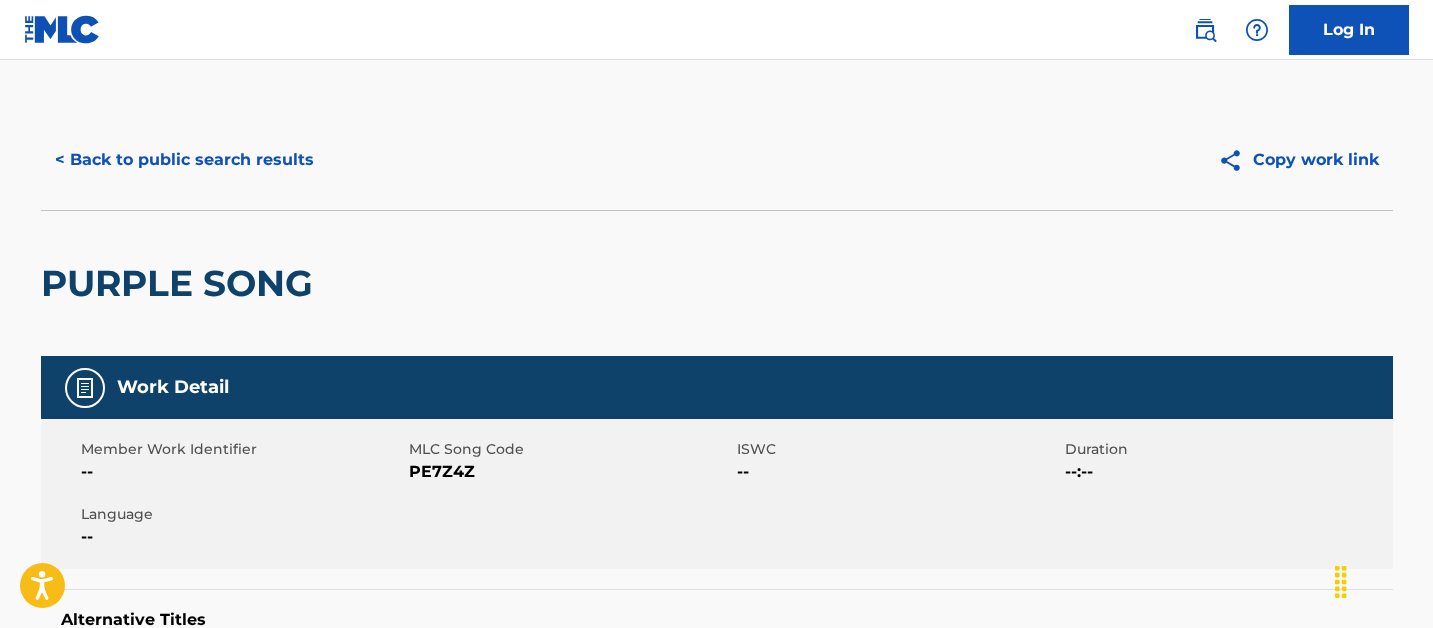 click on "PE7Z4Z" at bounding box center (570, 472) 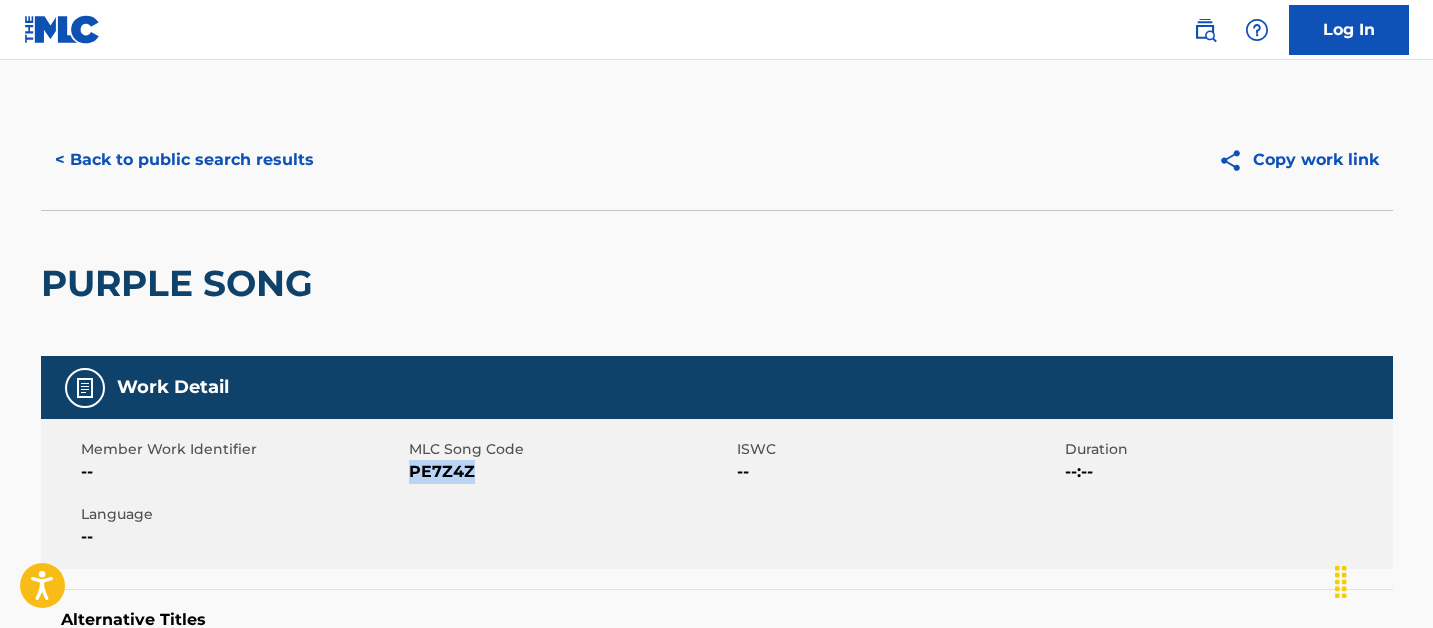click on "PE7Z4Z" at bounding box center [570, 472] 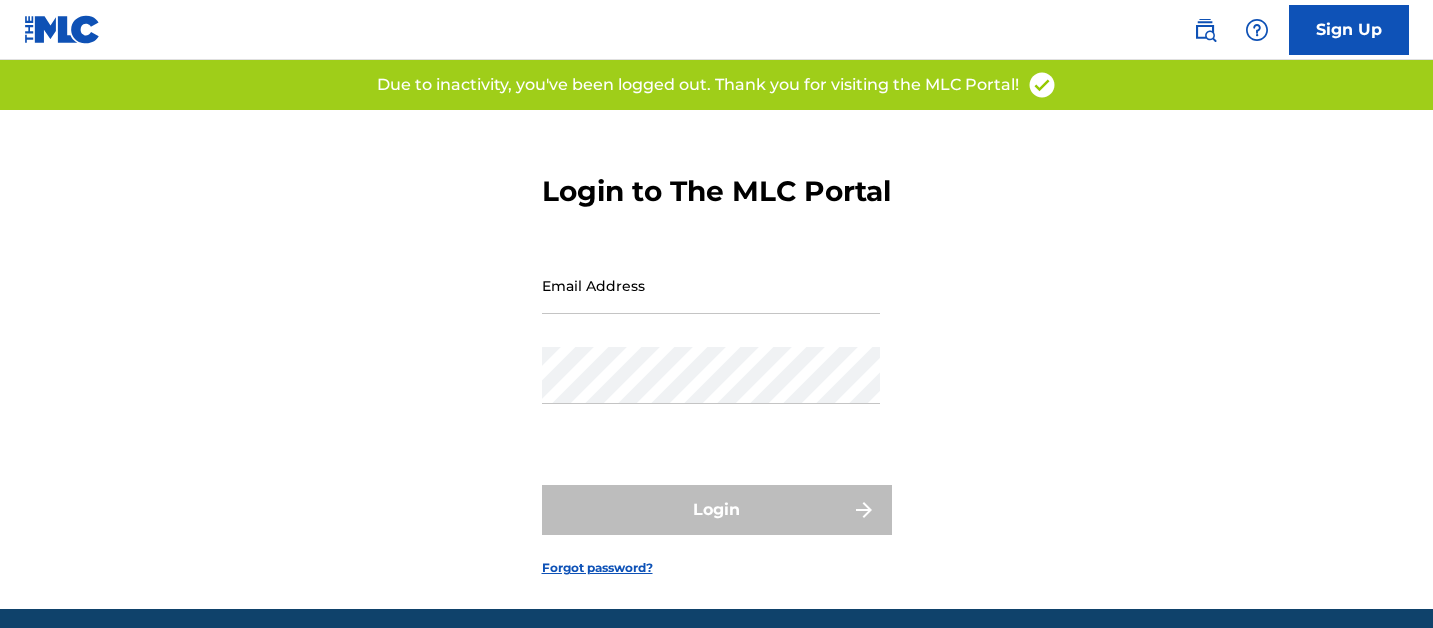 scroll, scrollTop: 0, scrollLeft: 0, axis: both 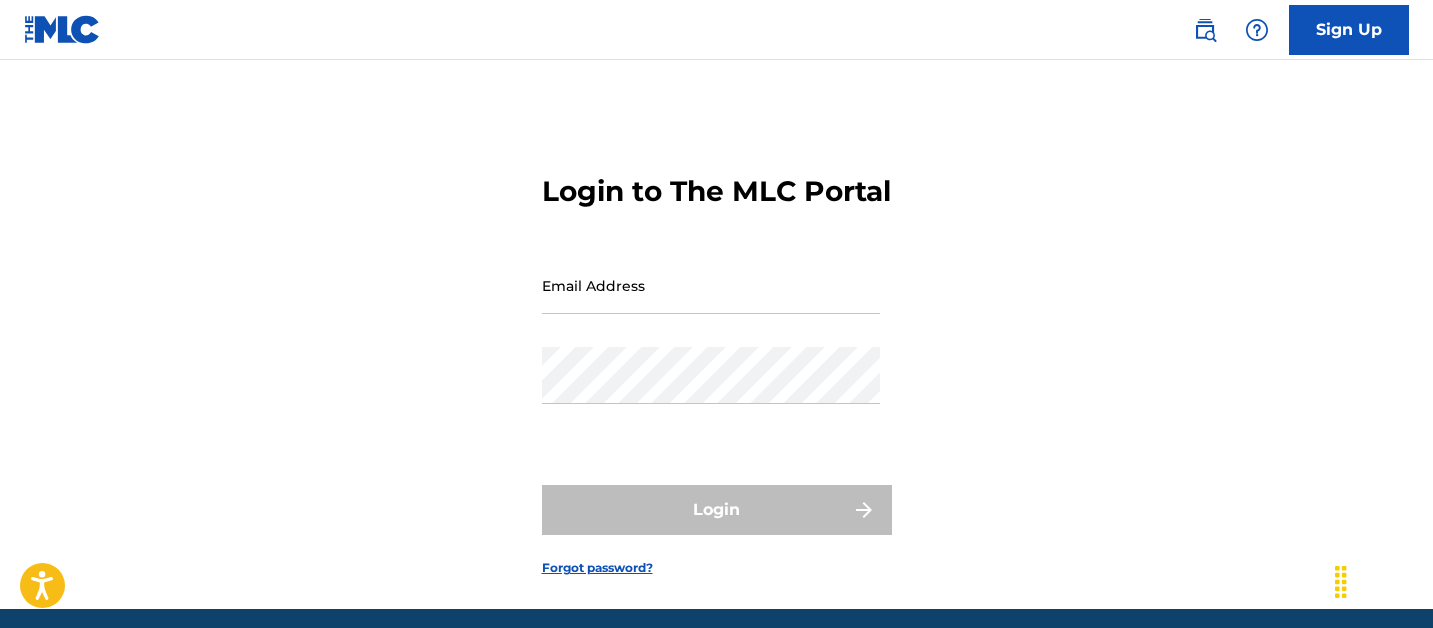 click on "Email Address" at bounding box center [711, 302] 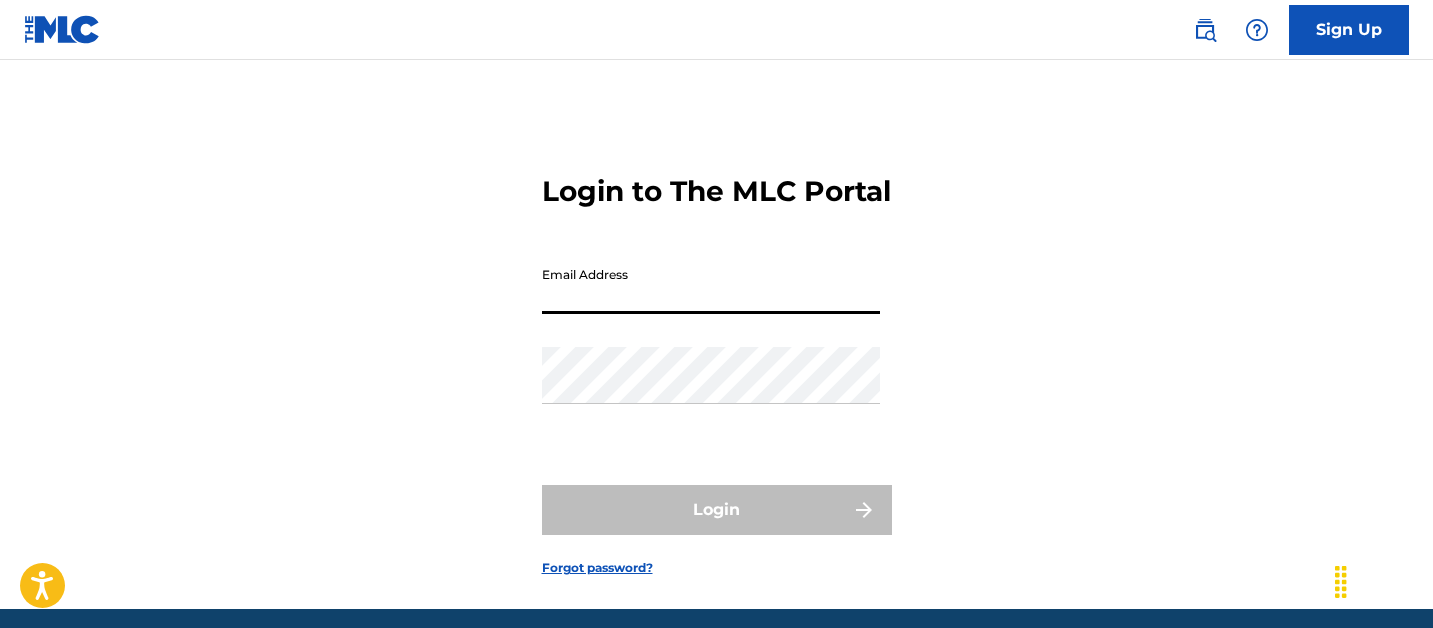 click on "Email Address" at bounding box center [711, 285] 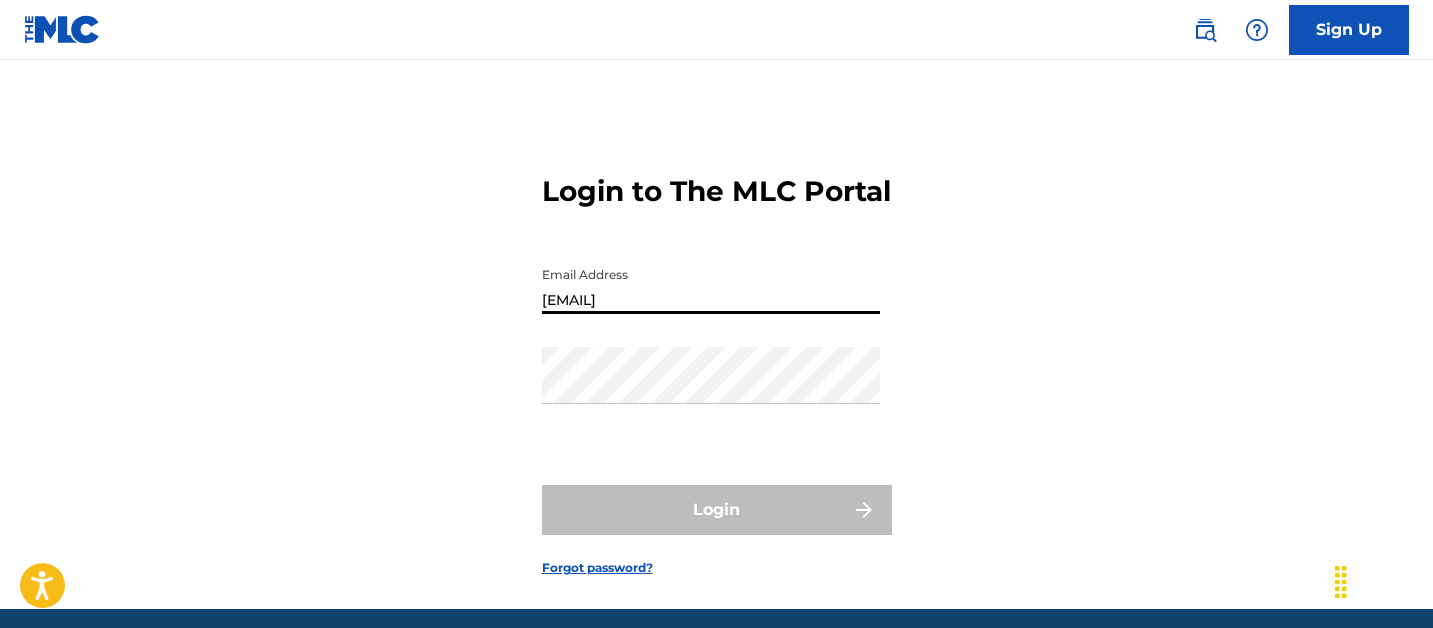 type on "[EMAIL]" 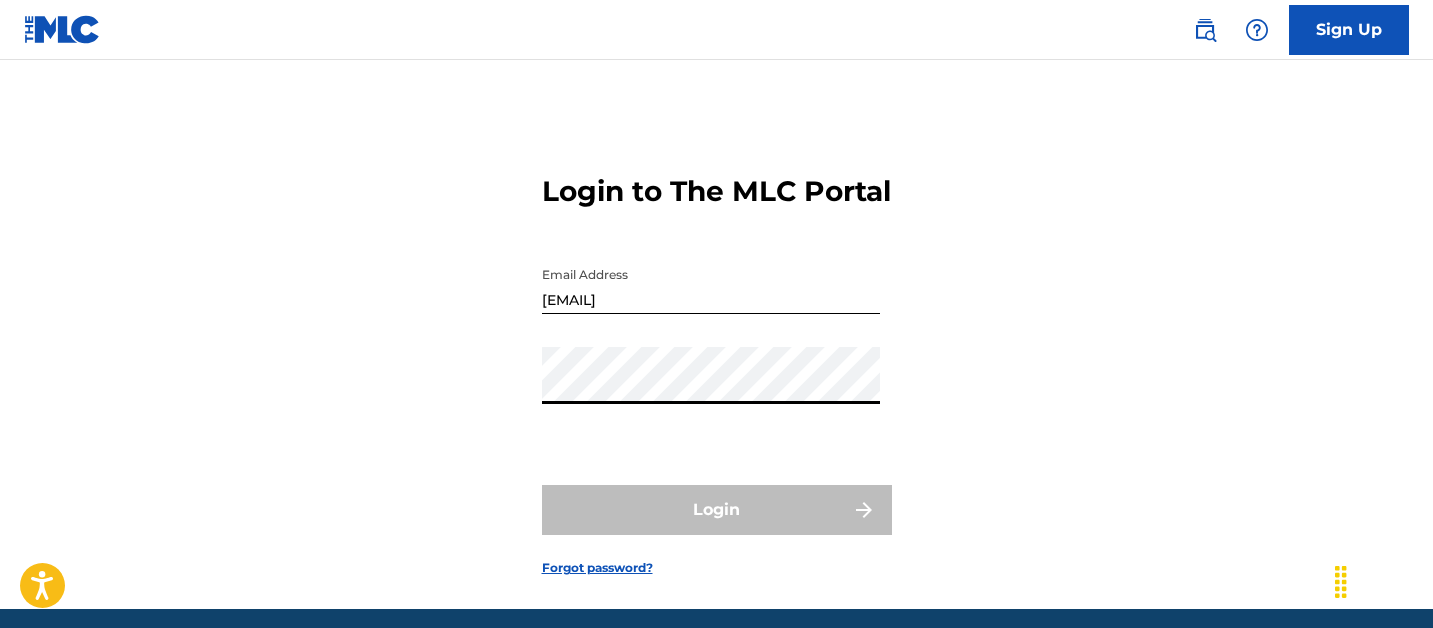 click on "Login" at bounding box center (717, 510) 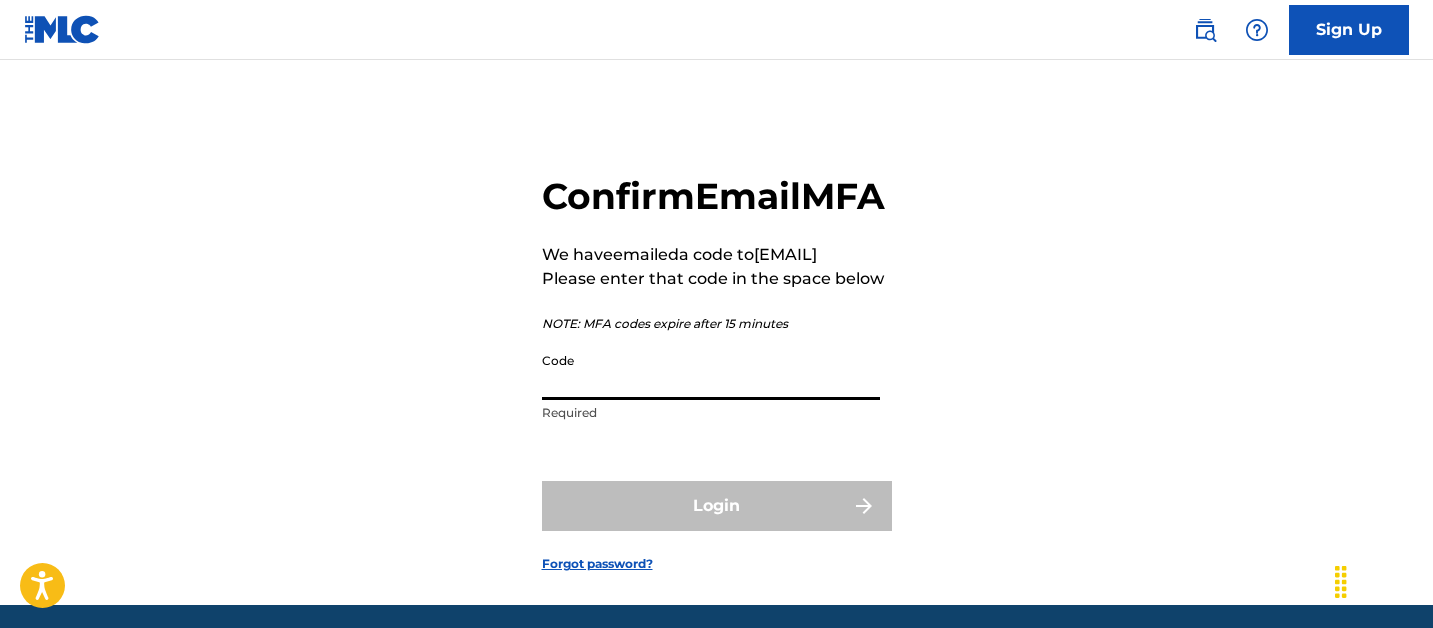 click on "Code" at bounding box center [711, 371] 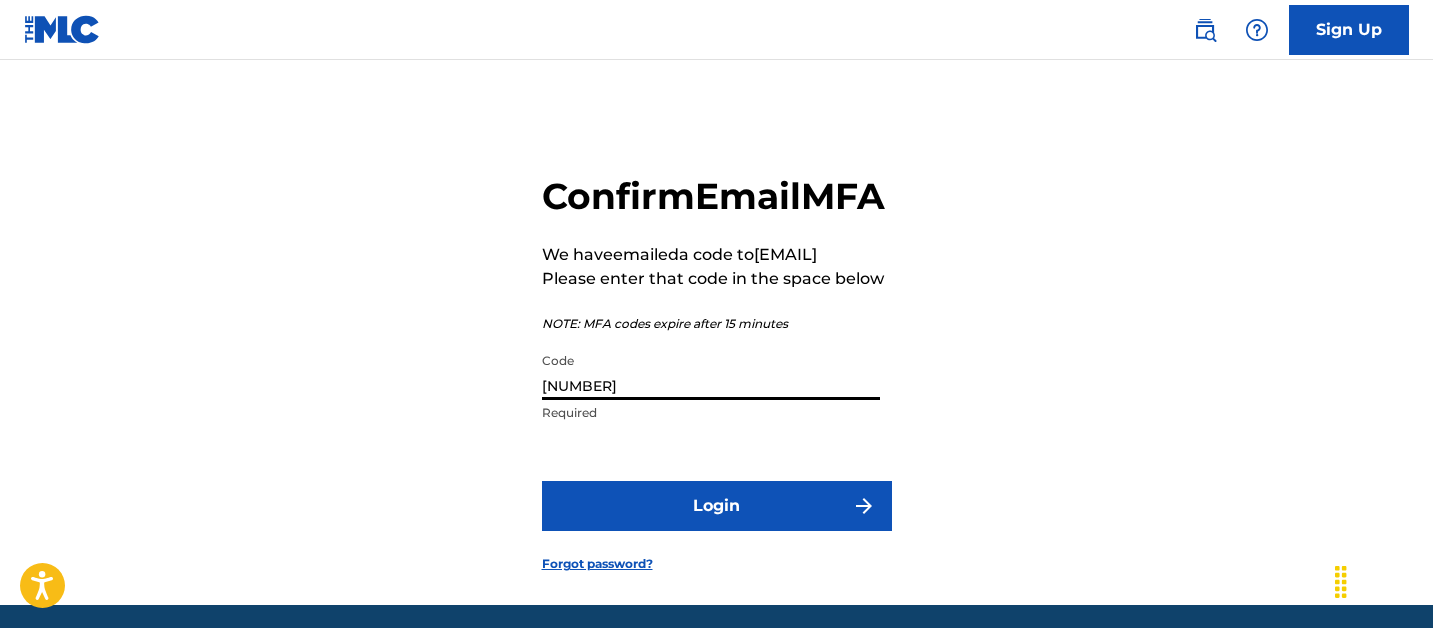 type on "[NUMBER]" 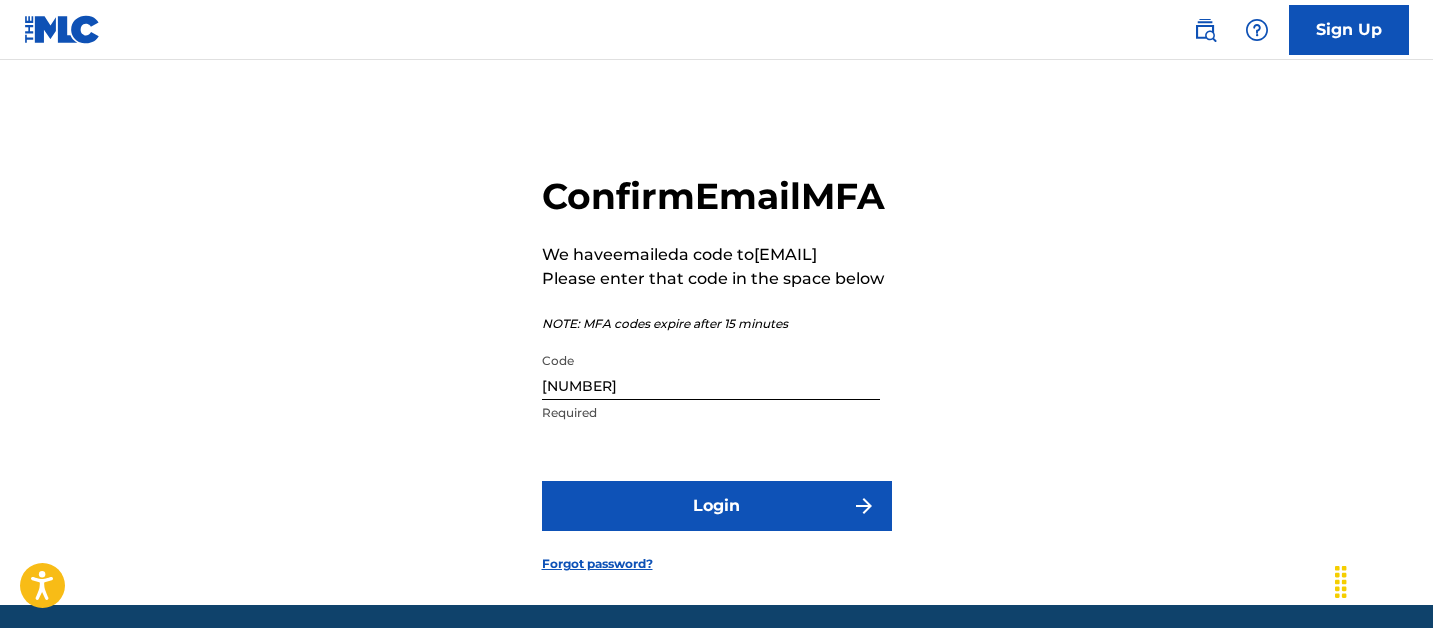 click on "Login" at bounding box center [717, 506] 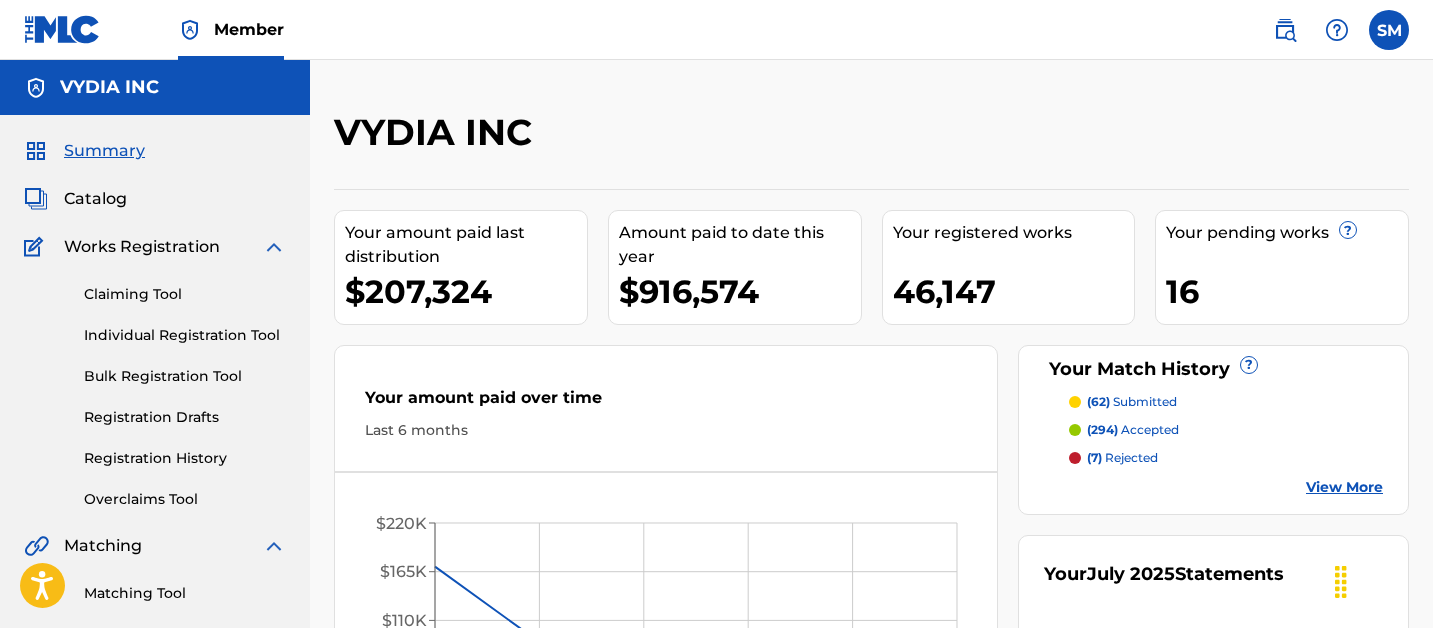 scroll, scrollTop: 0, scrollLeft: 0, axis: both 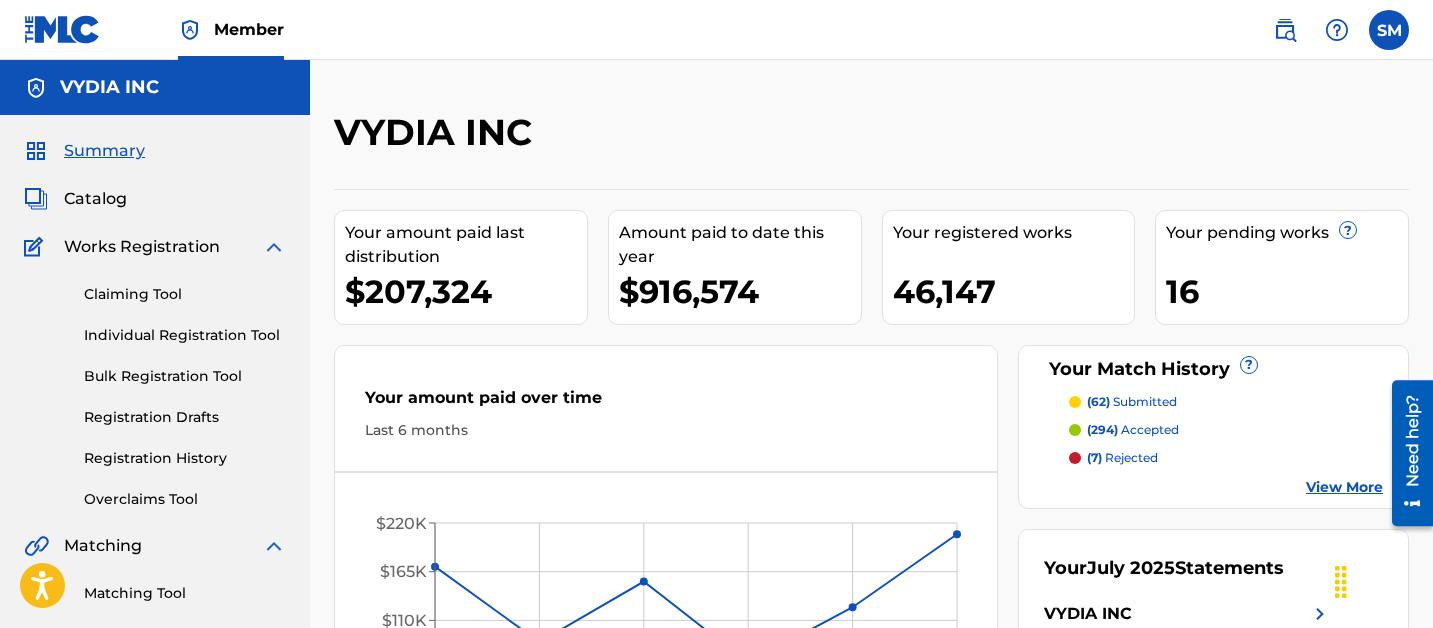 click on "Claiming Tool" at bounding box center [185, 294] 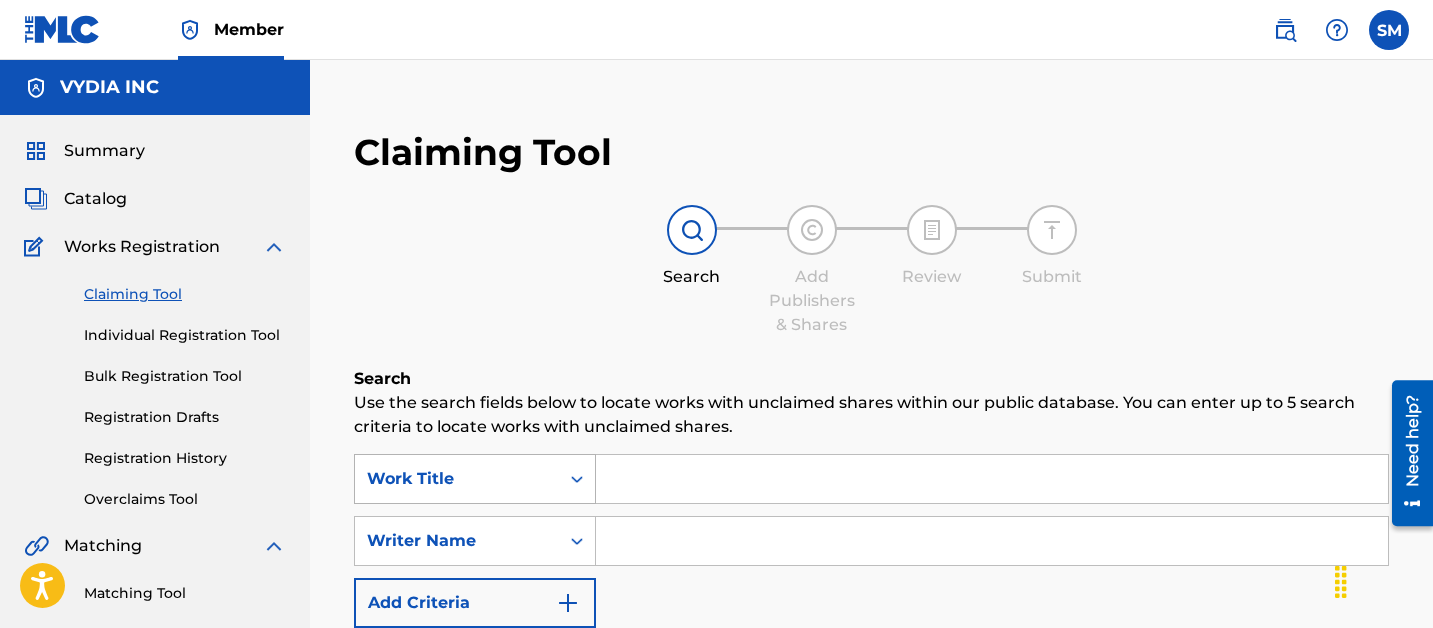 click on "Work Title" at bounding box center (457, 479) 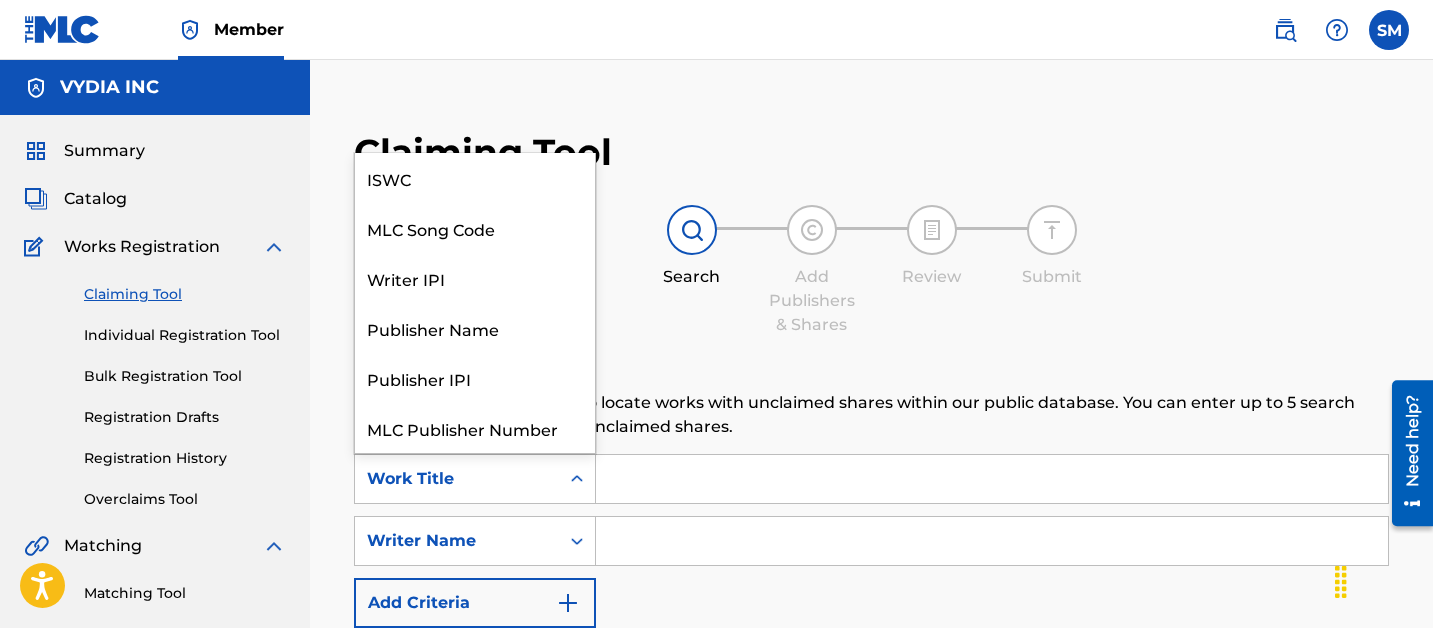scroll, scrollTop: 50, scrollLeft: 0, axis: vertical 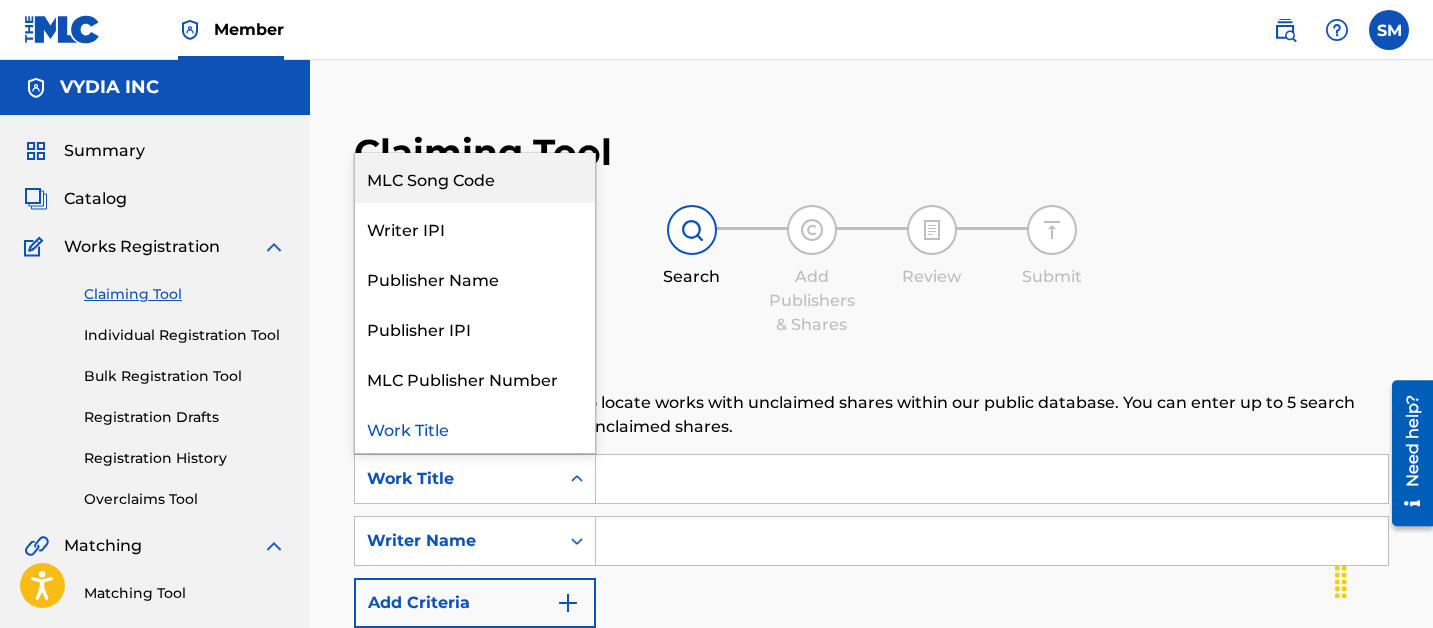 click on "MLC Song Code" at bounding box center [475, 178] 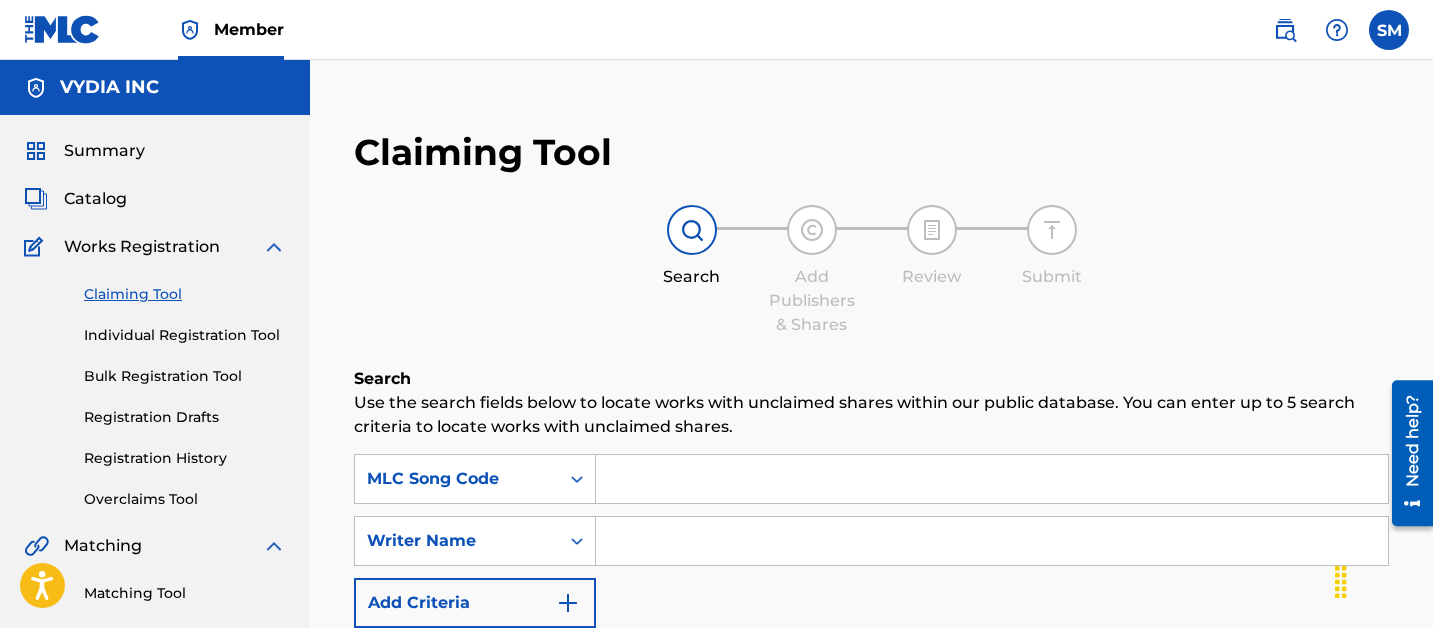 click at bounding box center [992, 479] 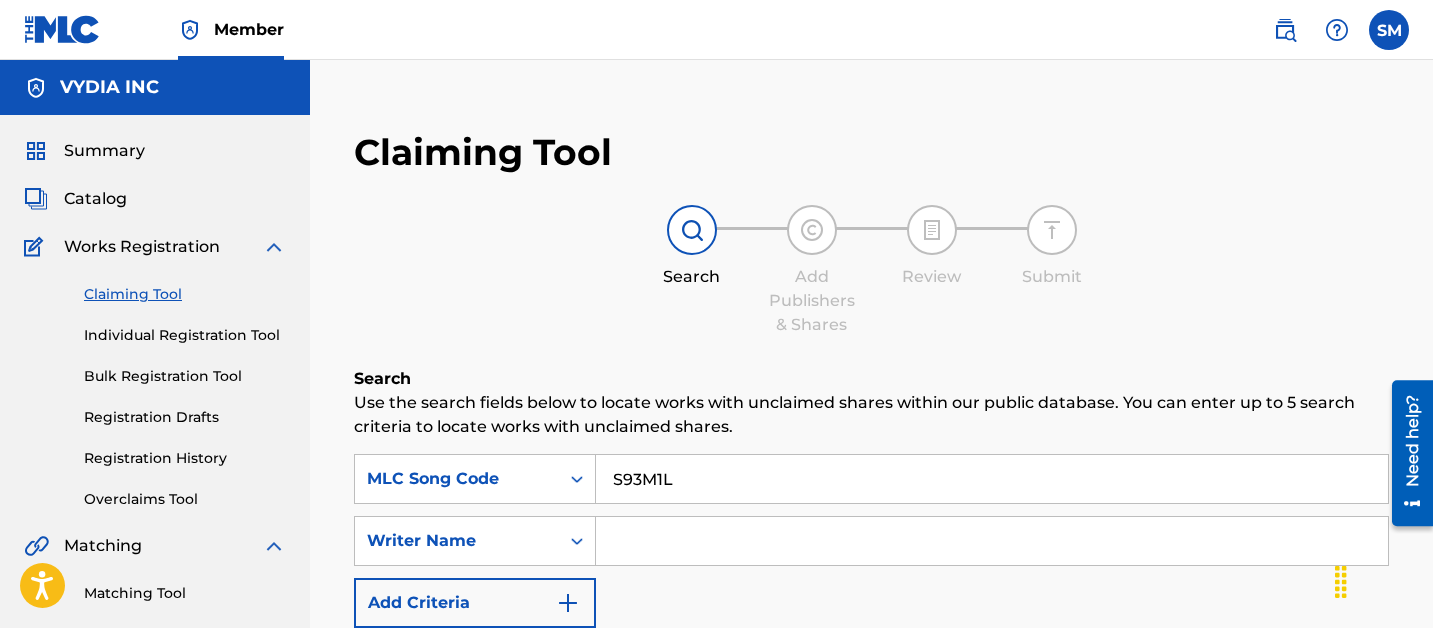 type on "S93M1L" 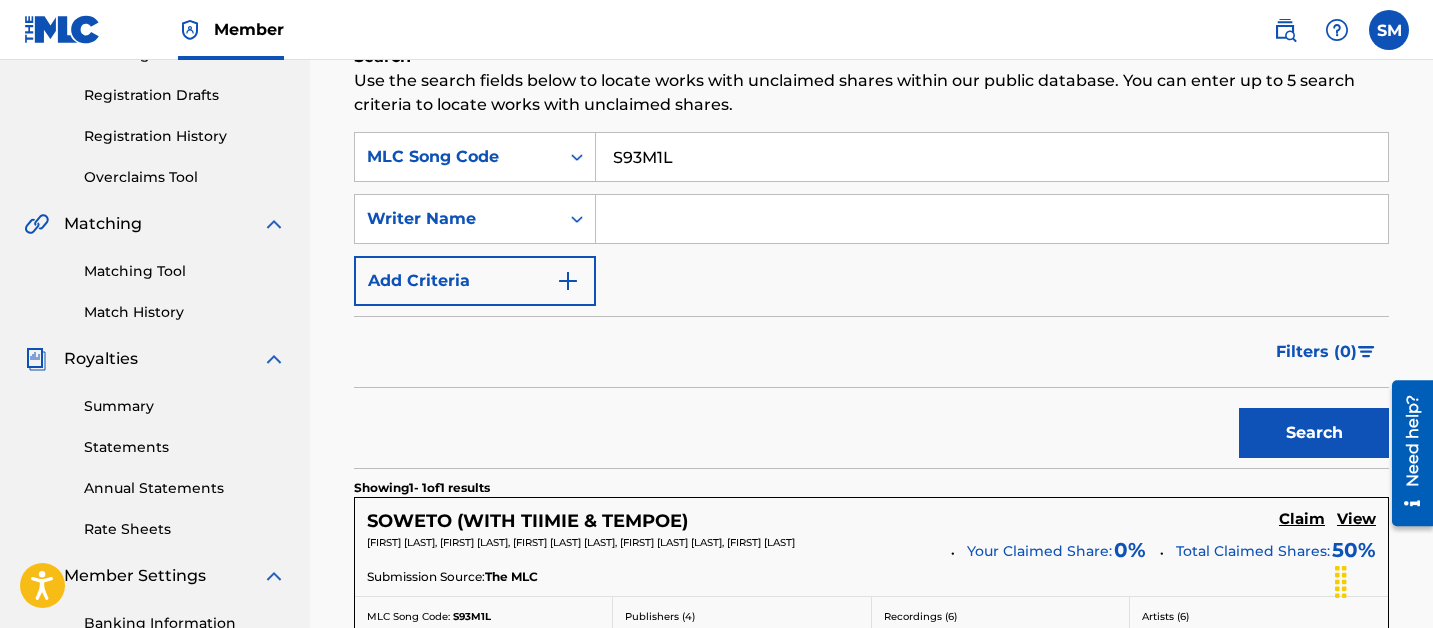 scroll, scrollTop: 658, scrollLeft: 0, axis: vertical 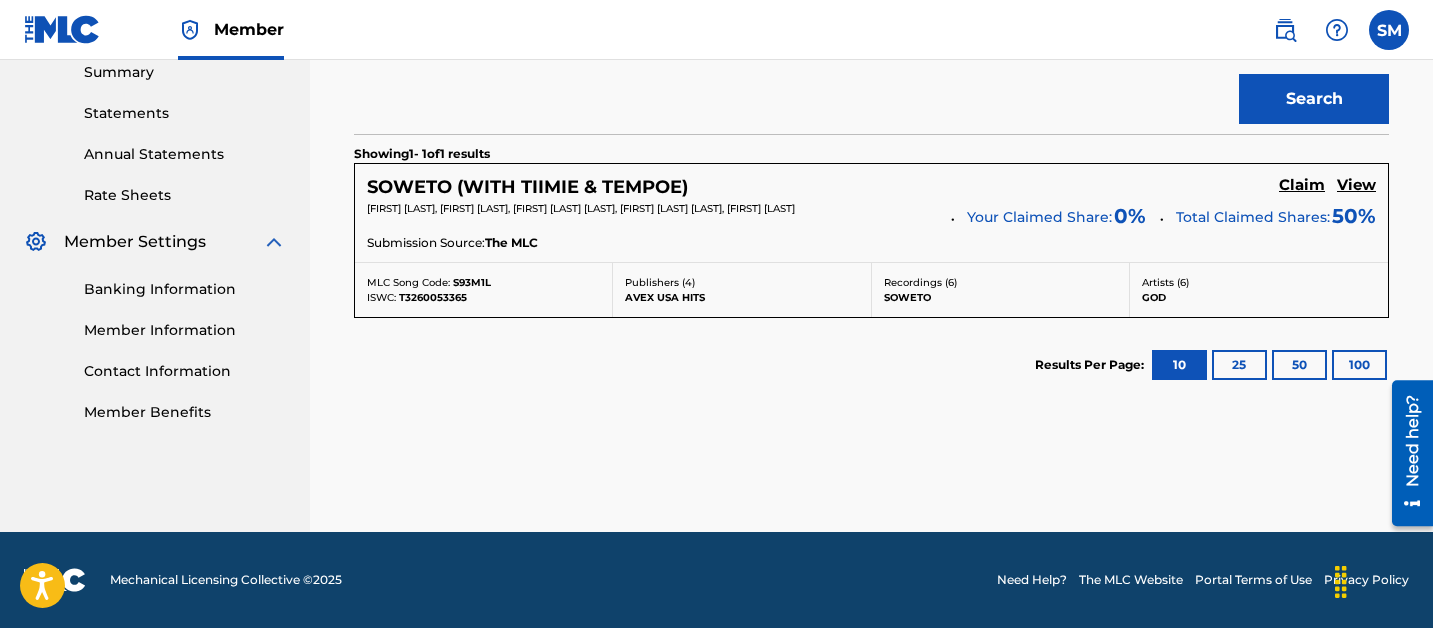 click on "Claim" at bounding box center [1302, 185] 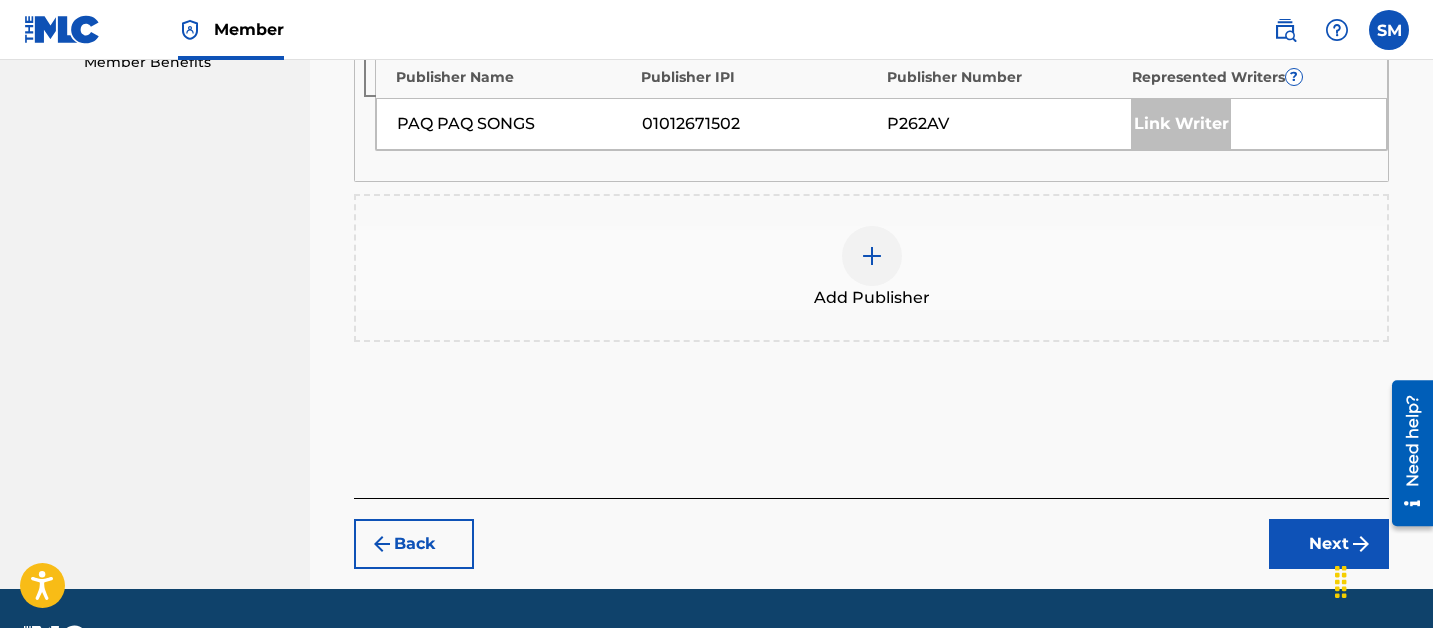 scroll, scrollTop: 1025, scrollLeft: 0, axis: vertical 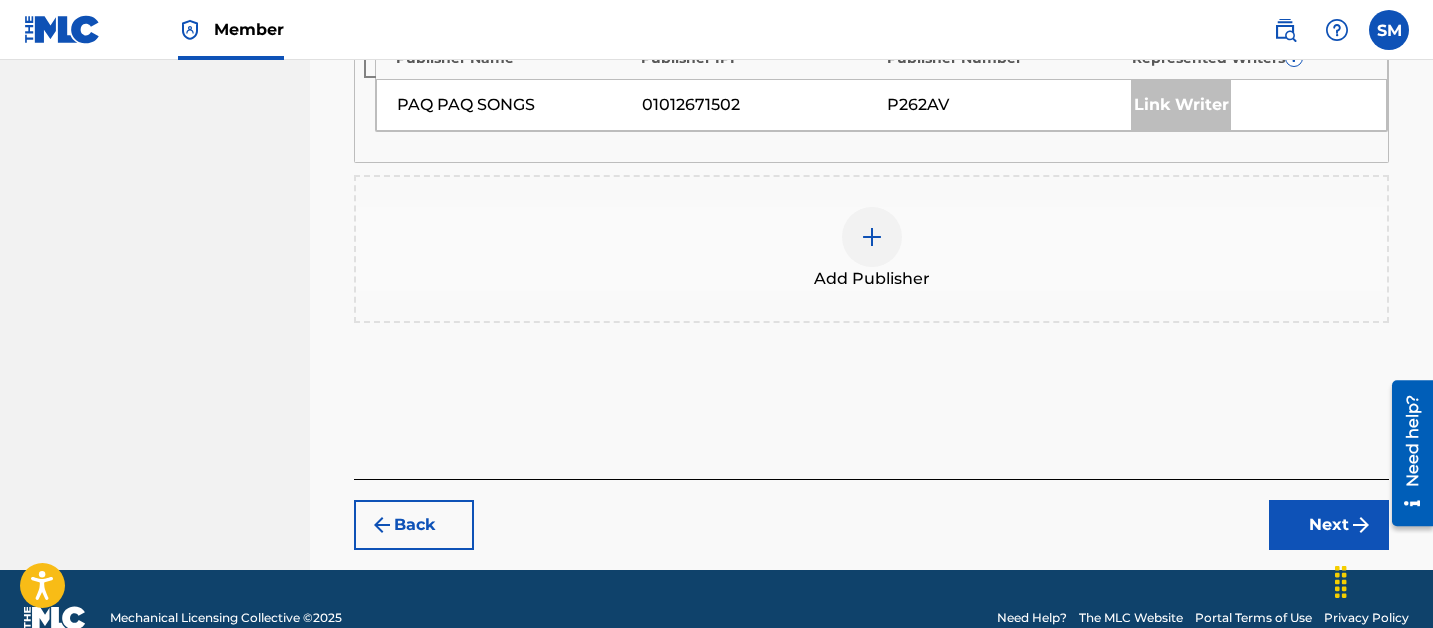 click at bounding box center [872, 237] 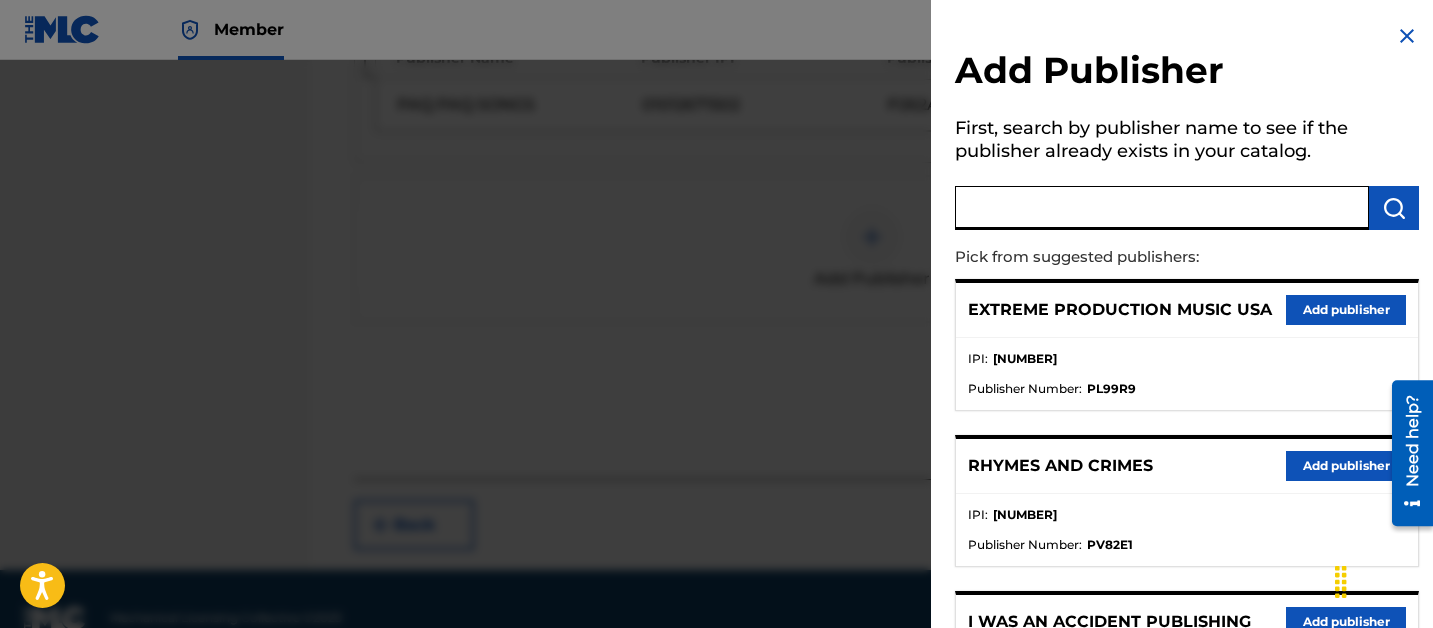 click at bounding box center [1162, 208] 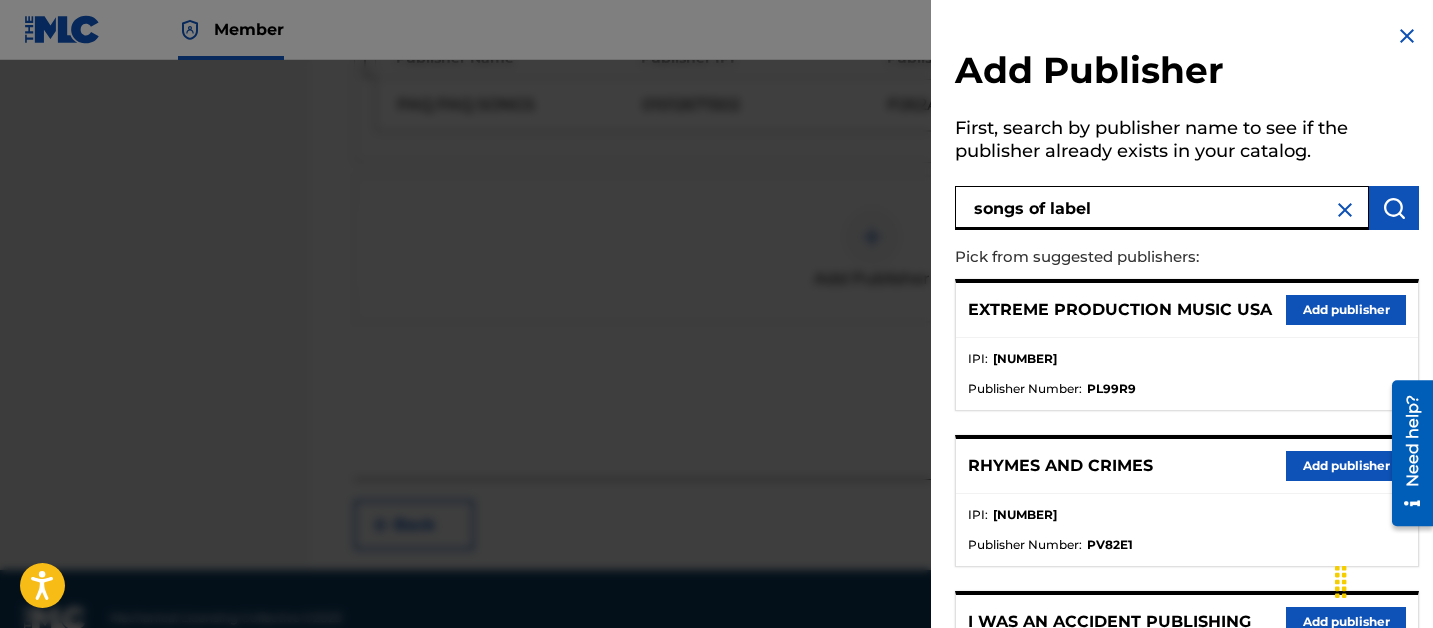 type on "songs of label" 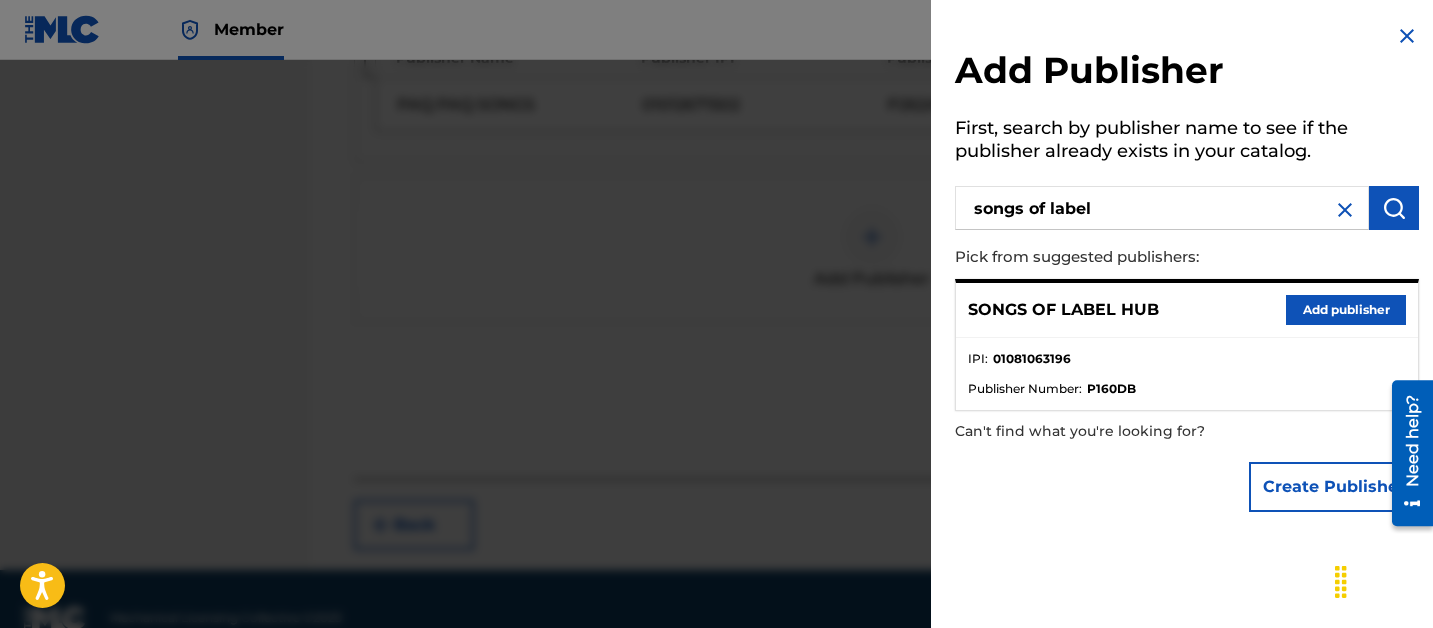 click on "Add publisher" at bounding box center (1346, 310) 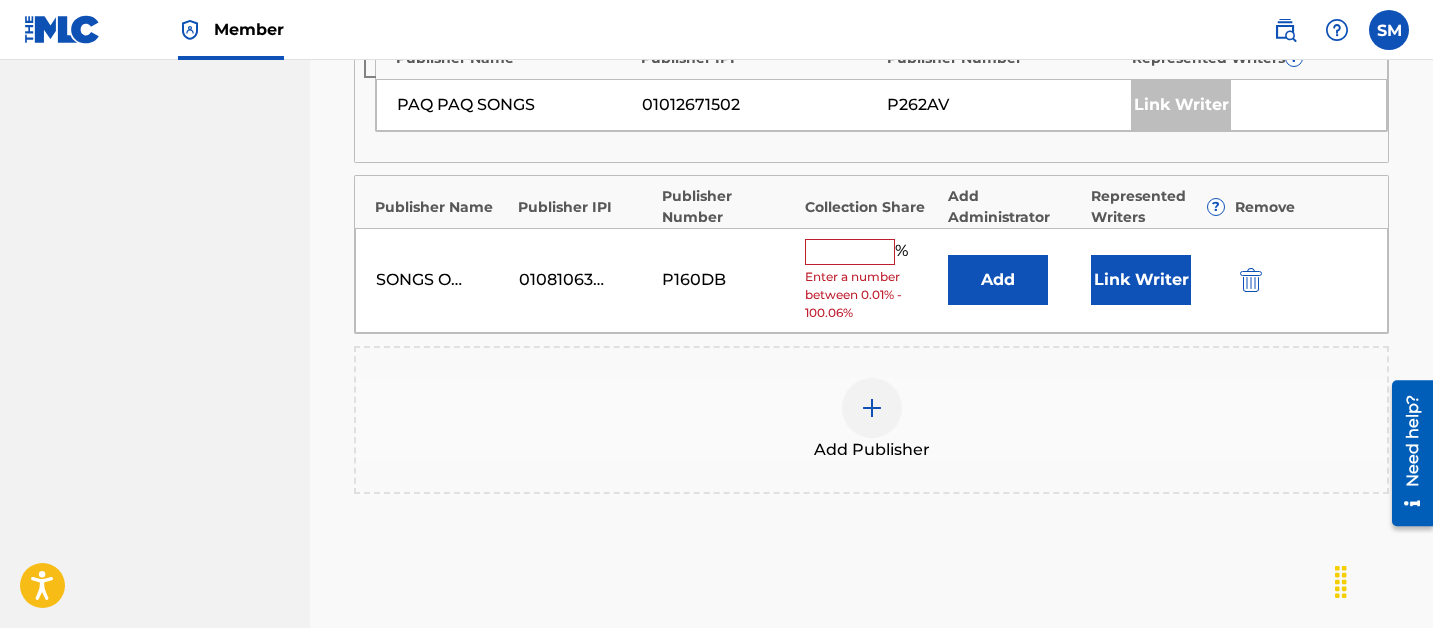 click at bounding box center (850, 252) 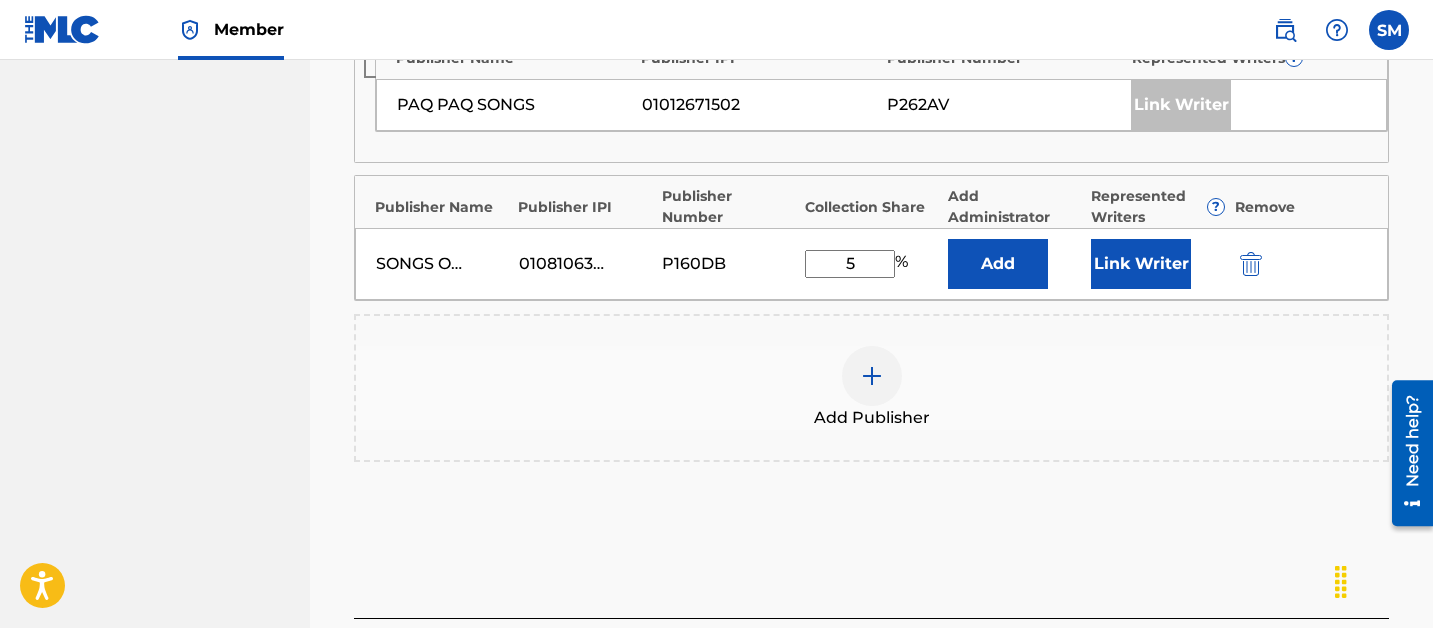 type on "5" 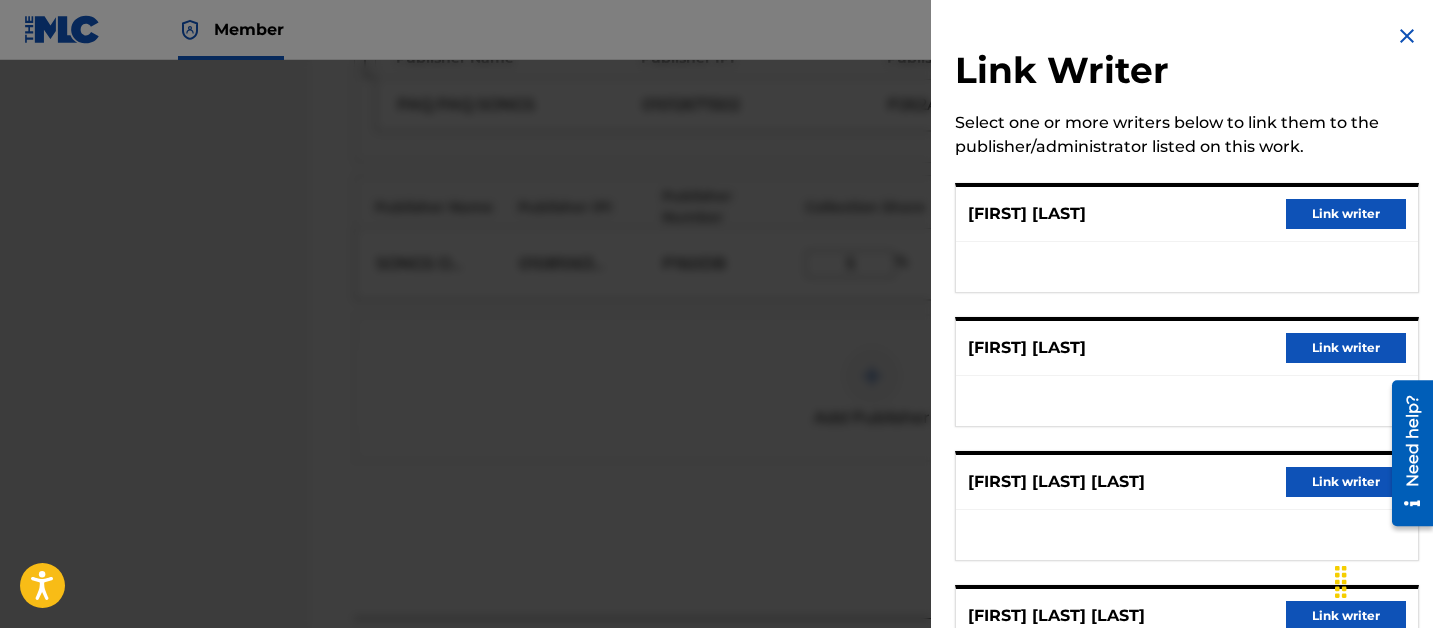 click on "Link writer" at bounding box center [1346, 214] 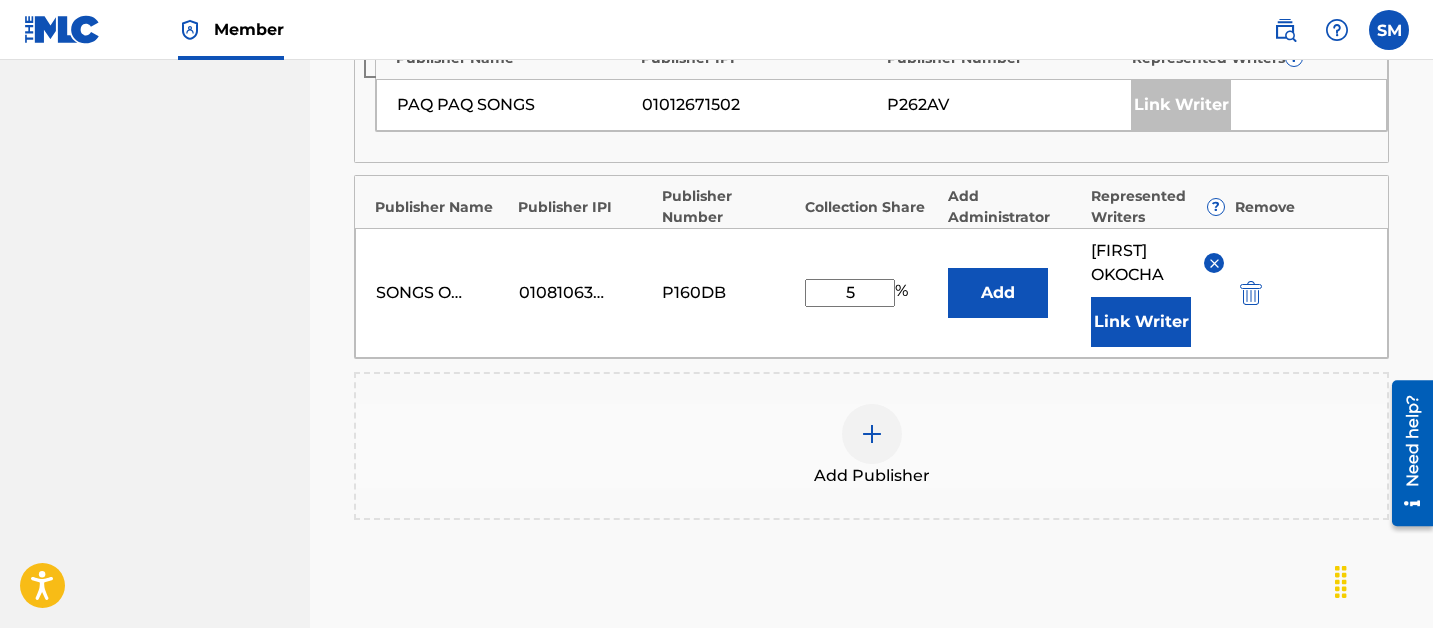 scroll, scrollTop: 1259, scrollLeft: 0, axis: vertical 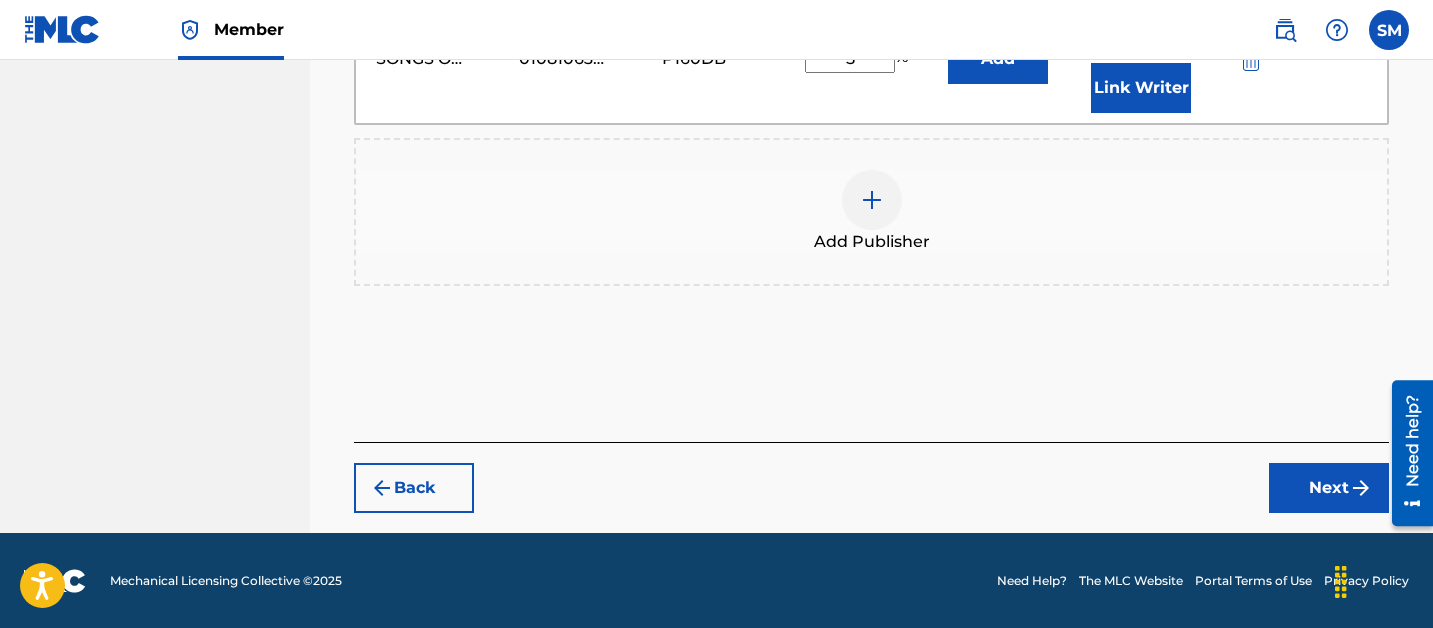 click on "Claiming Tool Search Add Publishers & Shares Review Submit Add Publishers & Shares Enter your publisher(s)/administrator(s). SOWETO (WITH TIIMIE & TEMPOE) A maximum of   45 %  of shares may be claimed Publishers ( 3 ) ? REQUIRED Total shares:  55 % Administrator ? Administrator IPI Administrator Number Collection Share Remove SONY/ATV SONGS LLC 00187062752 P8301A 35 Publisher Name Publisher IPI Publisher Number Represented Writers ? AVEX USA HITS 01127117099 P205BO ANTHONY   VICTOR Link Writer EMPIRE STRIKES FIRST 00747866487 P05760 15 Publisher Name Publisher IPI Publisher Number Represented Writers ? PAQ PAQ SONGS 01012671502 P262AV Link Writer Publisher Name Publisher IPI Publisher Number Collection Share Add Administrator Represented Writers ? Remove SONGS OF LABEL HUB 01081063196 P160DB 5 % Add STEPHANIE   OKOCHA Link Writer Add Publisher Back Next" at bounding box center [871, -308] 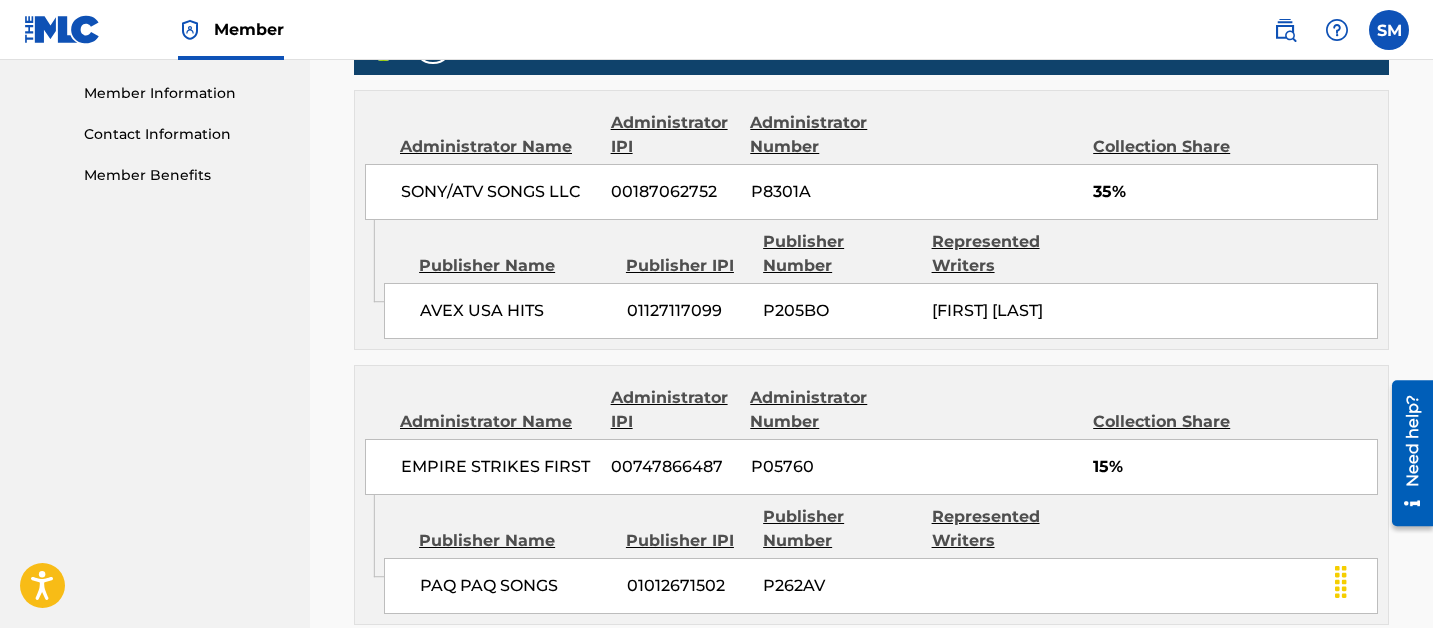 scroll, scrollTop: 1291, scrollLeft: 0, axis: vertical 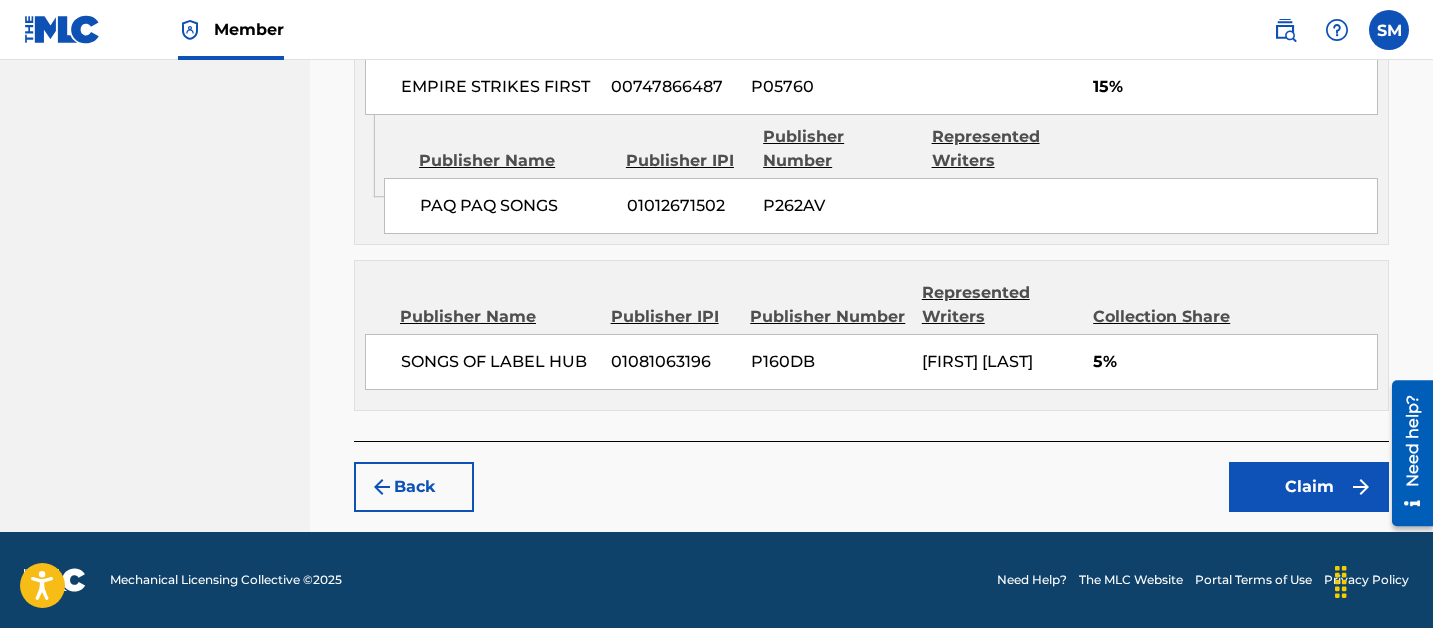 click on "Back Claim" at bounding box center (871, 476) 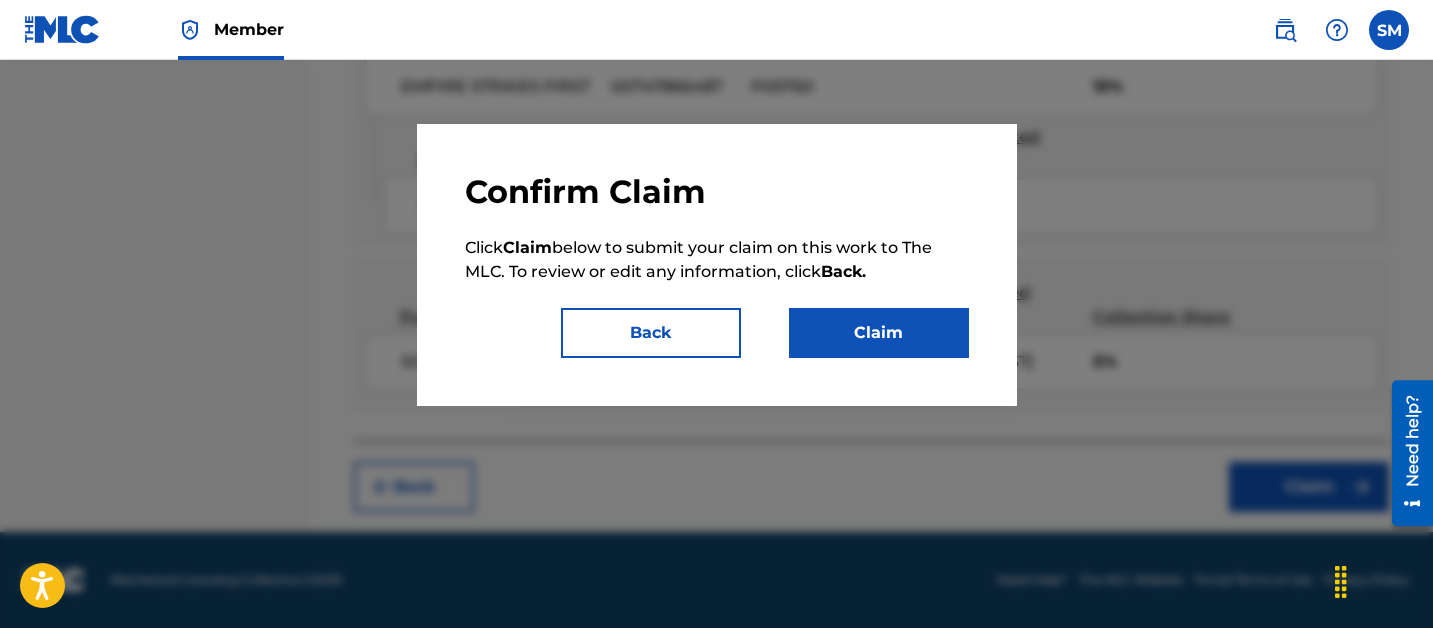 click on "Claim" at bounding box center [879, 333] 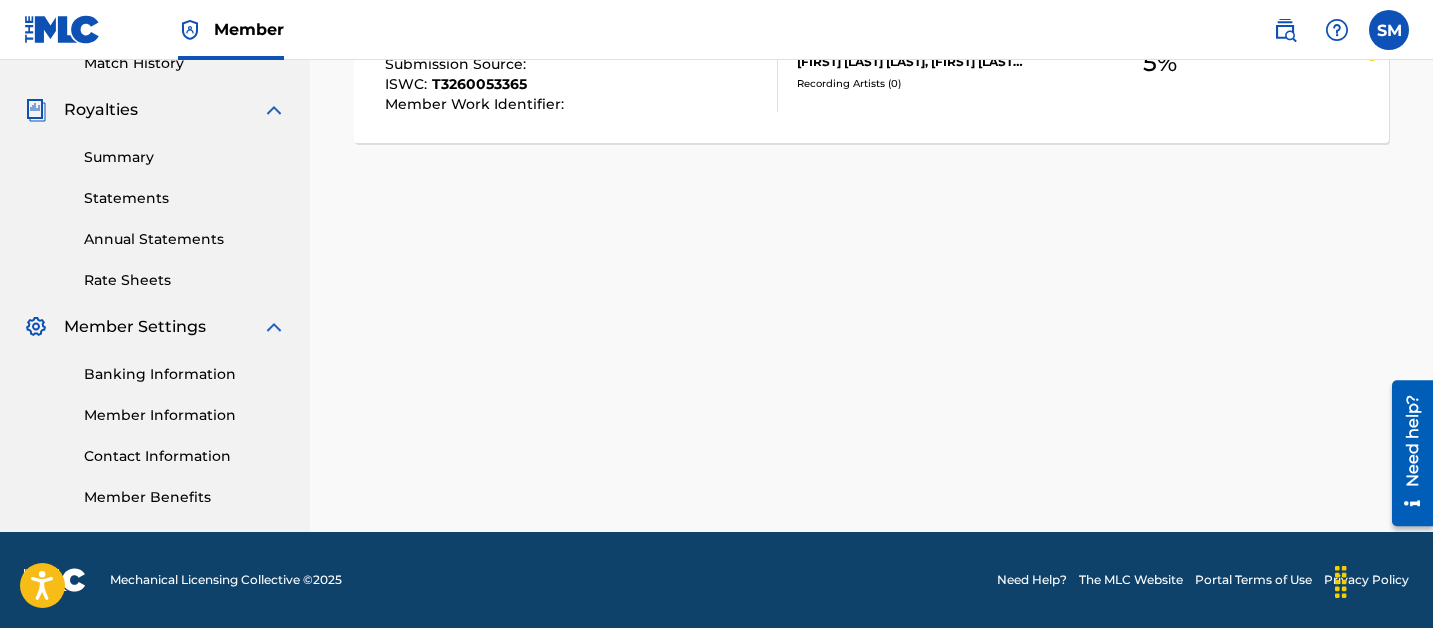 scroll, scrollTop: 114, scrollLeft: 0, axis: vertical 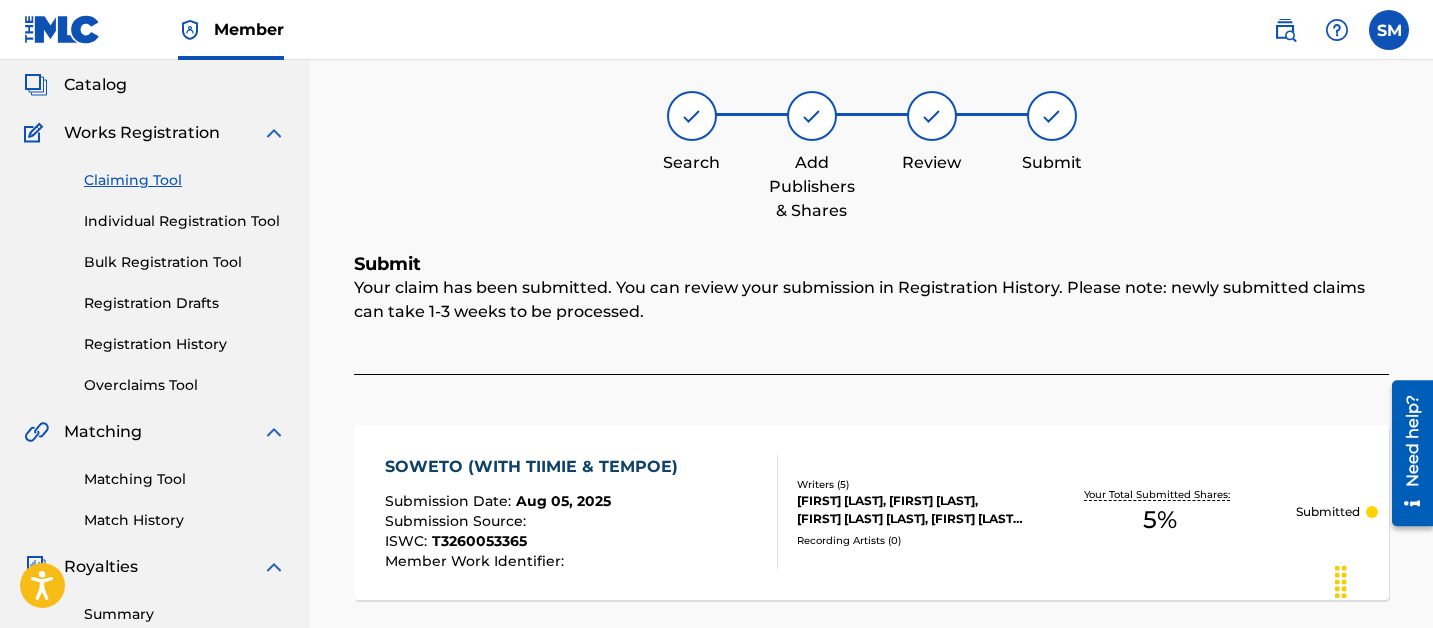 drag, startPoint x: 142, startPoint y: 187, endPoint x: 361, endPoint y: 209, distance: 220.10225 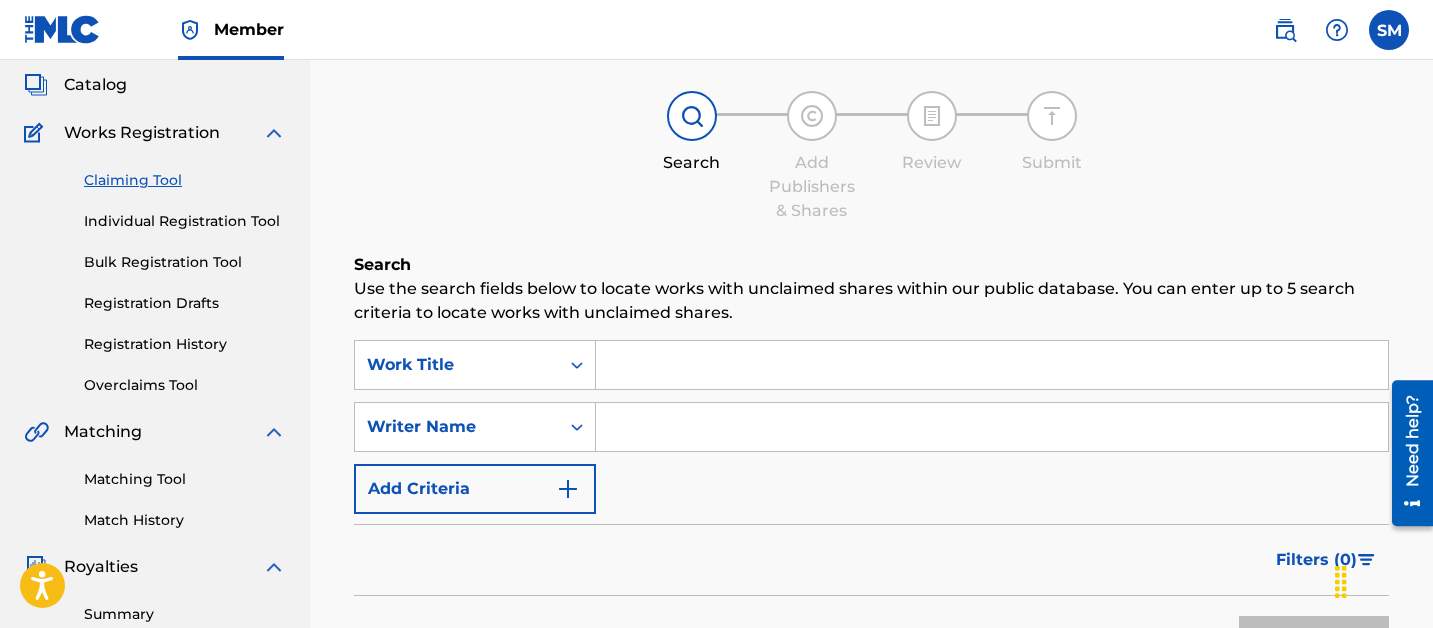 scroll, scrollTop: 0, scrollLeft: 0, axis: both 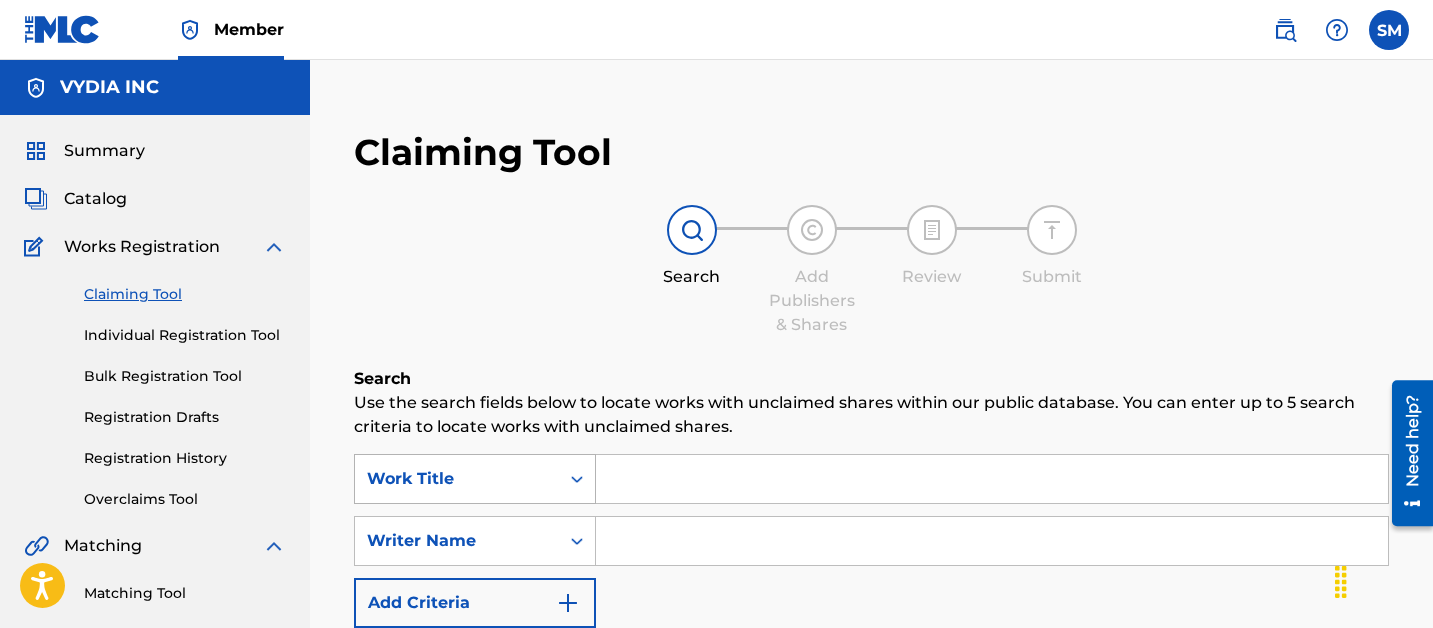 click on "Work Title" at bounding box center (457, 479) 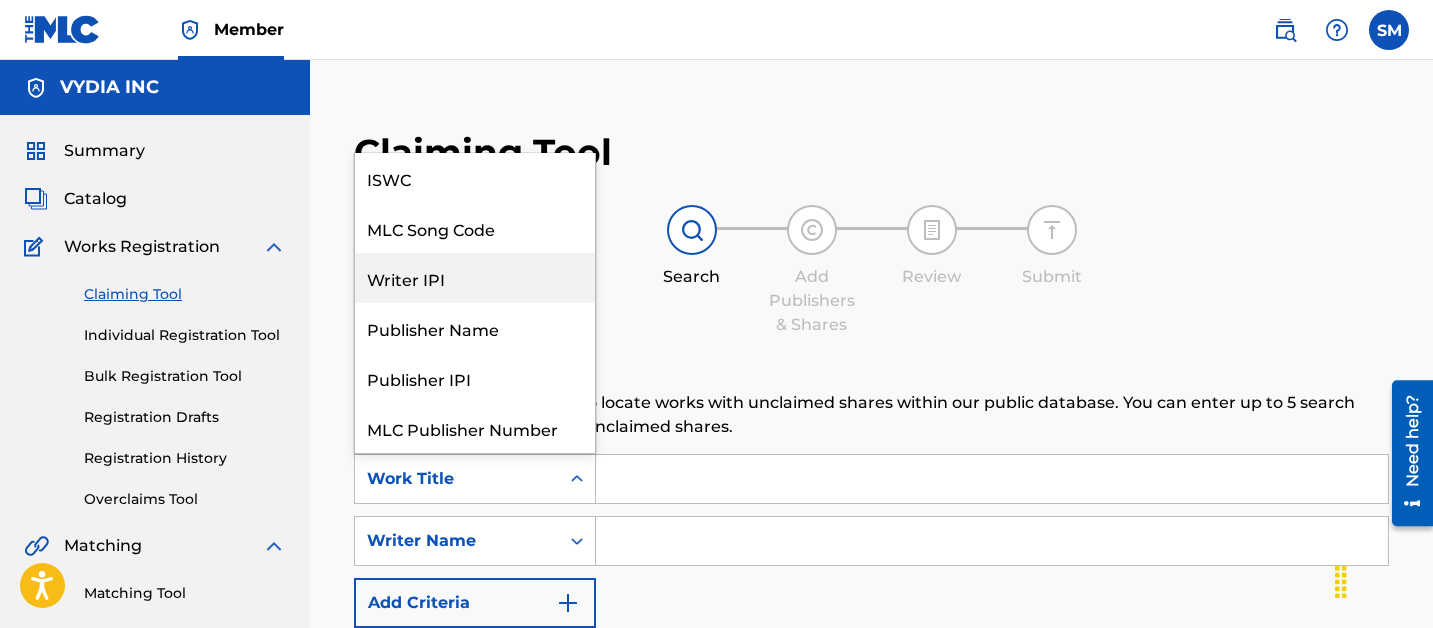 scroll, scrollTop: 50, scrollLeft: 0, axis: vertical 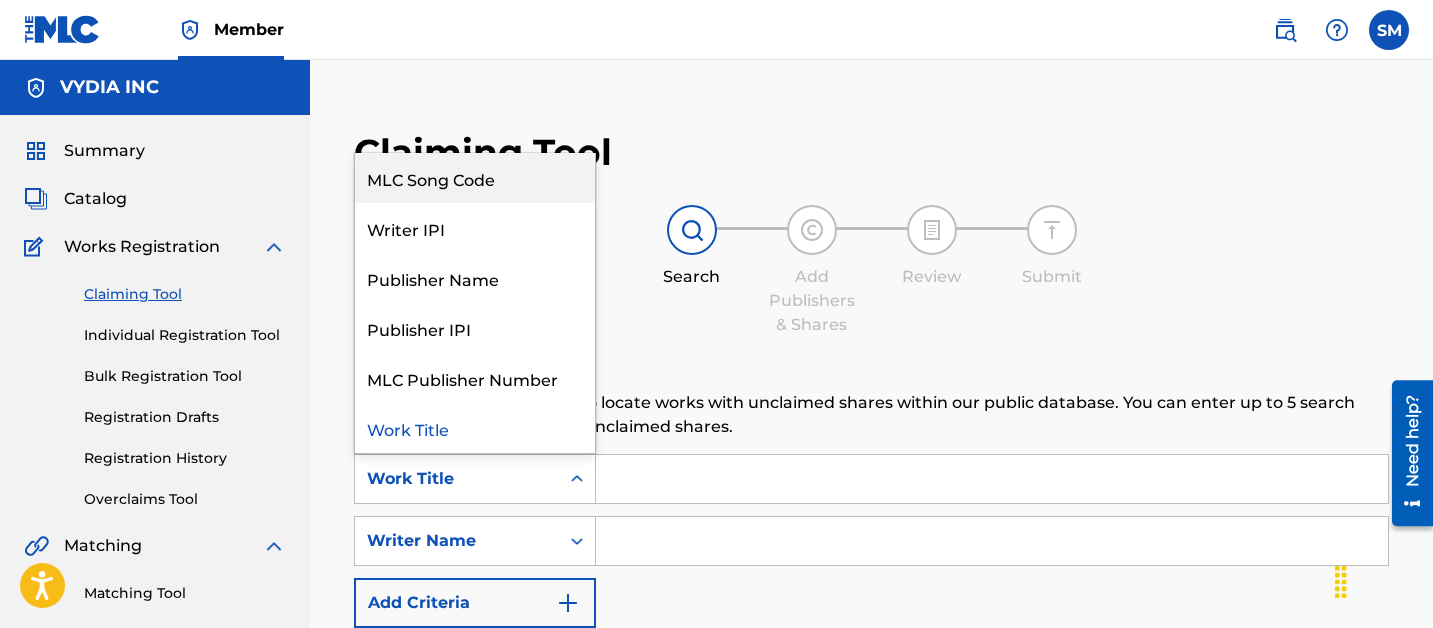 click on "MLC Song Code" at bounding box center (475, 178) 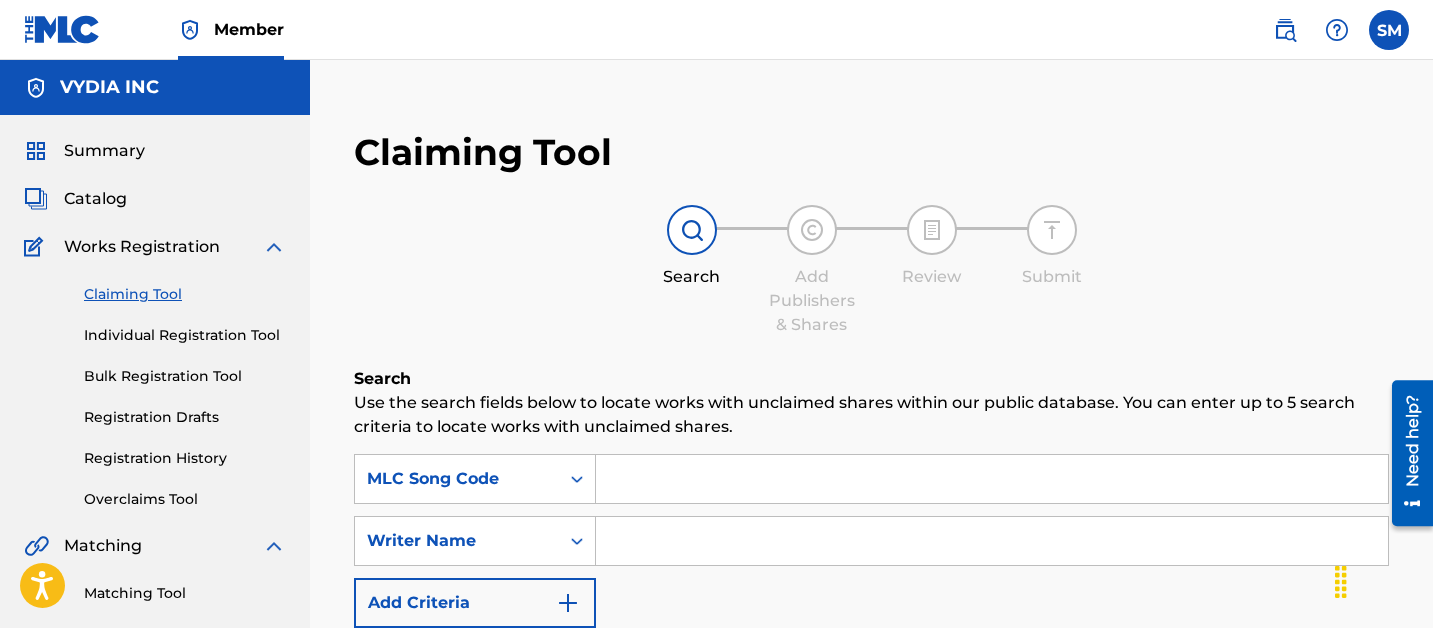 click at bounding box center (992, 479) 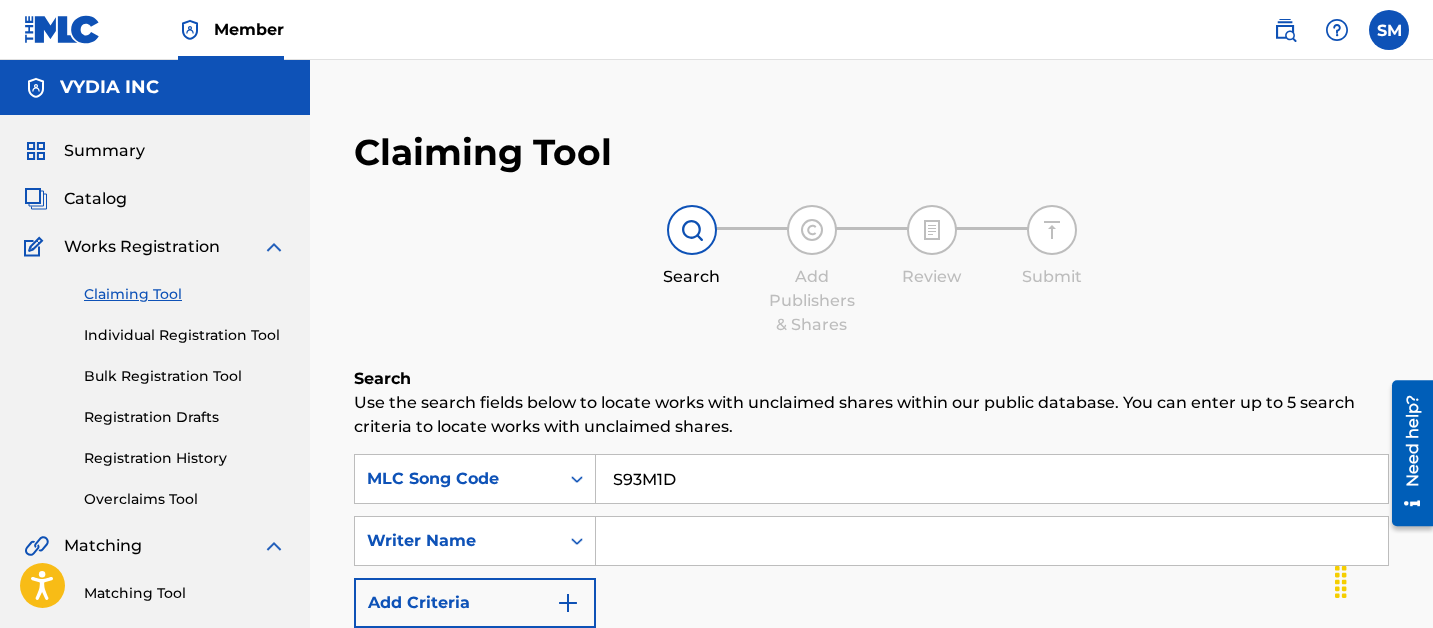 click on "Search" at bounding box center (1314, 755) 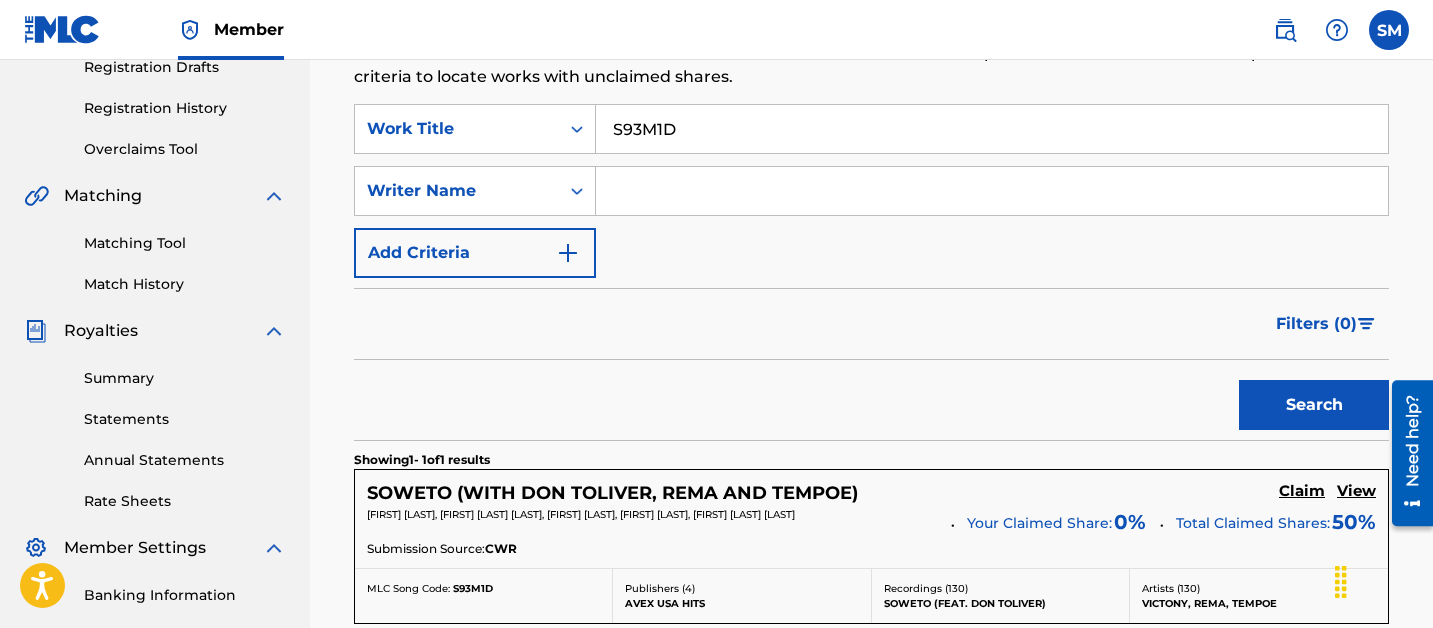 scroll, scrollTop: 647, scrollLeft: 0, axis: vertical 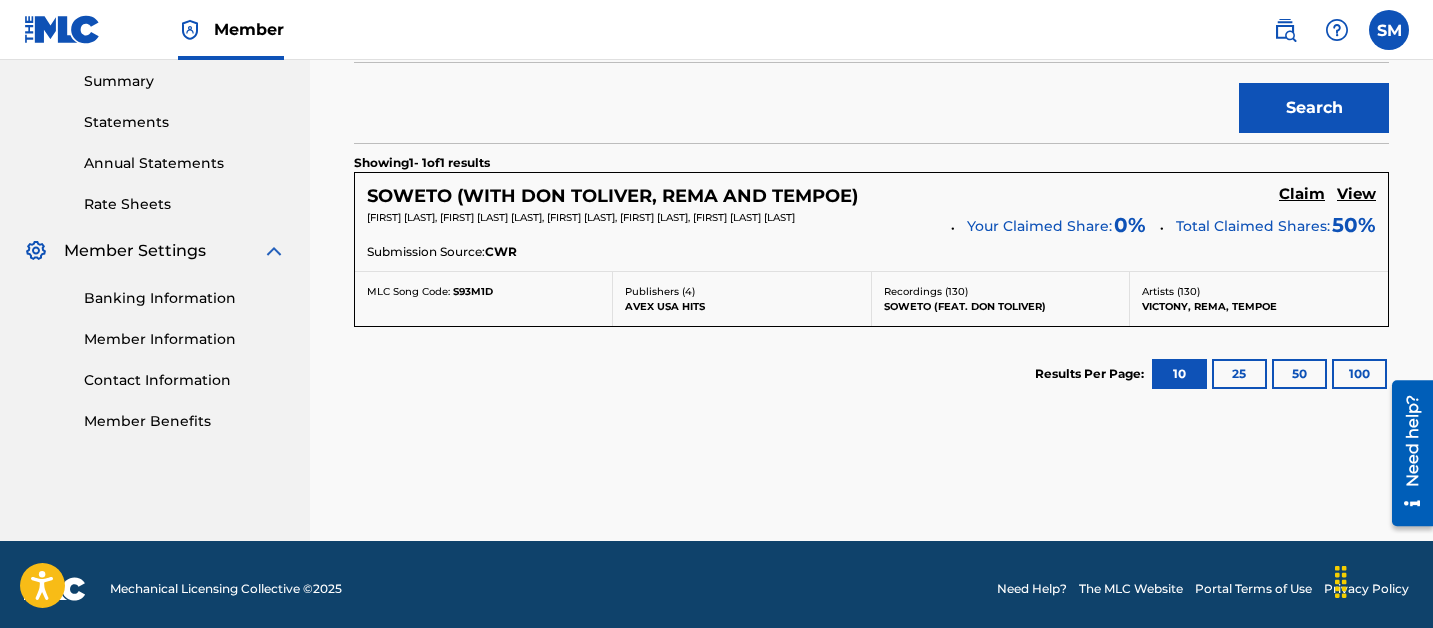 click on "Claim" at bounding box center [1302, 196] 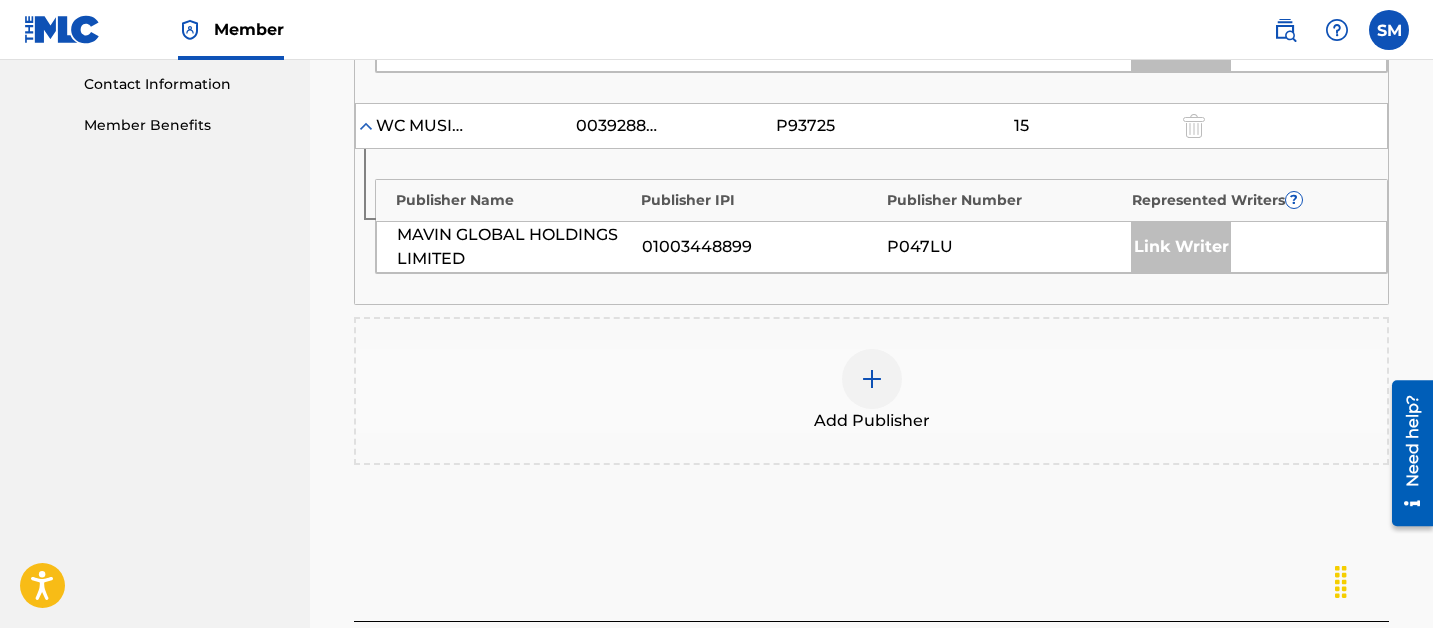 scroll, scrollTop: 1109, scrollLeft: 0, axis: vertical 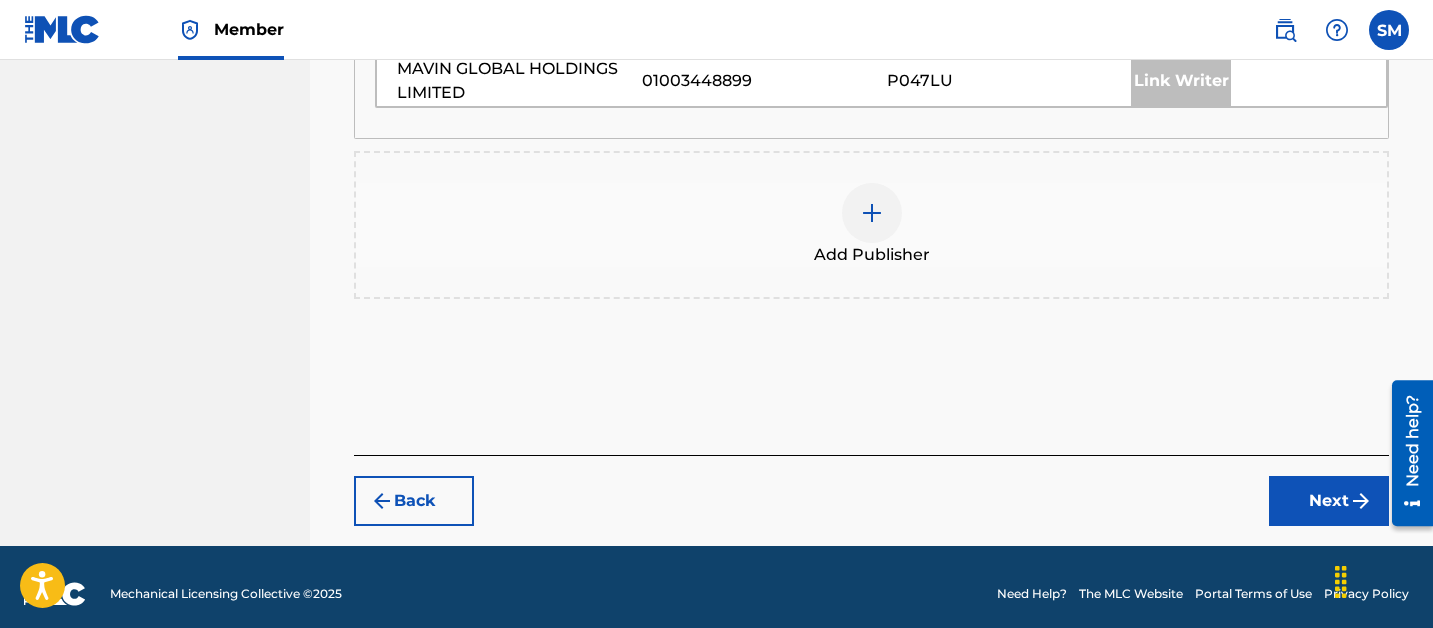 click on "Add Publisher" at bounding box center (871, 225) 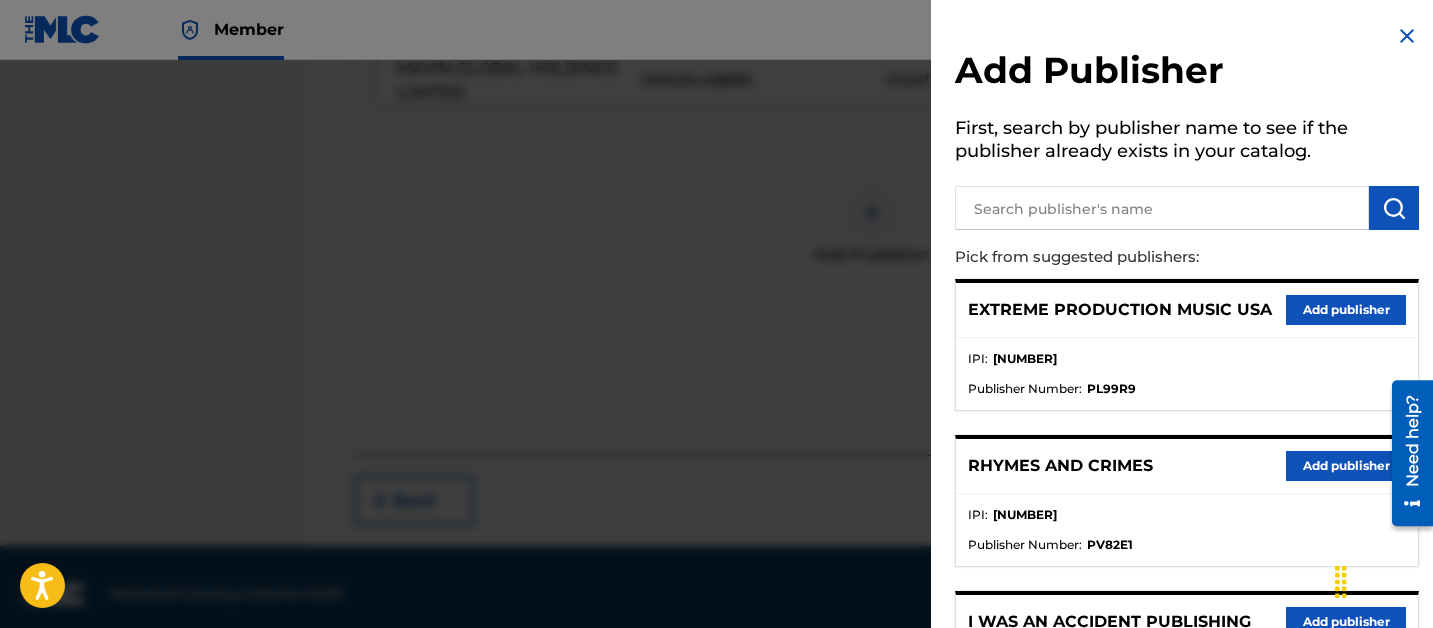 click at bounding box center [1162, 208] 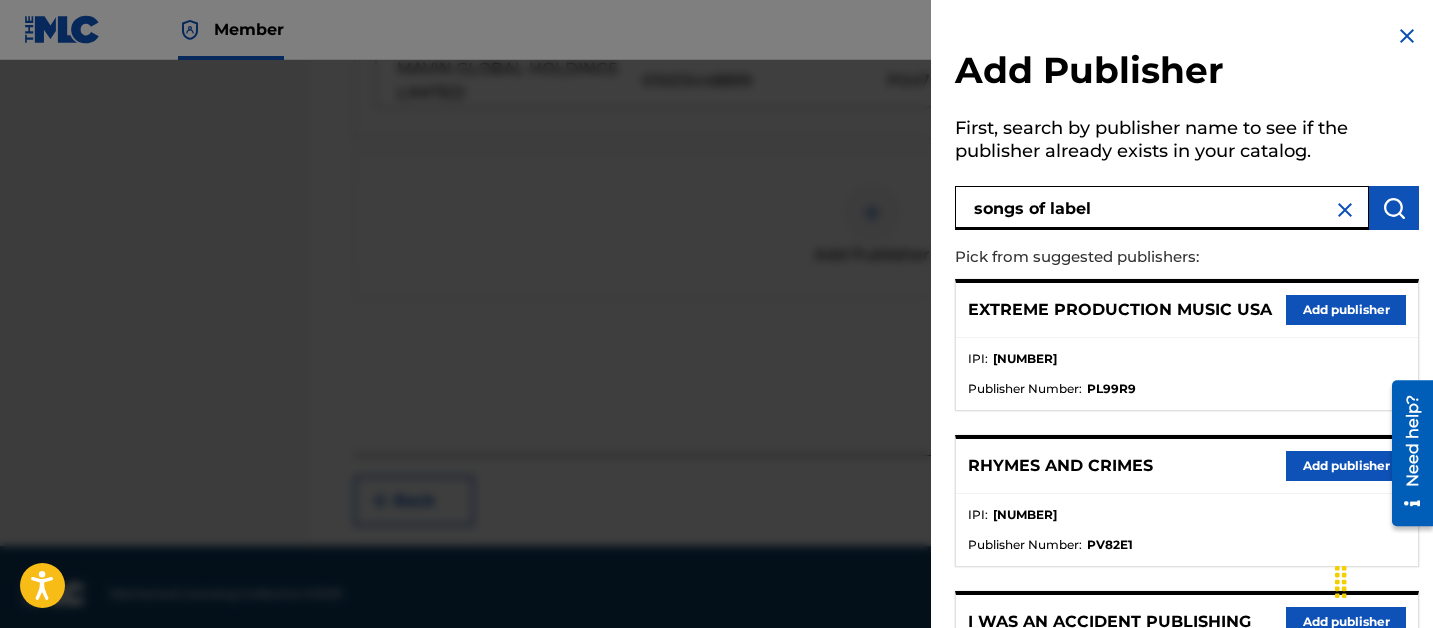 type on "songs of label" 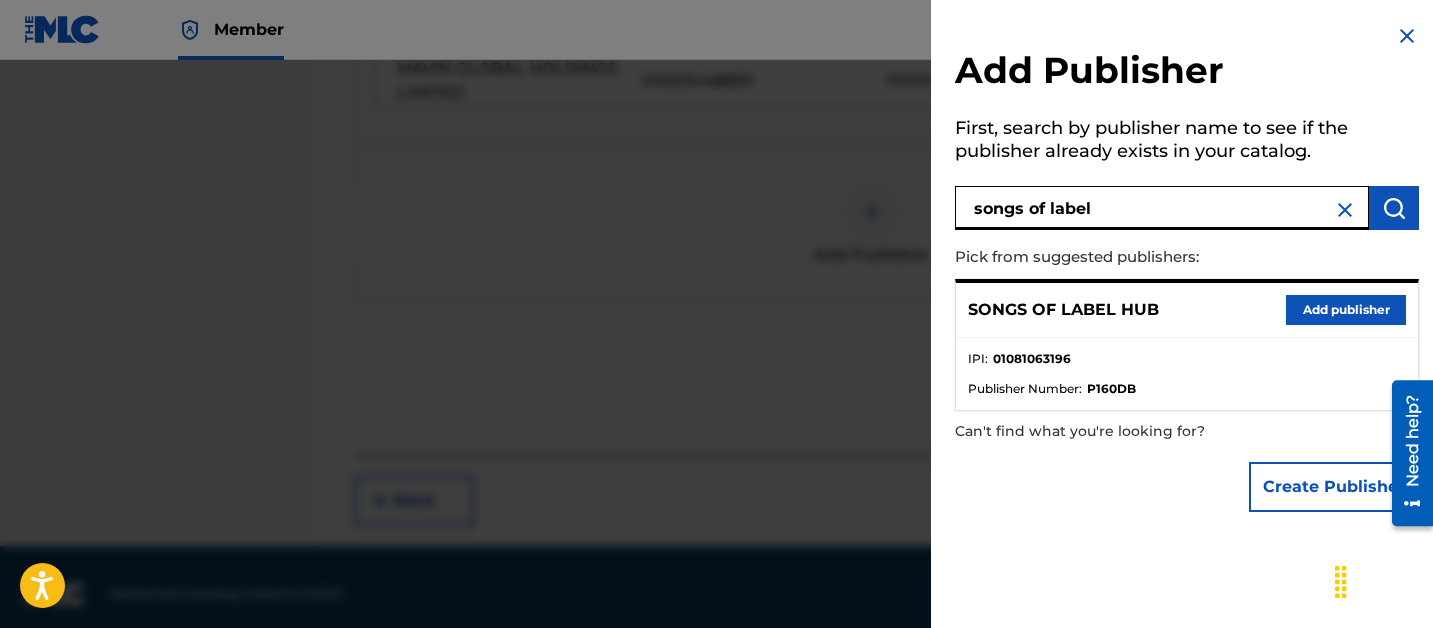 click on "Add publisher" at bounding box center [1346, 310] 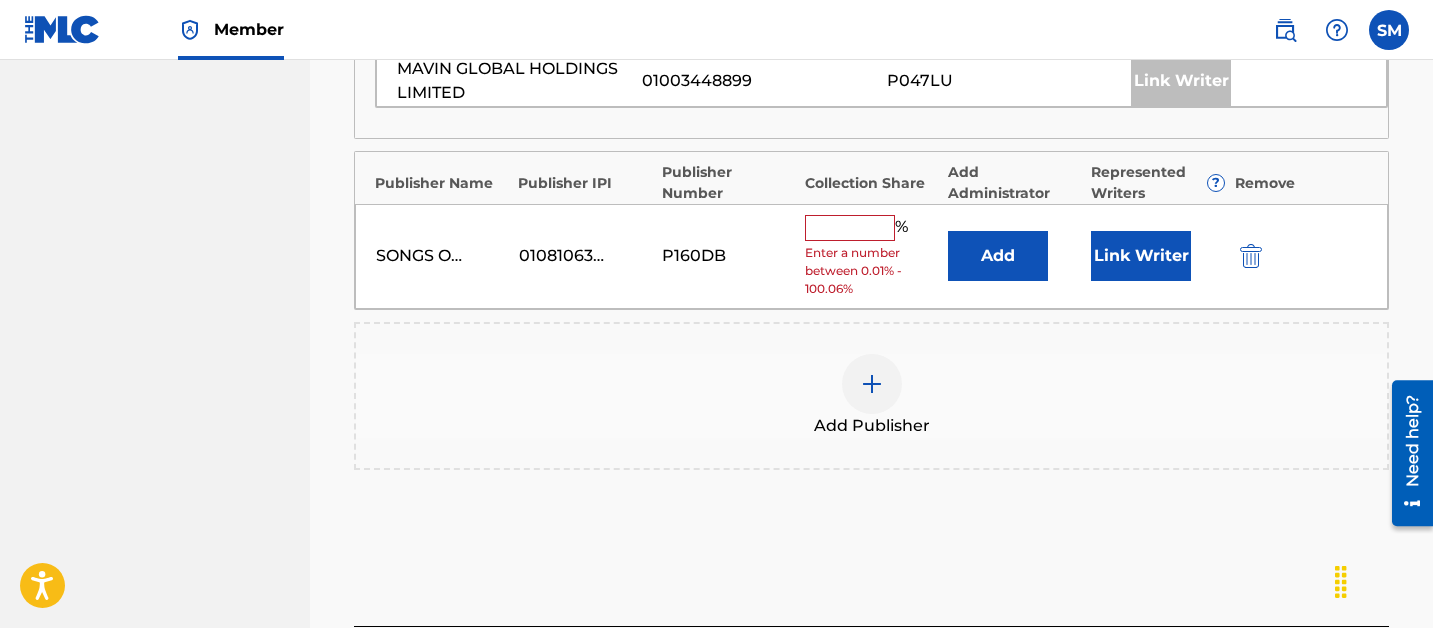 click at bounding box center (850, 228) 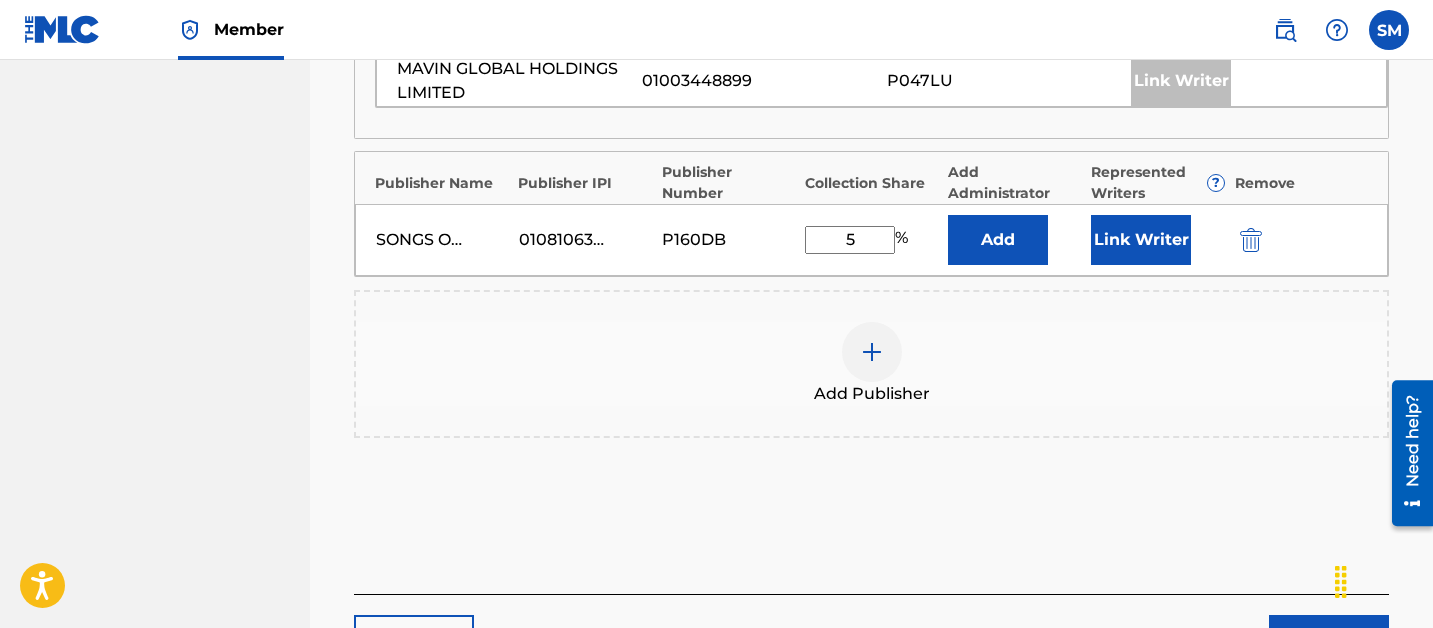 type on "5" 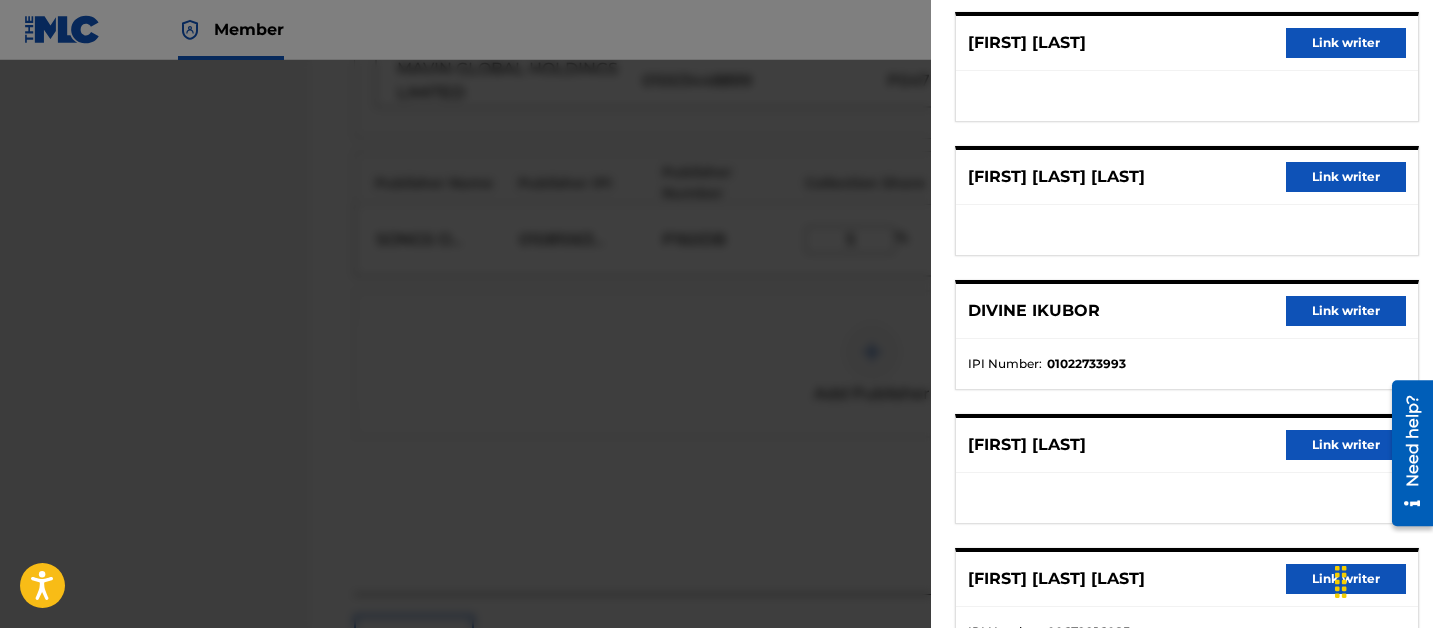scroll, scrollTop: 249, scrollLeft: 0, axis: vertical 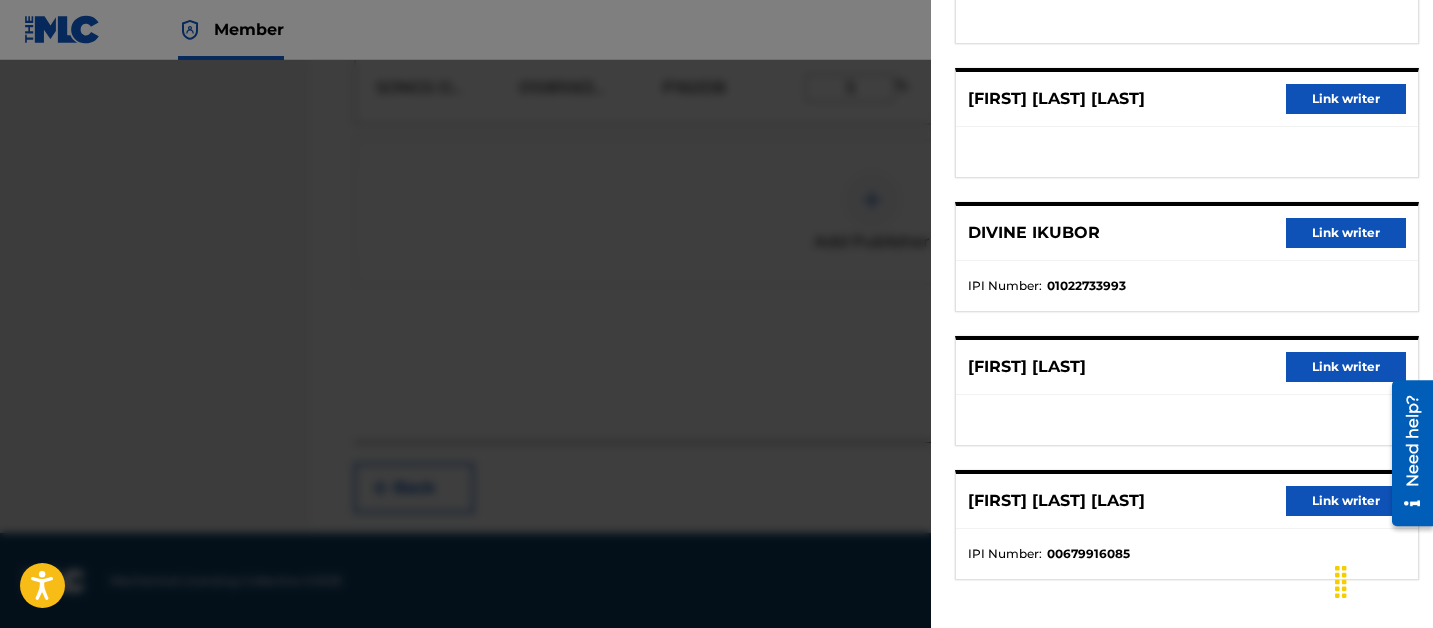 click at bounding box center [716, 374] 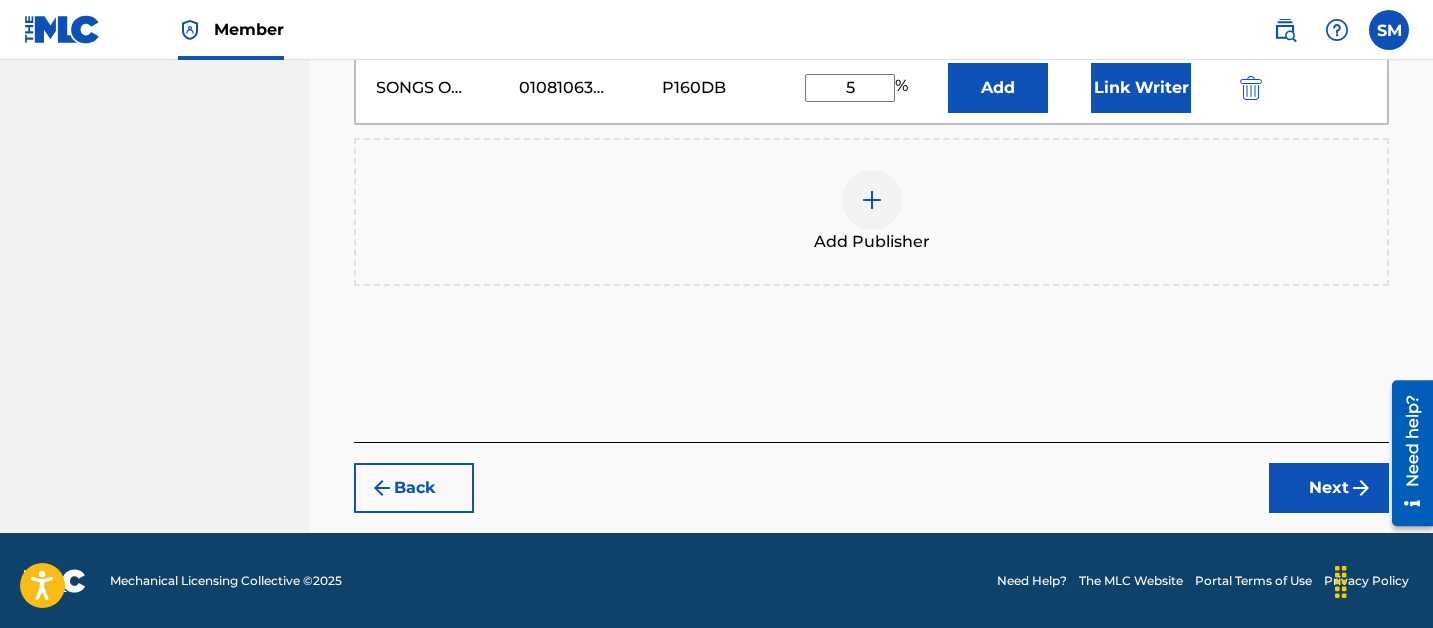 click on "Next" at bounding box center (1329, 488) 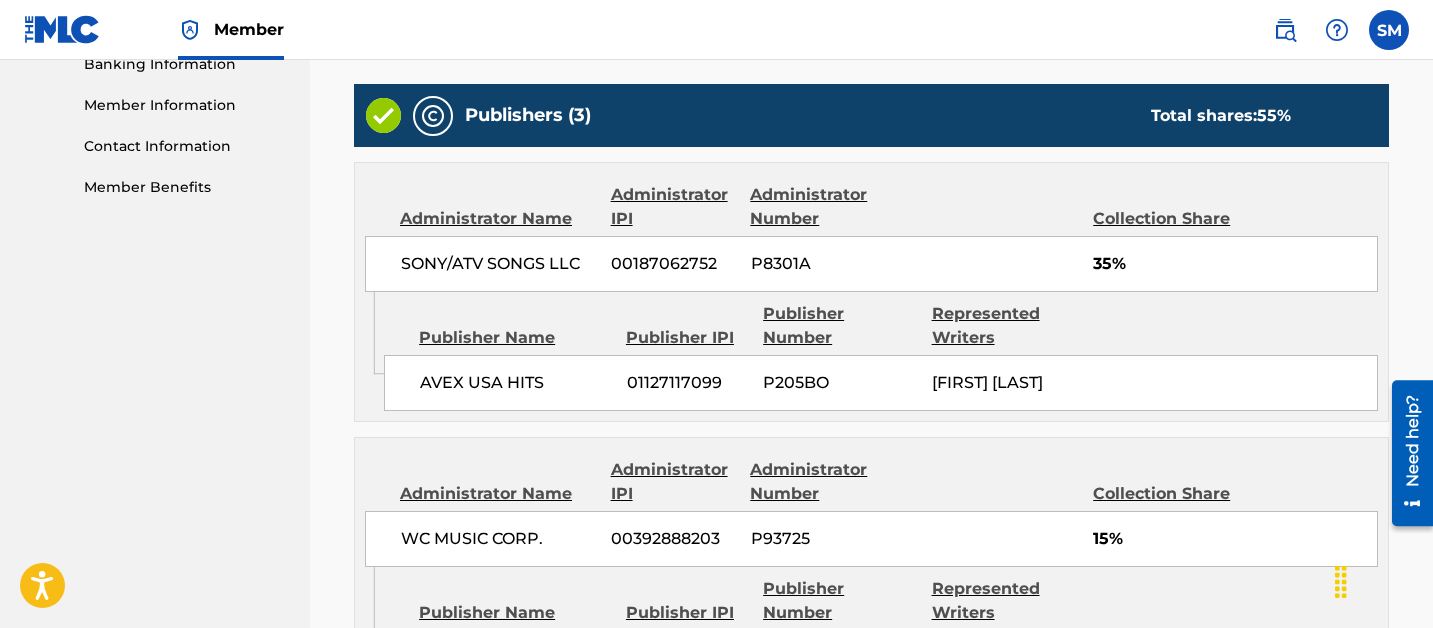 scroll, scrollTop: 1351, scrollLeft: 0, axis: vertical 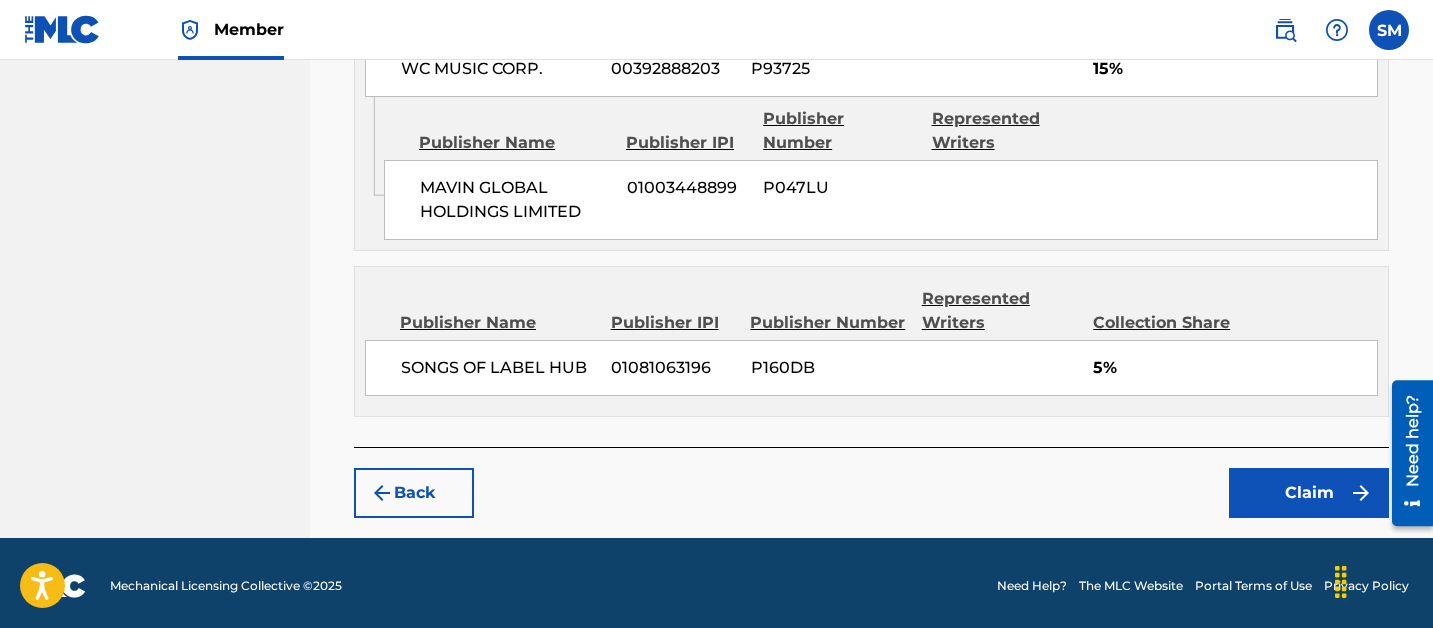 click on "Claim" at bounding box center (1309, 493) 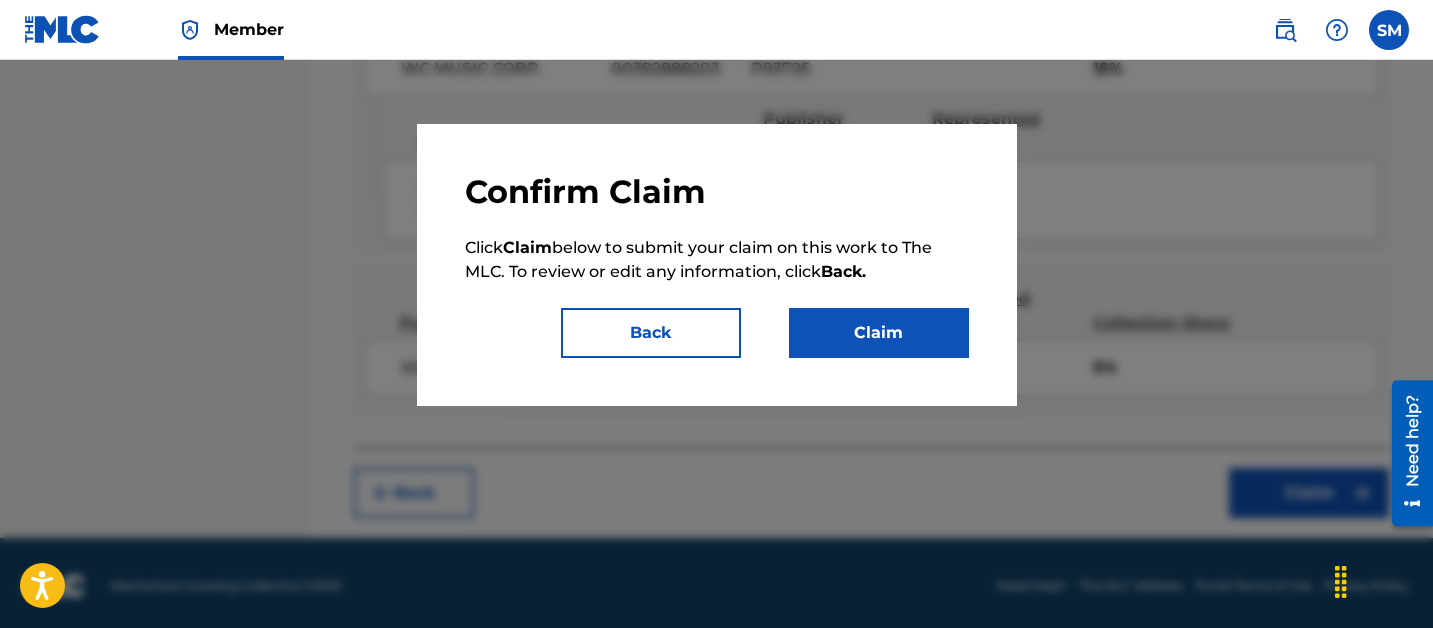 click on "Claim" at bounding box center [879, 333] 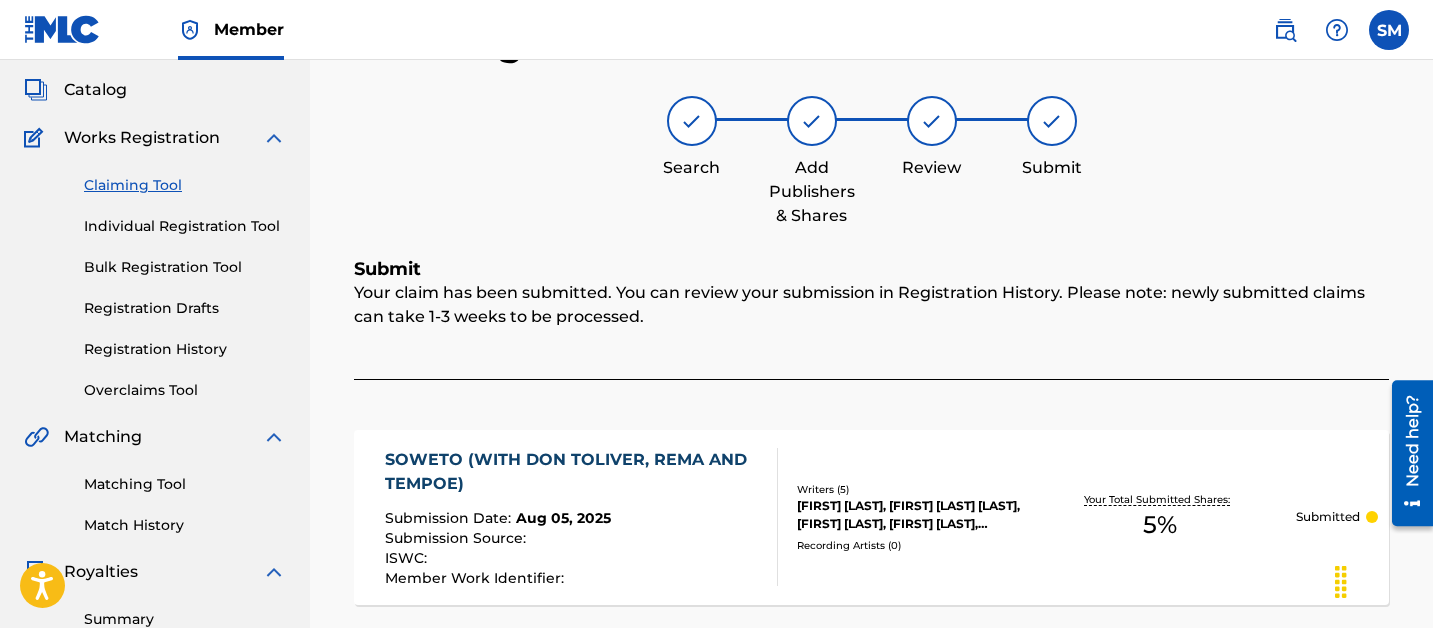 scroll, scrollTop: 0, scrollLeft: 0, axis: both 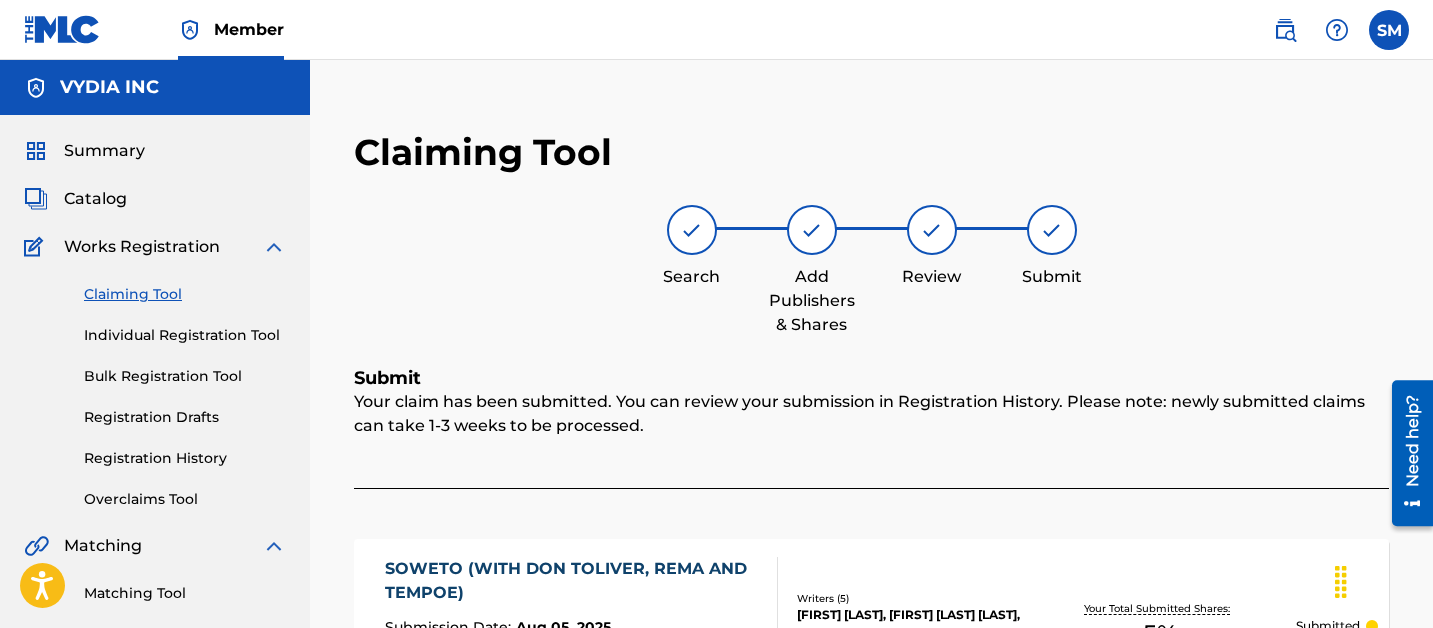 click on "Claiming Tool" at bounding box center [185, 294] 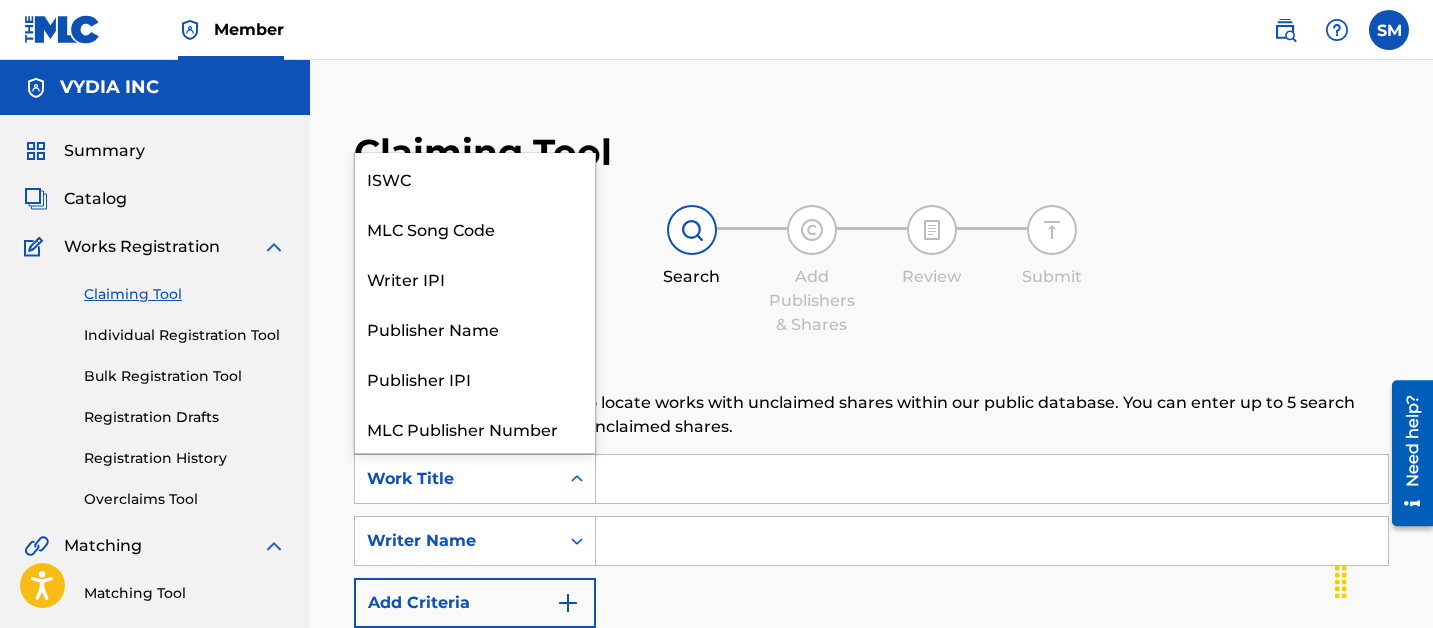click on "Work Title" at bounding box center (457, 479) 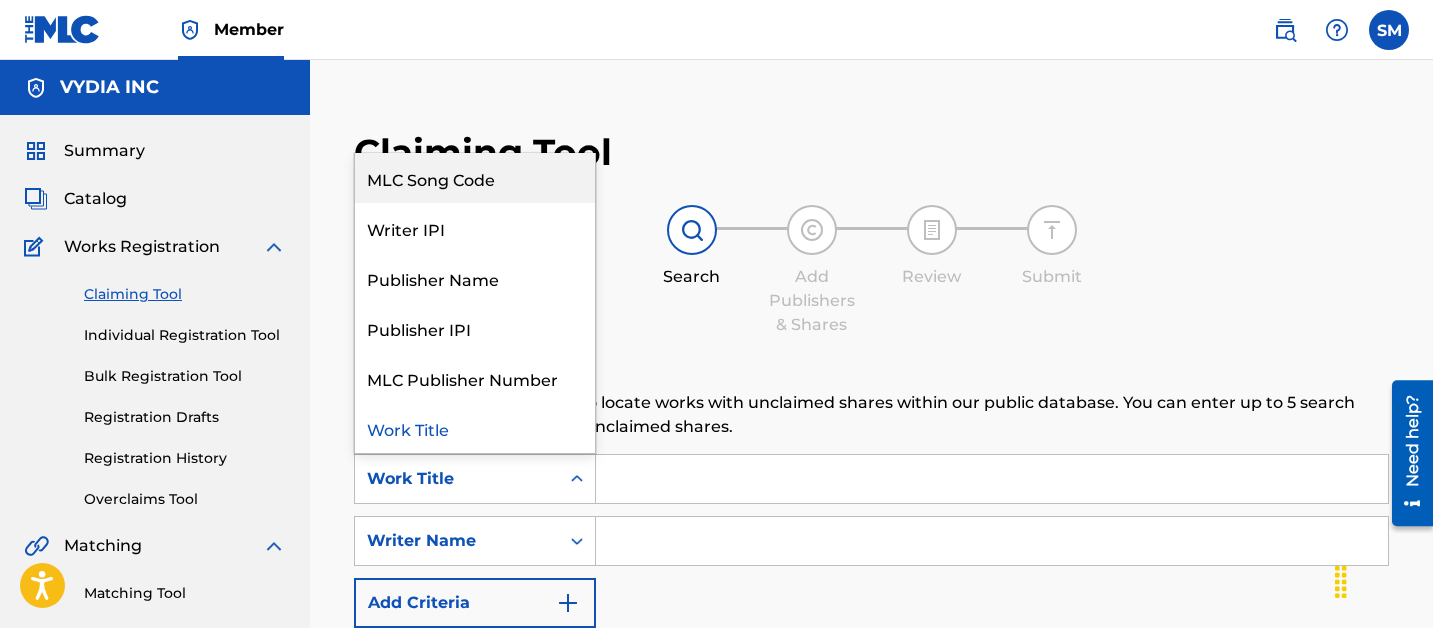 click on "MLC Song Code" at bounding box center (475, 178) 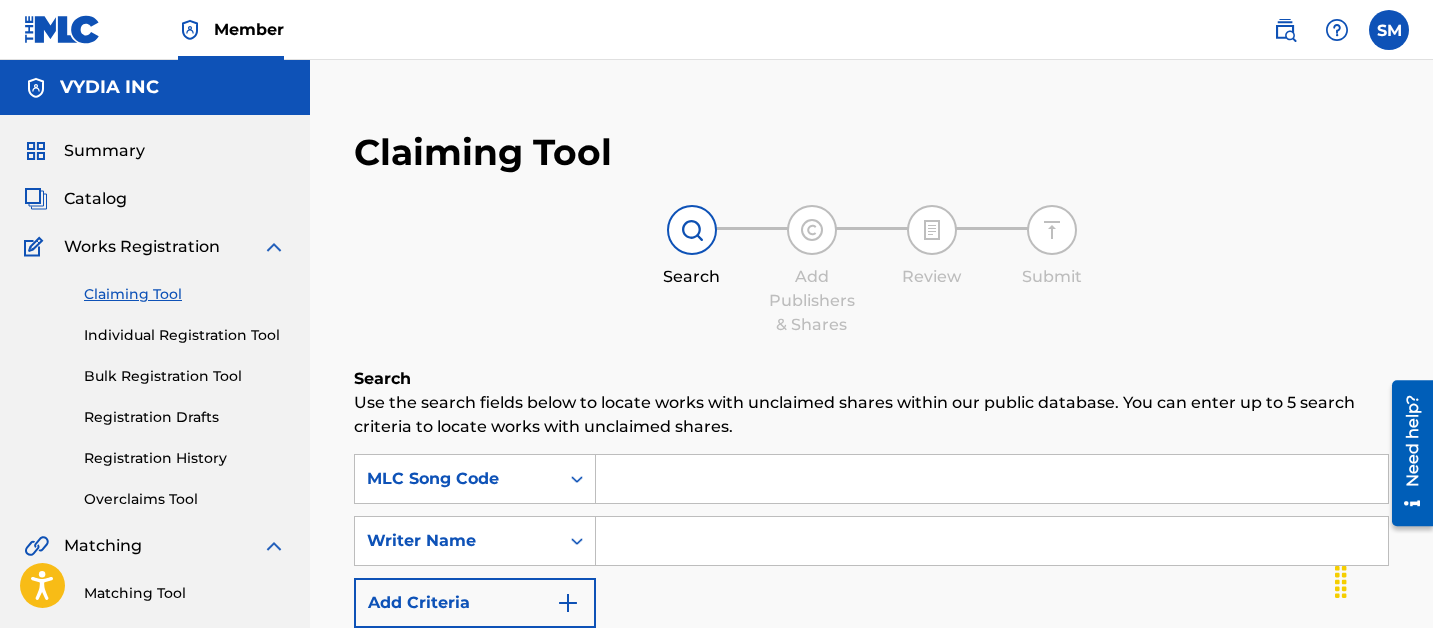 paste on "SI4SR5" 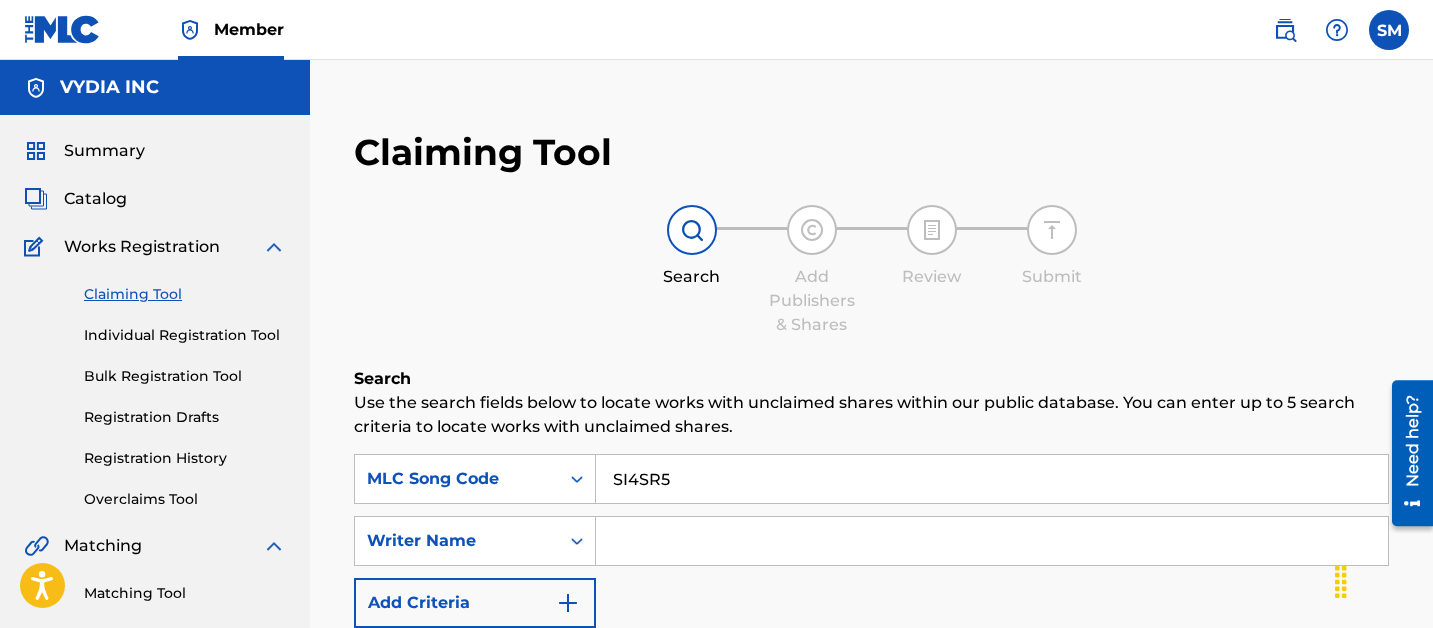 click on "Search" at bounding box center [1314, 755] 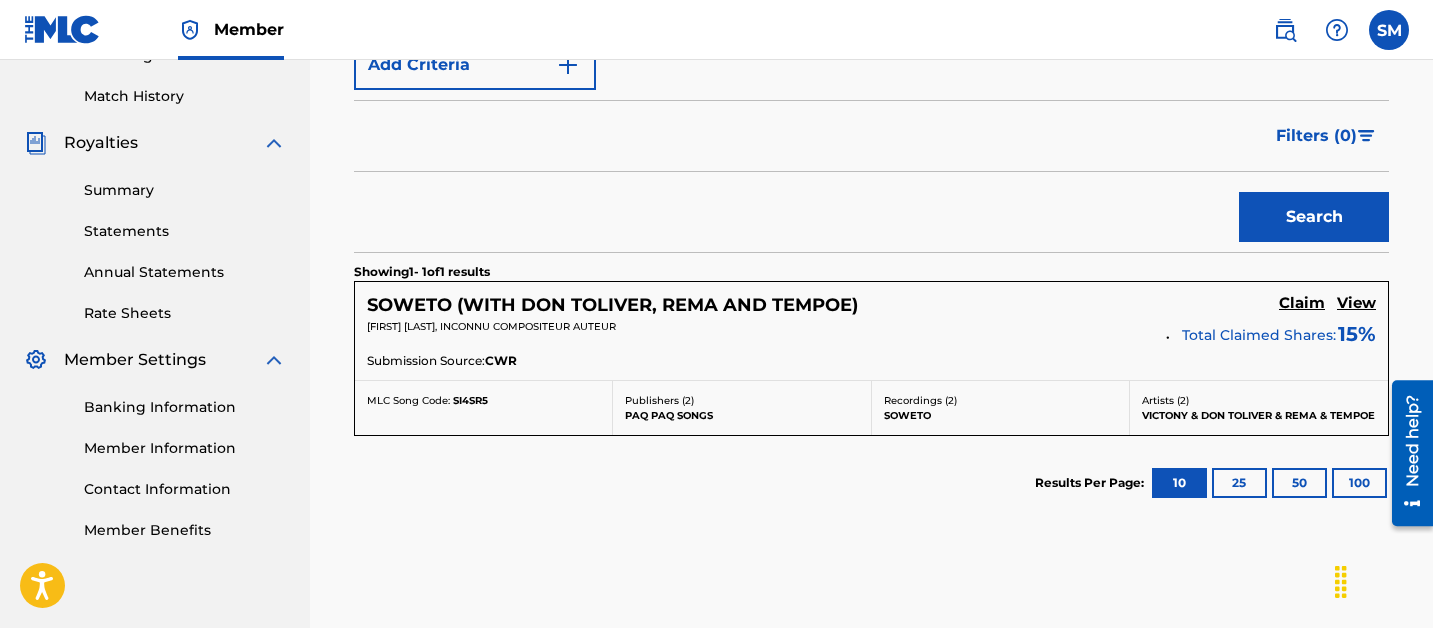 scroll, scrollTop: 656, scrollLeft: 0, axis: vertical 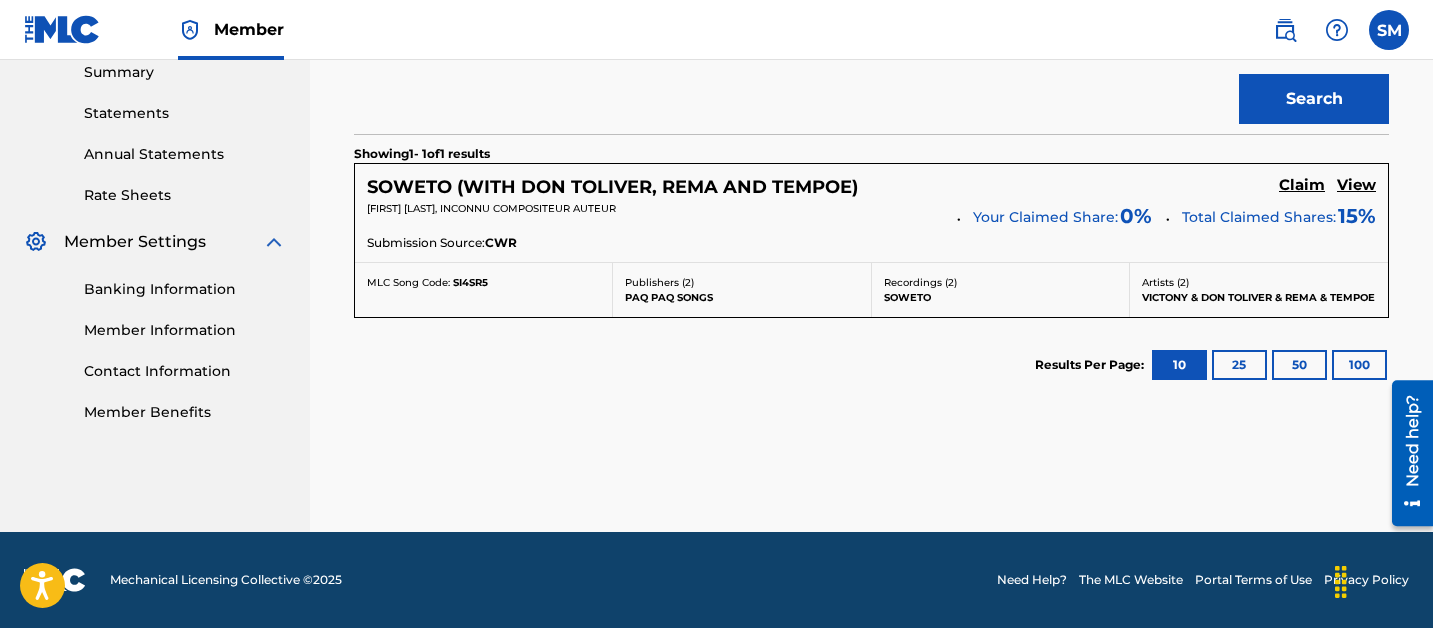 click on "Claim" at bounding box center [1302, 185] 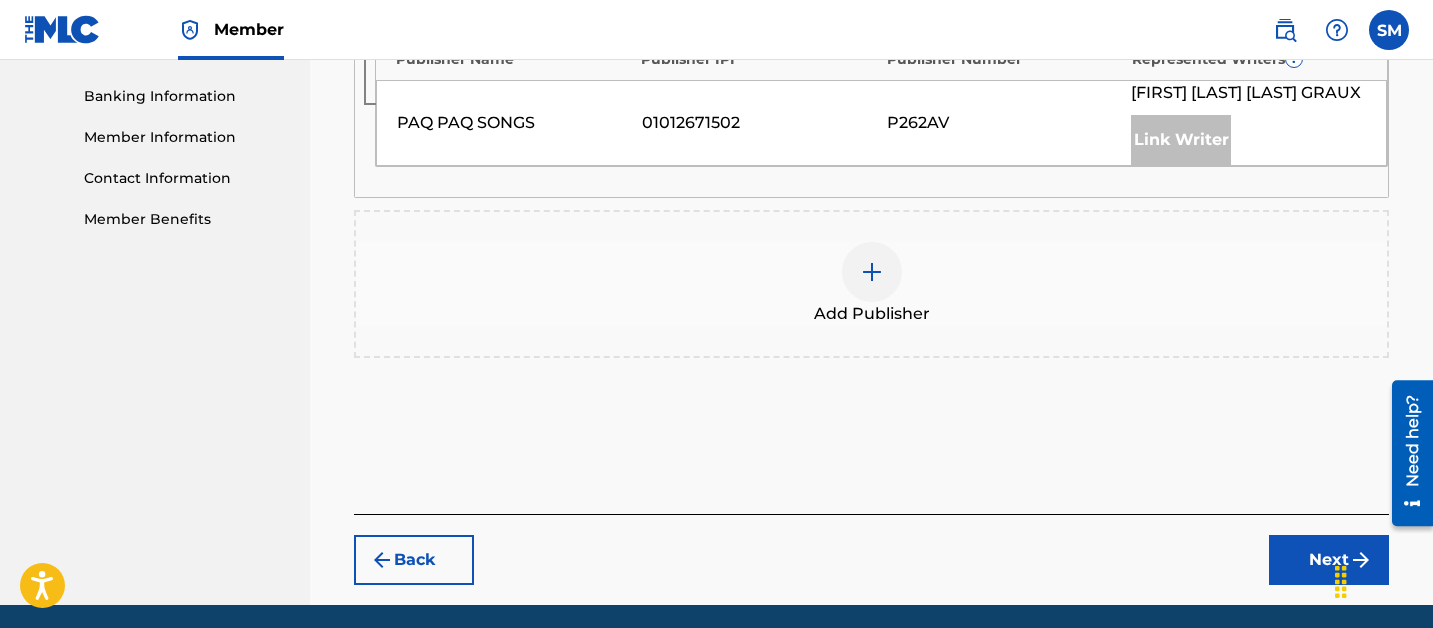 scroll, scrollTop: 865, scrollLeft: 0, axis: vertical 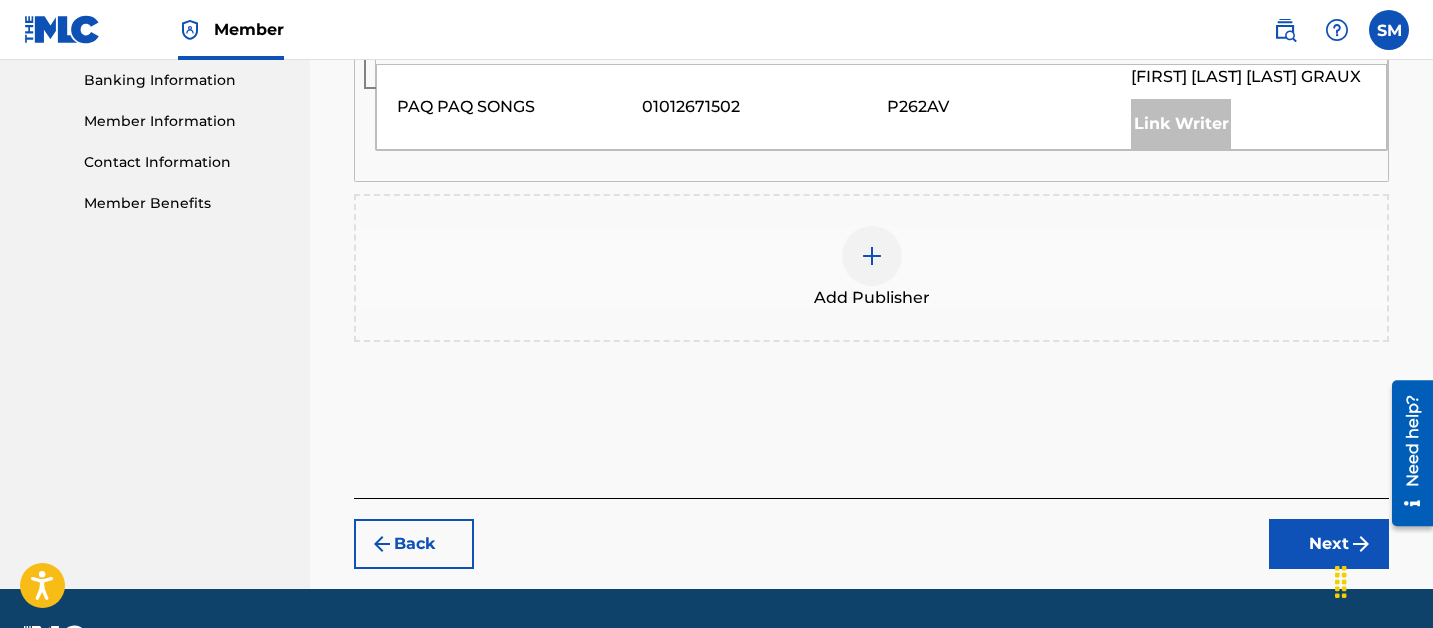 click on "Add Publisher" at bounding box center [872, 298] 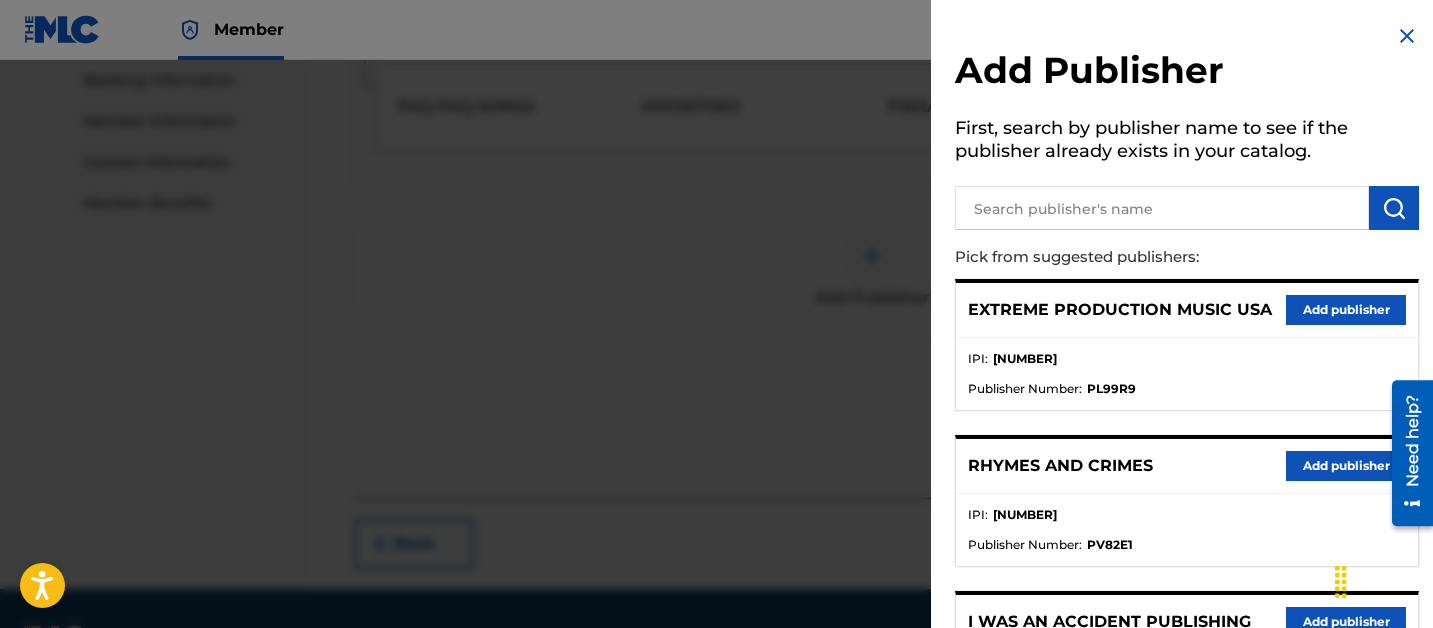 click at bounding box center [1162, 208] 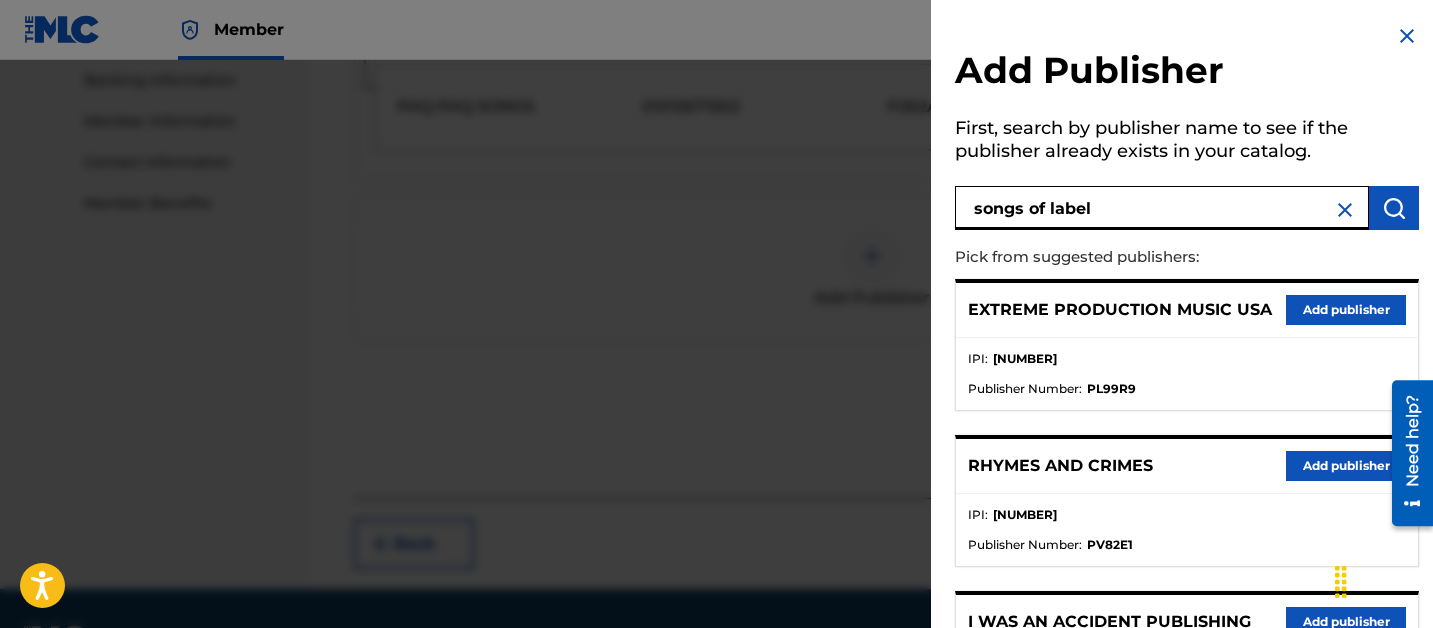 type on "songs of label" 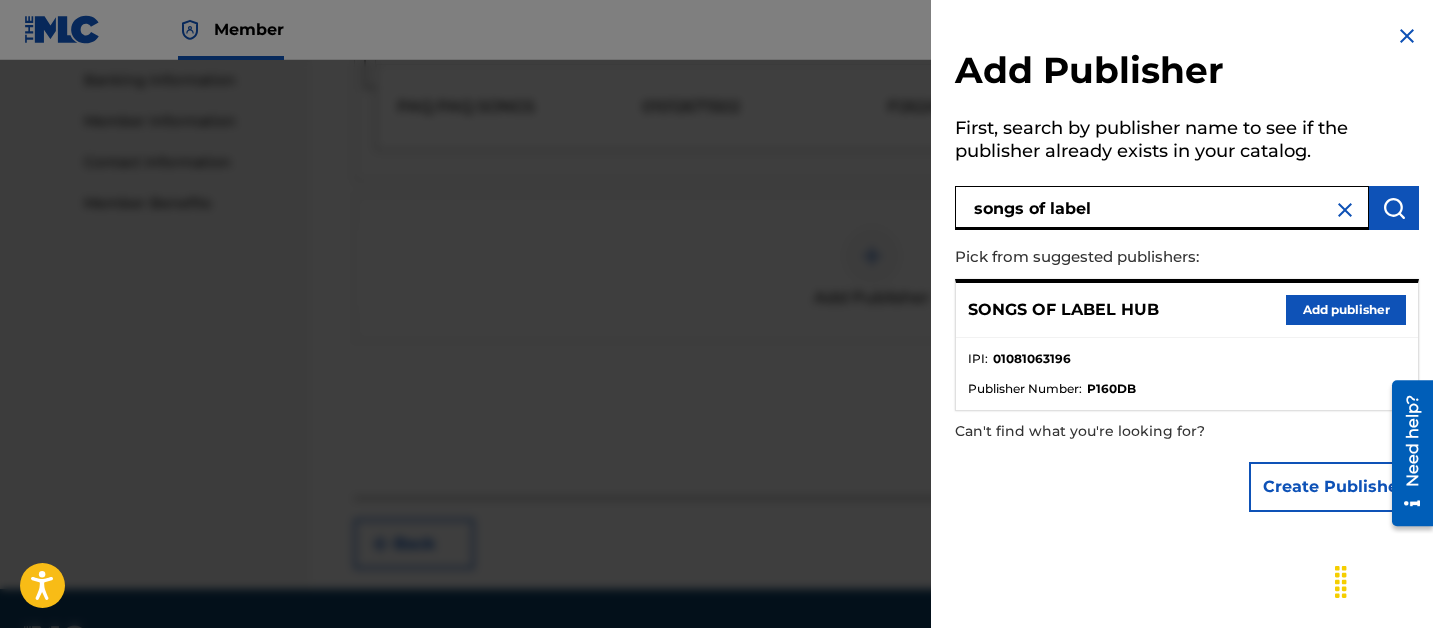 click on "Add publisher" at bounding box center (1346, 310) 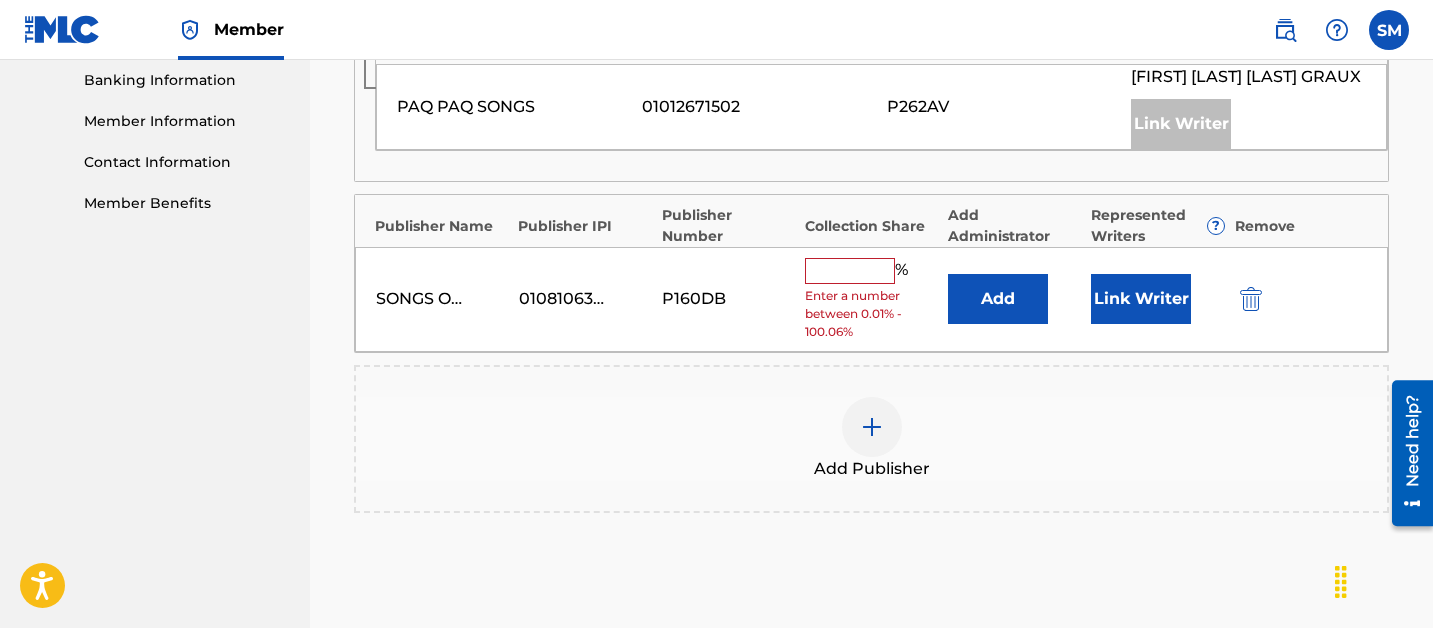 click on "Link Writer" at bounding box center [1141, 299] 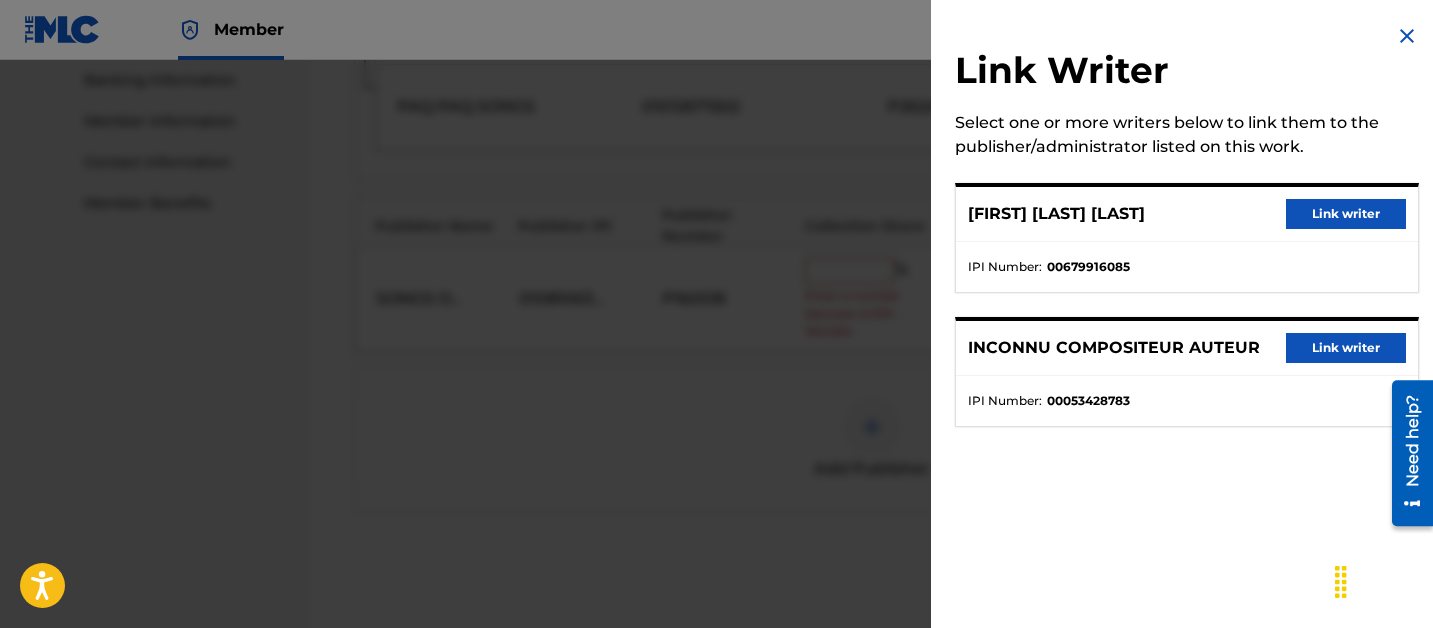 click at bounding box center [1407, 36] 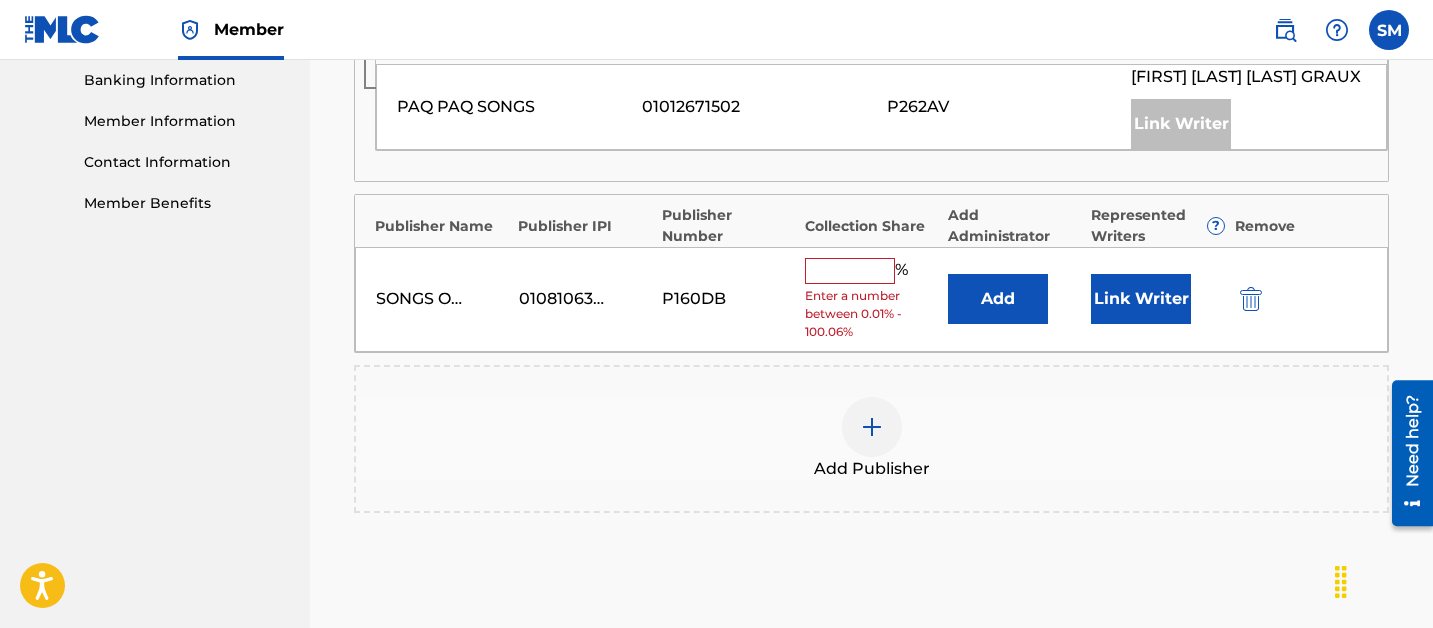 click at bounding box center (850, 271) 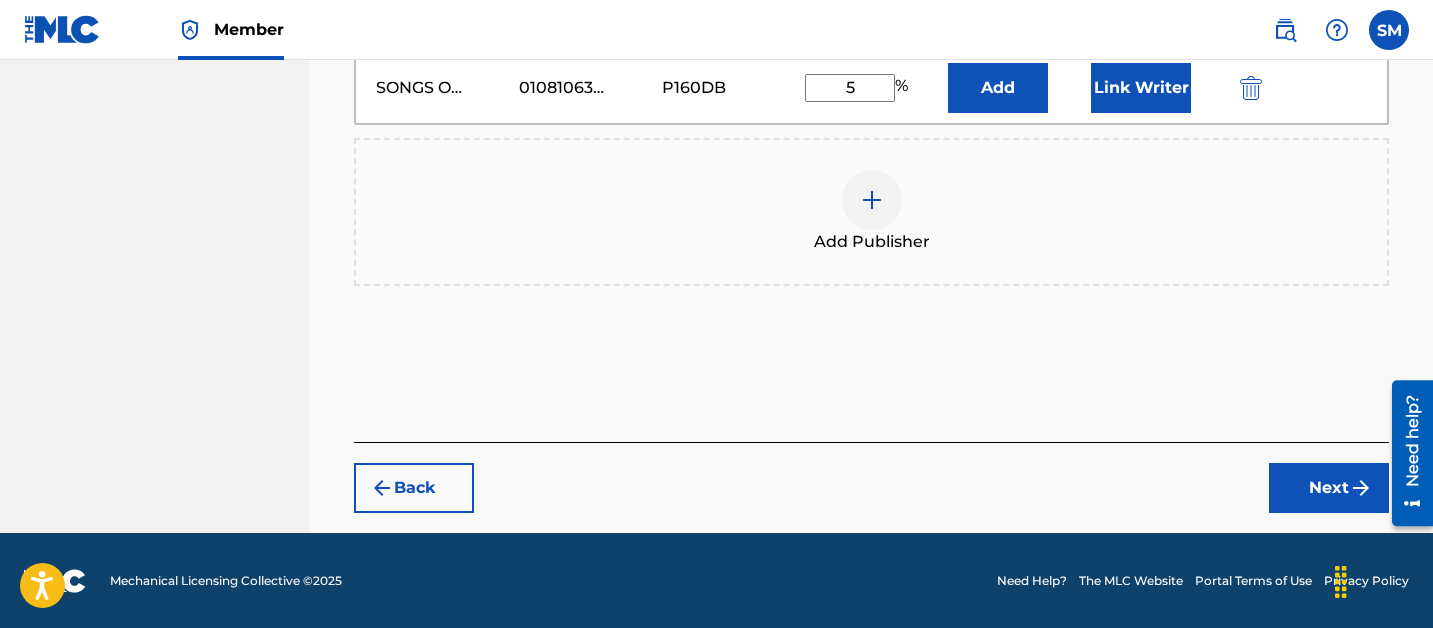 type on "5" 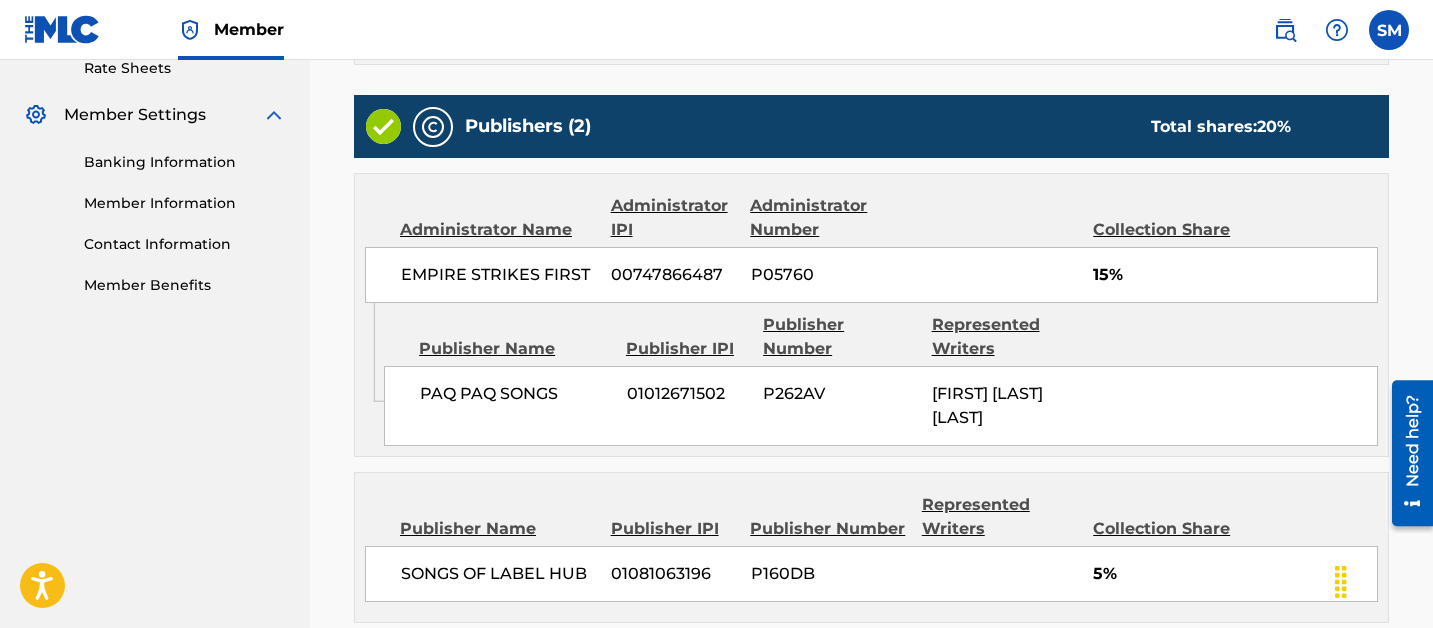 scroll, scrollTop: 991, scrollLeft: 0, axis: vertical 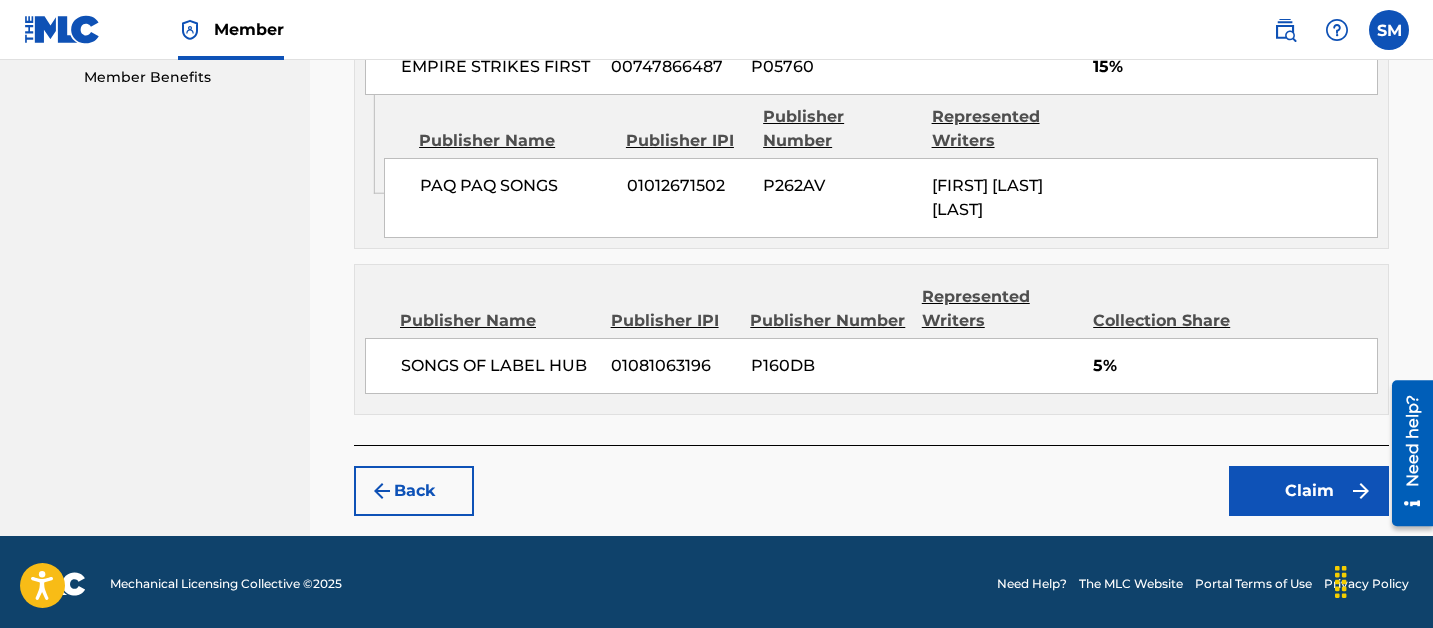 click on "Claim" at bounding box center (1309, 491) 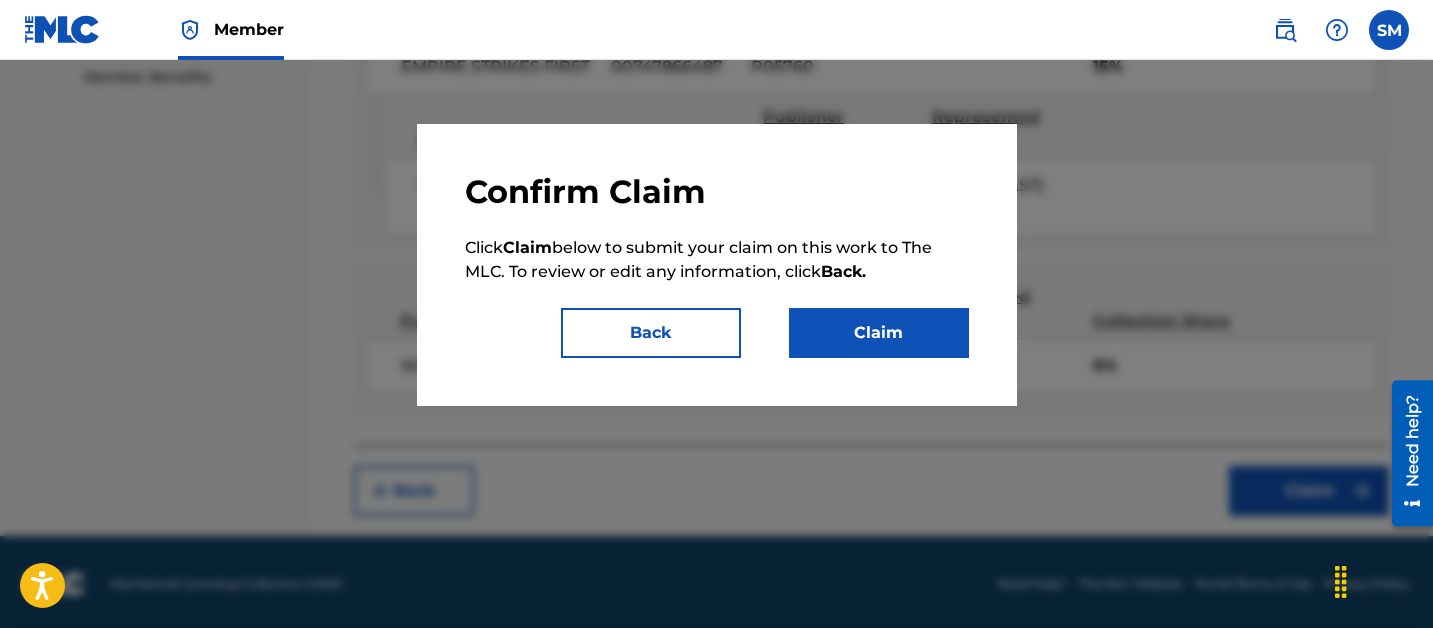click on "Claim" at bounding box center [879, 333] 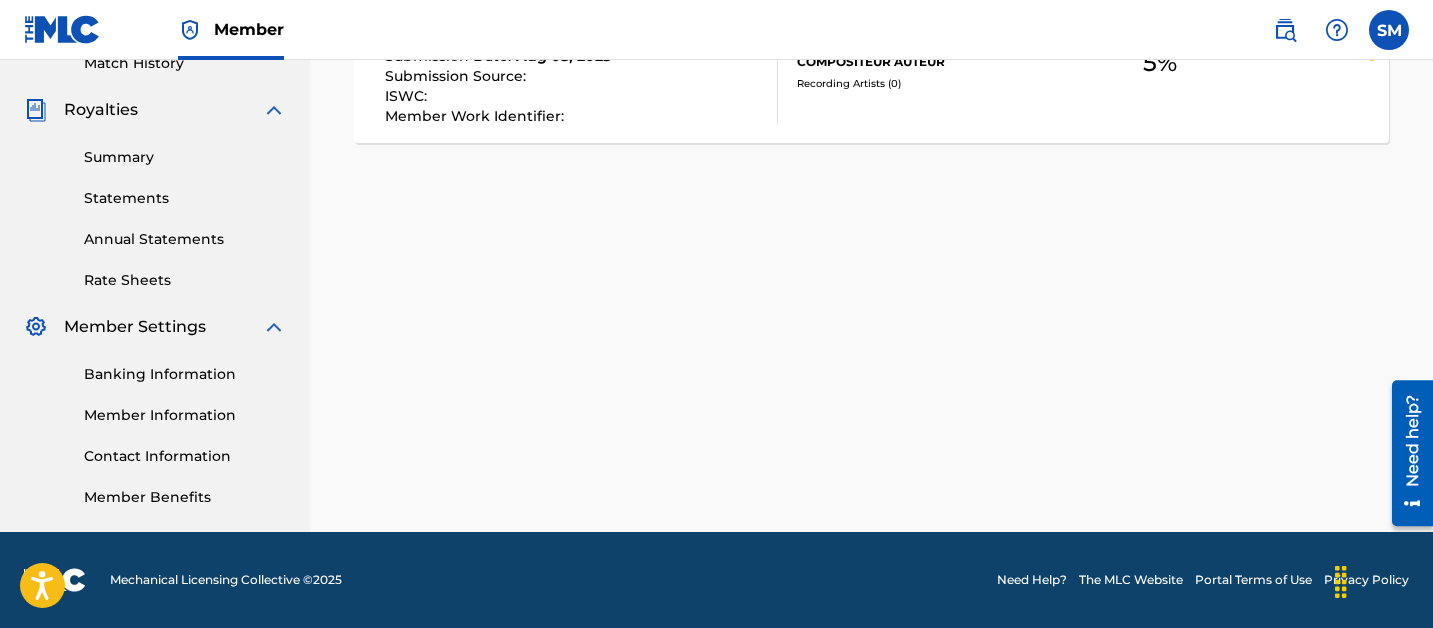 scroll, scrollTop: 0, scrollLeft: 0, axis: both 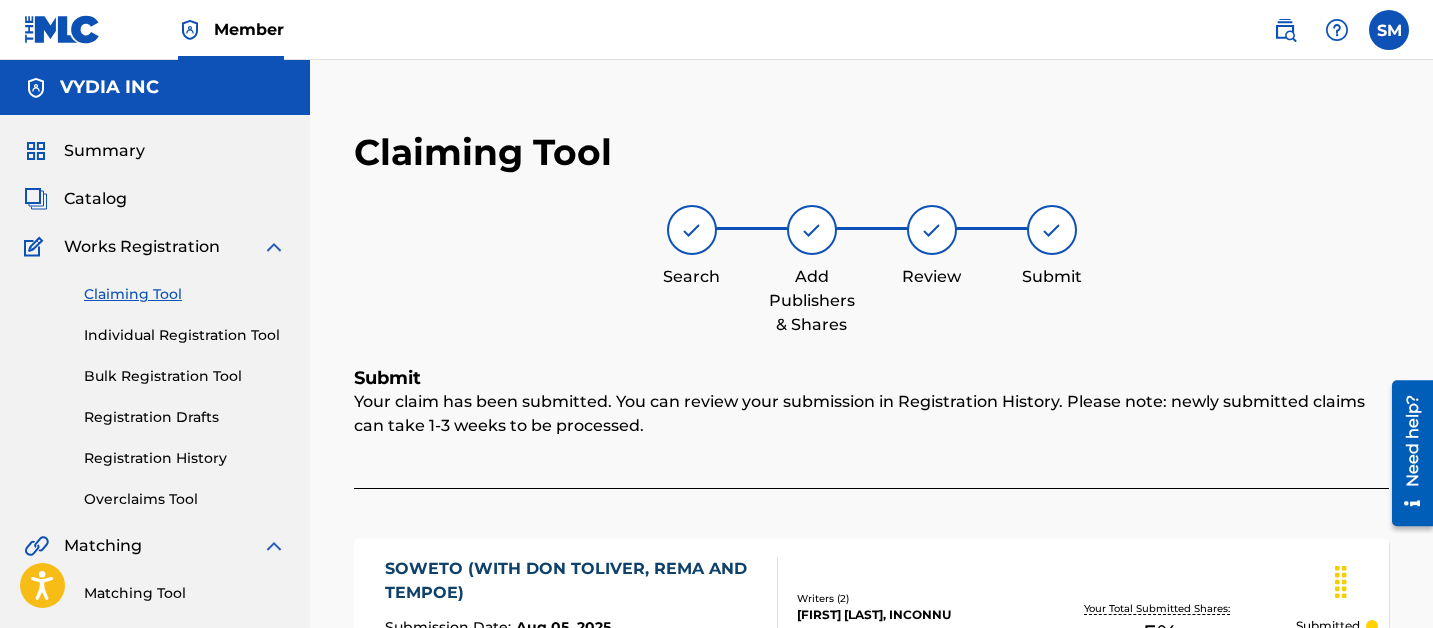 click on "Catalog" at bounding box center (95, 199) 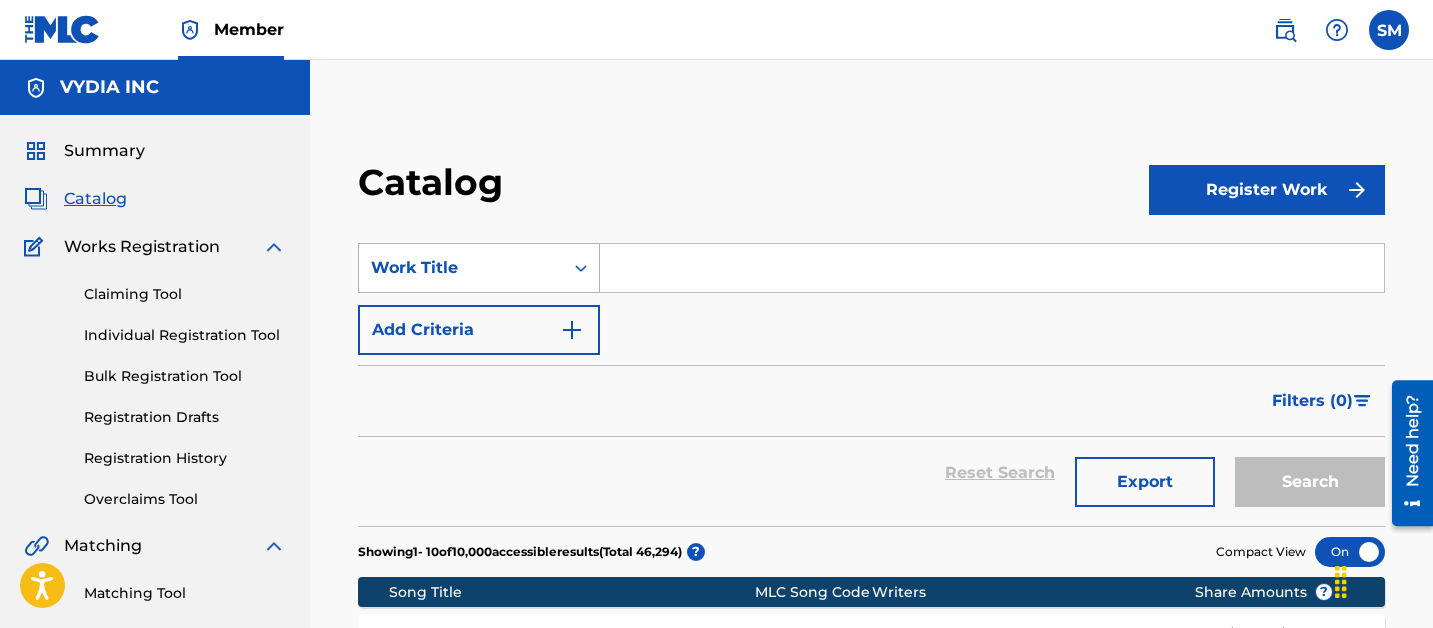click on "Work Title" at bounding box center (461, 268) 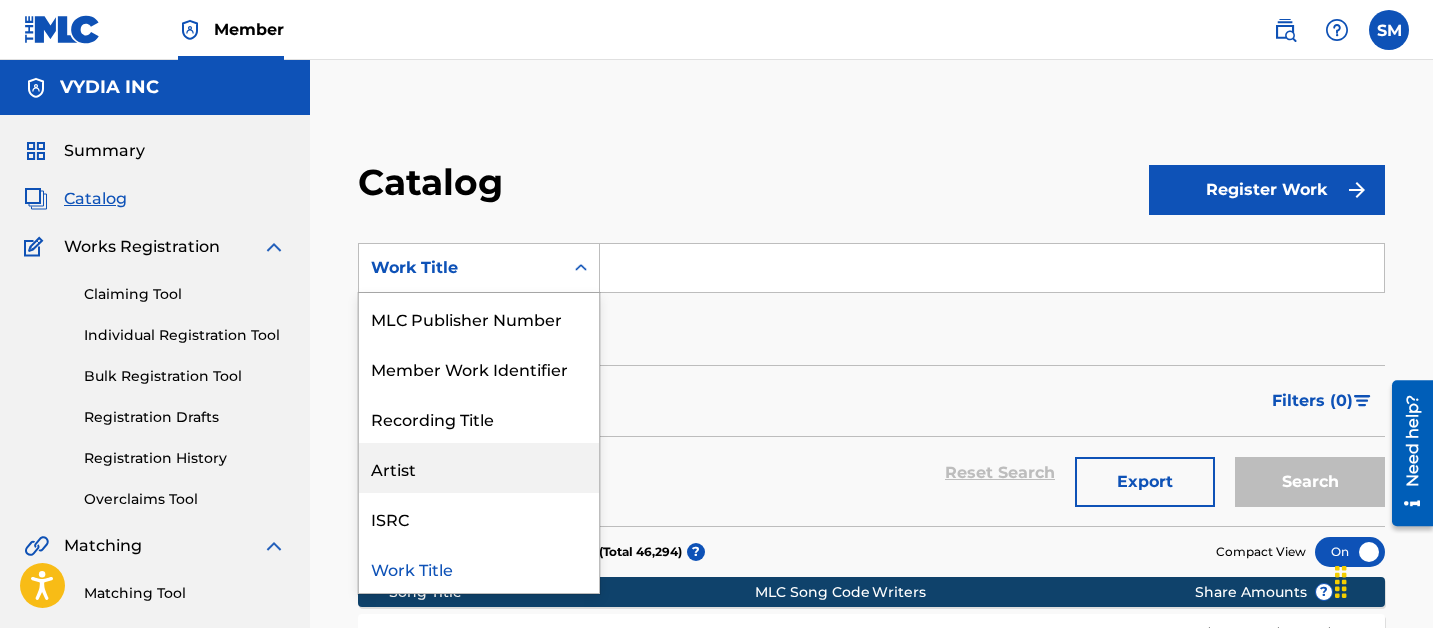 scroll, scrollTop: 0, scrollLeft: 0, axis: both 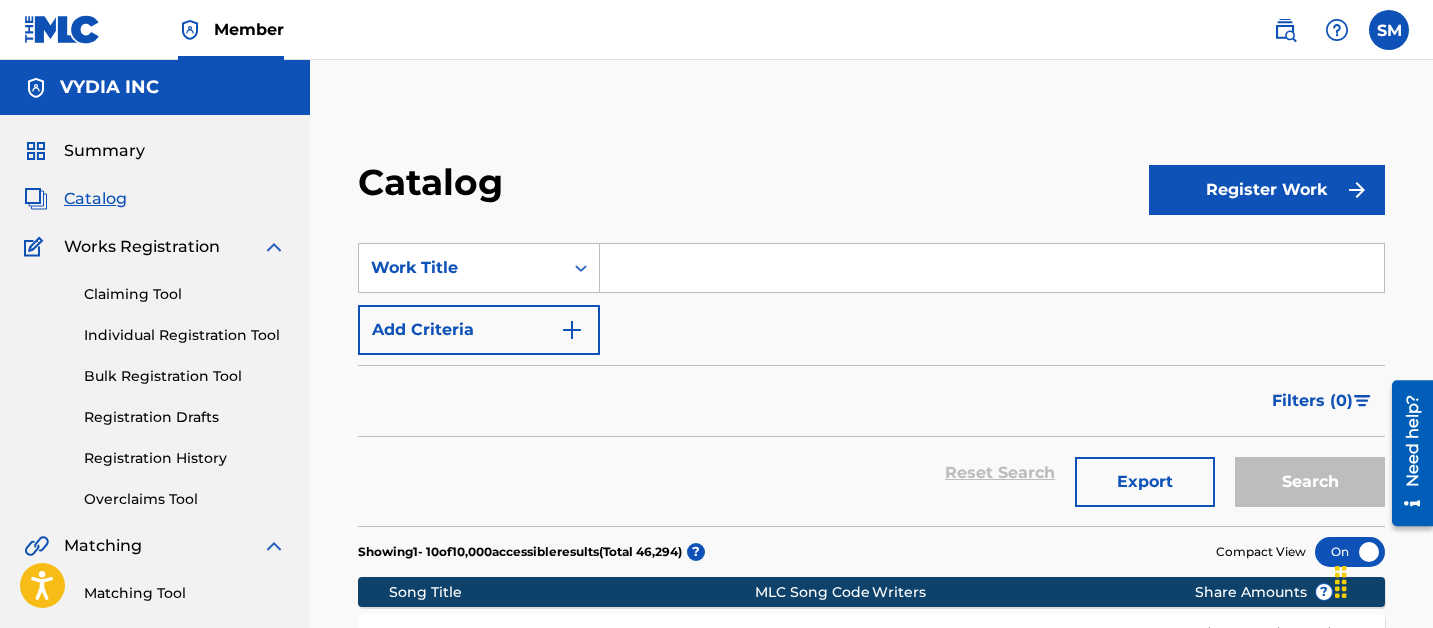 click on "Claiming Tool" at bounding box center [185, 294] 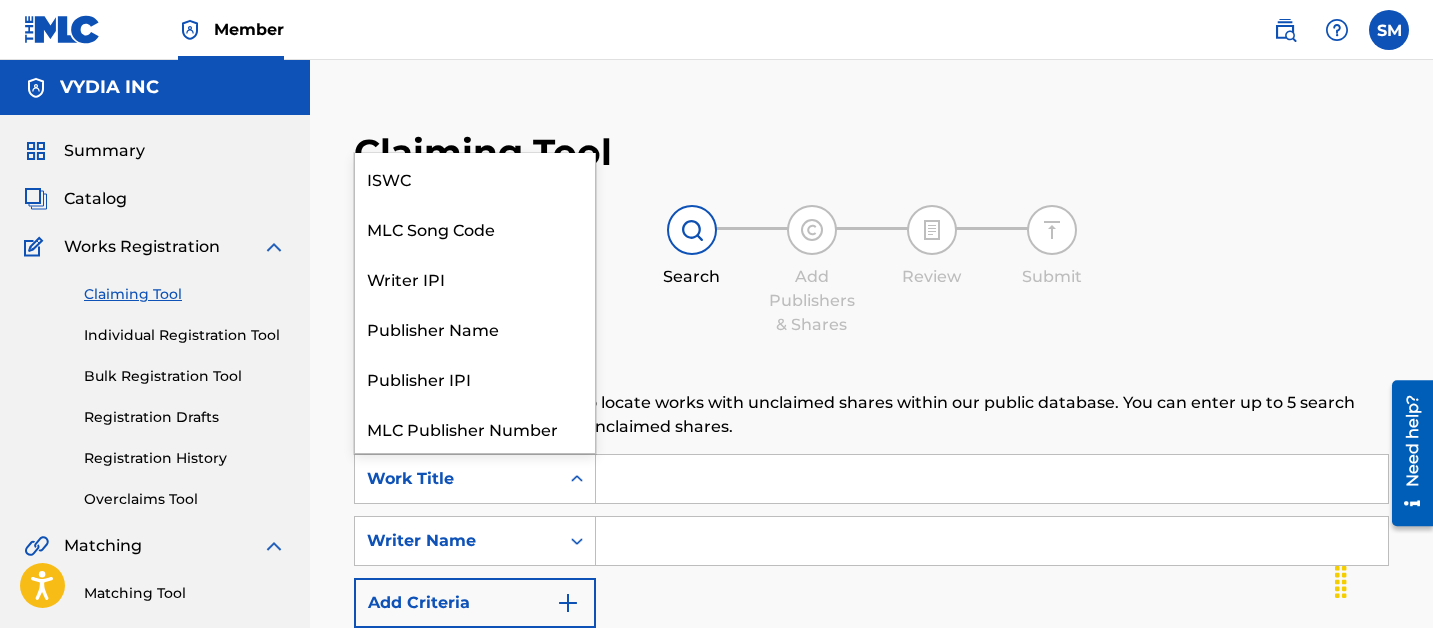 click on "Work Title" at bounding box center [457, 479] 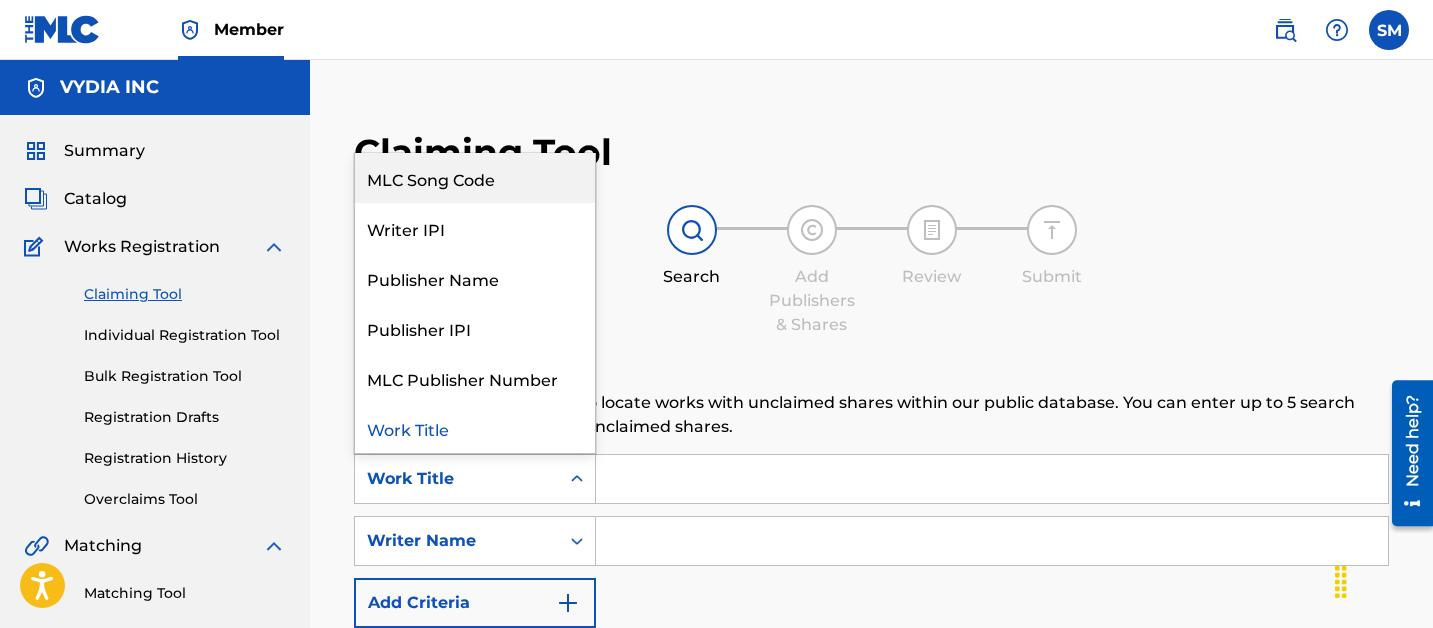 click on "MLC Song Code" at bounding box center (475, 178) 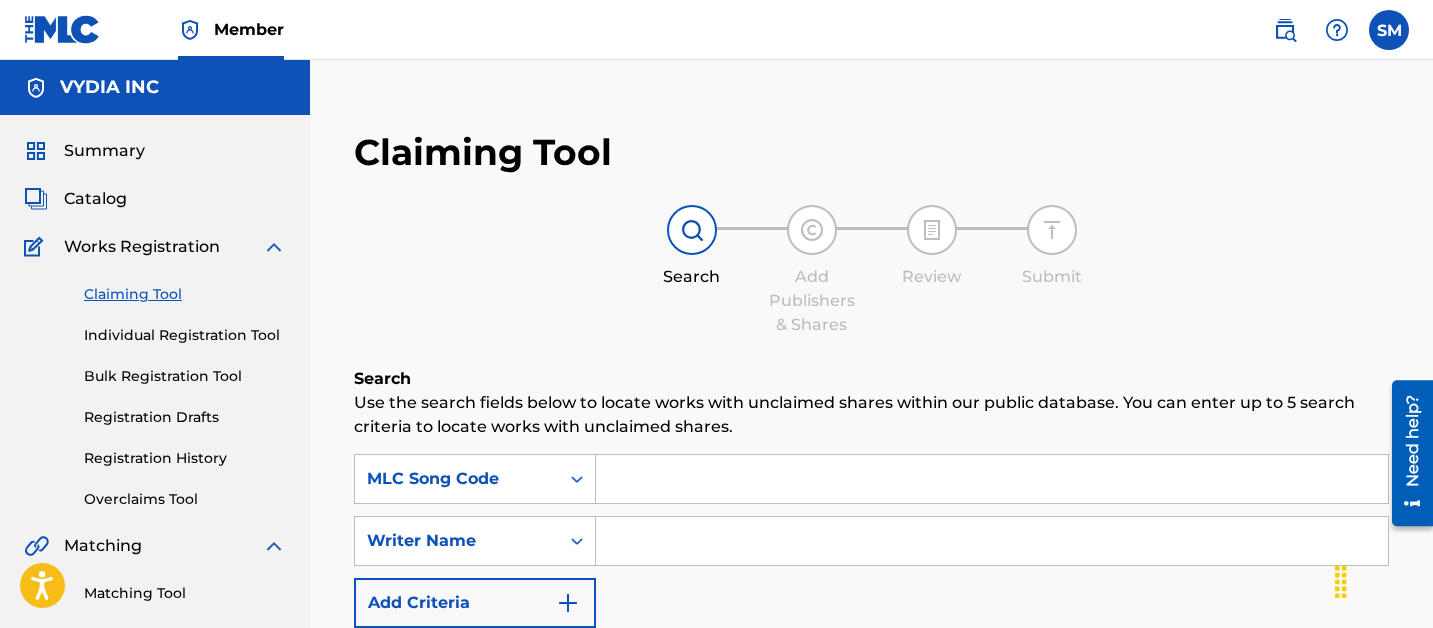 click at bounding box center (992, 479) 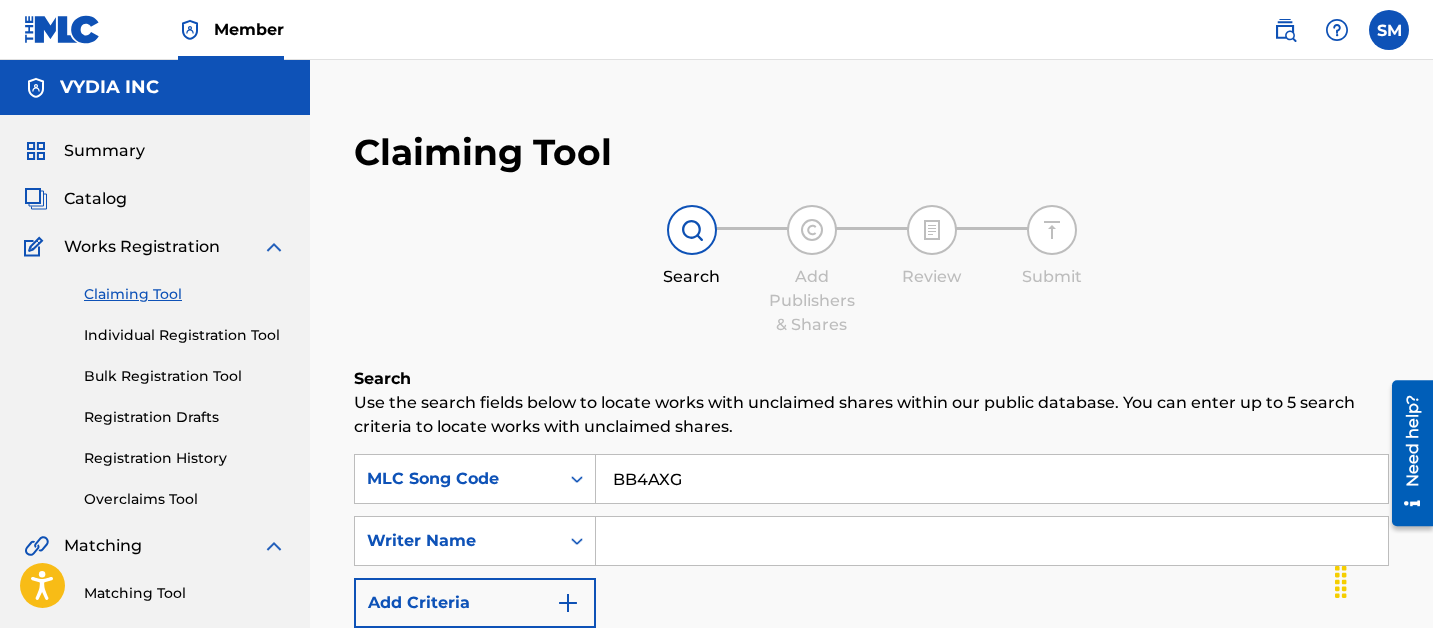 type on "BB4AXG" 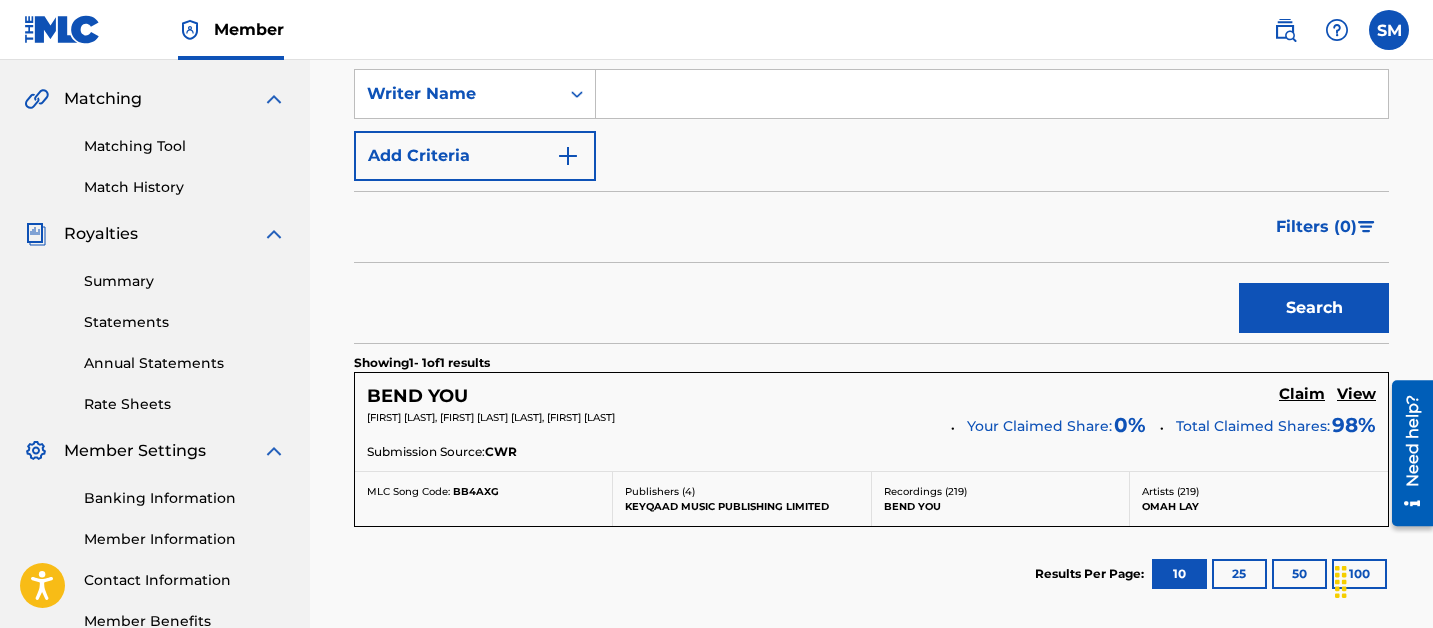 click on "Claim" at bounding box center (1302, 394) 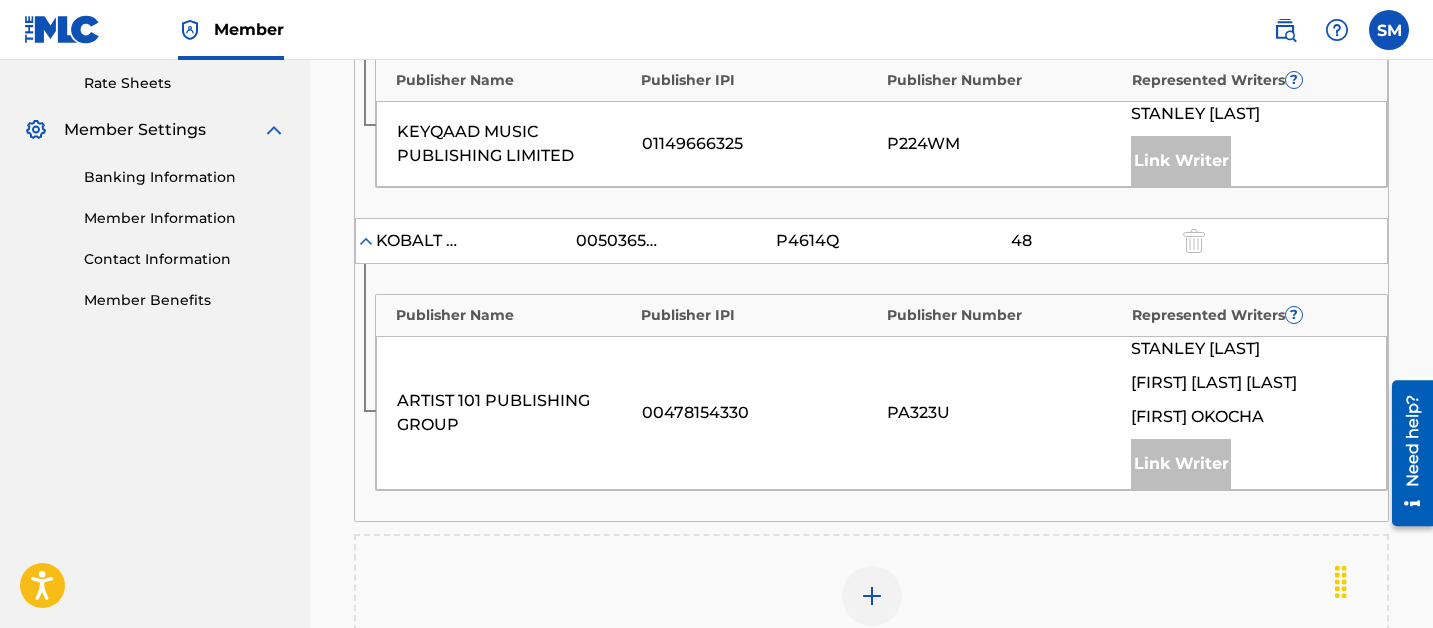 scroll, scrollTop: 878, scrollLeft: 0, axis: vertical 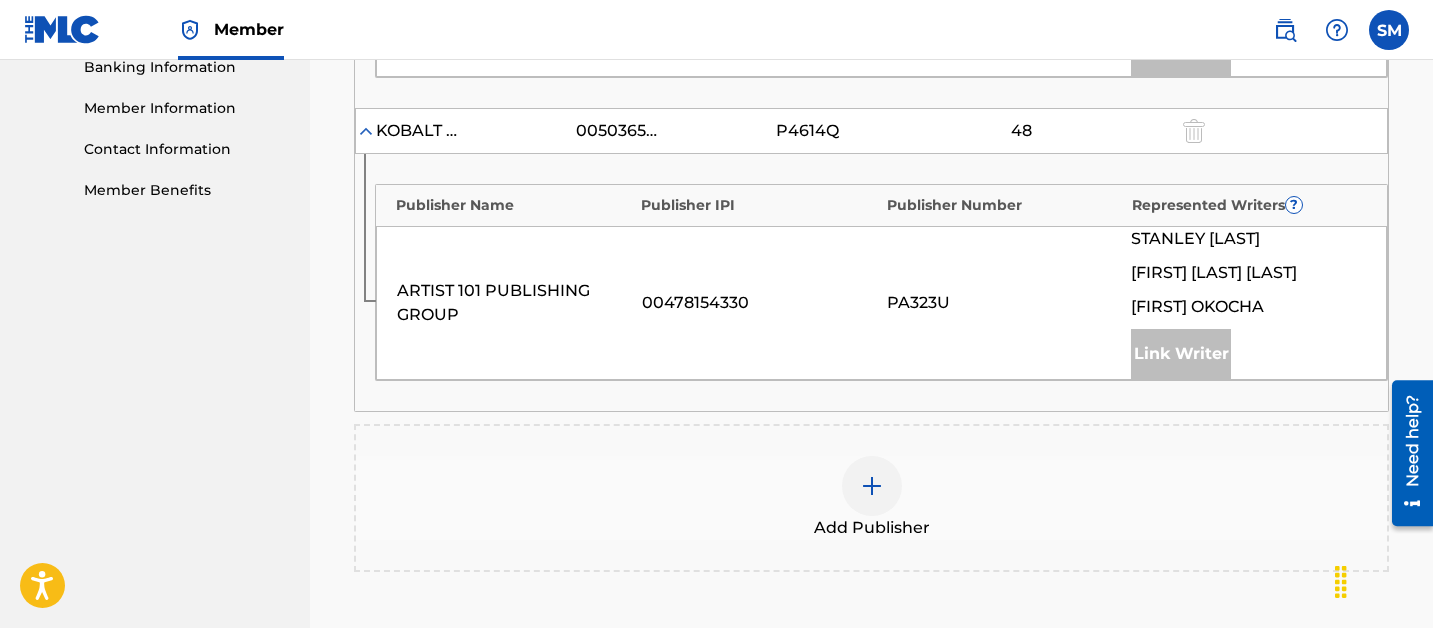 click at bounding box center [872, 486] 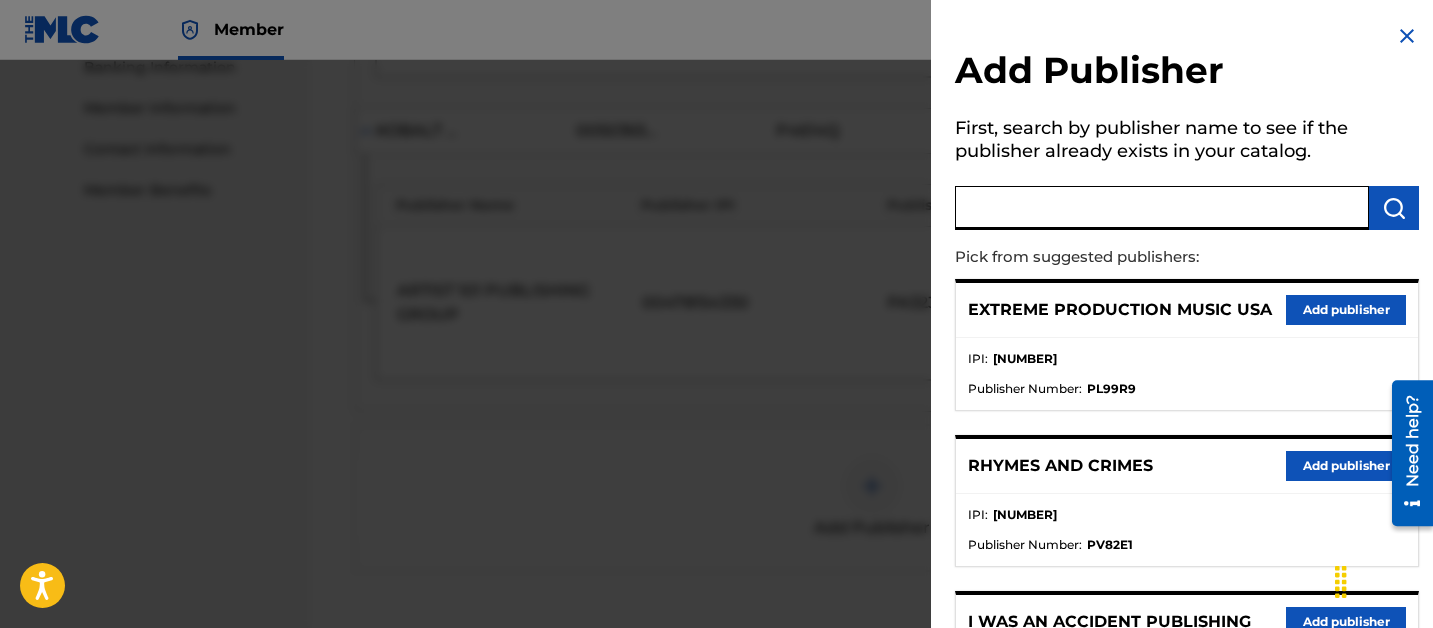 click at bounding box center [1162, 208] 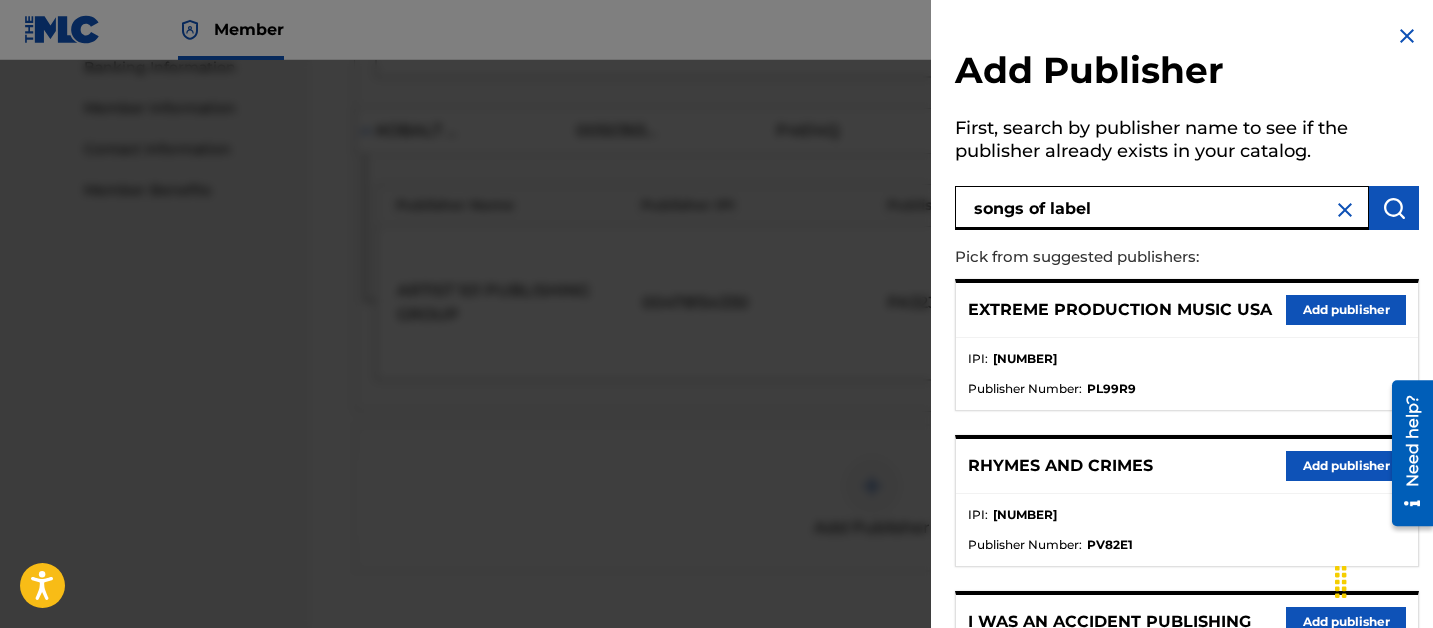 type on "songs of label" 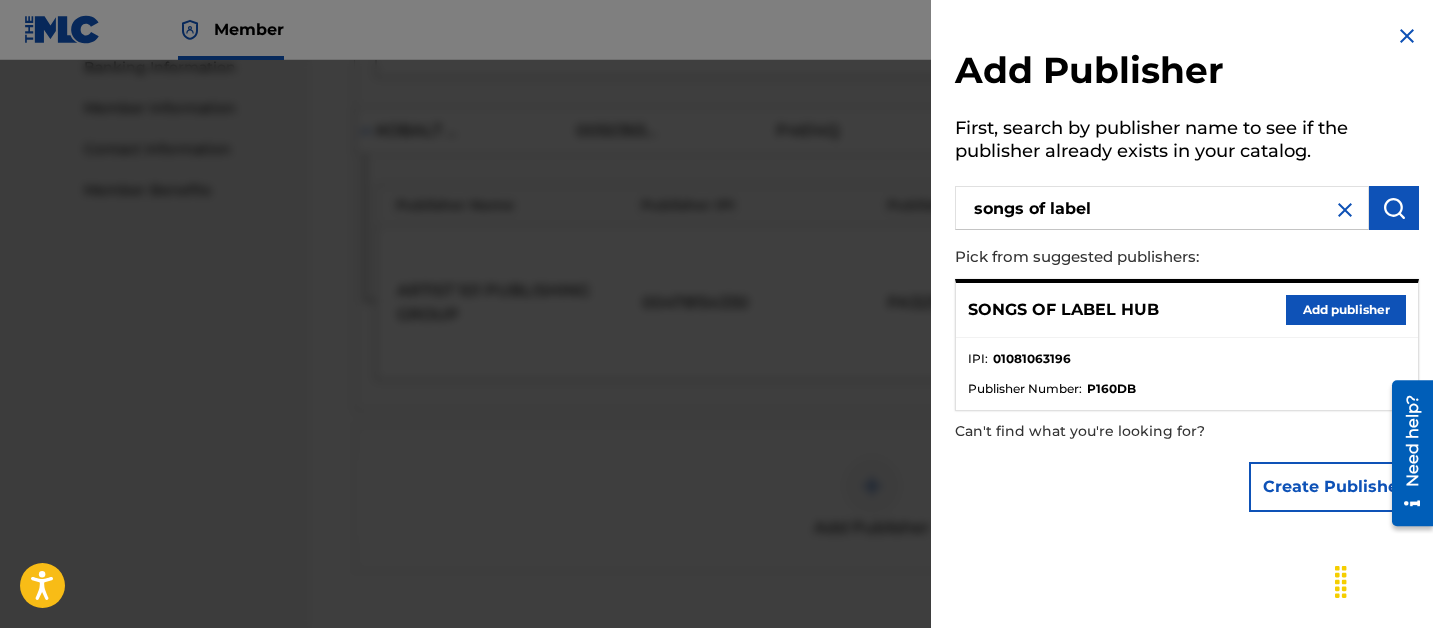 click on "SONGS OF LABEL HUB Add publisher" at bounding box center (1187, 310) 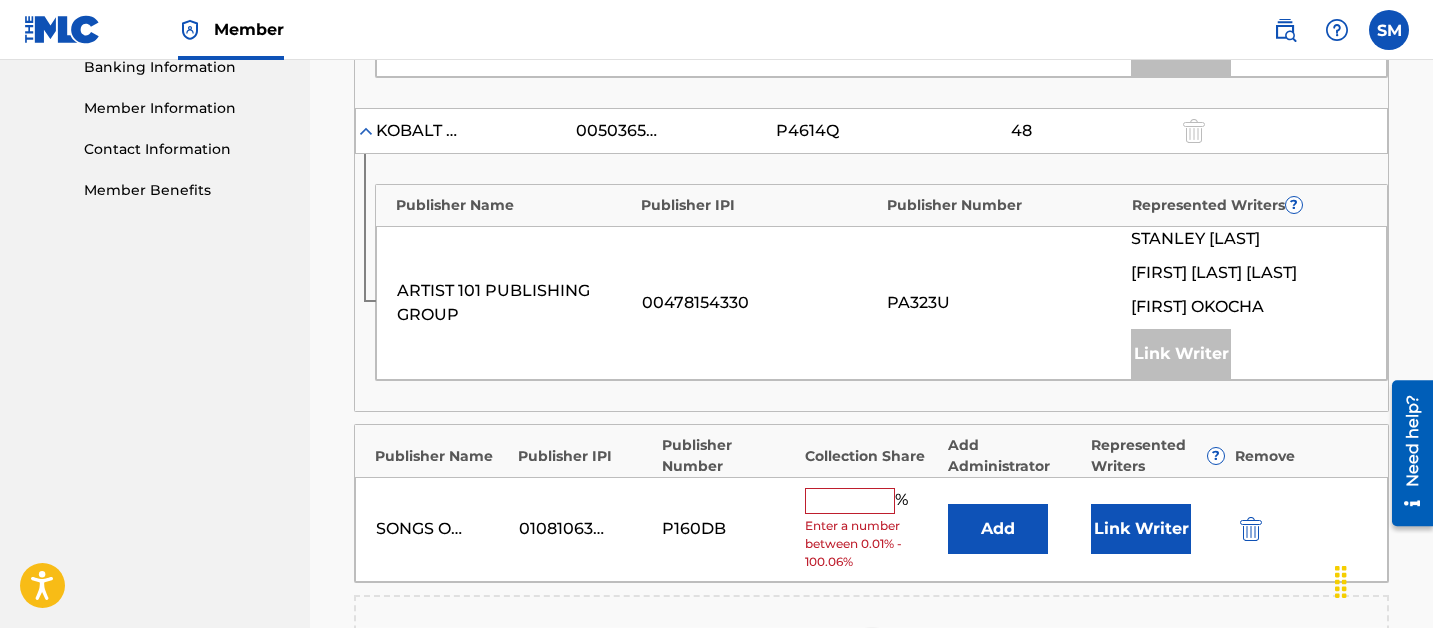 click at bounding box center (850, 501) 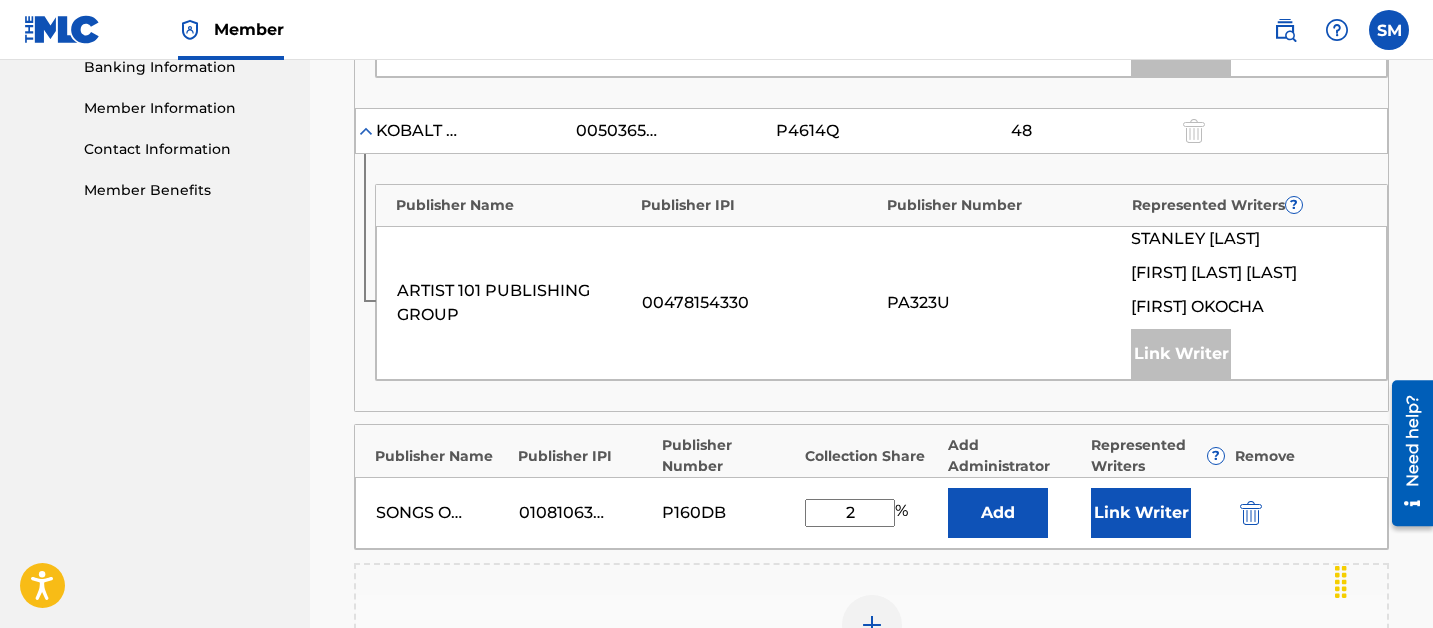 type on "2" 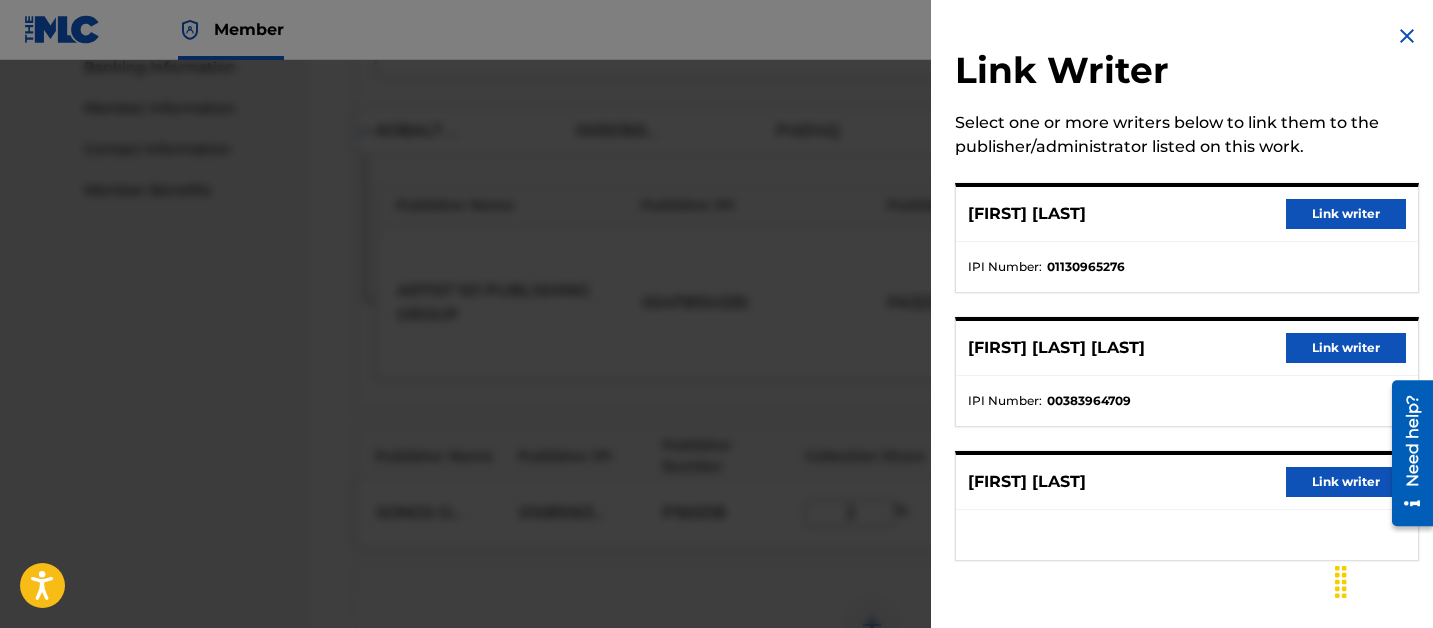 click on "Link writer" at bounding box center [1346, 482] 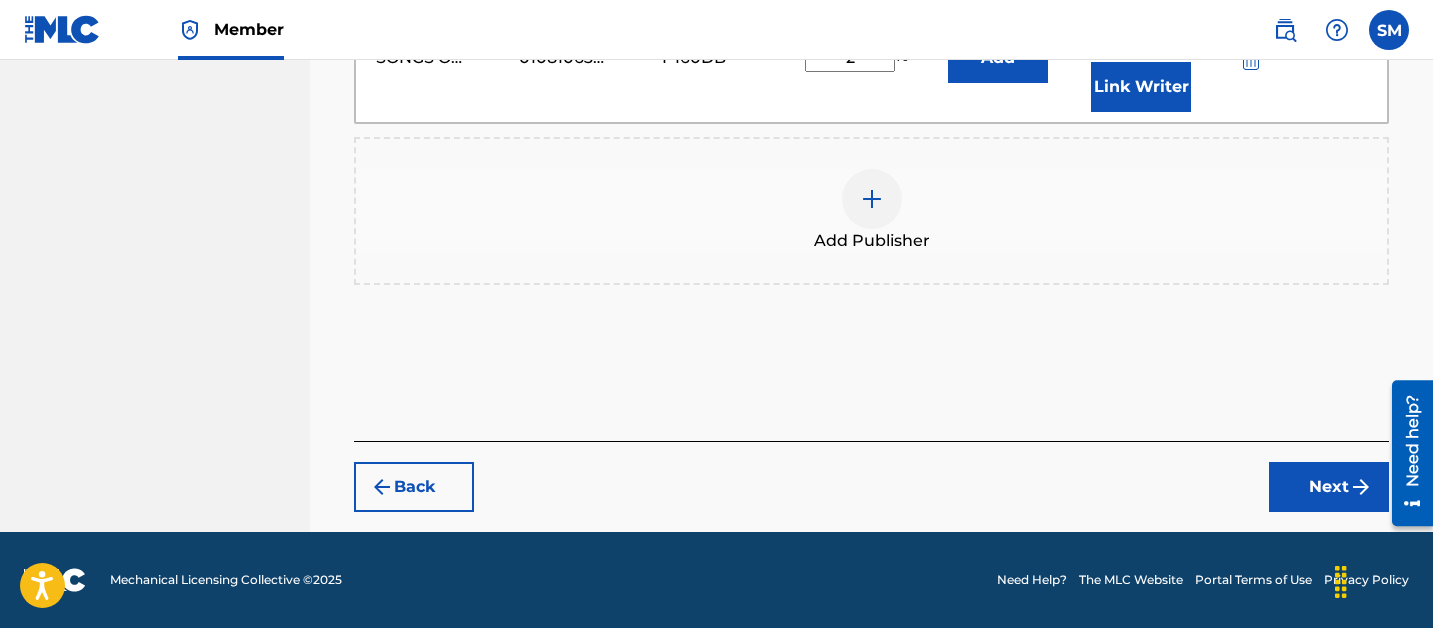 click on "Next" at bounding box center (1329, 487) 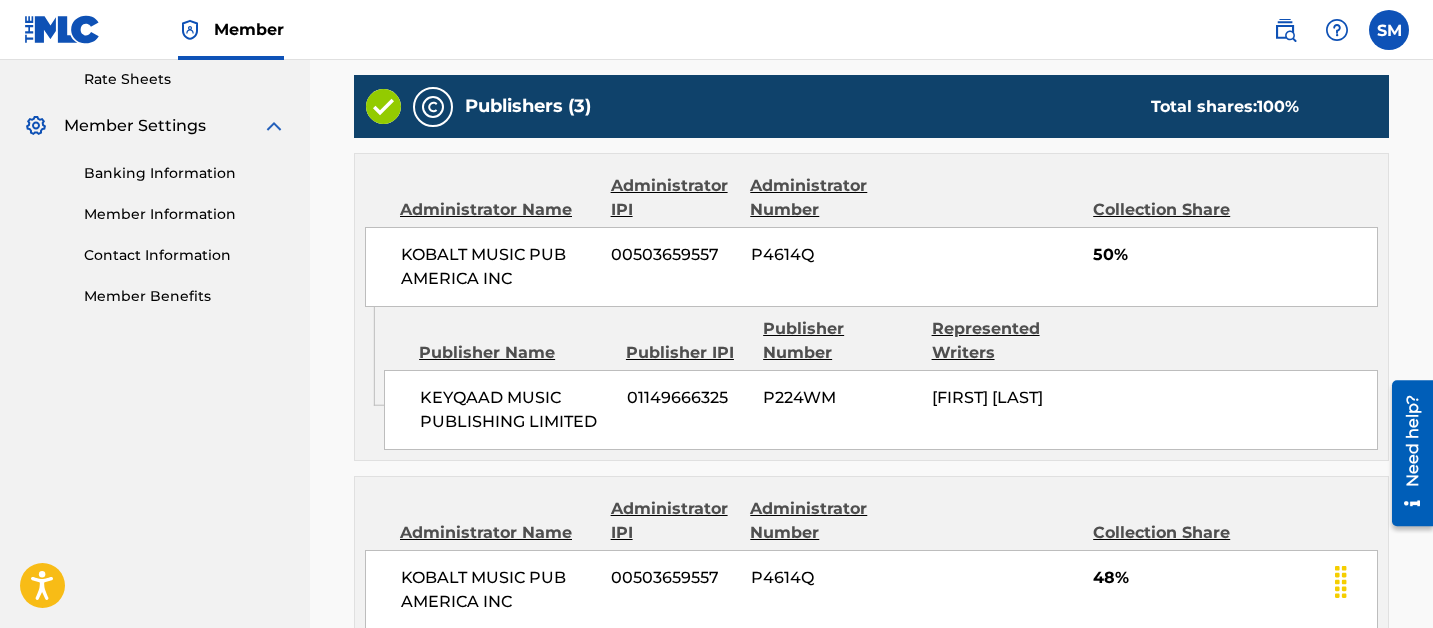 scroll, scrollTop: 1425, scrollLeft: 0, axis: vertical 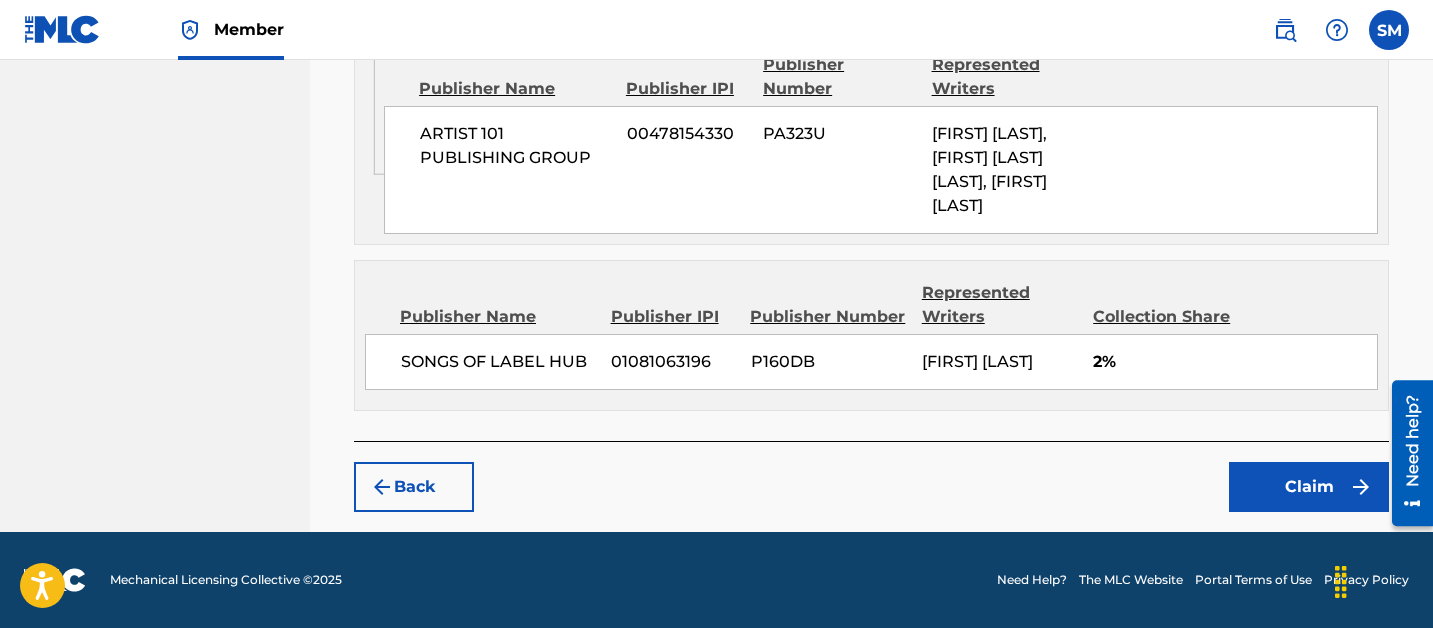 click on "Claim" at bounding box center (1309, 487) 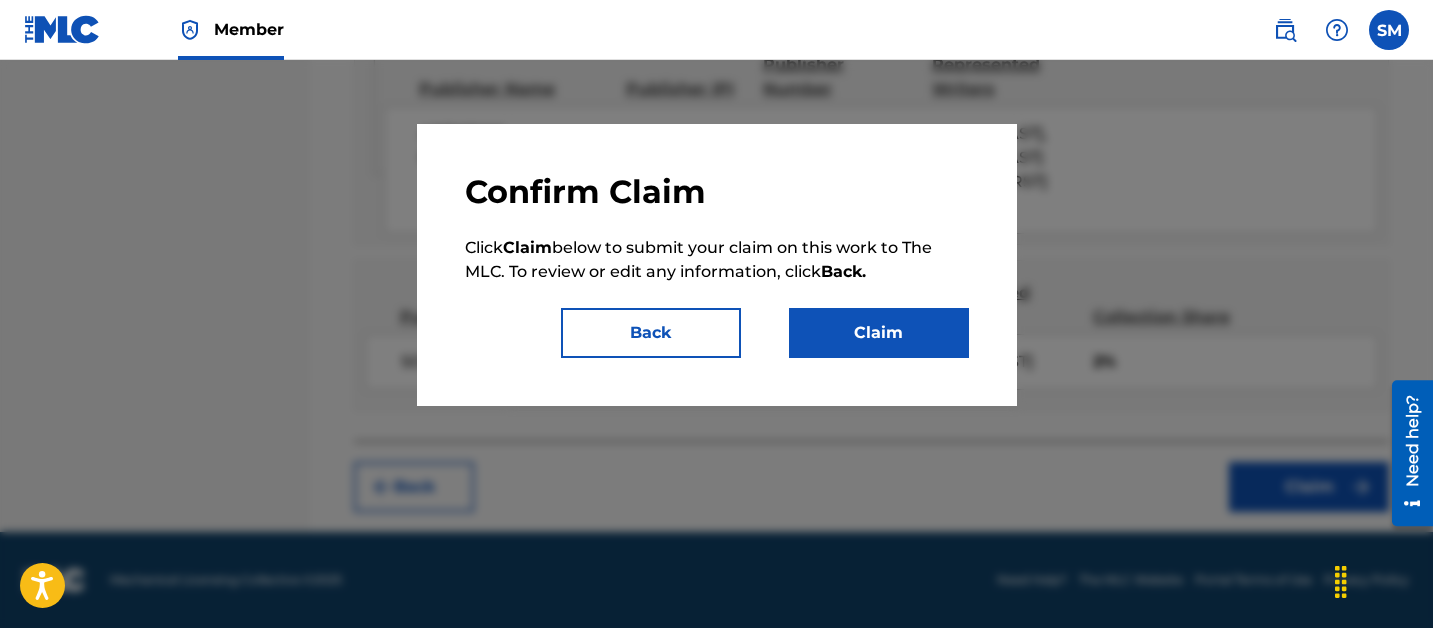 click on "Claim" at bounding box center (879, 333) 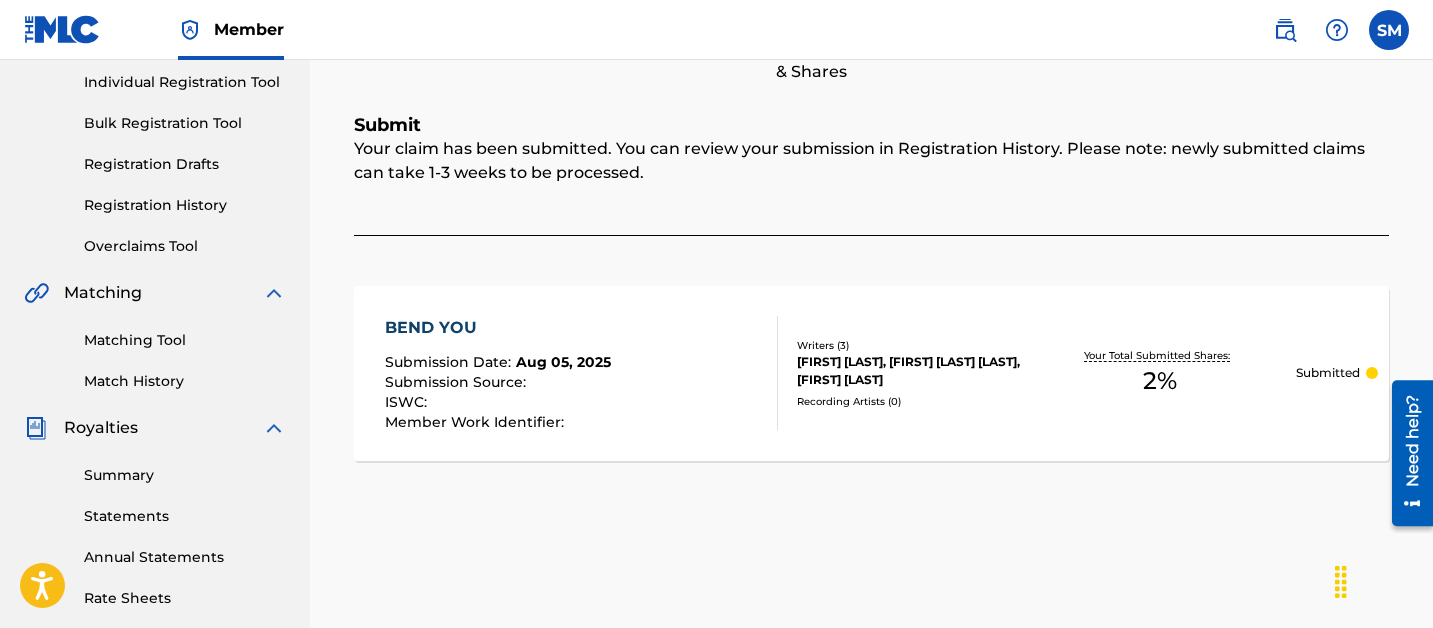 scroll, scrollTop: 246, scrollLeft: 0, axis: vertical 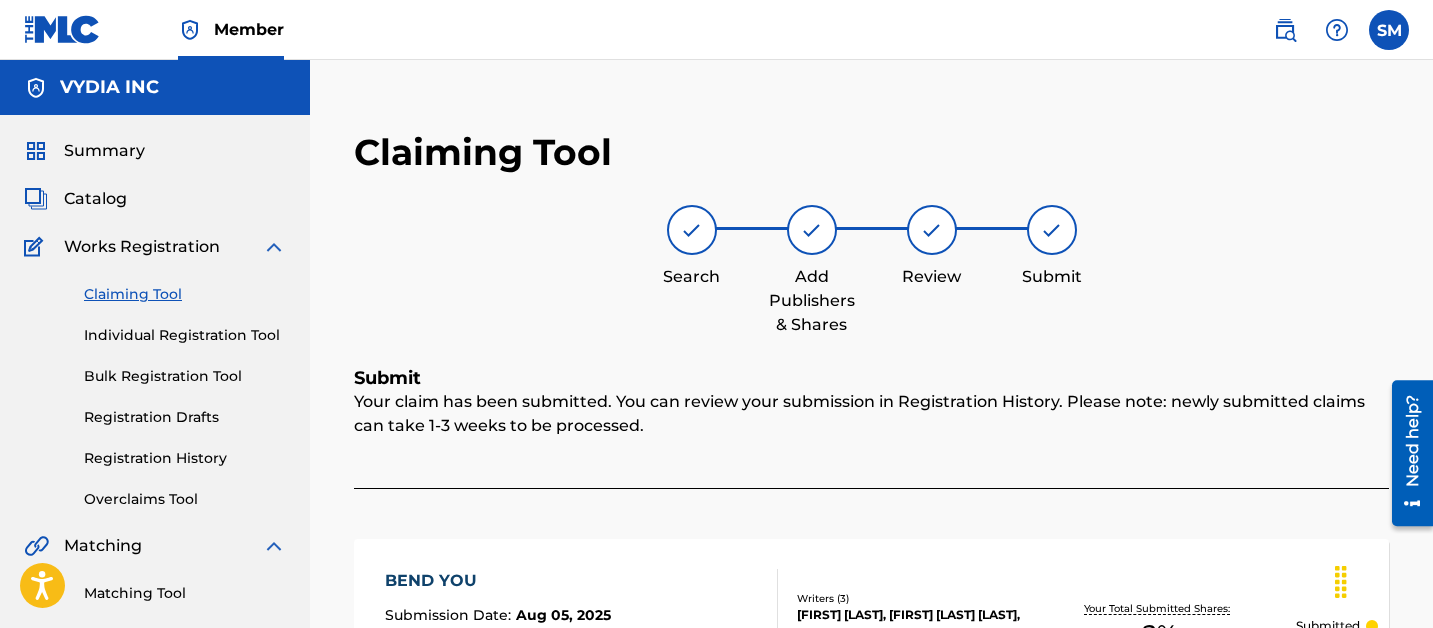 click on "Claiming Tool" at bounding box center (185, 294) 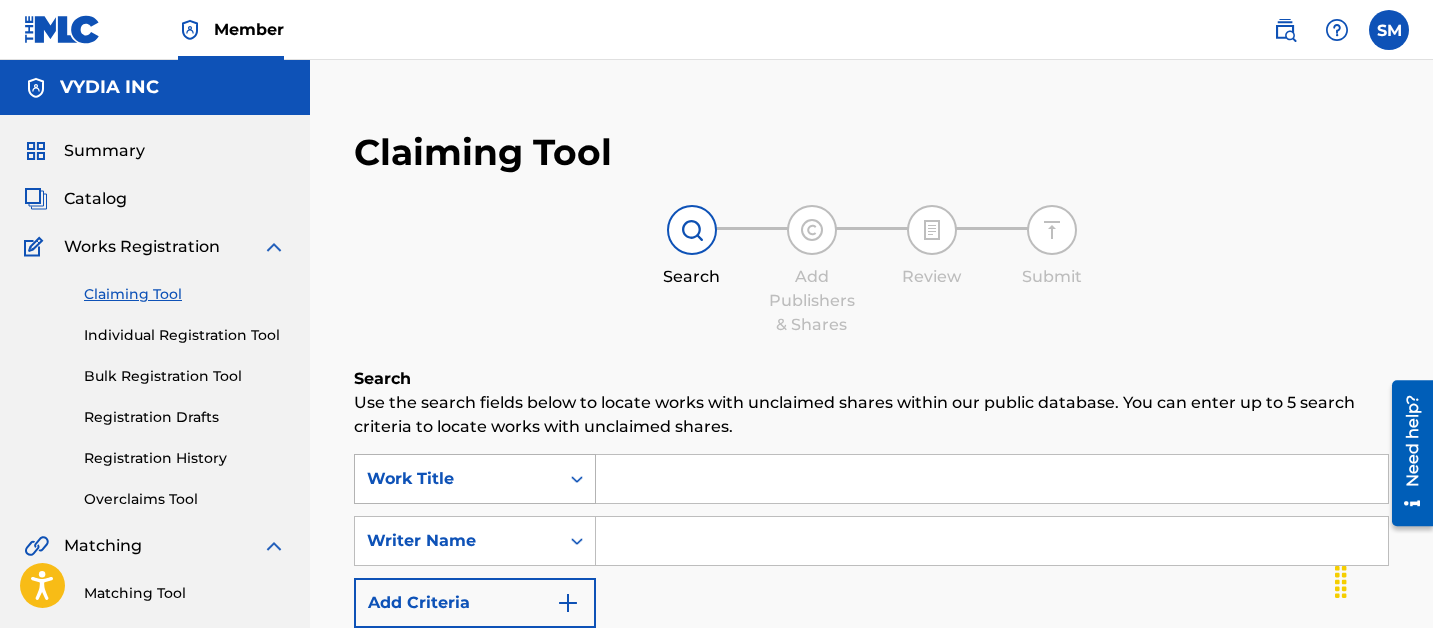 click on "Work Title" at bounding box center [457, 479] 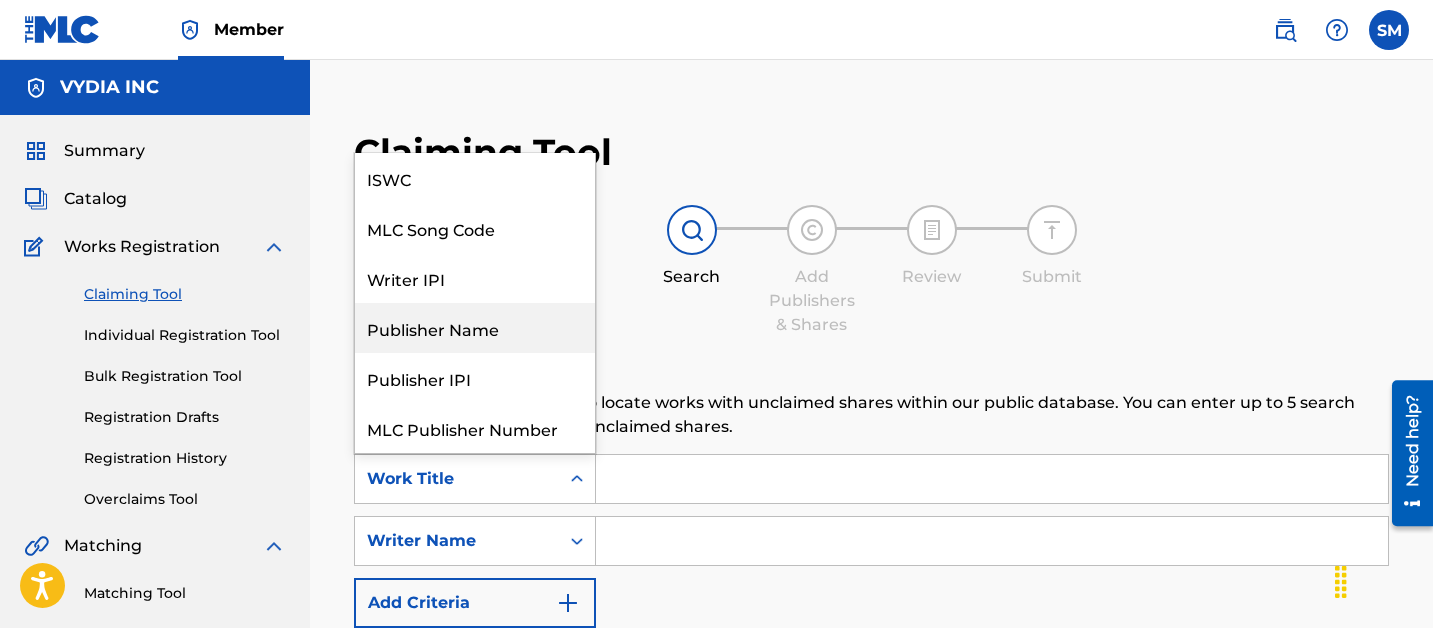 scroll, scrollTop: 50, scrollLeft: 0, axis: vertical 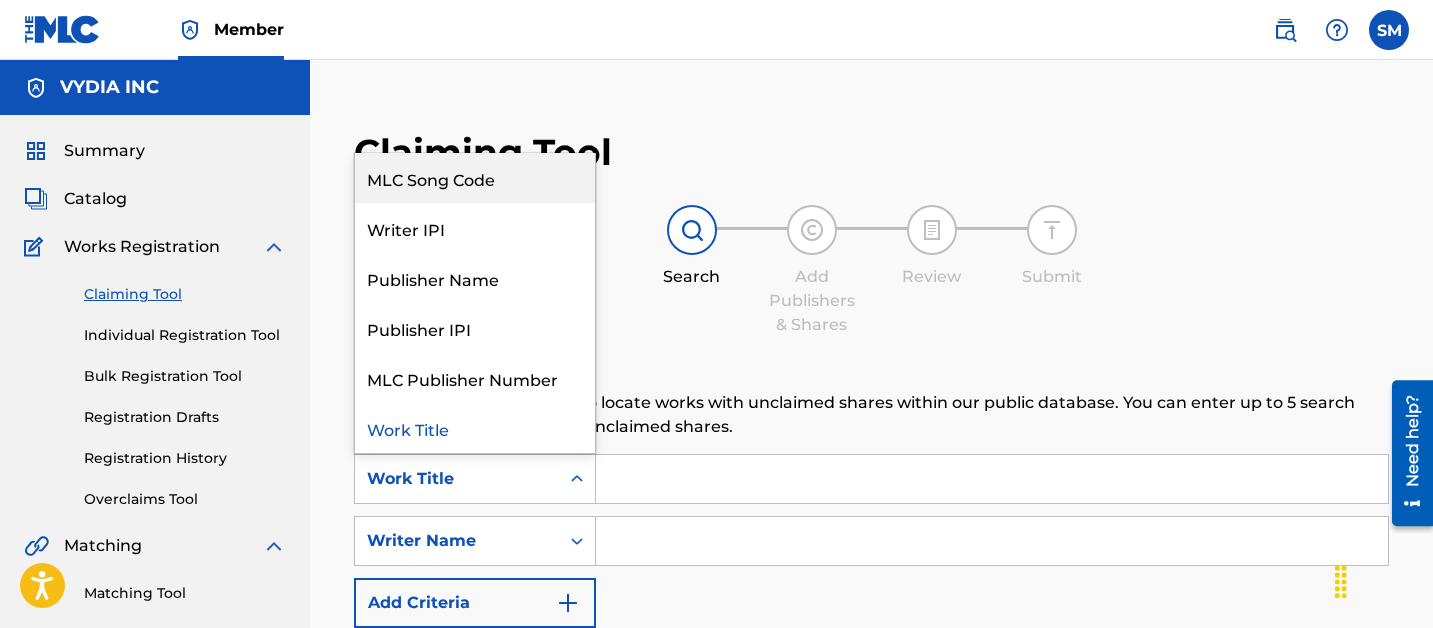 click on "MLC Song Code" at bounding box center [475, 178] 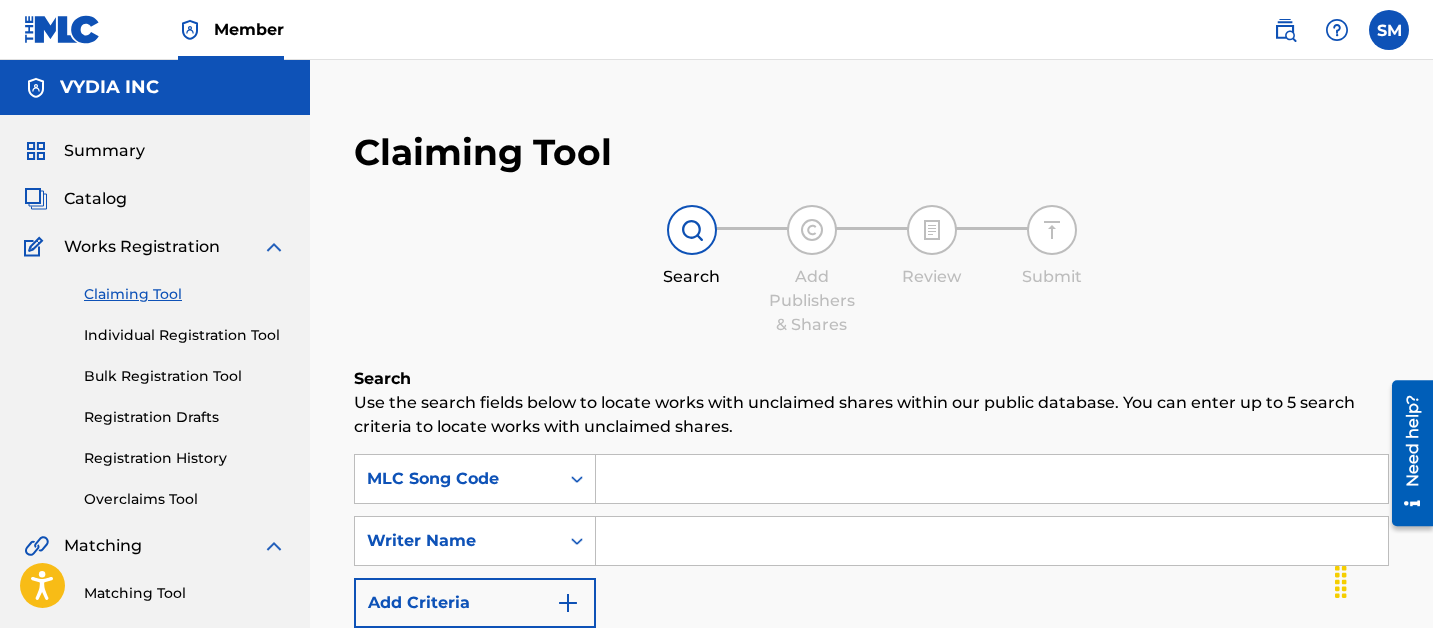 drag, startPoint x: 662, startPoint y: 479, endPoint x: 668, endPoint y: 459, distance: 20.880613 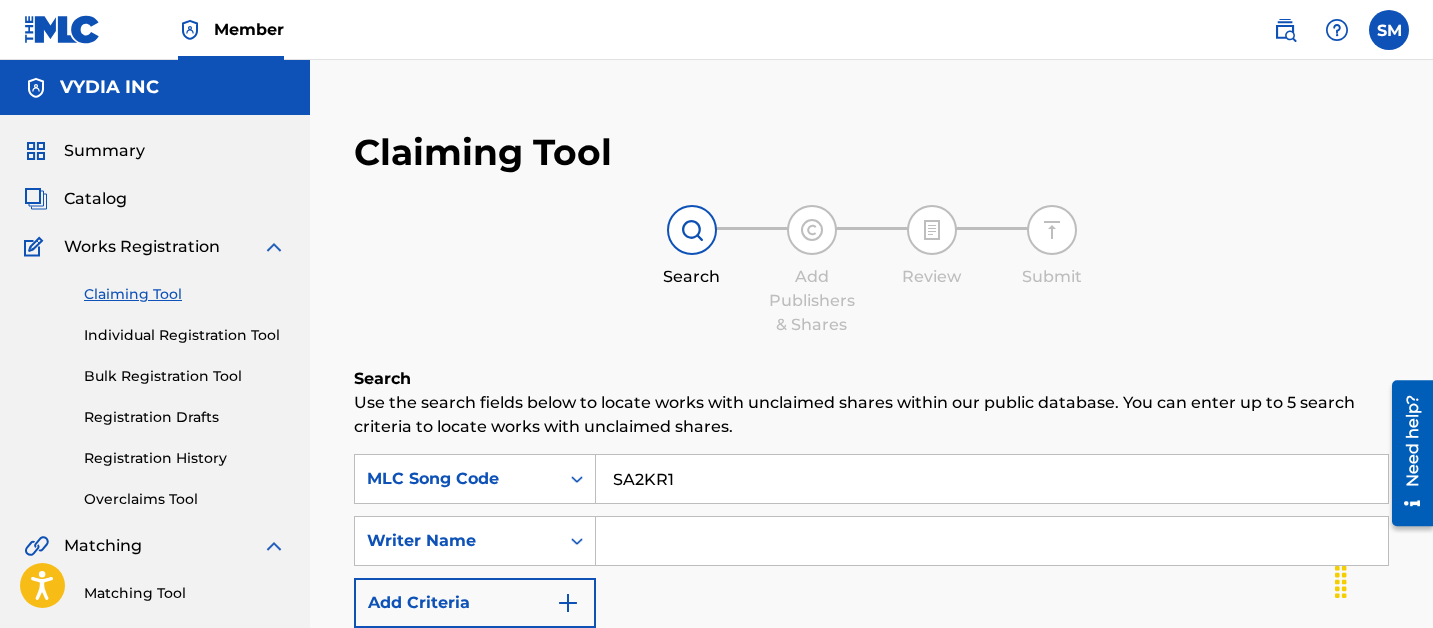 click on "Search" at bounding box center [1314, 755] 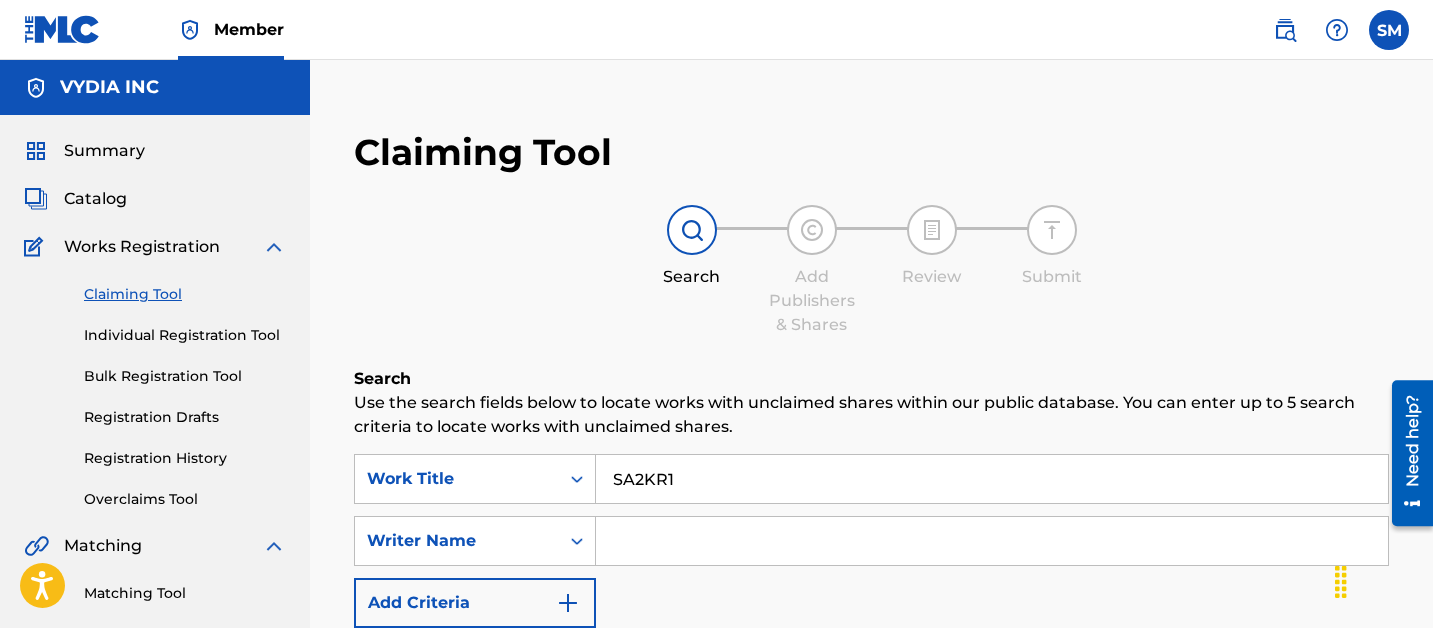scroll, scrollTop: 400, scrollLeft: 0, axis: vertical 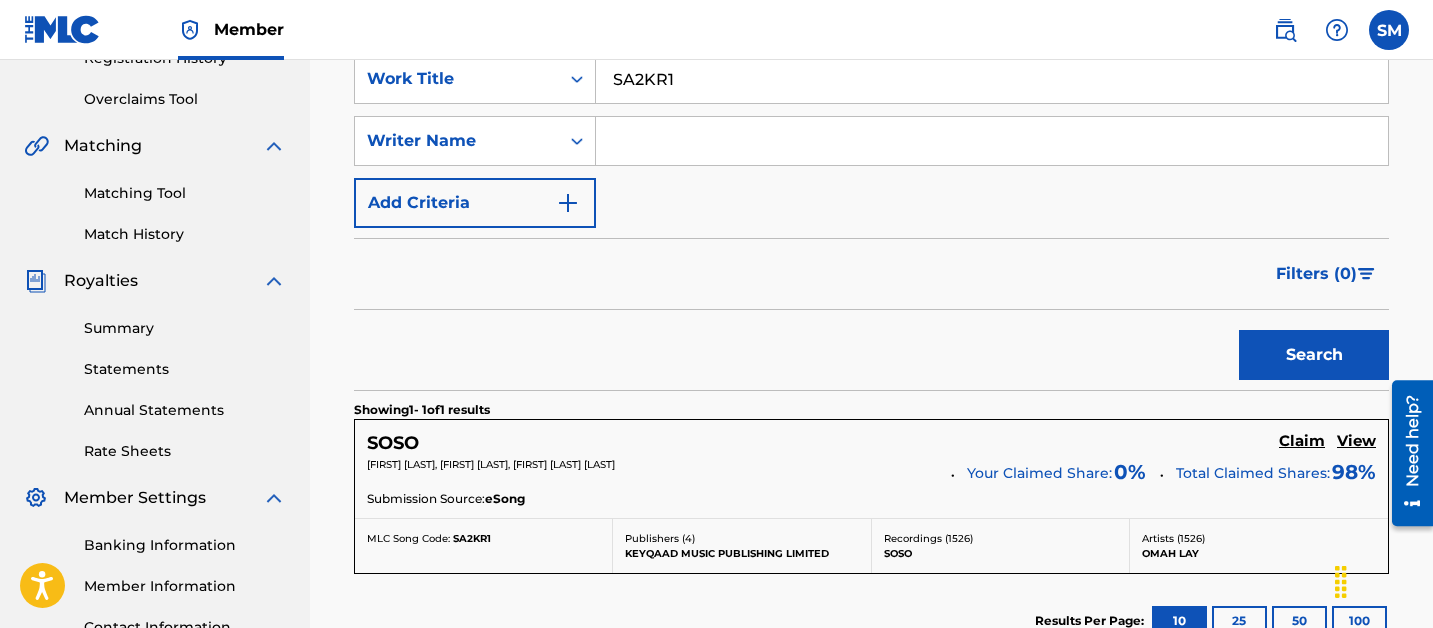 click on "Claim" at bounding box center [1302, 441] 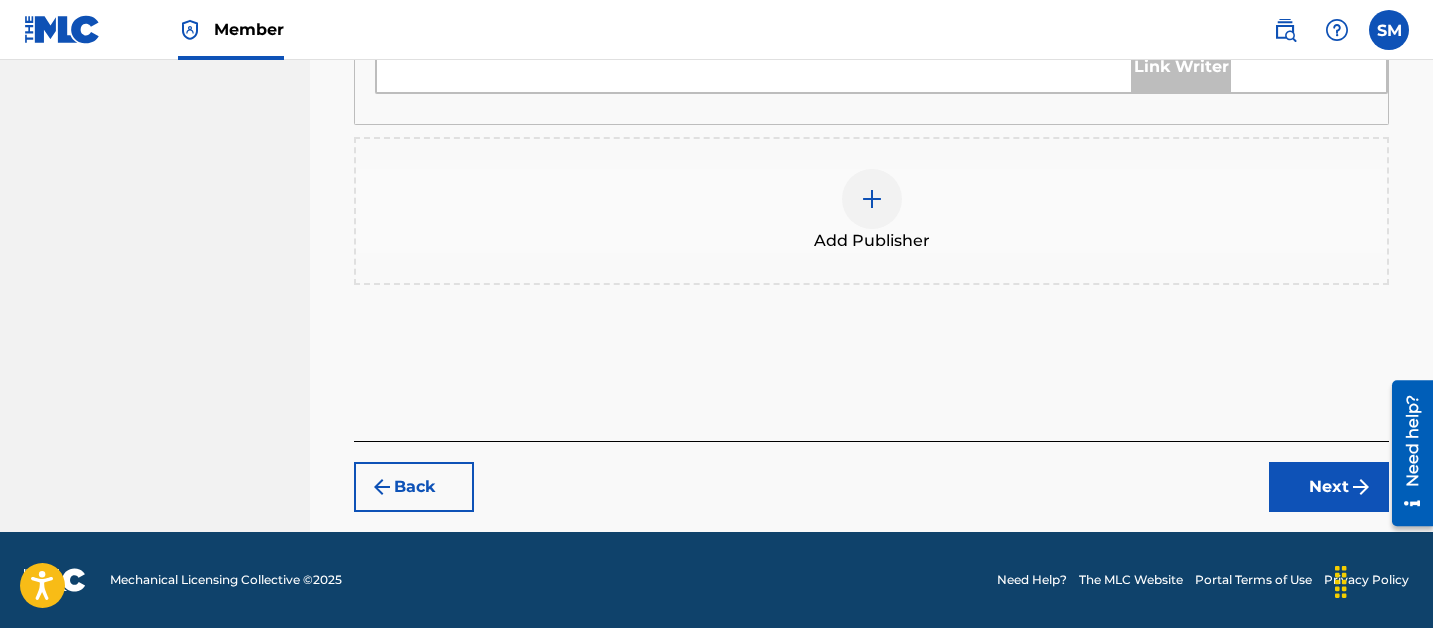scroll, scrollTop: 1121, scrollLeft: 0, axis: vertical 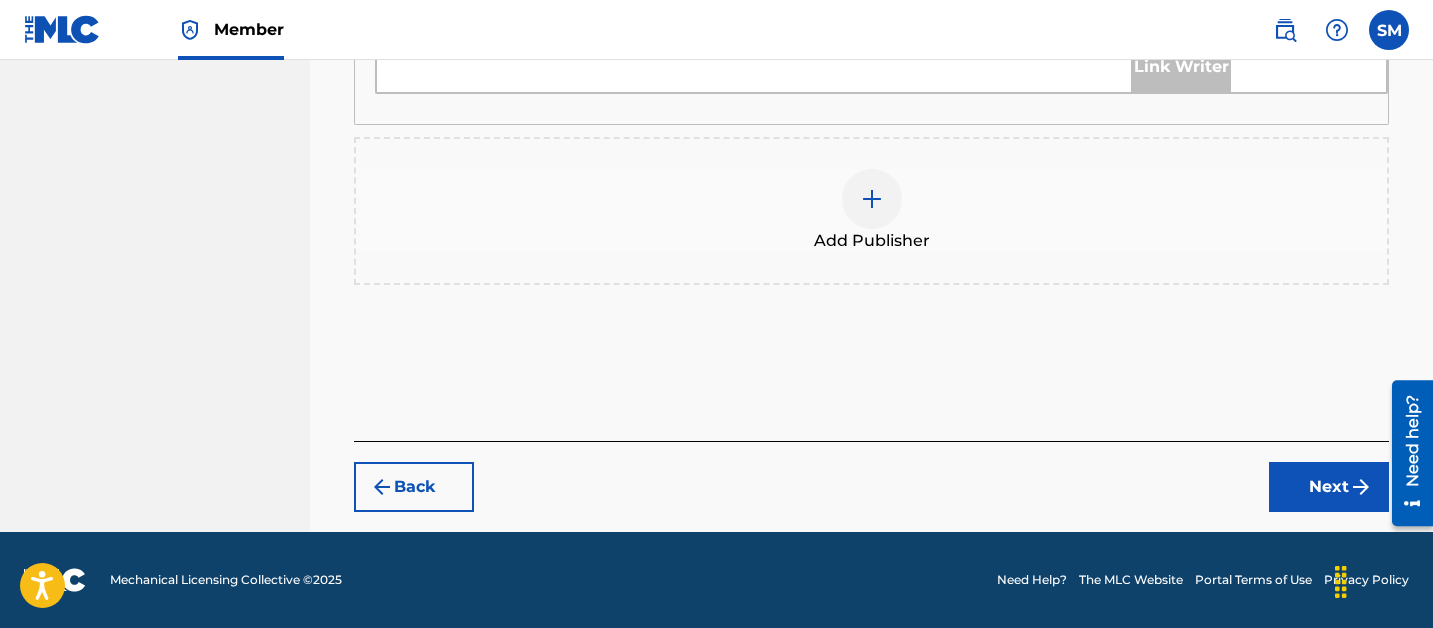 click on "Add Publisher" at bounding box center [871, 211] 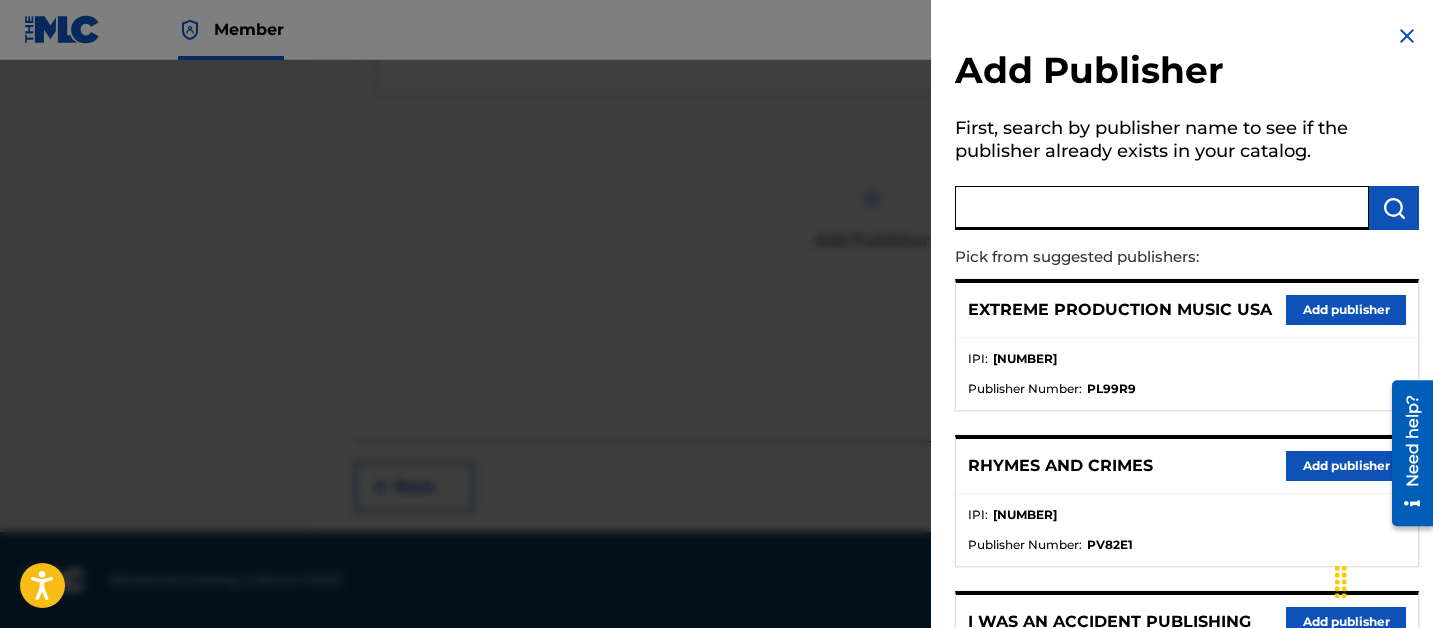 click at bounding box center [1162, 208] 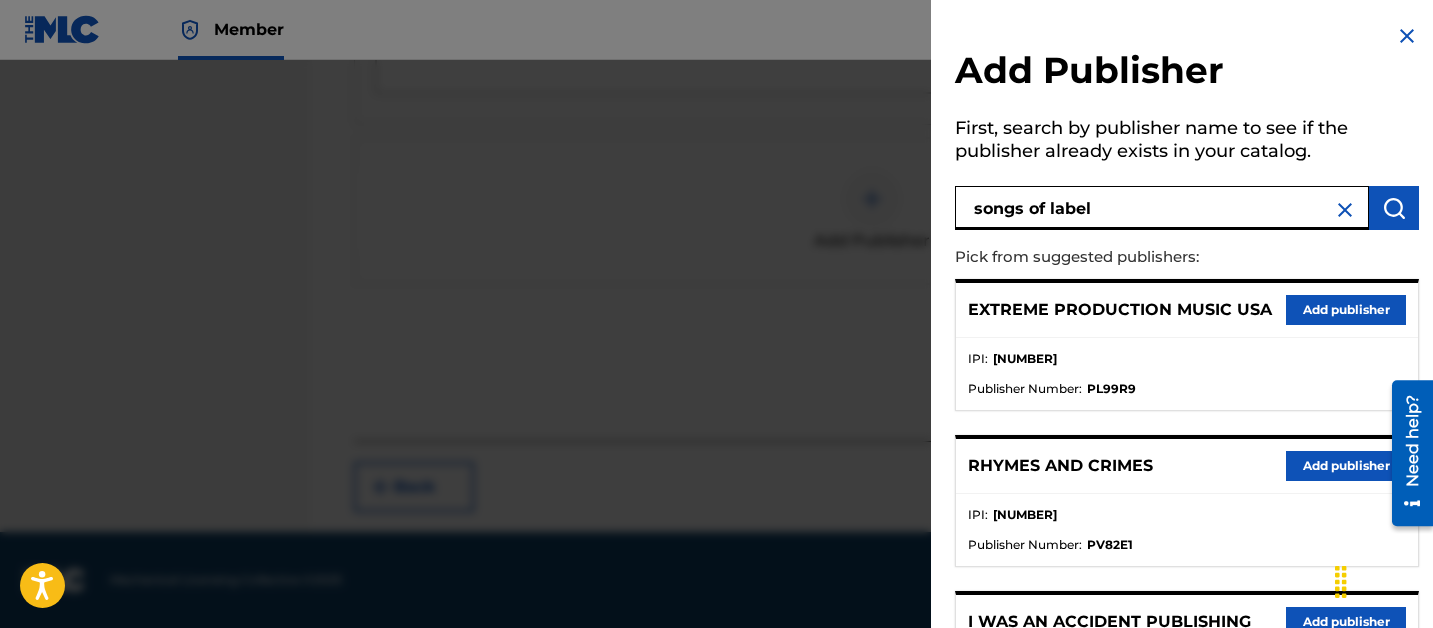 type on "songs of label" 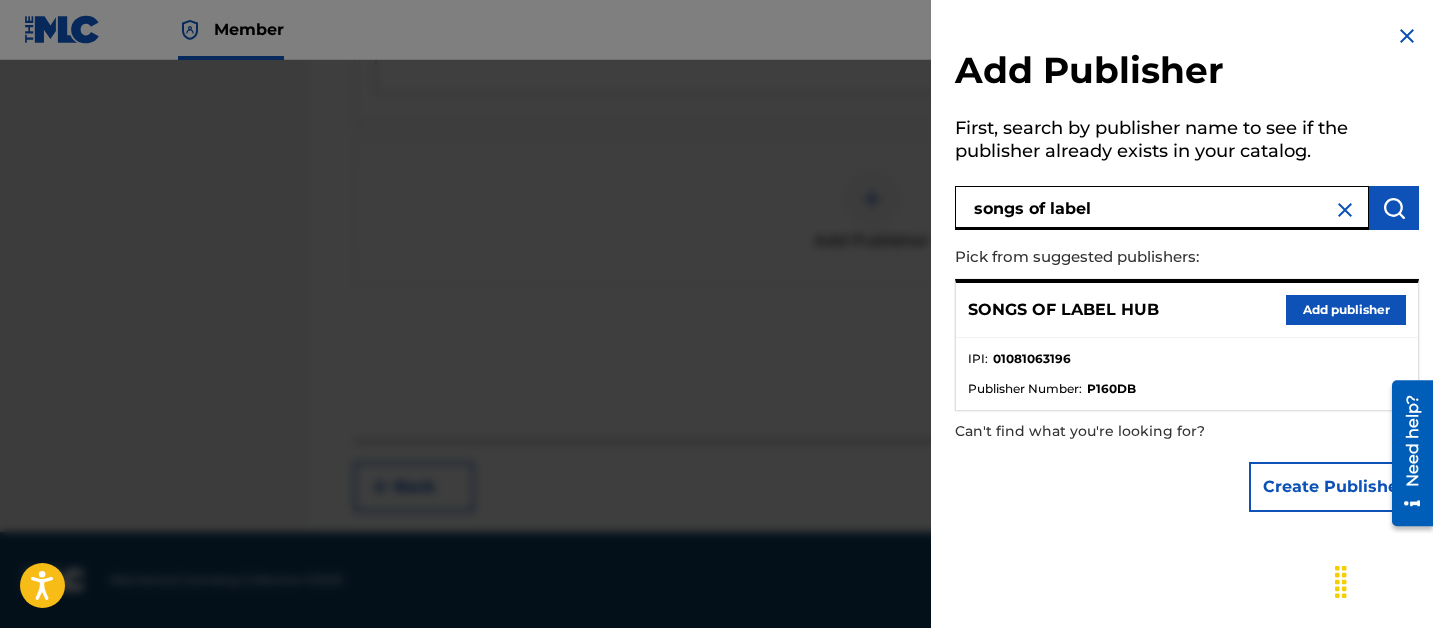 click on "Add publisher" at bounding box center (1346, 310) 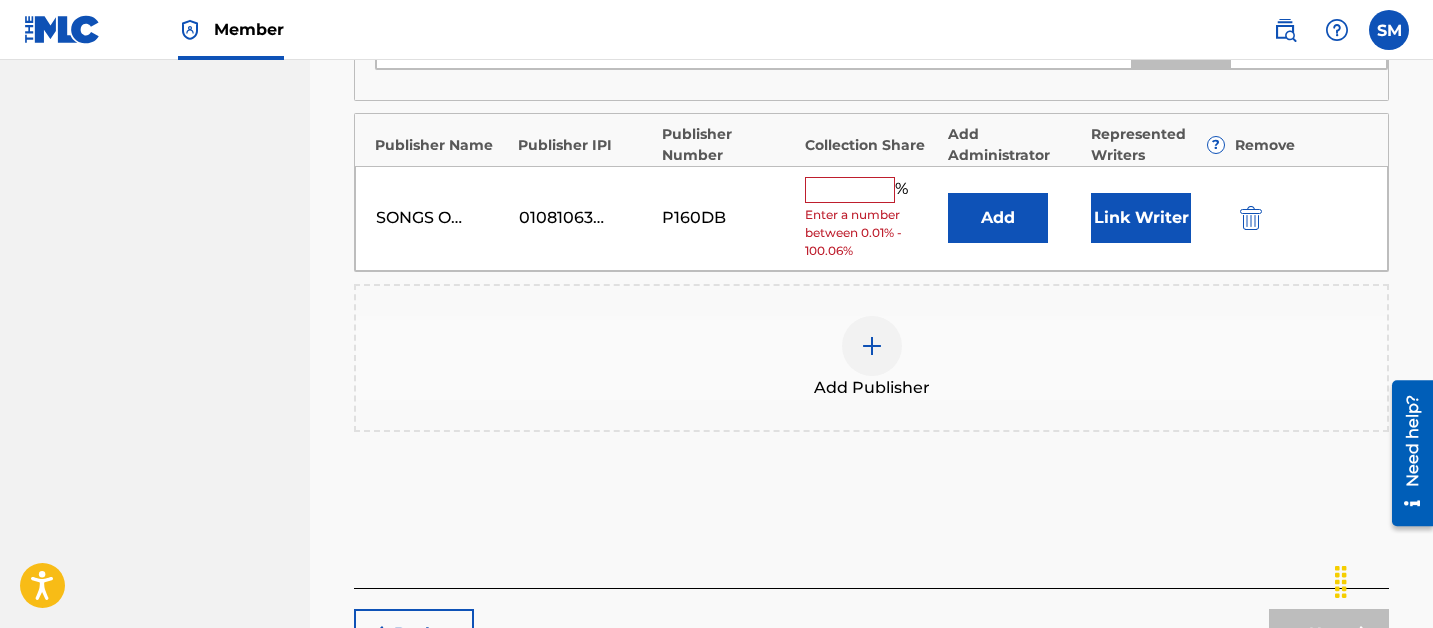 click at bounding box center [850, 190] 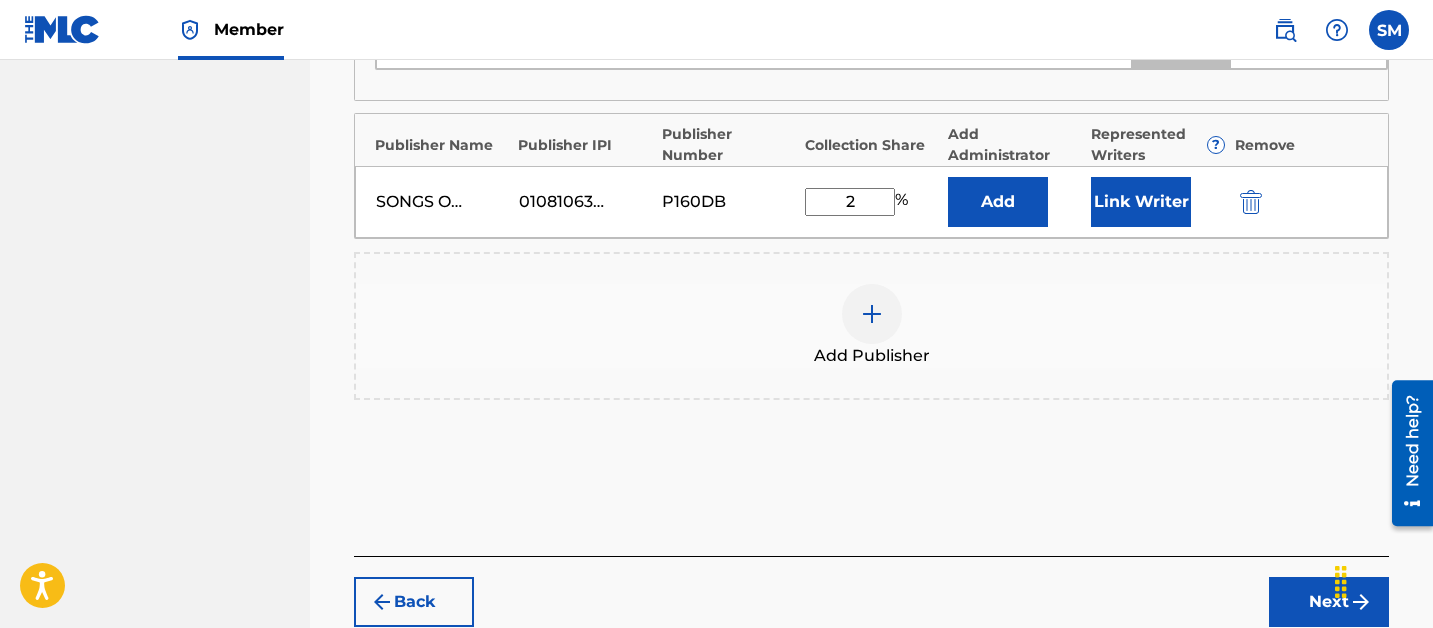 type on "2" 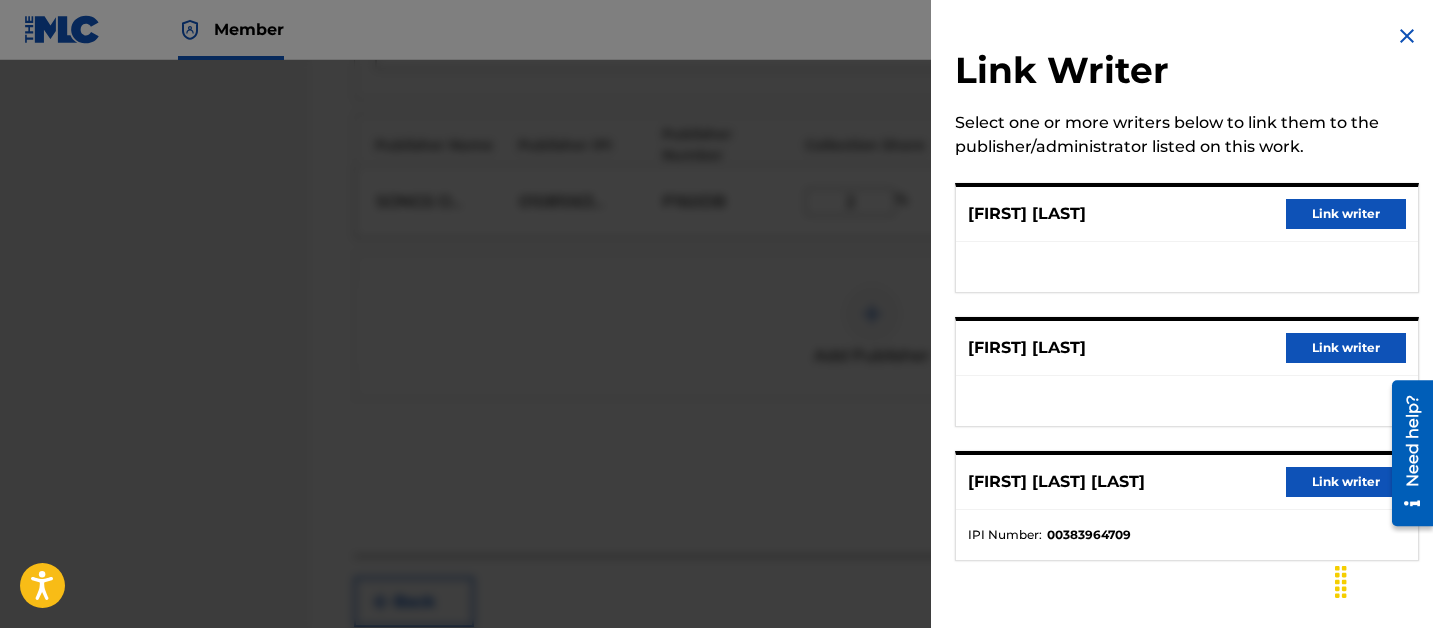 click on "Link writer" at bounding box center [1346, 214] 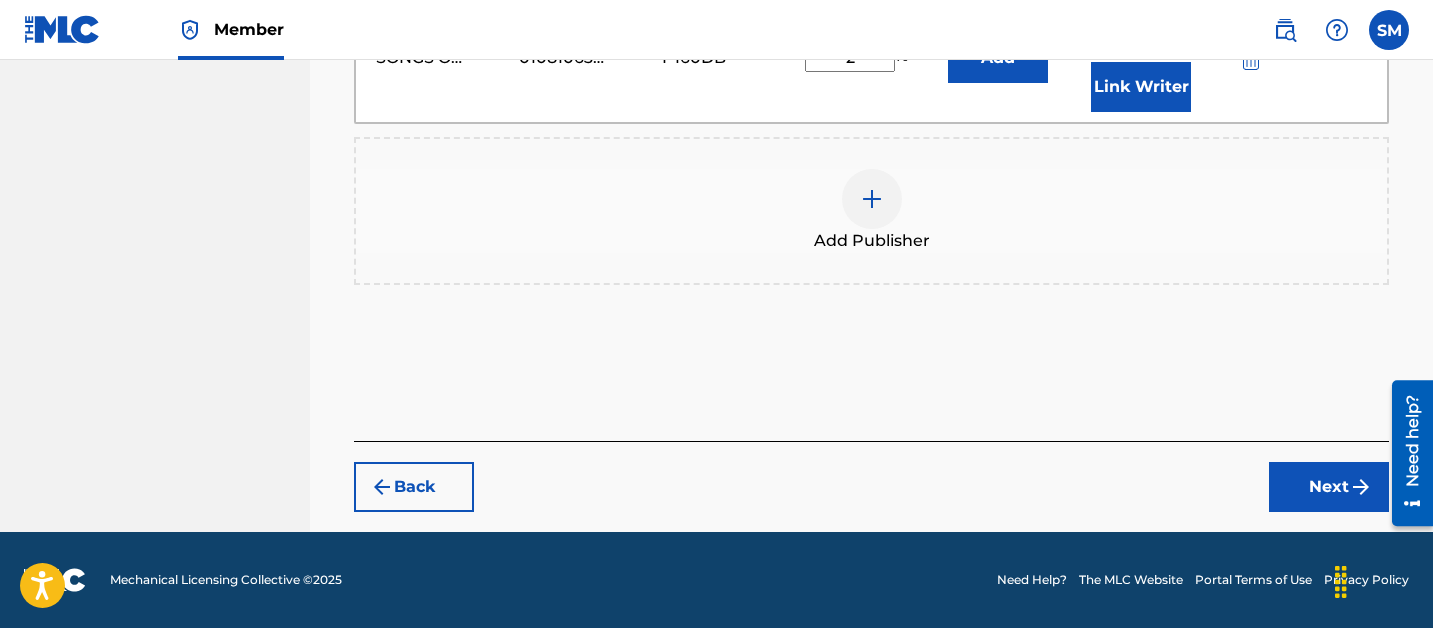 click on "Claiming Tool Search Add Publishers & Shares Review Submit Add Publishers & Shares Enter your publisher(s)/administrator(s). SOSO A maximum of   0 %  of shares may be claimed Publishers ( 3 ) ? REQUIRED Total shares:  100 % Administrator ? Administrator IPI Administrator Number Collection Share Remove KOBALT MUSIC PUB AMERICA INC 00503659557 P4614Q 50 Publisher Name Publisher IPI Publisher Number Represented Writers ? KEYQAAD MUSIC PUBLISHING LIMITED 01149666325 P224WM Link Writer KOBALT MUSIC PUB AMERICA INC 00503659557 P4614Q 48 Publisher Name Publisher IPI Publisher Number Represented Writers ? ARTIST 101 PUBLISHING GROUP 00478154330 PA323U STEPHANIE   OKOCHA MICHAEL CHIGOZIE   ALAGWU Link Writer Publisher Name Publisher IPI Publisher Number Collection Share Add Administrator Represented Writers ? Remove SONGS OF LABEL HUB 01081063196 P160DB 2 % Add STEPHANIE   OKOCHA Link Writer Add Publisher Back Next" at bounding box center (871, -326) 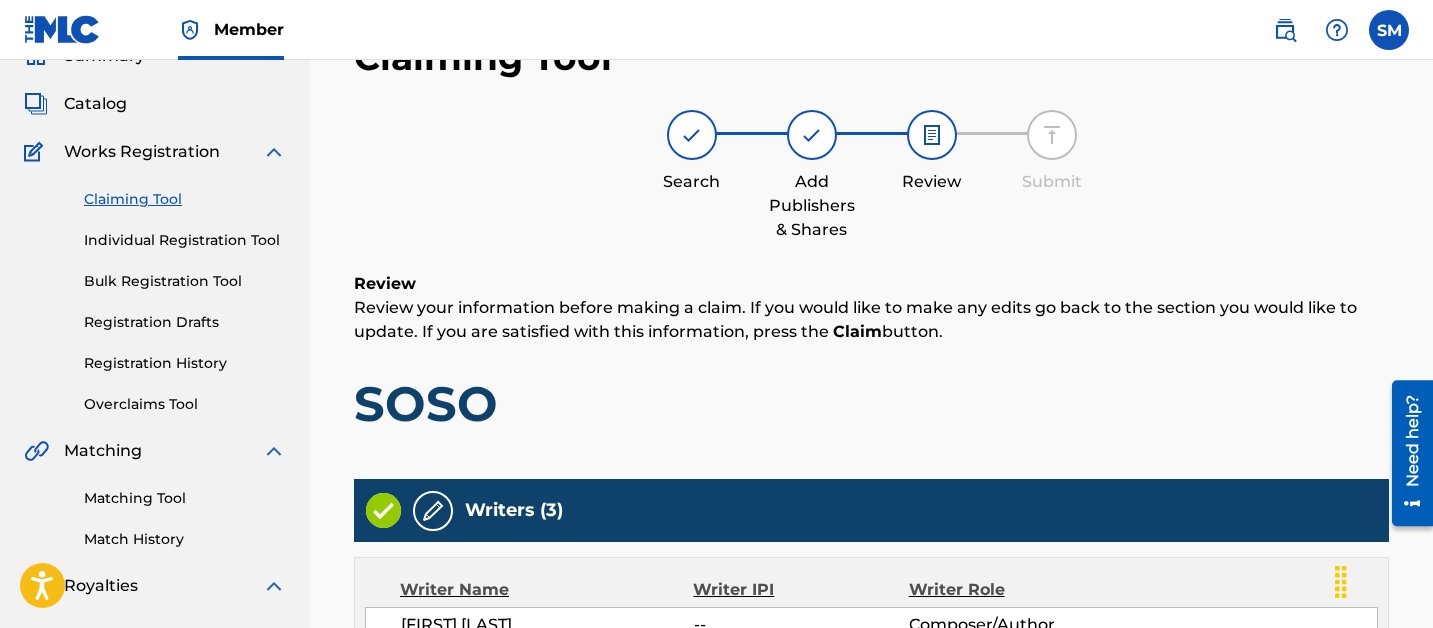 scroll, scrollTop: 1401, scrollLeft: 0, axis: vertical 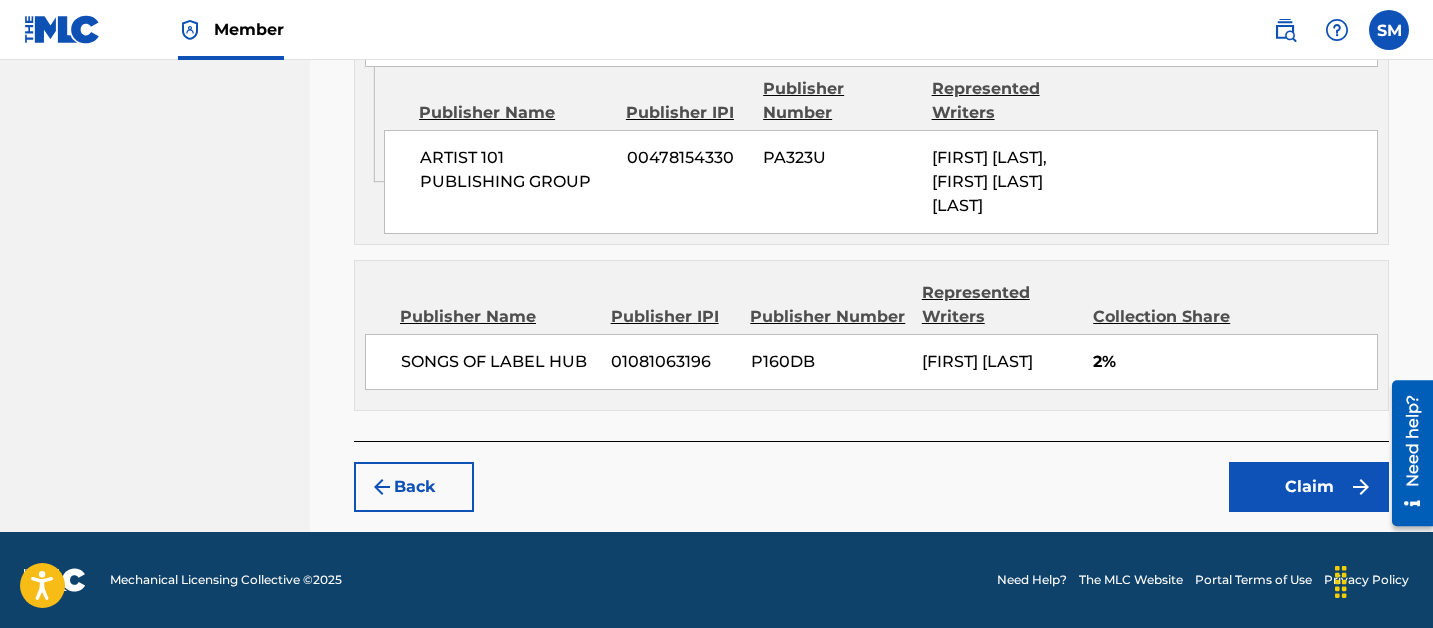 click on "Claim" at bounding box center [1309, 487] 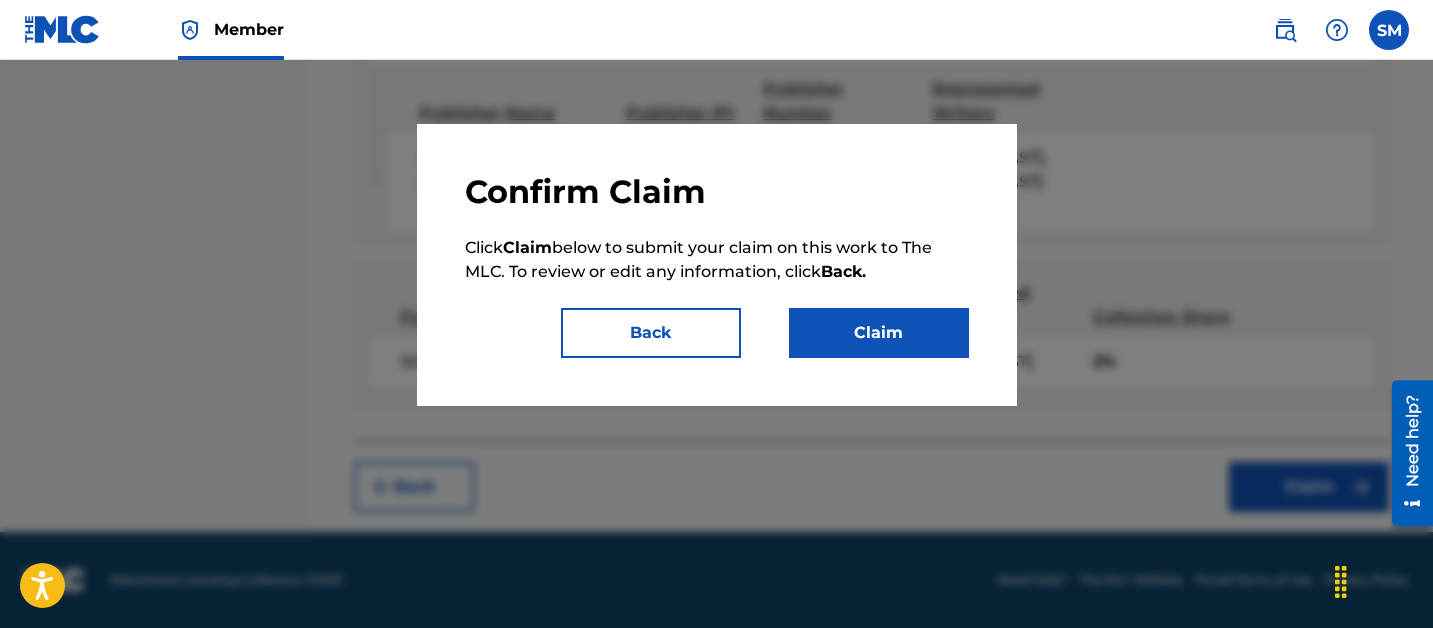 click on "Claim" at bounding box center (879, 333) 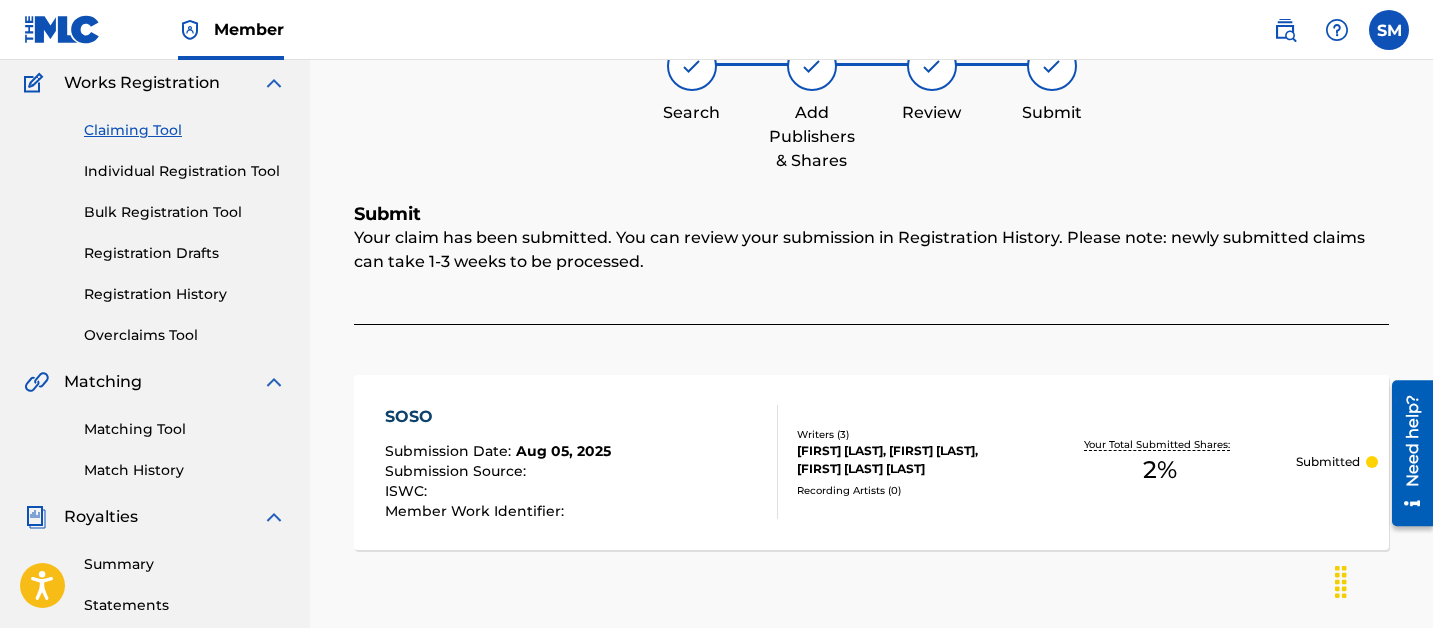 scroll, scrollTop: 153, scrollLeft: 0, axis: vertical 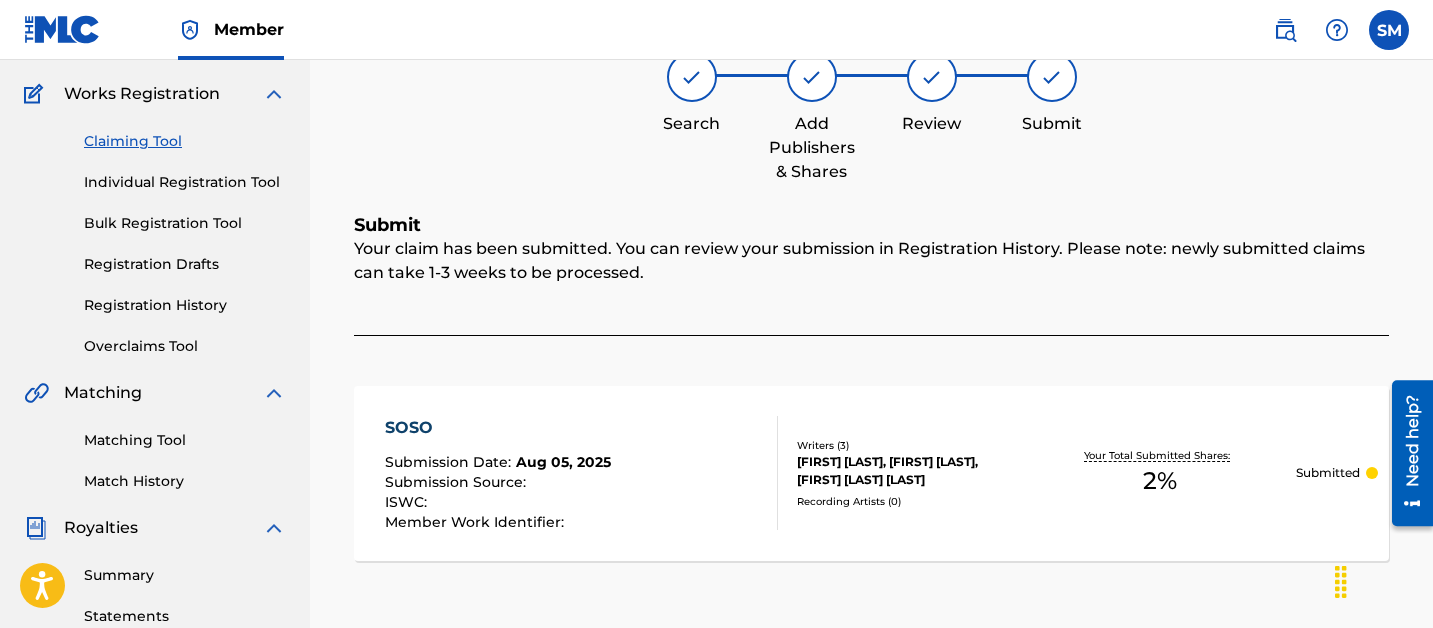 click on "Claiming Tool" at bounding box center [185, 141] 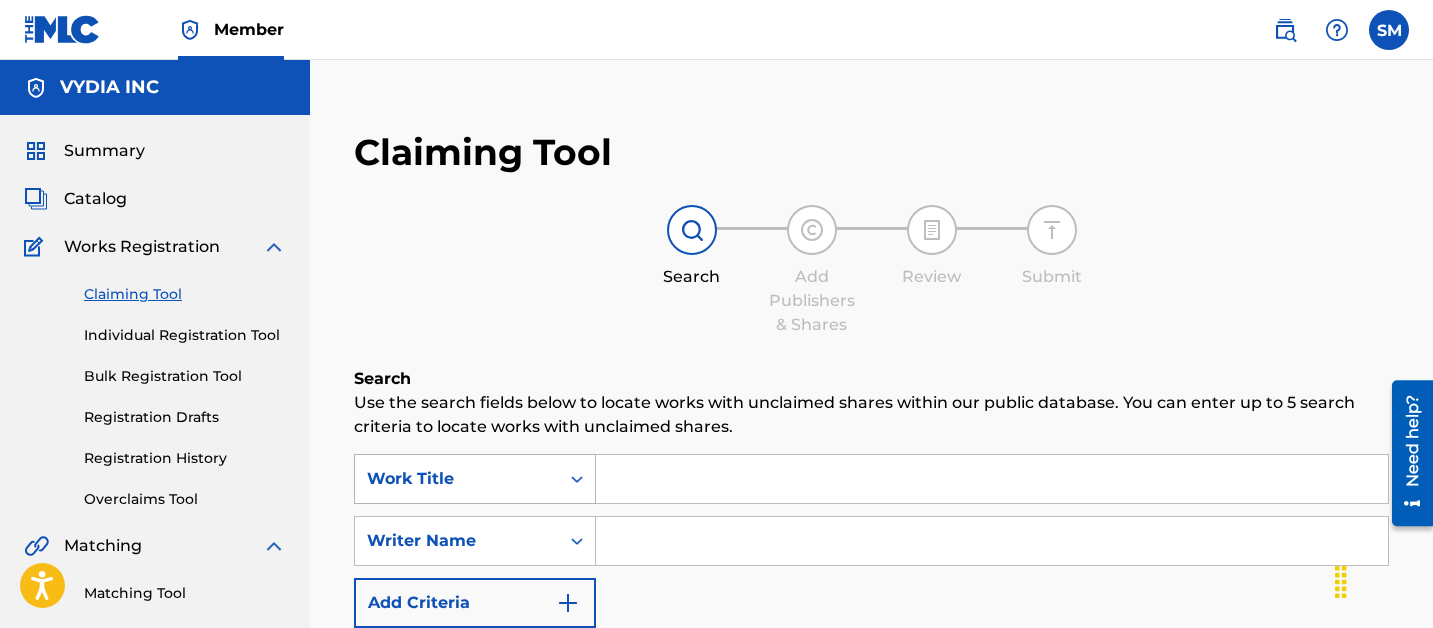 click on "Work Title" at bounding box center [457, 479] 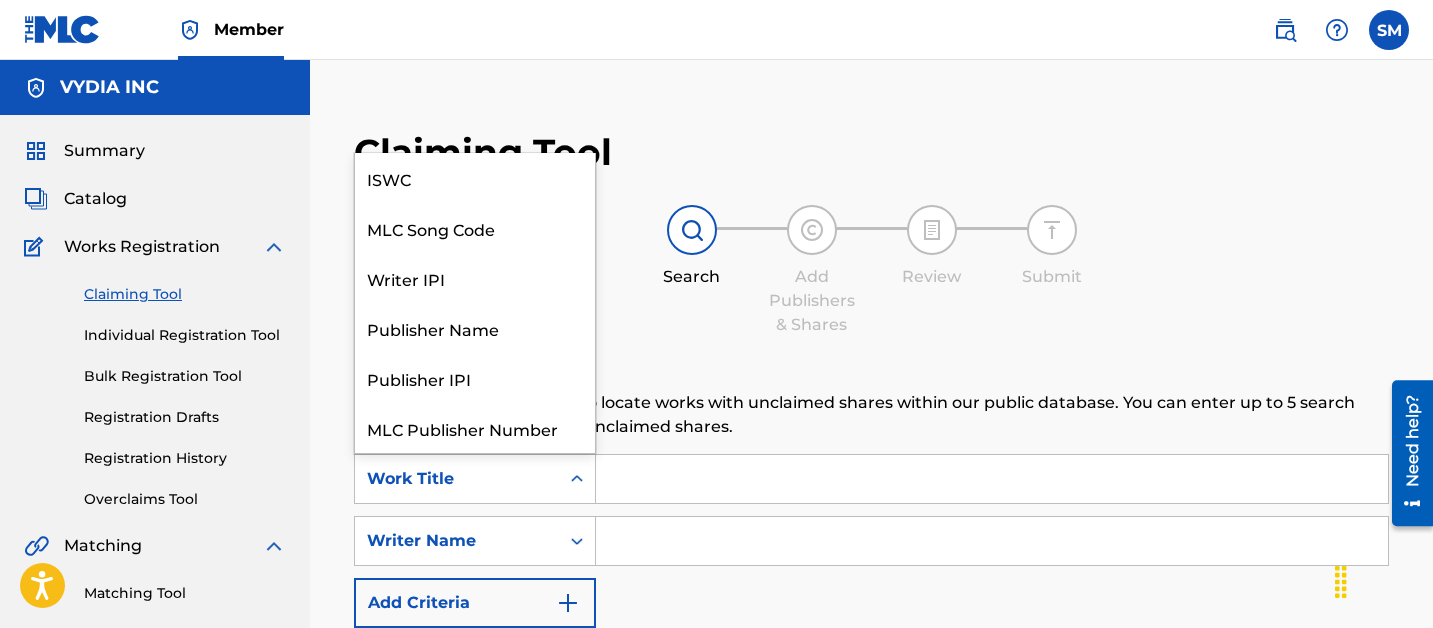 scroll, scrollTop: 50, scrollLeft: 0, axis: vertical 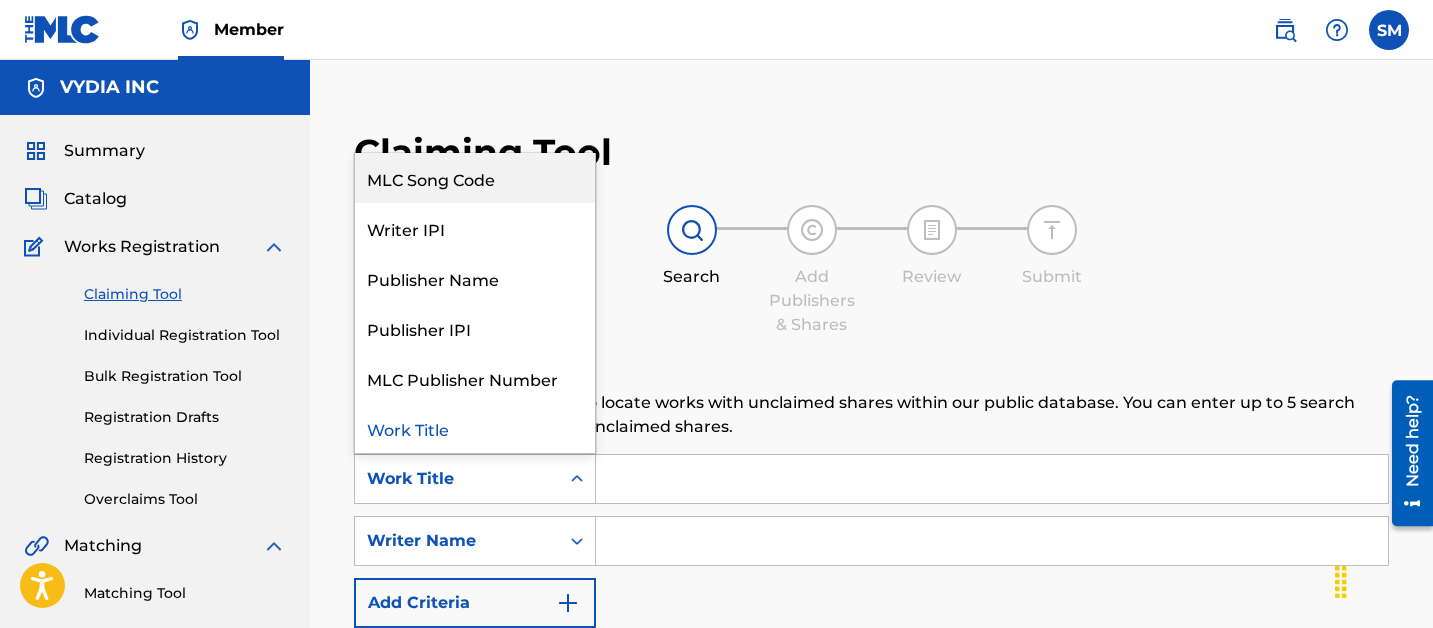 click on "MLC Song Code" at bounding box center (475, 178) 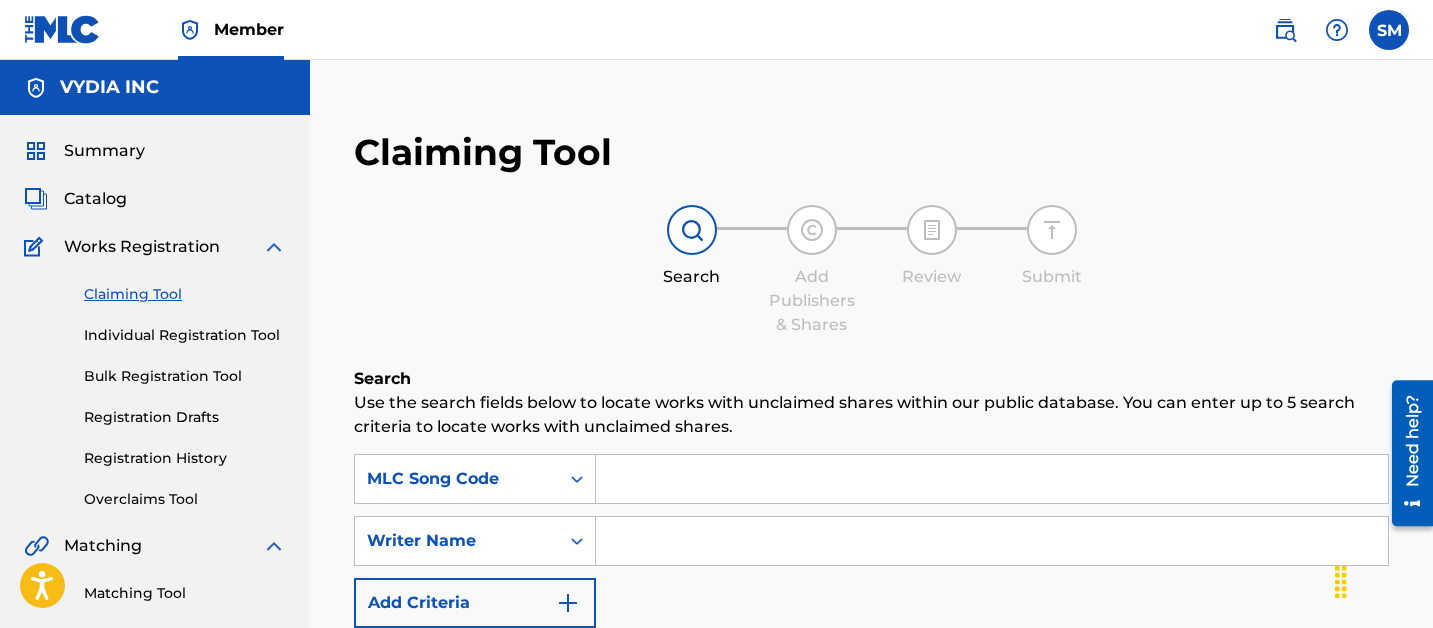 click at bounding box center (992, 479) 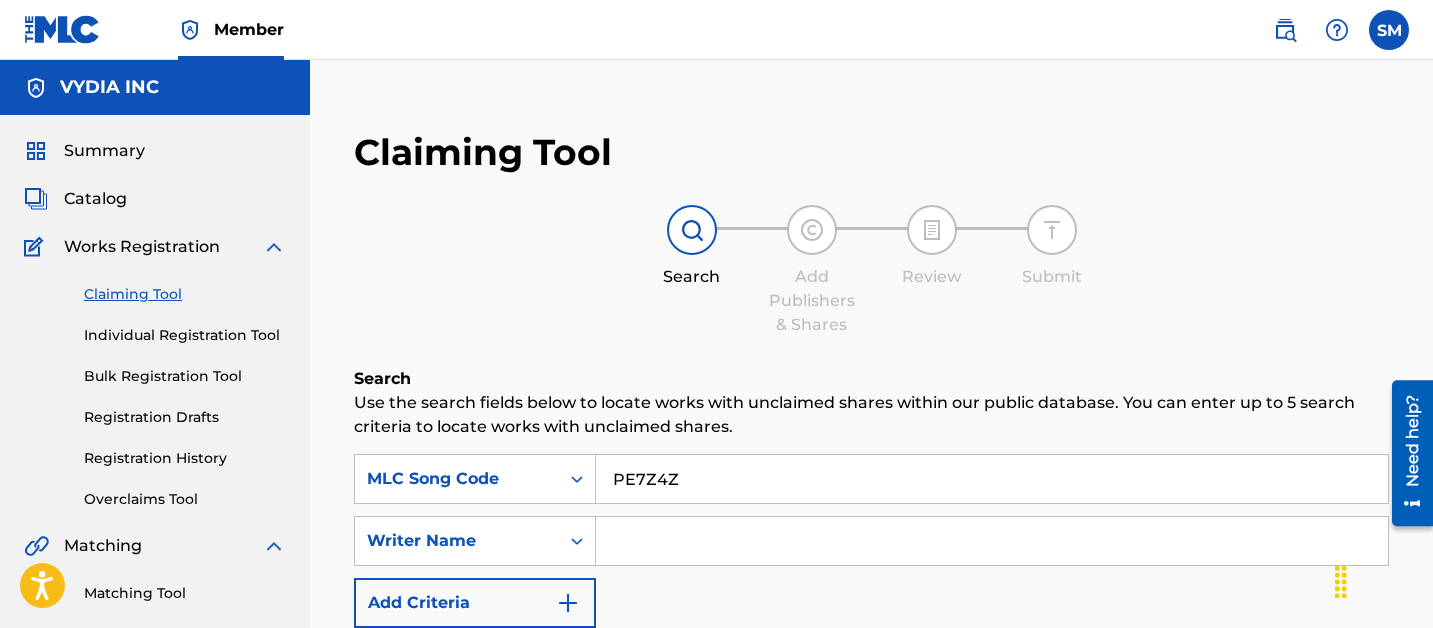 click on "Search" at bounding box center [1314, 755] 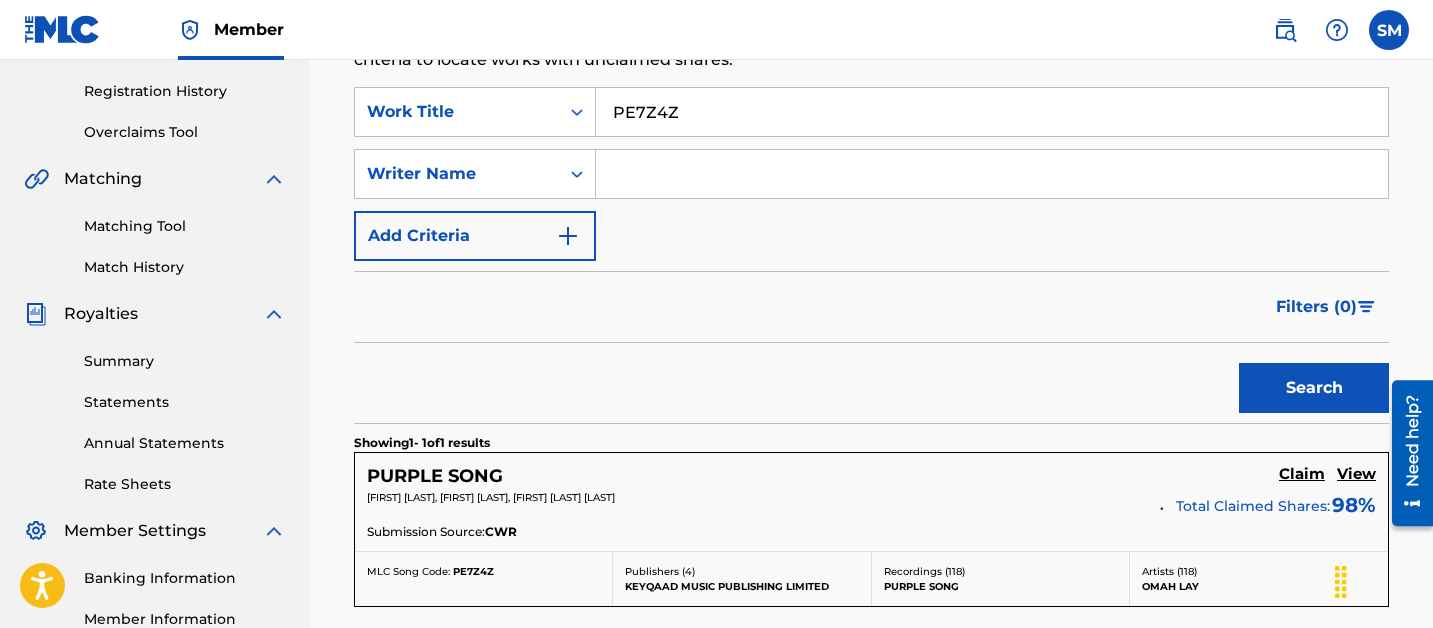 scroll, scrollTop: 448, scrollLeft: 0, axis: vertical 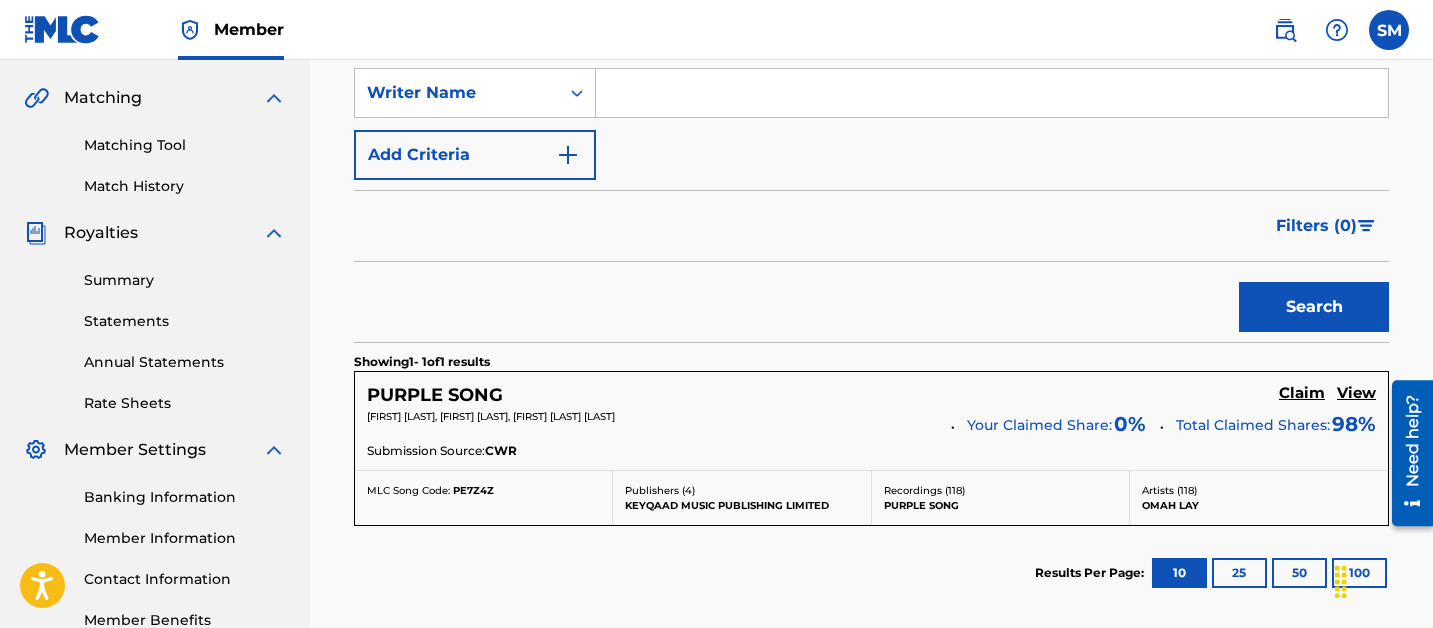 click on "Claim" at bounding box center (1302, 393) 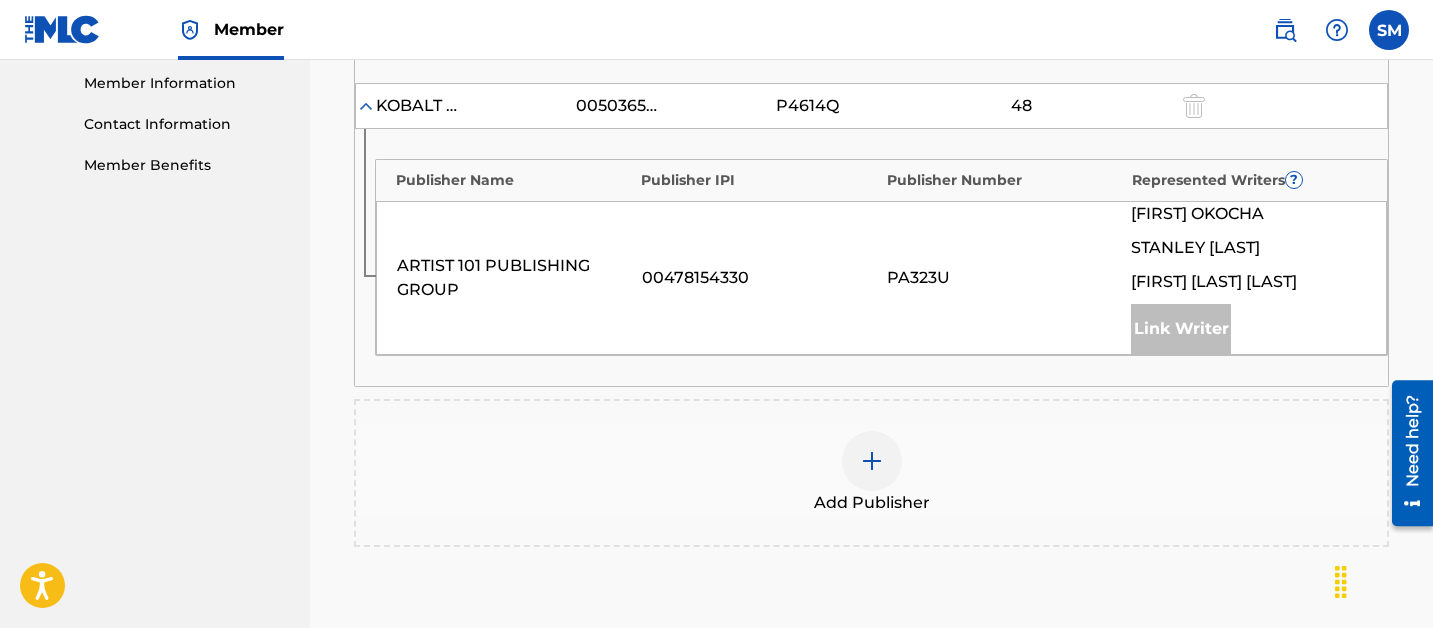 scroll, scrollTop: 919, scrollLeft: 0, axis: vertical 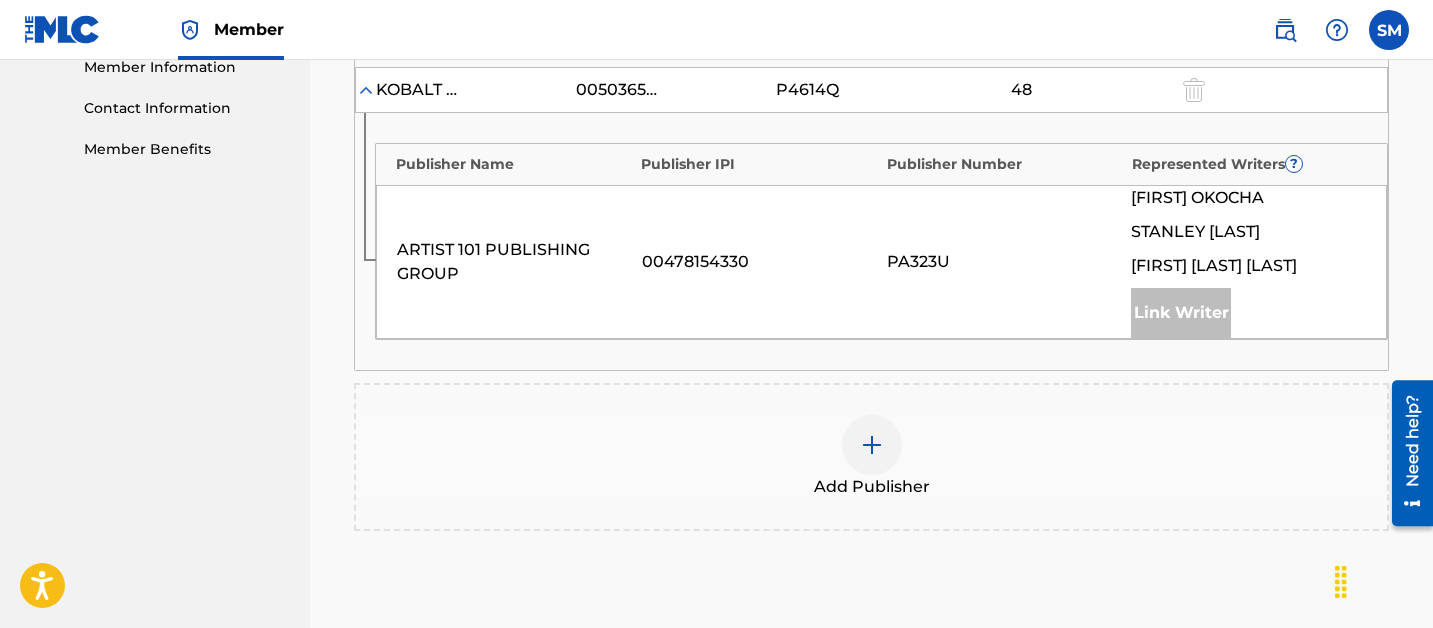 click at bounding box center (872, 445) 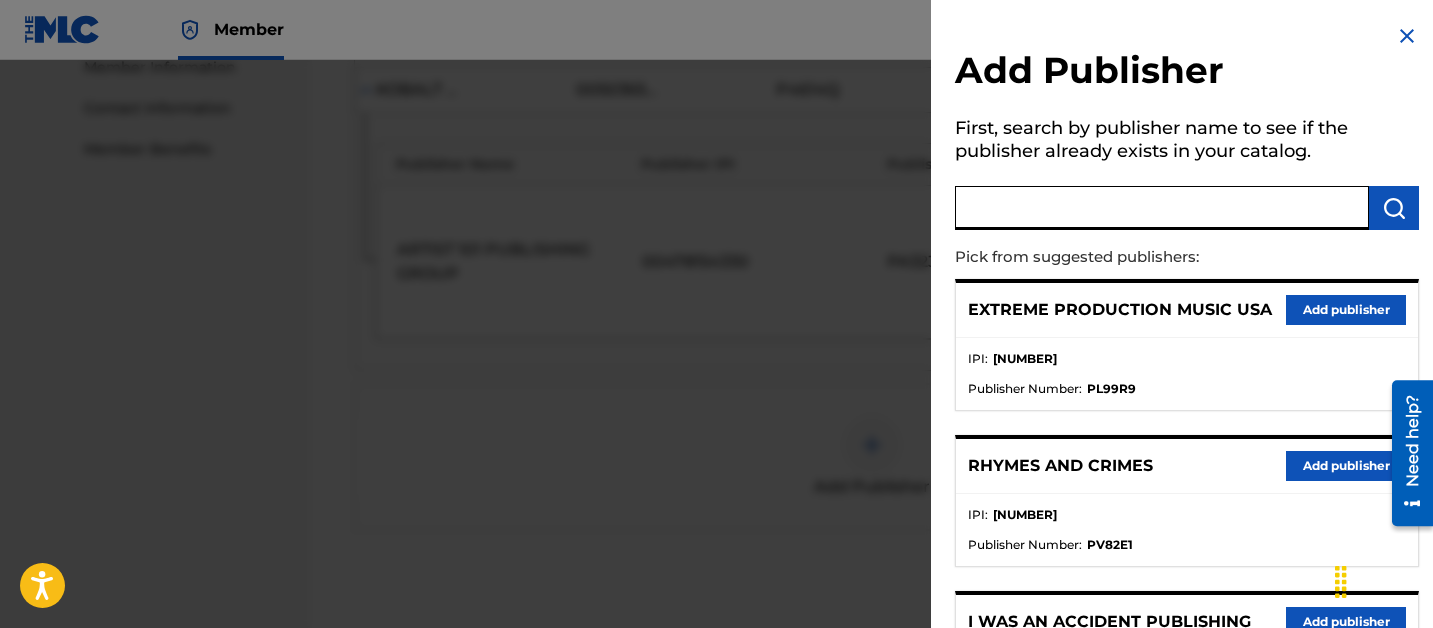 click at bounding box center [1162, 208] 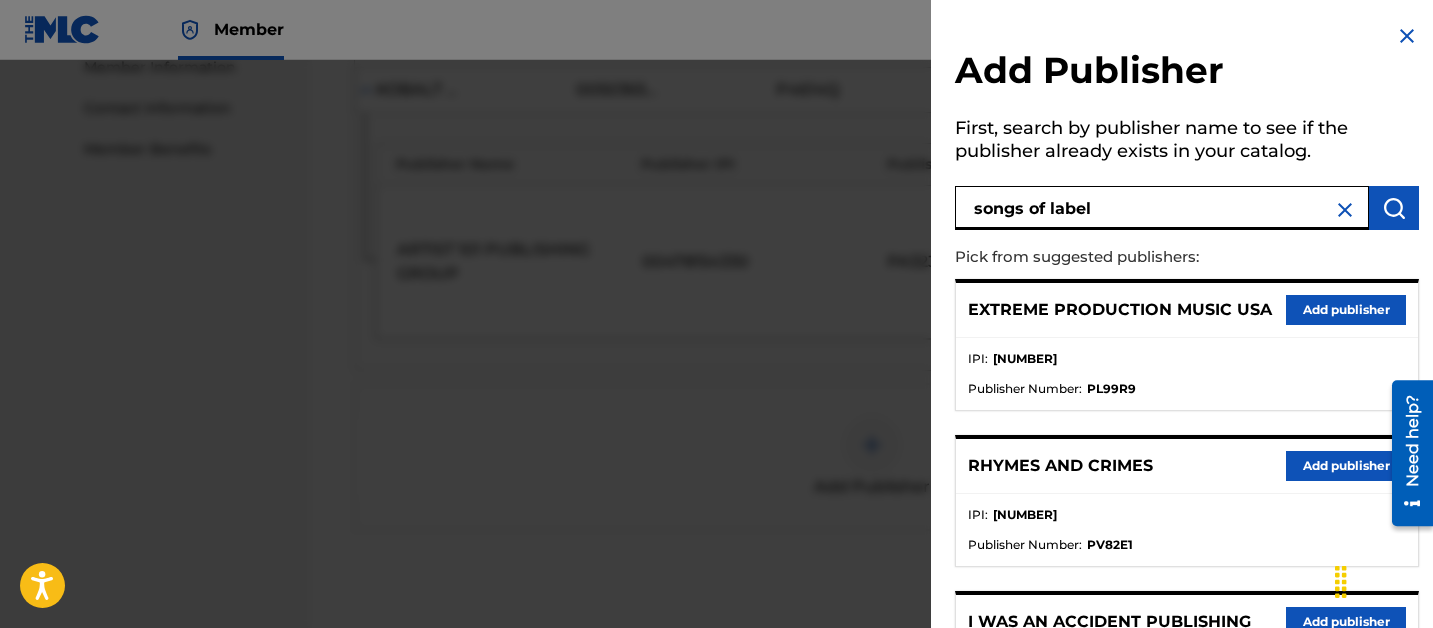 type on "songs of label" 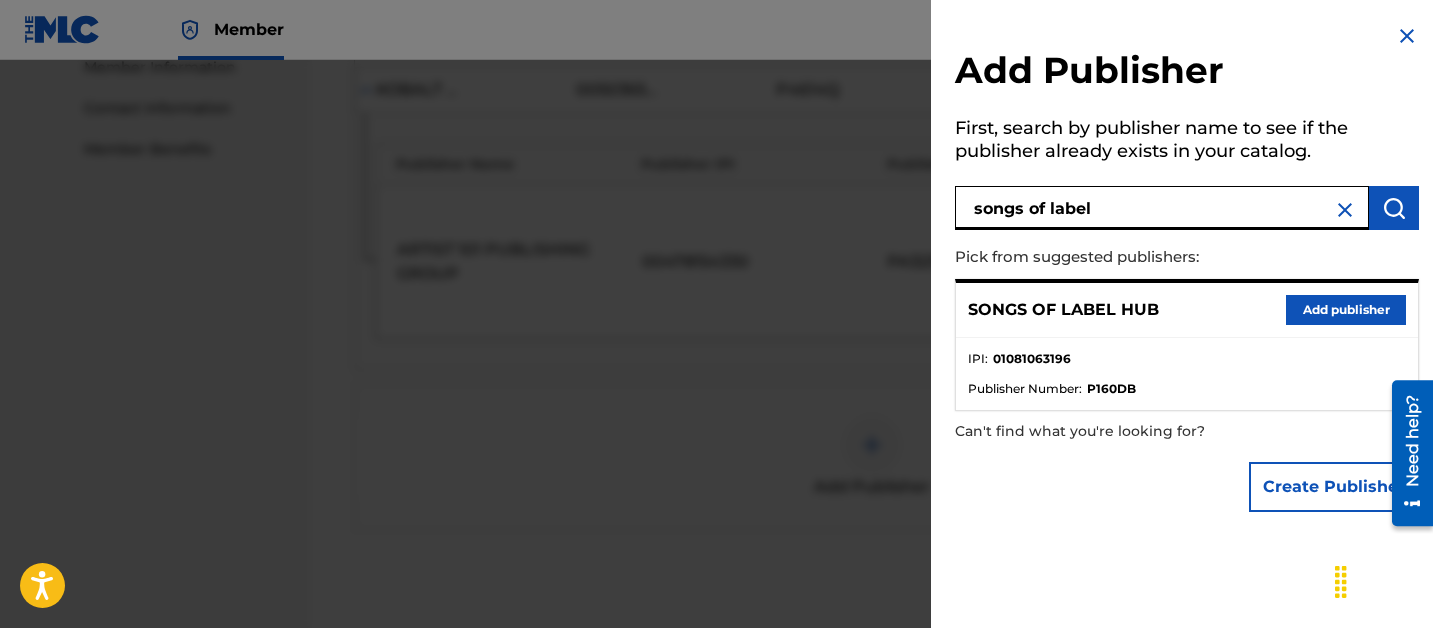 click on "Add publisher" at bounding box center [1346, 310] 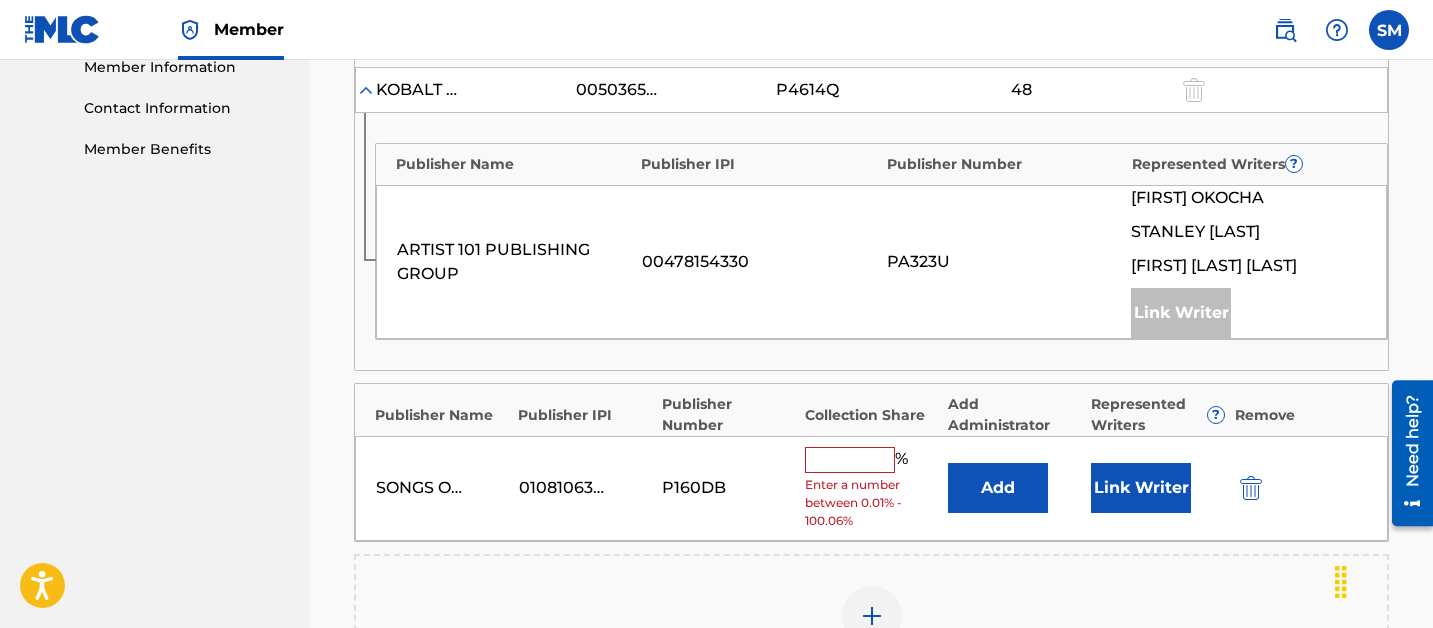 click at bounding box center [850, 460] 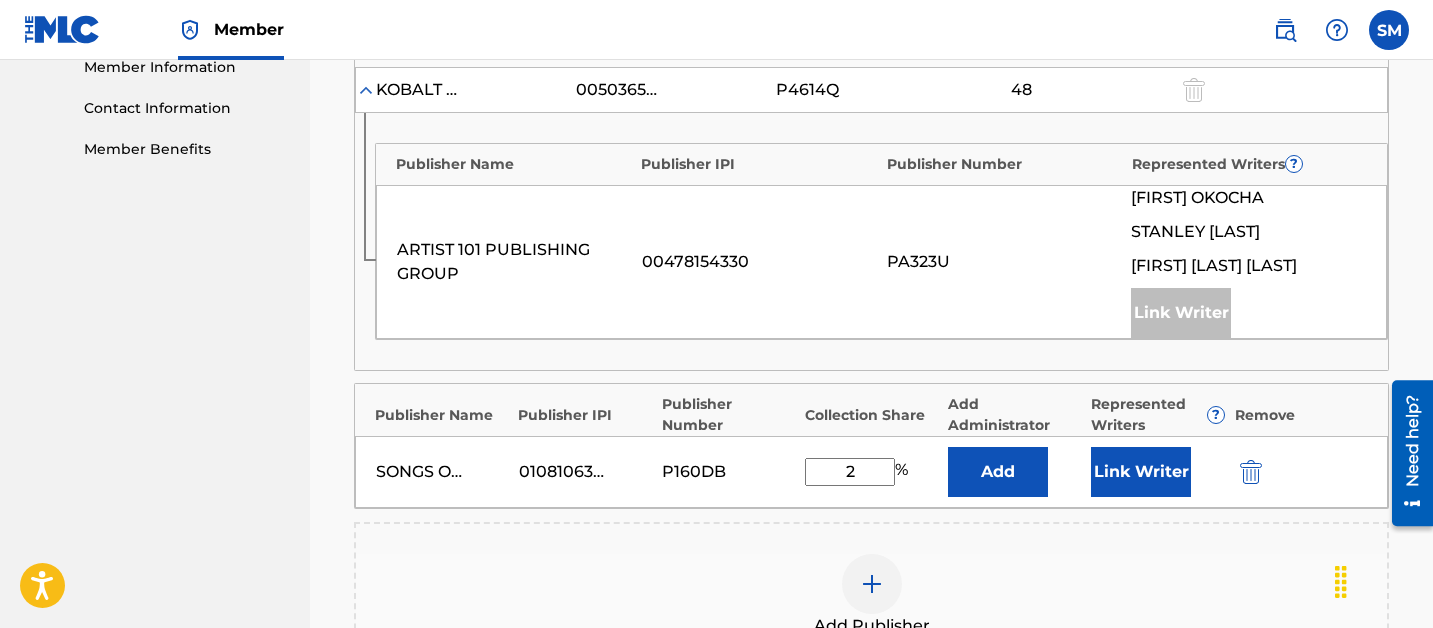 type on "2" 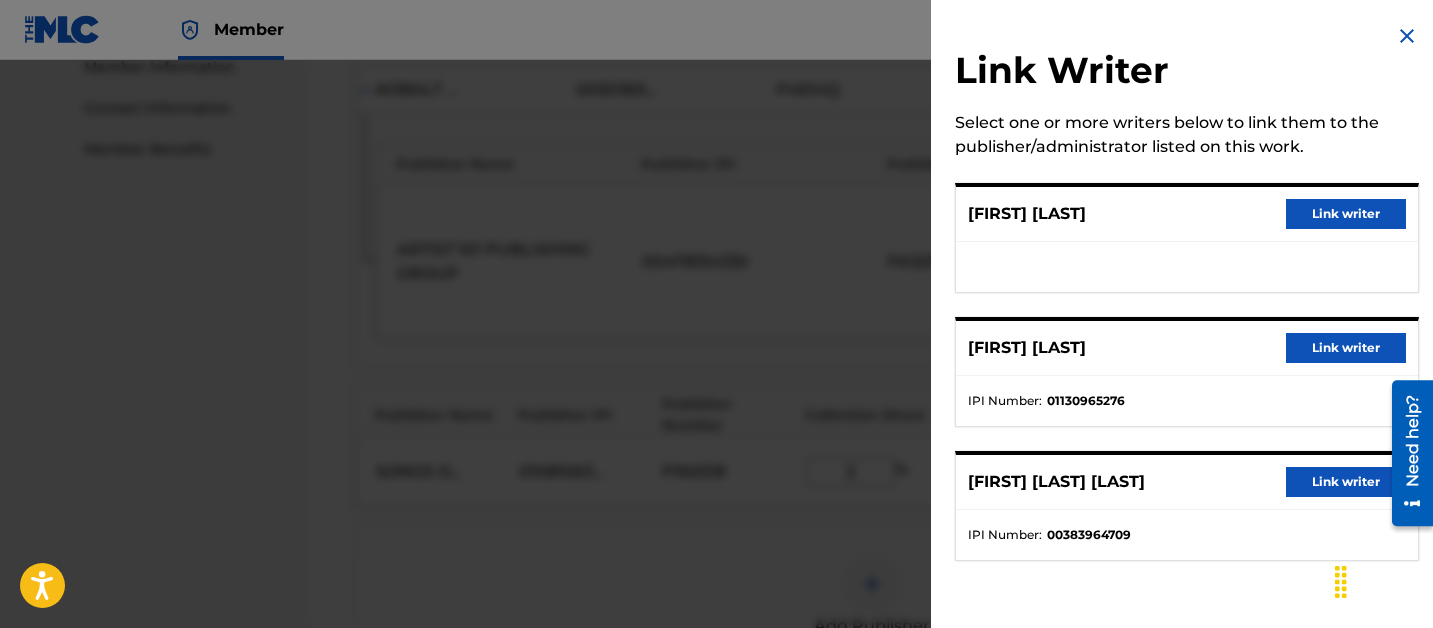 click on "Link writer" at bounding box center [1346, 214] 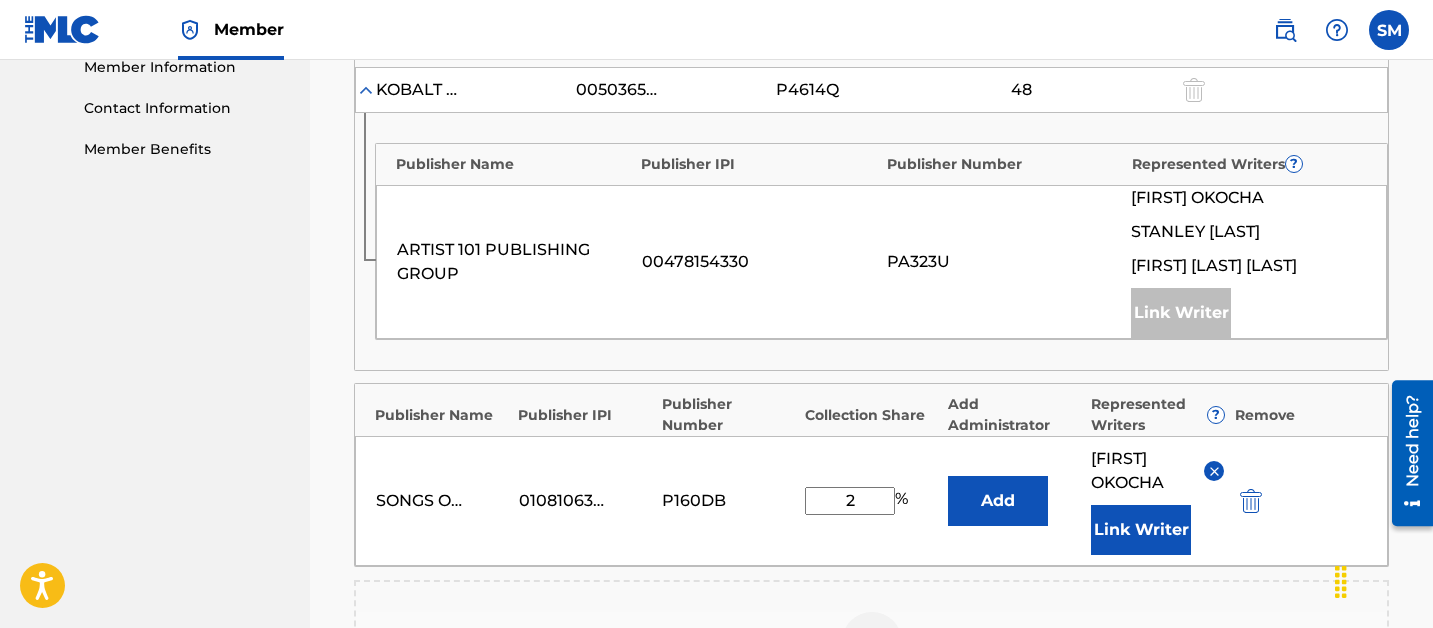 scroll, scrollTop: 1385, scrollLeft: 0, axis: vertical 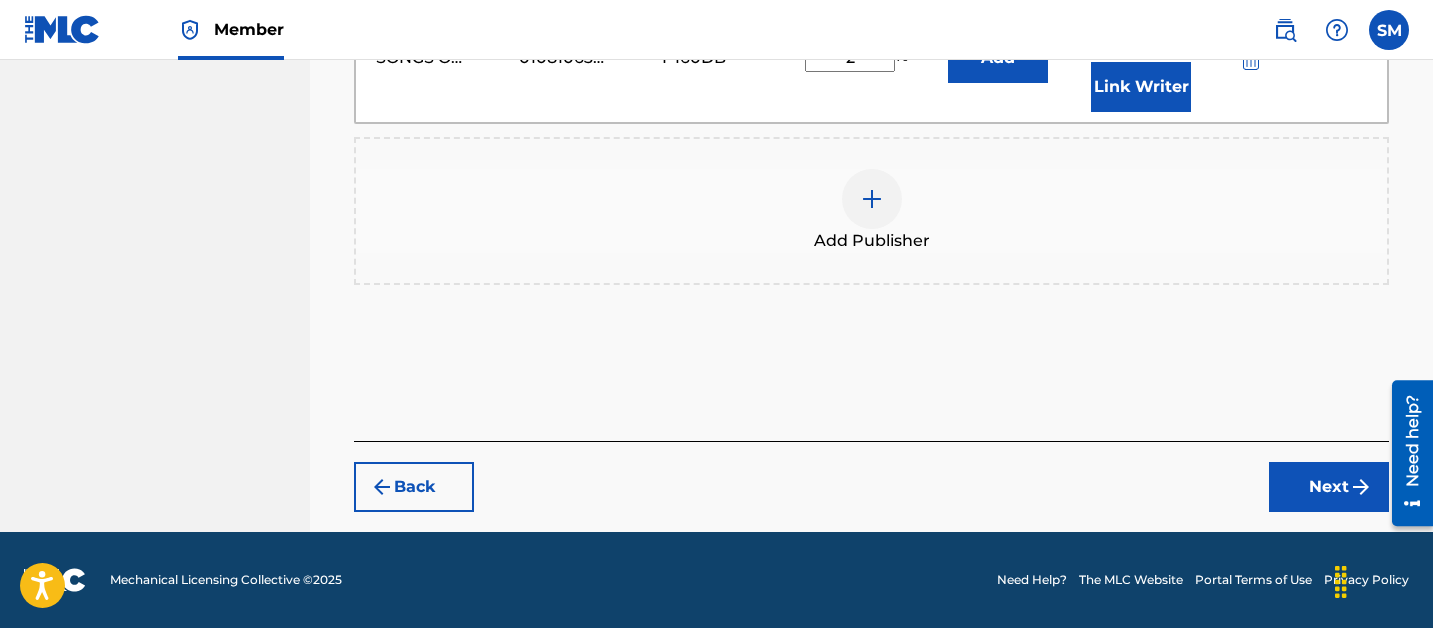 click on "Mechanical Licensing Collective ©  2025 Need Help? The MLC Website Portal Terms of Use Privacy Policy" at bounding box center [716, 580] 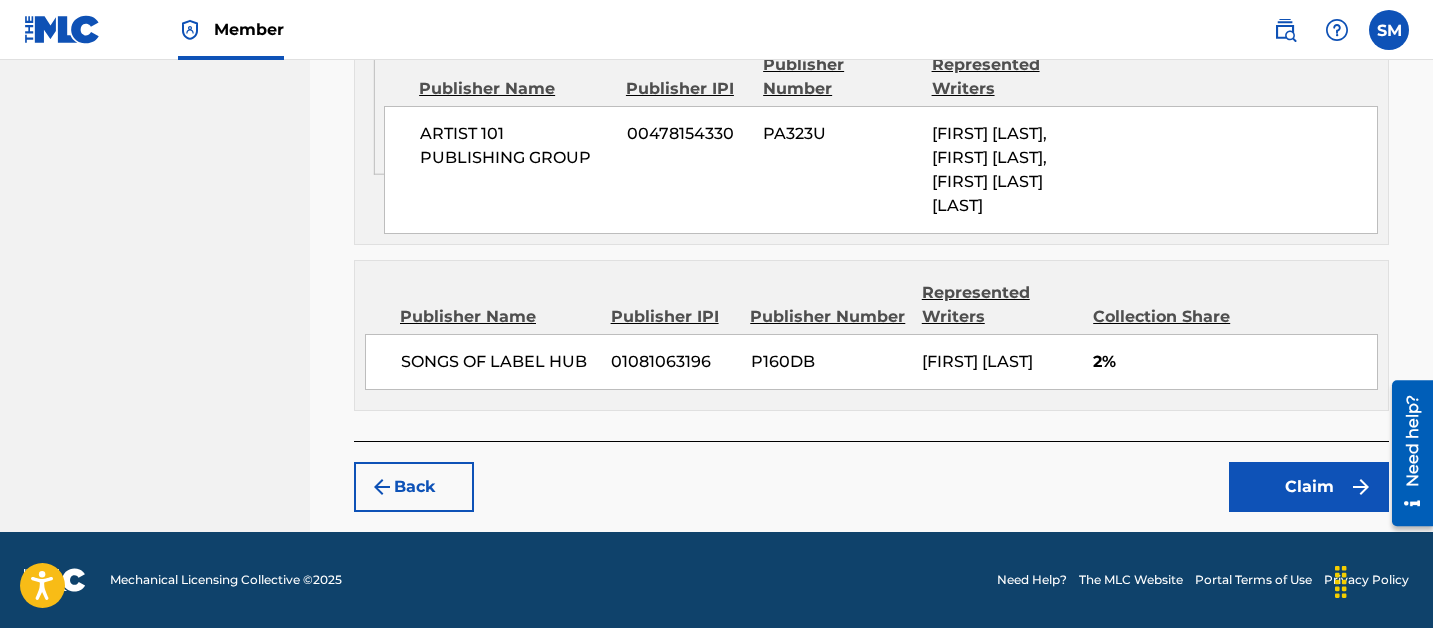 scroll, scrollTop: 1425, scrollLeft: 0, axis: vertical 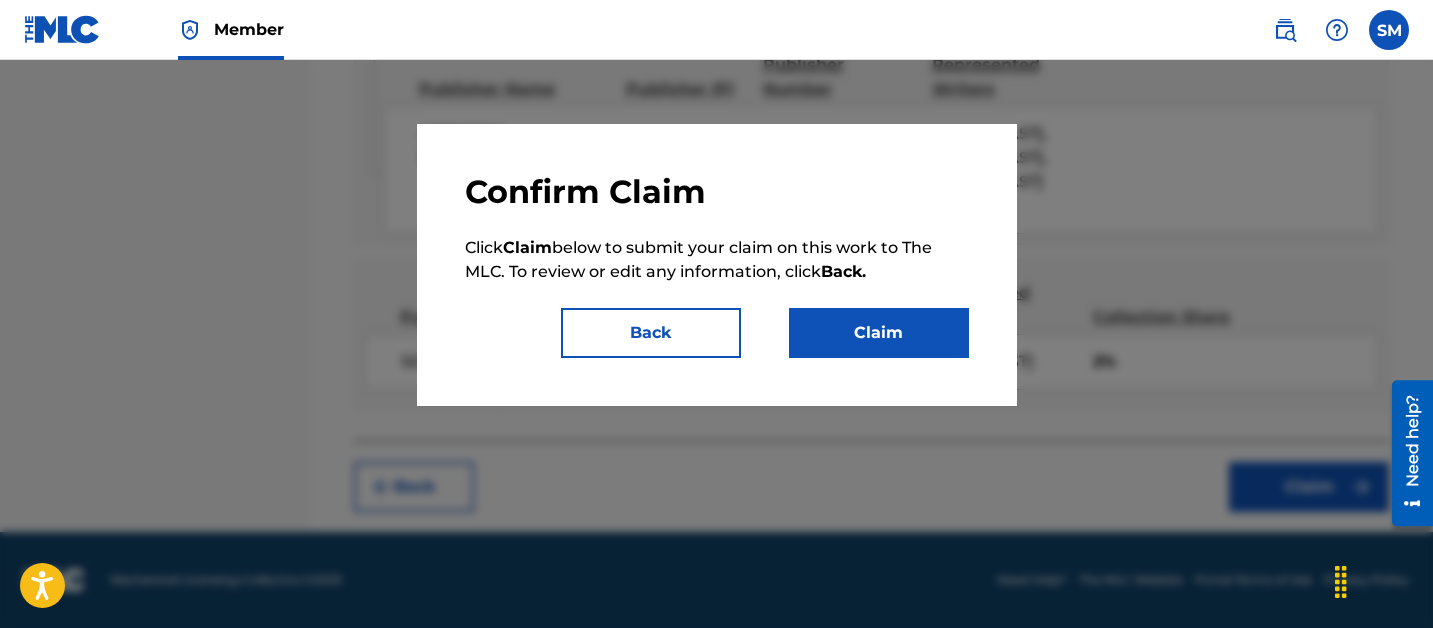 click on "Claim" at bounding box center (879, 333) 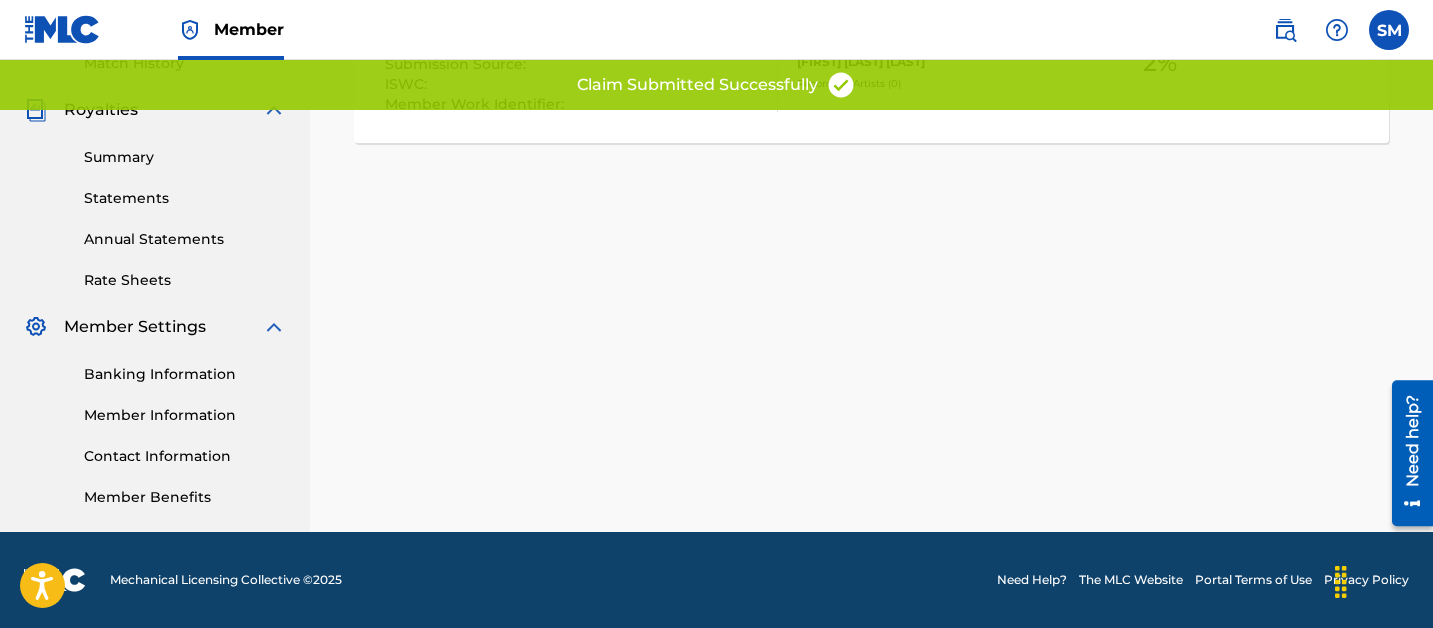 scroll, scrollTop: 571, scrollLeft: 0, axis: vertical 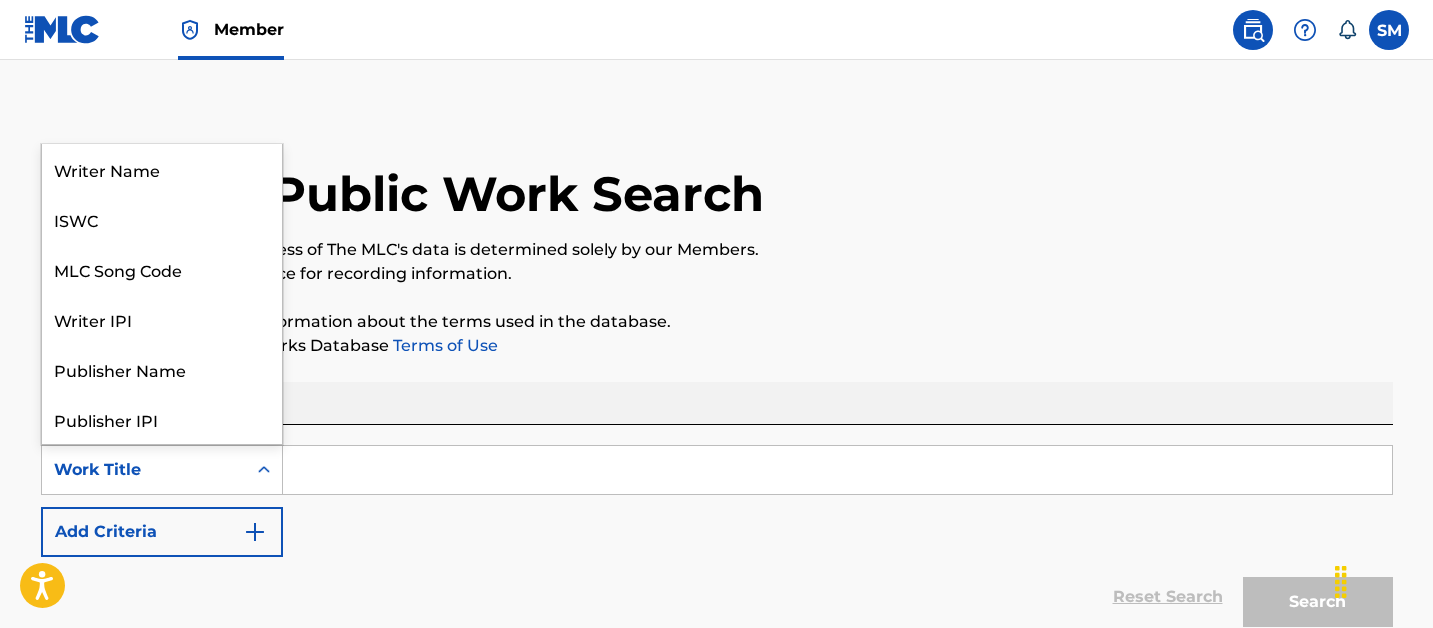 click on "Work Title" at bounding box center (144, 470) 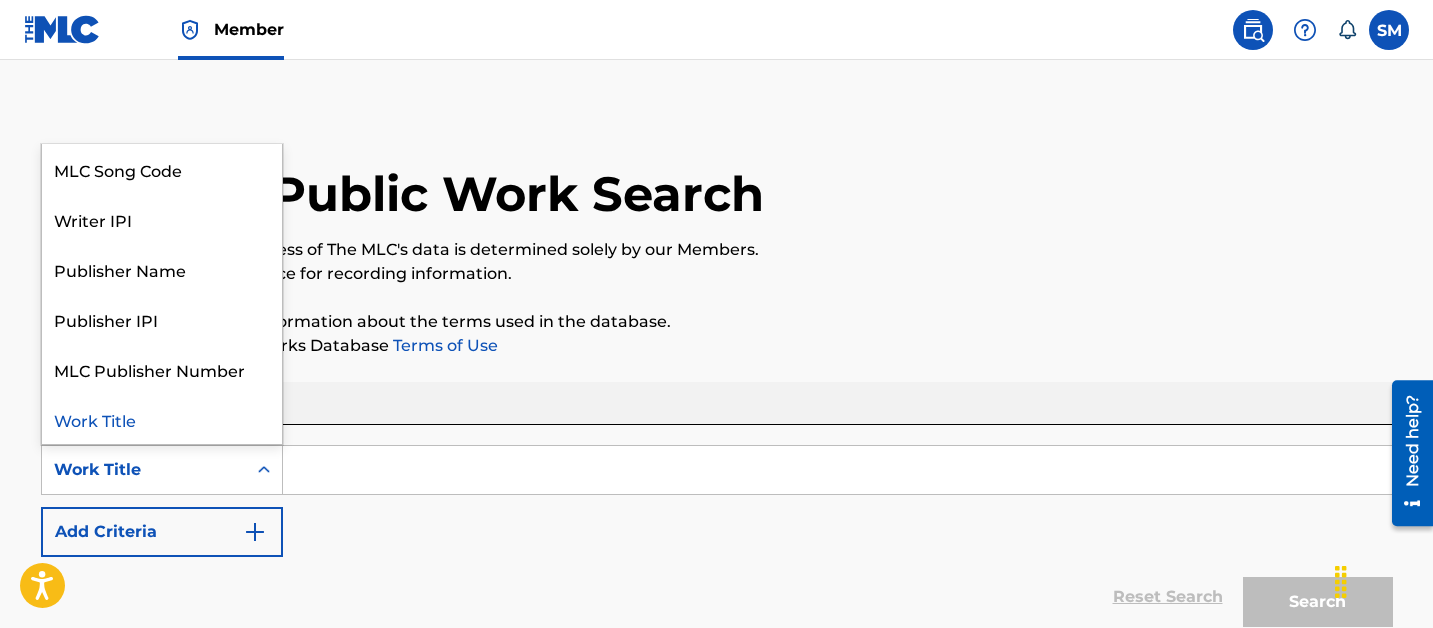 click at bounding box center [837, 470] 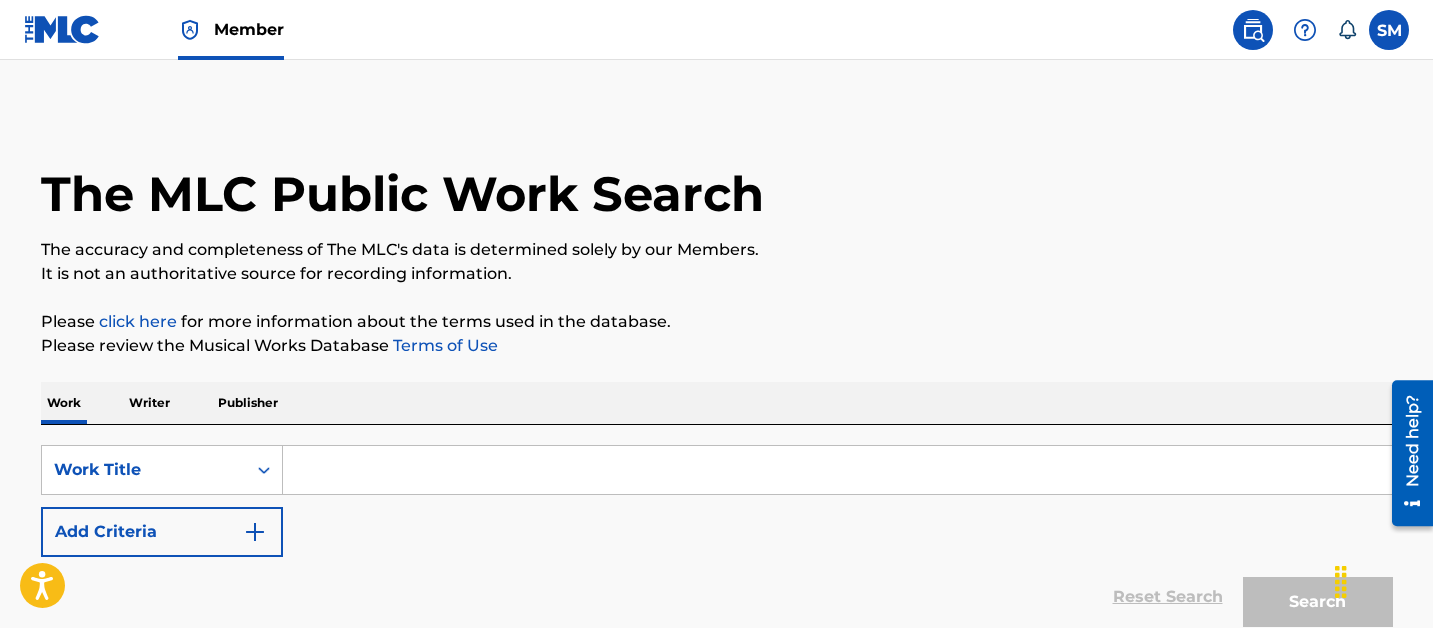 paste on "Soweto (with Don Toliver, Rema & Tempoe) - Victony" 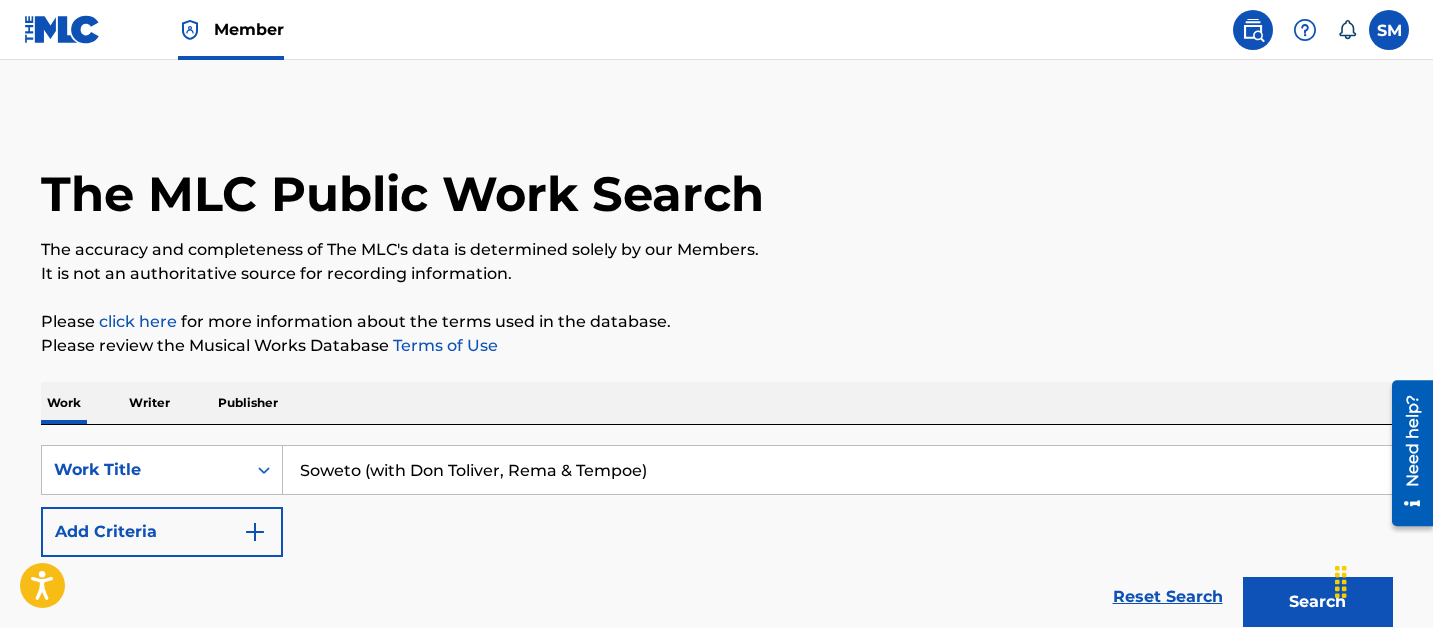 type on "Soweto (with Don Toliver, Rema & Tempoe)" 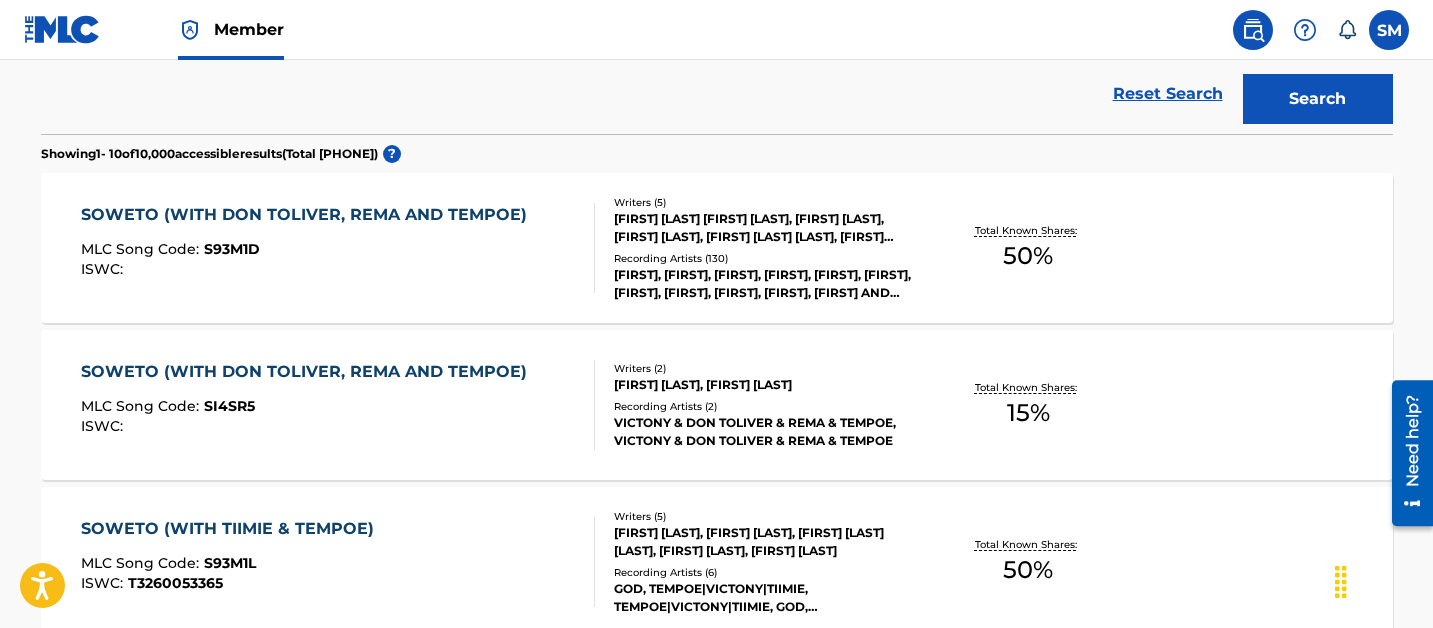 scroll, scrollTop: 474, scrollLeft: 0, axis: vertical 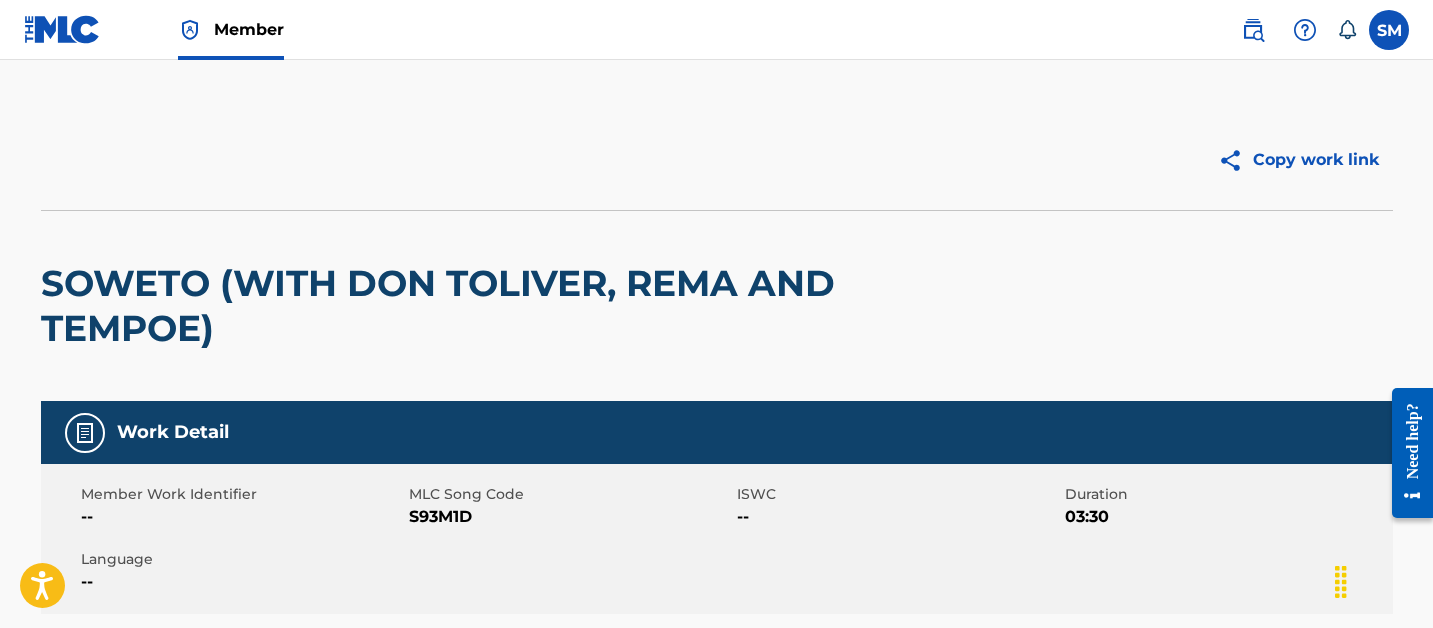 click on "S93M1D" at bounding box center (570, 517) 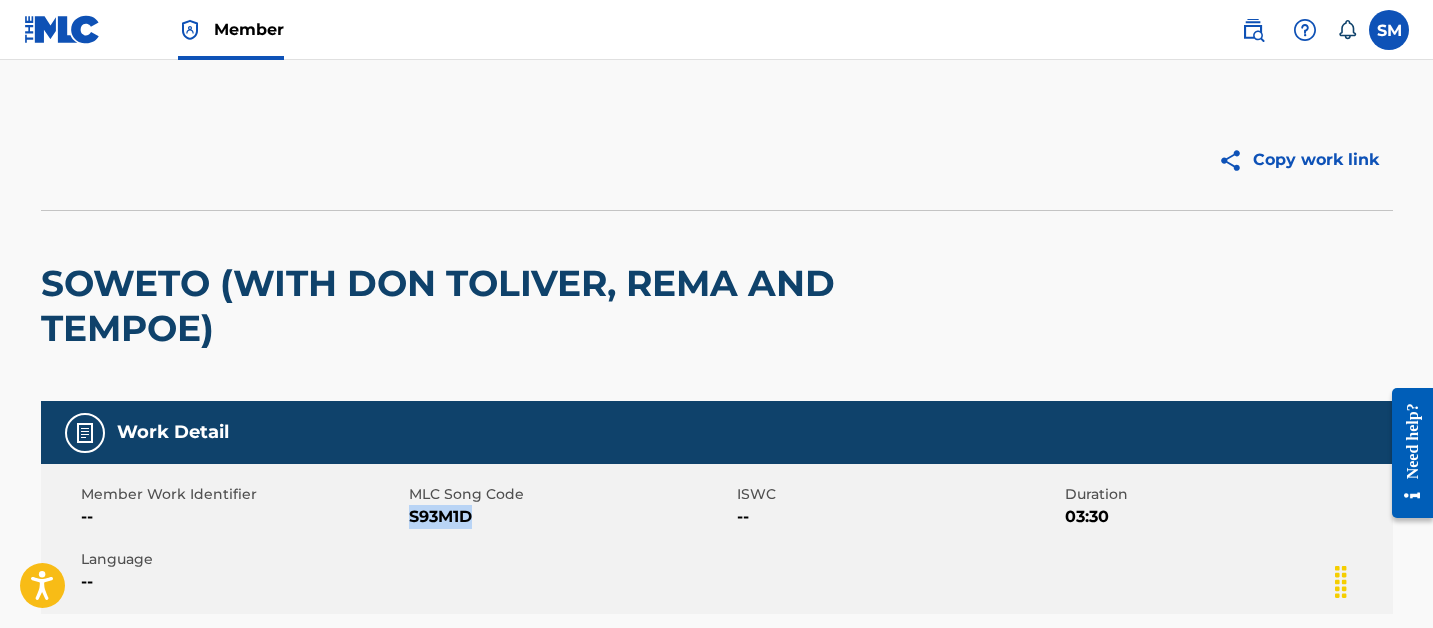 click on "S93M1D" at bounding box center [570, 517] 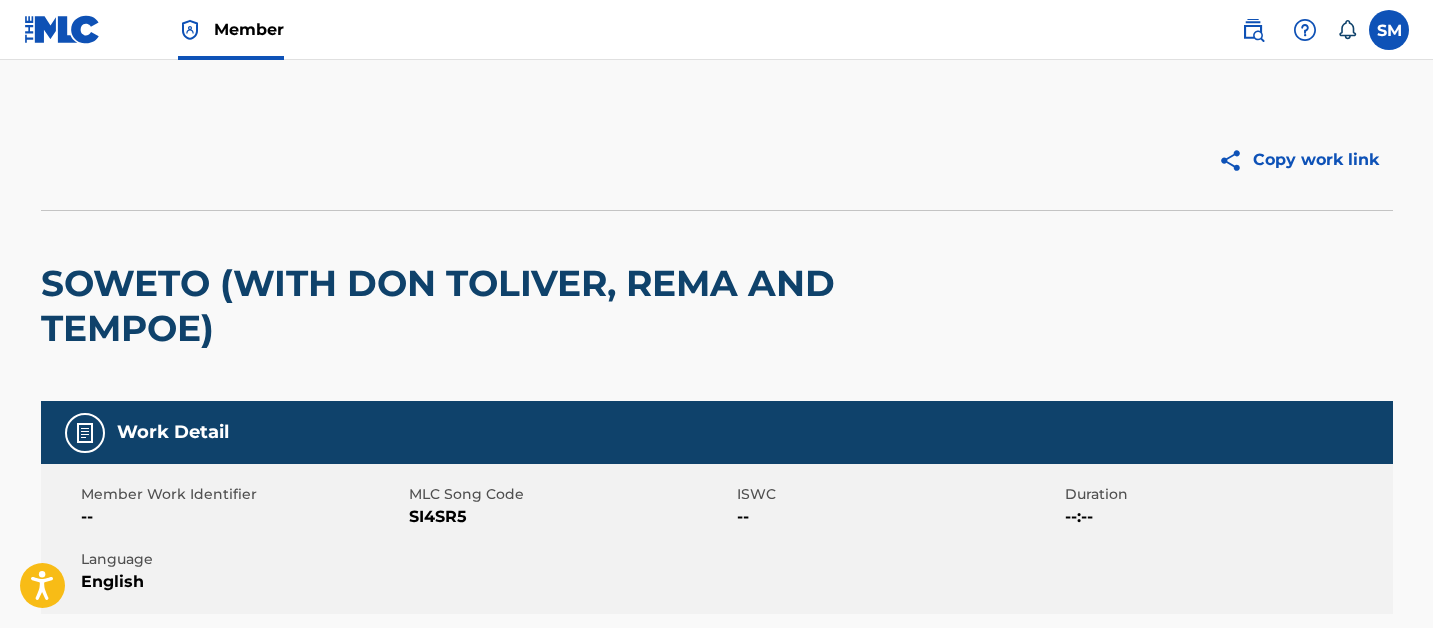 scroll, scrollTop: 0, scrollLeft: 0, axis: both 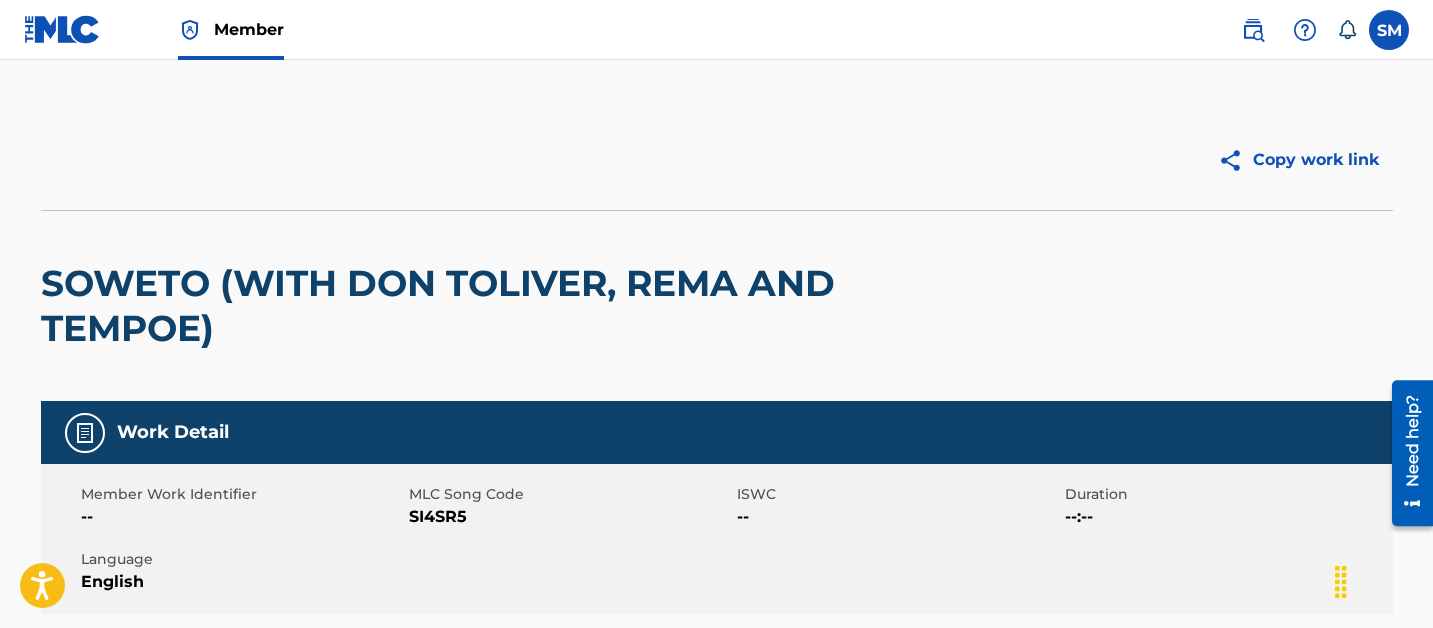 click on "SI4SR5" at bounding box center [570, 517] 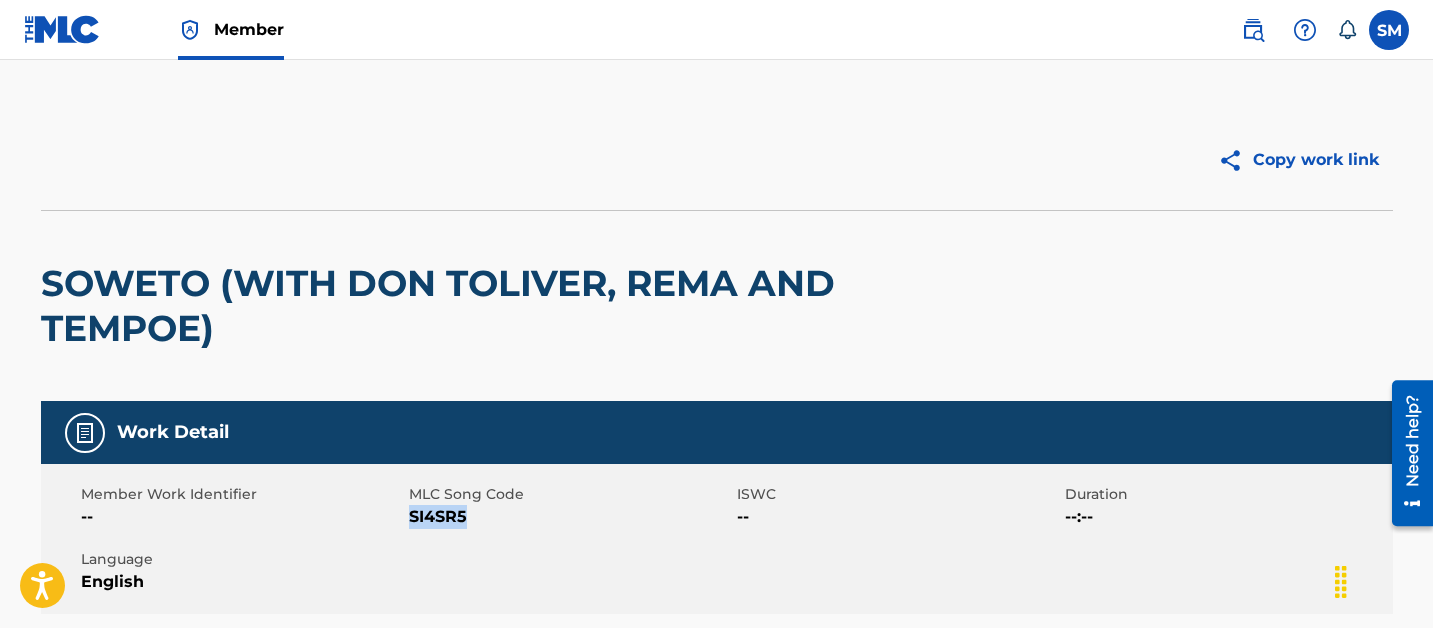 click on "SI4SR5" at bounding box center [570, 517] 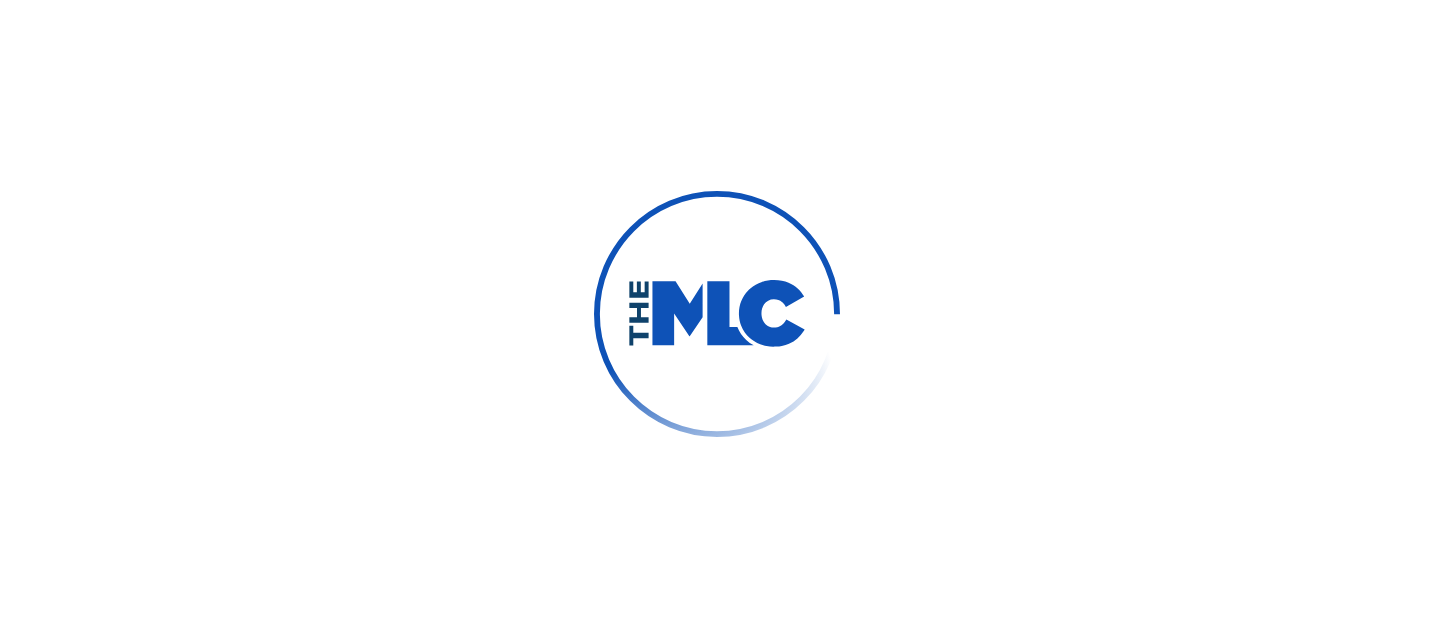 scroll, scrollTop: 0, scrollLeft: 0, axis: both 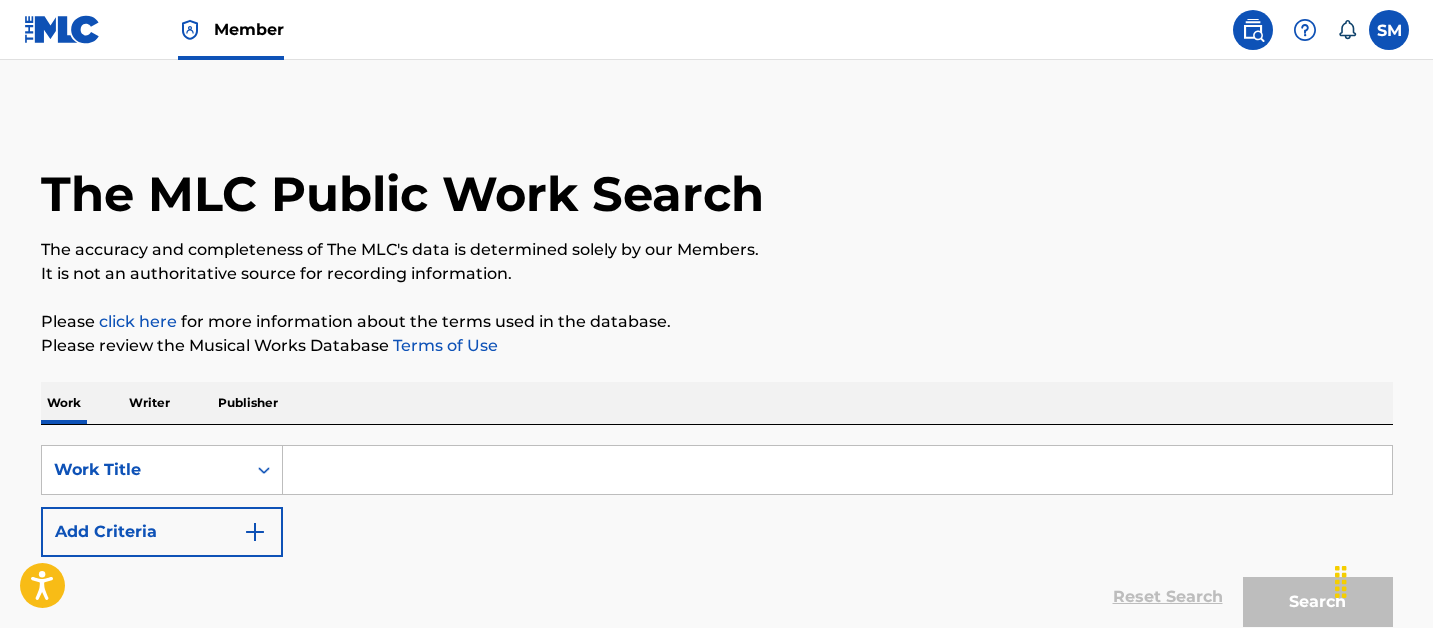 click at bounding box center (837, 470) 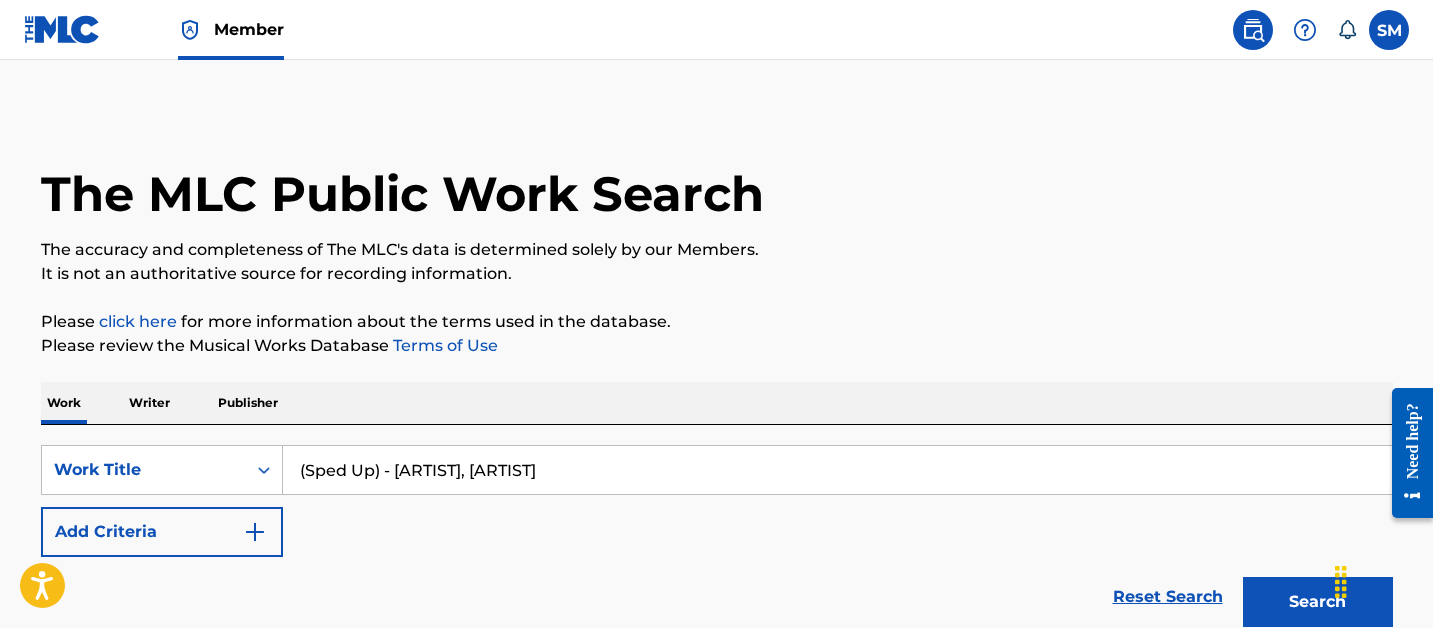 click on "(Sped Up) - [ARTIST], [ARTIST]" at bounding box center (837, 470) 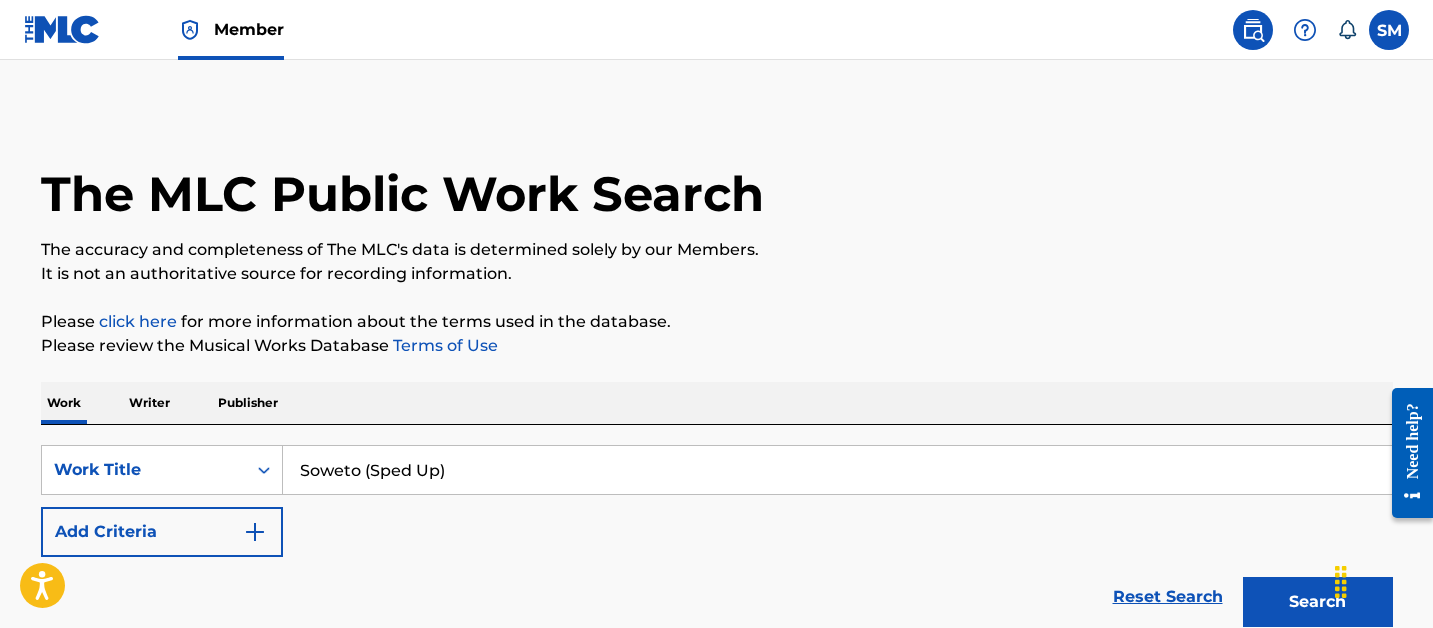 click on "Search" at bounding box center (1318, 602) 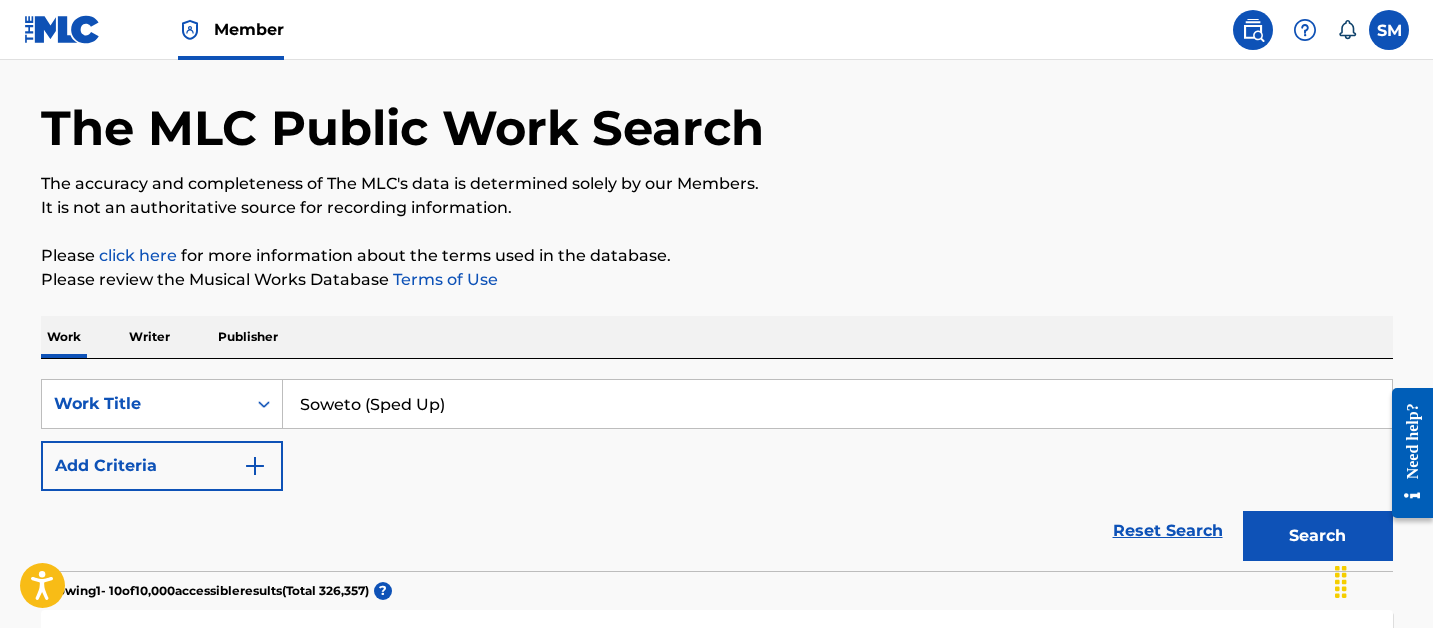 scroll, scrollTop: 0, scrollLeft: 0, axis: both 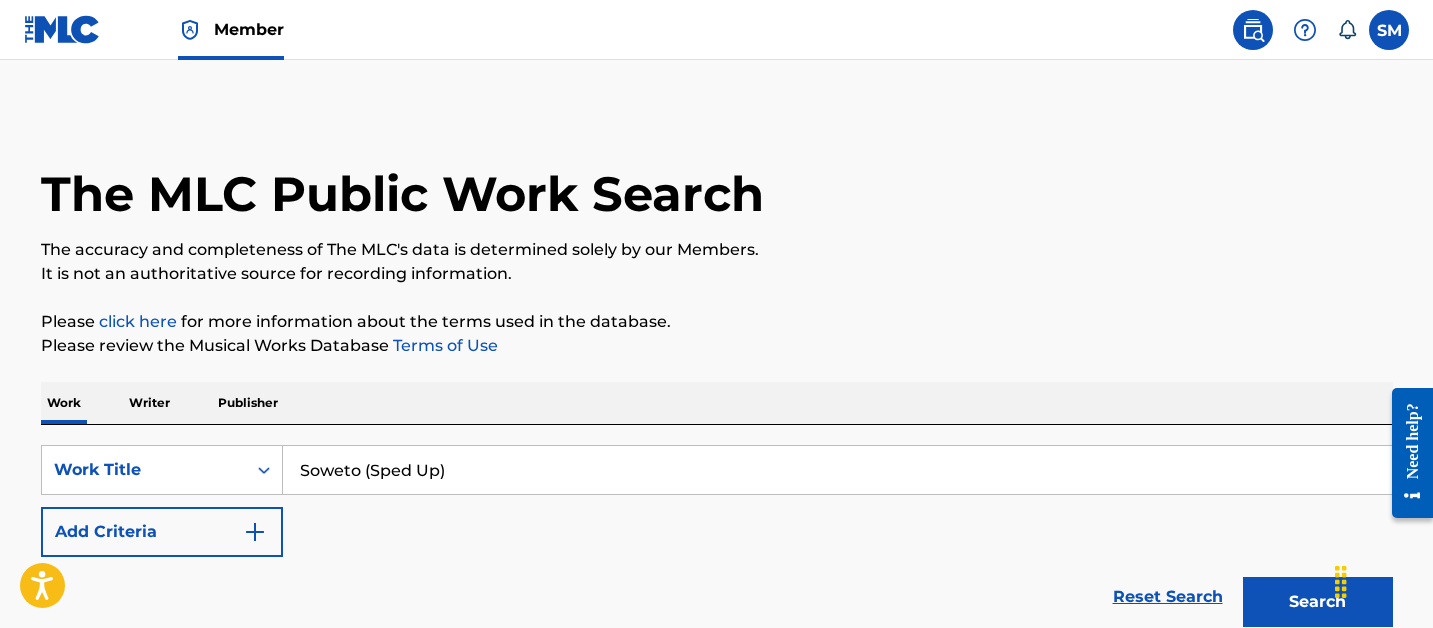 click on "Soweto (Sped Up)" at bounding box center [837, 470] 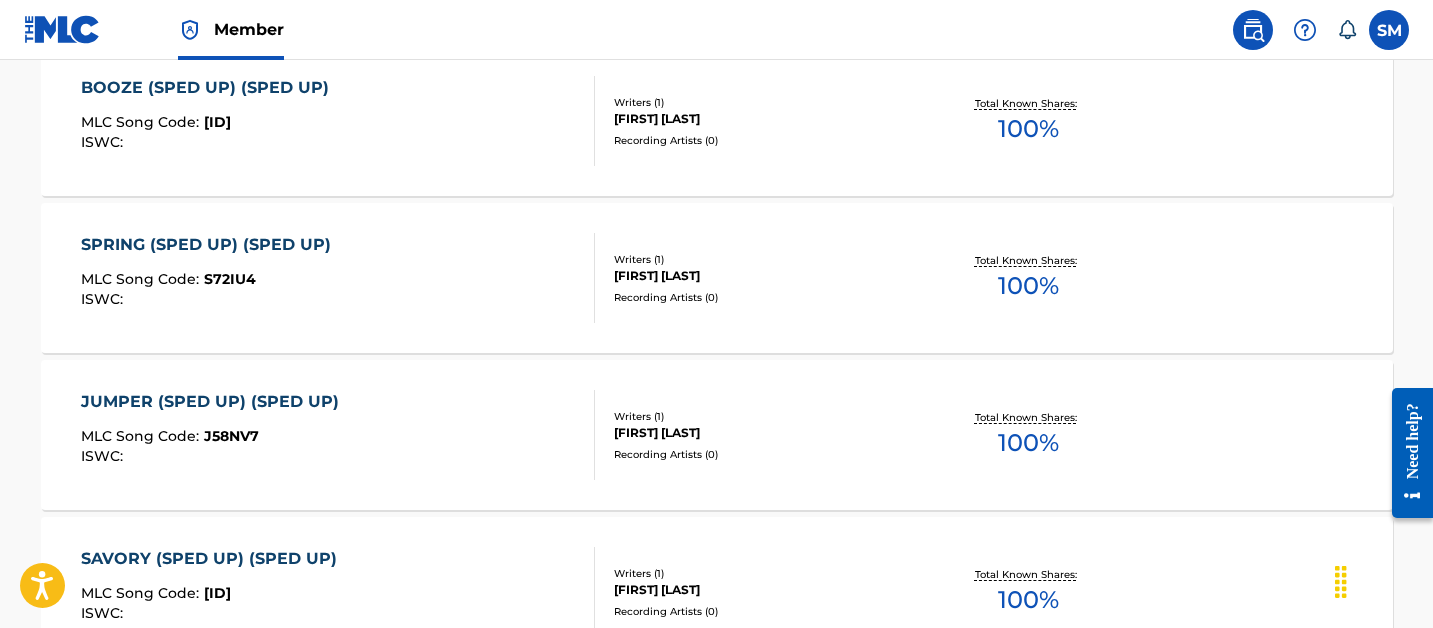 scroll, scrollTop: 0, scrollLeft: 0, axis: both 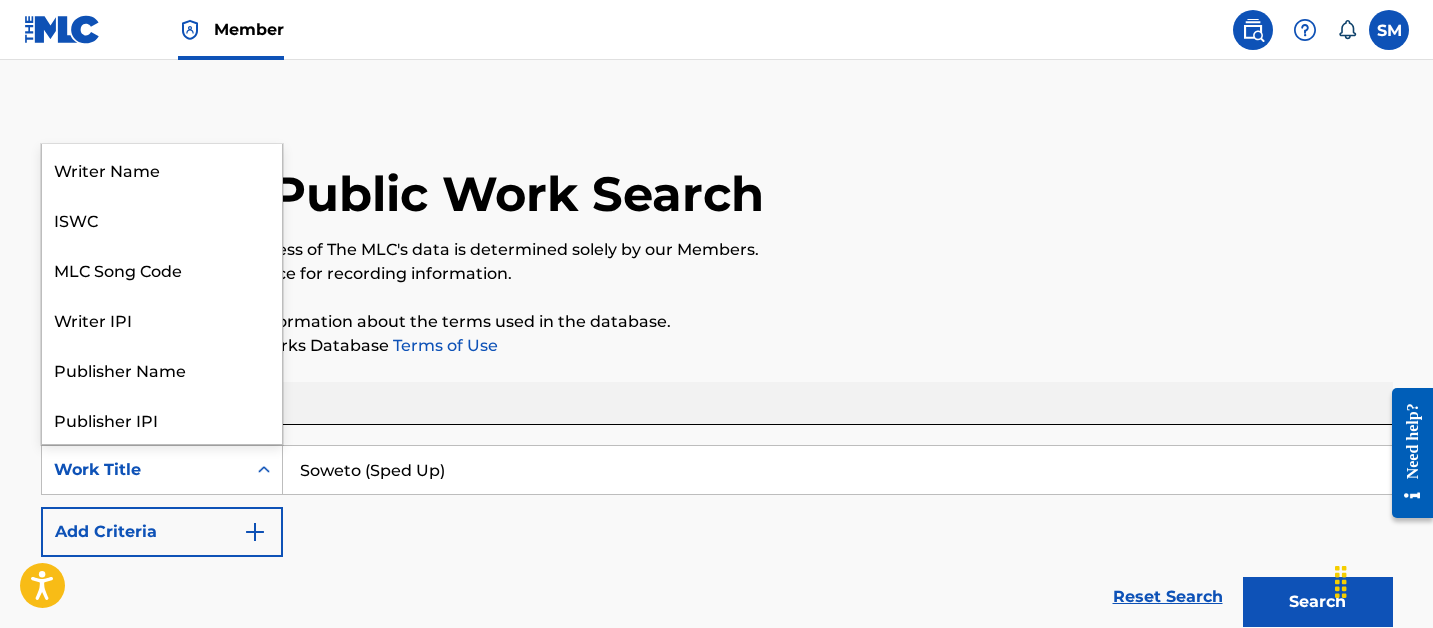 click on "Work Title" at bounding box center (144, 470) 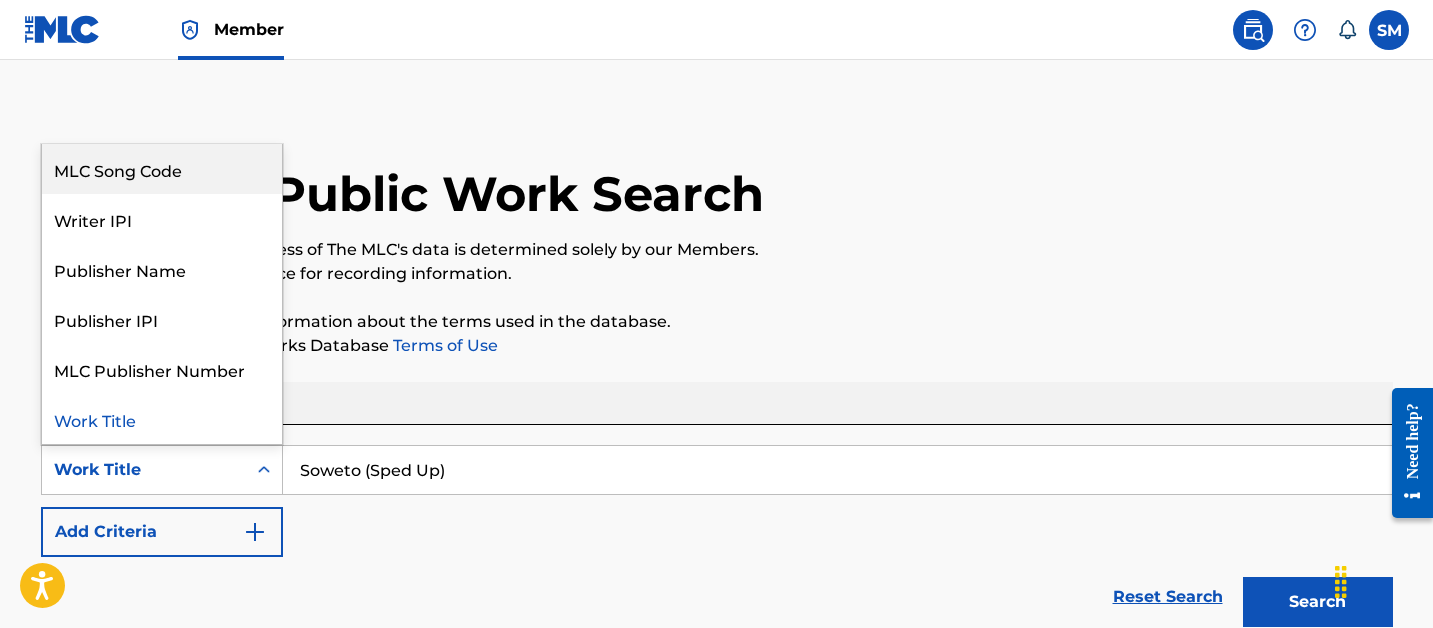 click on "MLC Song Code" at bounding box center [162, 169] 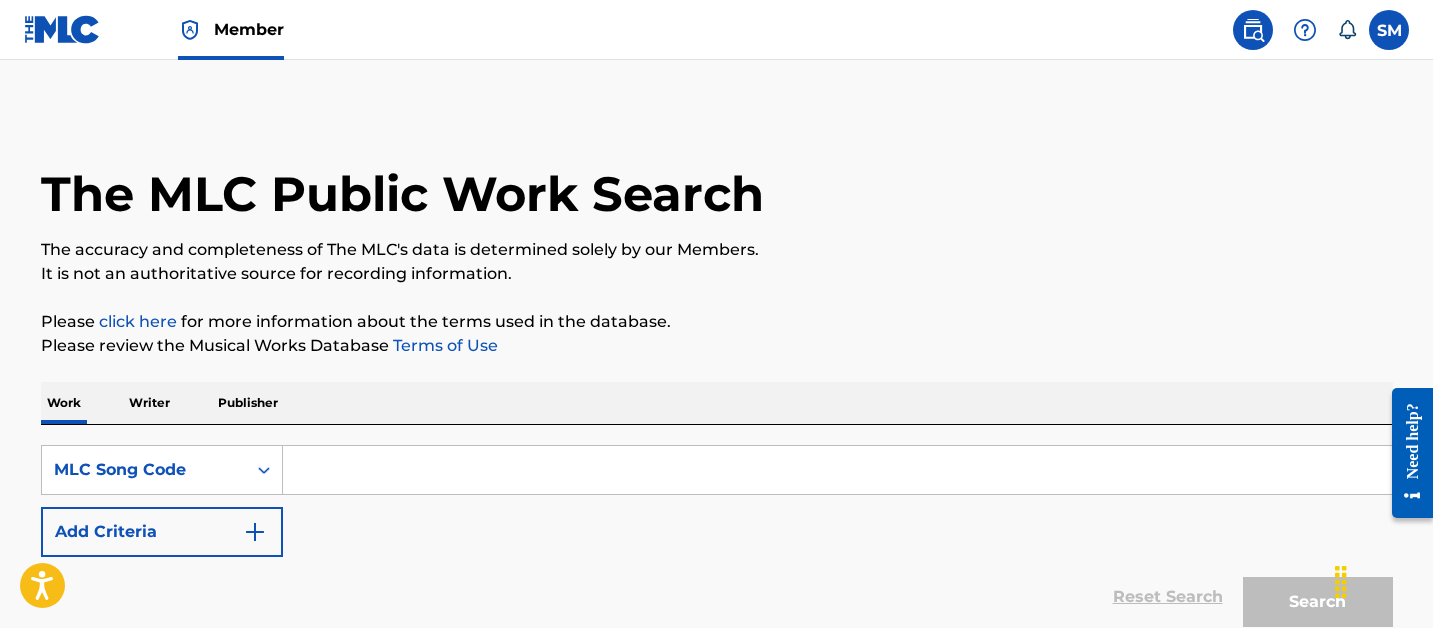 click at bounding box center [837, 470] 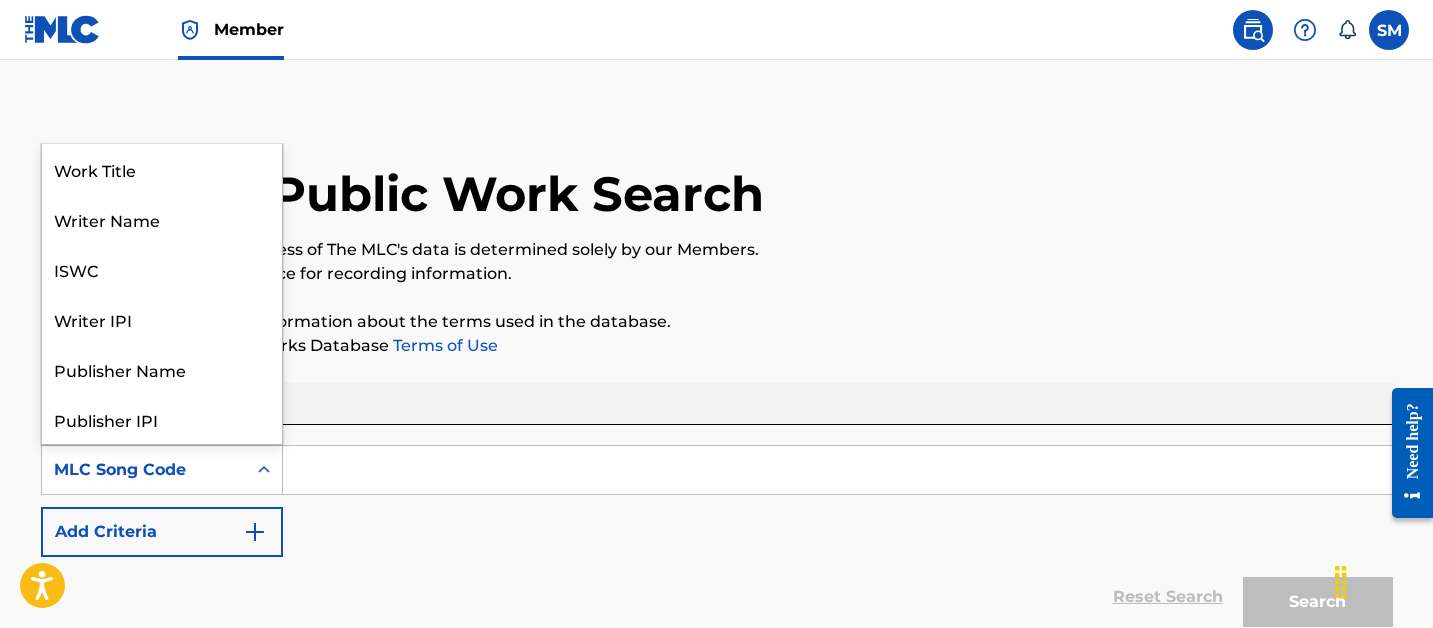 click on "MLC Song Code" at bounding box center [144, 470] 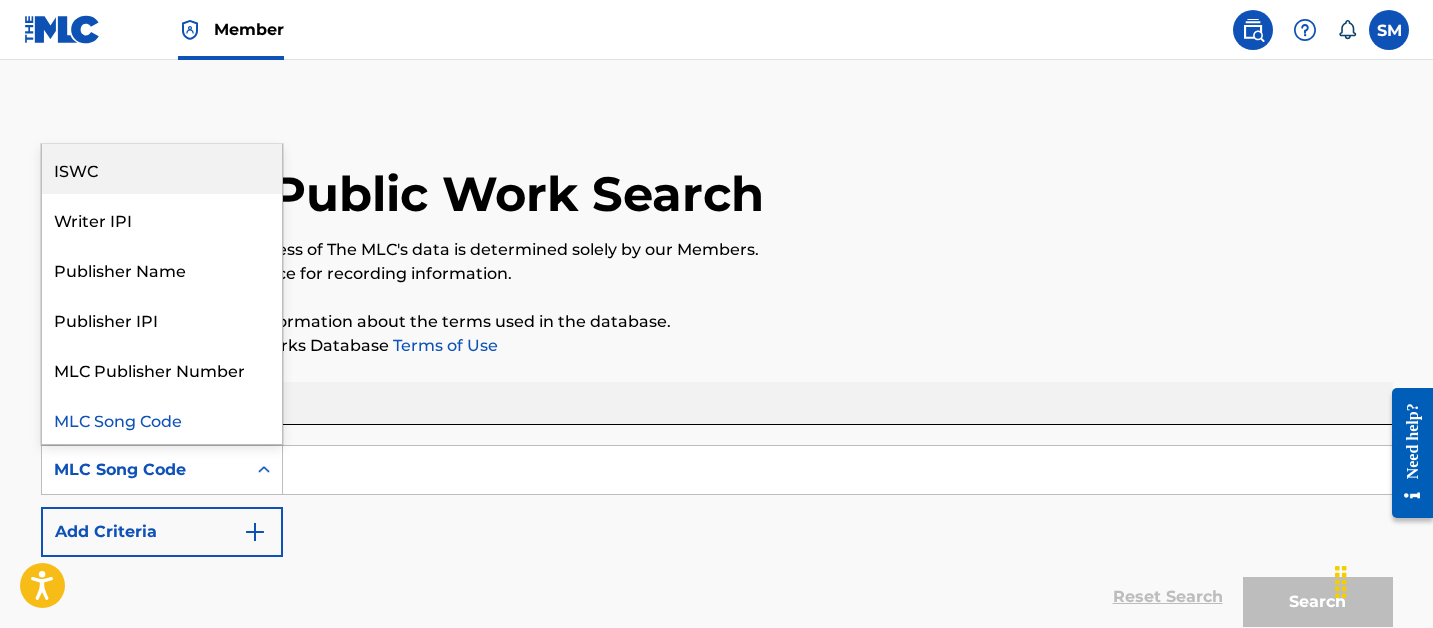 scroll, scrollTop: 0, scrollLeft: 0, axis: both 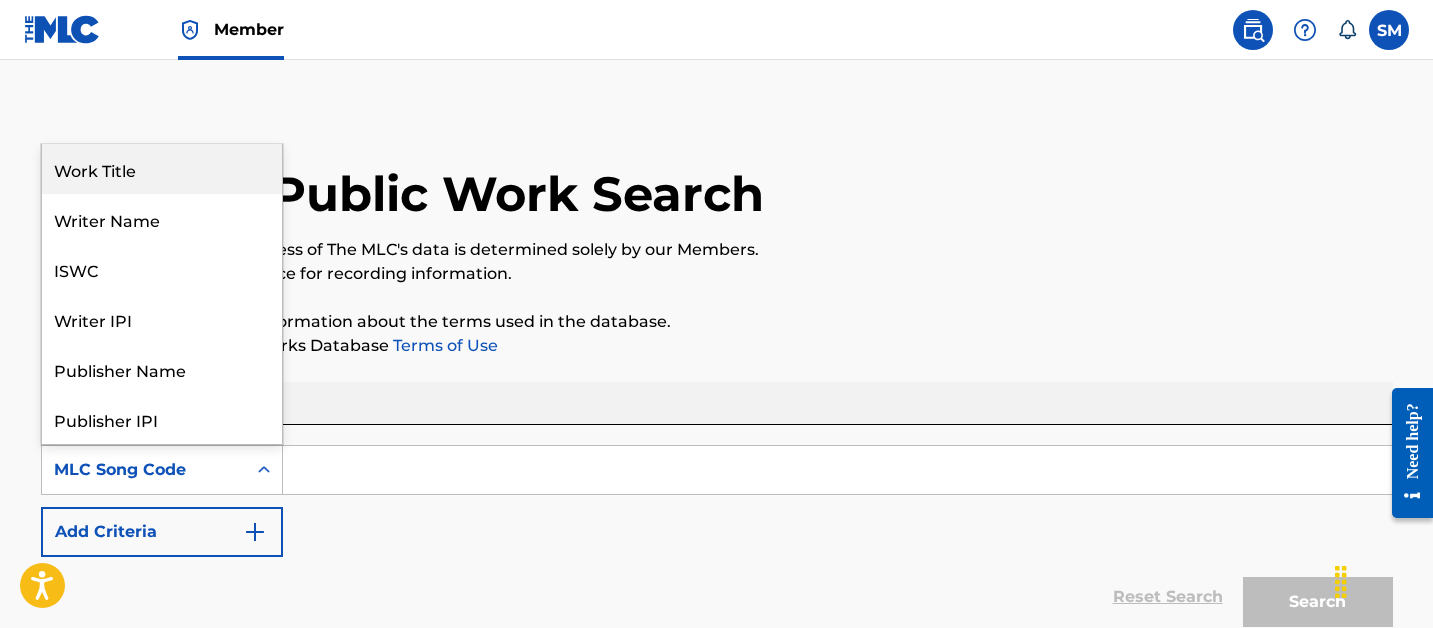 click on "Work Title" at bounding box center (162, 169) 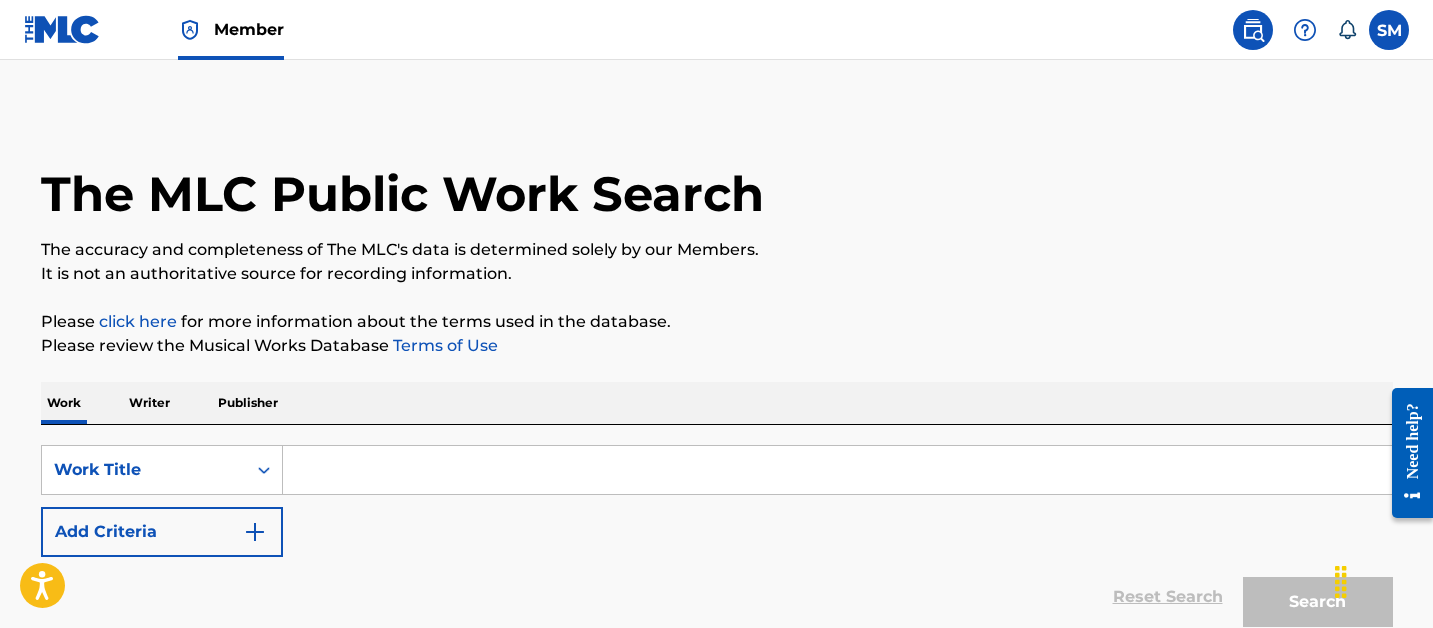 click at bounding box center [837, 470] 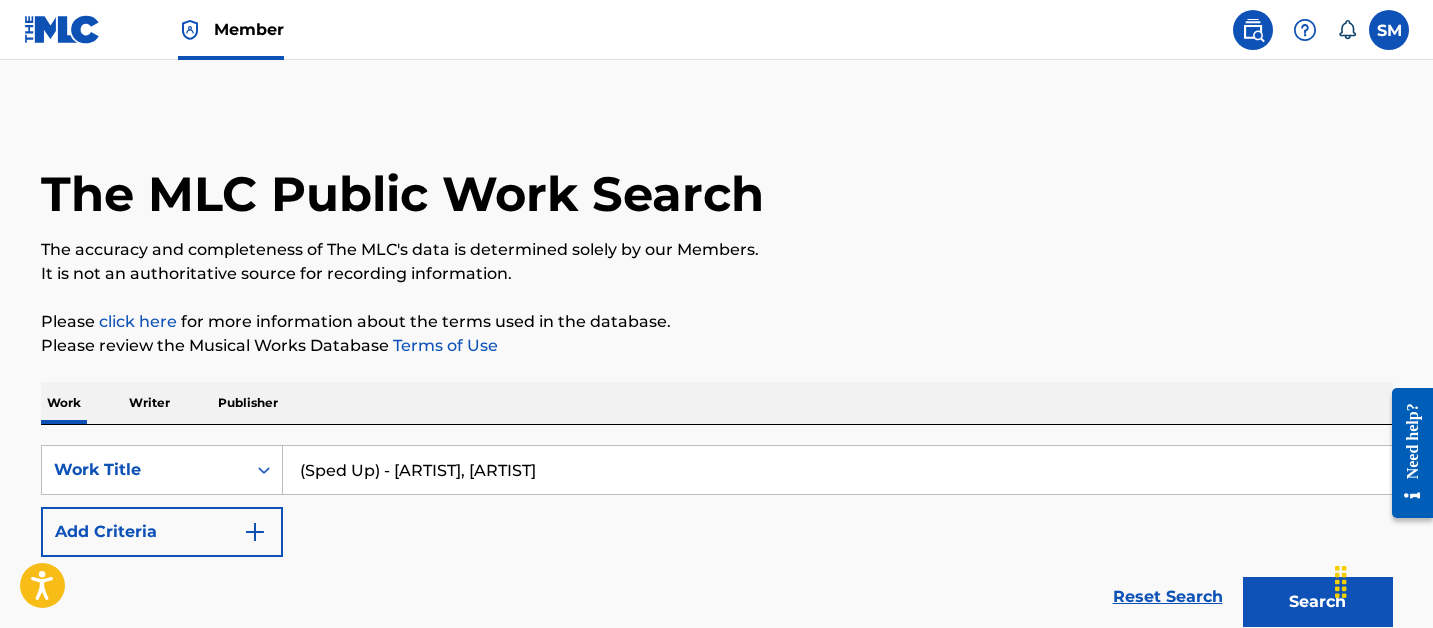 type on "(Sped Up) - [ARTIST], [ARTIST]" 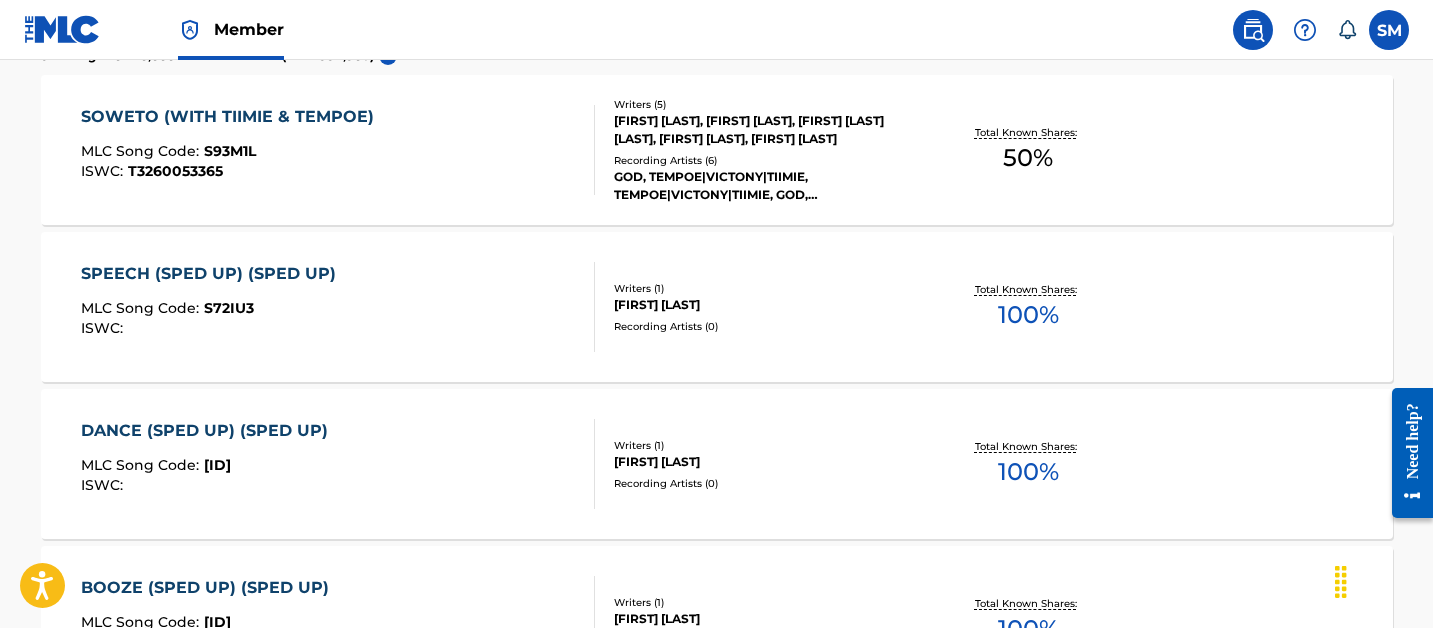 scroll, scrollTop: 597, scrollLeft: 0, axis: vertical 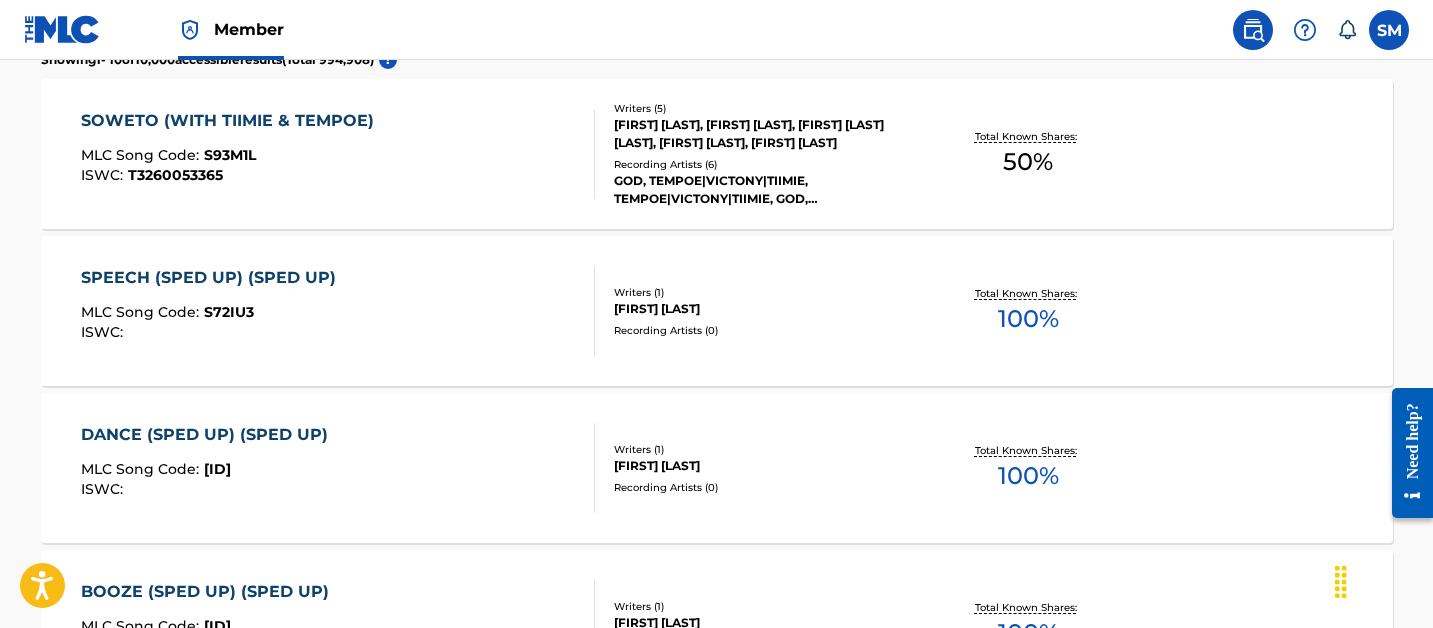 click on "Recording Artists ( 6 )" at bounding box center (765, 164) 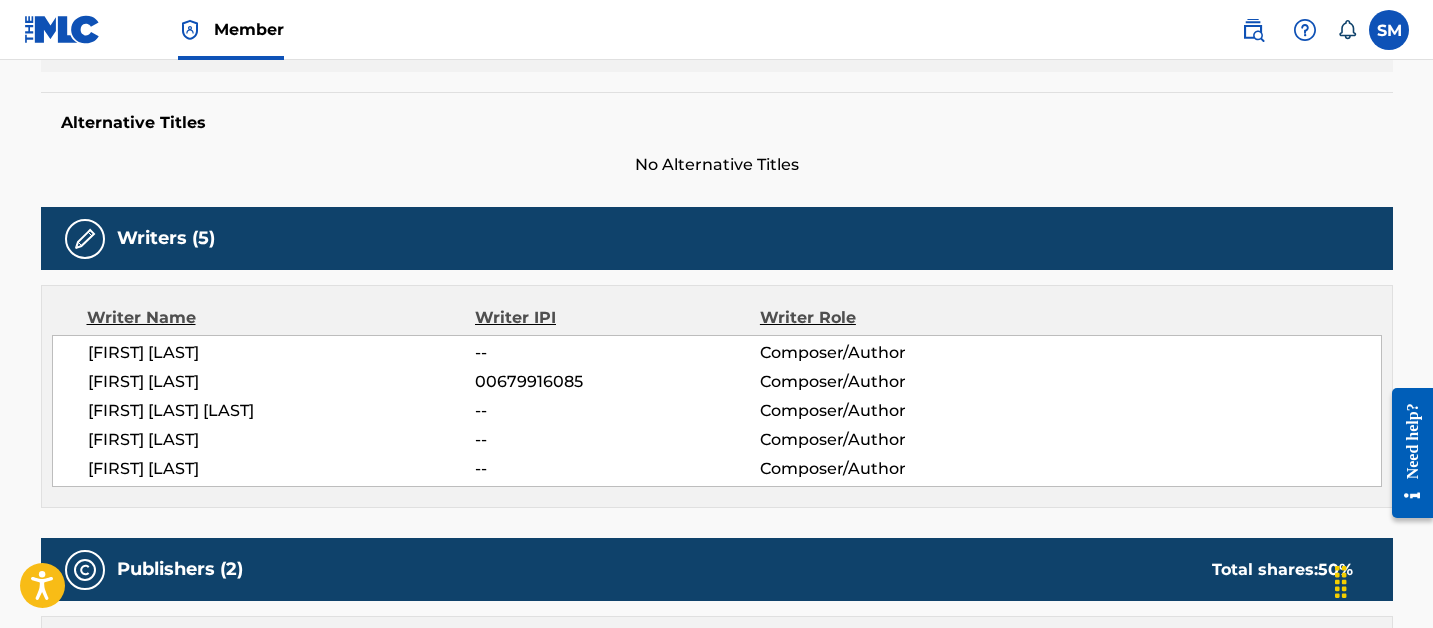 scroll, scrollTop: 0, scrollLeft: 0, axis: both 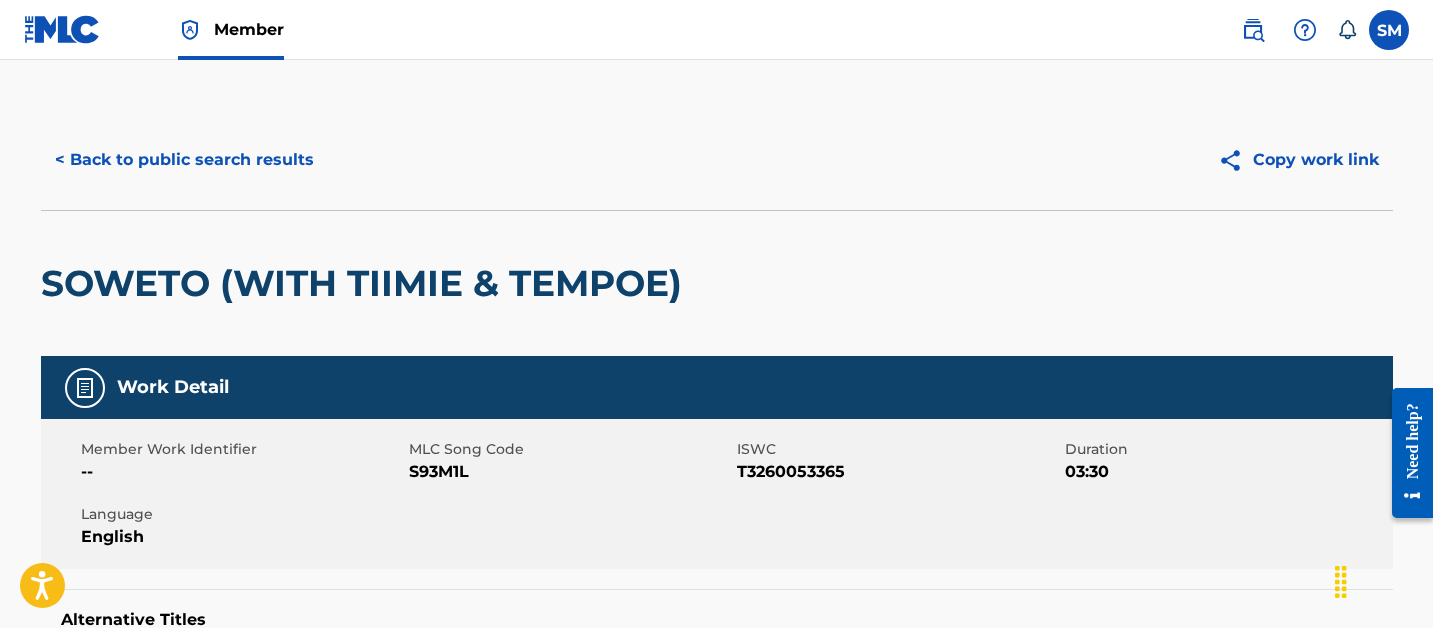 click on "< Back to public search results" at bounding box center (184, 160) 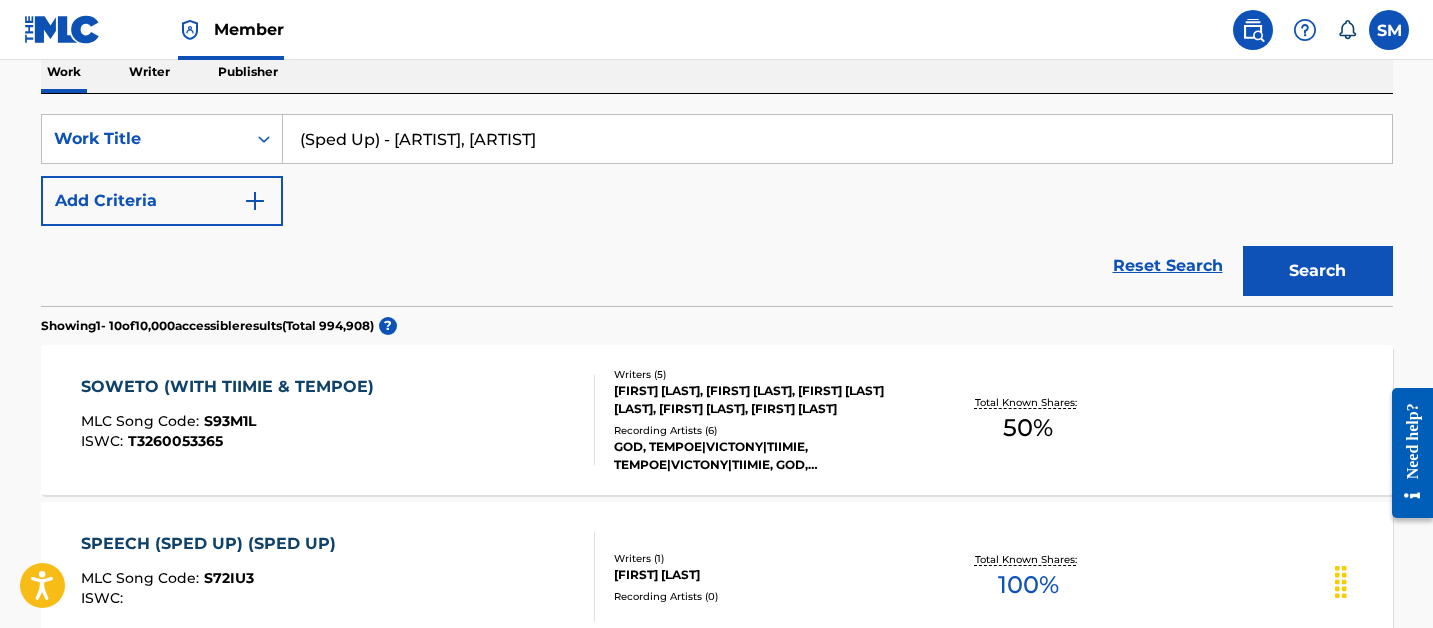 scroll, scrollTop: 99, scrollLeft: 0, axis: vertical 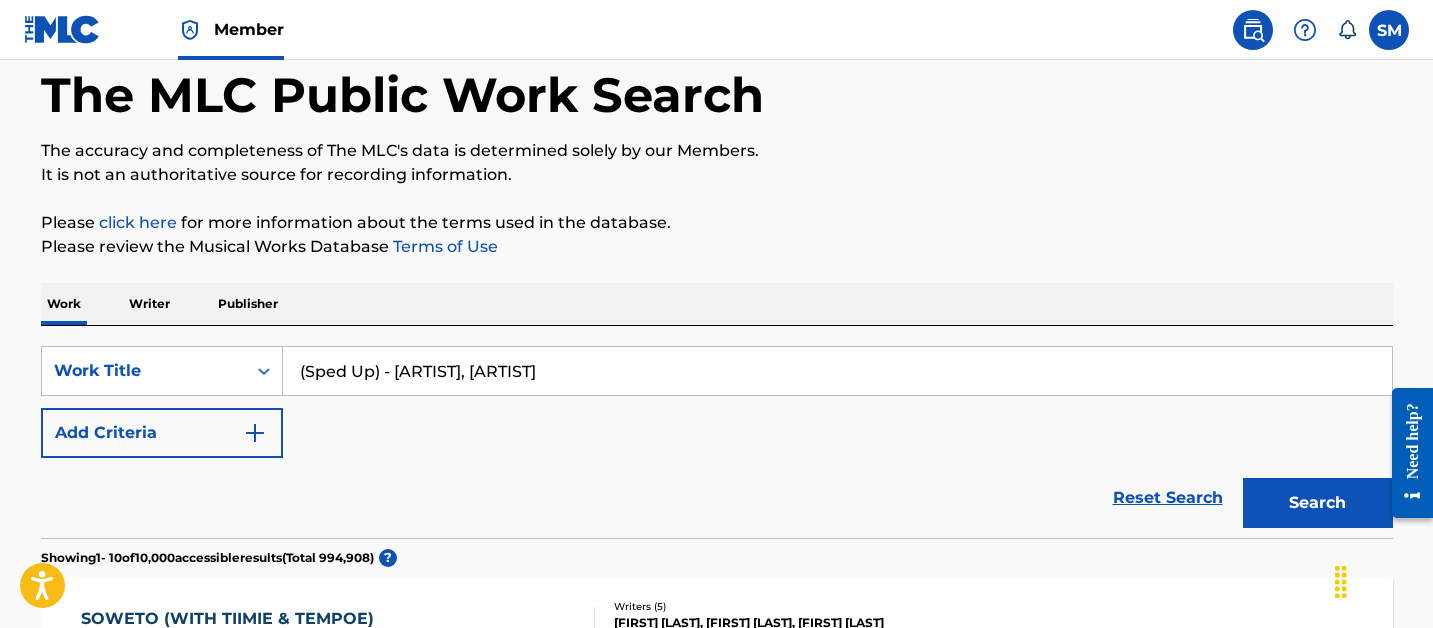 click on "(Sped Up) - [ARTIST], [ARTIST]" at bounding box center [837, 371] 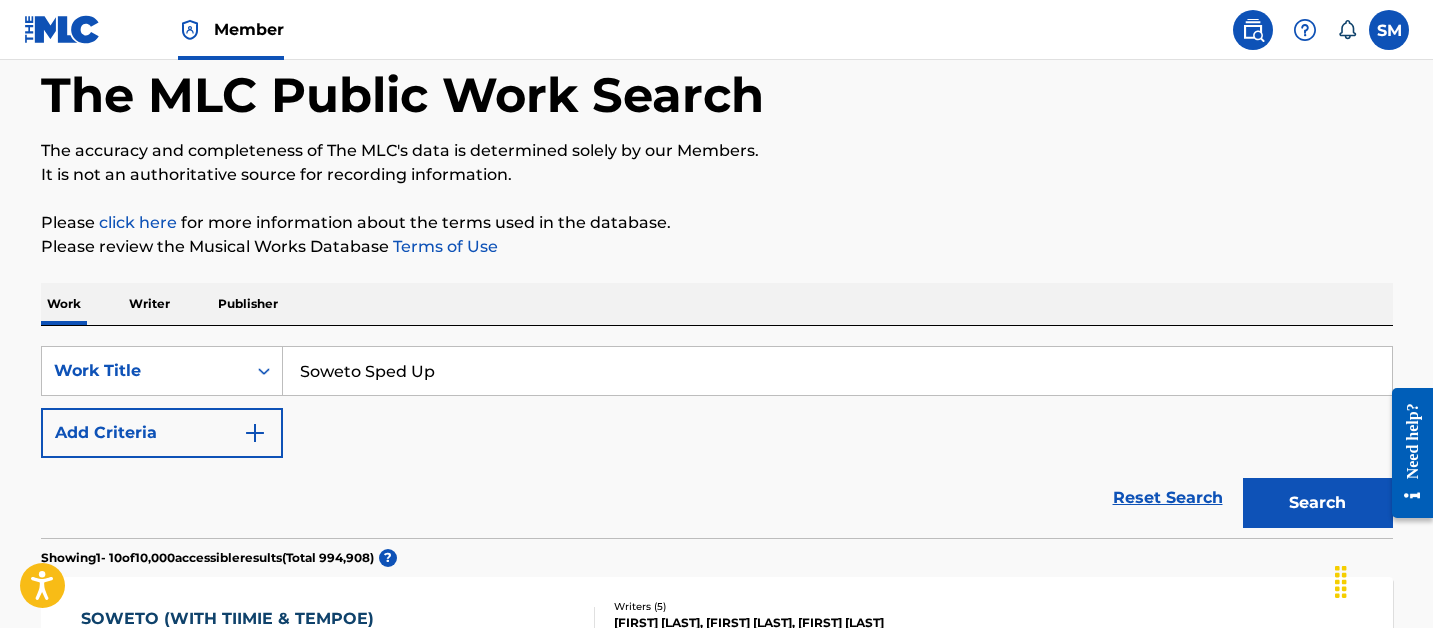 click on "Search" at bounding box center (1318, 503) 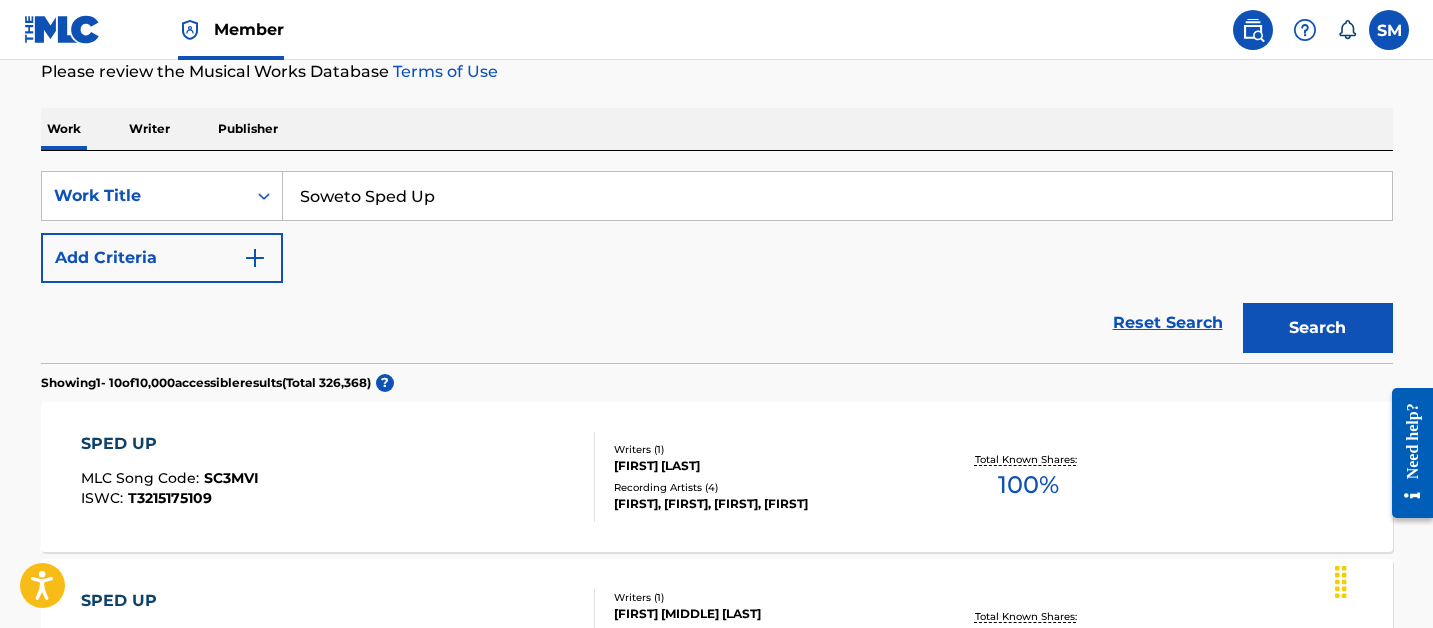 scroll, scrollTop: 260, scrollLeft: 0, axis: vertical 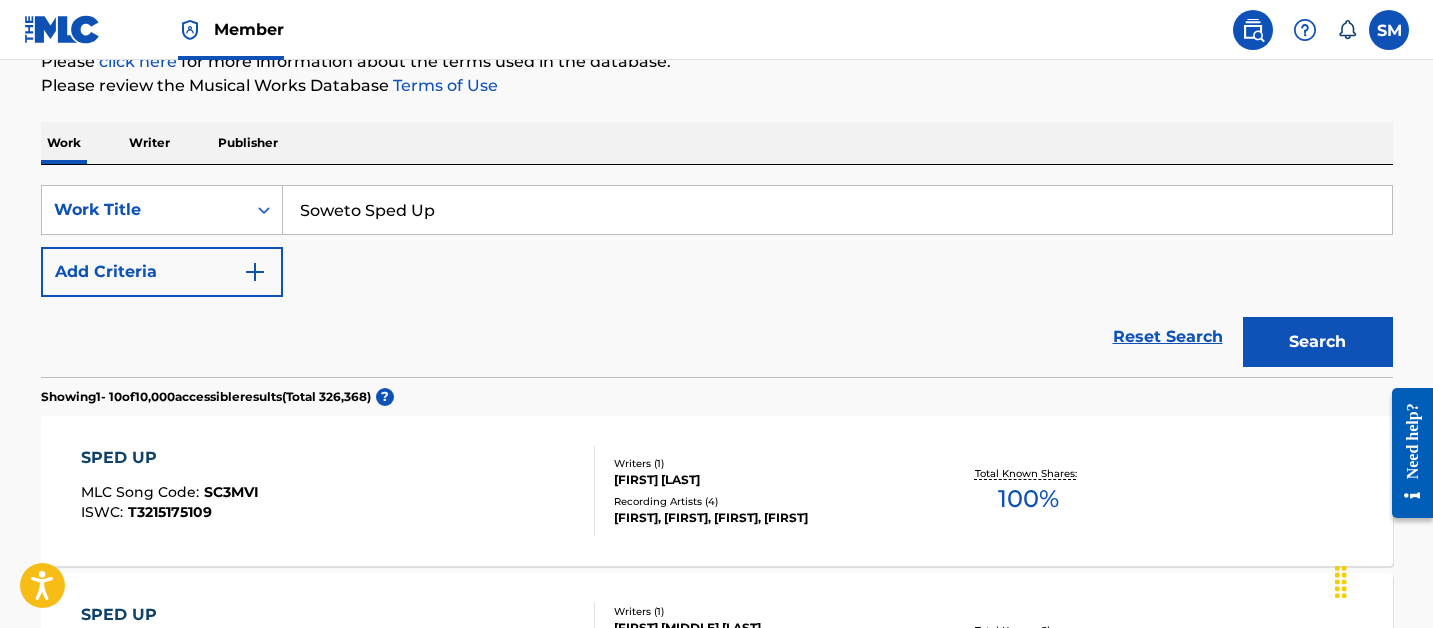 click on "Soweto Sped Up" at bounding box center [837, 210] 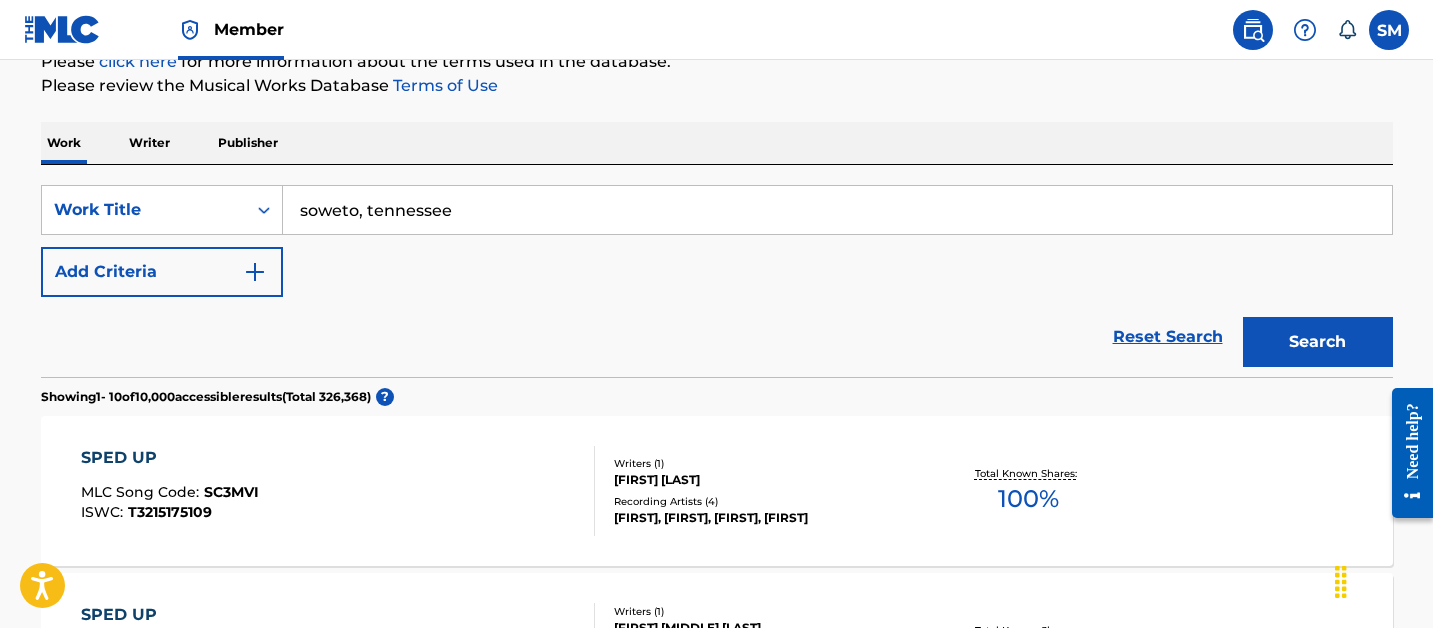 click on "soweto, tennessee" at bounding box center (837, 210) 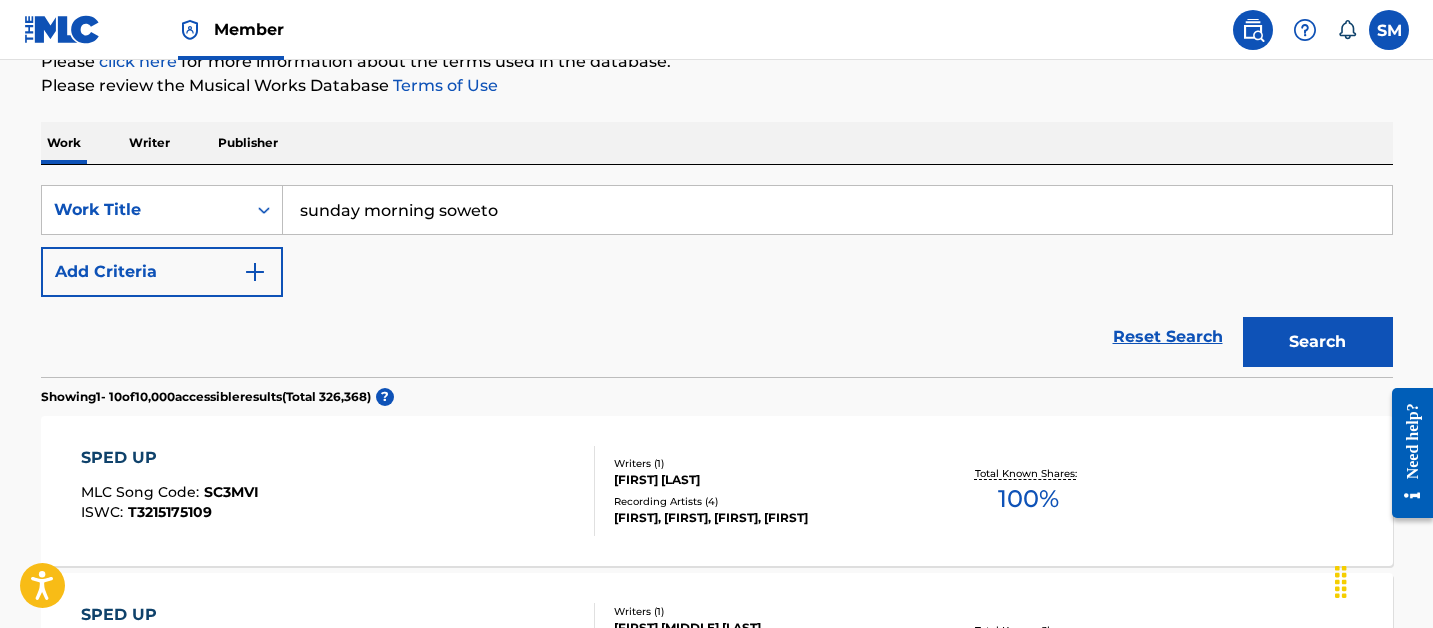 click on "sunday morning soweto" at bounding box center (837, 210) 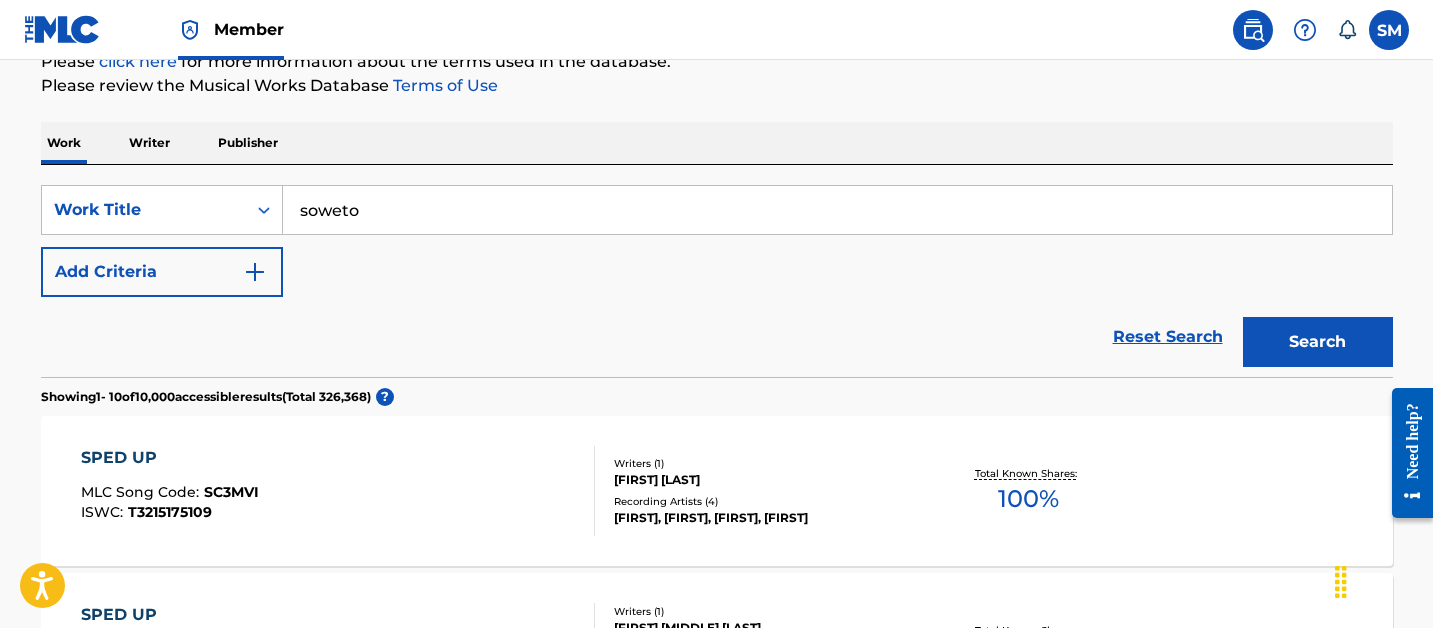 click on "Reset Search Search" at bounding box center (717, 337) 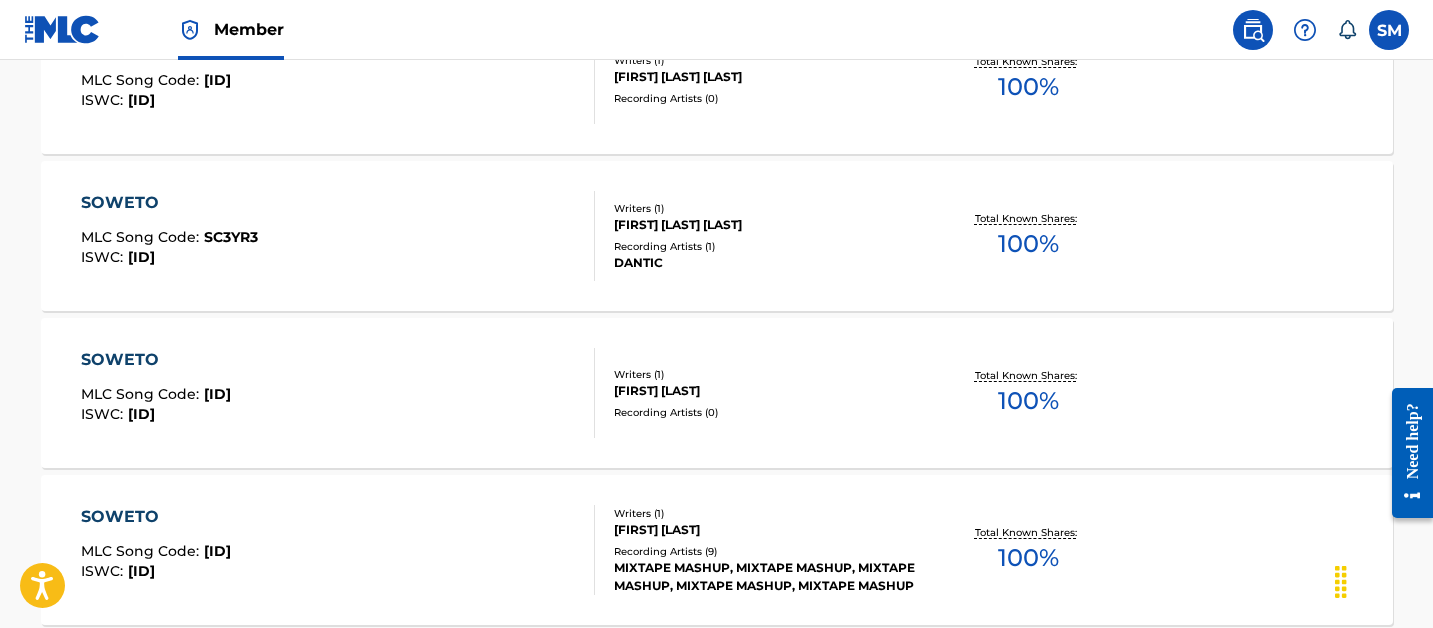 scroll, scrollTop: 1820, scrollLeft: 0, axis: vertical 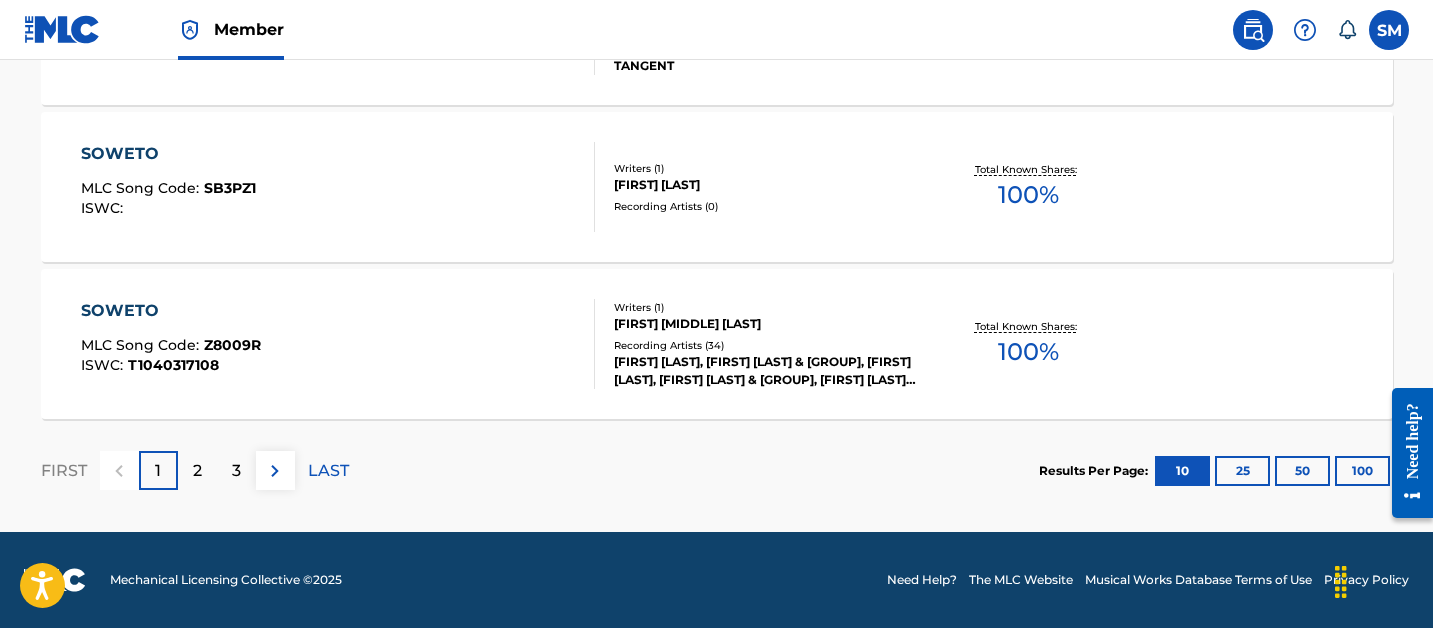 click on "100" at bounding box center [1362, 471] 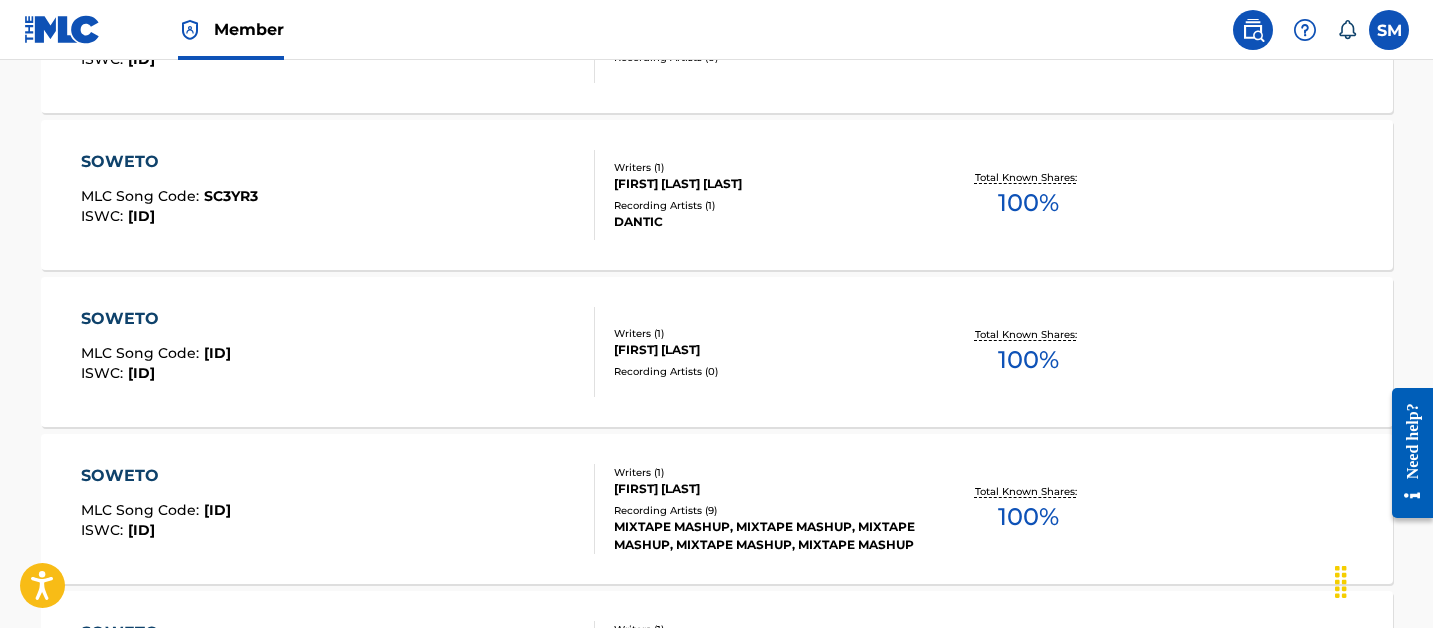 scroll, scrollTop: 156, scrollLeft: 0, axis: vertical 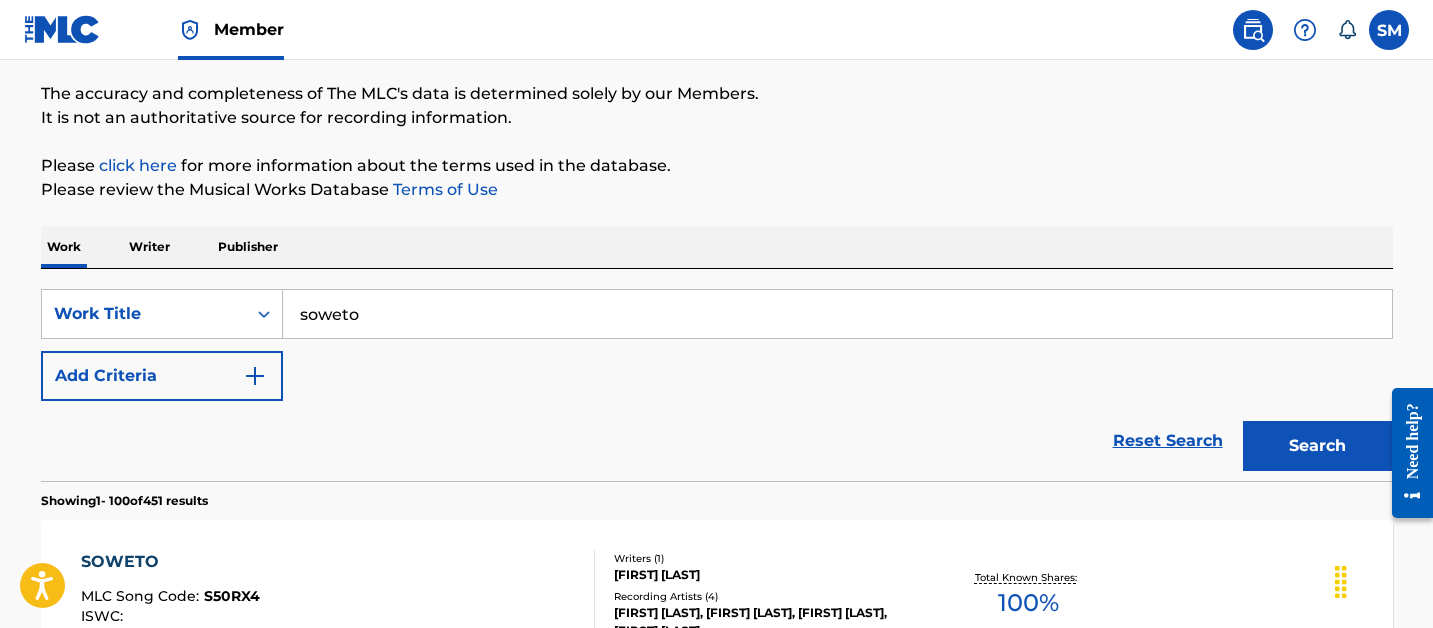 click on "soweto" at bounding box center [837, 314] 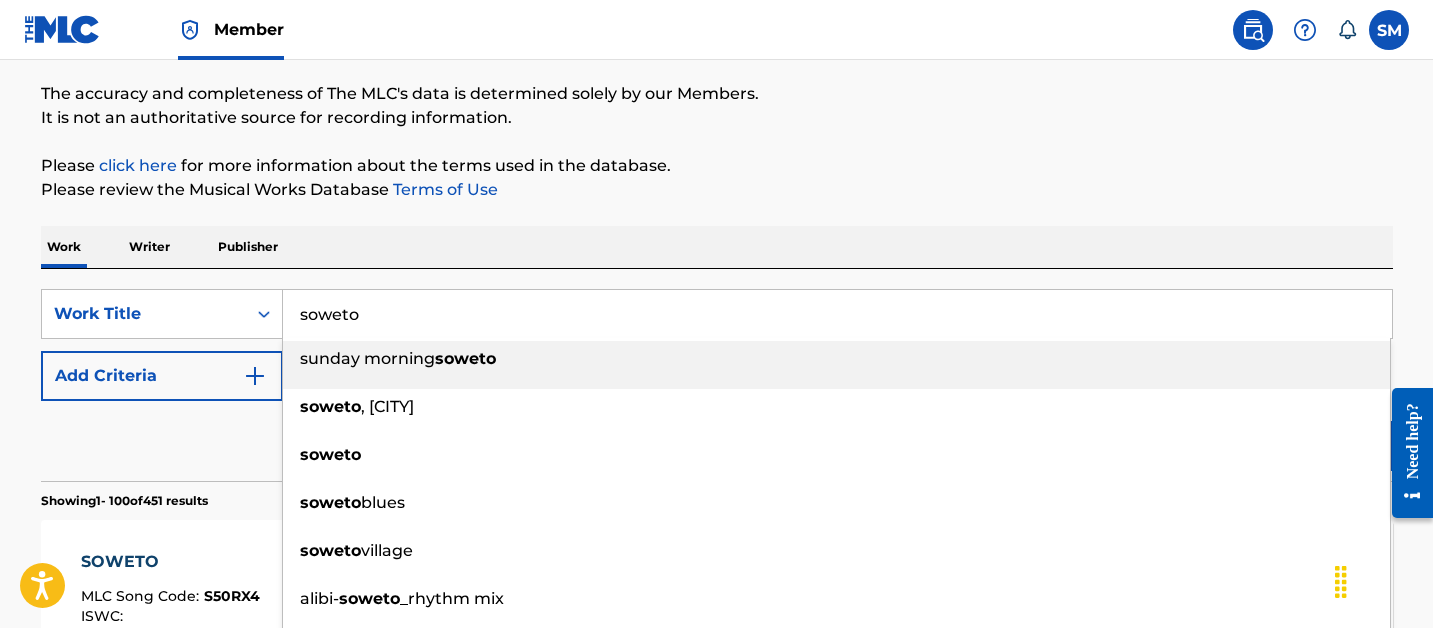 click on "soweto" at bounding box center [837, 314] 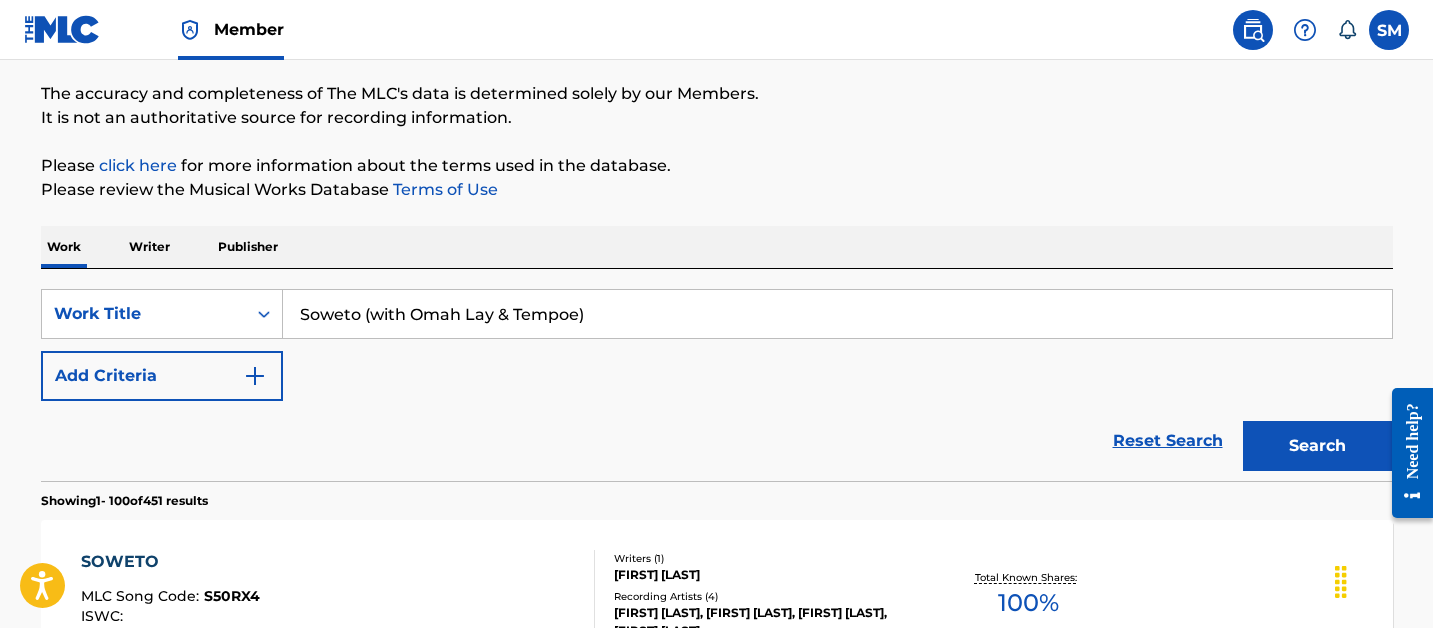 type on "Soweto (with Omah Lay & Tempoe)" 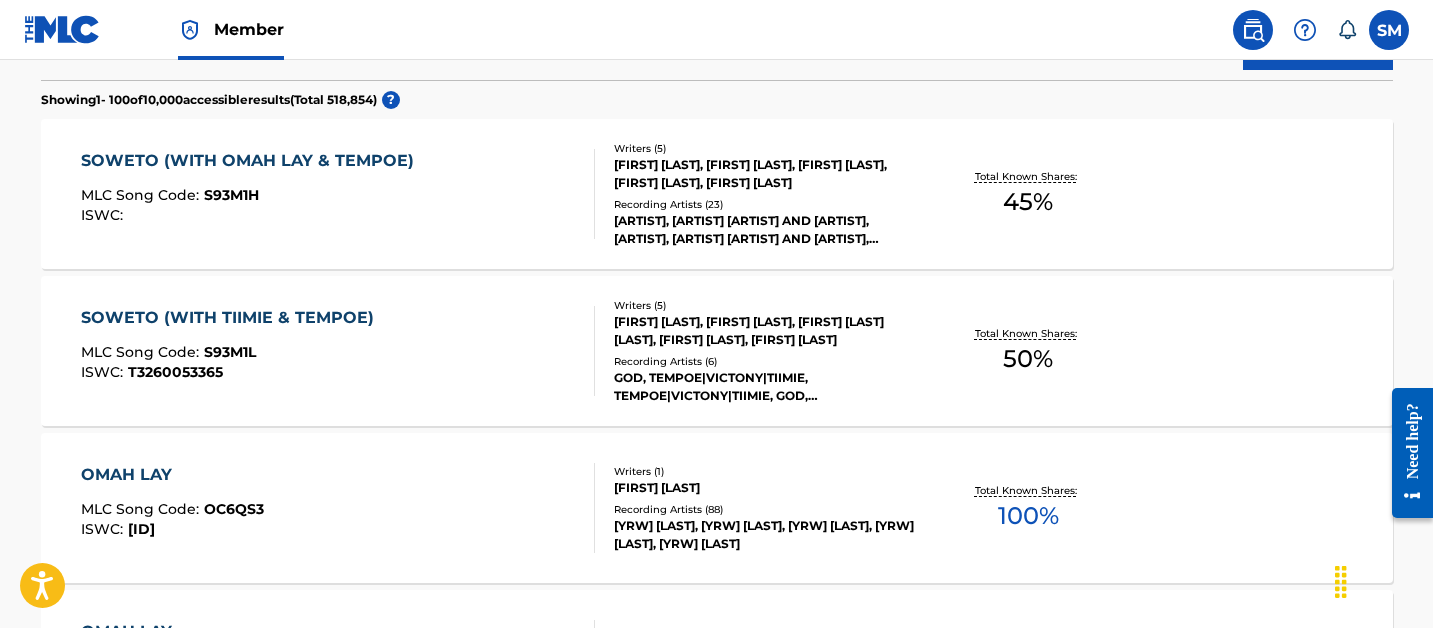 scroll, scrollTop: 573, scrollLeft: 0, axis: vertical 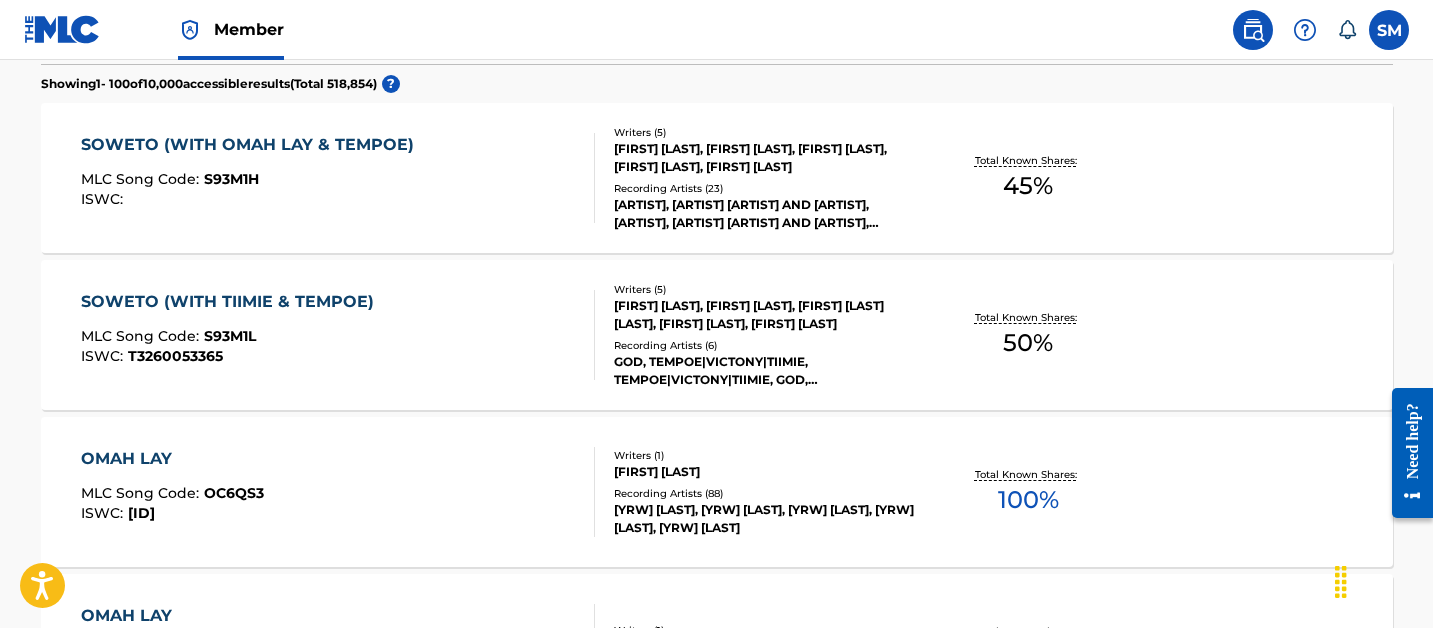 click on "SOWETO (WITH OMAH LAY & TEMPOE) MLC Song Code : S93M1H ISWC :" at bounding box center [338, 178] 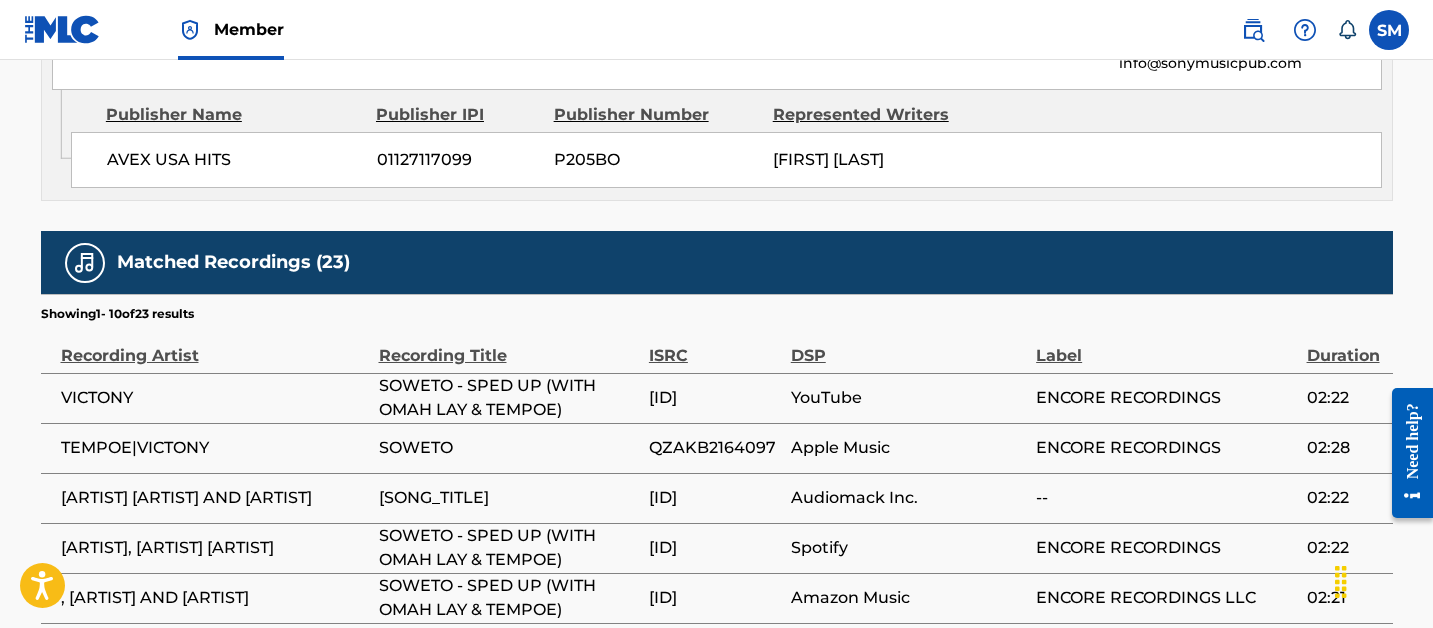 scroll, scrollTop: 2072, scrollLeft: 0, axis: vertical 